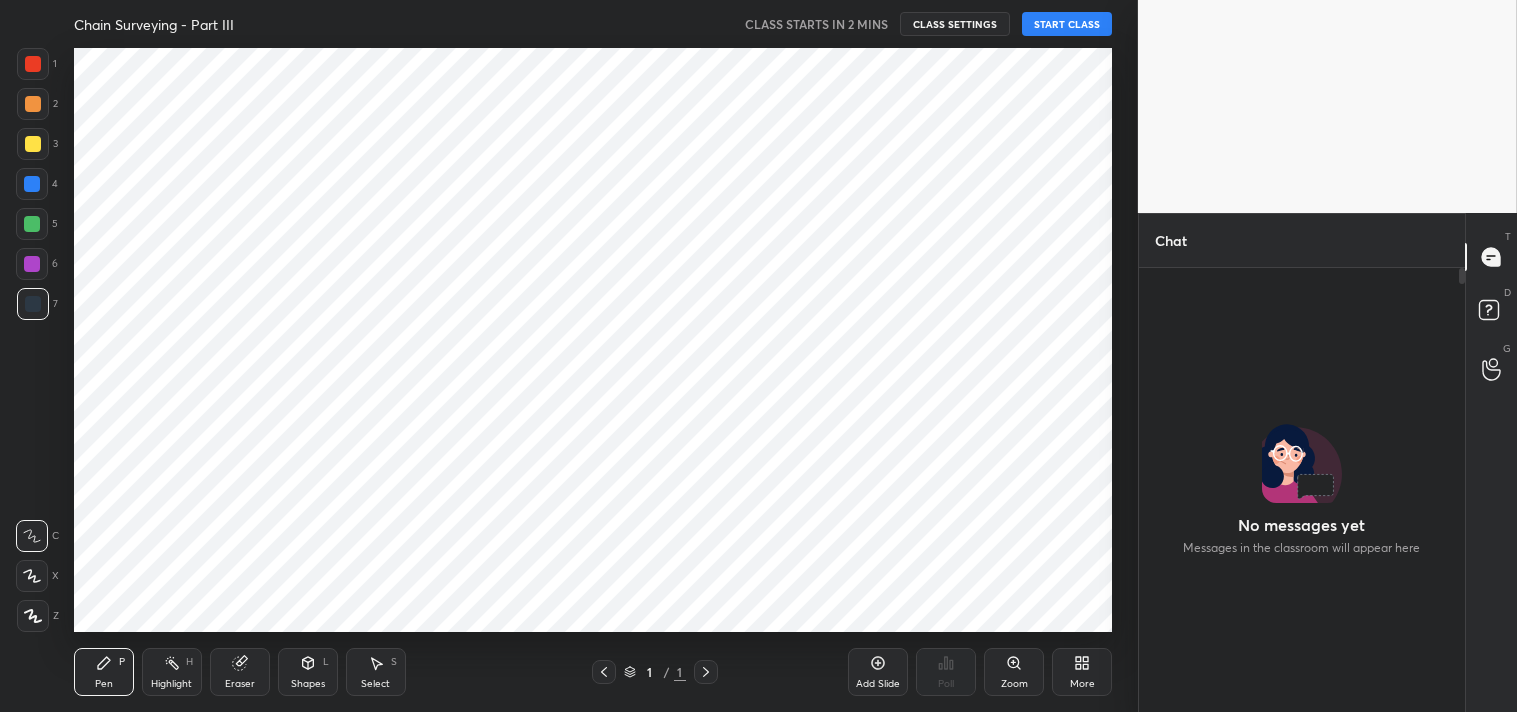 scroll, scrollTop: 0, scrollLeft: 0, axis: both 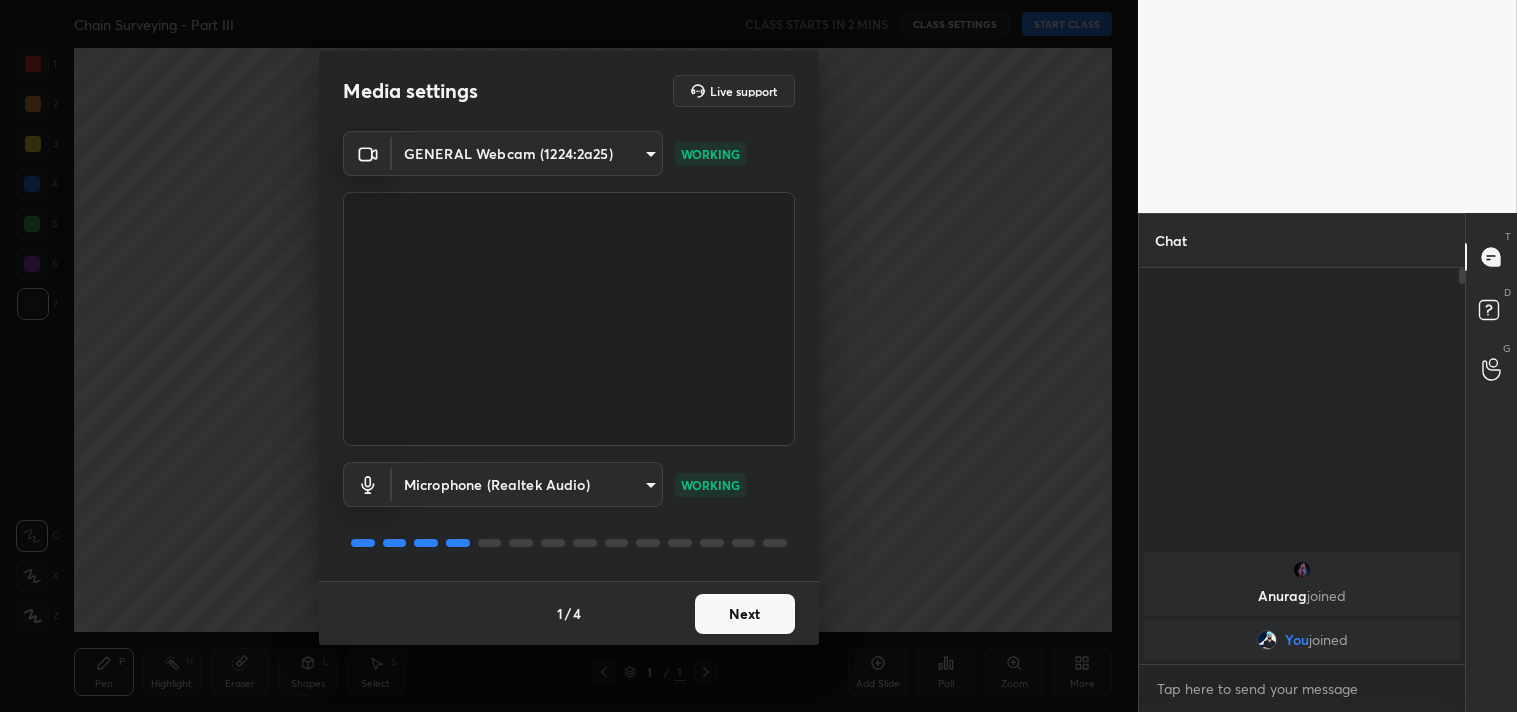 click on "1 2 3 4 5 6 7 C X Z C X Z E E Erase all   H H Chain Surveying - Part III CLASS STARTS IN 2 MINS CLASS SETTINGS START CLASS Setting up your live class Back Chain Surveying - Part III • L10 of Comprehensive Course On Surveying [PERSON] Pen P Highlight H Eraser Shapes L Select S 1 / 1 Add Slide Poll Zoom More Chat [PERSON]  joined You  joined 1 NEW MESSAGE Enable hand raising Enable raise hand to speak to learners. Once enabled, chat will be turned off temporarily. Enable x   introducing Raise a hand with a doubt Now learners can raise their hand along with a doubt  How it works? Doubts asked by learners will show up here Raise hand disabled You have disabled Raise hand currently. Enable it to invite learners to speak Enable Can't raise hand Looks like educator just invited you to speak. Please wait before you can raise your hand again. Got it T Messages (T) D Doubts (D) G Raise Hand (G) Report an issue Reason for reporting Buffering Chat not working Audio - Video sync issue Educator video quality low 1" at bounding box center [758, 356] 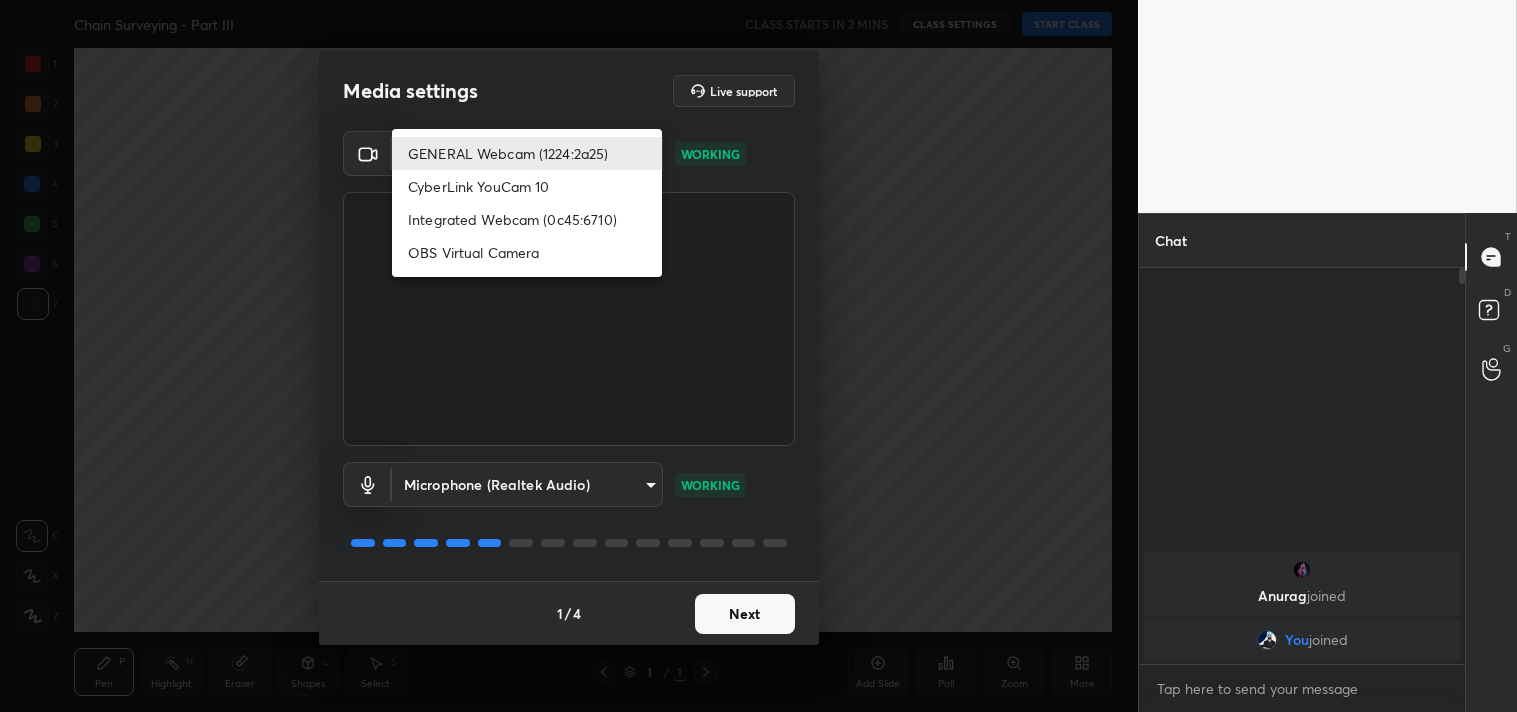 click on "Integrated Webcam (0c45:6710)" at bounding box center [527, 219] 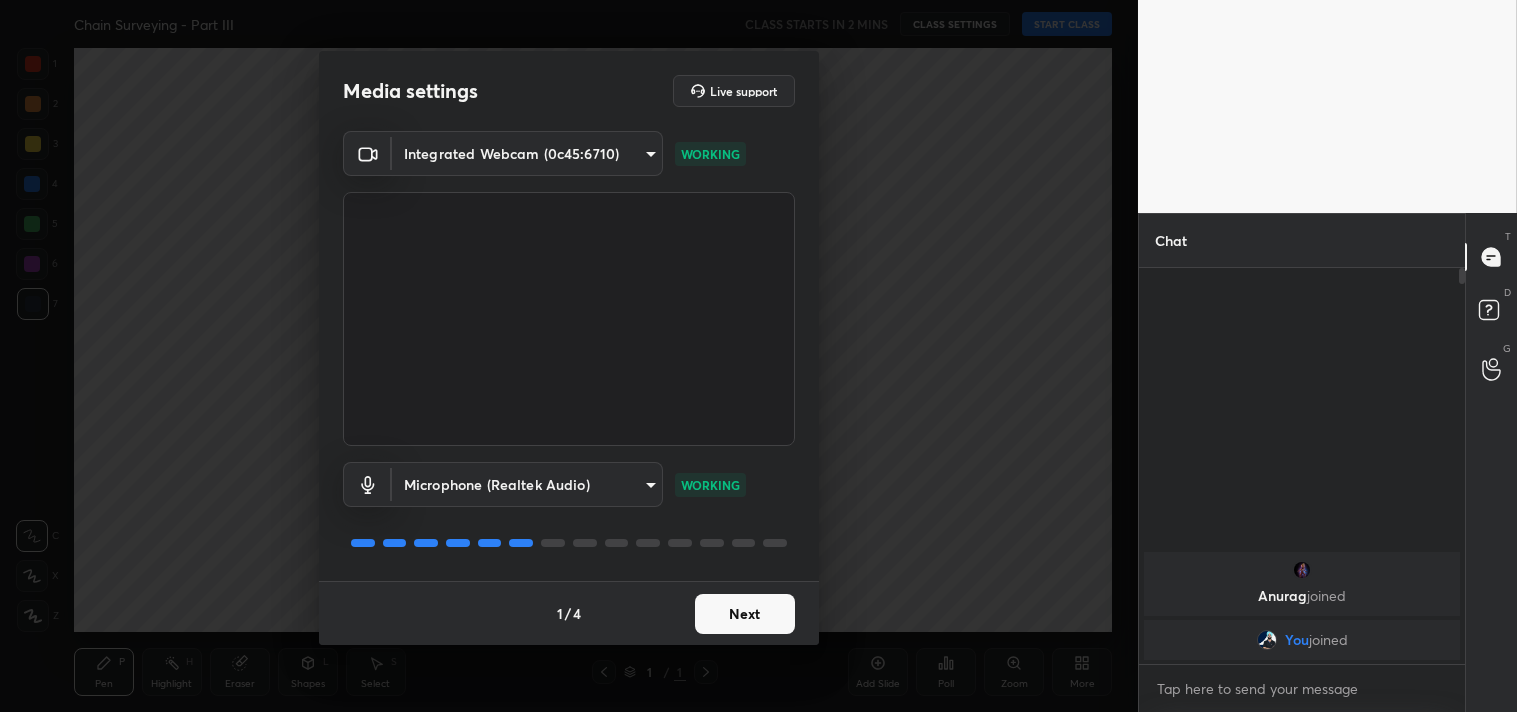 click on "Next" at bounding box center [745, 614] 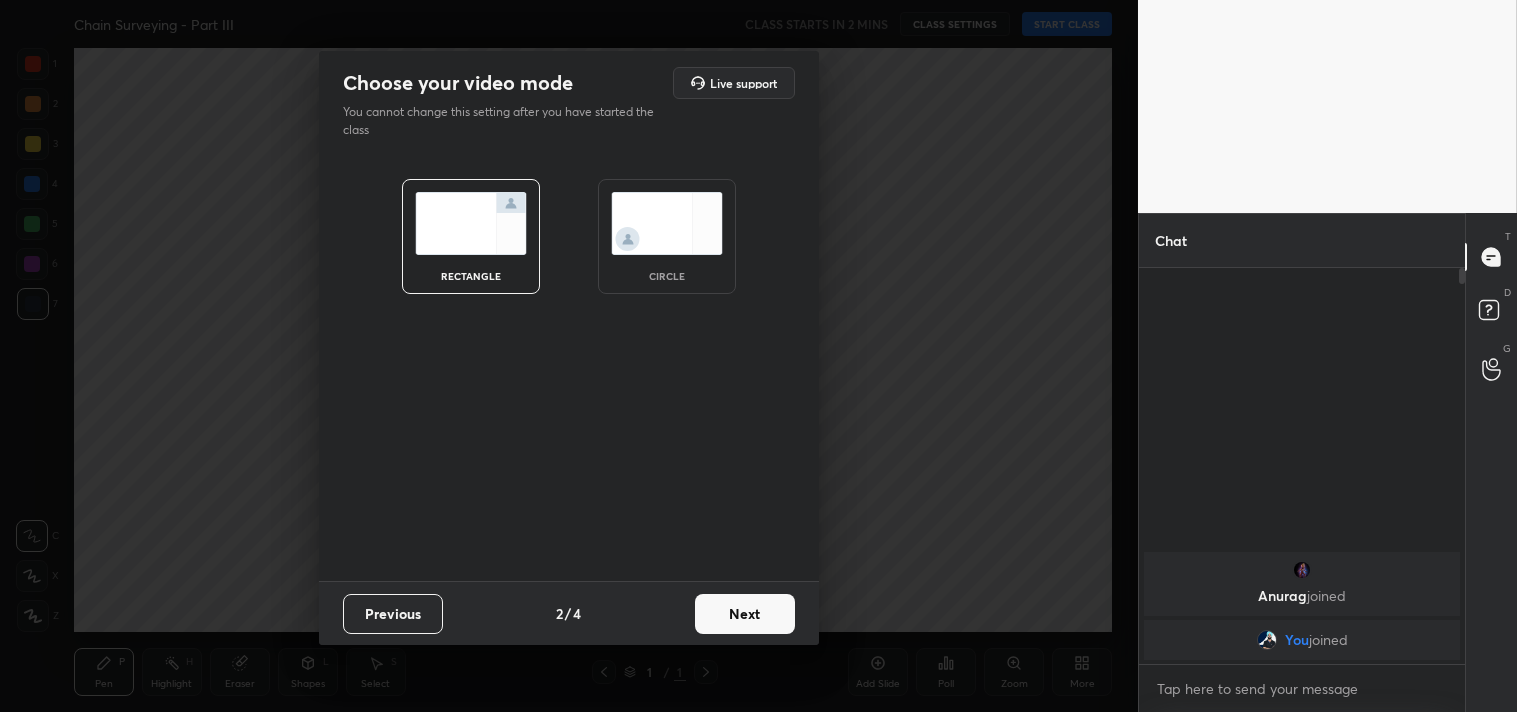click on "Next" at bounding box center [745, 614] 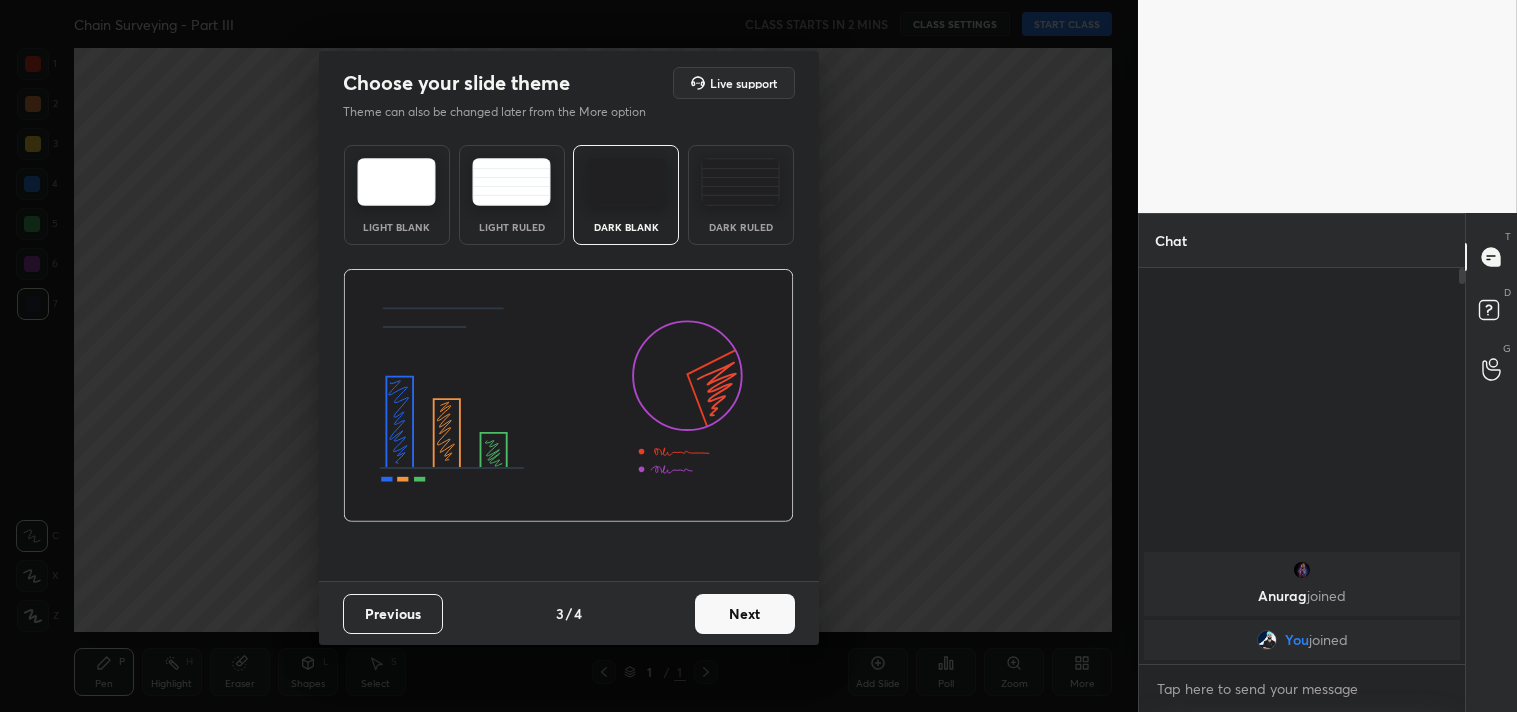 click on "Next" at bounding box center (745, 614) 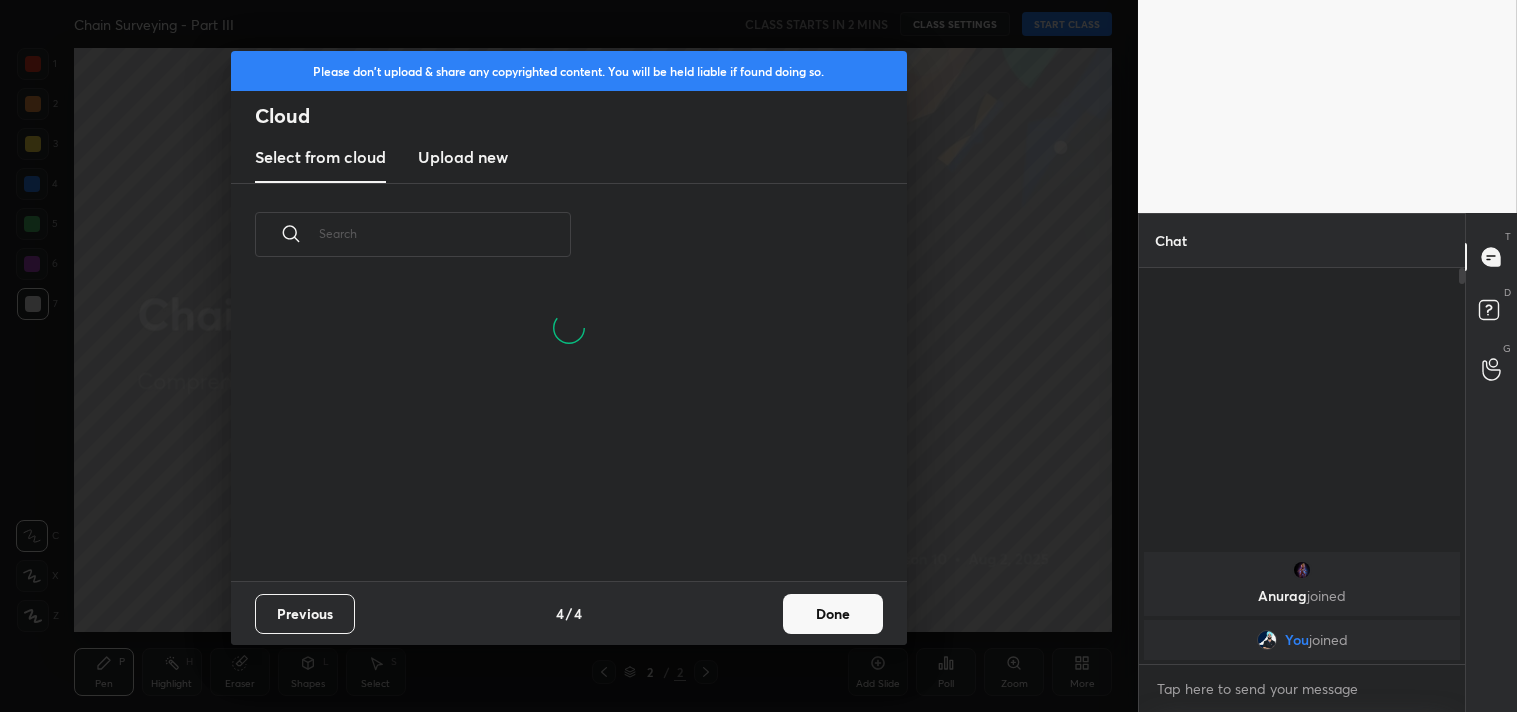scroll, scrollTop: 6, scrollLeft: 11, axis: both 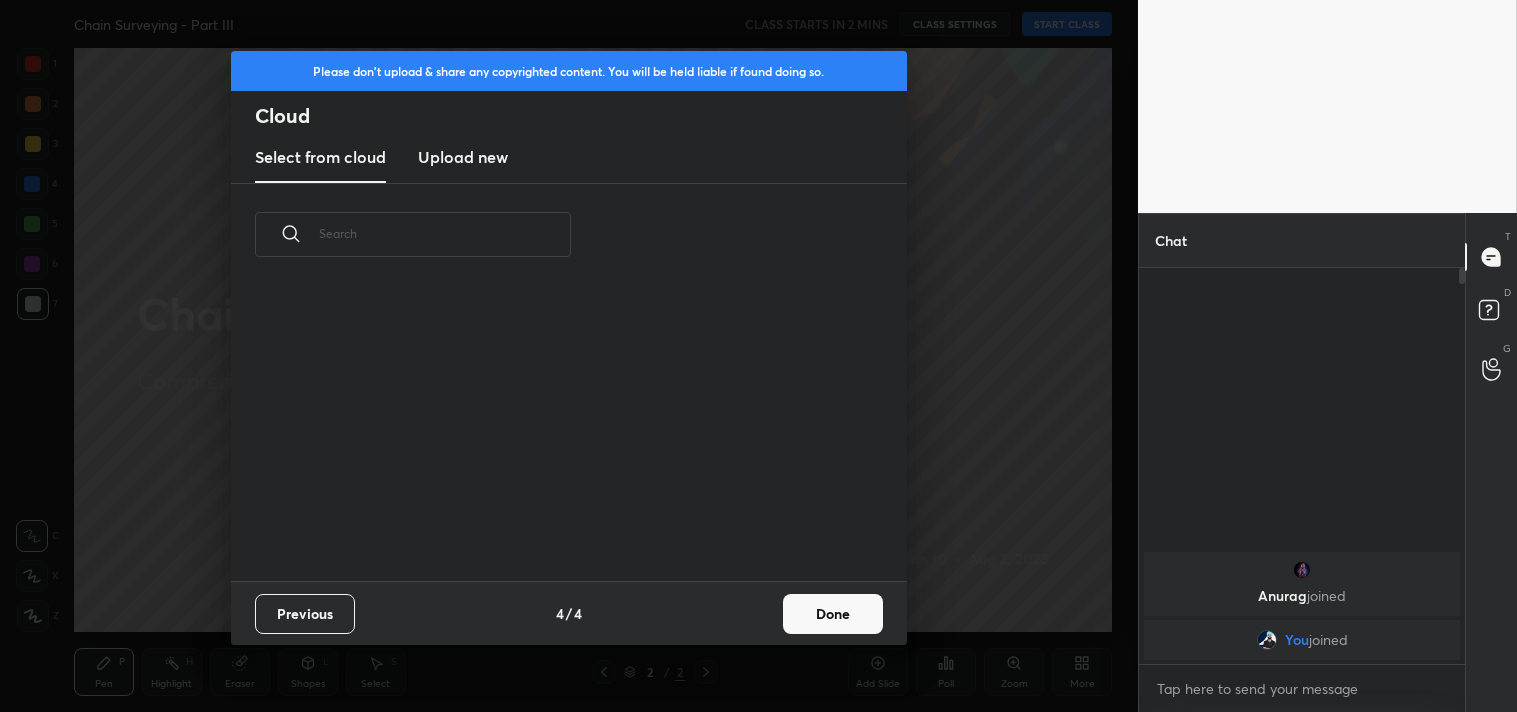 click on "Done" at bounding box center (833, 614) 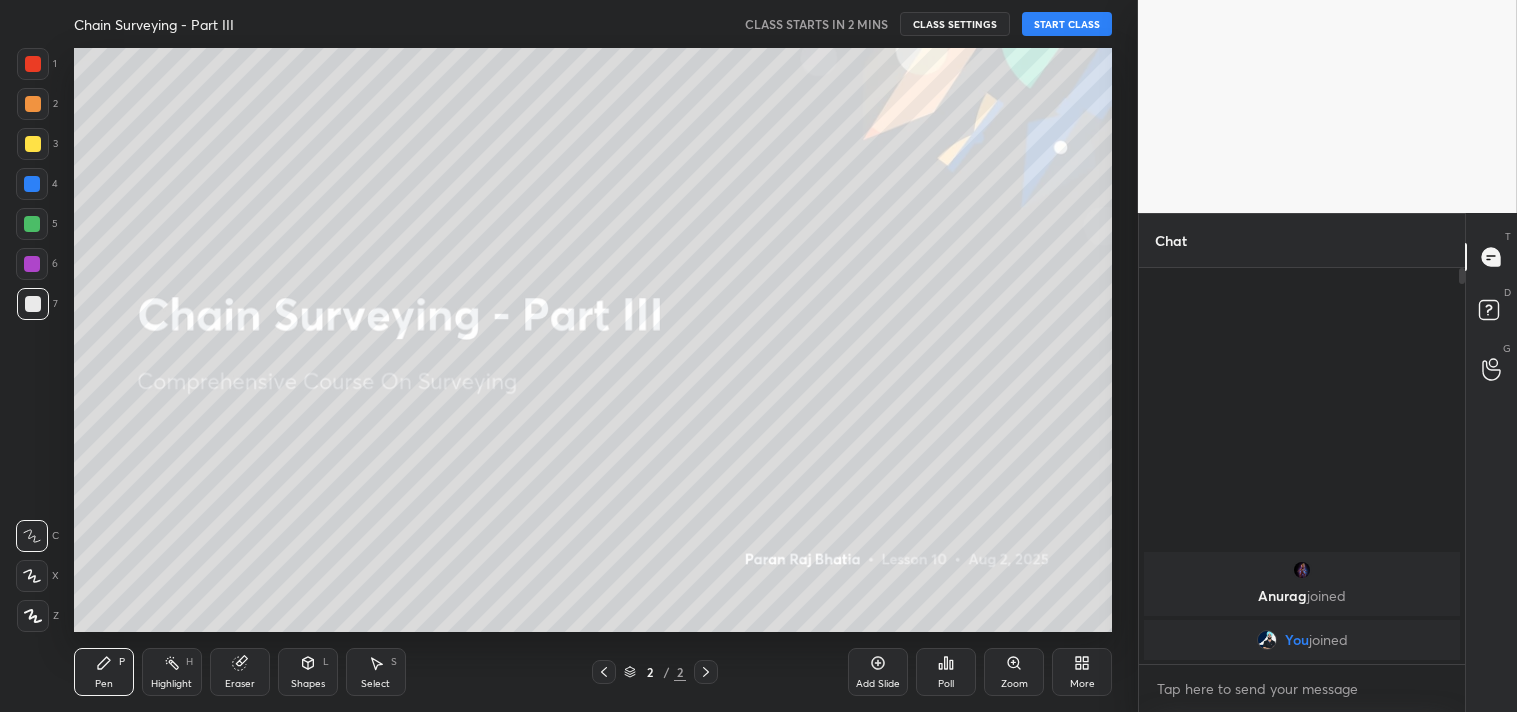 click 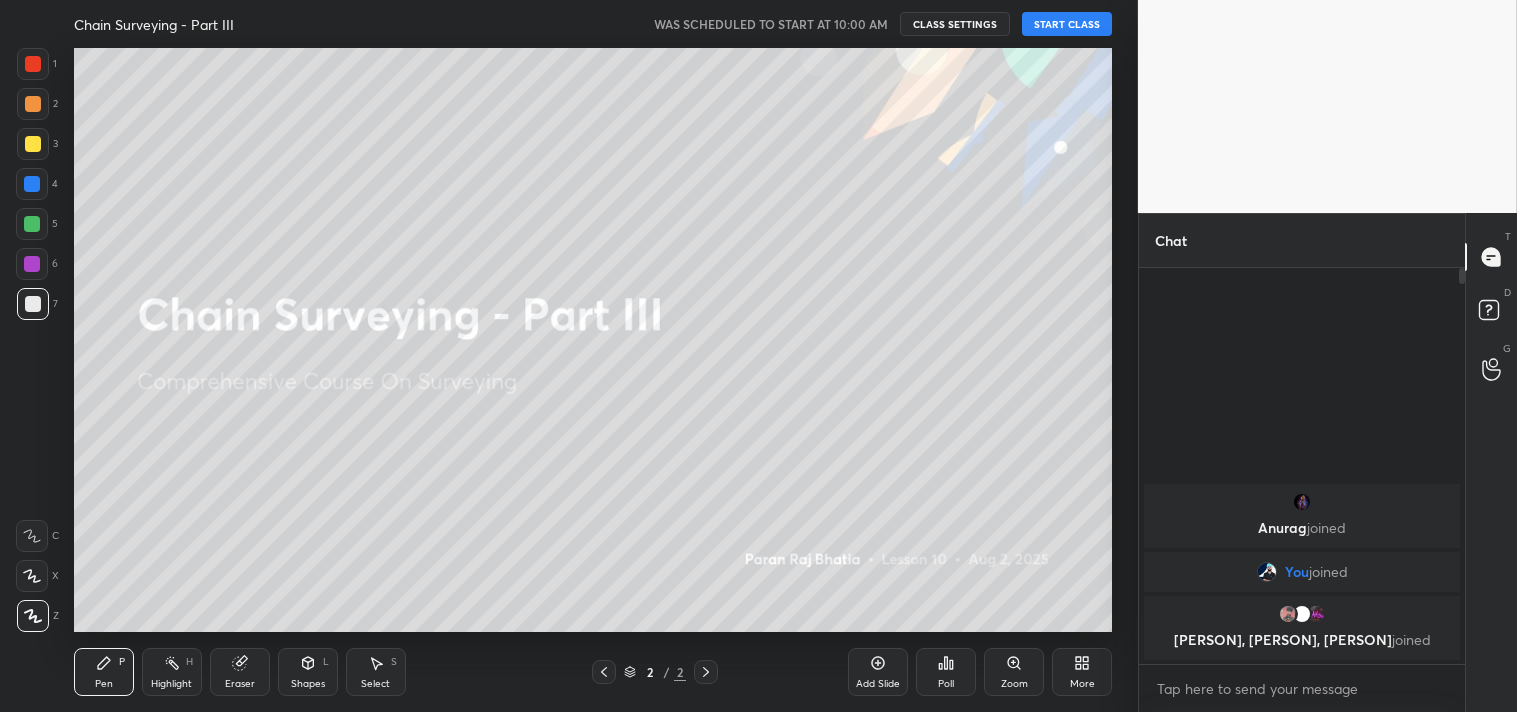 click on "START CLASS" at bounding box center (1067, 24) 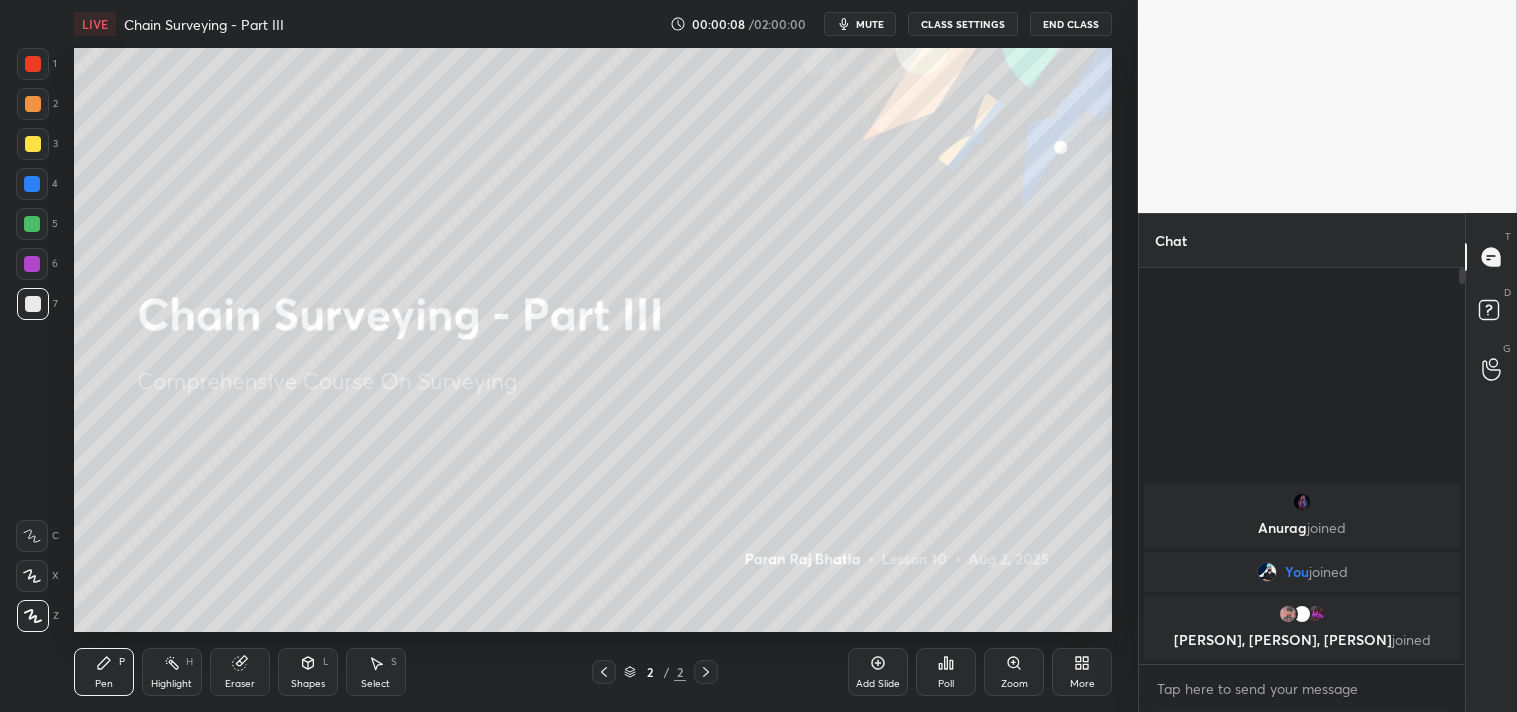 click on "mute" at bounding box center (870, 24) 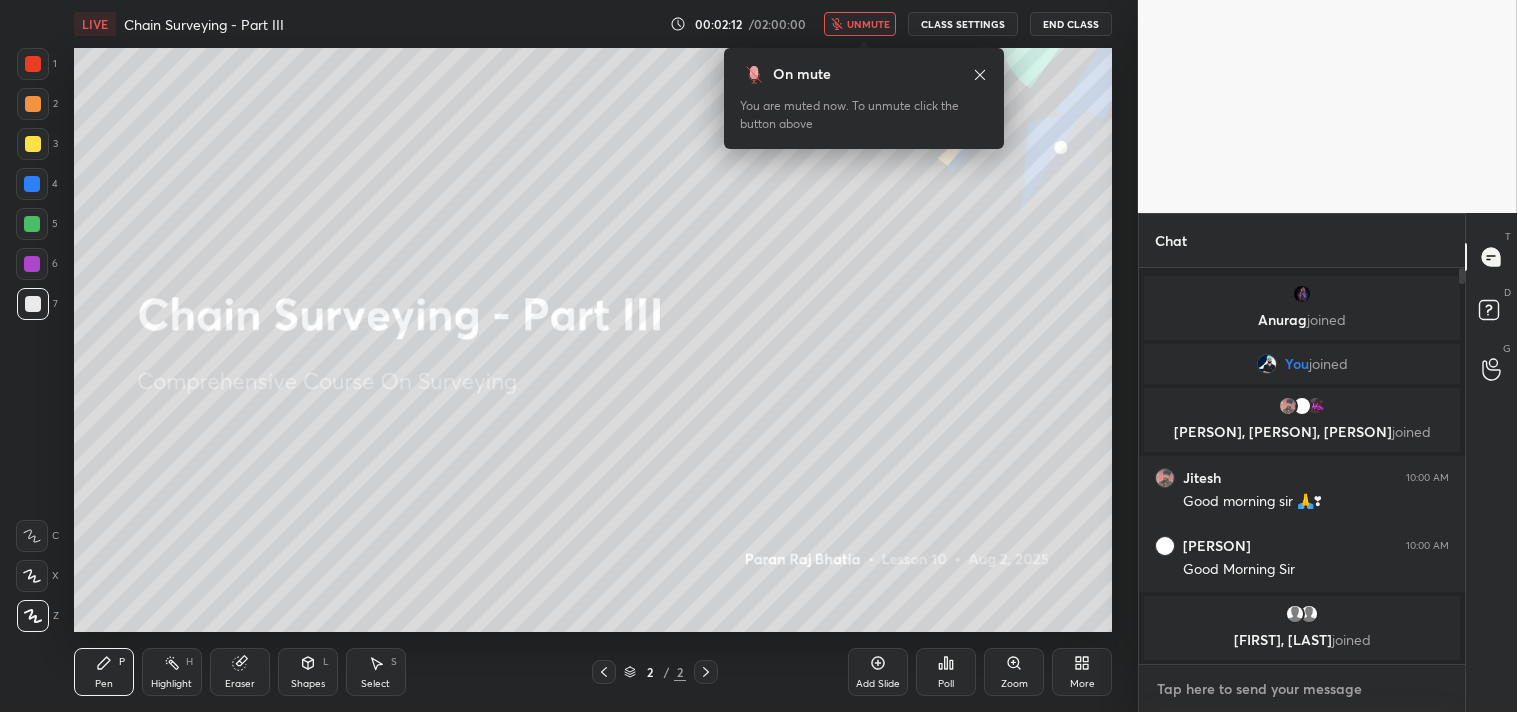 type on "x" 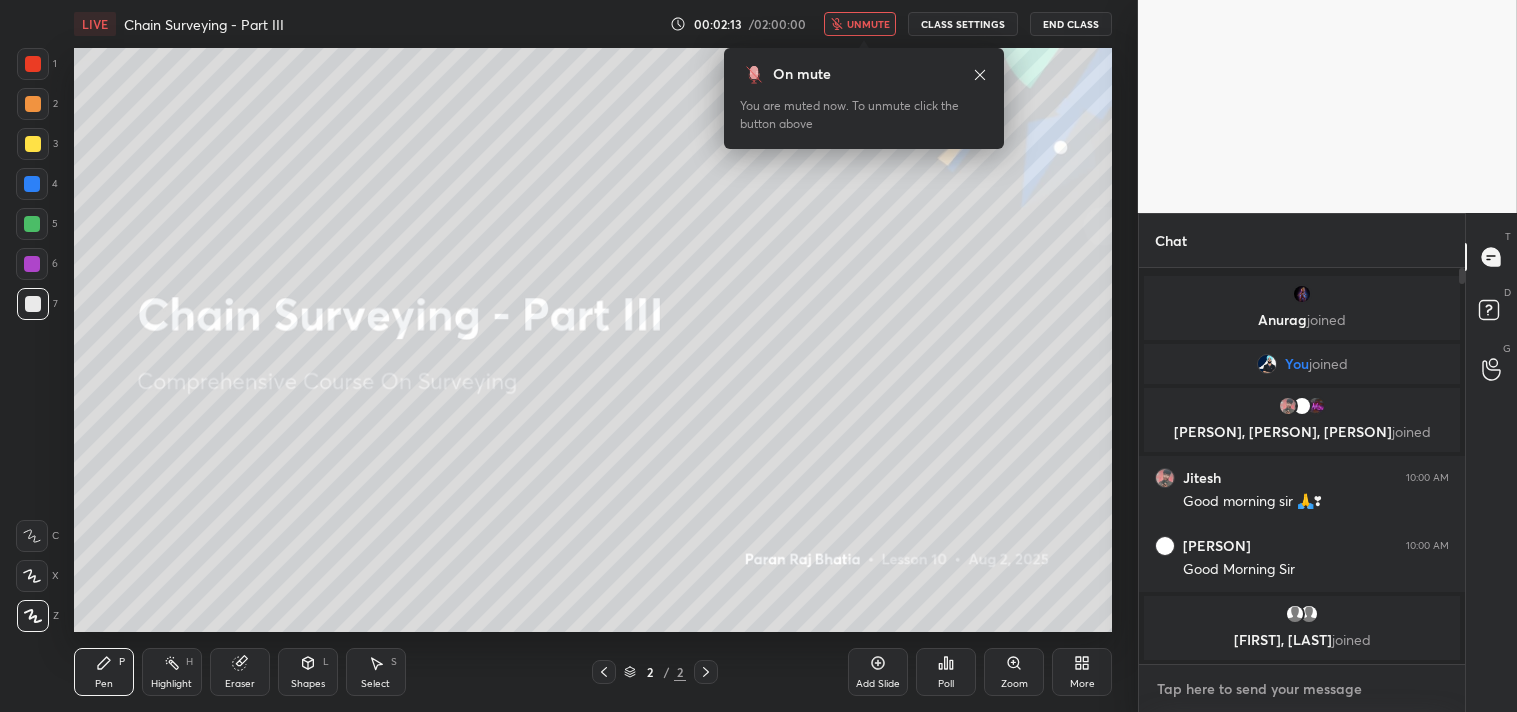 type on "j" 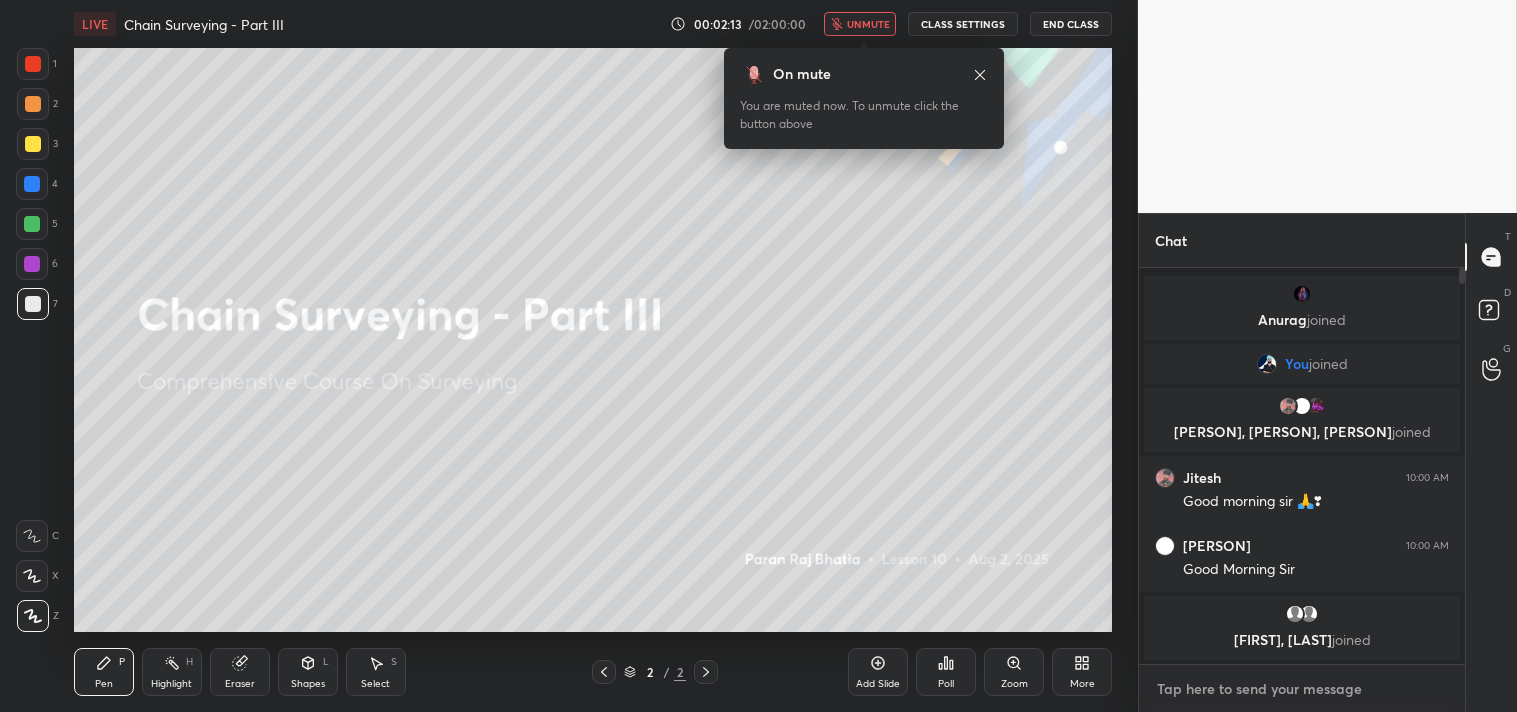 type on "x" 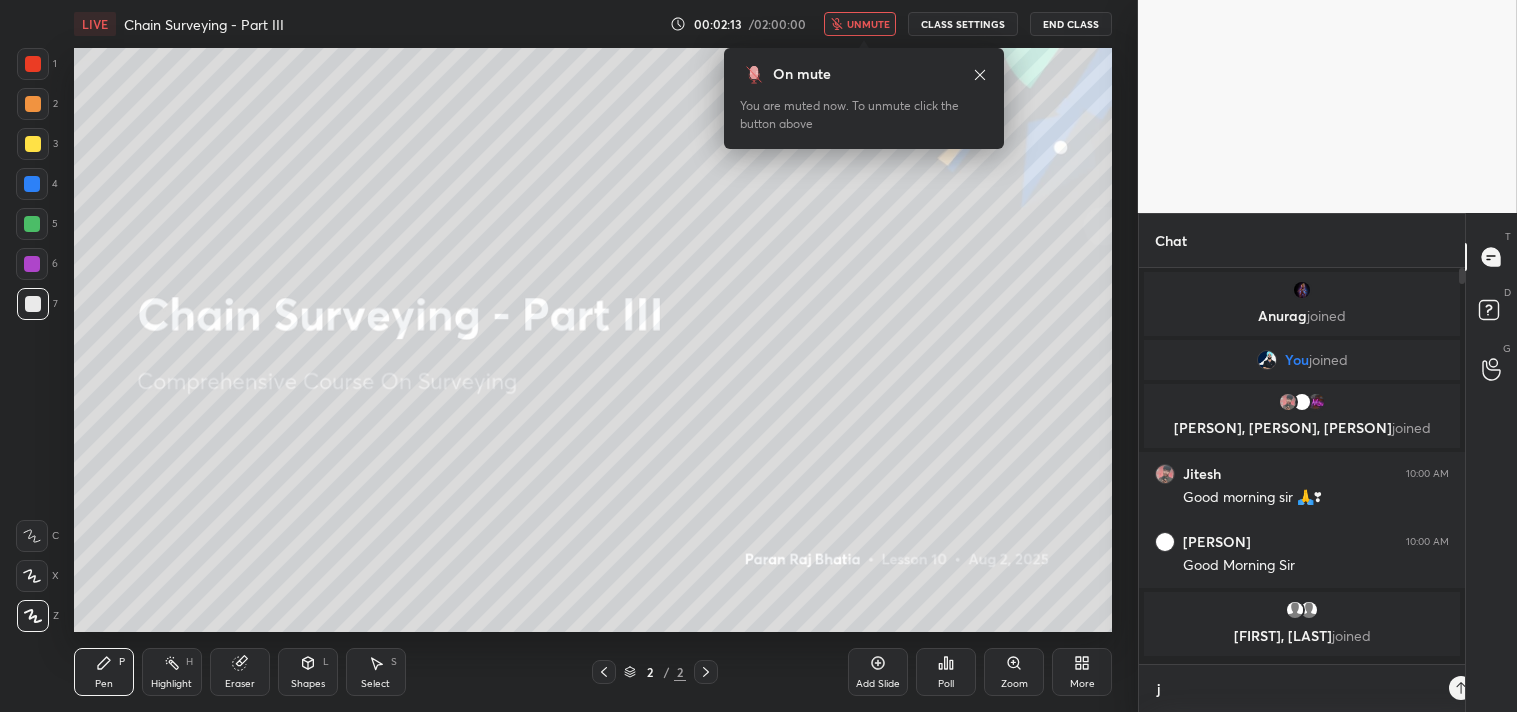 type on "jo" 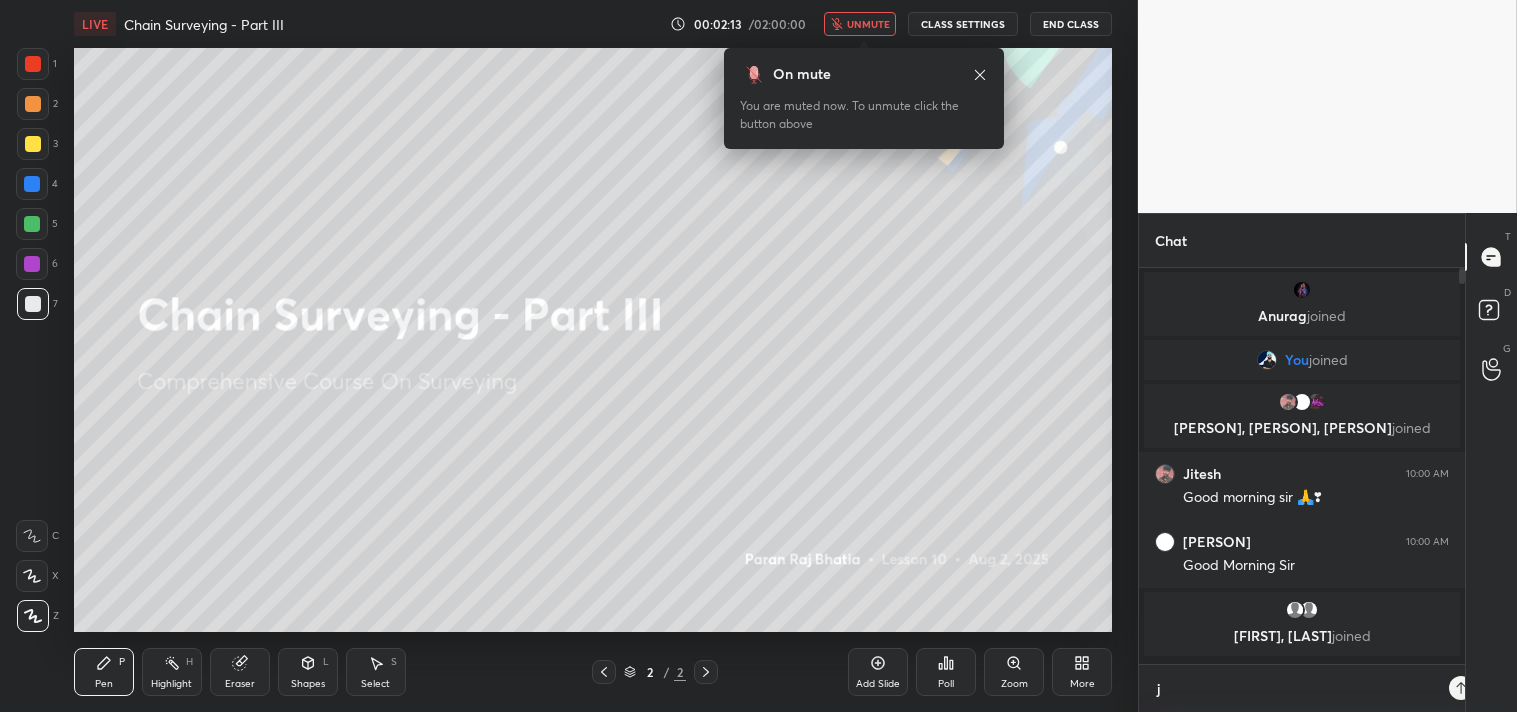 type on "x" 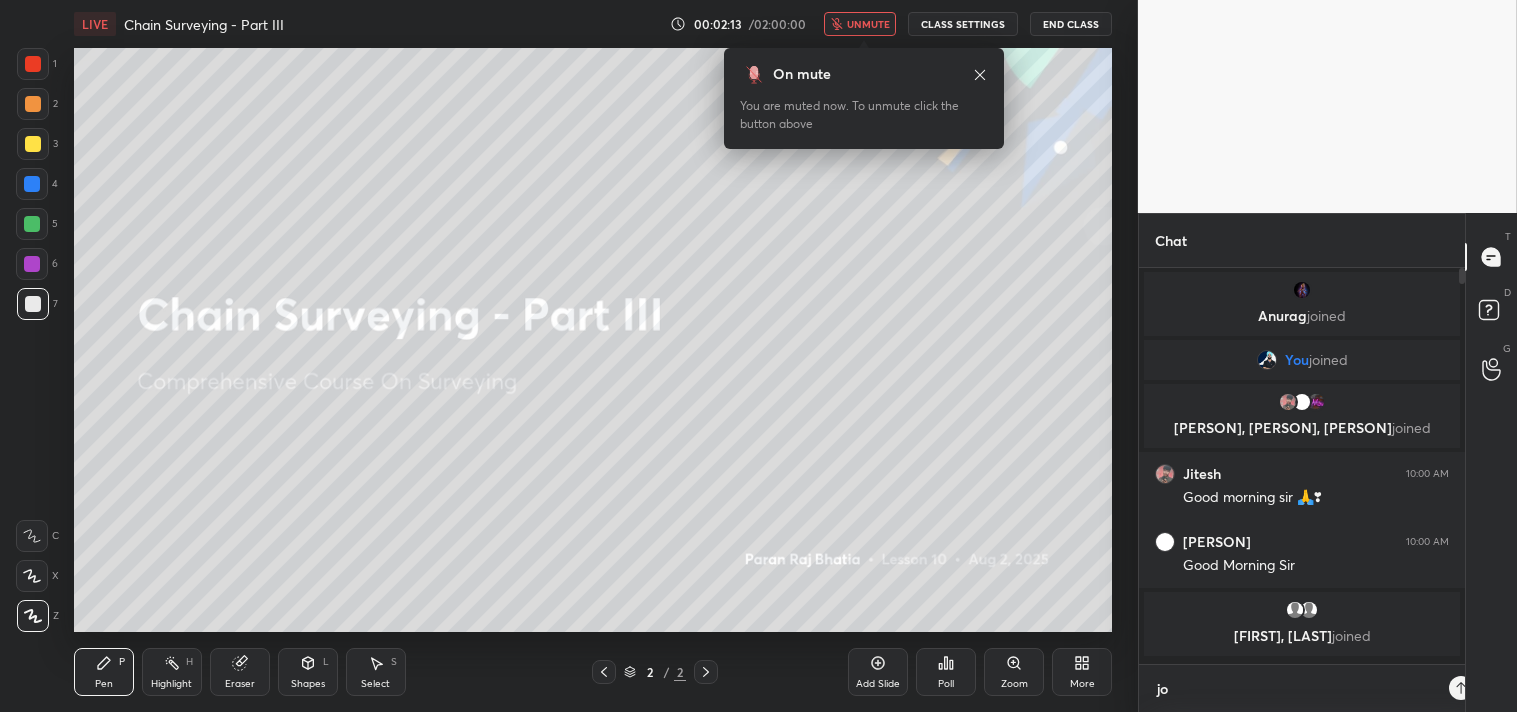 scroll, scrollTop: 384, scrollLeft: 320, axis: both 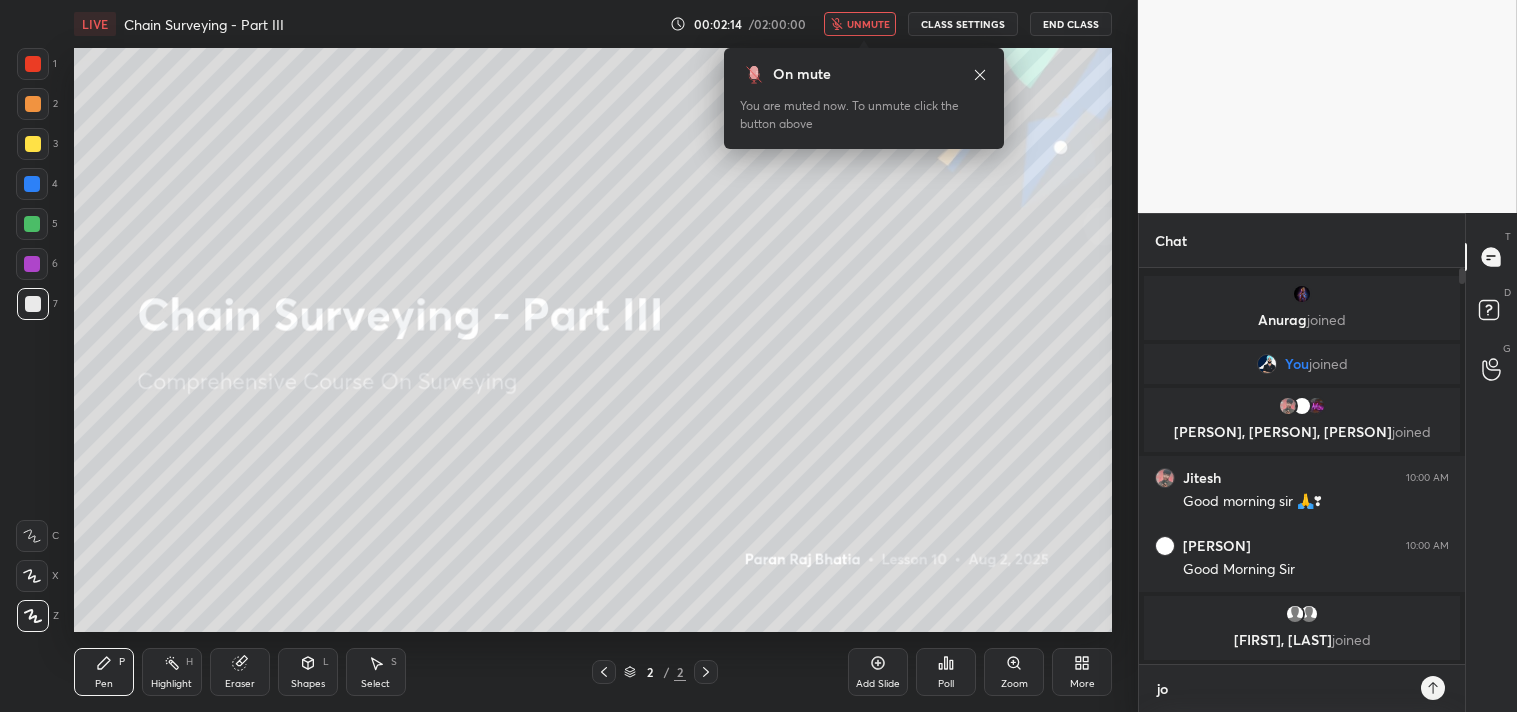 type on "joi" 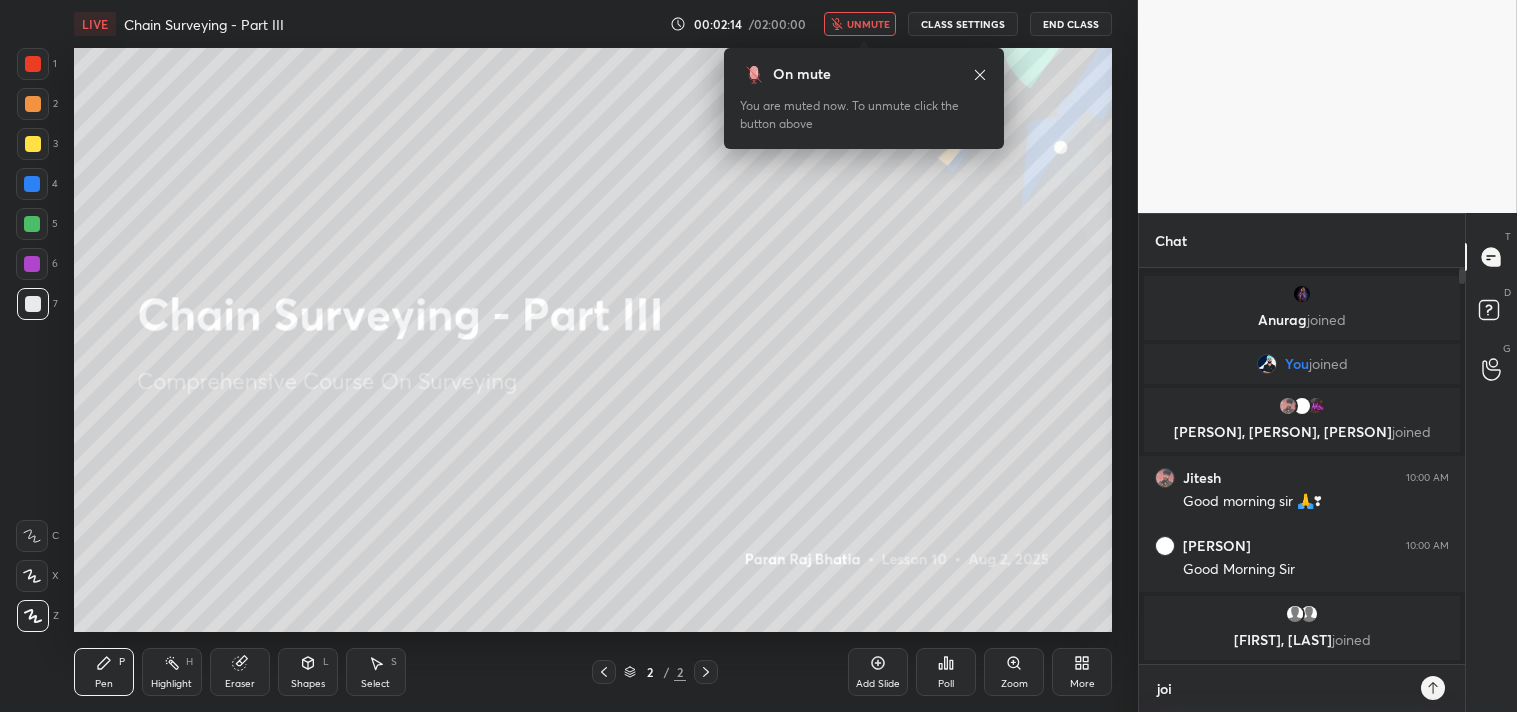 type on "join" 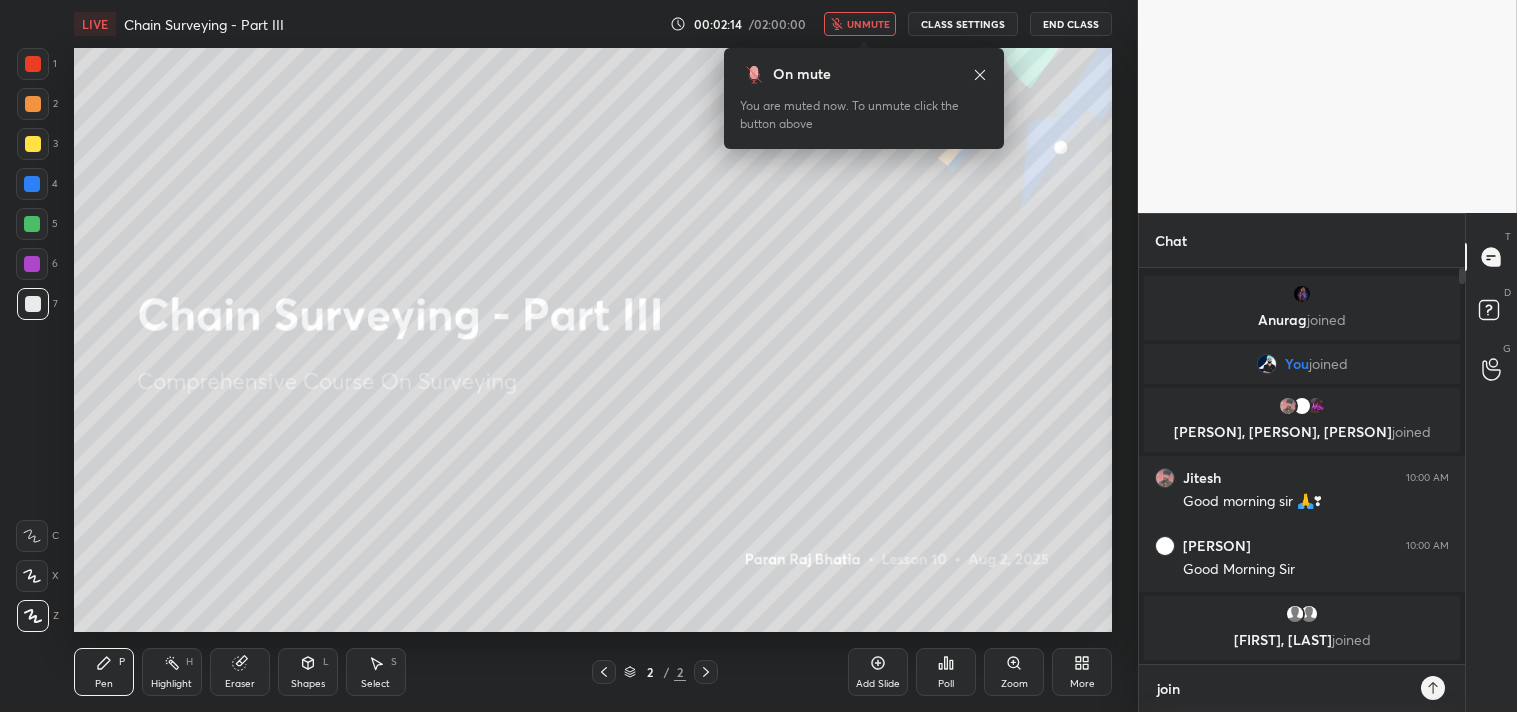 type on "joini" 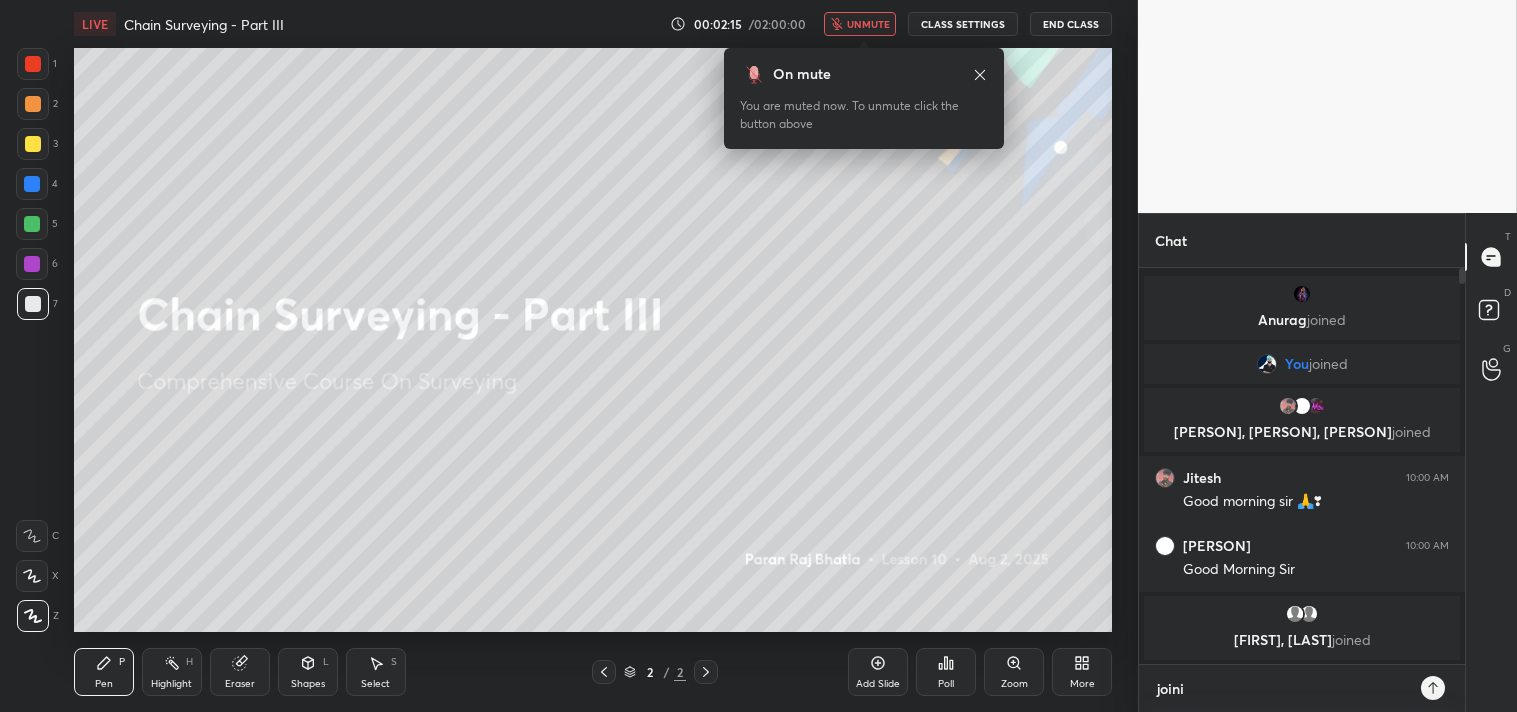type on "joinin" 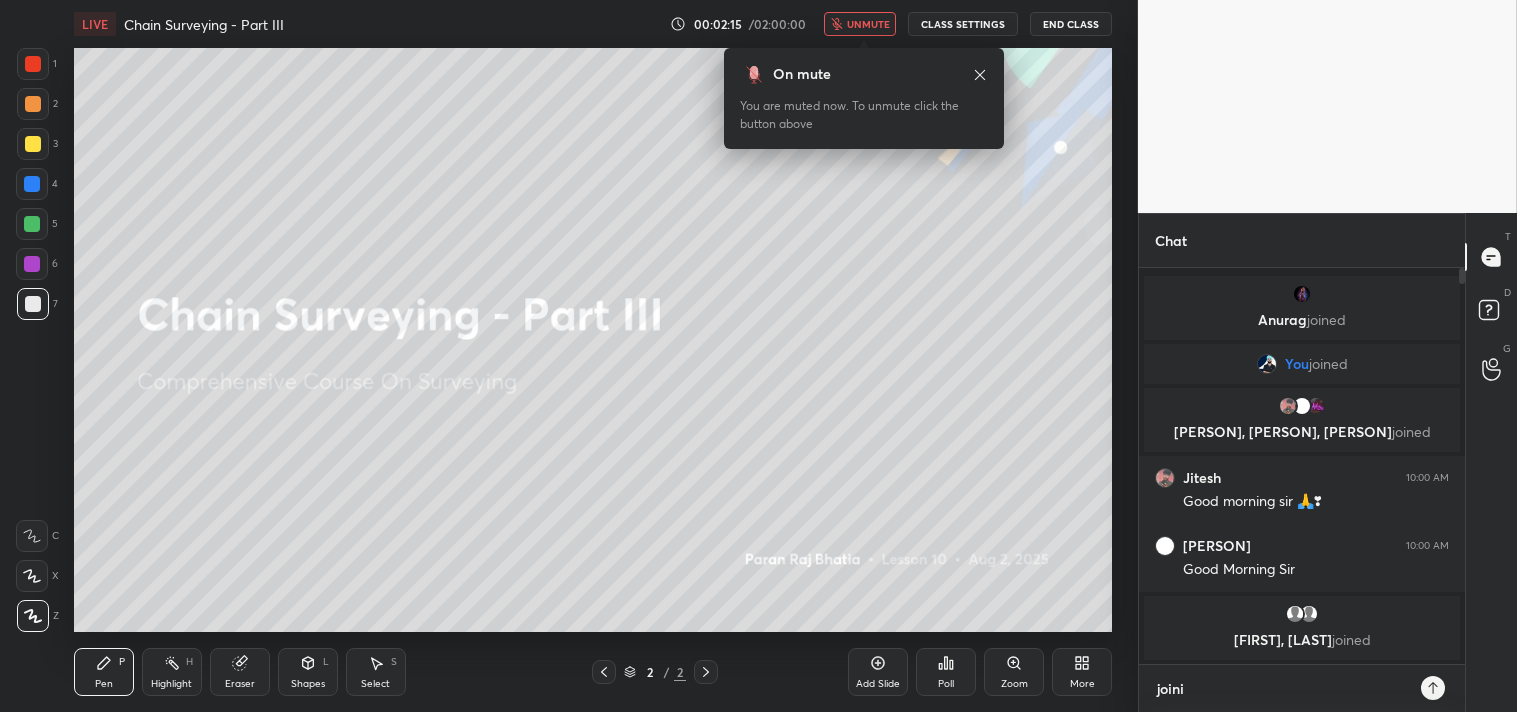 type on "x" 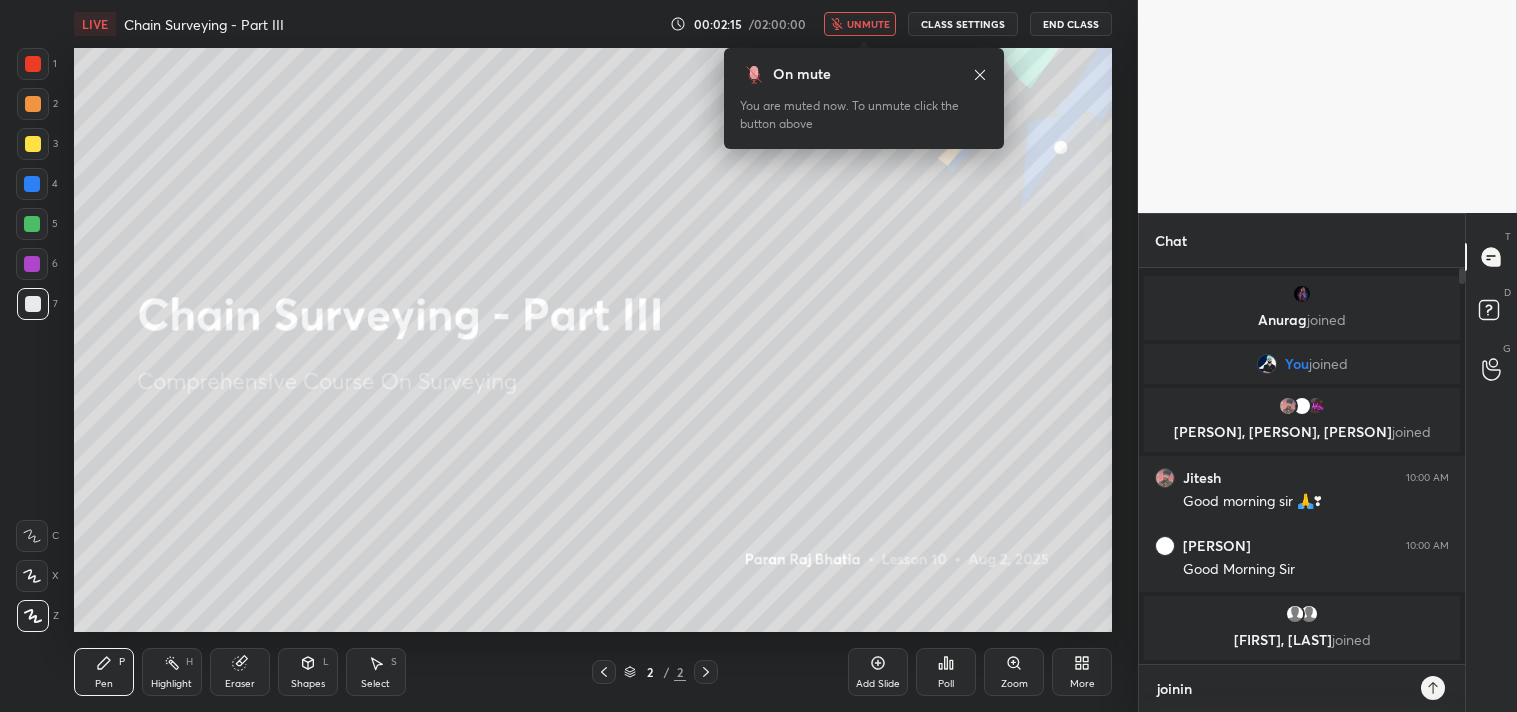 type on "joining" 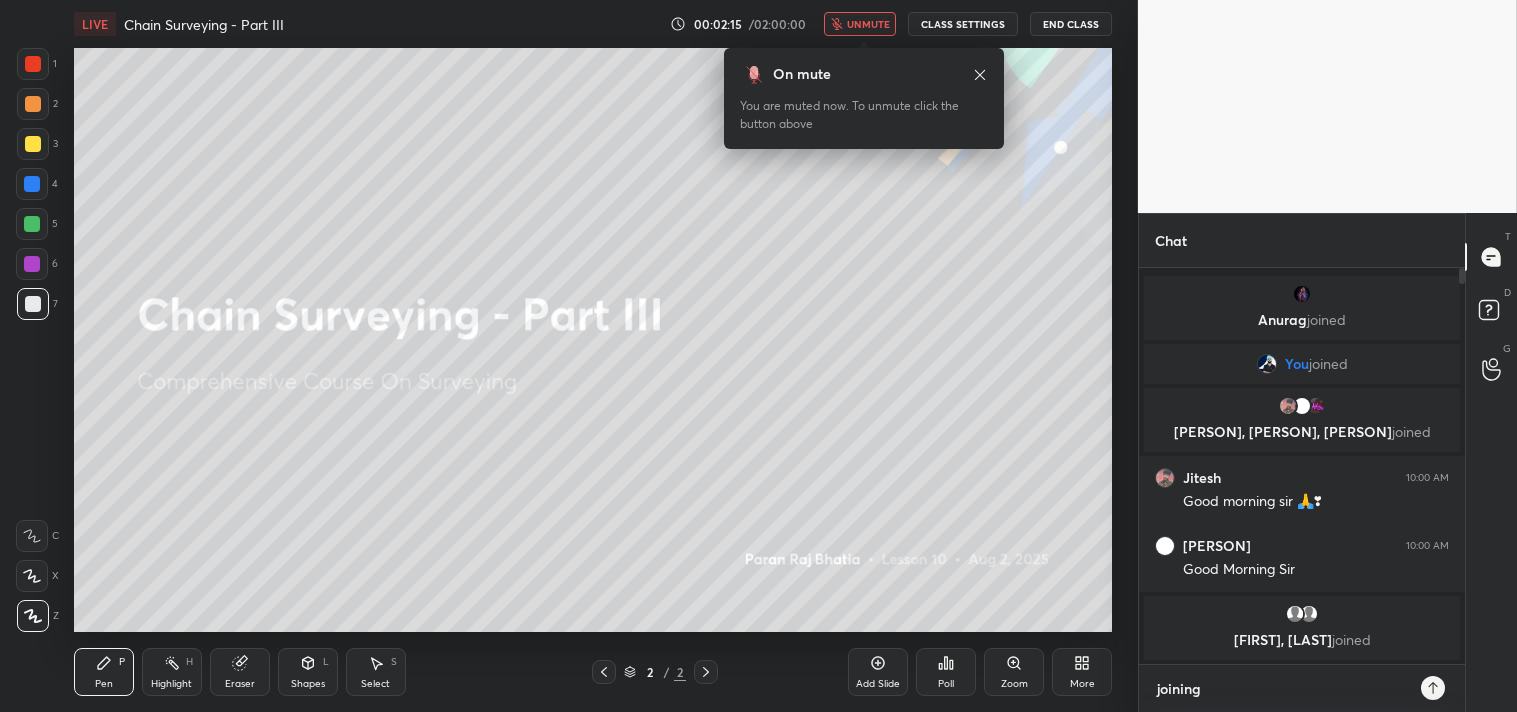 type on "joining" 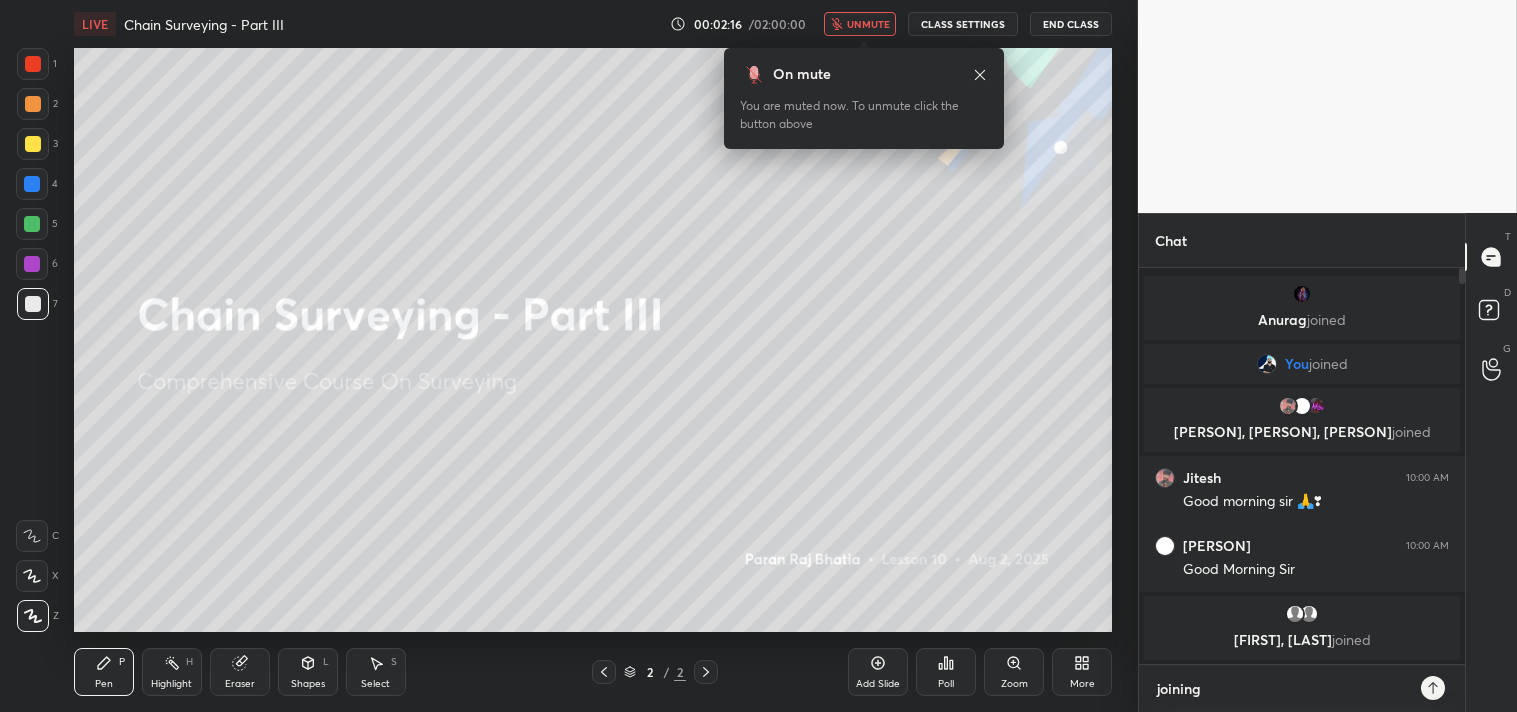 type on "joining w" 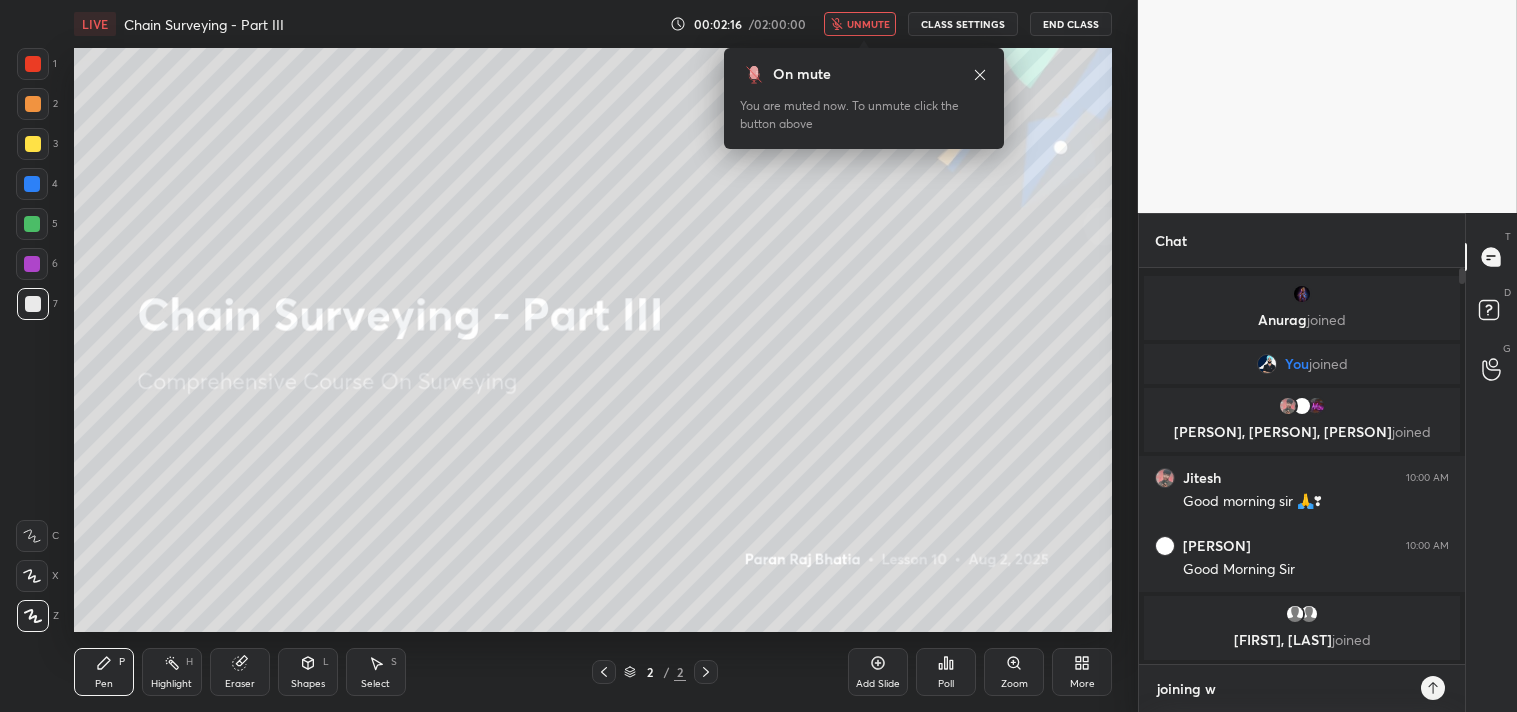 type on "joining wi" 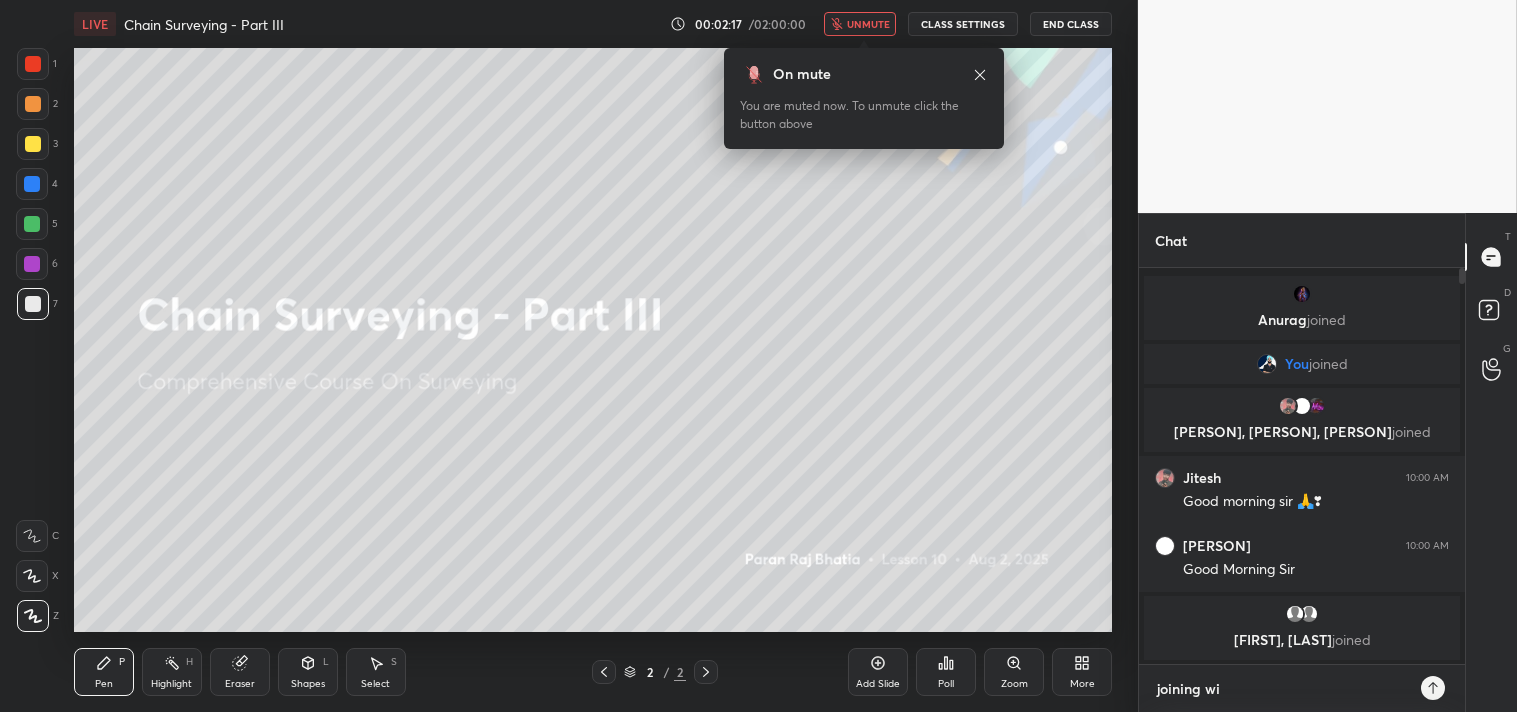 type on "joining wit" 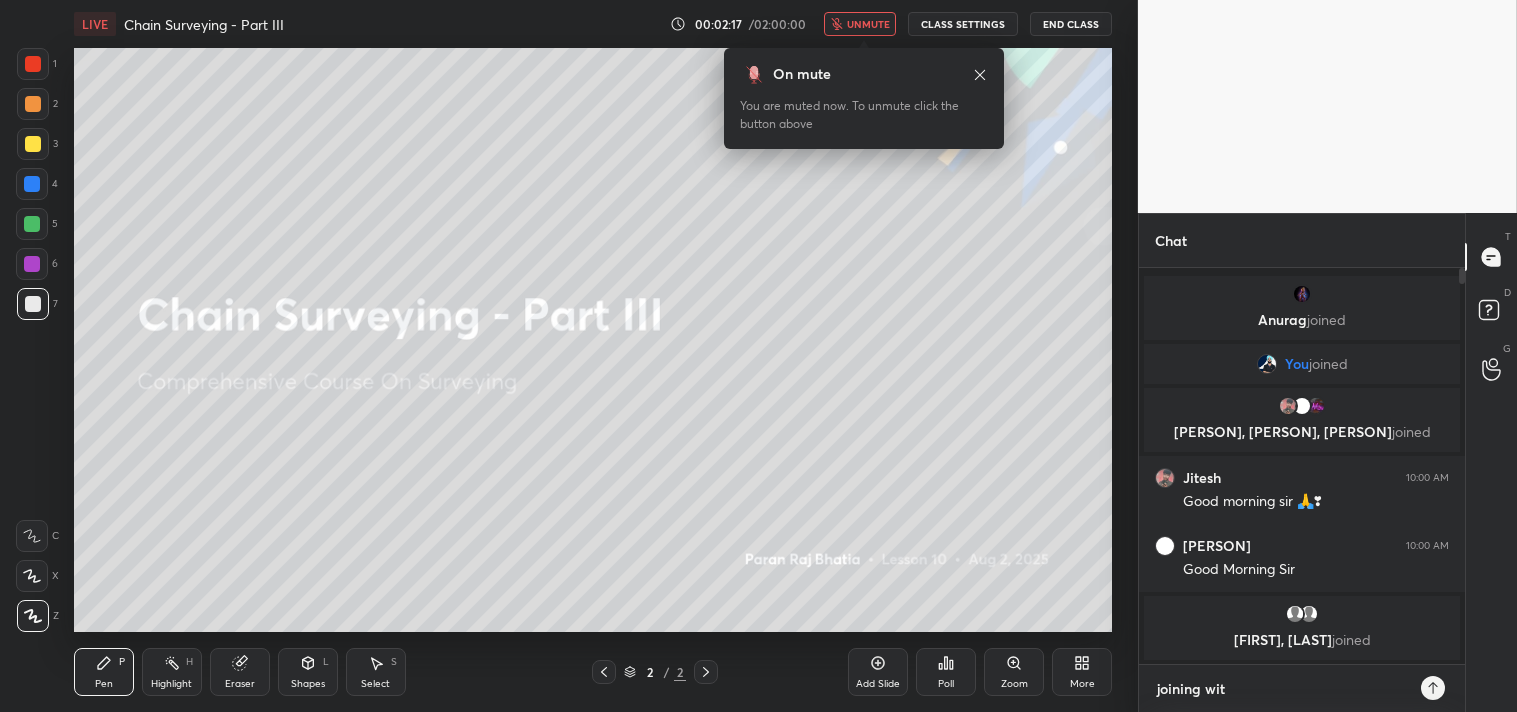 type on "joining with" 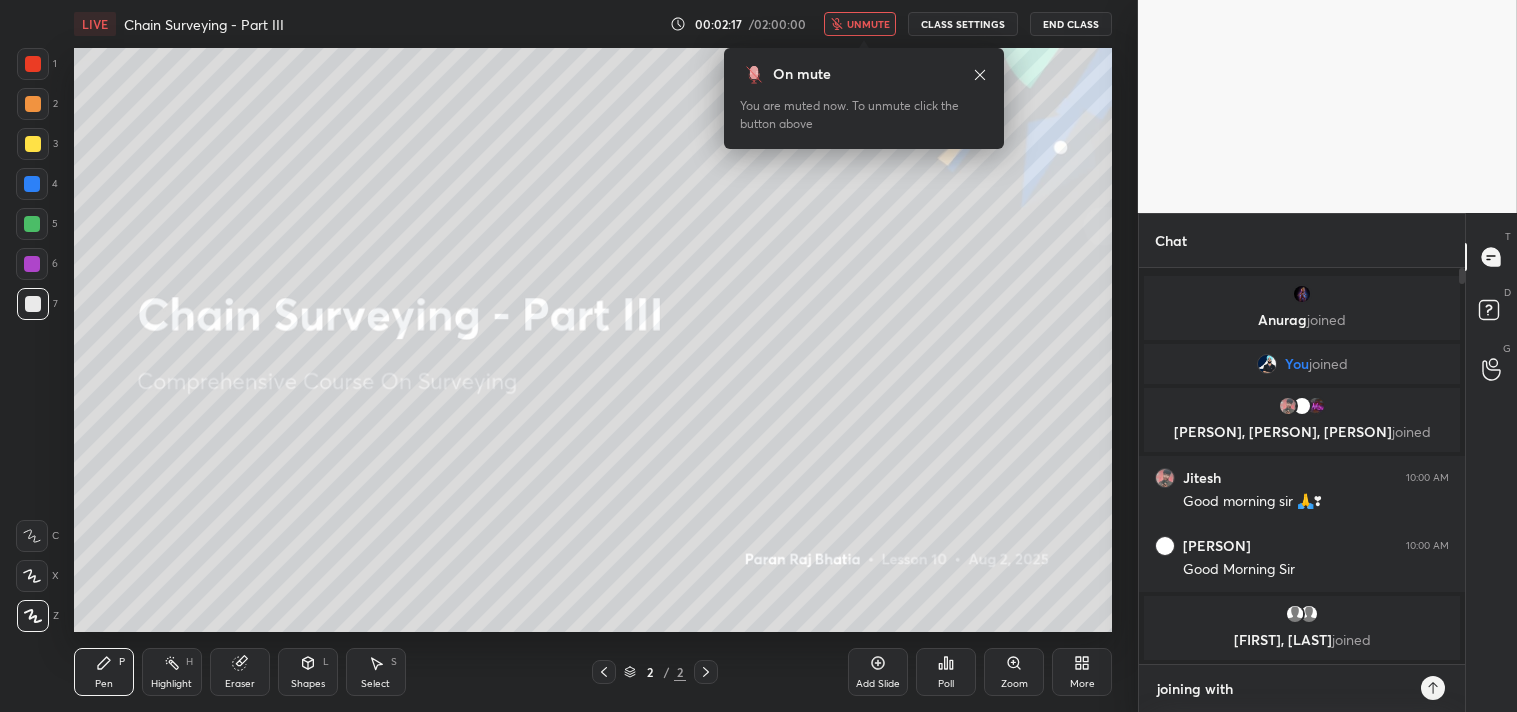 type on "x" 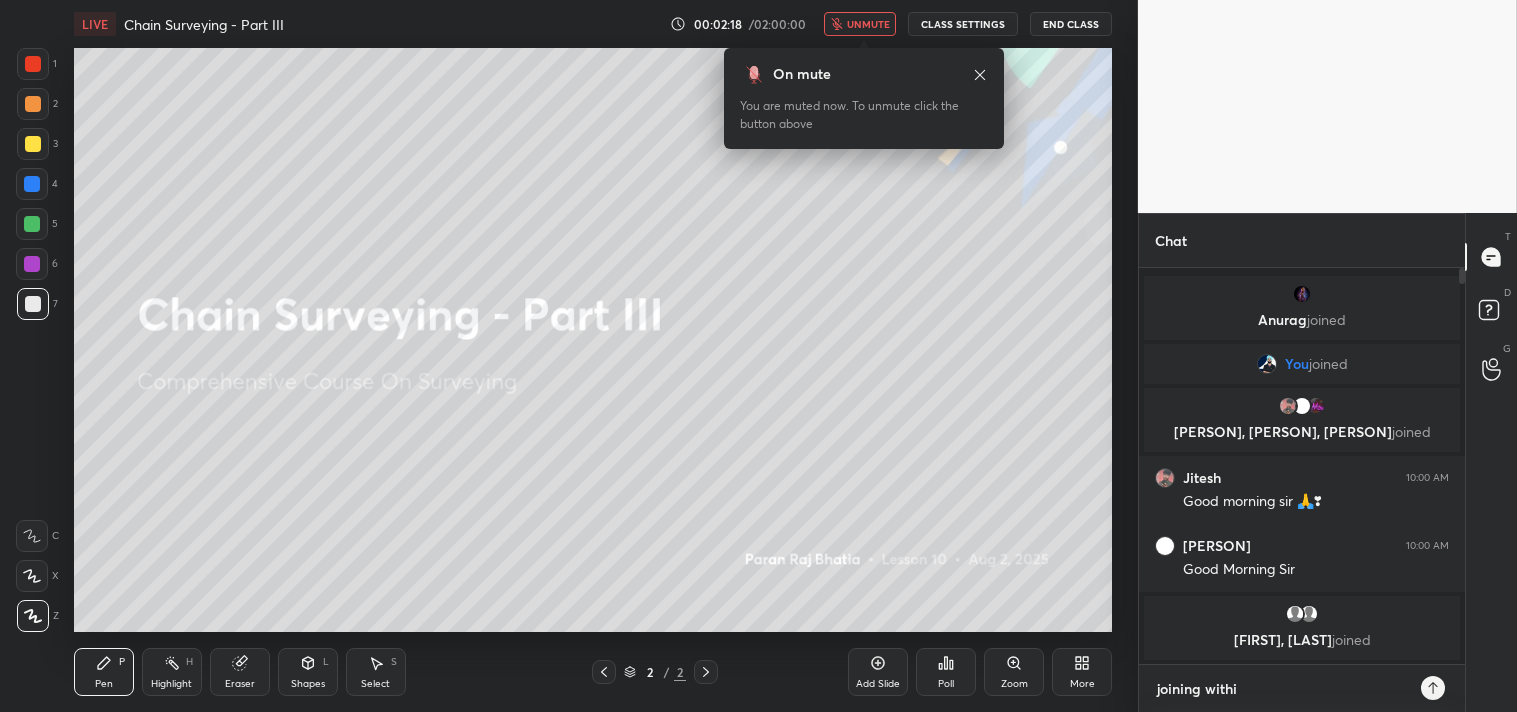 type on "joining within" 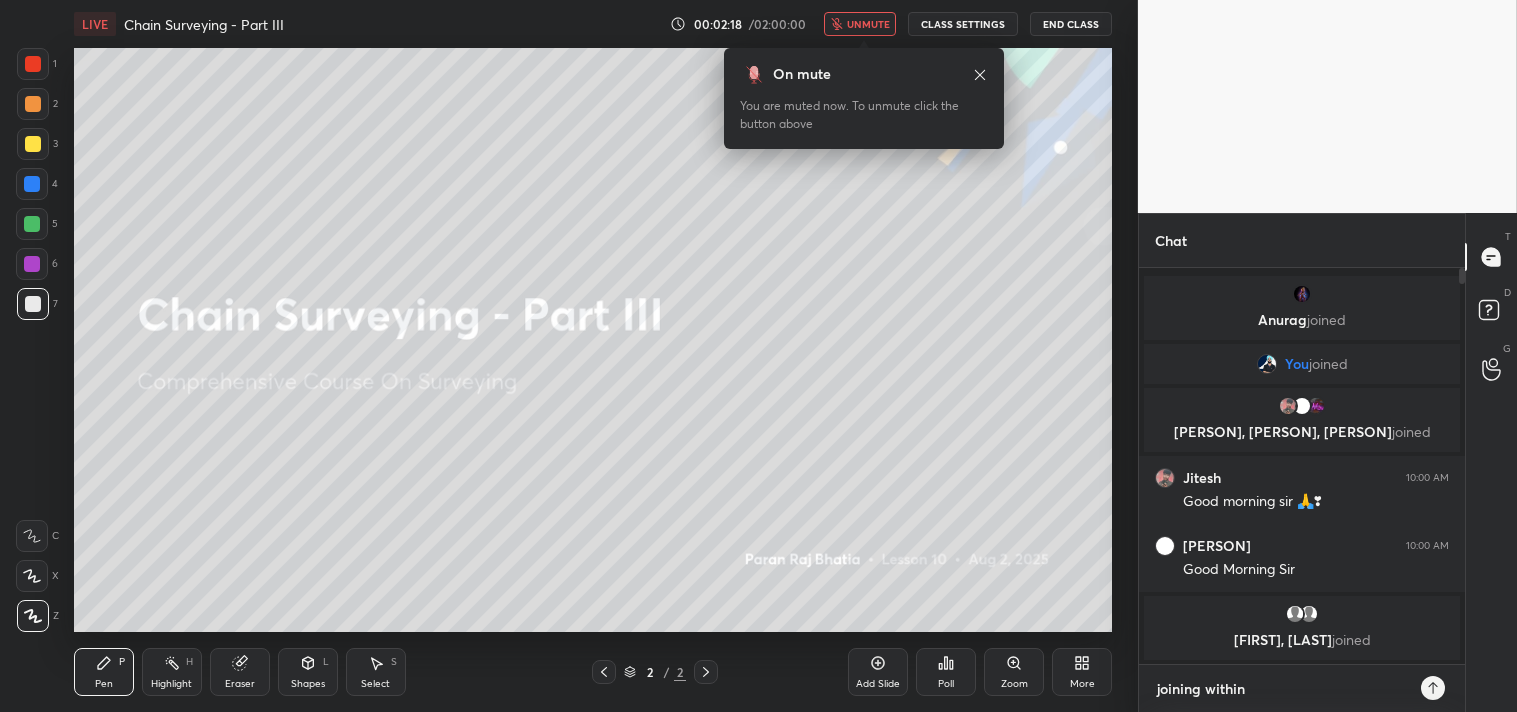 type on "joining within" 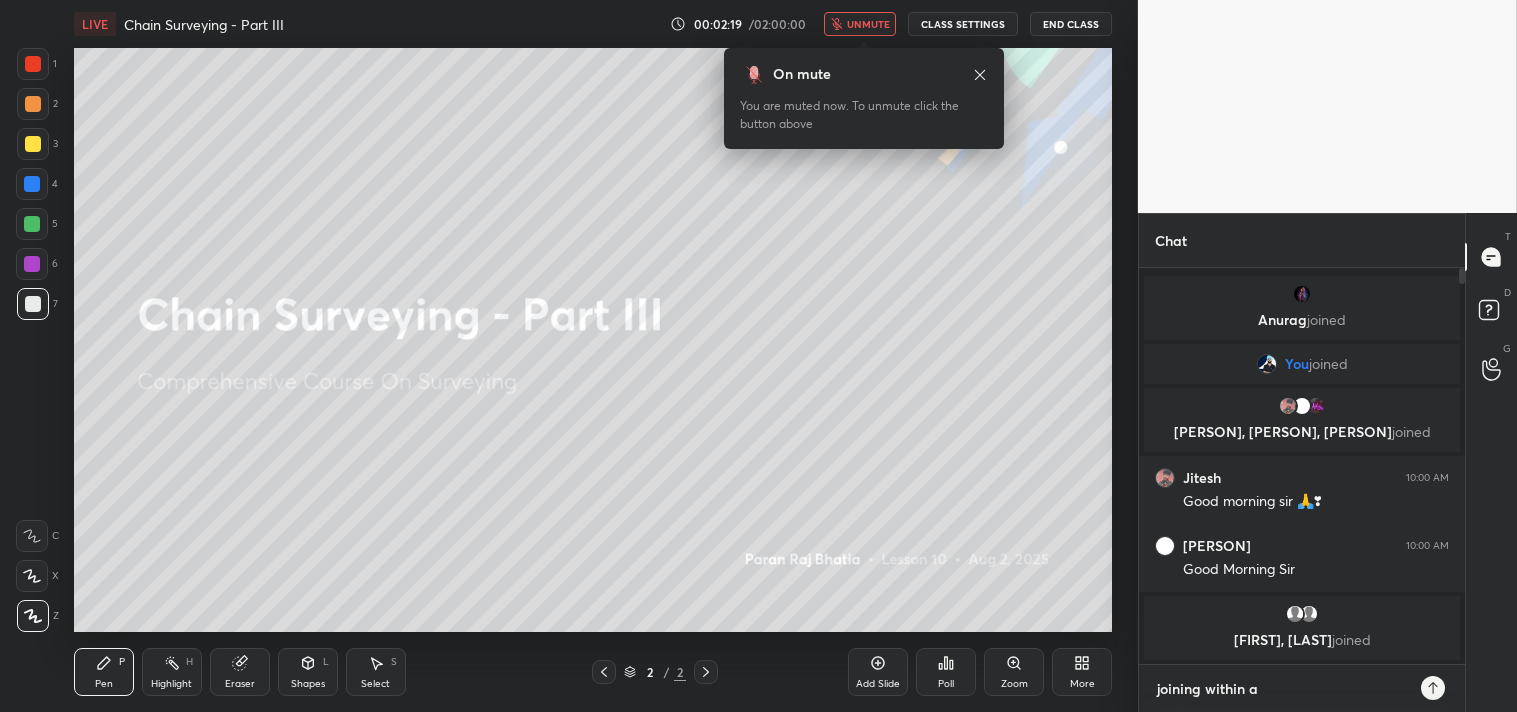 type on "joining within a" 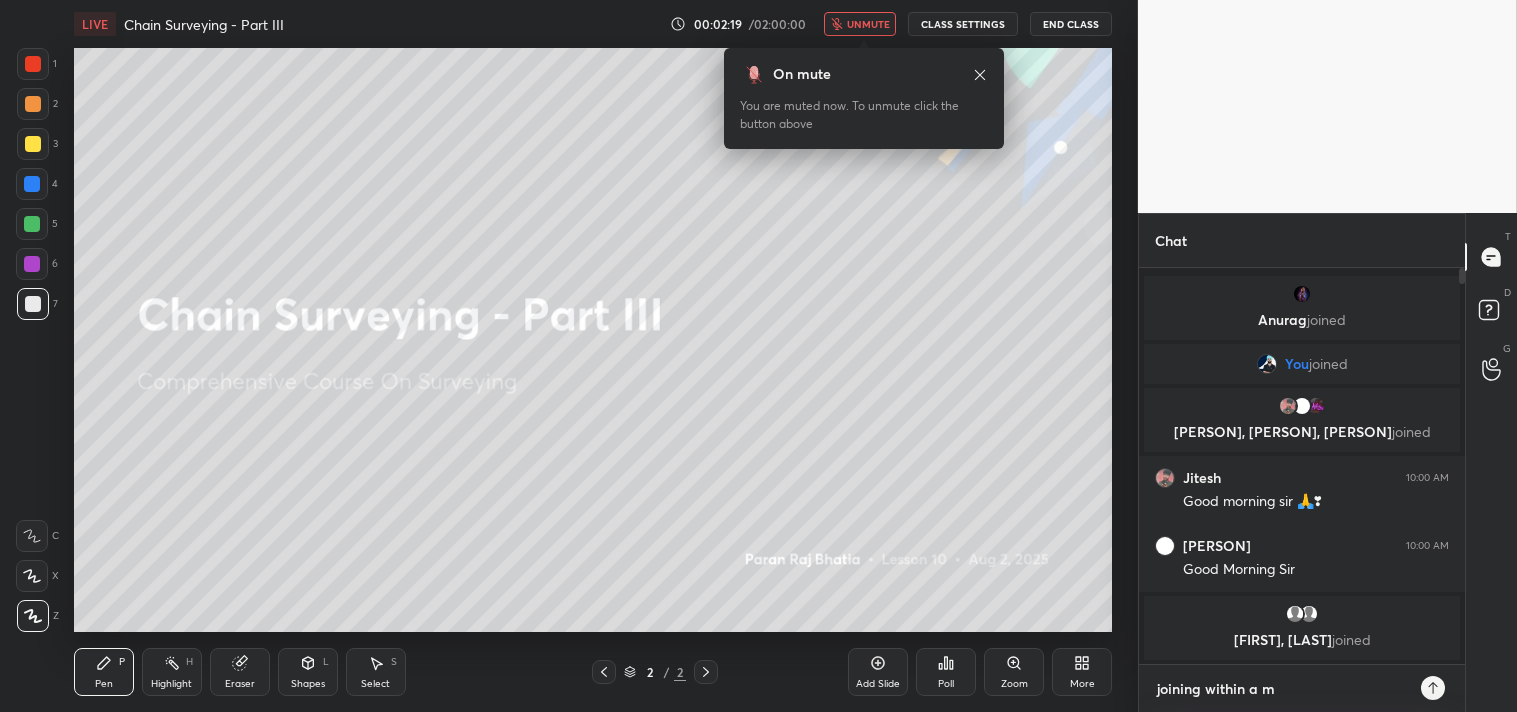 type on "joining within a mi" 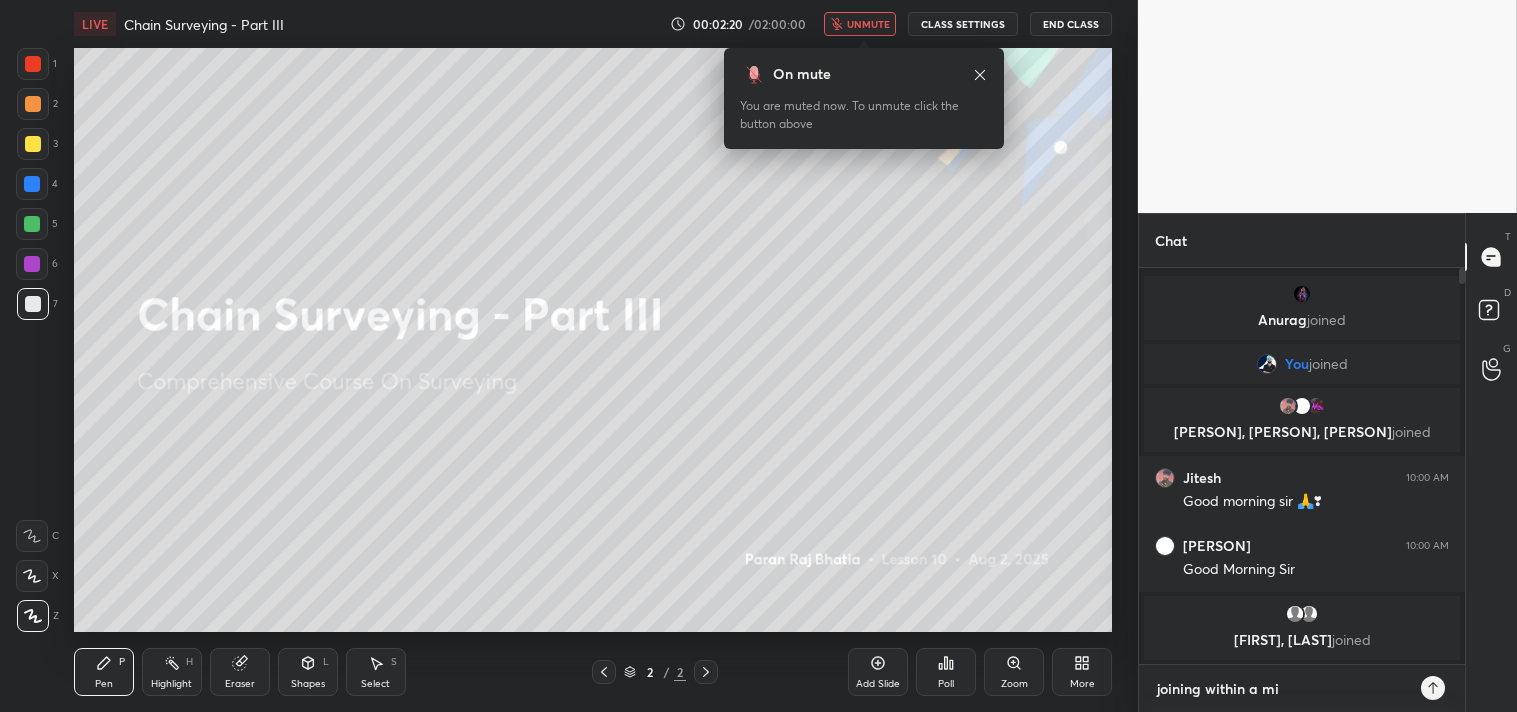 type on "joining within a min" 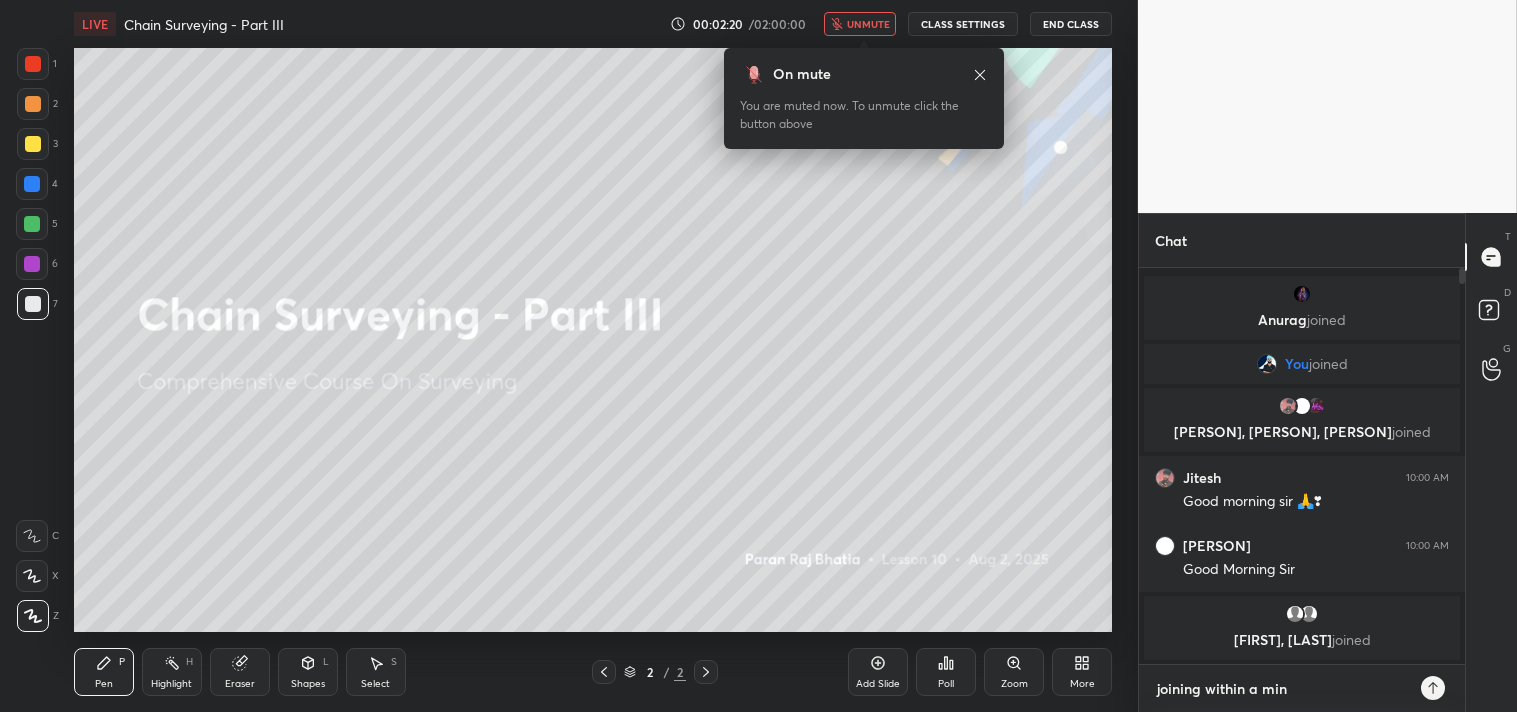 type 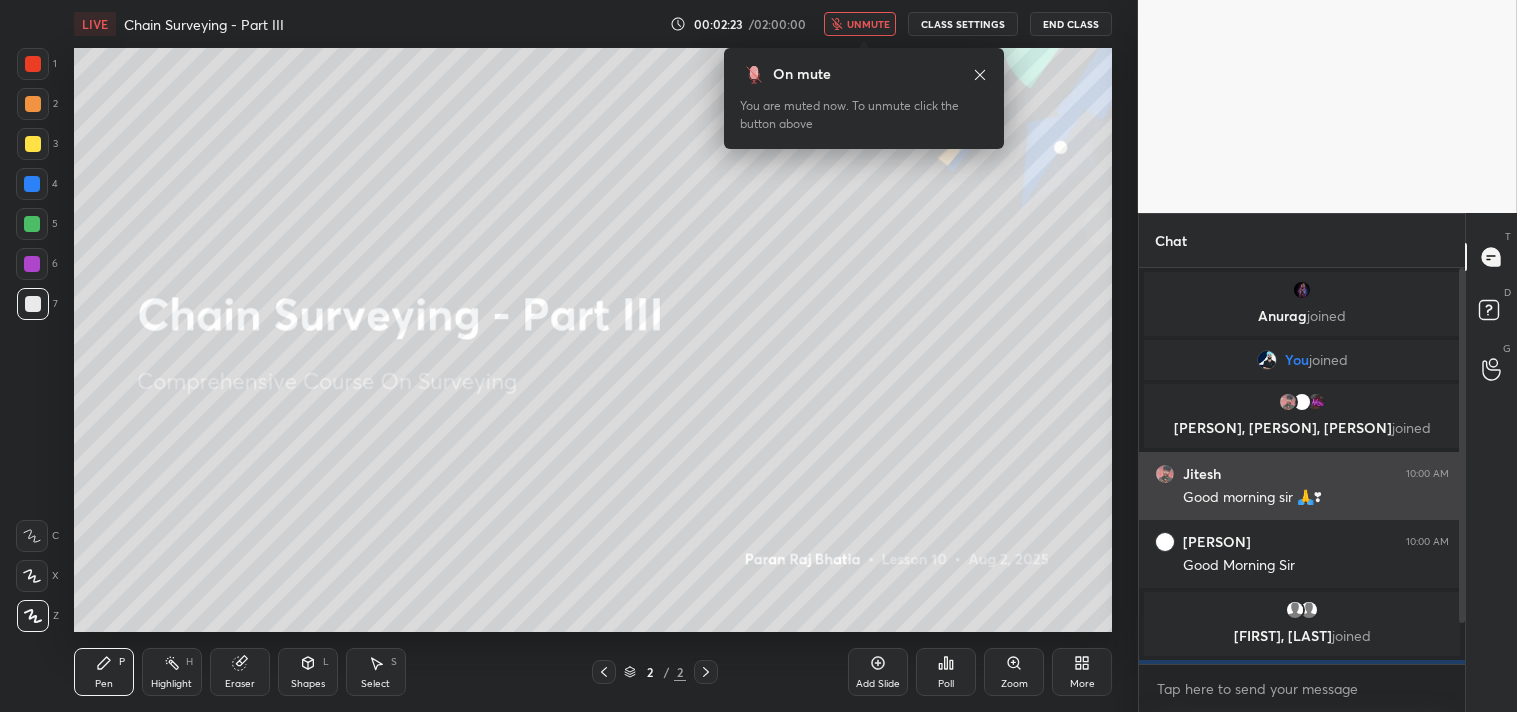 type on "x" 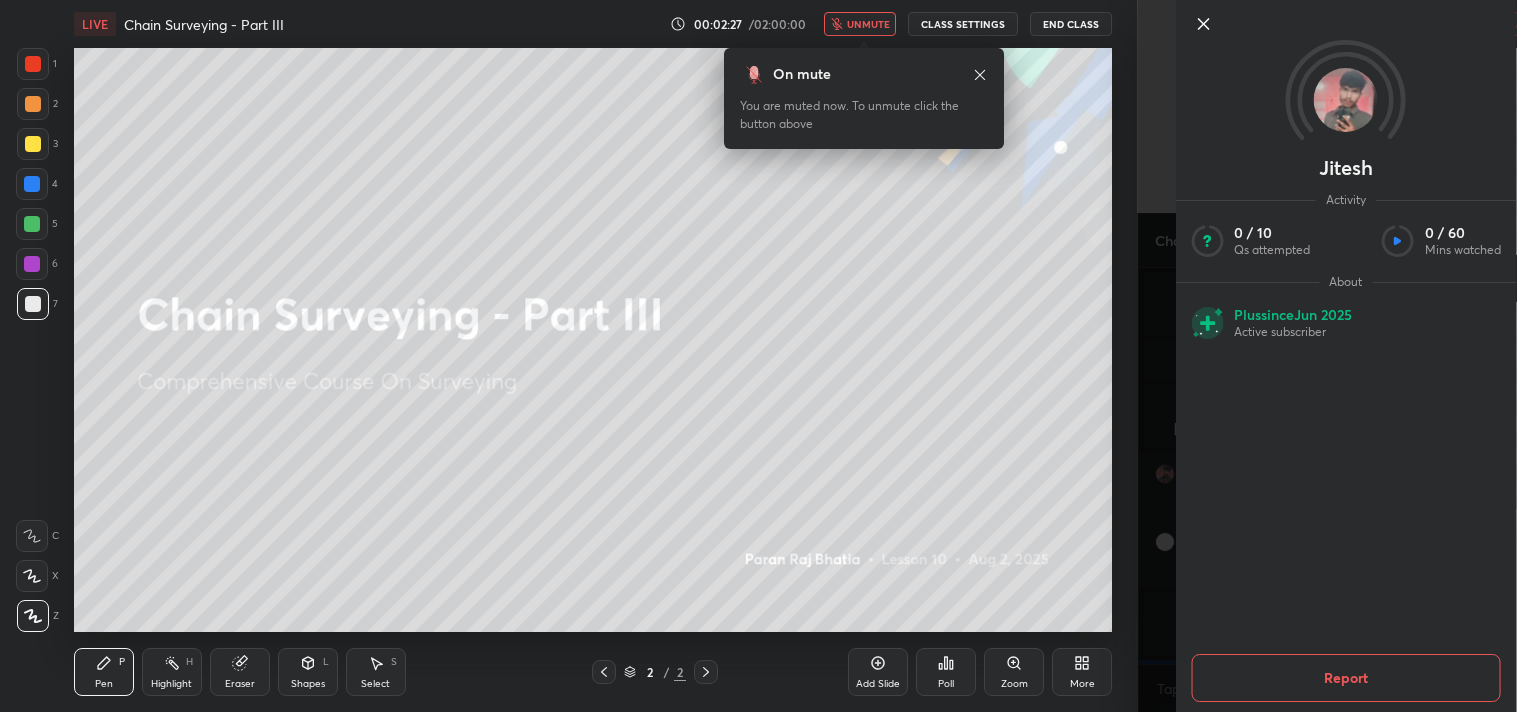 click 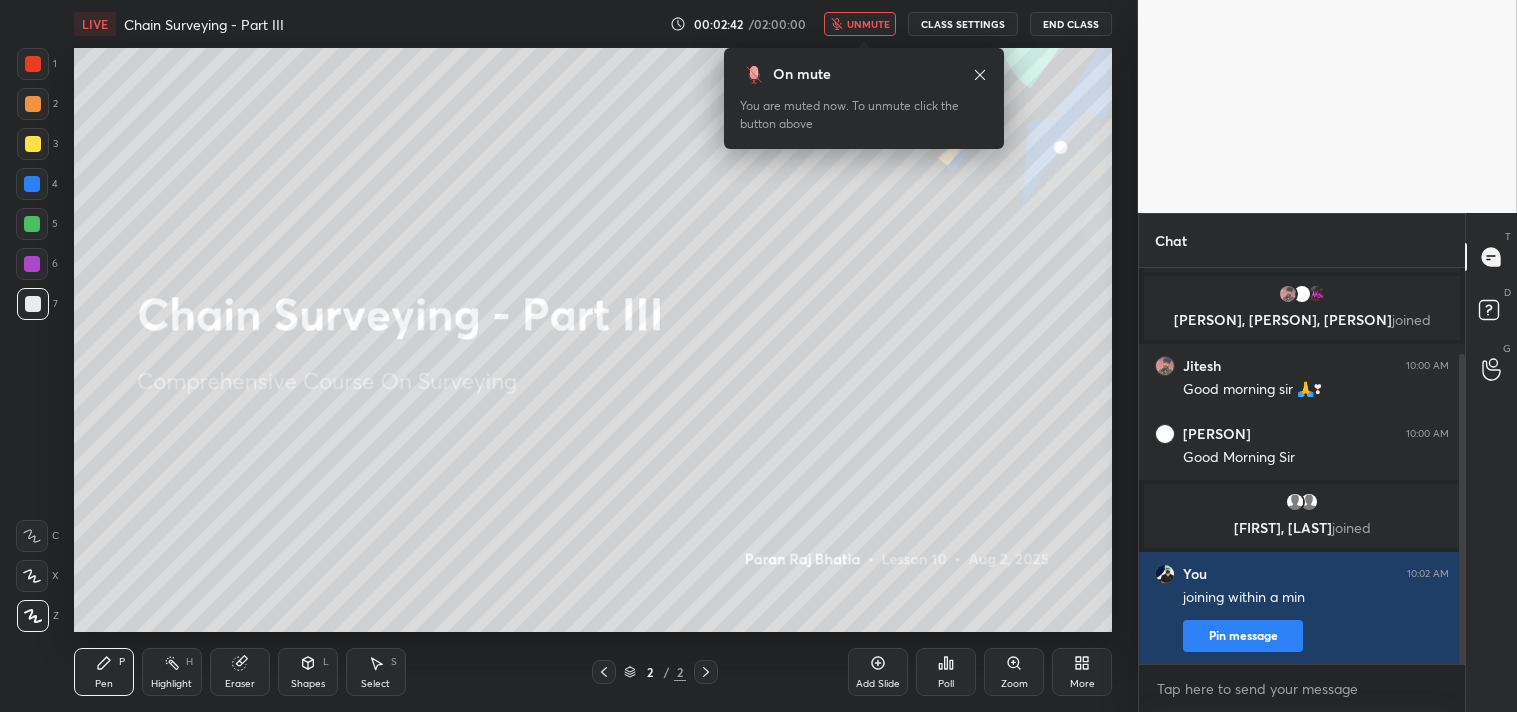 scroll, scrollTop: 180, scrollLeft: 0, axis: vertical 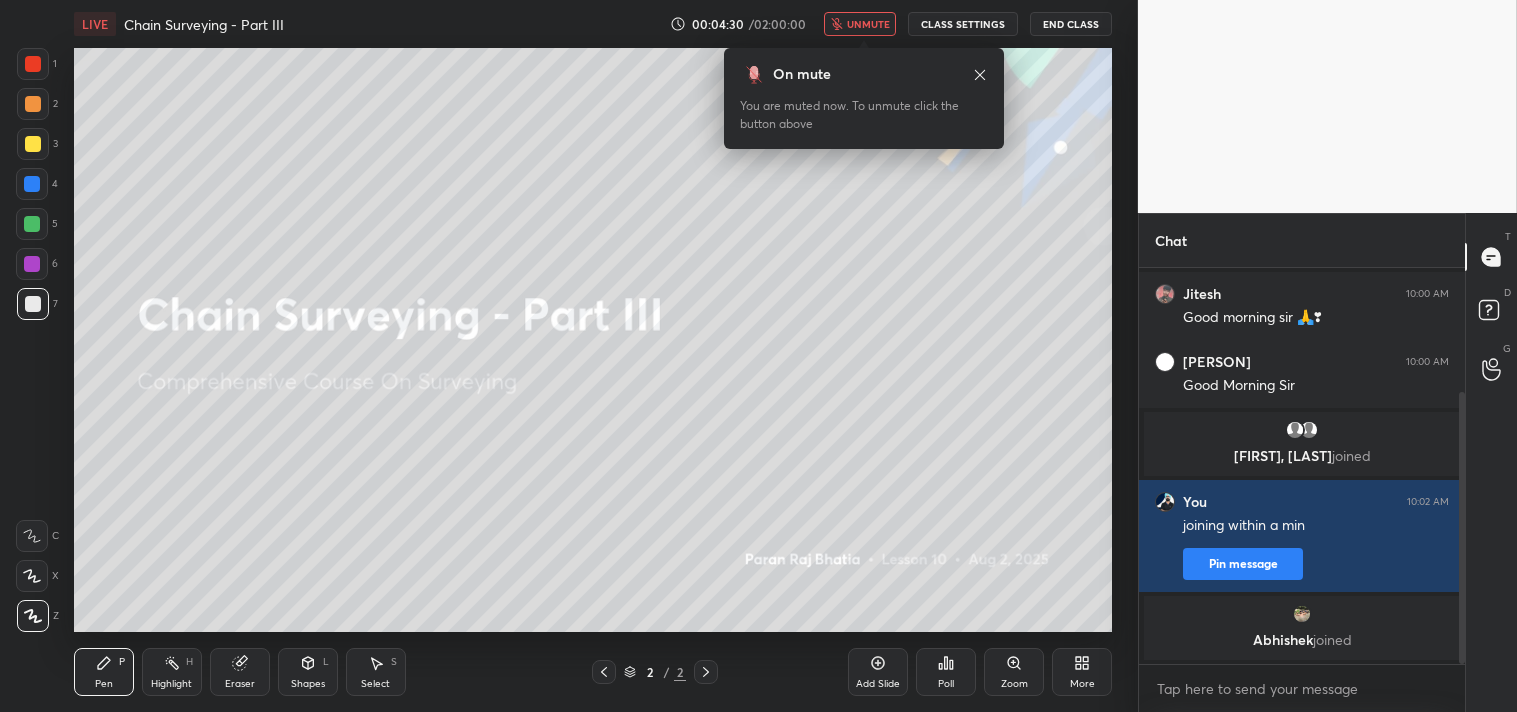 click on "CLASS SETTINGS" at bounding box center [963, 24] 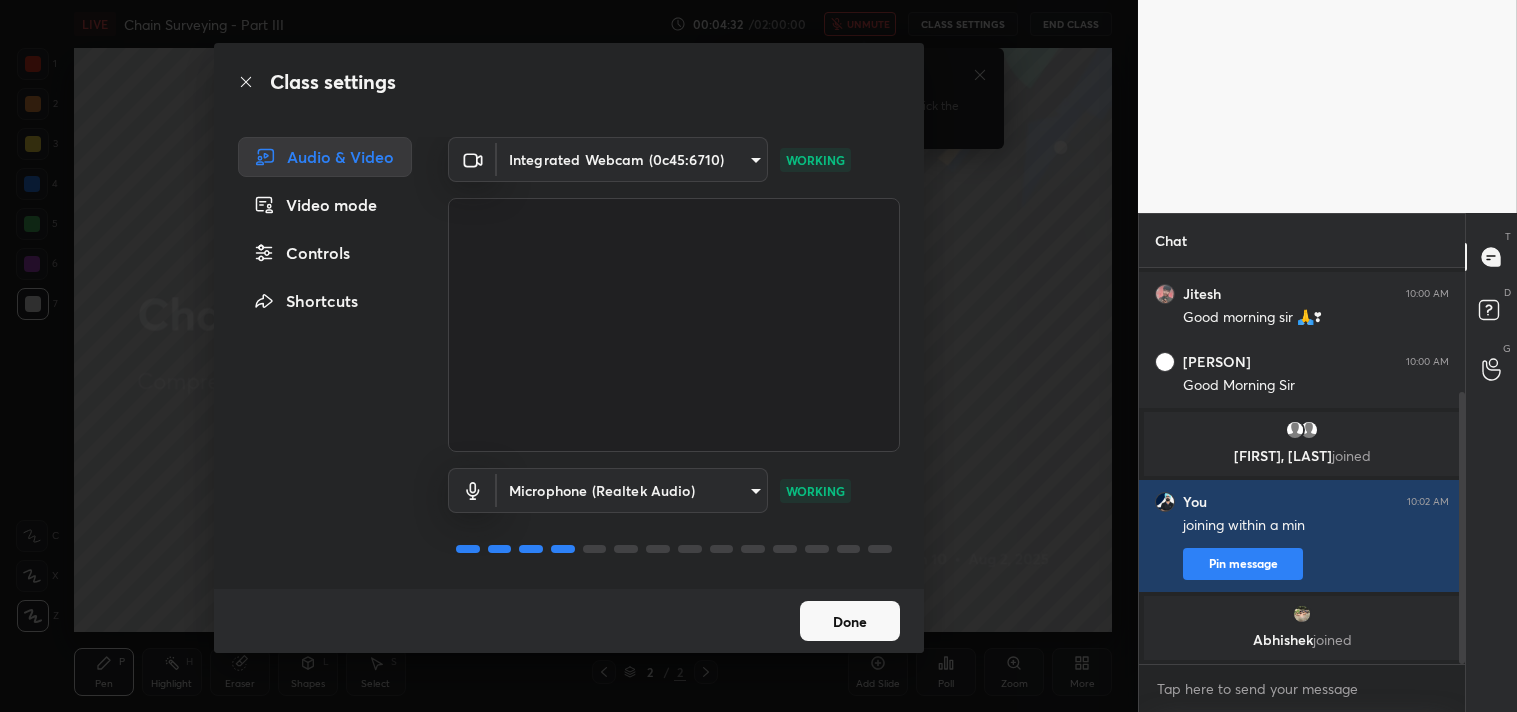 click on "1 2 3 4 5 6 7 C X Z C X Z E E Erase all   H H LIVE Chain Surveying - Part III 00:04:32 /  02:00:00 unmute CLASS SETTINGS End Class Setting up your live class Poll for   secs No correct answer Start poll Back Chain Surveying - Part III • L10 of Comprehensive Course On Surveying [FIRST] [LAST] Pen P Highlight H Eraser Shapes L Select S 2 / 2 Add Slide Poll Zoom More Chat You  joined [USER], [USER], [USER]  joined [USER] 10:00 AM Good morning sir 🙏❣ [USER] 10:00 AM Good Morning Sir [USER], [USER]  joined You 10:02 AM joining within a min Pin message [USER]  joined JUMP TO LATEST Enable hand raising Enable raise hand to speak to learners. Once enabled, chat will be turned off temporarily. Enable x   introducing Raise a hand with a doubt Now learners can raise their hand along with a doubt  How it works? Doubts asked by learners will show up here NEW DOUBTS ASKED No one has raised a hand yet Can't raise hand Looks like educator just invited you to speak. Please wait before you can raise your hand again." at bounding box center (758, 356) 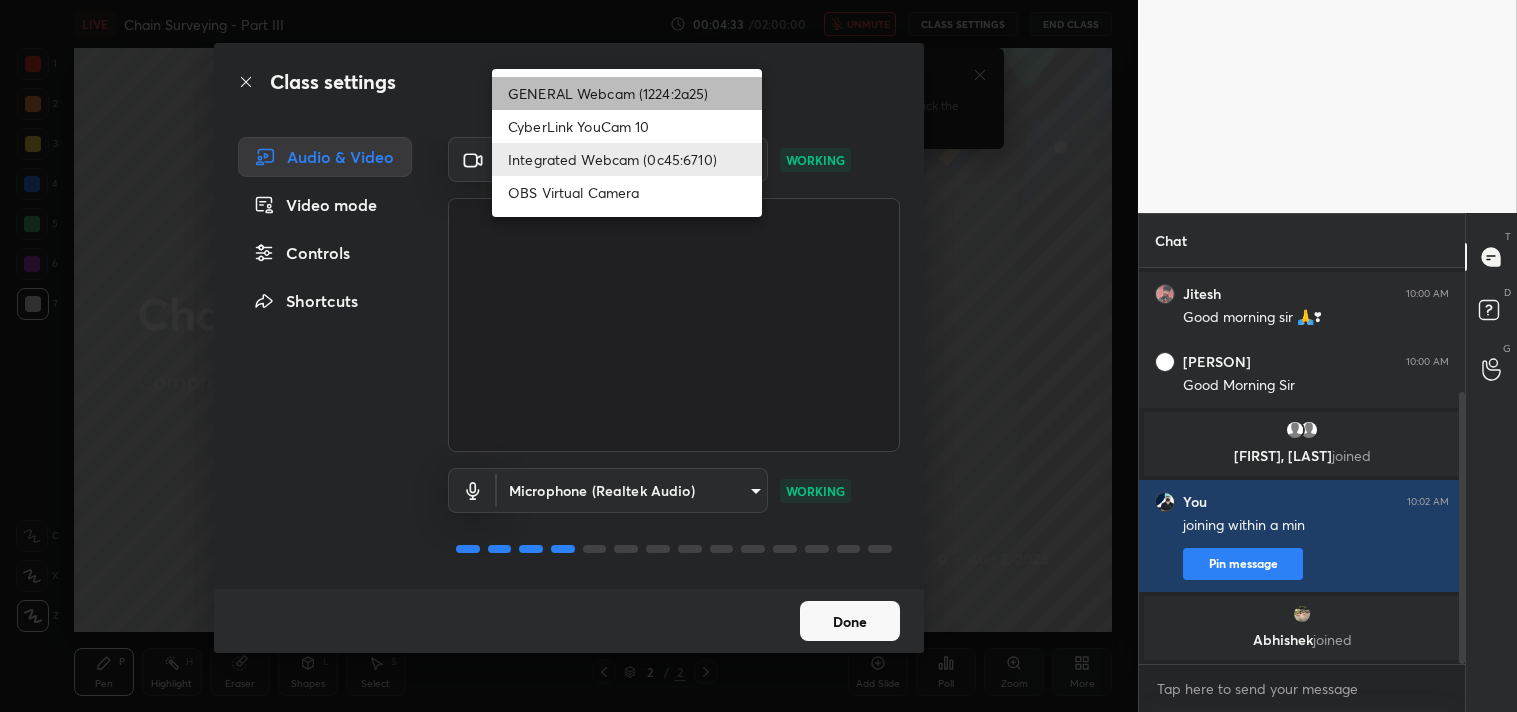 click on "GENERAL Webcam (1224:2a25)" at bounding box center (627, 93) 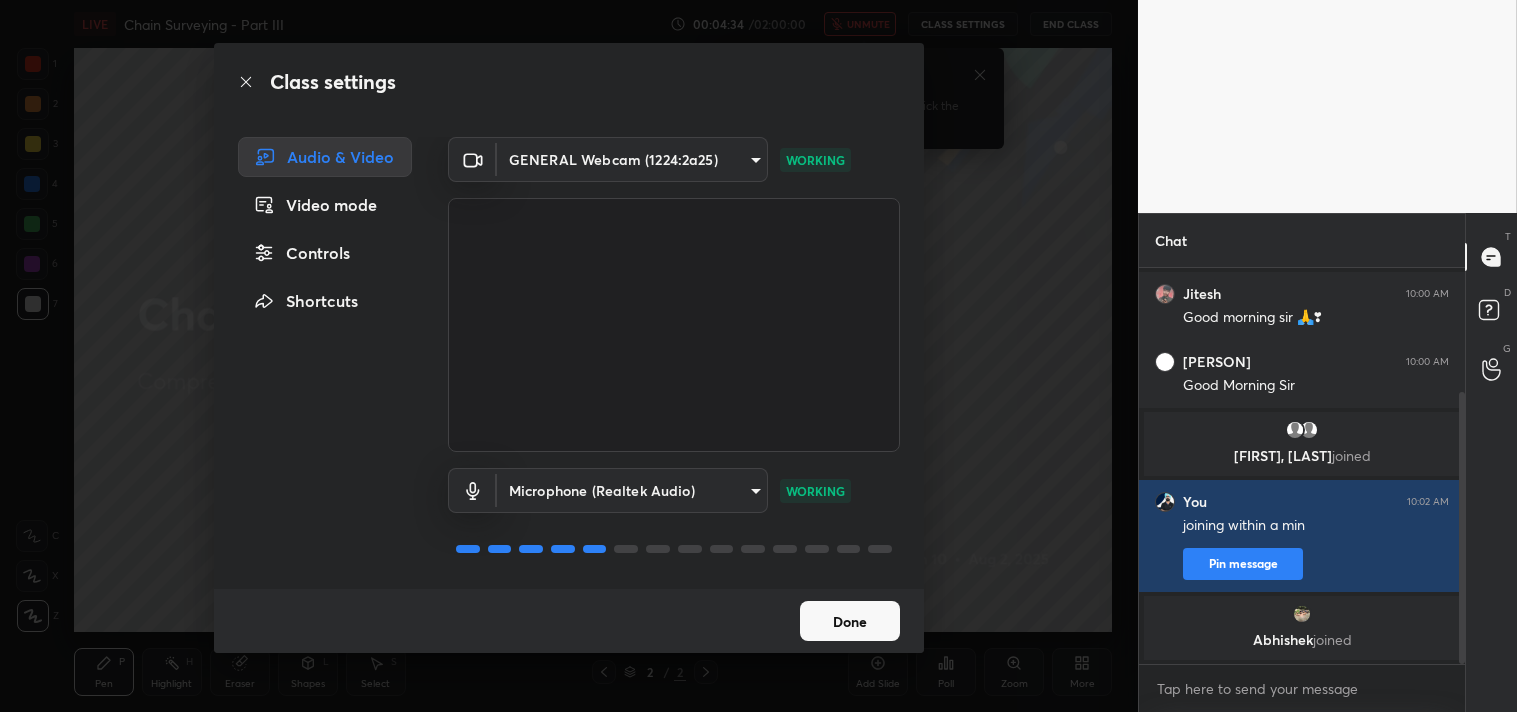 click on "Done" at bounding box center (850, 621) 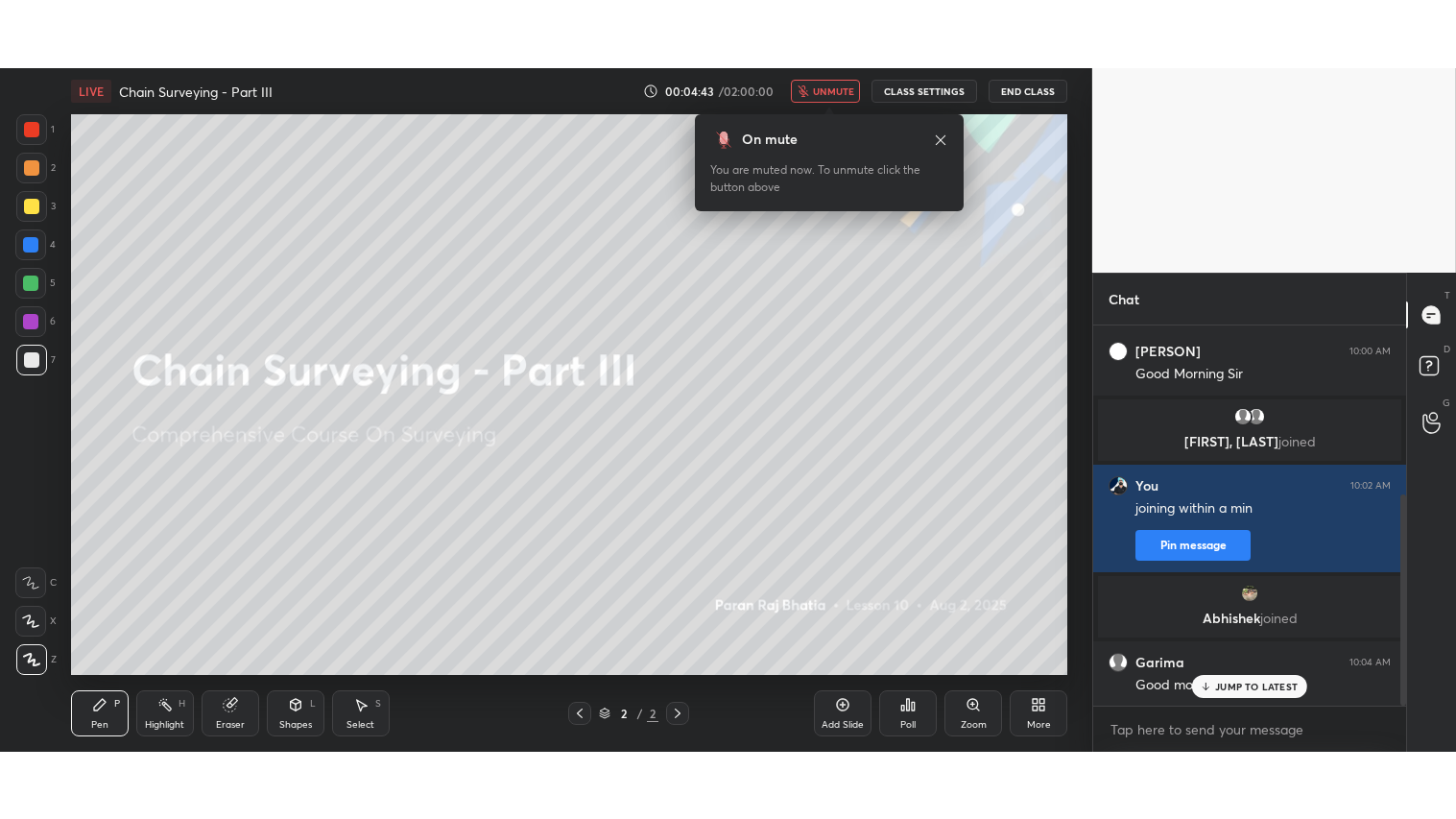 scroll, scrollTop: 302, scrollLeft: 0, axis: vertical 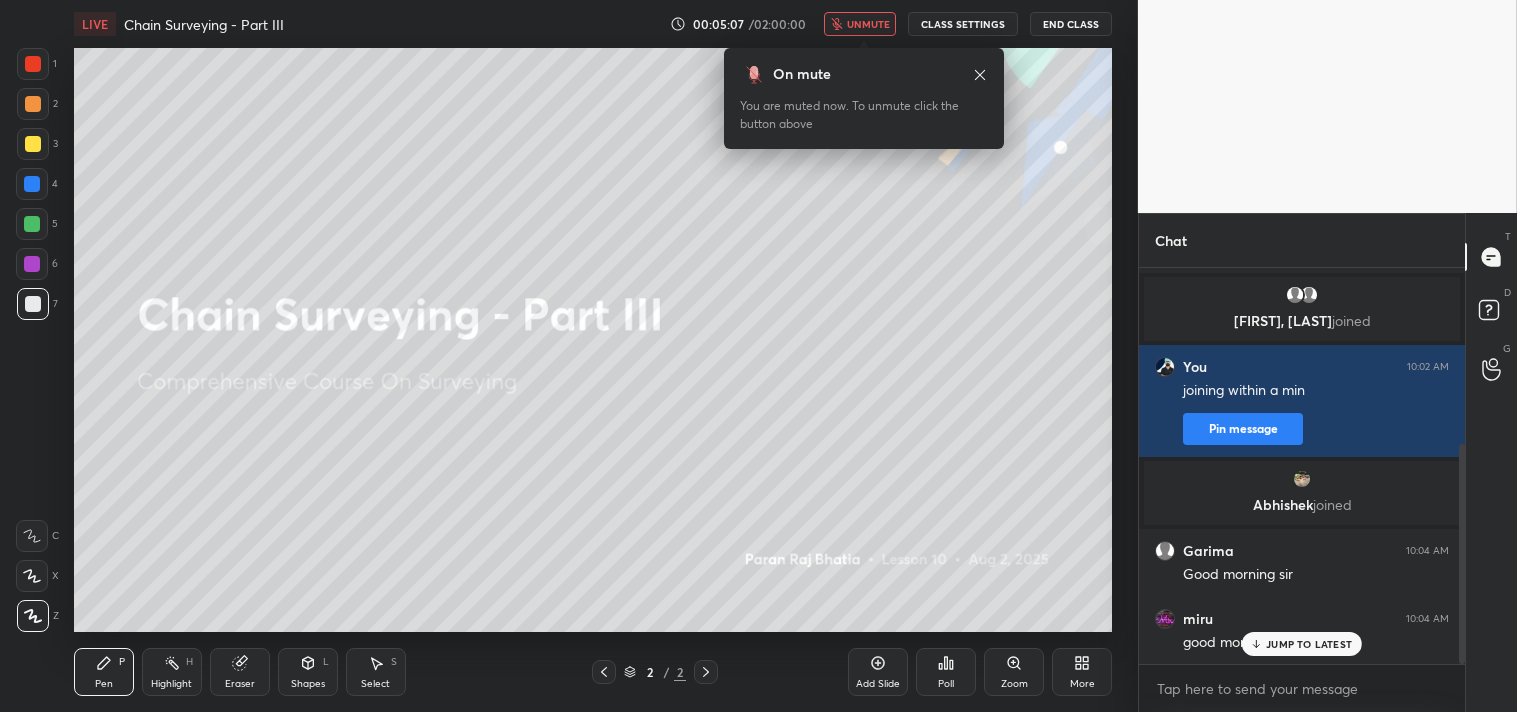 click 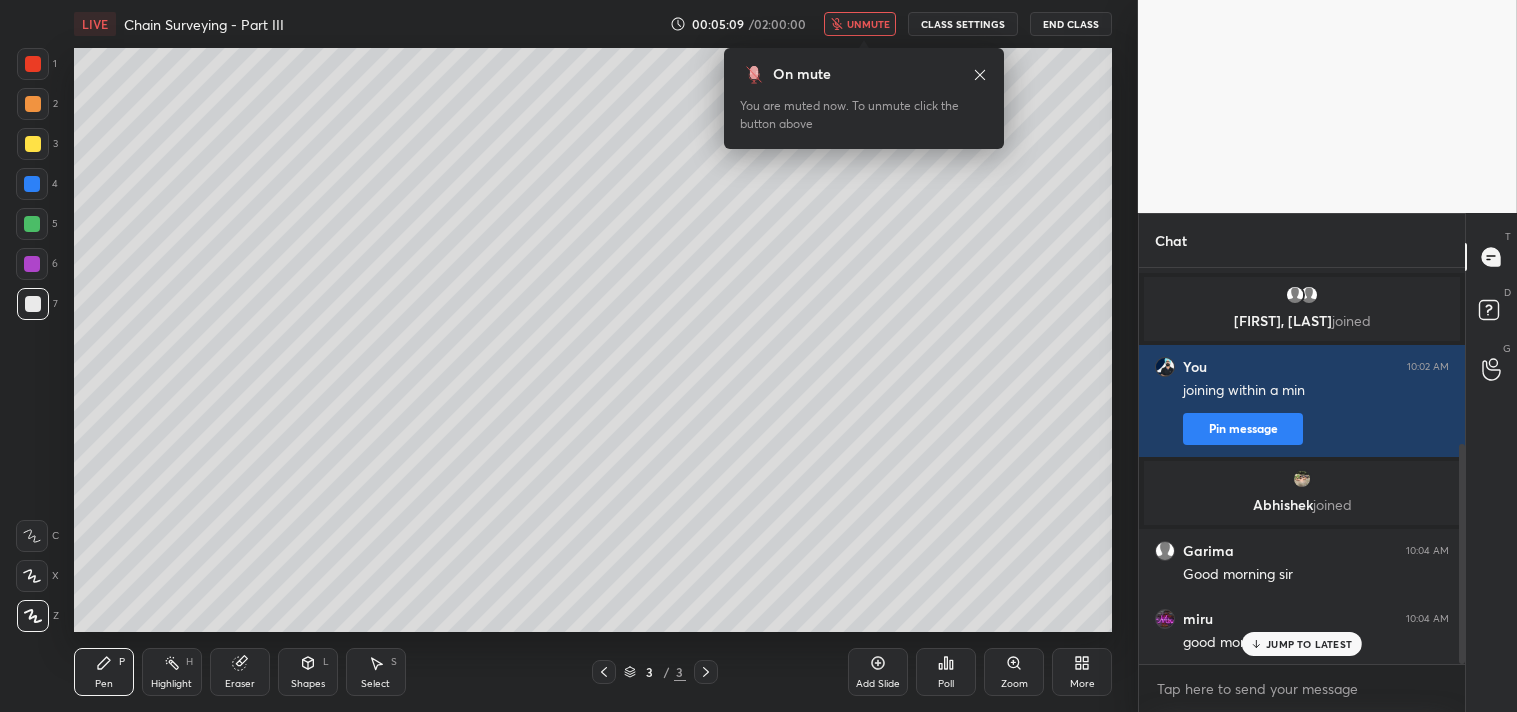 click 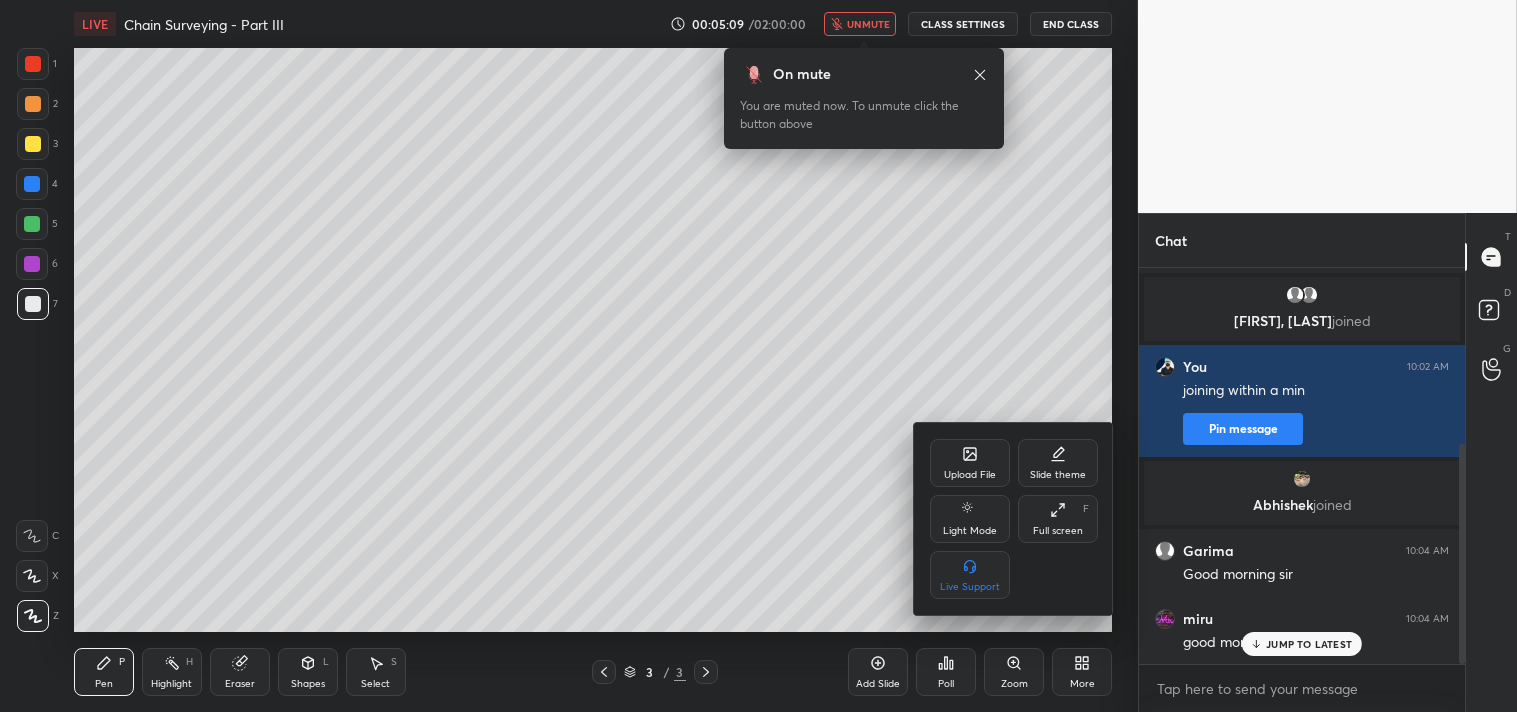 click on "Full screen F" at bounding box center (1058, 519) 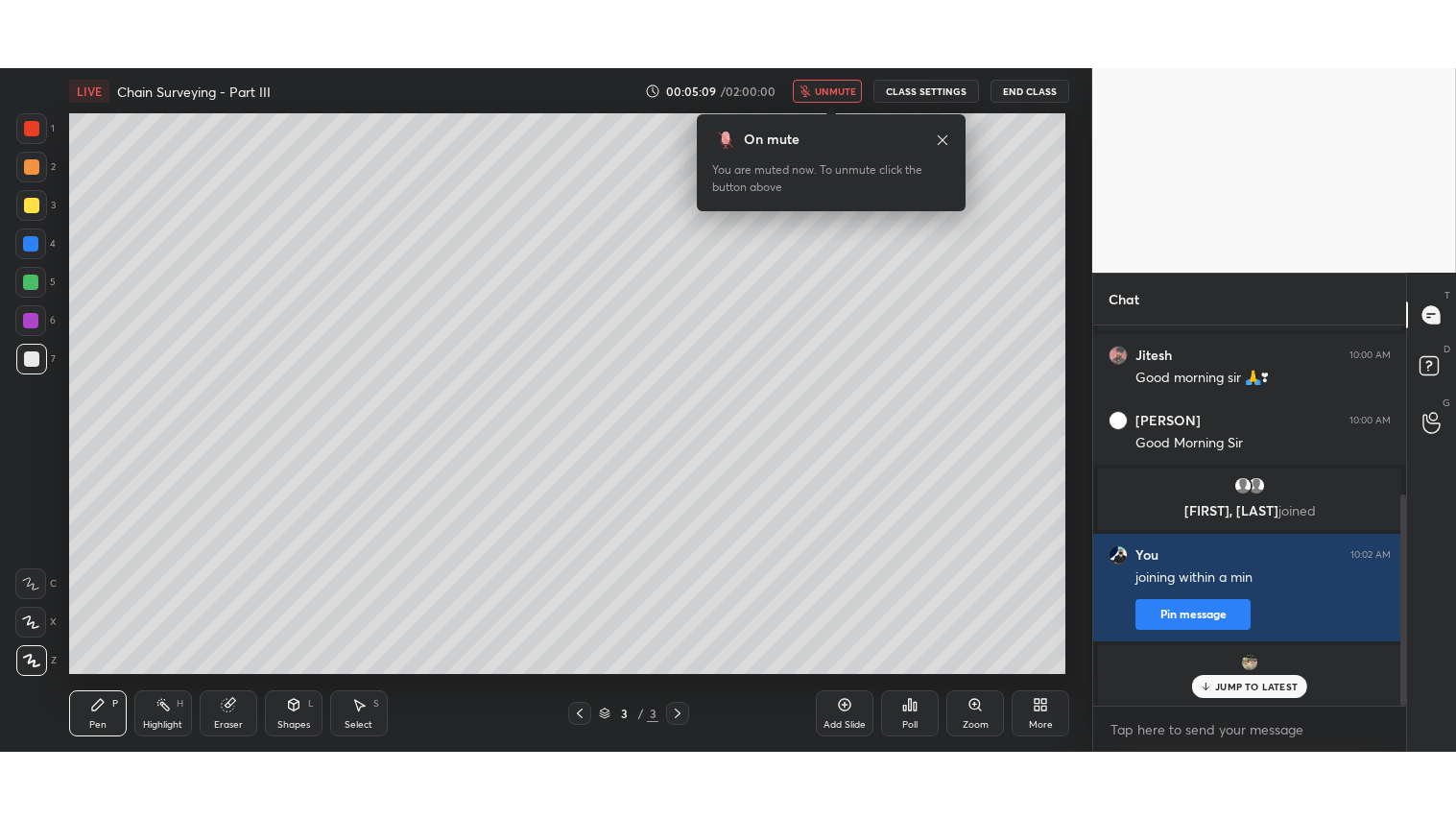 scroll, scrollTop: 95317, scrollLeft: 94962, axis: both 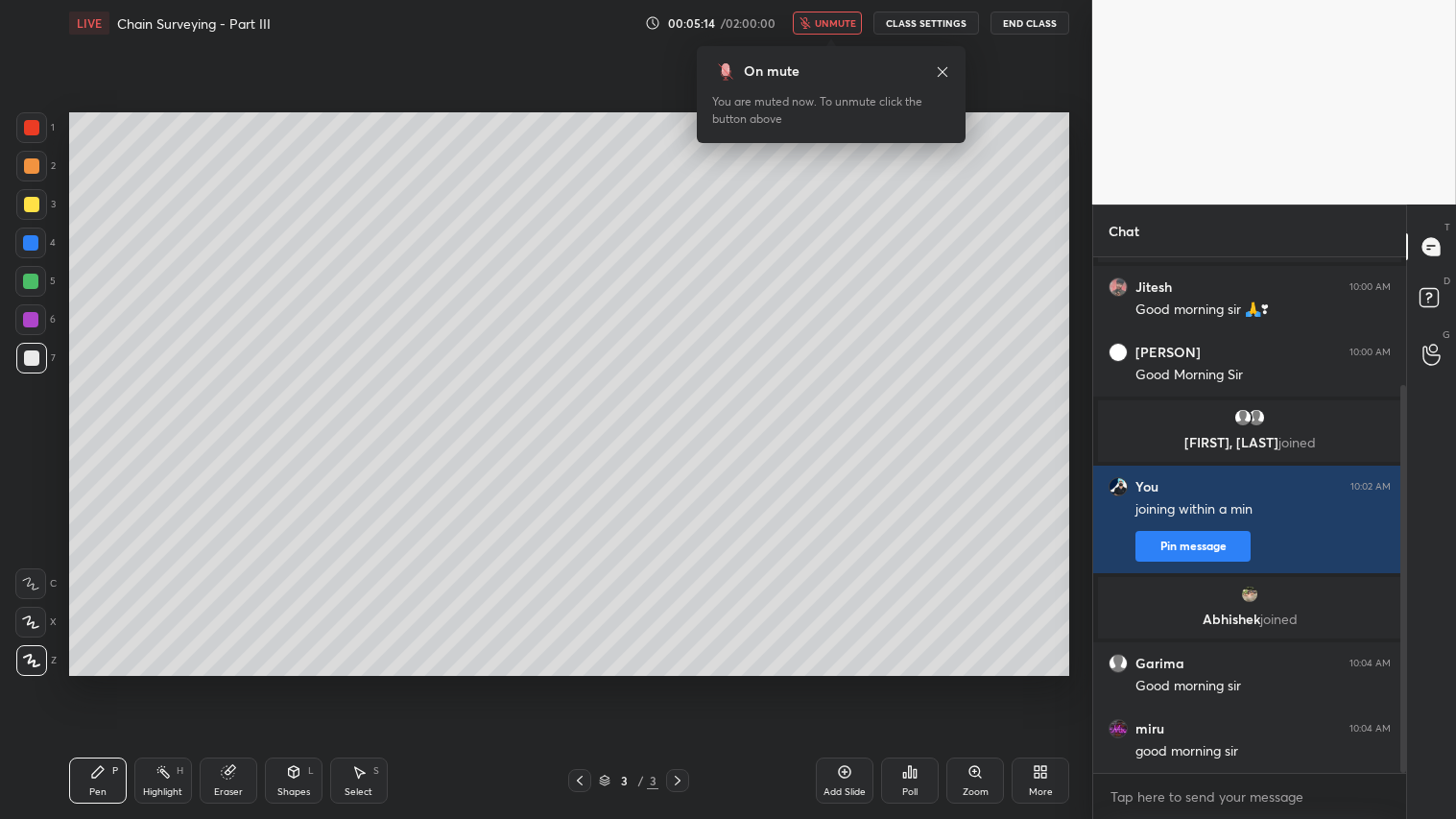 click on "Eraser" at bounding box center [228, 781] 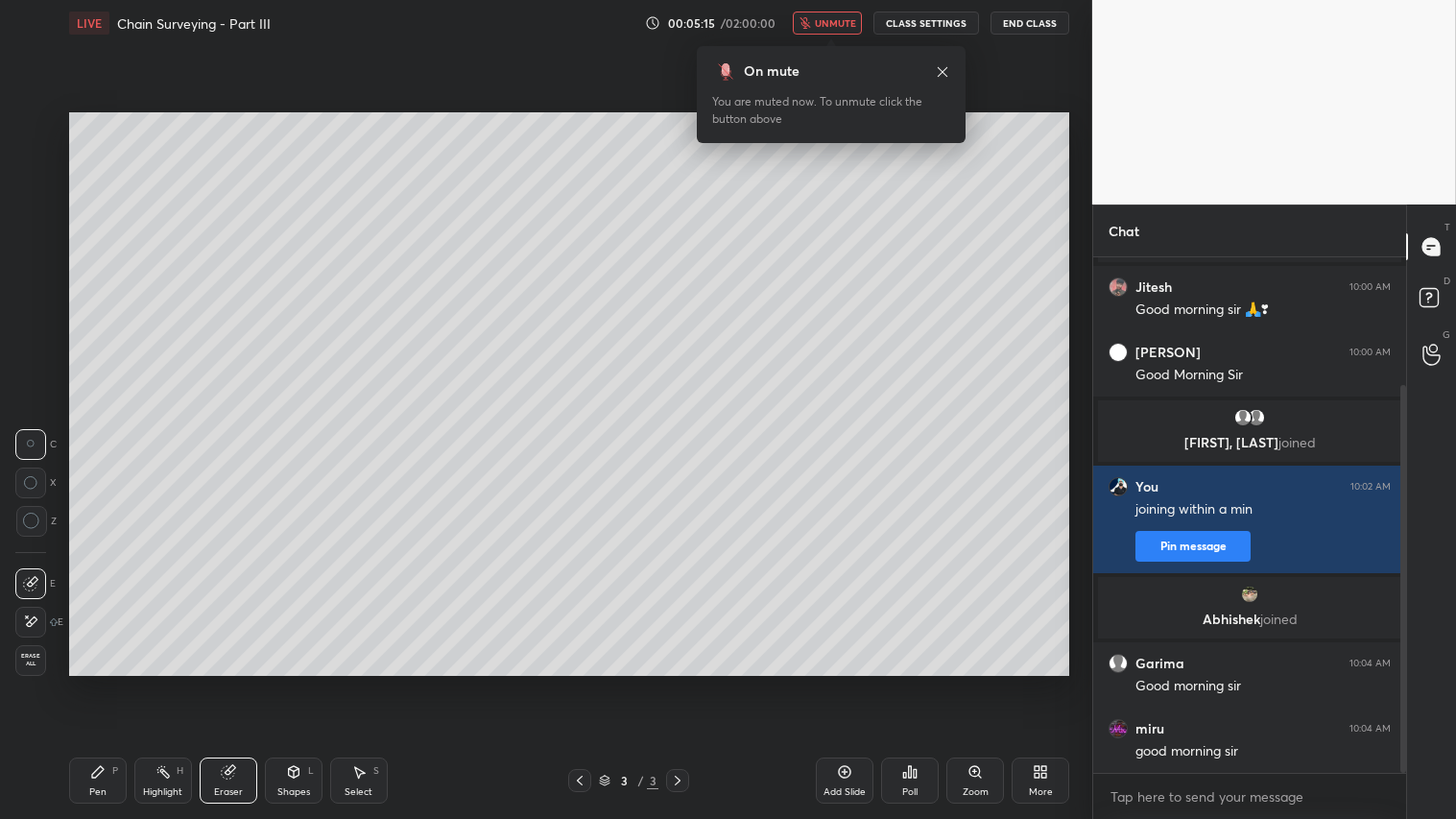 drag, startPoint x: 33, startPoint y: 651, endPoint x: 59, endPoint y: 639, distance: 28.635642 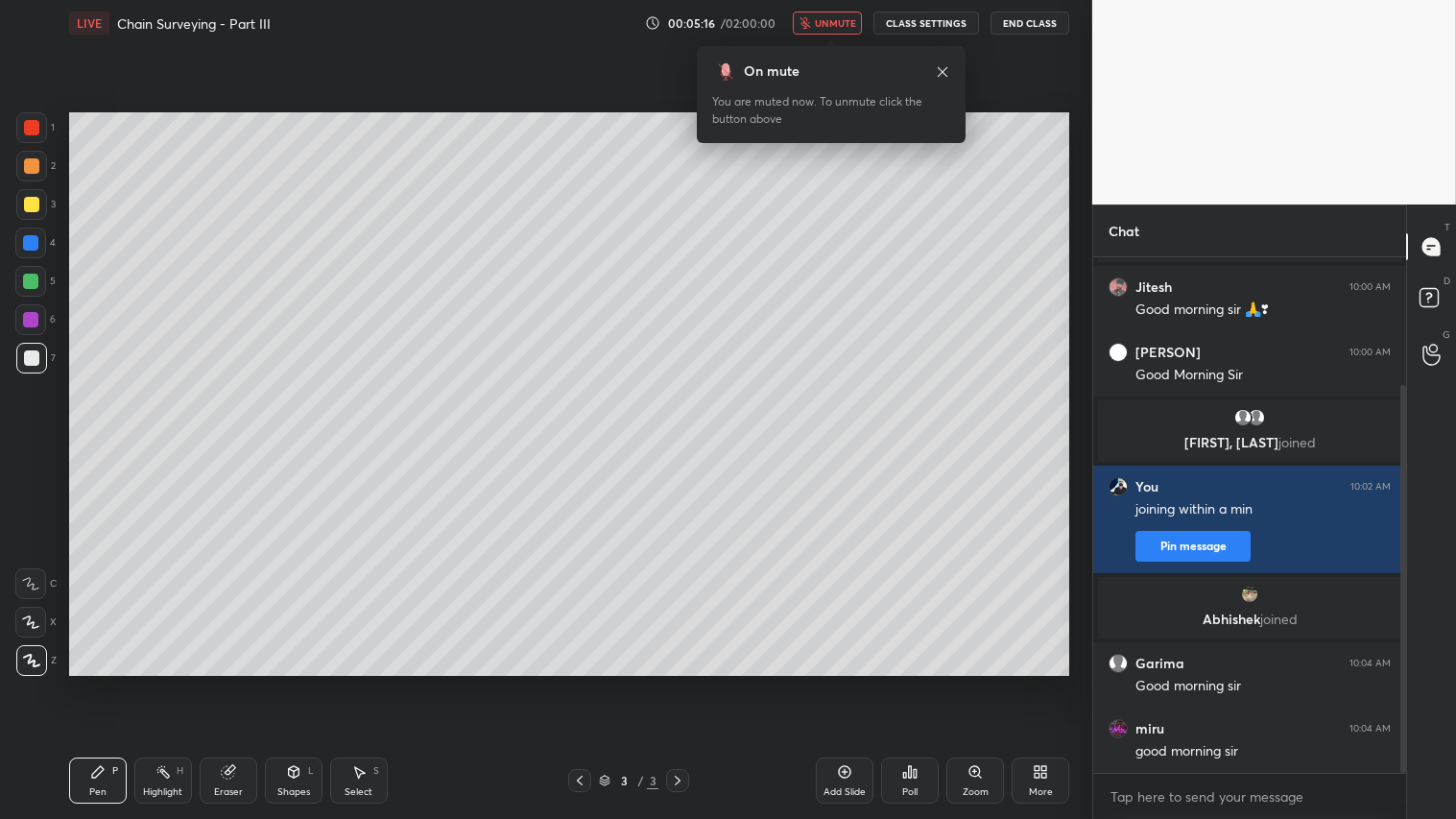 click on "CLASS SETTINGS" at bounding box center (926, 23) 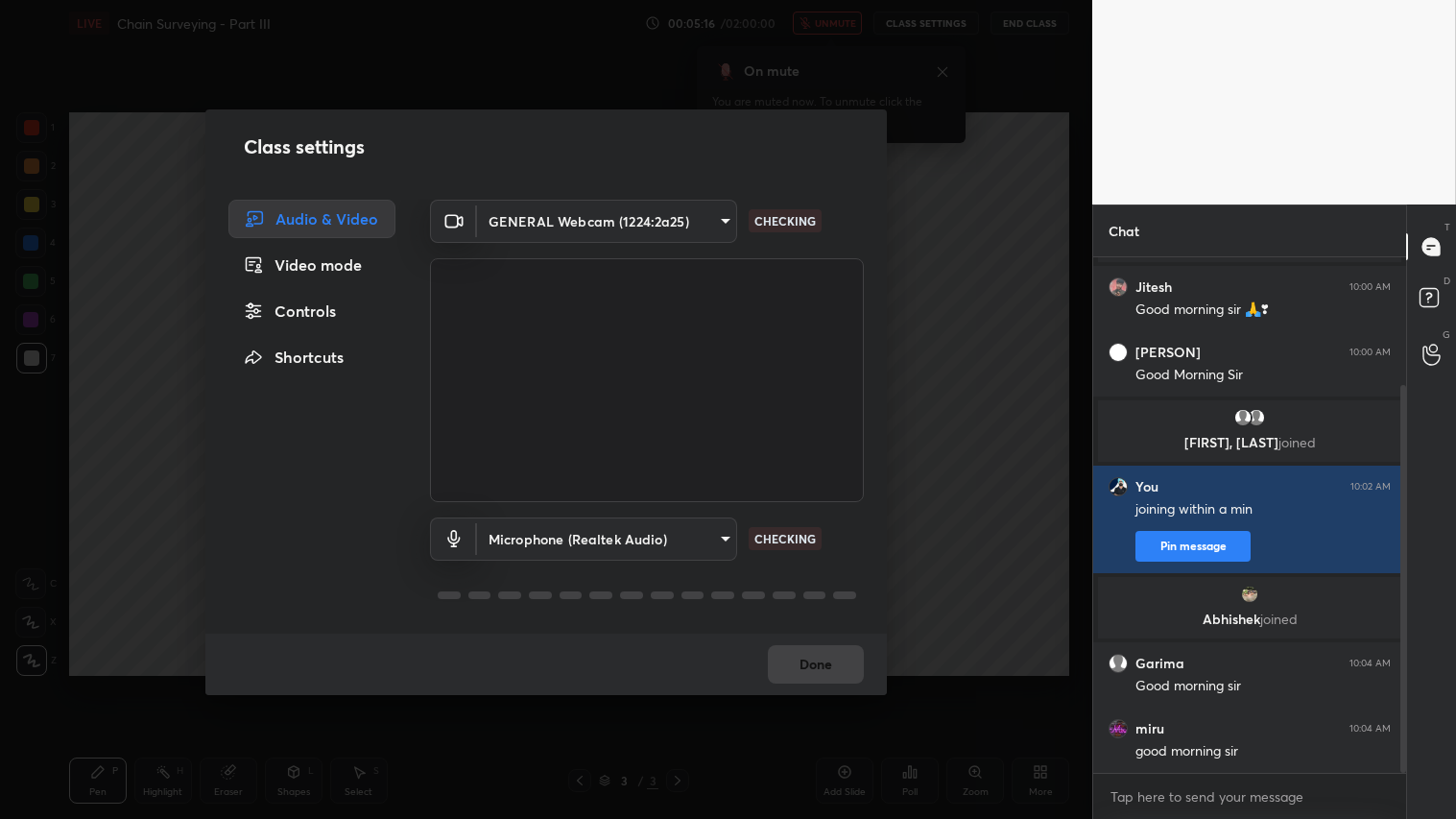 click on "1 2 3 4 5 6 7 C X Z C X Z E E Erase all   H H LIVE Chain Surveying - Part III 00:05:16 /  02:00:00 unmute CLASS SETTINGS End Class Setting up your live class Poll for   secs No correct answer Start poll Back Chain Surveying - Part III • L10 of Comprehensive Course On Surveying [FIRST] [LAST] Pen P Highlight H Eraser Shapes L Select S 3 / 3 Add Slide Poll Zoom More Chat [FIRST]  joined You  joined [FIRST], [FIRST], [FIRST]  joined [FIRST] 10:00 AM Good morning sir 🙏❣ [FIRST] 10:00 AM Good Morning Sir [FIRST], [FIRST]  joined You 10:02 AM joining within a min Pin message [FIRST]  joined [FIRST] 10:04 AM Good morning sir [FIRST] 10:04 AM good morning sir JUMP TO LATEST Enable hand raising Enable raise hand to speak to learners. Once enabled, chat will be turned off temporarily. Enable x   introducing Raise a hand with a doubt Now learners can raise their hand along with a doubt  How it works? Doubts asked by learners will show up here NEW DOUBTS ASKED No one has raised a hand yet Can't raise hand Got it T D G ​" at bounding box center [728, 409] 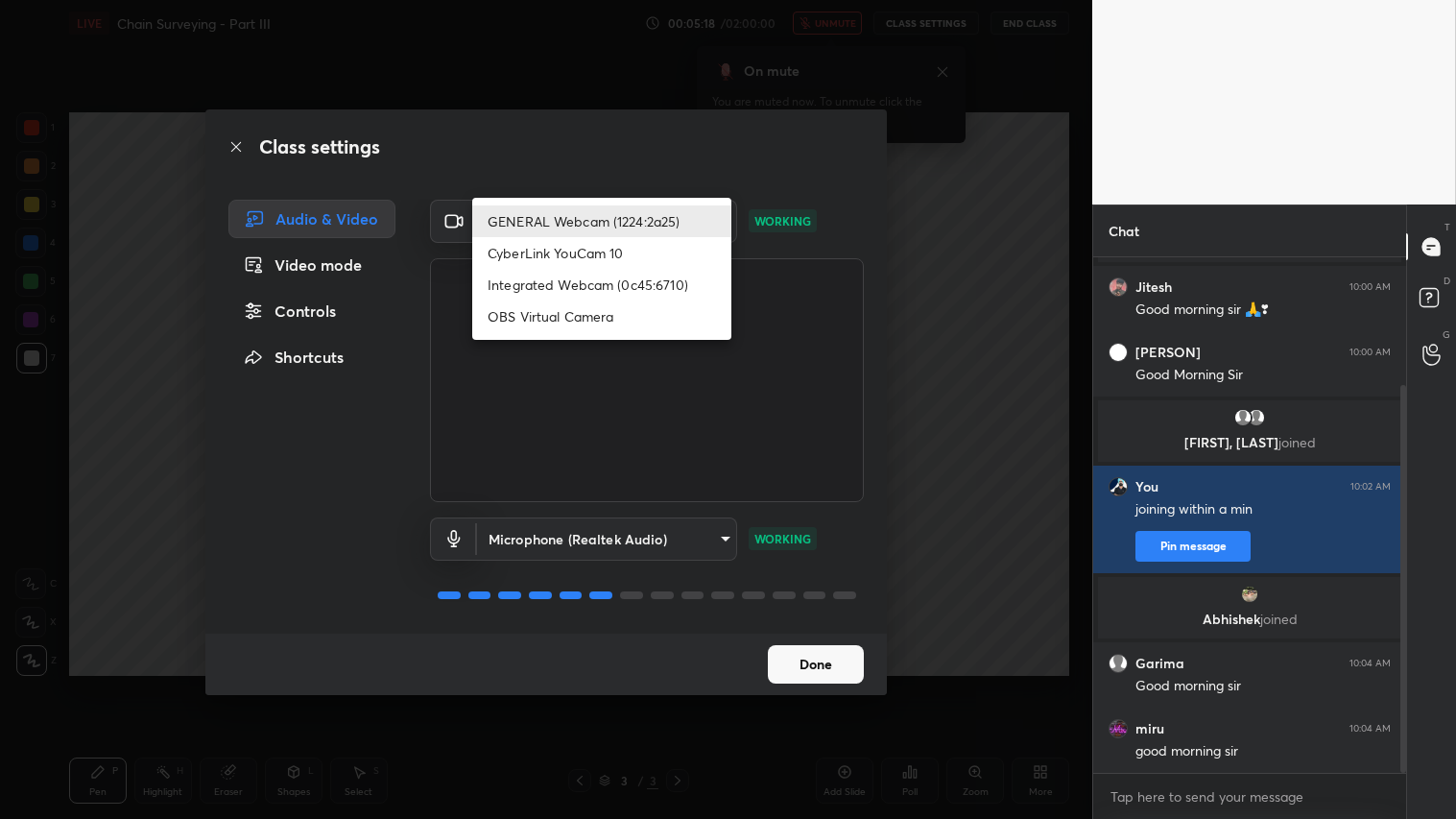 click at bounding box center [728, 409] 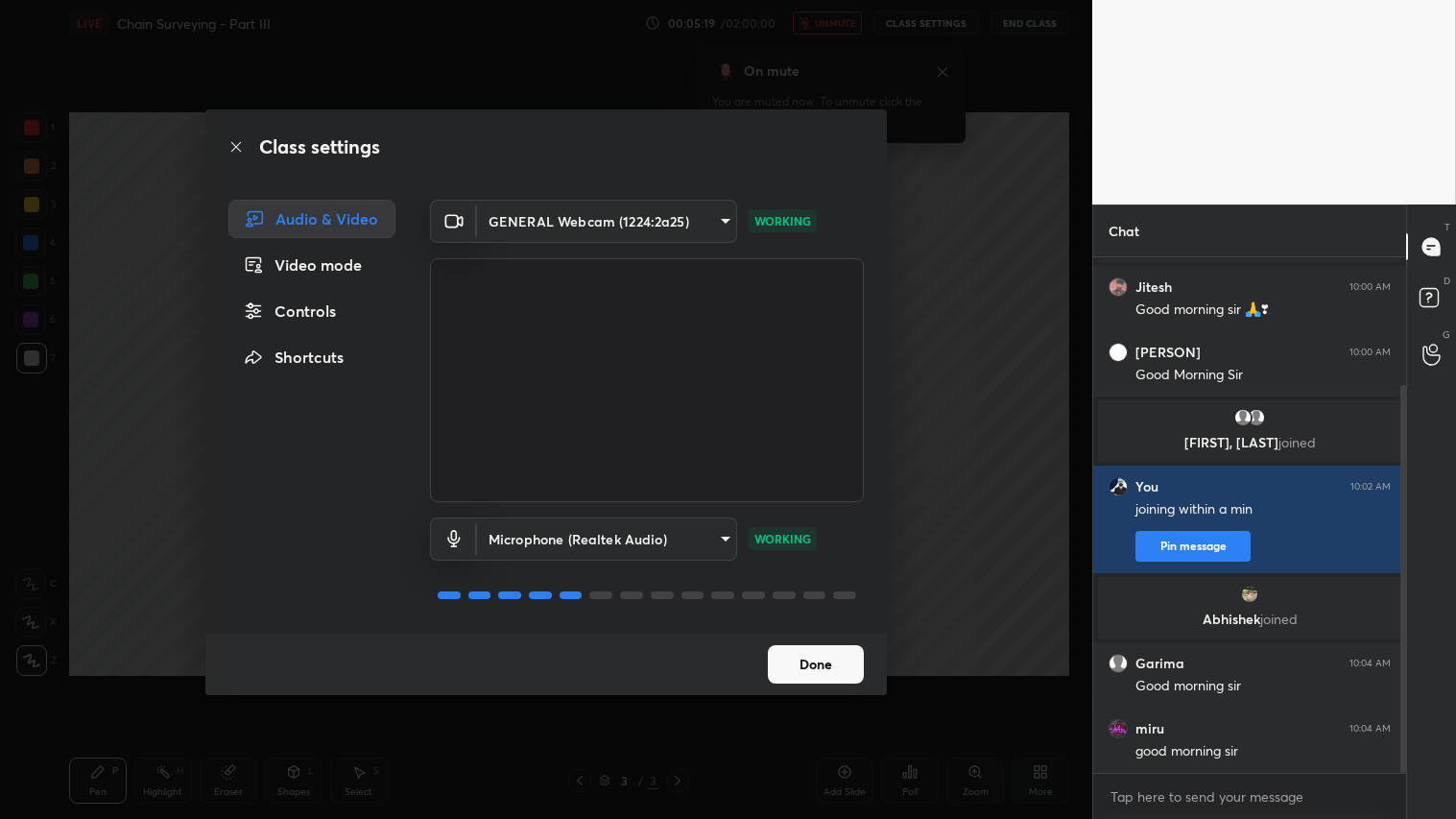click on "Done" at bounding box center [816, 664] 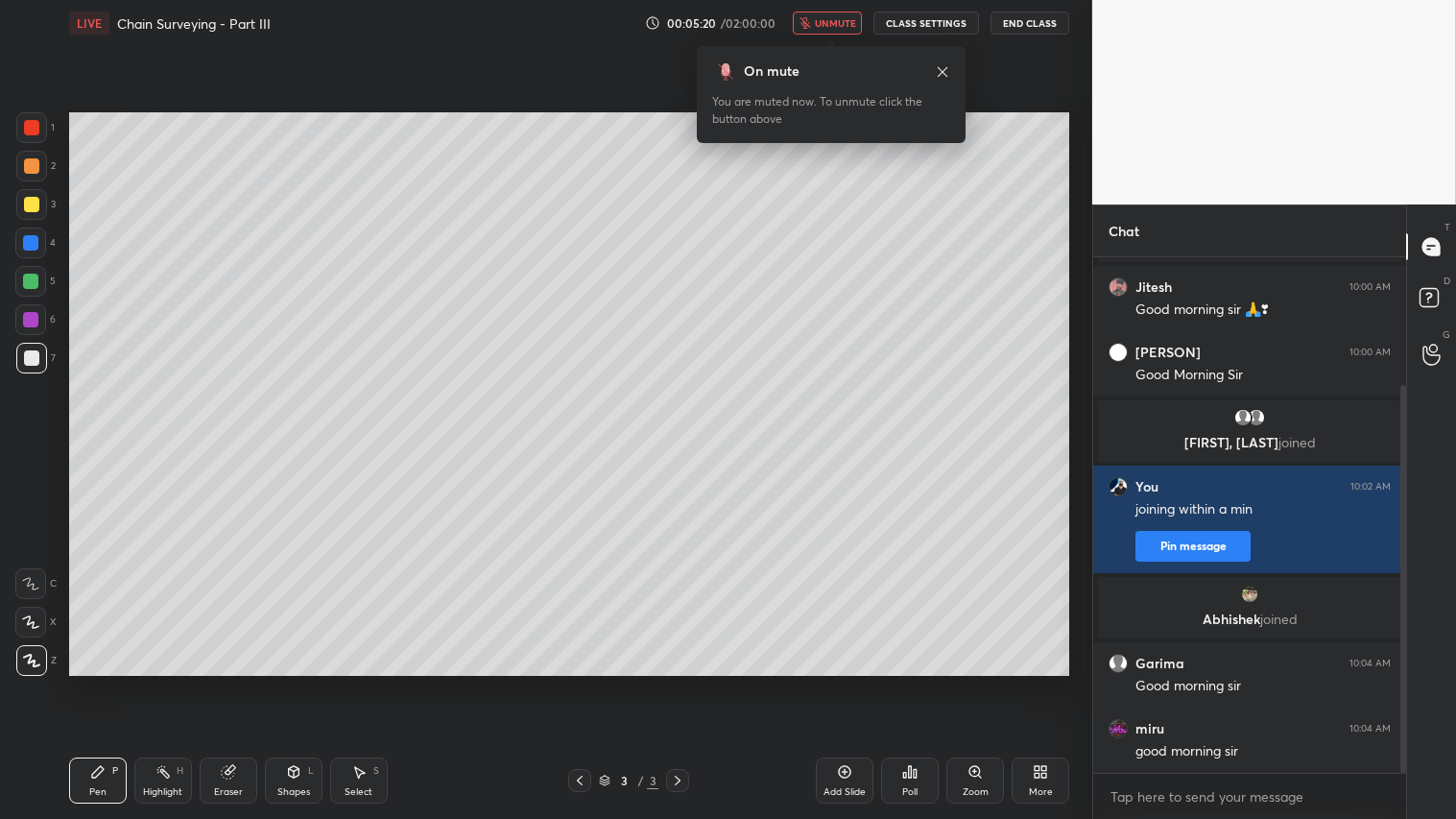 click on "unmute" at bounding box center (835, 23) 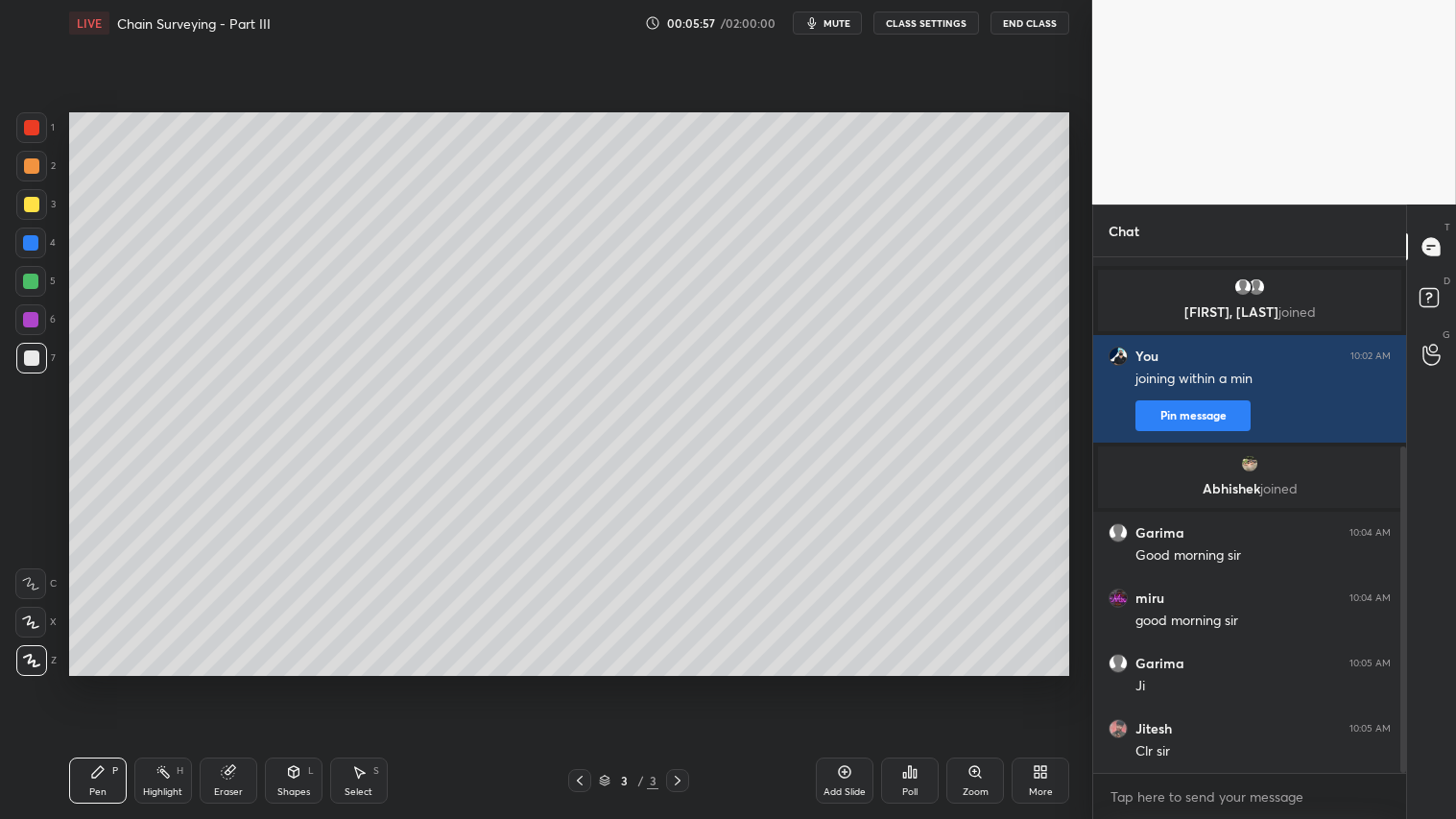 scroll, scrollTop: 368, scrollLeft: 0, axis: vertical 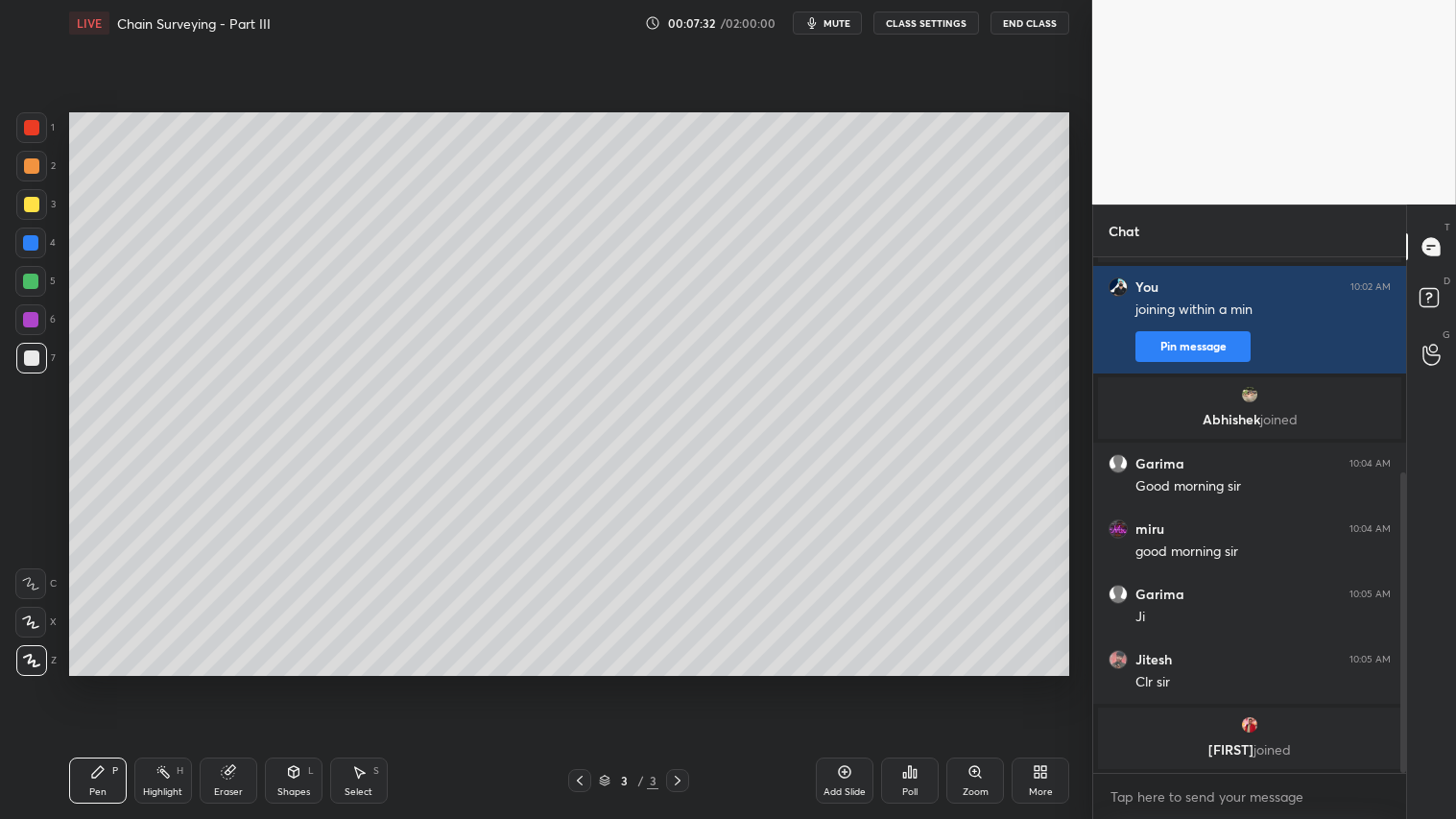 click at bounding box center (32, 205) 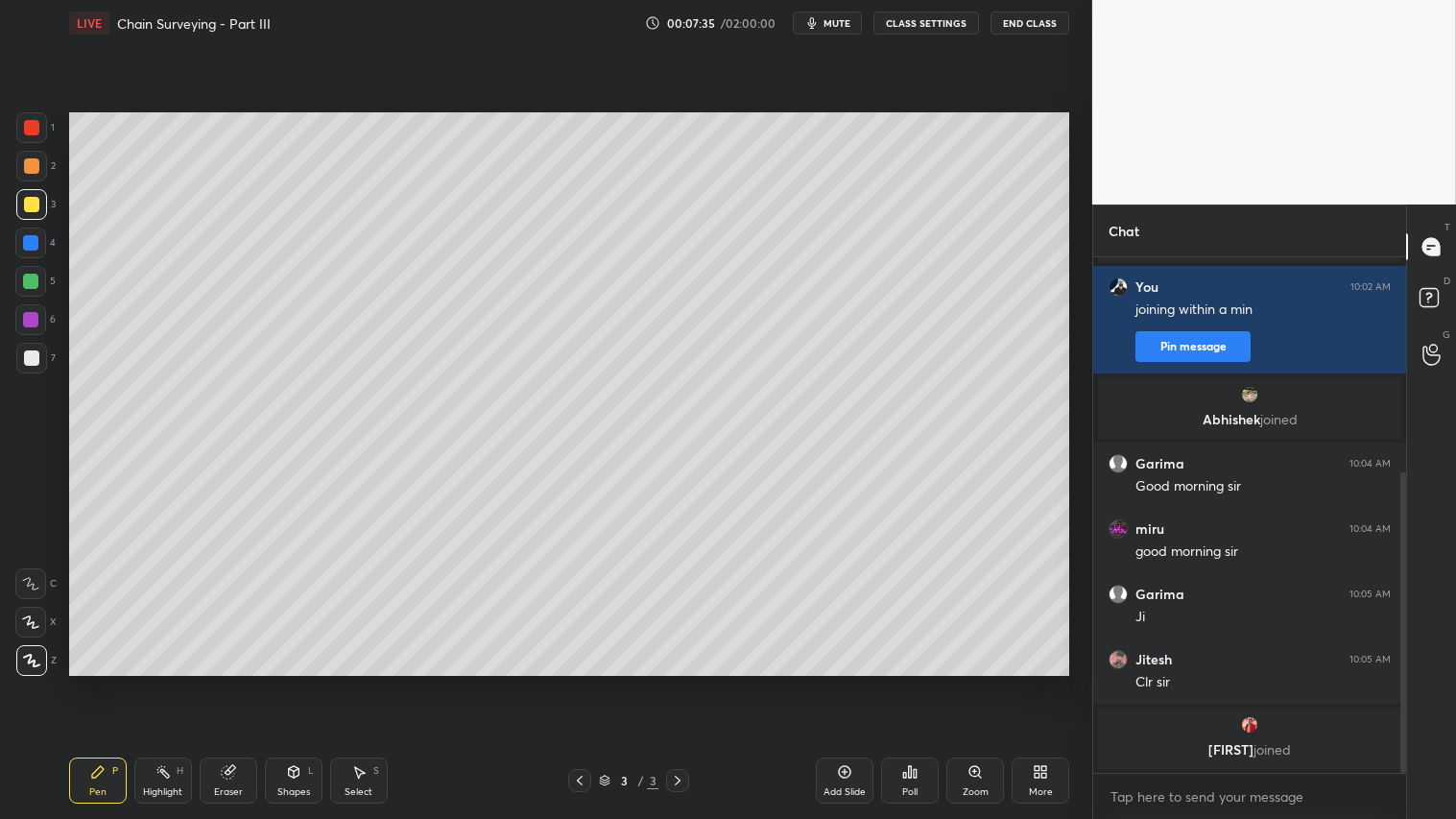click 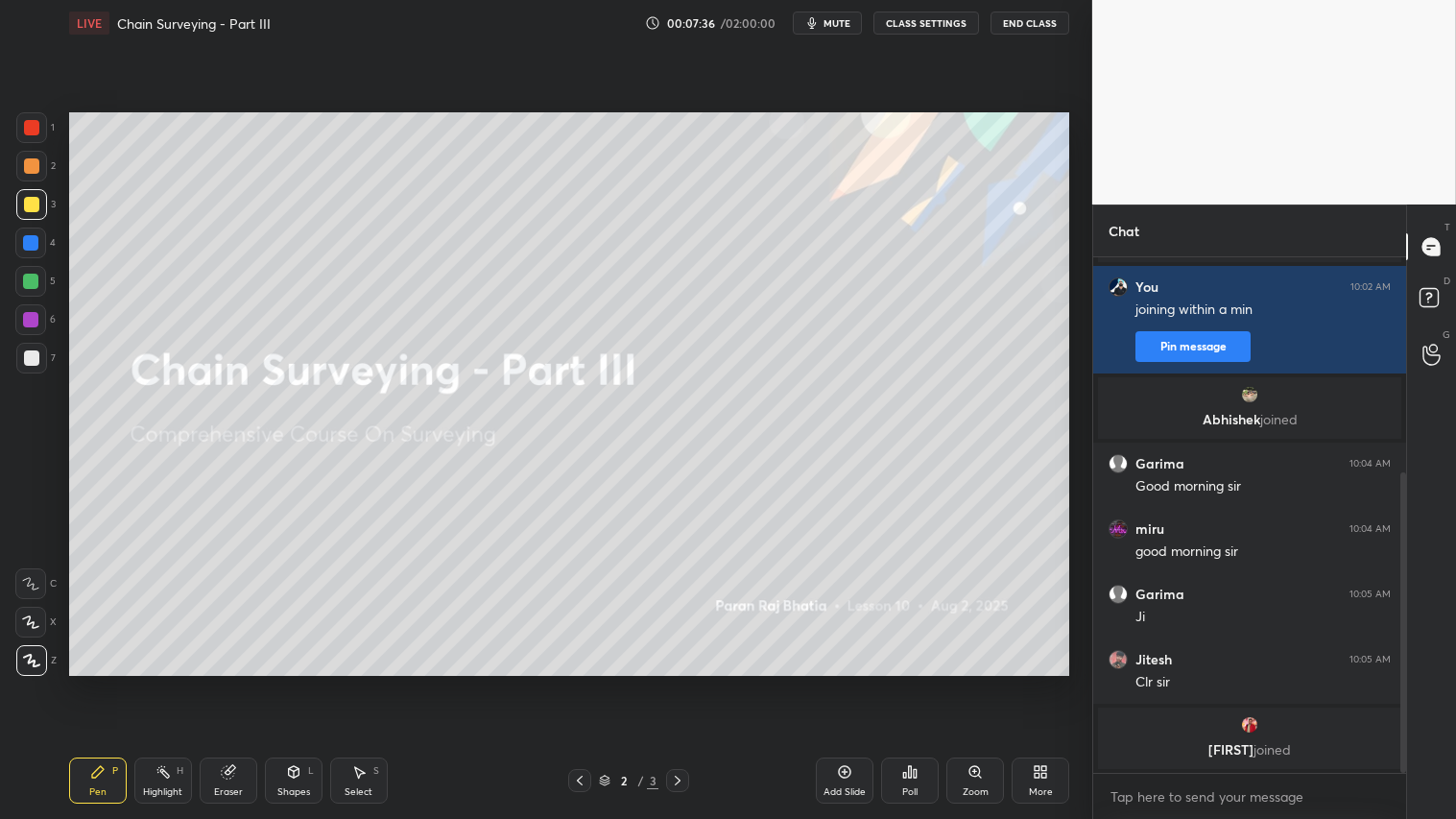 click 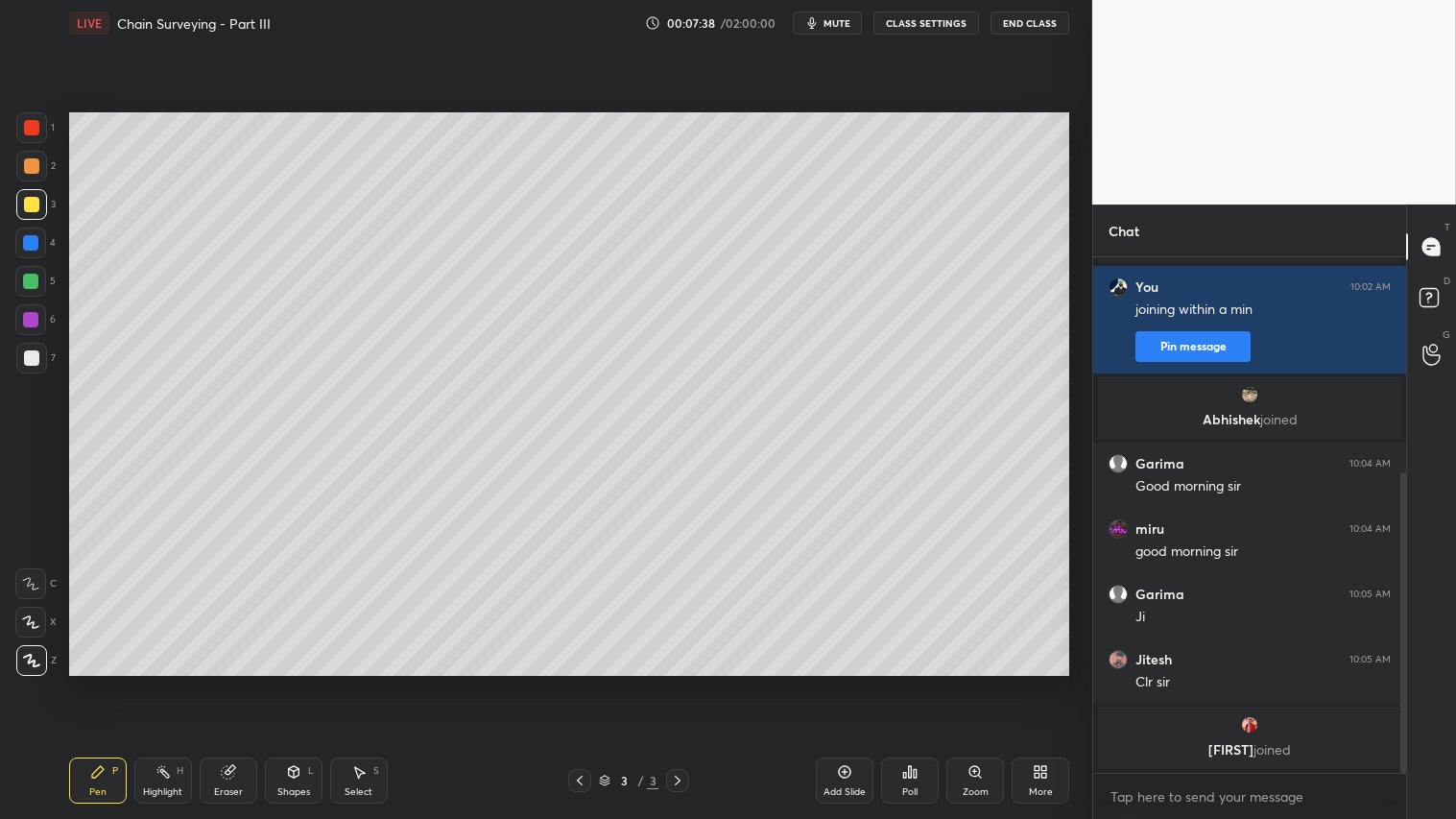 click at bounding box center (32, 358) 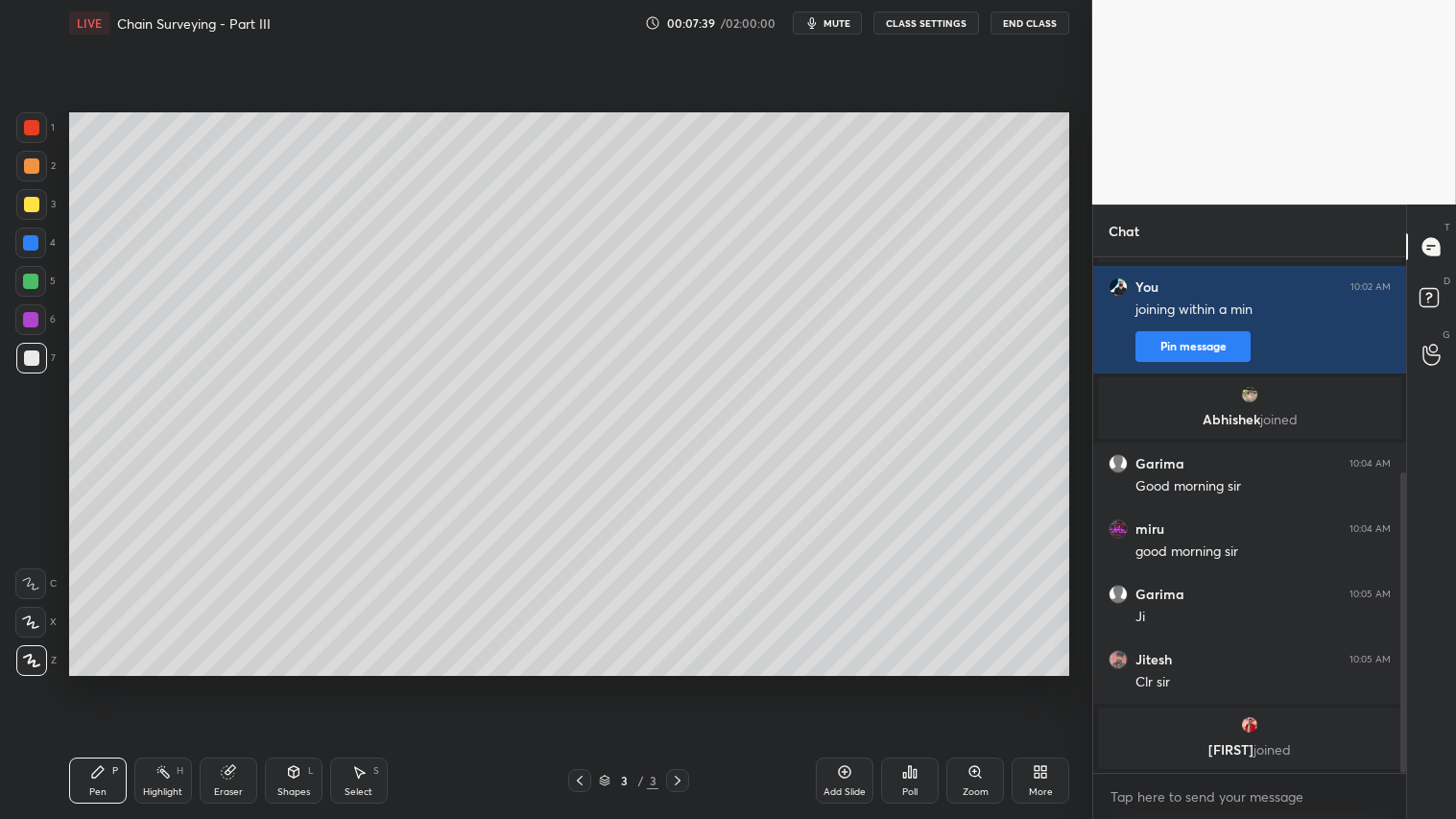 click on "Pen" at bounding box center [98, 792] 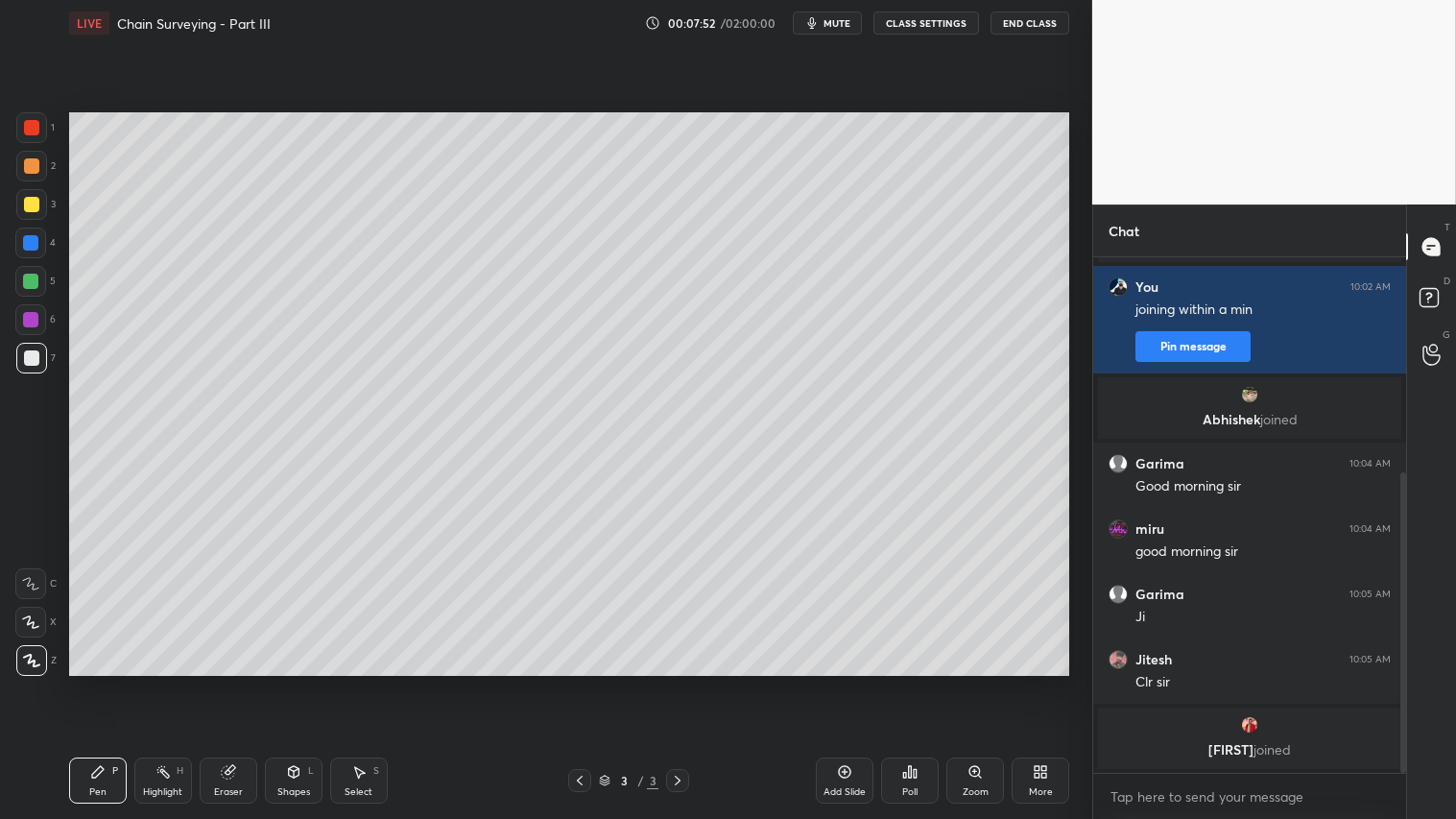 click on "Shapes" at bounding box center [294, 792] 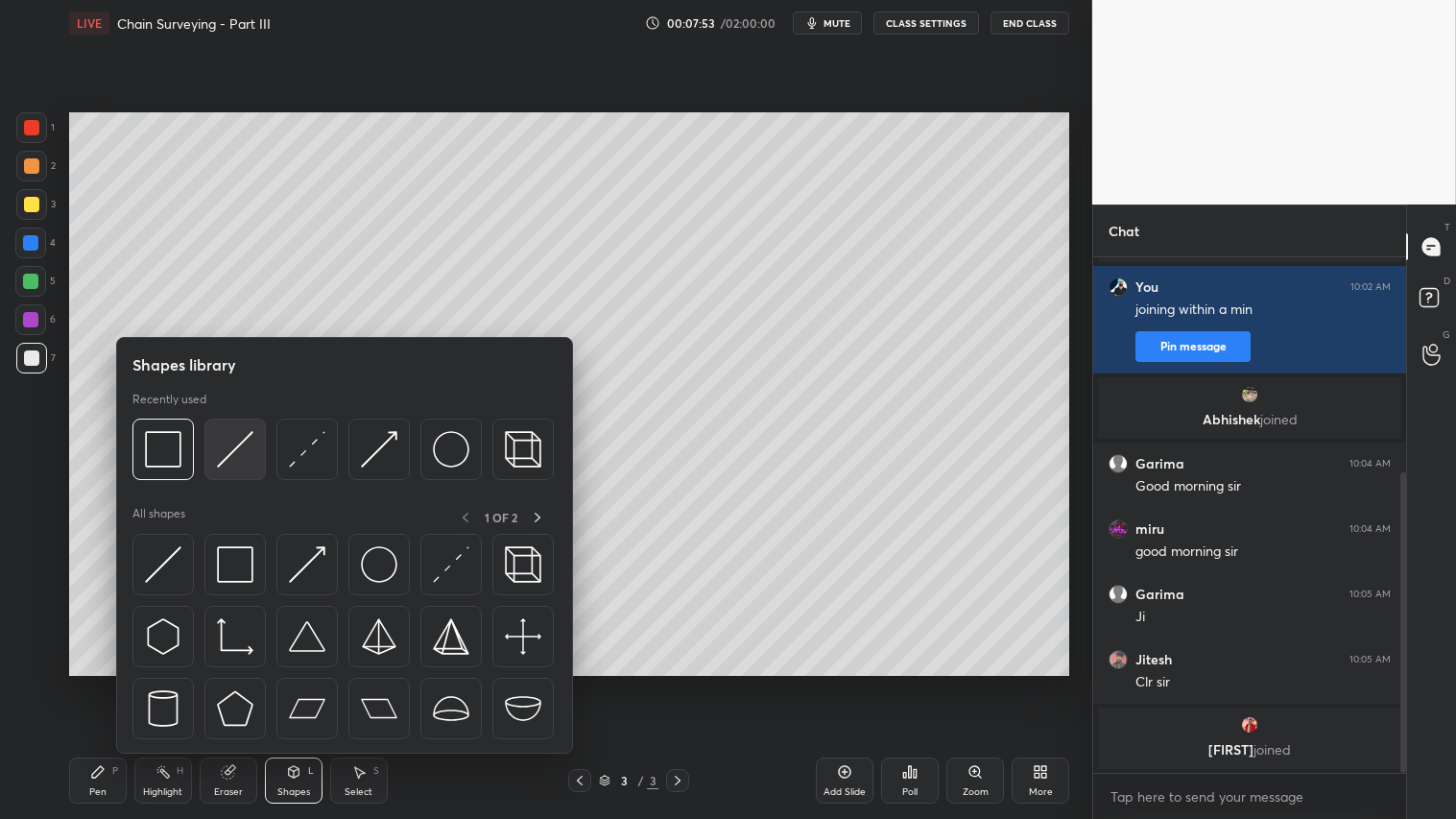 click at bounding box center (235, 449) 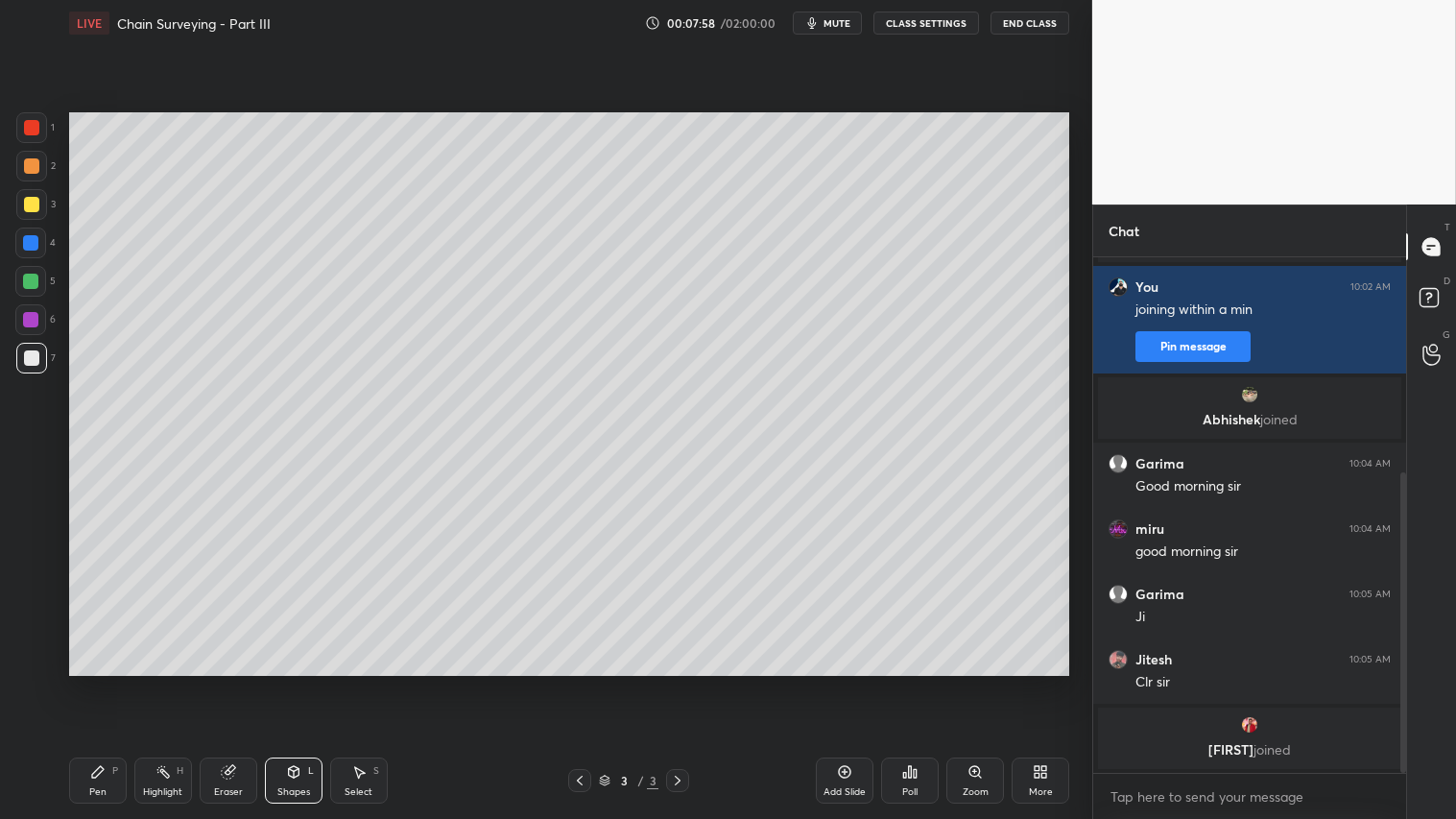 click 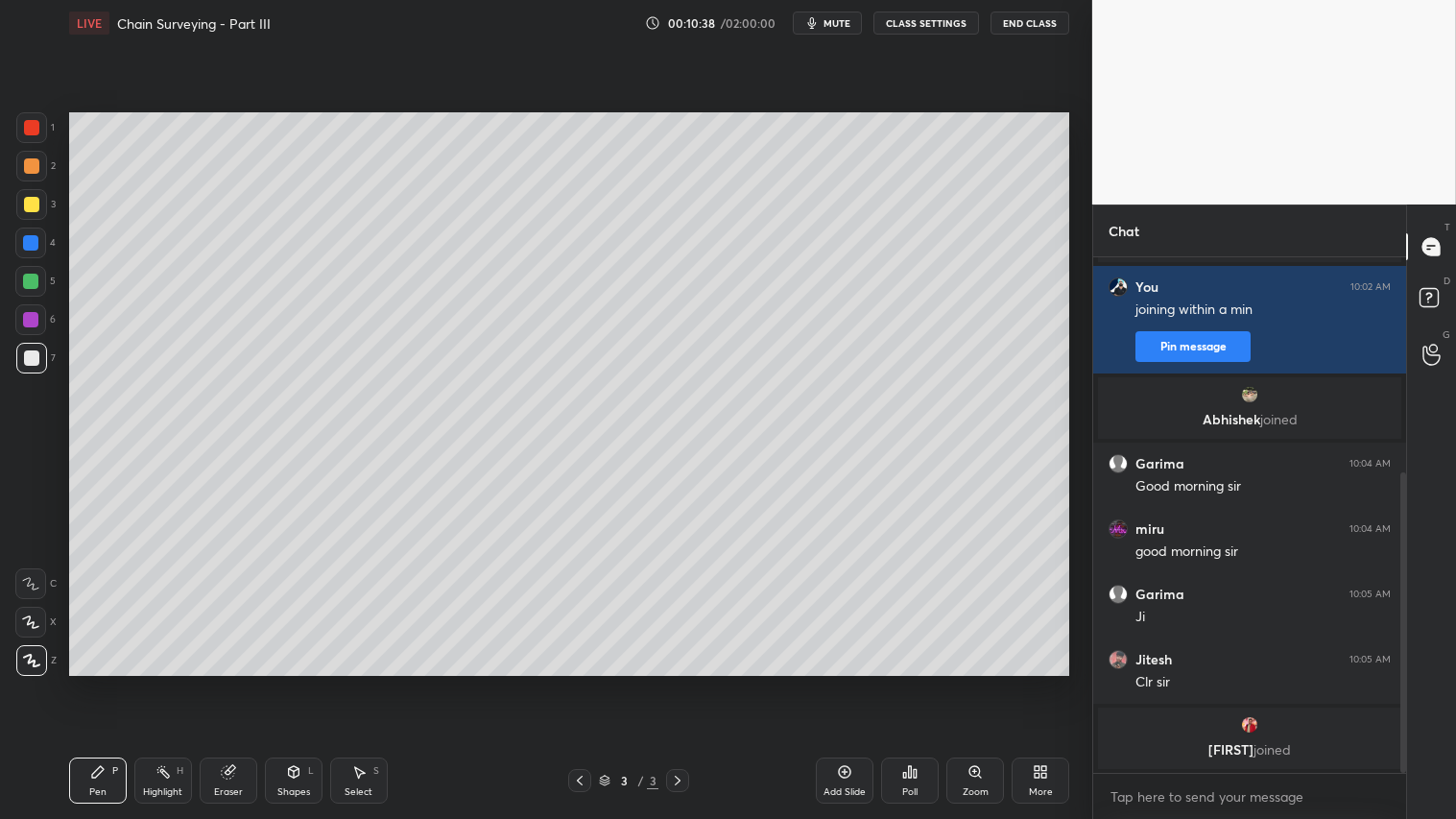 drag, startPoint x: 225, startPoint y: 779, endPoint x: 225, endPoint y: 763, distance: 16 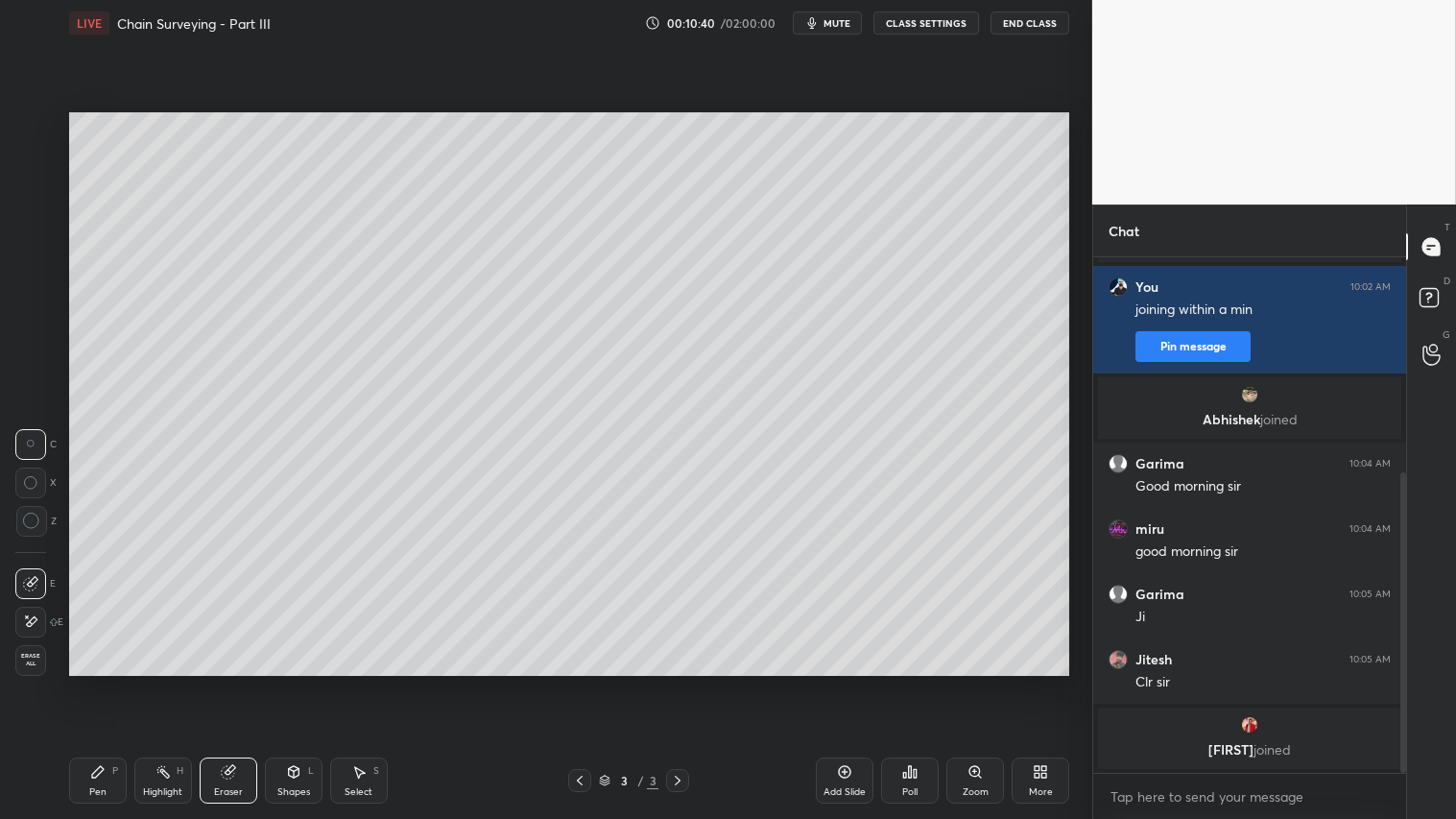 click 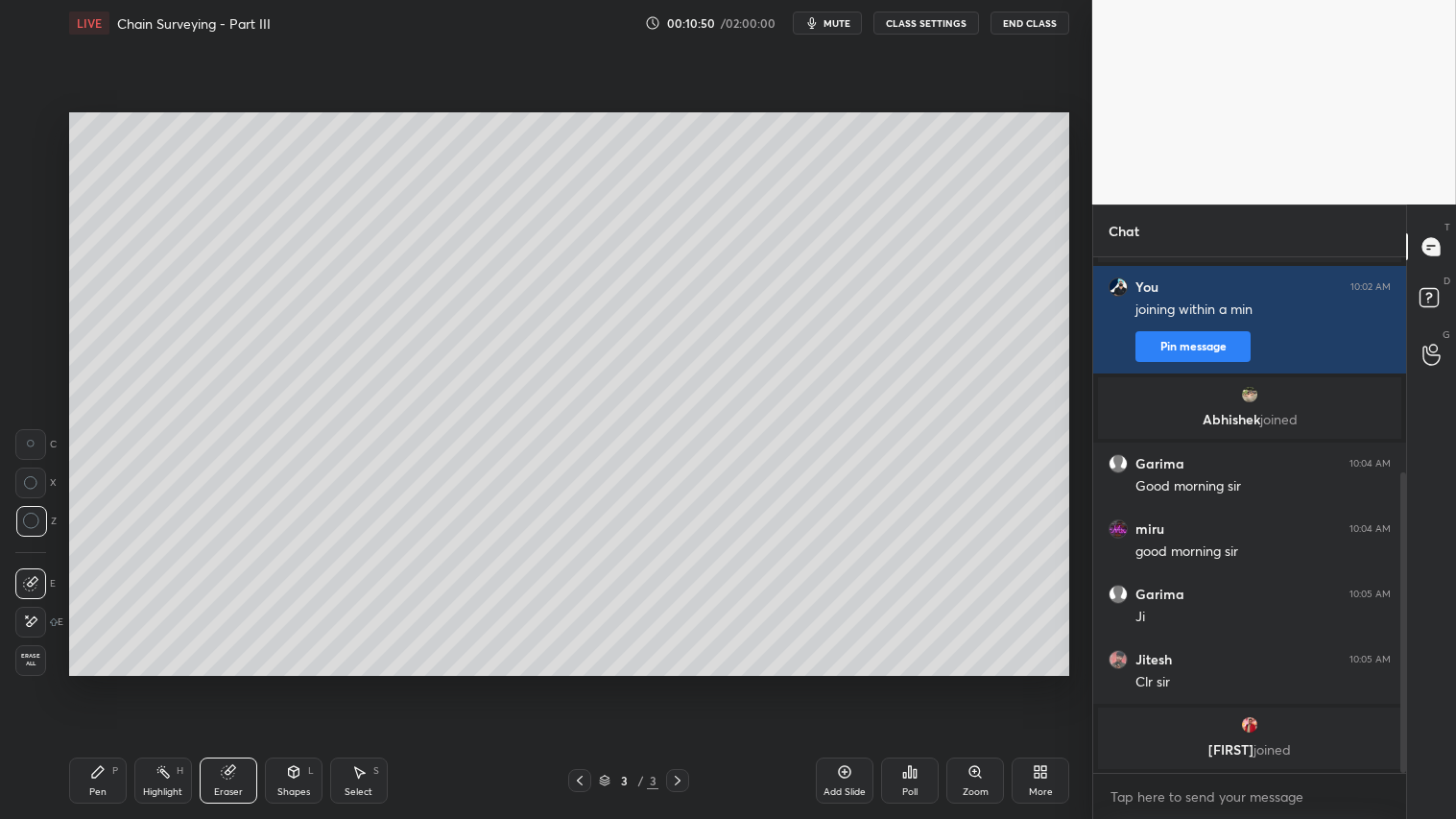 click on "Shapes L" at bounding box center [294, 781] 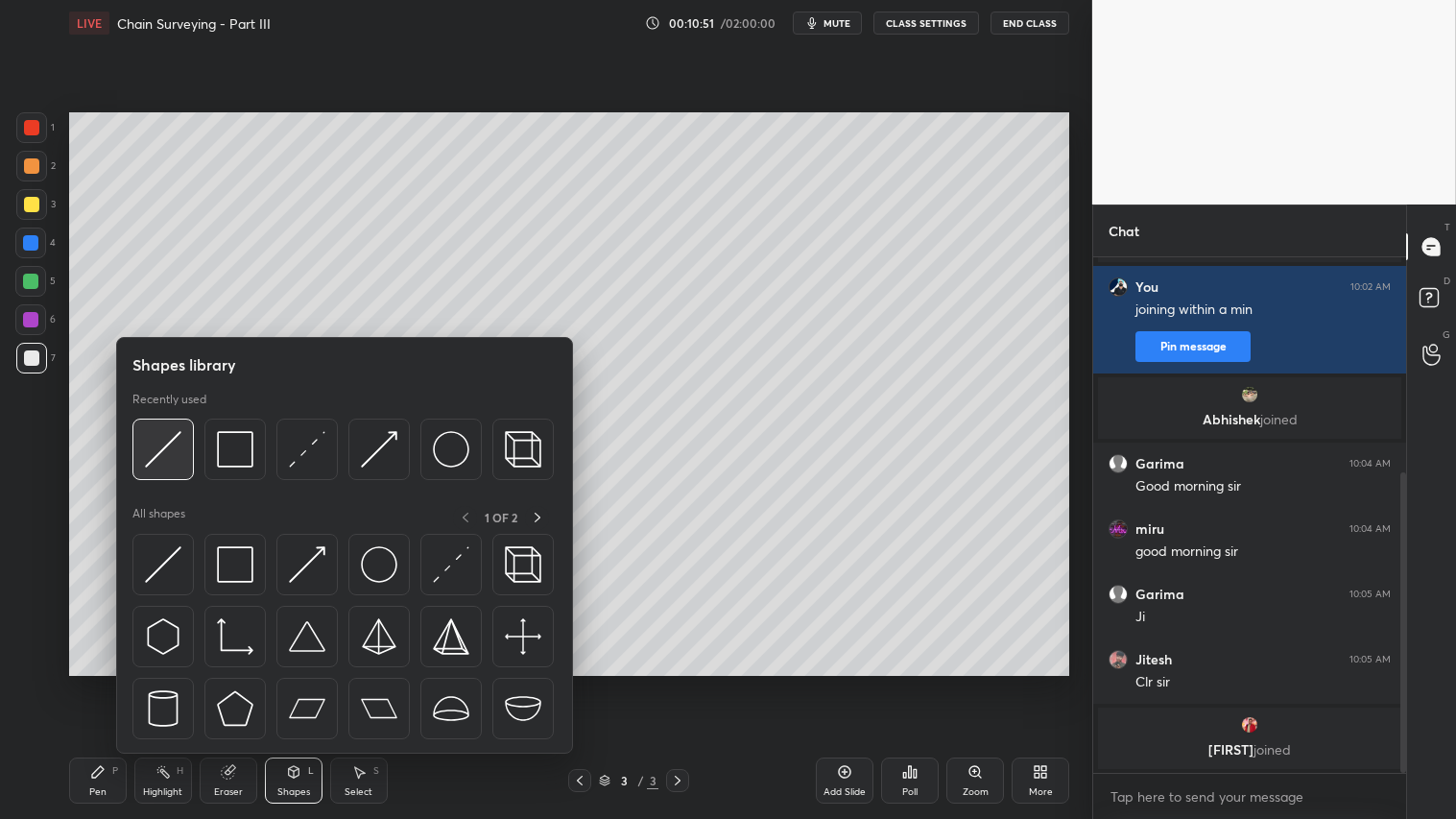 click at bounding box center [163, 449] 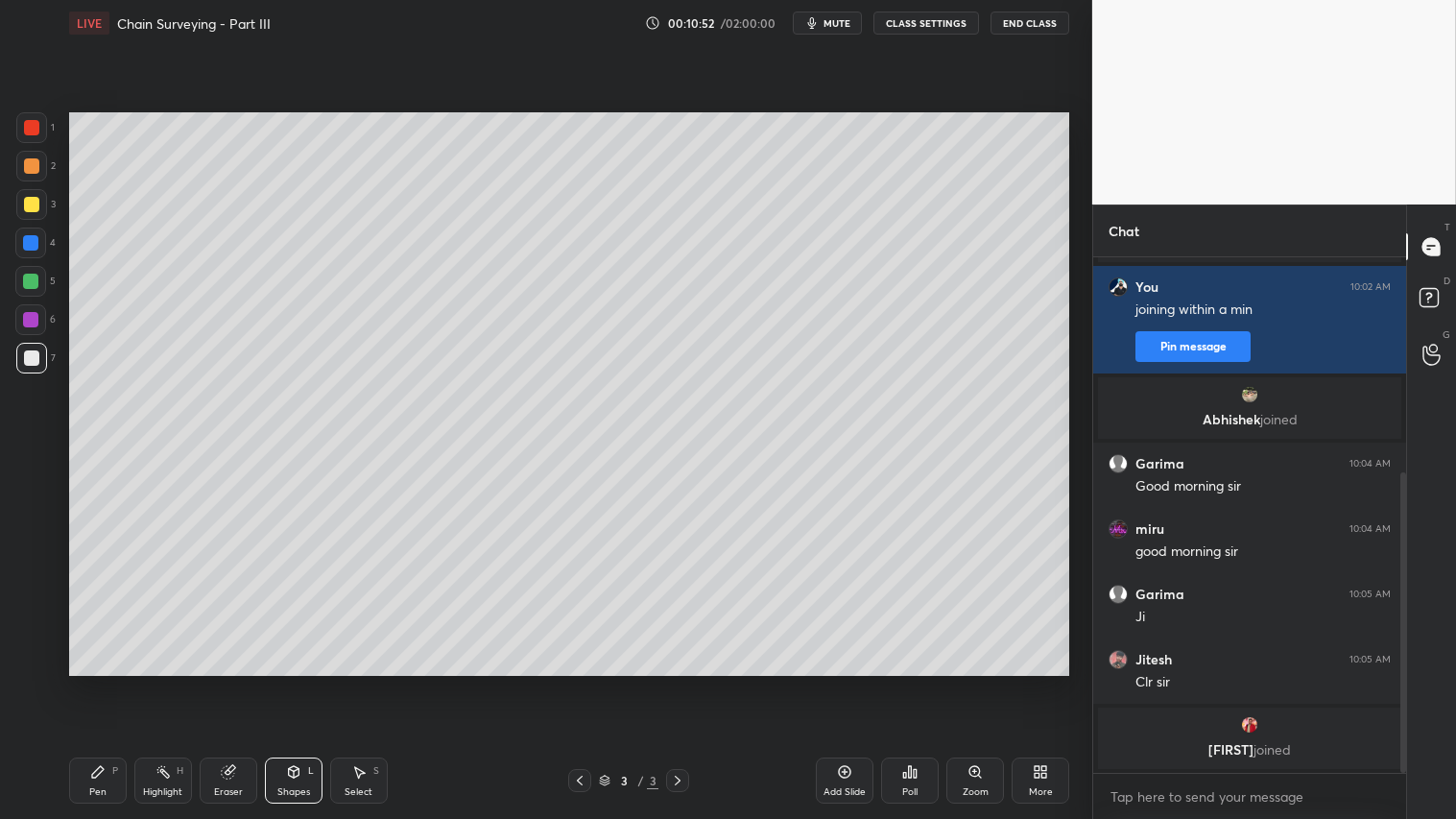 click at bounding box center (32, 166) 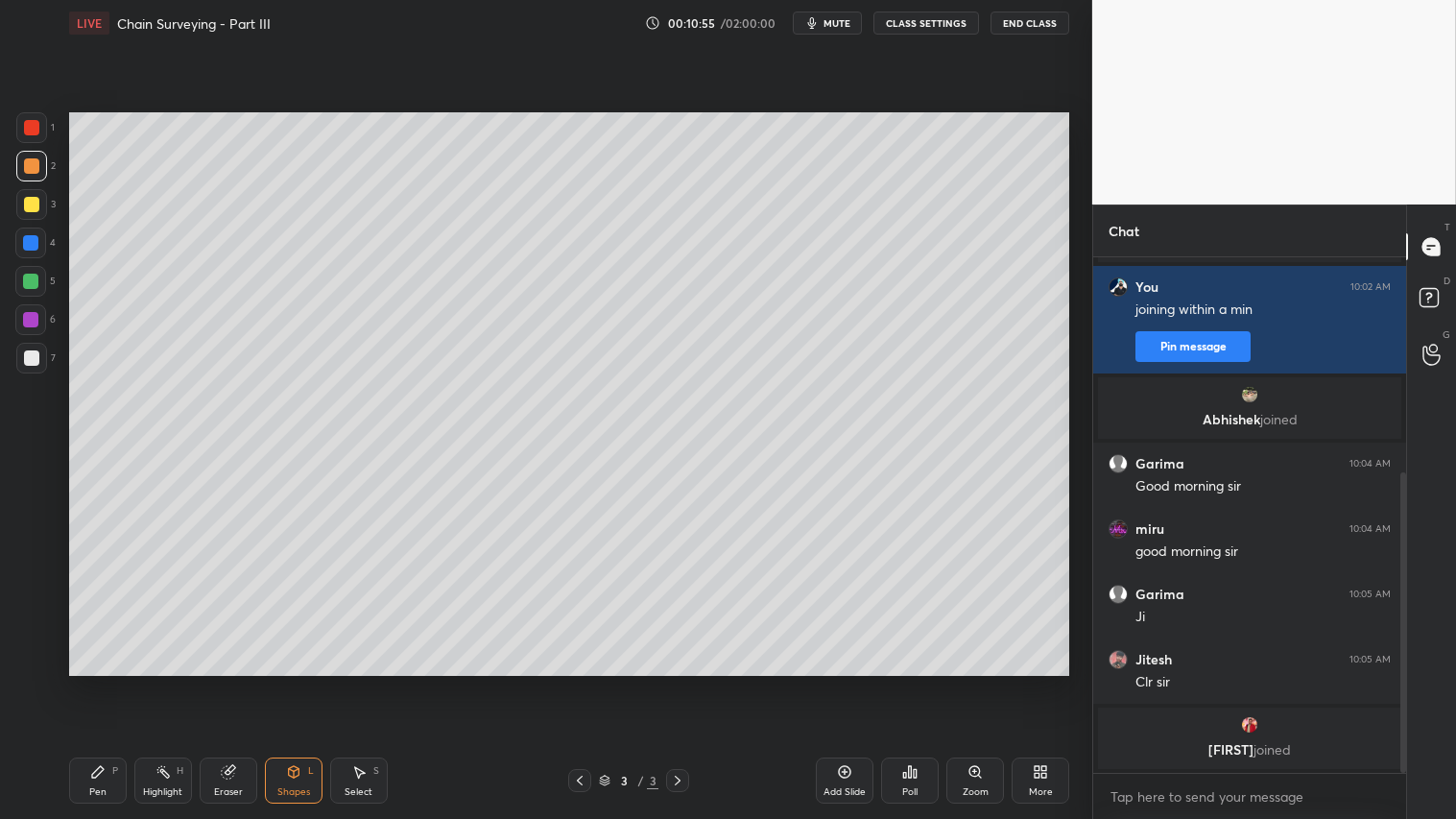drag, startPoint x: 298, startPoint y: 791, endPoint x: 307, endPoint y: 775, distance: 18.35756 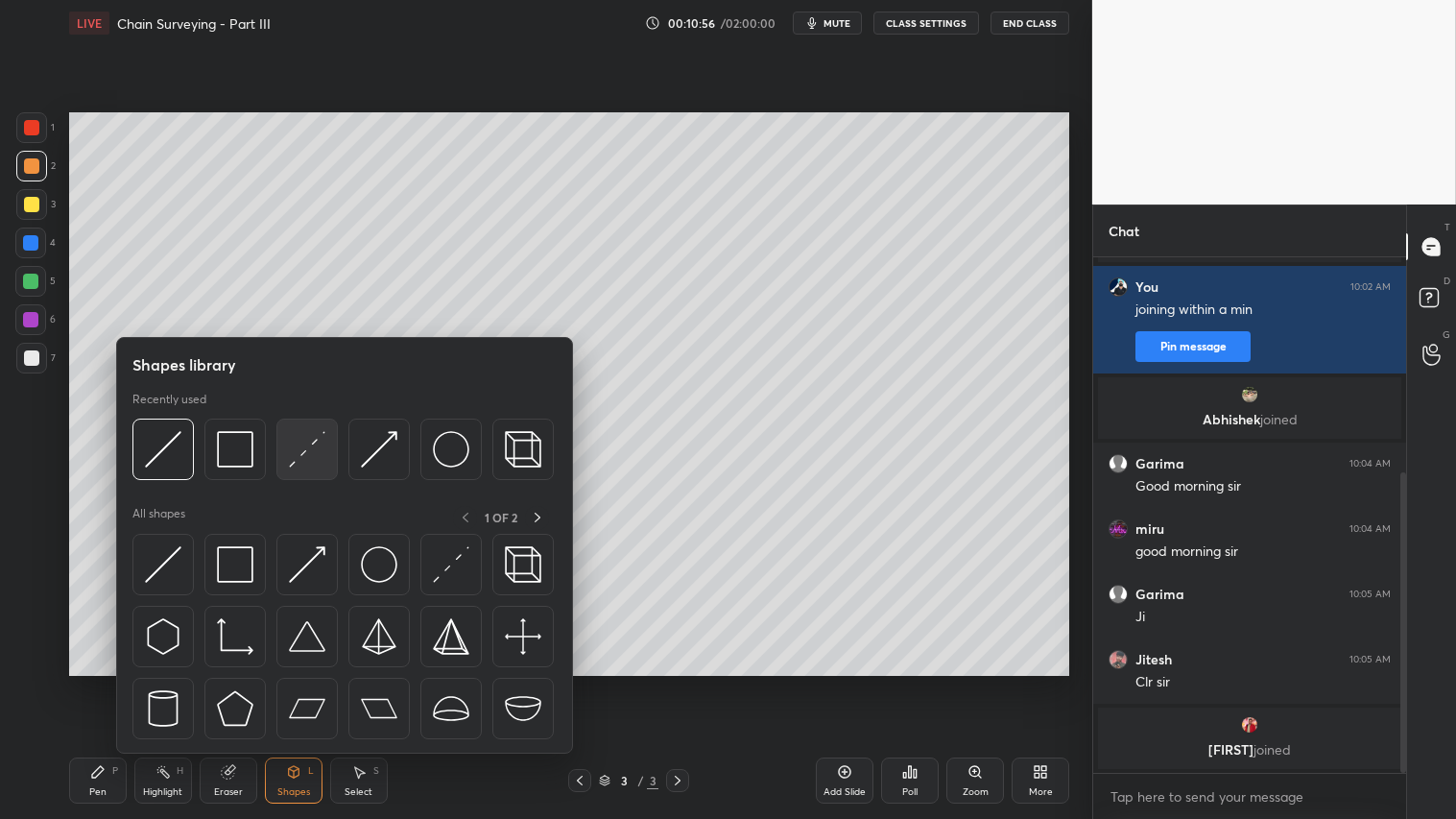 click at bounding box center (307, 449) 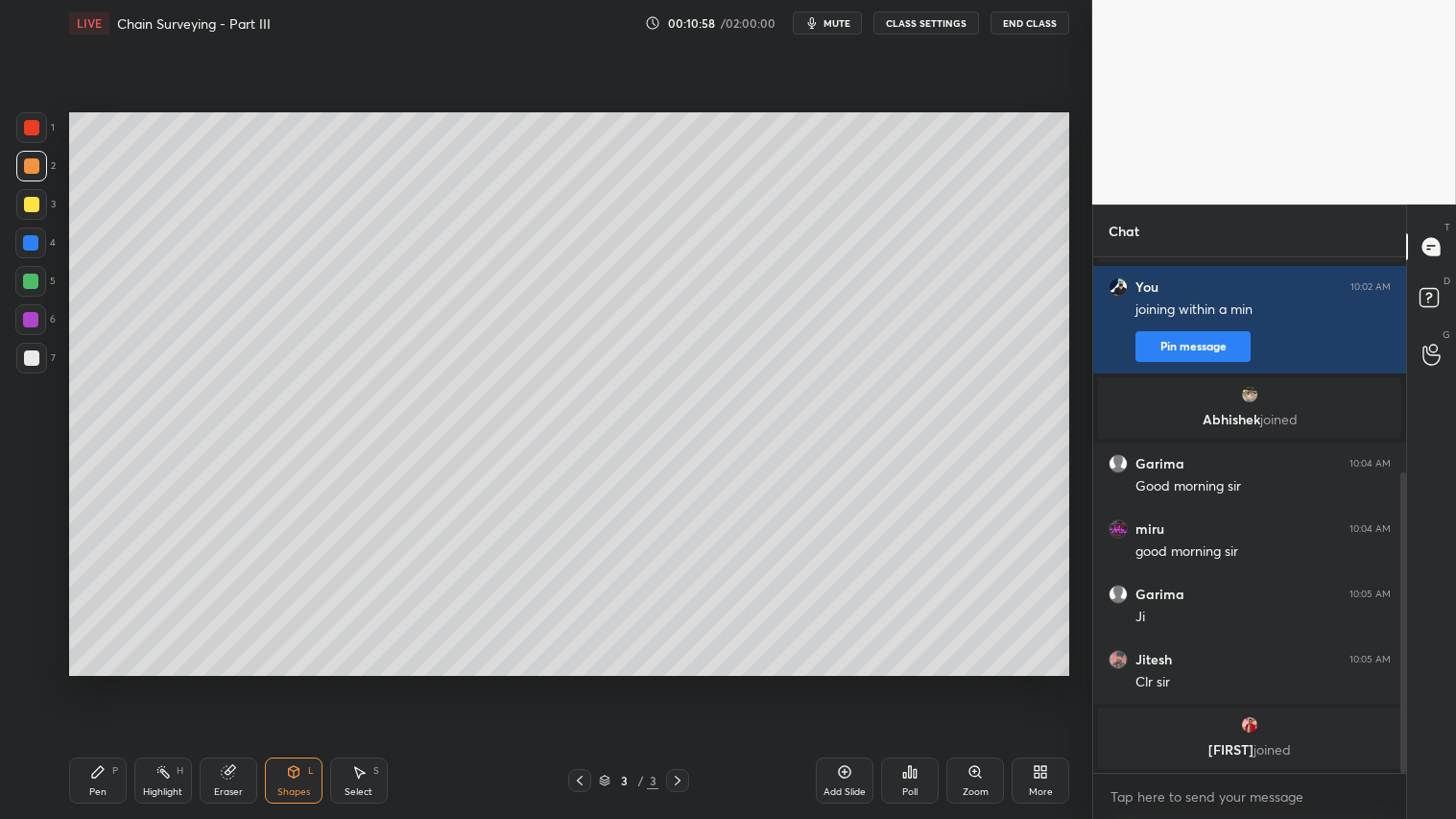 click at bounding box center [32, 358] 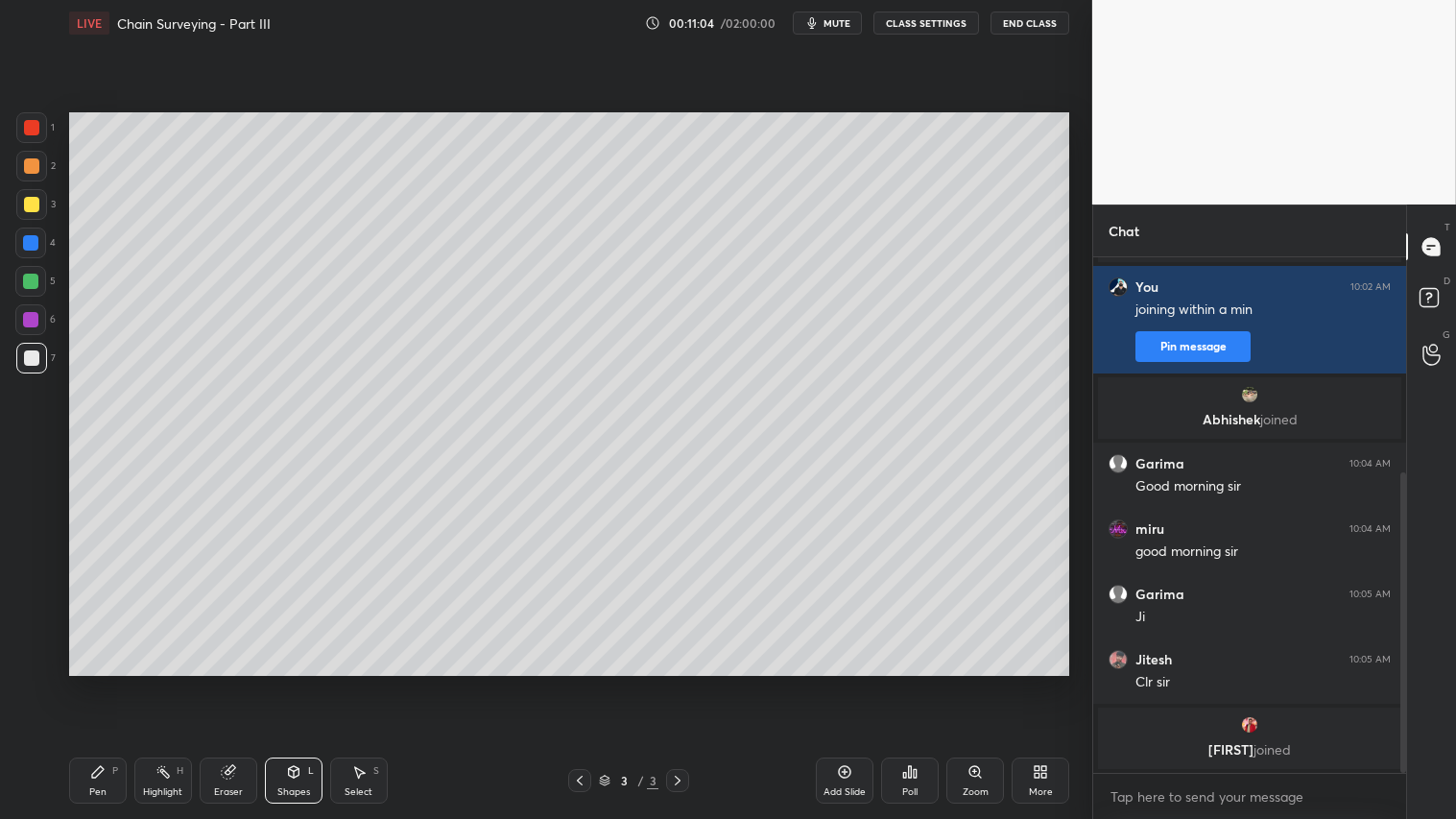 click on "Shapes L" at bounding box center (294, 781) 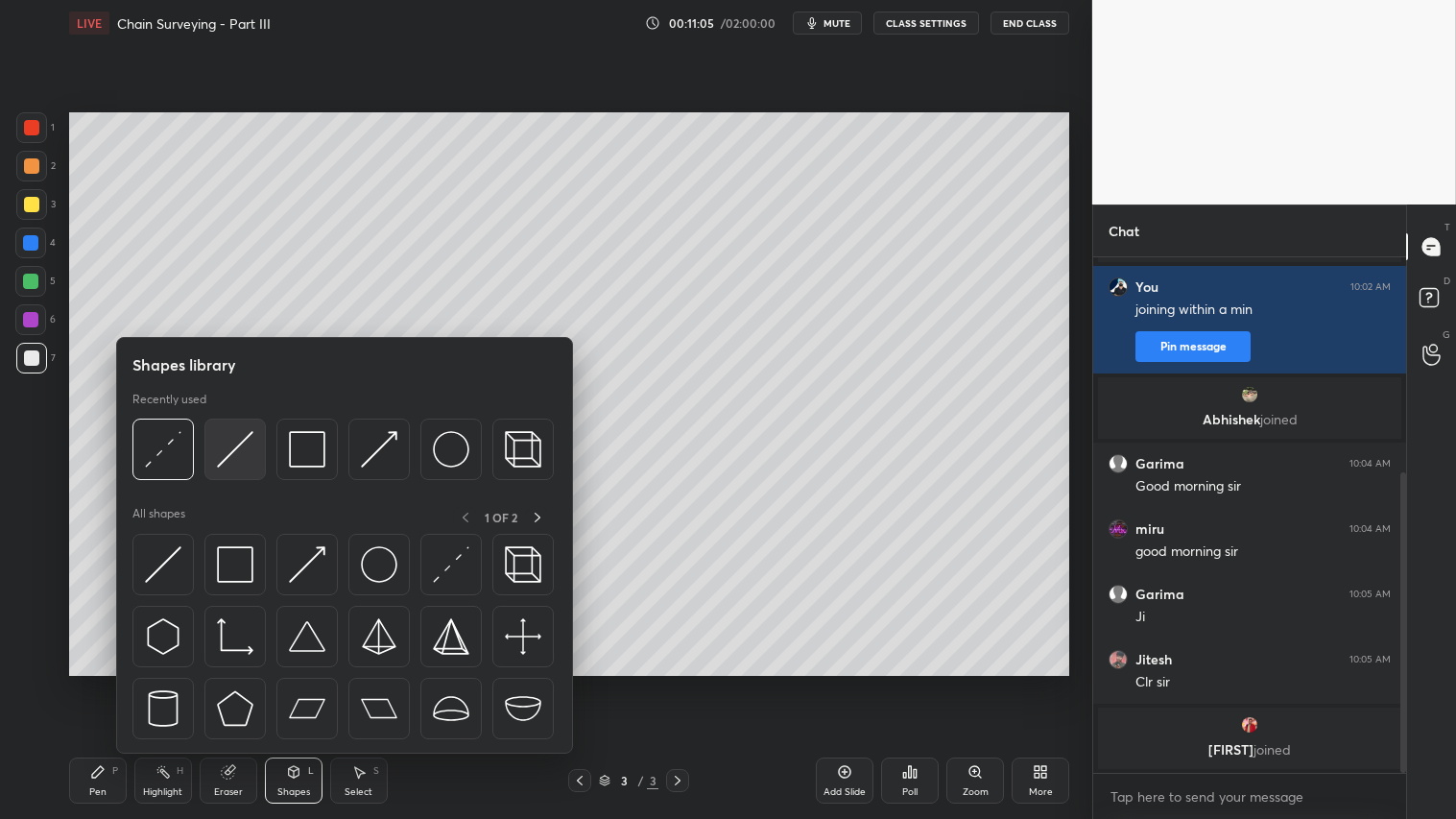 click at bounding box center (235, 449) 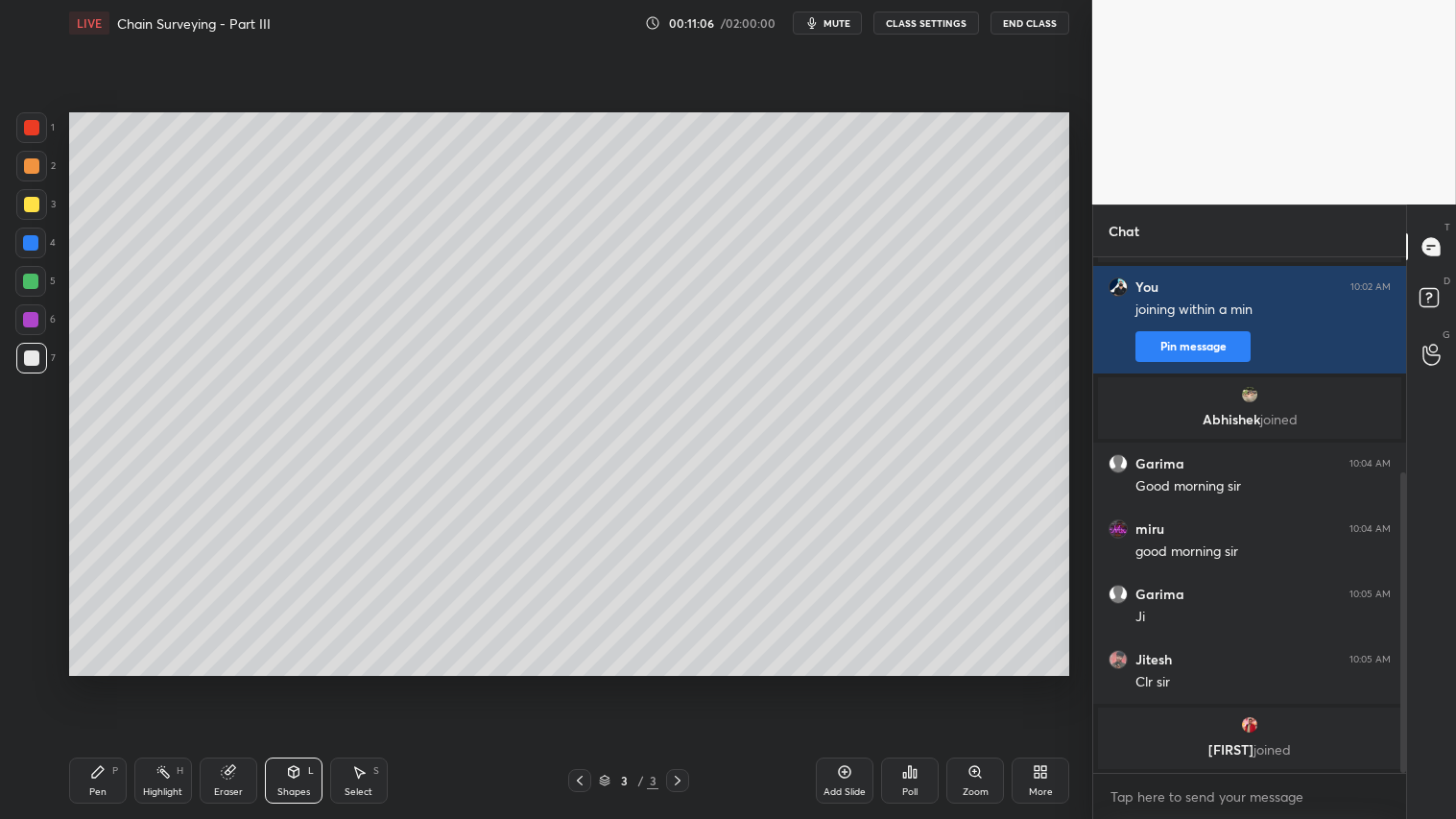 click at bounding box center (32, 166) 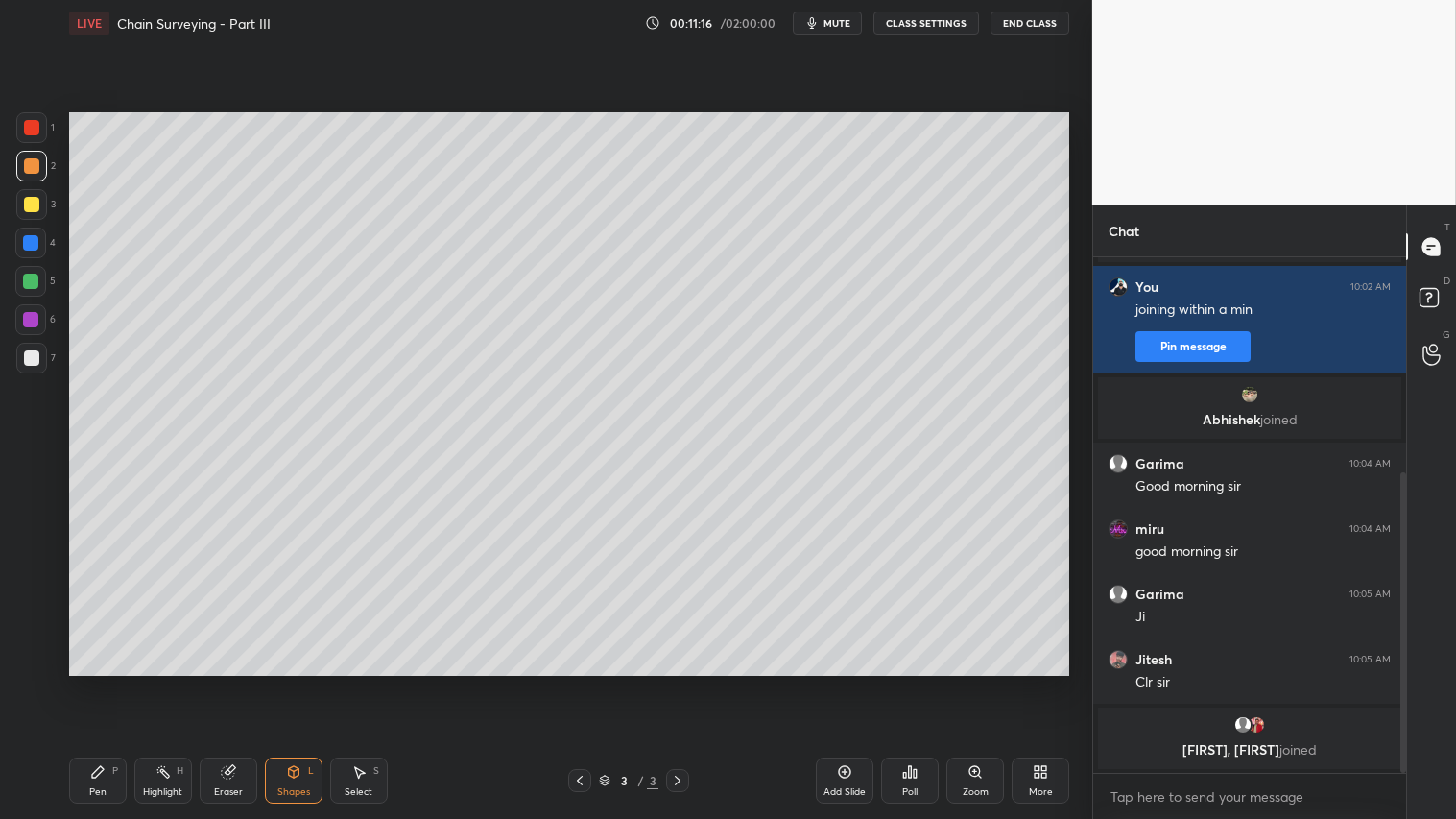 scroll, scrollTop: 399, scrollLeft: 0, axis: vertical 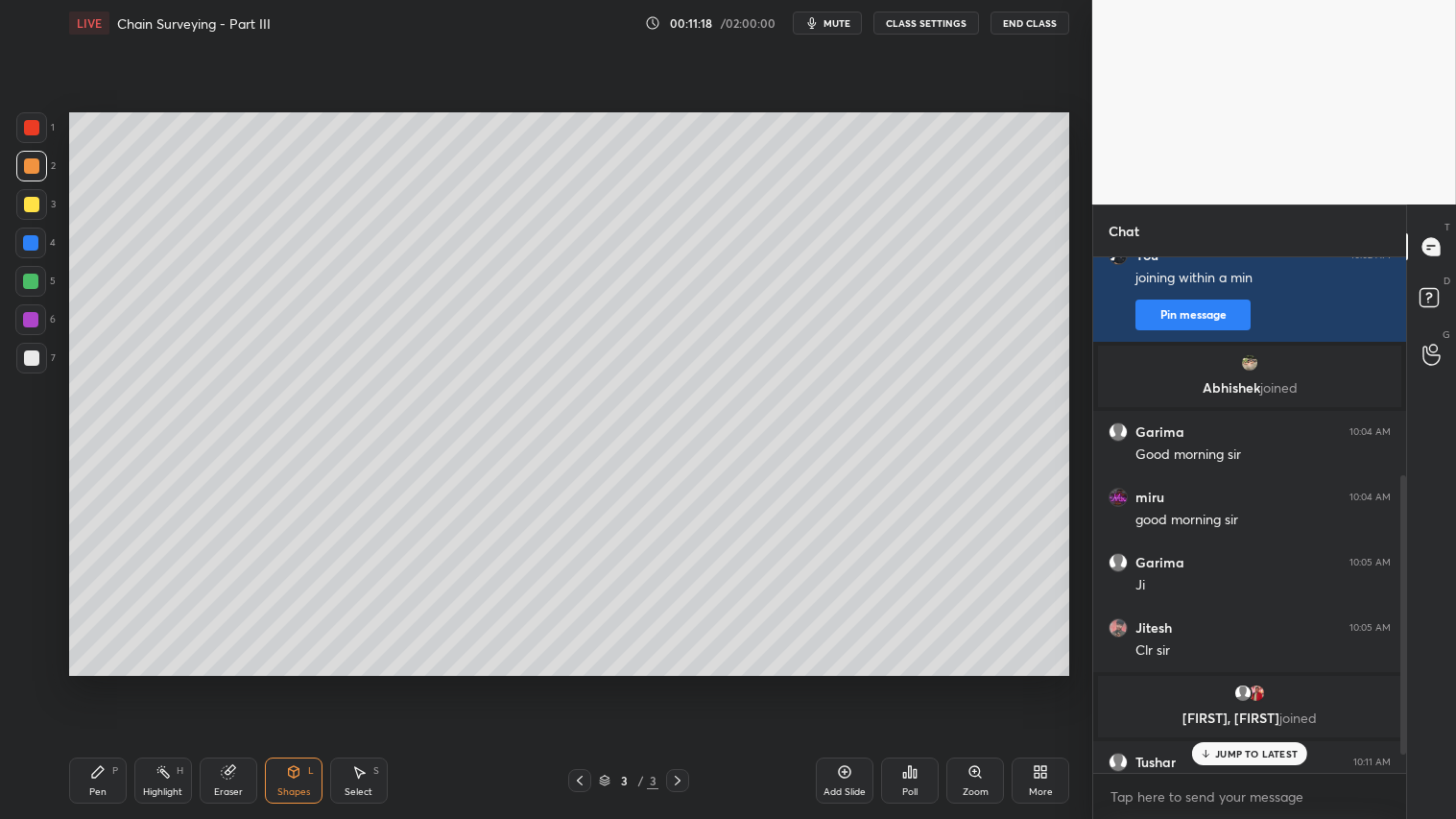 click on "Shapes L" at bounding box center (294, 781) 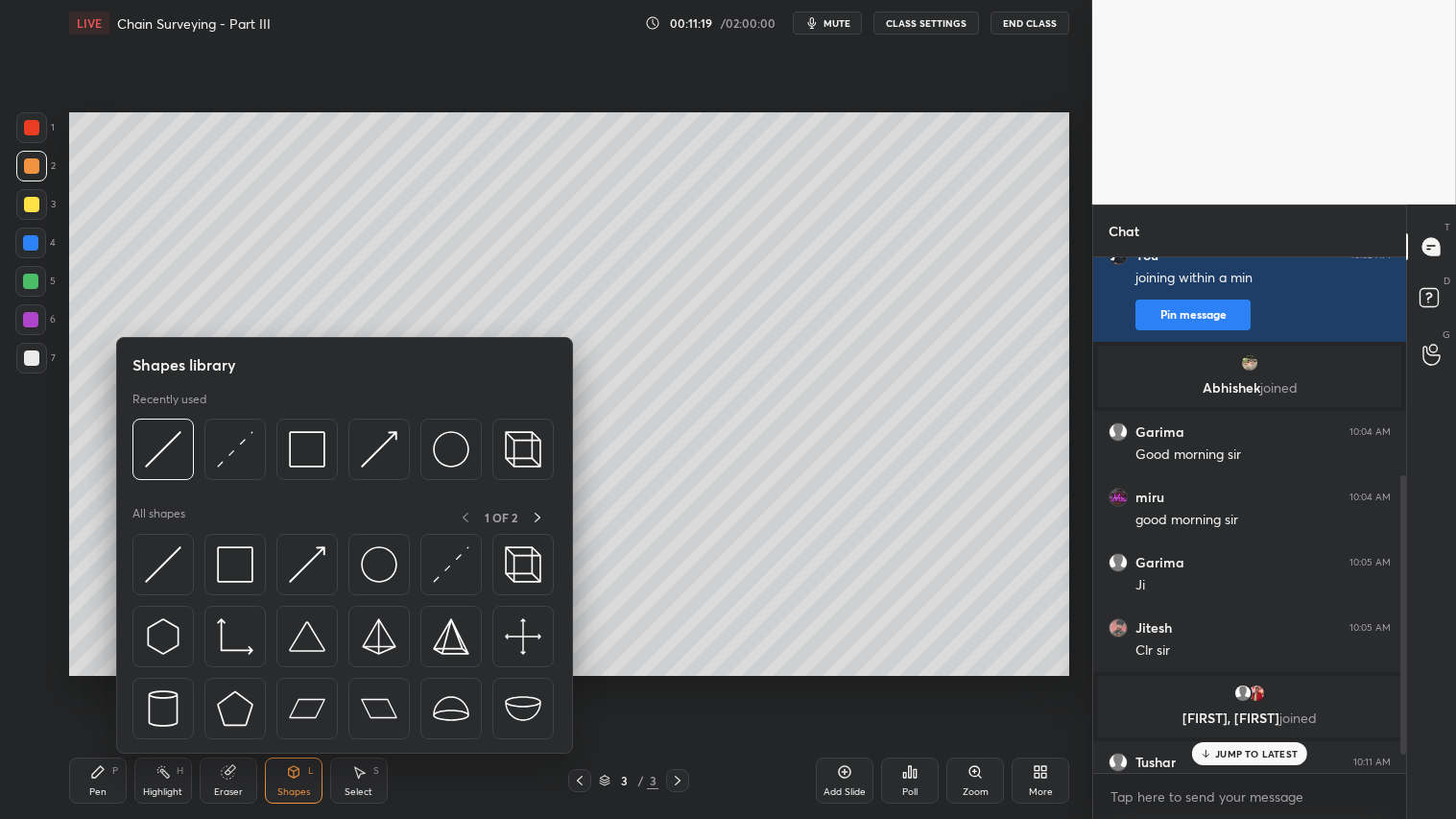 click on "JUMP TO LATEST" at bounding box center (1256, 754) 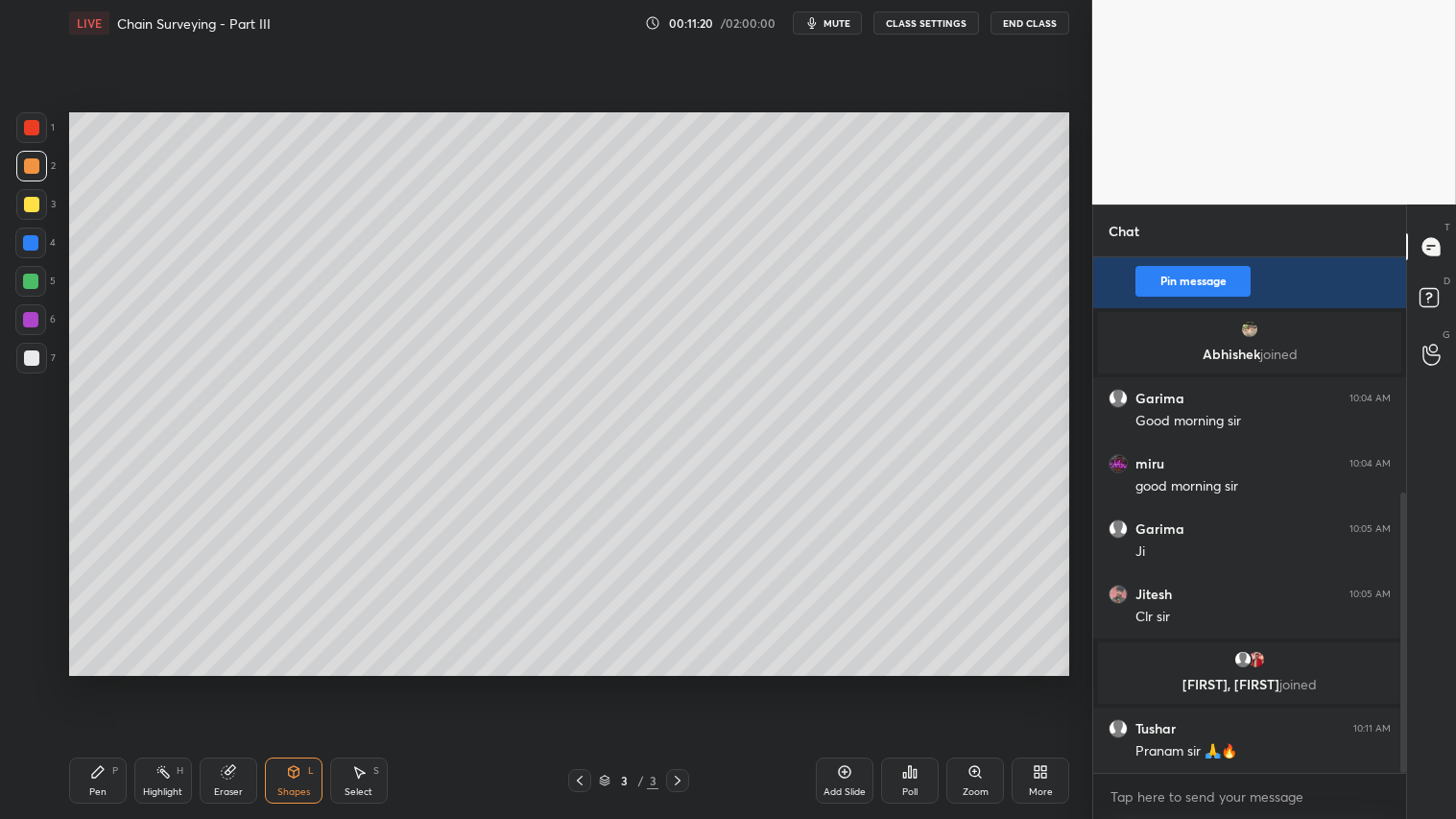 click on "Shapes" at bounding box center (294, 792) 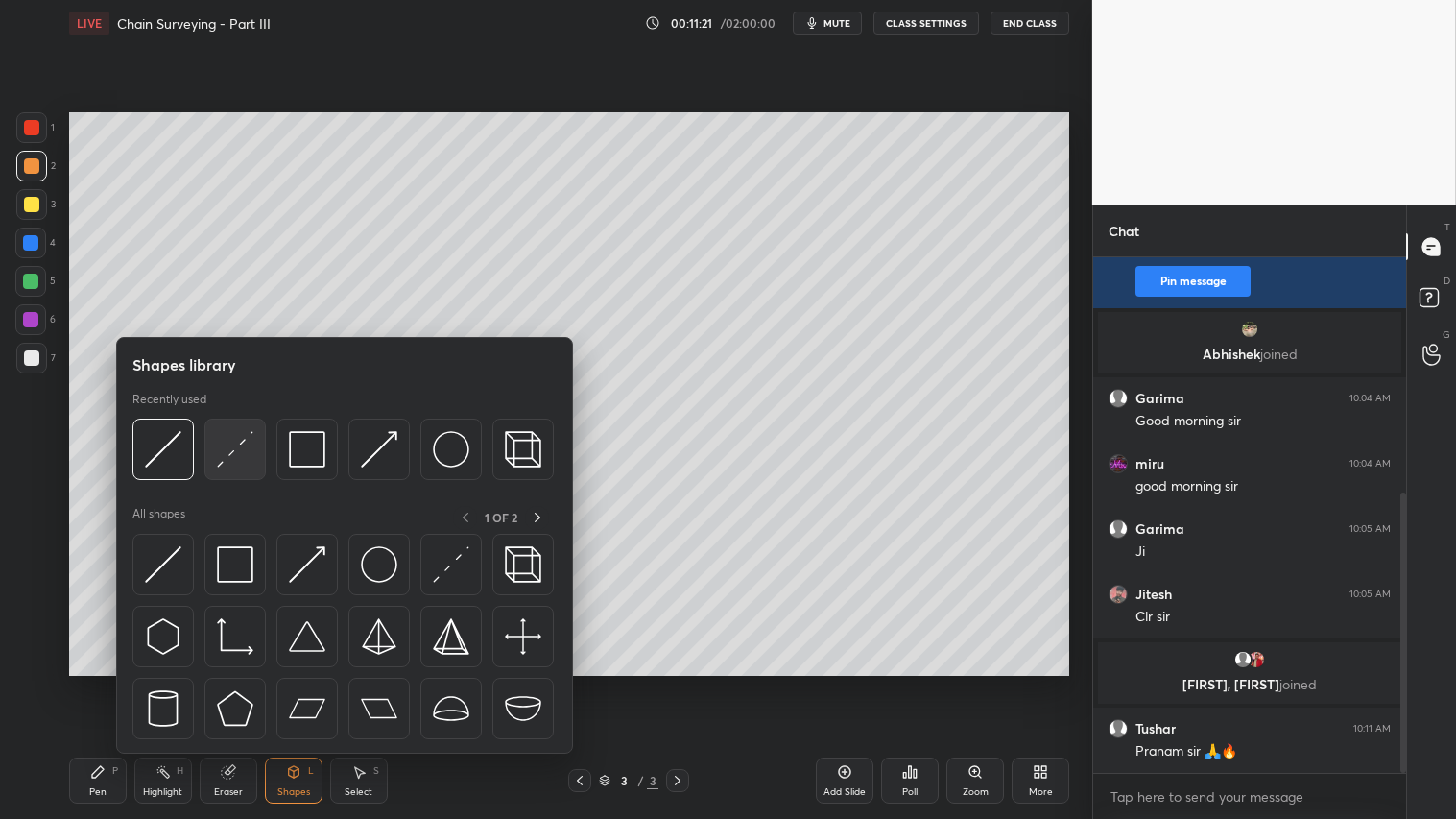click at bounding box center [235, 449] 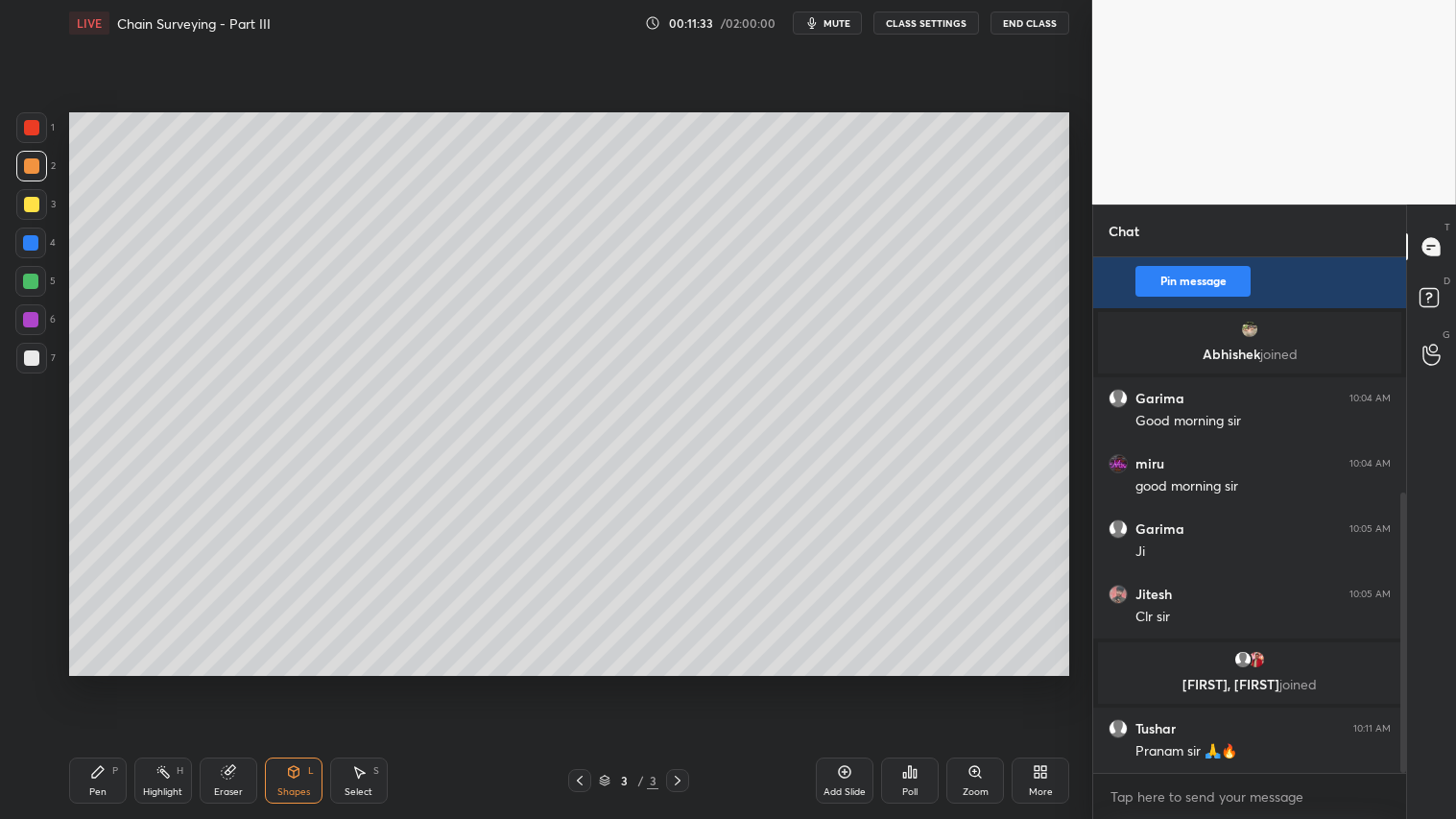 click 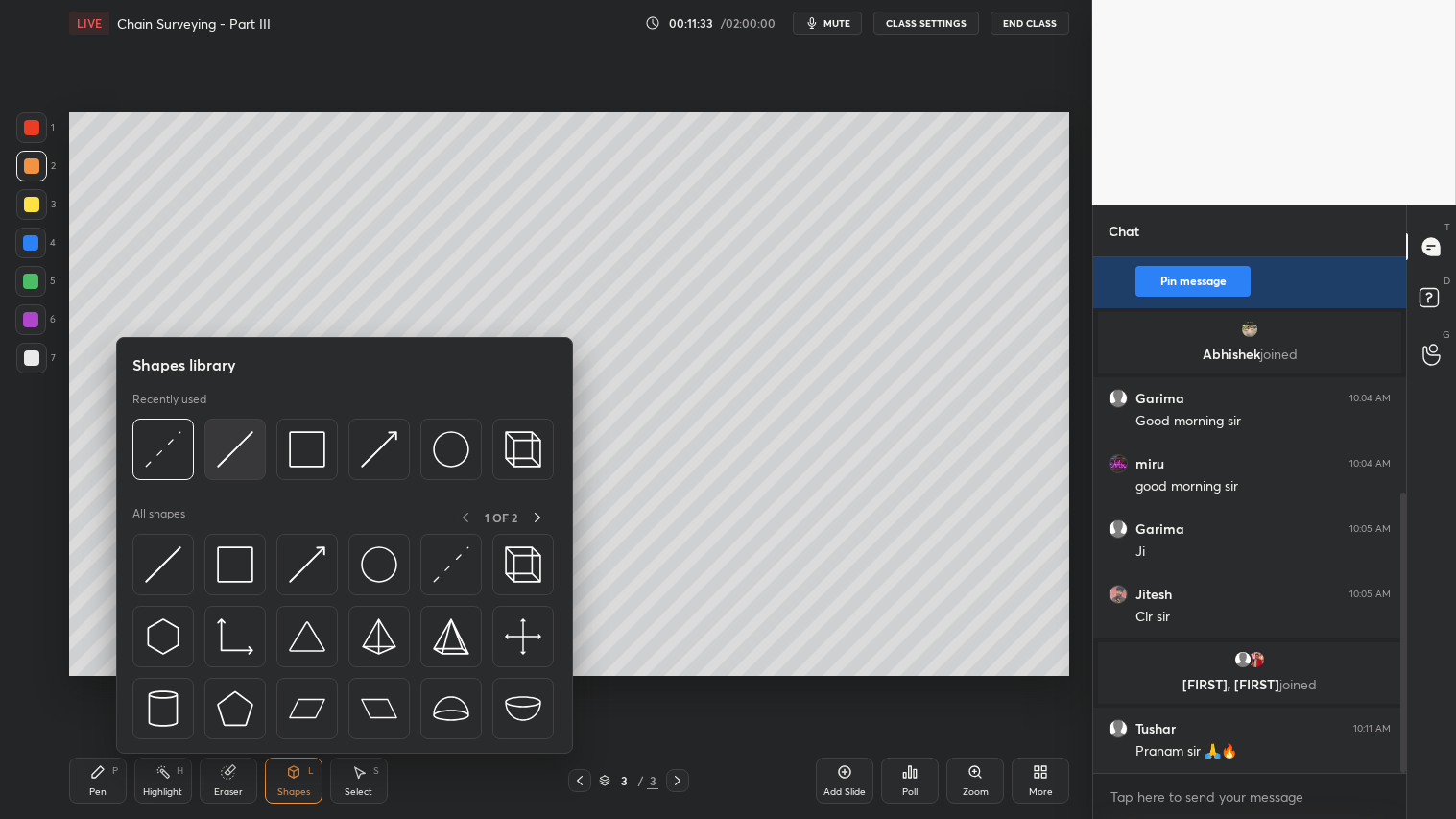 click at bounding box center (235, 449) 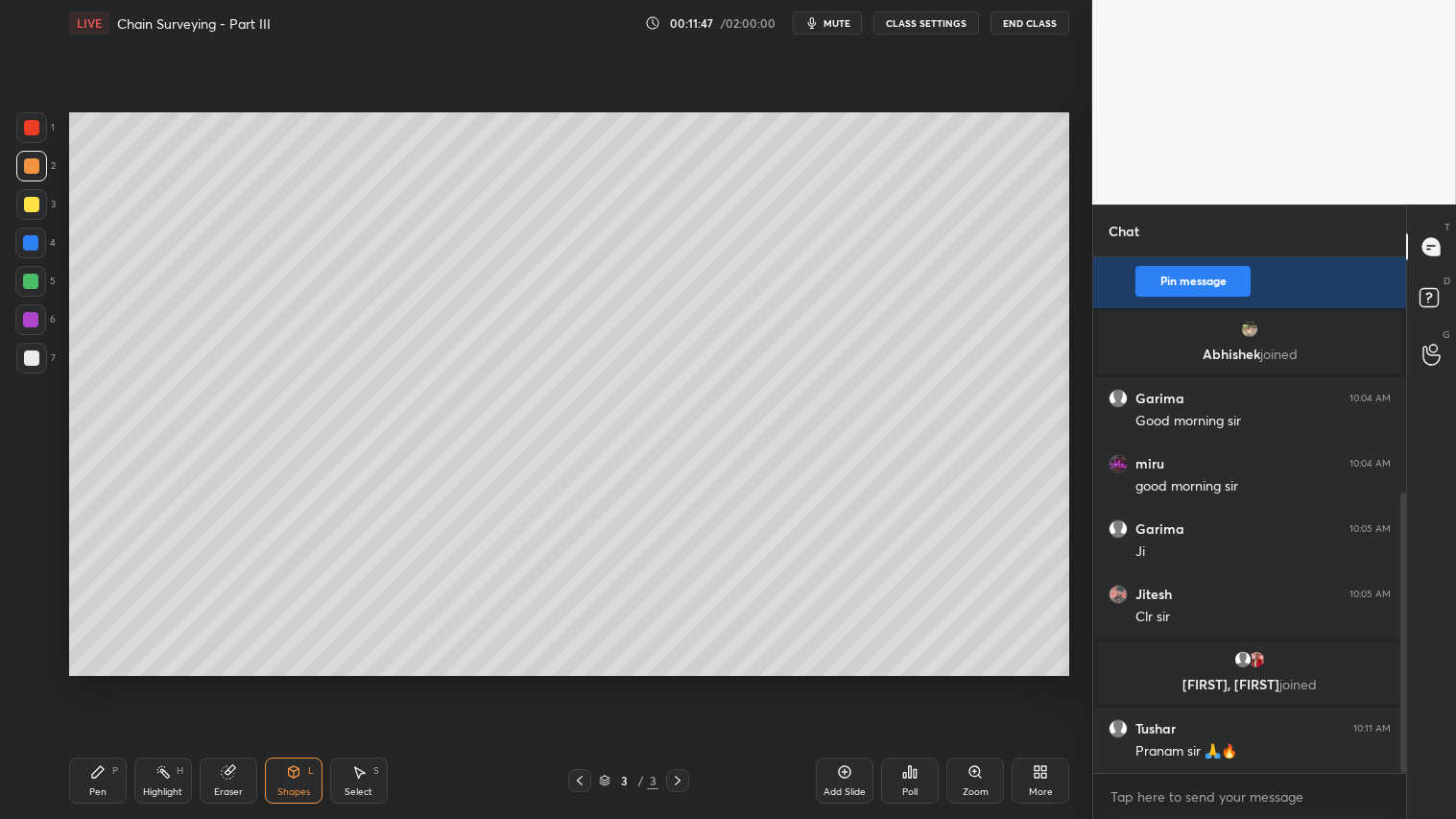 drag, startPoint x: 231, startPoint y: 788, endPoint x: 381, endPoint y: 702, distance: 172.9046 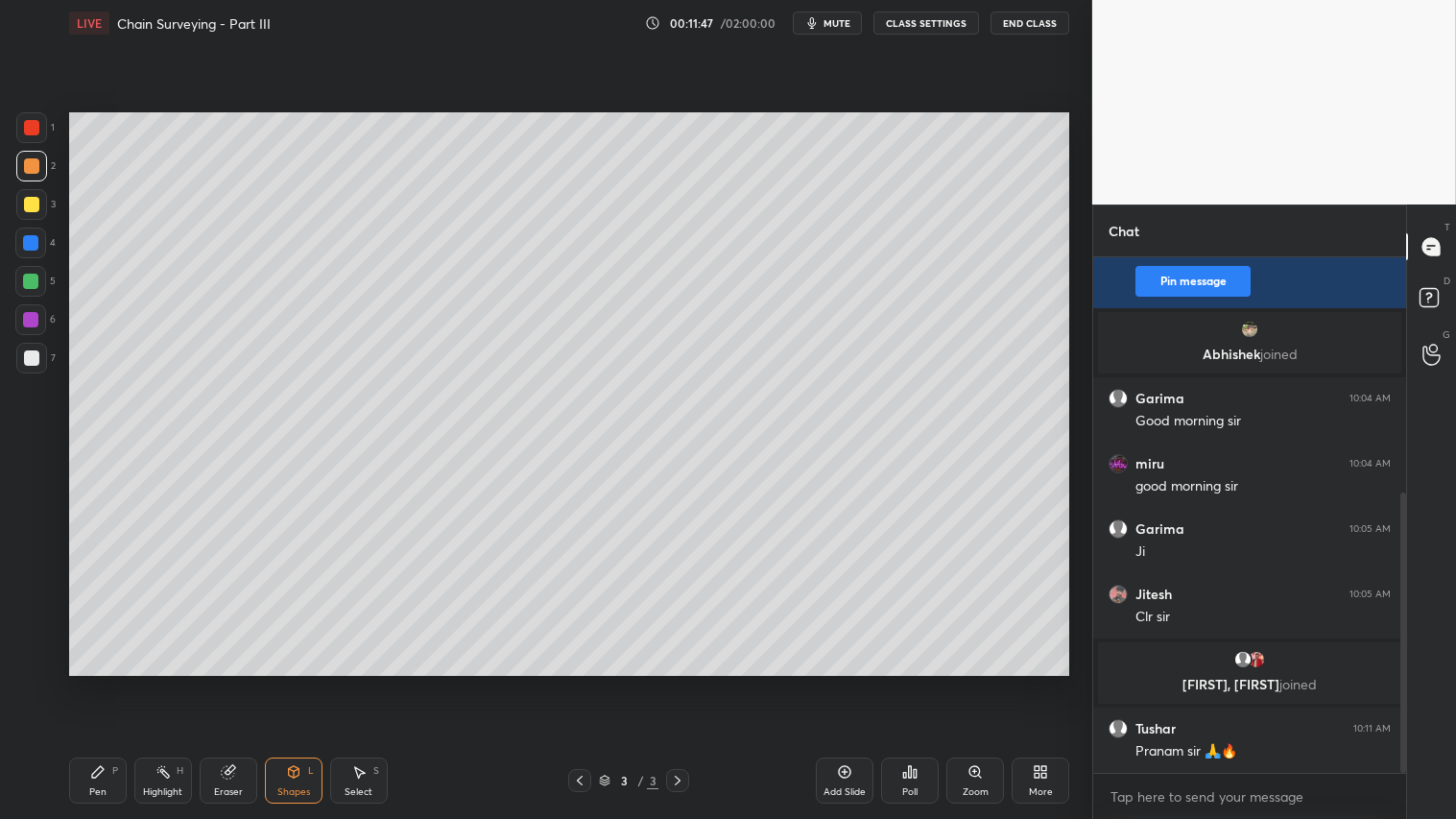 click on "Eraser" at bounding box center [228, 792] 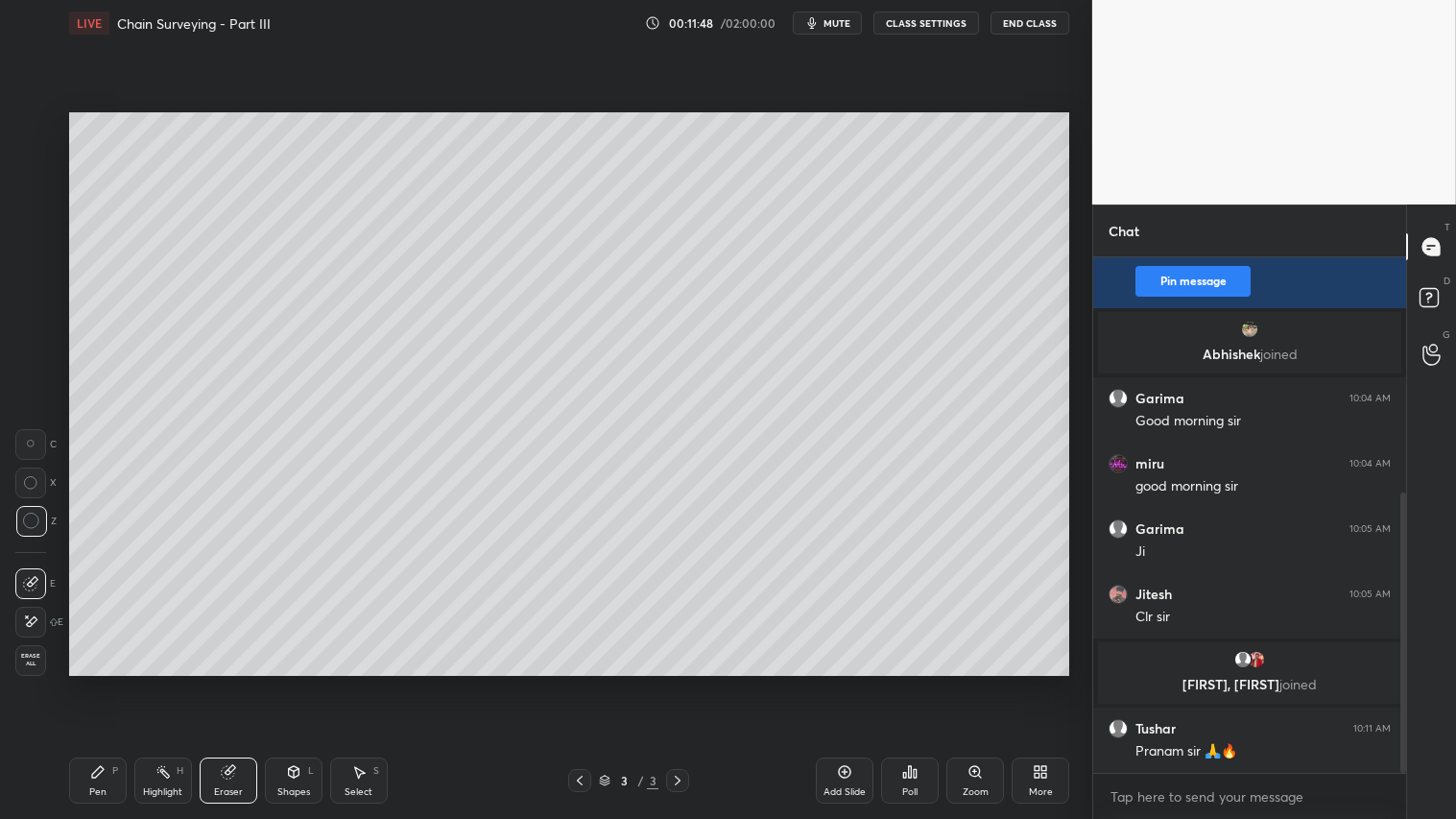 drag, startPoint x: 22, startPoint y: 451, endPoint x: 58, endPoint y: 454, distance: 36.12478 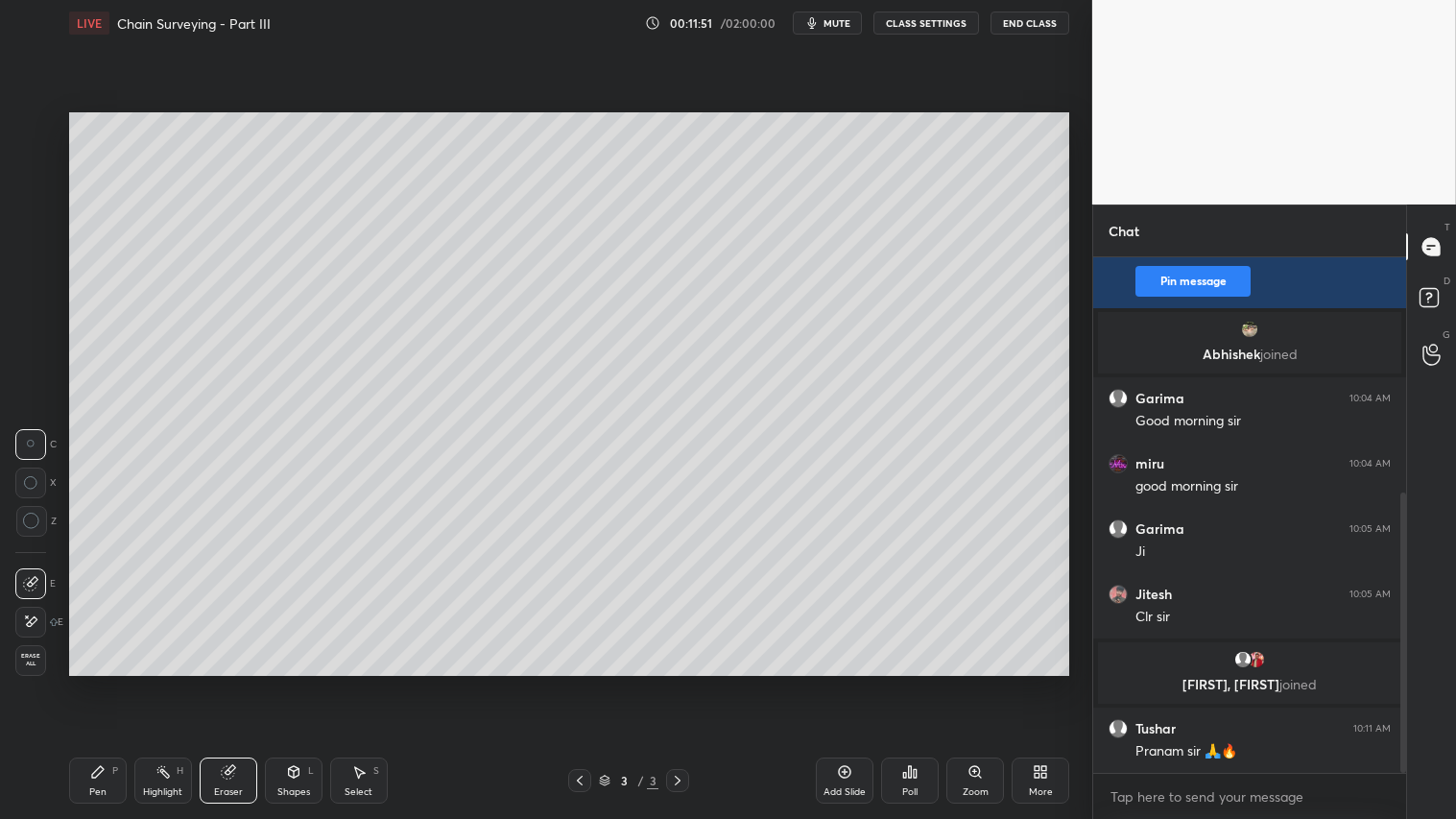 click 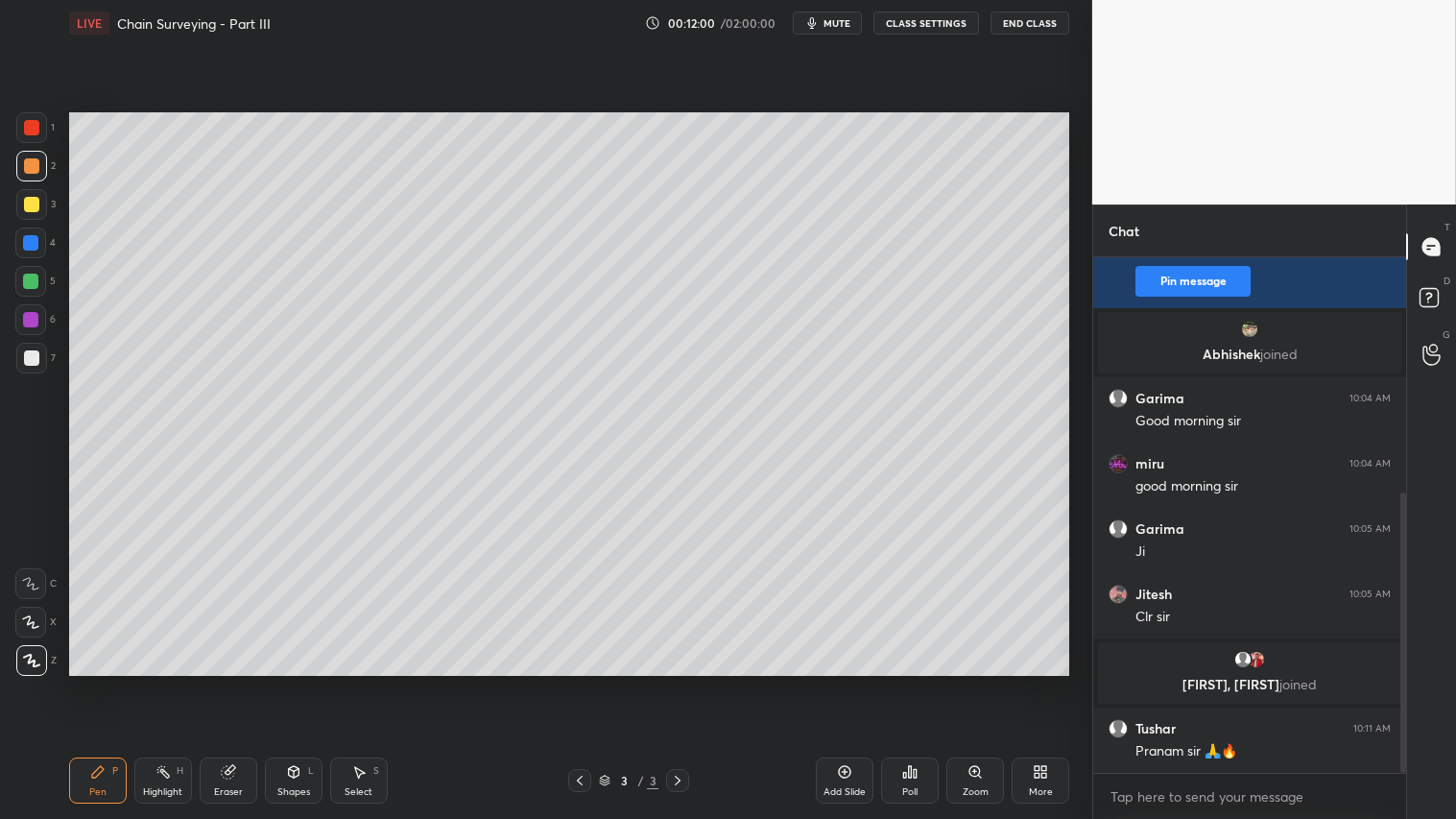 drag, startPoint x: 34, startPoint y: 359, endPoint x: 30, endPoint y: 348, distance: 11.7047 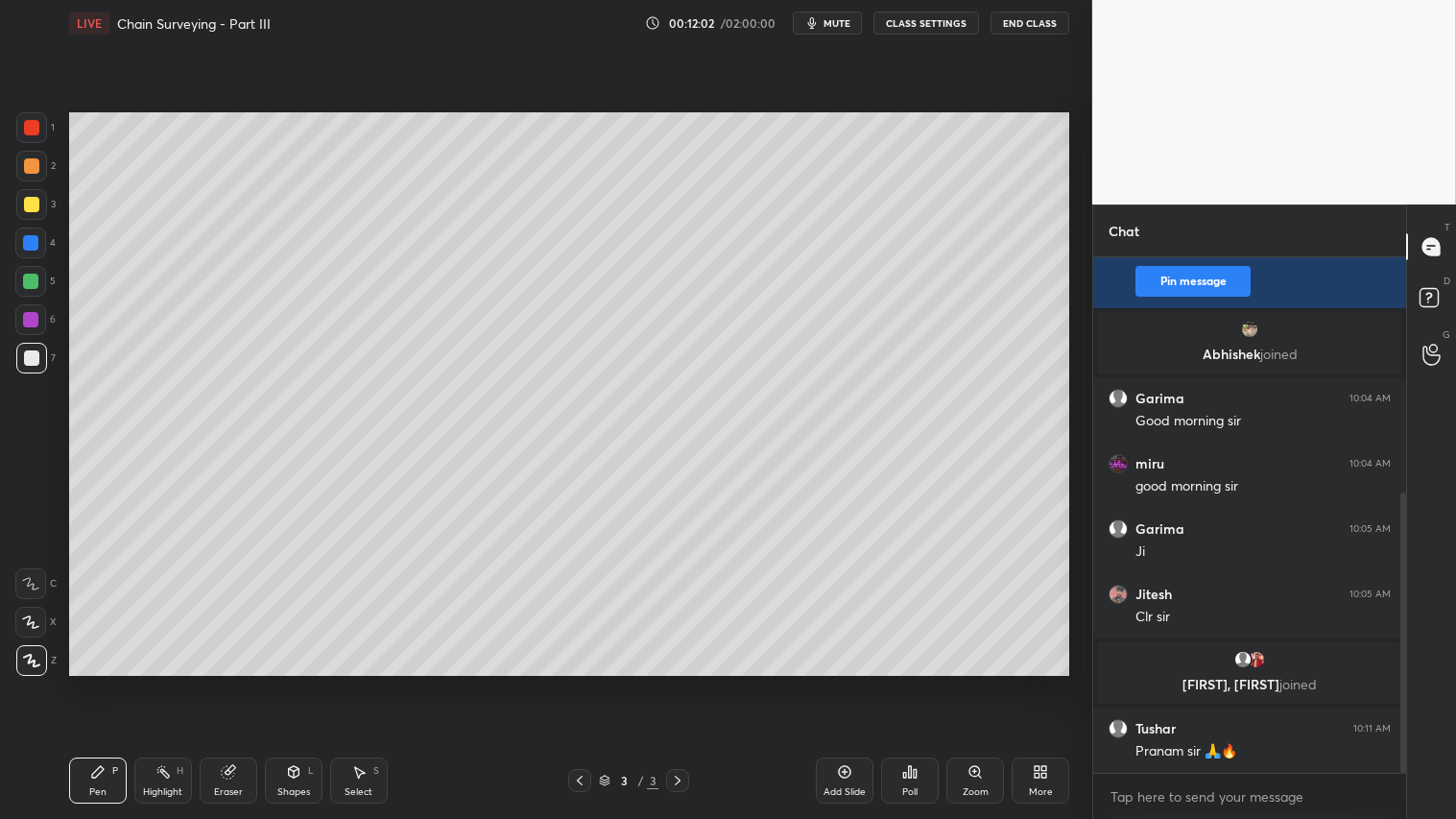 click on "Pen P" at bounding box center [98, 781] 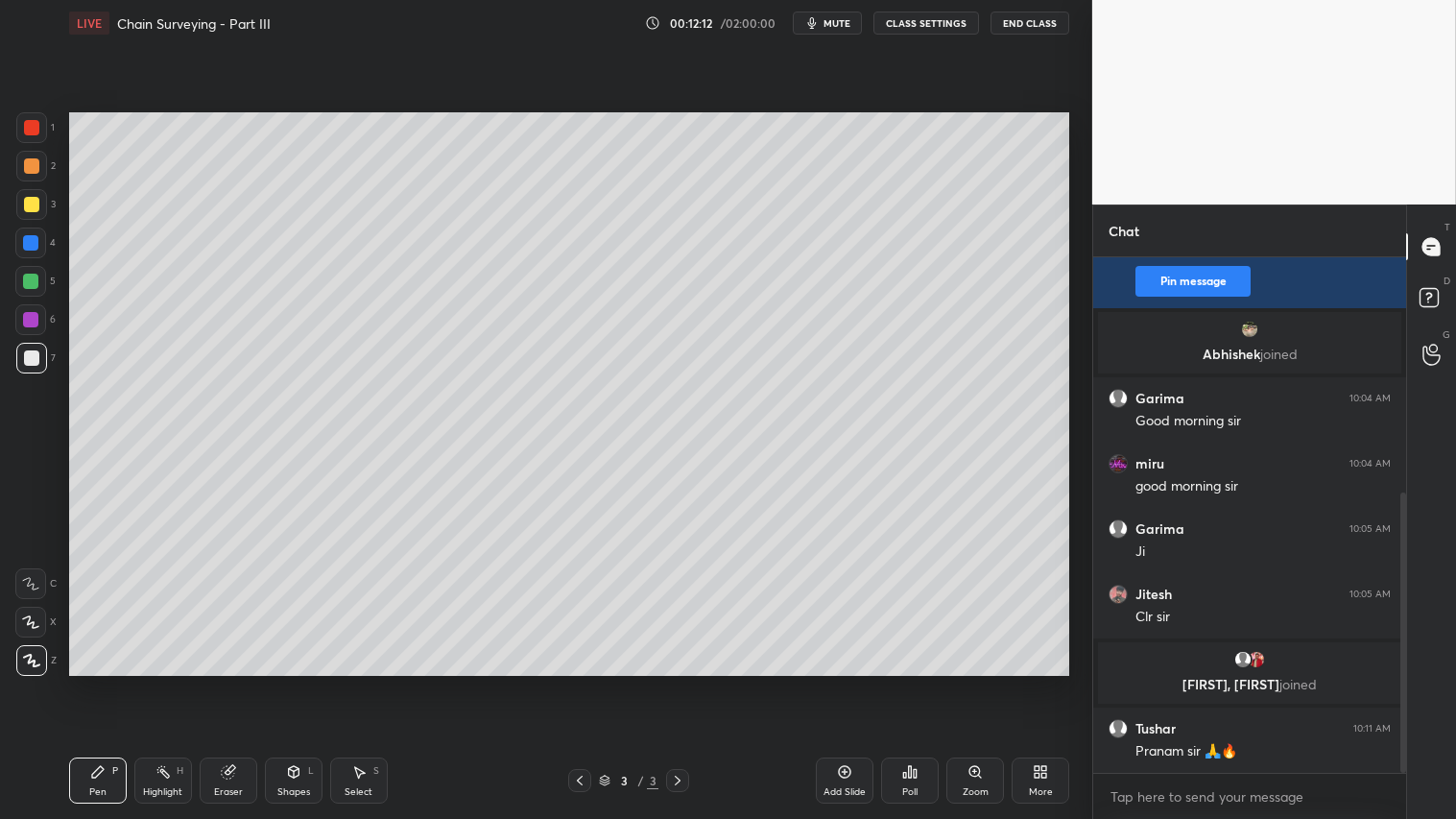 click 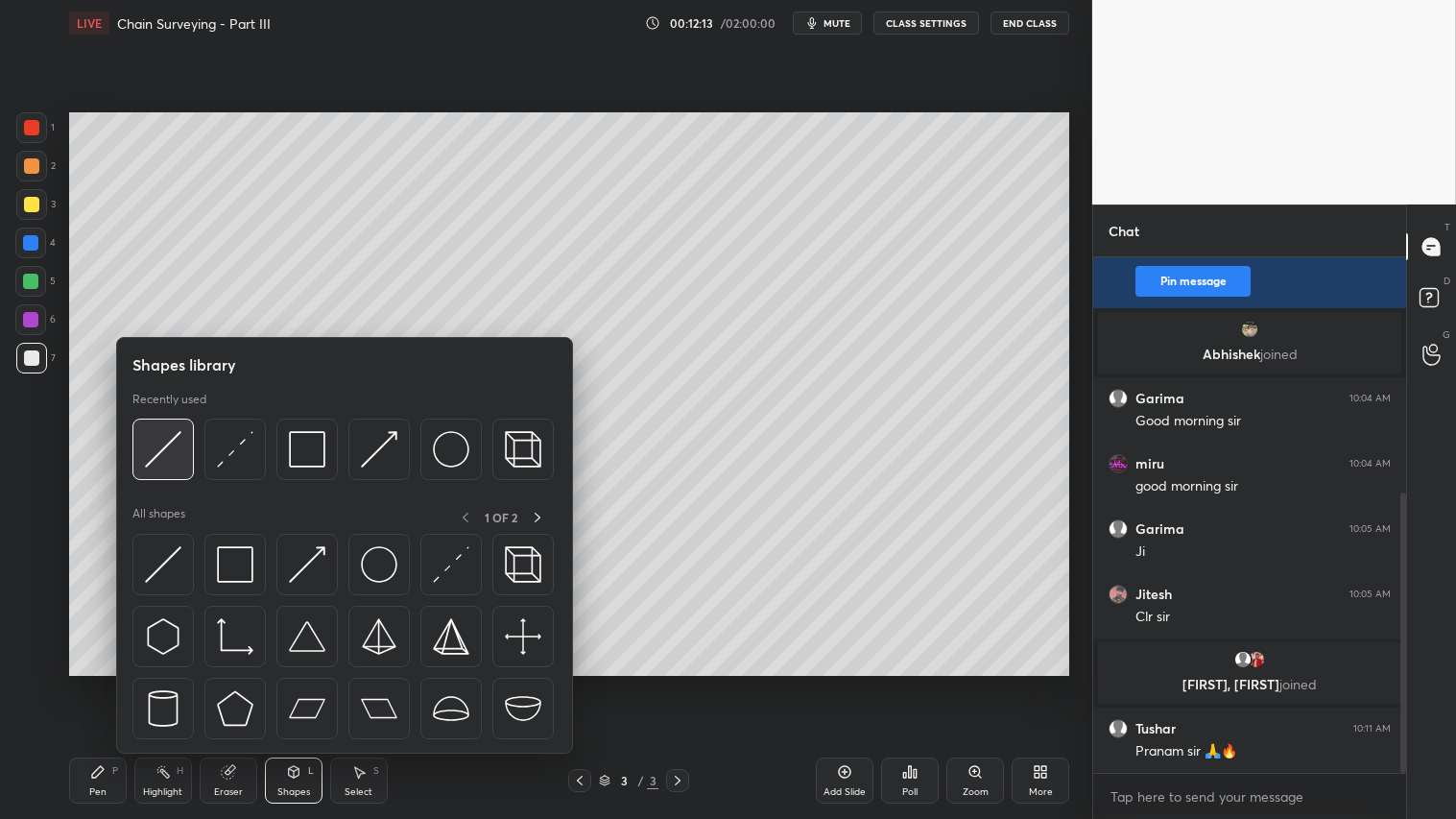 click at bounding box center (163, 449) 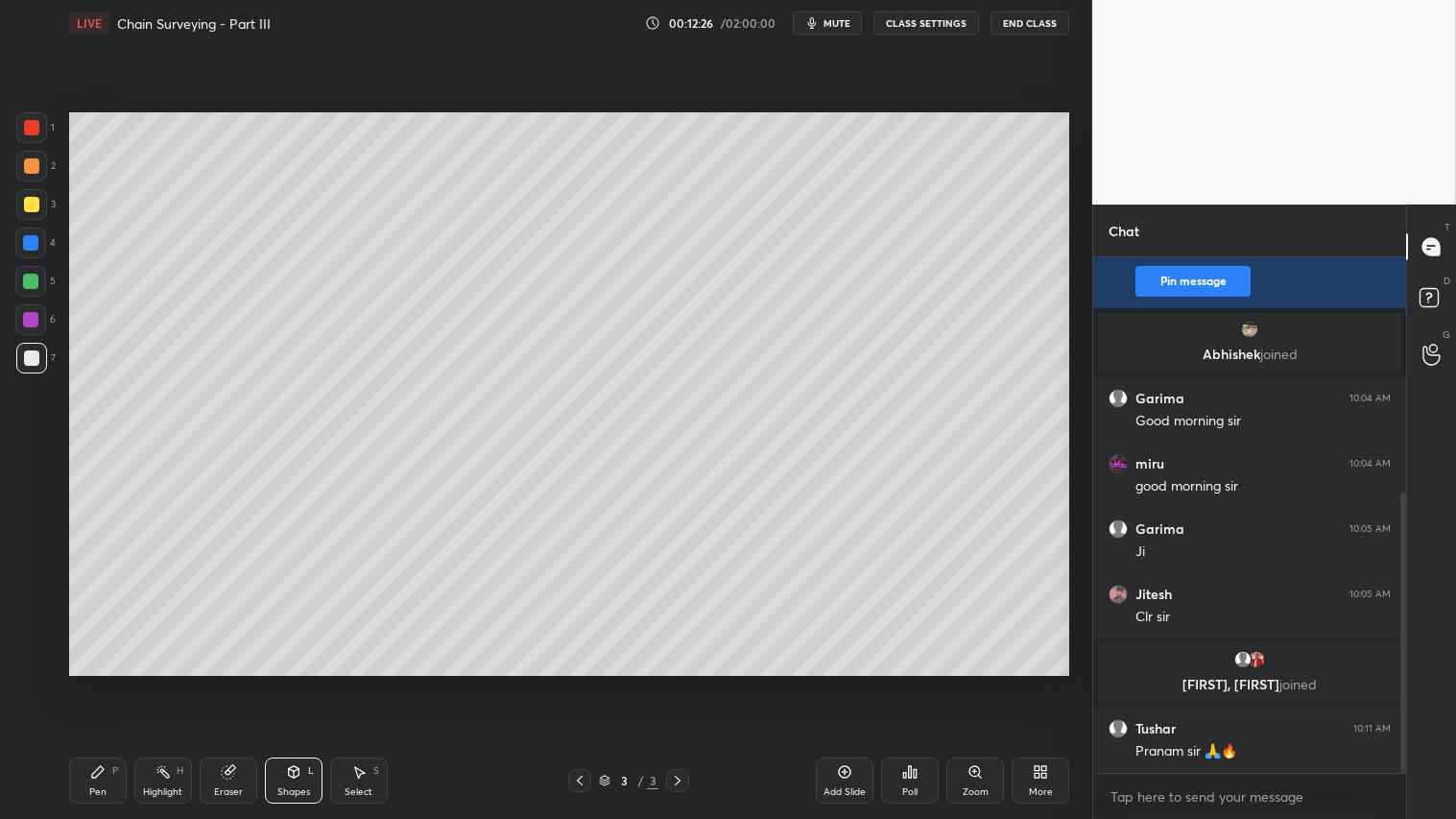 drag, startPoint x: 103, startPoint y: 780, endPoint x: 104, endPoint y: 769, distance: 11.045361 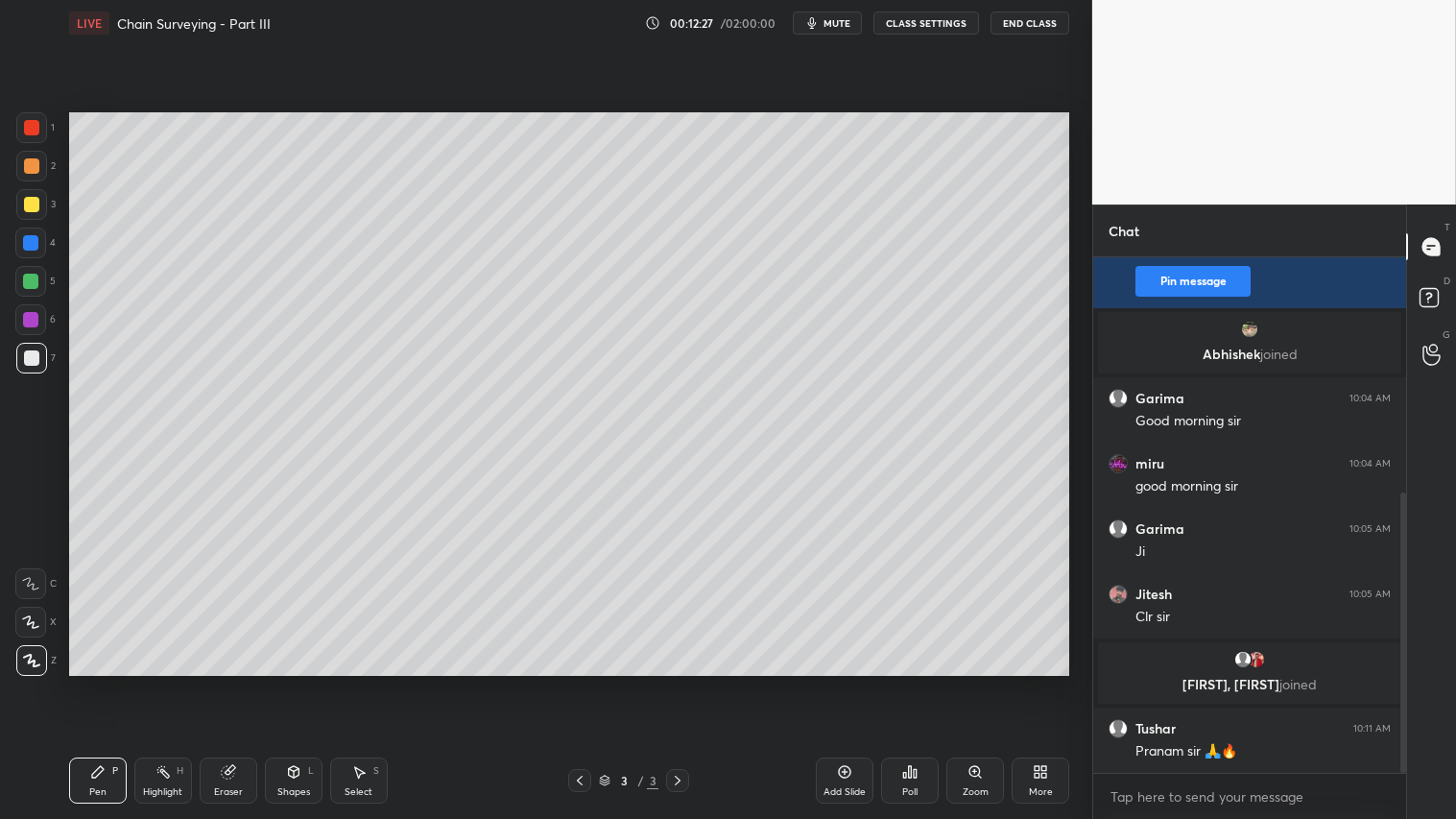 click at bounding box center (32, 166) 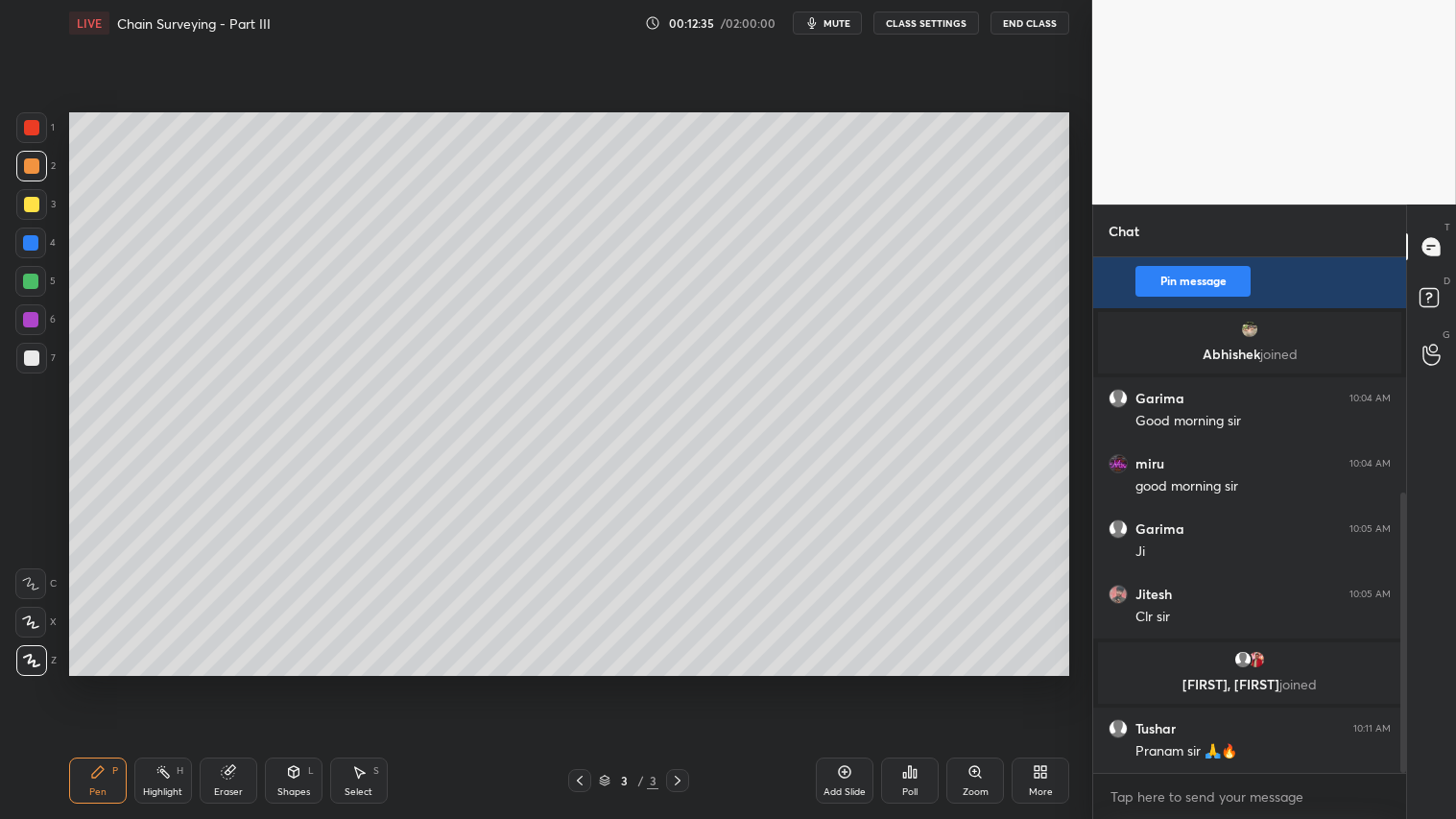 click on "Eraser" at bounding box center (228, 781) 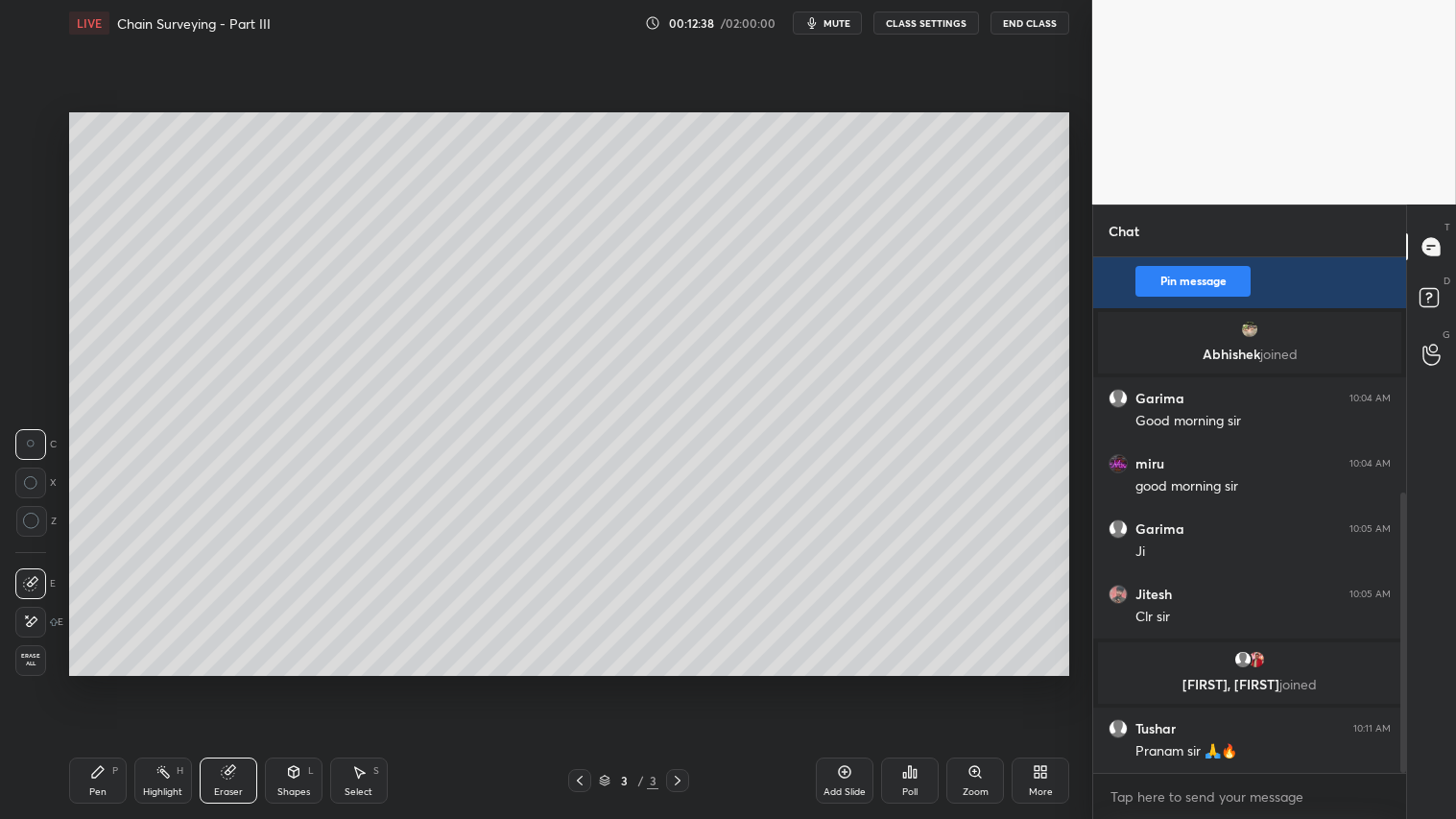 click 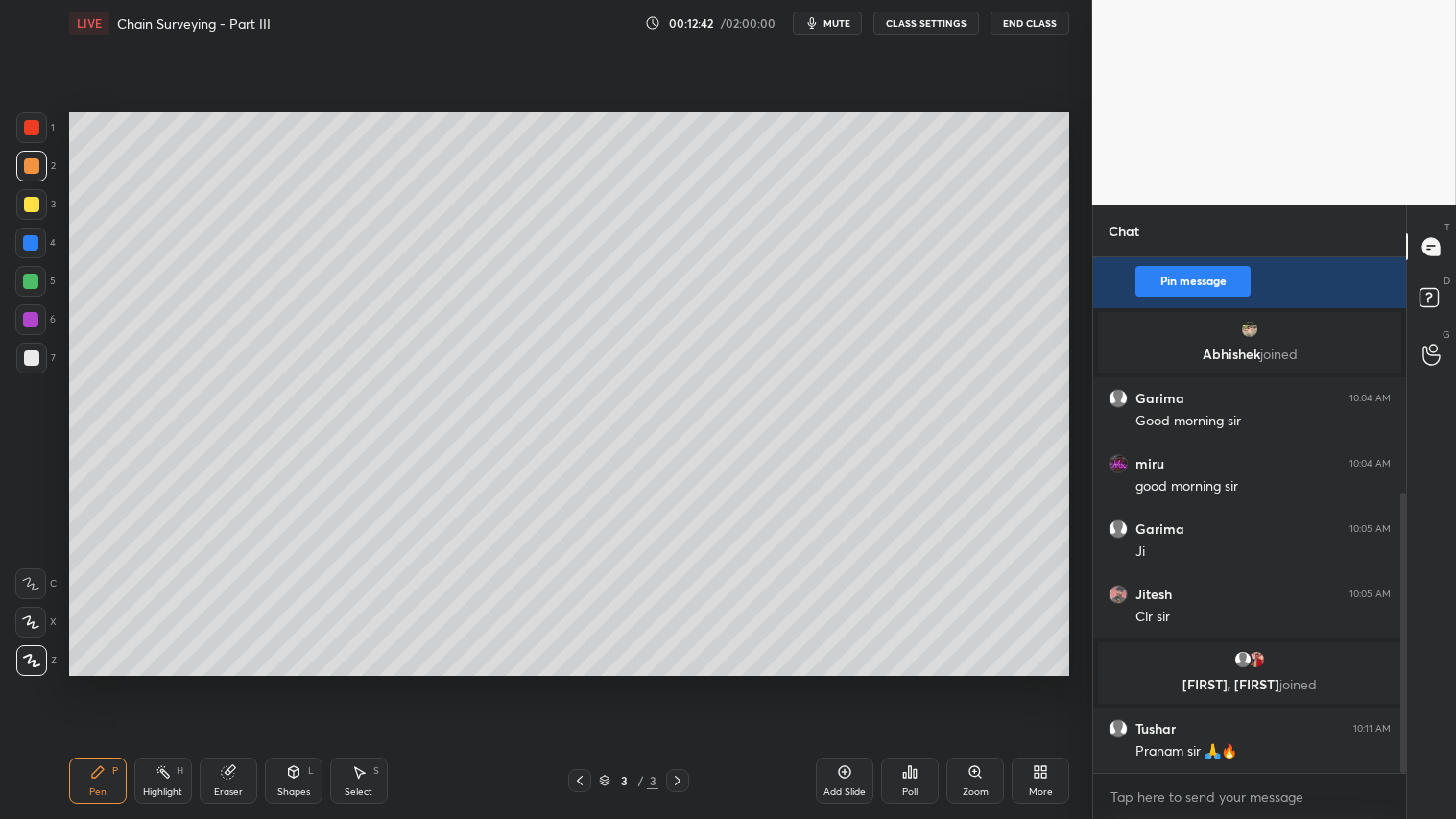 click at bounding box center [32, 128] 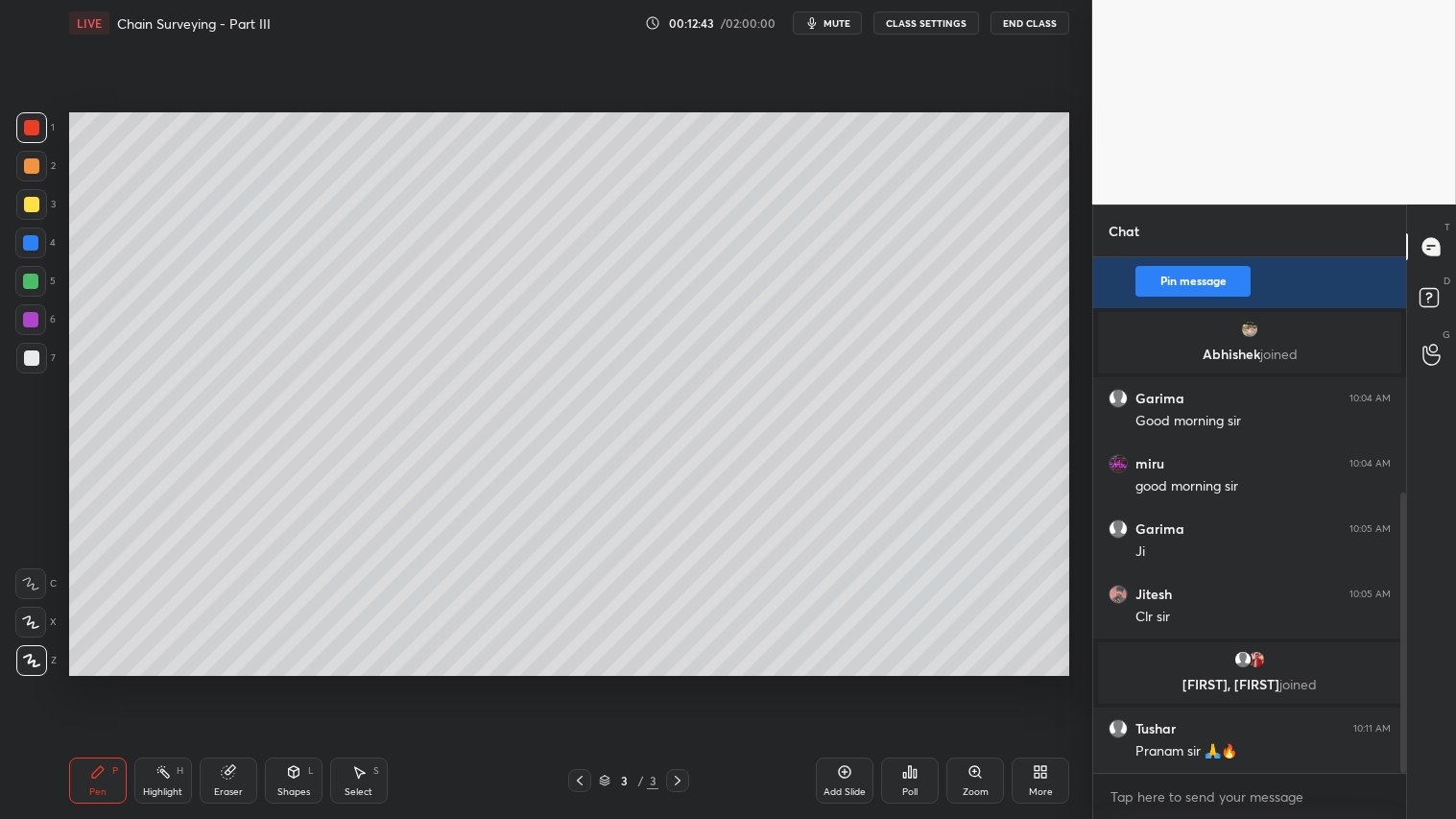 drag, startPoint x: 302, startPoint y: 794, endPoint x: 301, endPoint y: 762, distance: 32.01562 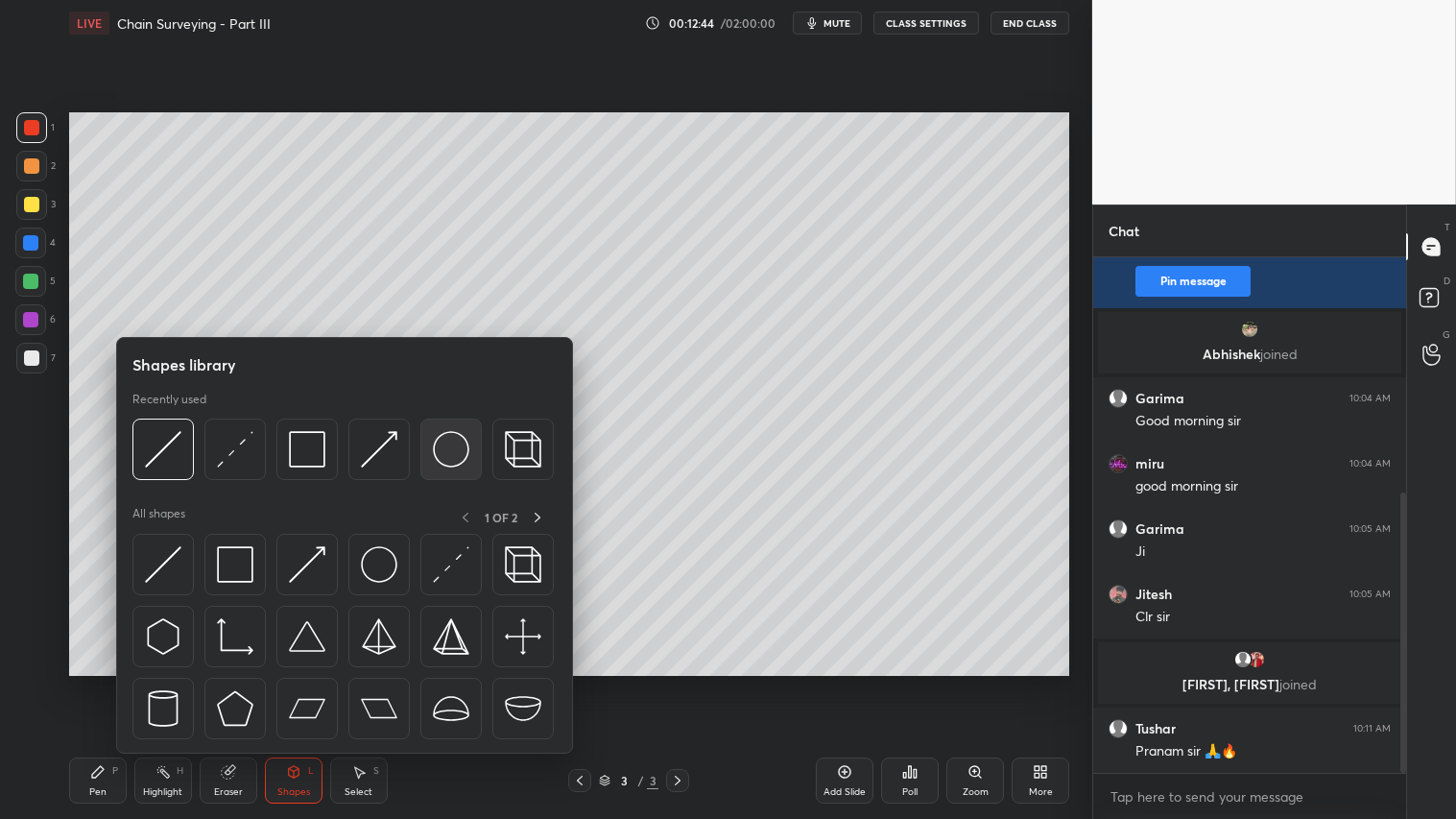 click at bounding box center [451, 449] 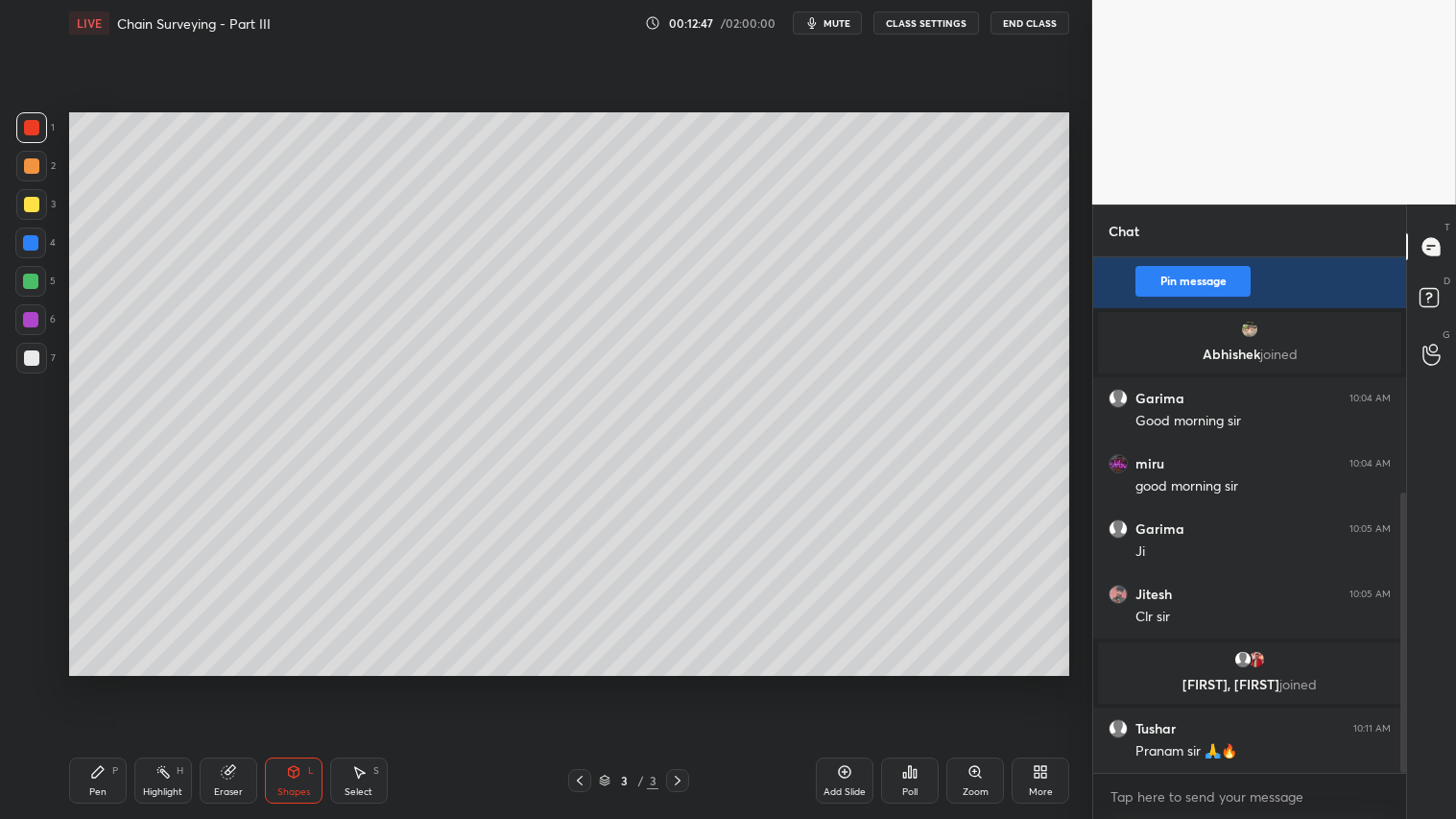 drag, startPoint x: 110, startPoint y: 766, endPoint x: 112, endPoint y: 752, distance: 14.142136 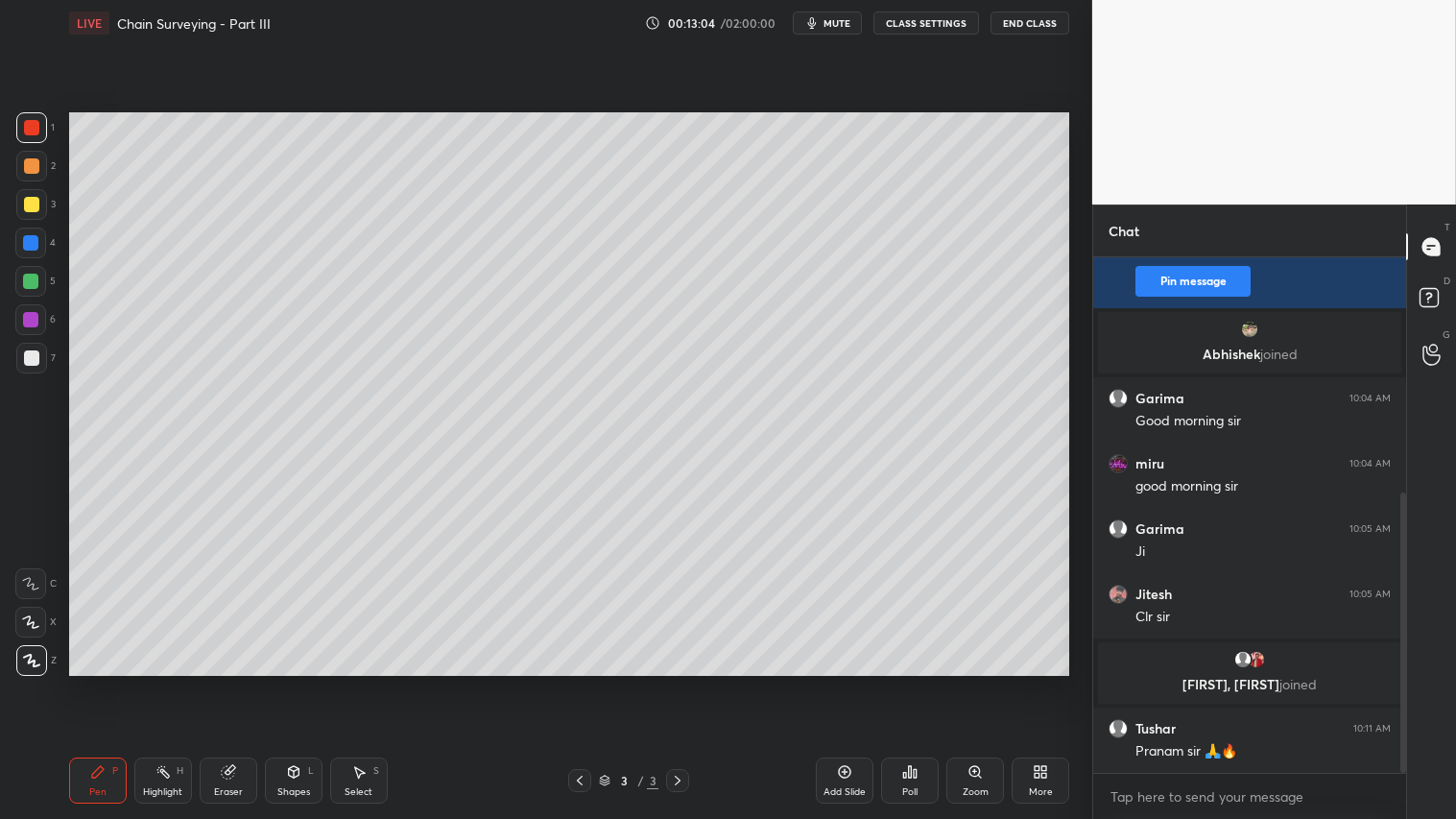 click 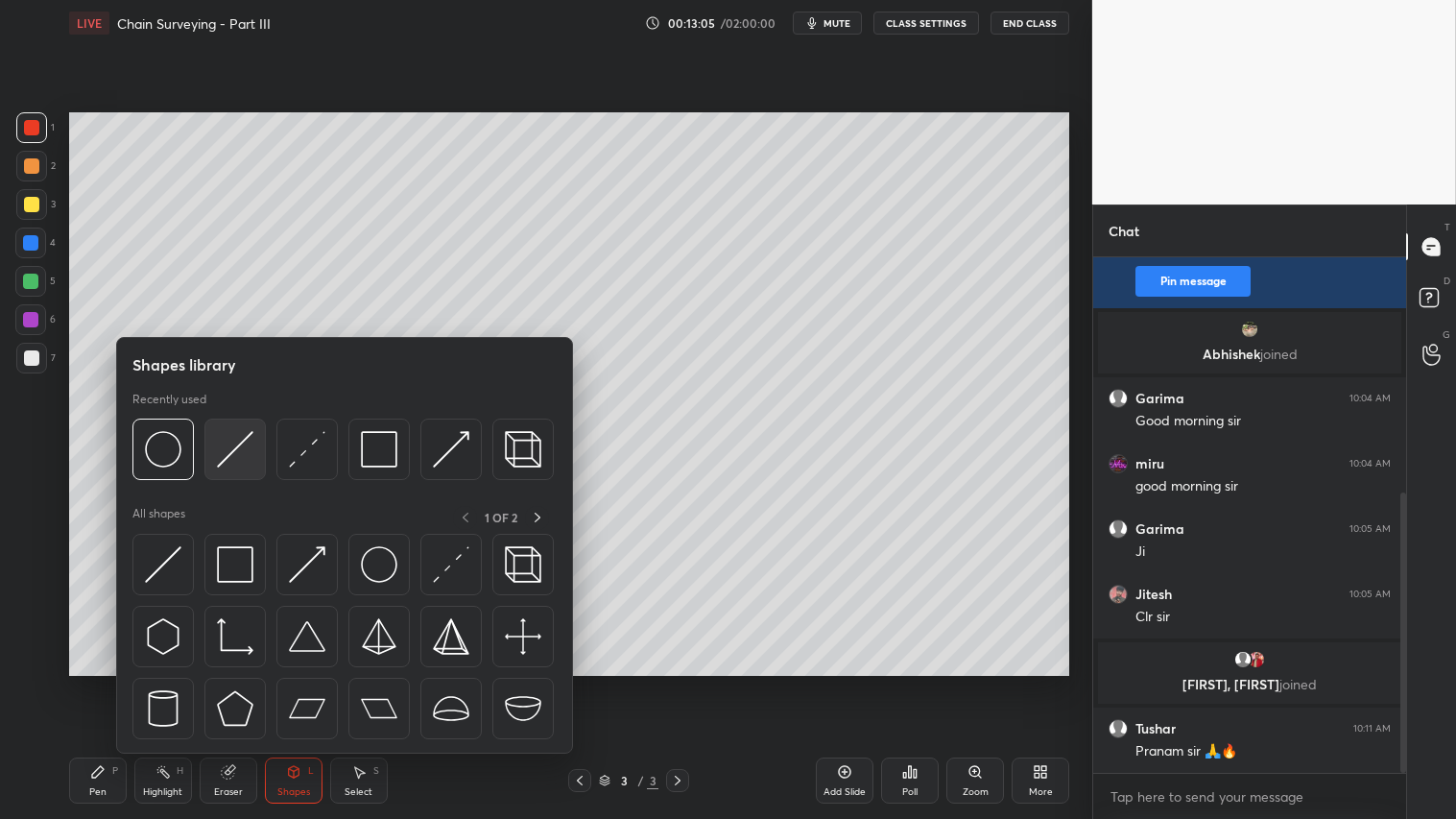 click at bounding box center (235, 449) 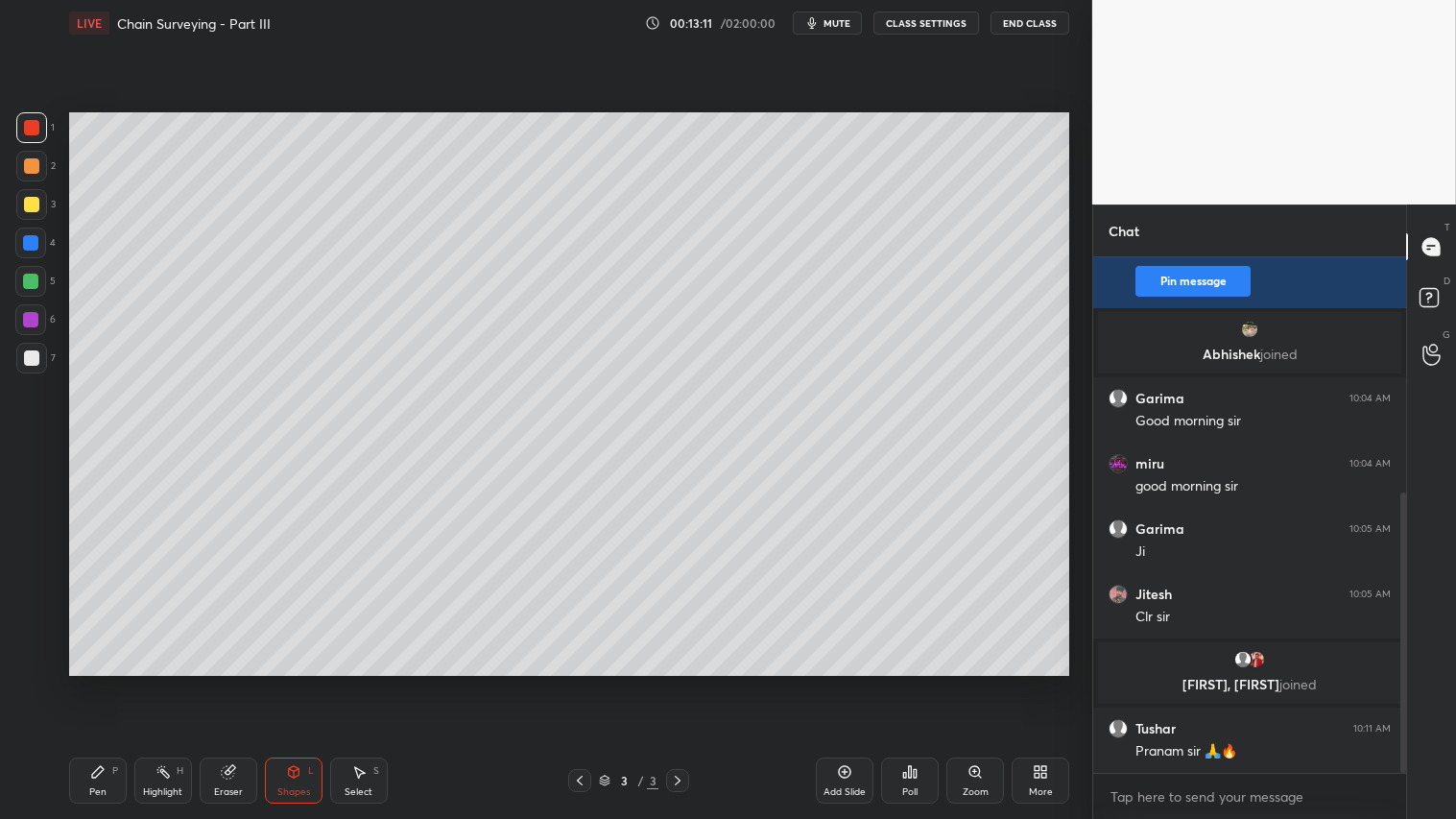 click at bounding box center (32, 205) 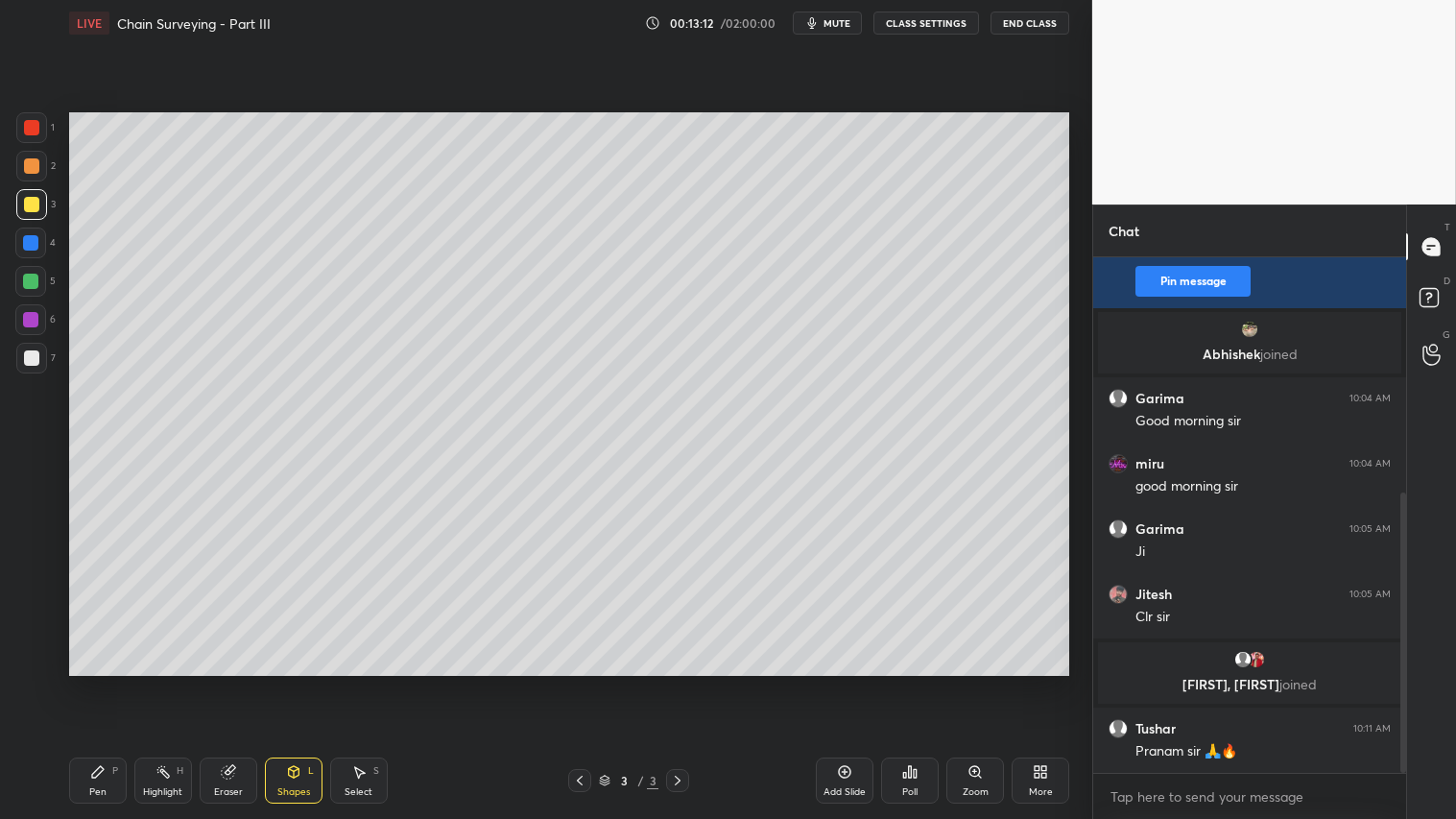 drag, startPoint x: 291, startPoint y: 783, endPoint x: 292, endPoint y: 764, distance: 19.026298 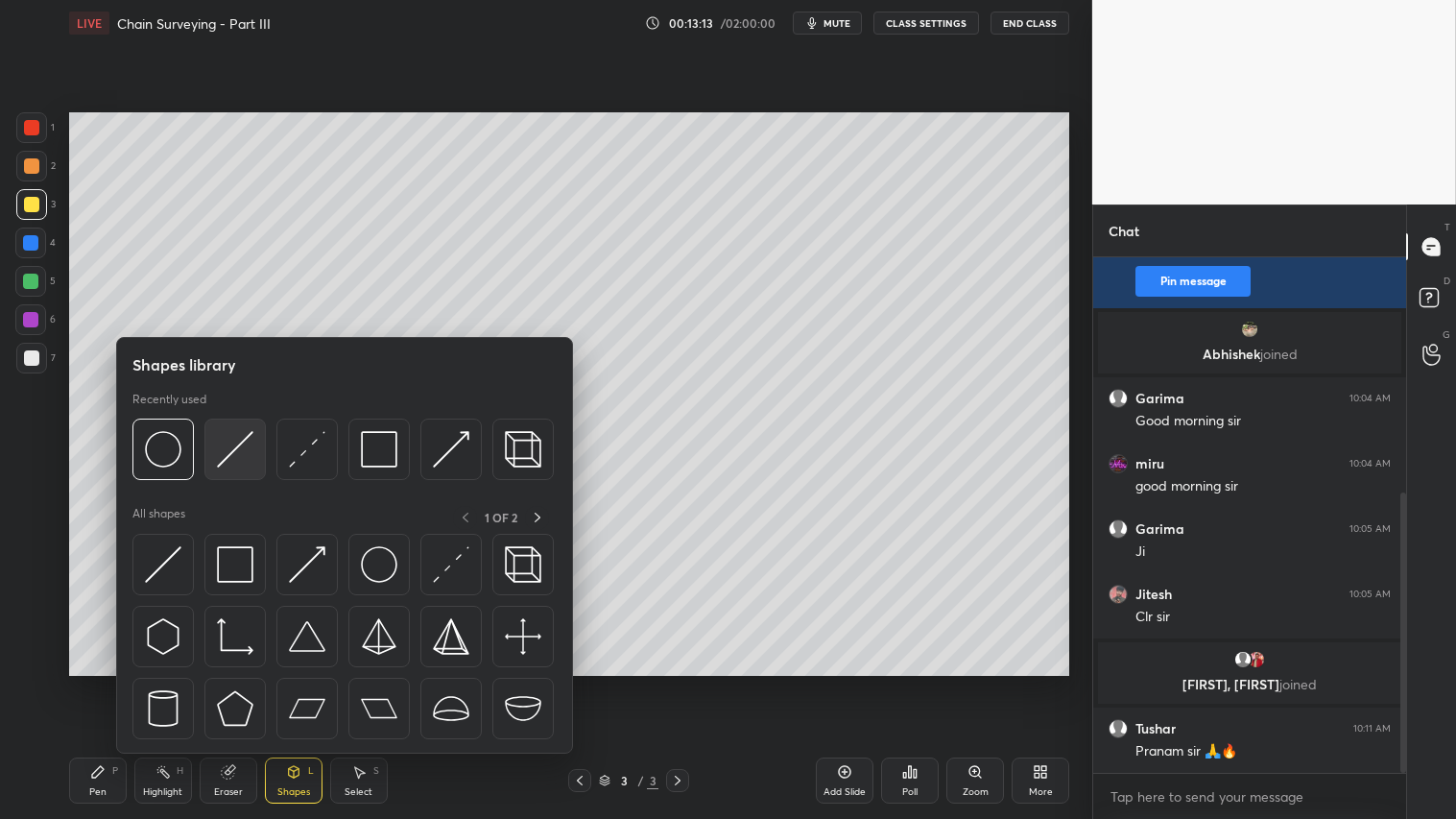 click at bounding box center [235, 449] 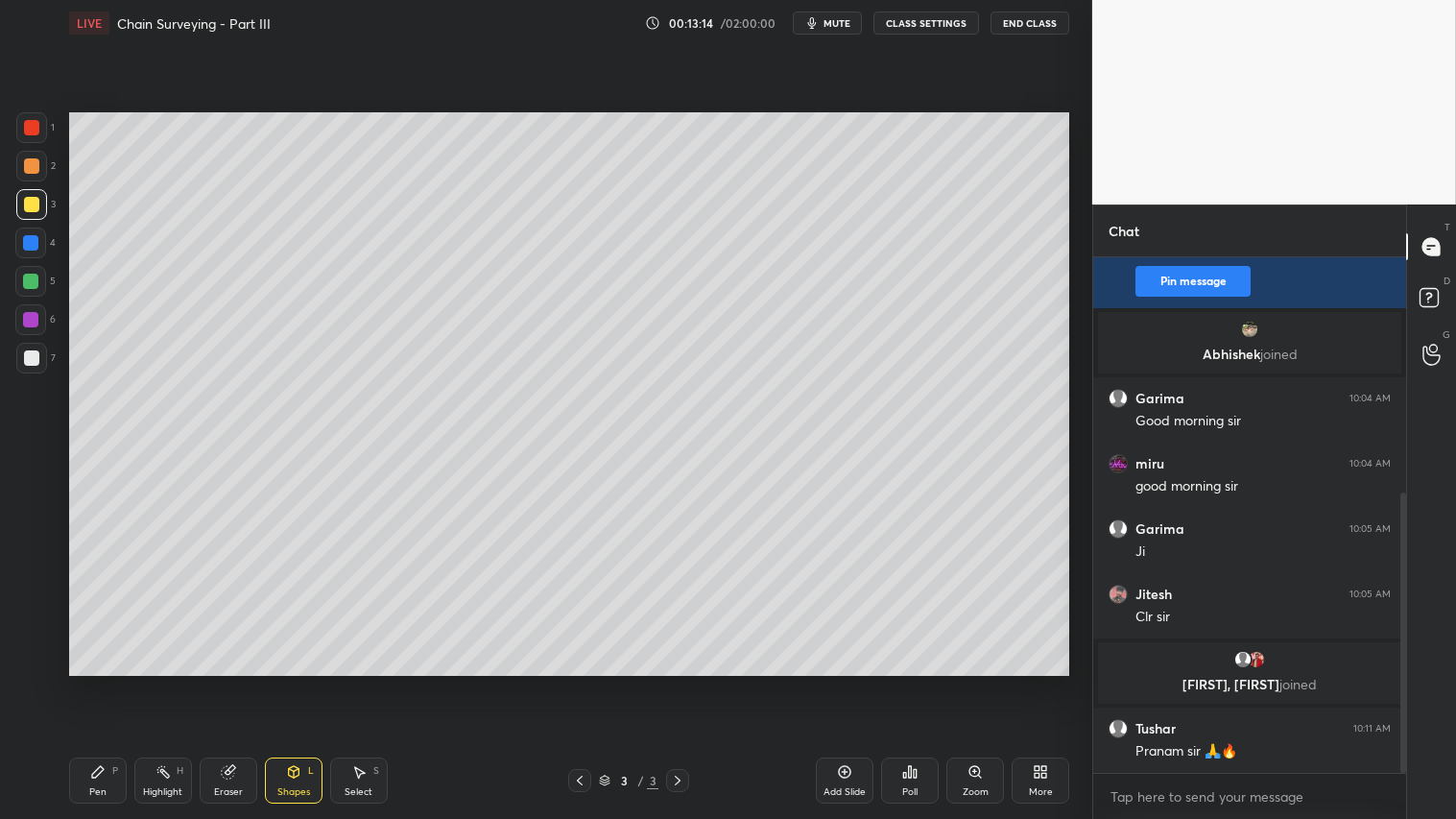 drag, startPoint x: 89, startPoint y: 779, endPoint x: 380, endPoint y: 682, distance: 306.74093 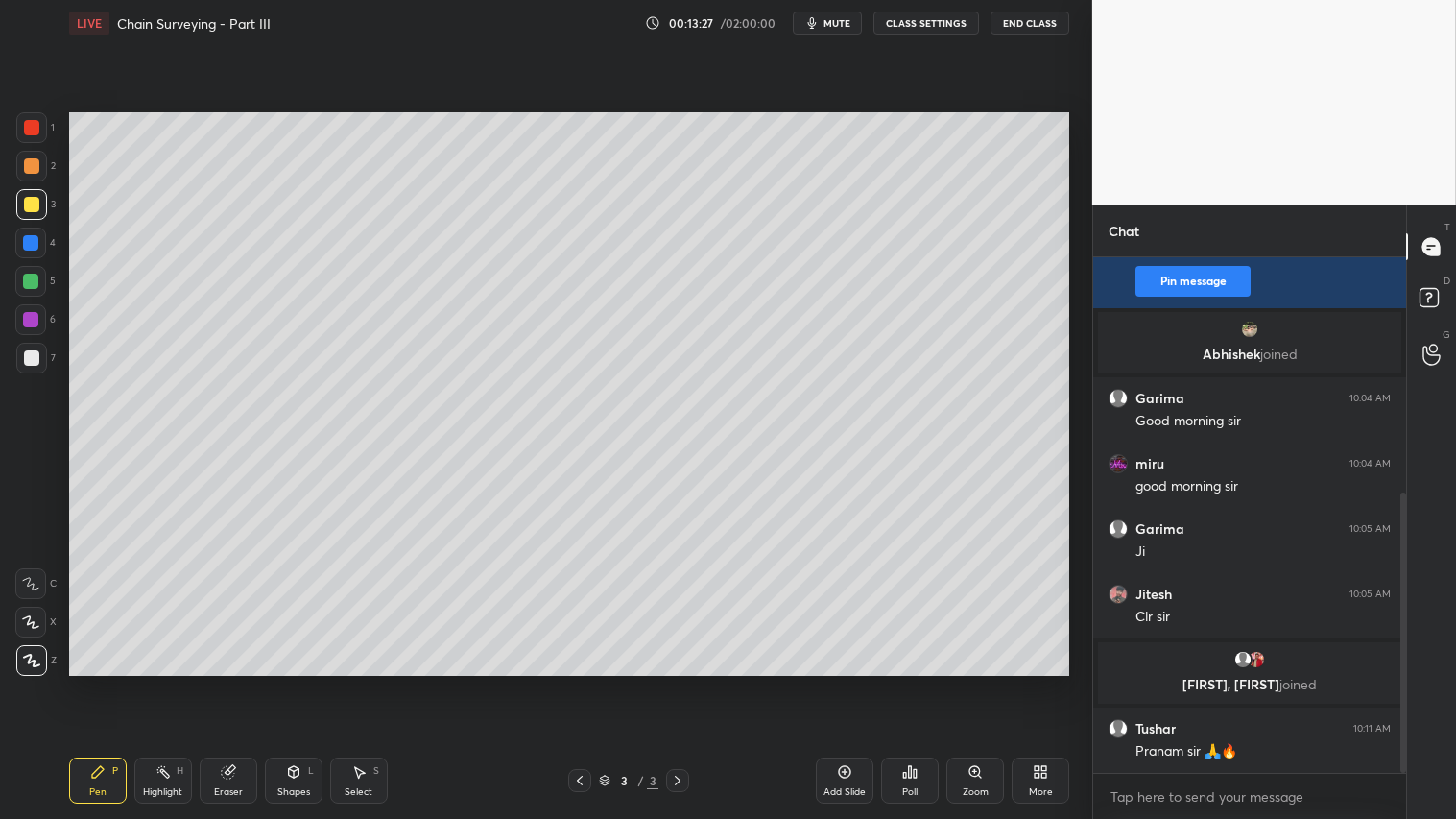 drag, startPoint x: 228, startPoint y: 780, endPoint x: 246, endPoint y: 780, distance: 18 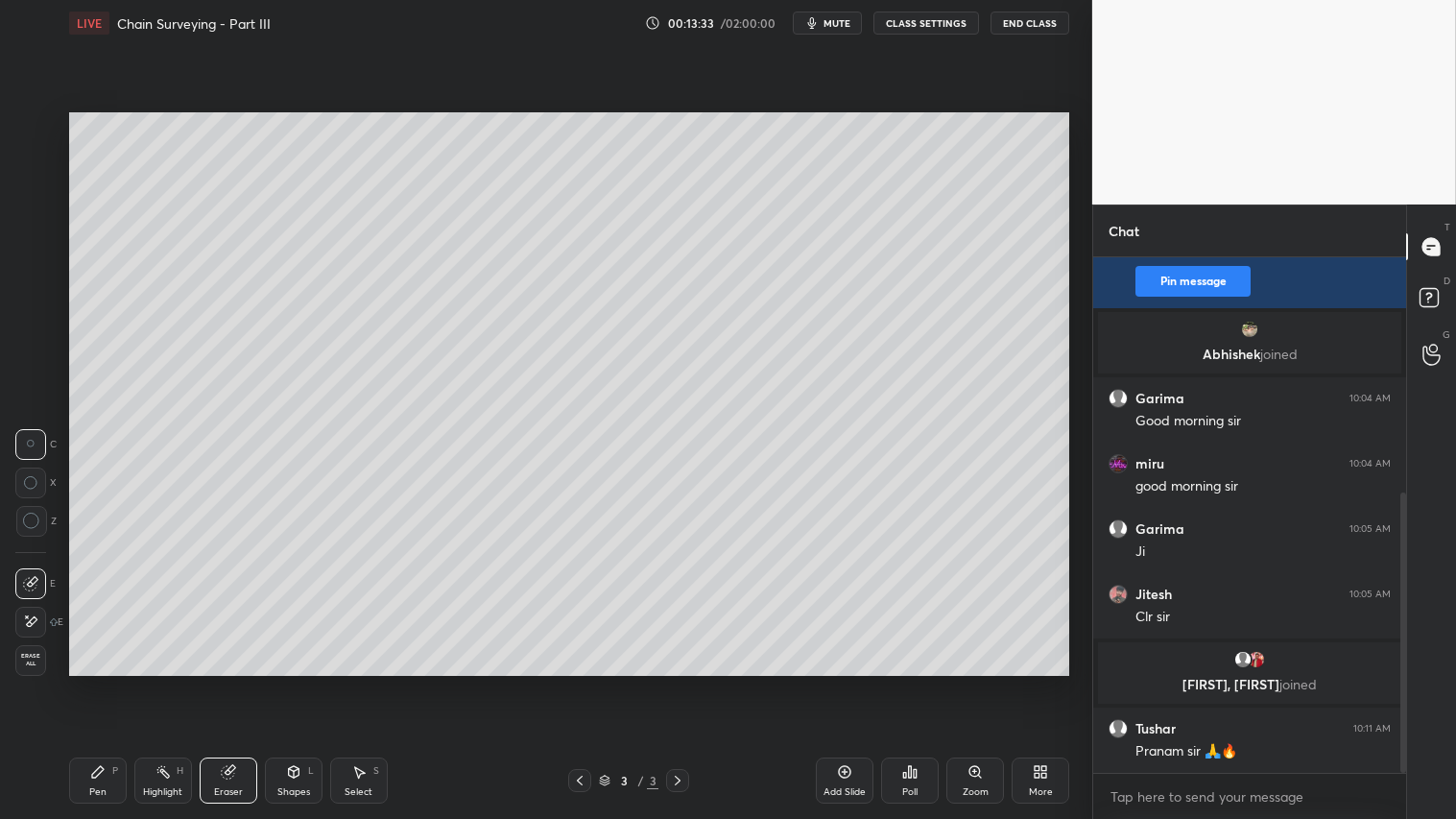 click on "Pen P" at bounding box center [98, 781] 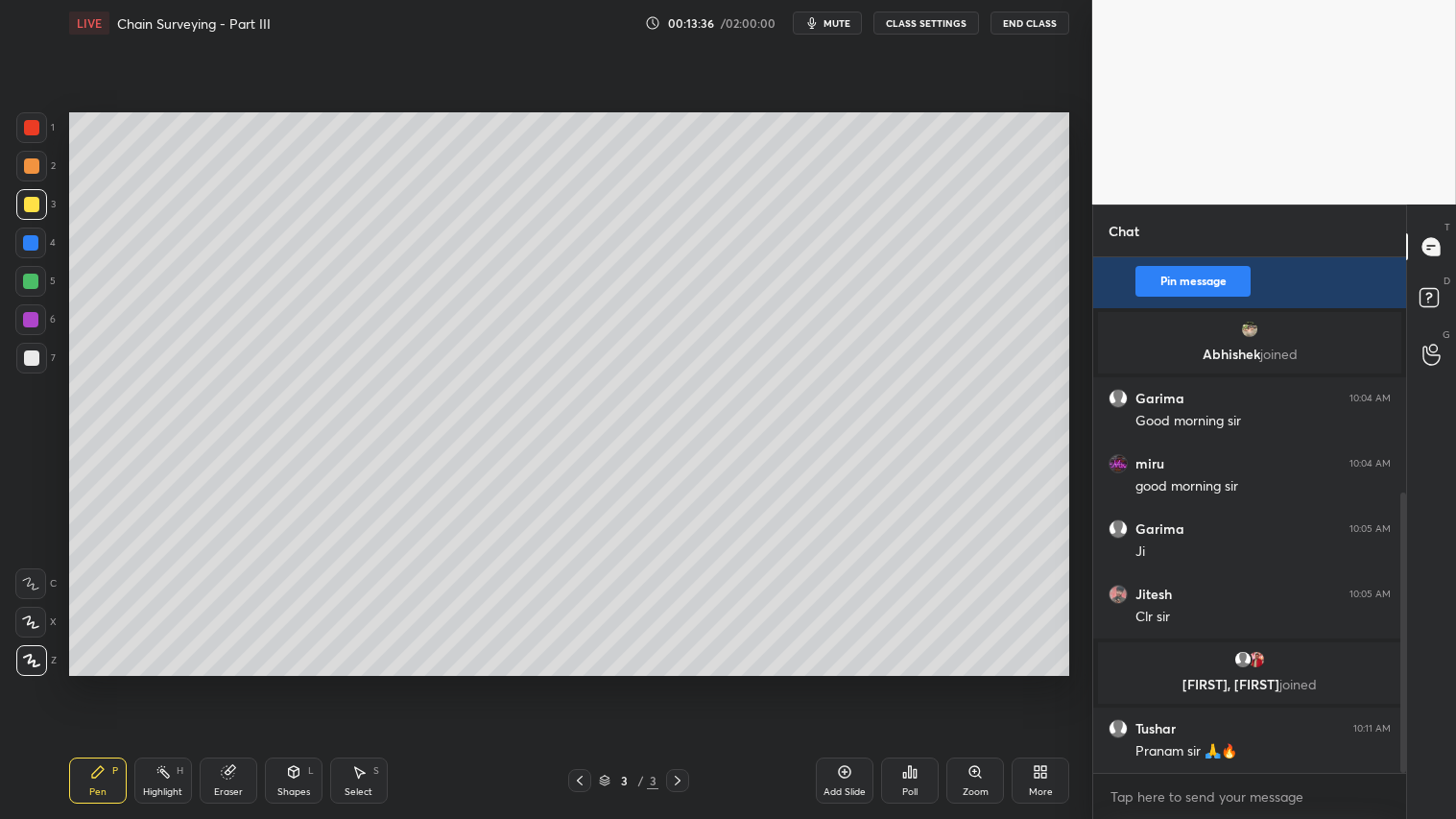 click 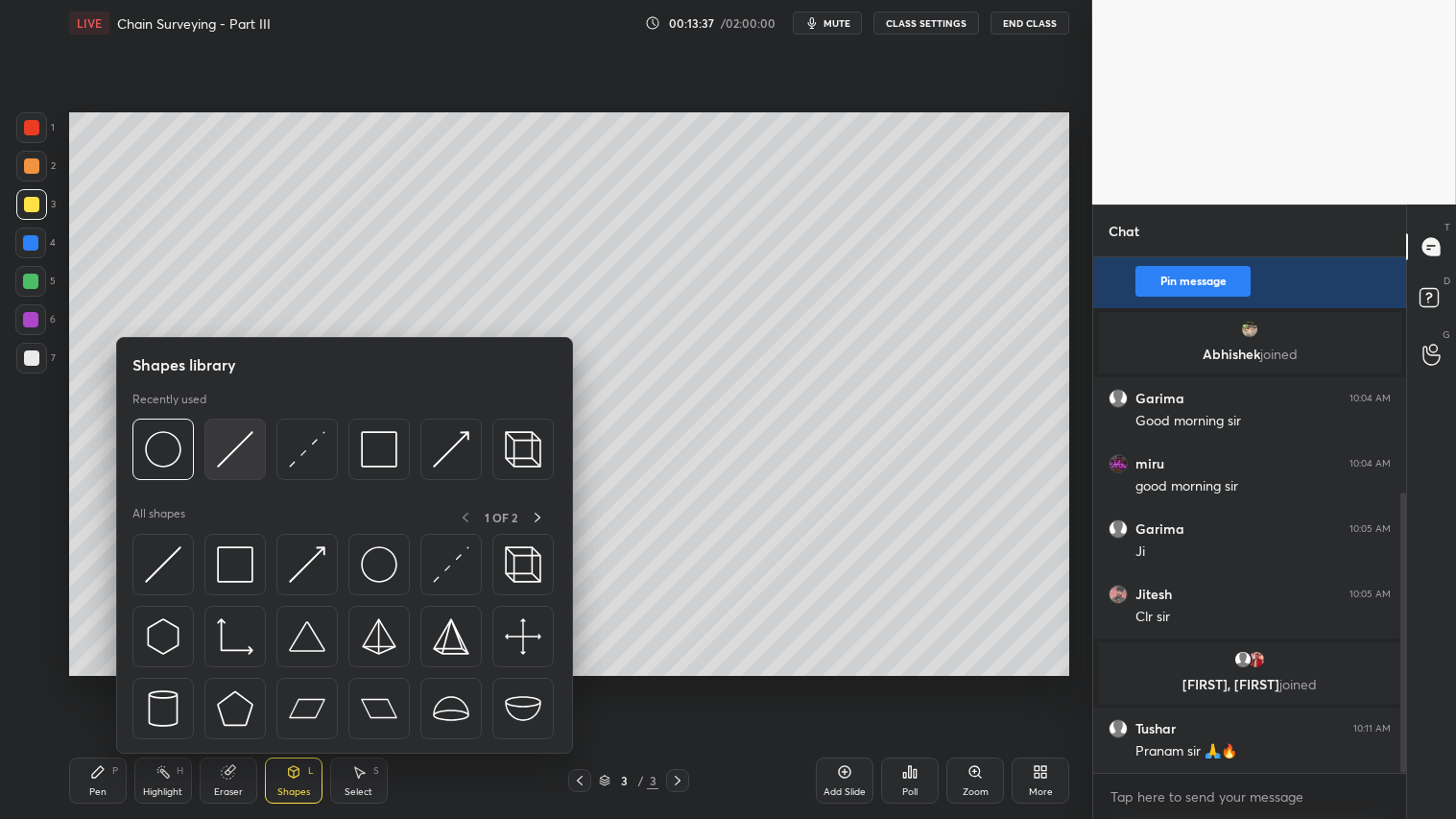 click at bounding box center (235, 449) 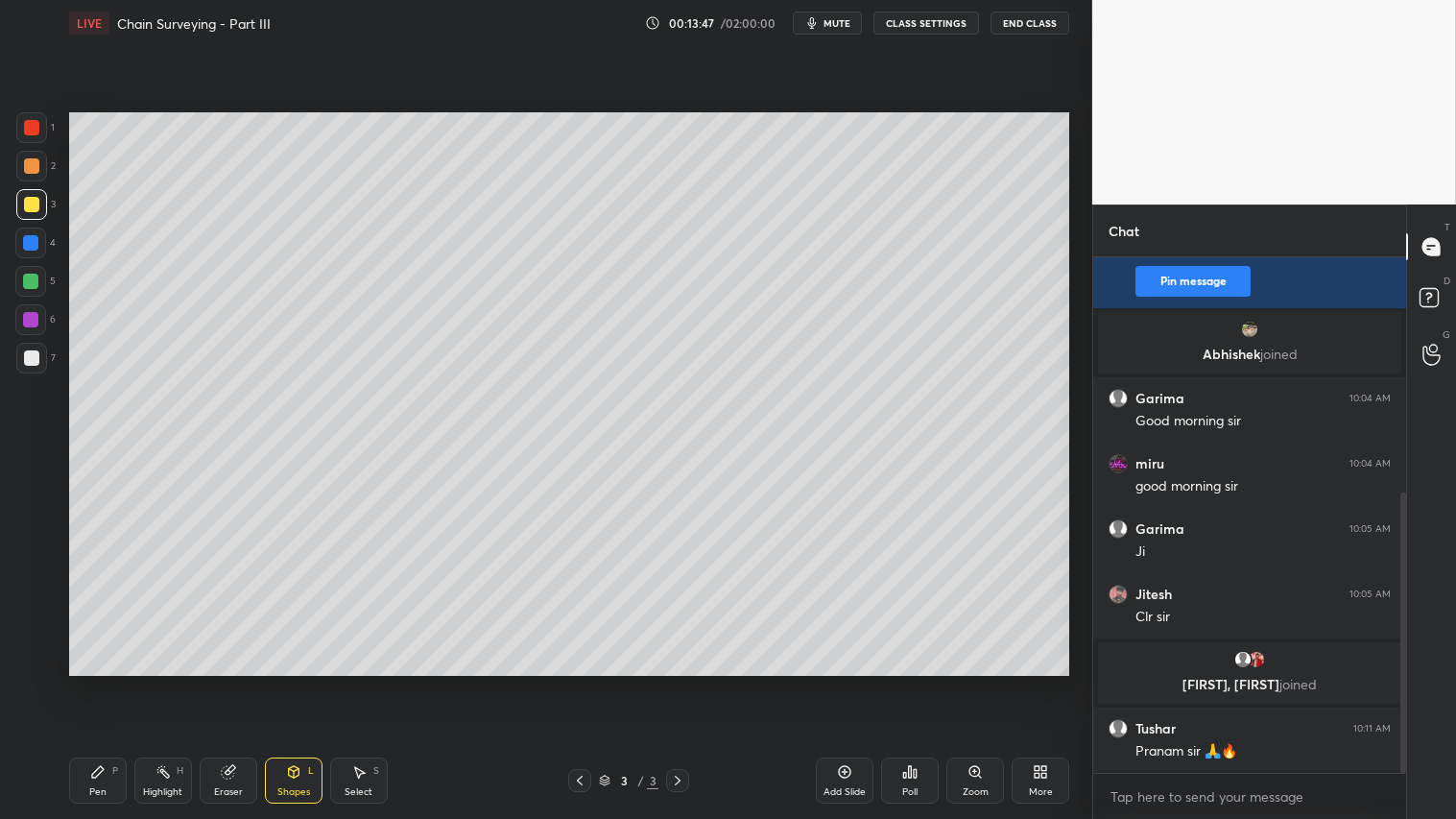 click on "P" at bounding box center (115, 771) 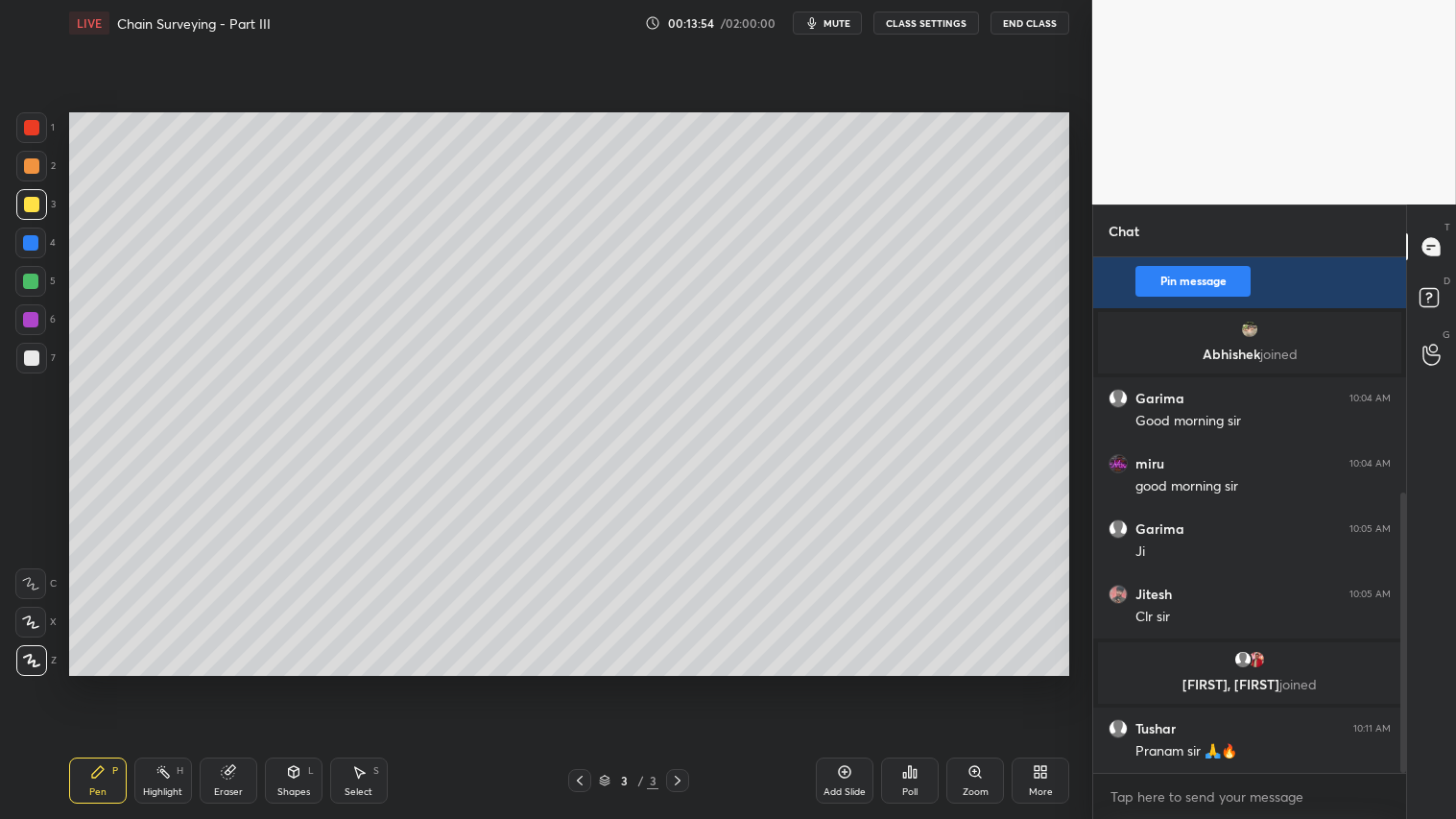 click 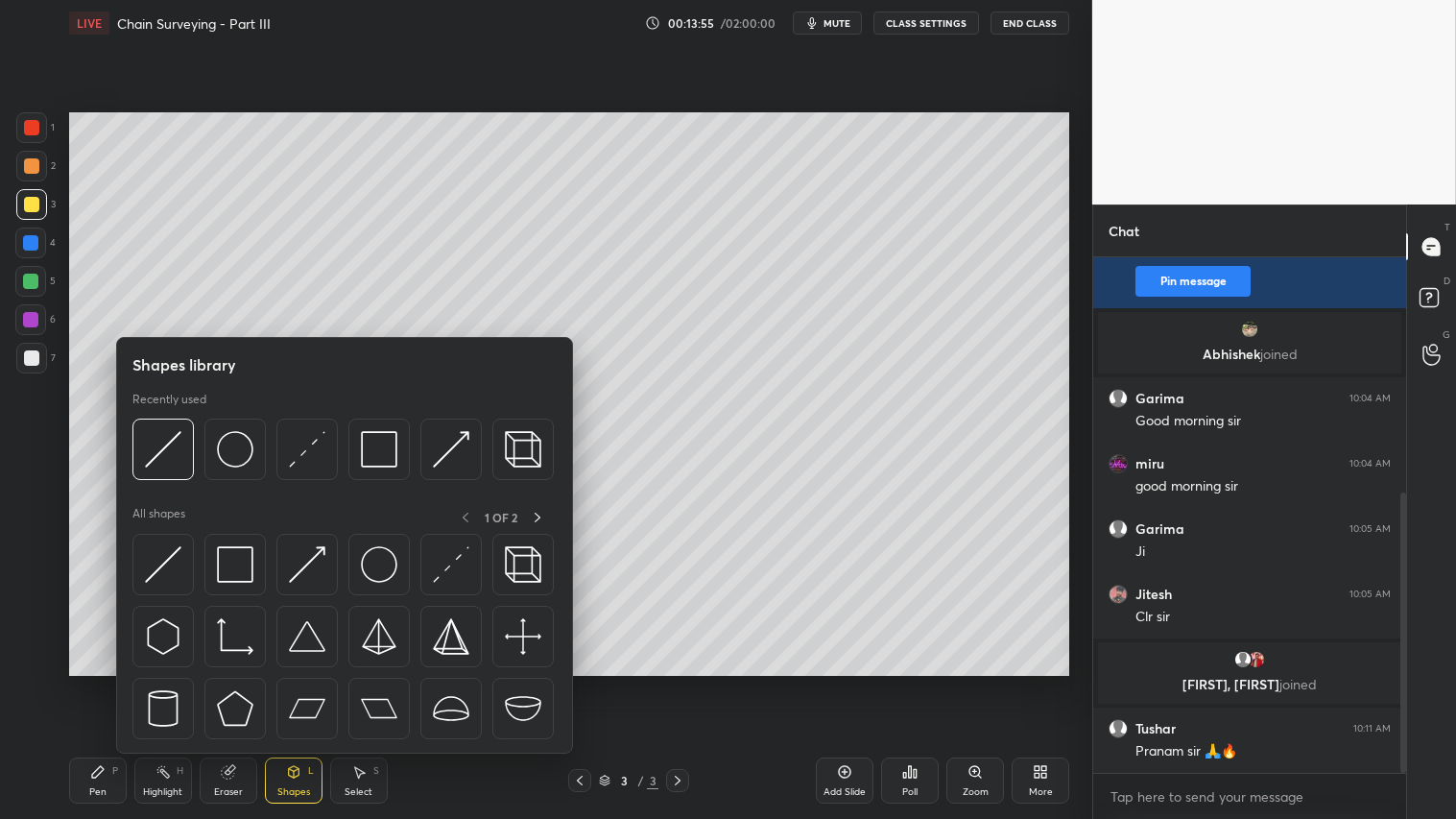 click 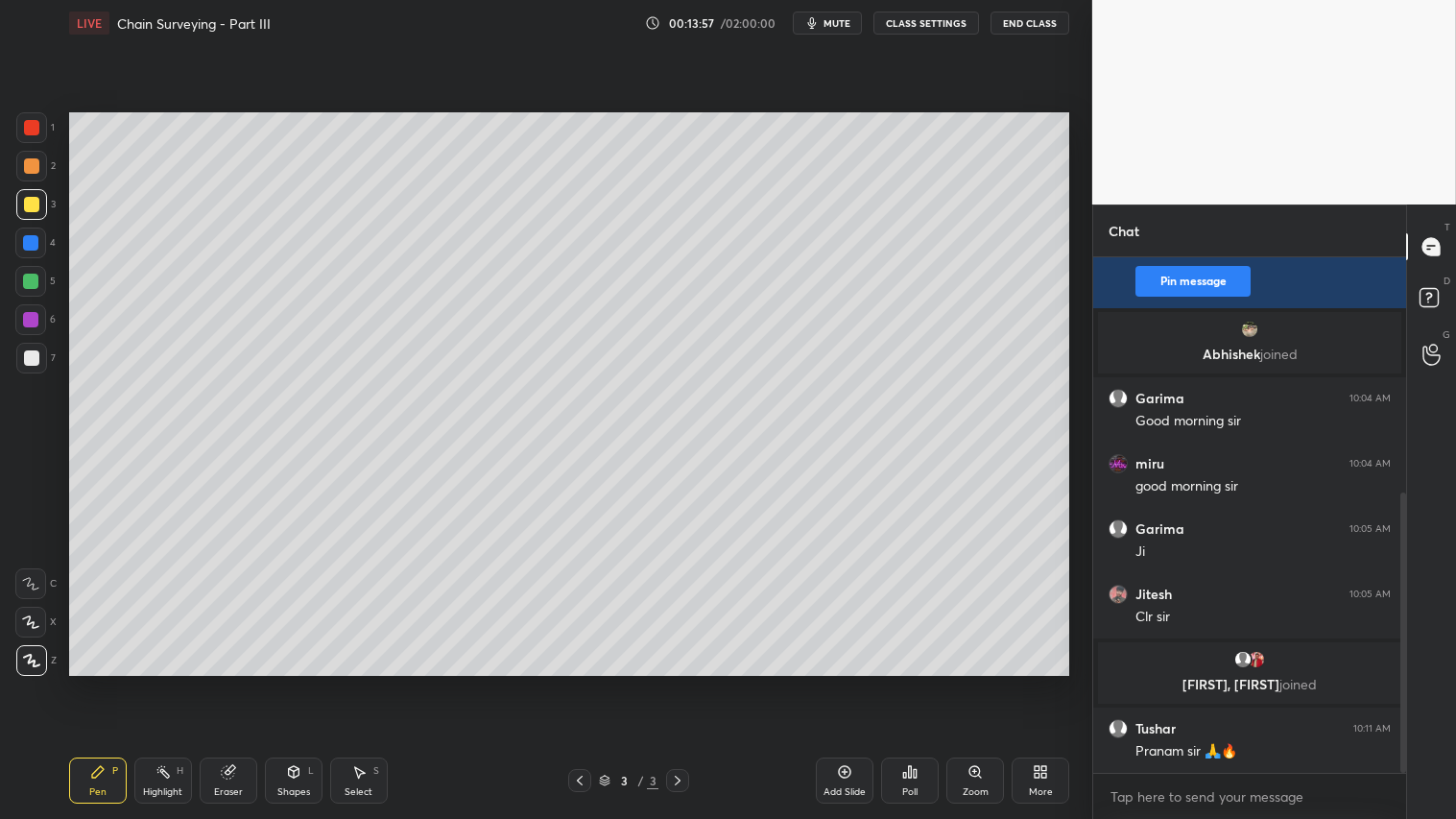 click at bounding box center [32, 205] 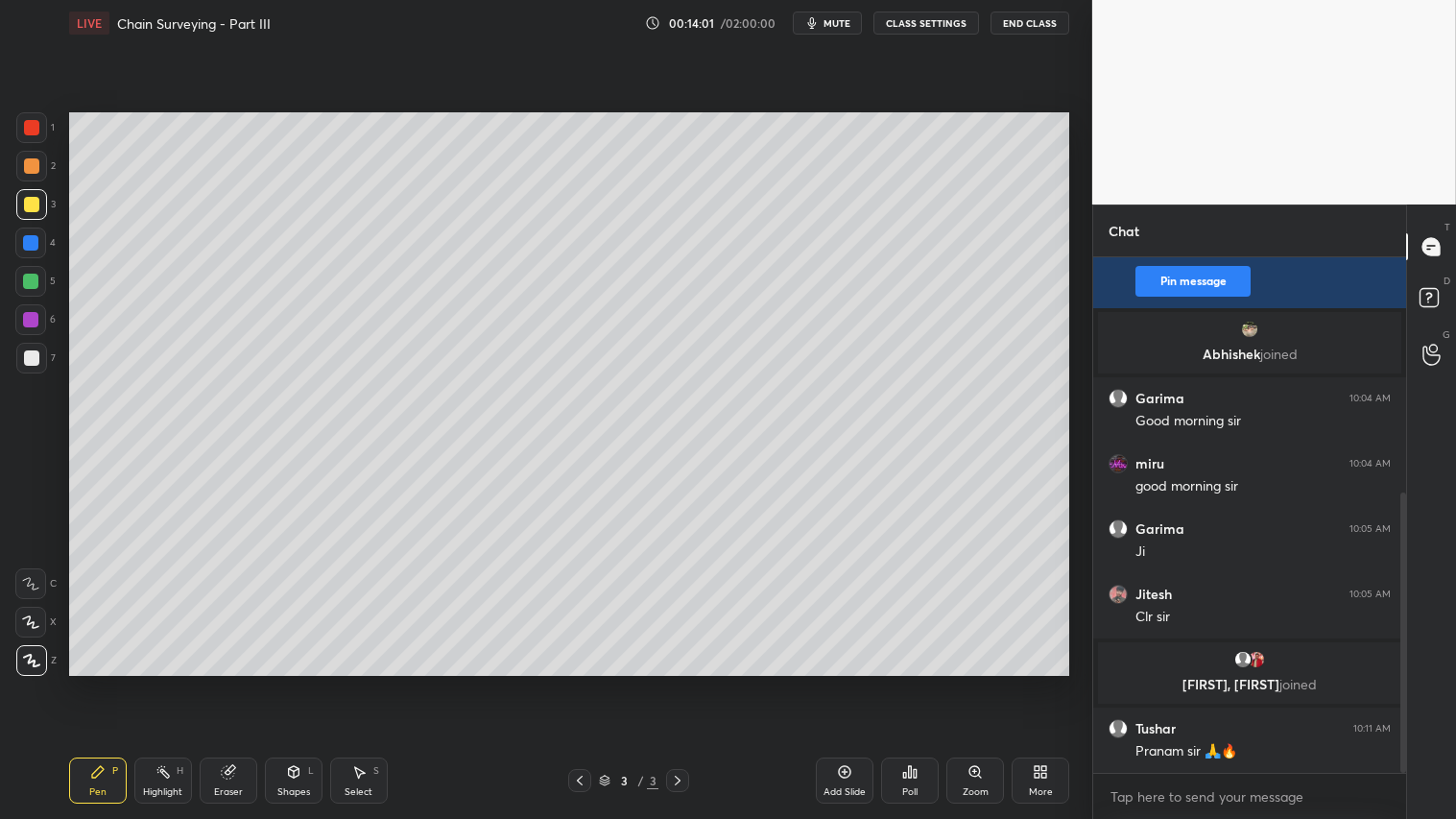 drag, startPoint x: 38, startPoint y: 163, endPoint x: 53, endPoint y: 178, distance: 21.213203 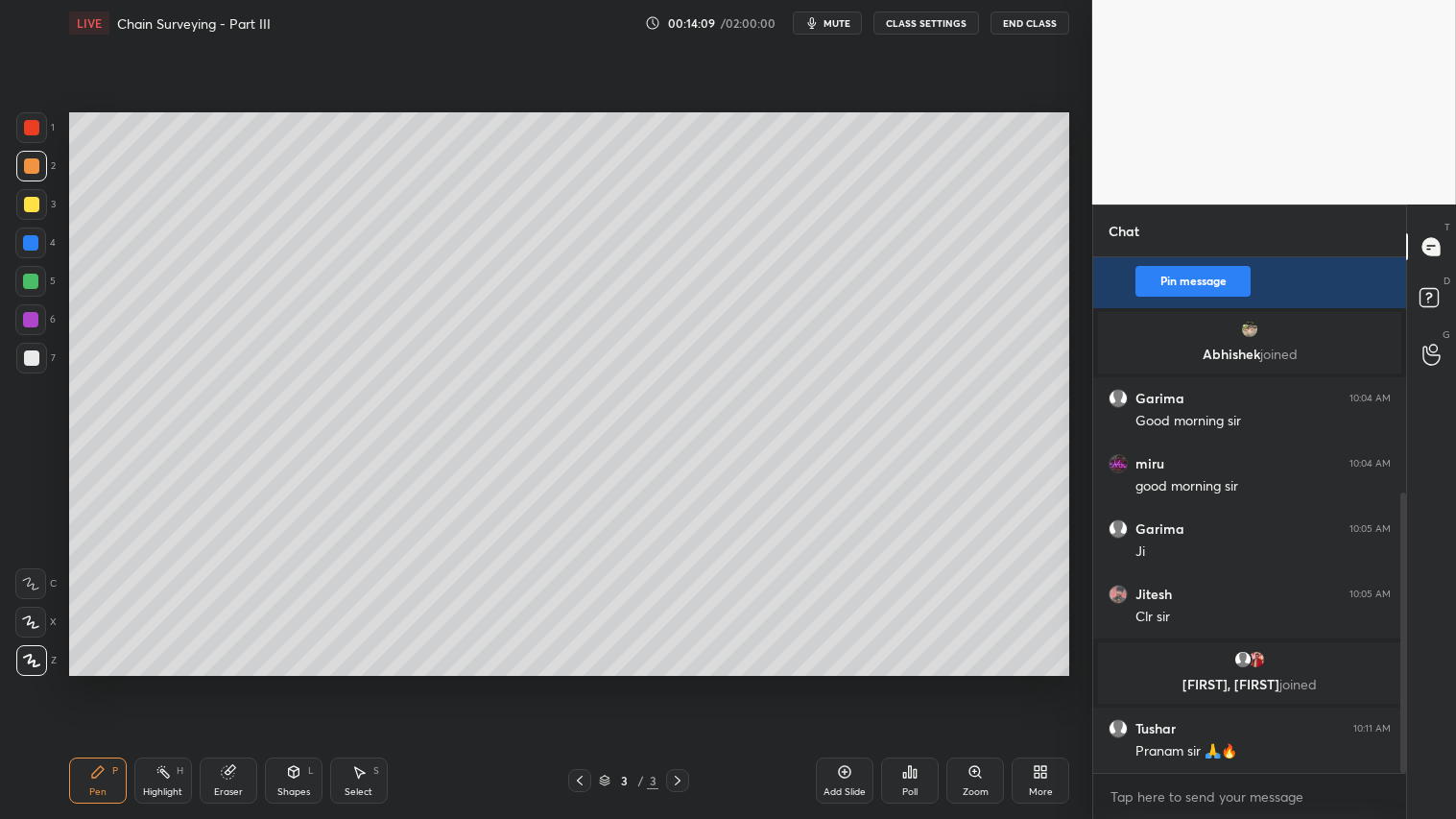 click on "Shapes L" at bounding box center (294, 781) 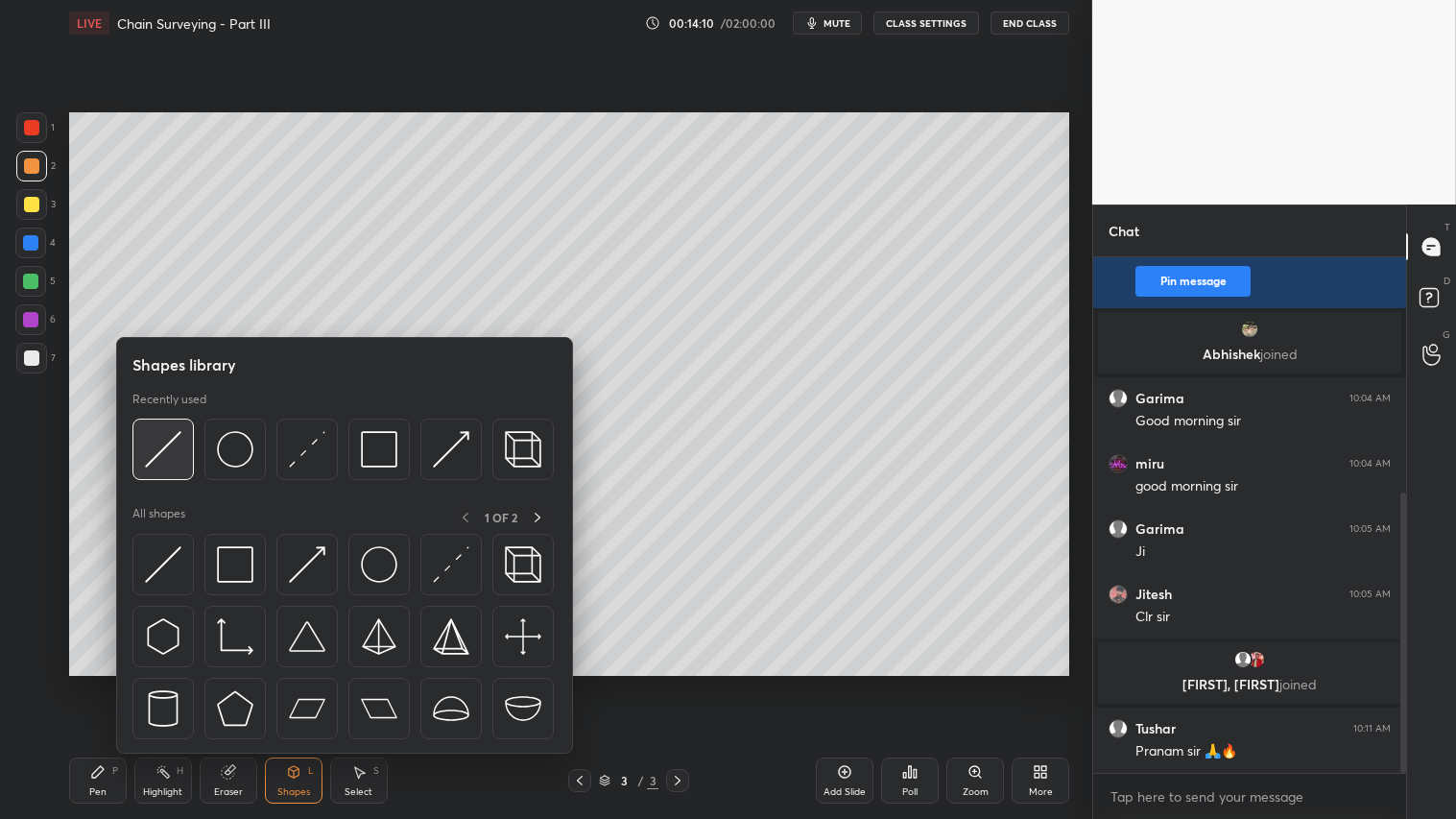 click at bounding box center (163, 449) 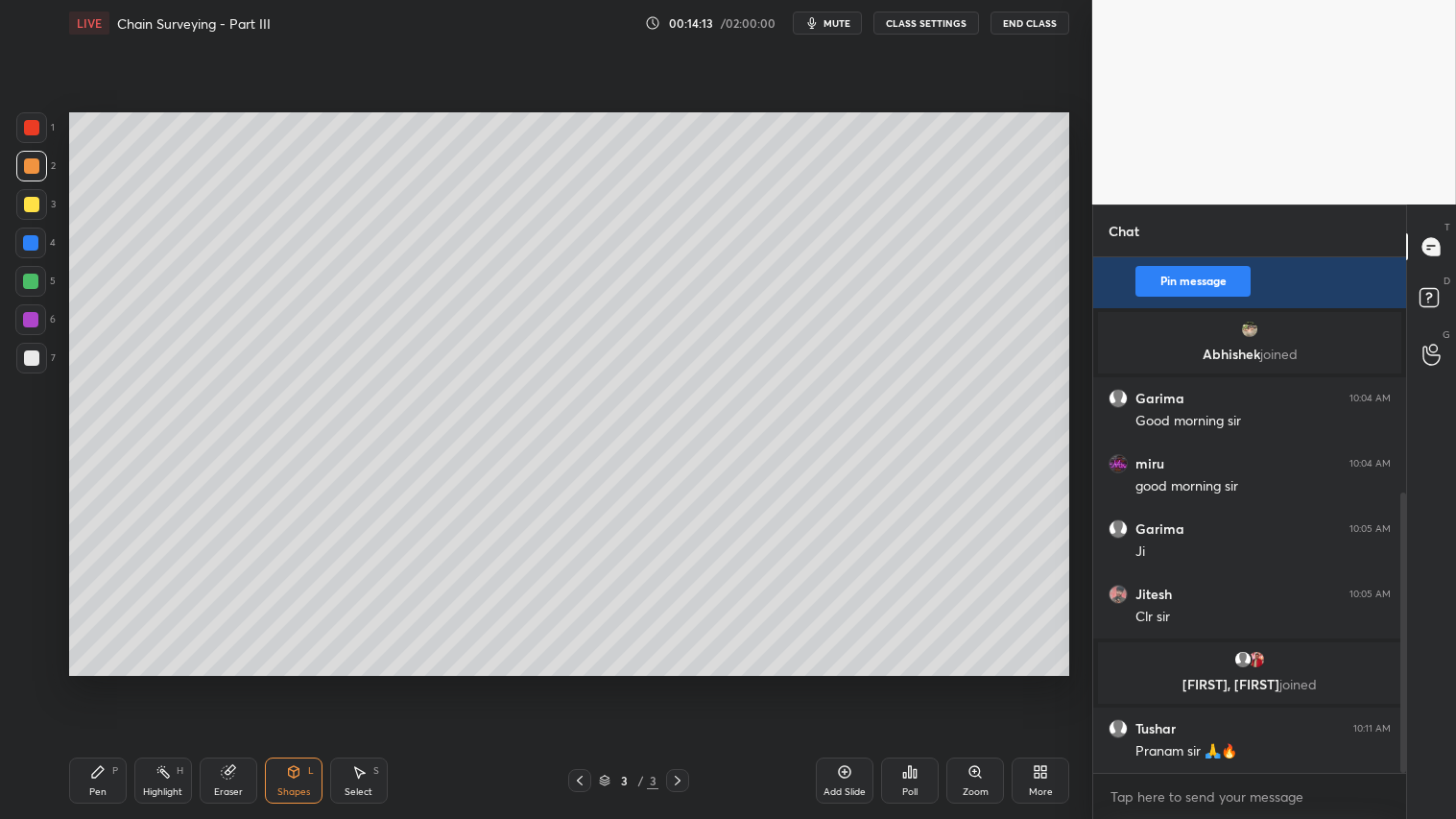 click at bounding box center (32, 205) 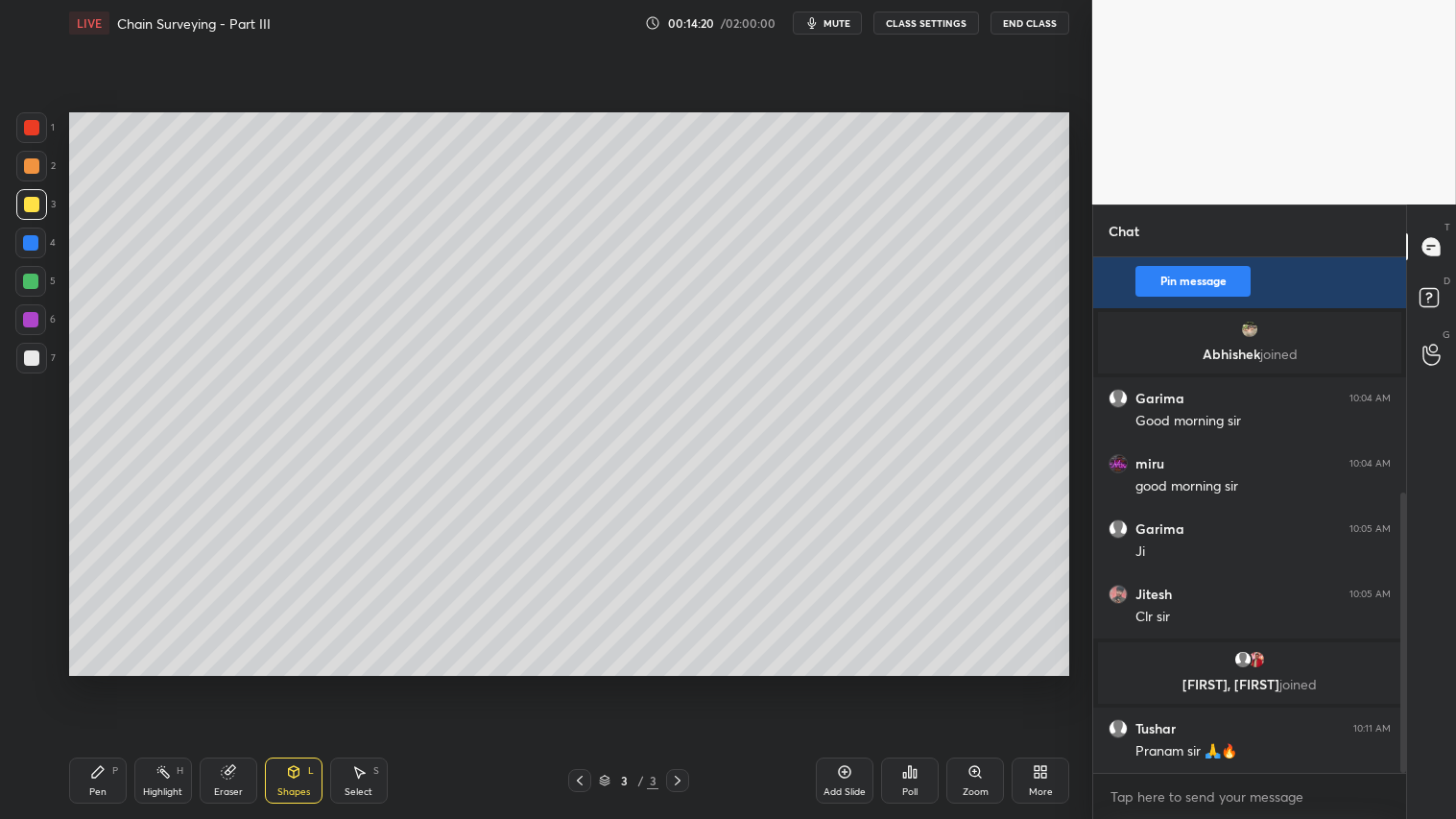 click on "Pen P" at bounding box center [98, 781] 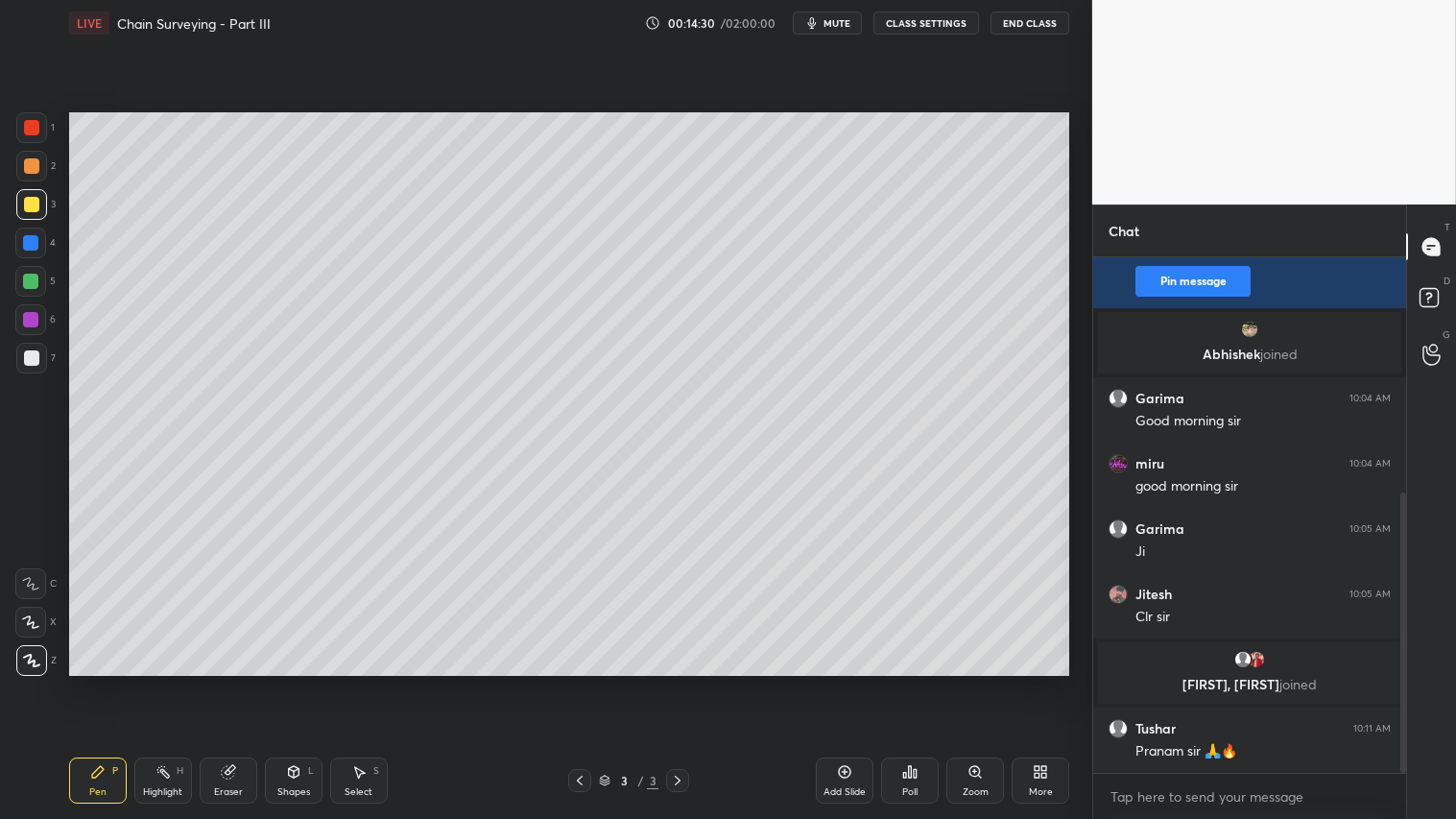 click on "Shapes L" at bounding box center (294, 781) 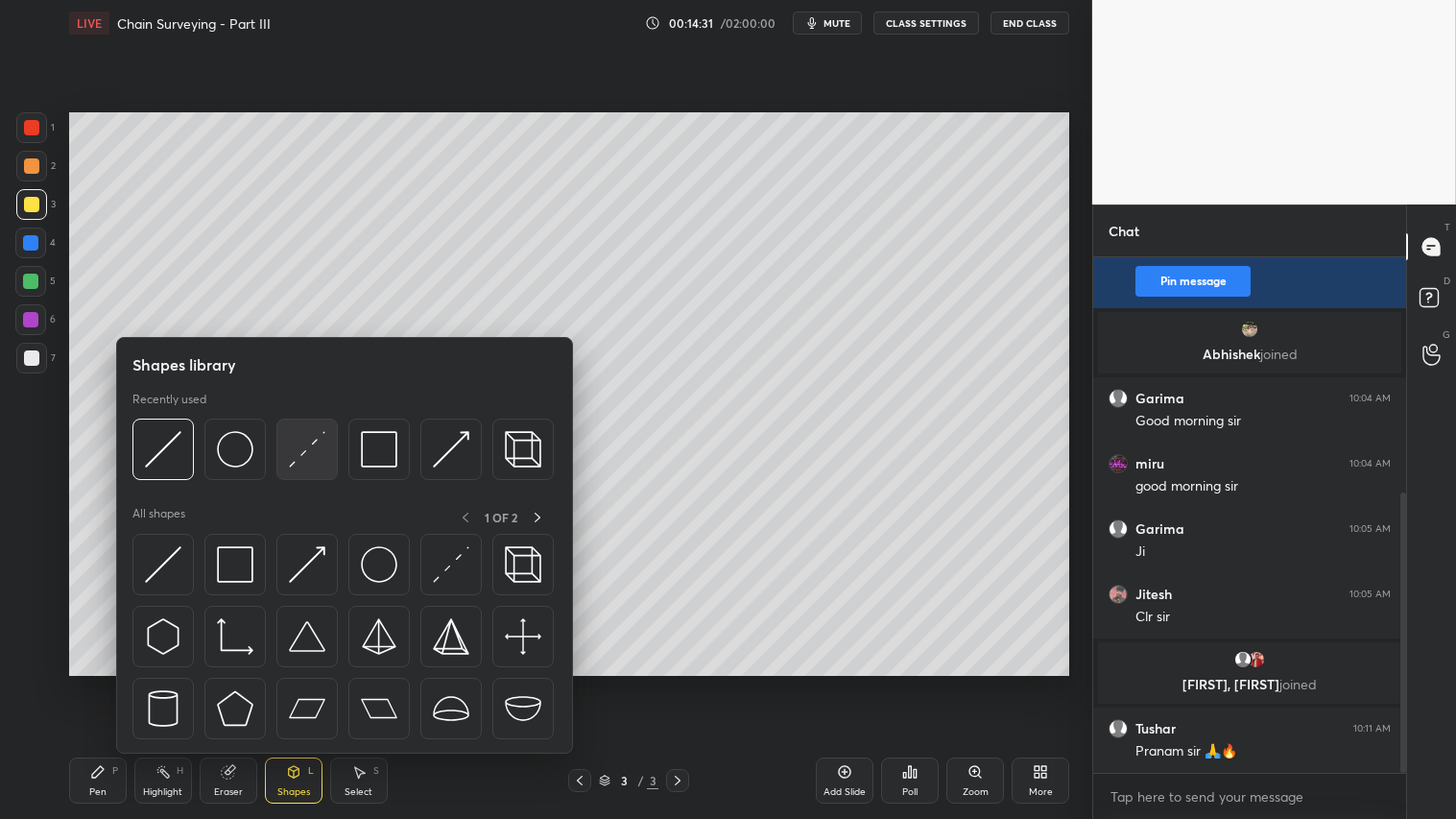 click at bounding box center [307, 449] 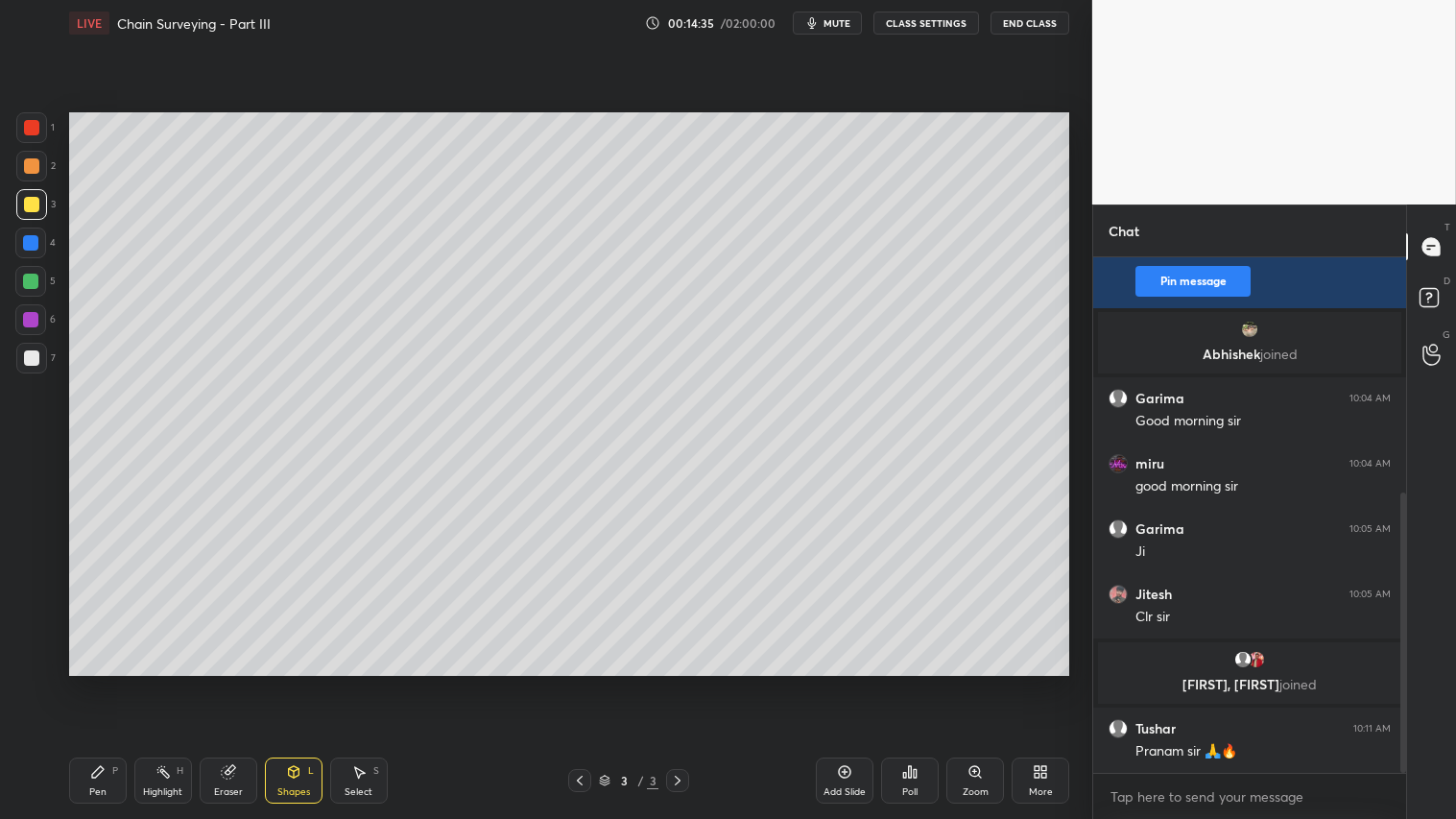 drag, startPoint x: 102, startPoint y: 782, endPoint x: 118, endPoint y: 765, distance: 23.34524 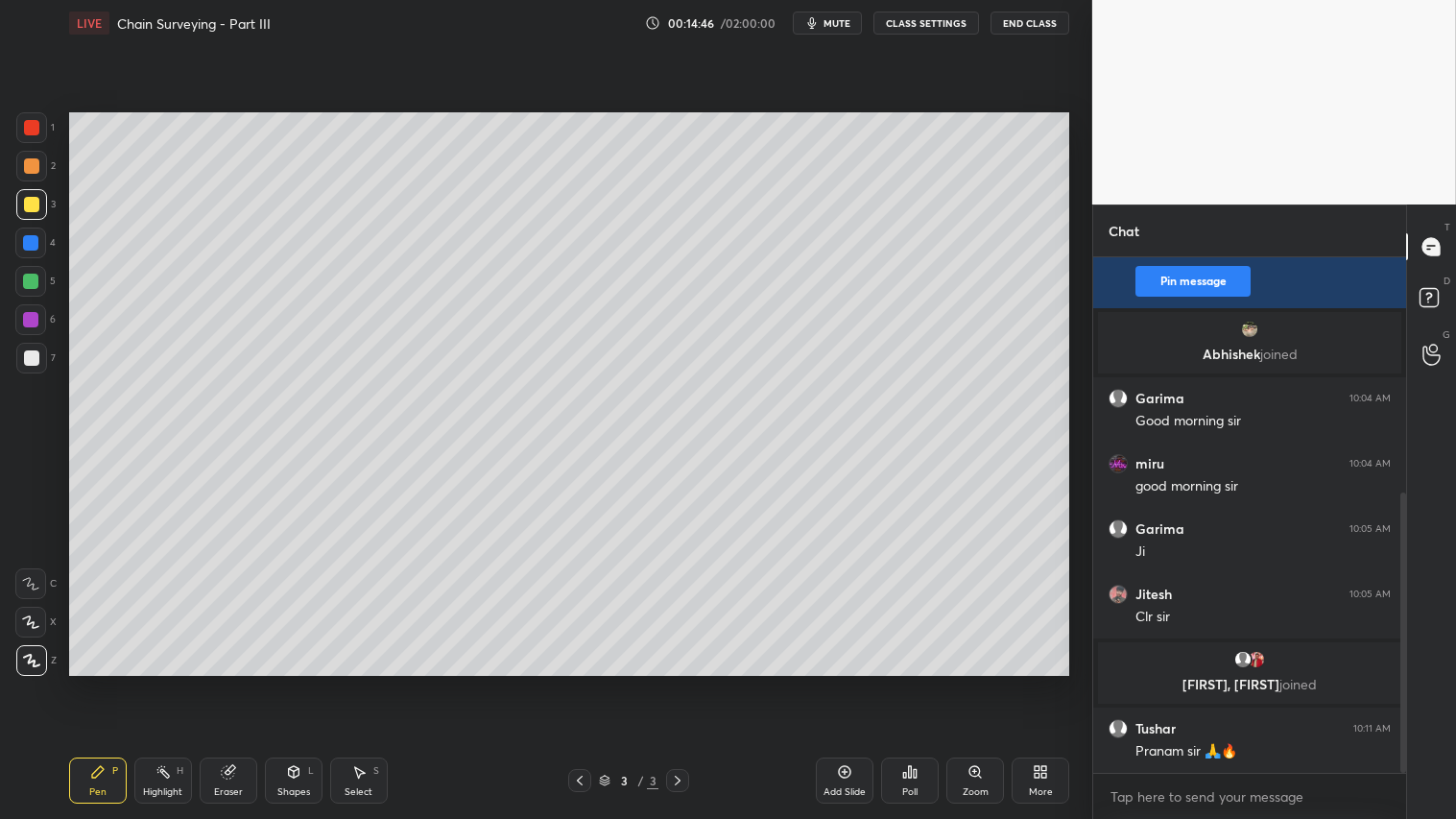 drag, startPoint x: 295, startPoint y: 768, endPoint x: 299, endPoint y: 759, distance: 9.84886 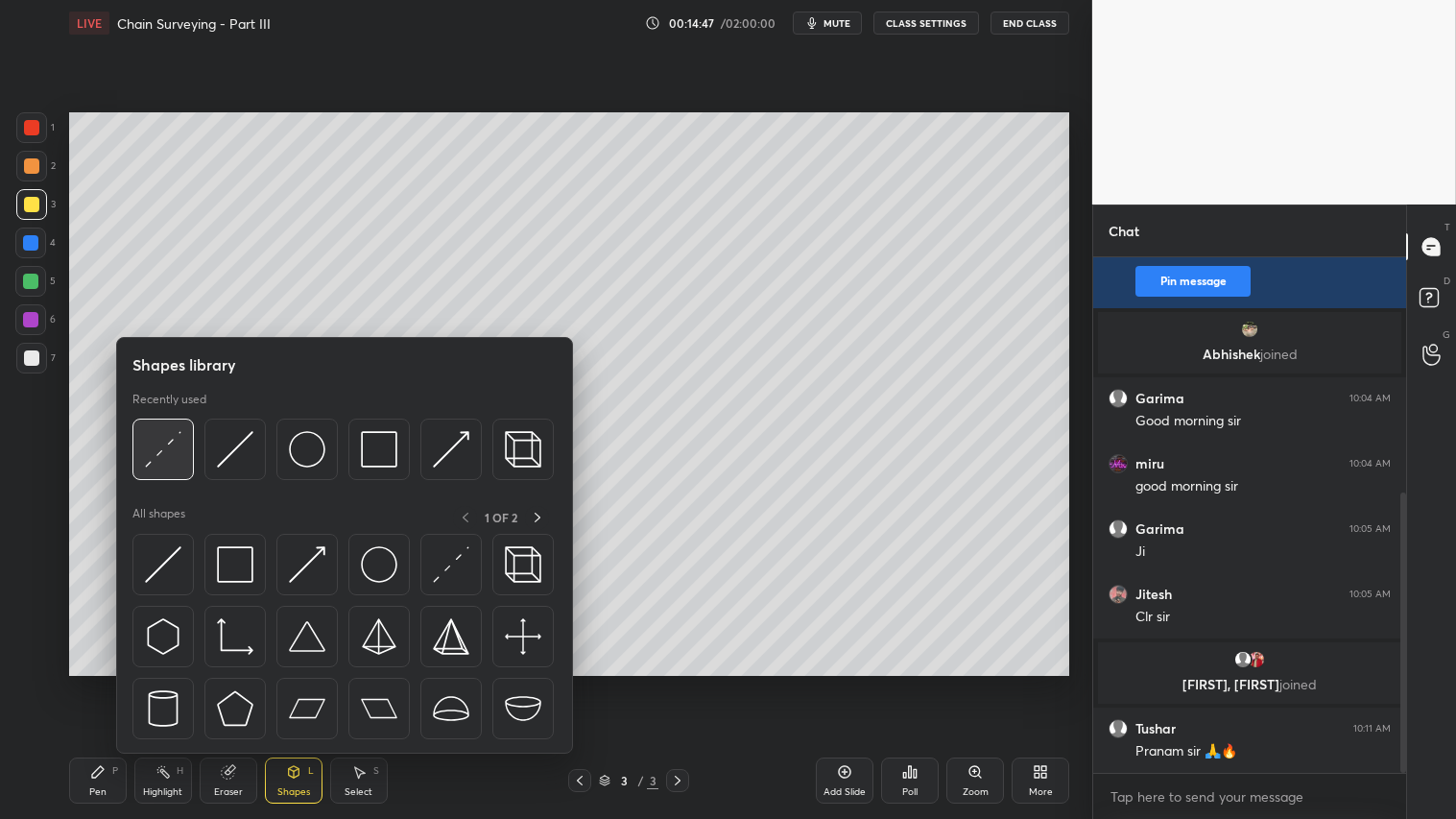 click at bounding box center (163, 449) 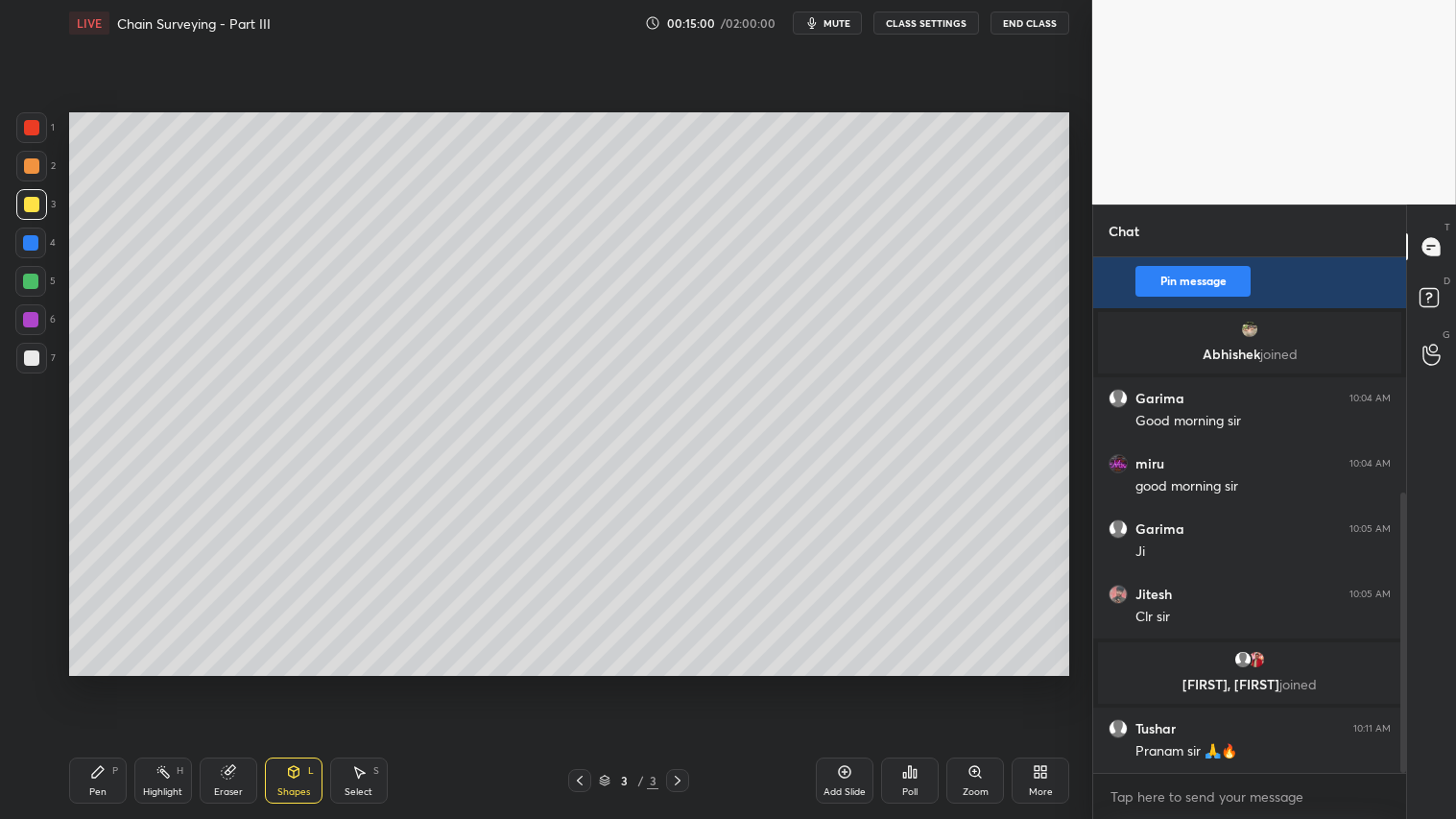 click on "P" at bounding box center [115, 771] 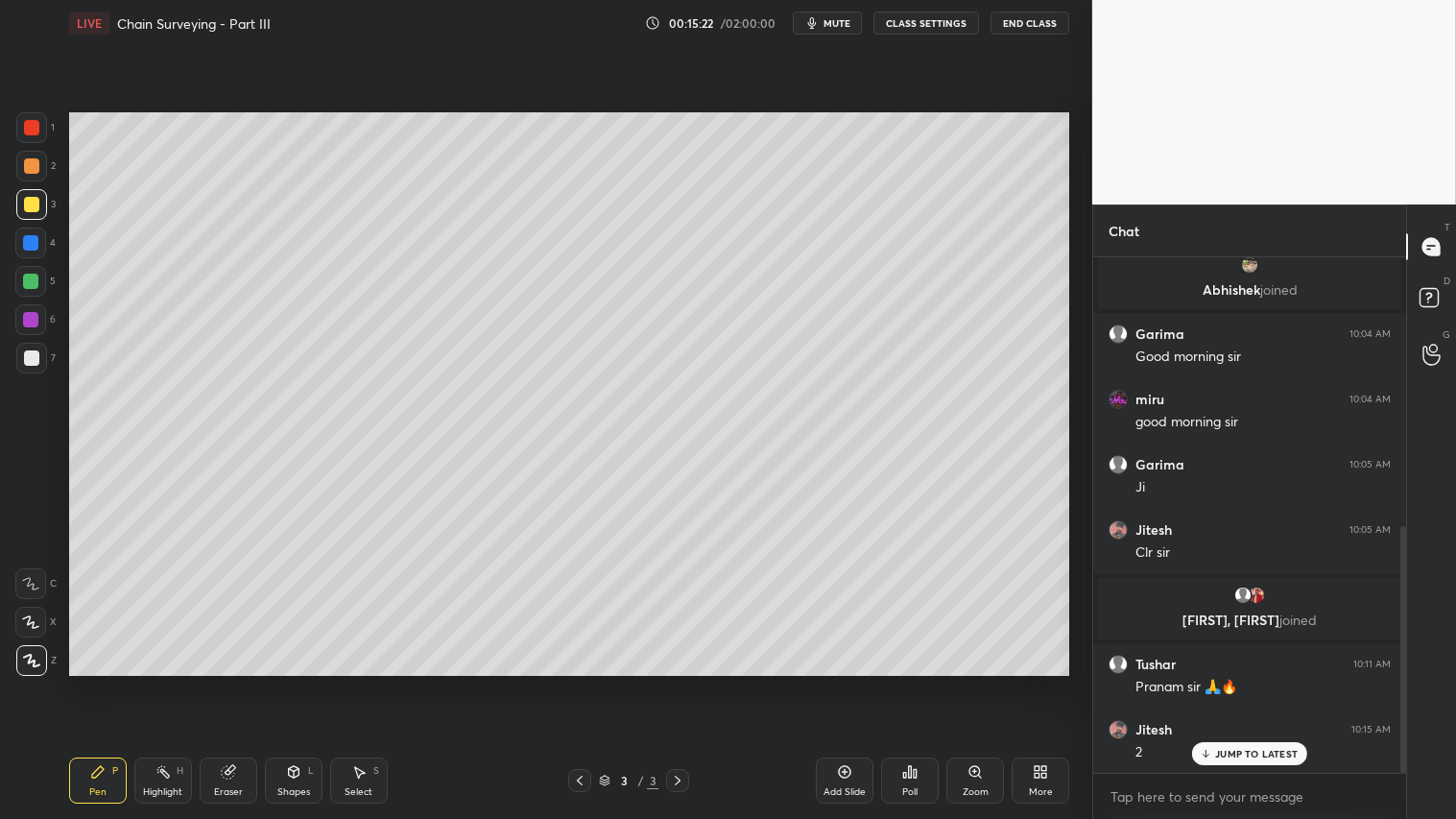 scroll, scrollTop: 563, scrollLeft: 0, axis: vertical 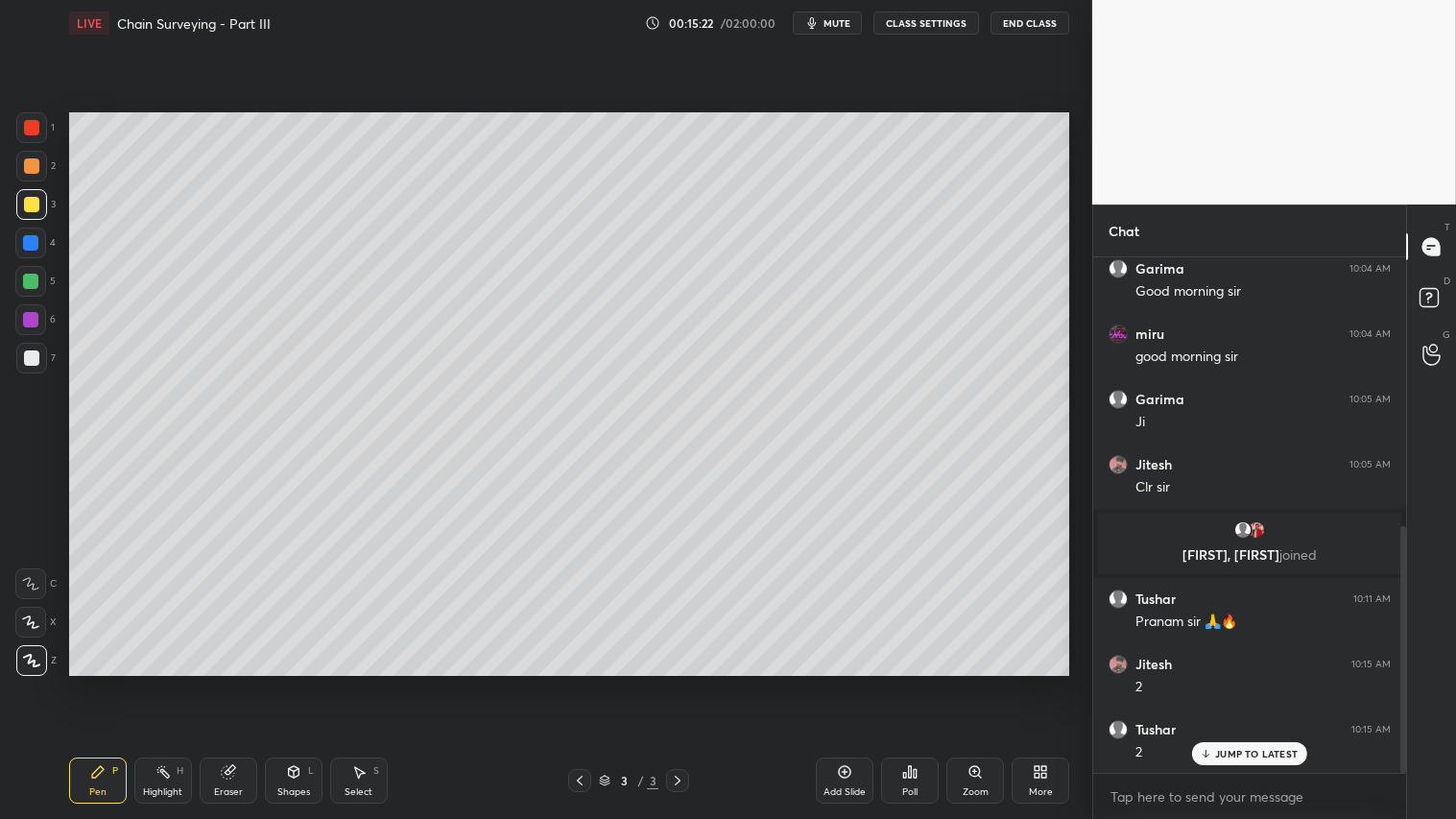 click on "1 2 3 4 5 6 7 C X Z C X Z E E Erase all   H H" at bounding box center [31, 394] 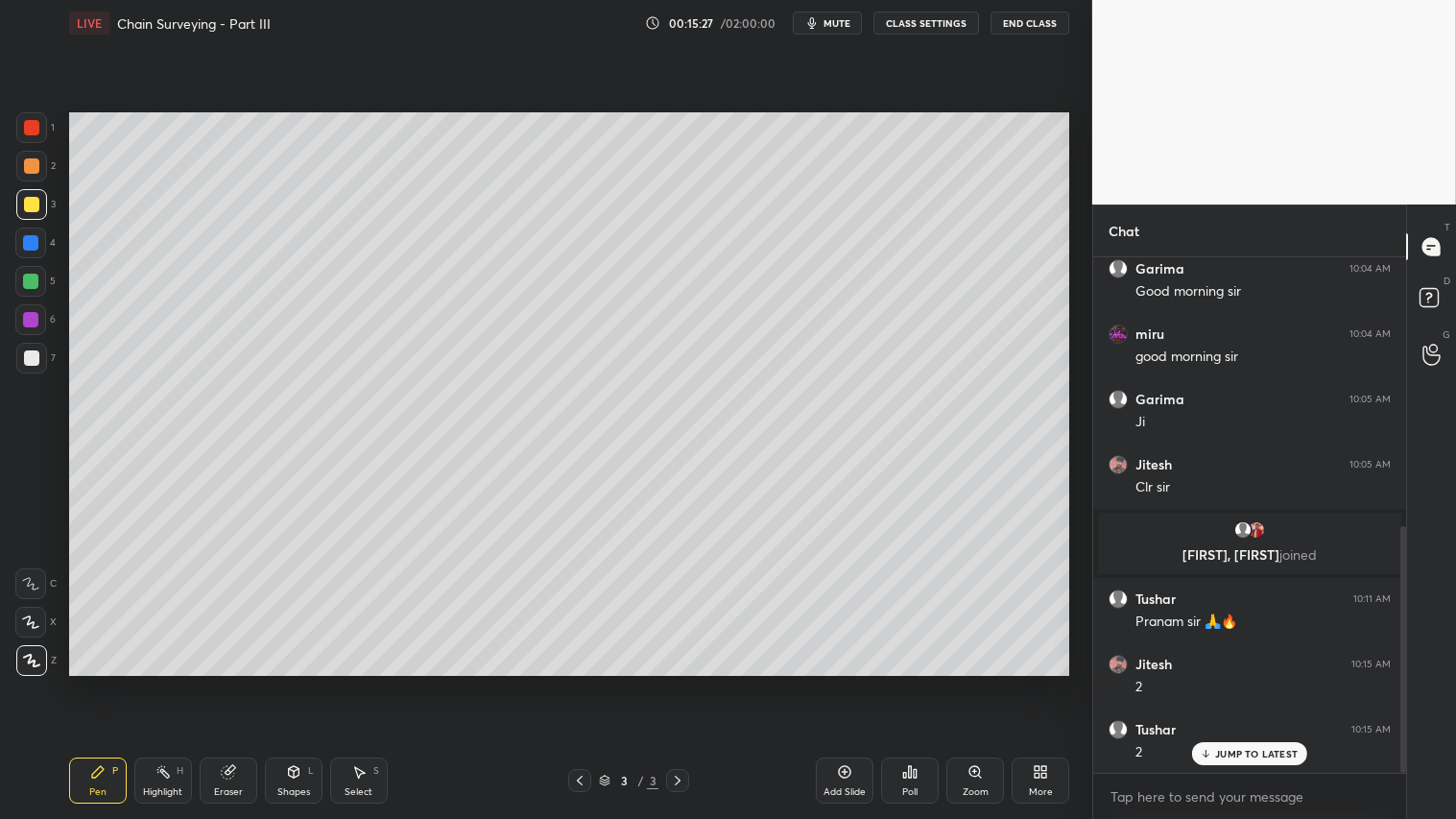 scroll, scrollTop: 629, scrollLeft: 0, axis: vertical 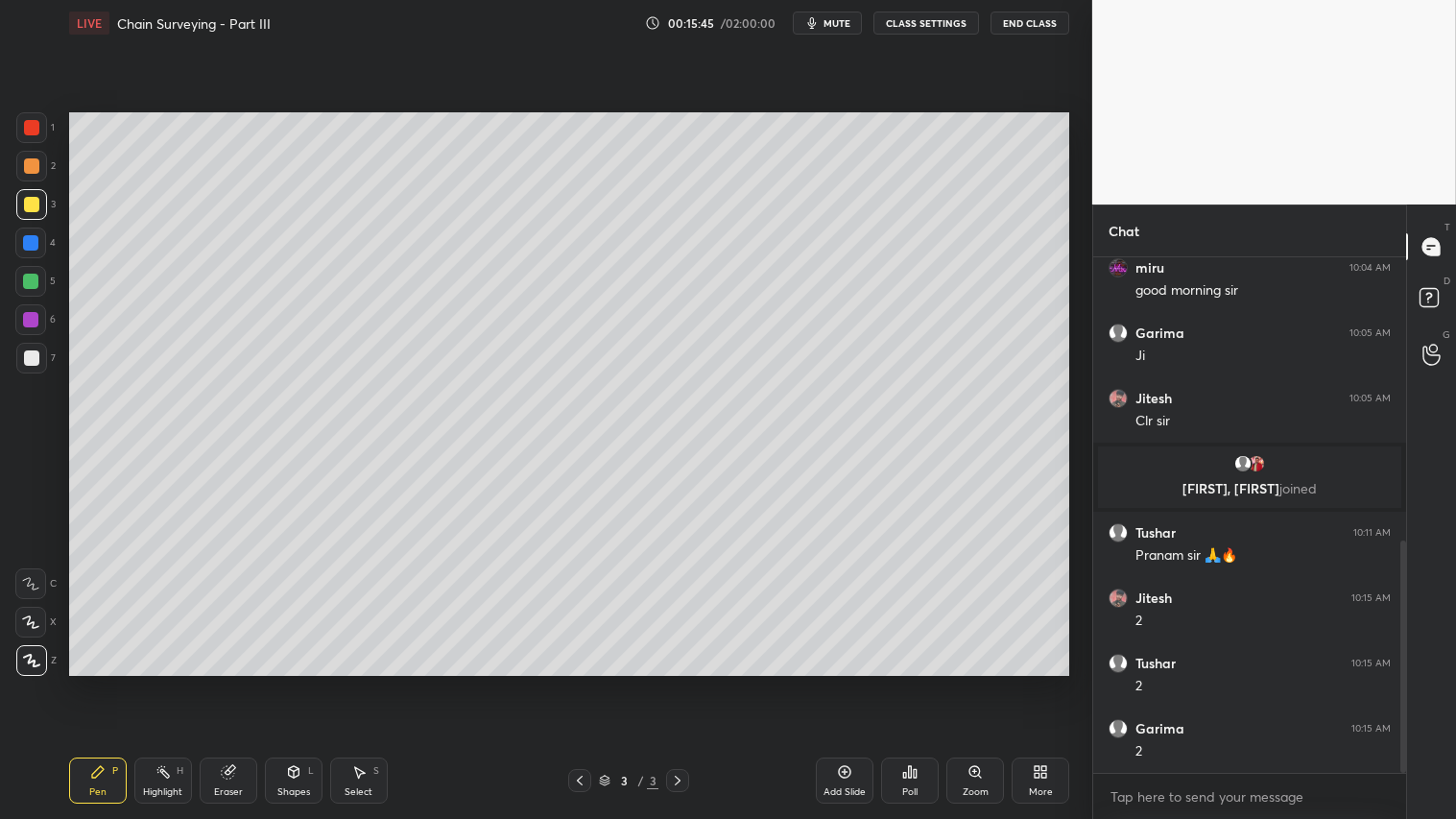 click at bounding box center (32, 166) 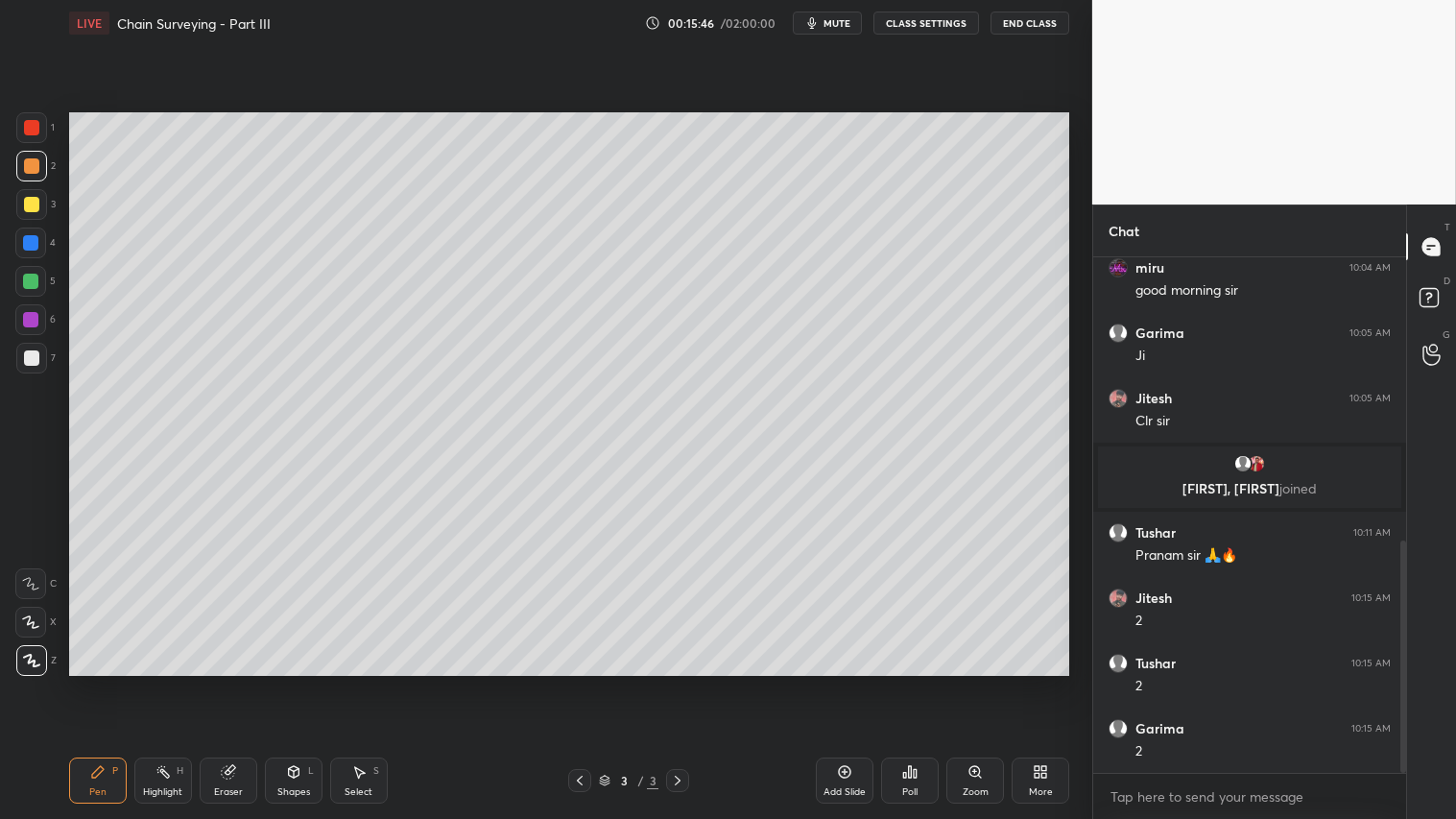 click on "Pen P" at bounding box center [98, 781] 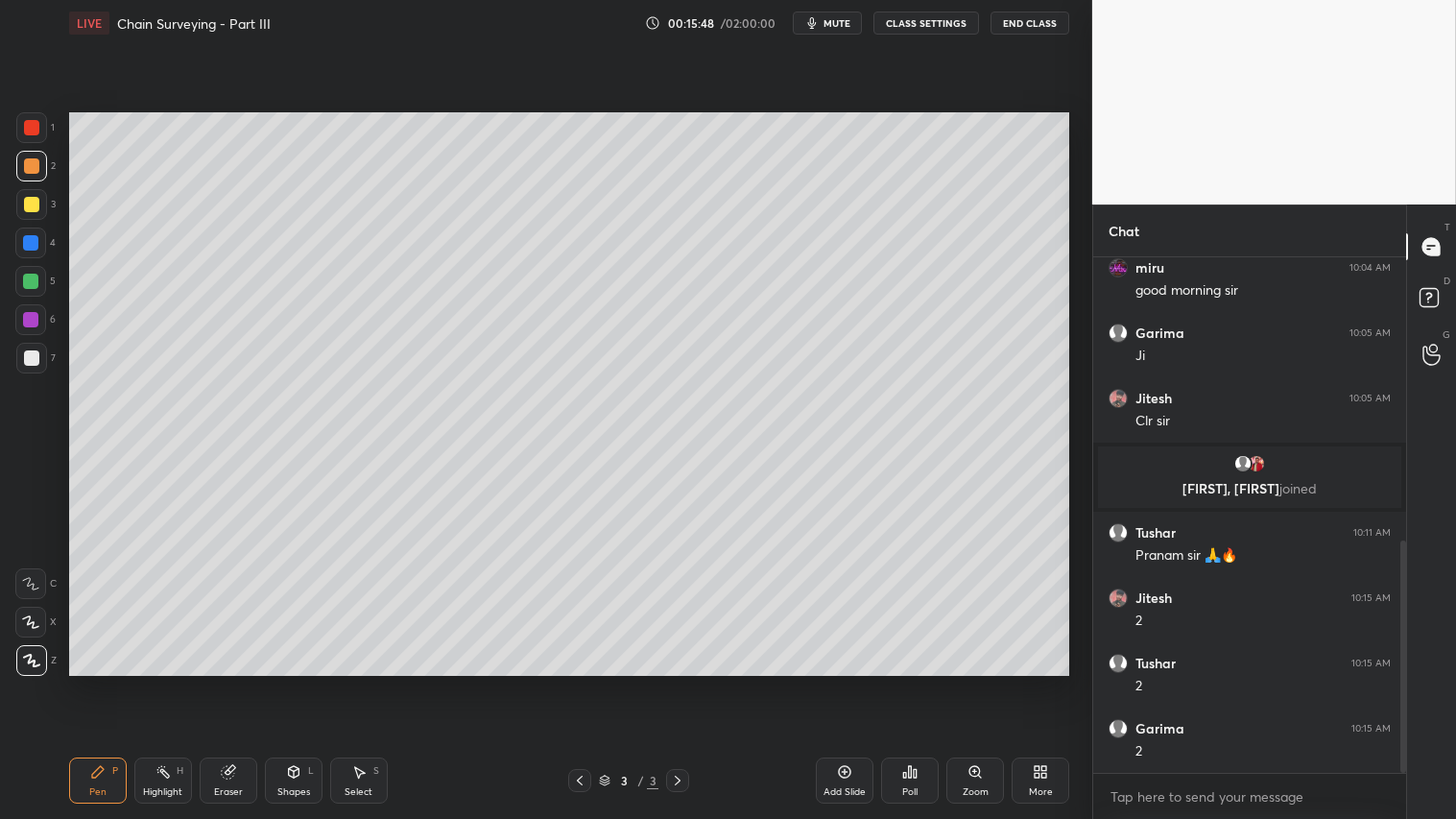 click on "Shapes" at bounding box center (294, 792) 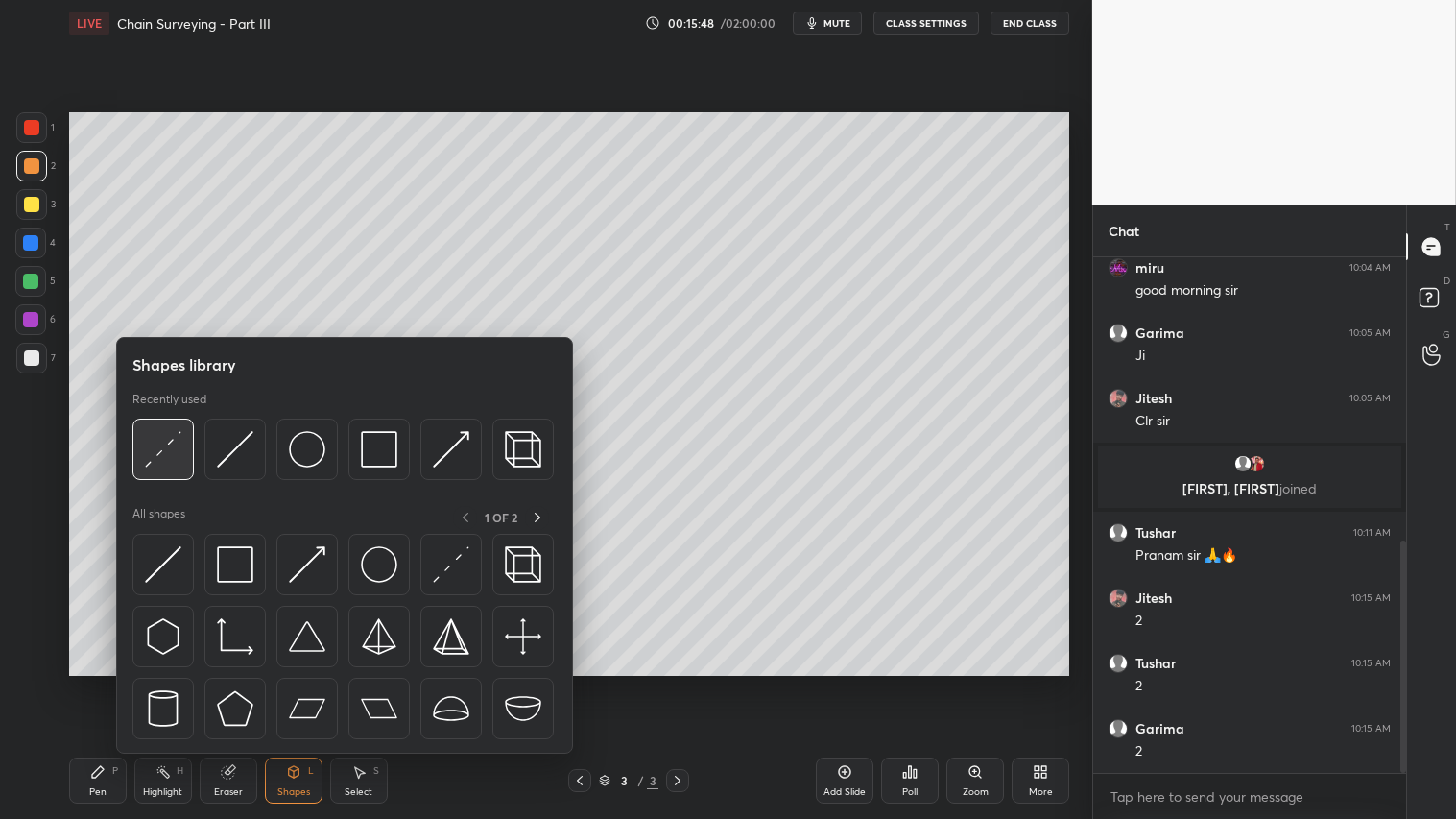 click at bounding box center [163, 449] 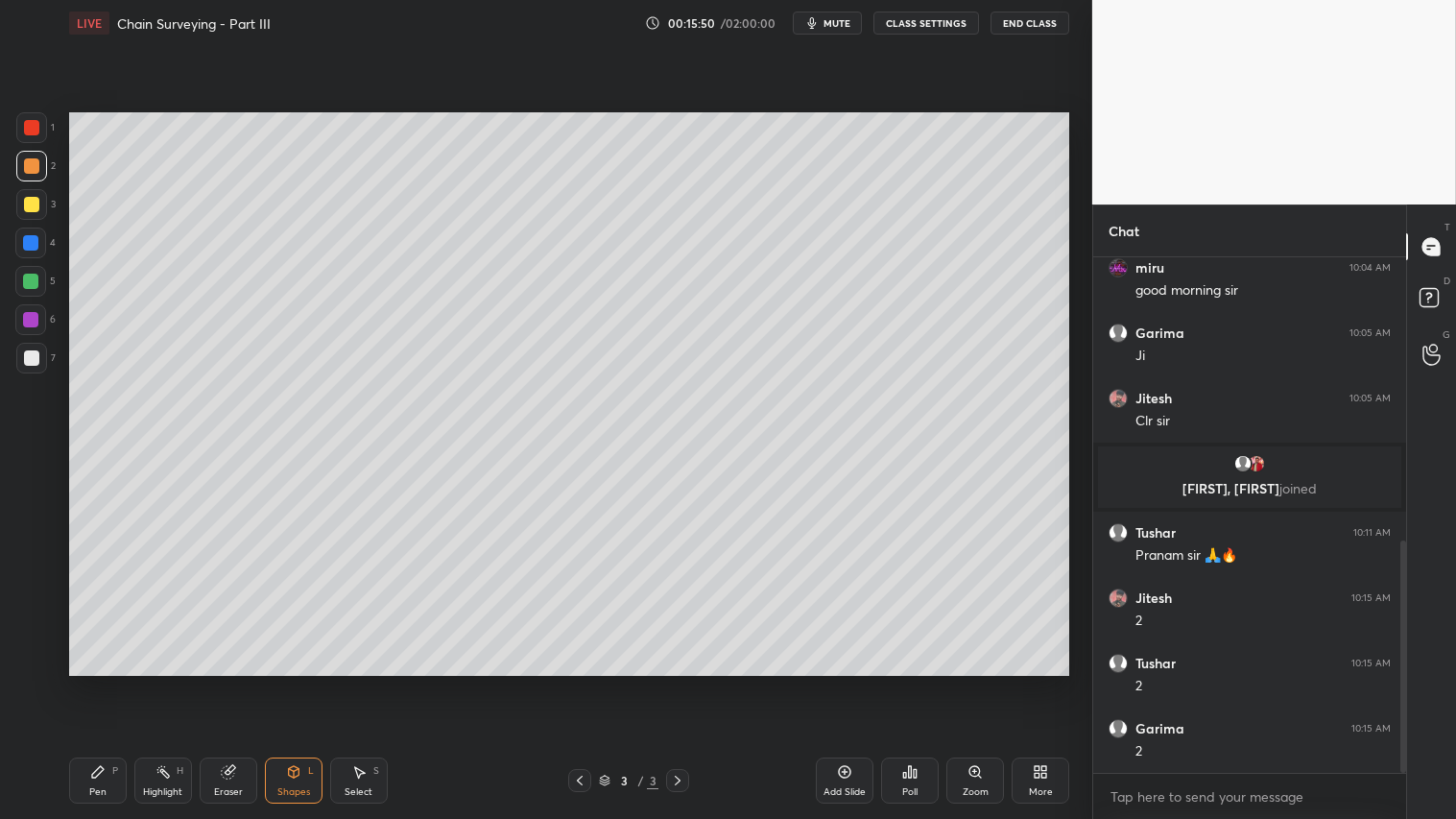 drag, startPoint x: 30, startPoint y: 198, endPoint x: 217, endPoint y: 753, distance: 585.6569 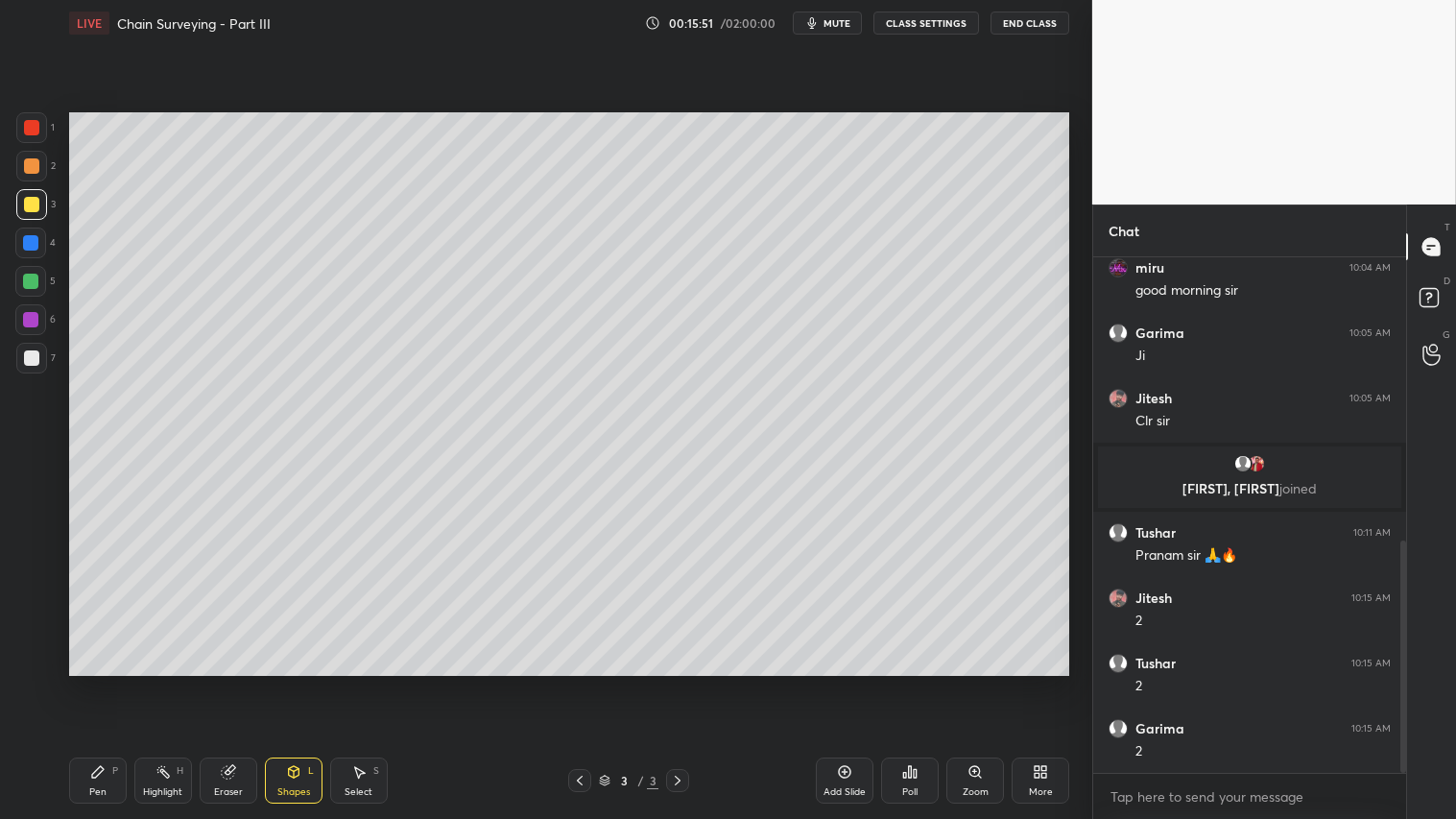 click 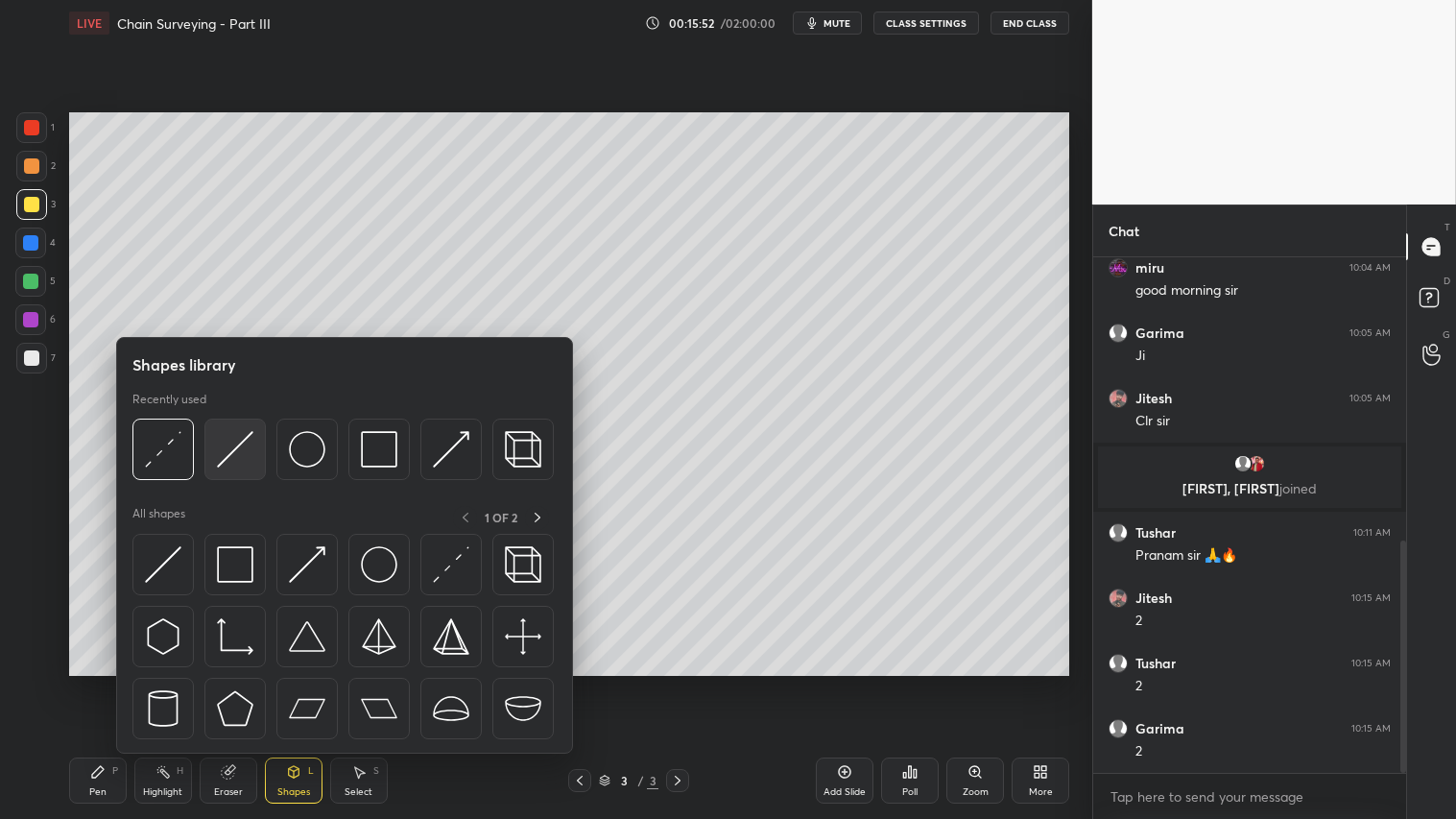 click at bounding box center (235, 449) 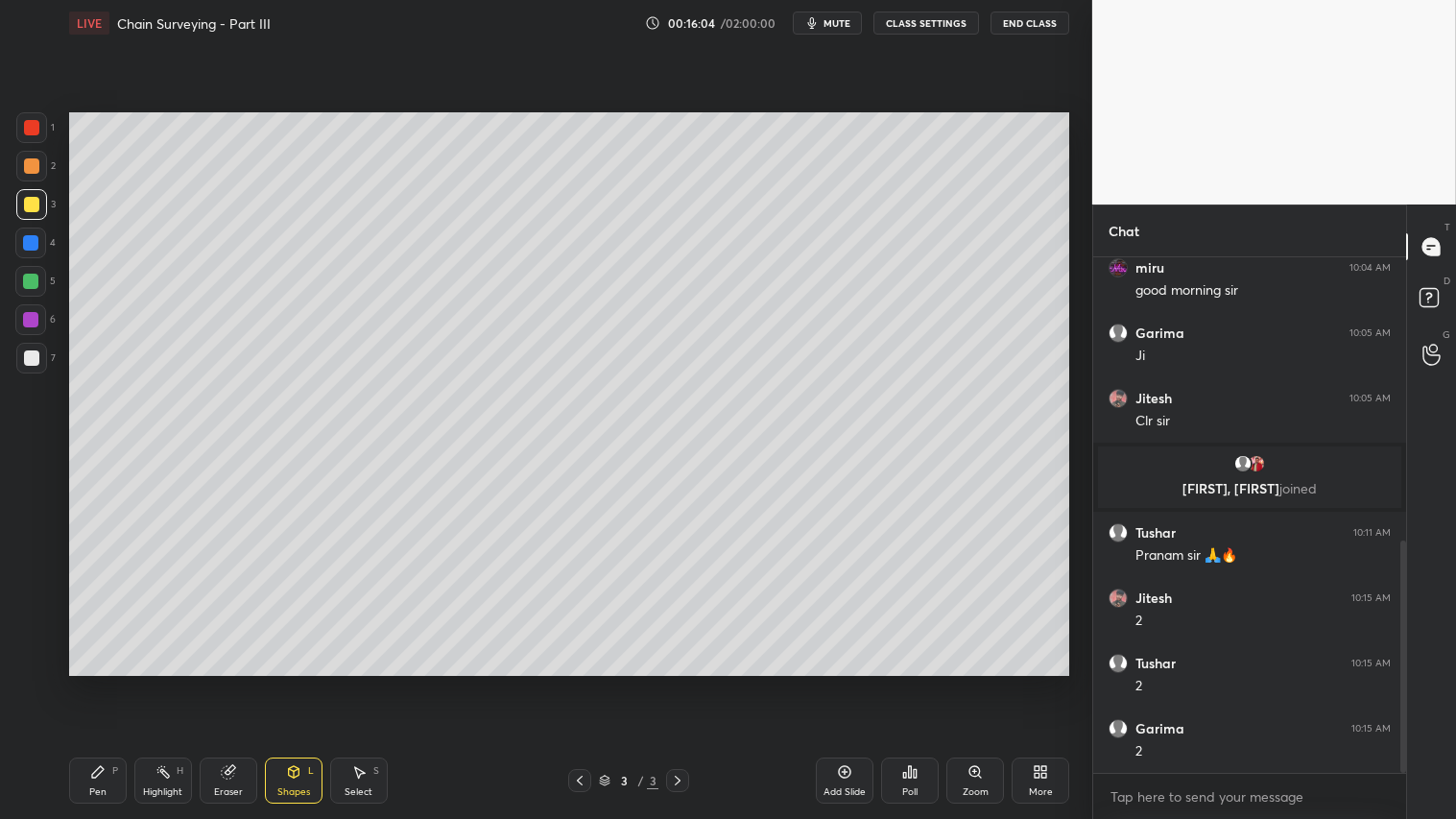 click 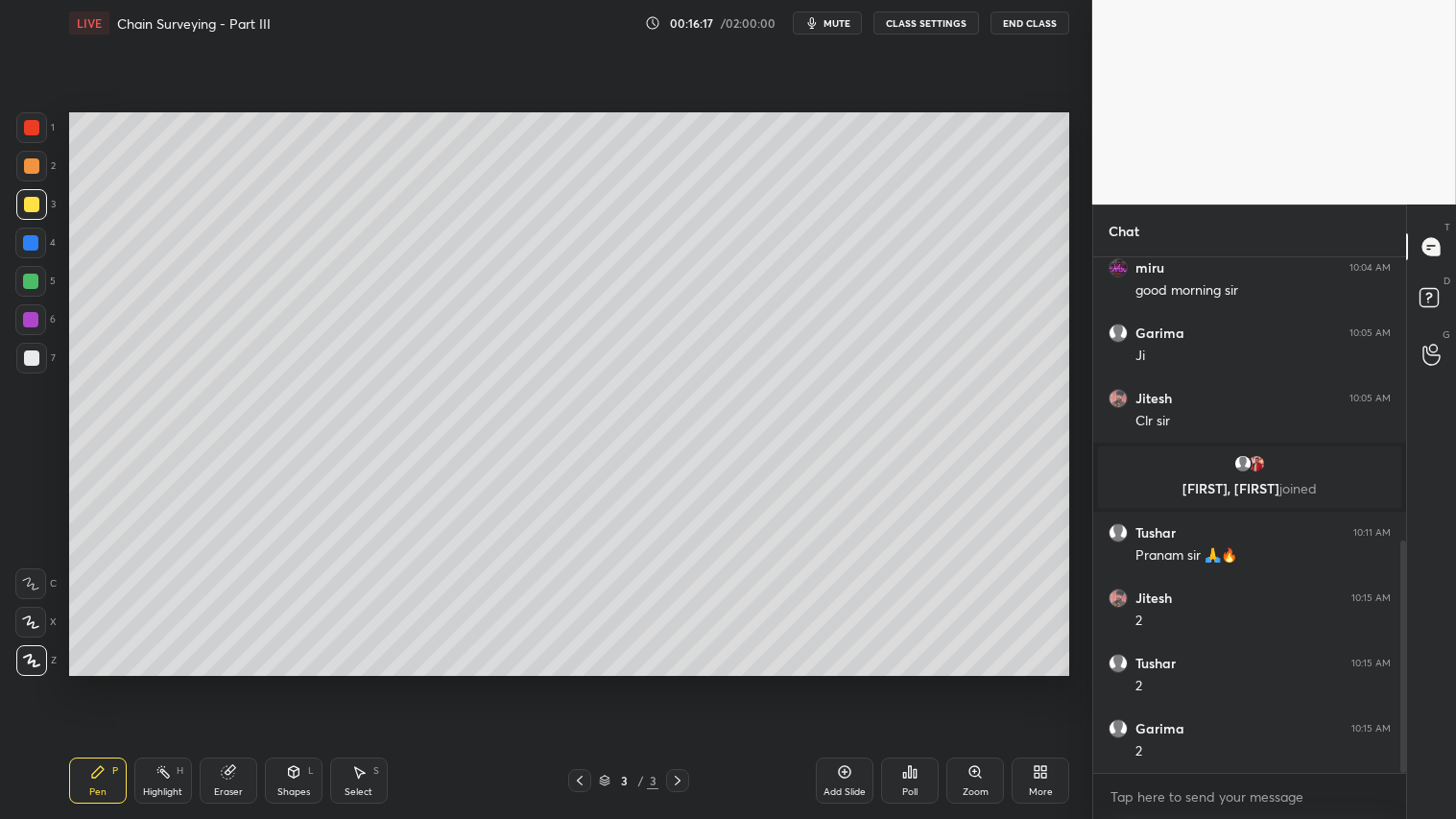 drag, startPoint x: 215, startPoint y: 791, endPoint x: 476, endPoint y: 691, distance: 279.5013 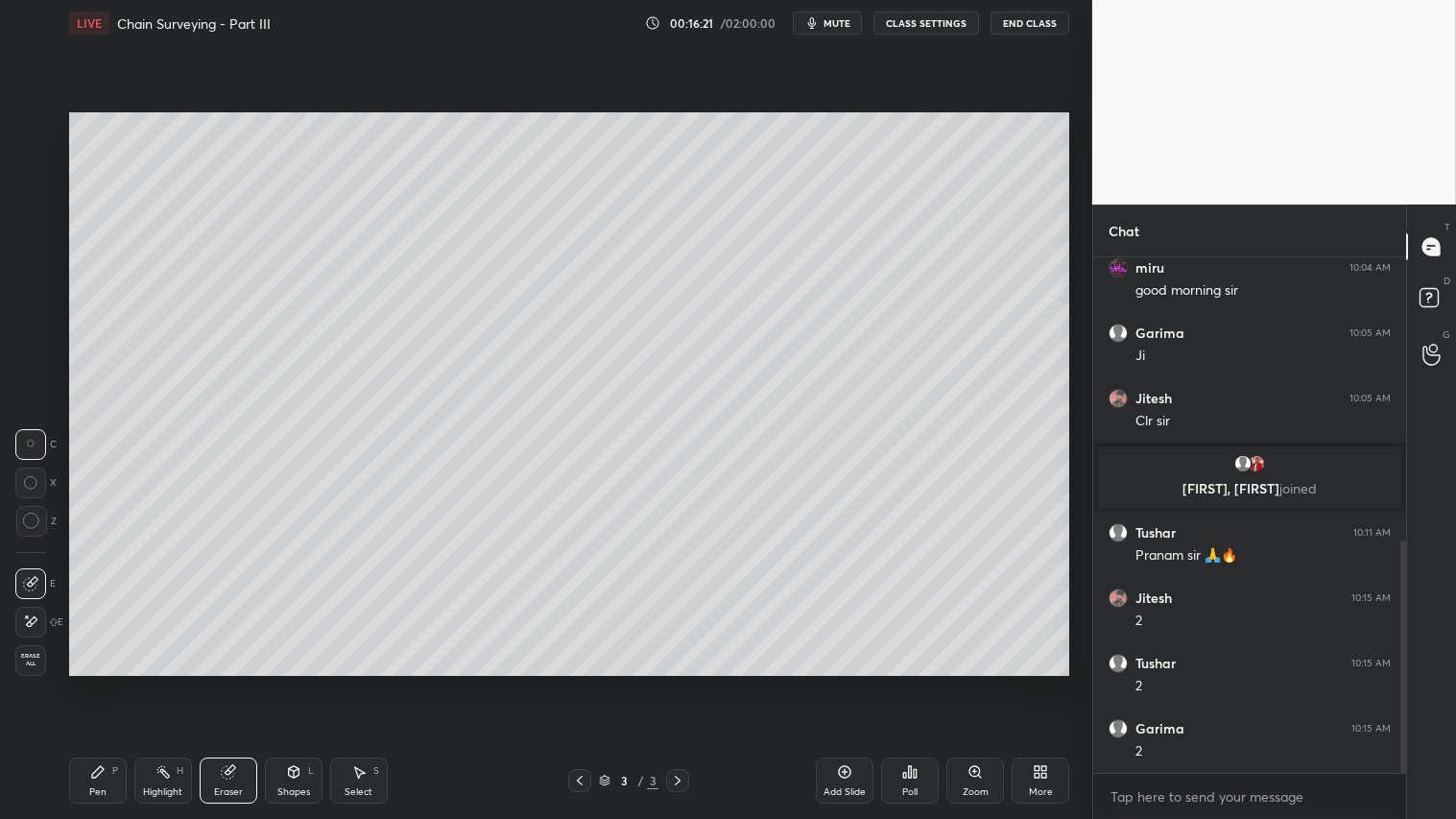 click on "Pen P" at bounding box center (98, 781) 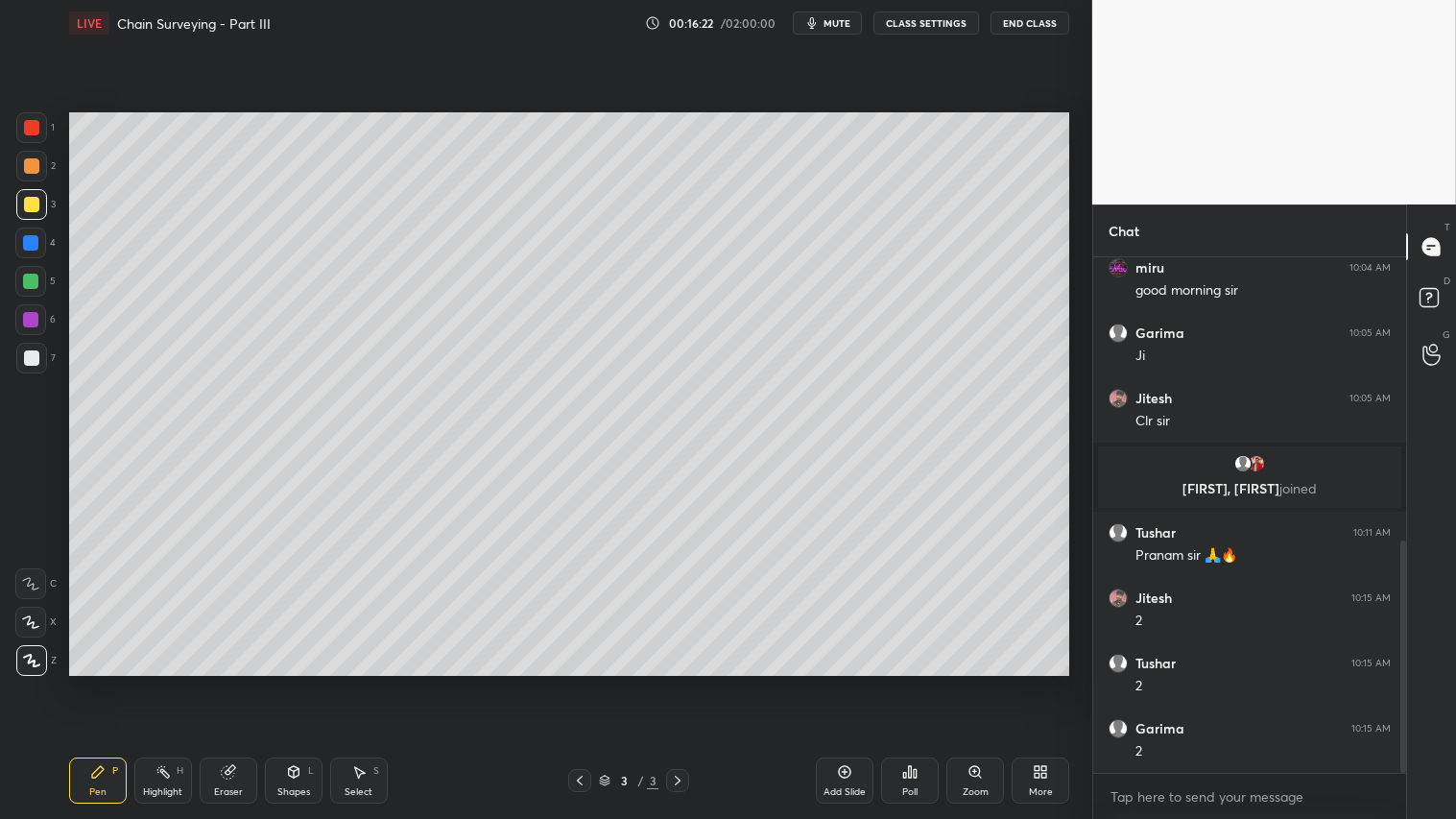 click on "Shapes" at bounding box center (294, 792) 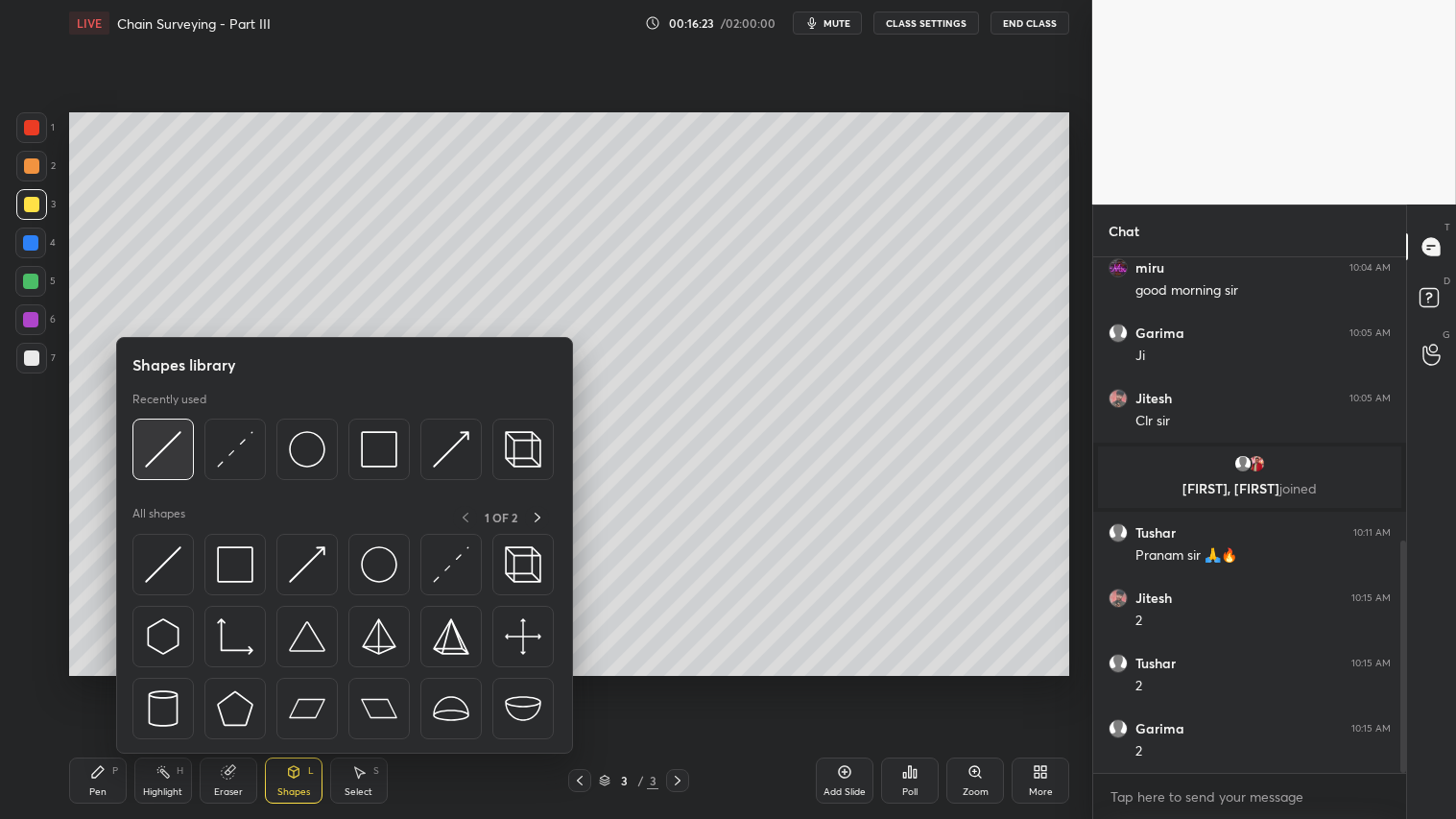 click at bounding box center (163, 449) 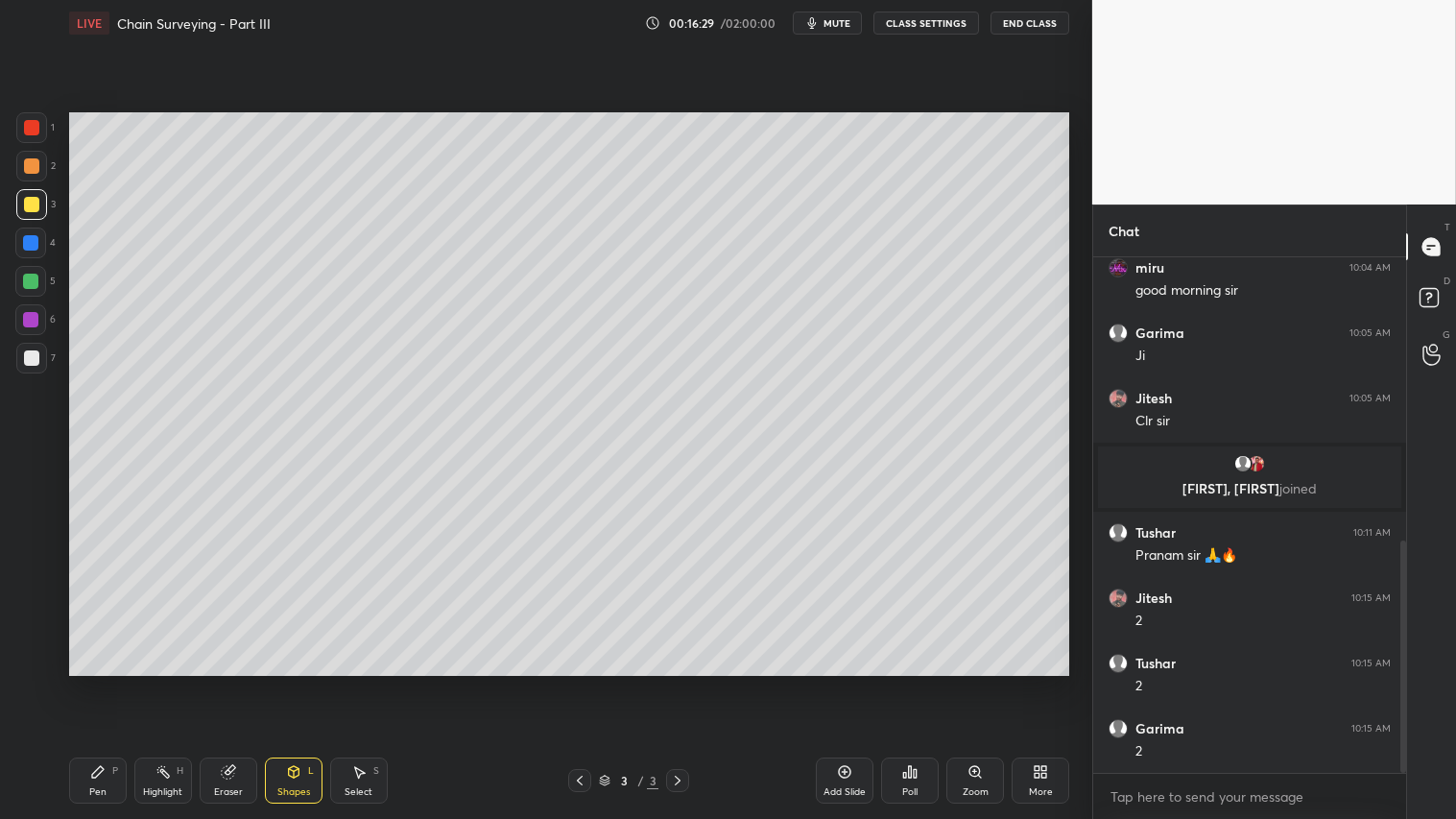 click on "P" at bounding box center [115, 771] 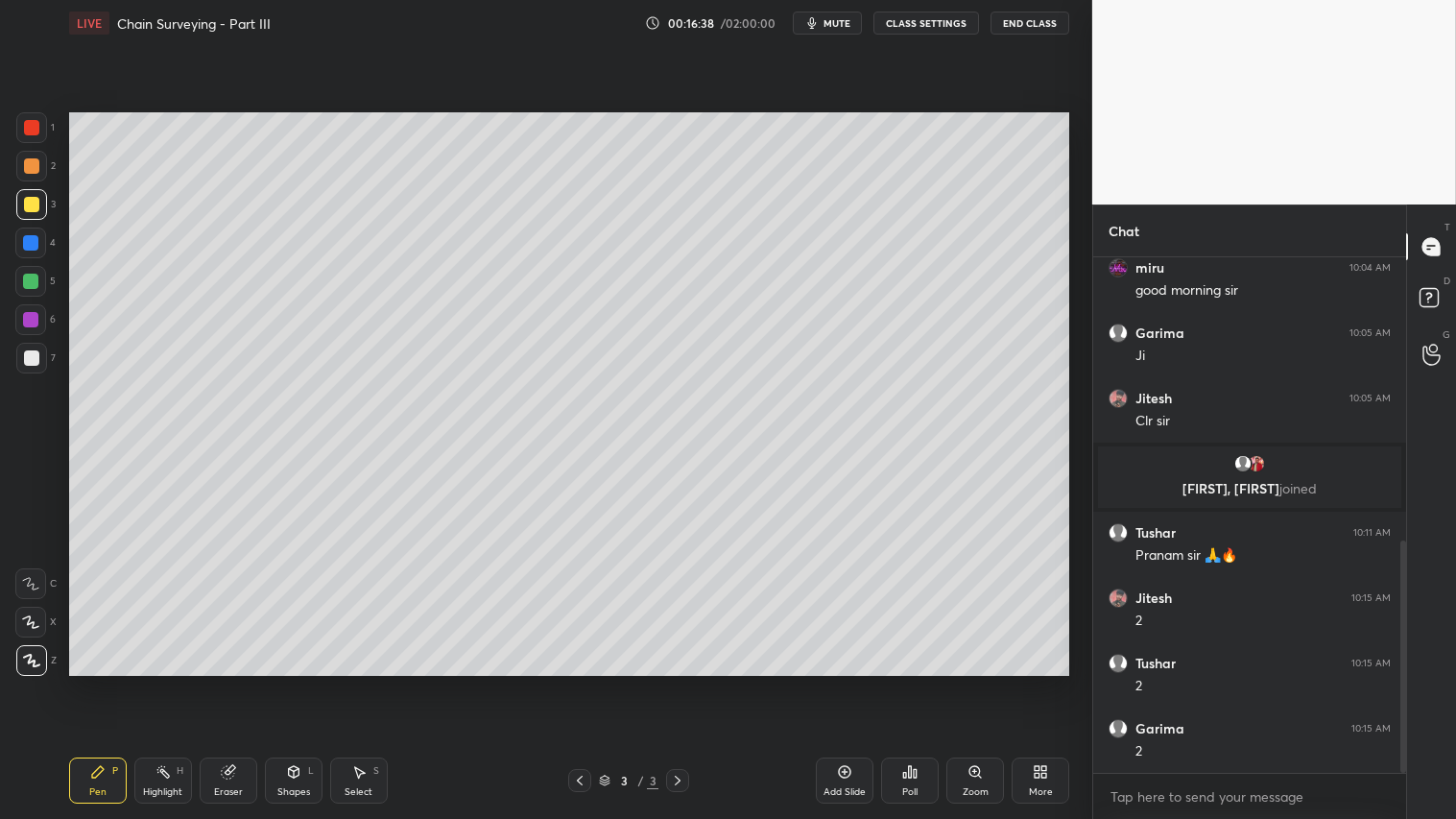 click at bounding box center (32, 205) 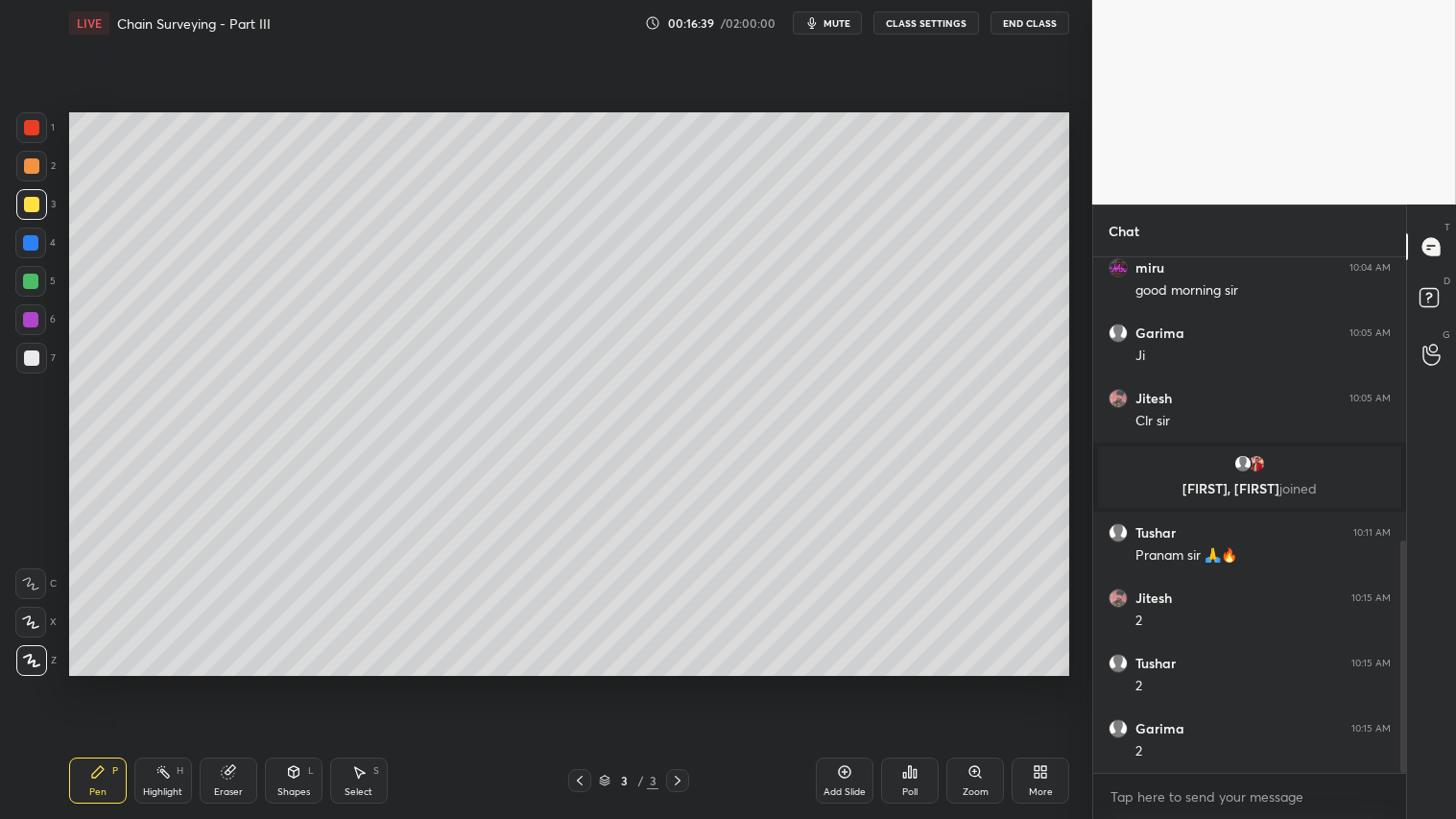 drag, startPoint x: 99, startPoint y: 781, endPoint x: 179, endPoint y: 711, distance: 106.301458 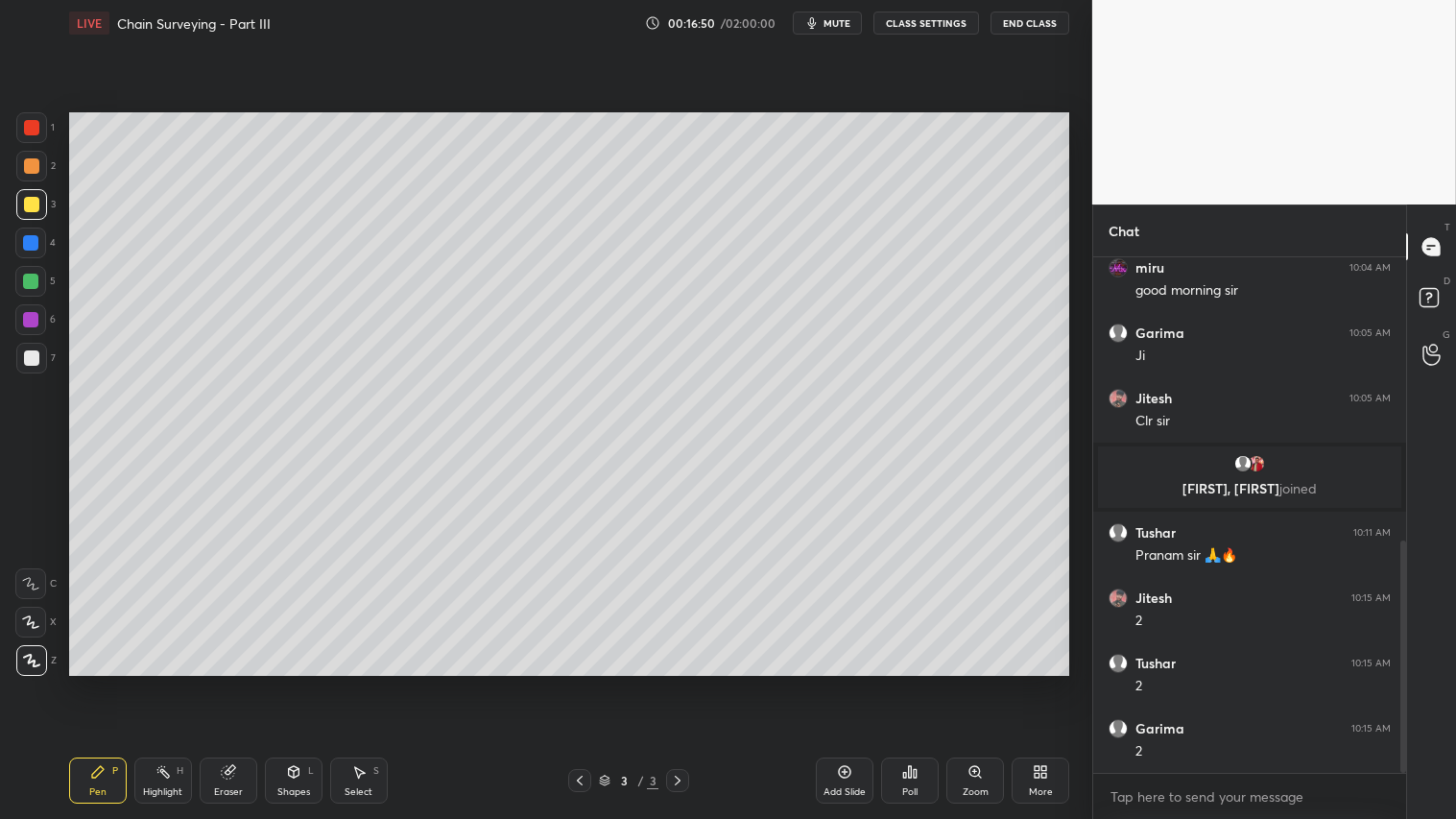 click on "Shapes" at bounding box center (294, 792) 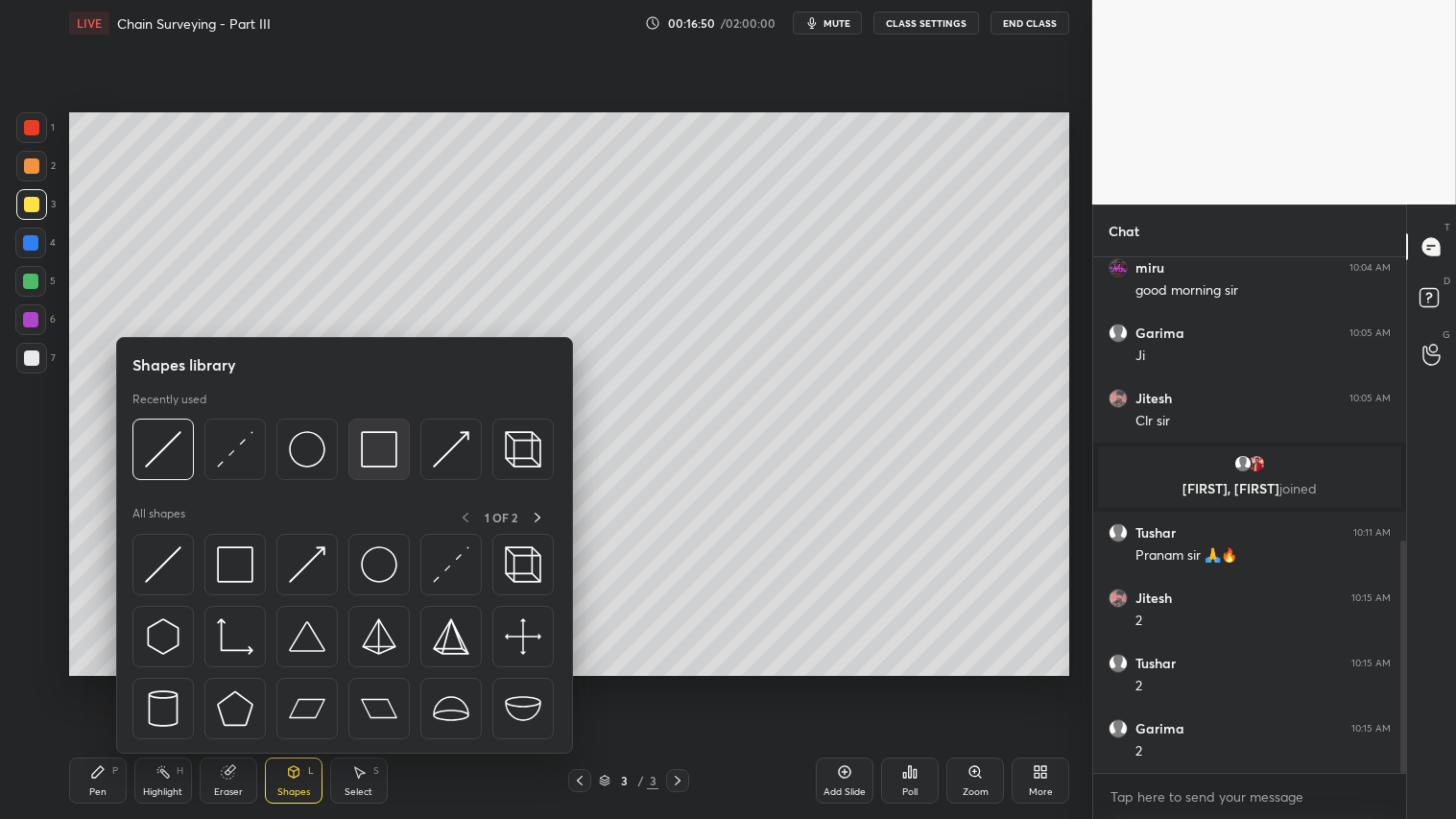 click at bounding box center (379, 449) 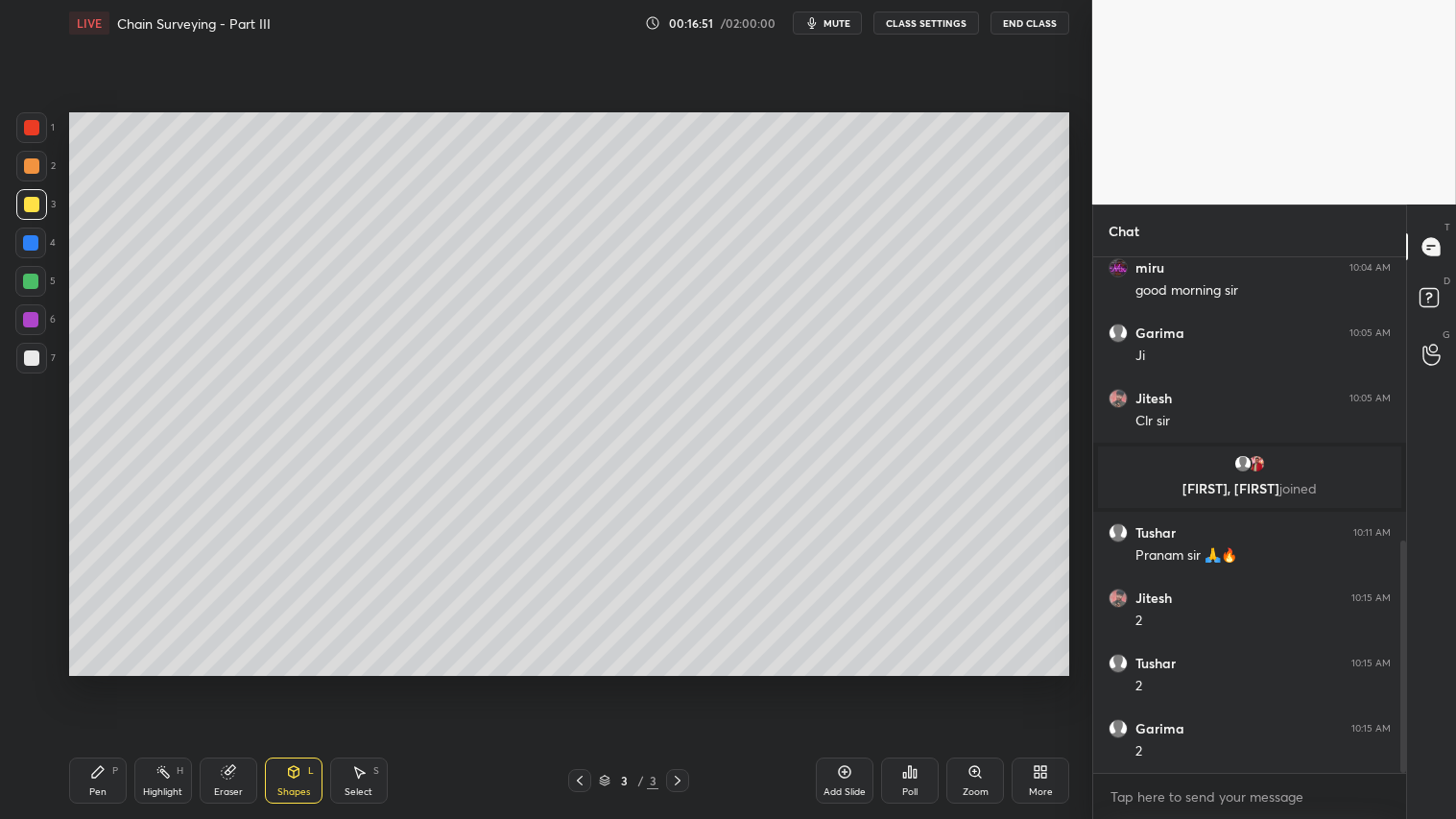 click at bounding box center (32, 358) 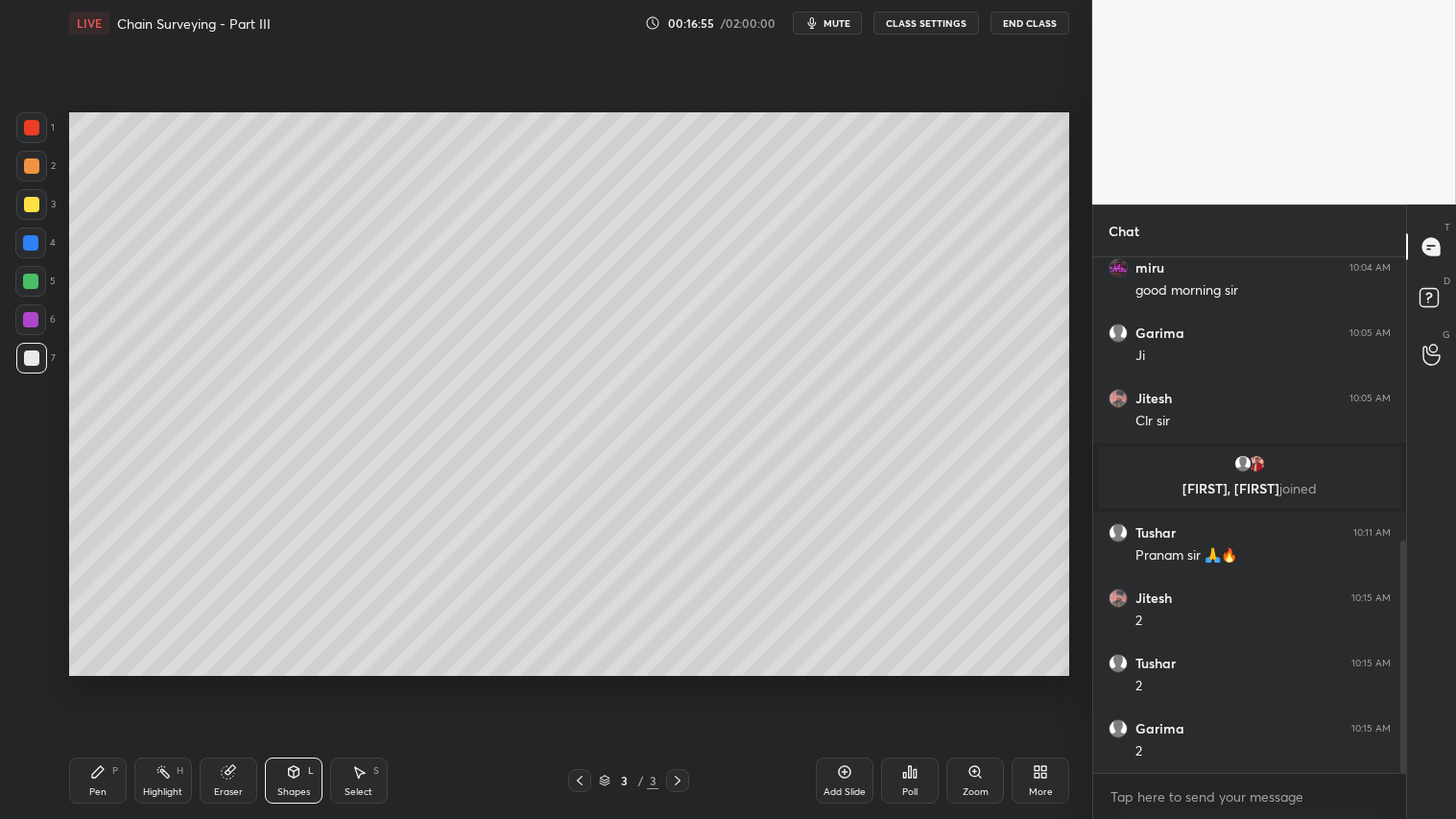 drag, startPoint x: 103, startPoint y: 792, endPoint x: 102, endPoint y: 780, distance: 12.041595 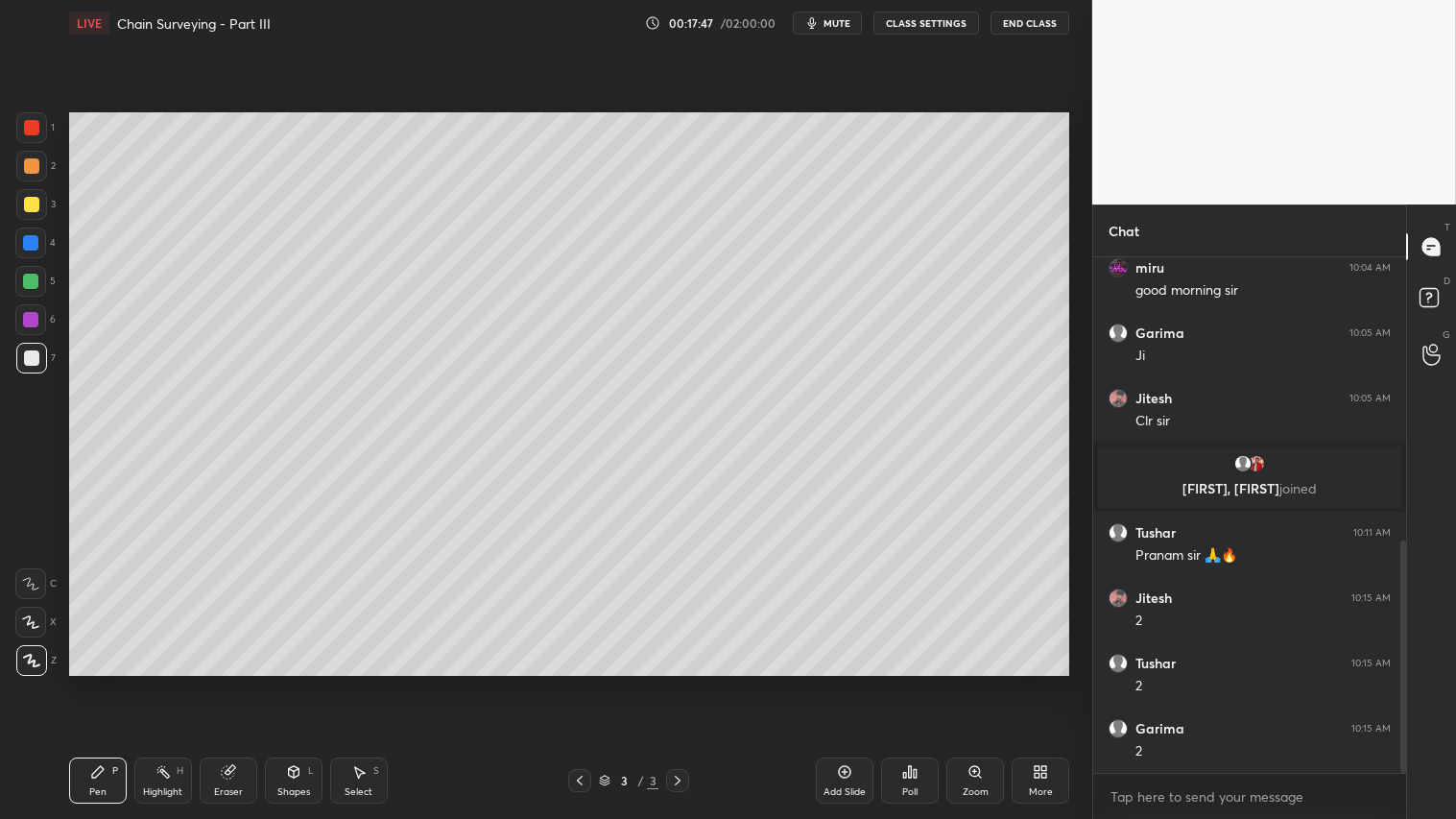 scroll, scrollTop: 694, scrollLeft: 0, axis: vertical 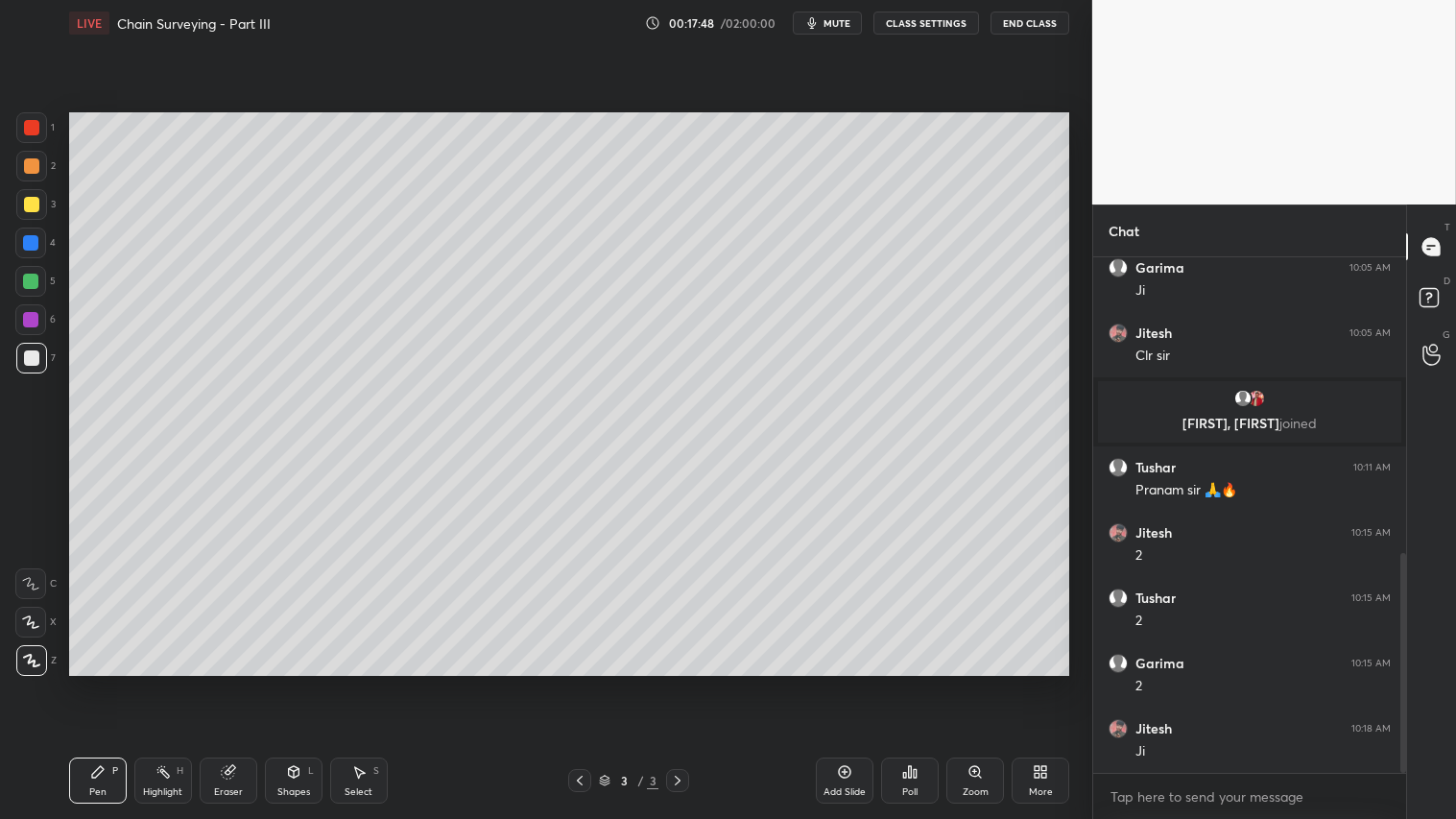 click on "More" at bounding box center [1040, 781] 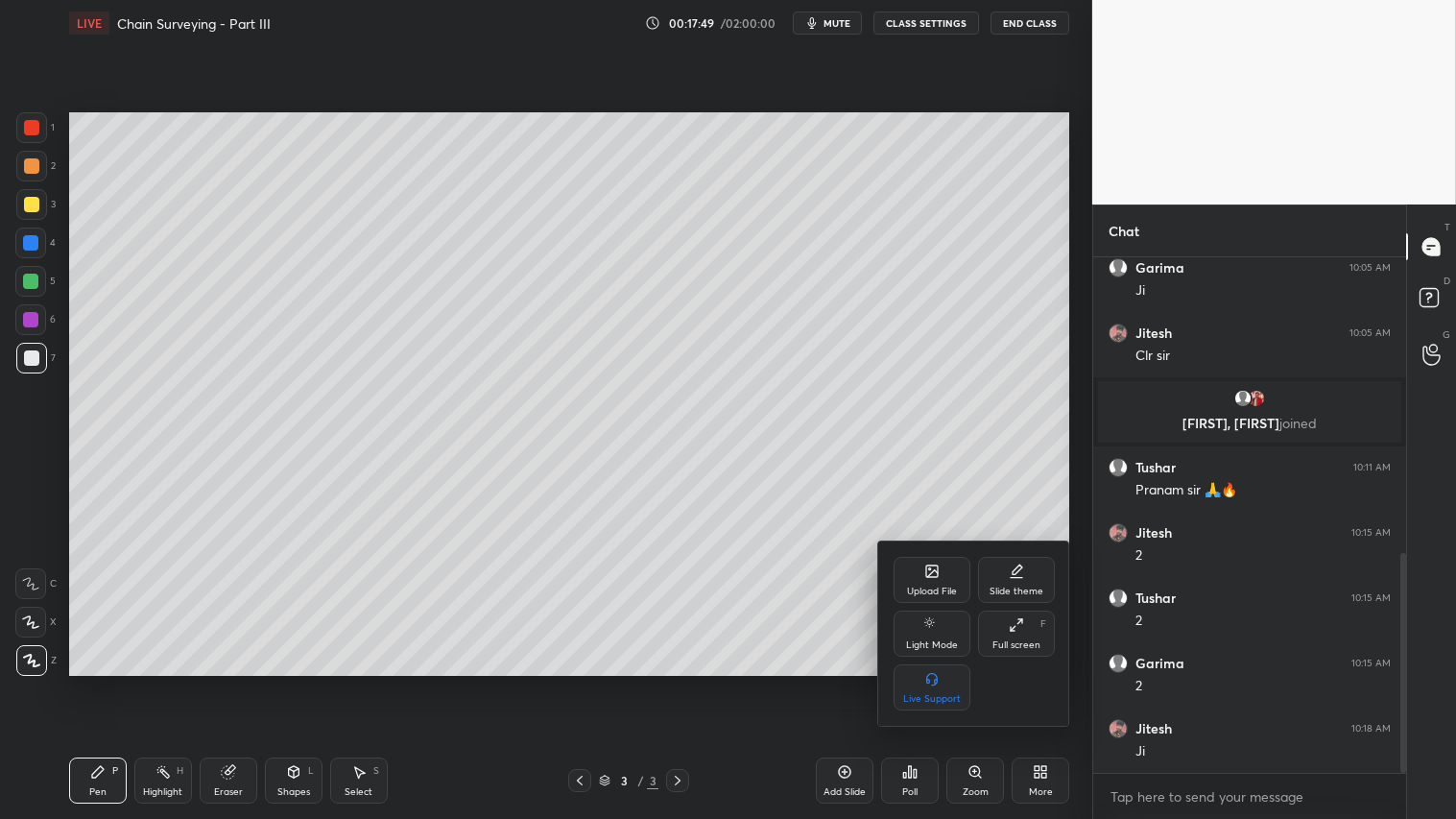 click on "Upload File" at bounding box center (932, 580) 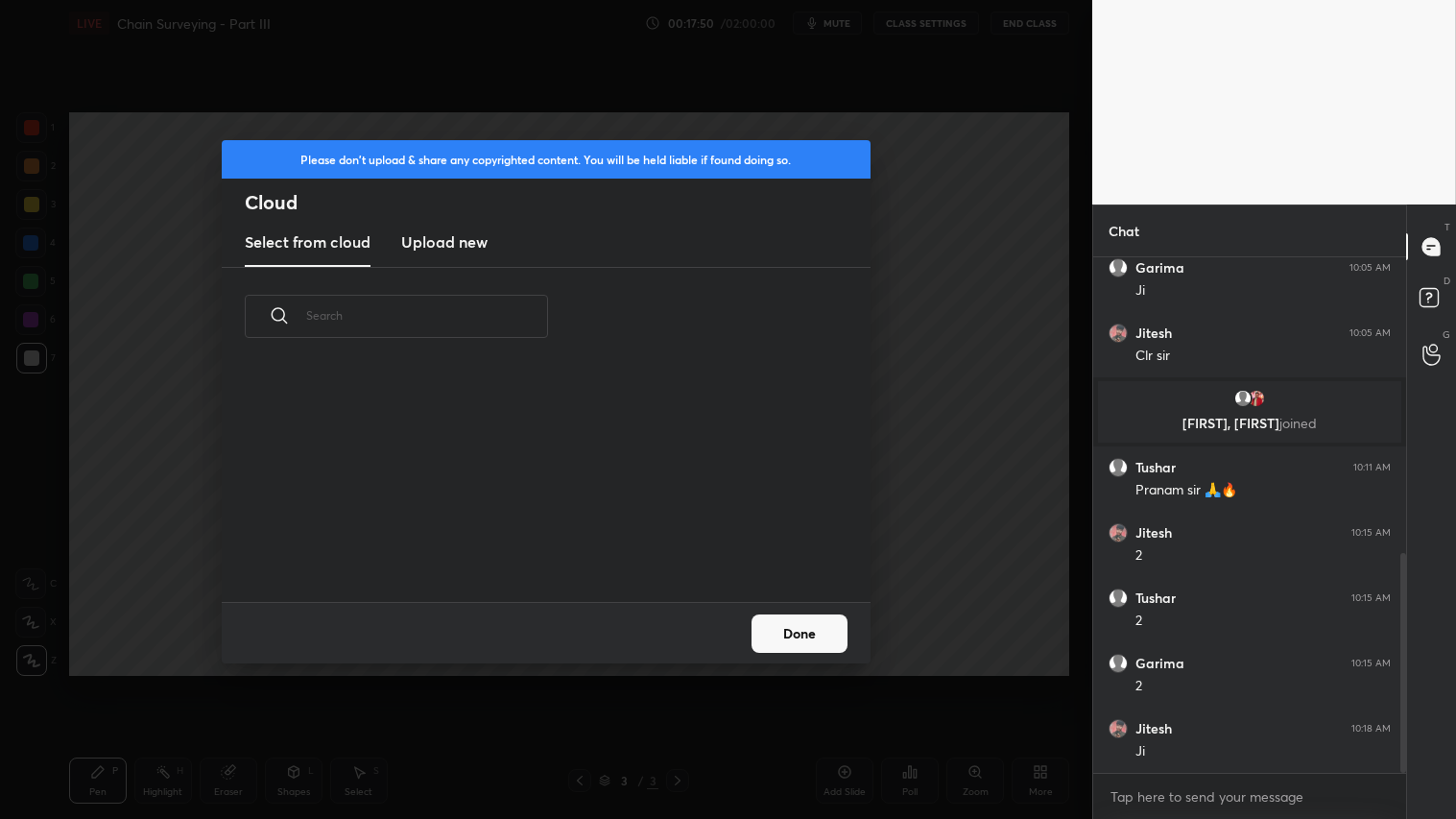 scroll, scrollTop: 6, scrollLeft: 11, axis: both 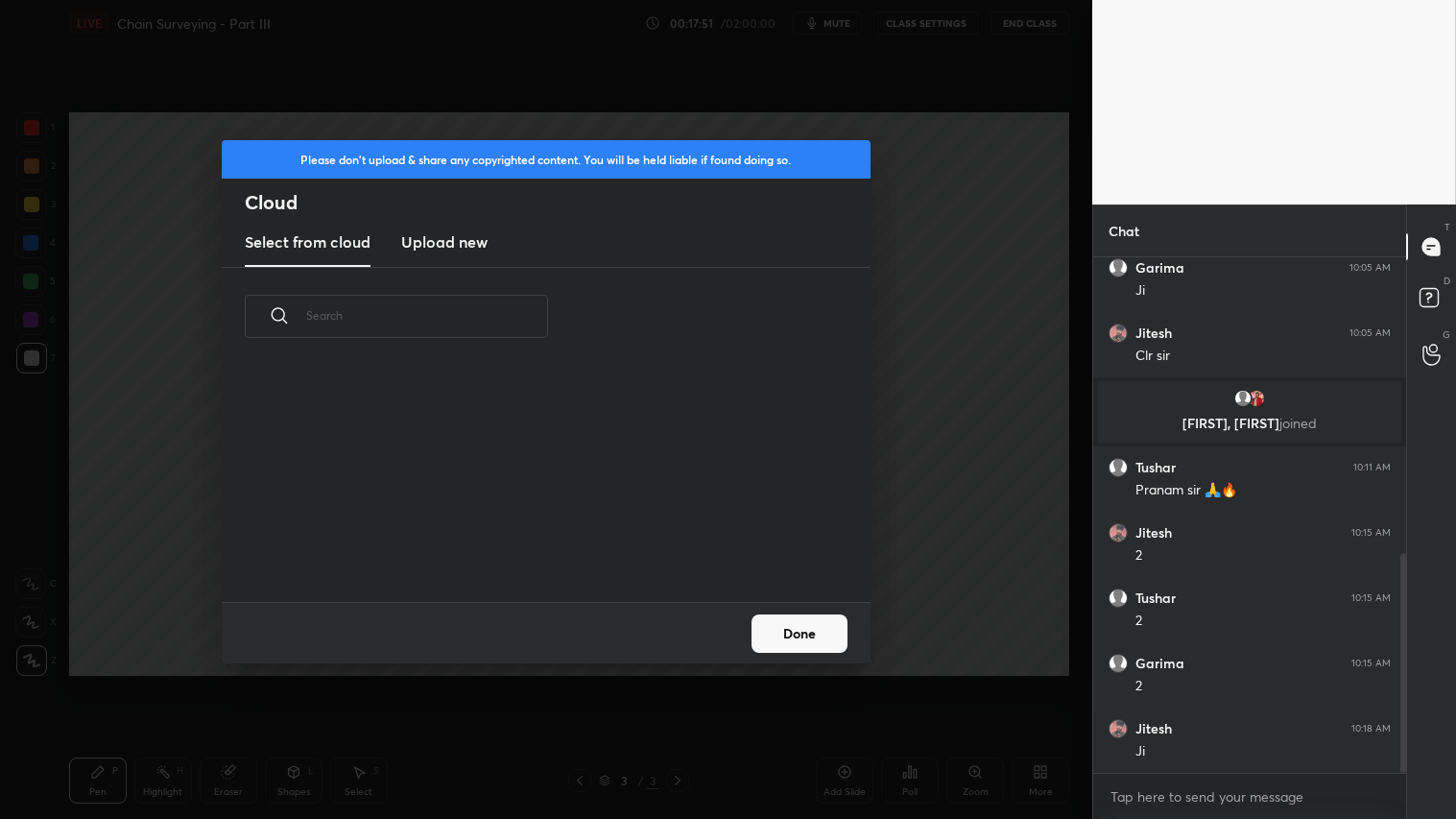 click on "Upload new" at bounding box center (444, 242) 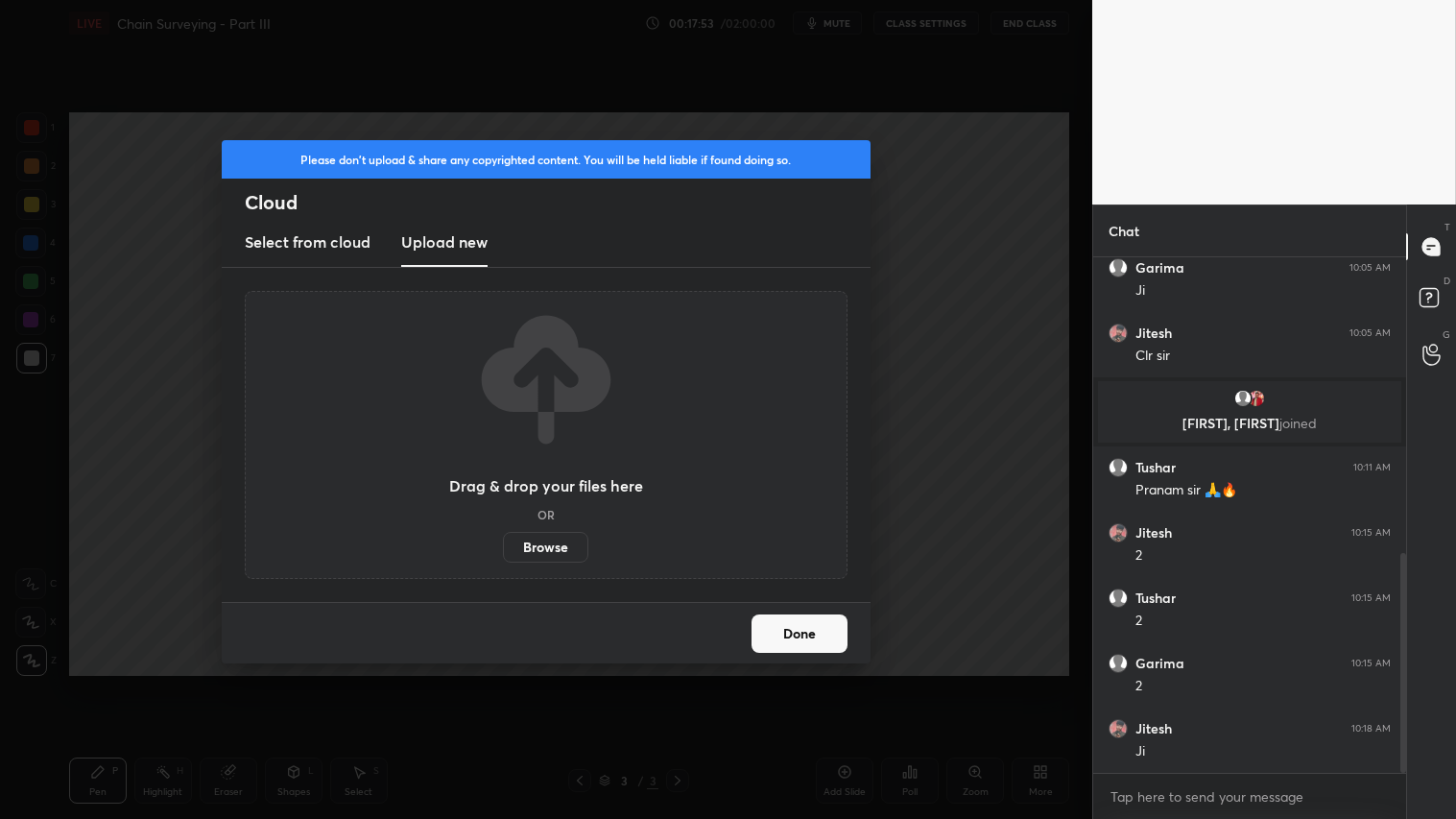 click on "Browse" at bounding box center (545, 547) 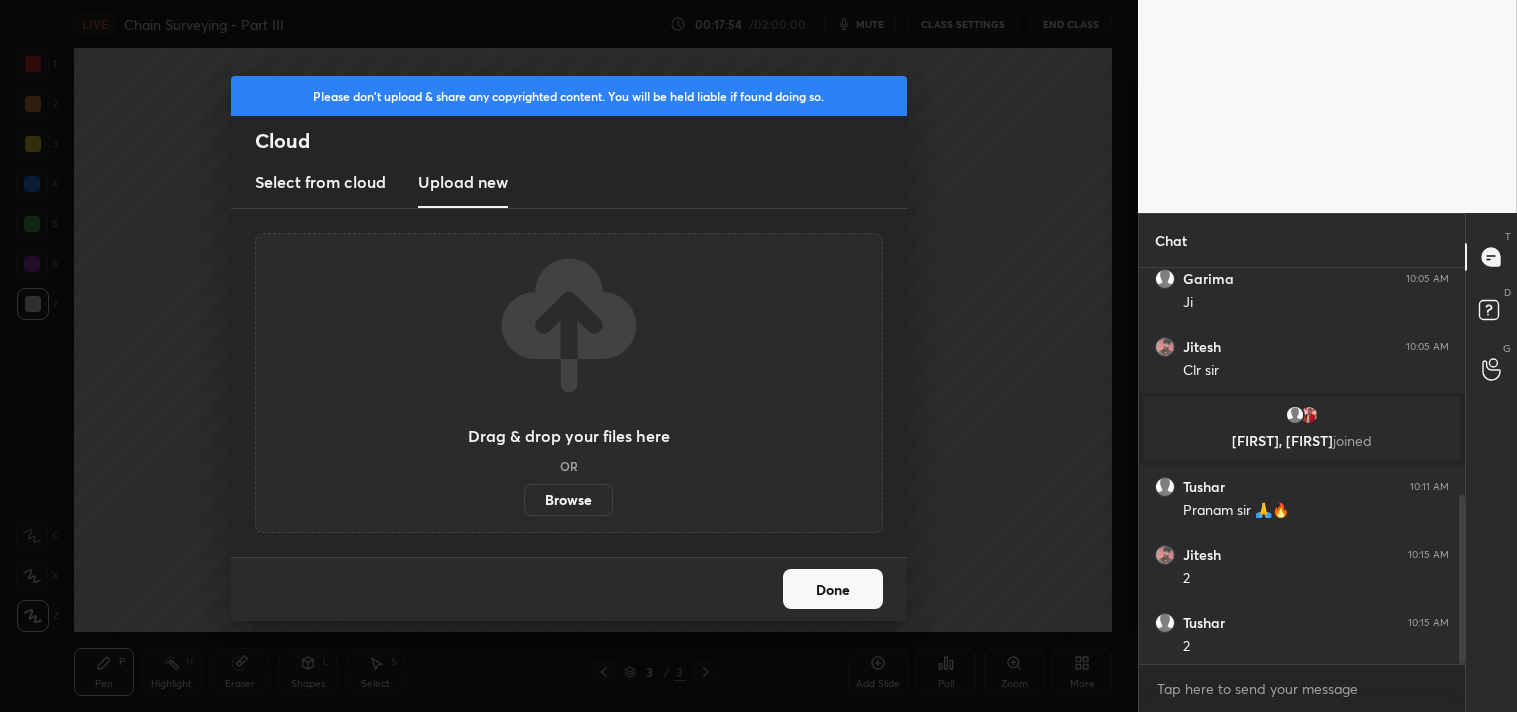 scroll, scrollTop: 584, scrollLeft: 1057, axis: both 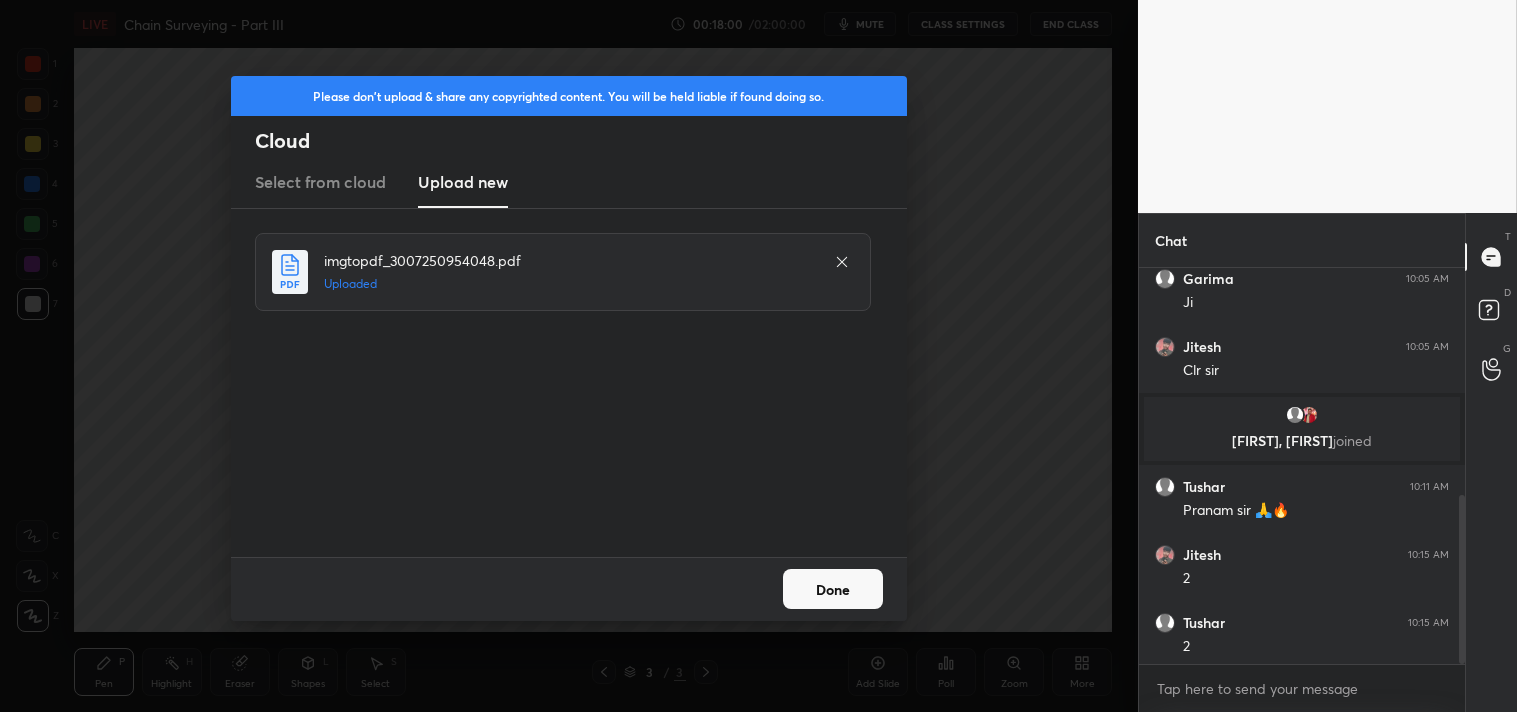 click on "Done" at bounding box center [833, 589] 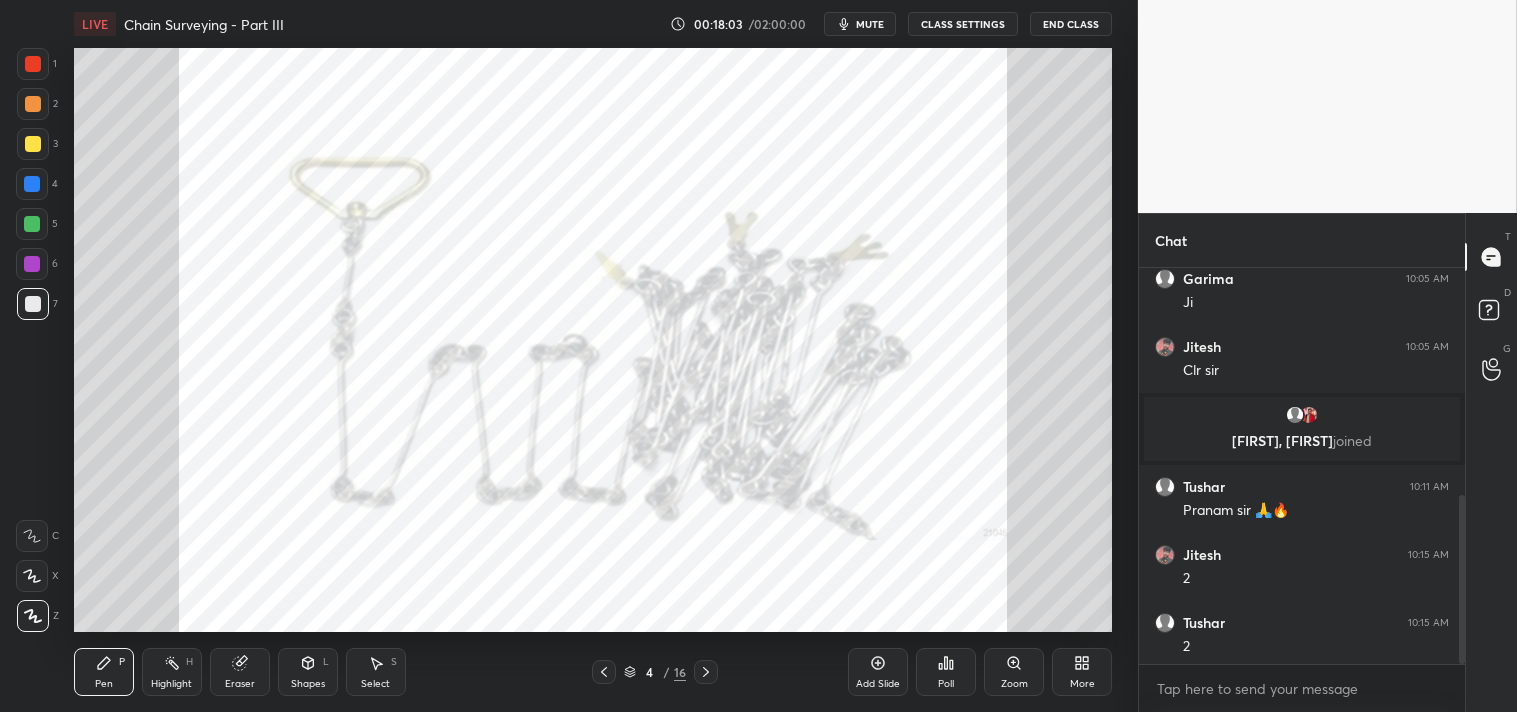 drag, startPoint x: 632, startPoint y: 671, endPoint x: 642, endPoint y: 675, distance: 10.770329 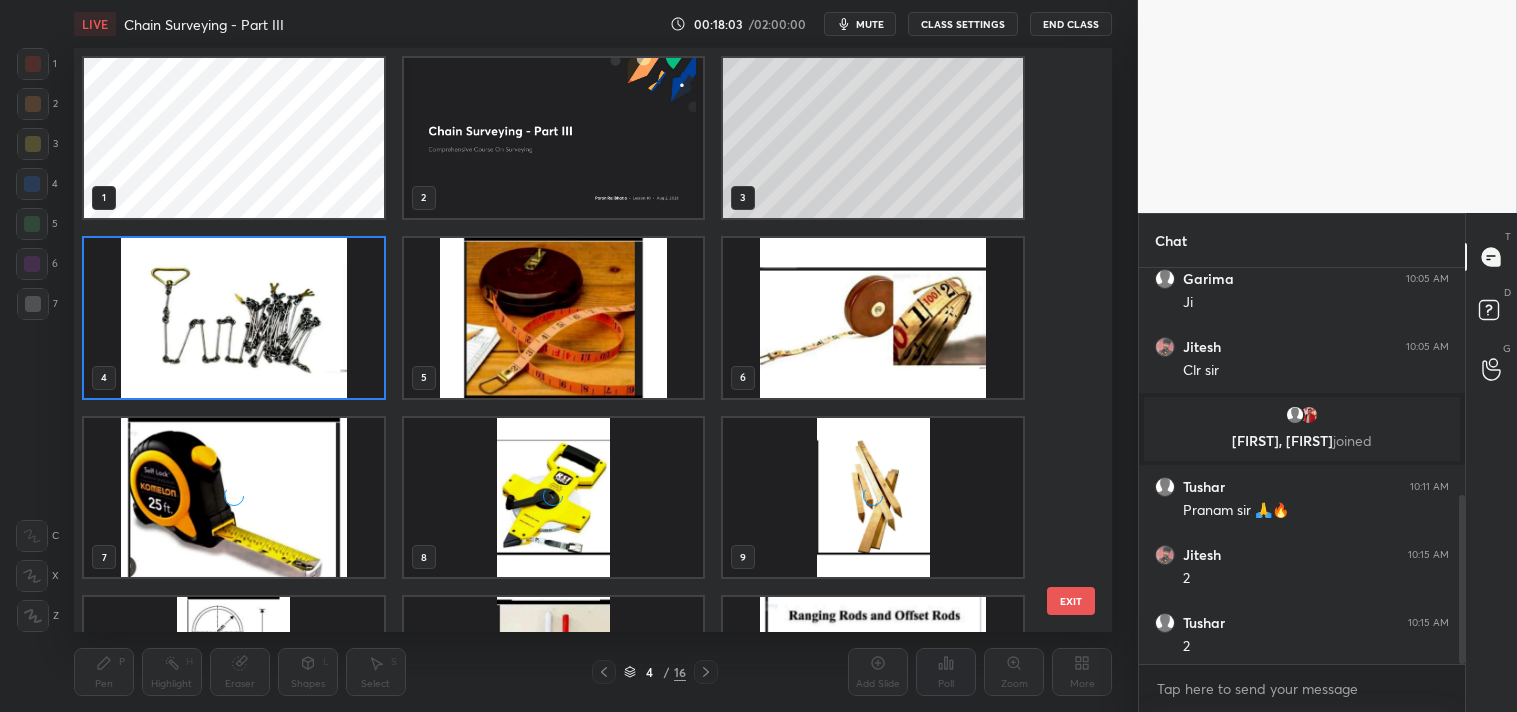 scroll, scrollTop: 6, scrollLeft: 11, axis: both 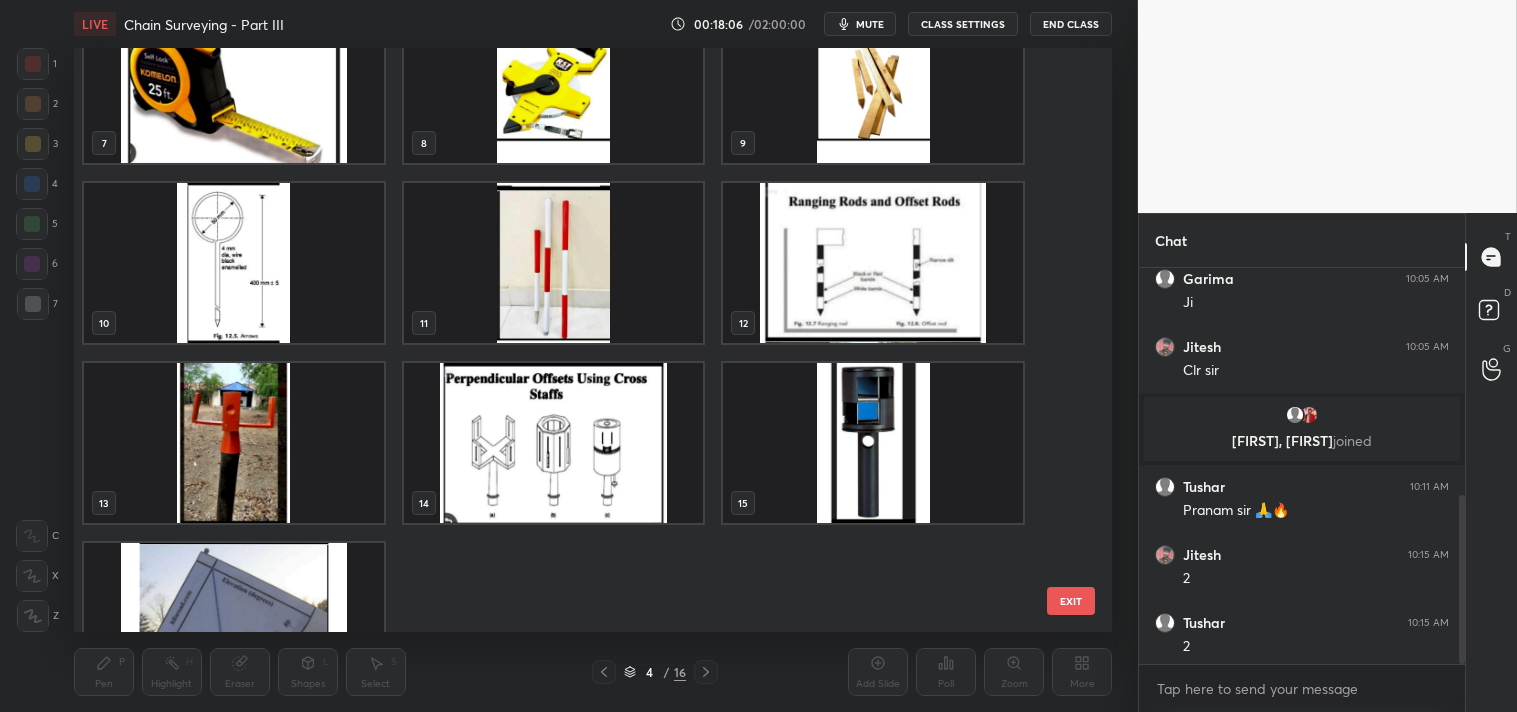 drag, startPoint x: 883, startPoint y: 420, endPoint x: 894, endPoint y: 444, distance: 26.400757 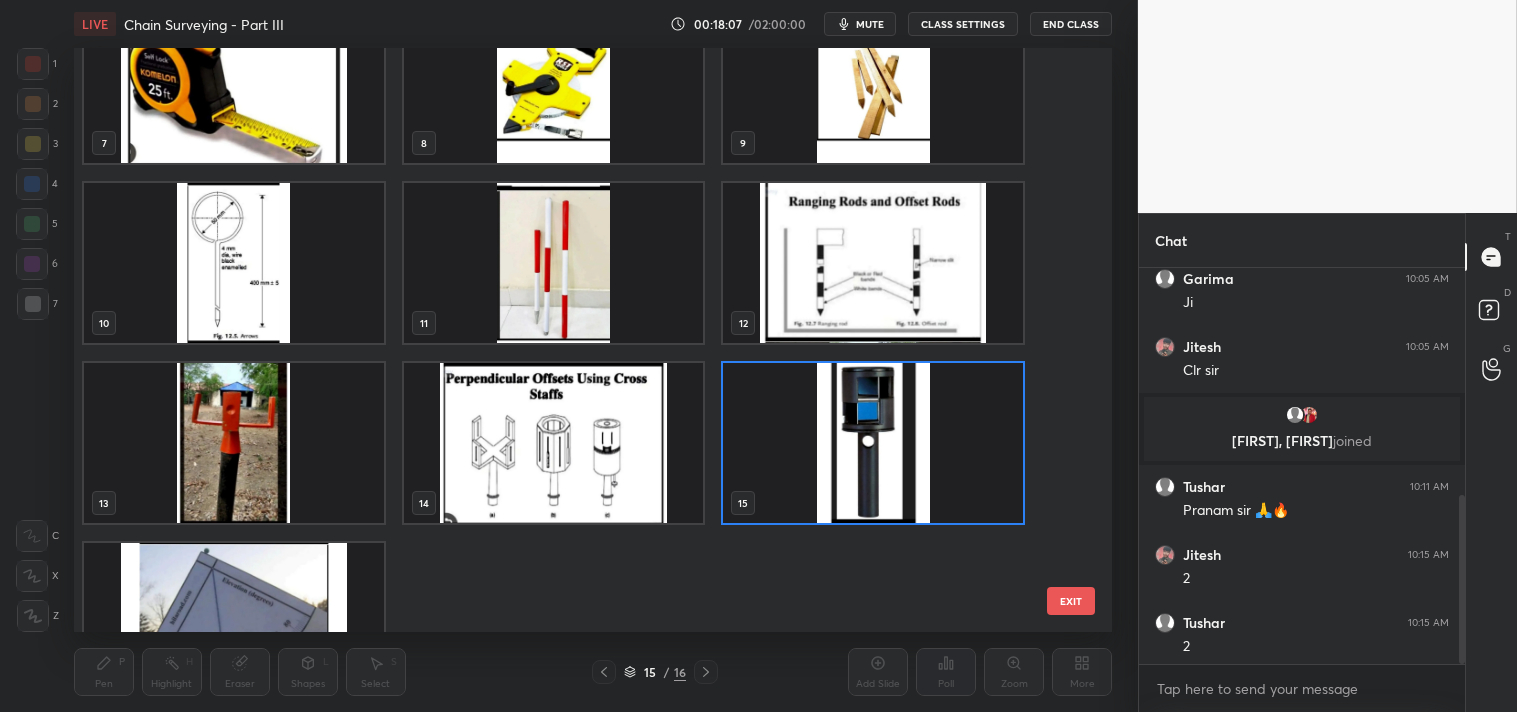 click on "EXIT" at bounding box center [1071, 601] 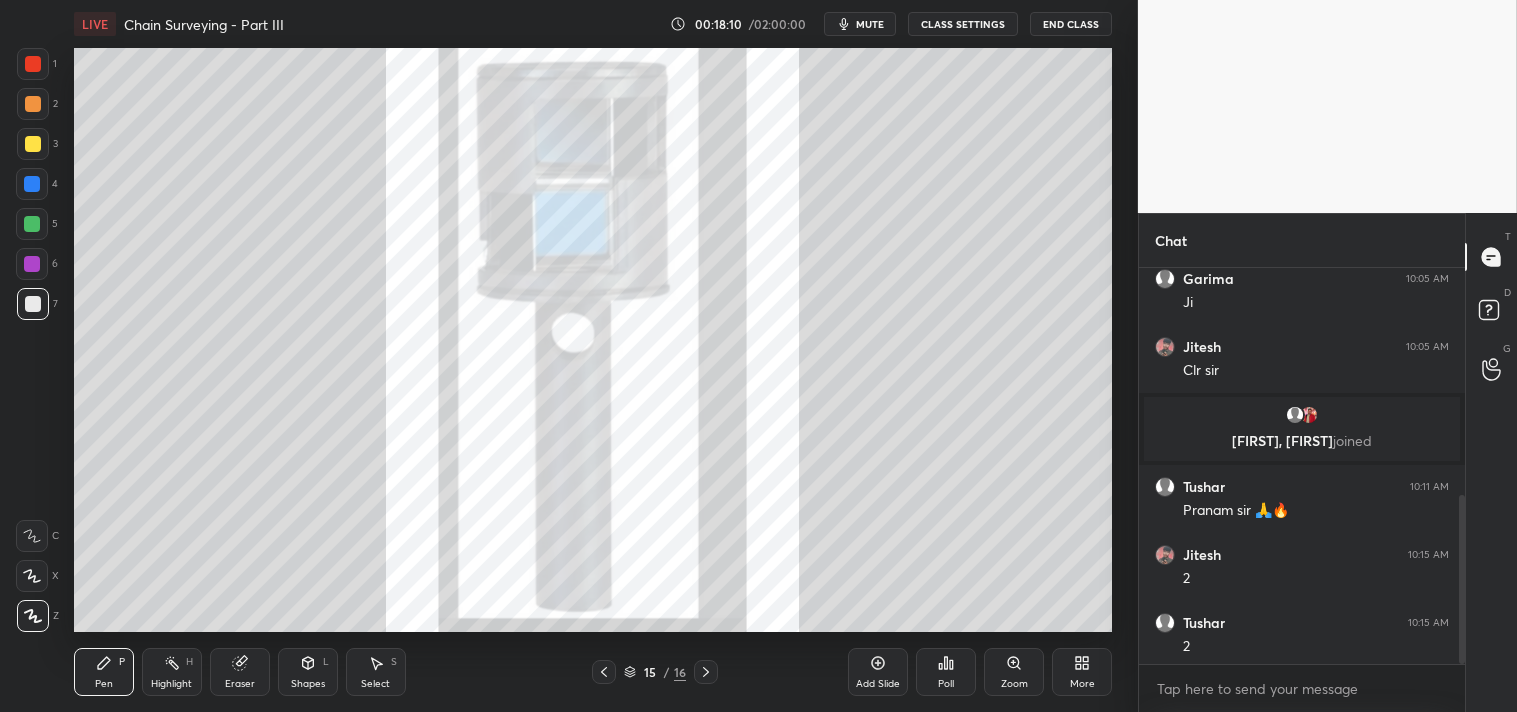 drag, startPoint x: 33, startPoint y: 70, endPoint x: 70, endPoint y: 120, distance: 62.201286 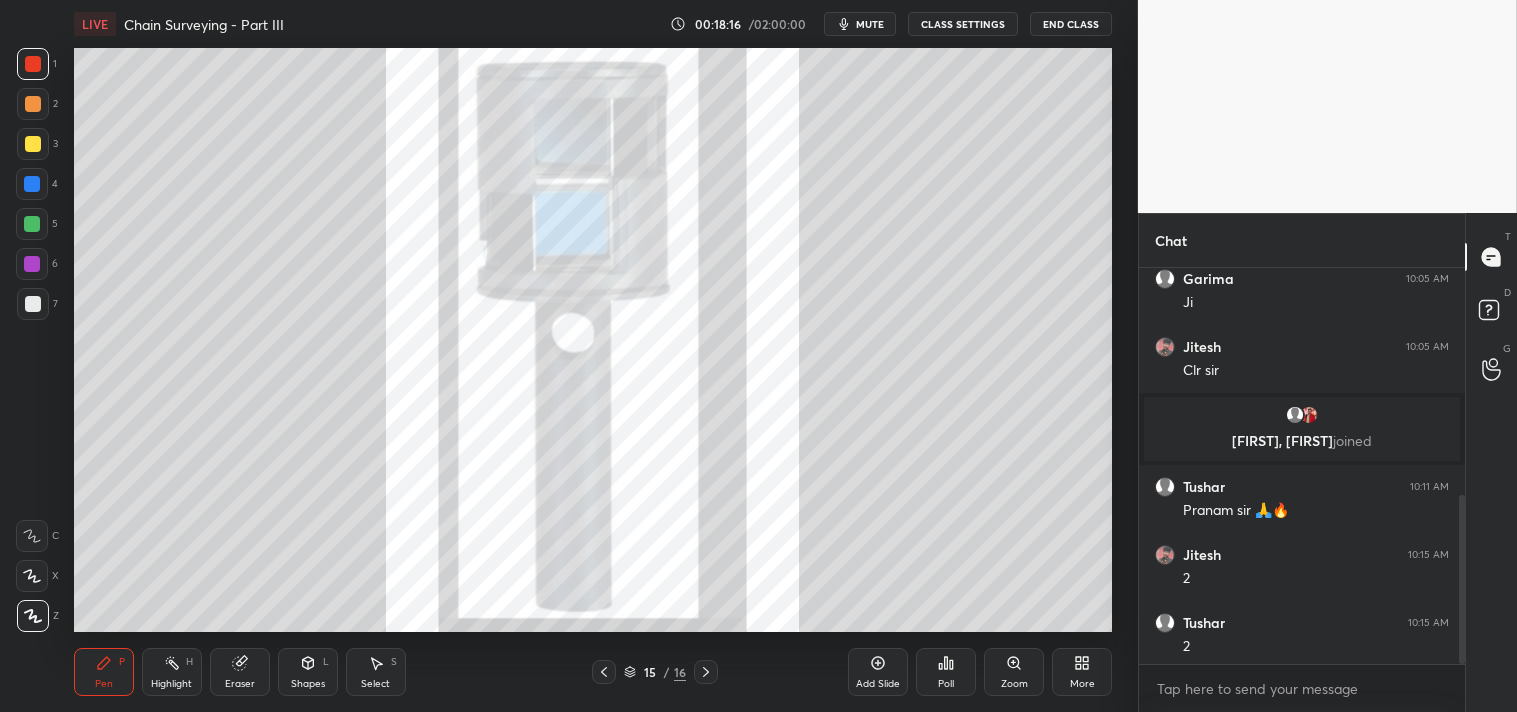 click on "Shapes" at bounding box center (308, 684) 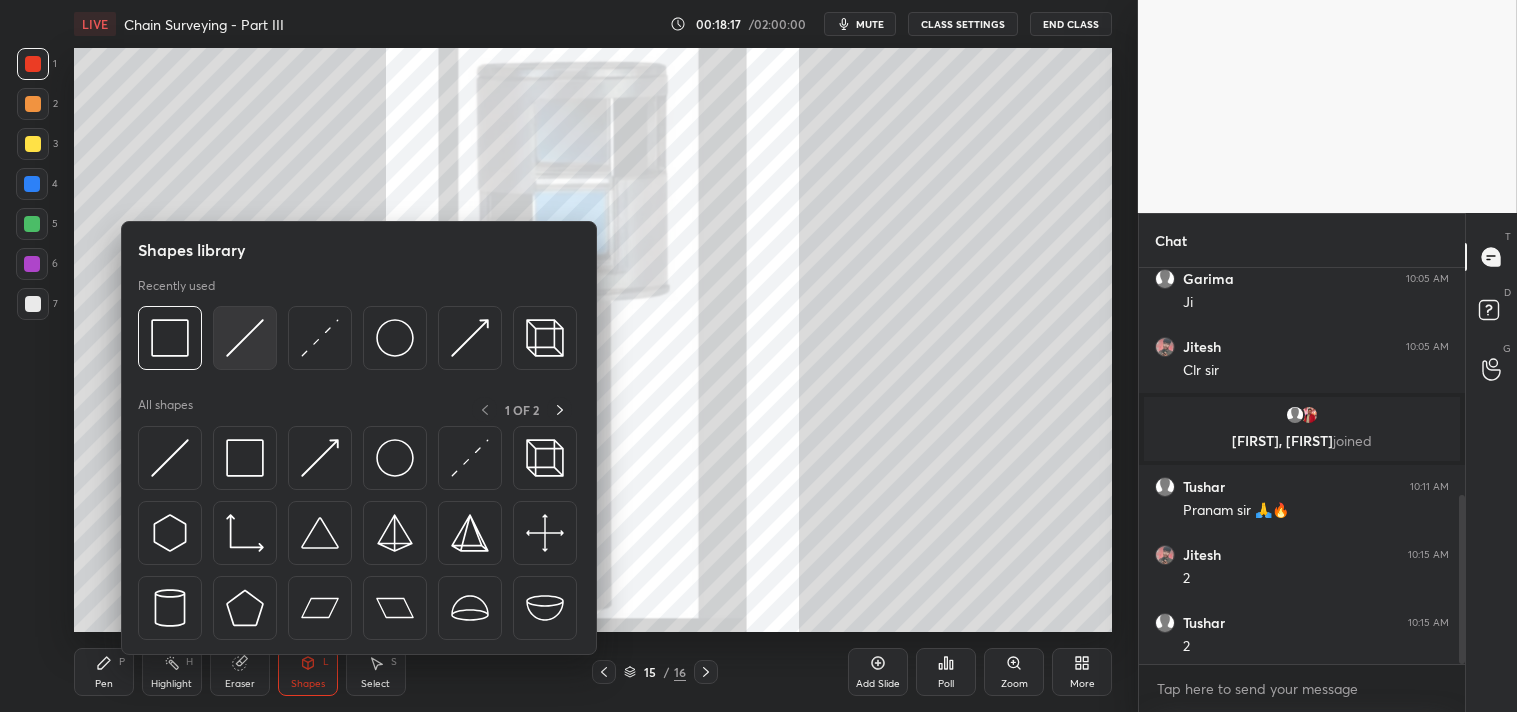 click at bounding box center (245, 338) 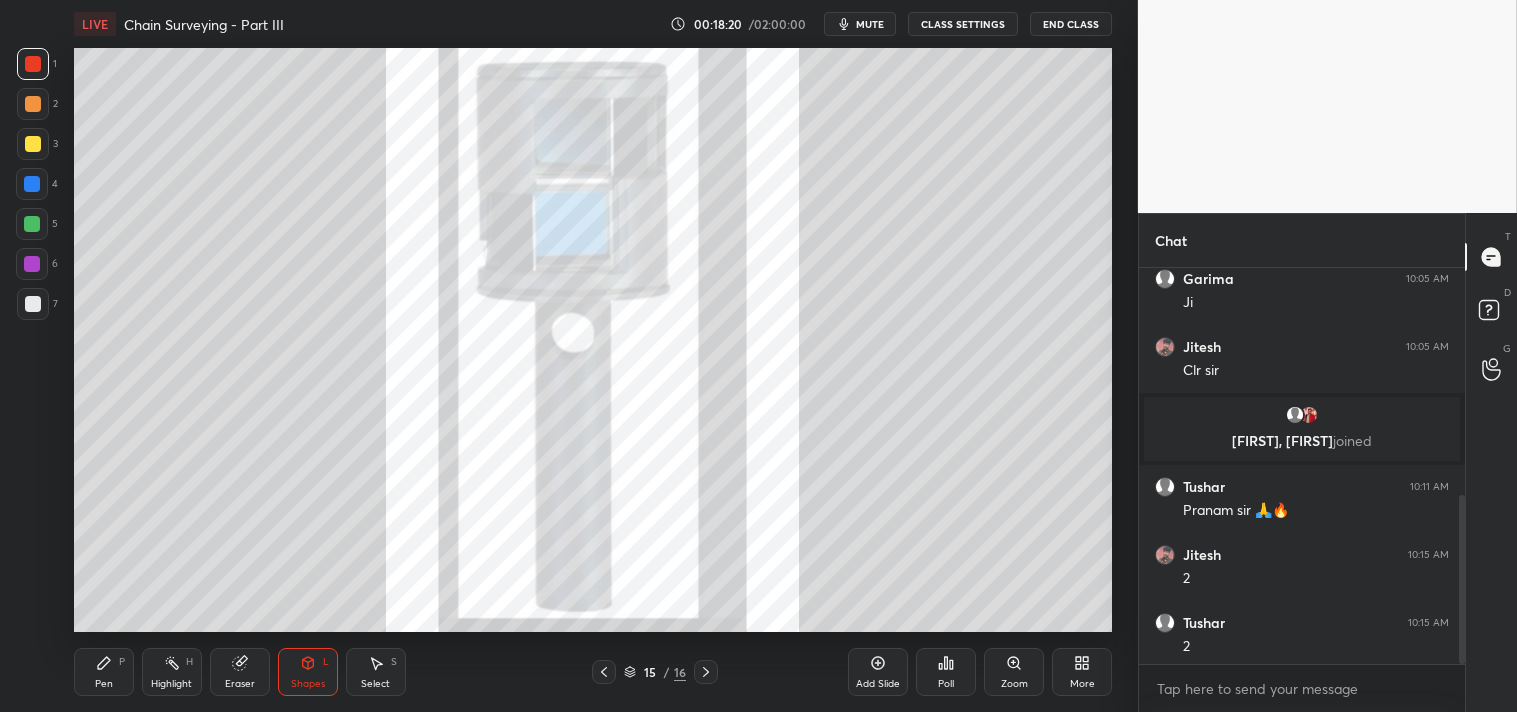 click on "More" at bounding box center [1082, 672] 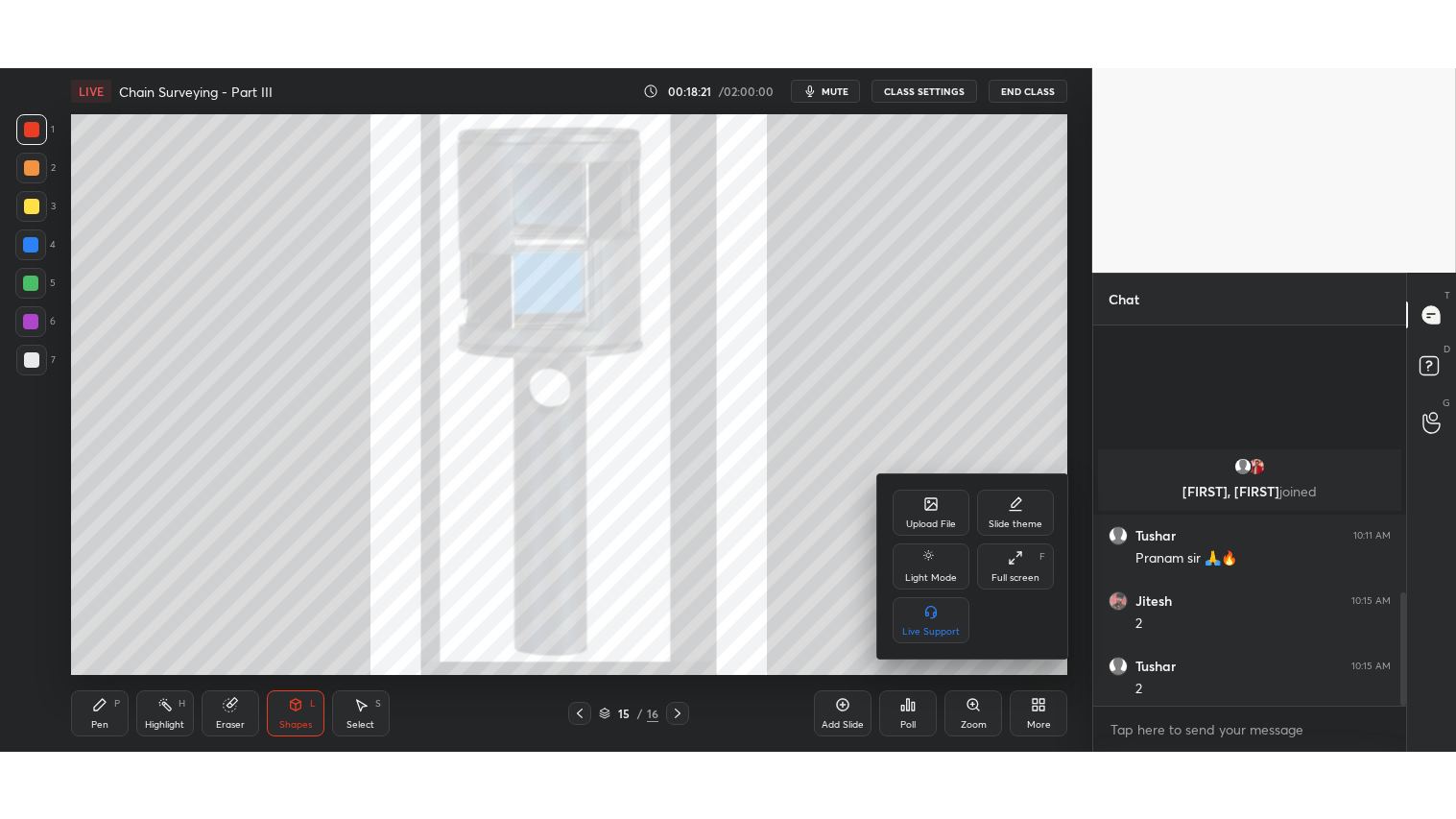 scroll, scrollTop: 895, scrollLeft: 0, axis: vertical 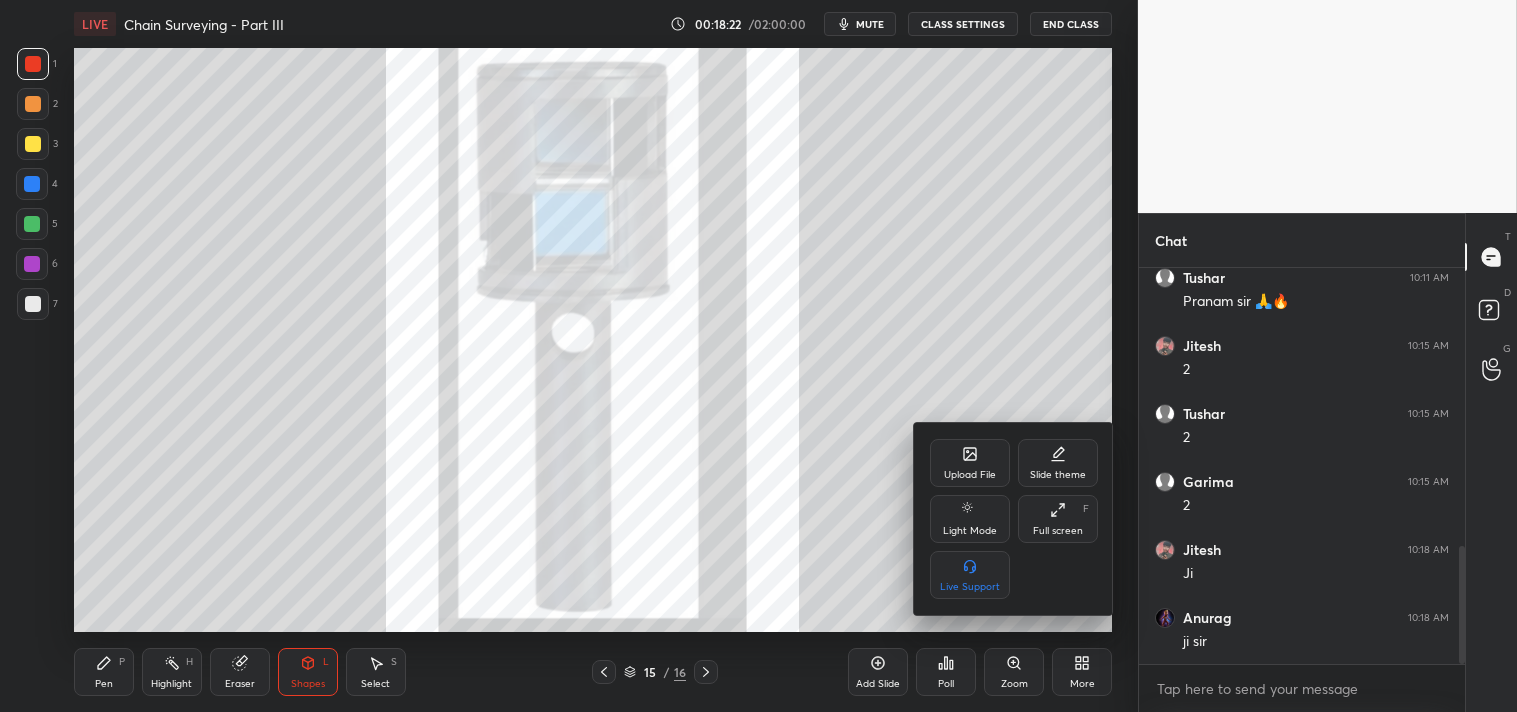 click on "Full screen F" at bounding box center [1058, 519] 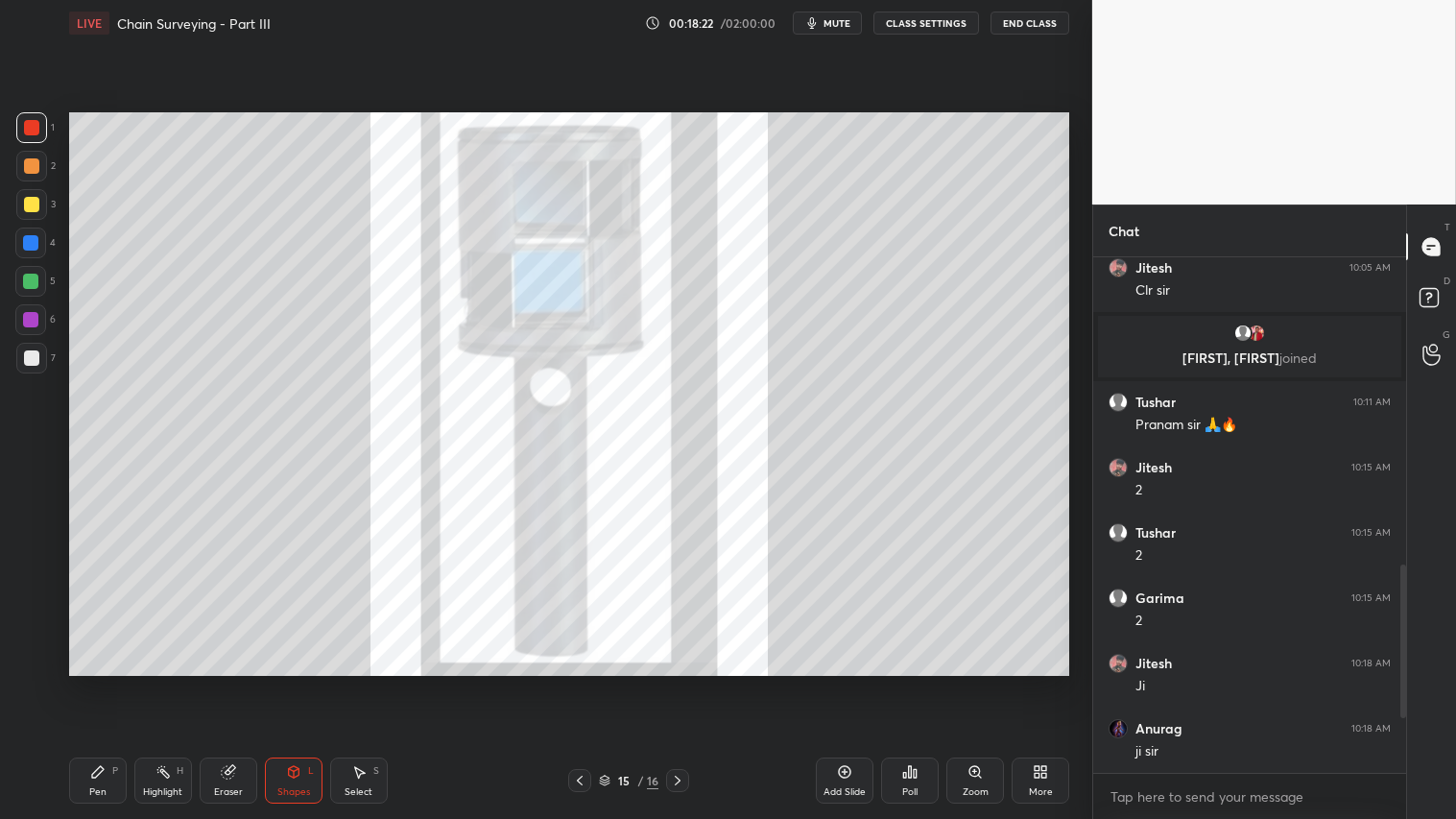 scroll, scrollTop: 95317, scrollLeft: 94962, axis: both 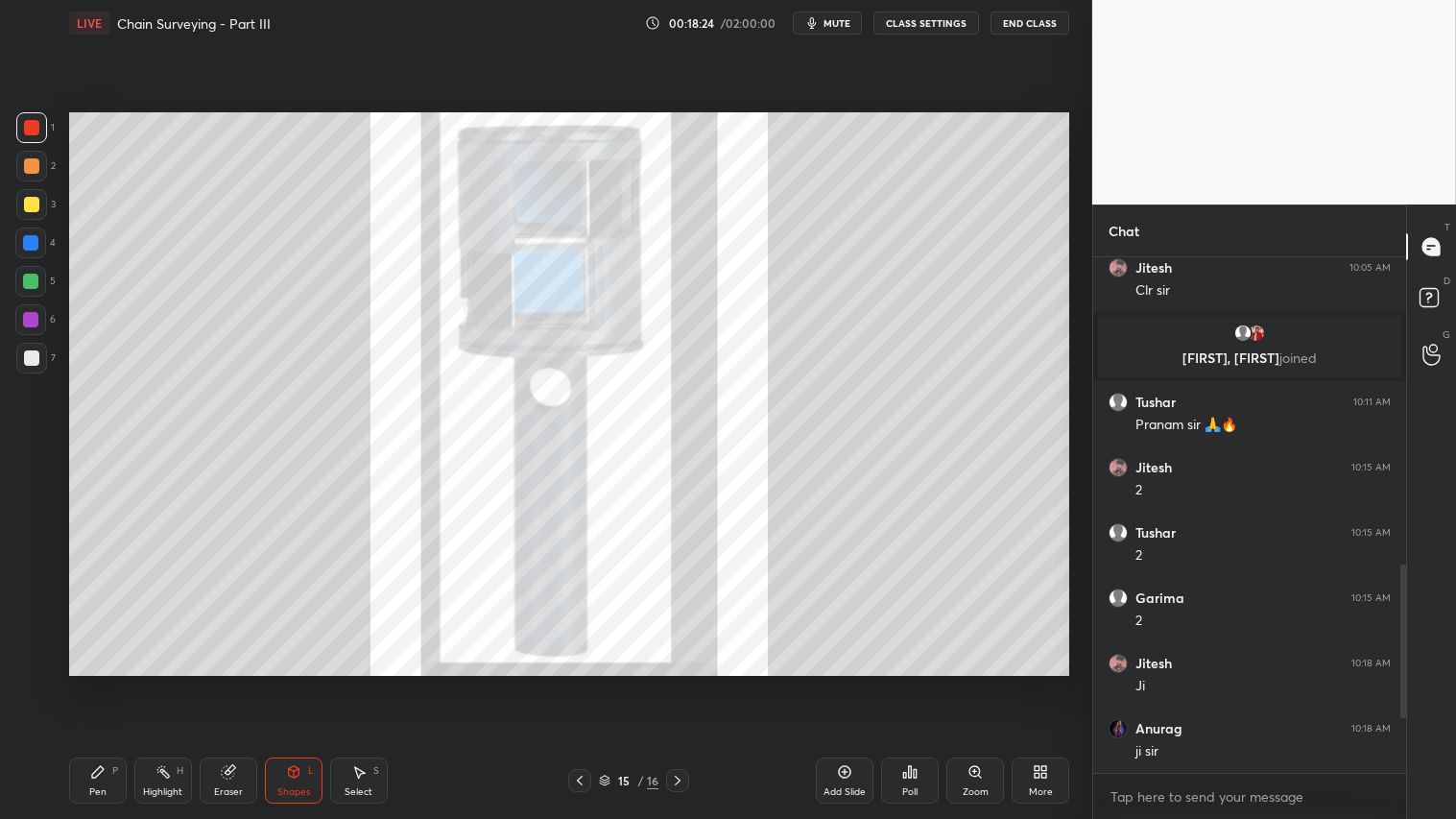 click at bounding box center (32, 166) 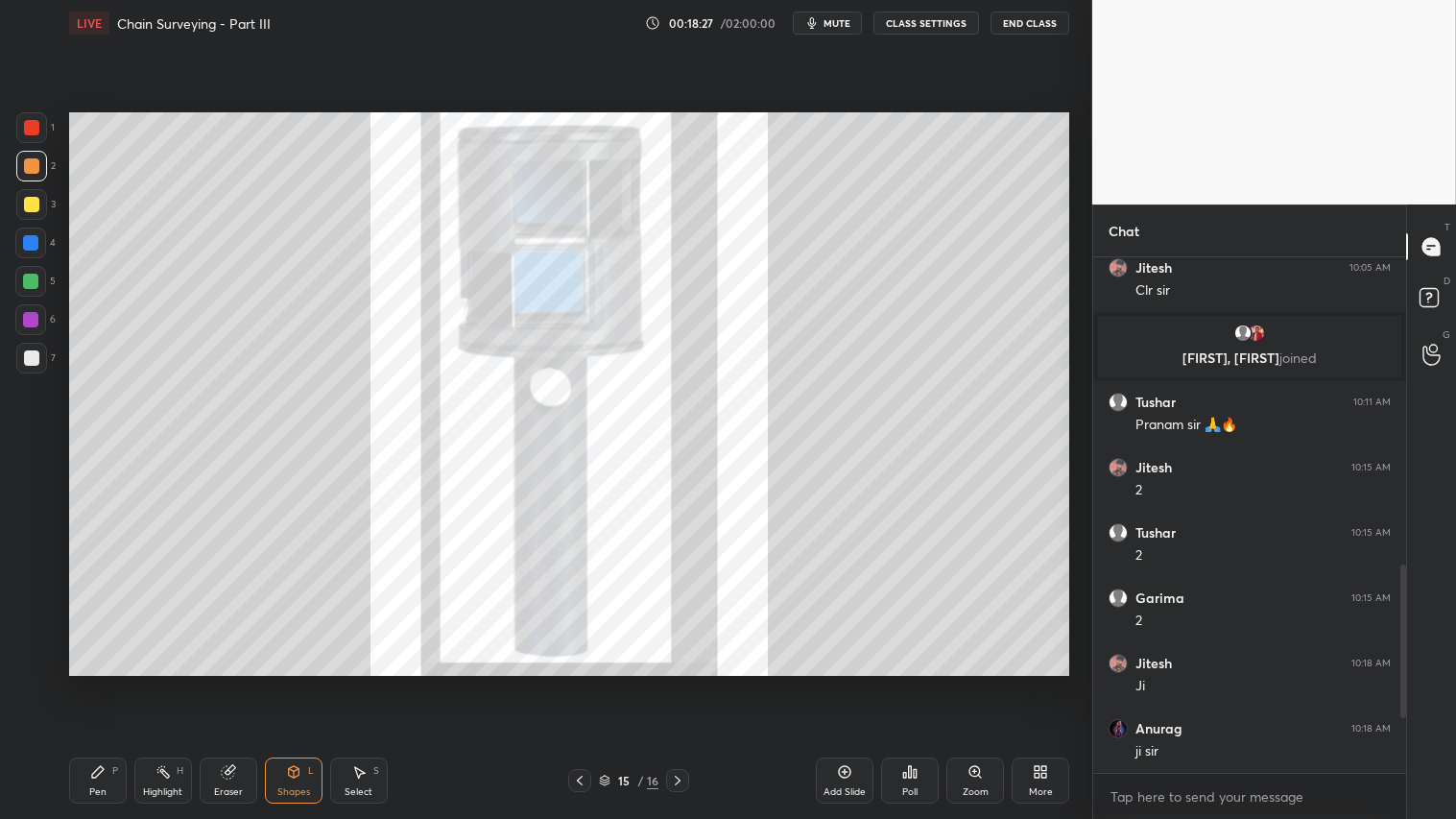 drag, startPoint x: 299, startPoint y: 784, endPoint x: 298, endPoint y: 762, distance: 22.022716 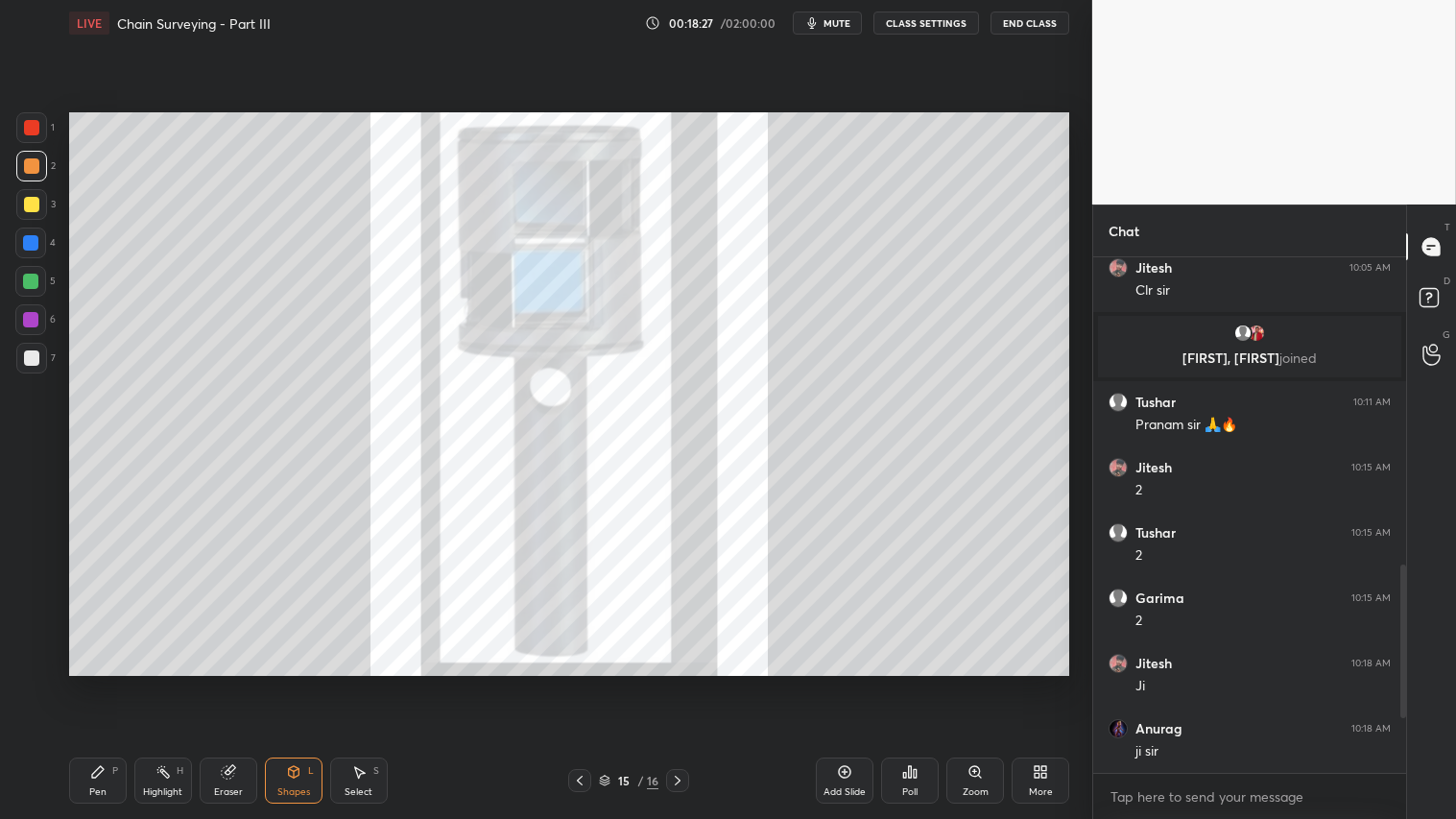 click on "Shapes L" at bounding box center [294, 781] 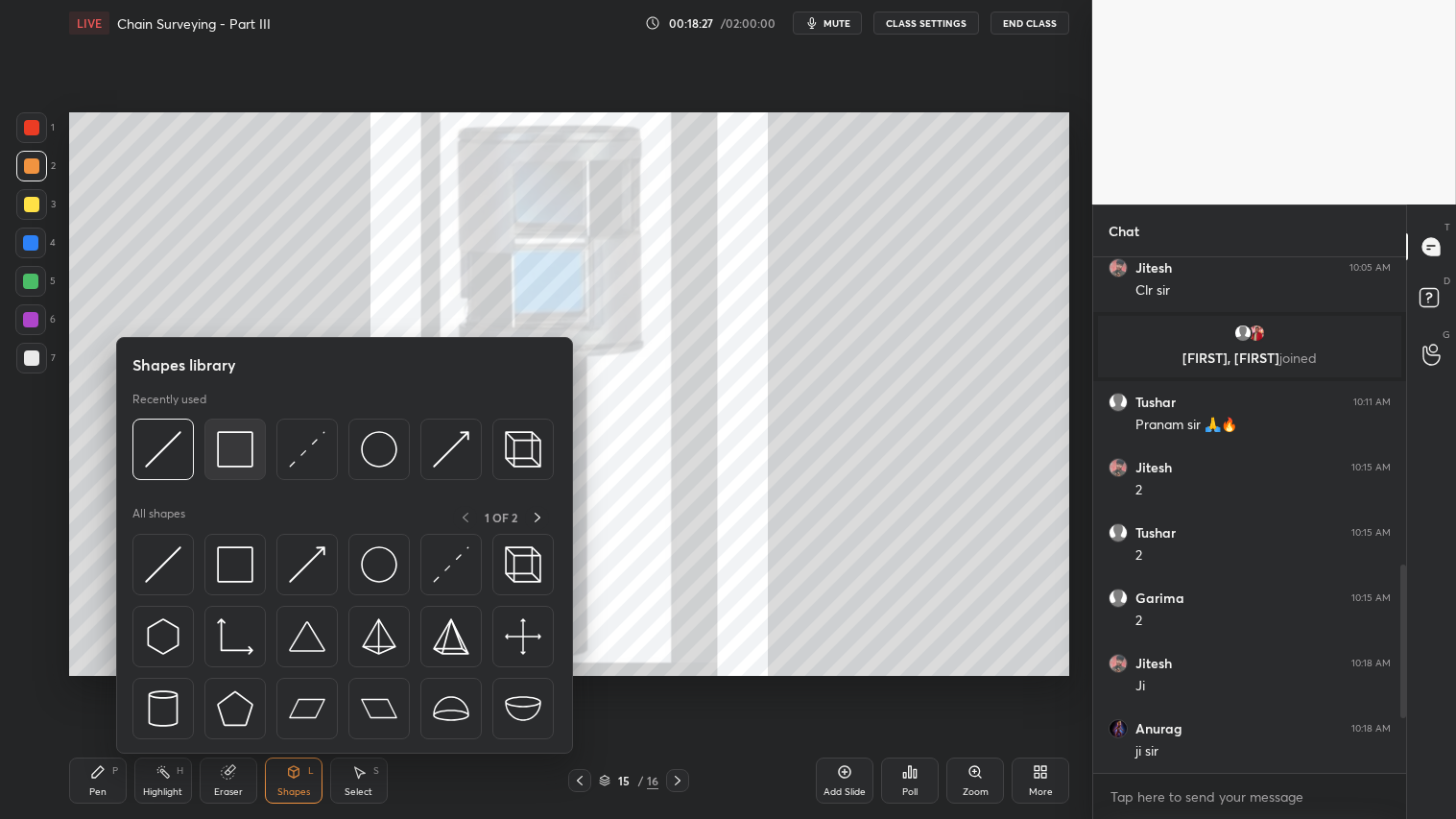 click at bounding box center [235, 449] 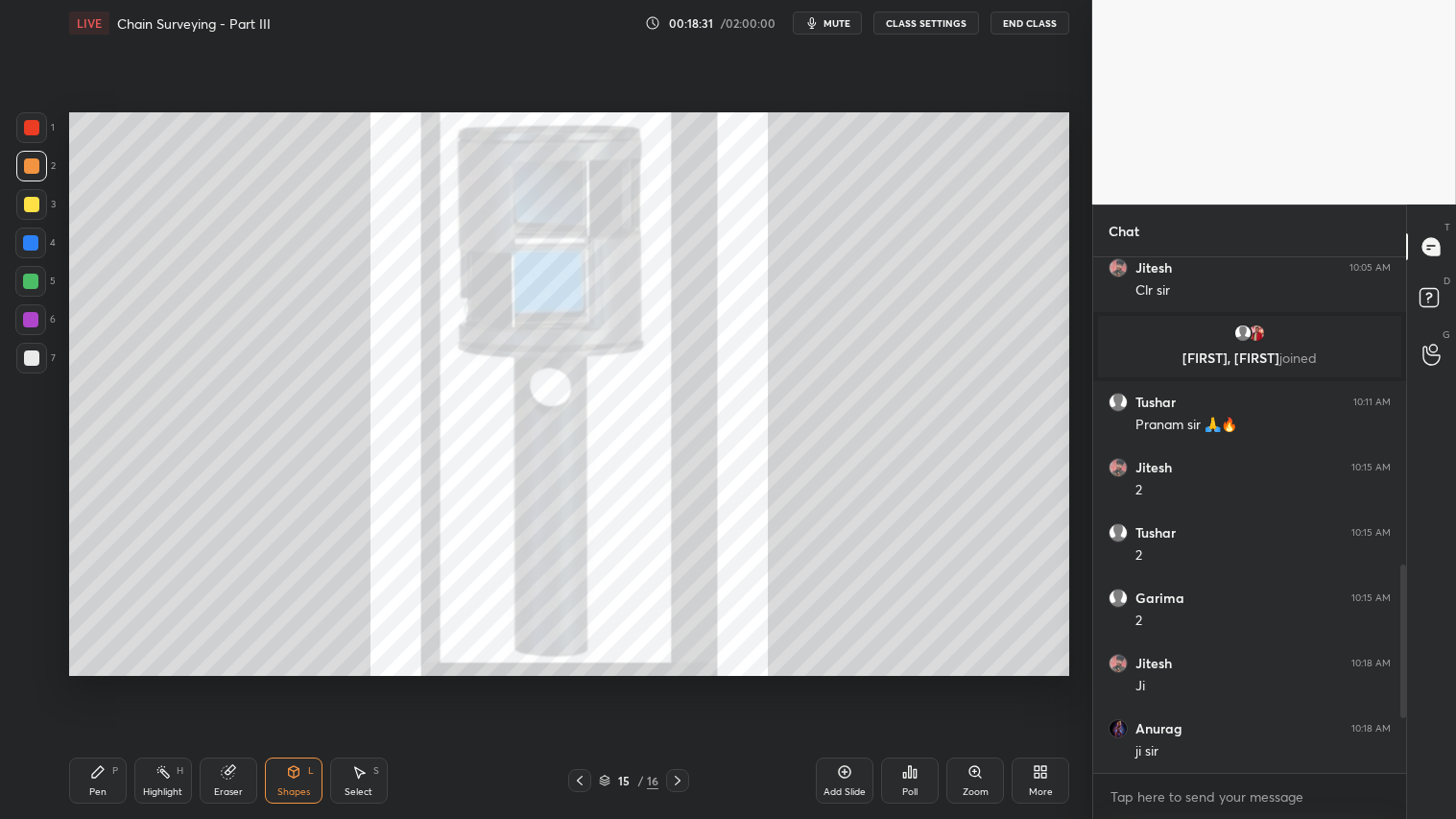 click 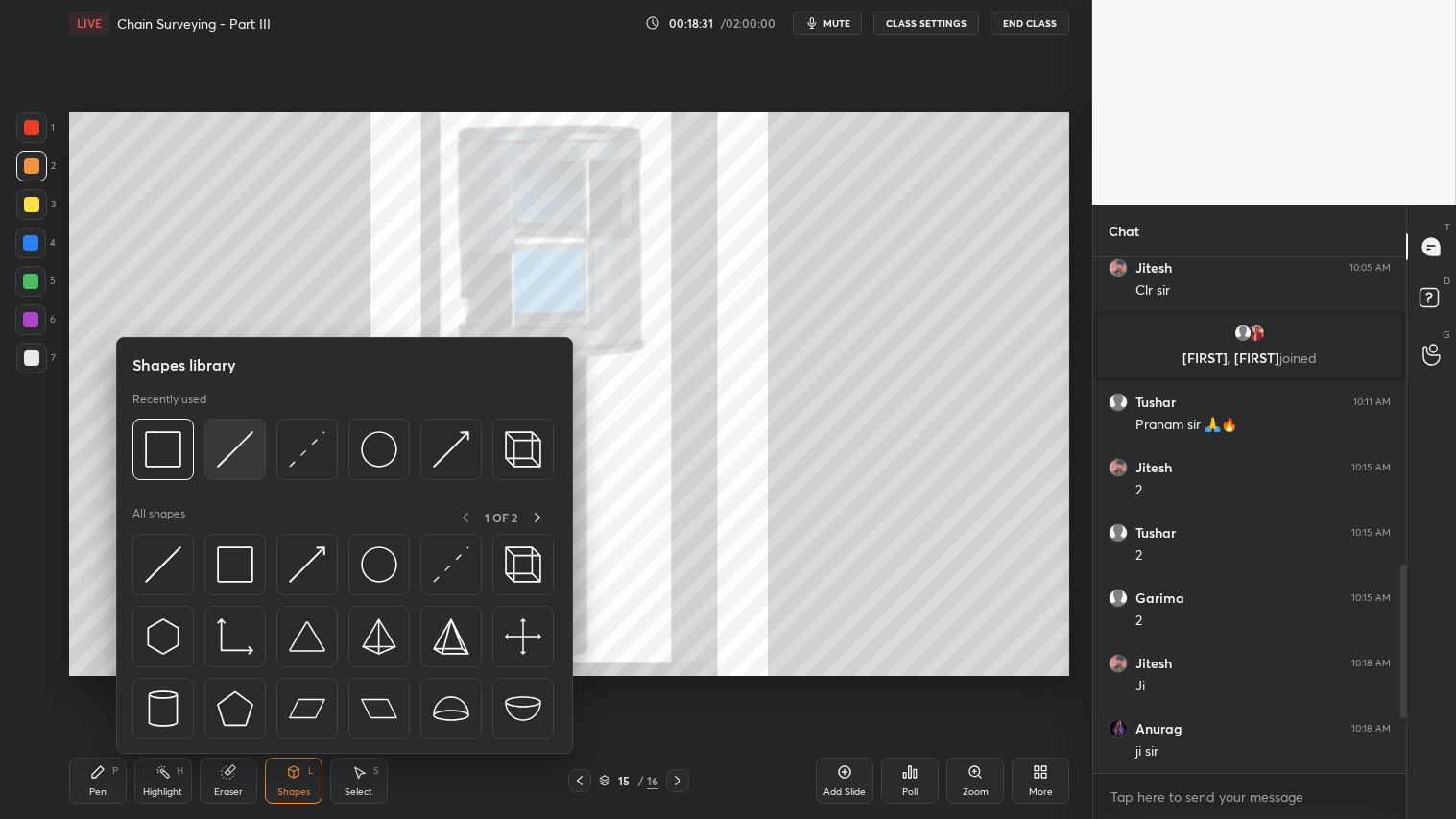 click at bounding box center (235, 449) 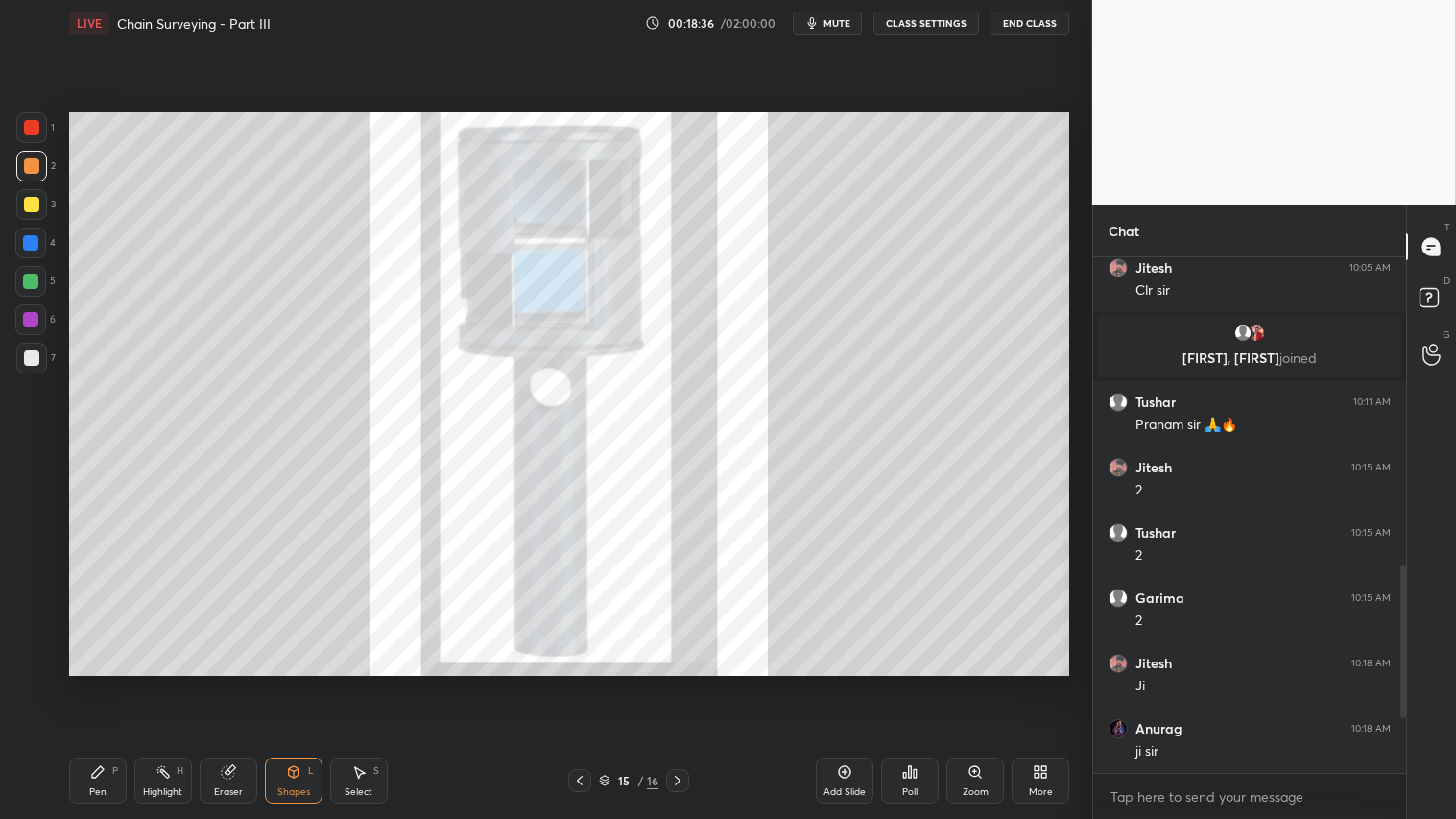 click 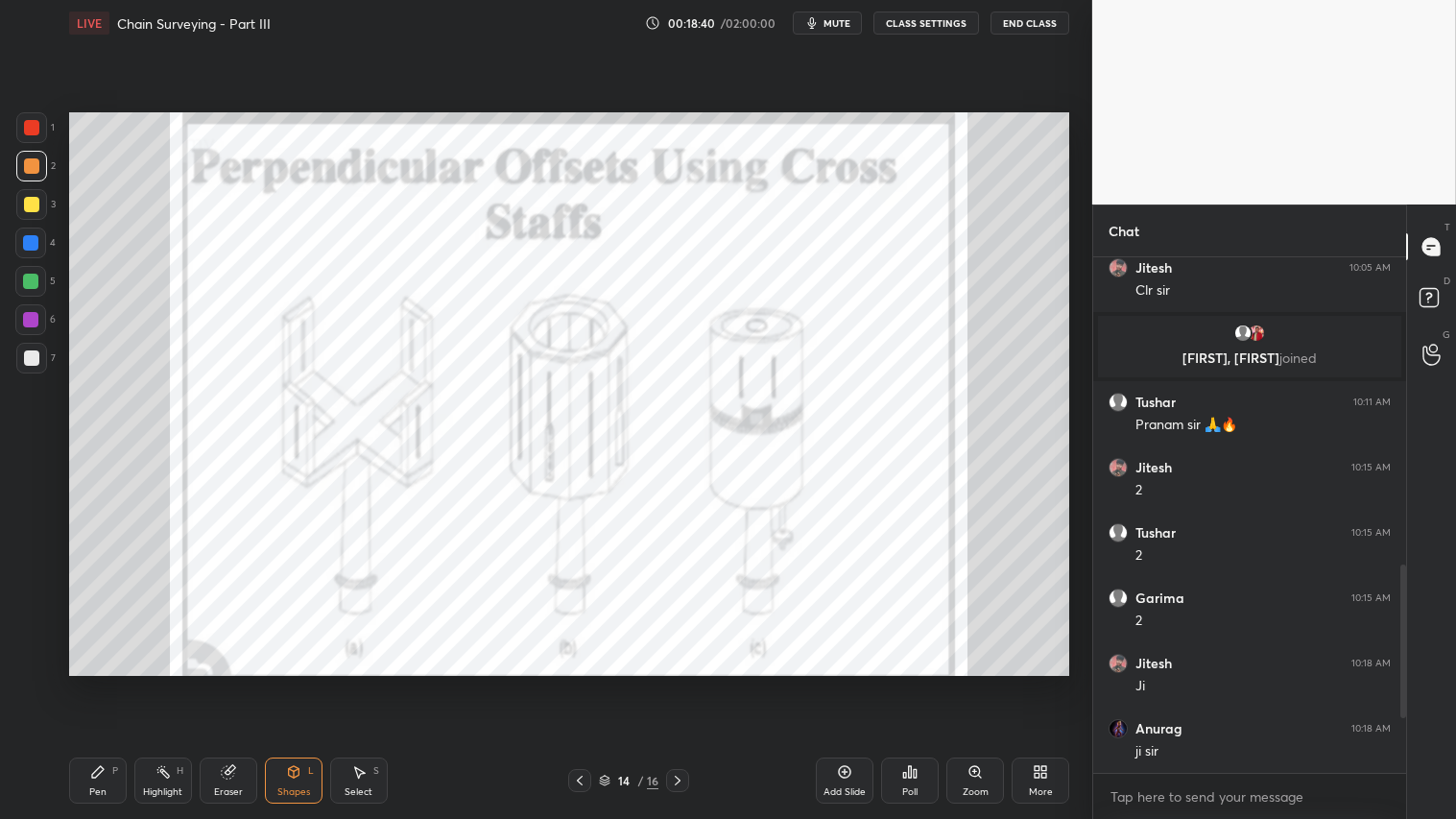 click 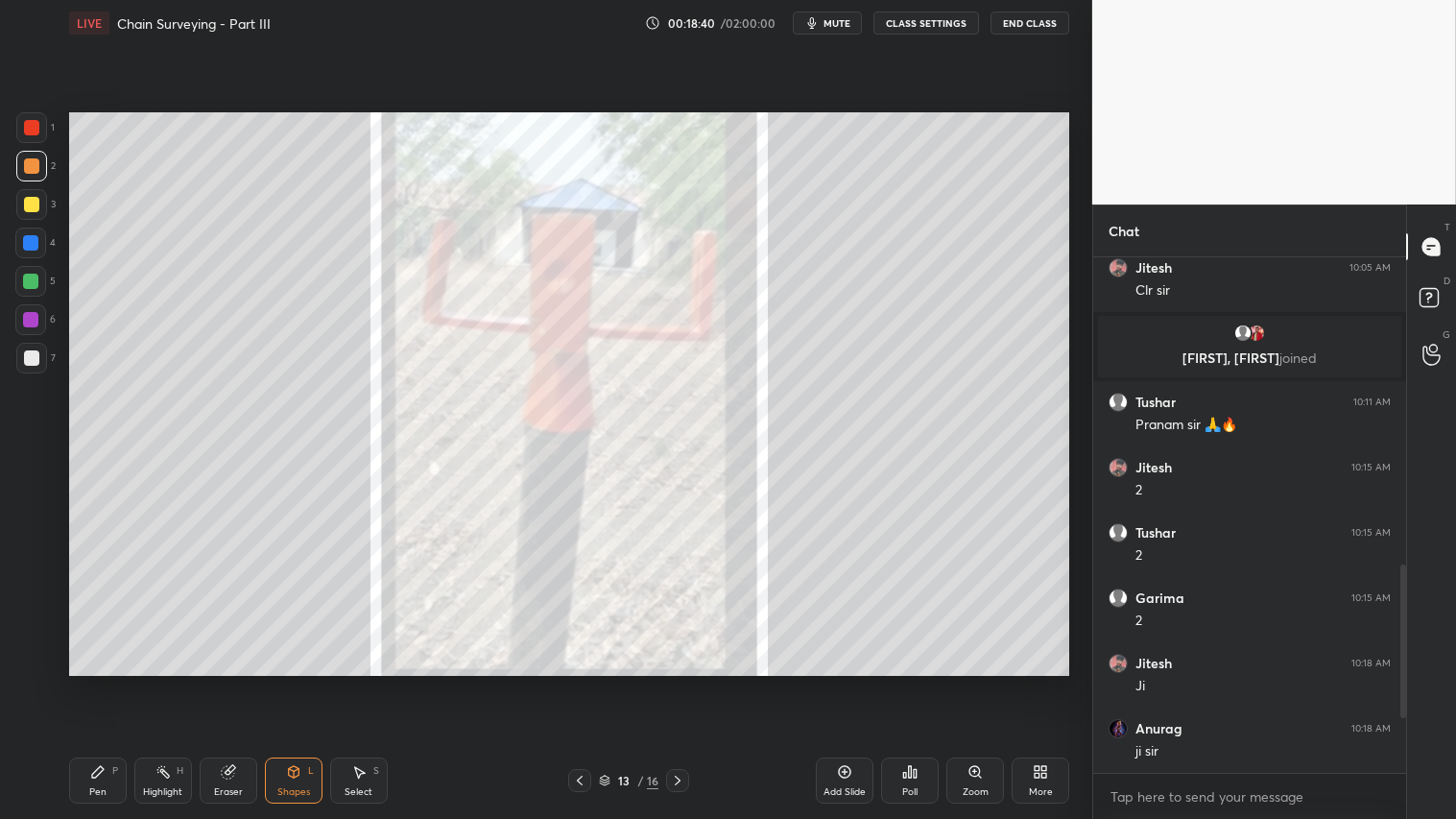 click 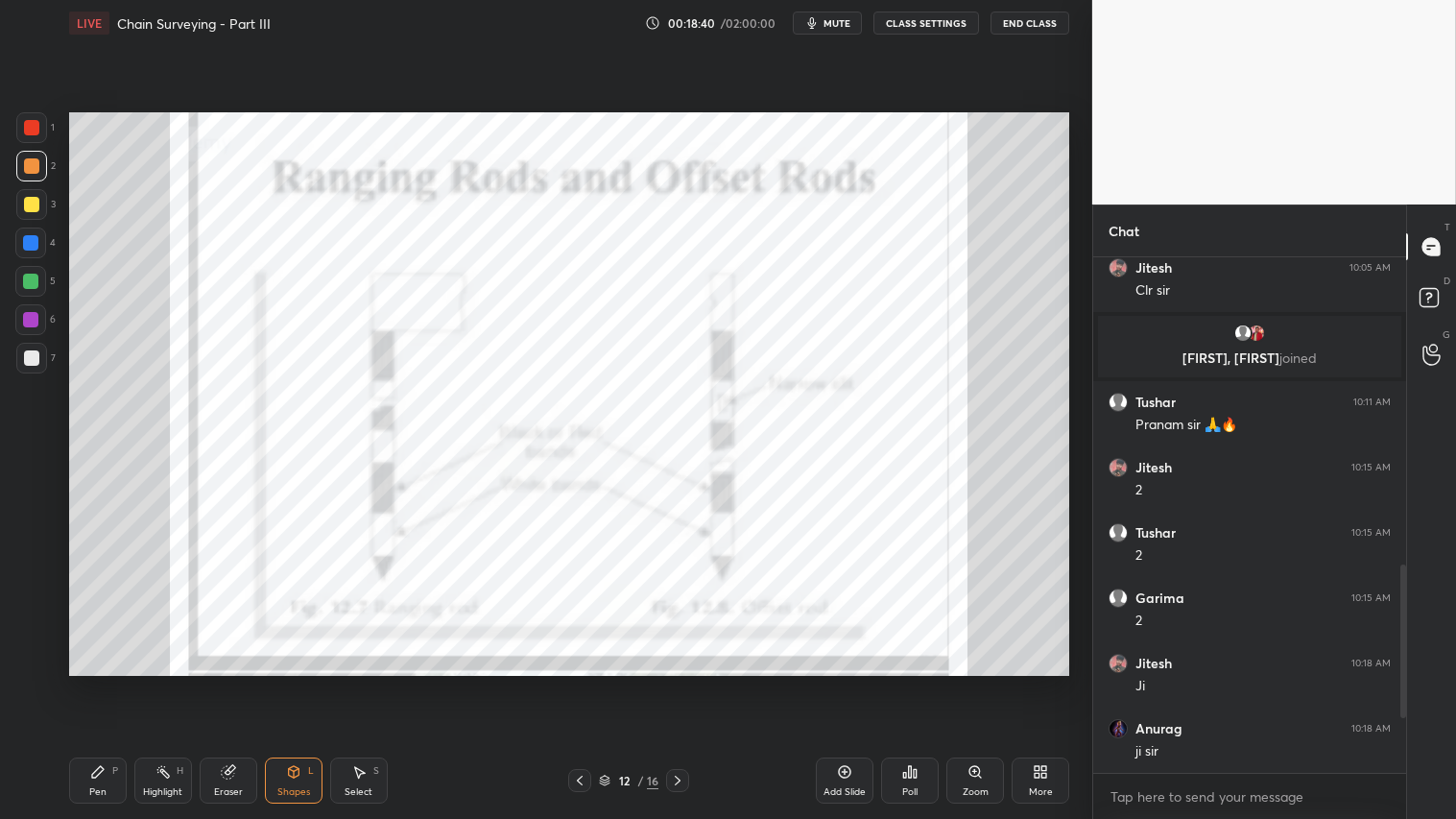 click 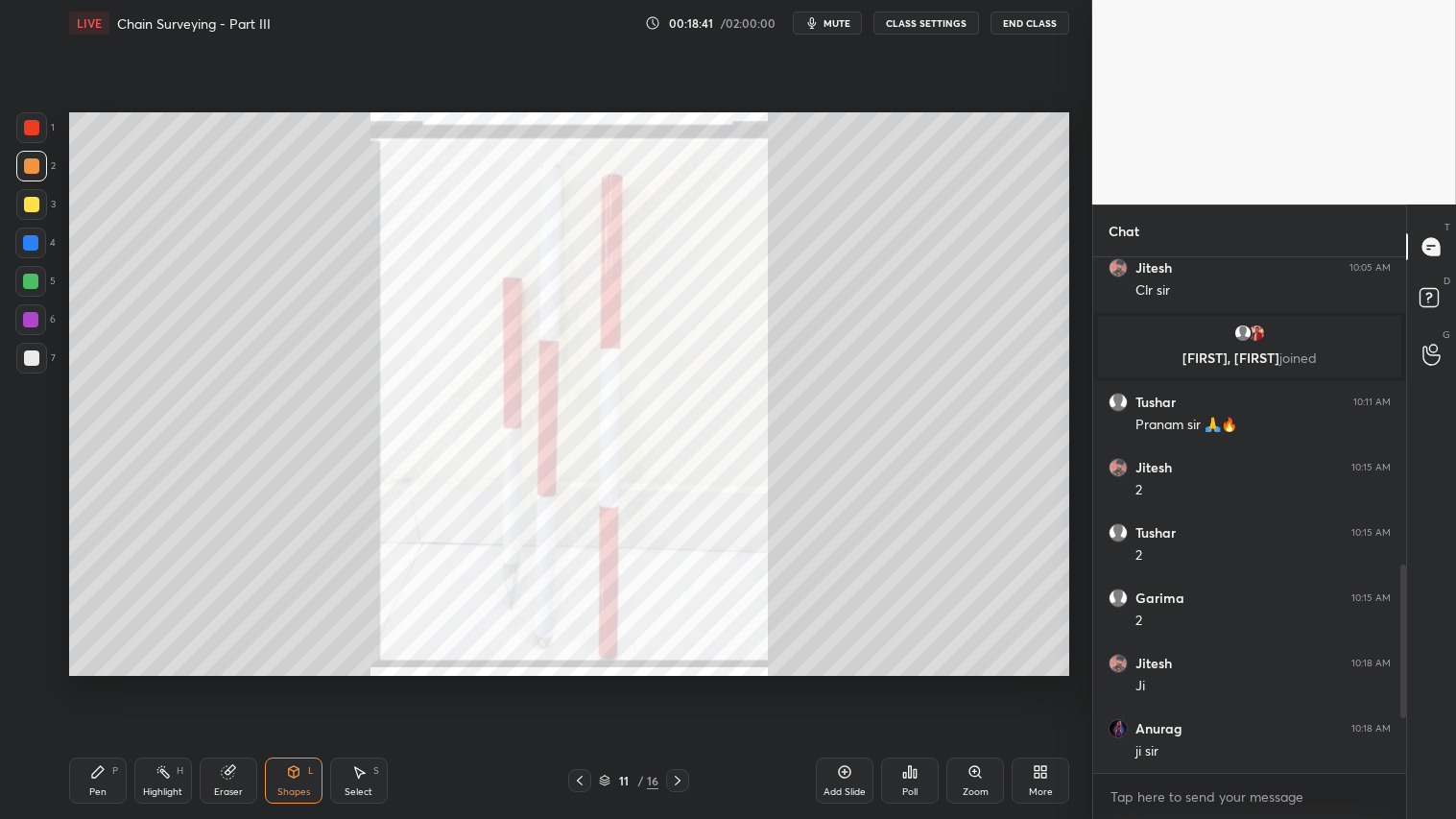 click 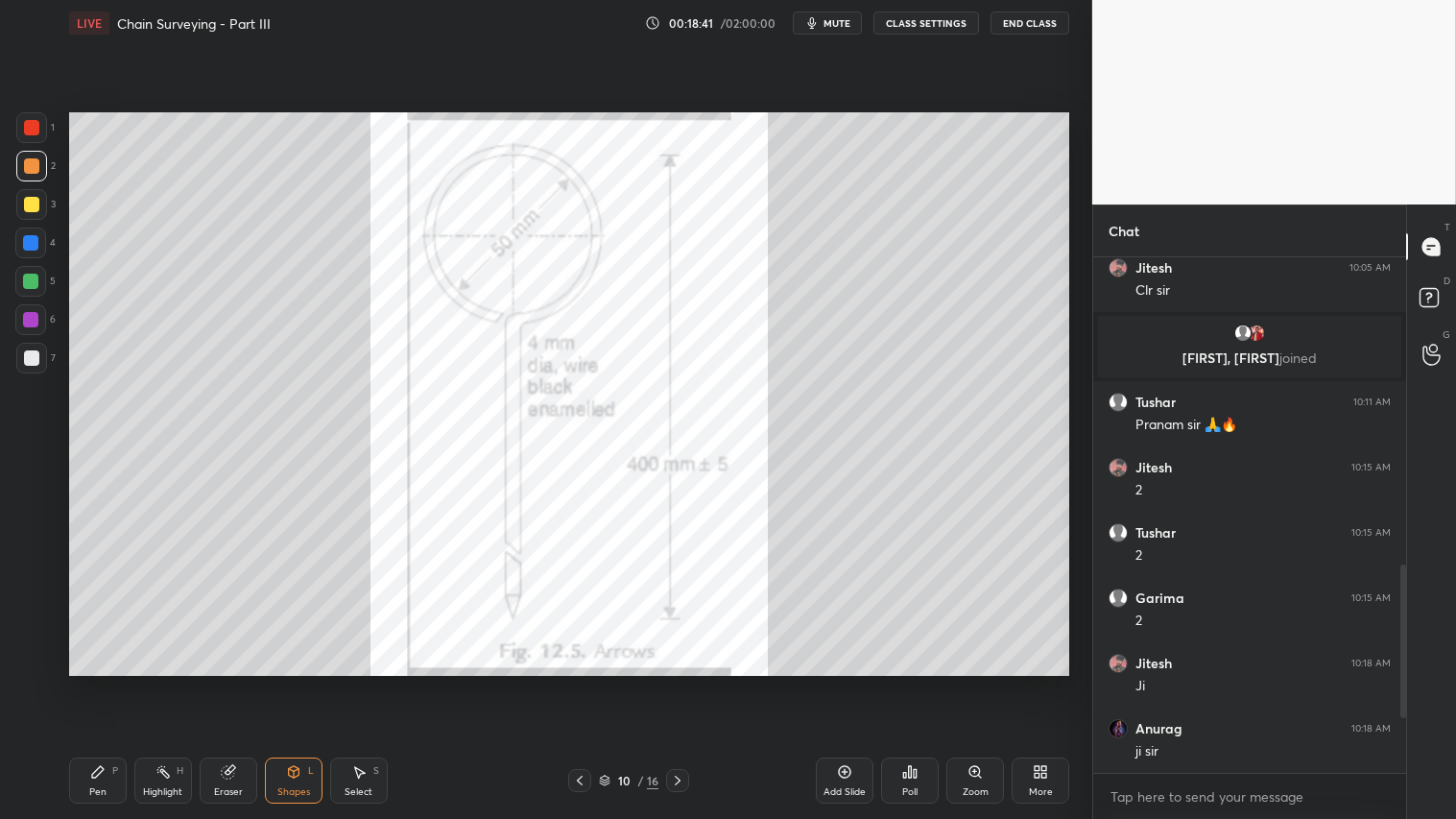 click 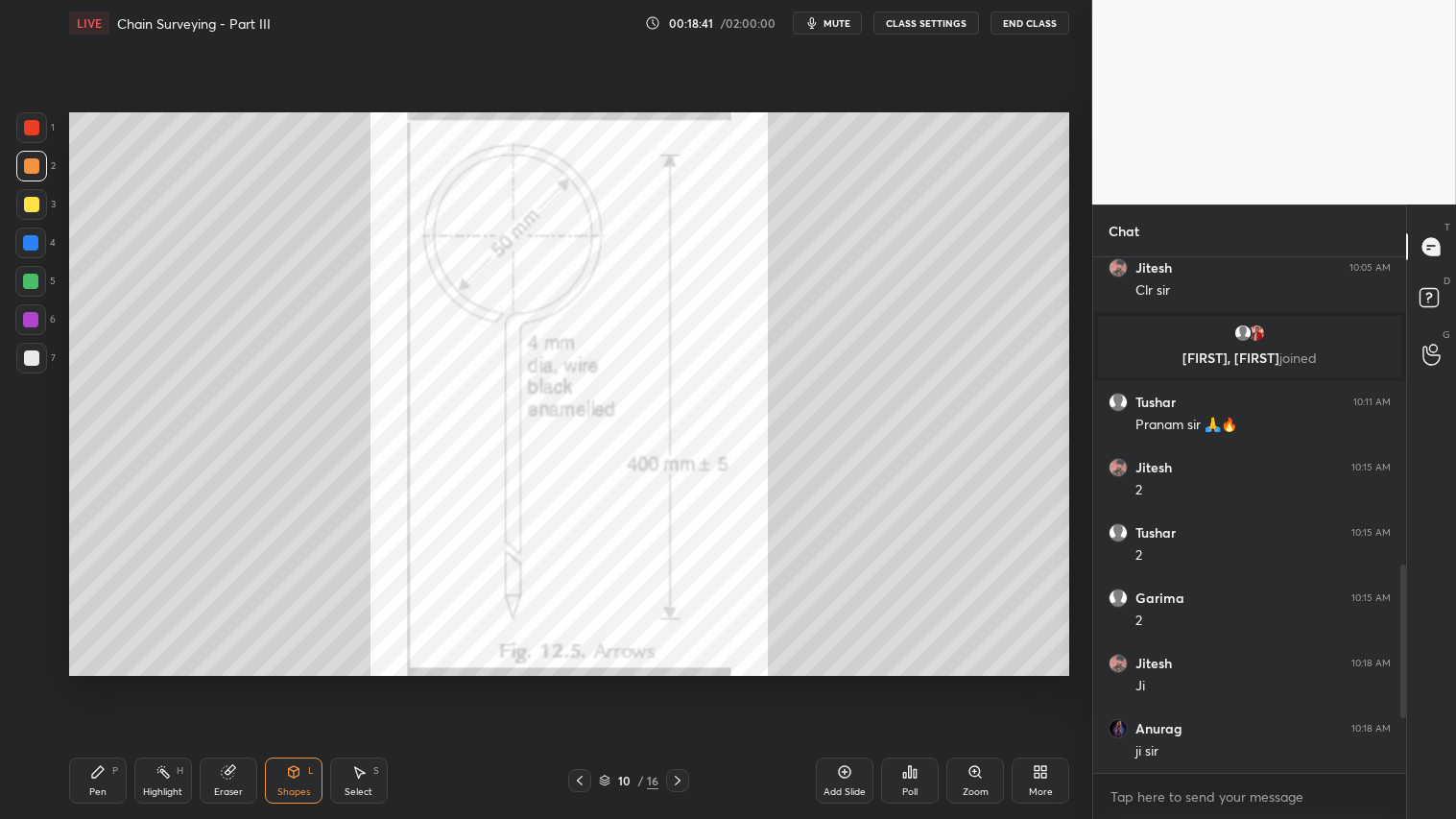click 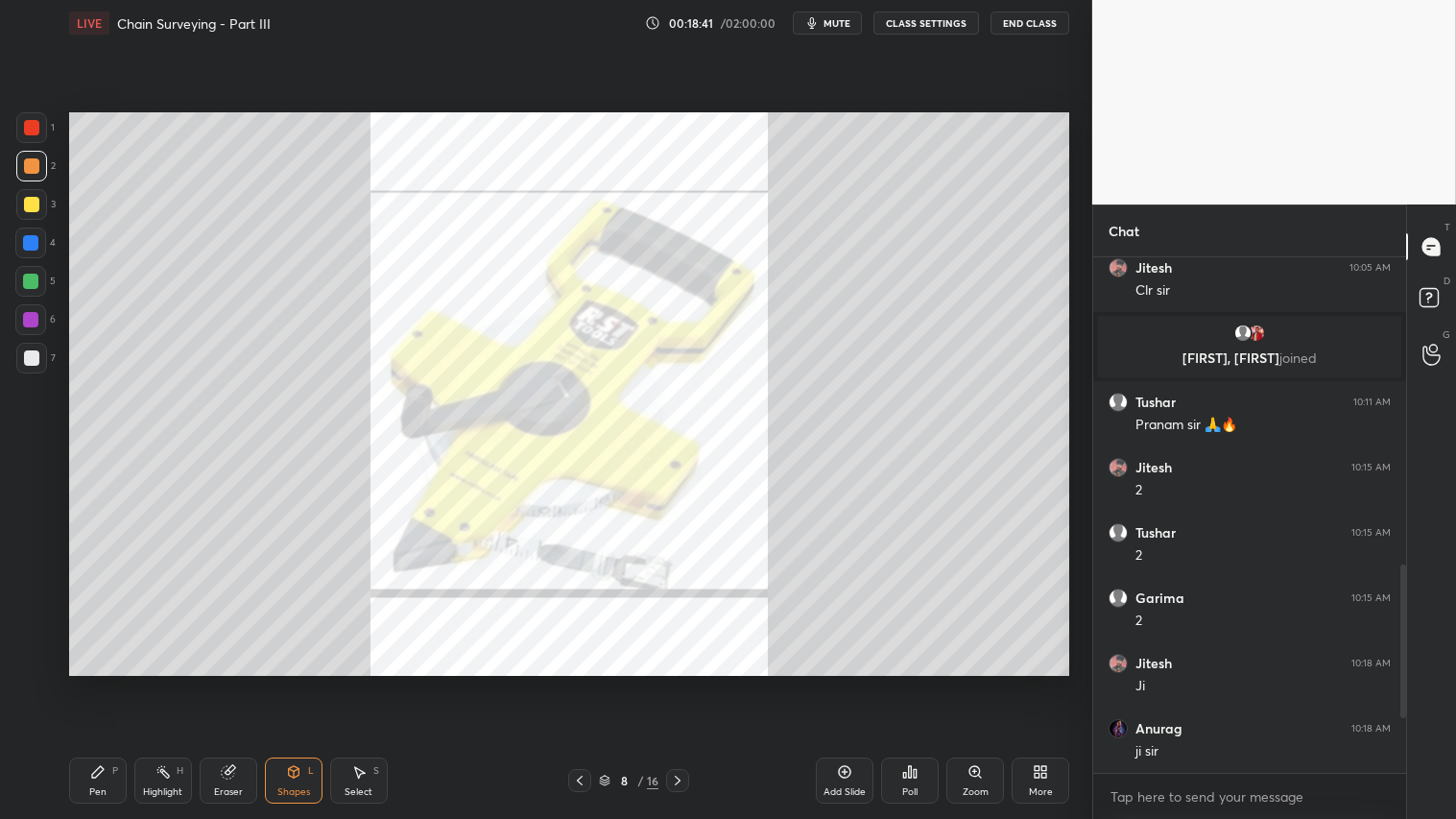 click 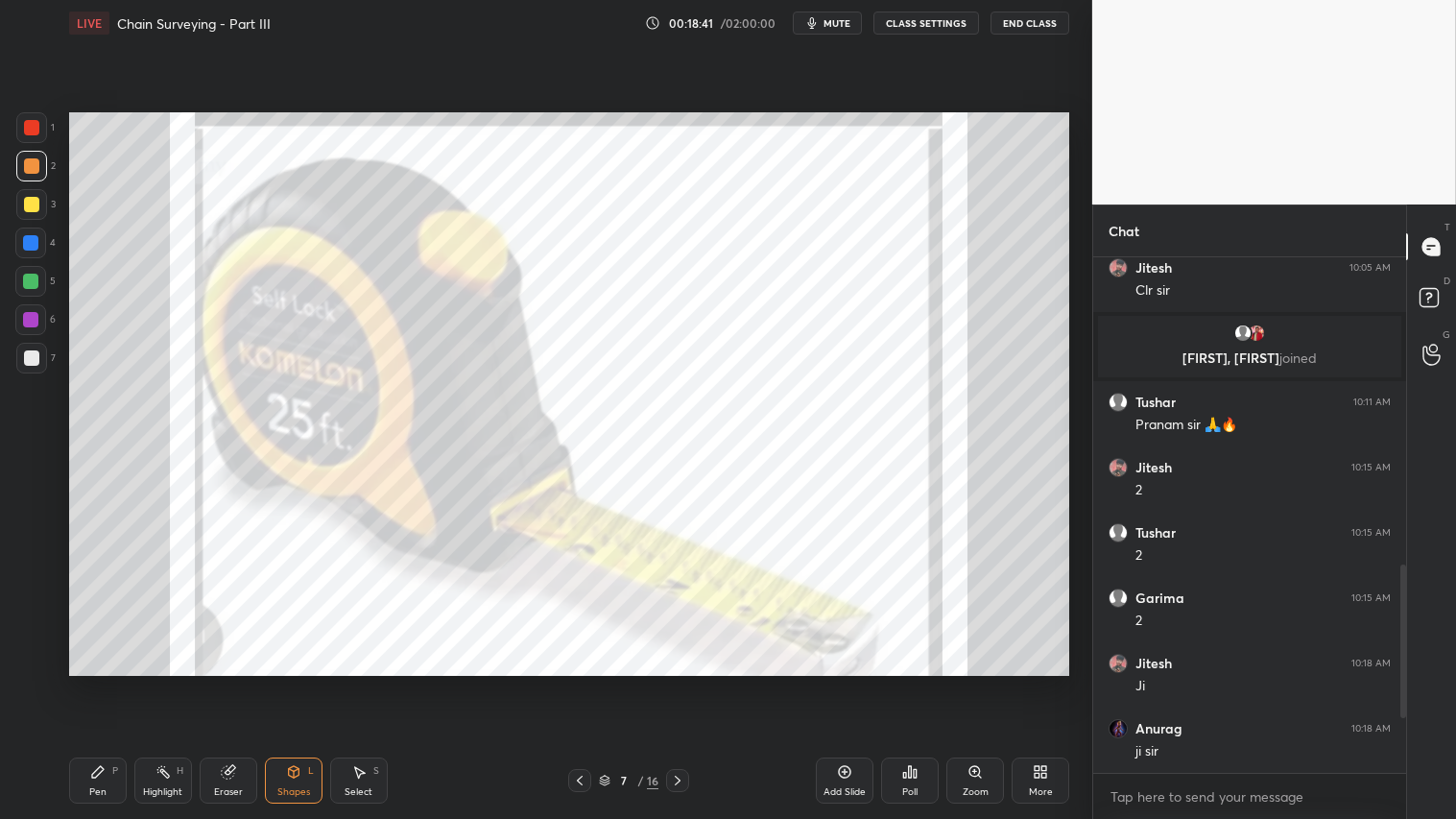 click 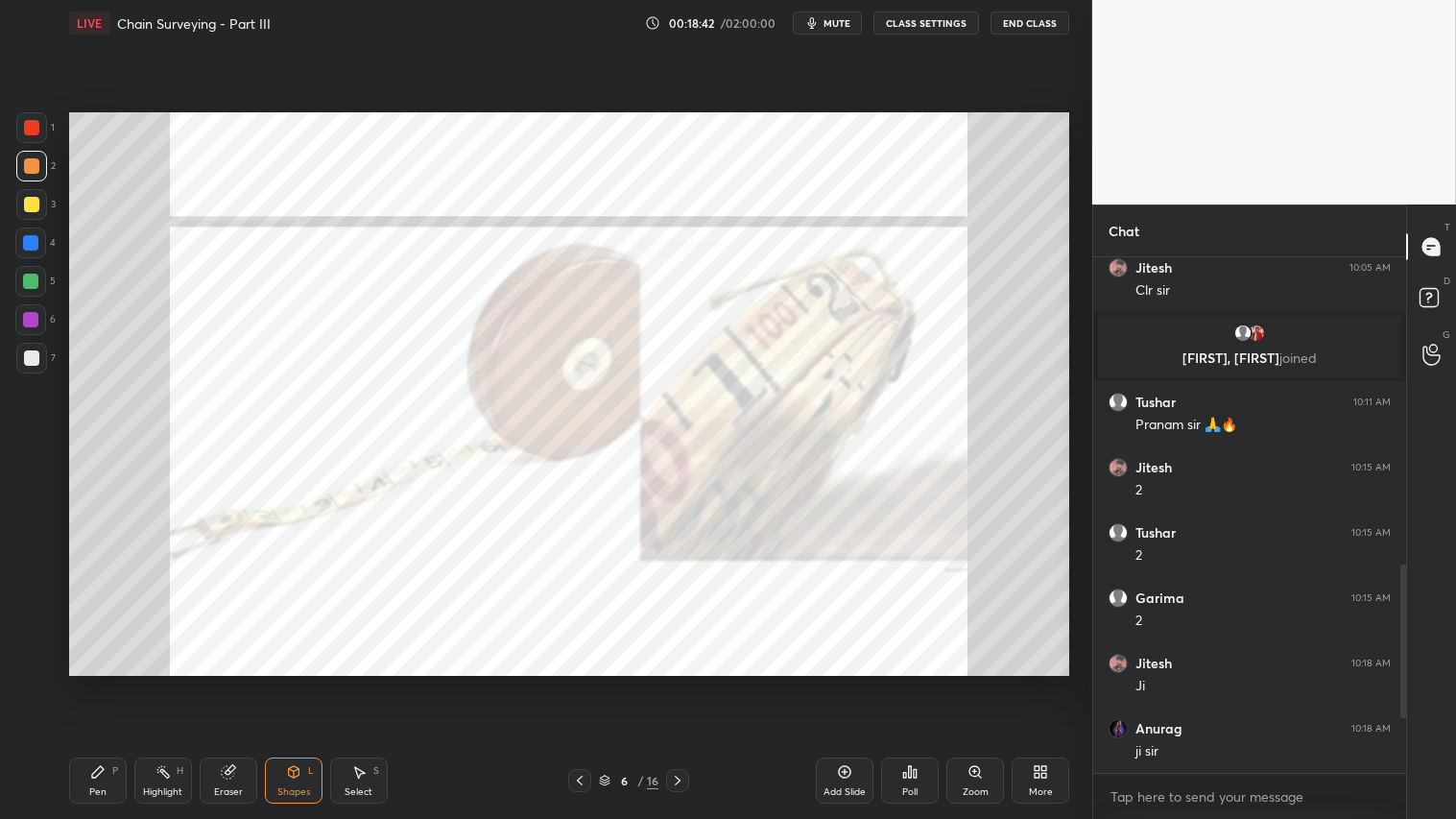 click 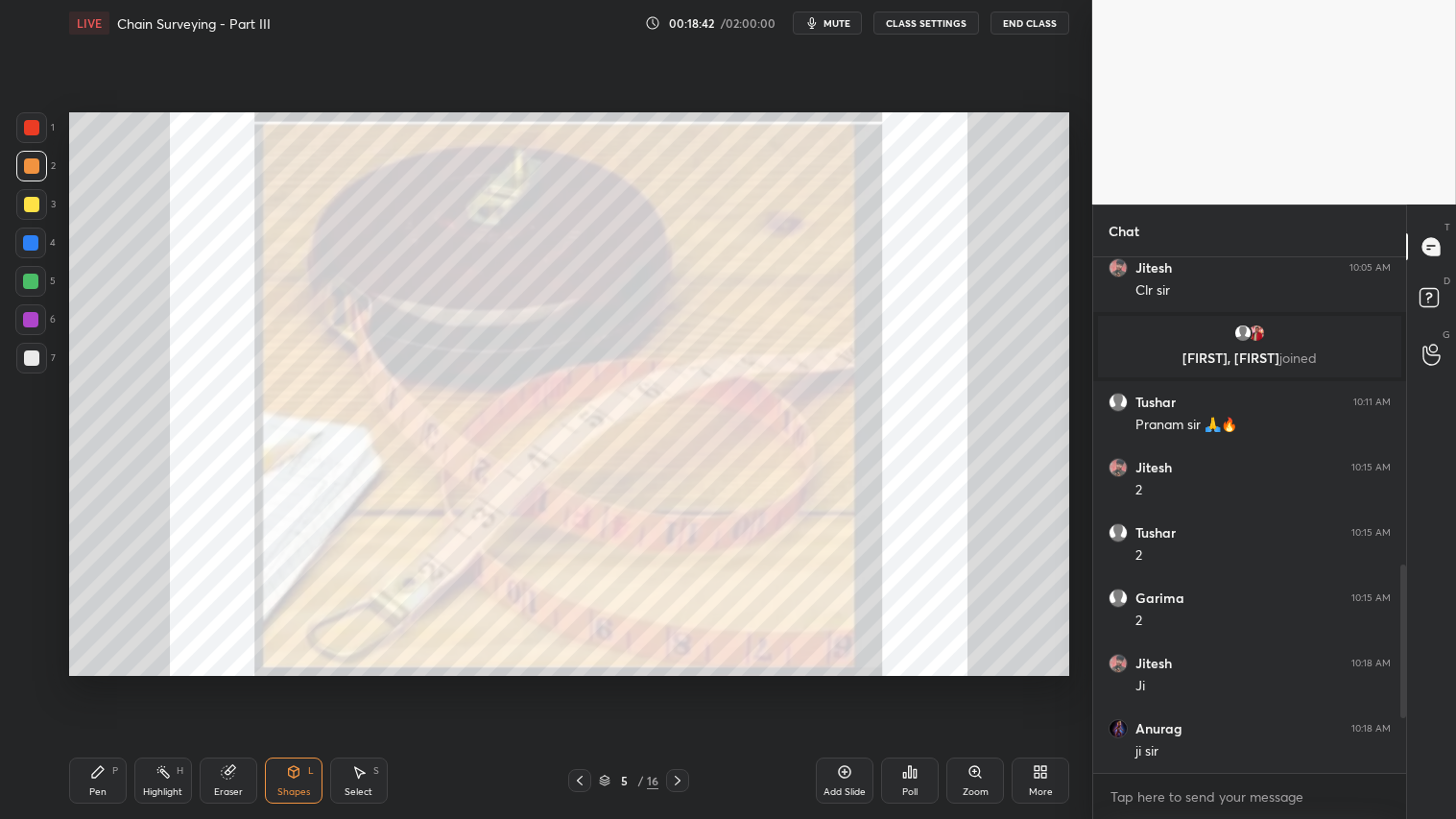 click 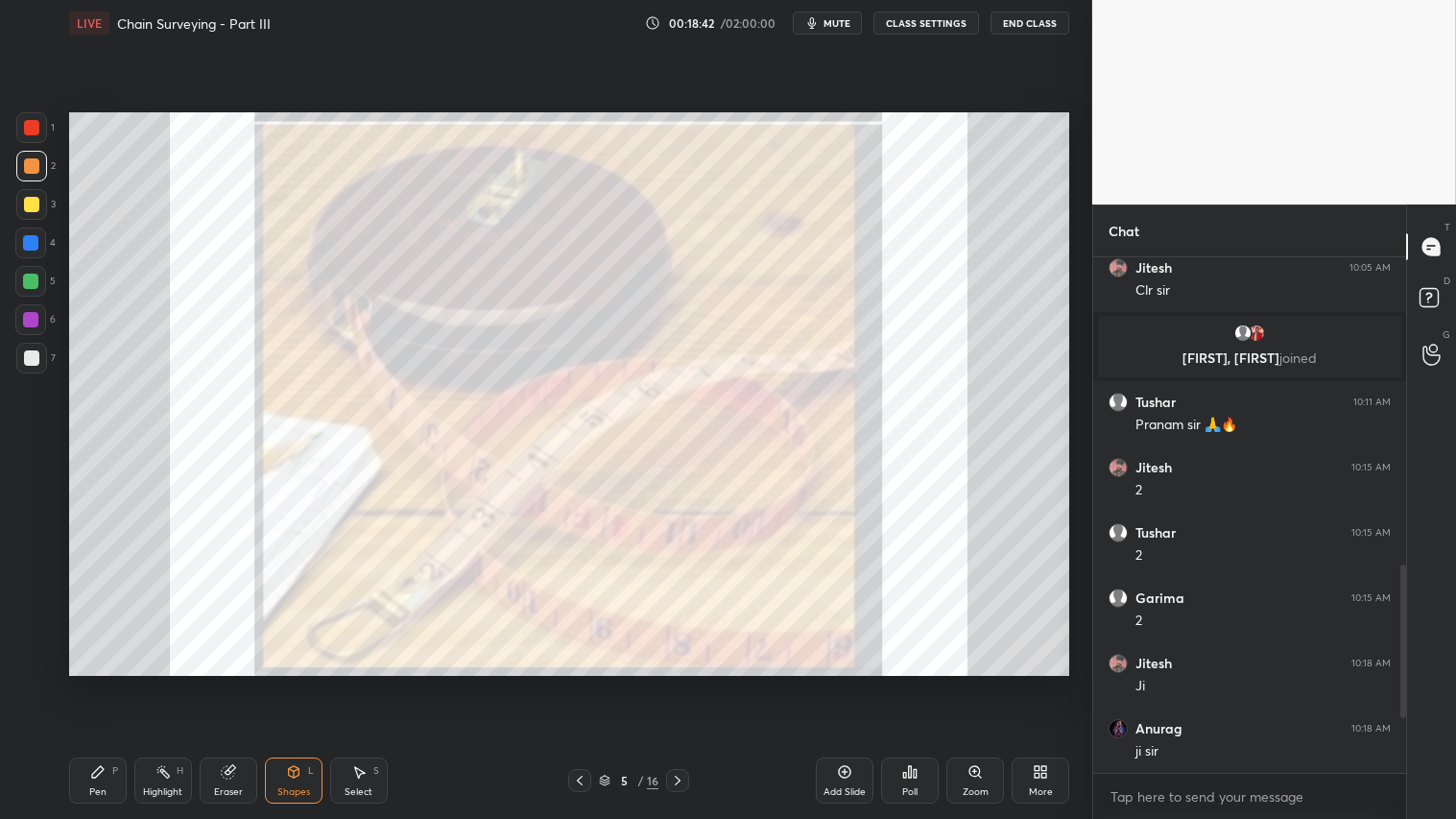 click 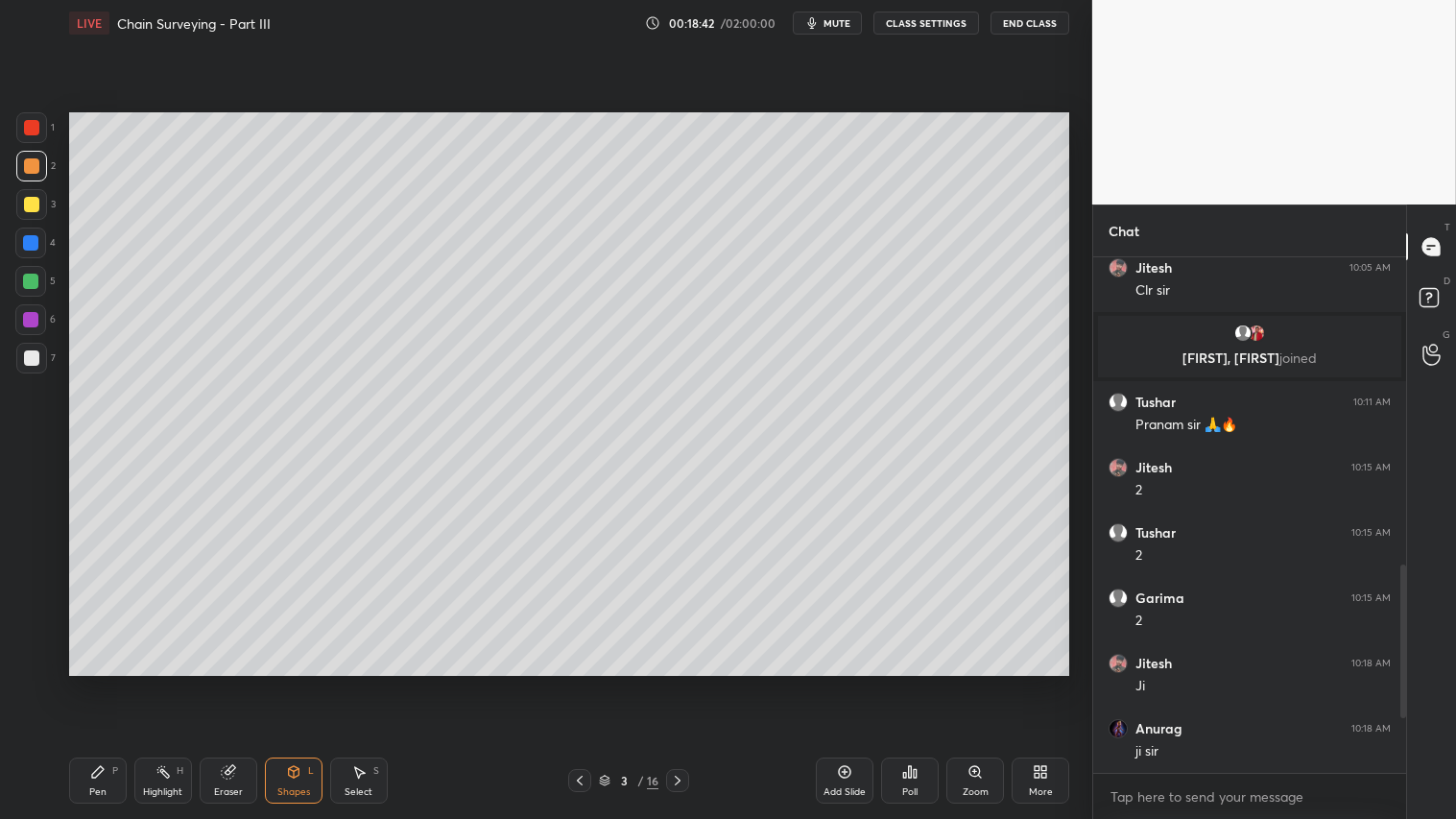click 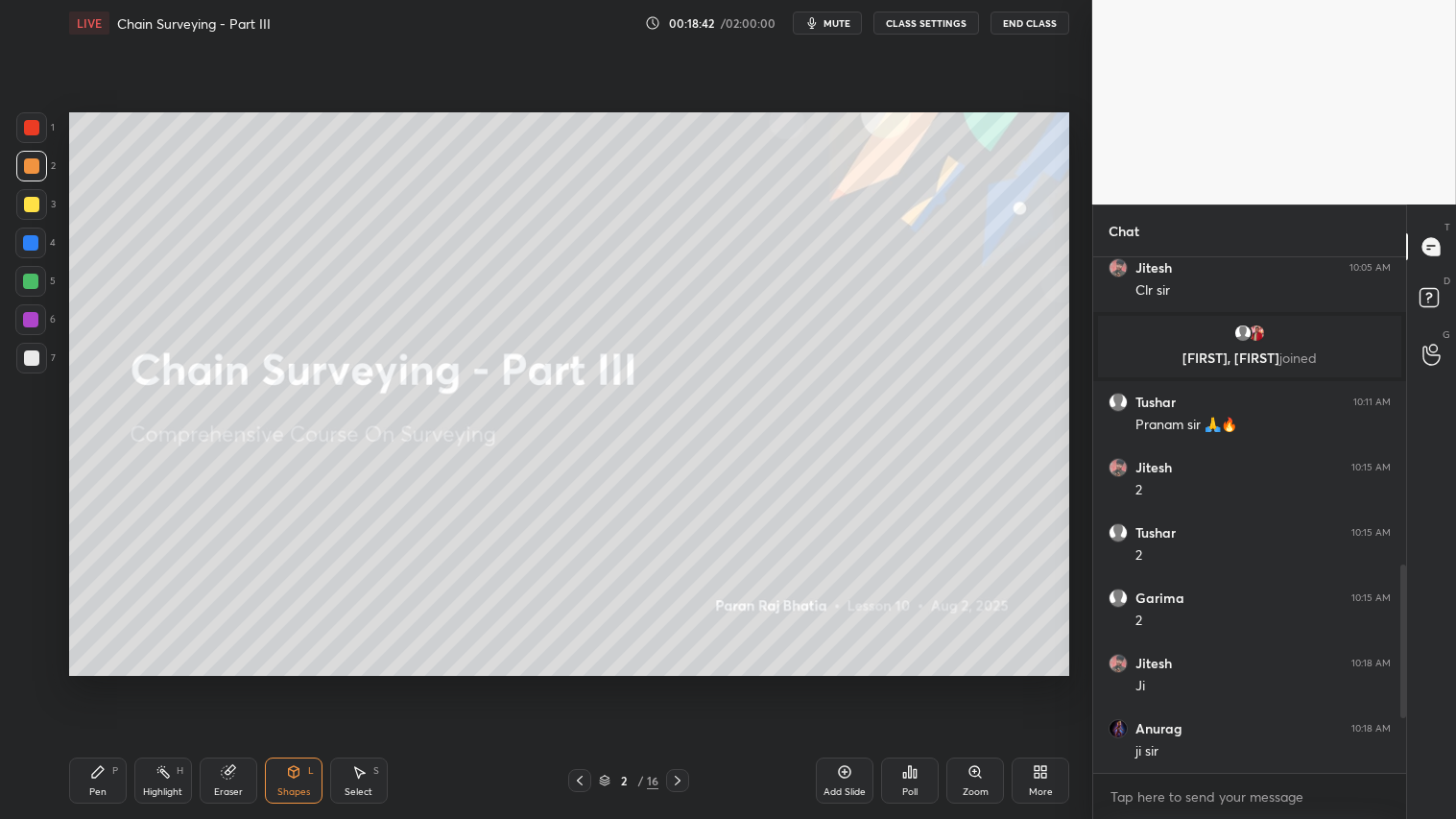 click 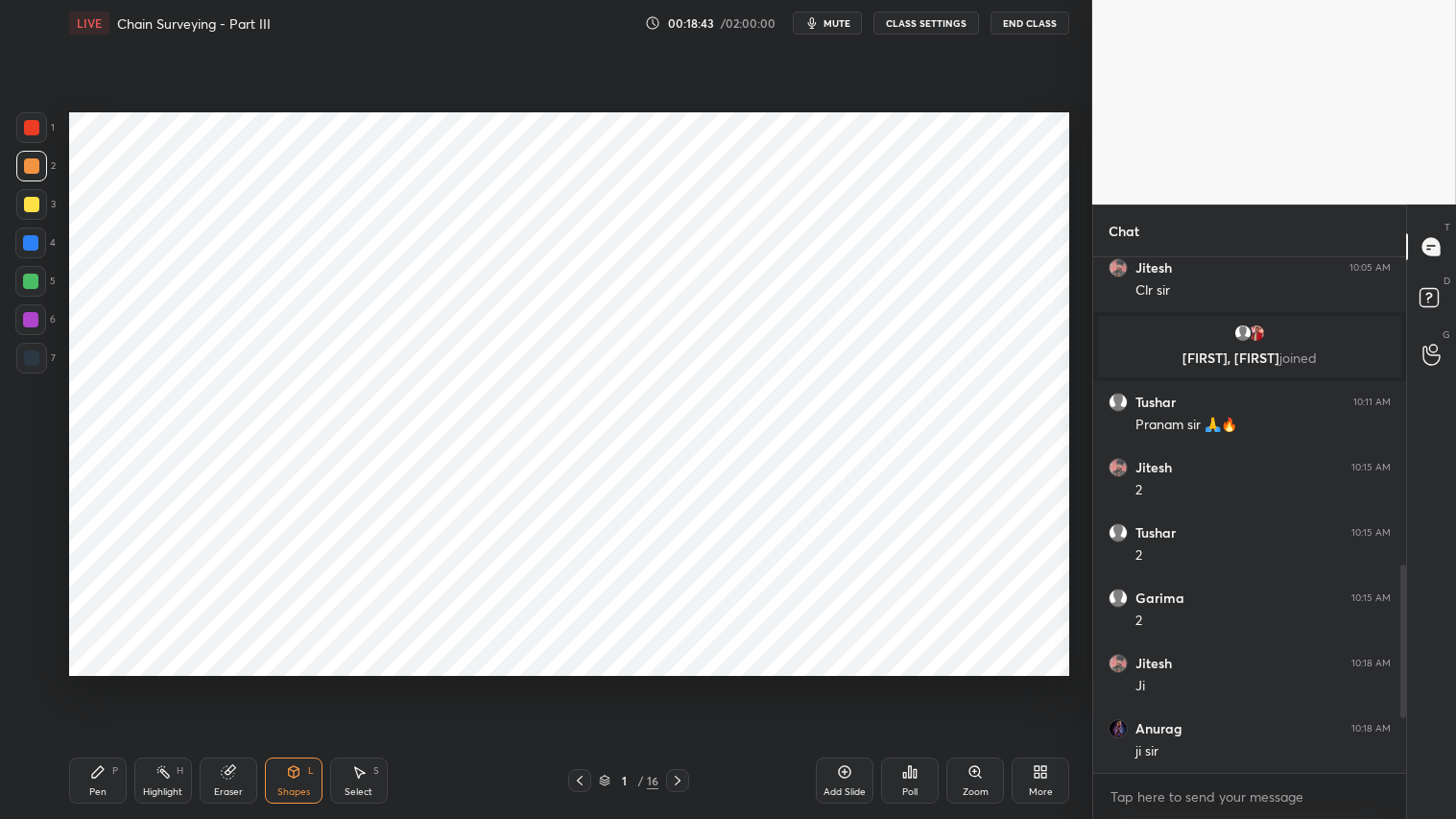 click 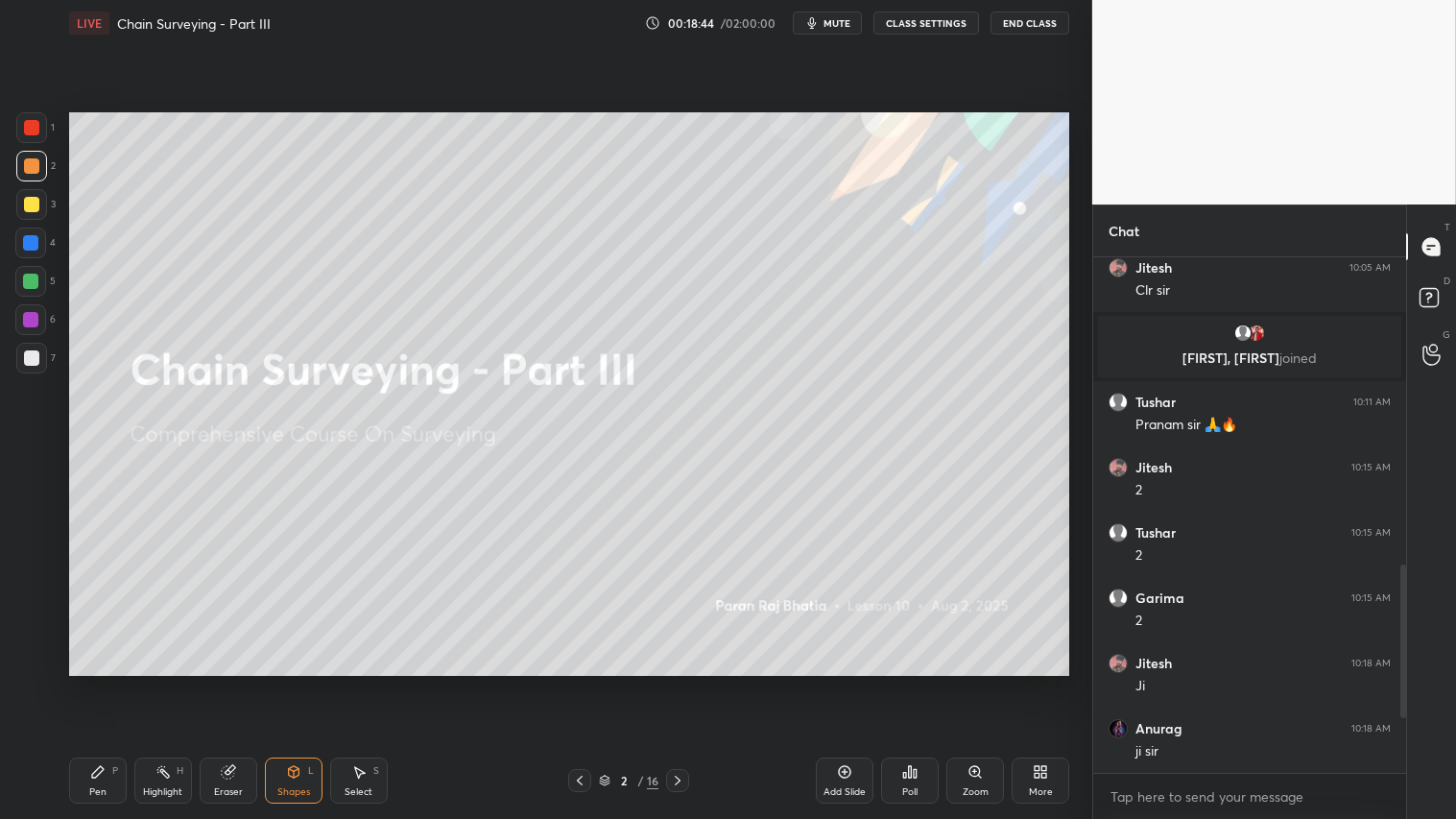 click 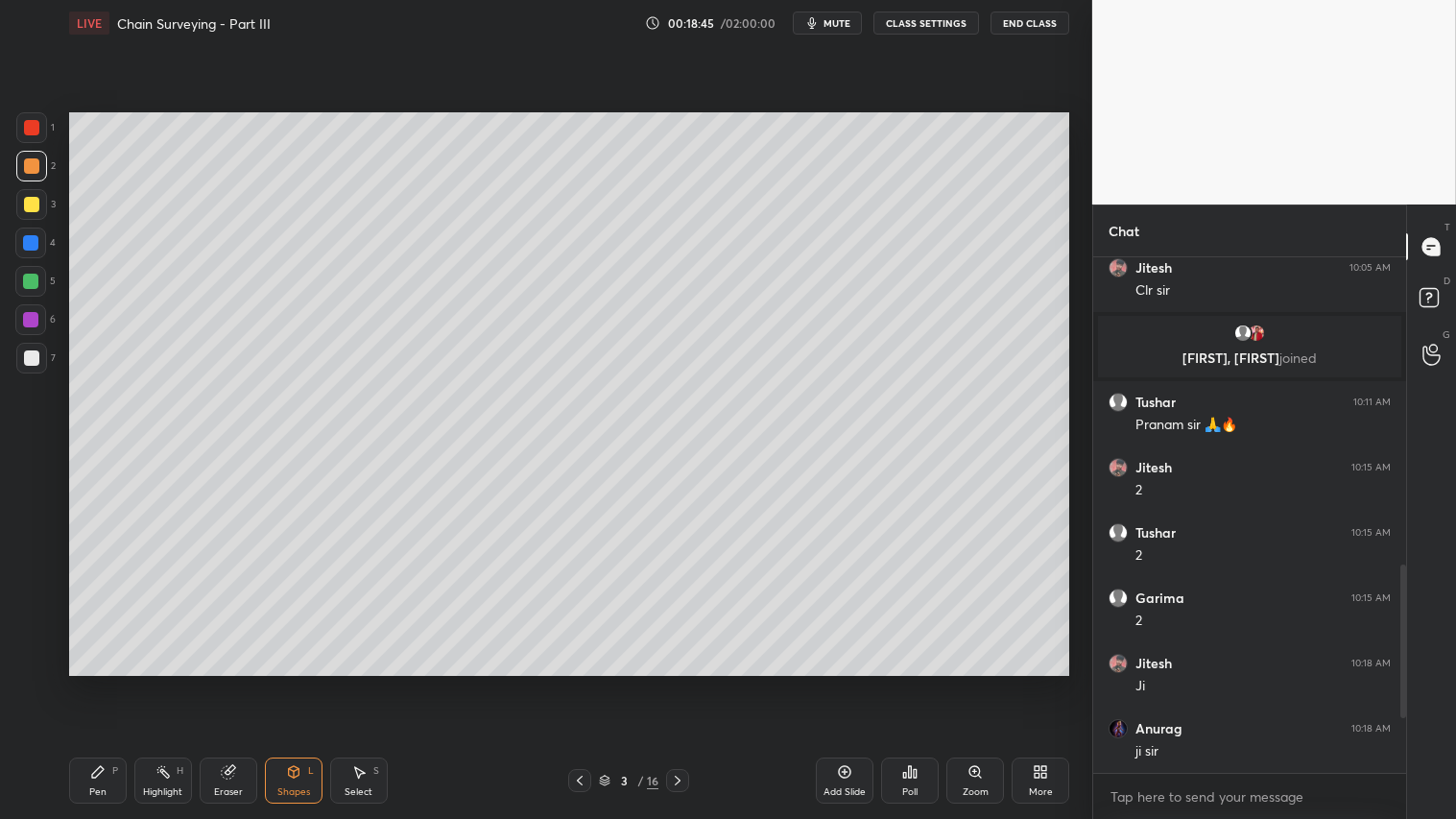 click 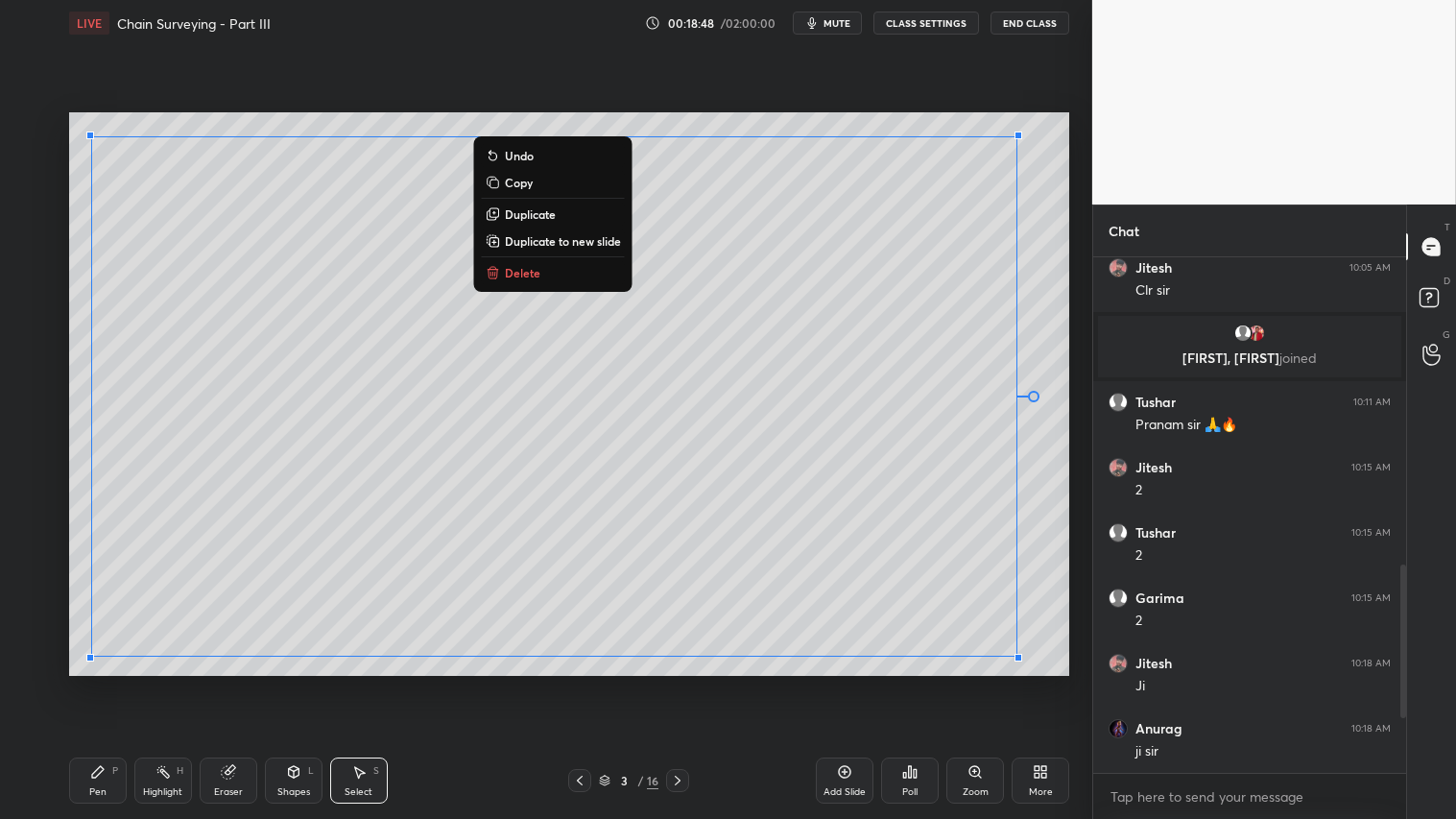 drag, startPoint x: 75, startPoint y: 121, endPoint x: 1038, endPoint y: 668, distance: 1107.5098 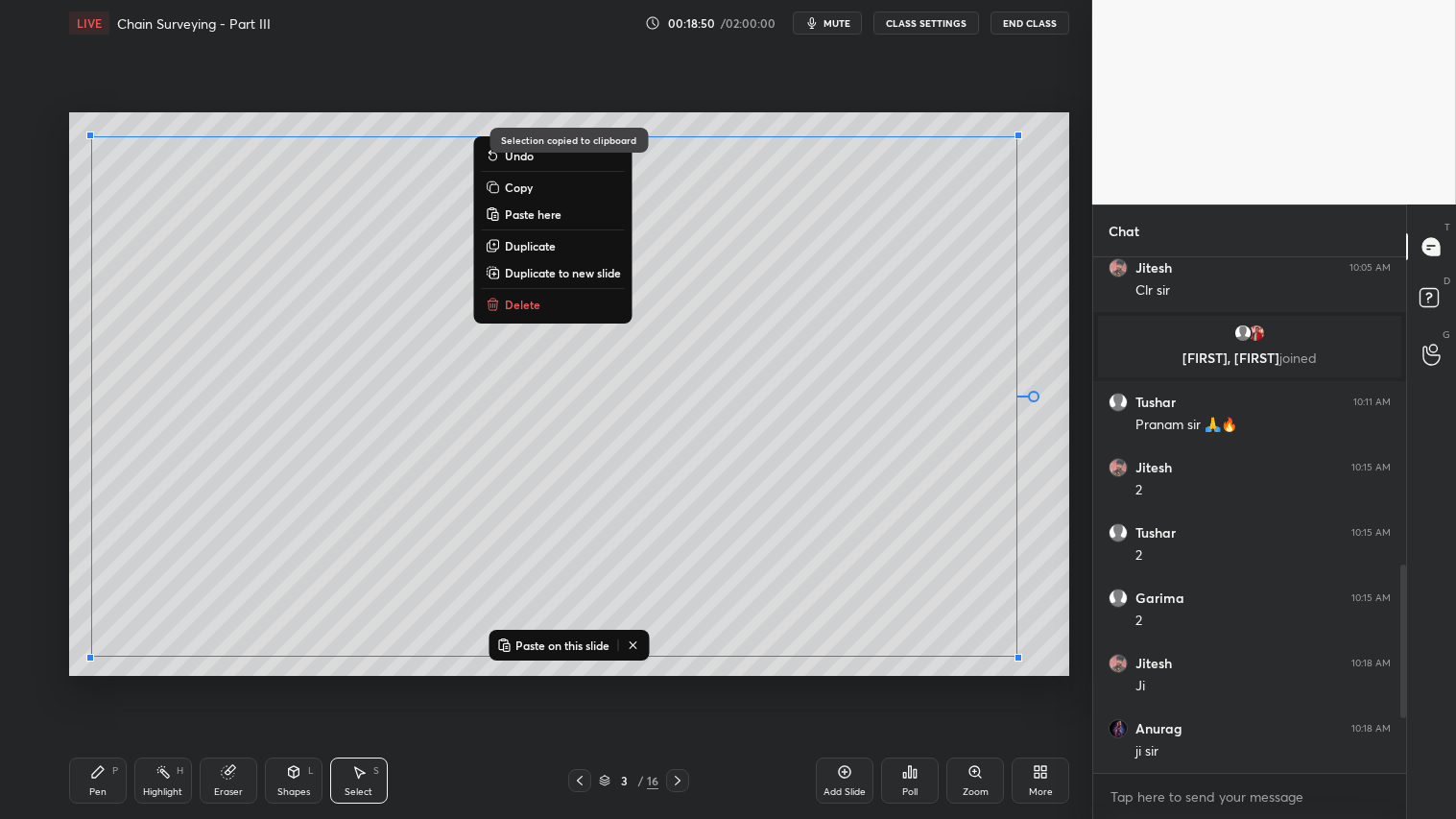 click 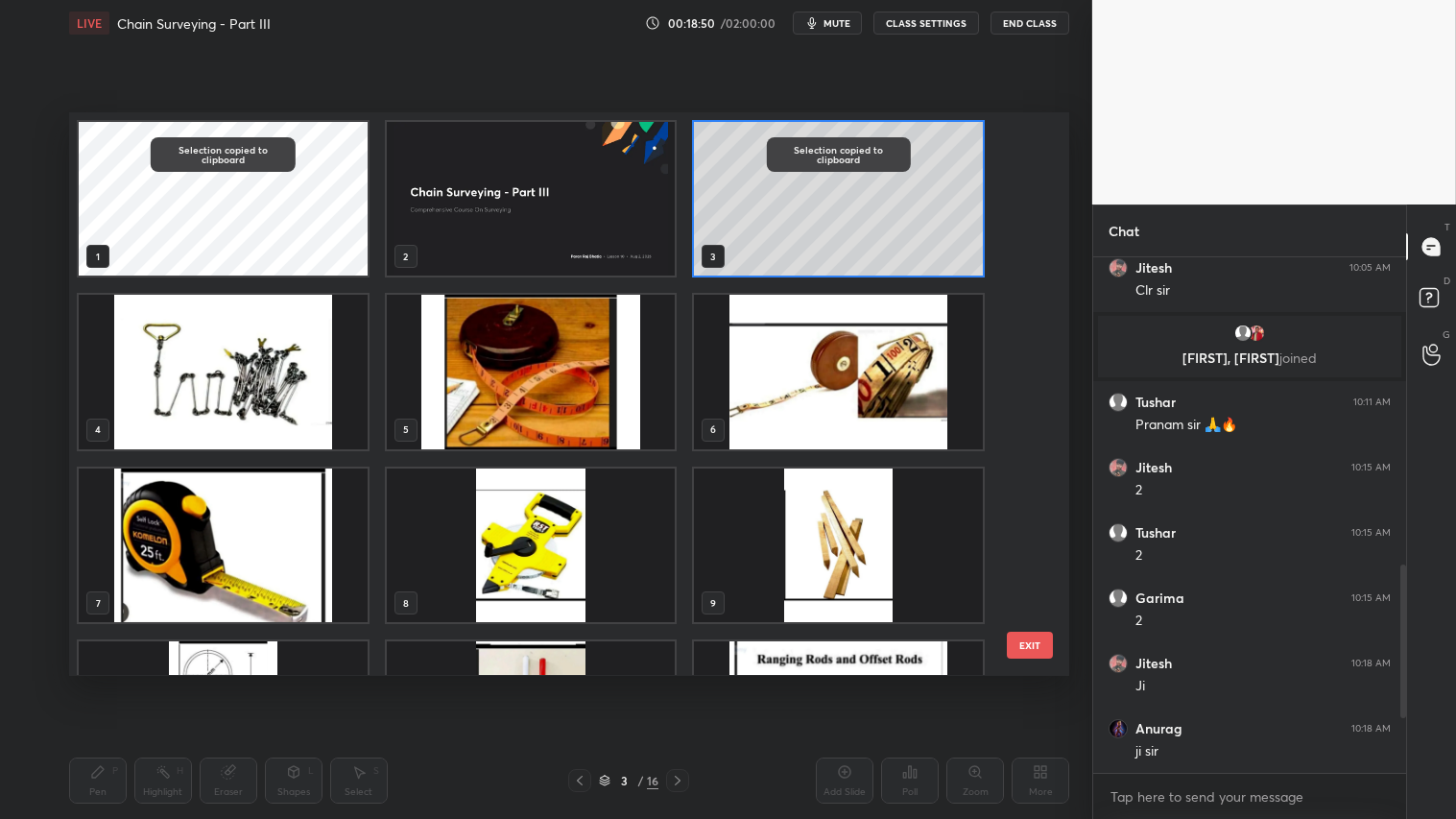 scroll, scrollTop: 5, scrollLeft: 11, axis: both 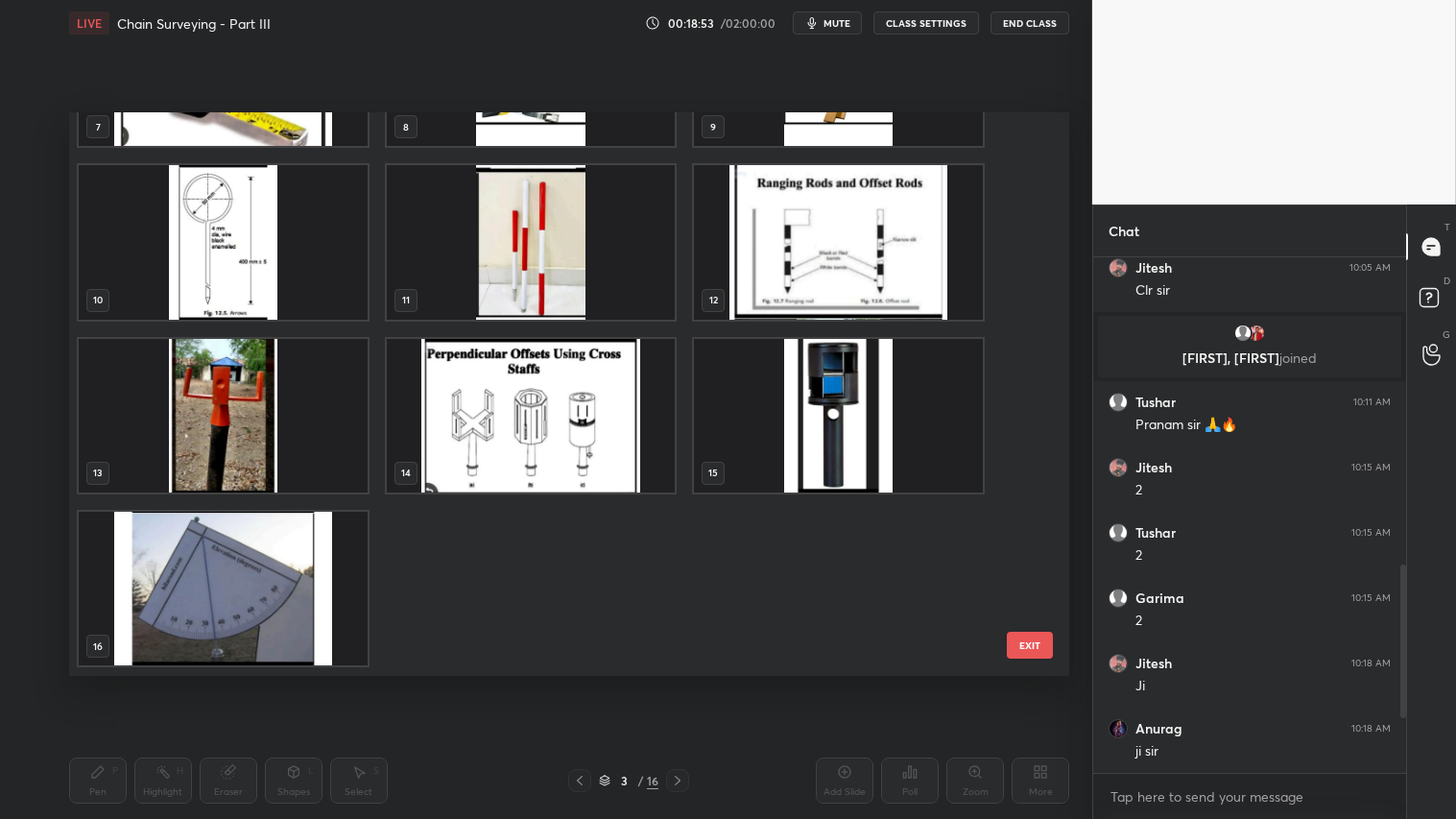 click at bounding box center (530, 416) 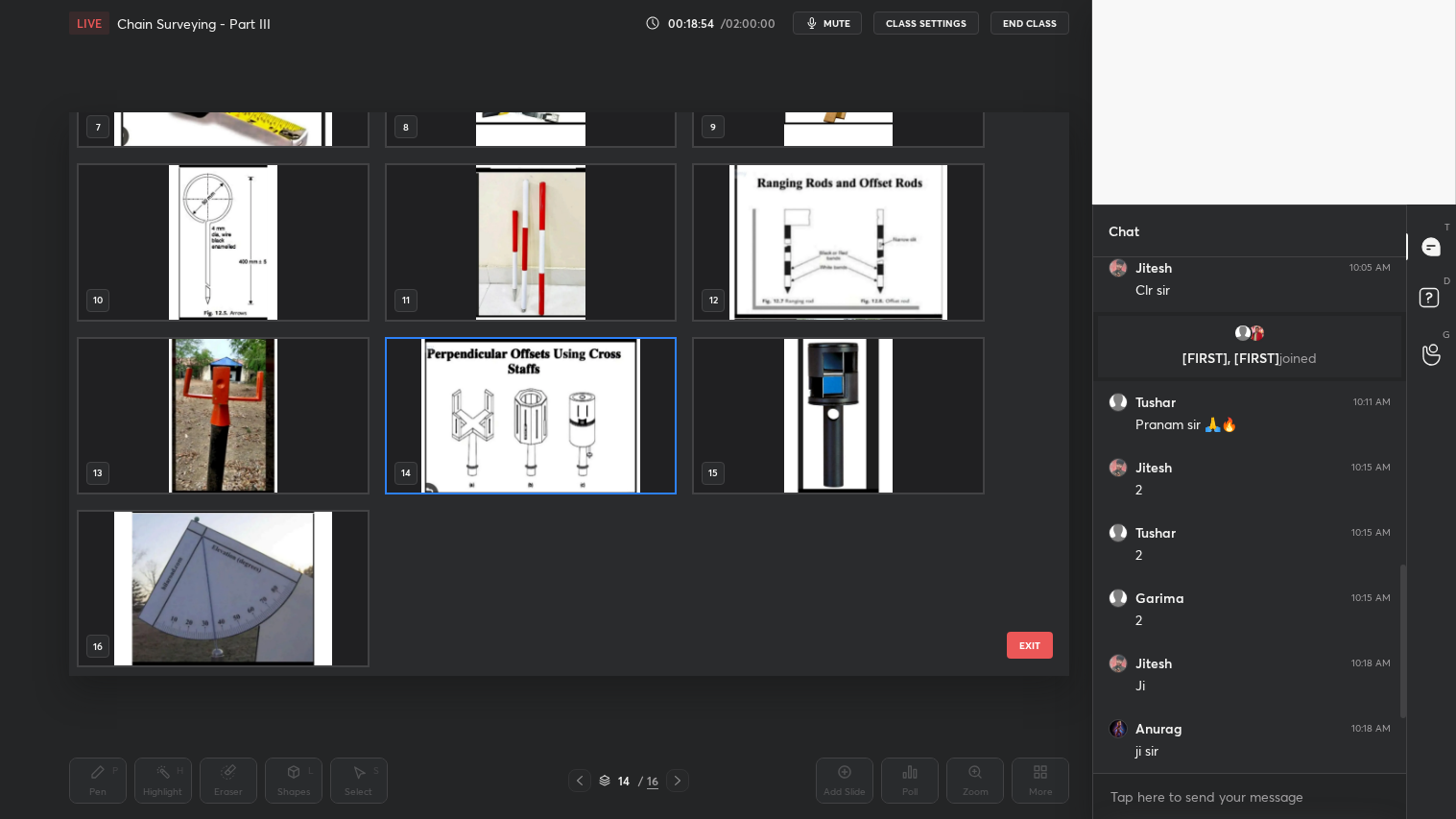 click on "EXIT" at bounding box center (1030, 645) 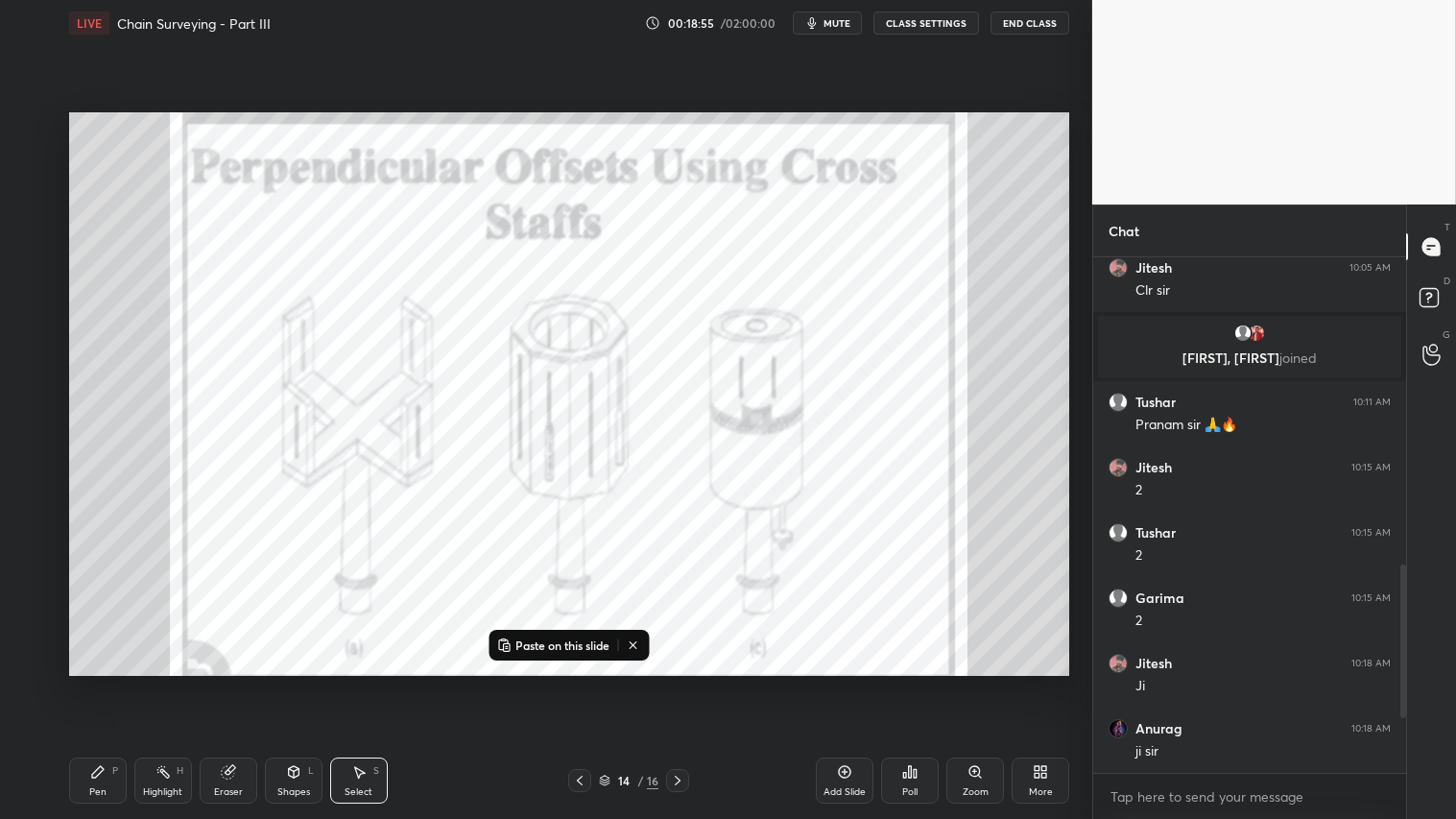 click on "Add Slide" at bounding box center (845, 781) 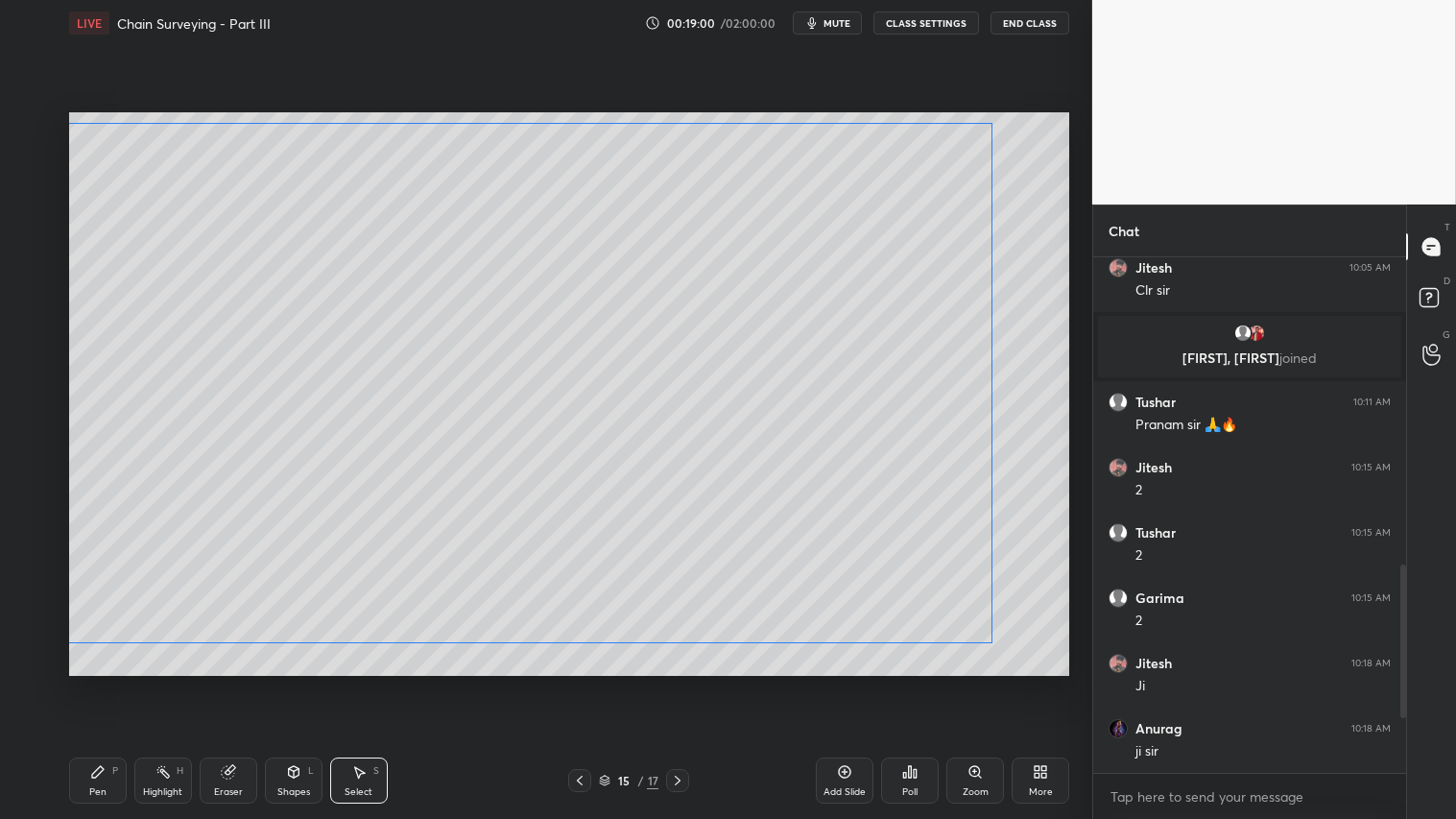click on "0 ° Undo Copy Paste here Duplicate Duplicate to new slide Delete" at bounding box center (569, 394) 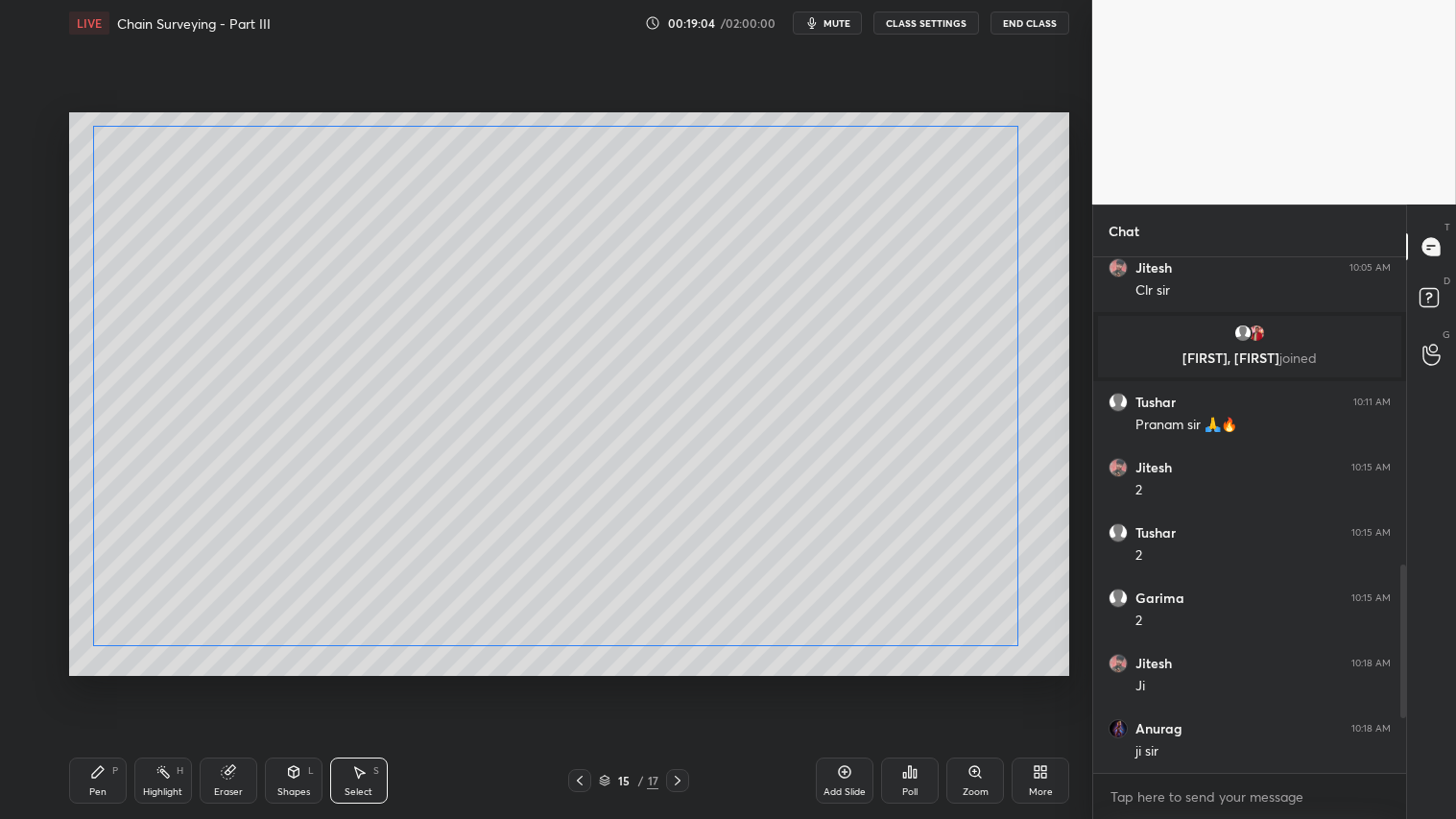 drag, startPoint x: 591, startPoint y: 474, endPoint x: 617, endPoint y: 476, distance: 26.07681 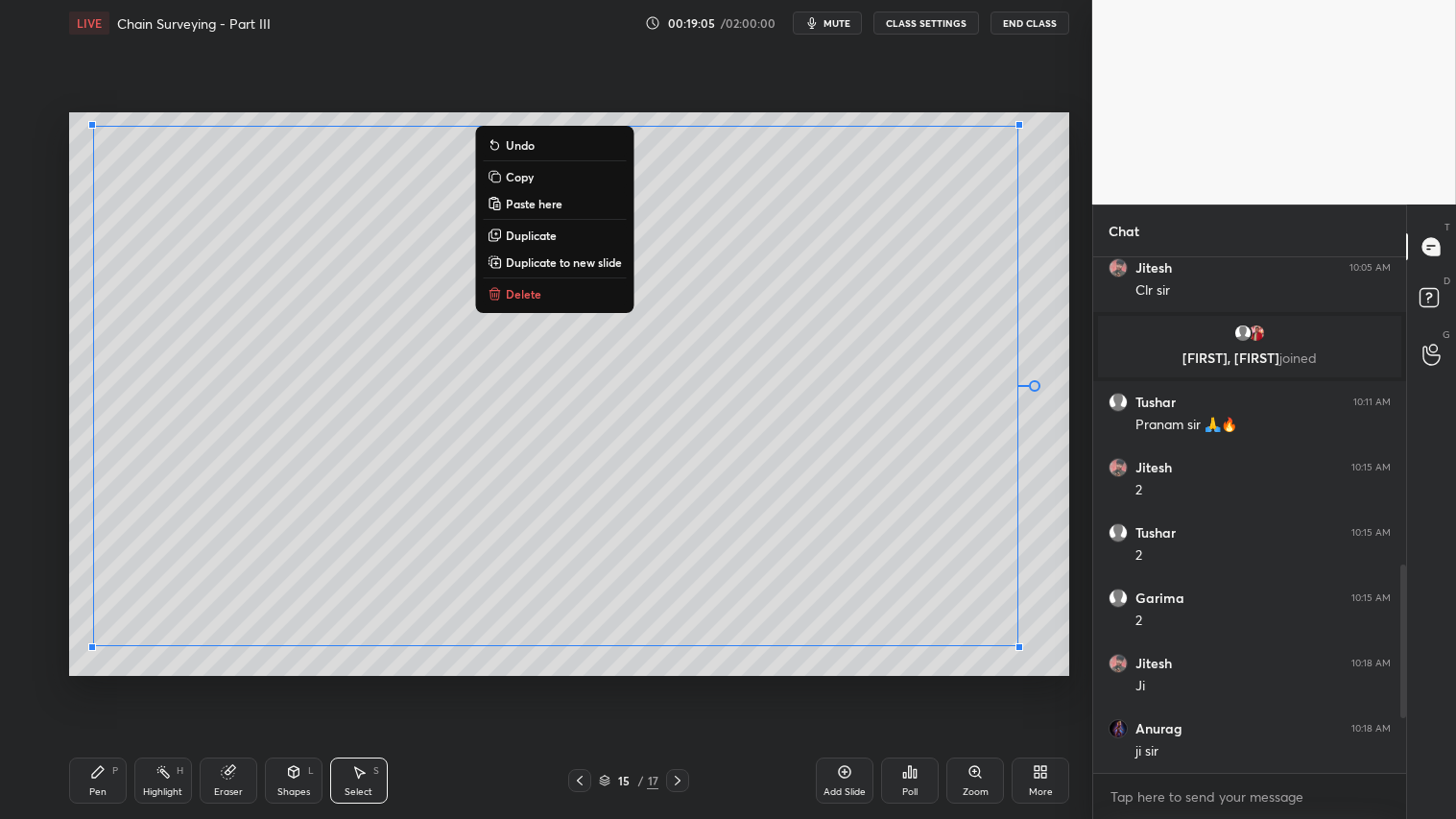 click on "Pen" at bounding box center [98, 792] 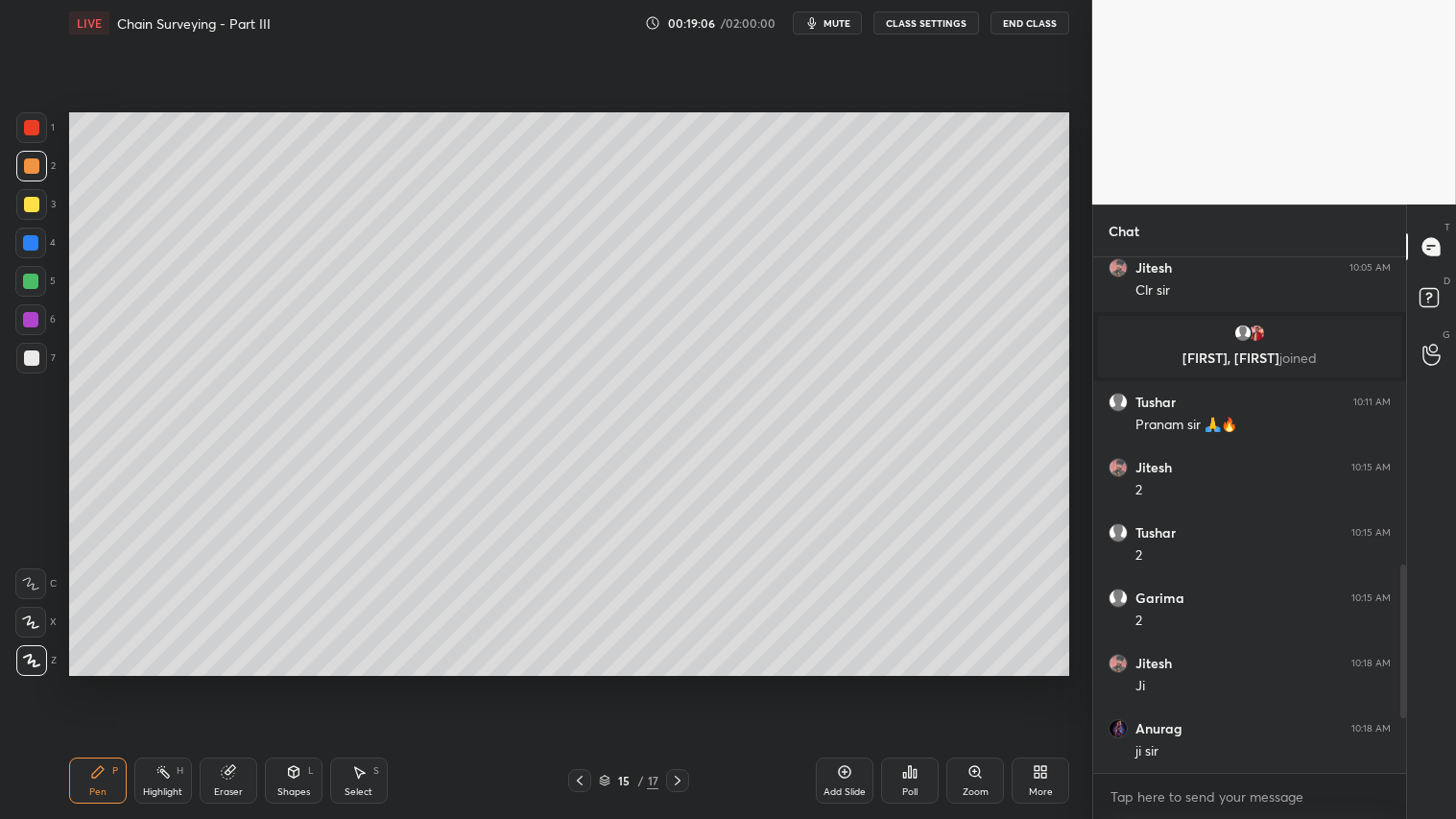 click 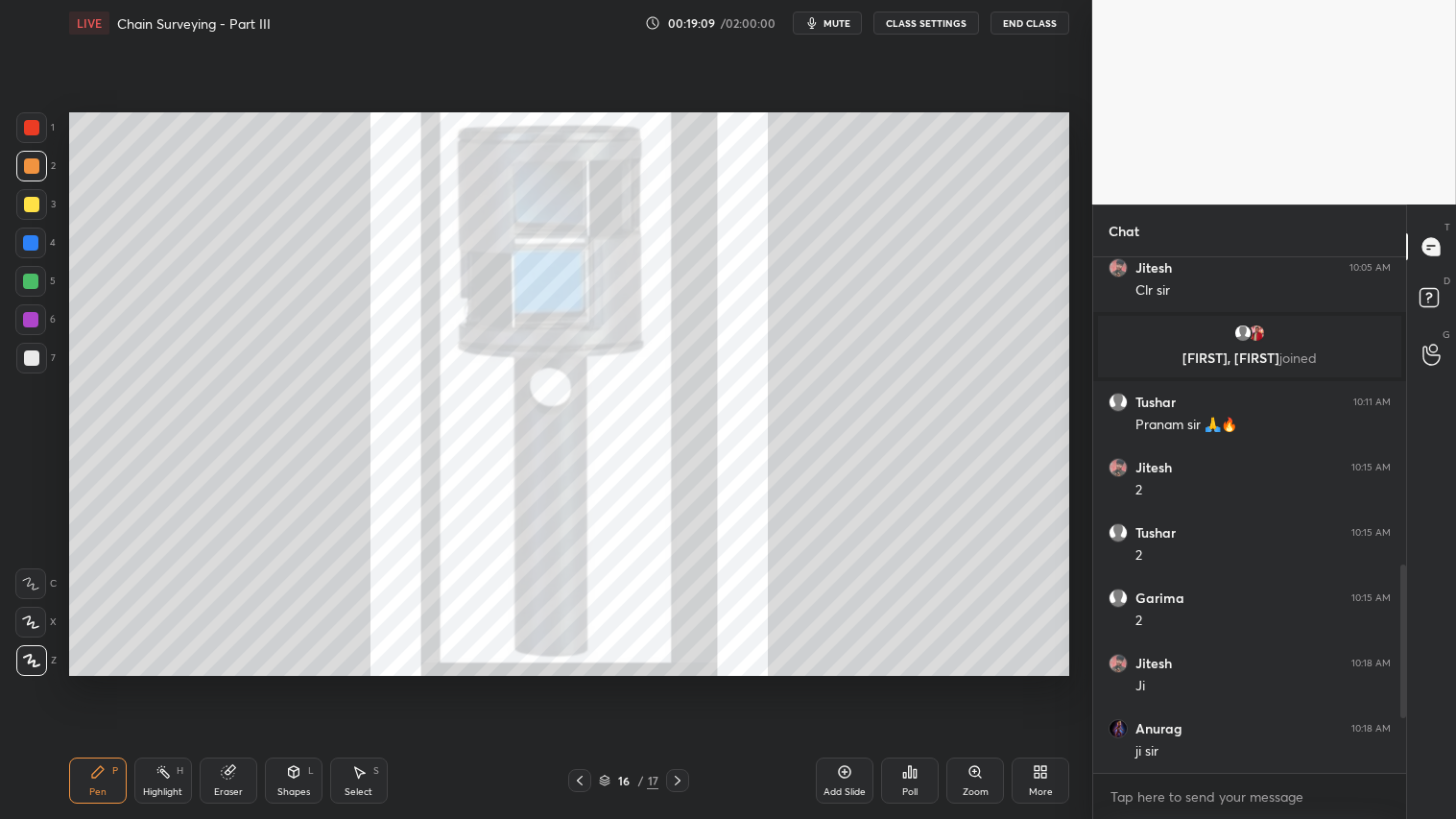 click at bounding box center [580, 781] 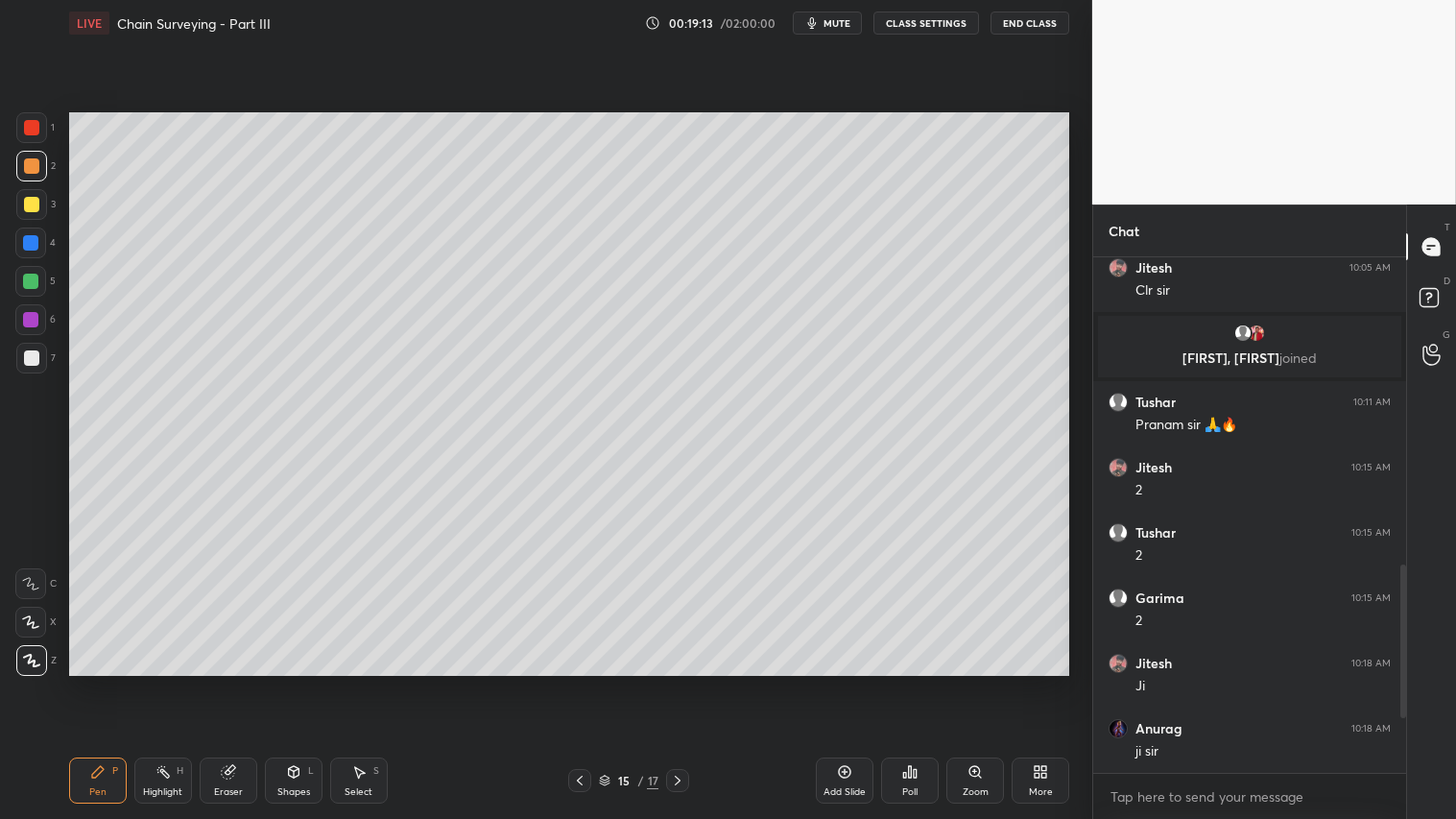 drag, startPoint x: 682, startPoint y: 782, endPoint x: 683, endPoint y: 768, distance: 14.035669 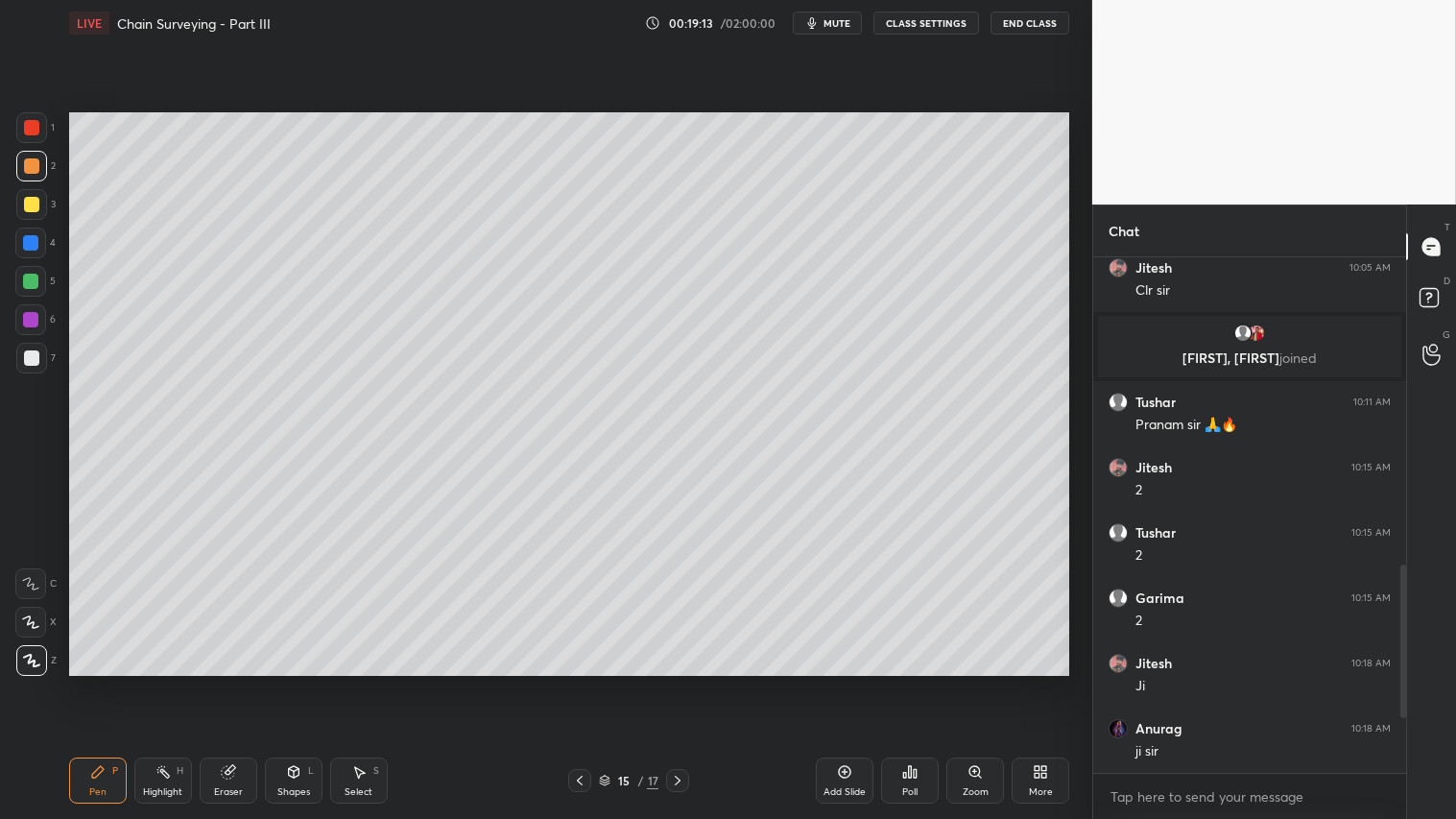 click 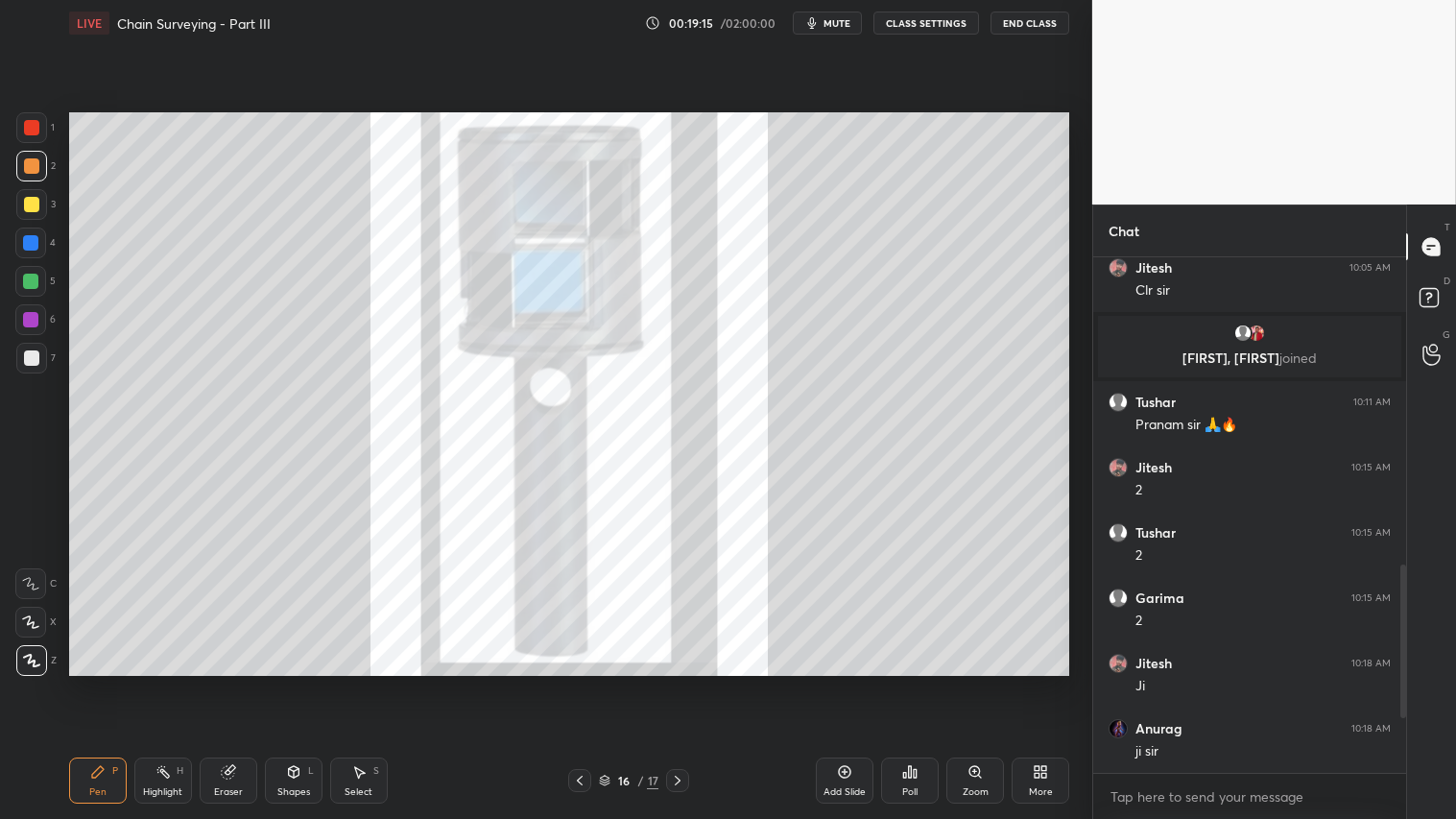 click at bounding box center [31, 281] 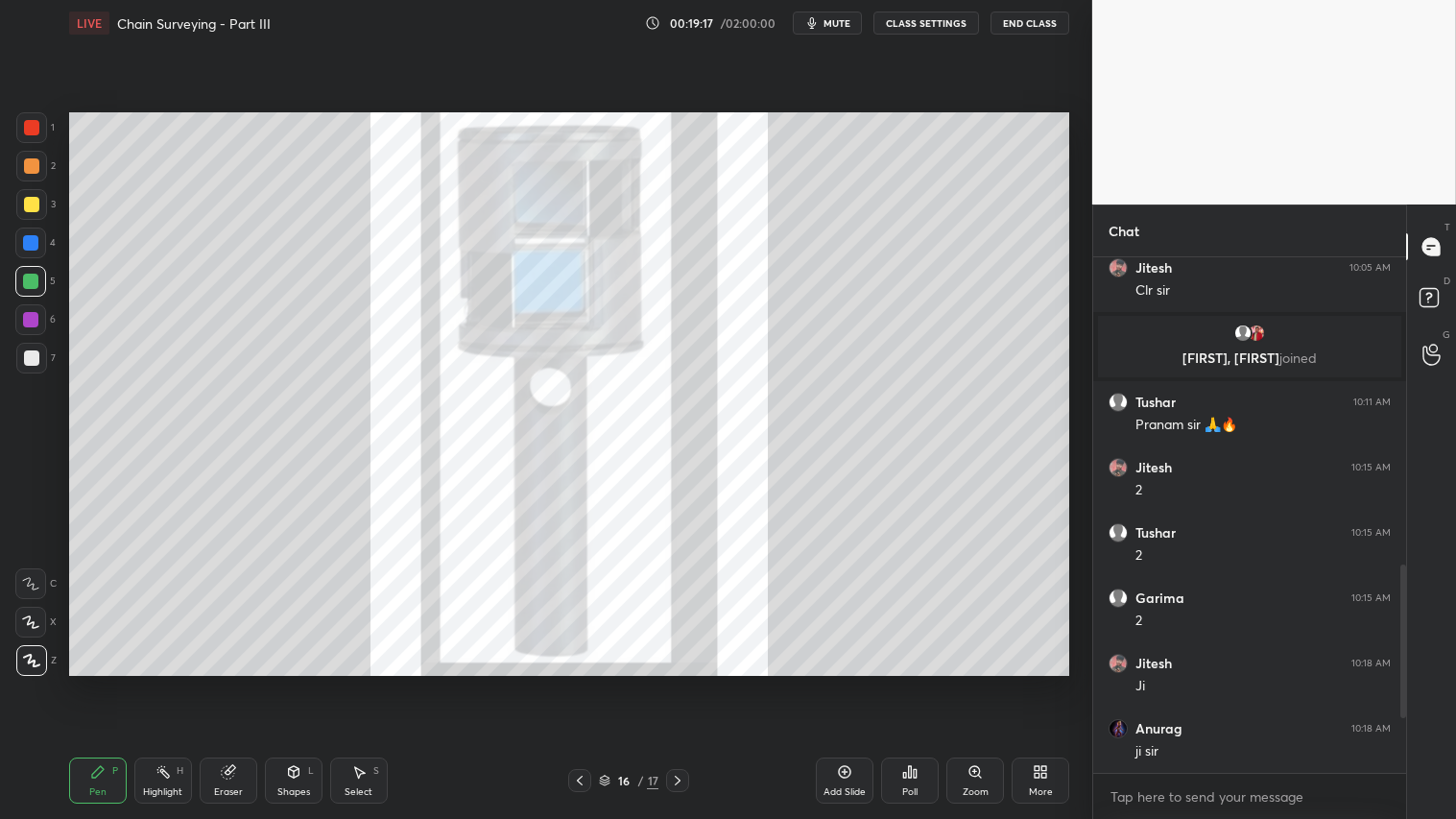 drag, startPoint x: 283, startPoint y: 780, endPoint x: 283, endPoint y: 762, distance: 18 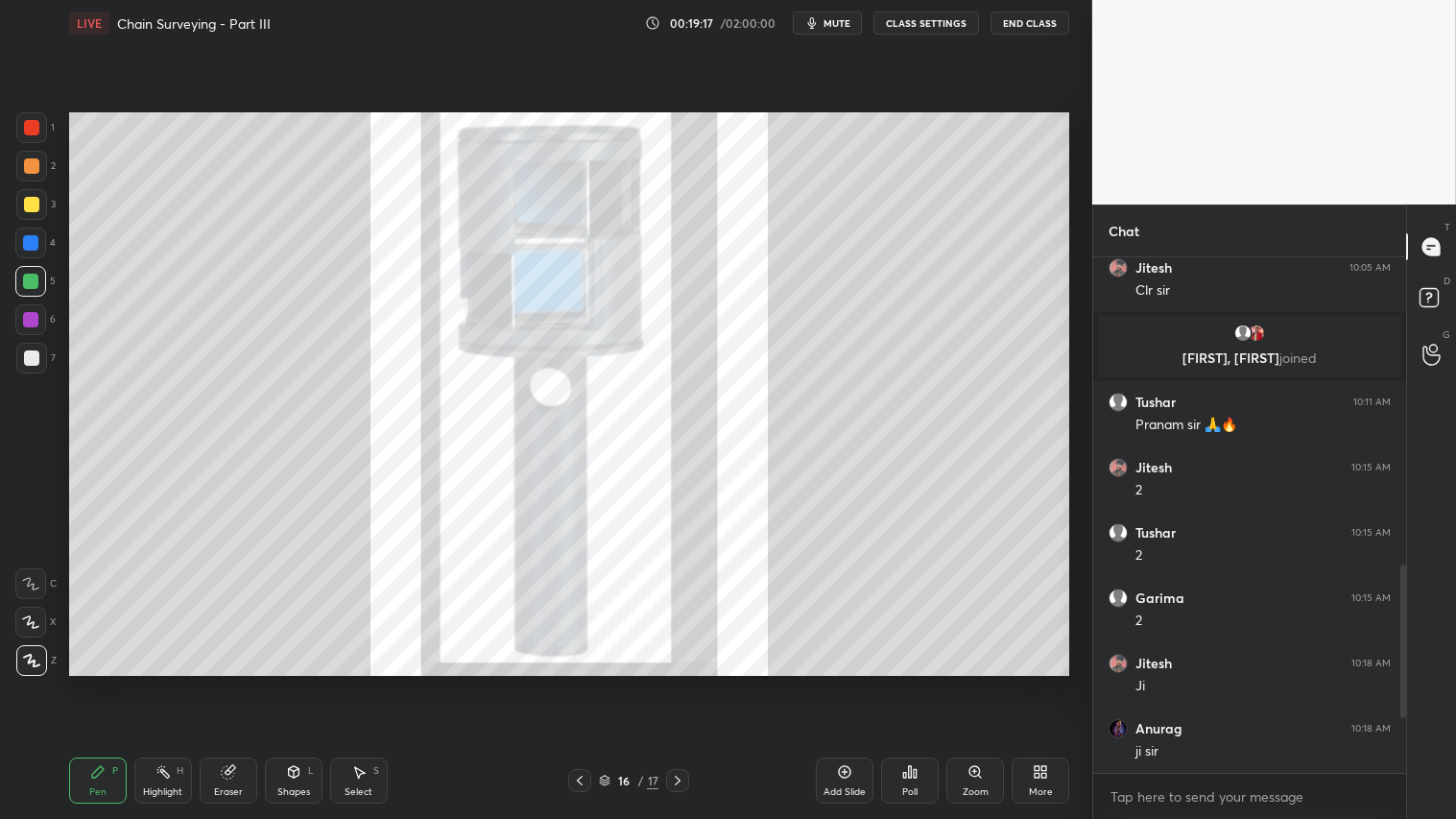 click on "Shapes L" at bounding box center [294, 781] 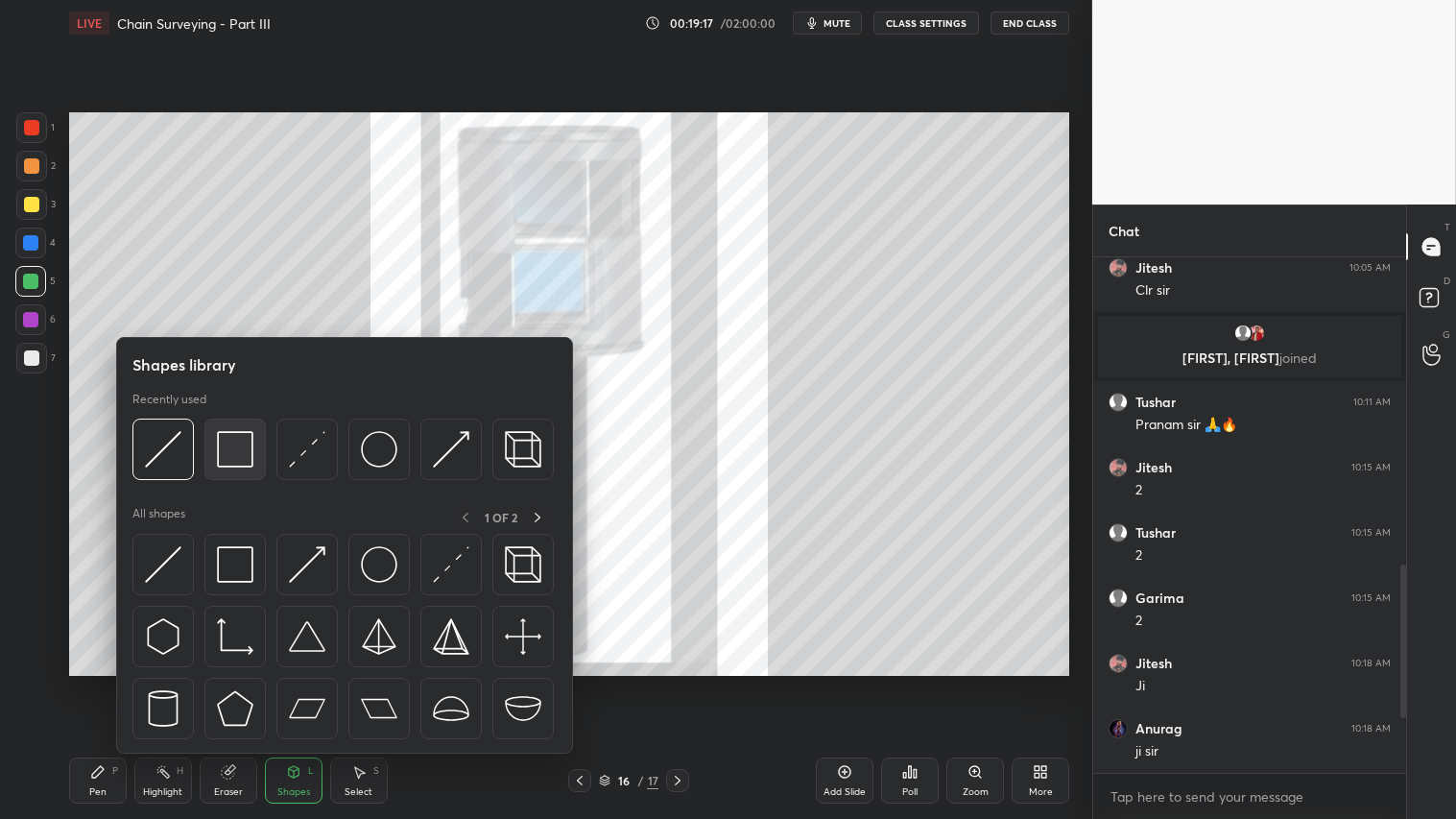 click at bounding box center [235, 449] 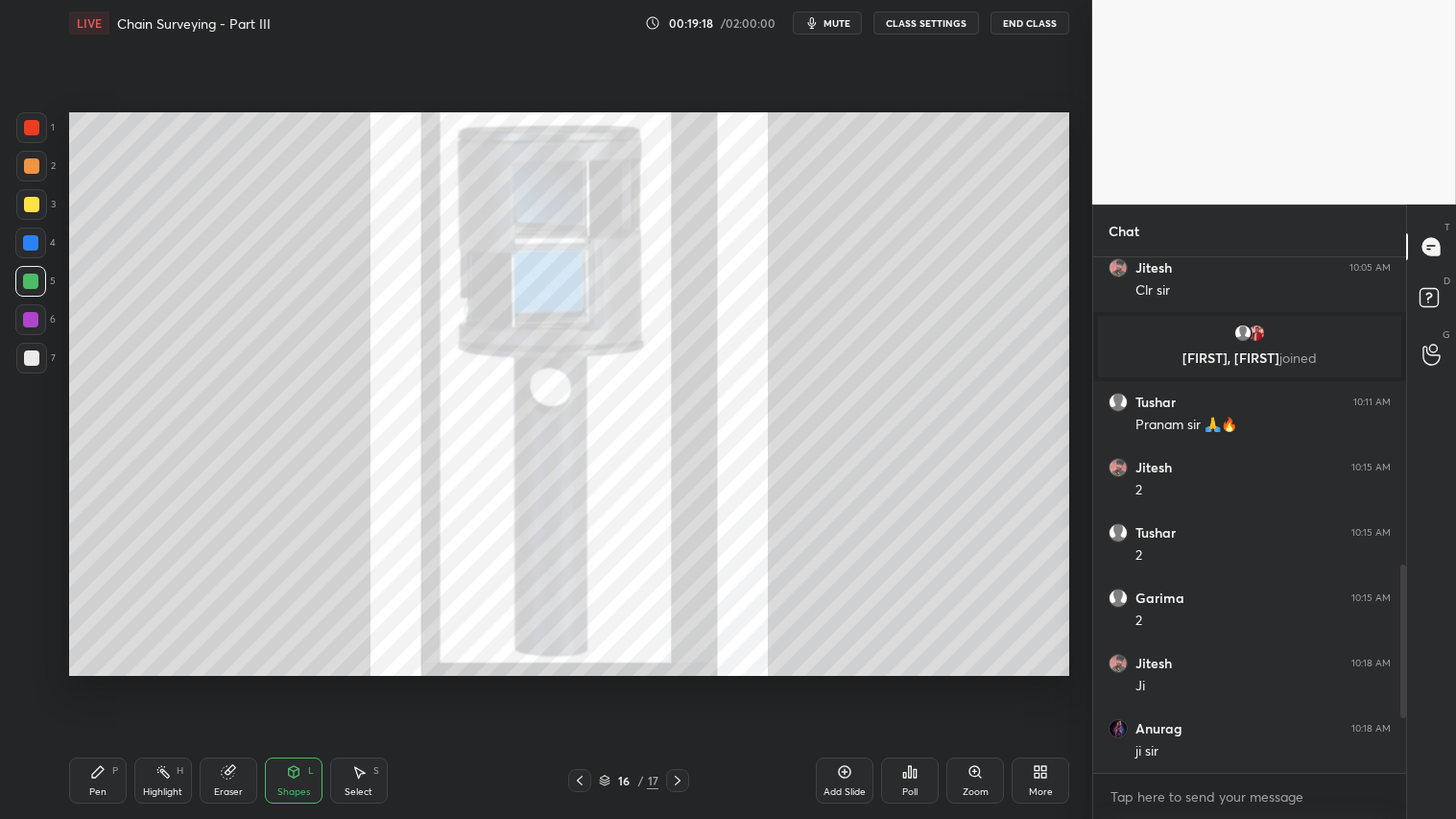 drag, startPoint x: 32, startPoint y: 198, endPoint x: 60, endPoint y: 203, distance: 28.442925 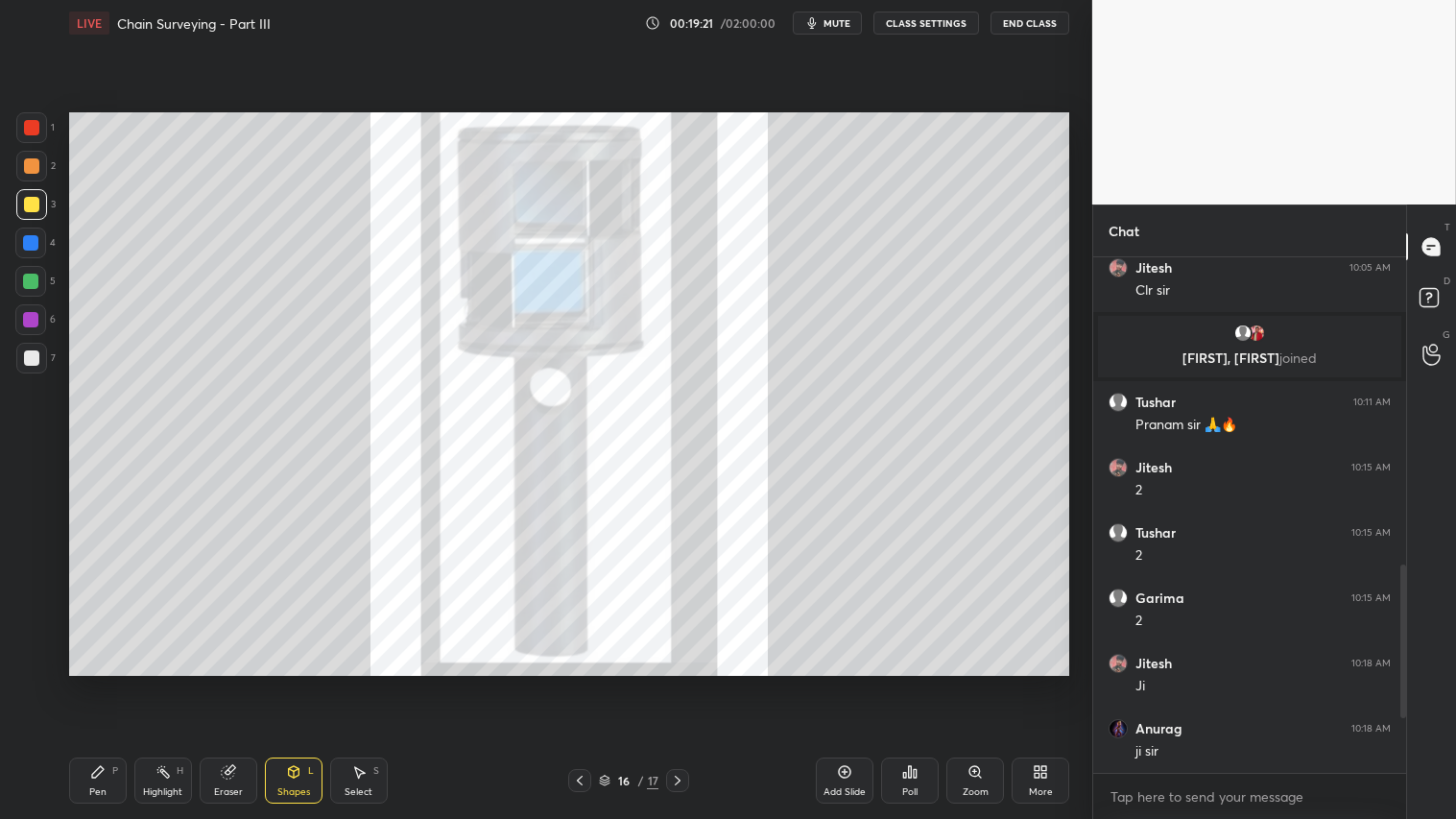 click at bounding box center (580, 781) 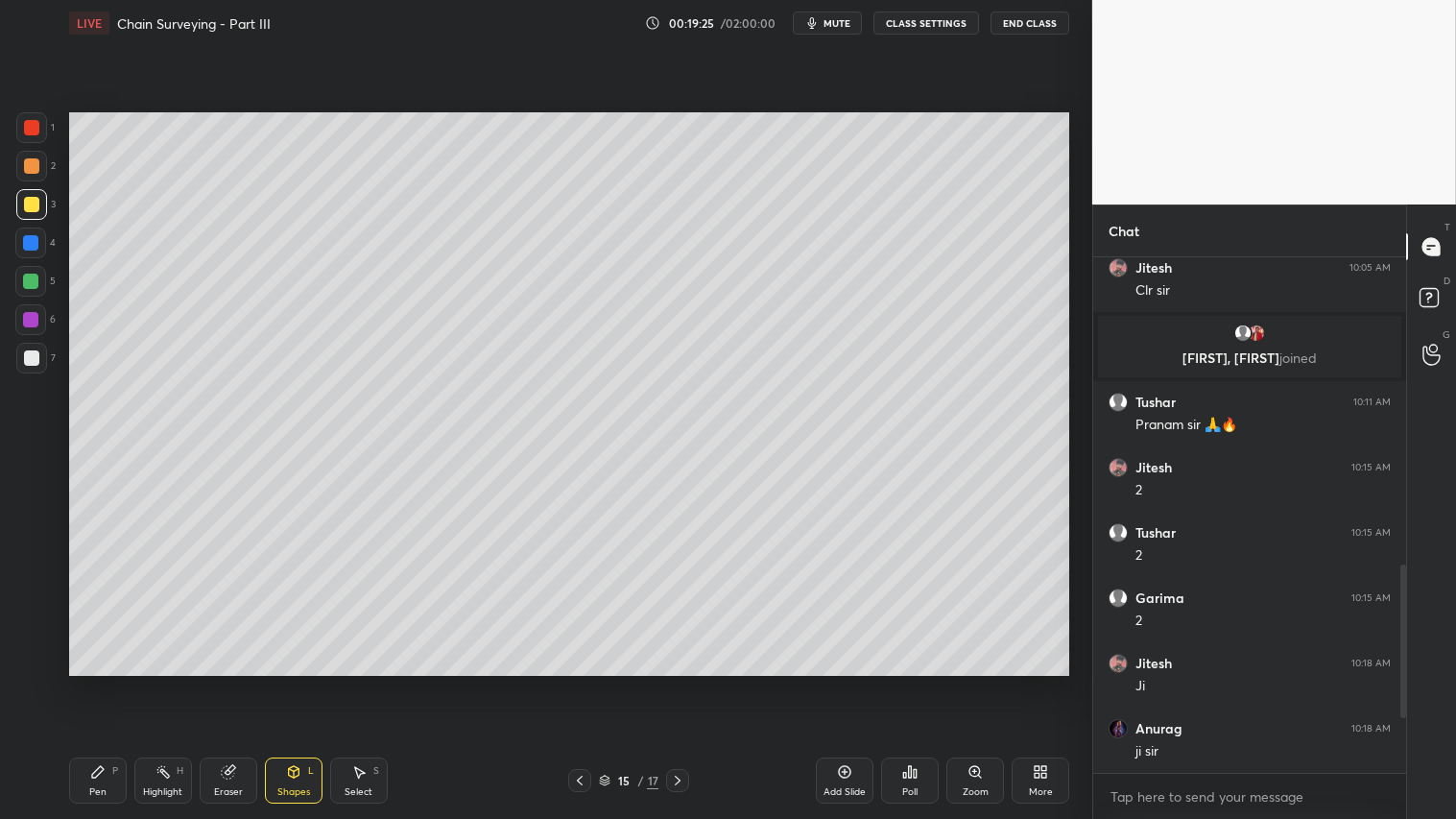 click on "Pen" at bounding box center [98, 792] 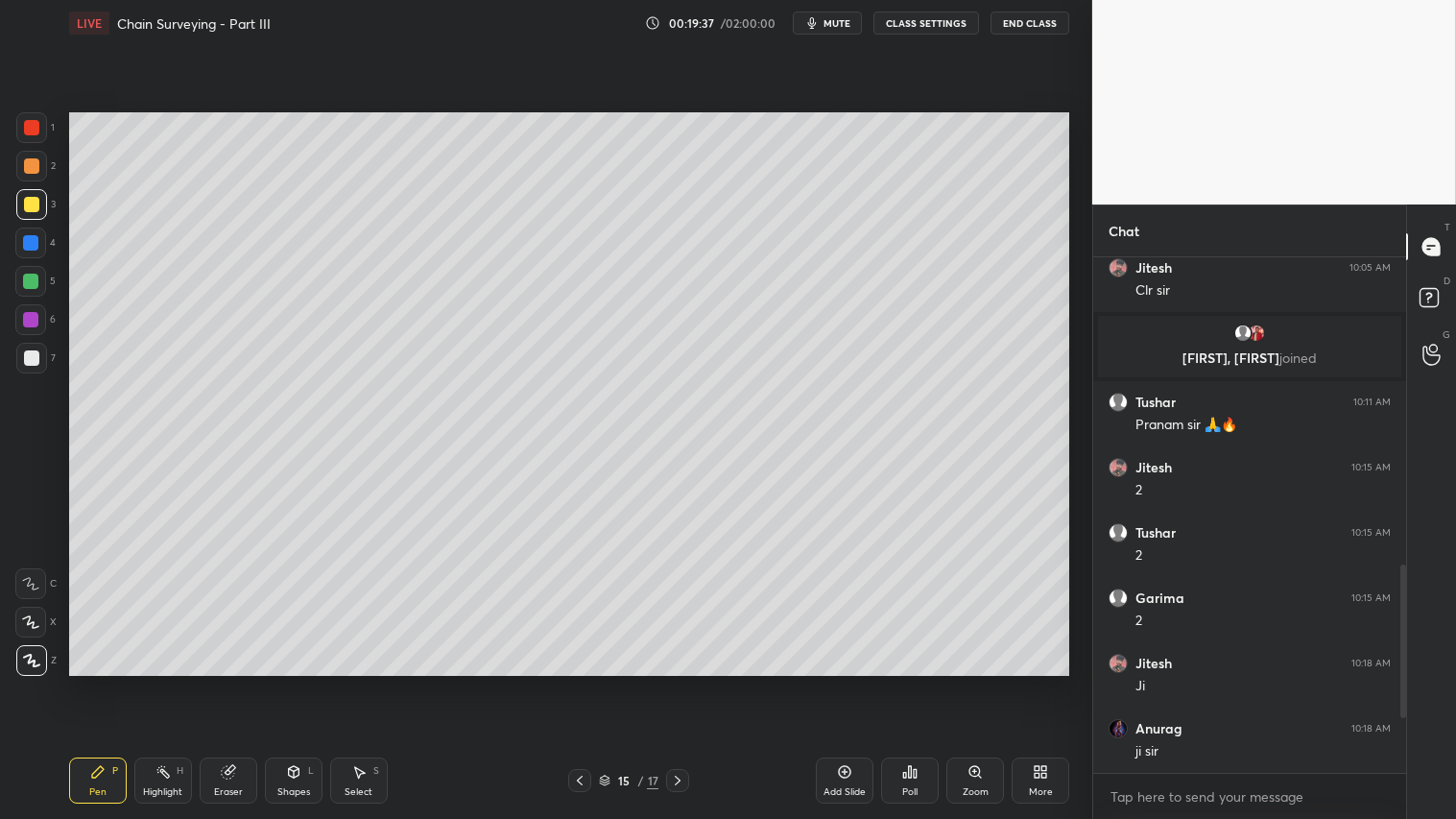 click 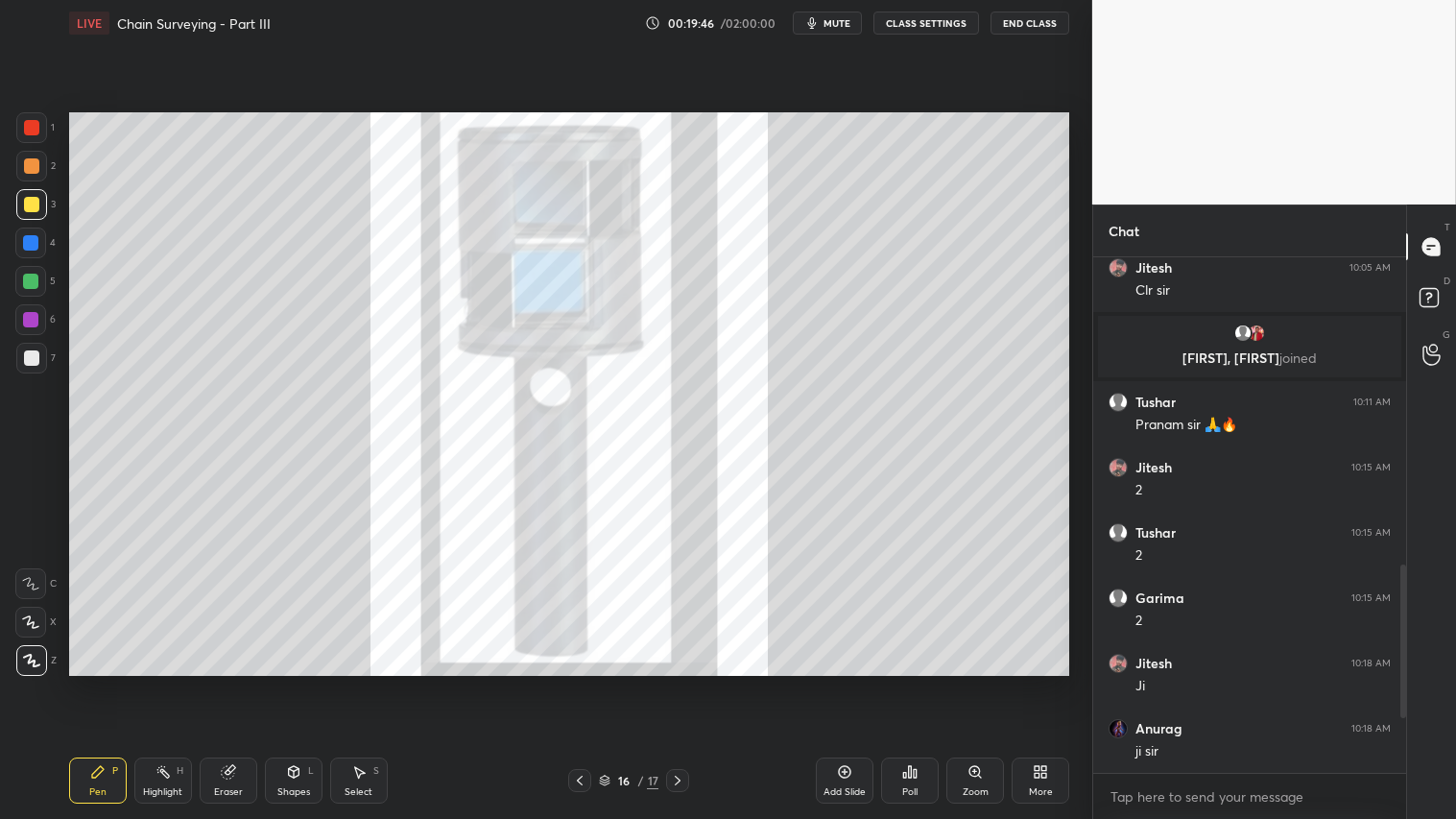 drag, startPoint x: 579, startPoint y: 782, endPoint x: 573, endPoint y: 764, distance: 18.973666 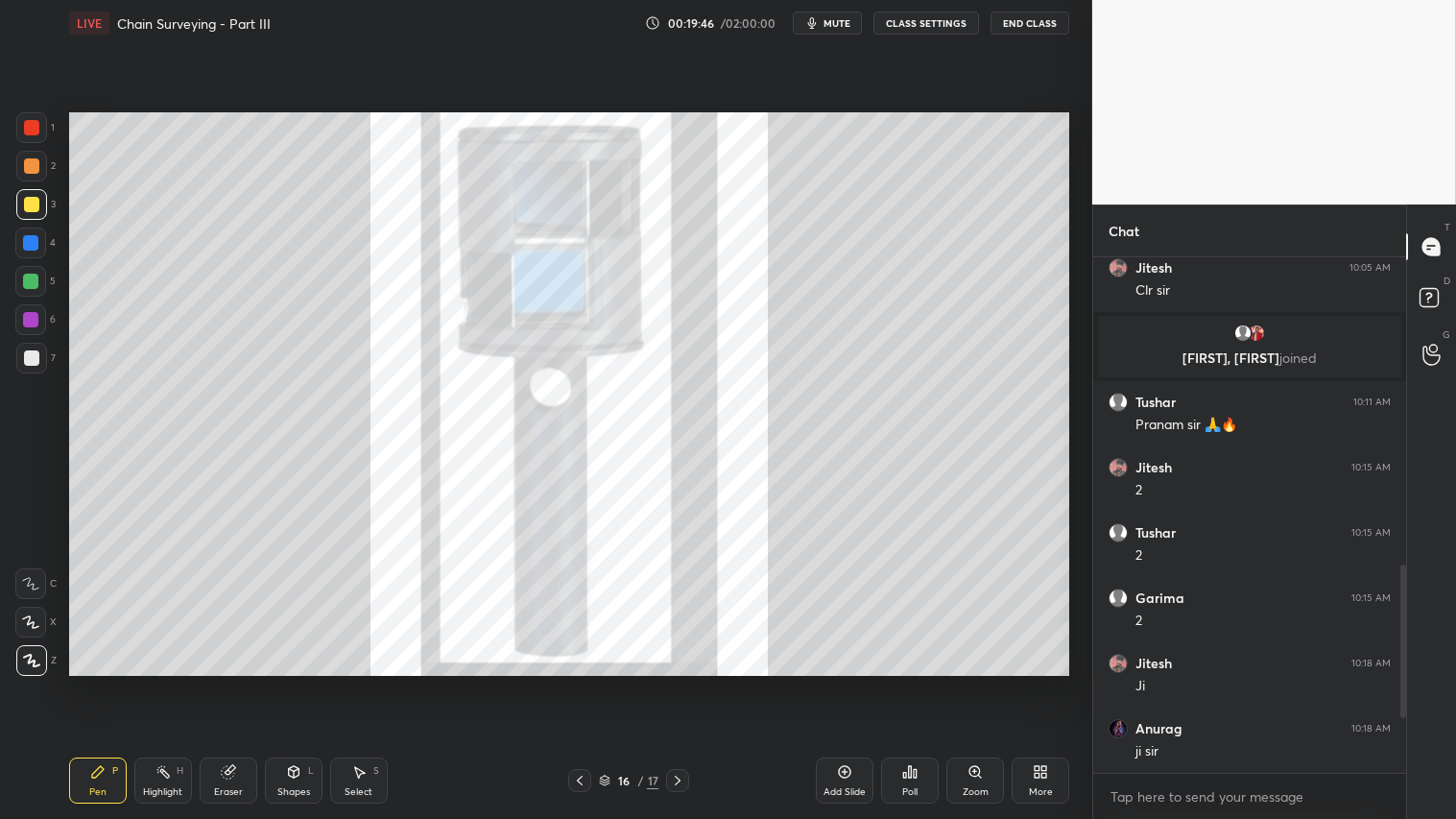 click 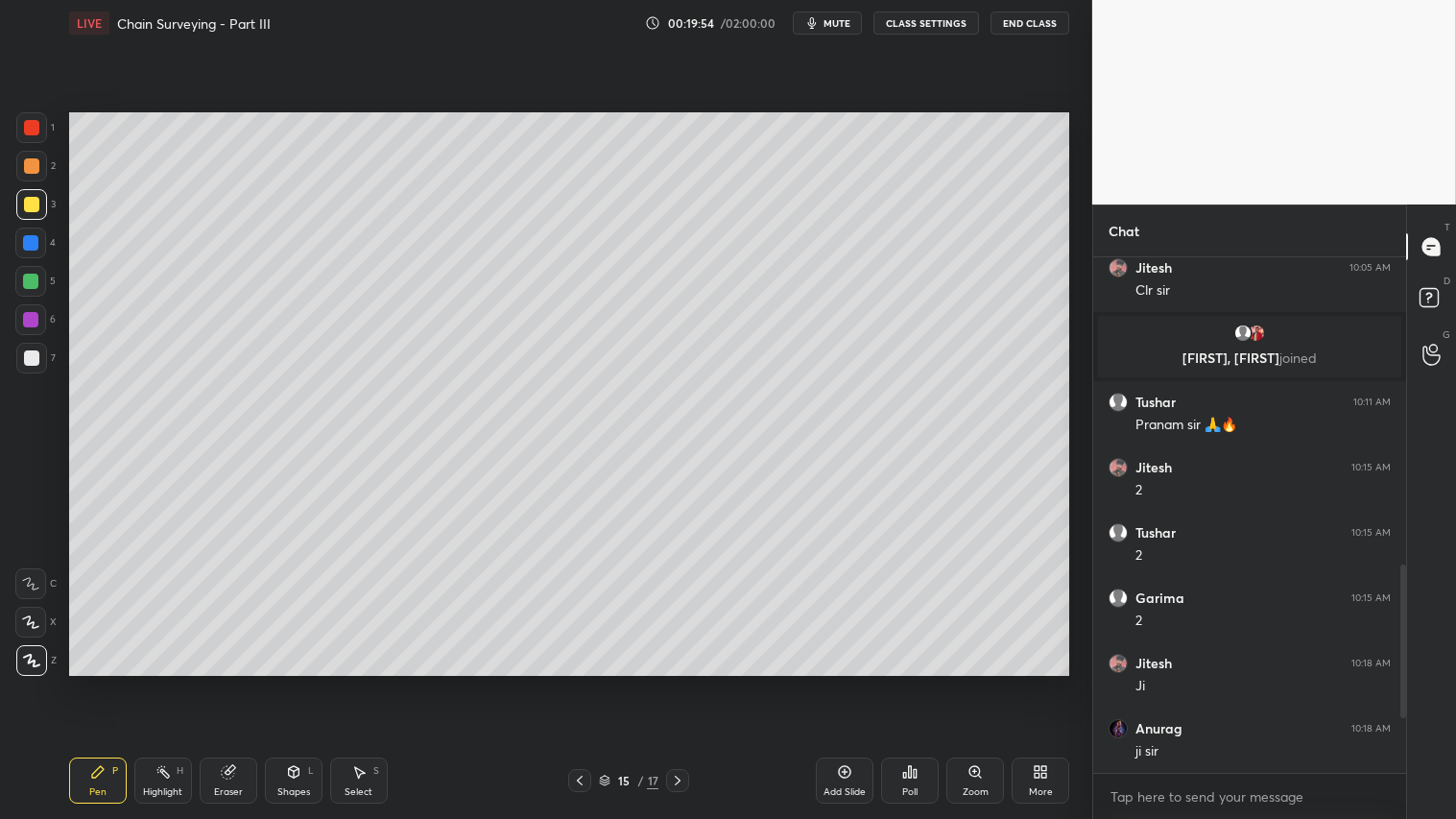 click at bounding box center [678, 781] 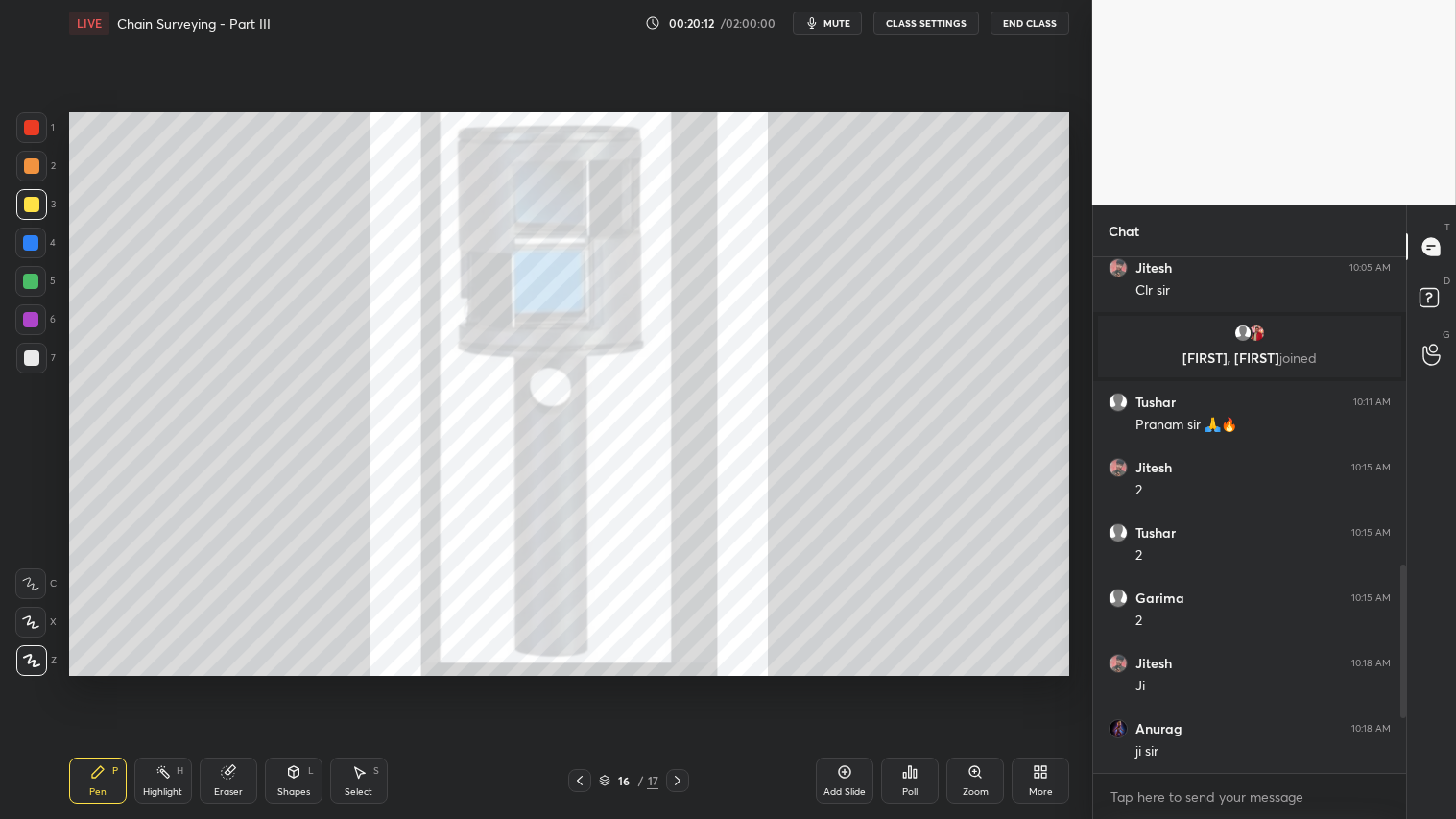 click 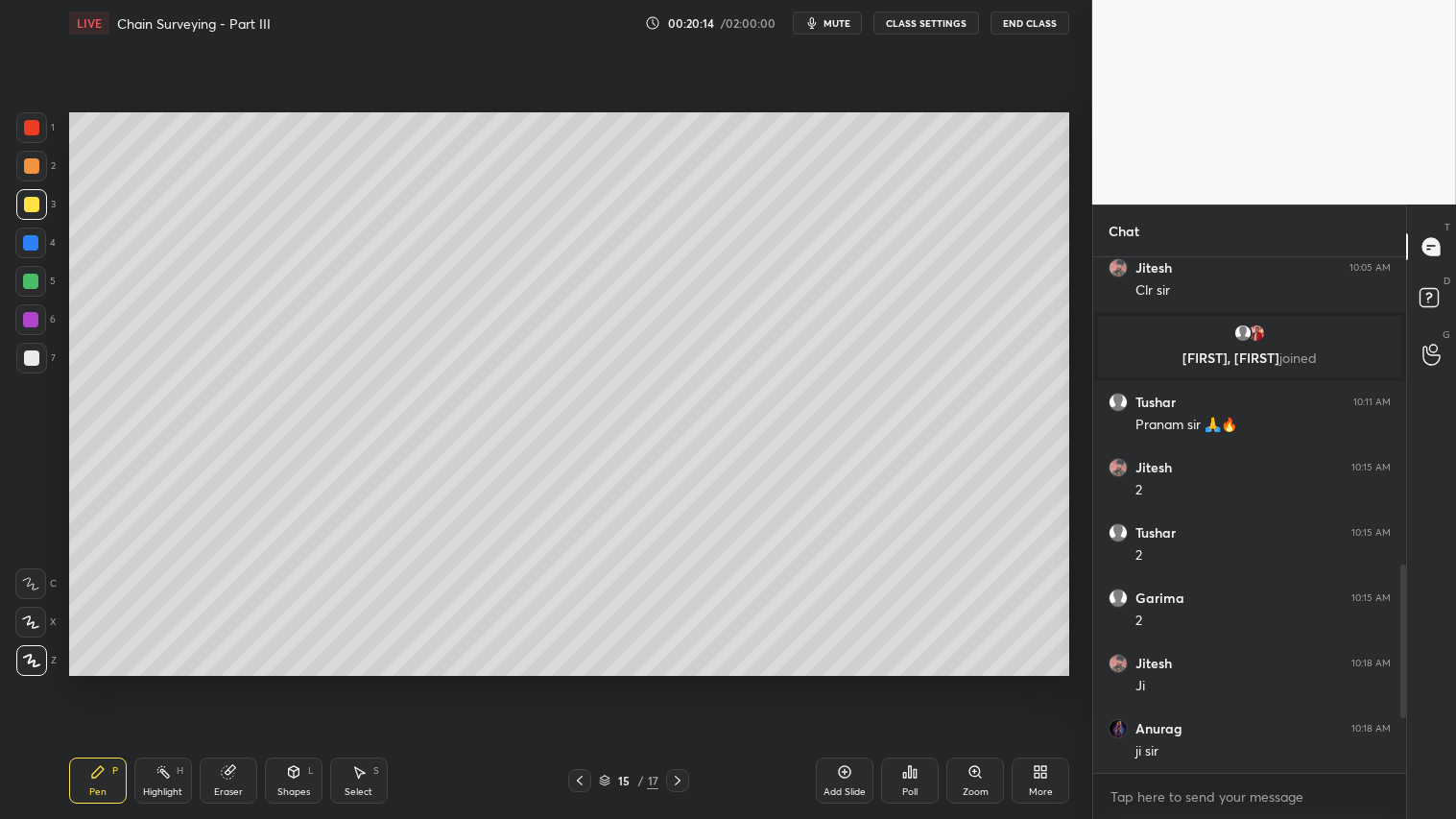 click 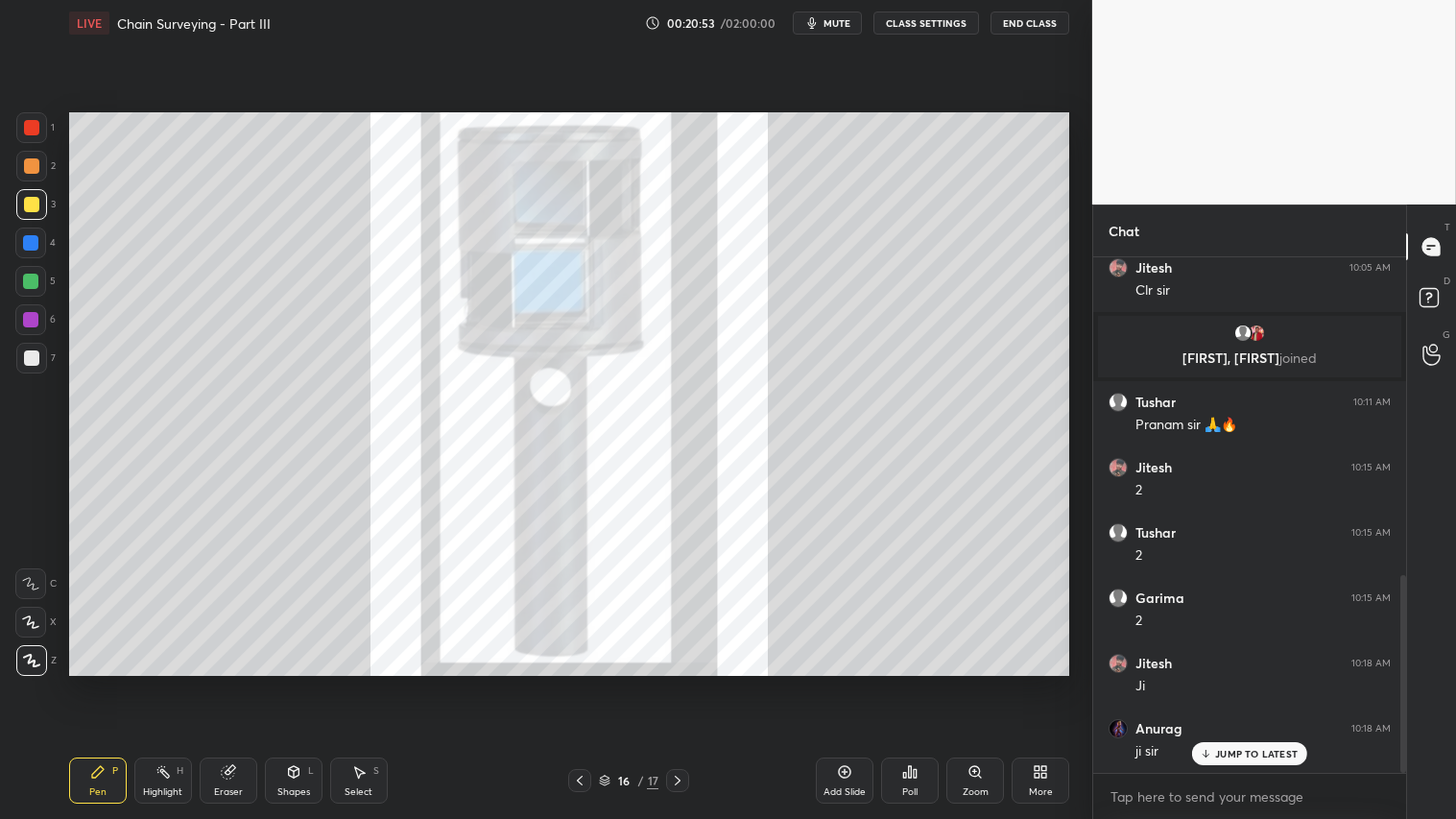 scroll, scrollTop: 824, scrollLeft: 0, axis: vertical 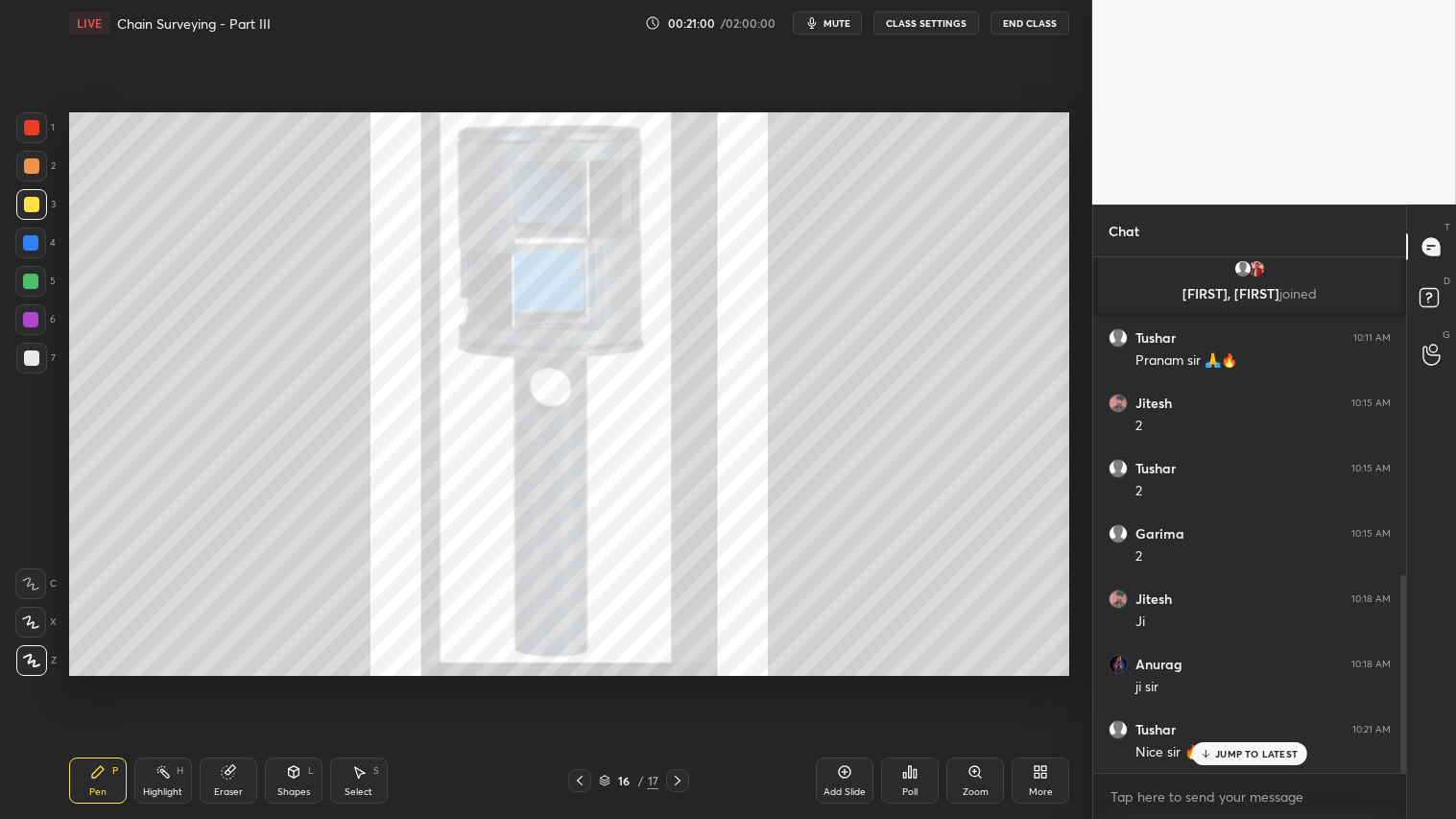 drag, startPoint x: 234, startPoint y: 794, endPoint x: 252, endPoint y: 765, distance: 34.132096 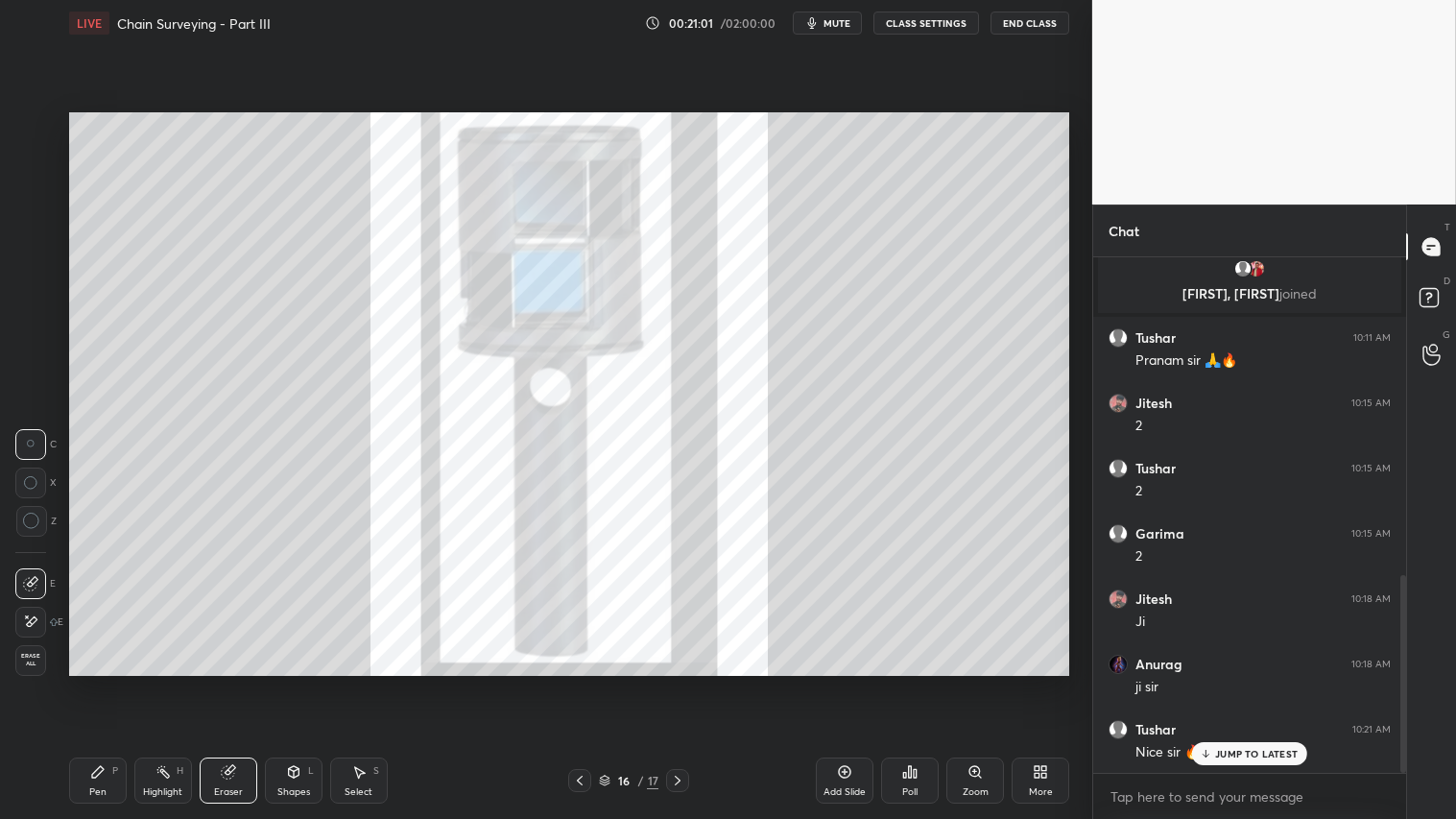 click at bounding box center [32, 521] 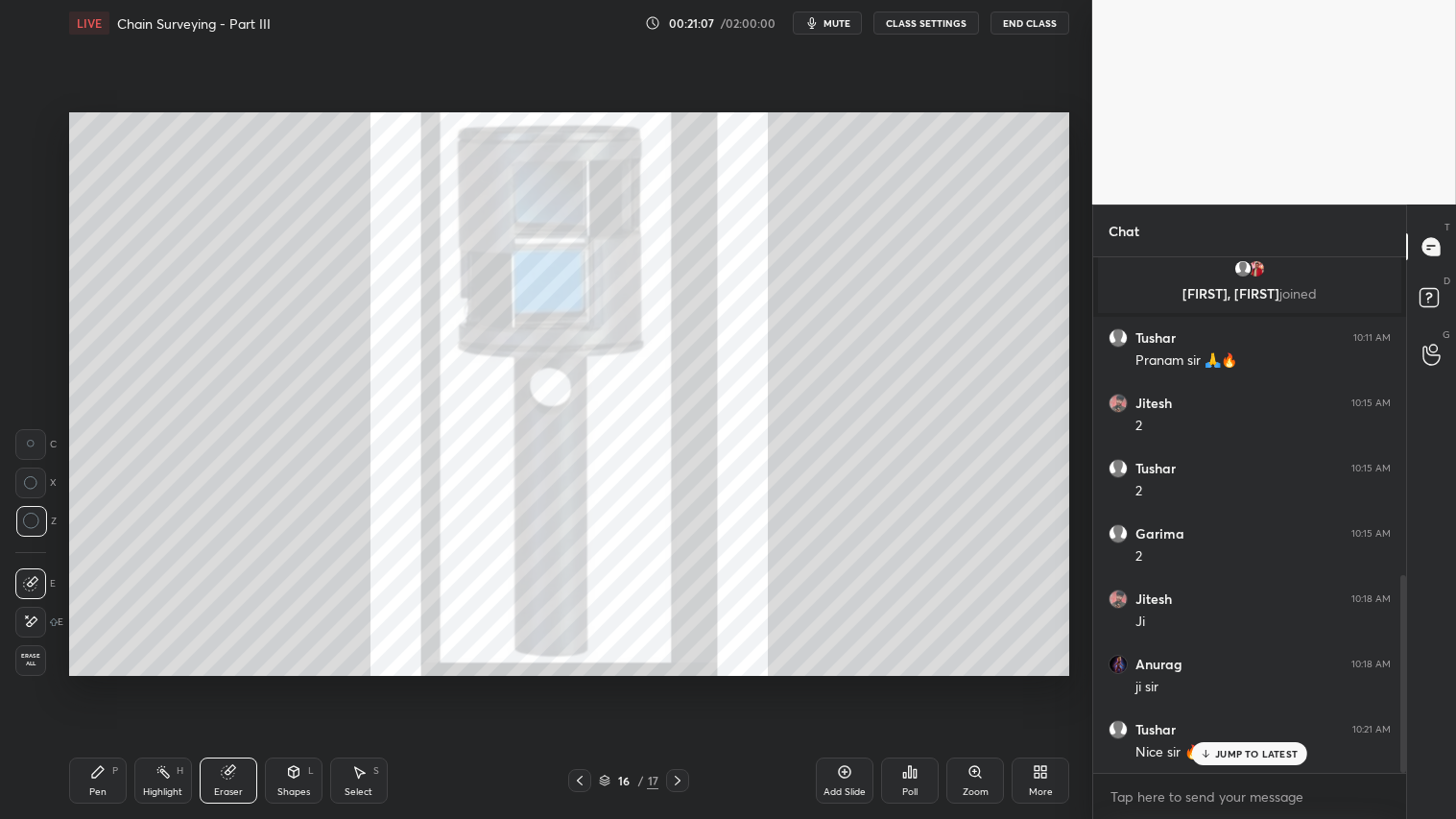 click 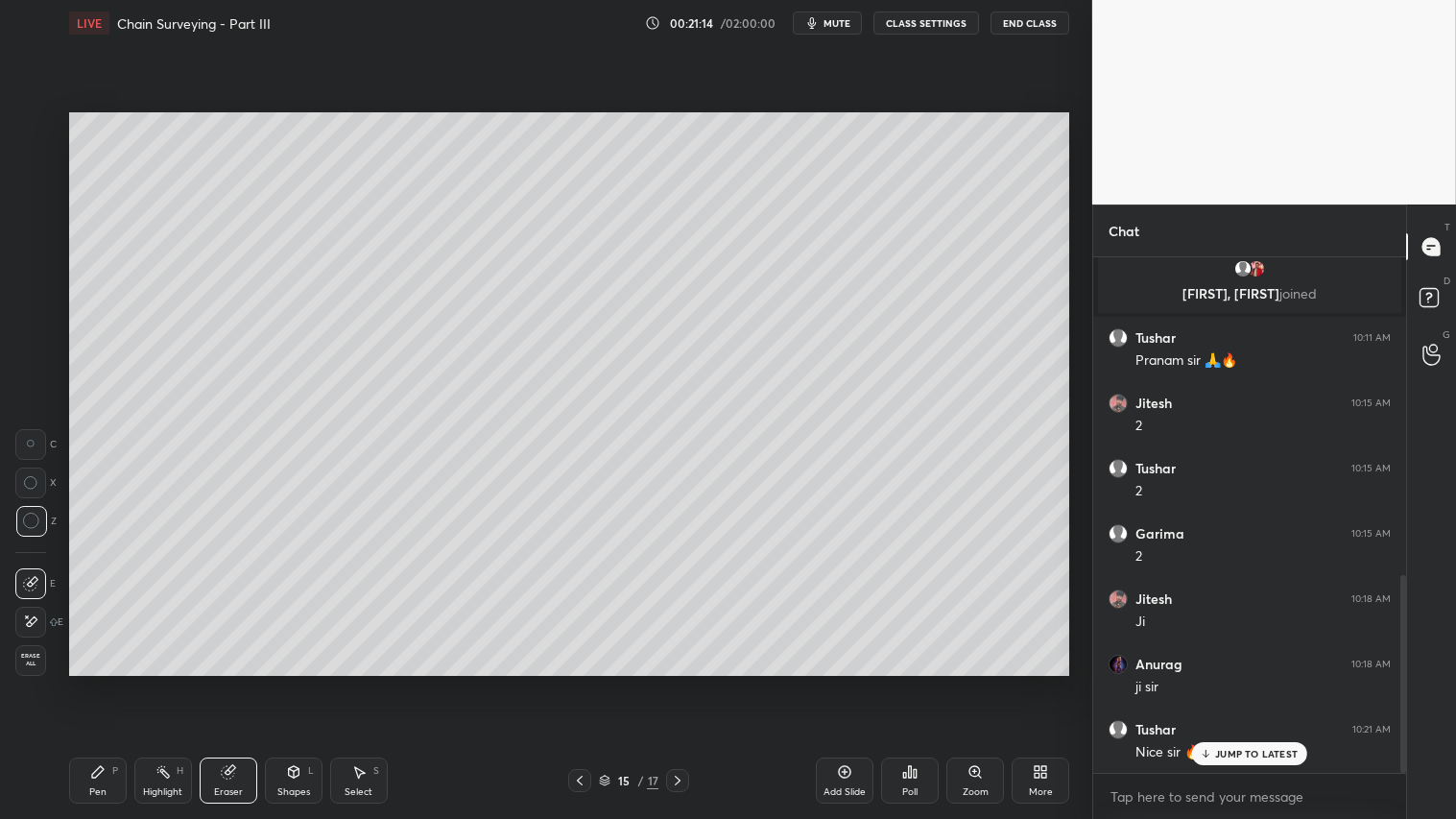 click on "Pen" at bounding box center [98, 792] 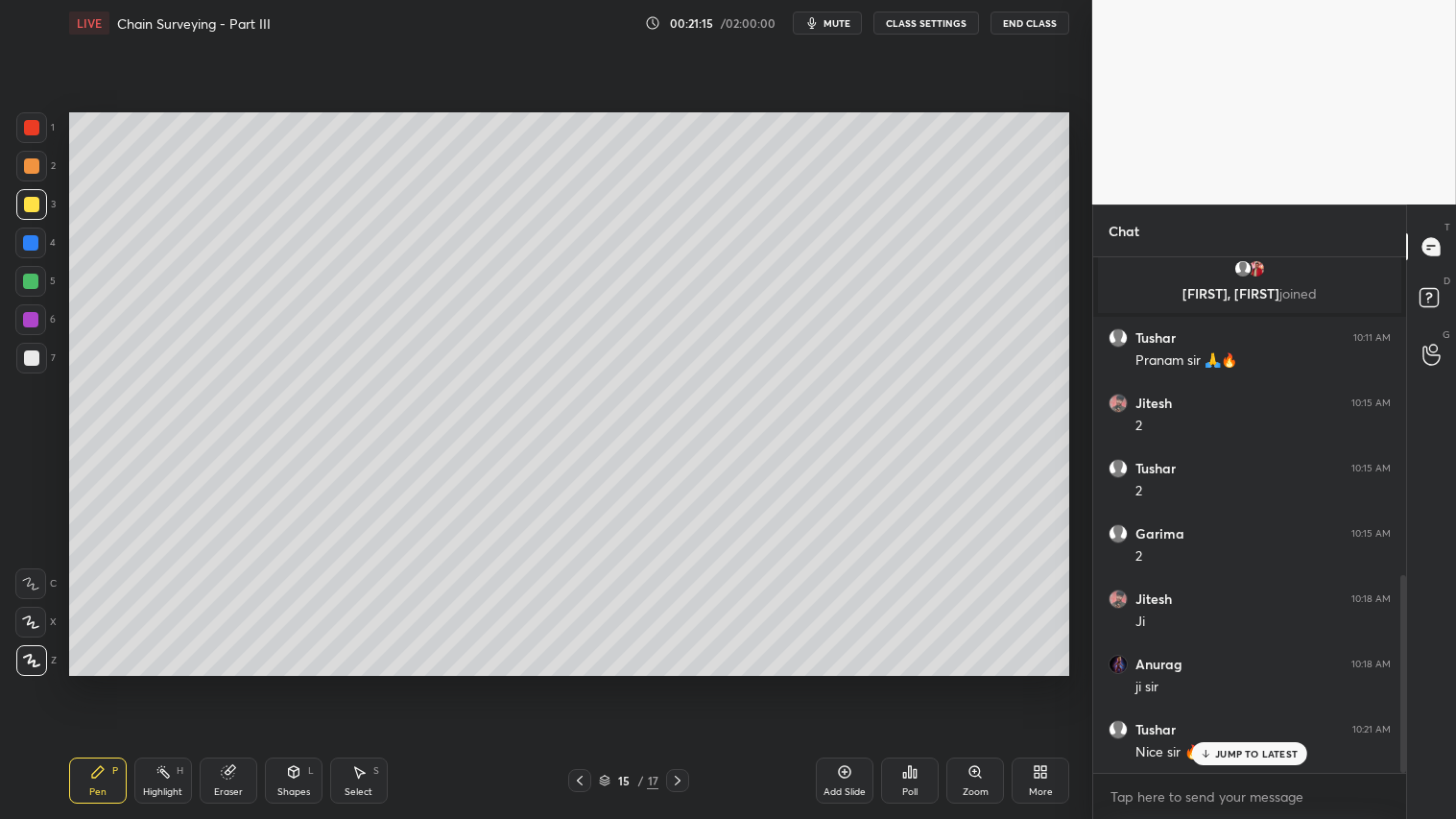 click 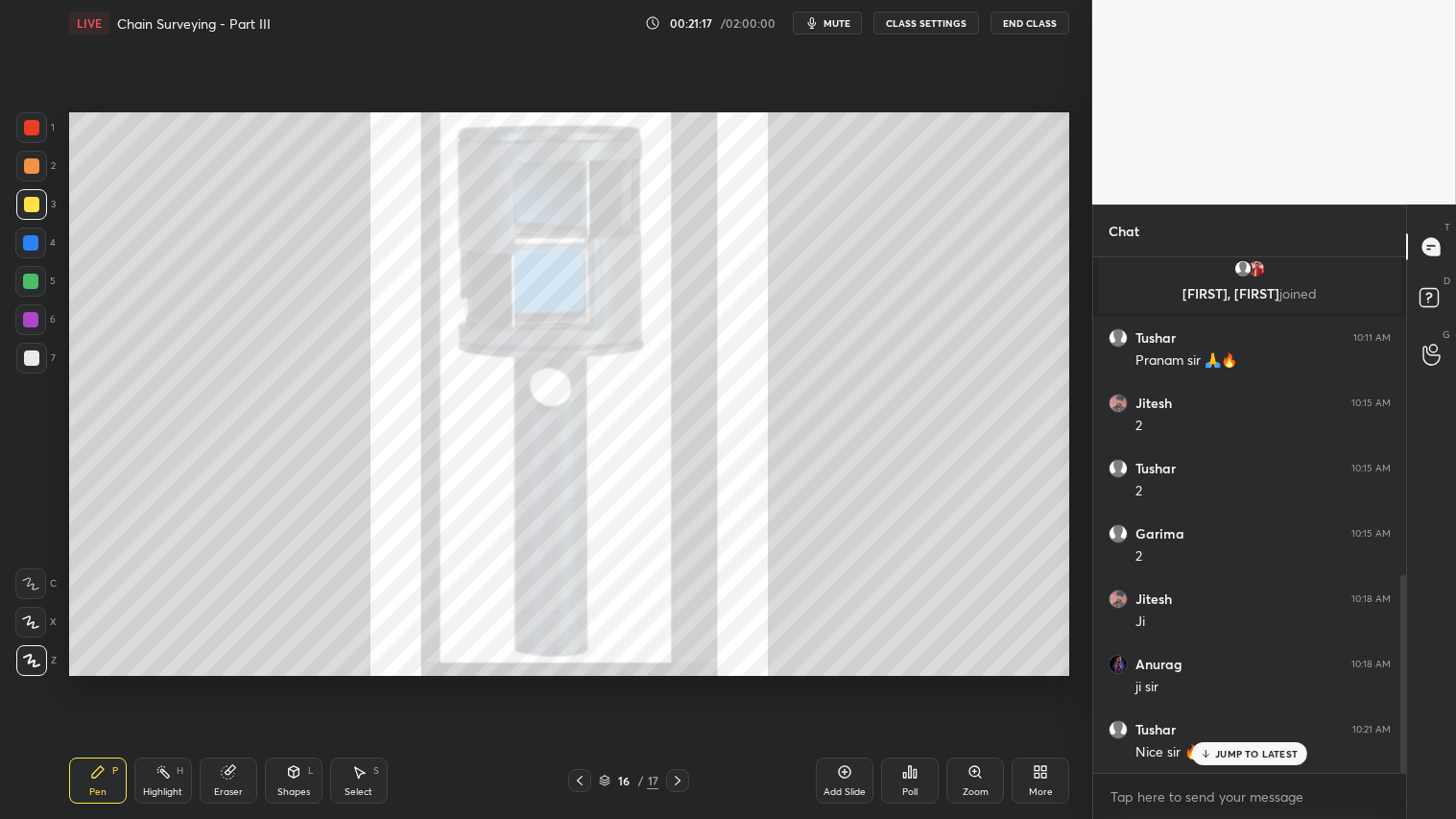 click 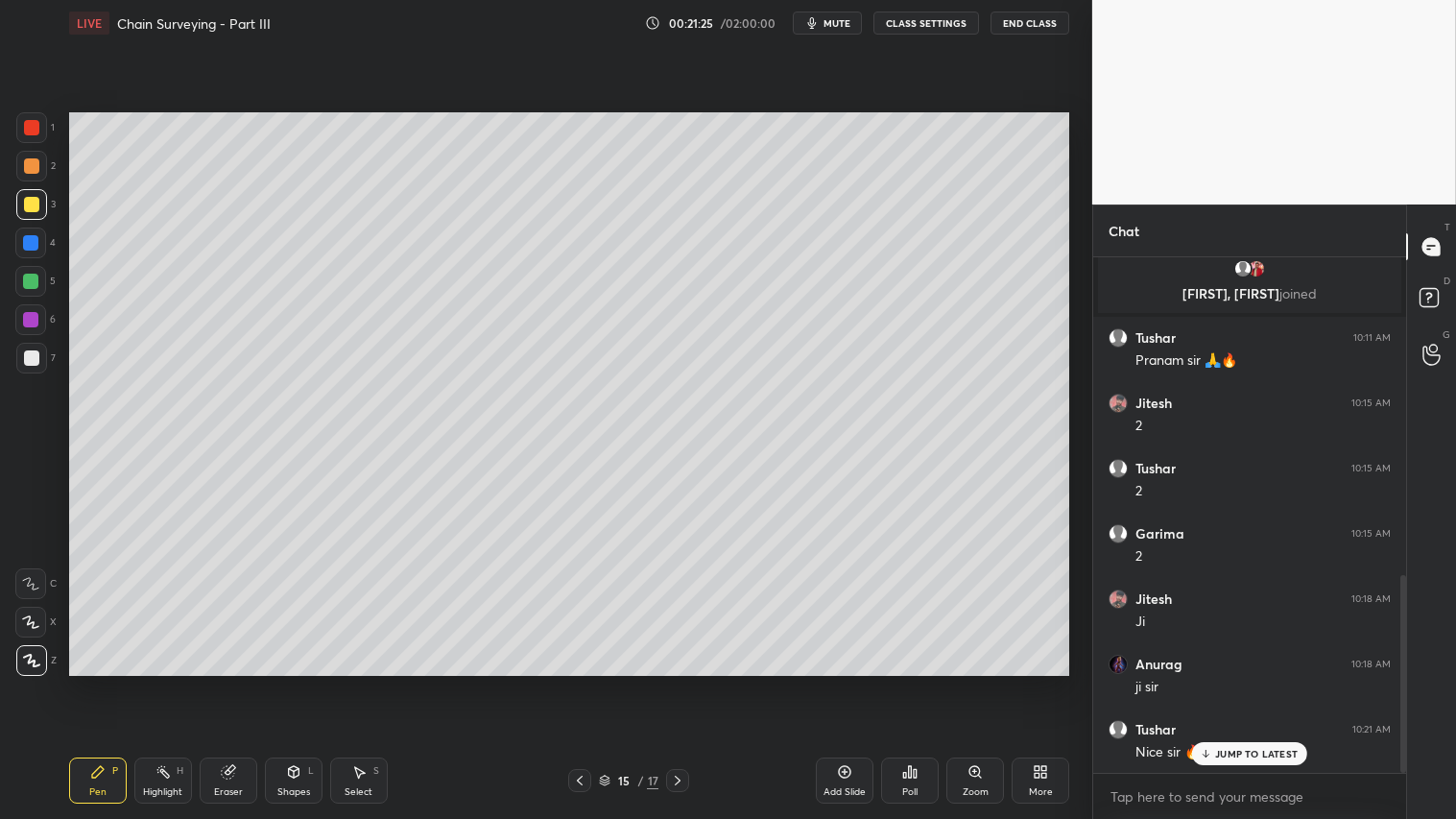 click at bounding box center (32, 358) 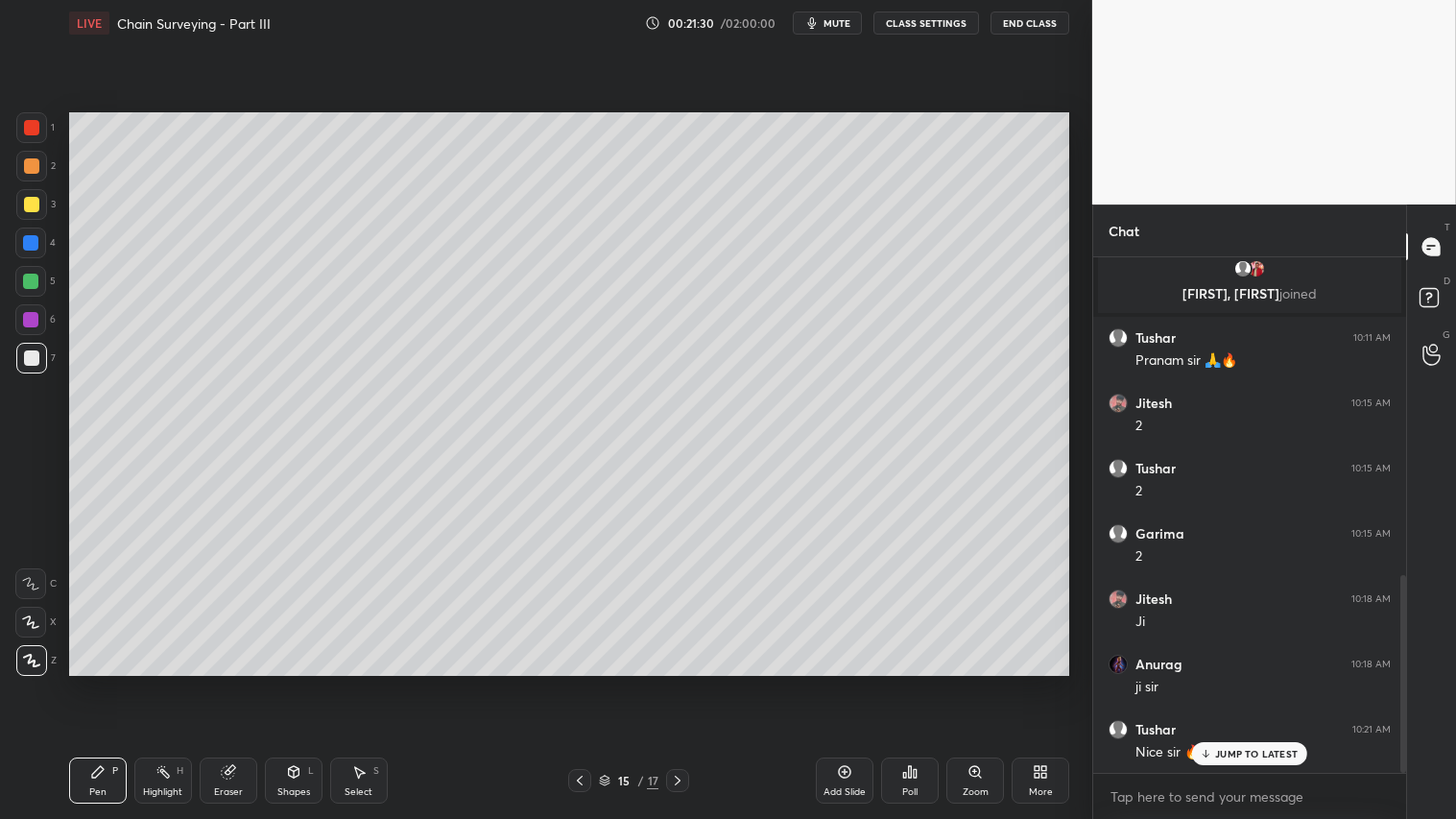 click 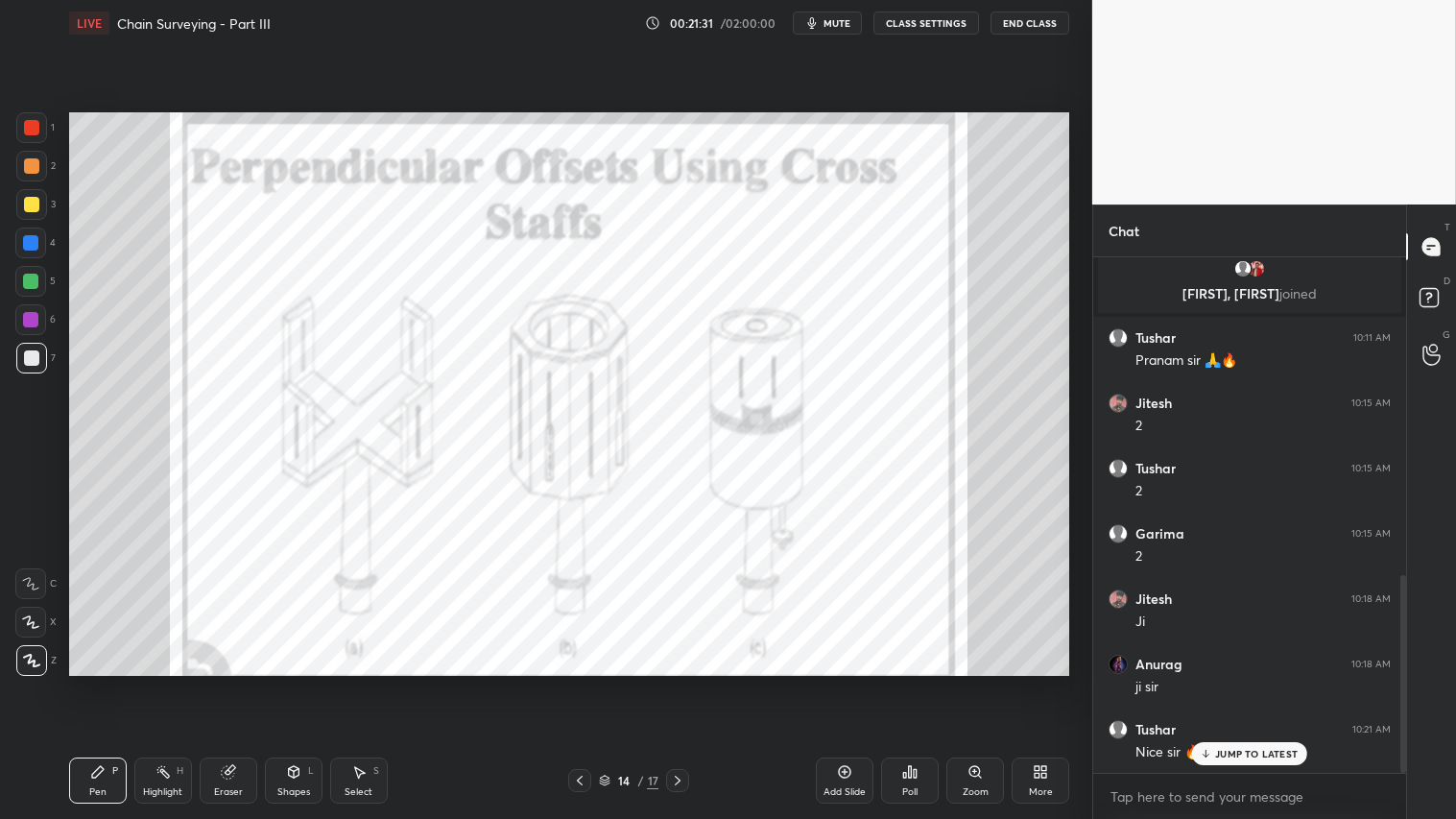 click 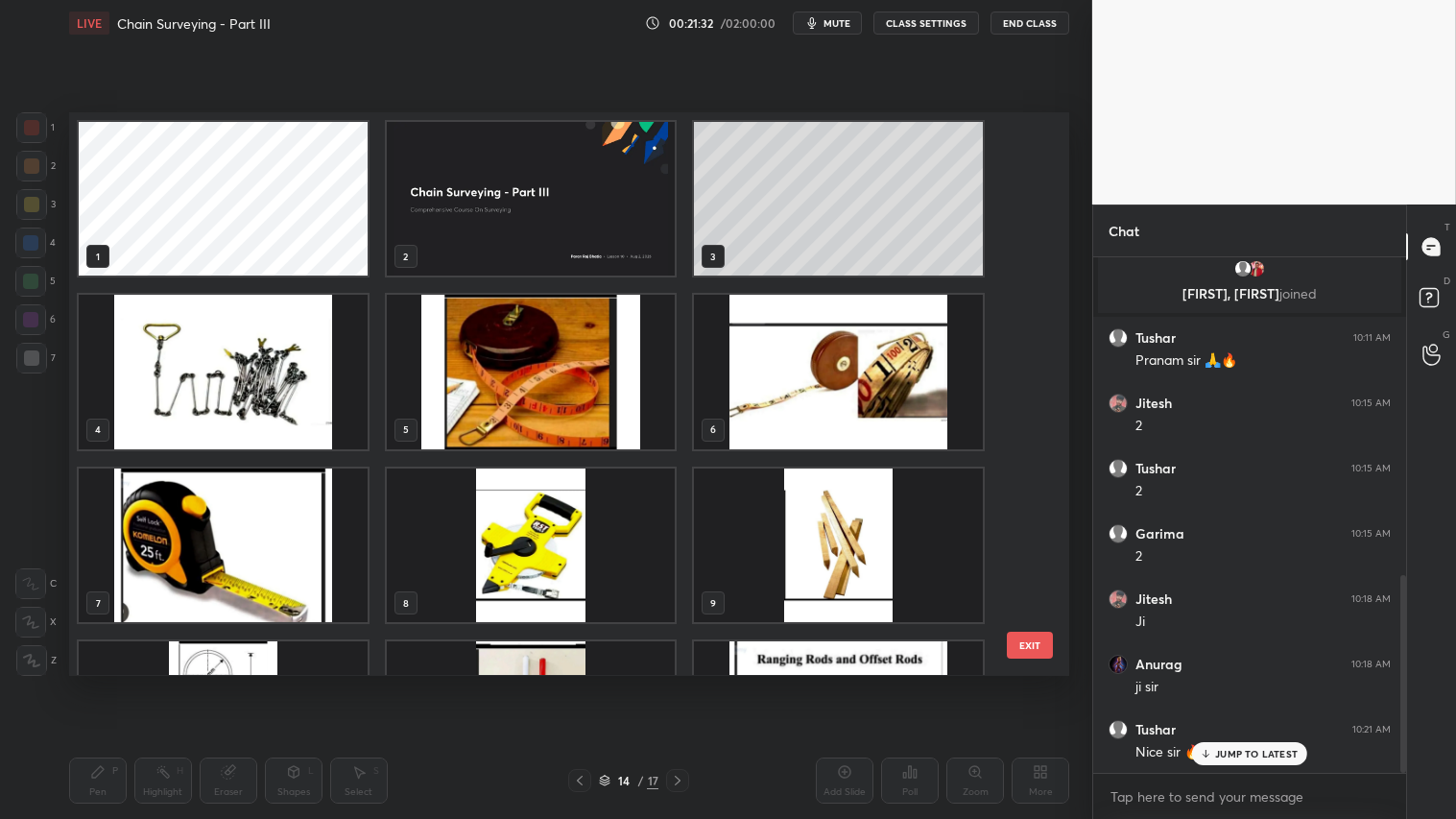 scroll, scrollTop: 302, scrollLeft: 0, axis: vertical 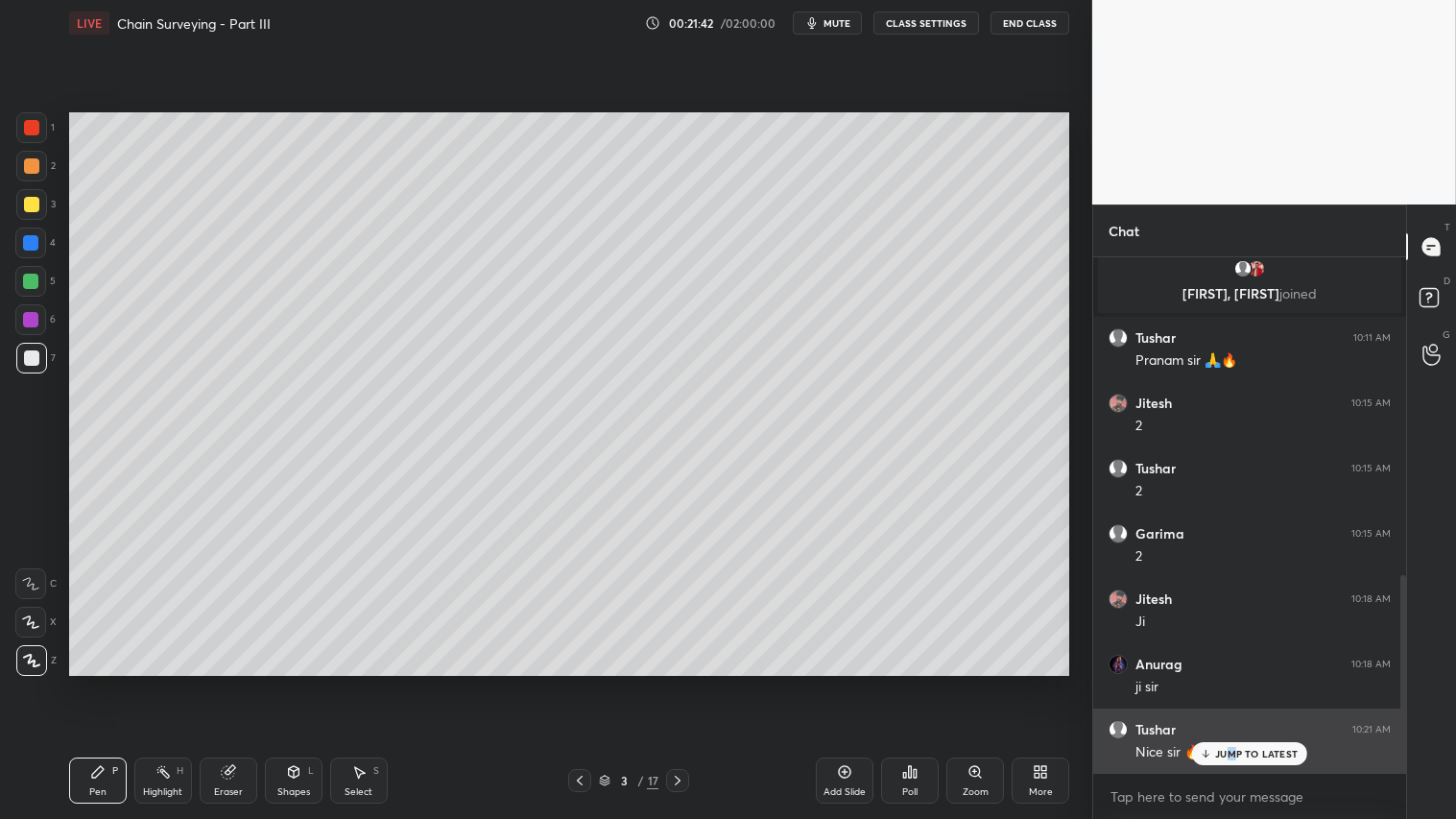 click on "JUMP TO LATEST" at bounding box center [1256, 754] 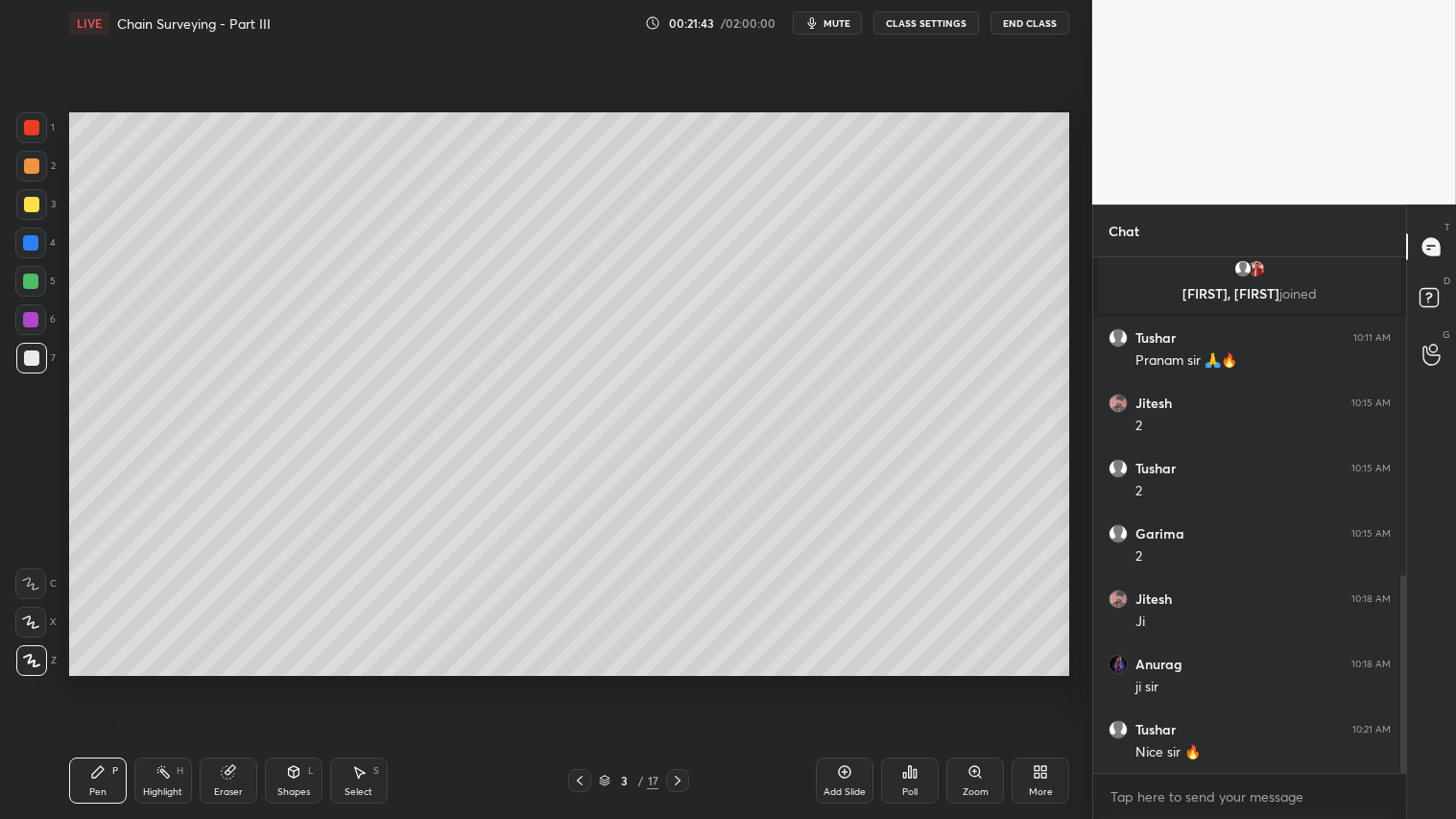 click at bounding box center [32, 358] 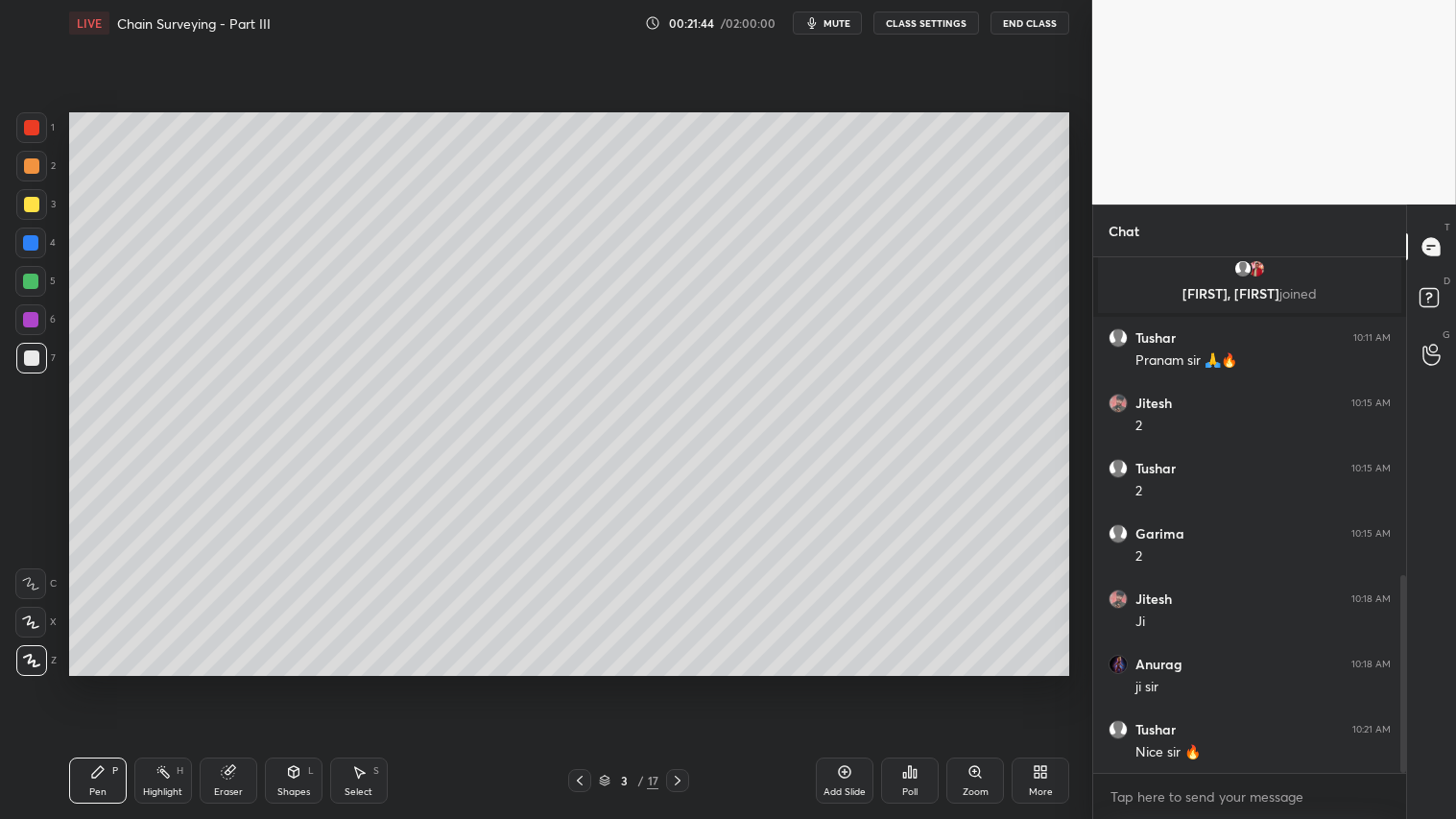 drag, startPoint x: 36, startPoint y: 158, endPoint x: 50, endPoint y: 205, distance: 49.0408 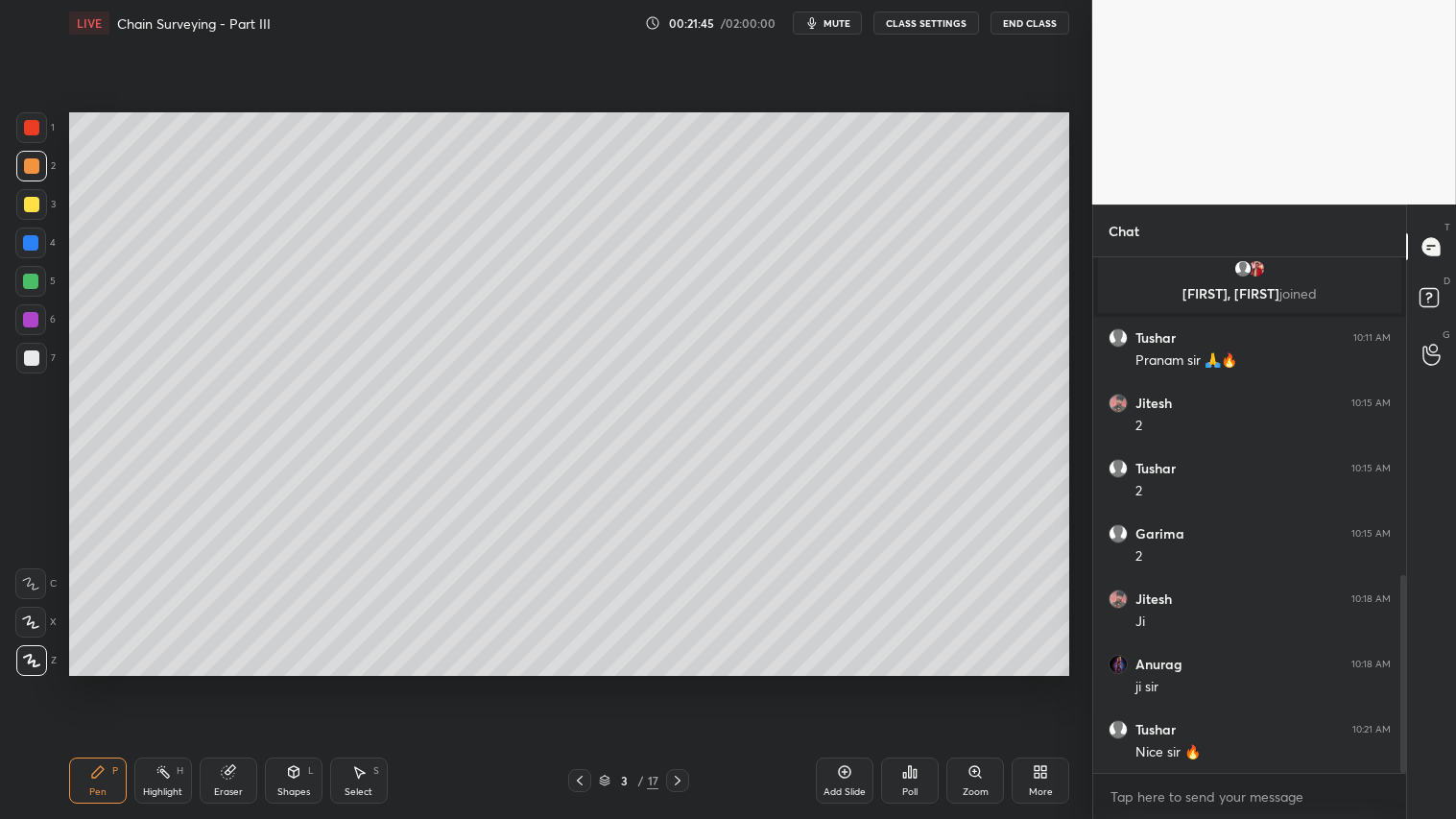 click on "Pen" at bounding box center [98, 792] 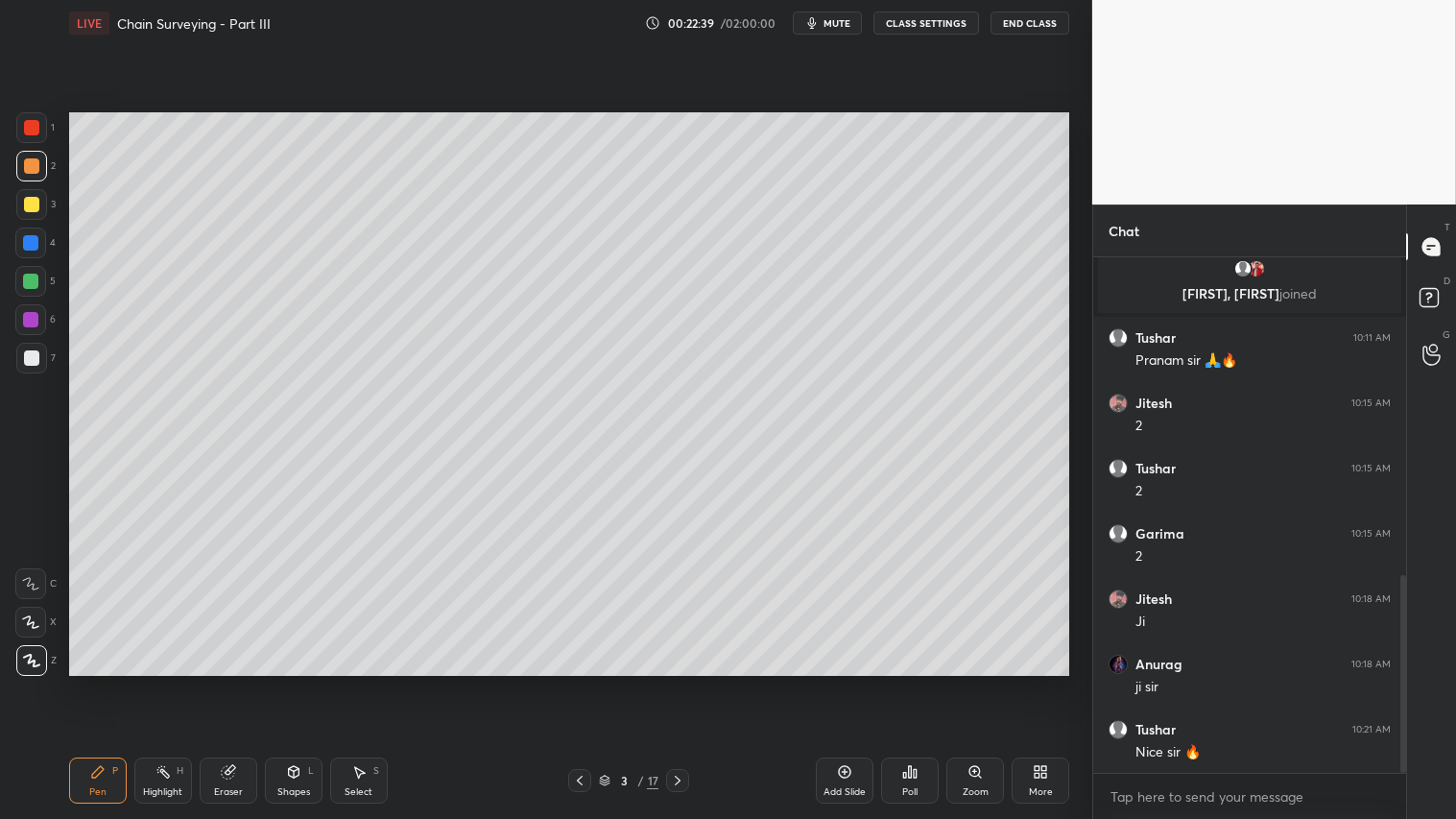 click 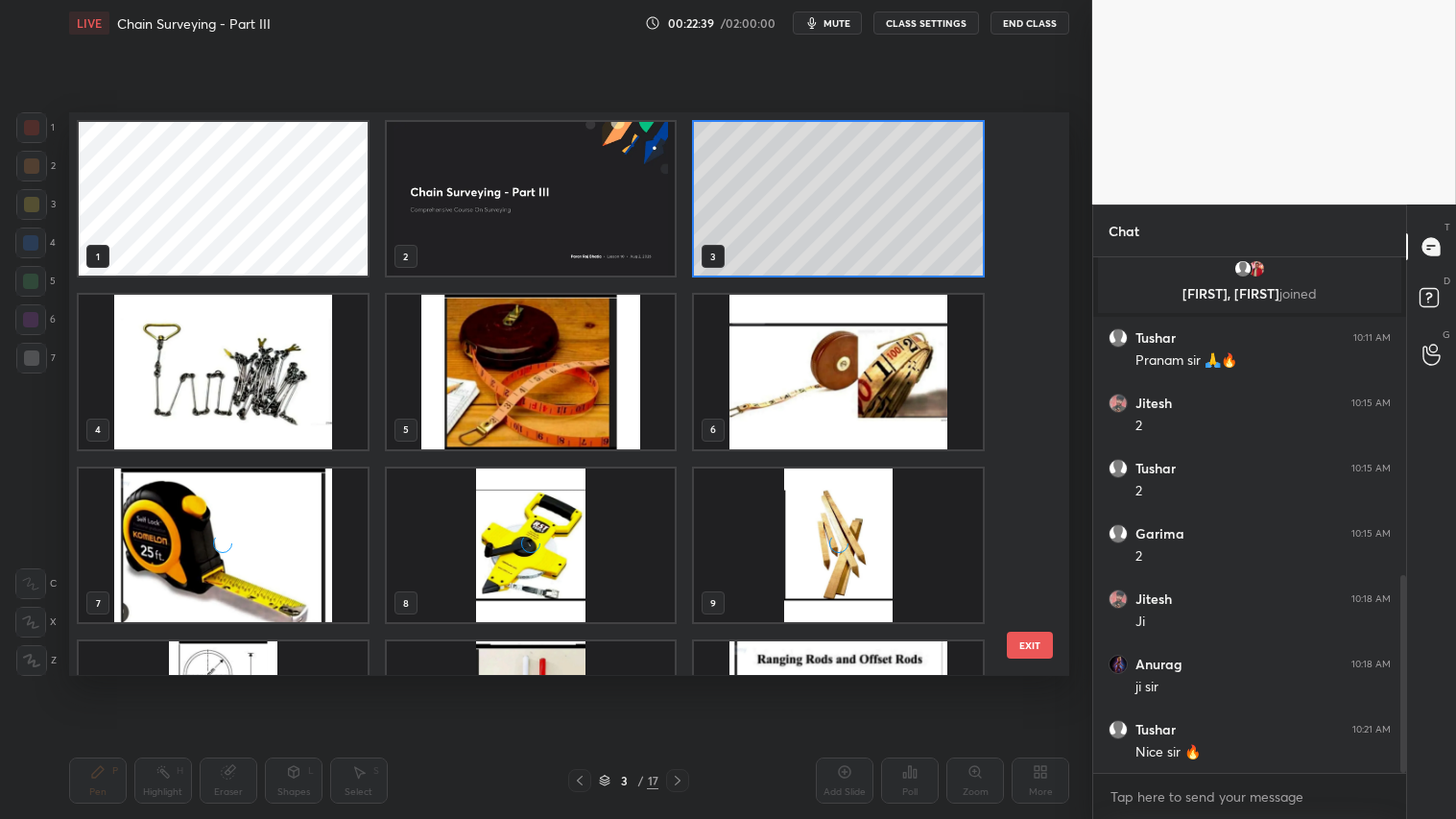 scroll, scrollTop: 5, scrollLeft: 11, axis: both 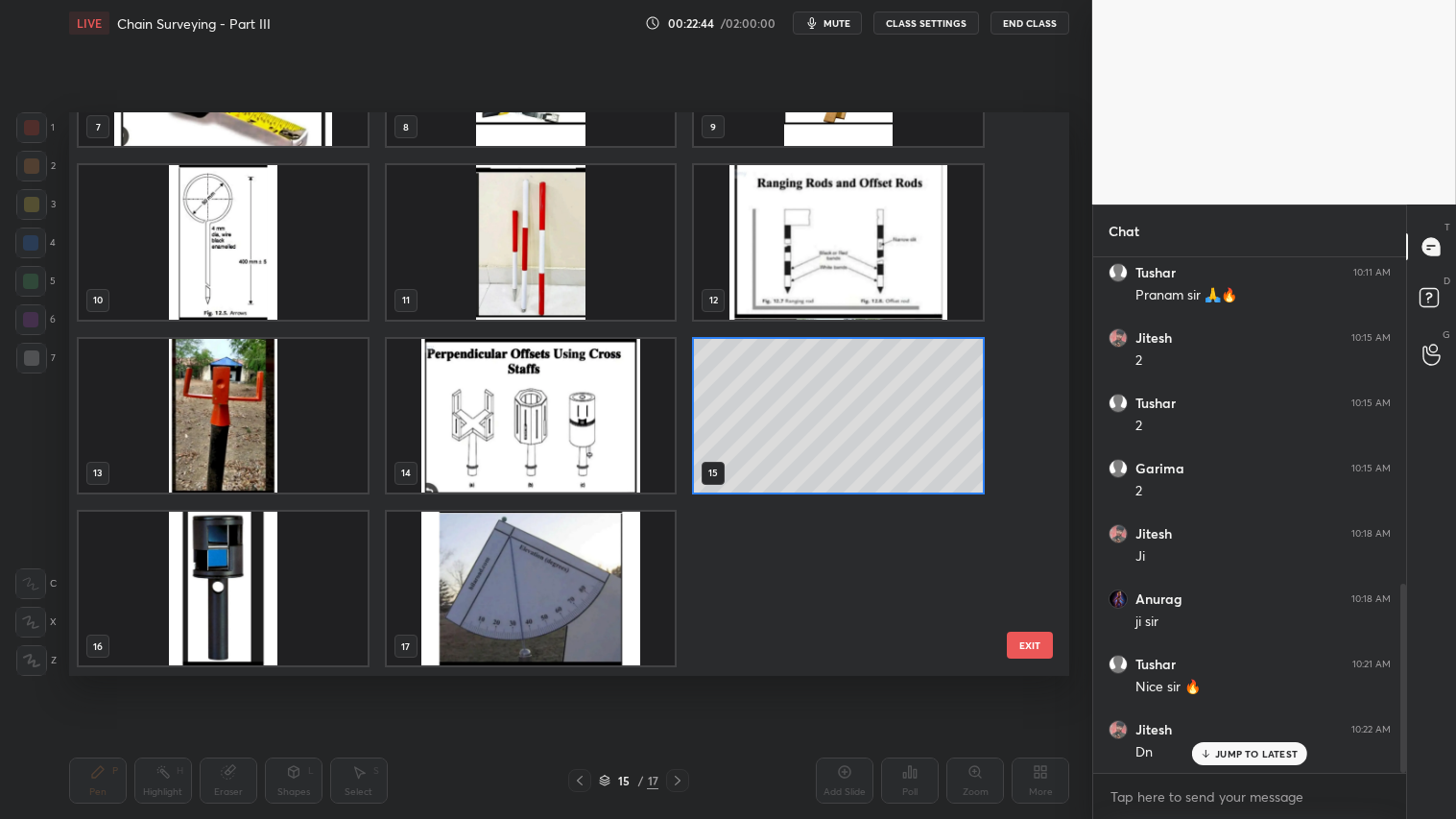 click at bounding box center (530, 416) 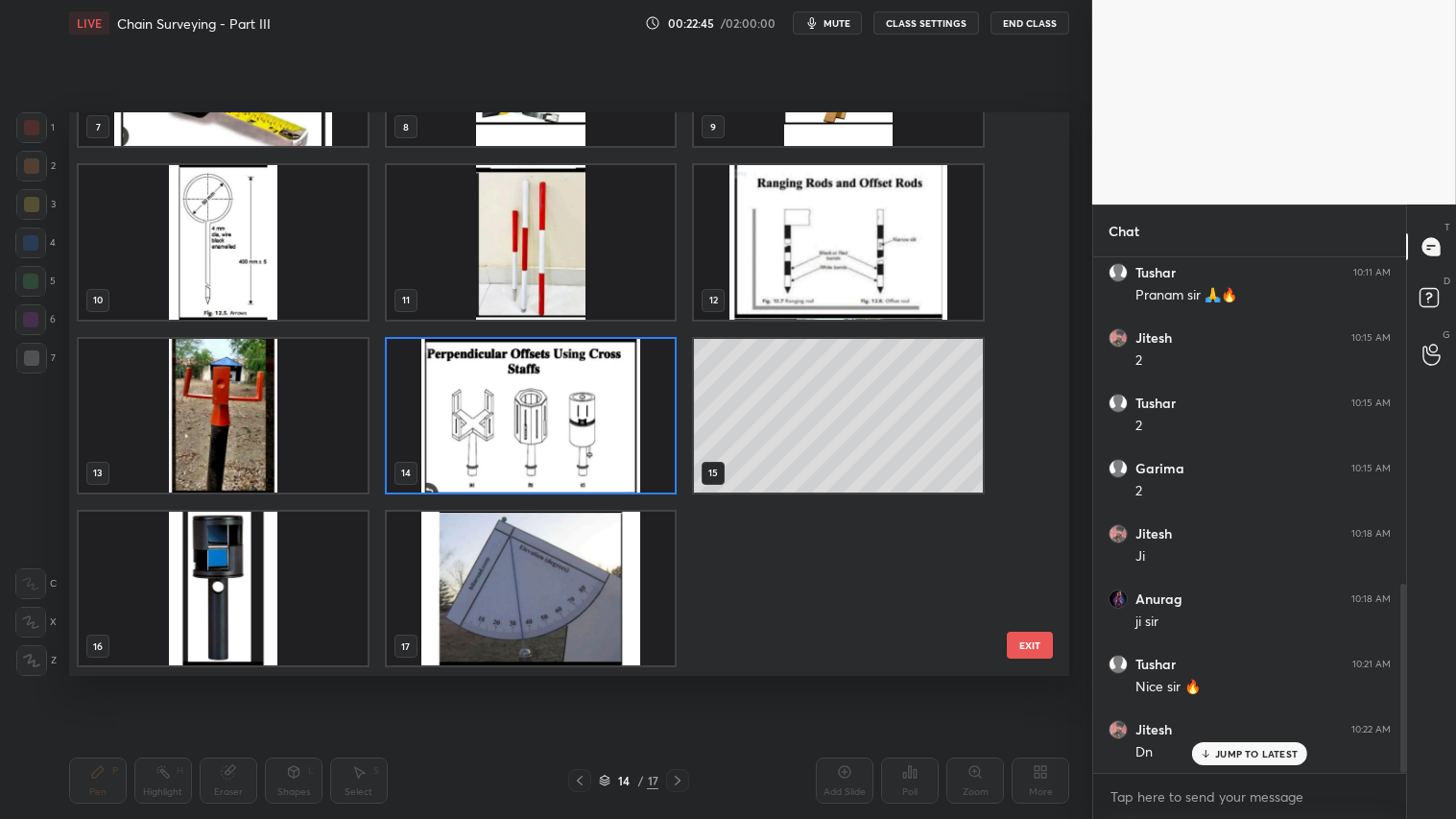 click on "EXIT" at bounding box center [1030, 645] 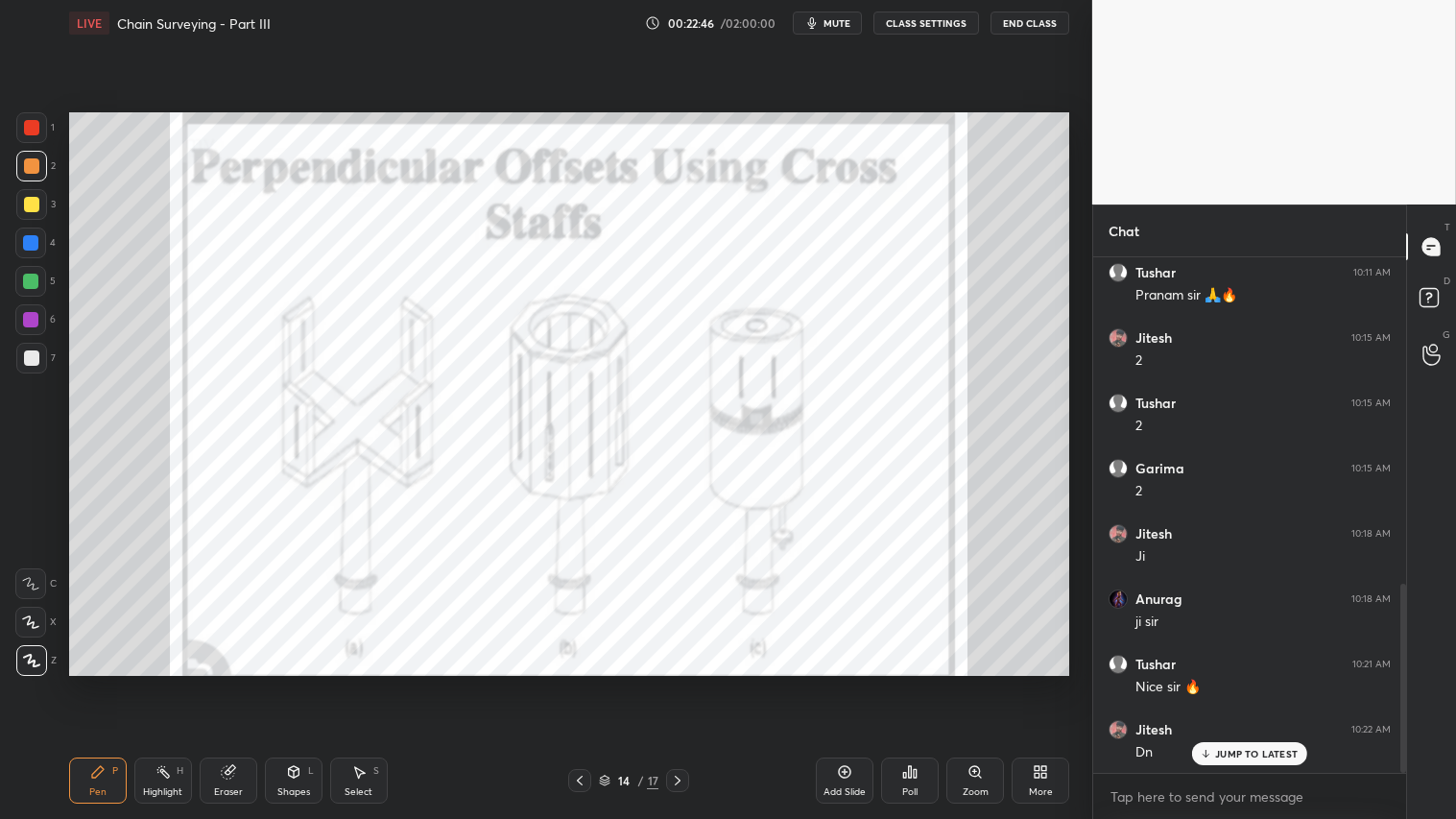 click 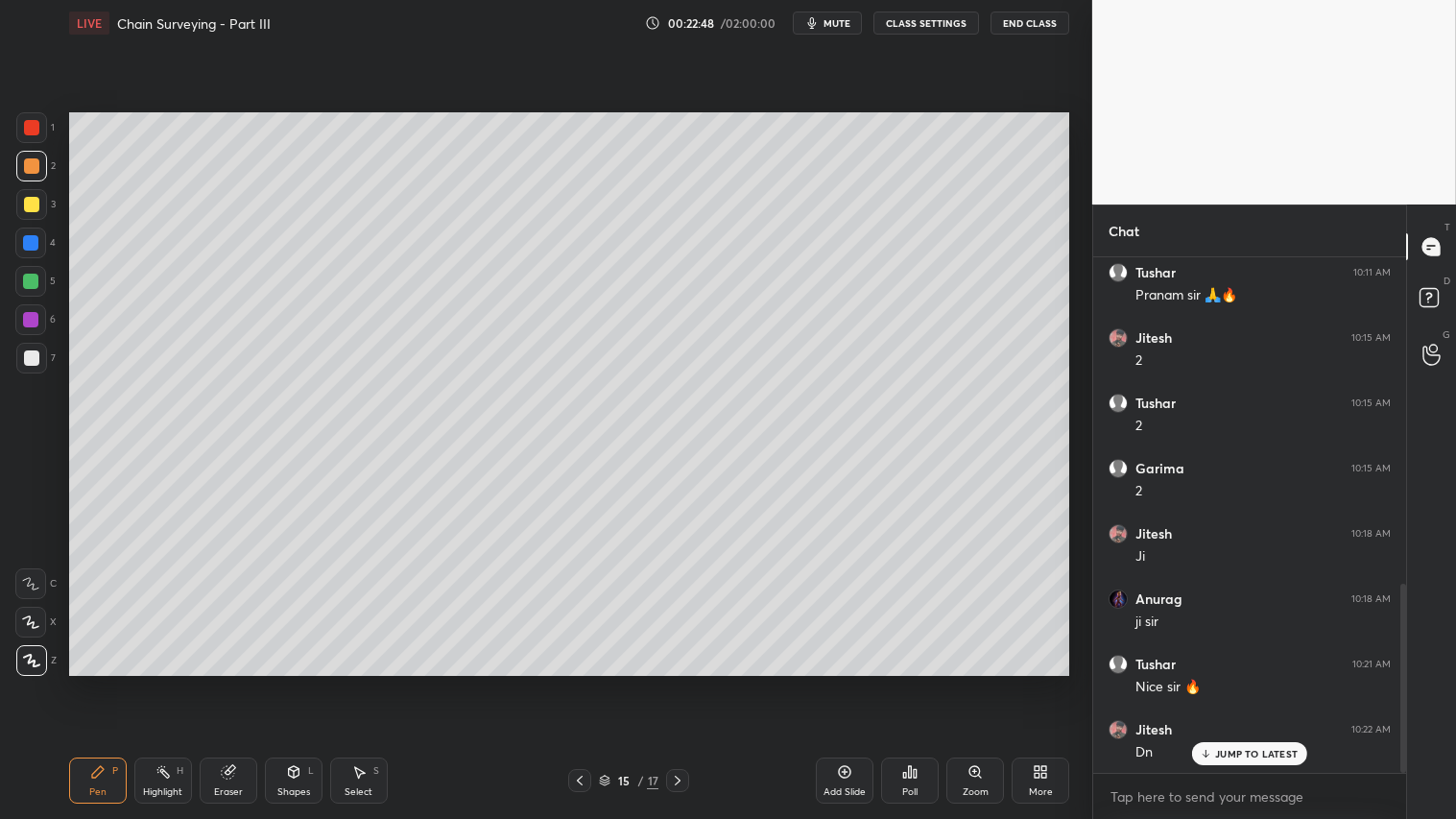 click 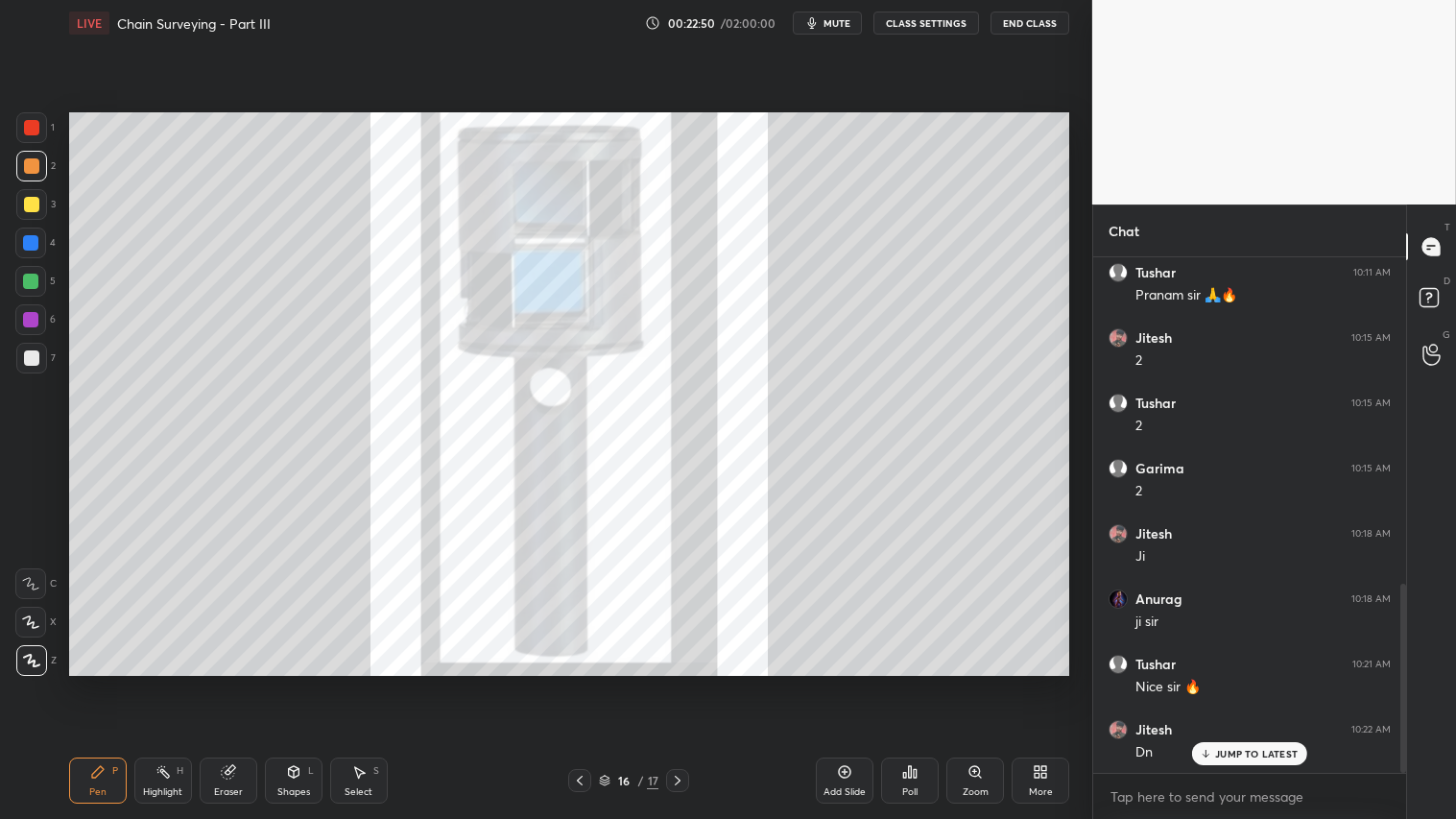 click 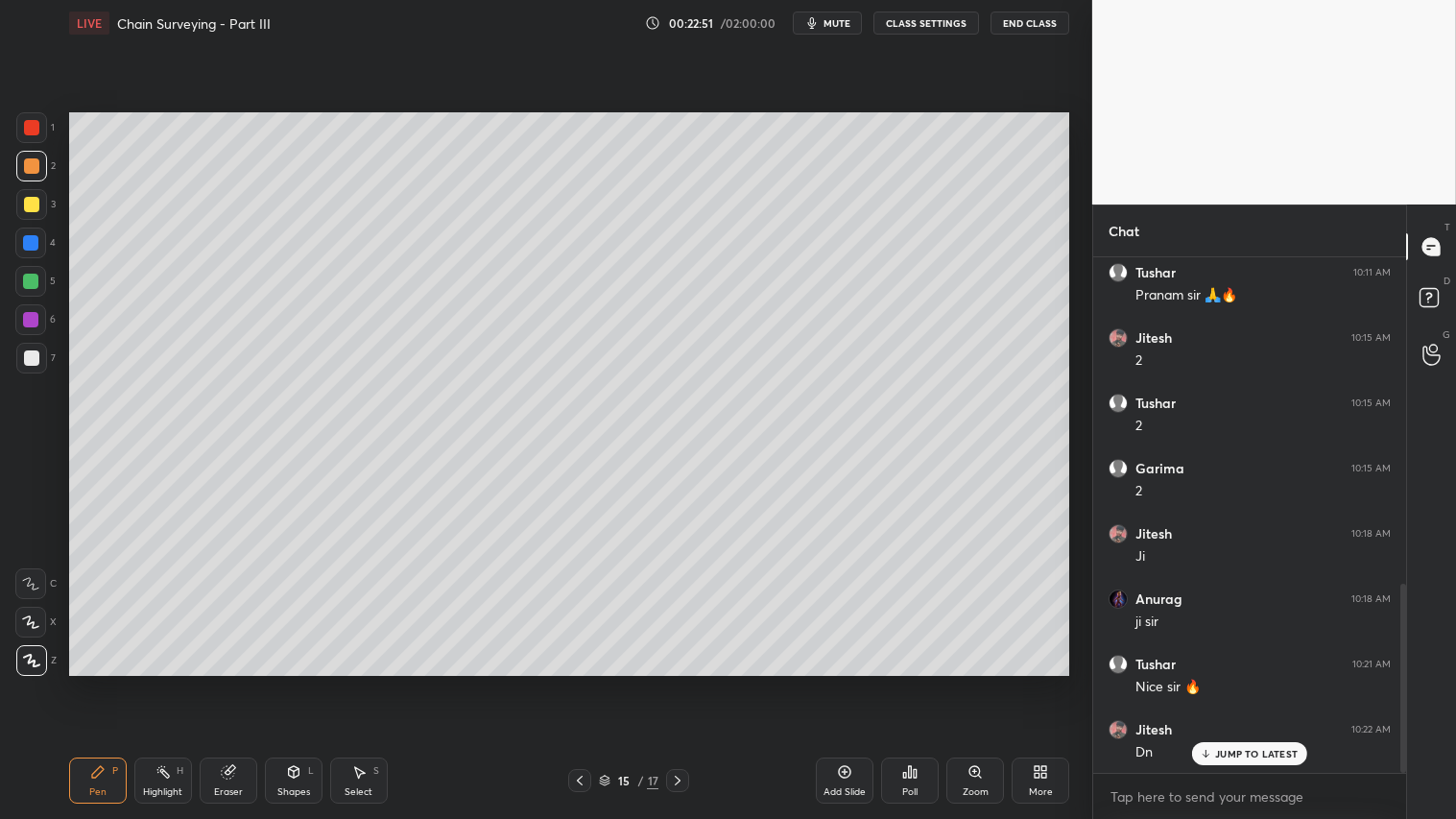drag, startPoint x: 838, startPoint y: 780, endPoint x: 829, endPoint y: 771, distance: 12.727922 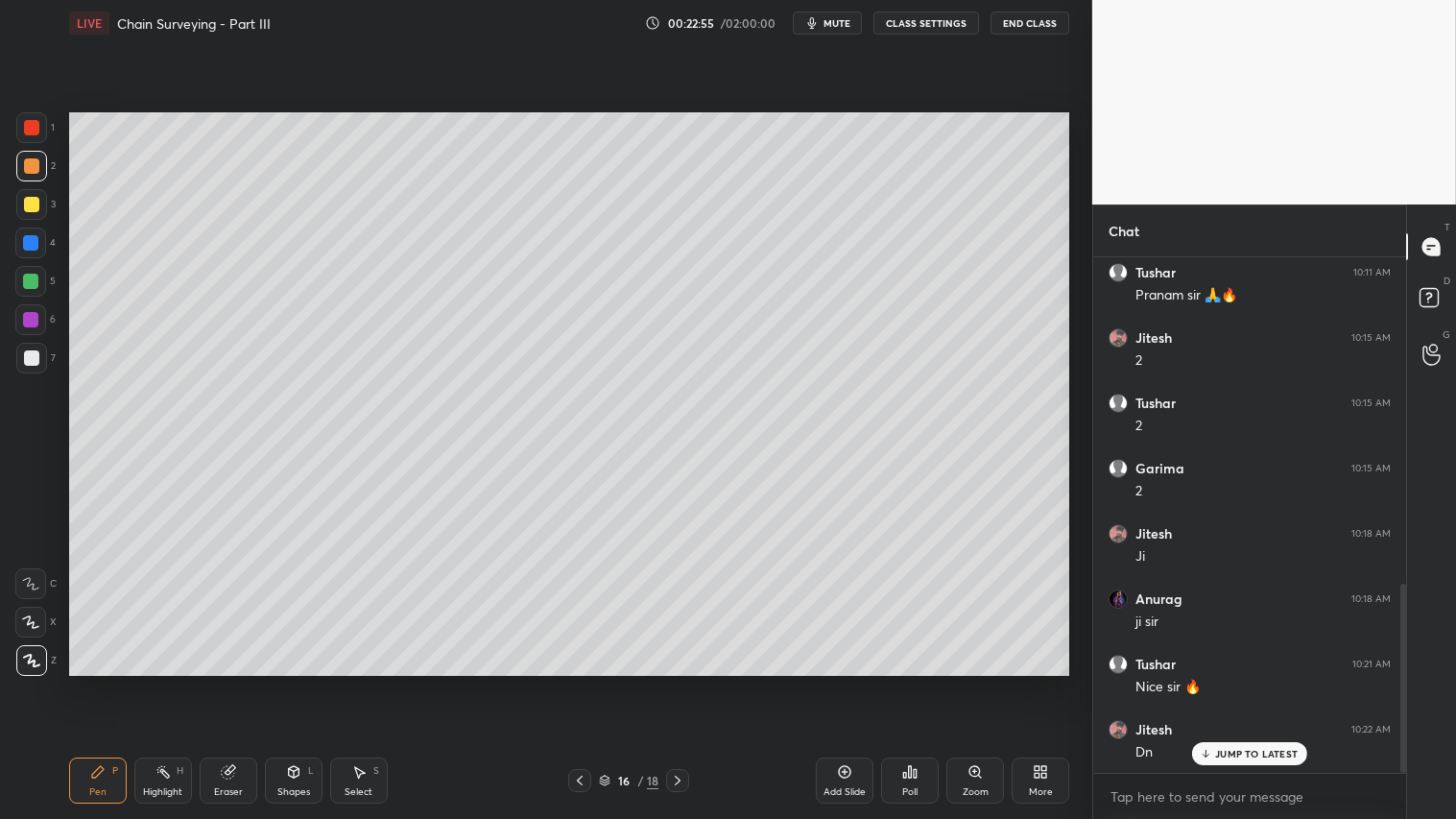 click on "Pen P" at bounding box center (98, 781) 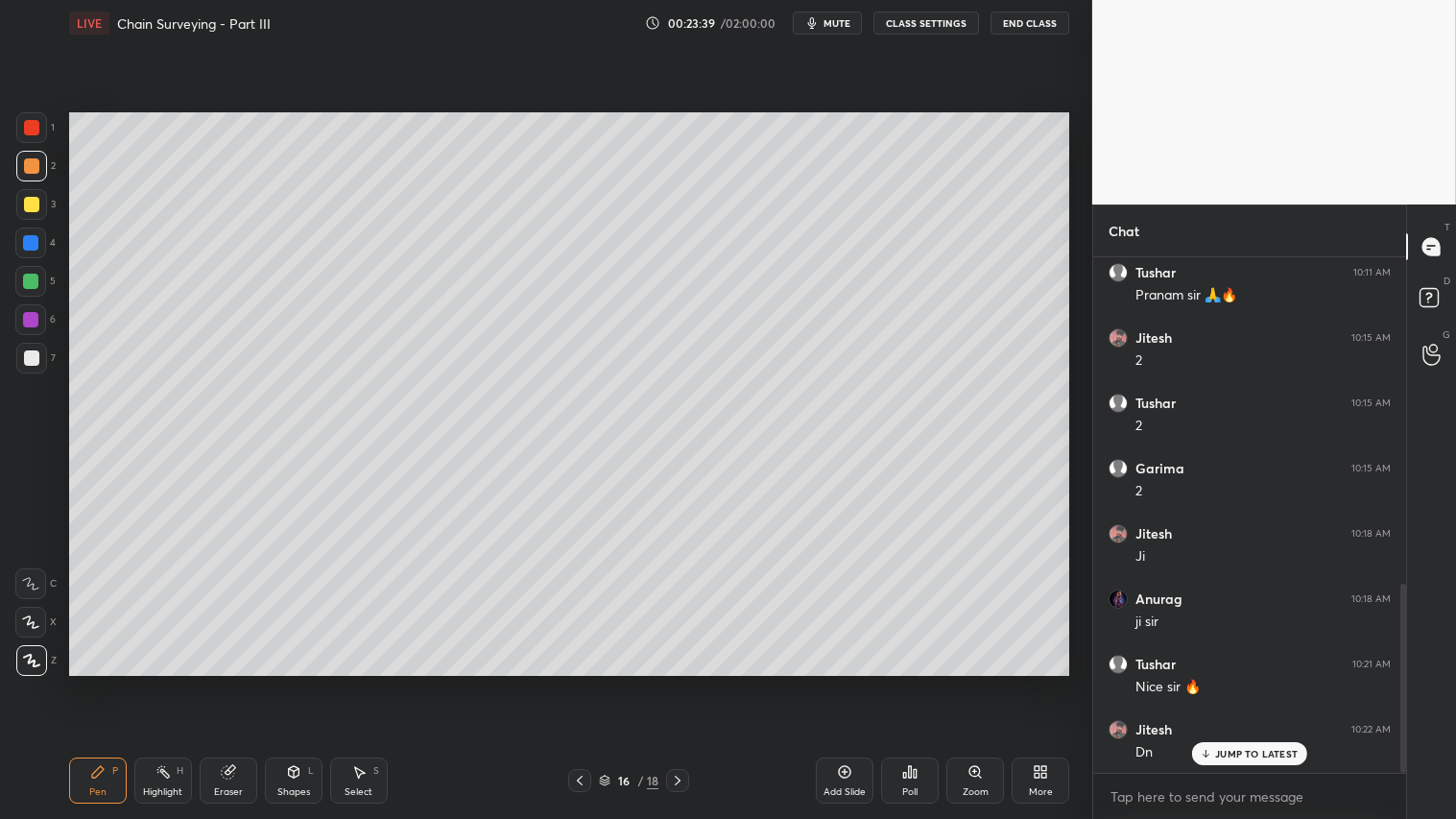 click on "[USER] 10:00 AM Good morning sir 🙏❣ [USER] 10:00 AM Good Morning Sir [USER], [USER]  joined You 10:02 AM joining within a min Pin message [USER]  joined [USER] 10:04 AM Good morning sir [USER] 10:04 AM good morning sir [USER] 10:05 AM Ji [USER] 10:05 AM Clr sir [USER], [USER]  joined [USER] 10:11 AM Pranam sir 🙏🔥 [USER] 10:15 AM 2 [USER] 10:15 AM 2 [USER] [USER] 10:15 AM 2 [USER] 10:18 AM Ji [USER] 10:18 AM ji sir [USER] 10:21 AM Nice sir 🔥 [USER] 10:22 AM Dn JUMP TO LATEST" at bounding box center [1250, 515] 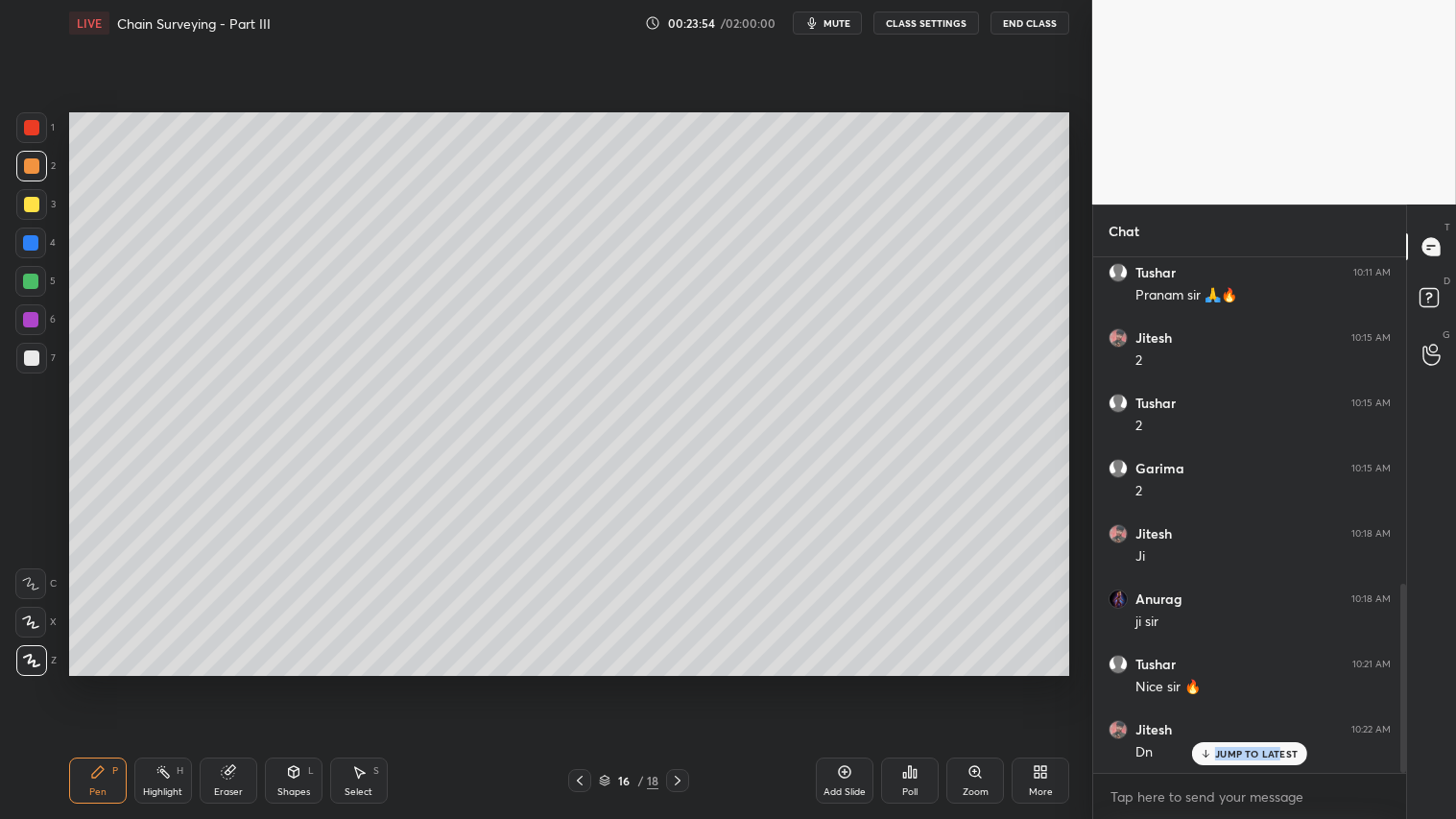 click on "Eraser" at bounding box center [228, 792] 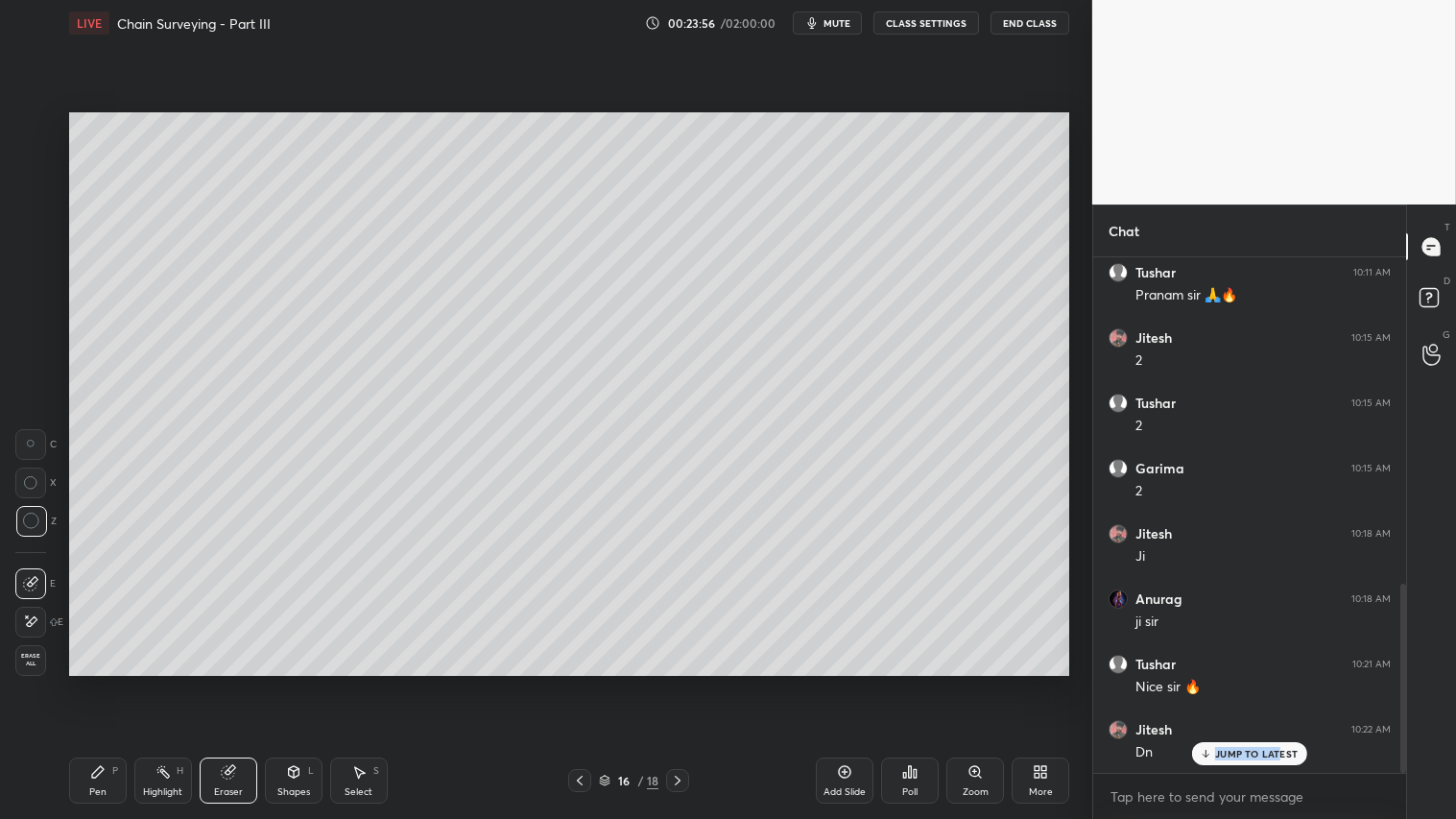 click on "Pen" at bounding box center (98, 792) 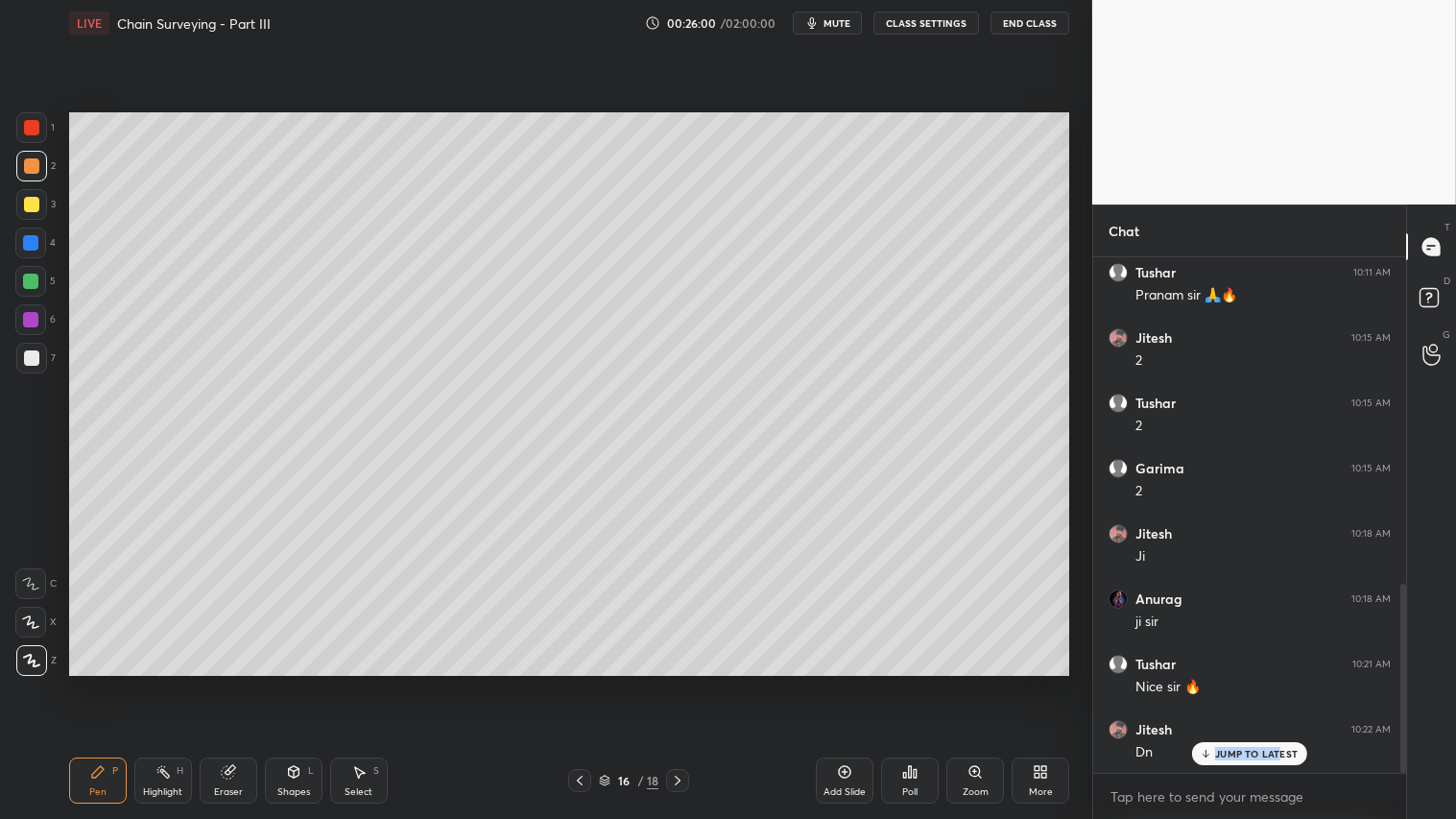 click 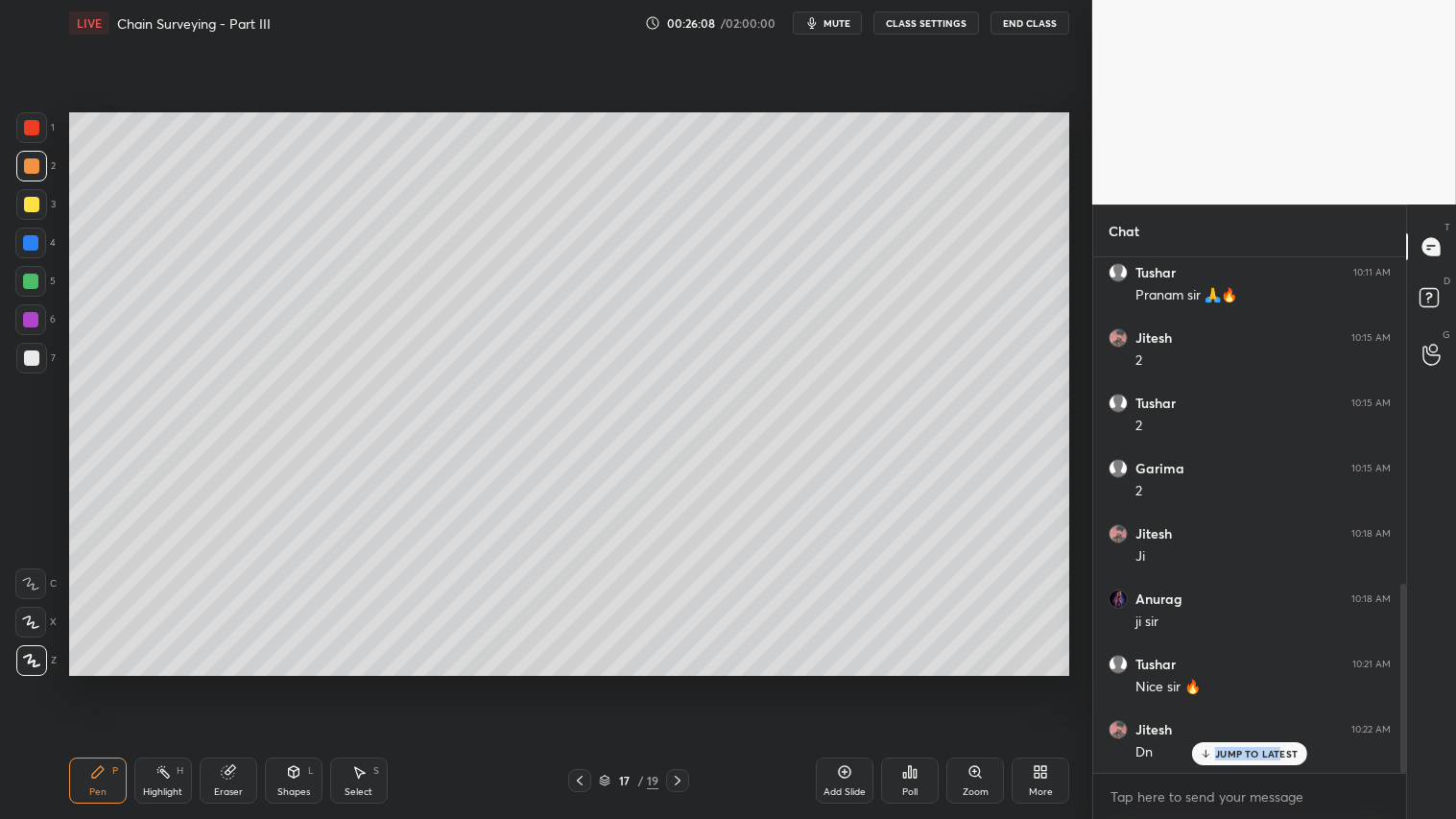click at bounding box center [32, 205] 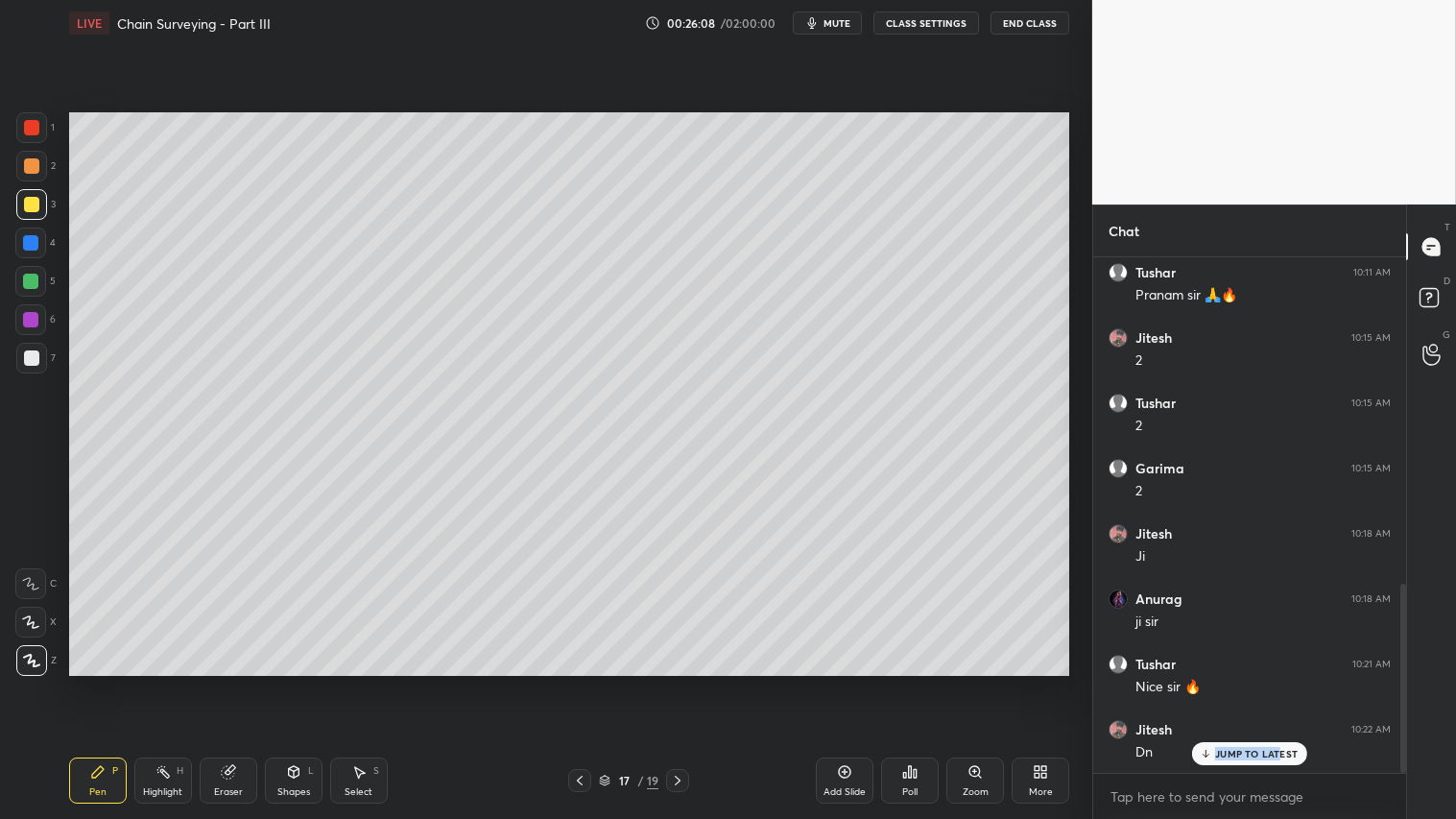 click 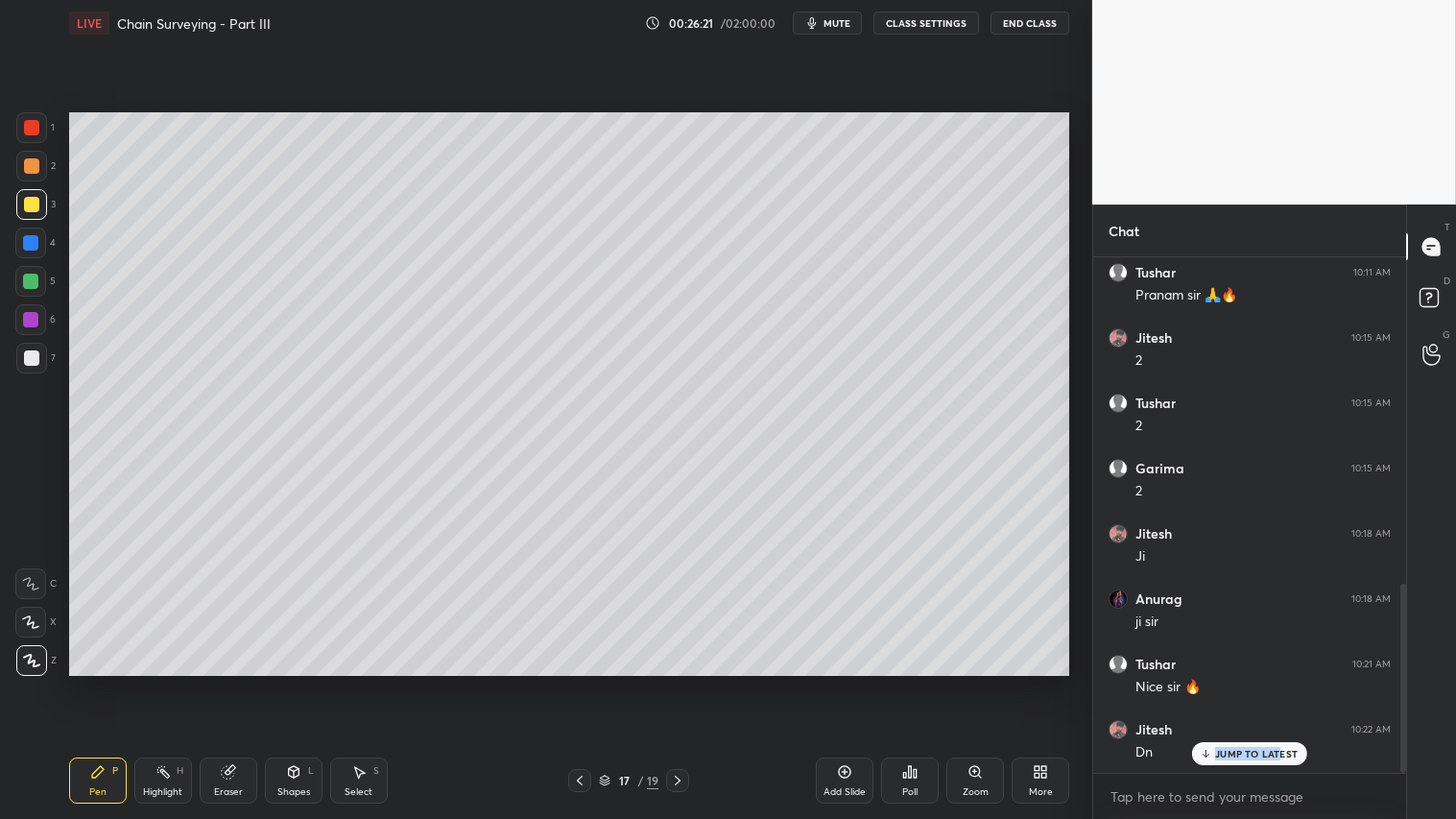 click 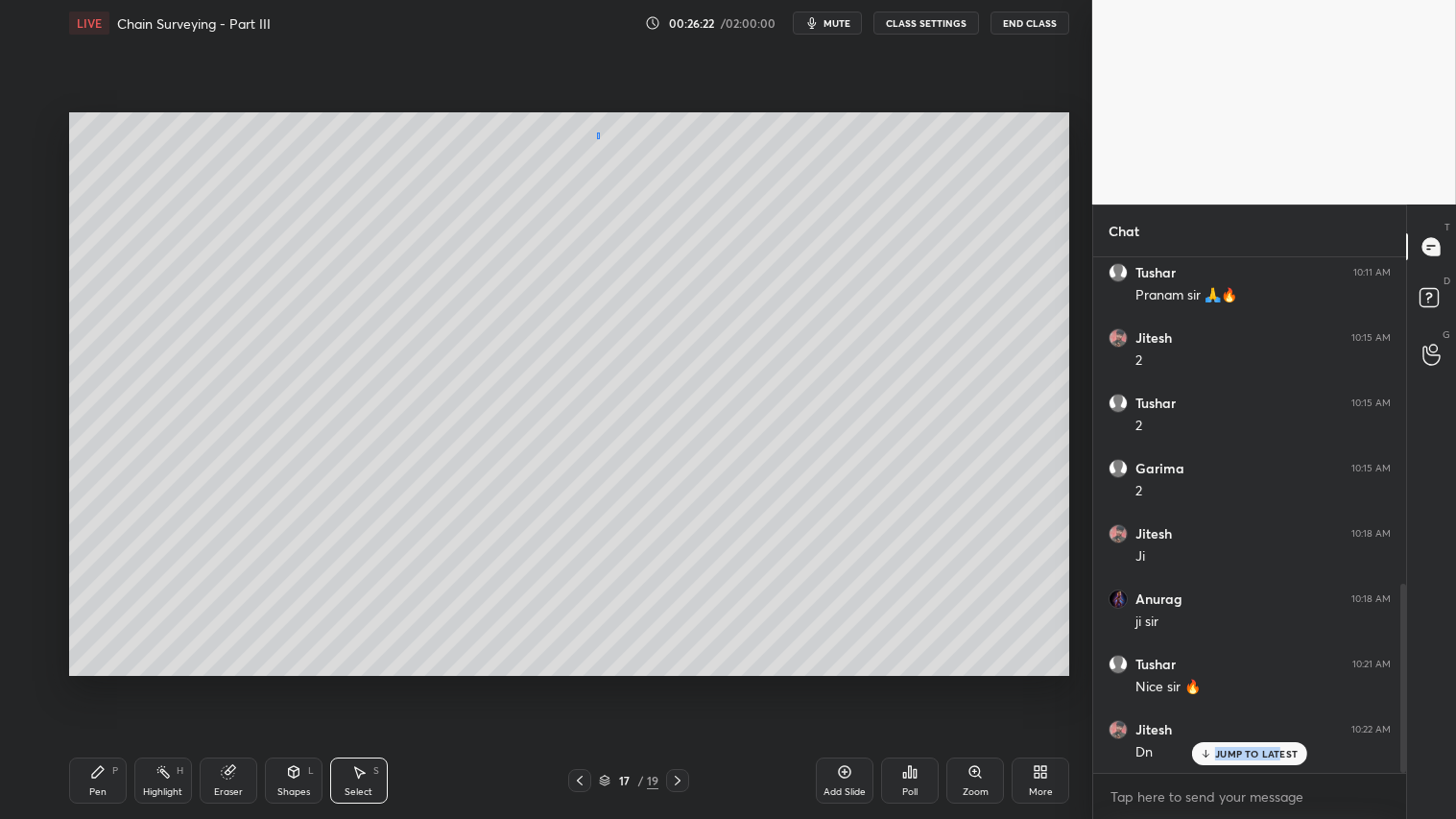 drag, startPoint x: 597, startPoint y: 139, endPoint x: 695, endPoint y: 195, distance: 112.87161 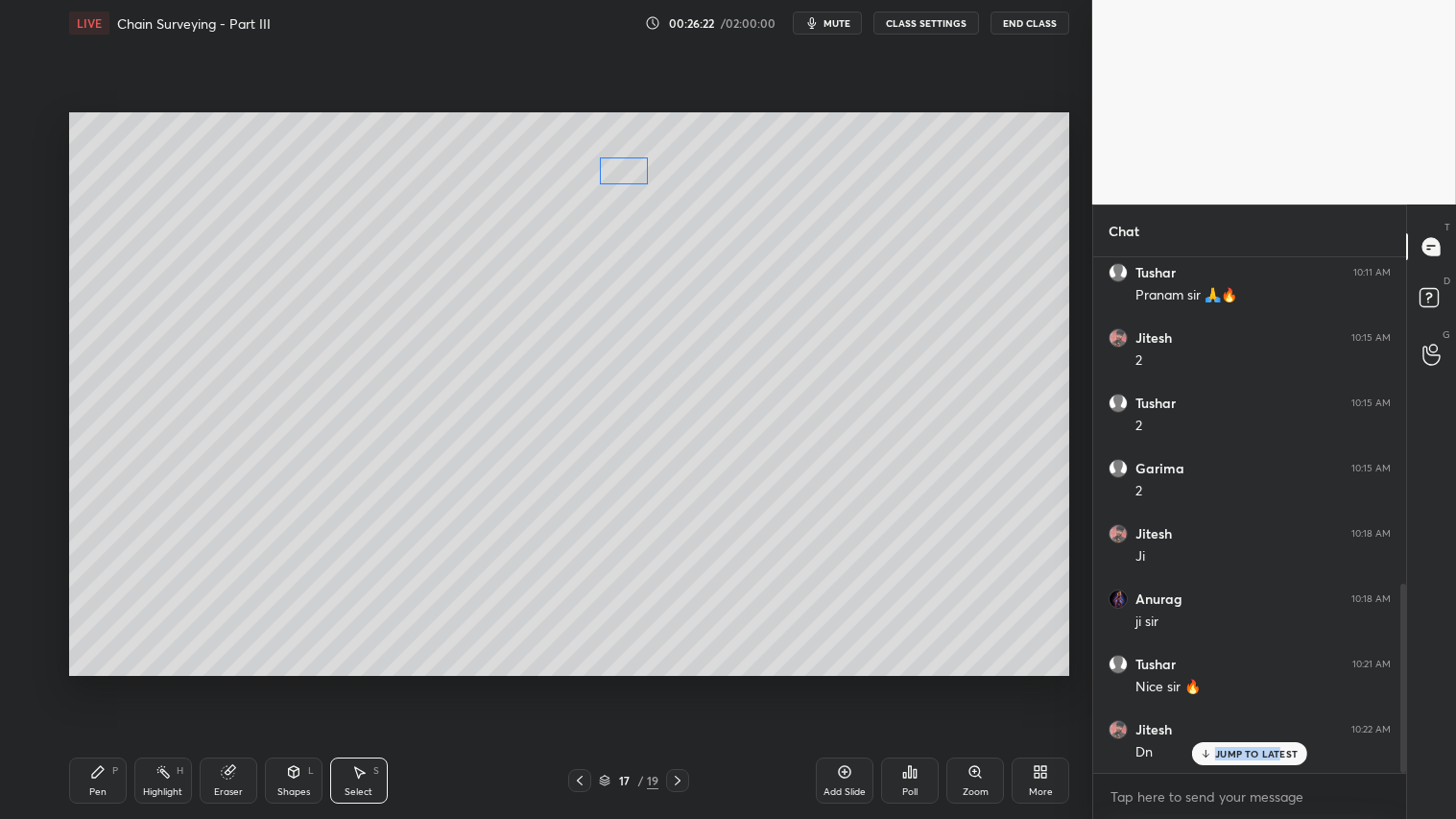 click on "0 ° Undo Copy Paste here Duplicate Duplicate to new slide Delete" at bounding box center [569, 394] 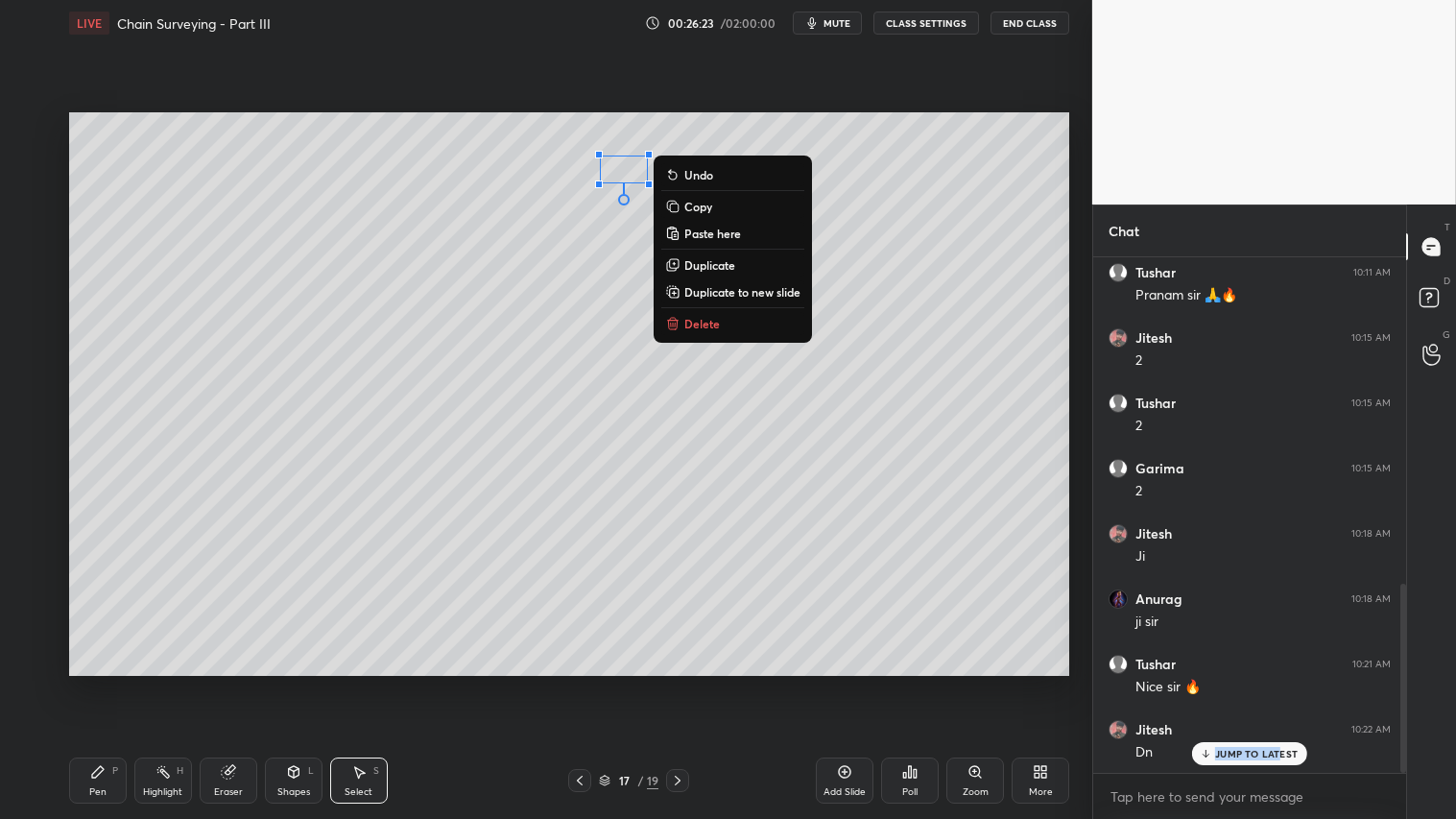 click 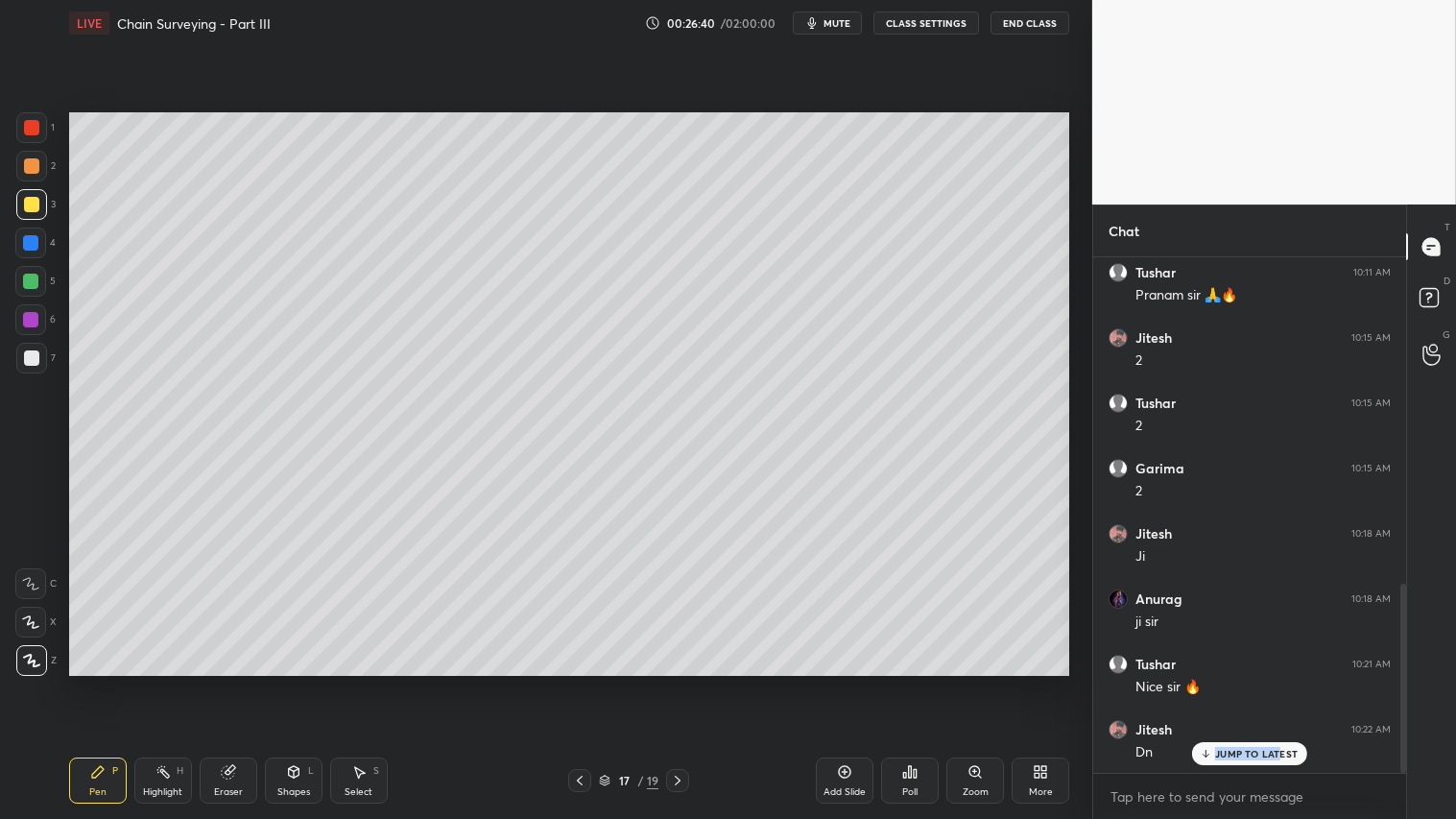 click at bounding box center [580, 781] 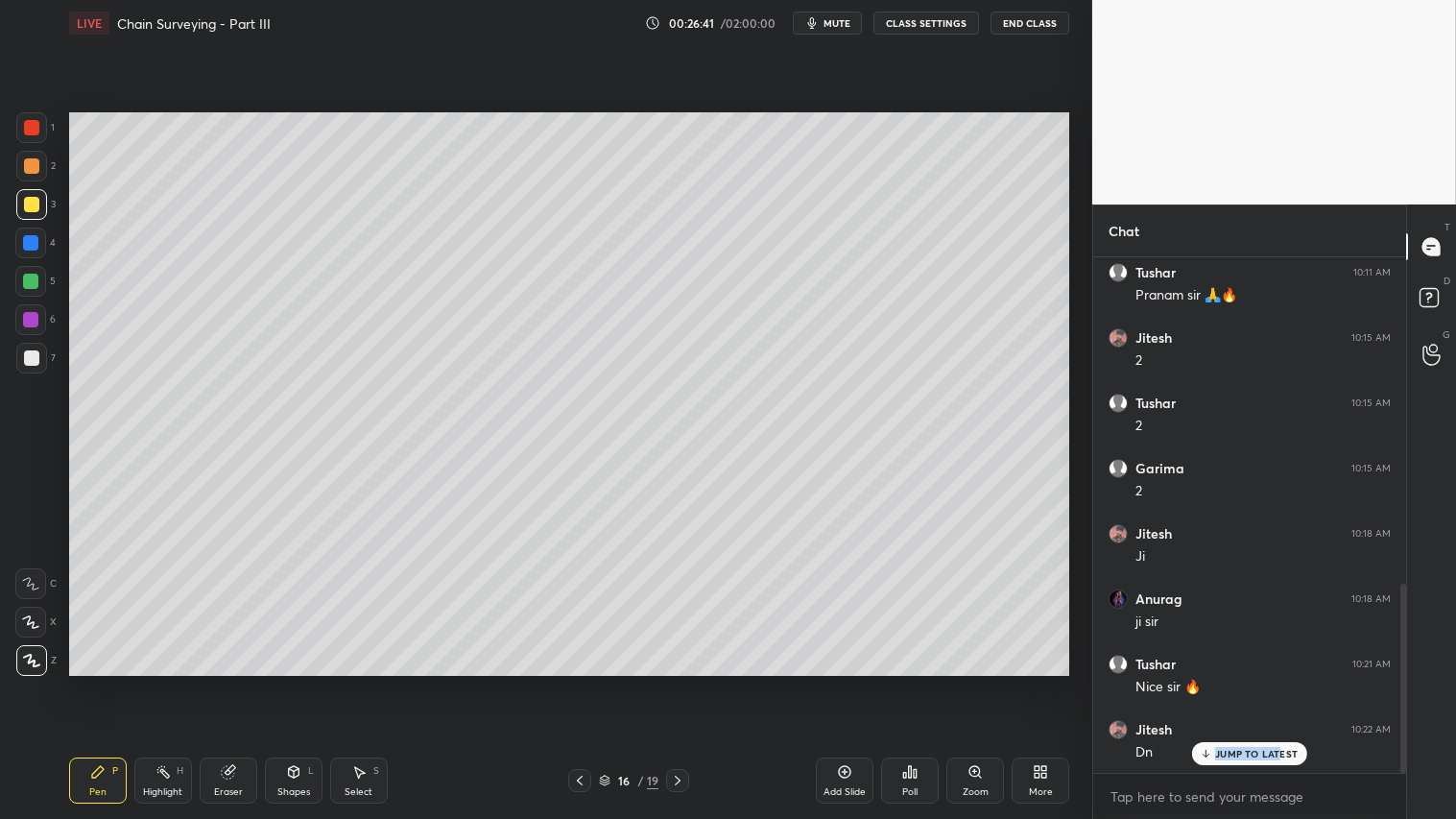 click 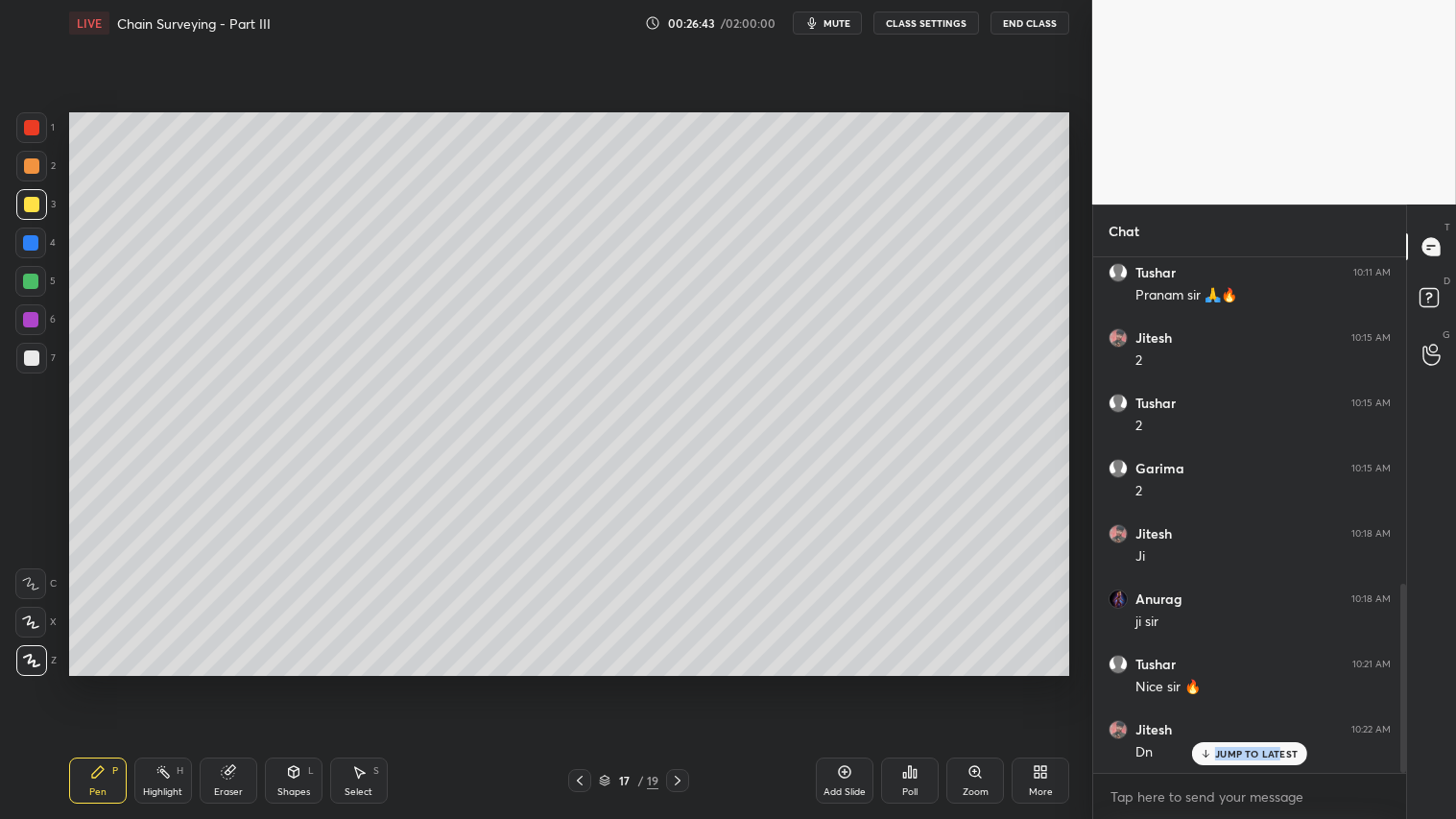 click at bounding box center (32, 166) 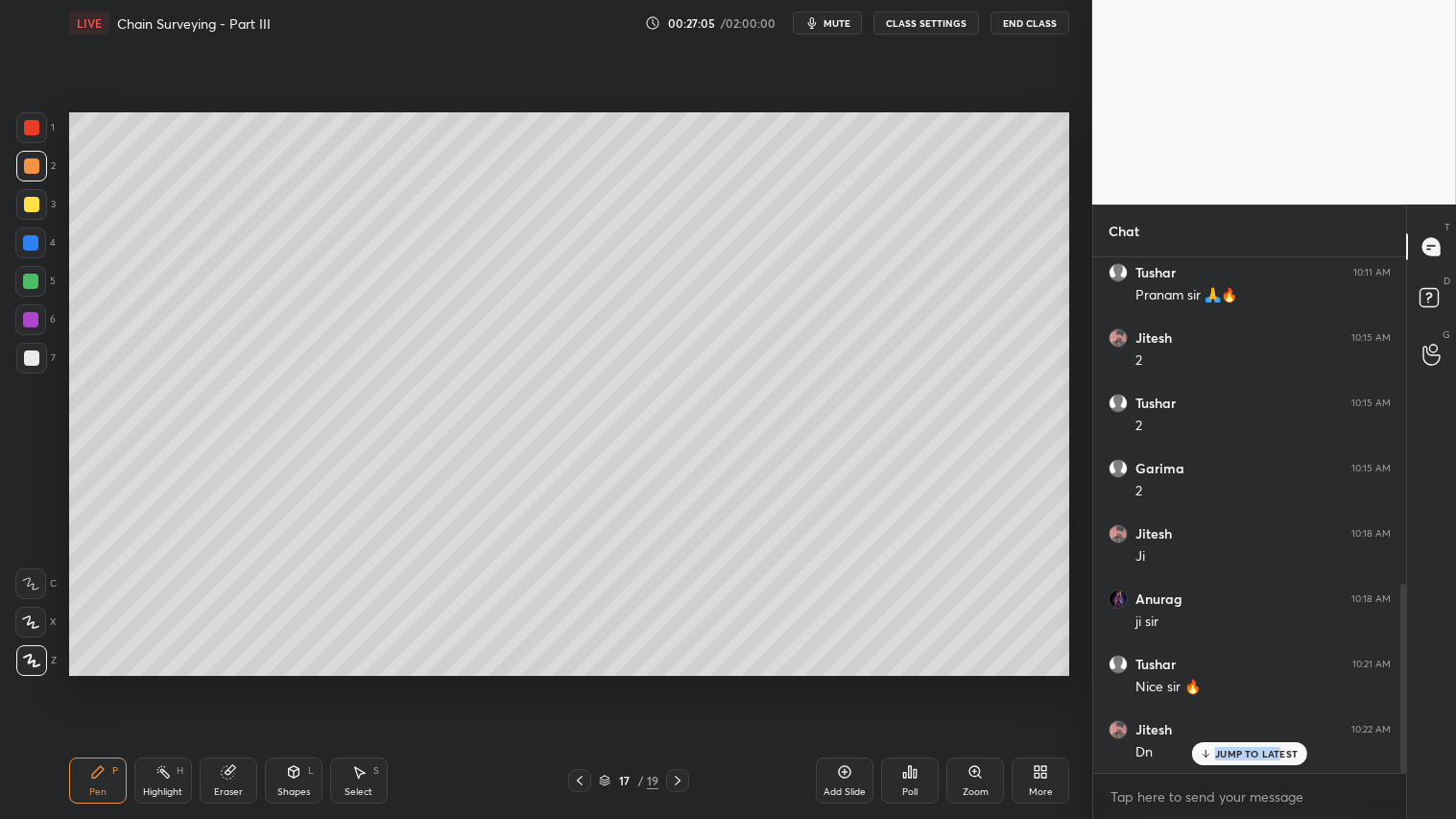 click on "Shapes L" at bounding box center [294, 781] 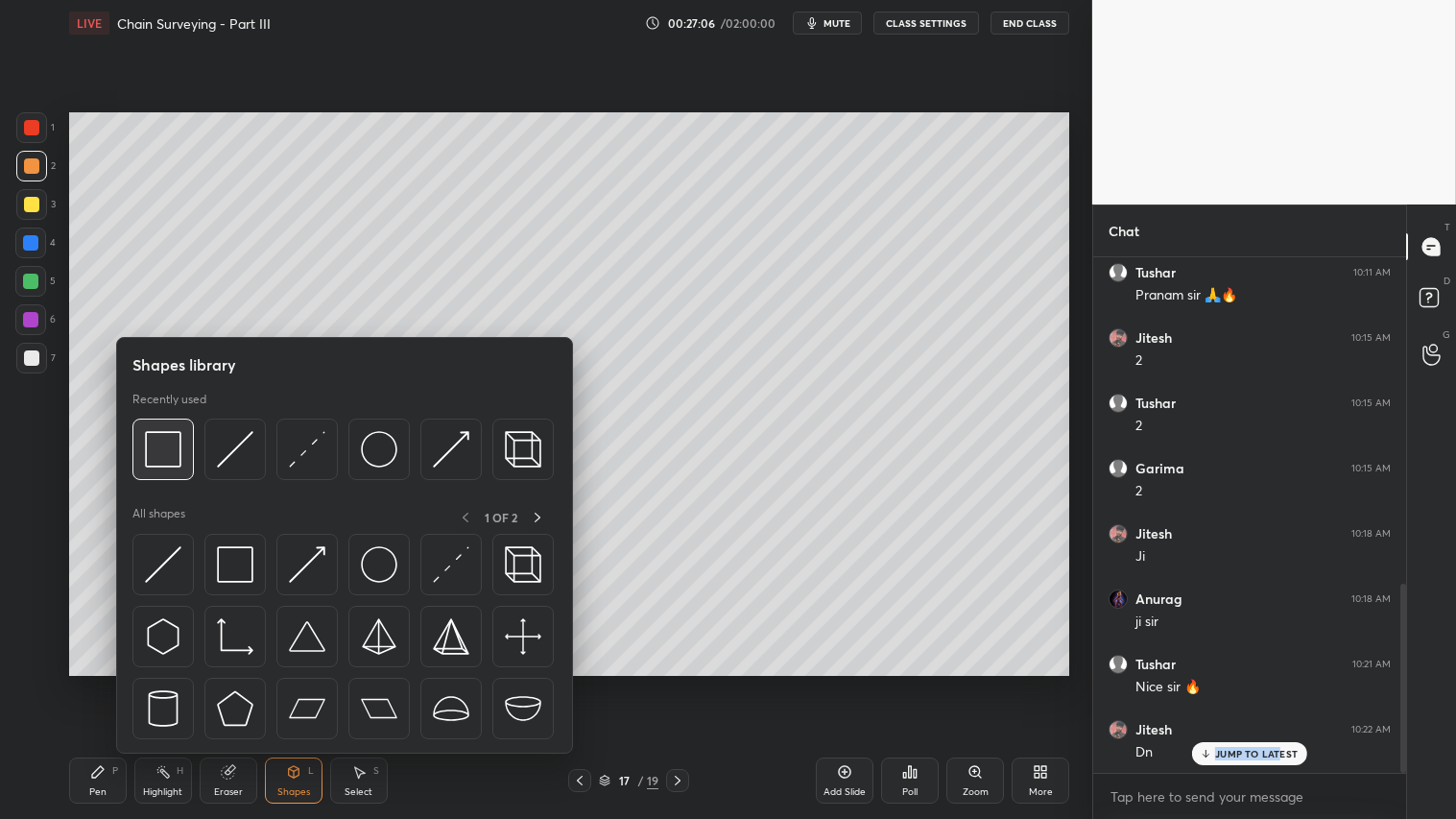 click at bounding box center (163, 449) 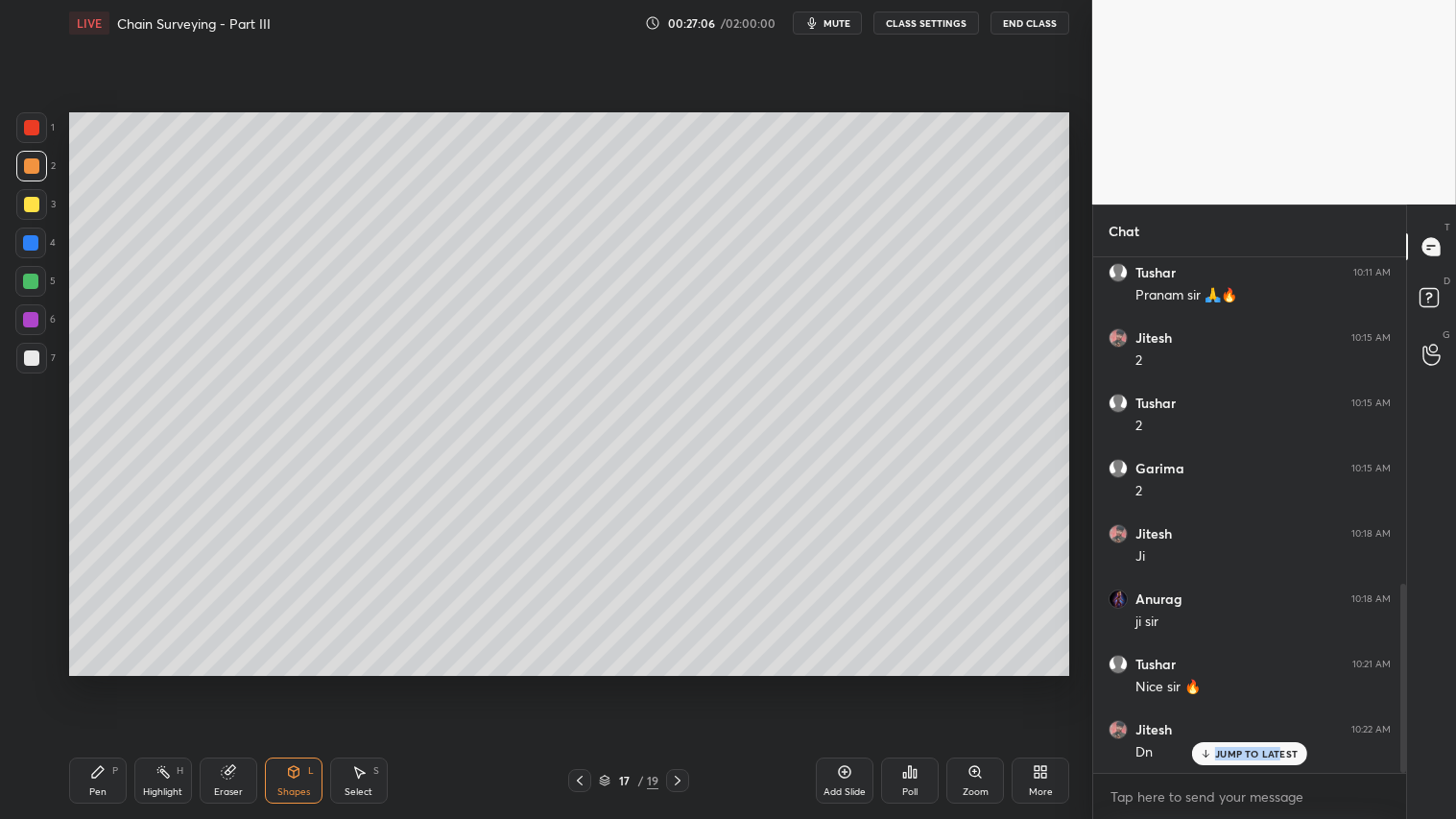 drag, startPoint x: 20, startPoint y: 356, endPoint x: 60, endPoint y: 348, distance: 40.792156 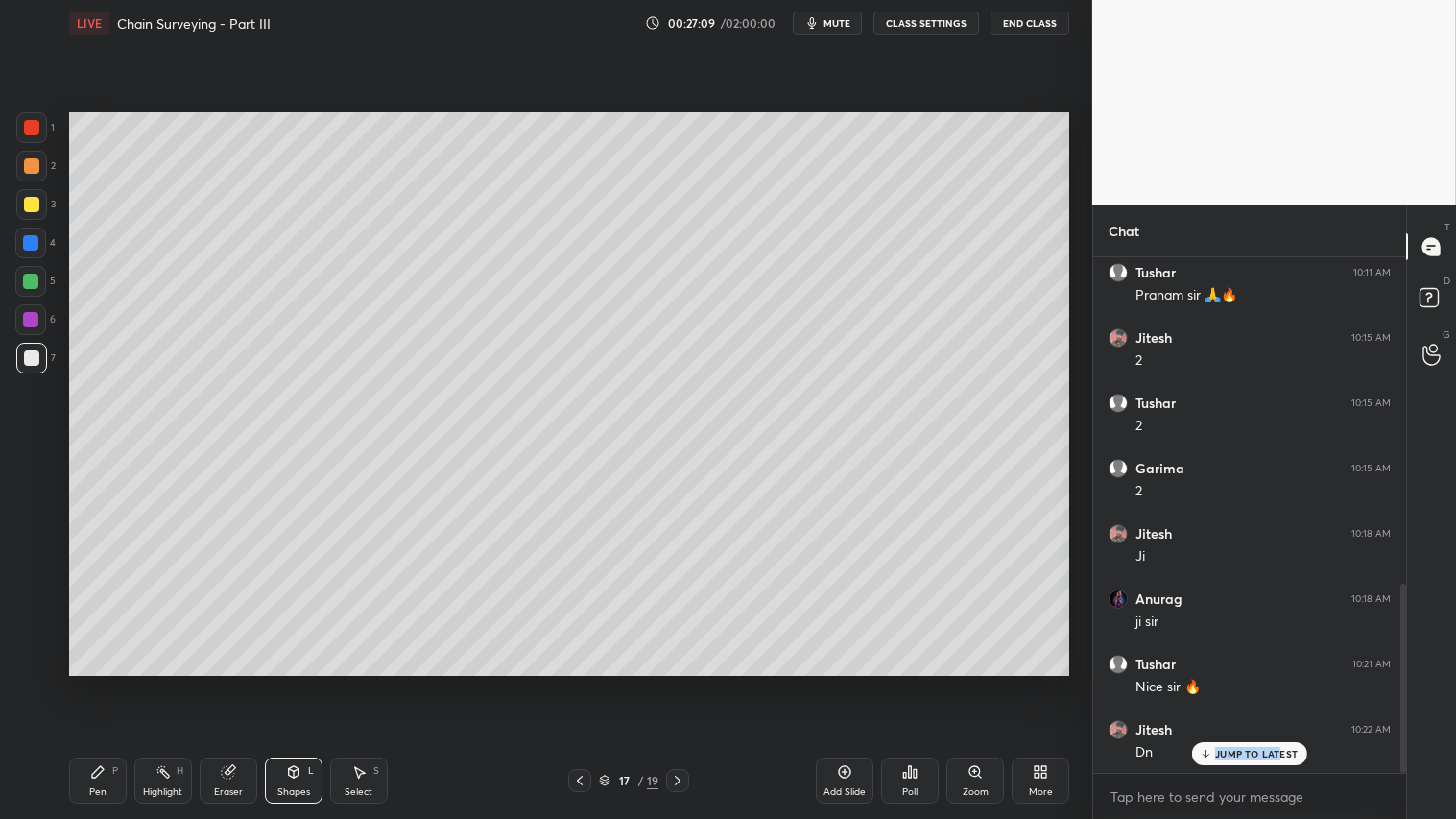 drag, startPoint x: 31, startPoint y: 164, endPoint x: 36, endPoint y: 181, distance: 17.720045 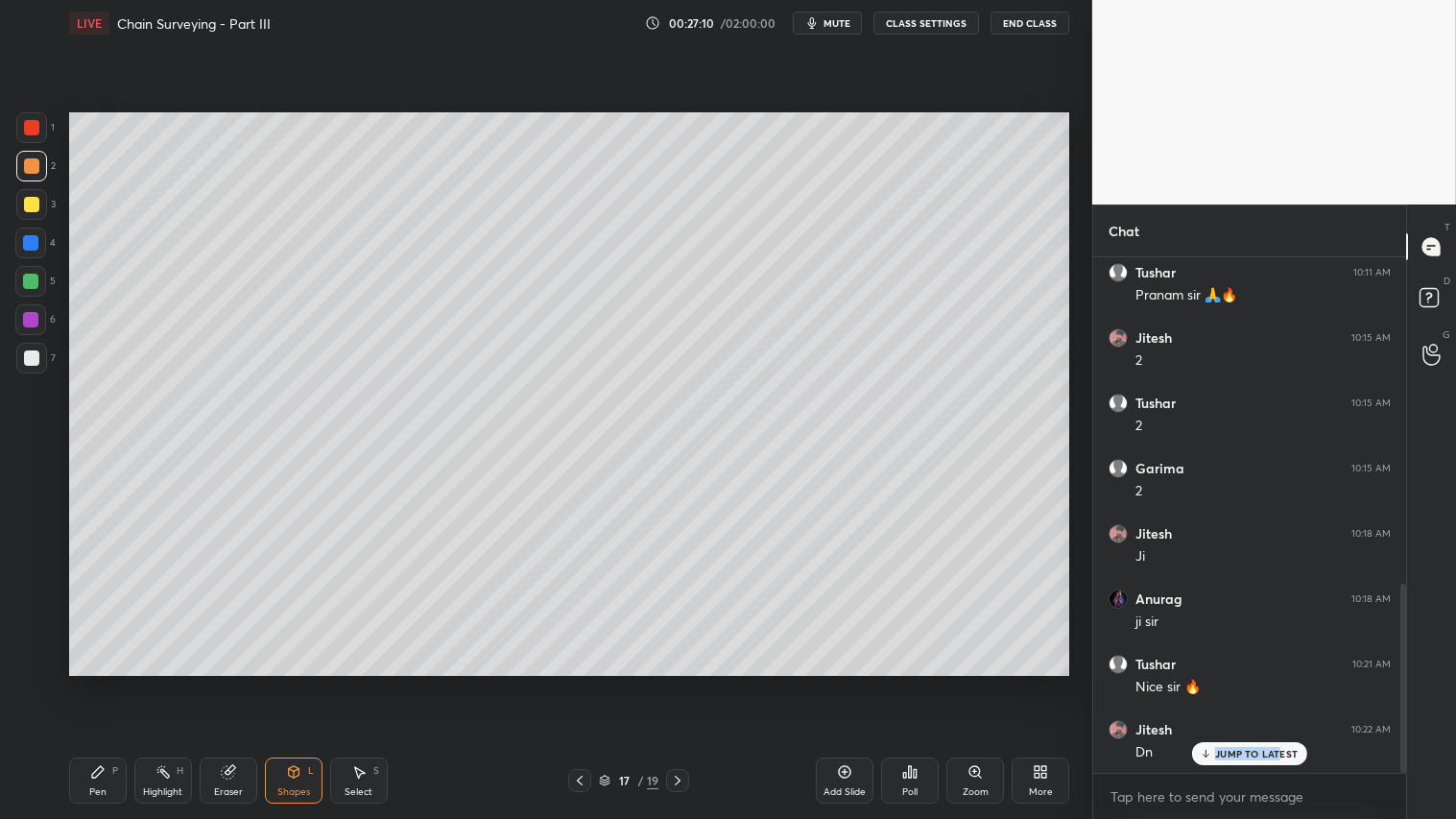 click on "Pen" at bounding box center [98, 792] 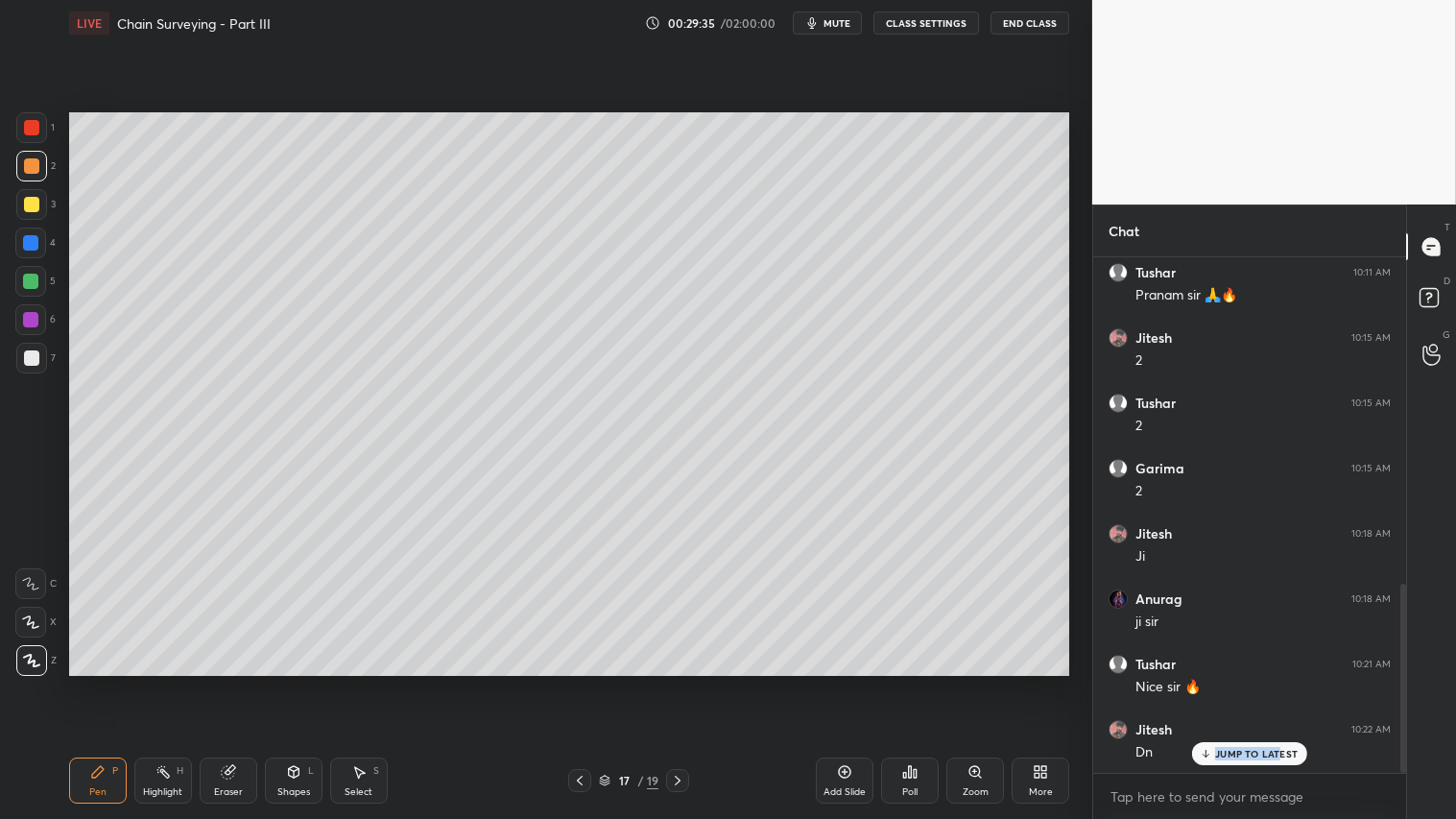 click 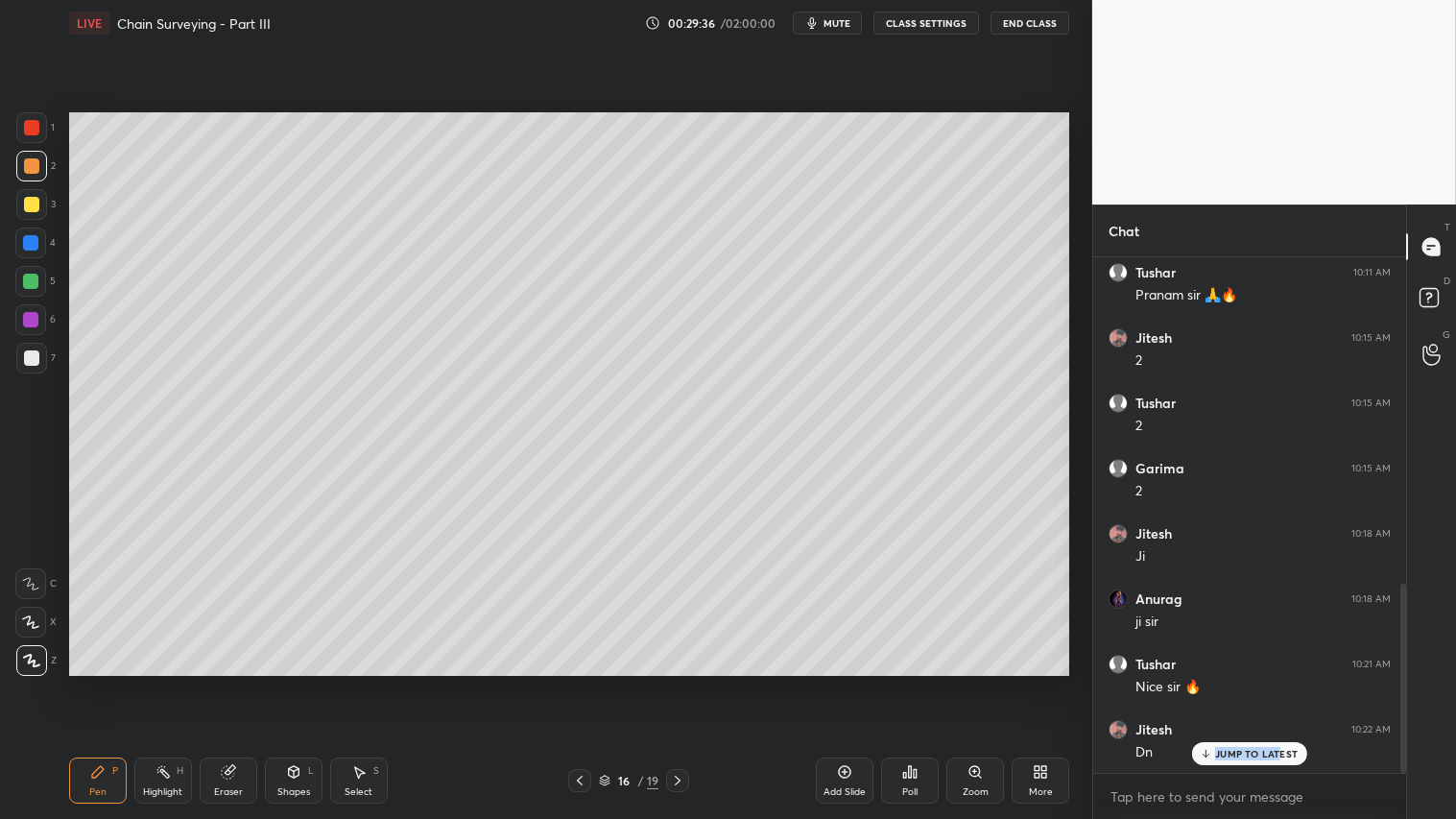 click 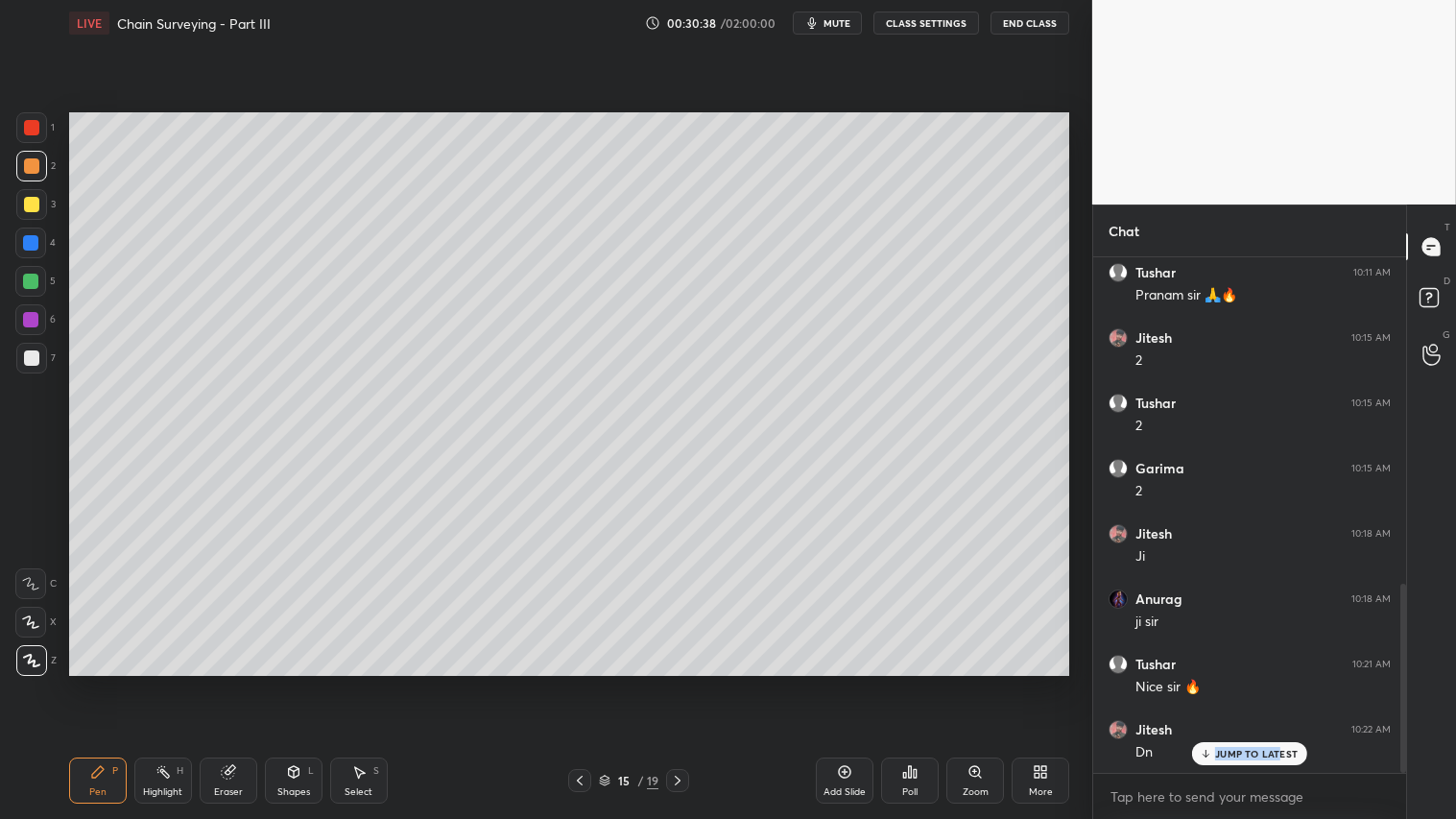 click at bounding box center (678, 781) 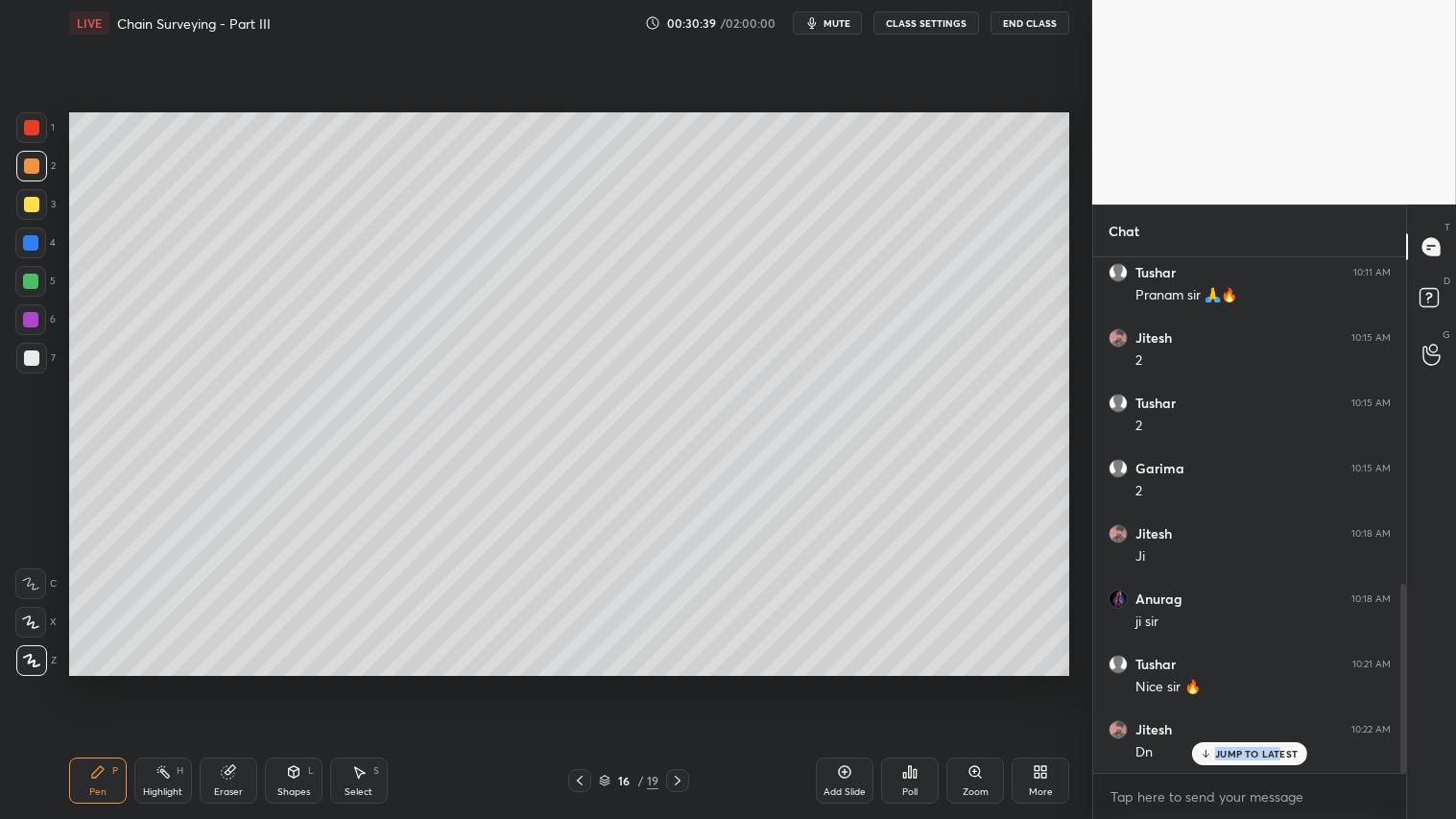 click 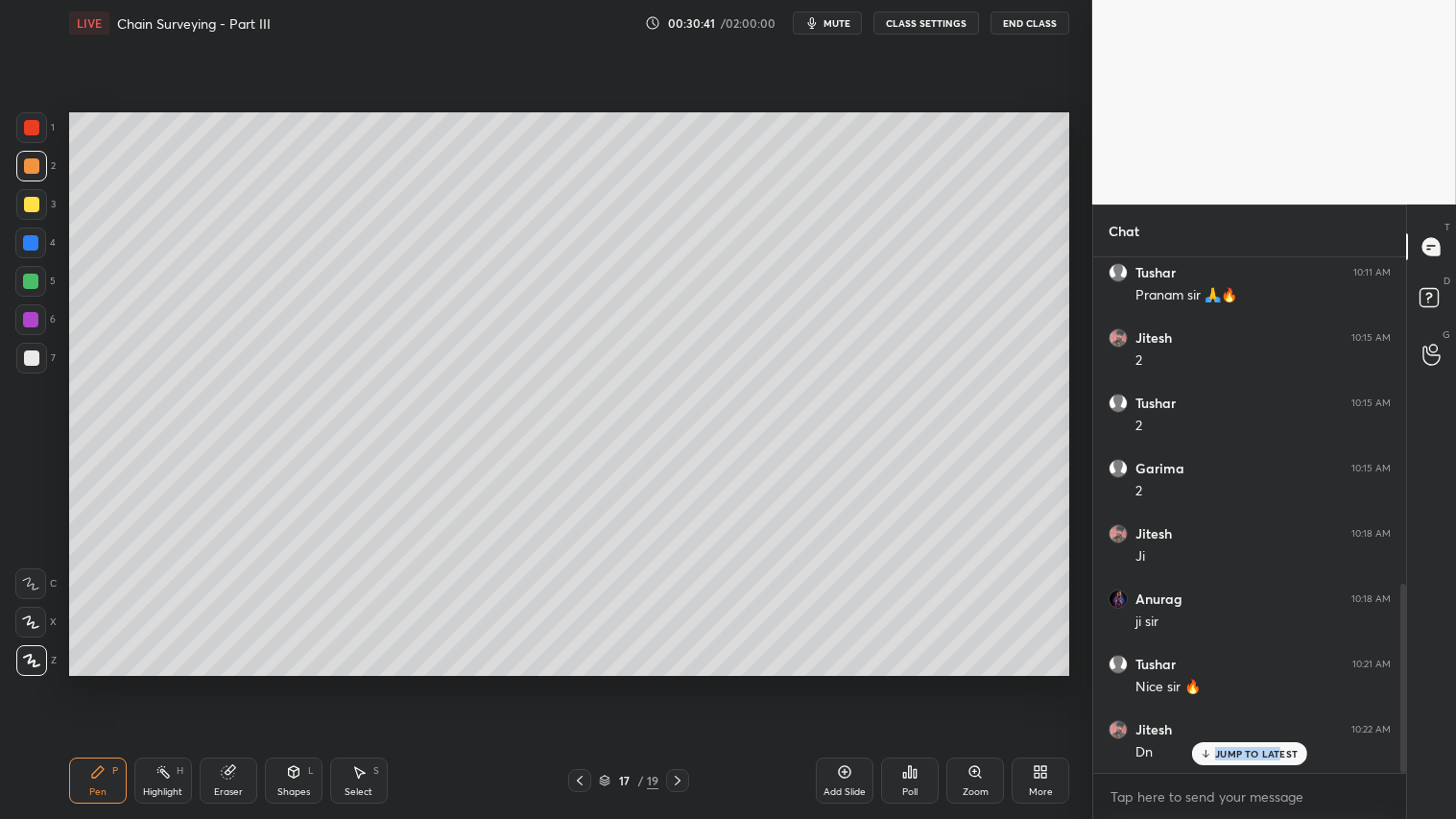 click 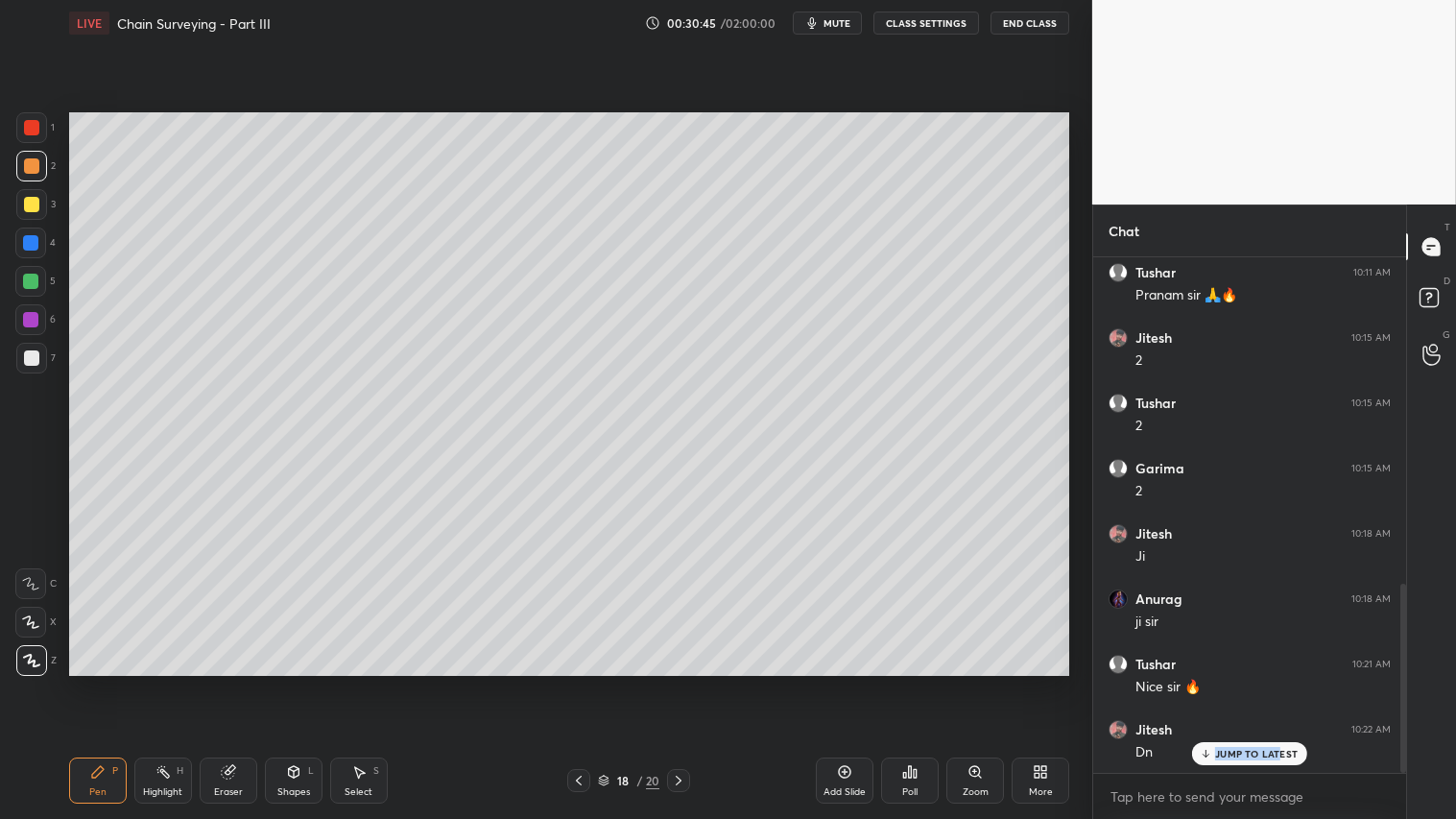 click on "Shapes L" at bounding box center (294, 781) 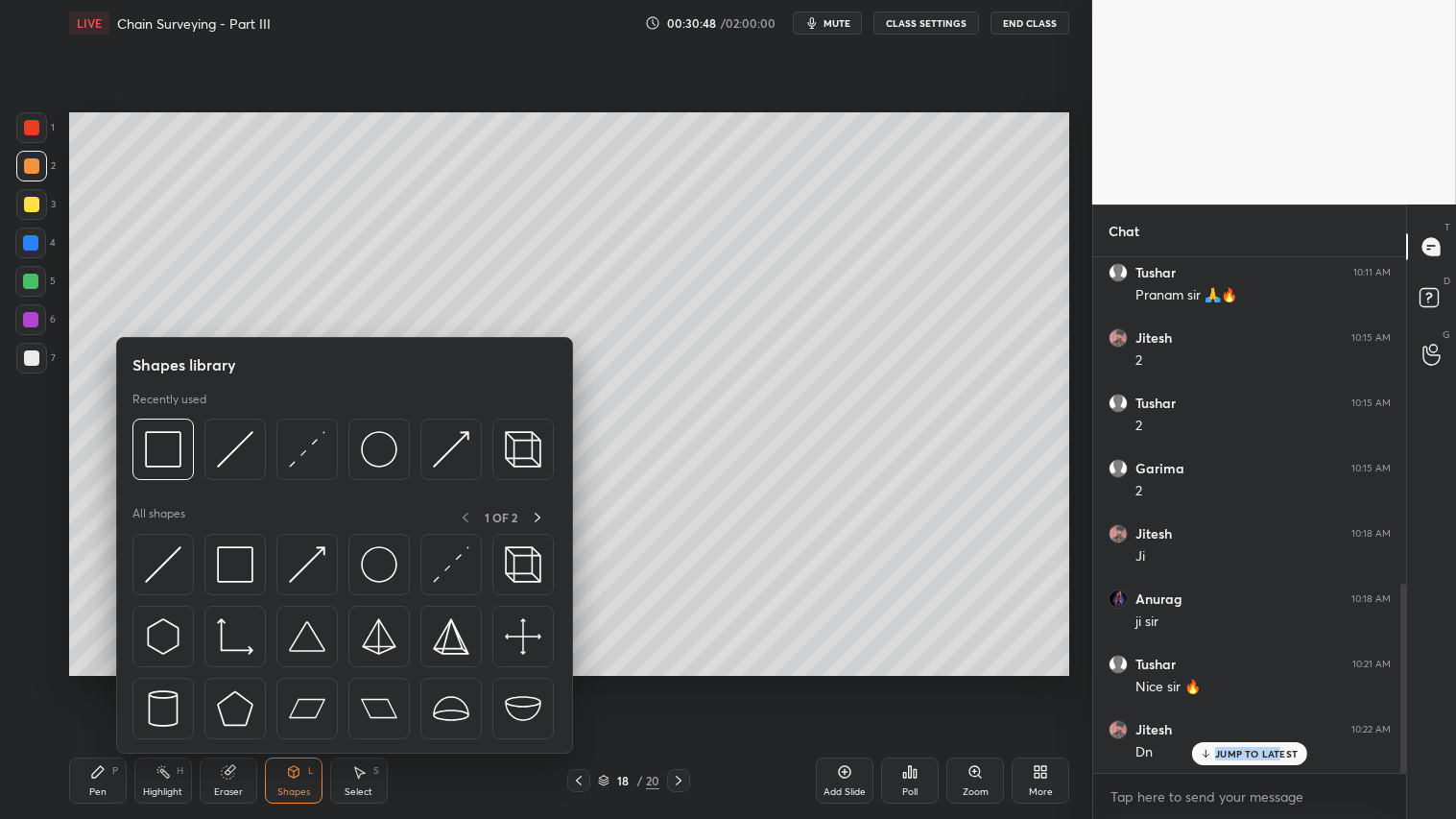 click at bounding box center (32, 166) 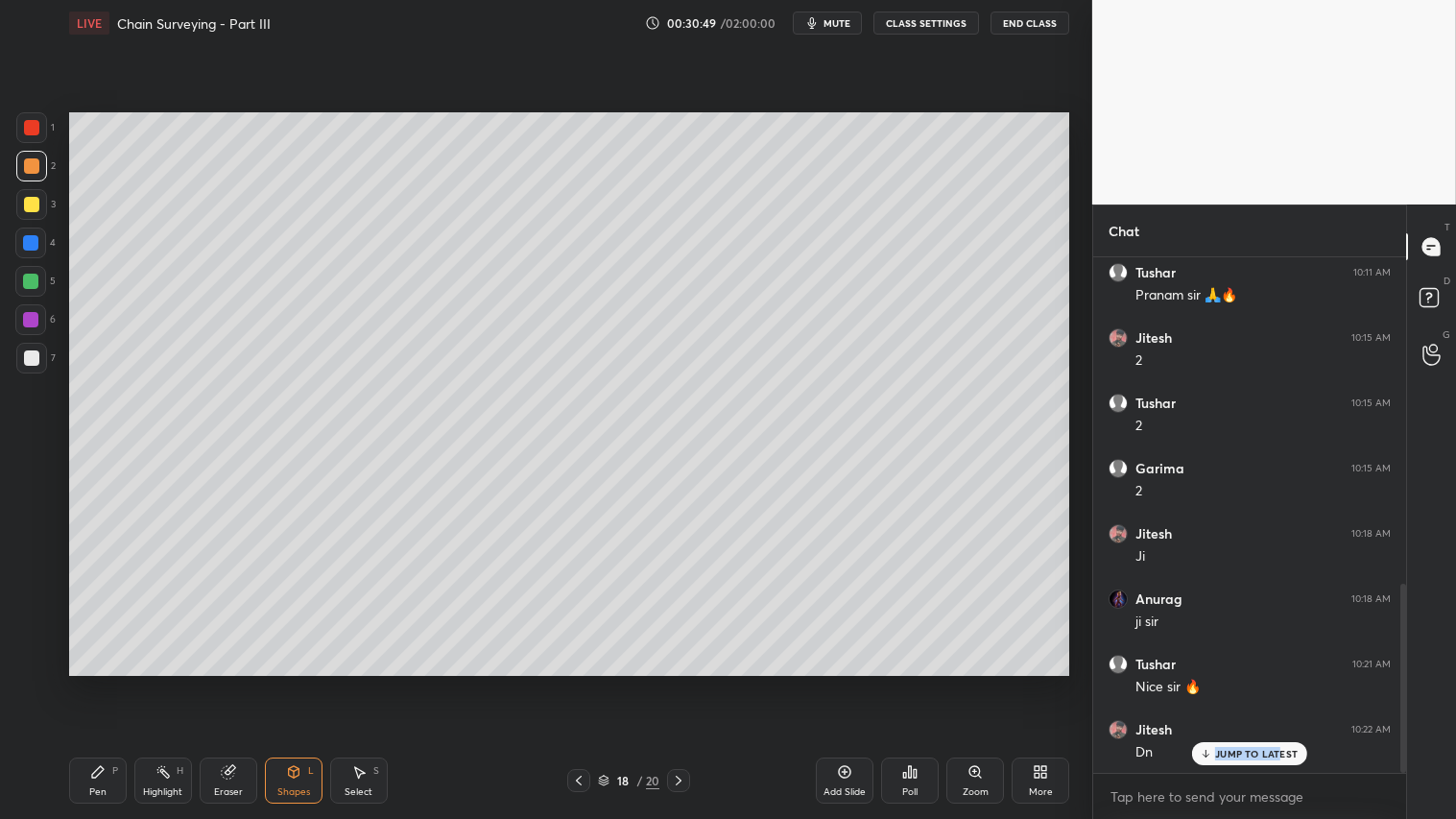 click 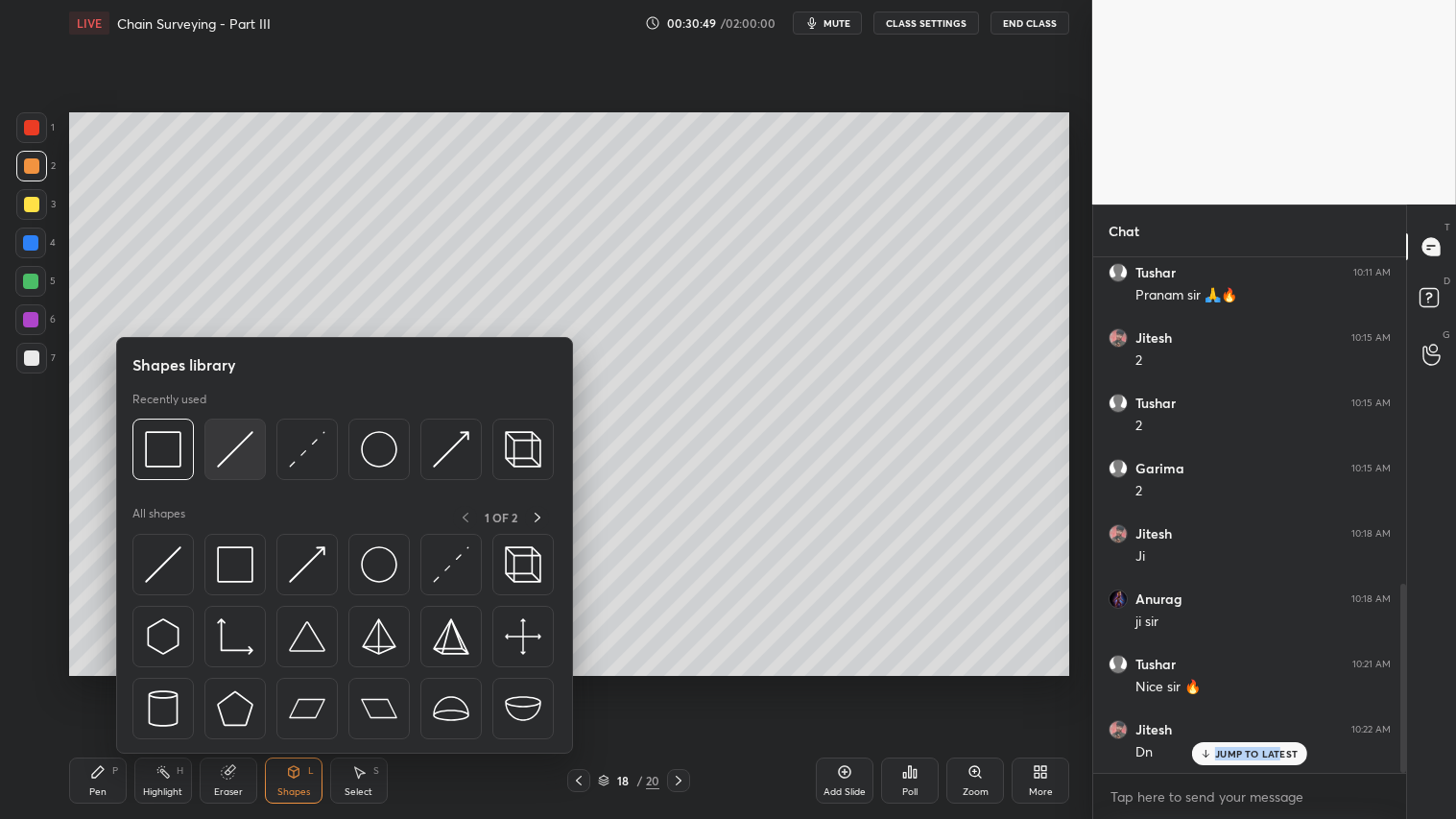 click at bounding box center (235, 449) 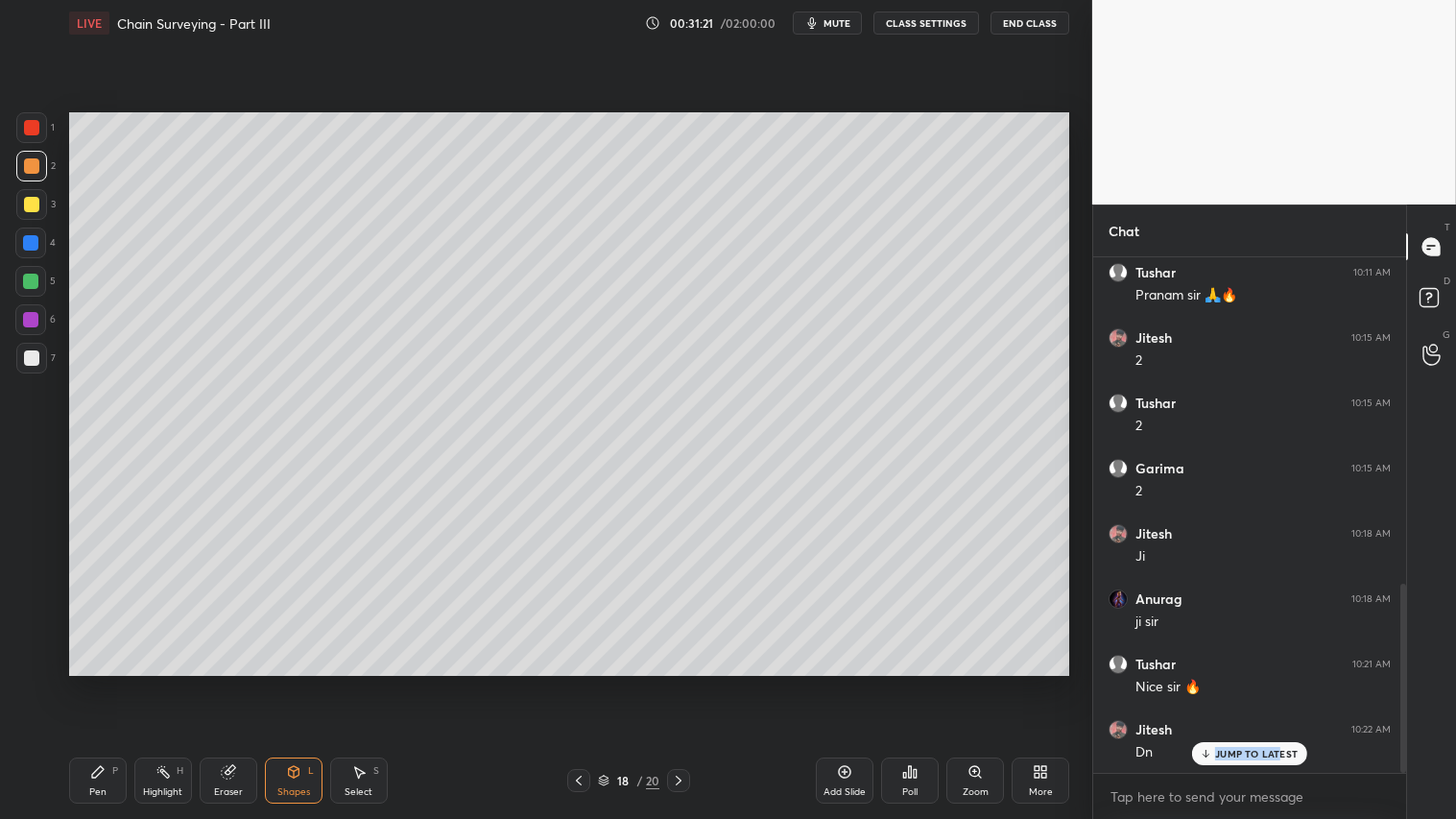 drag, startPoint x: 230, startPoint y: 779, endPoint x: 355, endPoint y: 711, distance: 142.29898 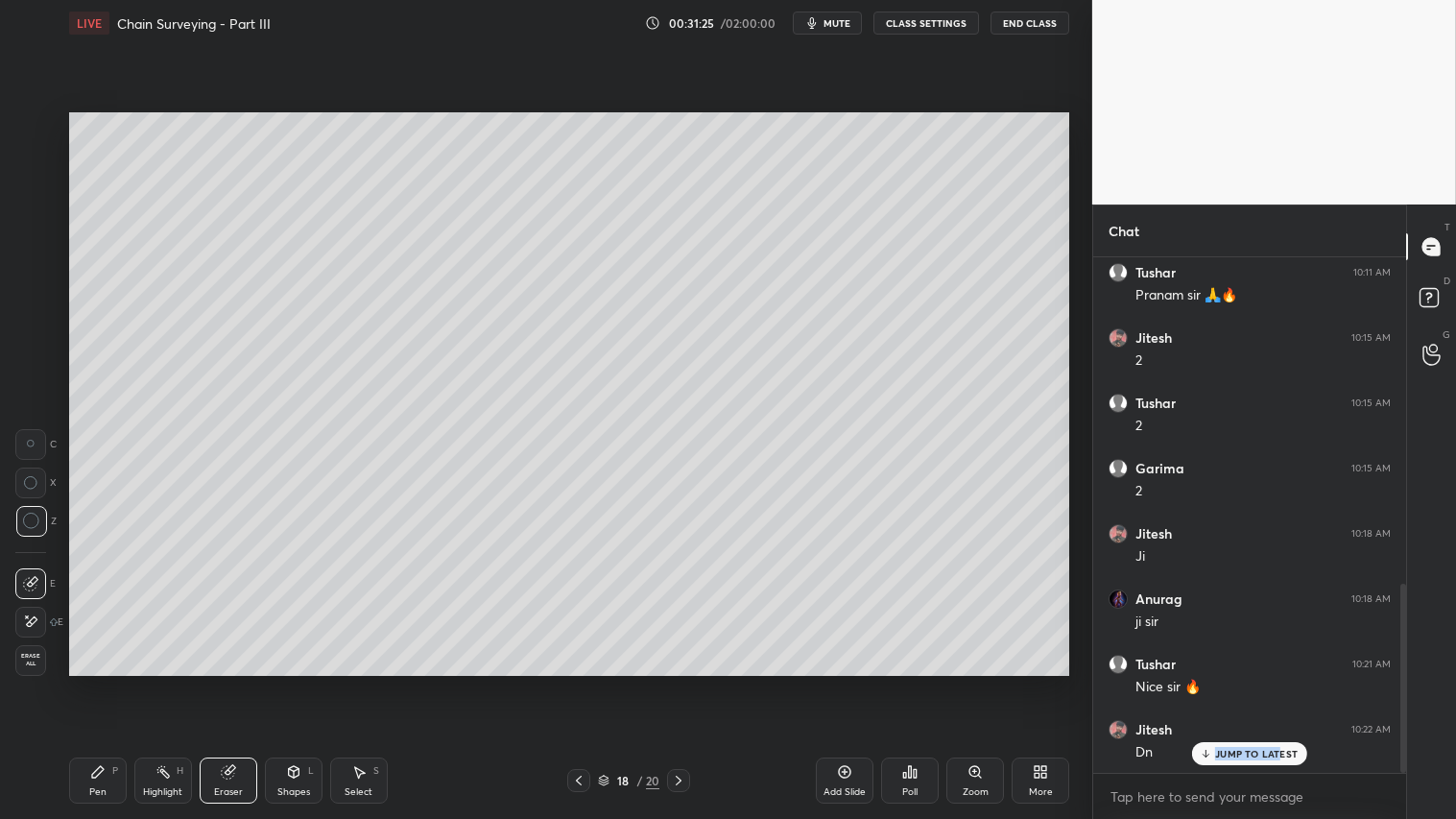 drag, startPoint x: 284, startPoint y: 778, endPoint x: 281, endPoint y: 762, distance: 16.27882 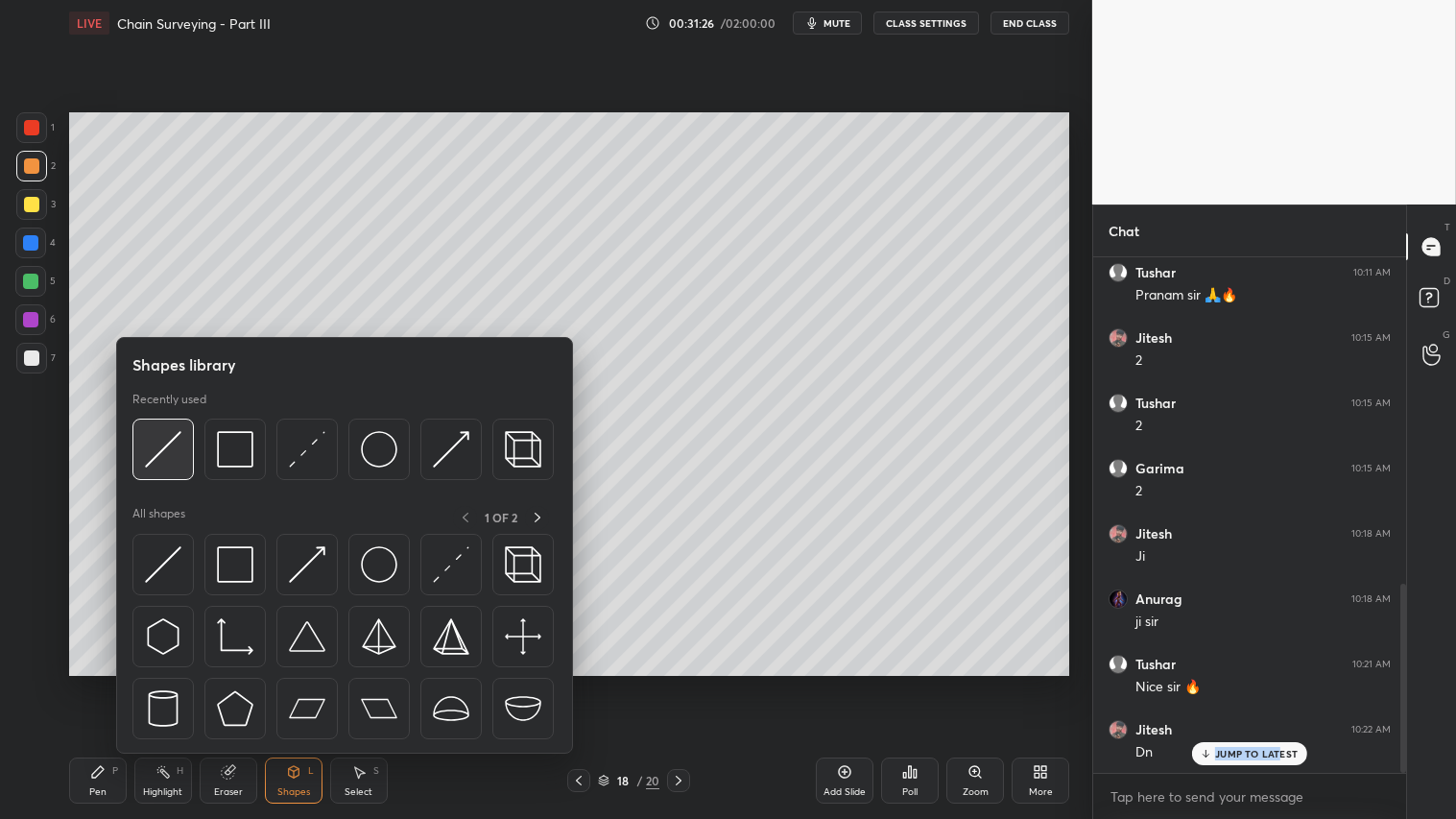 click at bounding box center (163, 449) 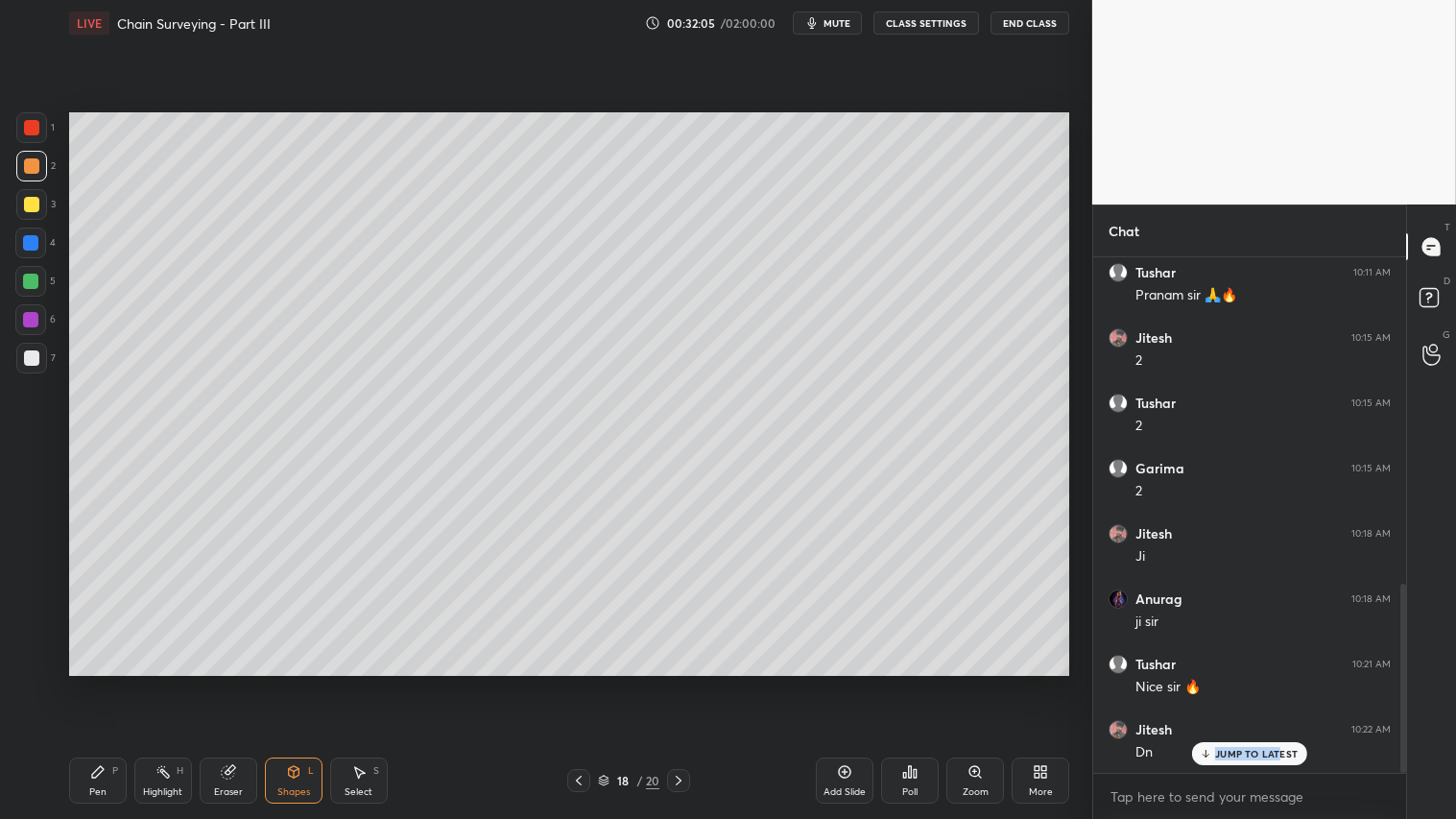 drag, startPoint x: 230, startPoint y: 765, endPoint x: 243, endPoint y: 745, distance: 23.853721 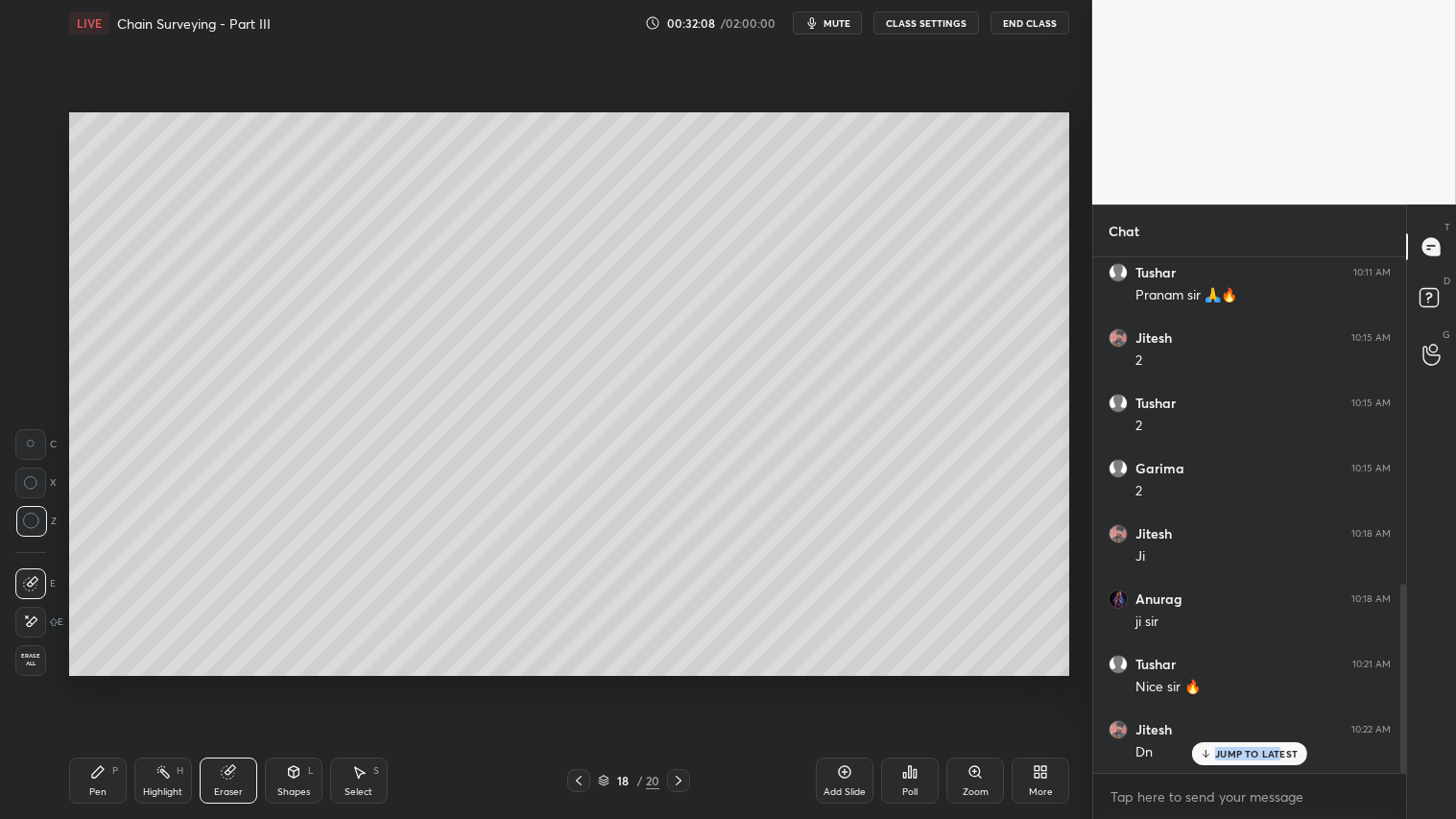 click on "Shapes L" at bounding box center (294, 781) 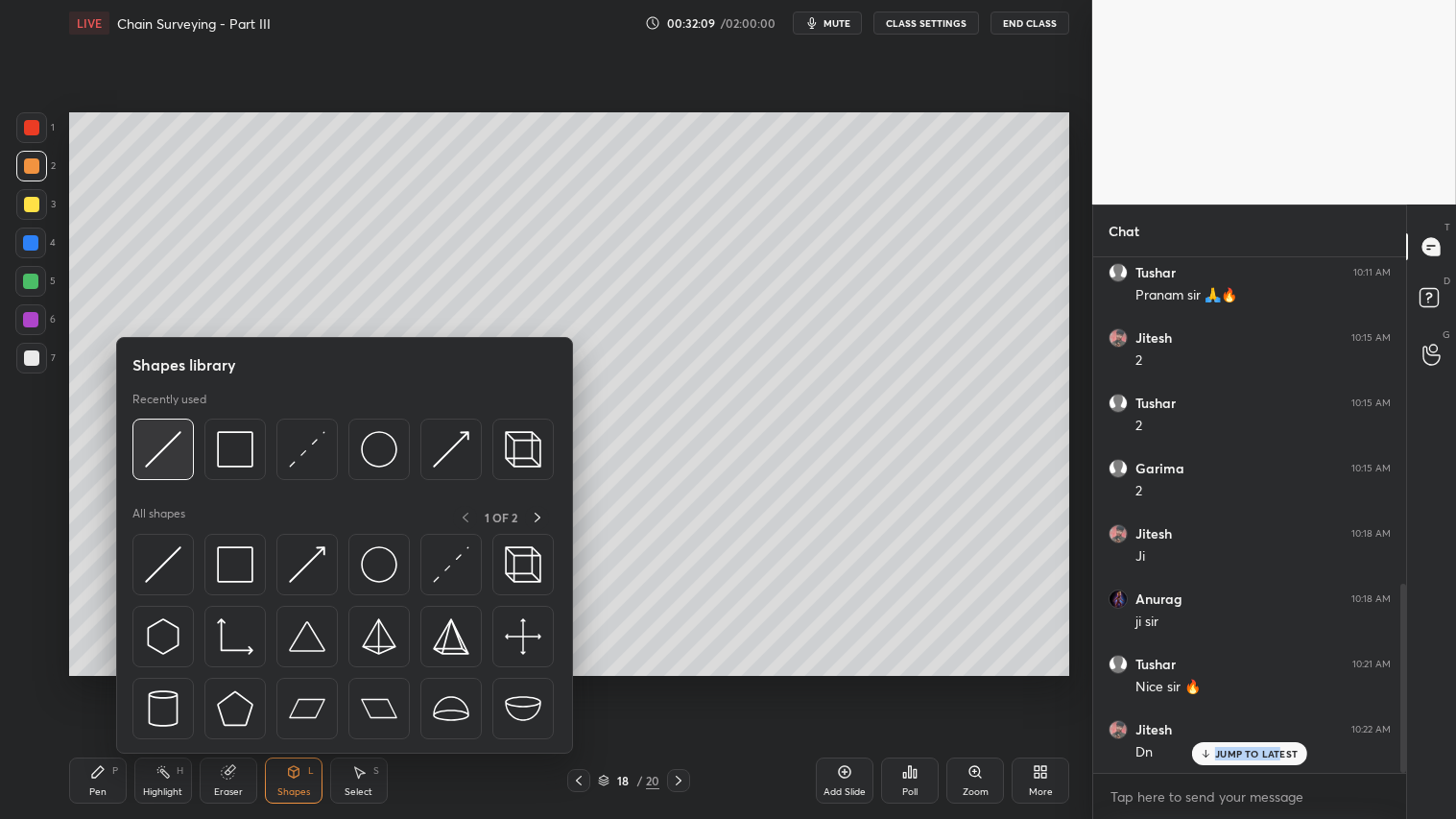 click at bounding box center [163, 449] 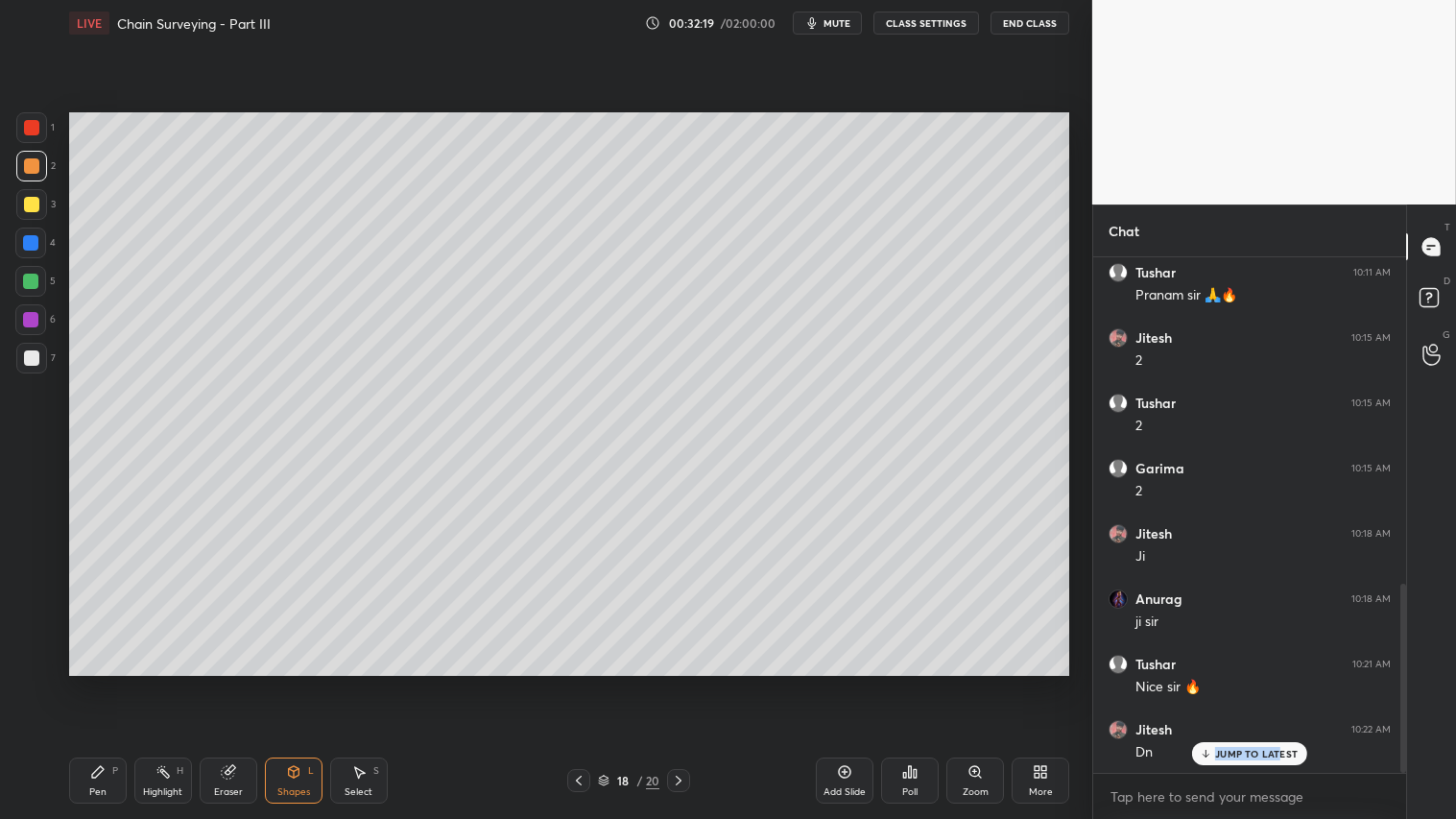 click on "Shapes L" at bounding box center (294, 781) 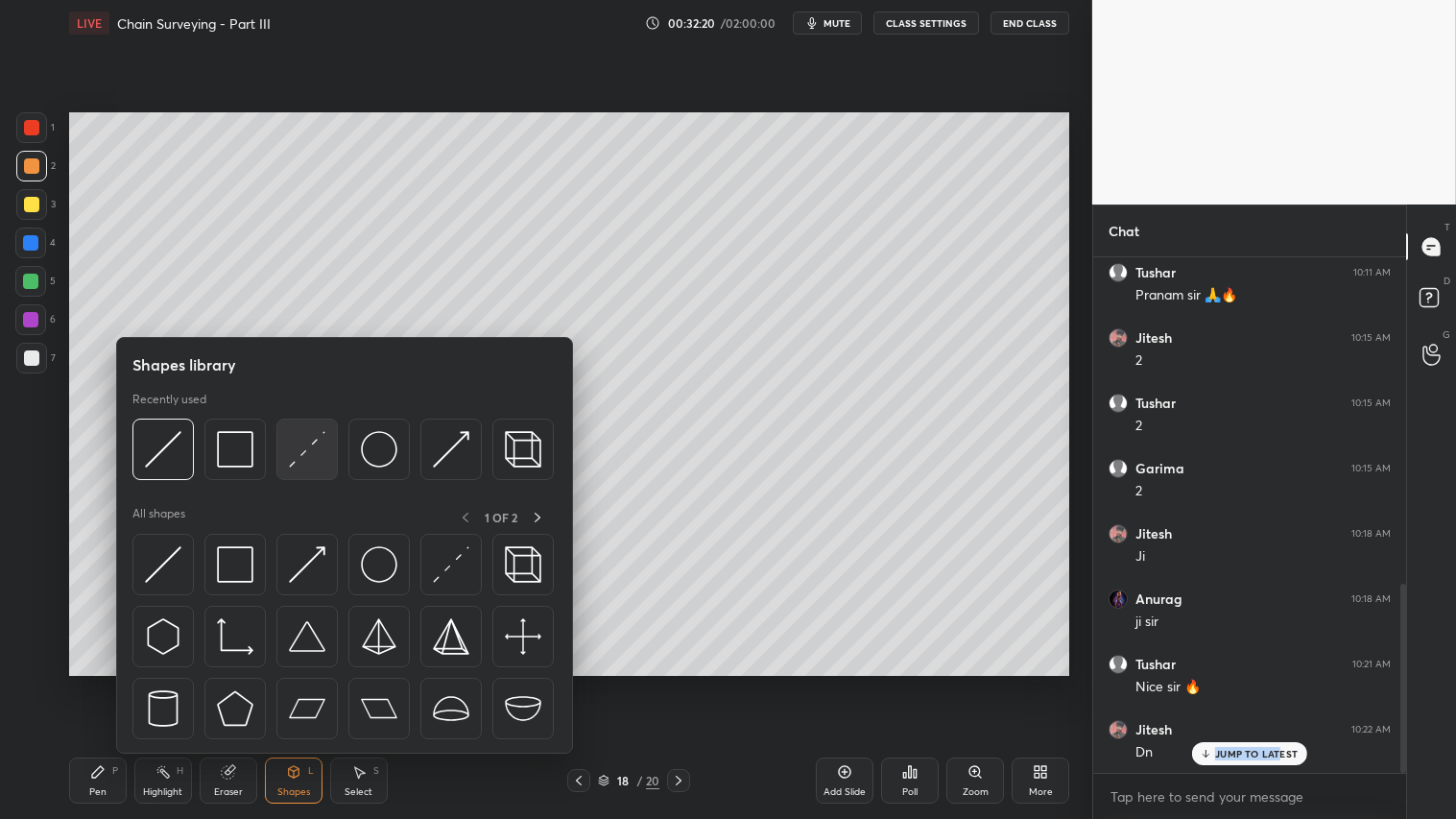click at bounding box center [307, 449] 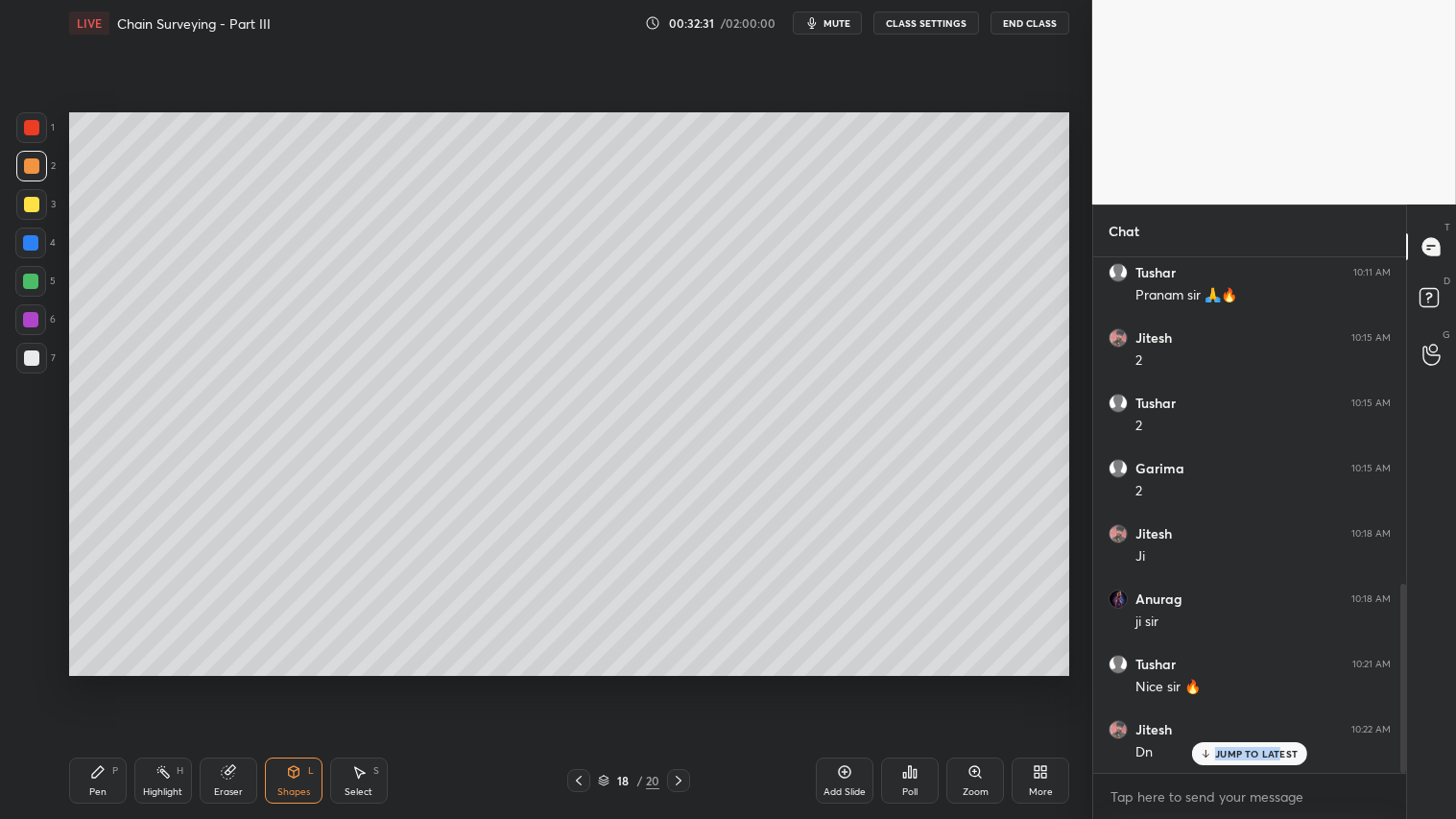 click on "Eraser" at bounding box center (228, 781) 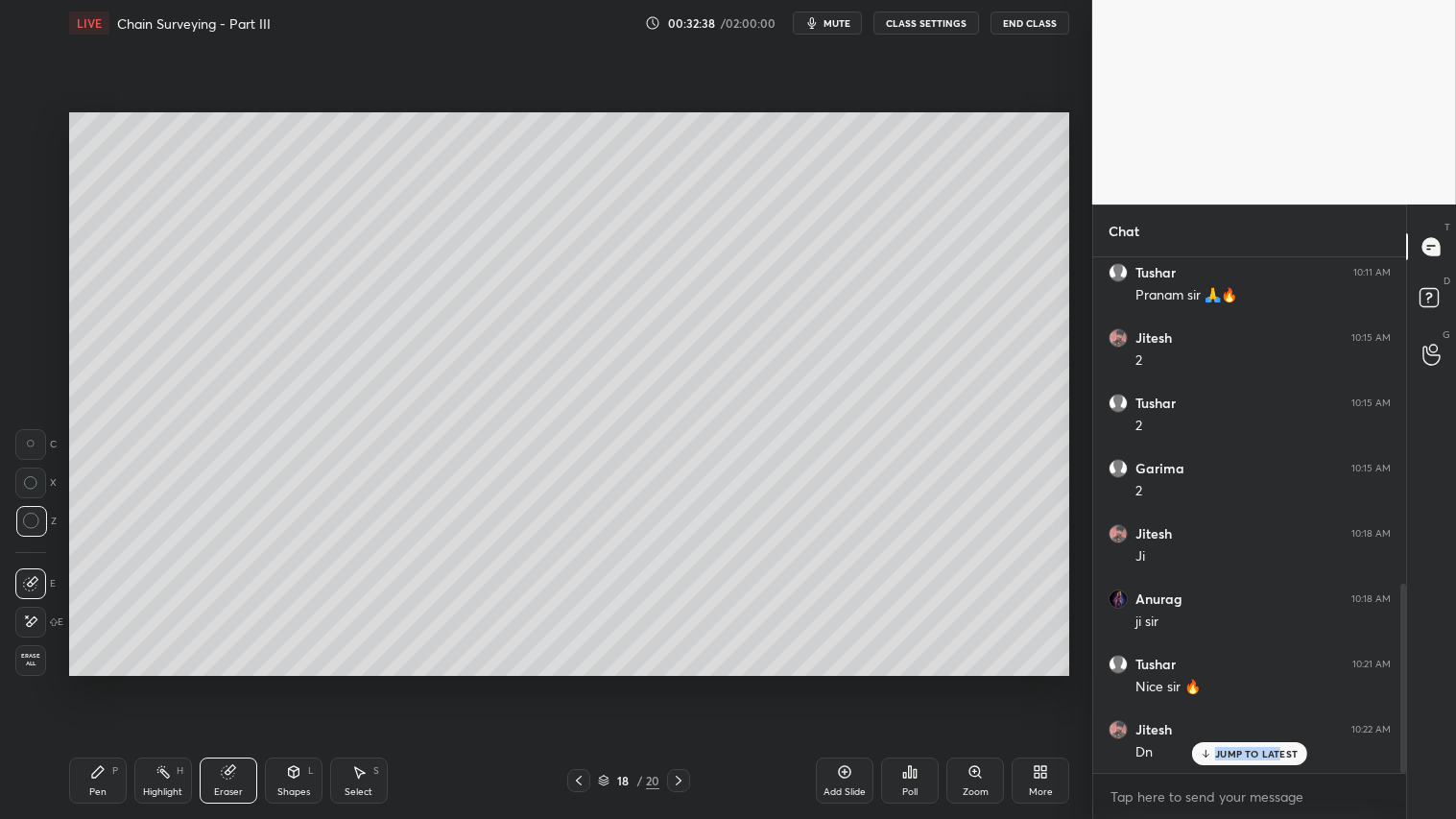 click on "Pen P" at bounding box center (98, 781) 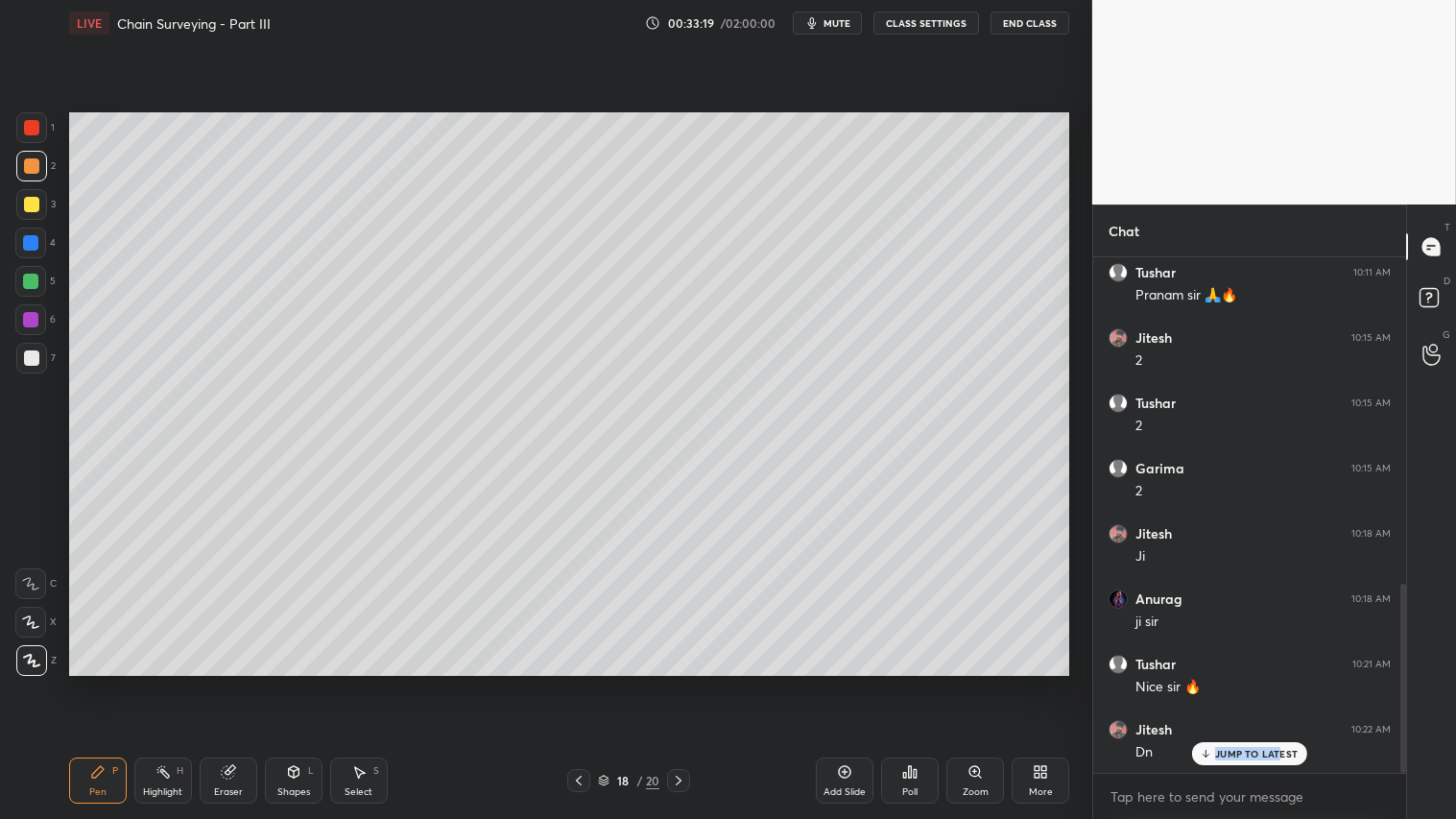 click on "Shapes L" at bounding box center [294, 781] 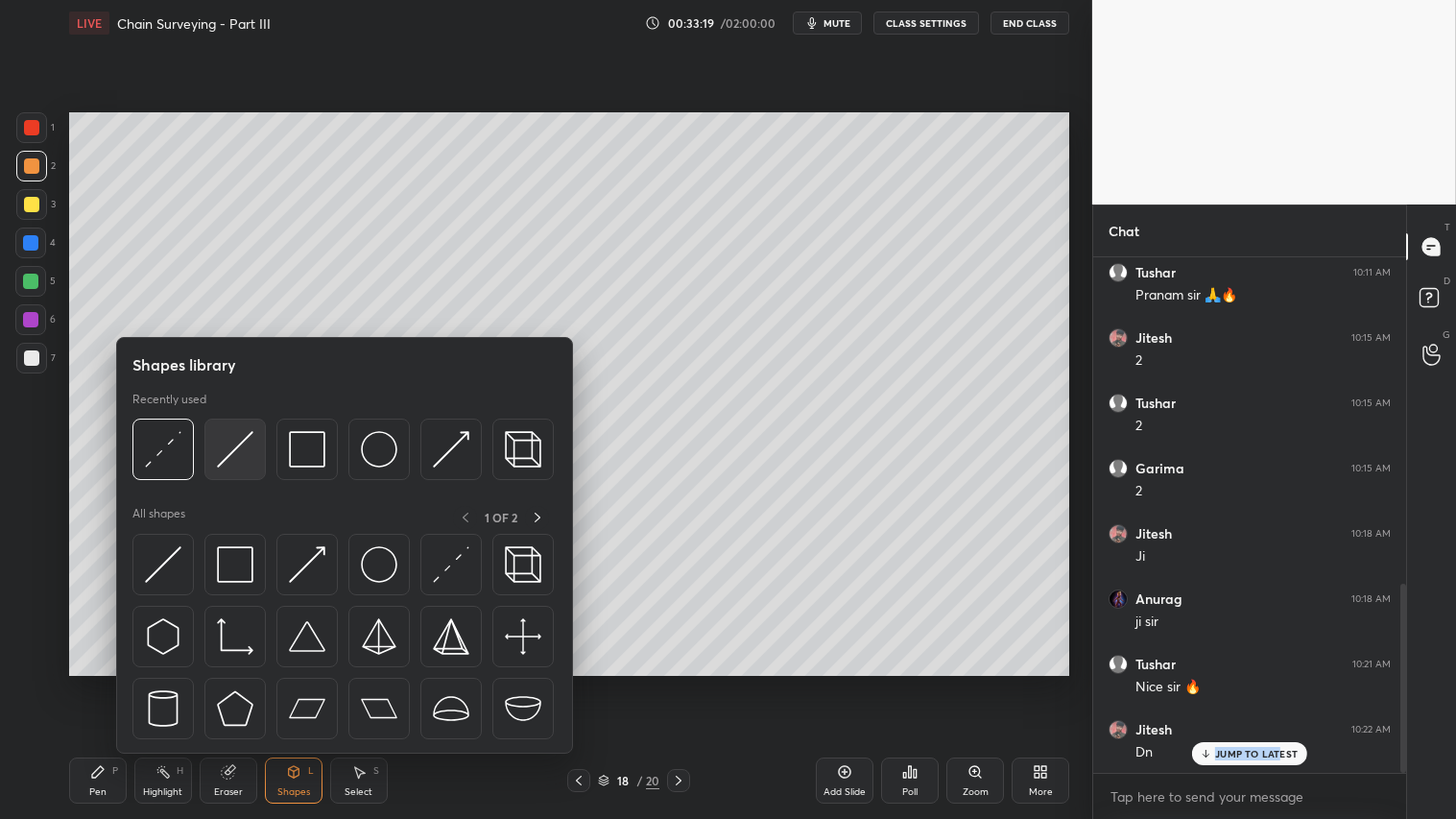 click at bounding box center [235, 449] 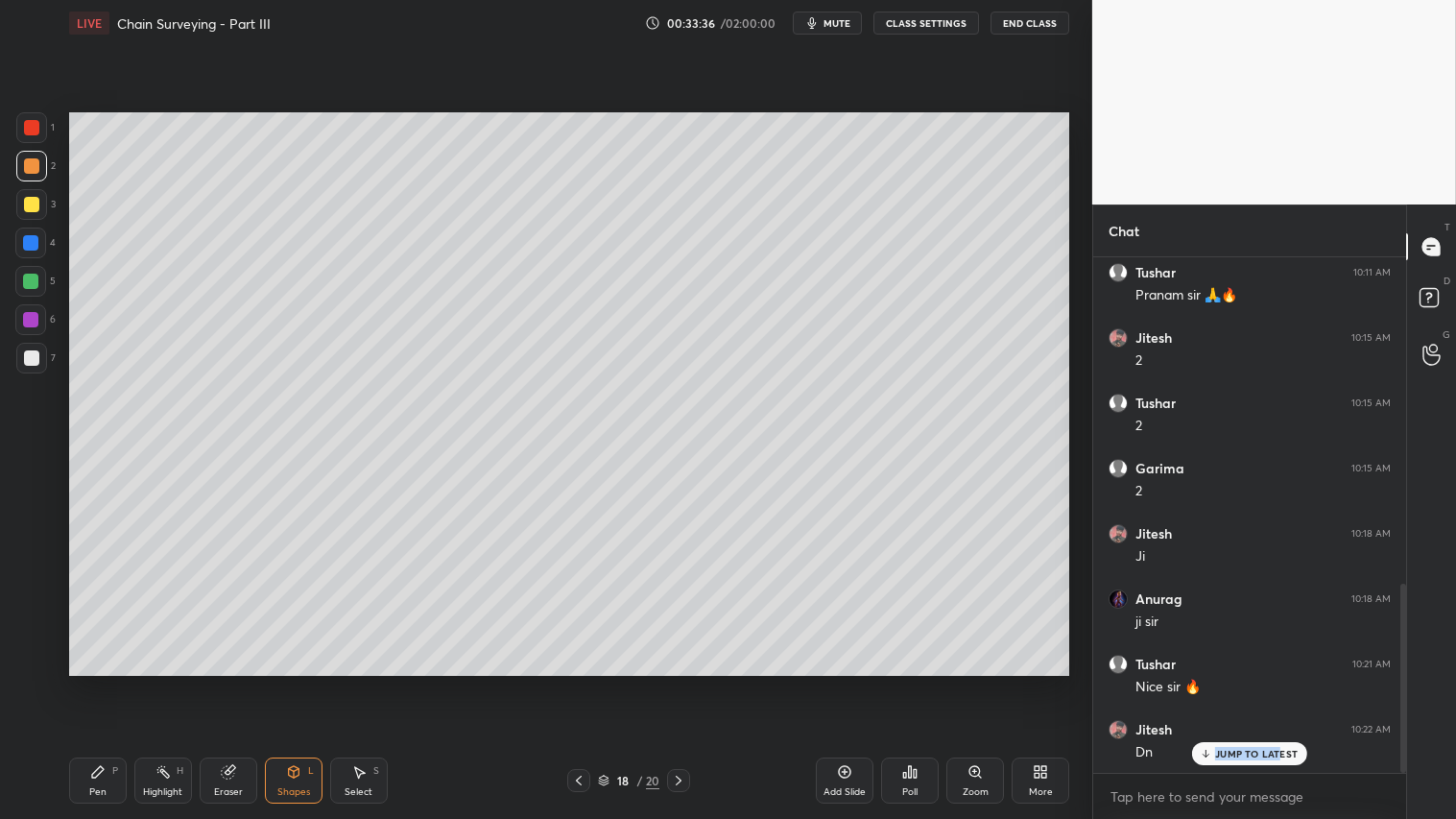 click 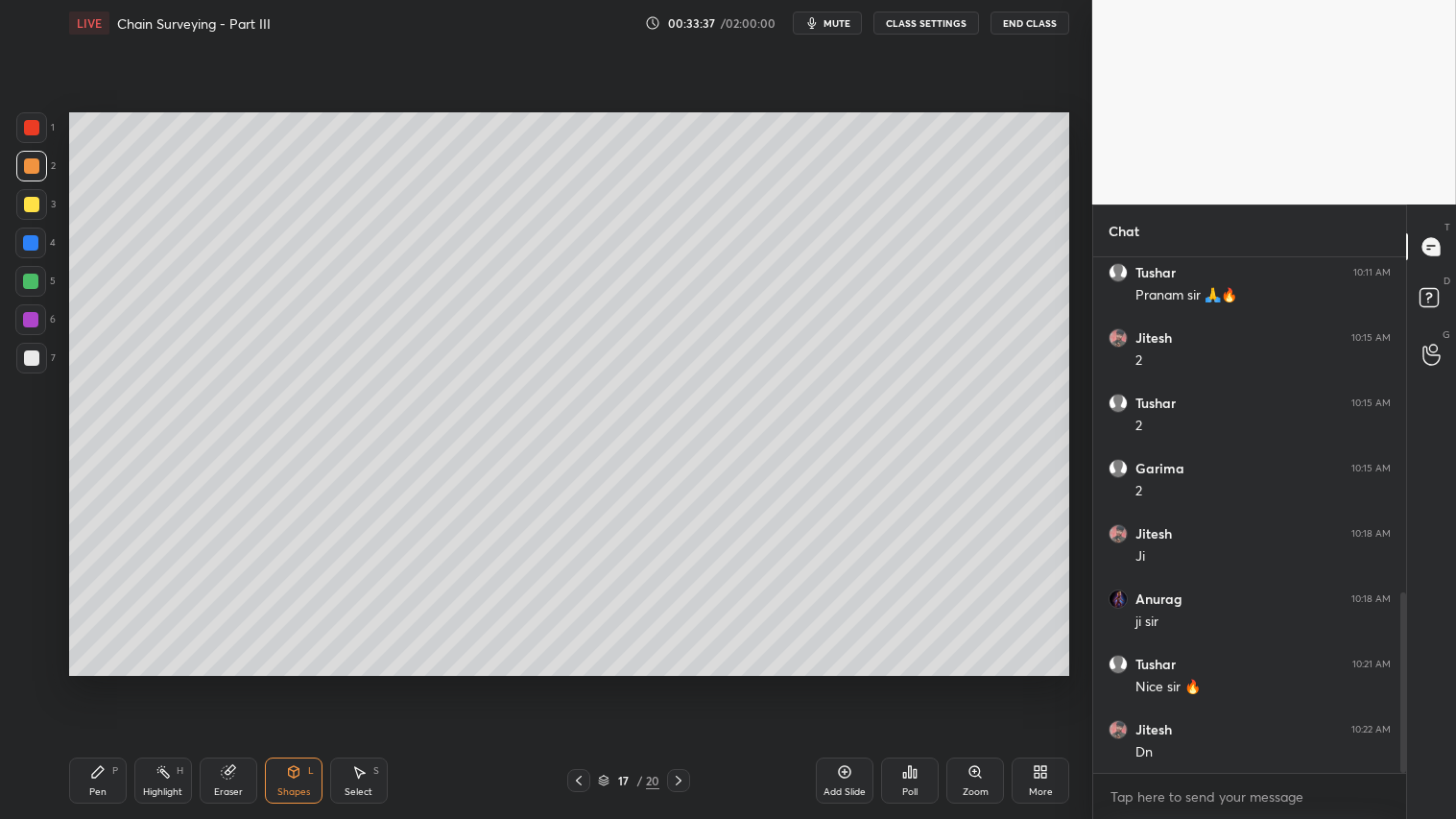 click at bounding box center (579, 781) 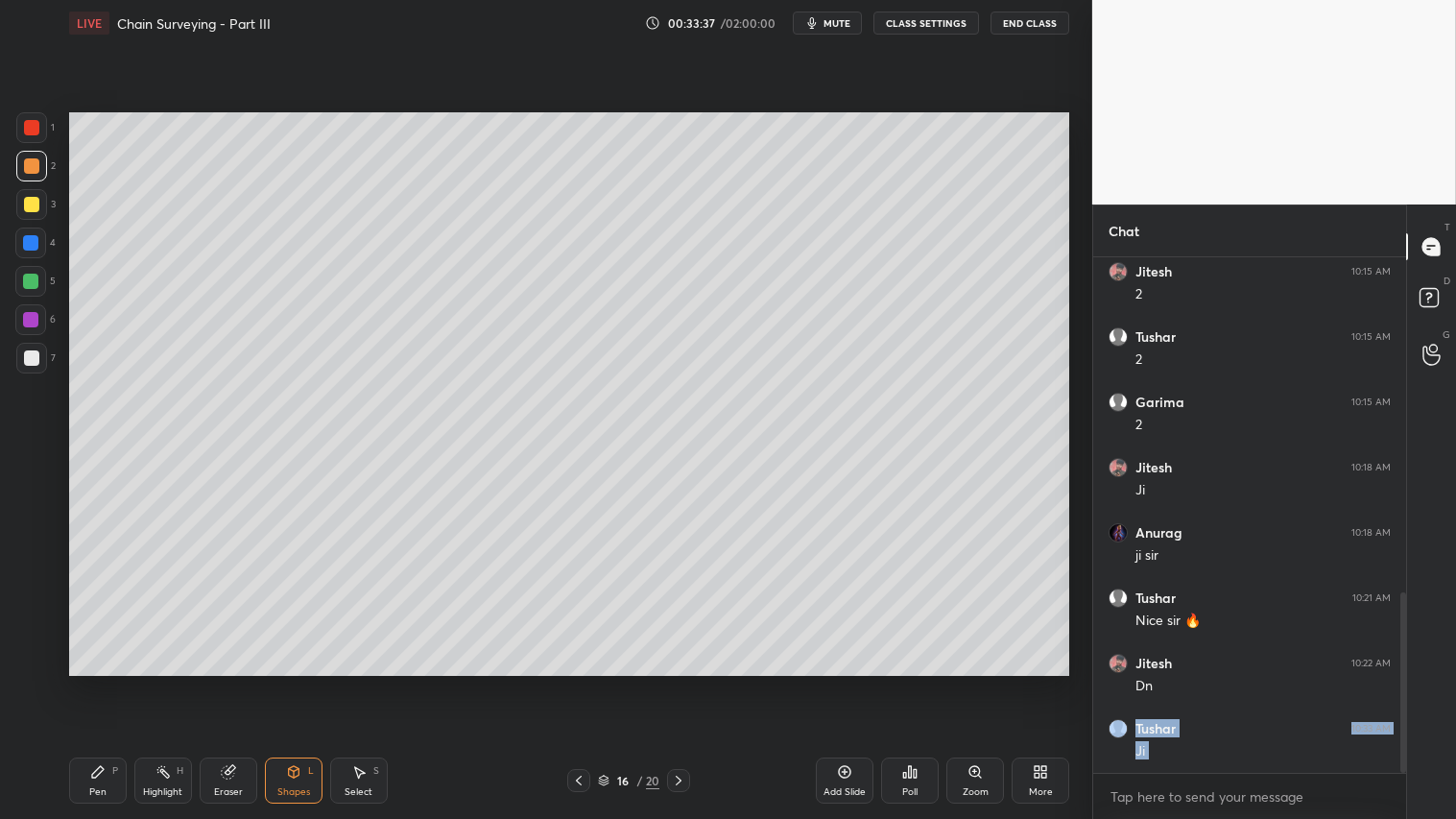 click 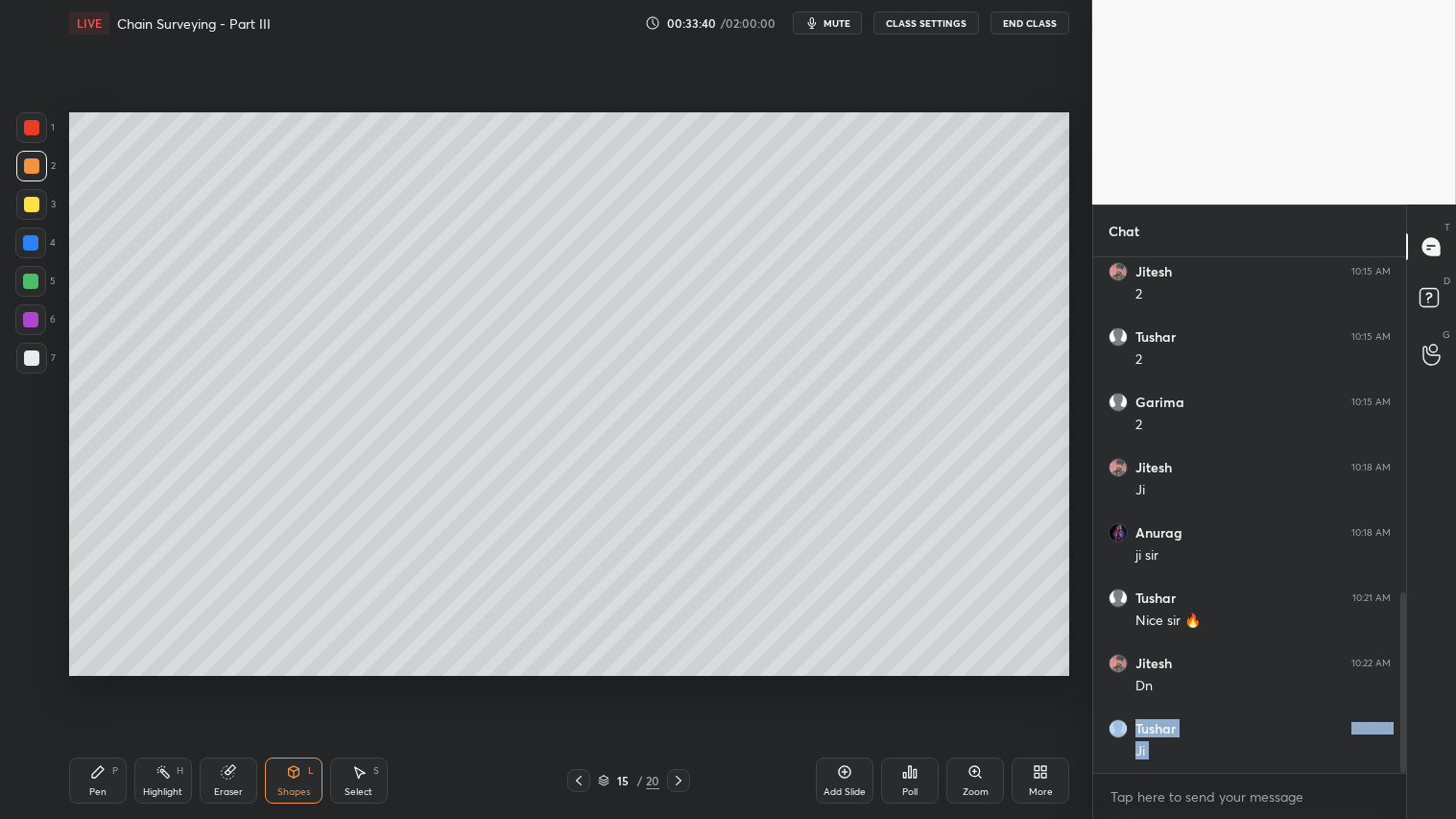 click 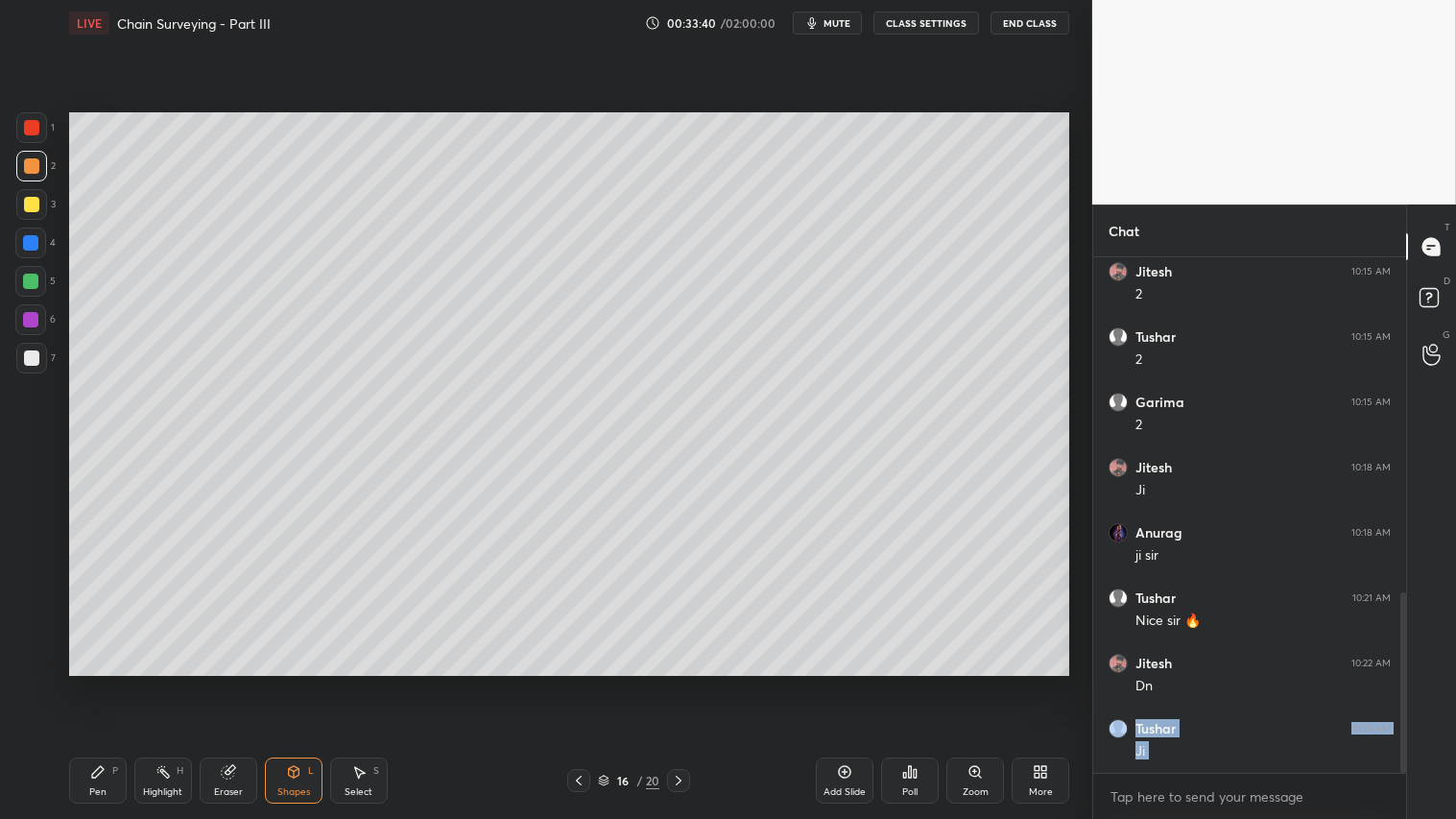 click 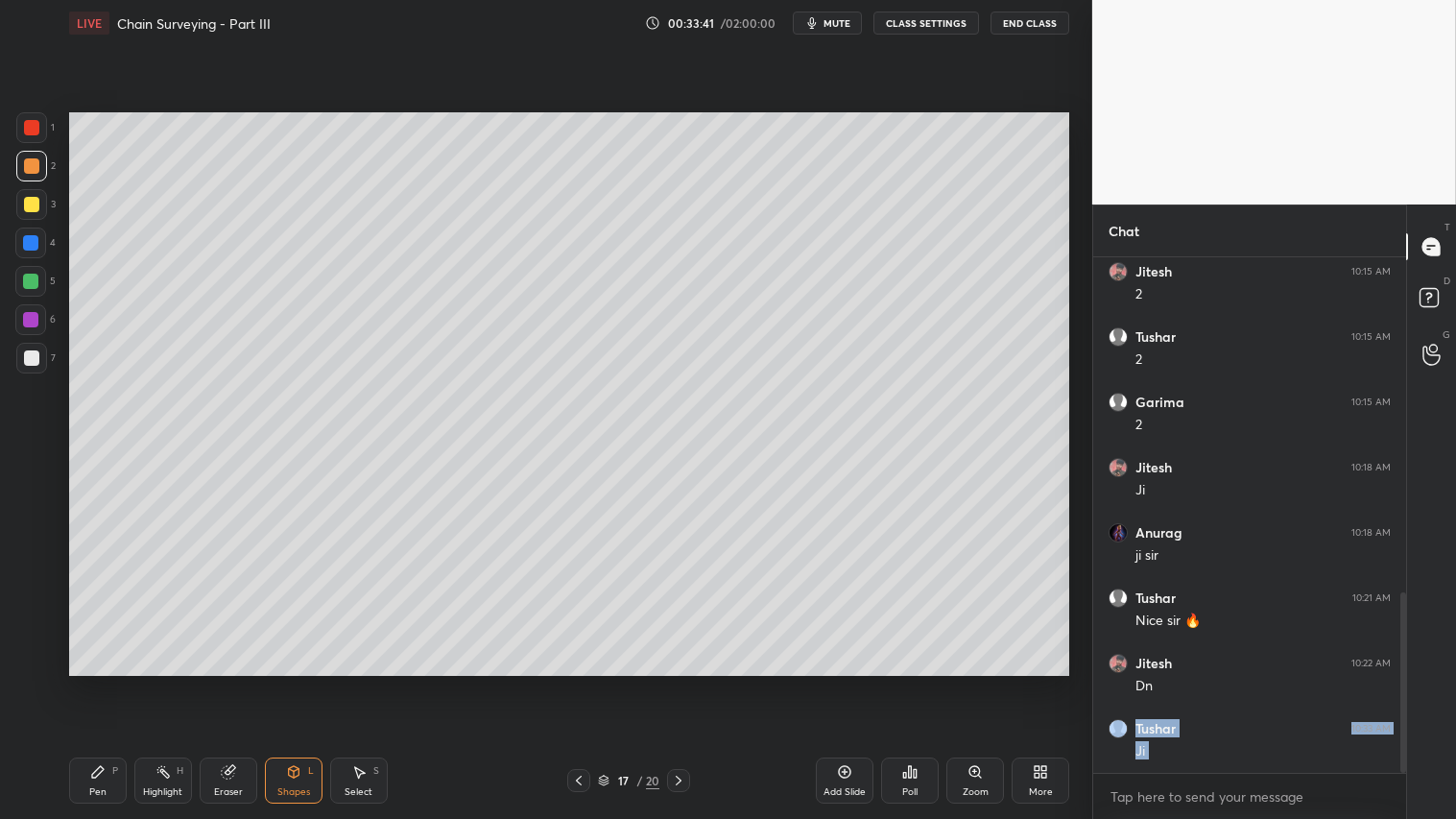 click 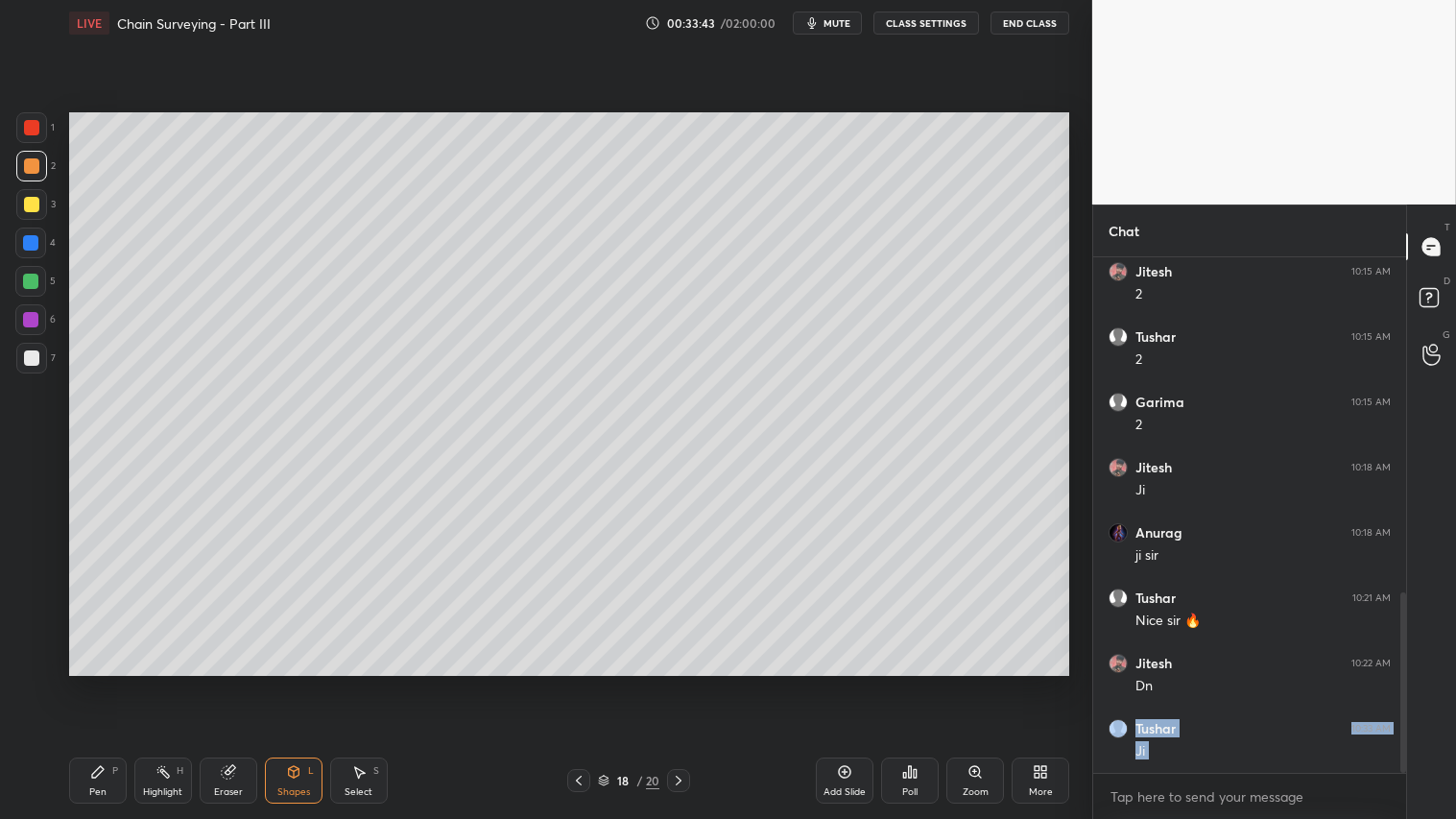 click at bounding box center (31, 281) 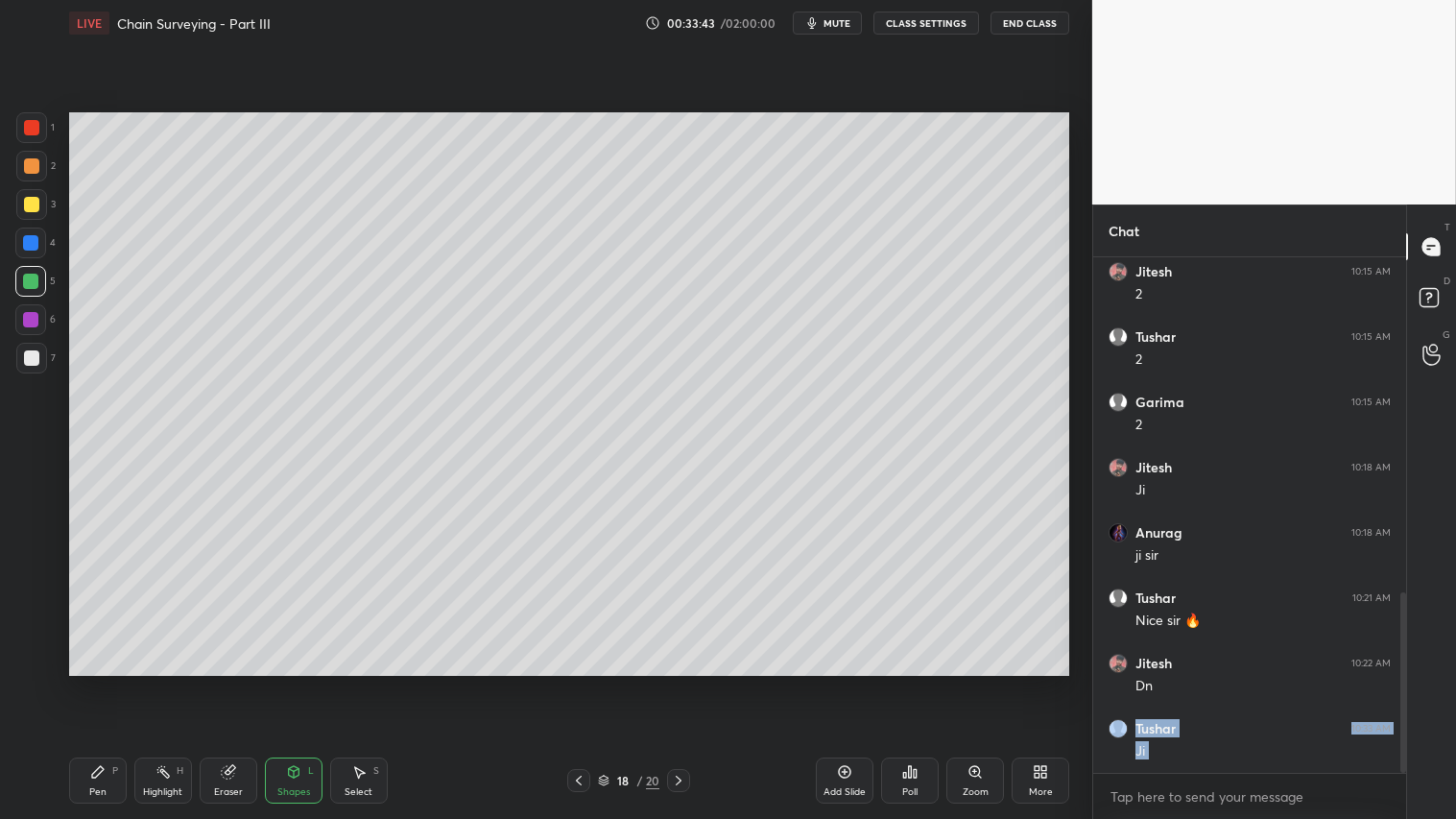 click on "Pen P" at bounding box center [98, 781] 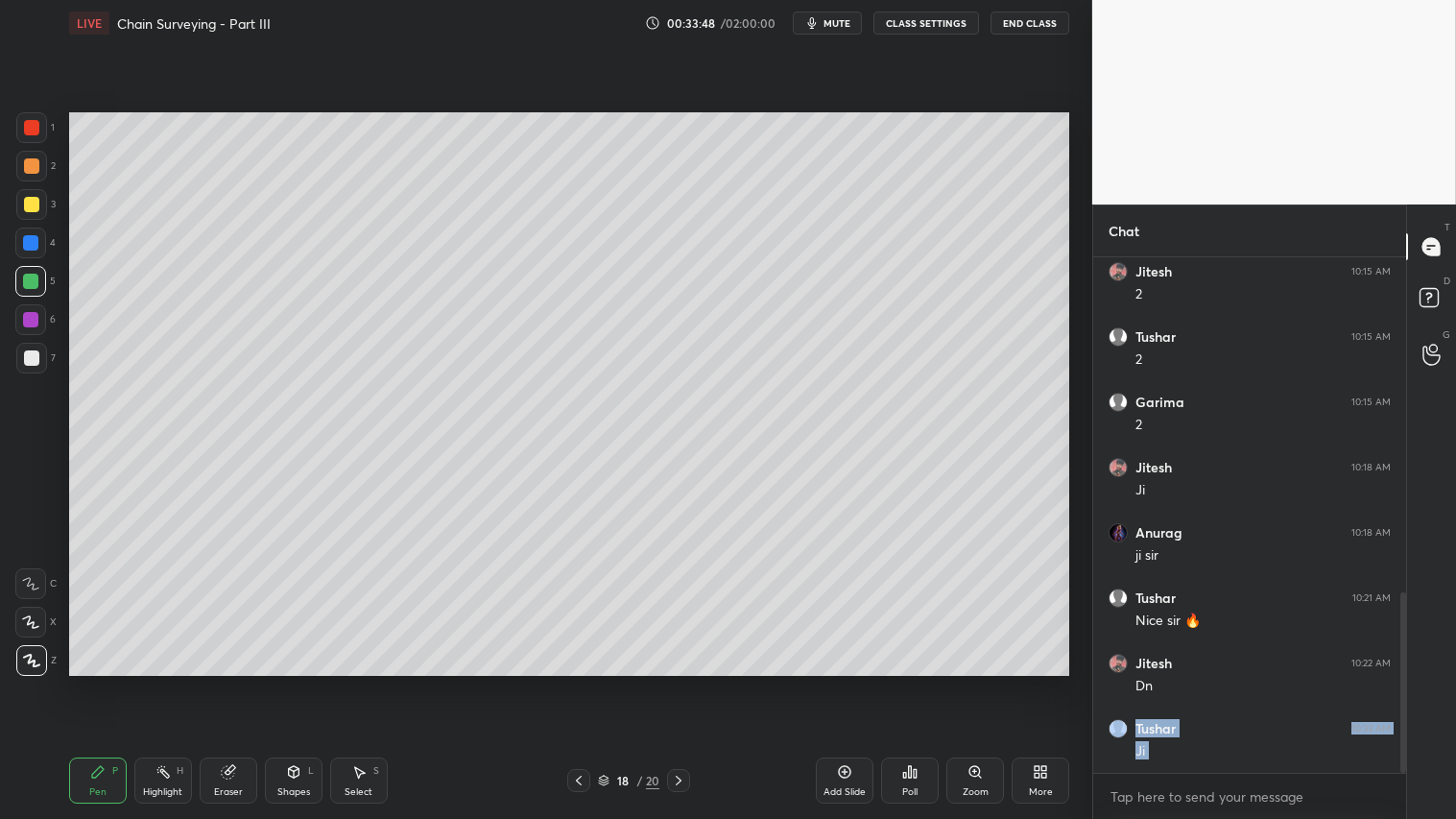 click on "Shapes" at bounding box center (294, 792) 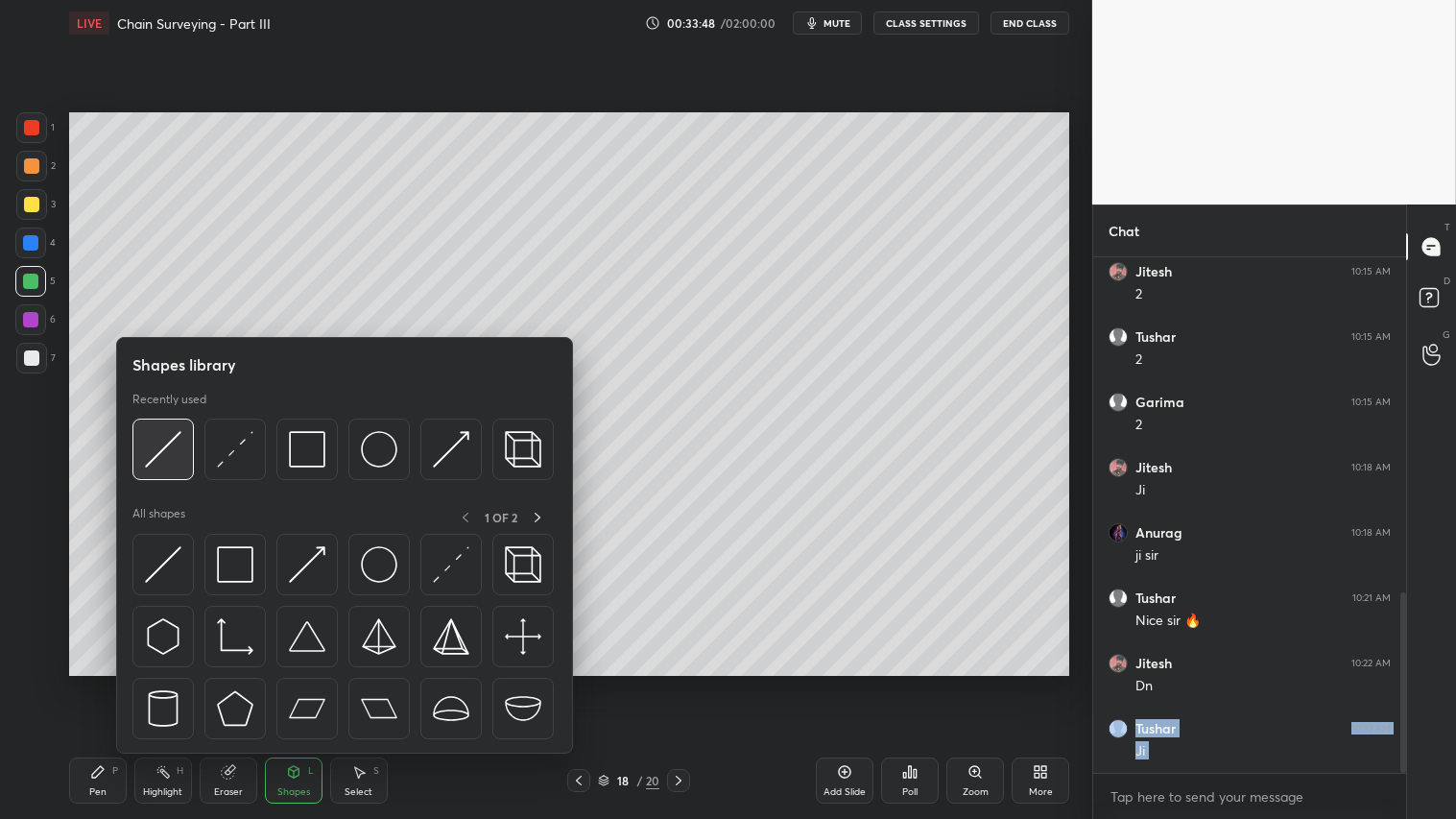 click at bounding box center [163, 449] 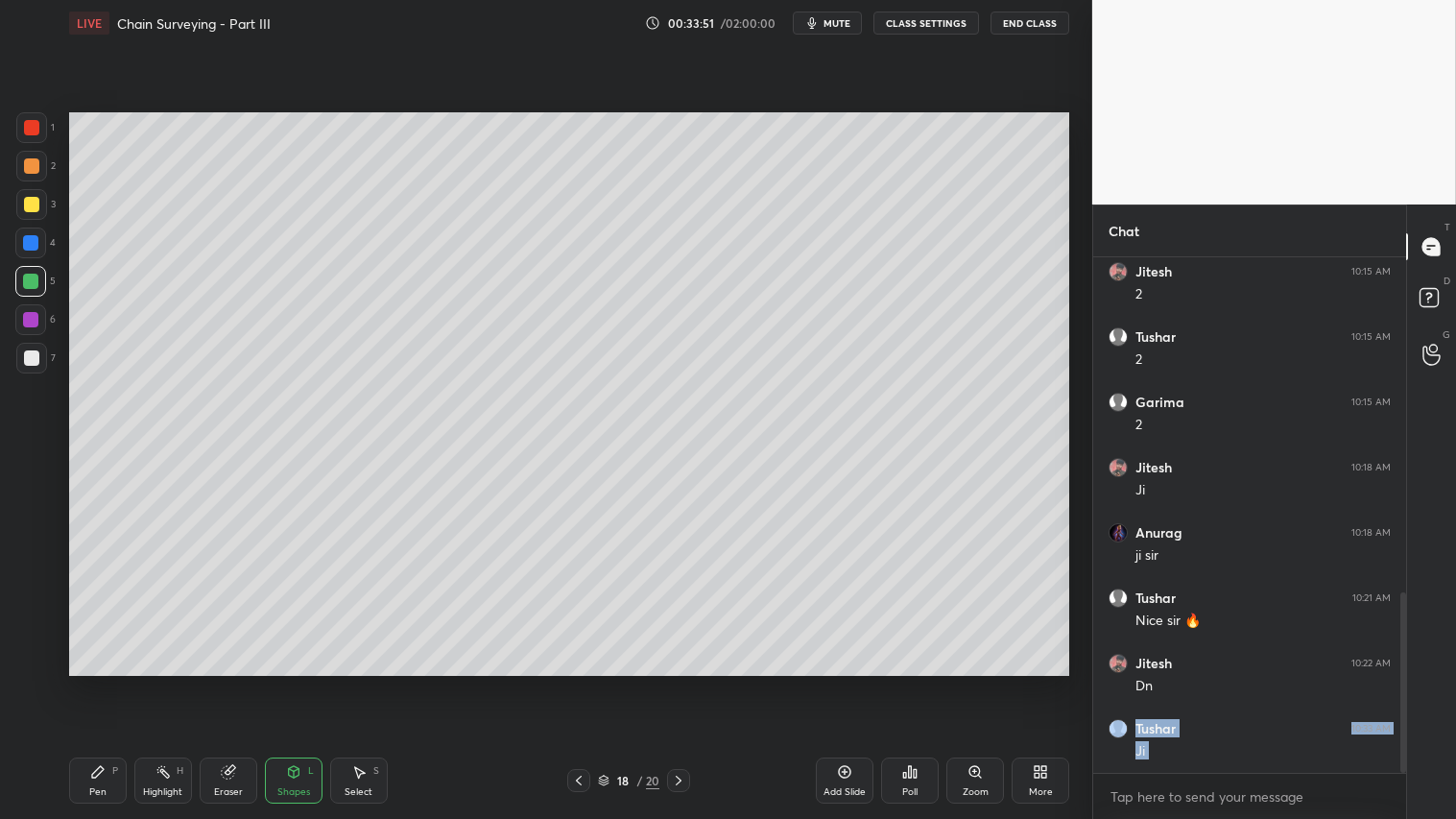 click at bounding box center [32, 205] 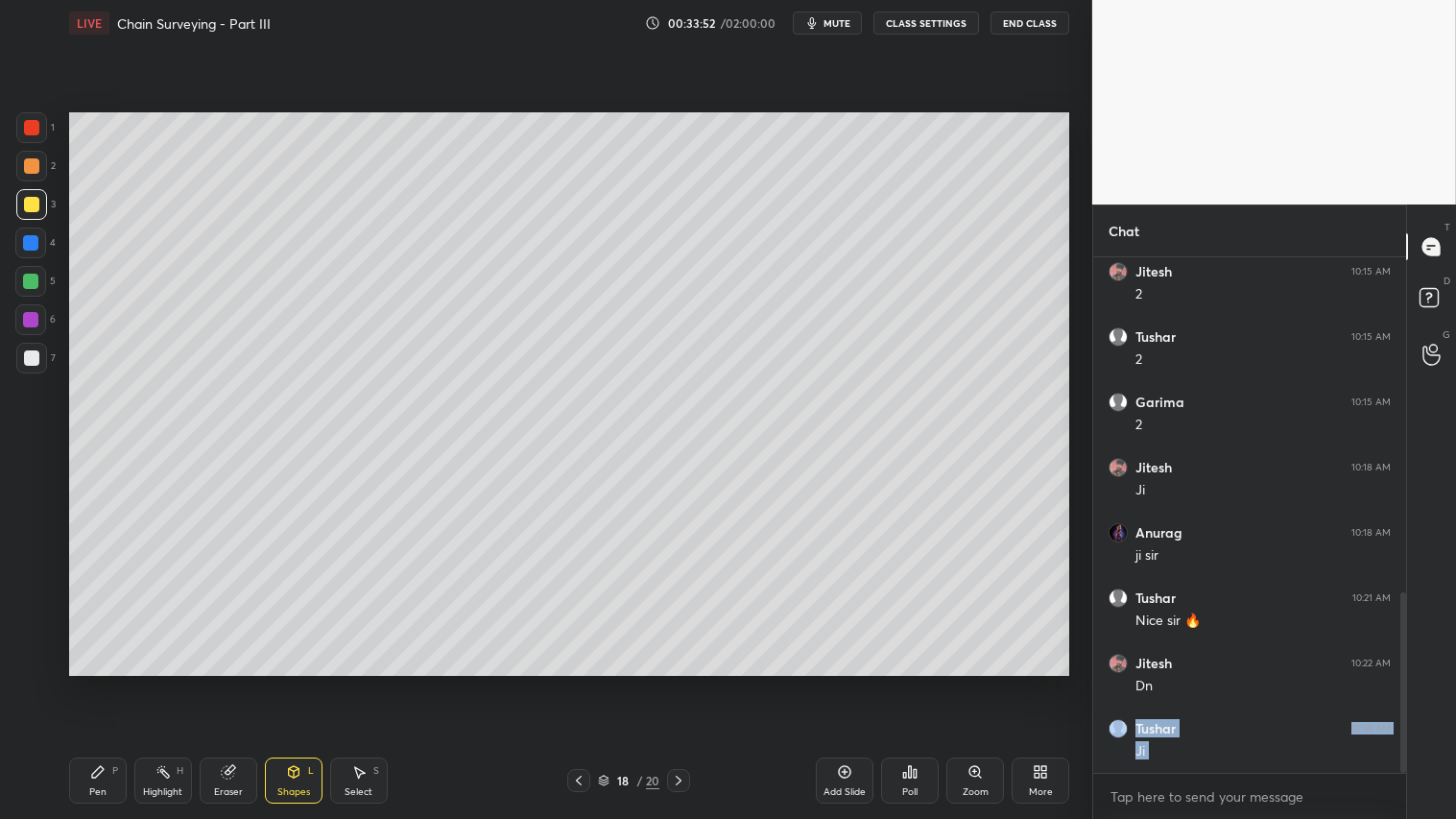 click on "Pen P" at bounding box center (98, 781) 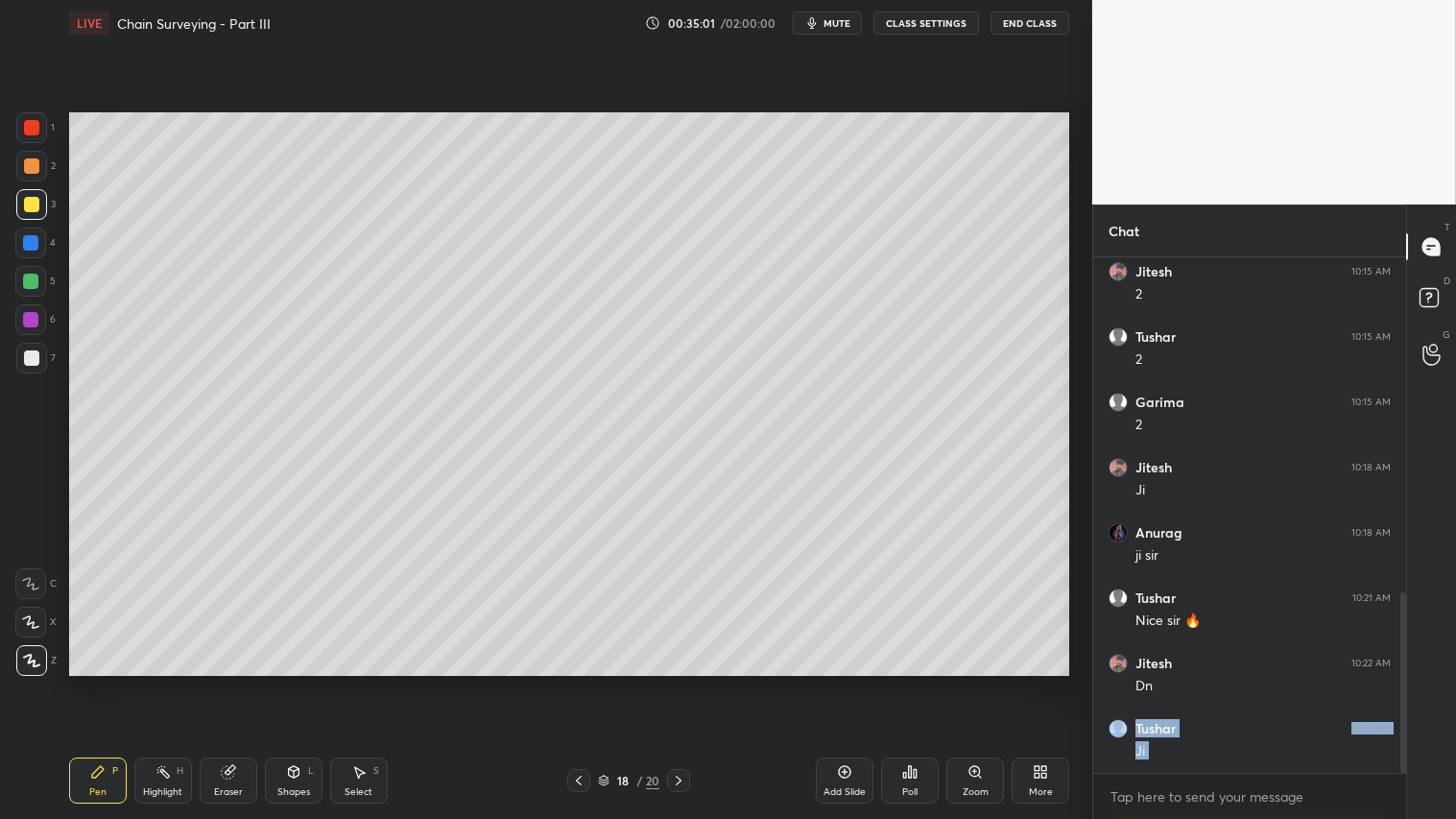 drag, startPoint x: 227, startPoint y: 778, endPoint x: 255, endPoint y: 699, distance: 83.81527 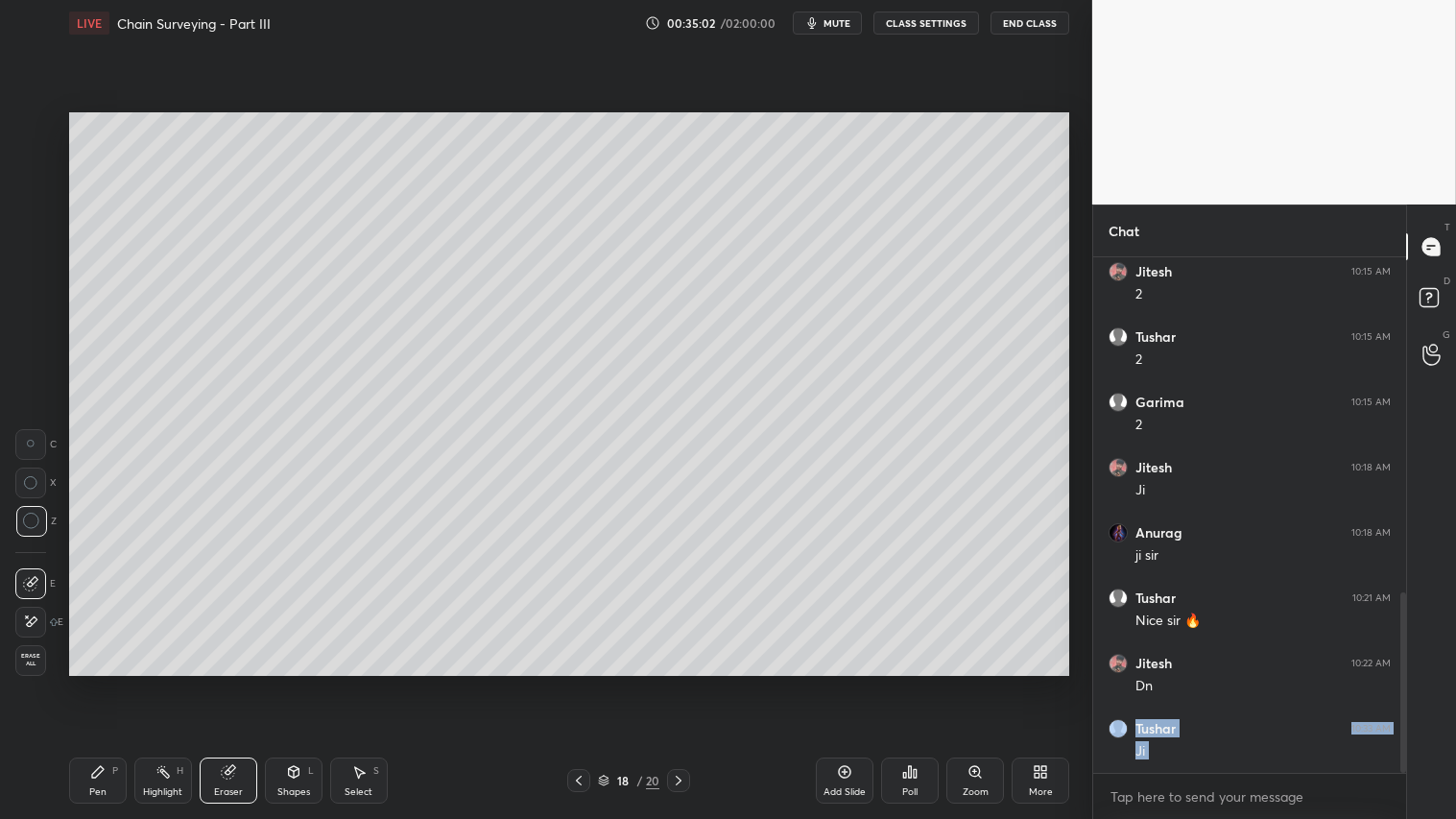 drag, startPoint x: 102, startPoint y: 788, endPoint x: 109, endPoint y: 768, distance: 21.18962 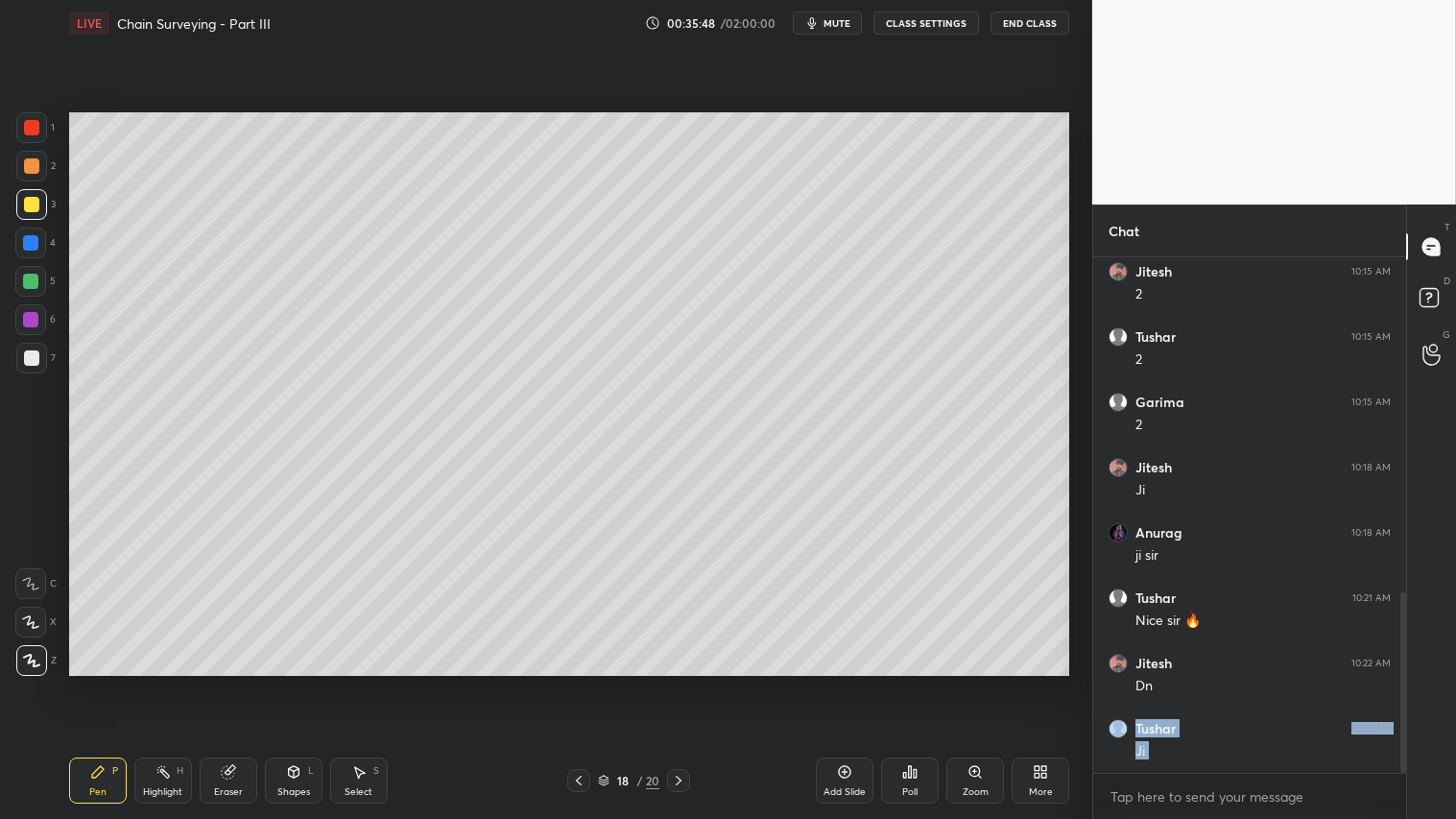 click on "Shapes L" at bounding box center [294, 781] 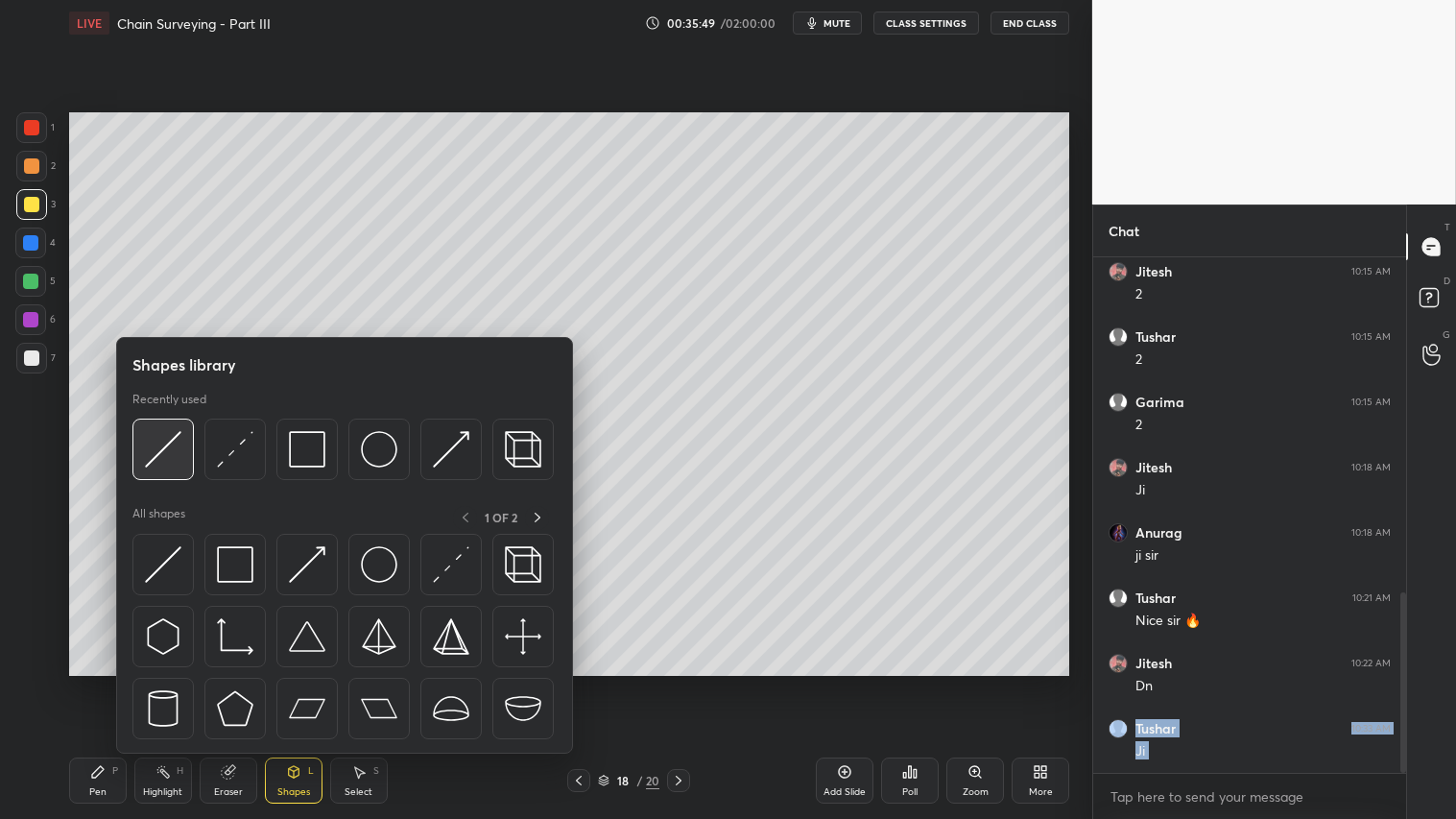 click at bounding box center (163, 449) 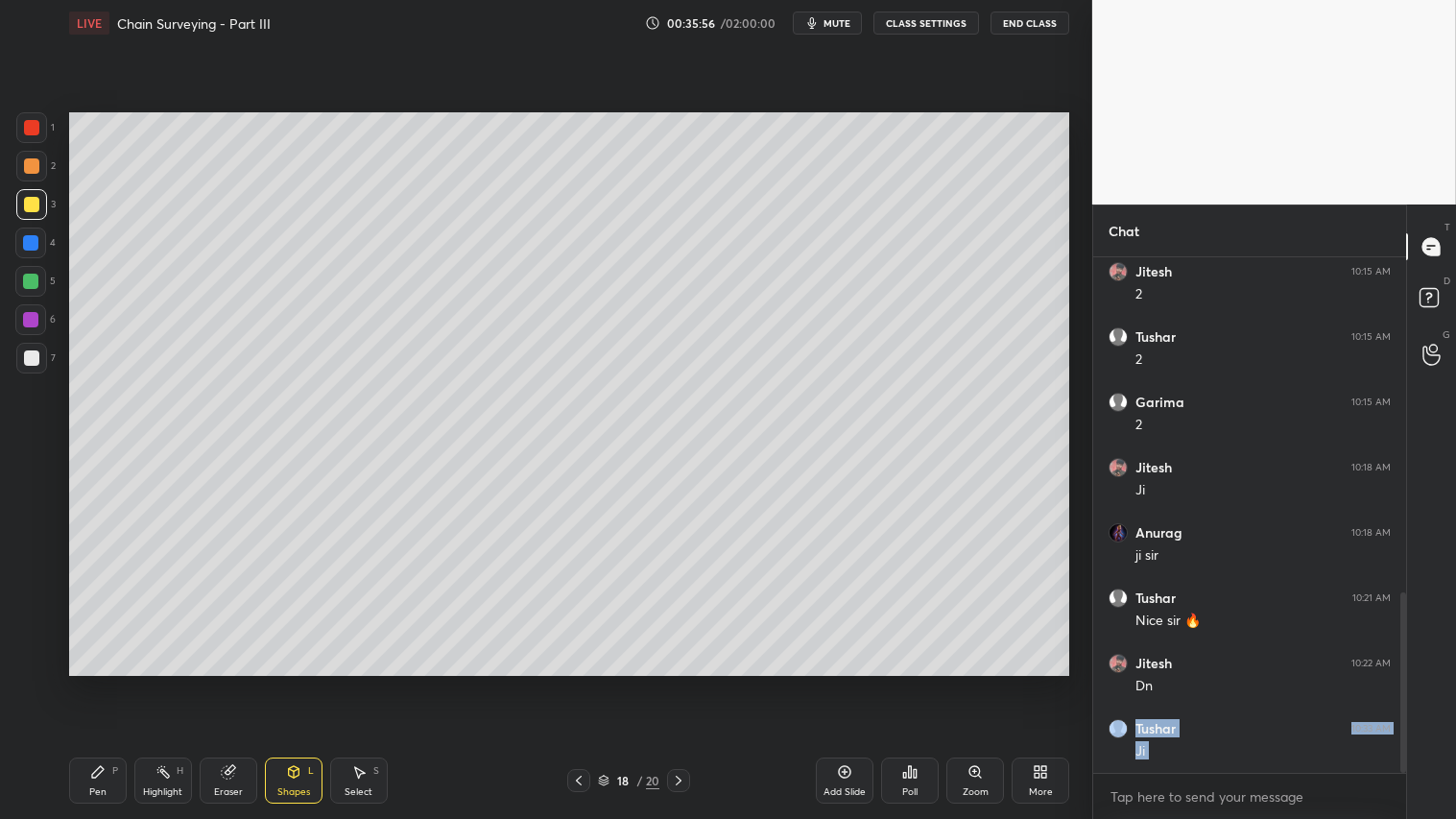 click at bounding box center (32, 205) 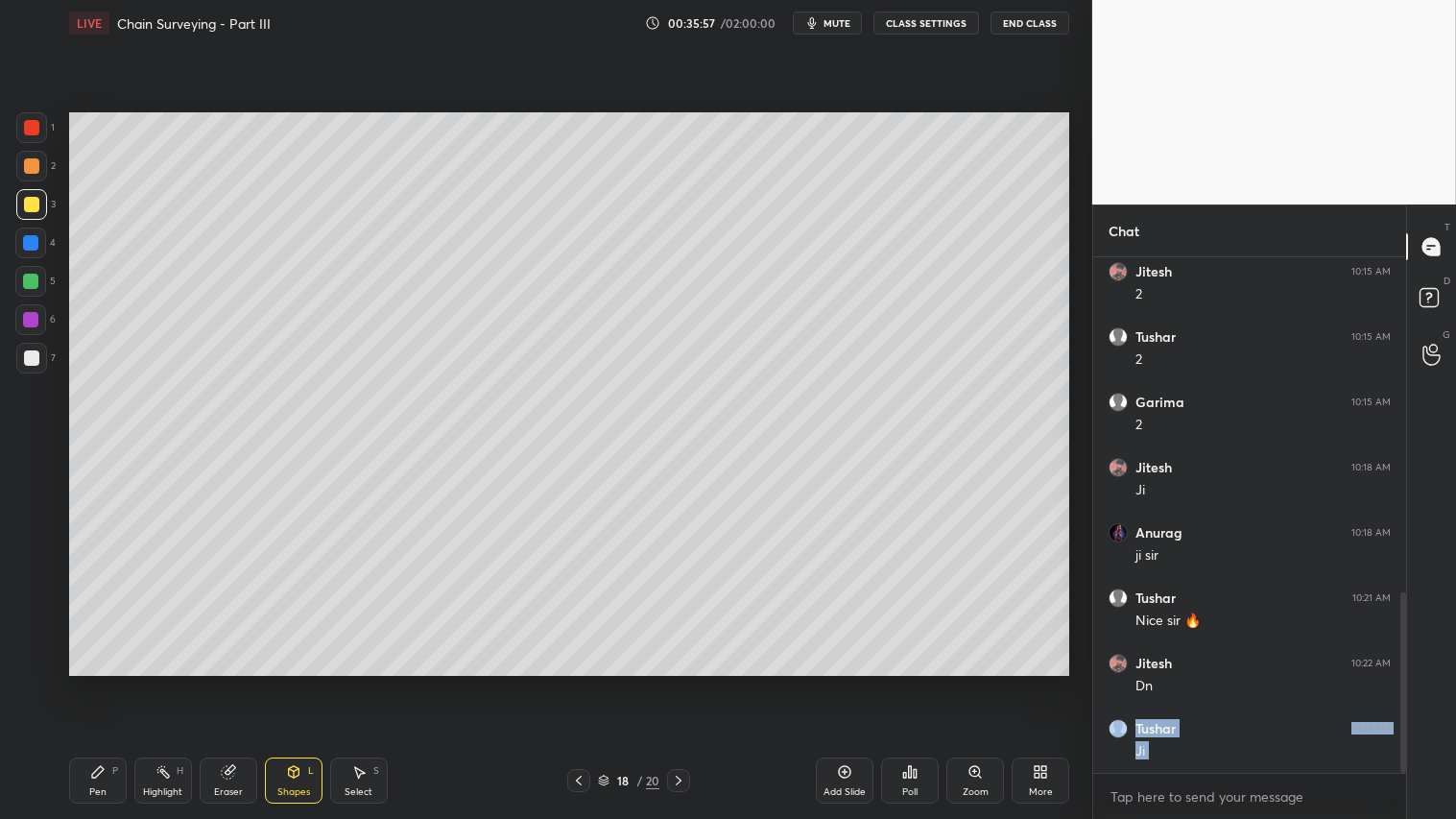 click 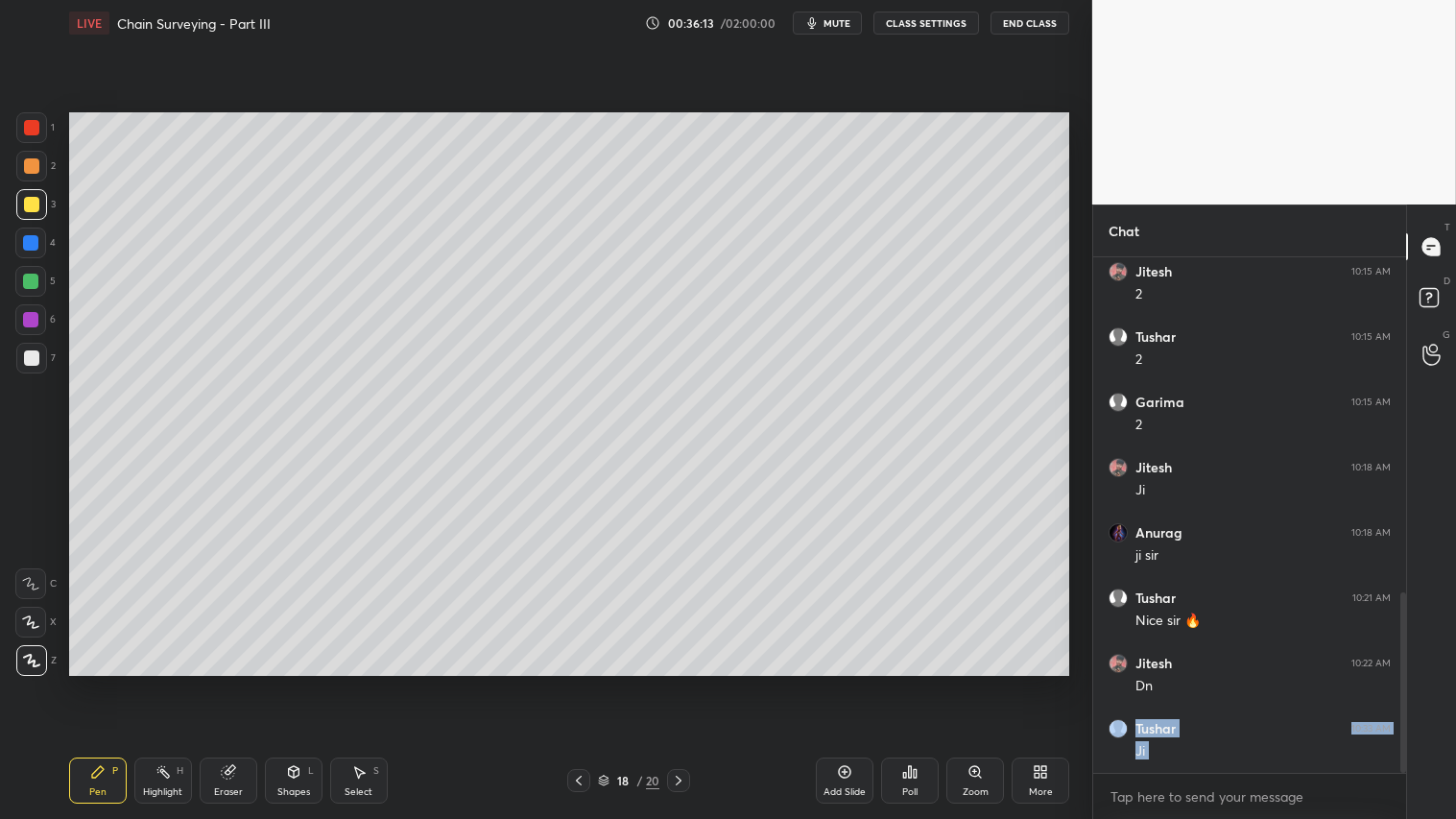 click on "Add Slide" at bounding box center (845, 781) 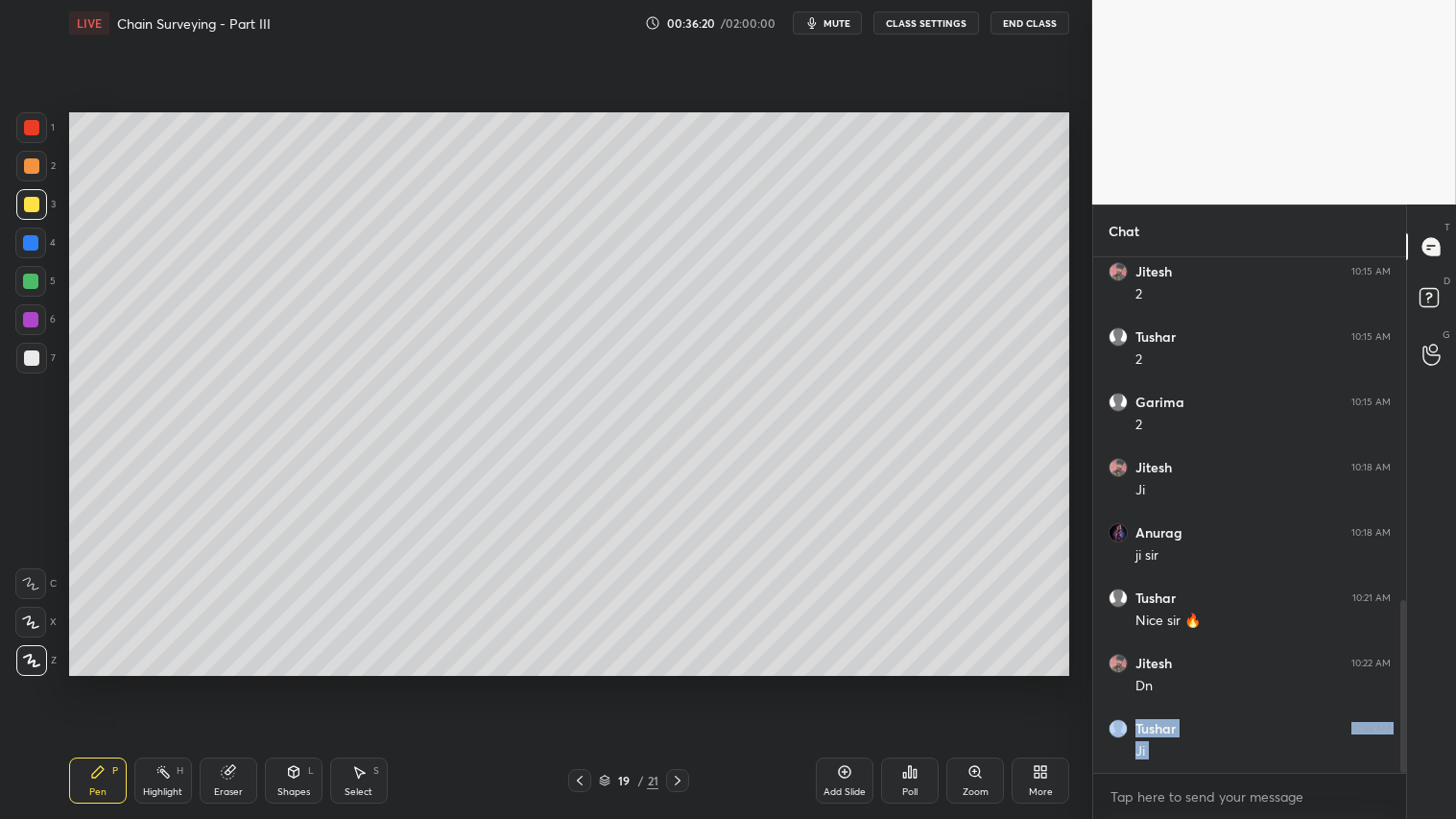 scroll, scrollTop: 1021, scrollLeft: 0, axis: vertical 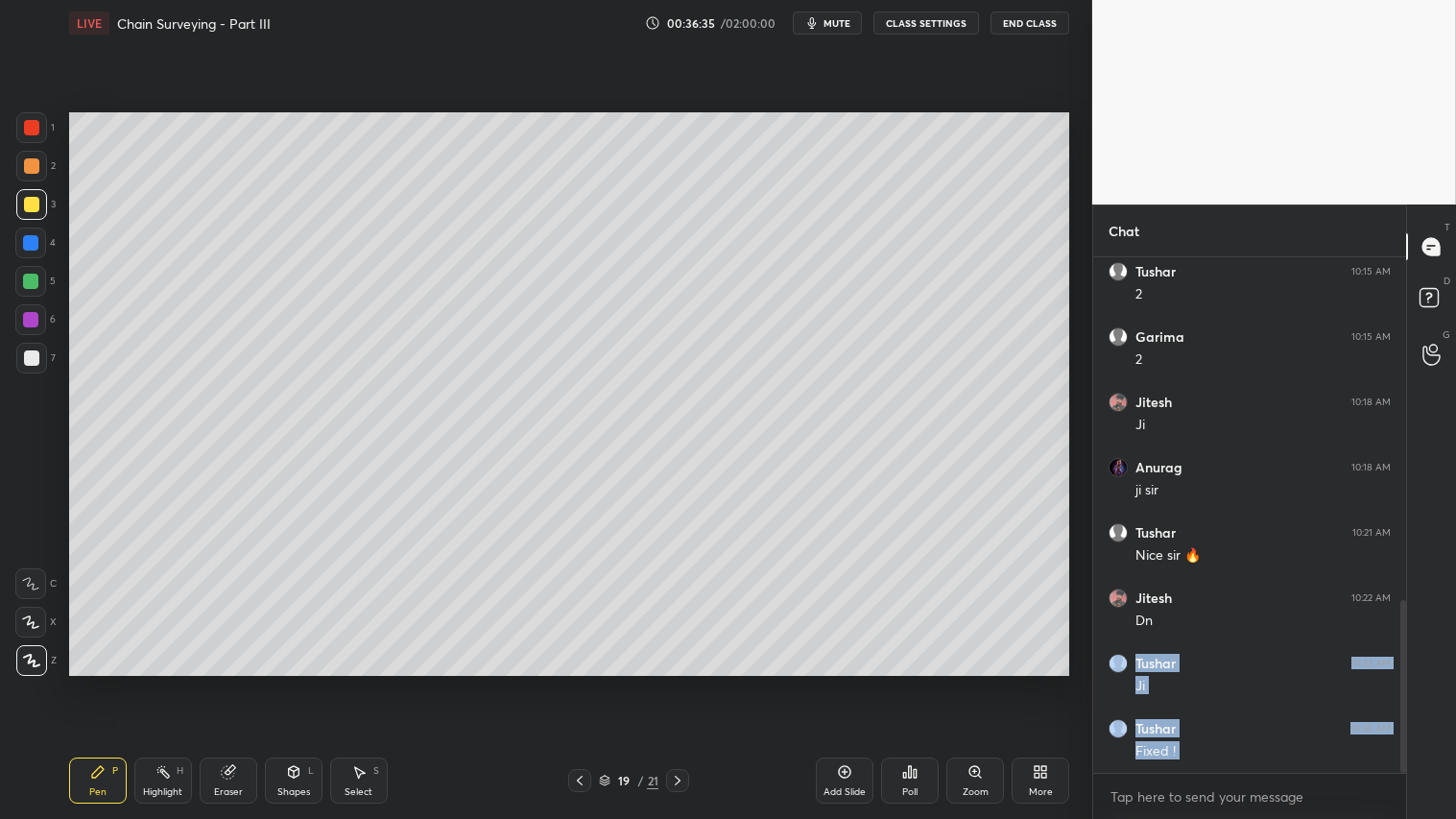 click on "mute" at bounding box center [837, 23] 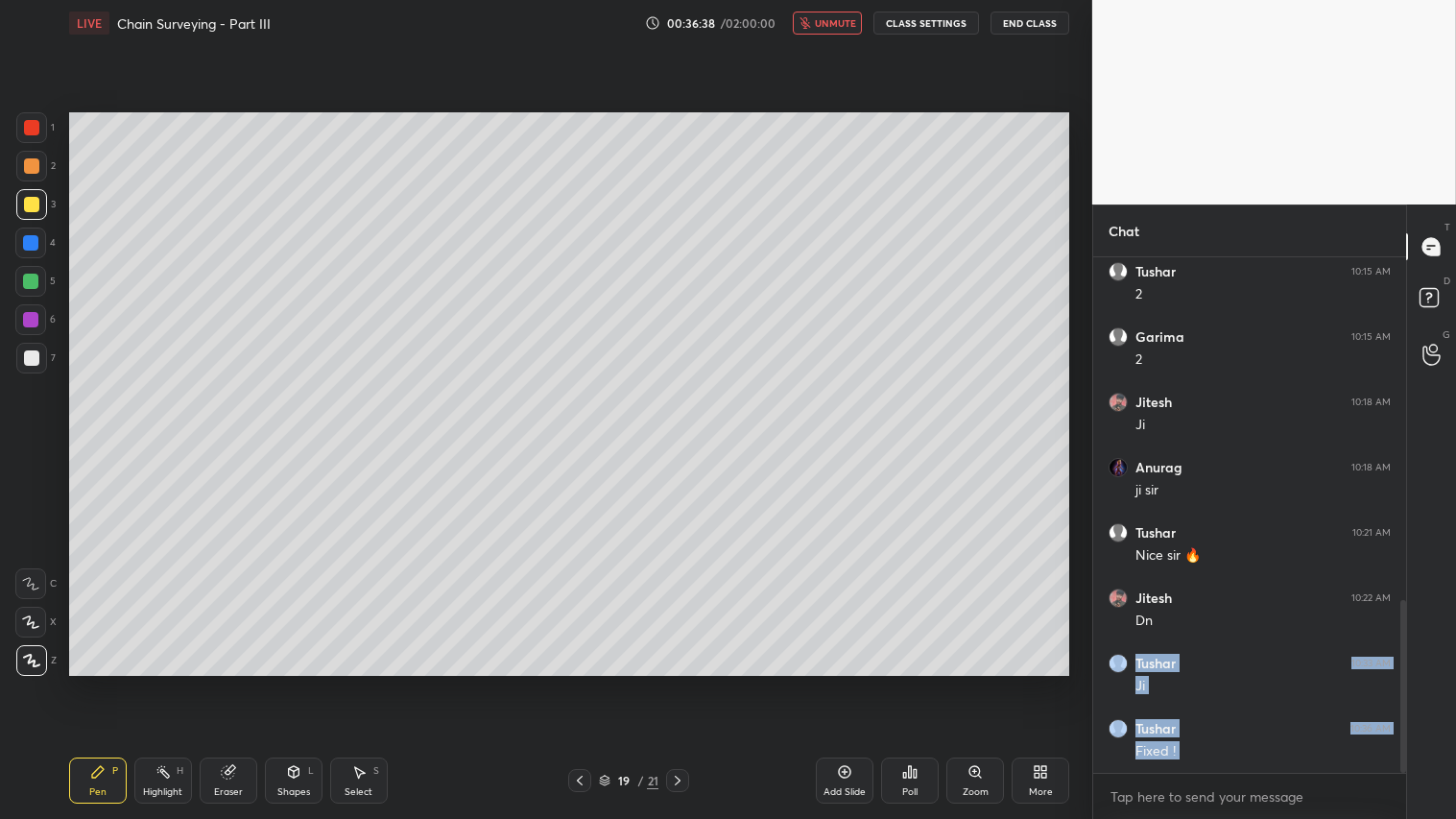 click on "unmute" at bounding box center (835, 23) 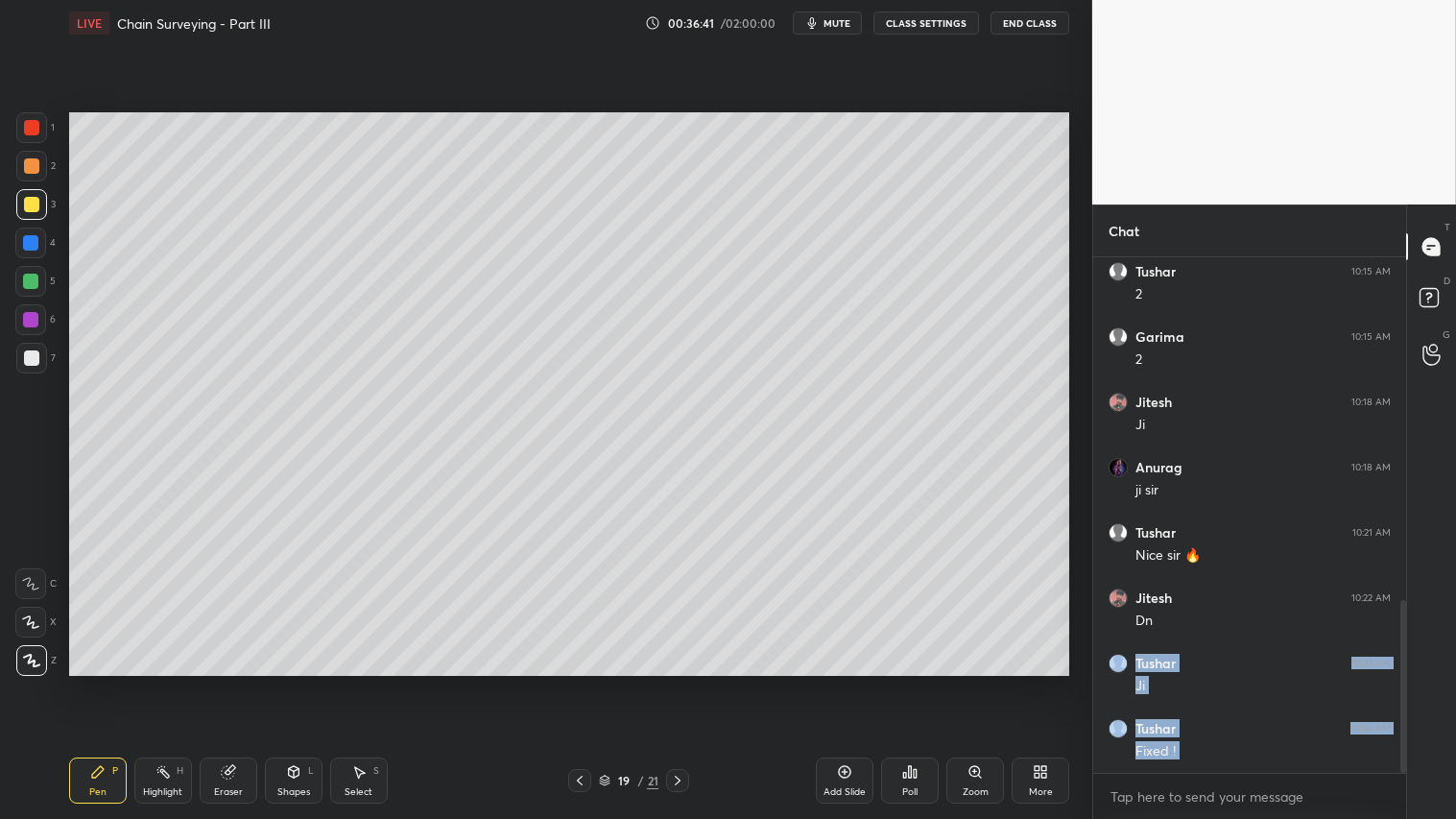 click 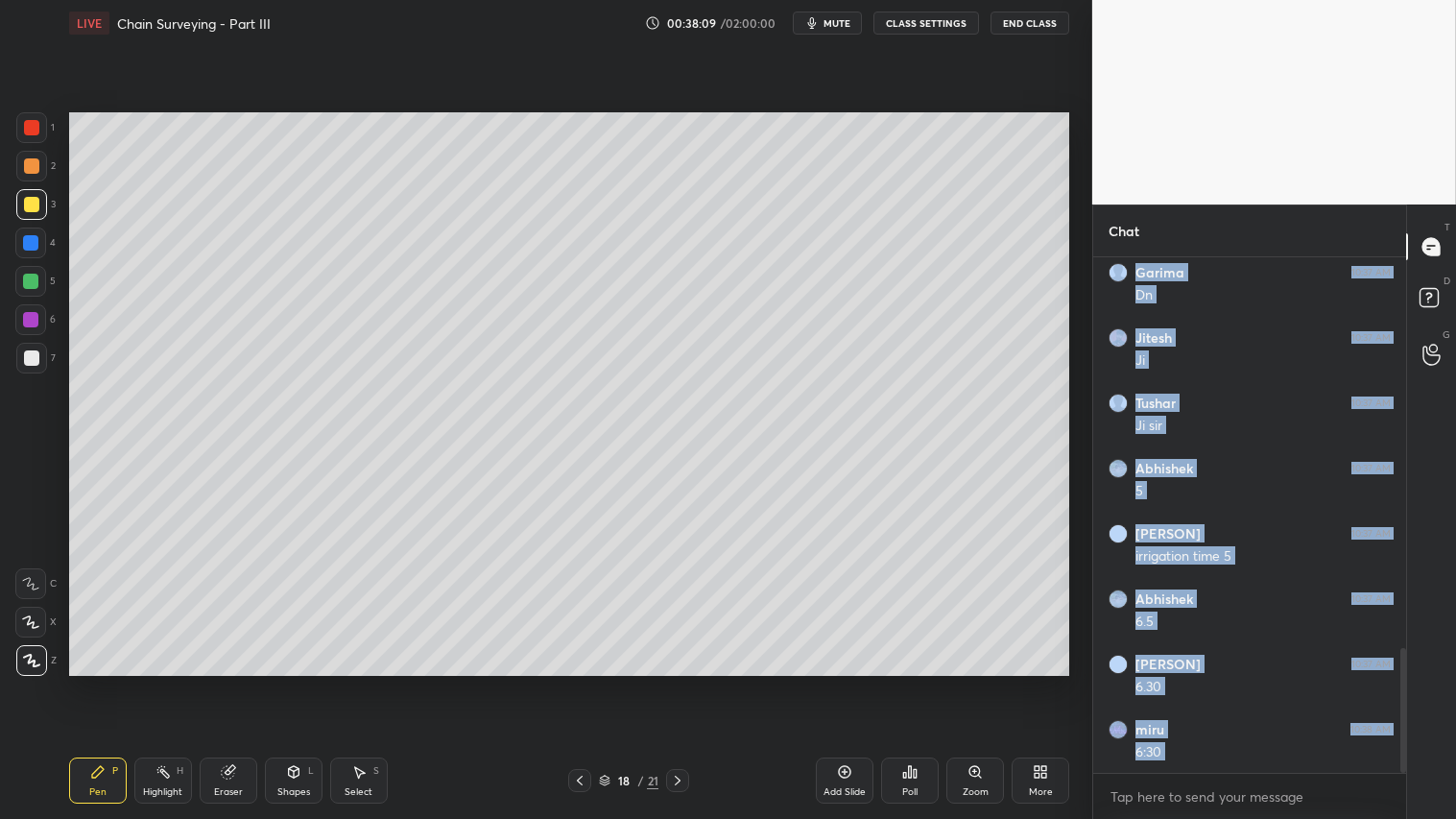 scroll, scrollTop: 1608, scrollLeft: 0, axis: vertical 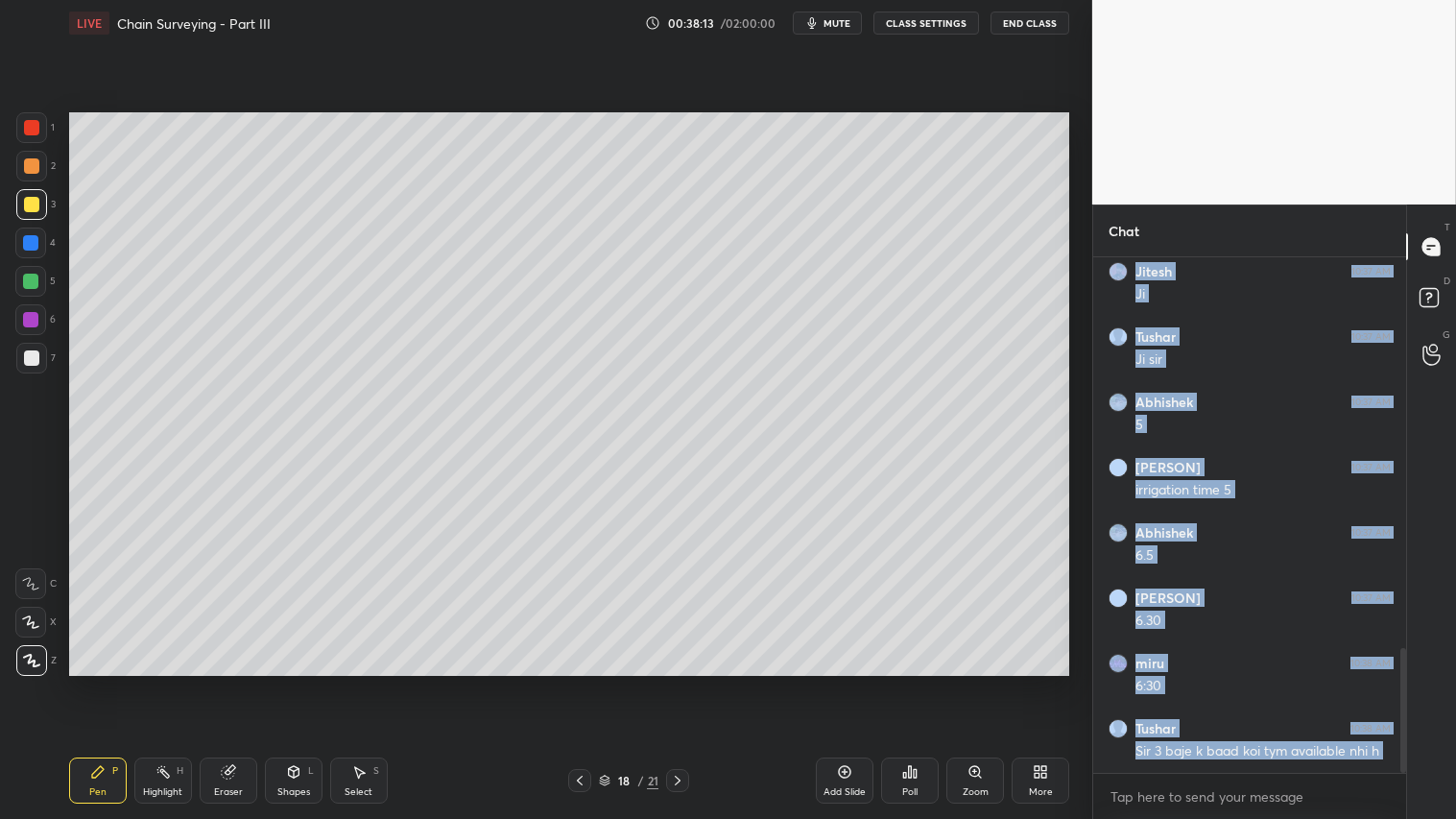click at bounding box center [32, 205] 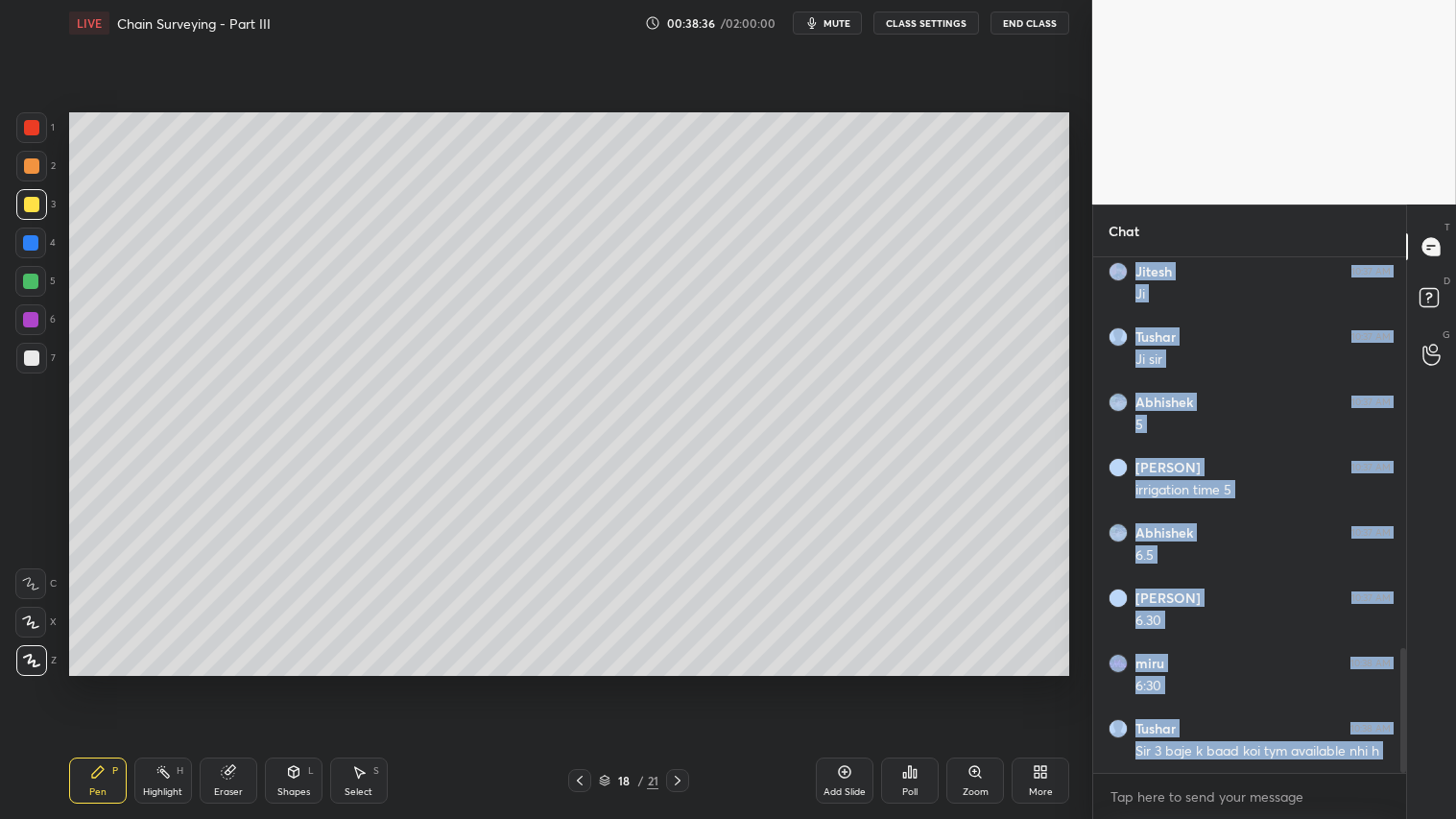click at bounding box center (32, 166) 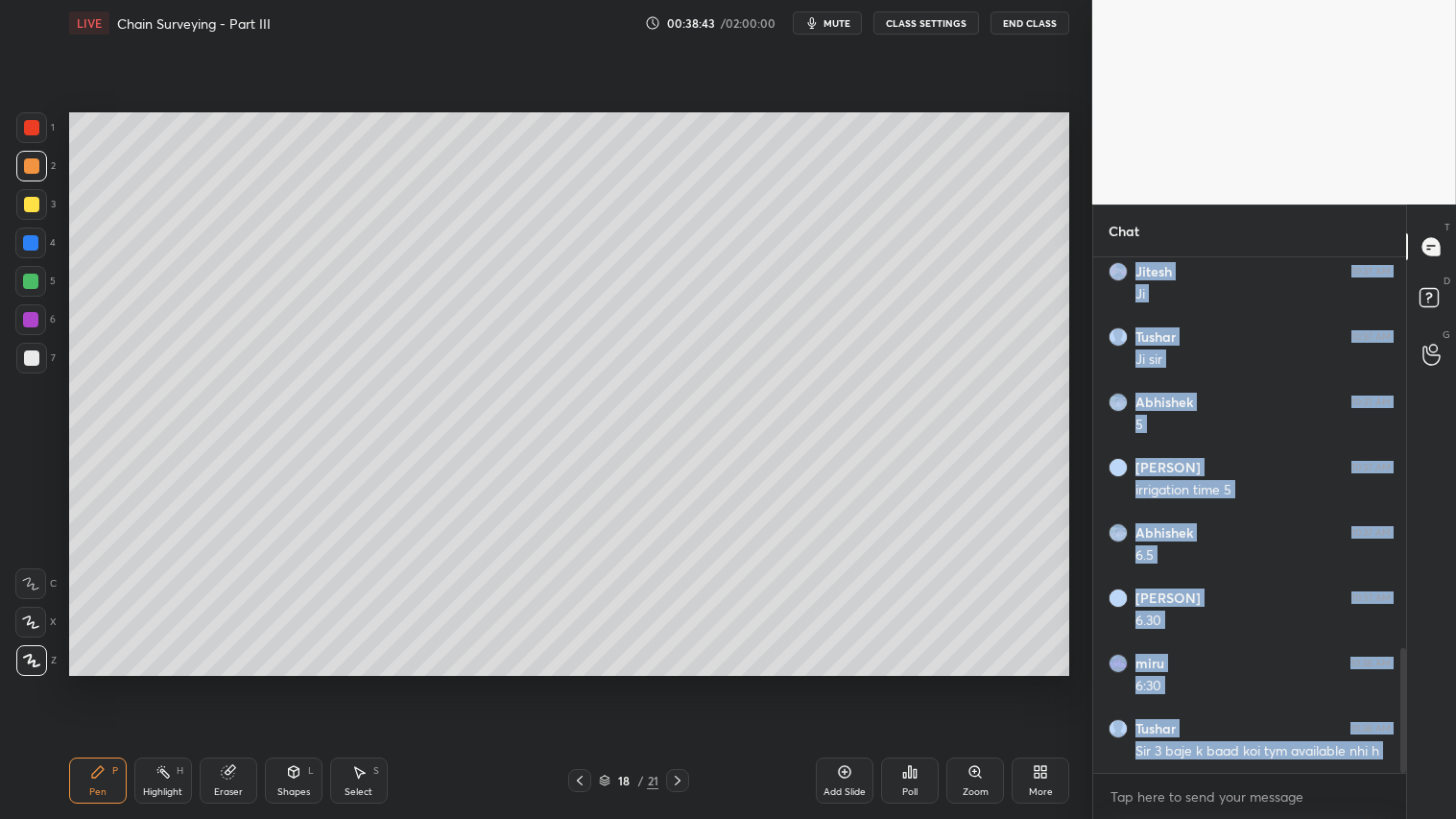 click at bounding box center [32, 166] 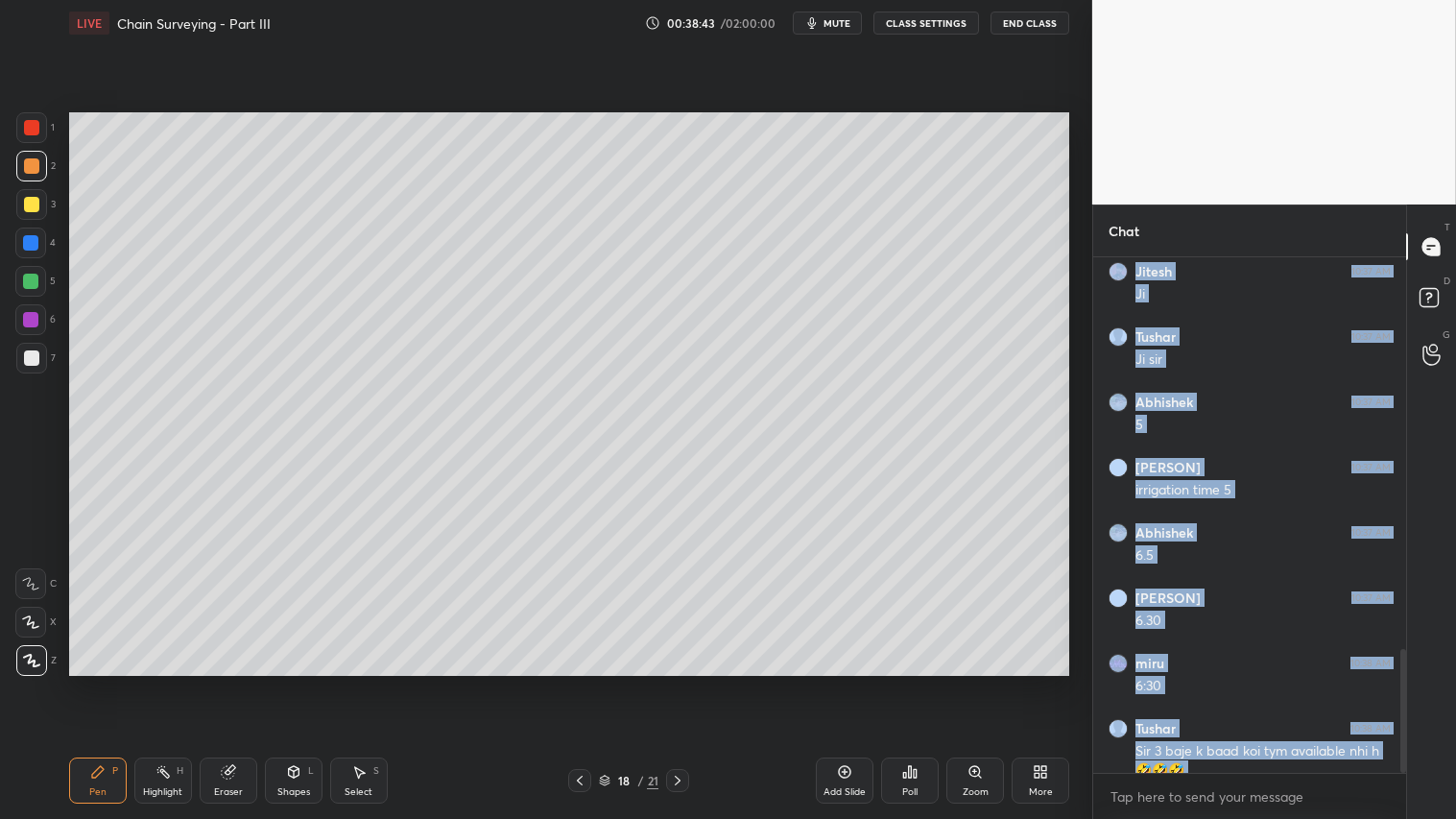scroll, scrollTop: 1627, scrollLeft: 0, axis: vertical 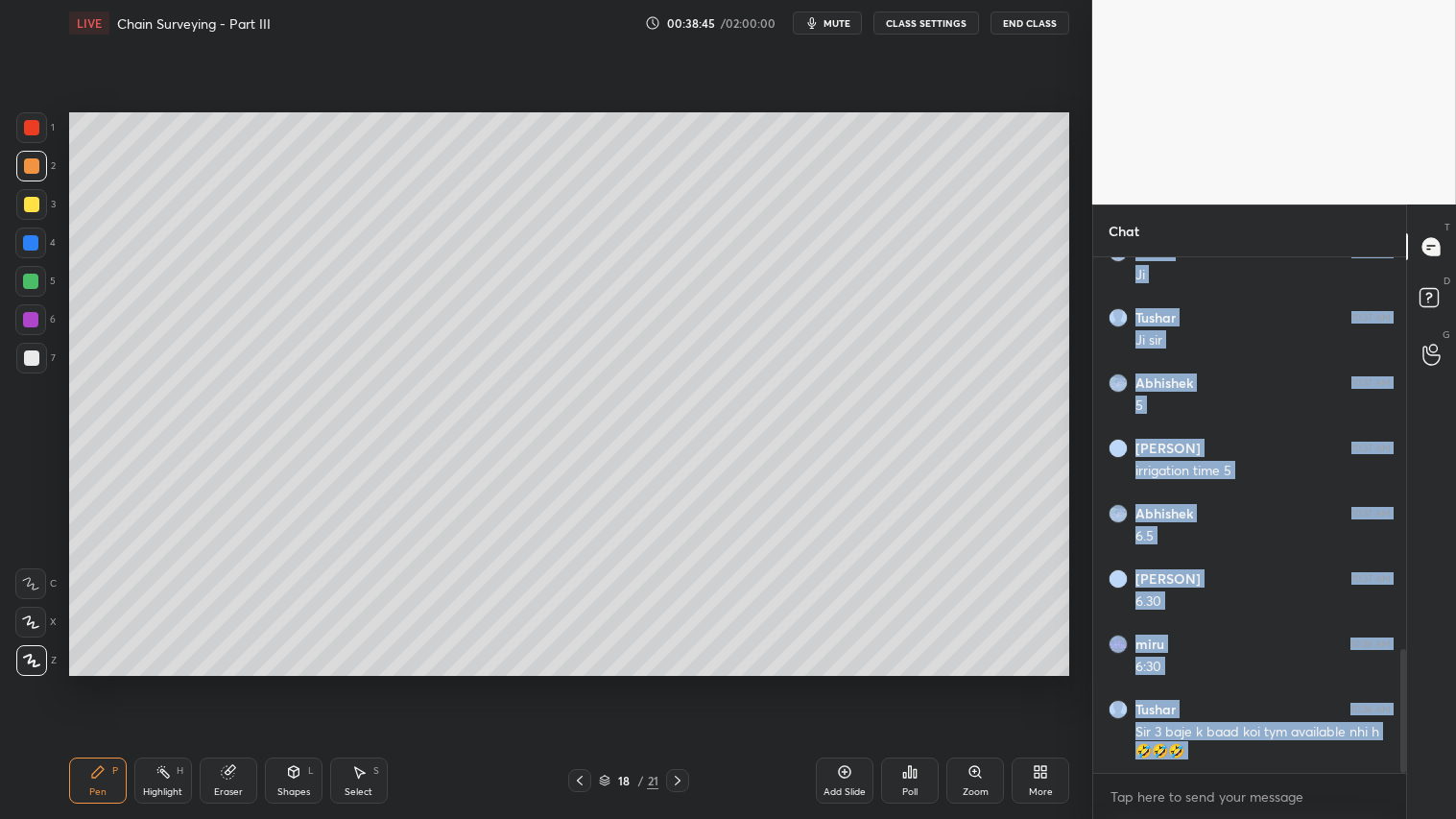click 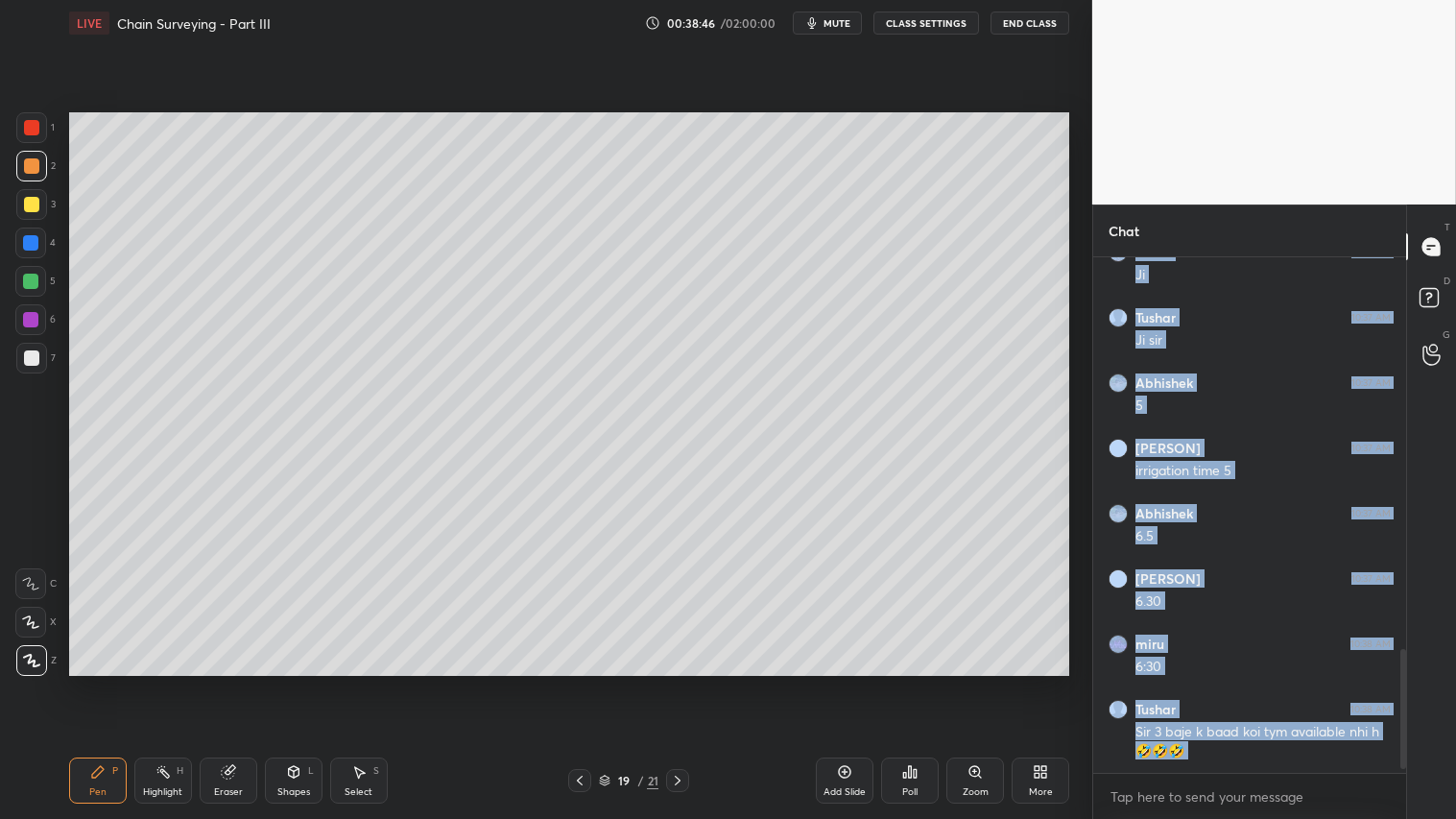 scroll, scrollTop: 1693, scrollLeft: 0, axis: vertical 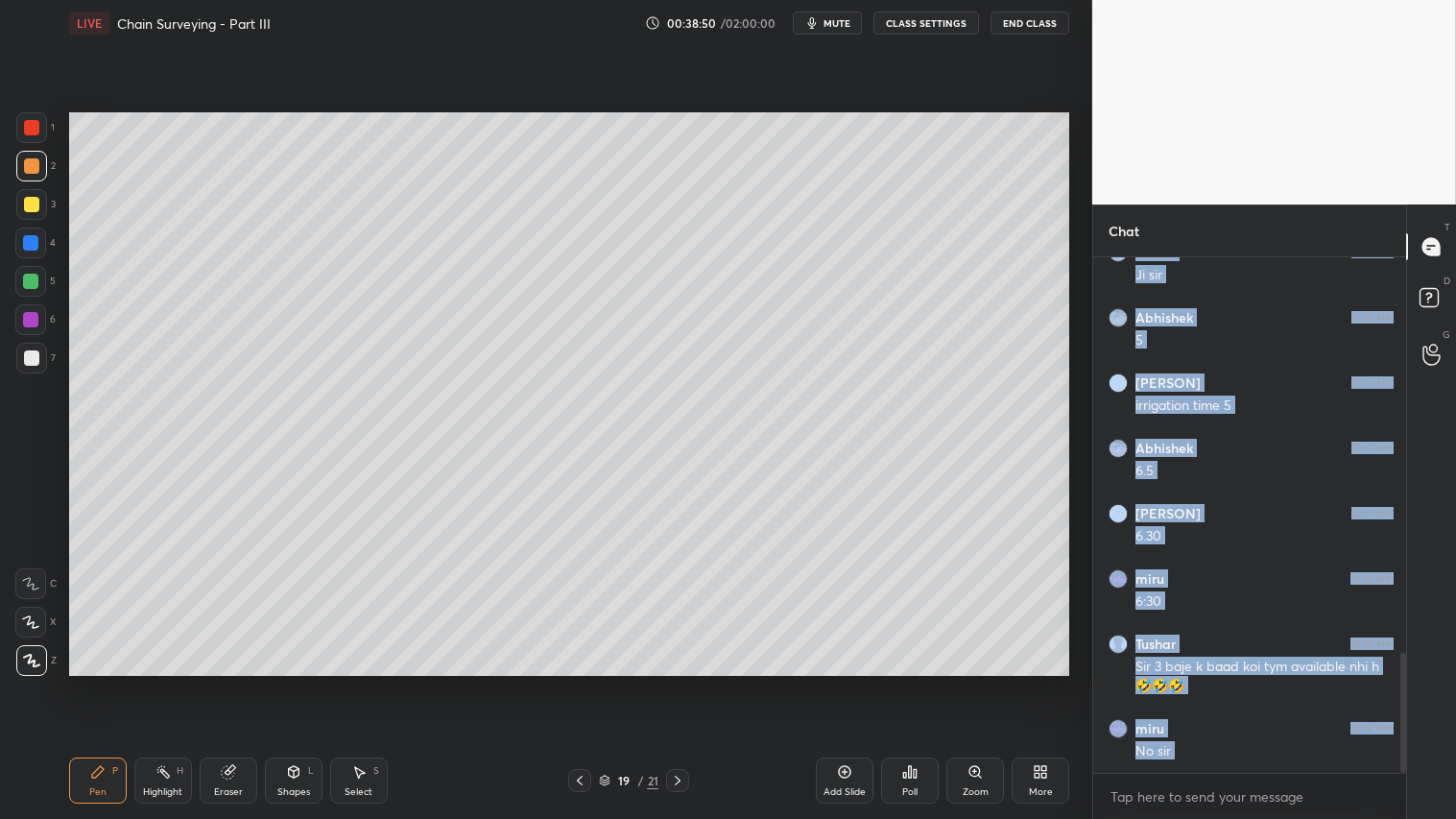 click 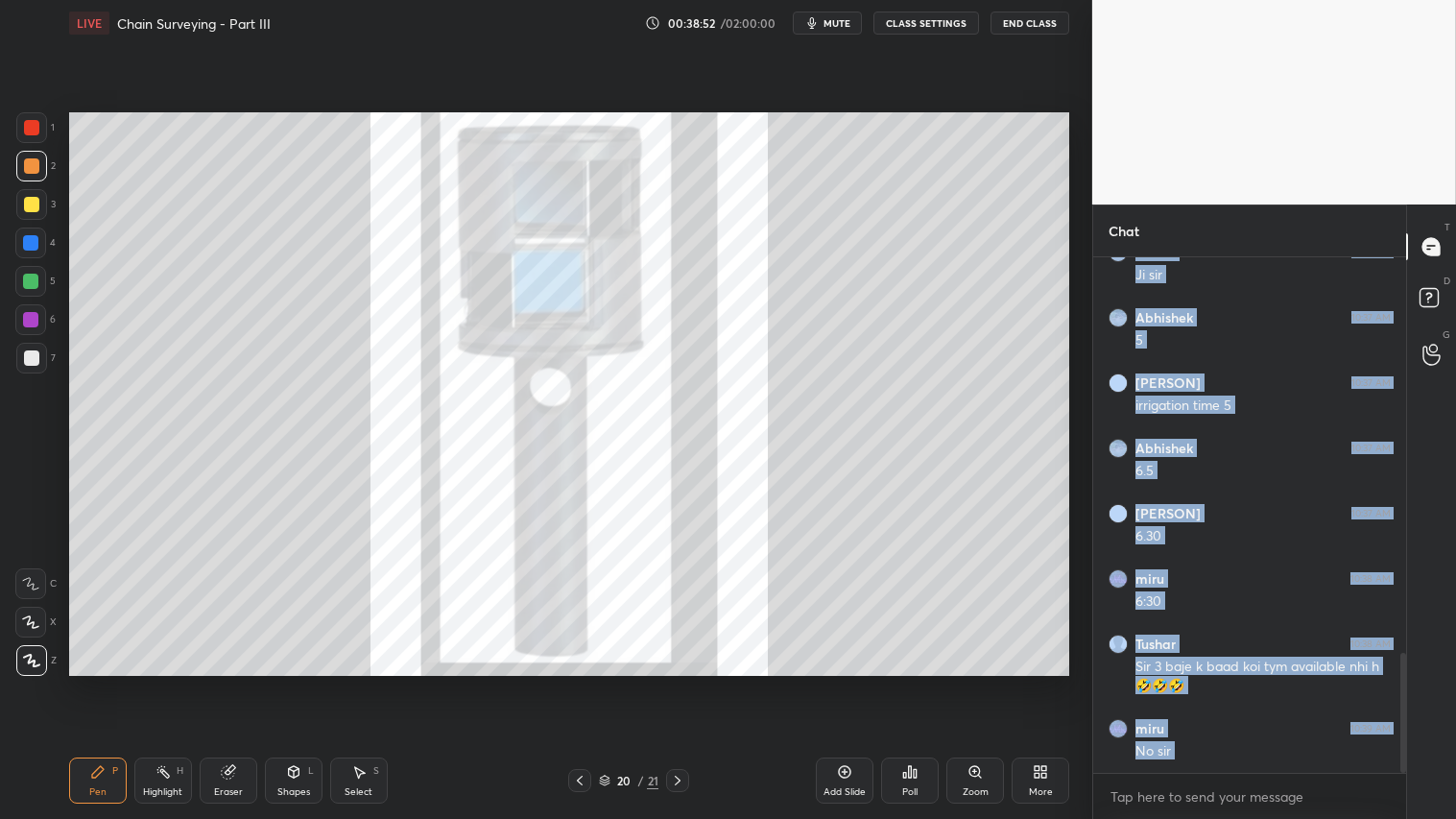 click 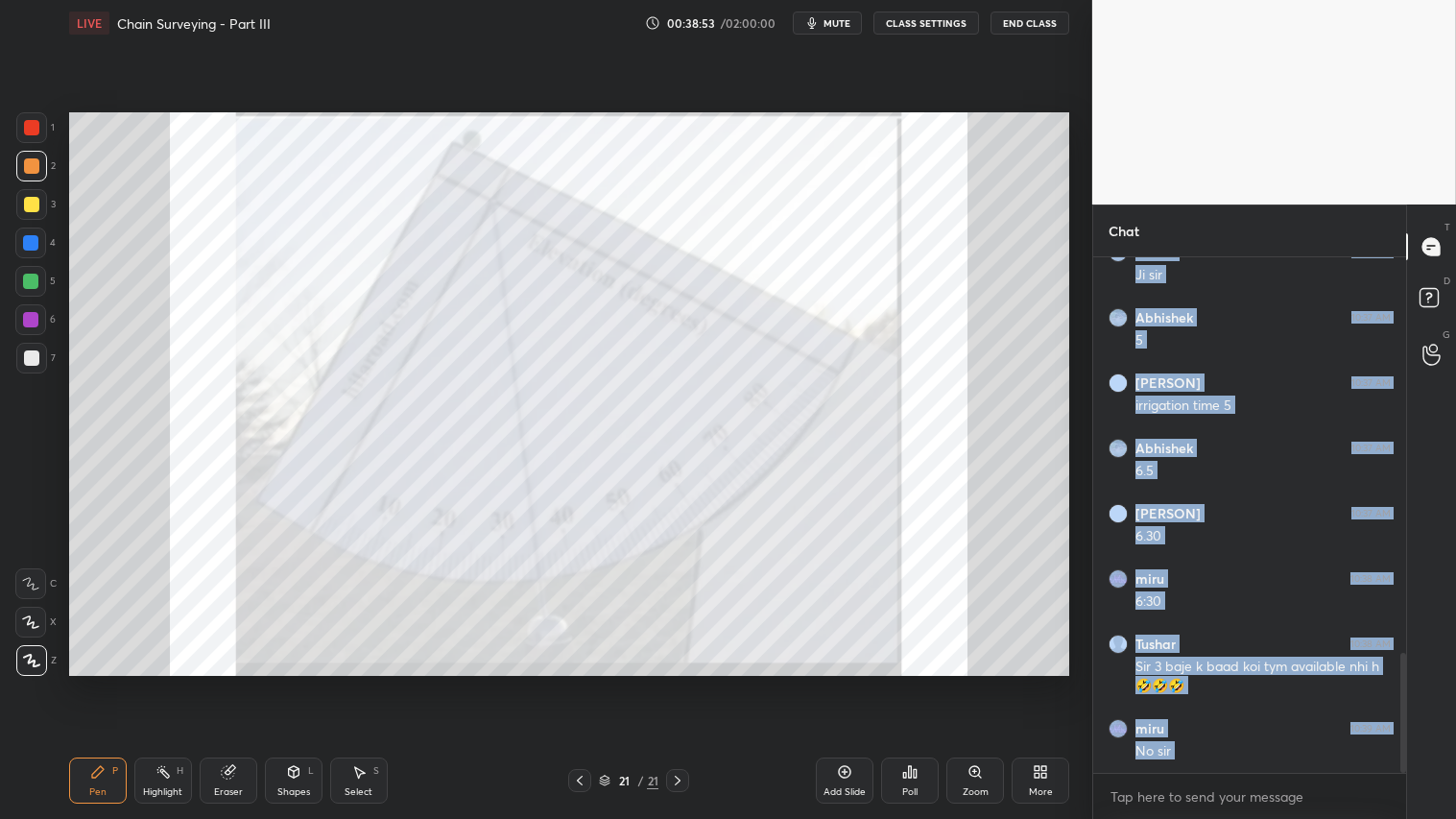 click 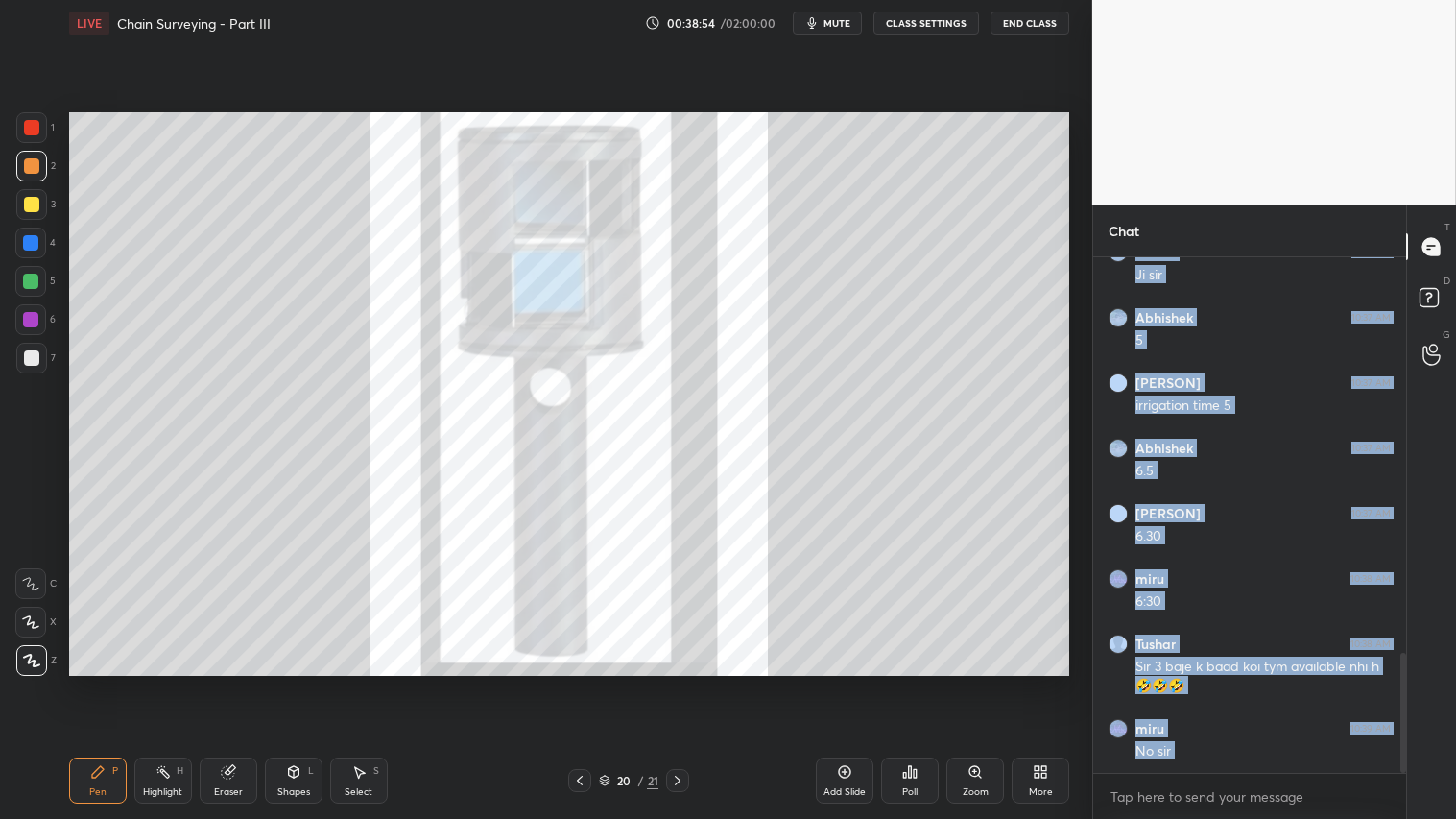 click on "Add Slide" at bounding box center [845, 792] 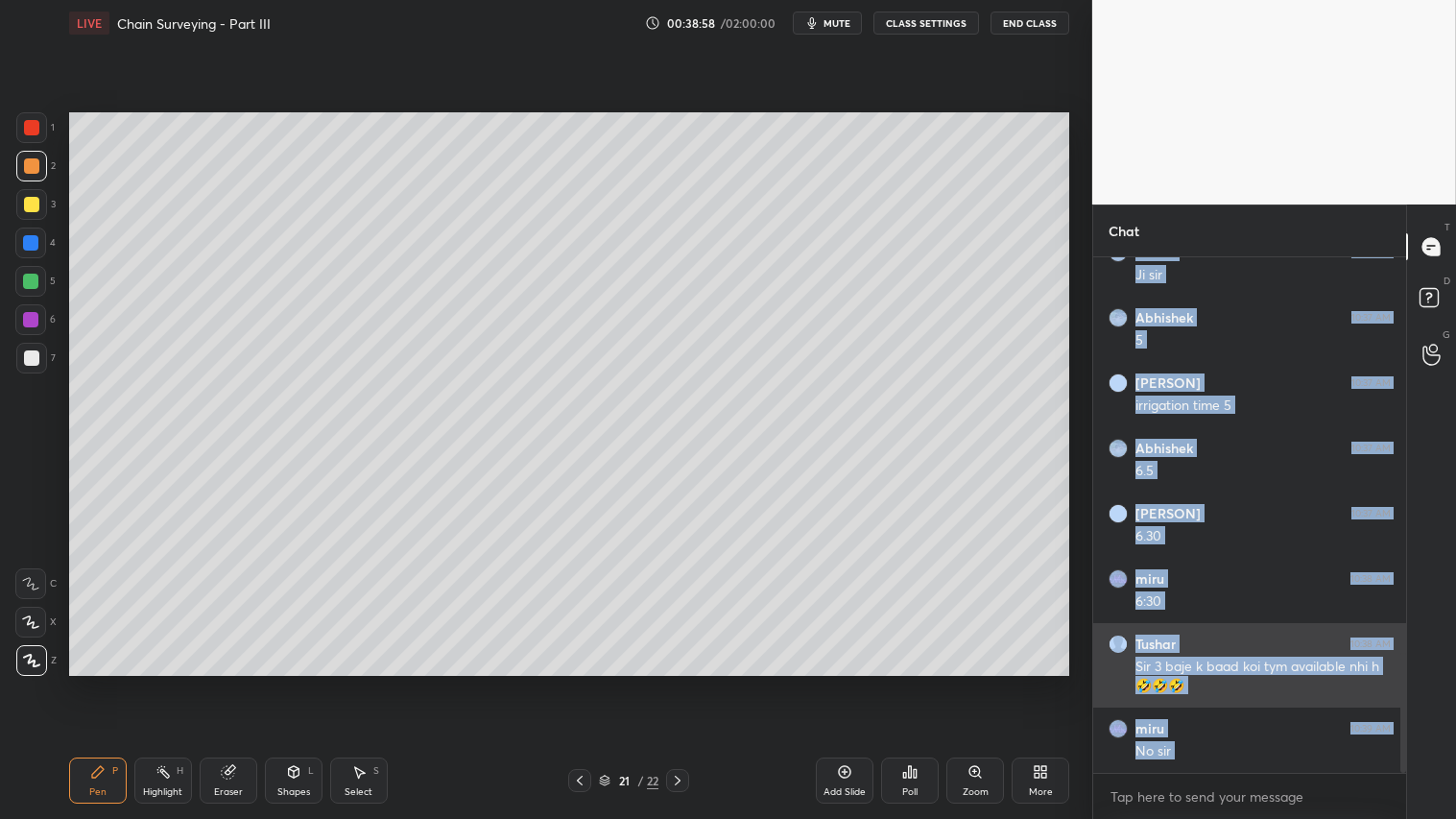 scroll, scrollTop: 1758, scrollLeft: 0, axis: vertical 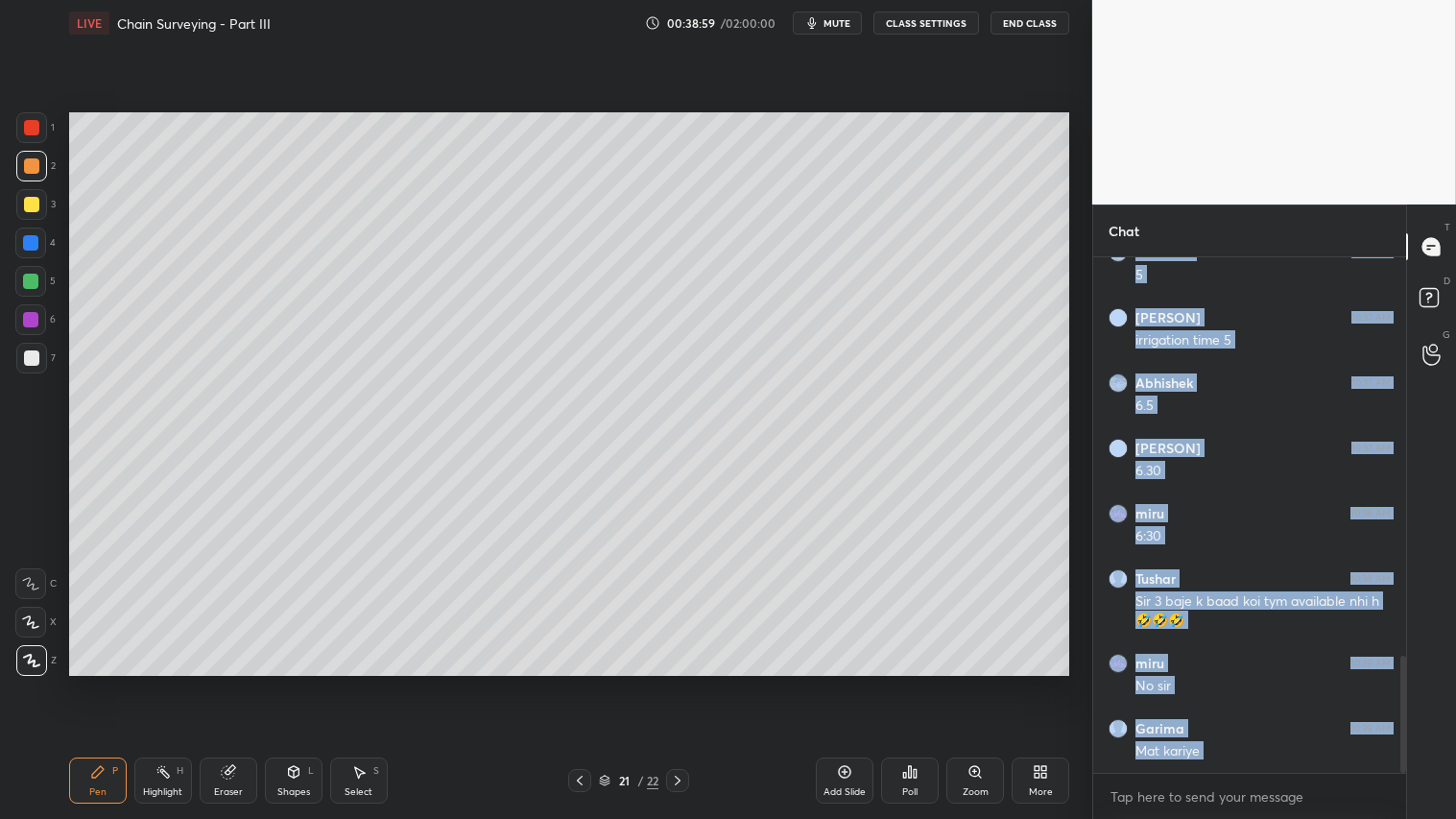 drag, startPoint x: 12, startPoint y: 371, endPoint x: 22, endPoint y: 360, distance: 14.866069 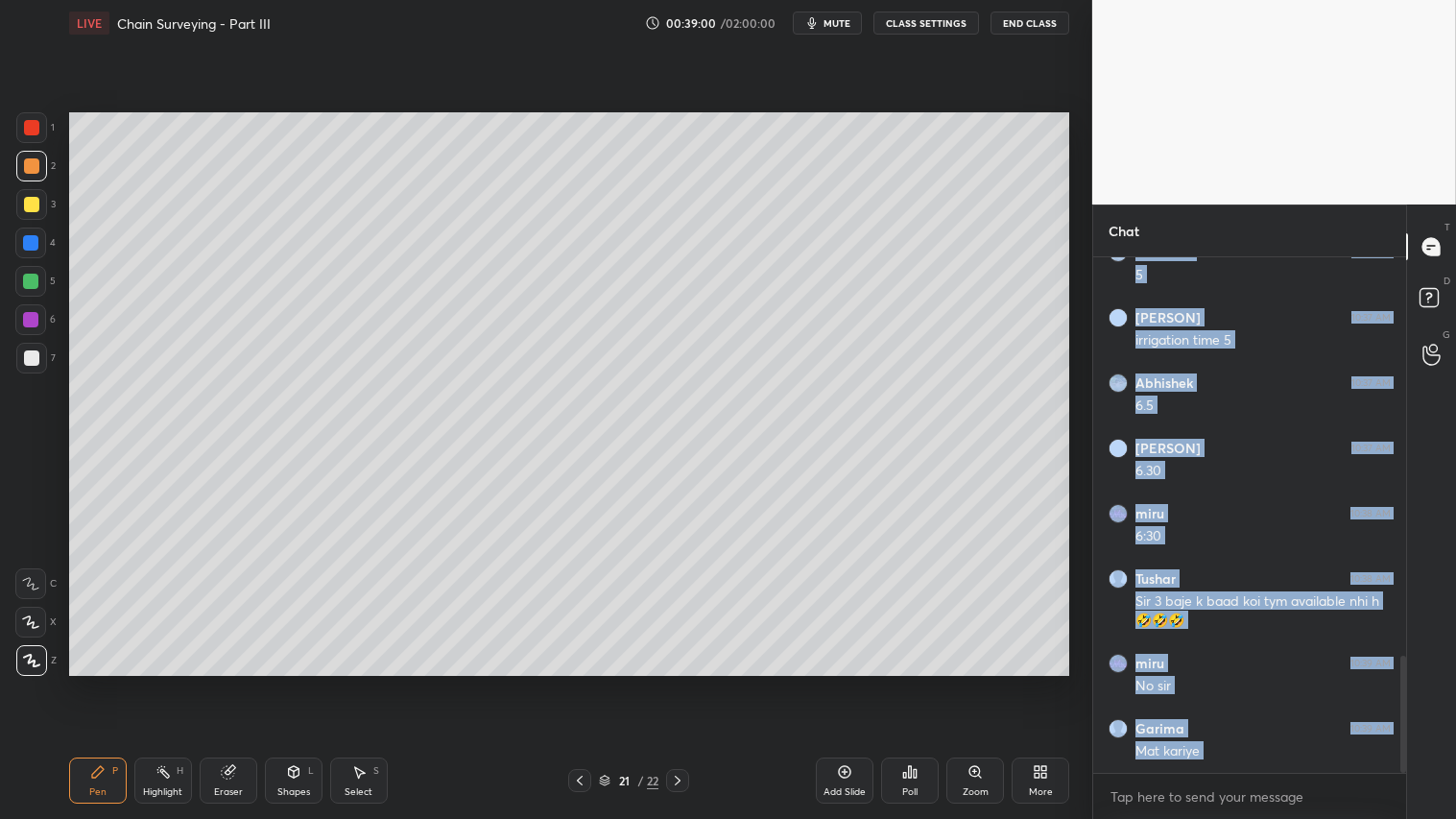 click at bounding box center (32, 358) 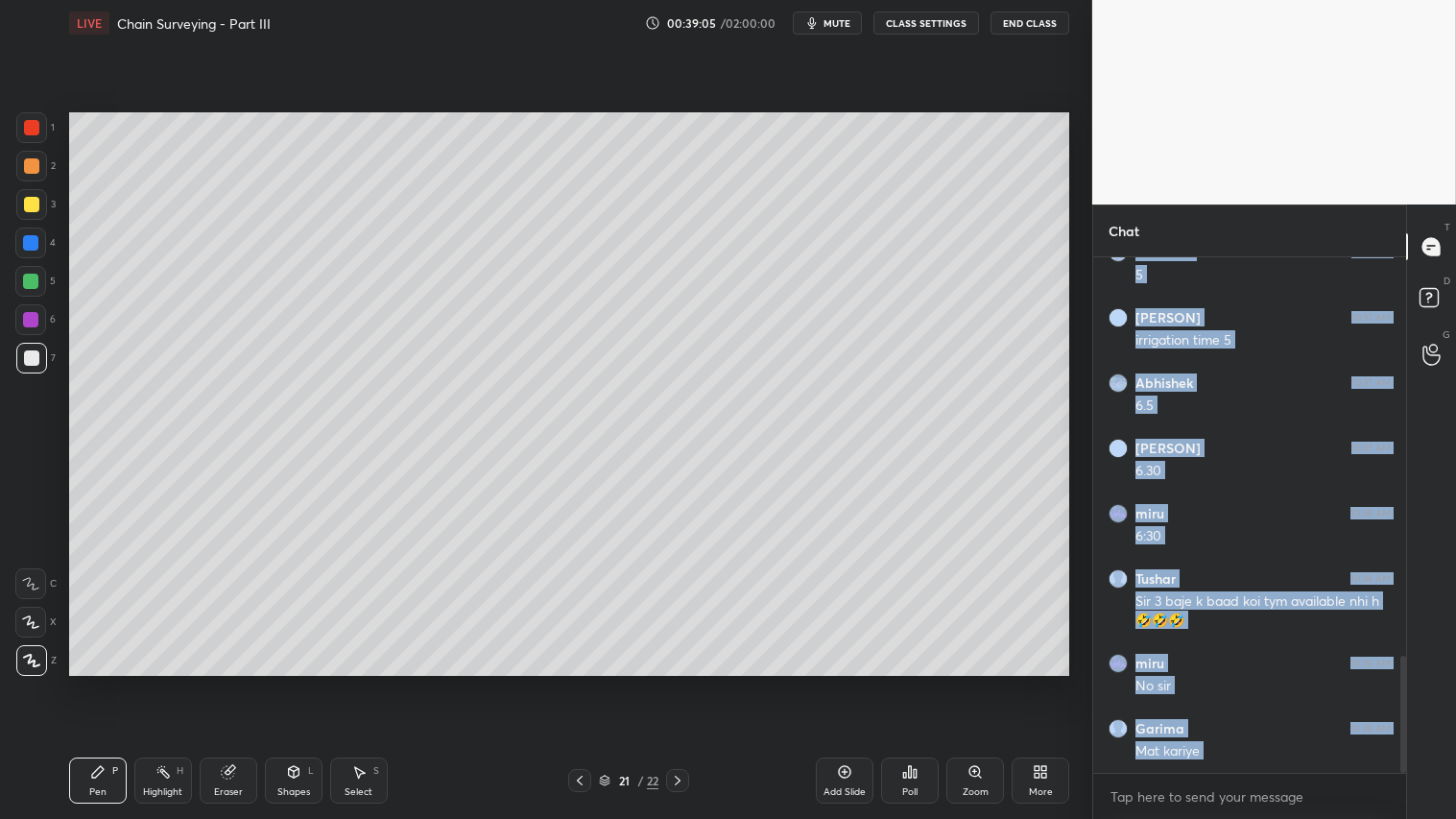 click 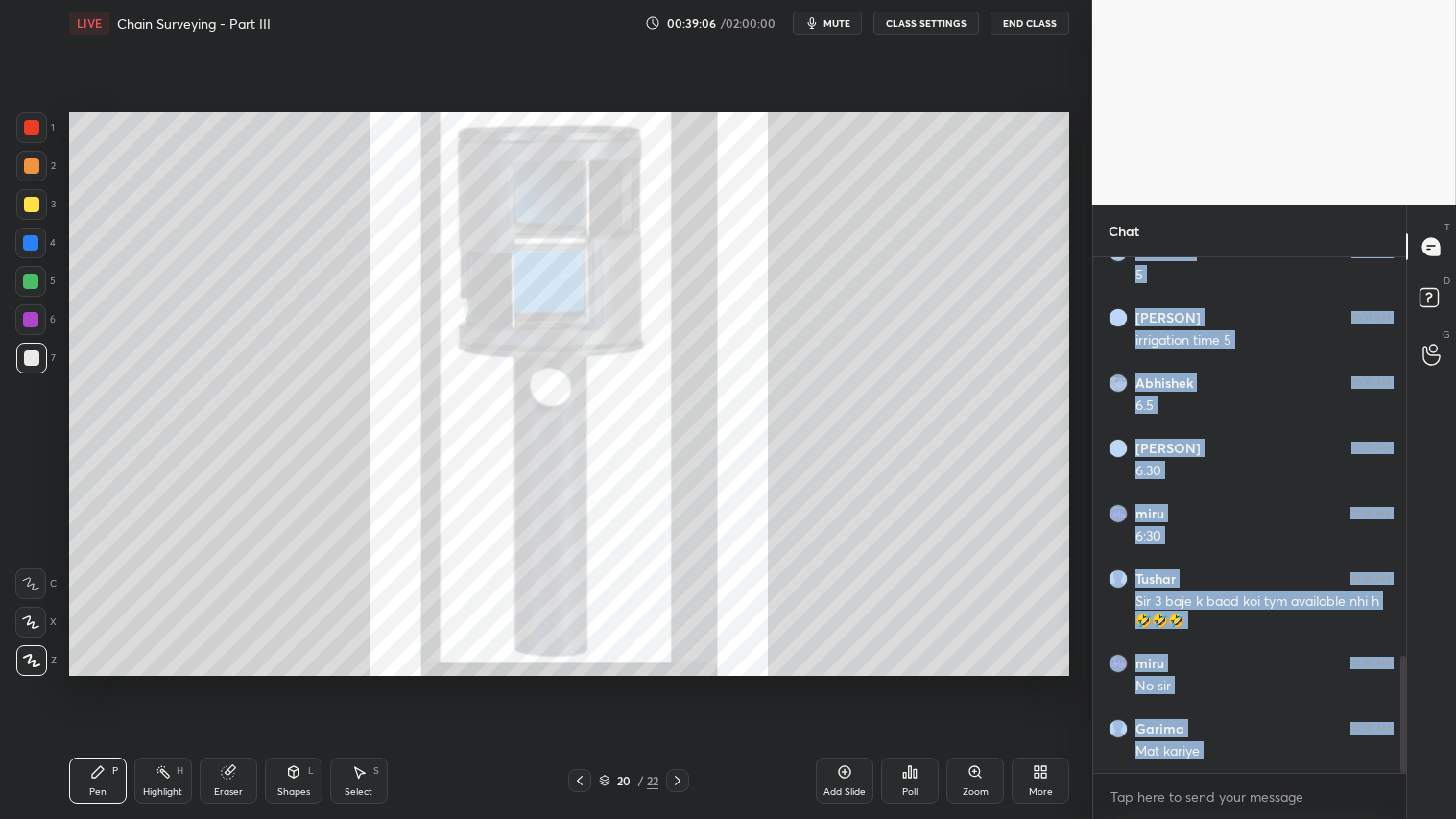 click 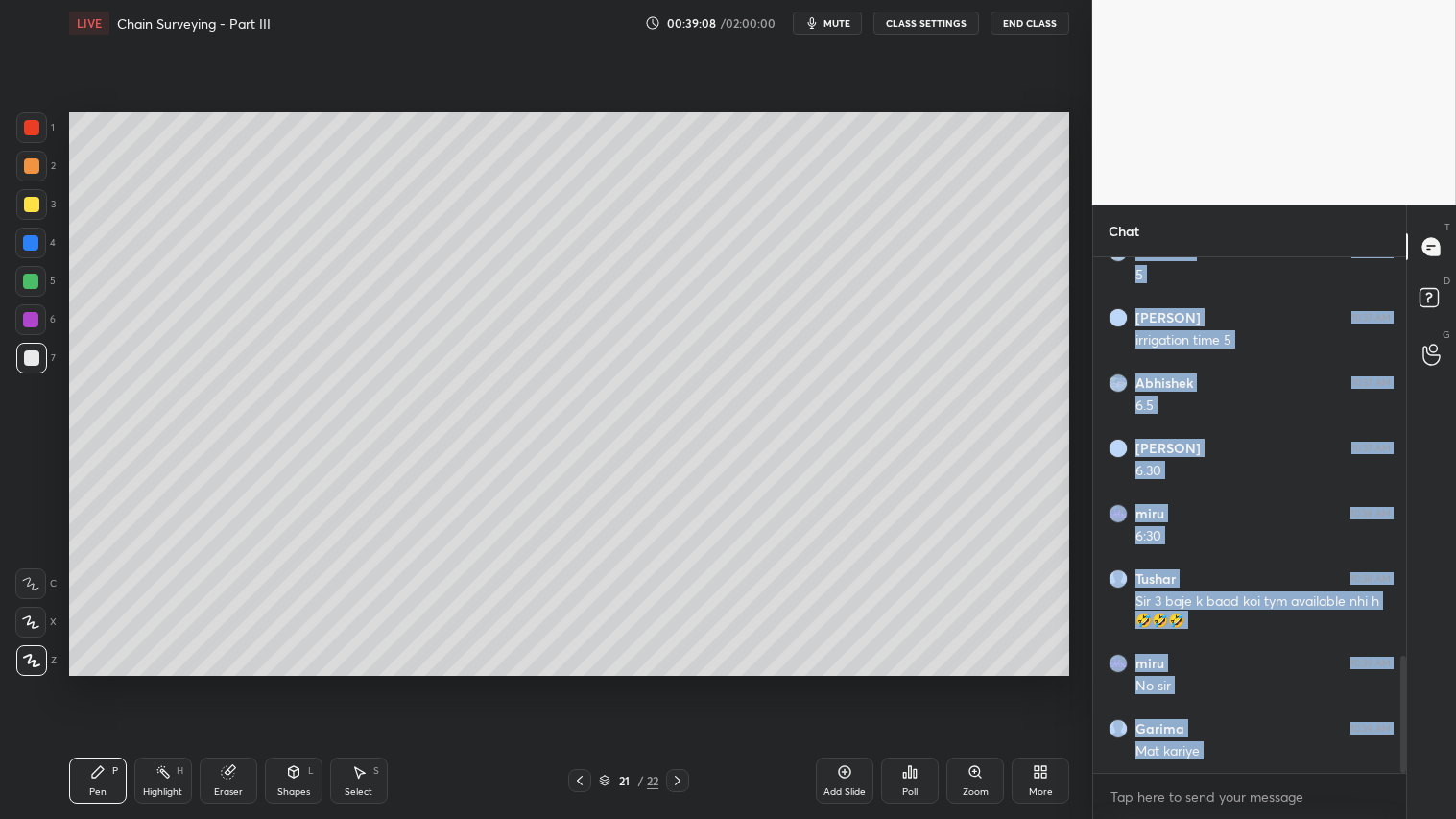 click at bounding box center (32, 205) 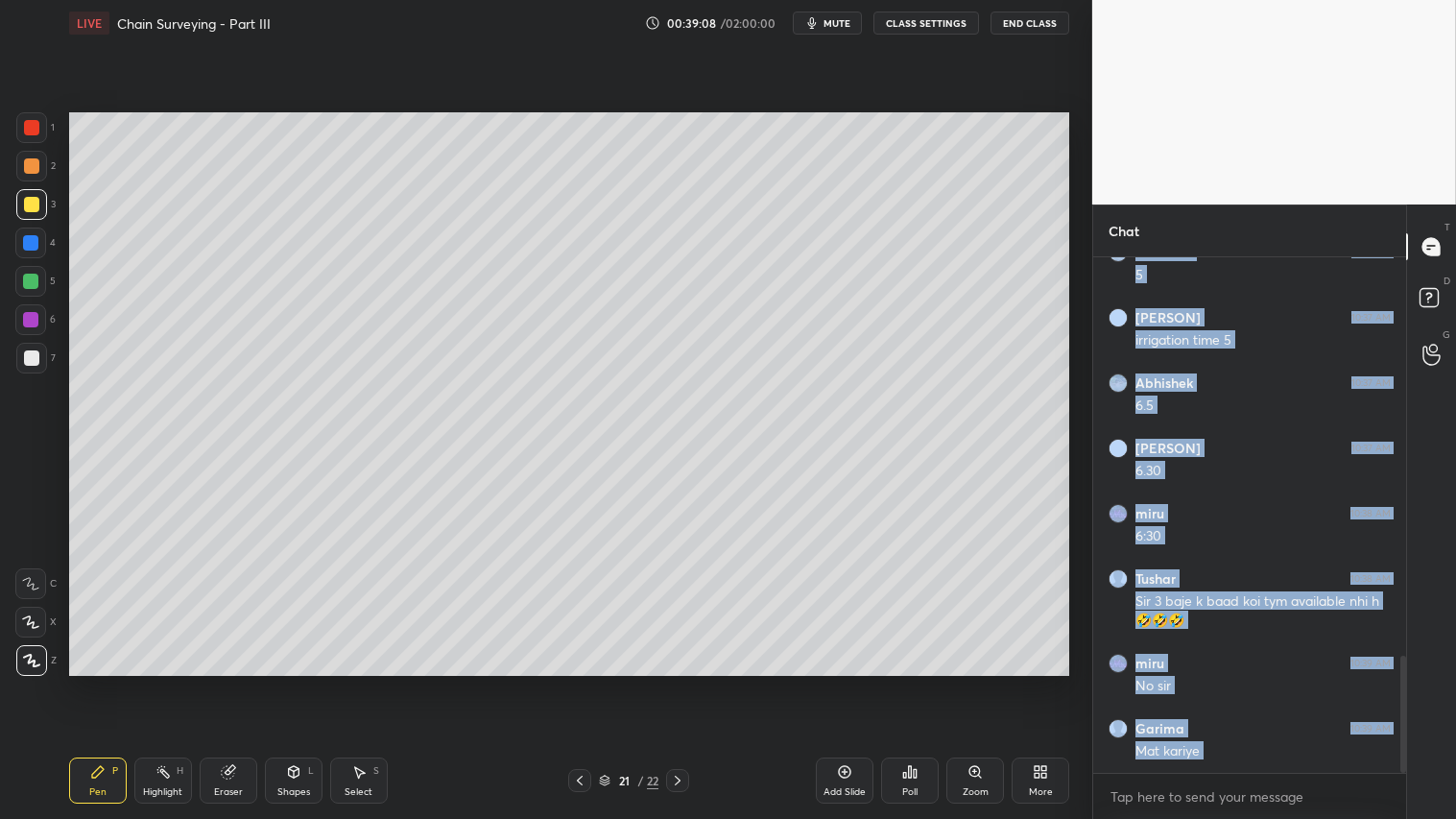 click 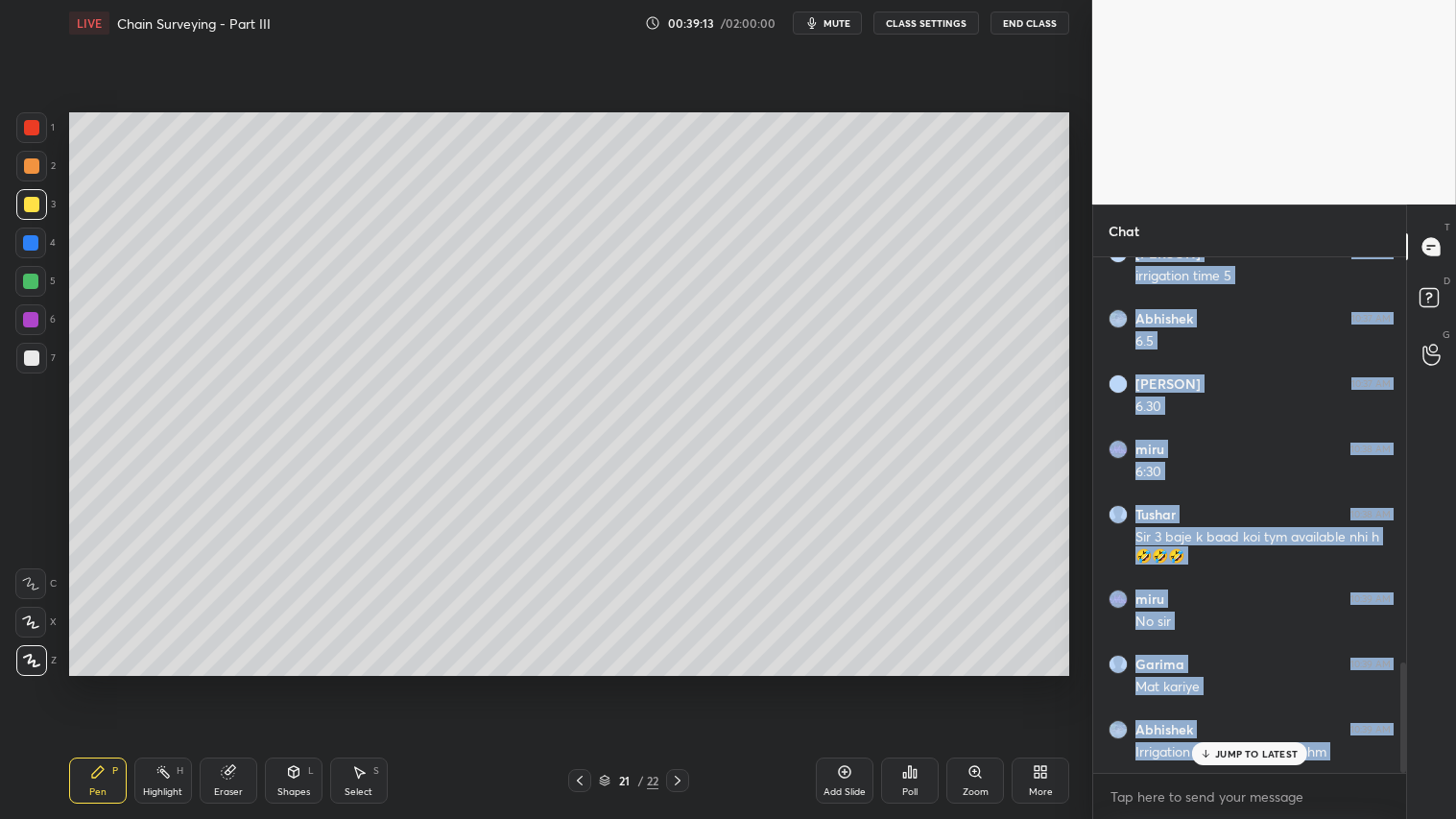 scroll, scrollTop: 1888, scrollLeft: 0, axis: vertical 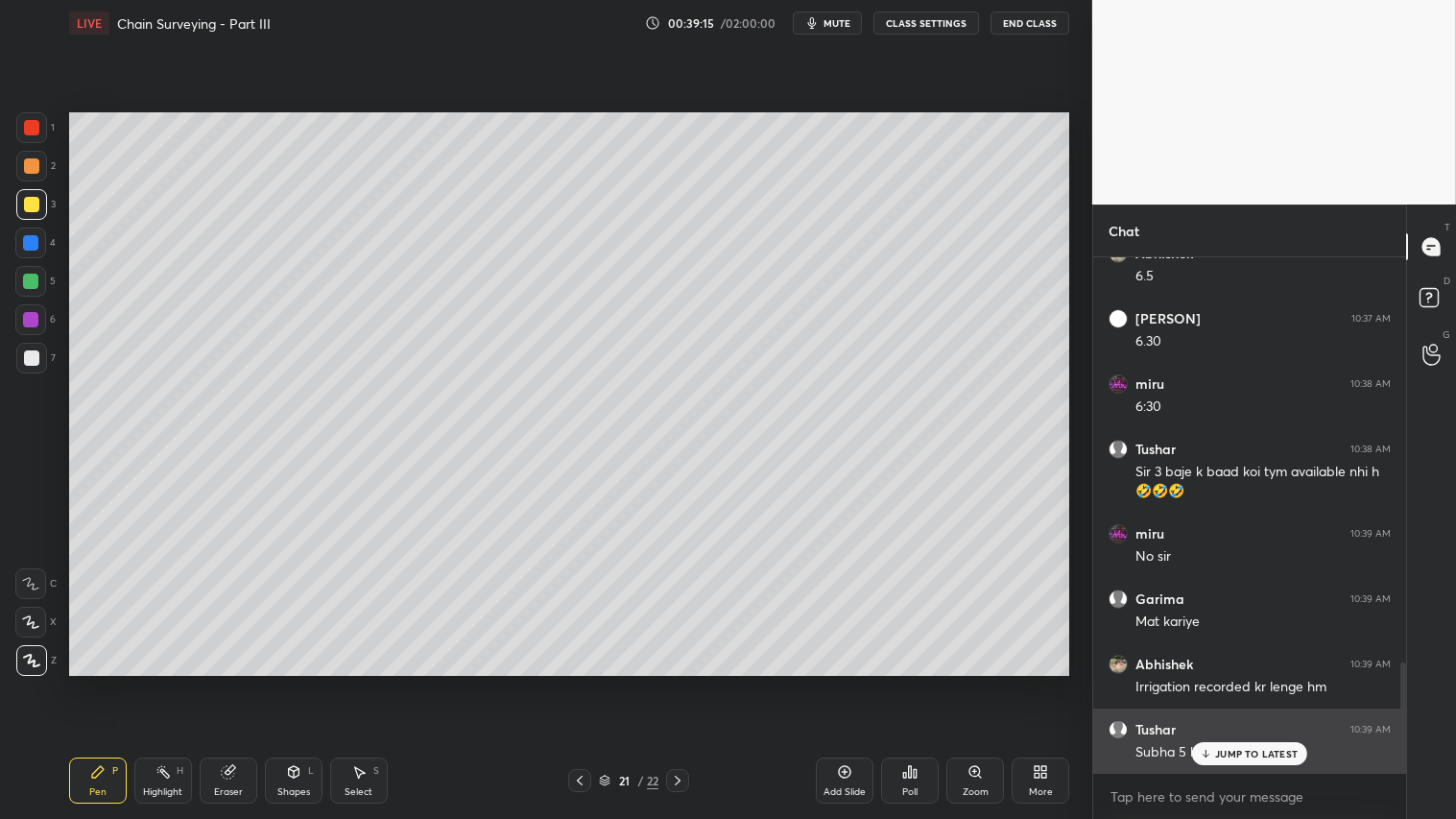 click on "JUMP TO LATEST" at bounding box center (1256, 754) 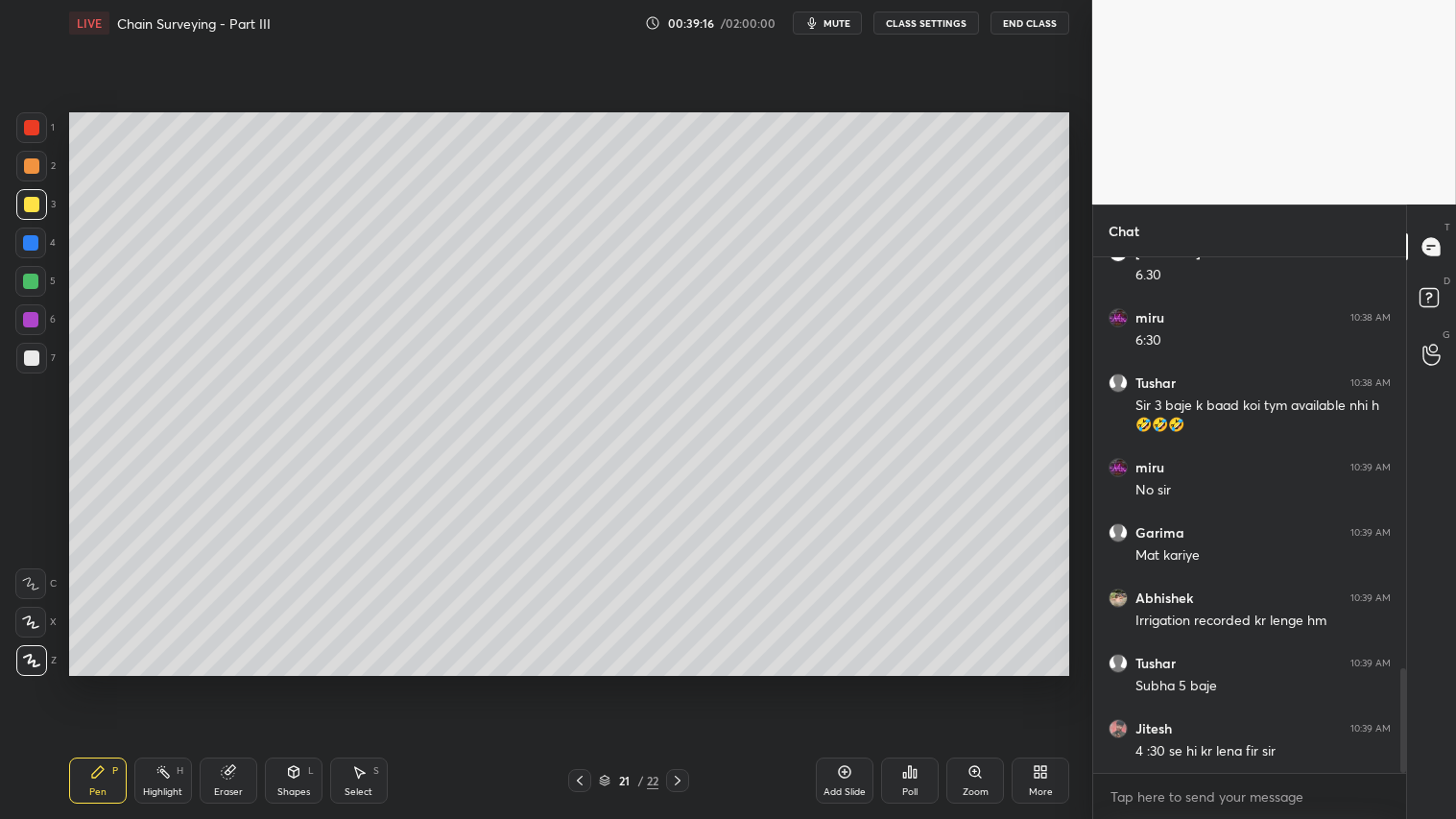 scroll, scrollTop: 2019, scrollLeft: 0, axis: vertical 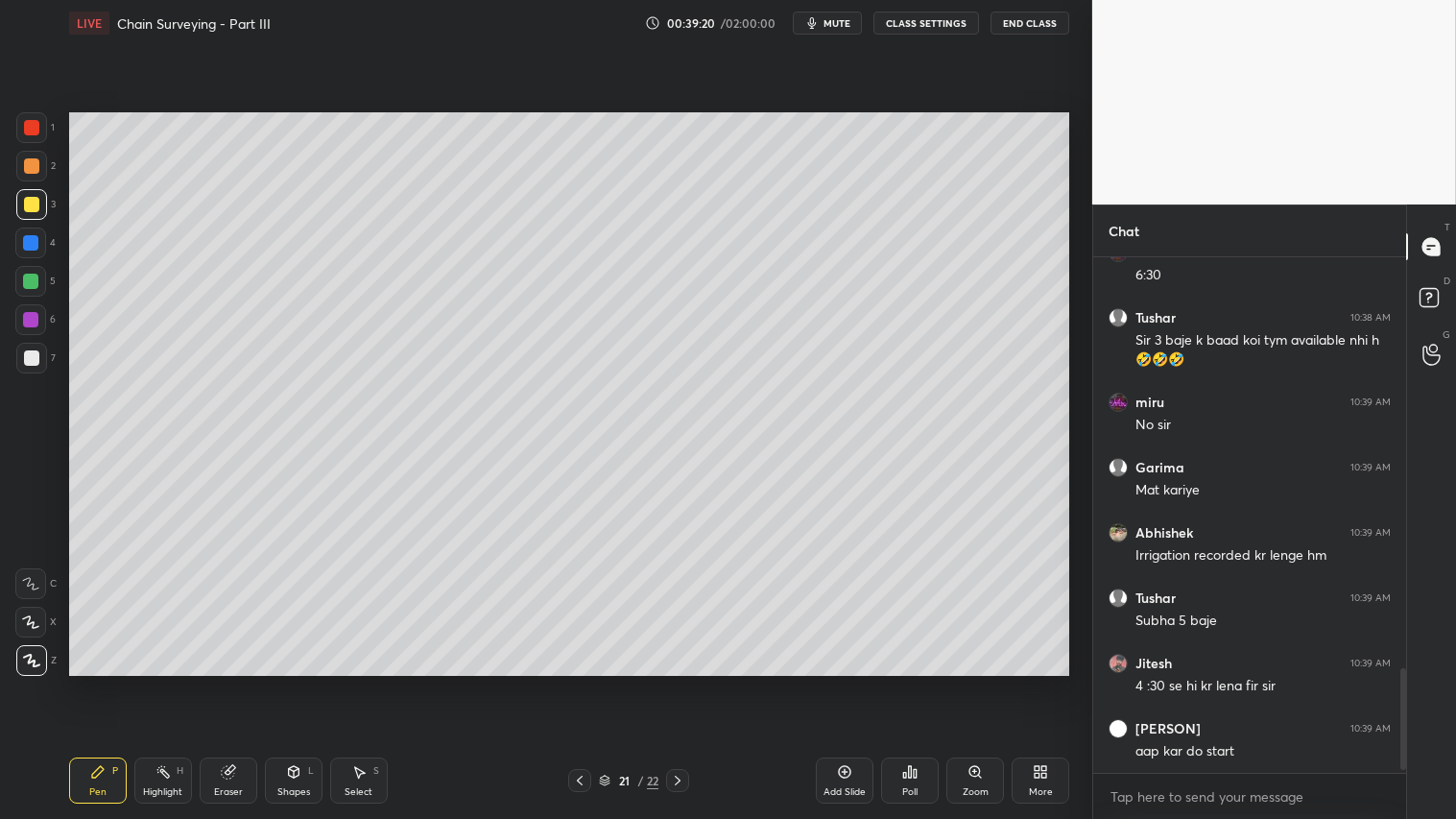 click at bounding box center (32, 205) 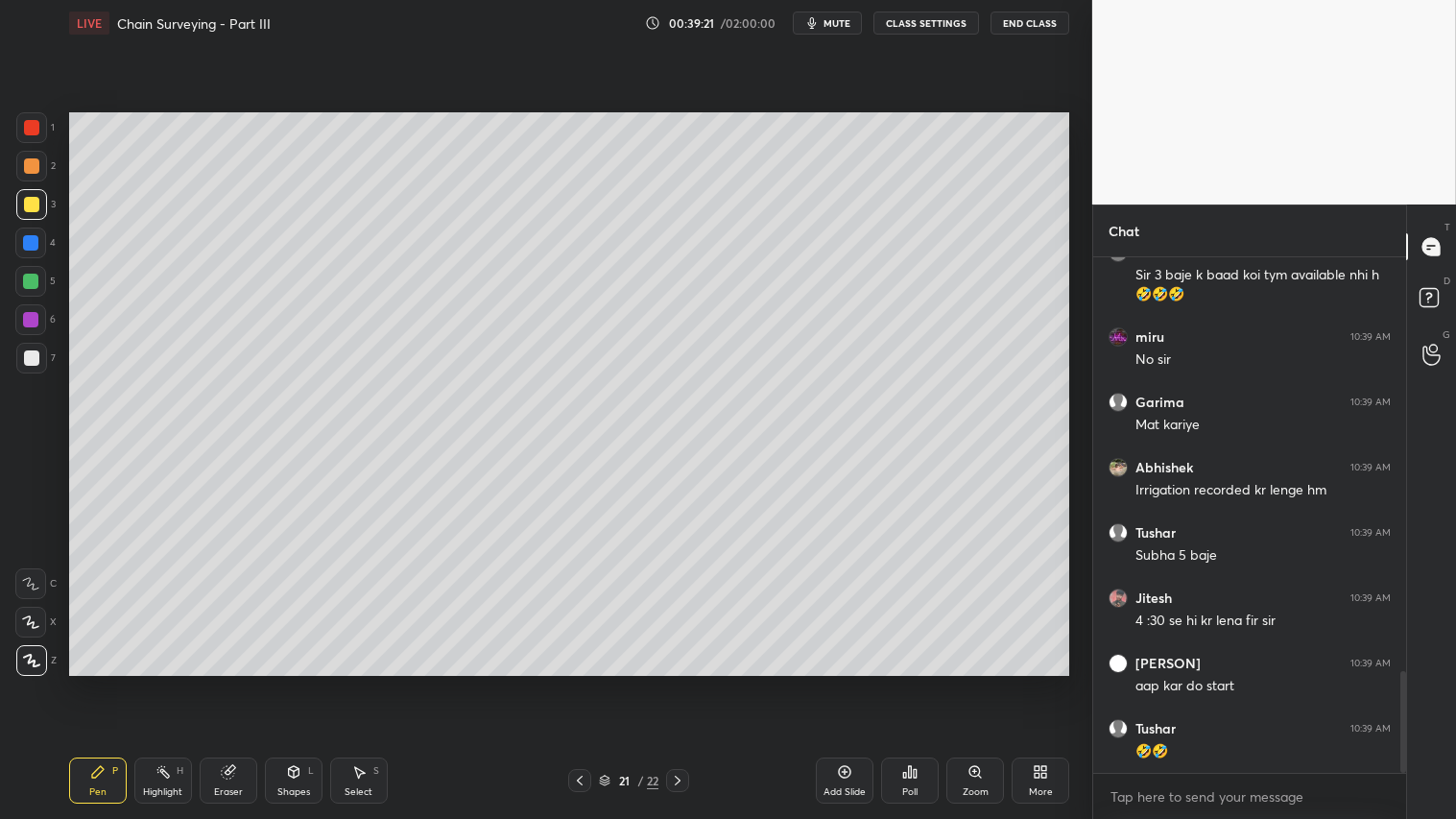 click 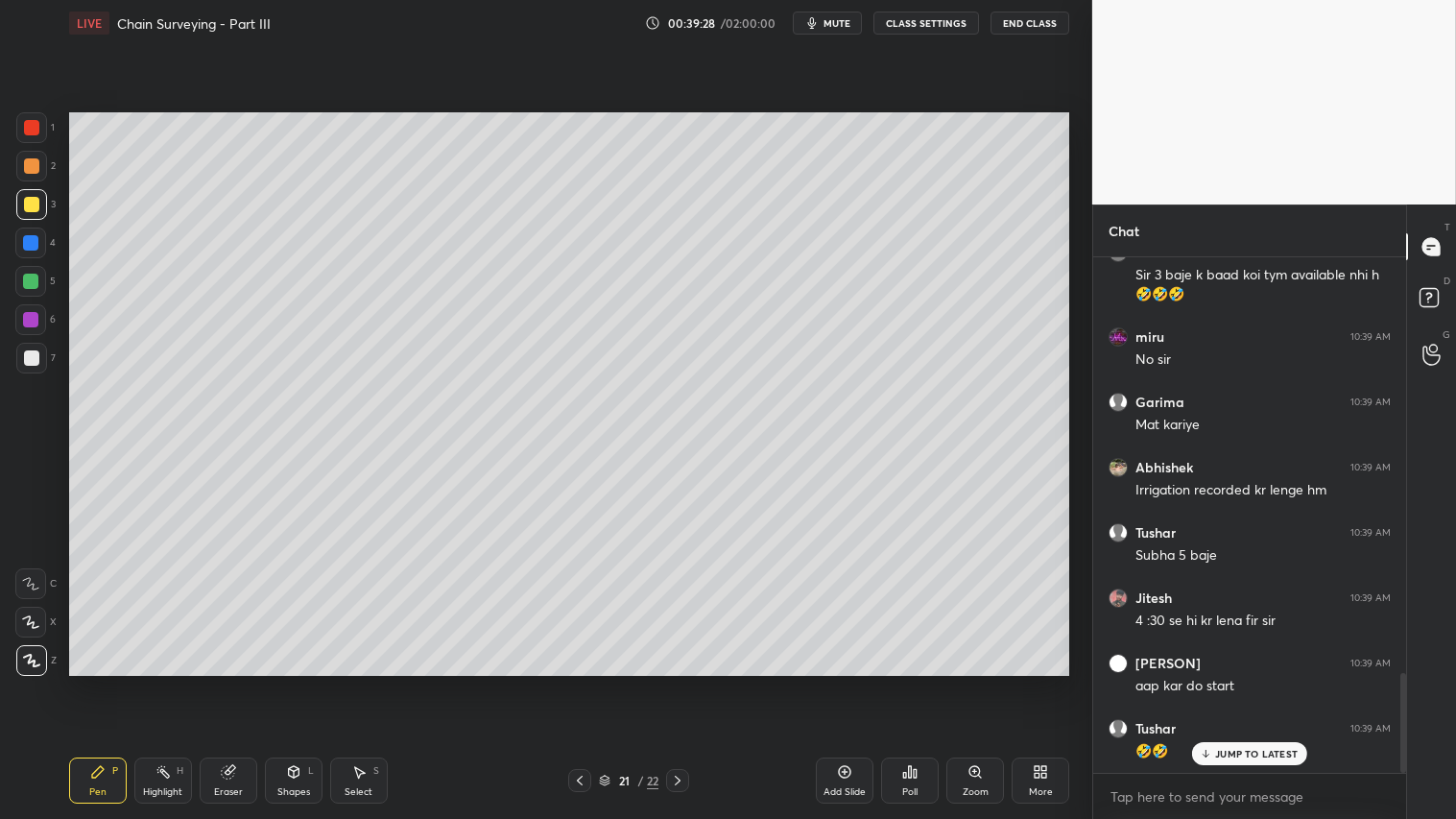 scroll, scrollTop: 2149, scrollLeft: 0, axis: vertical 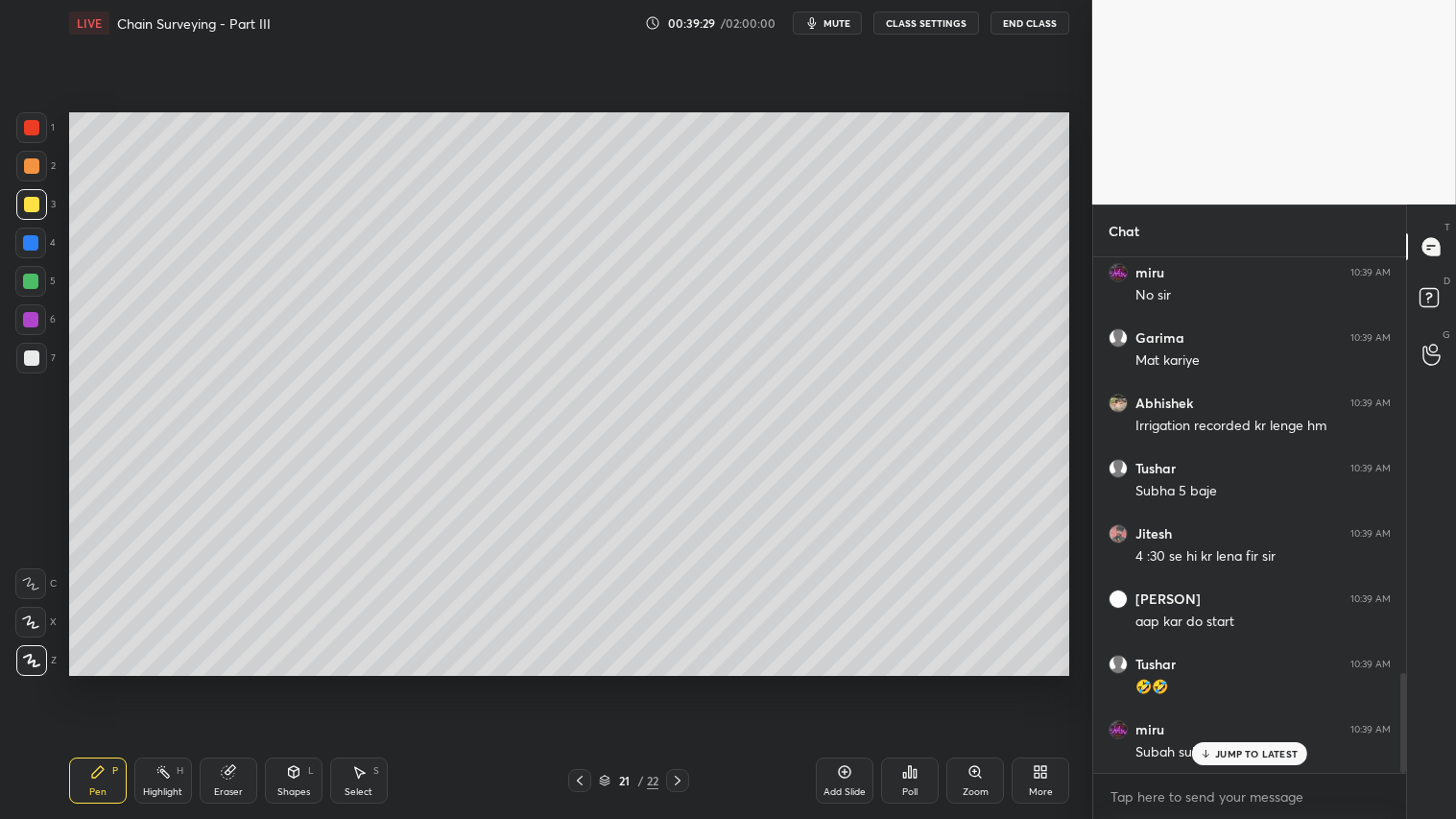 click on "JUMP TO LATEST" at bounding box center [1256, 754] 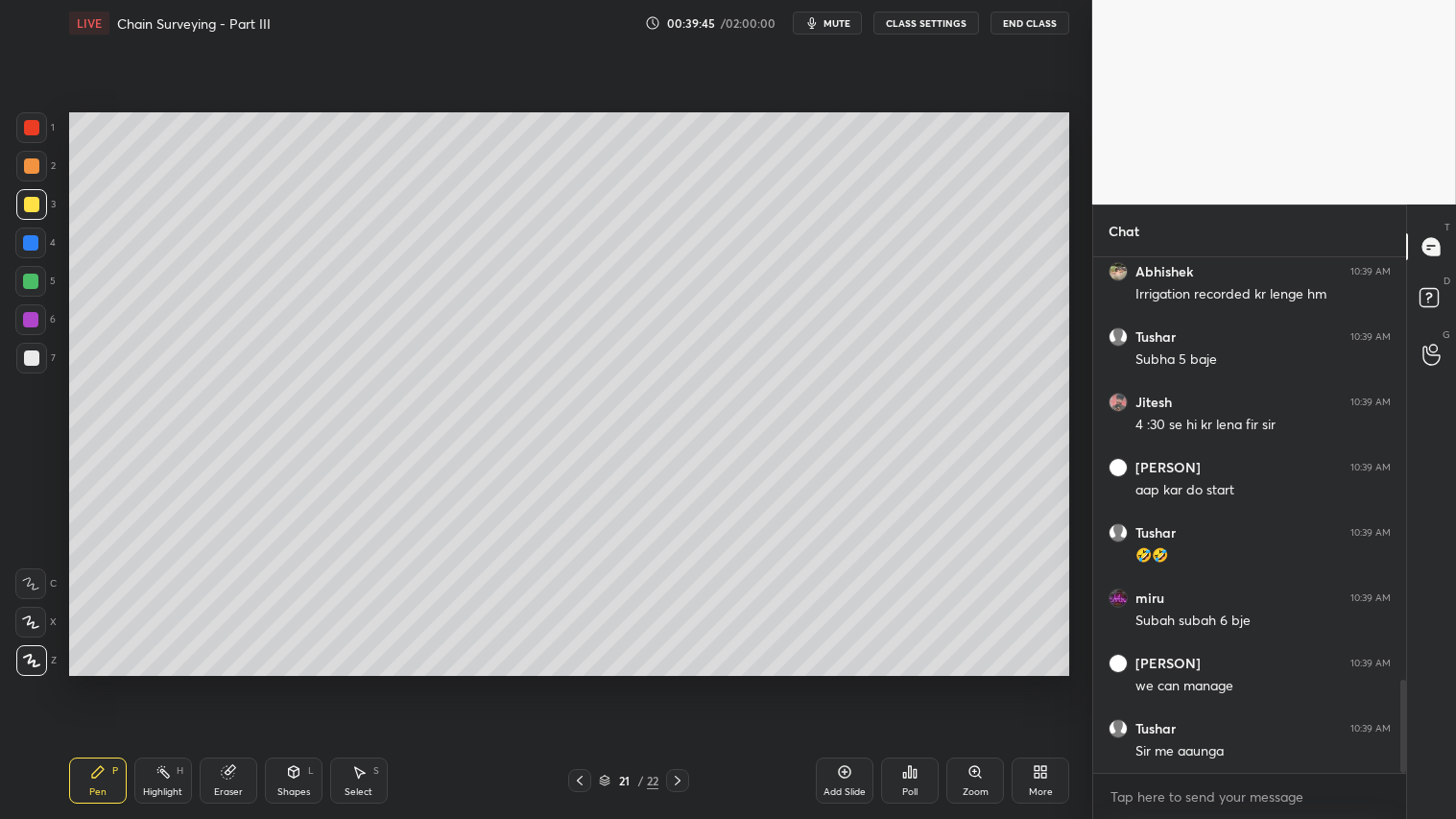 scroll, scrollTop: 2346, scrollLeft: 0, axis: vertical 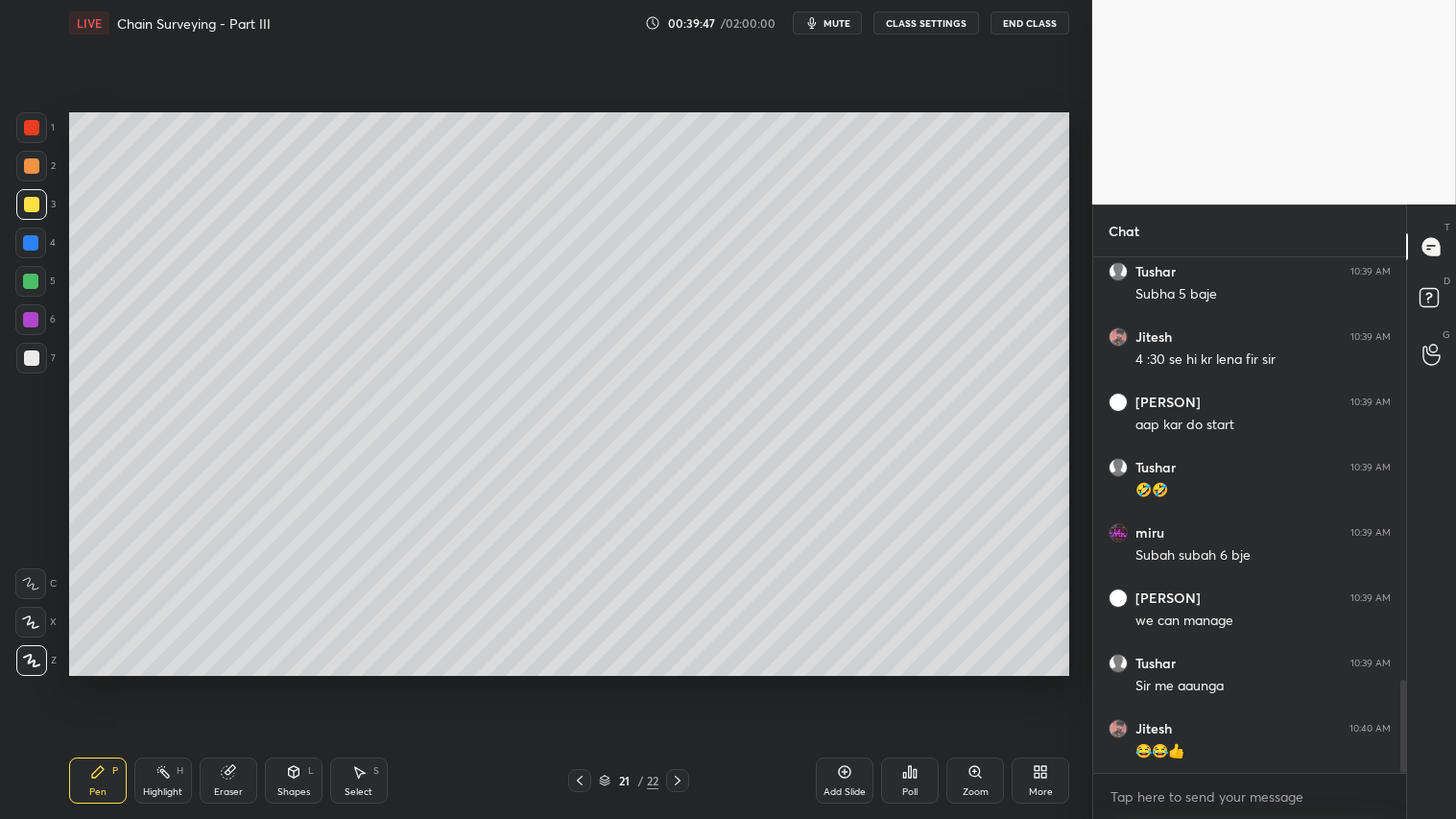 click on "Pen P" at bounding box center [98, 781] 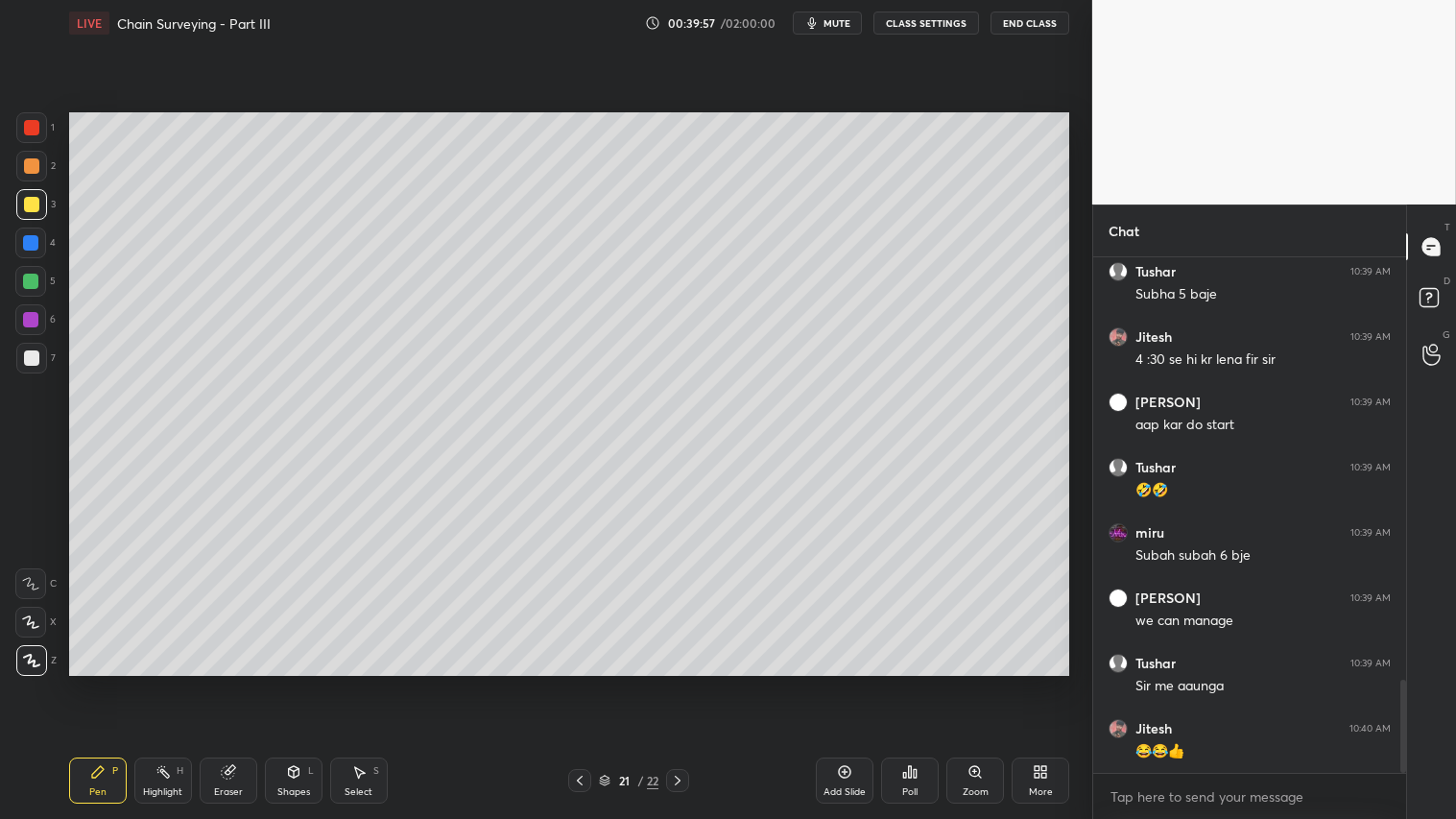 click on "Shapes" at bounding box center (294, 792) 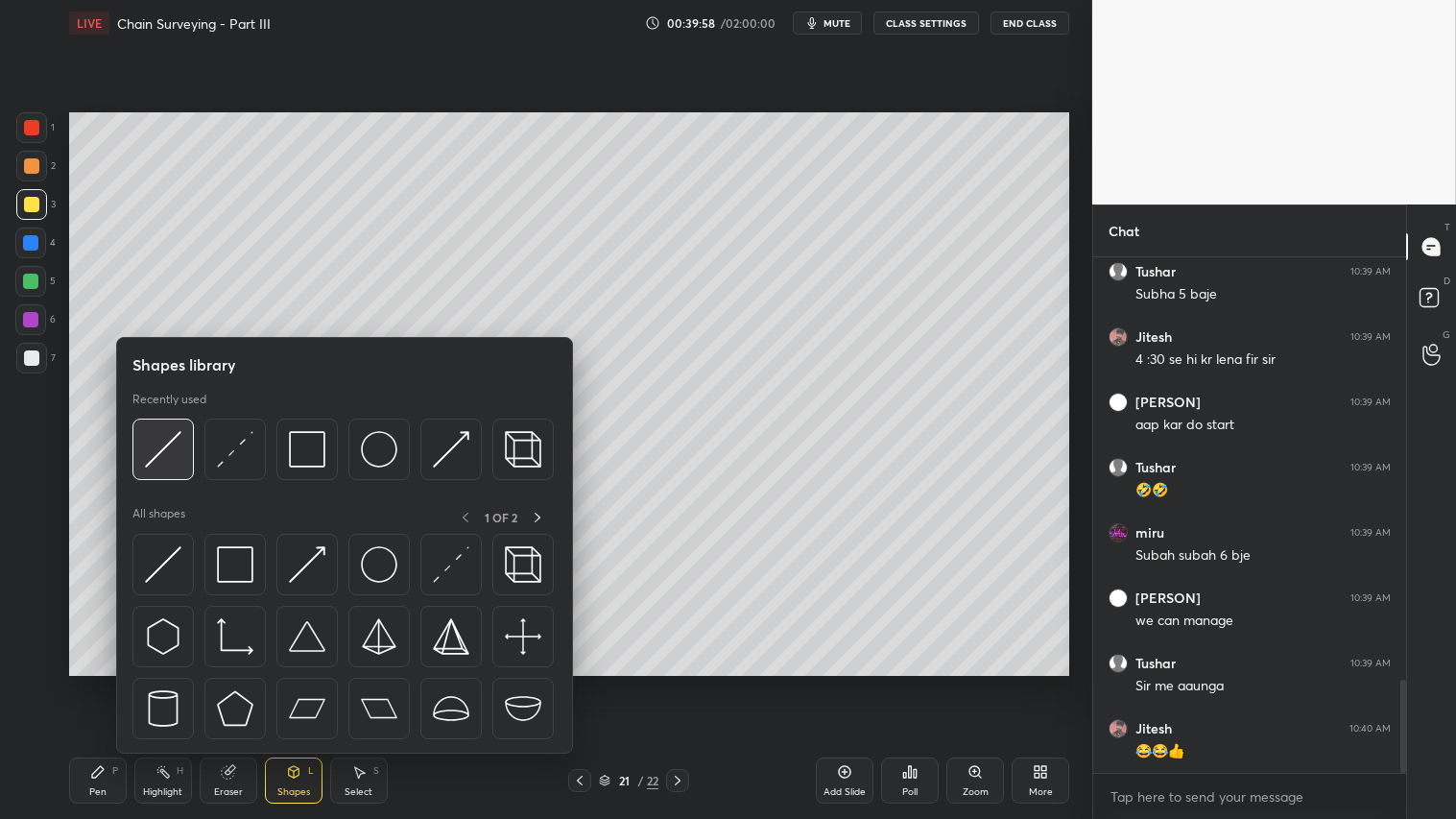 click at bounding box center [163, 449] 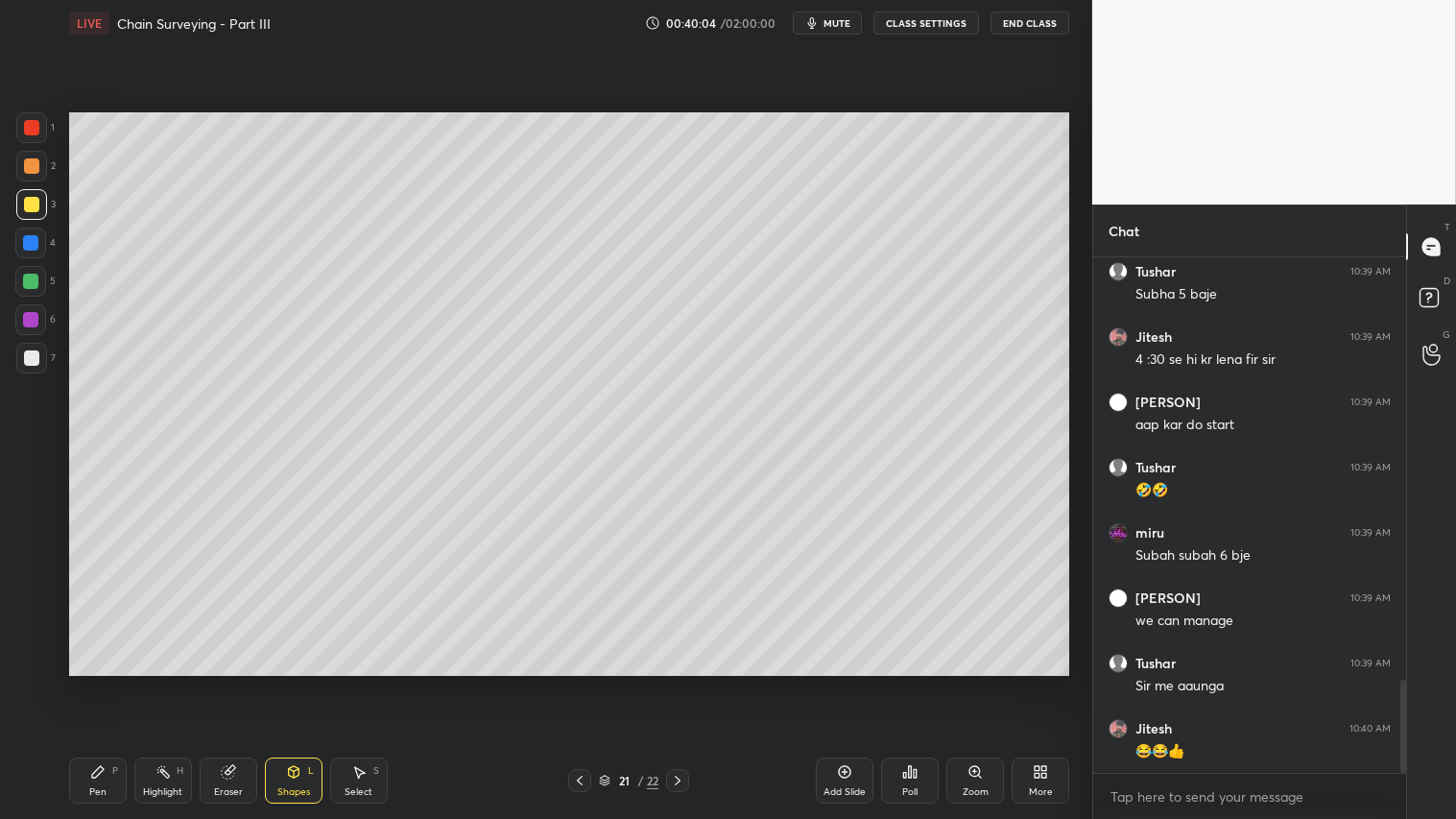 click at bounding box center [32, 205] 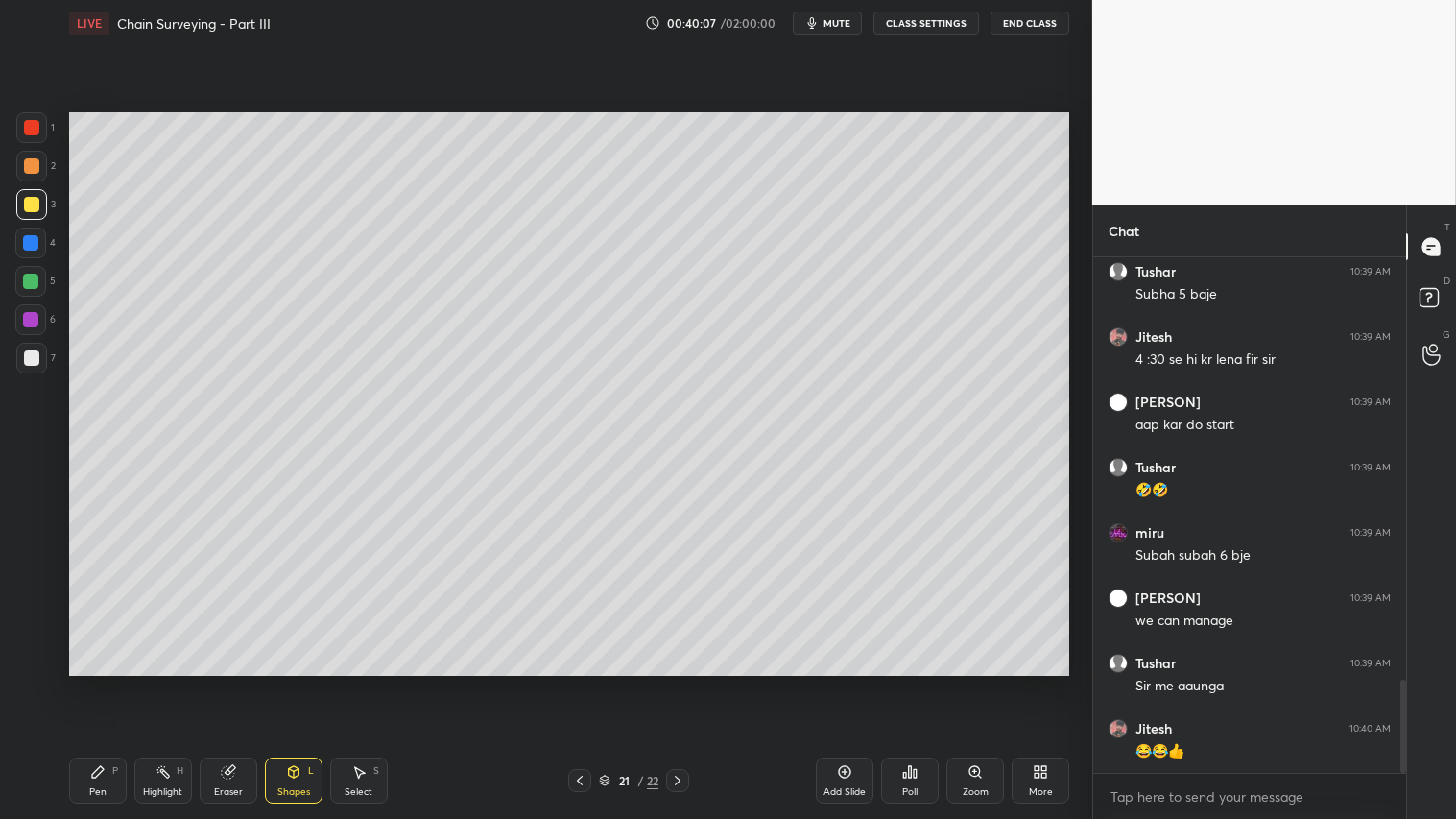 click at bounding box center (32, 205) 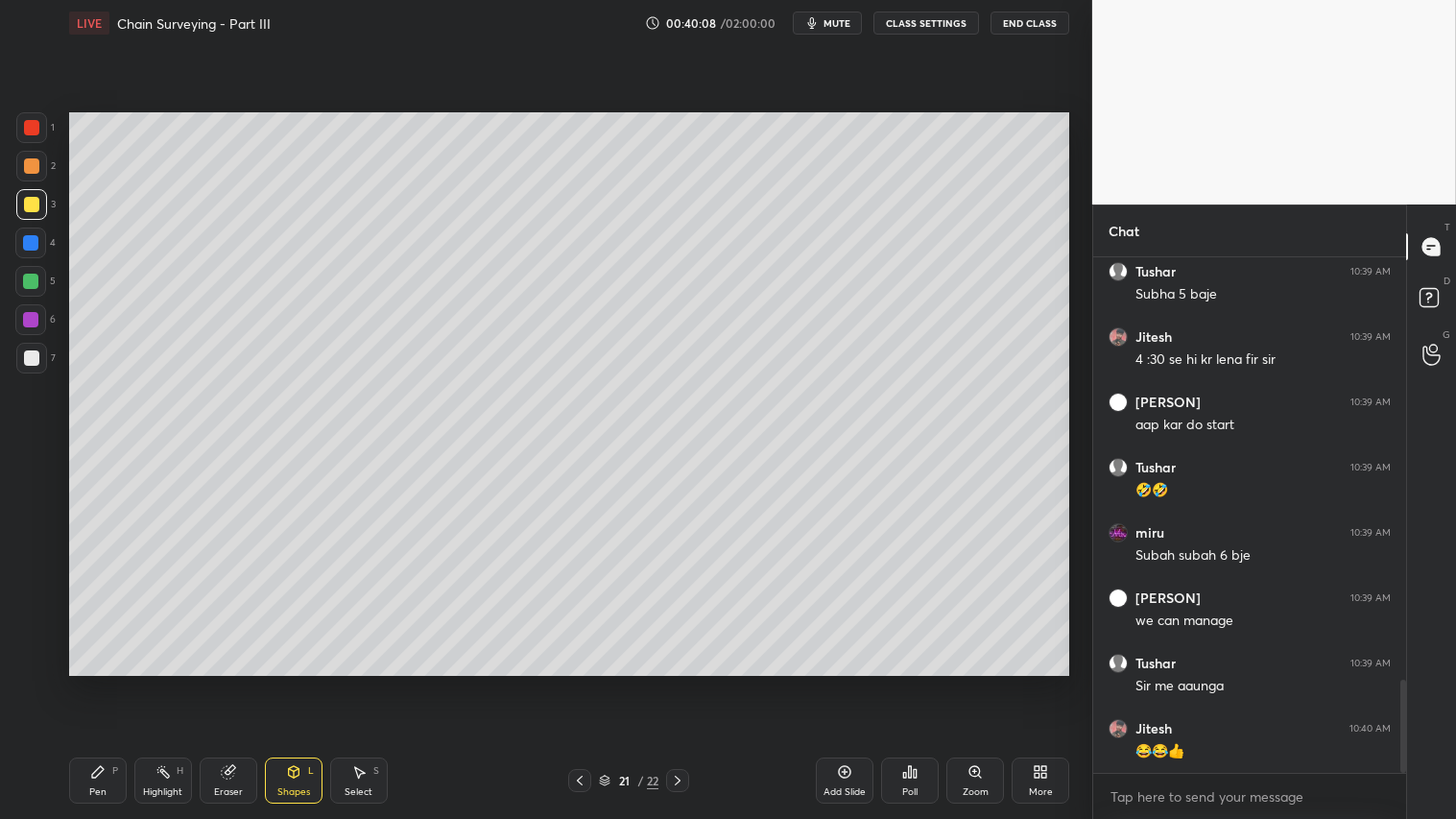 click on "Pen P" at bounding box center [98, 781] 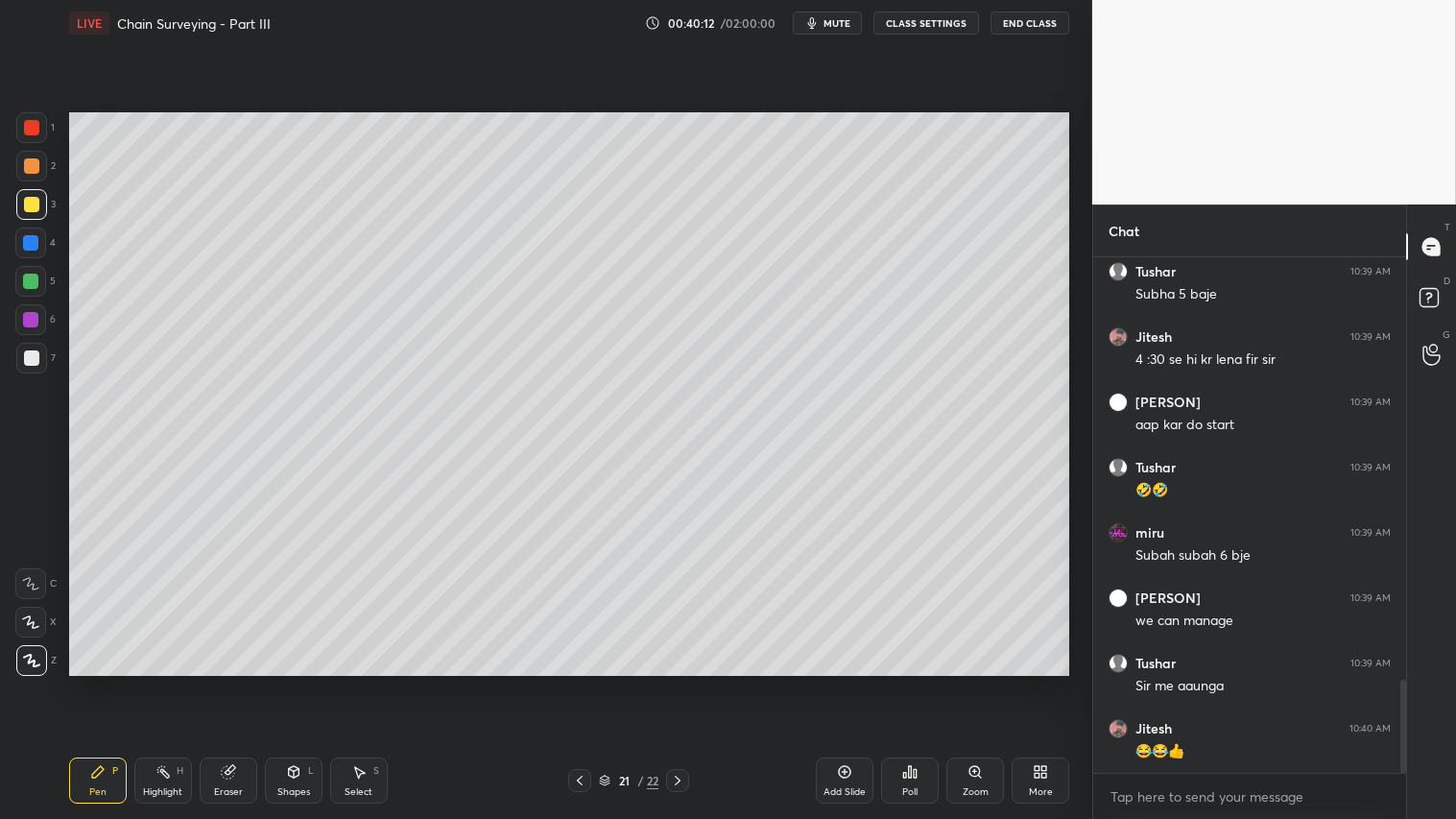 click at bounding box center [32, 166] 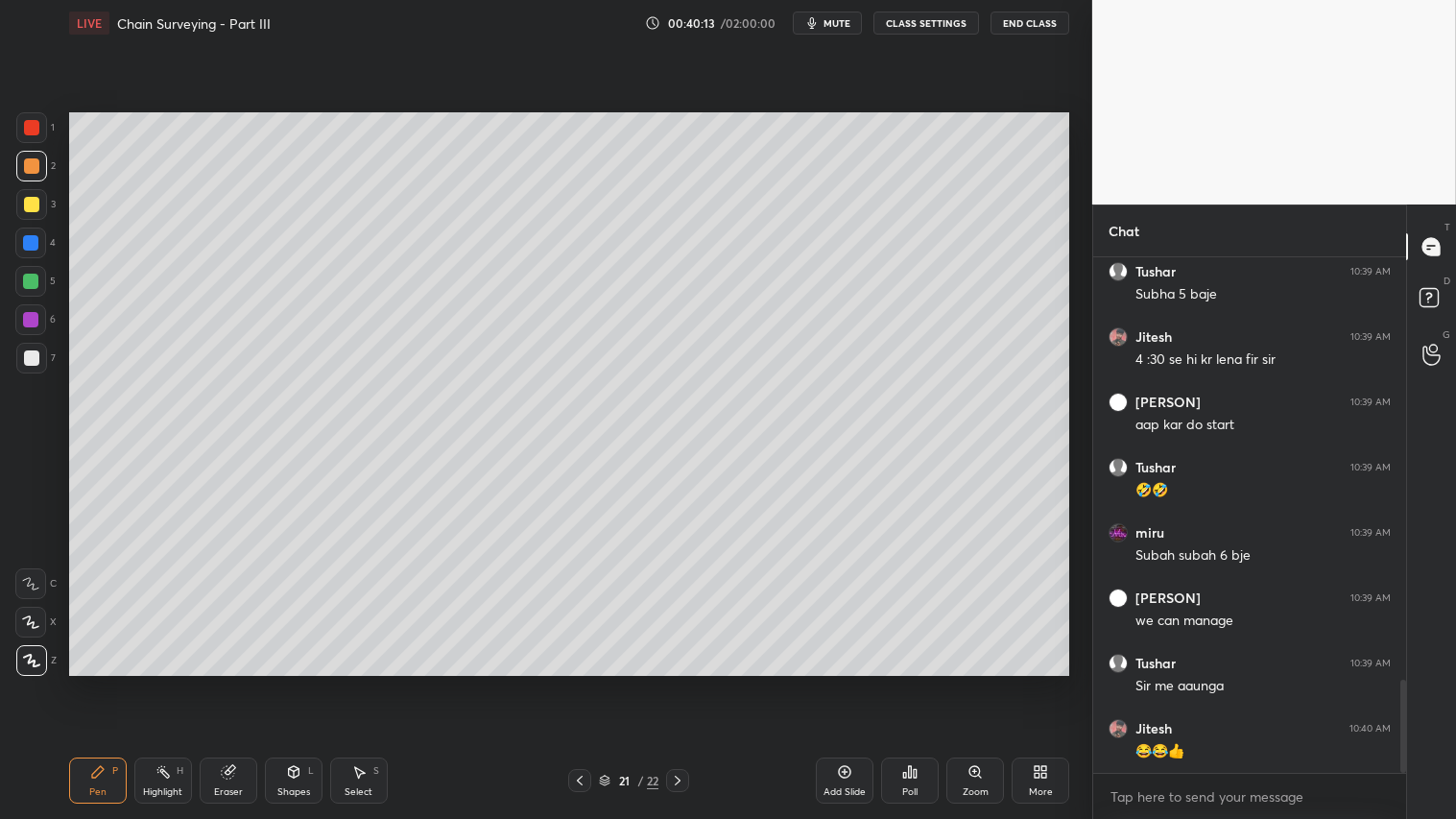 scroll, scrollTop: 2411, scrollLeft: 0, axis: vertical 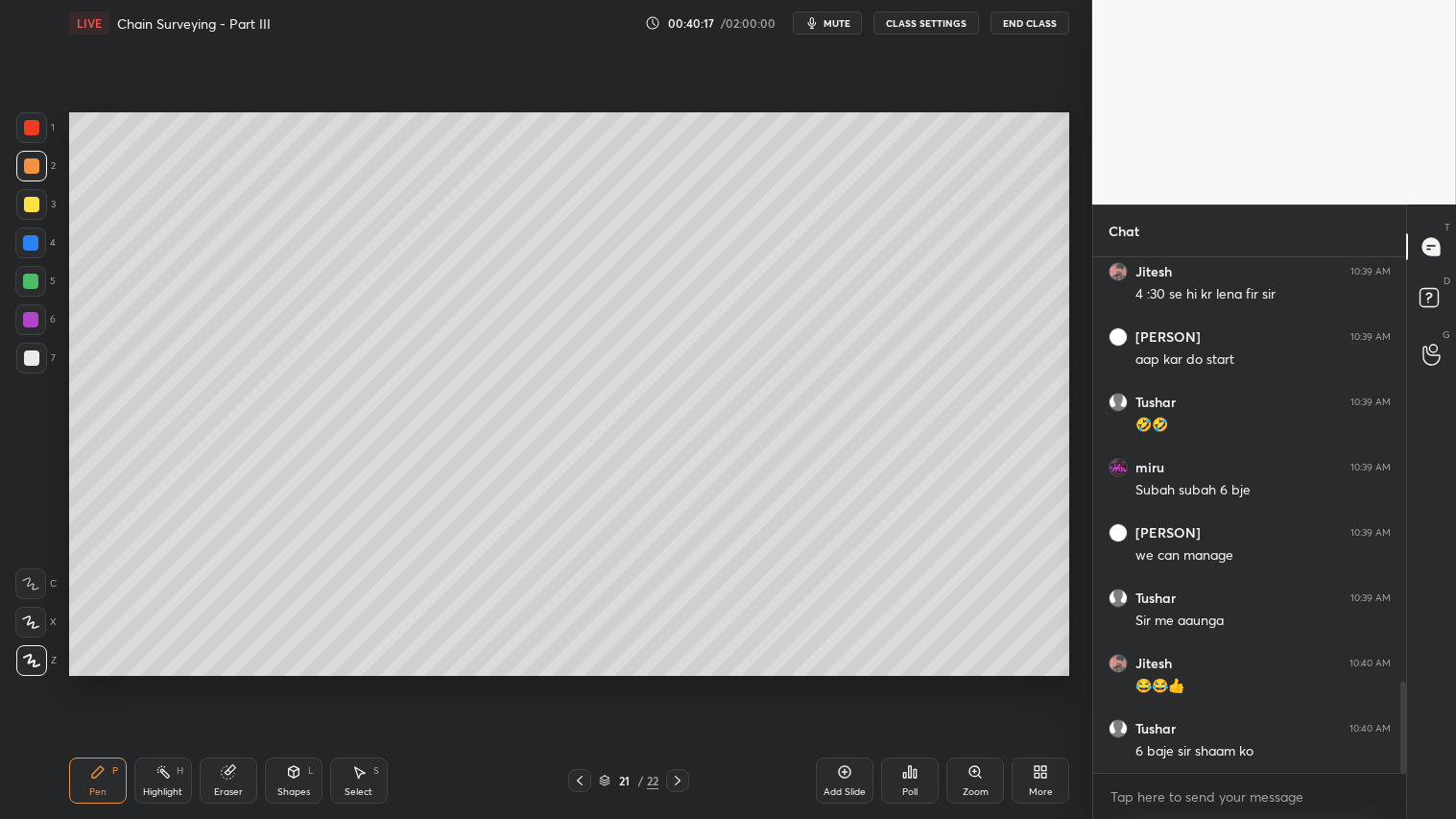 click at bounding box center (32, 166) 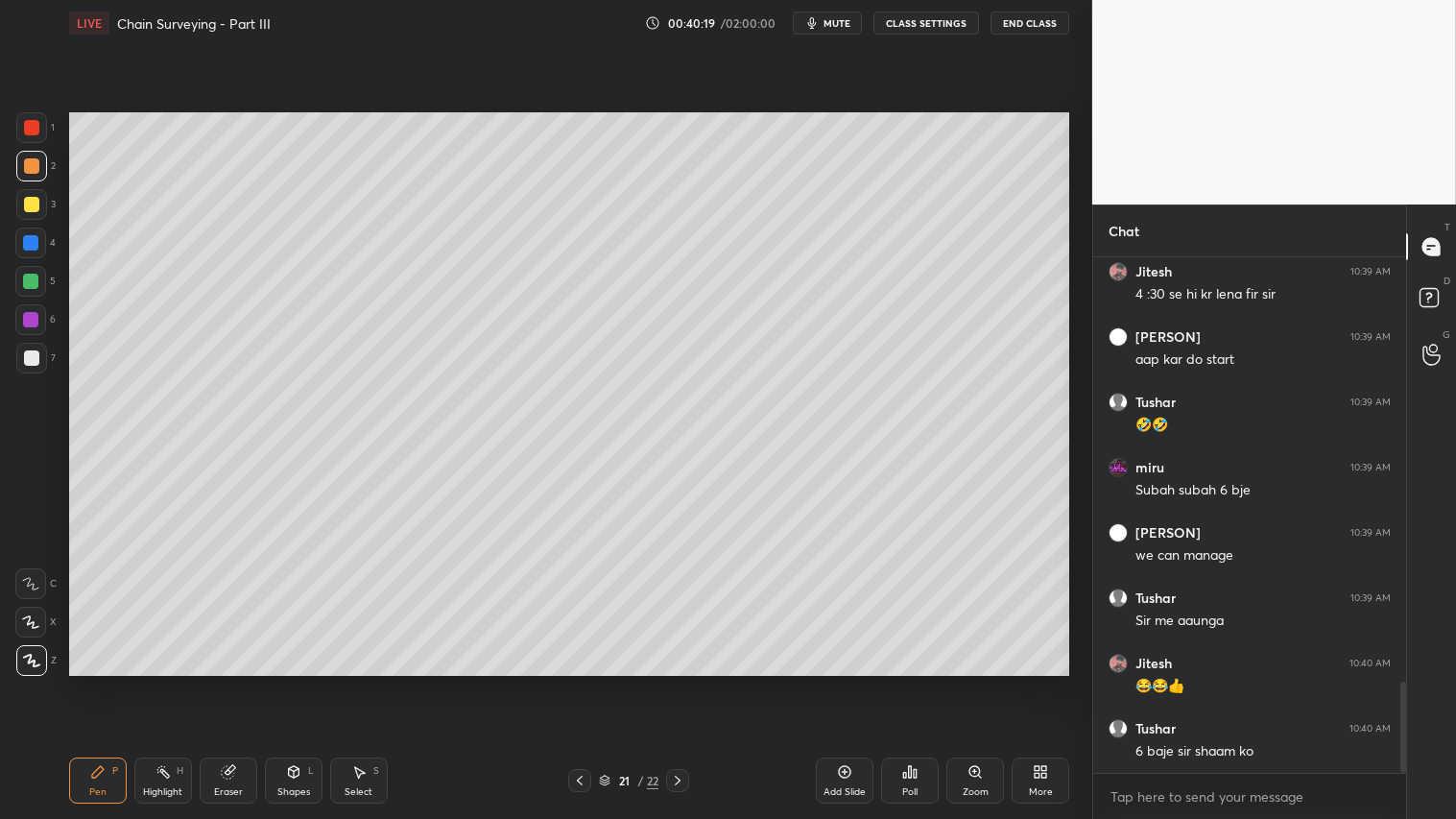 scroll, scrollTop: 2475, scrollLeft: 0, axis: vertical 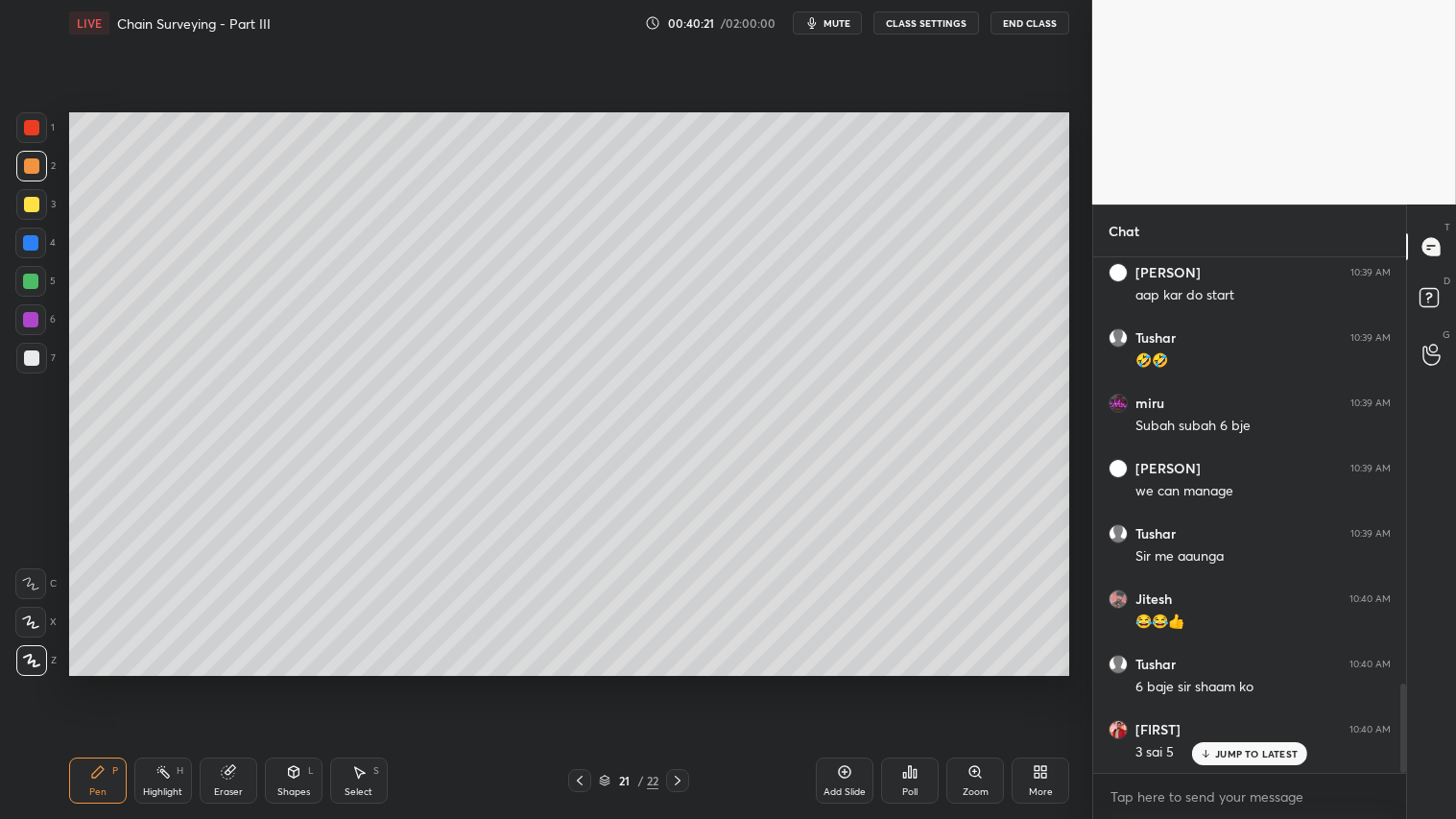 click at bounding box center (32, 166) 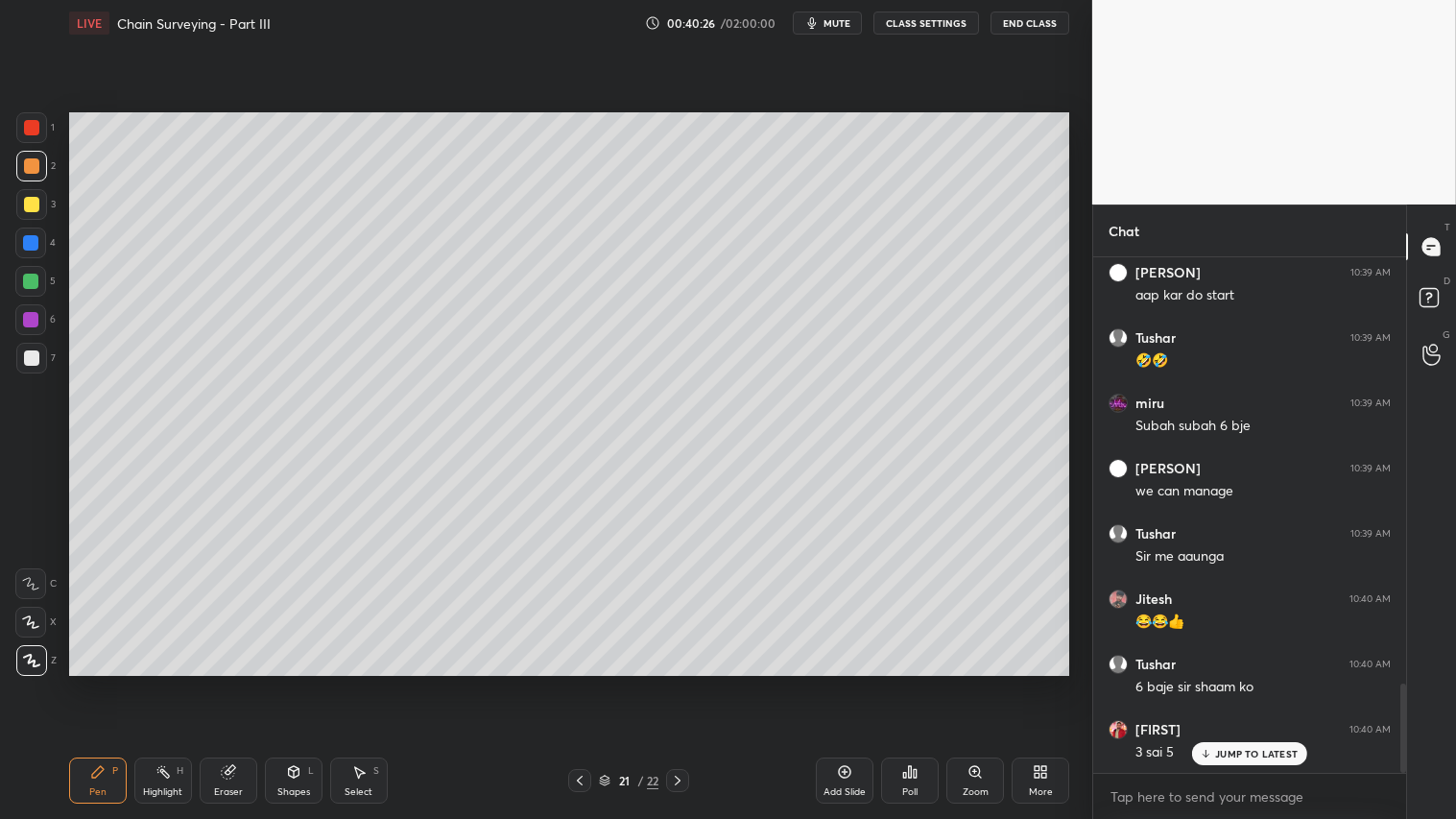 click at bounding box center [32, 166] 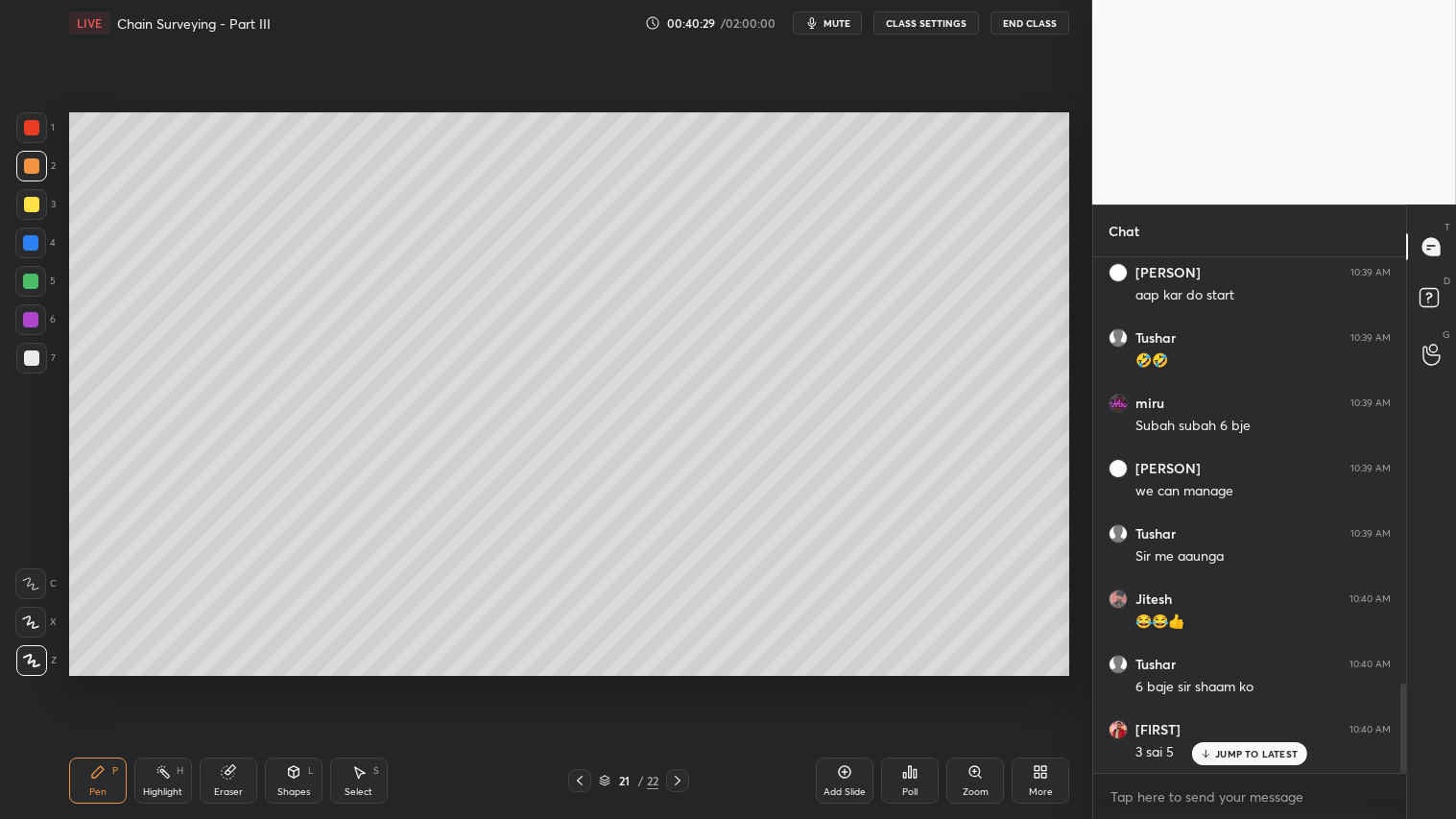 click 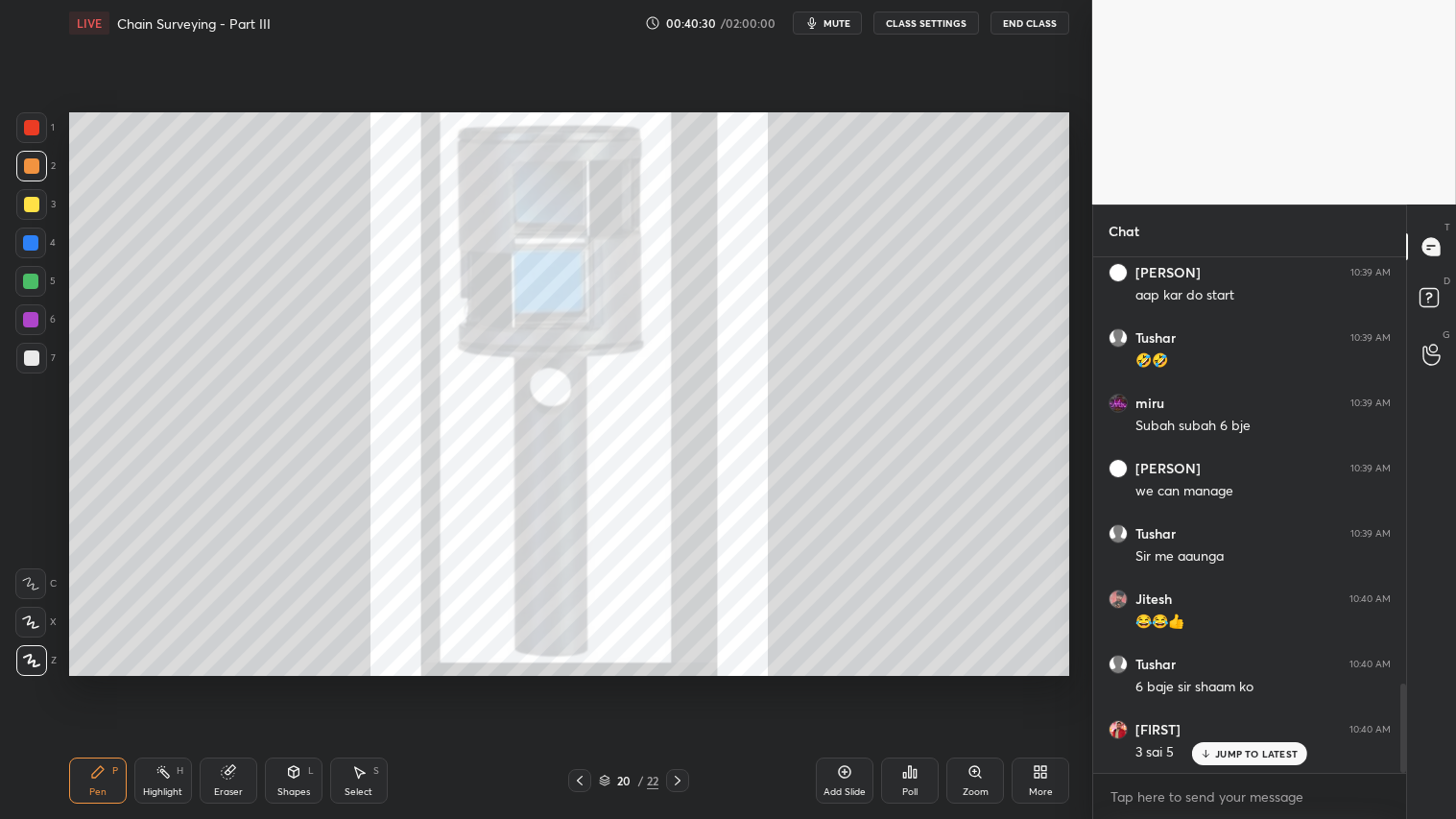 click 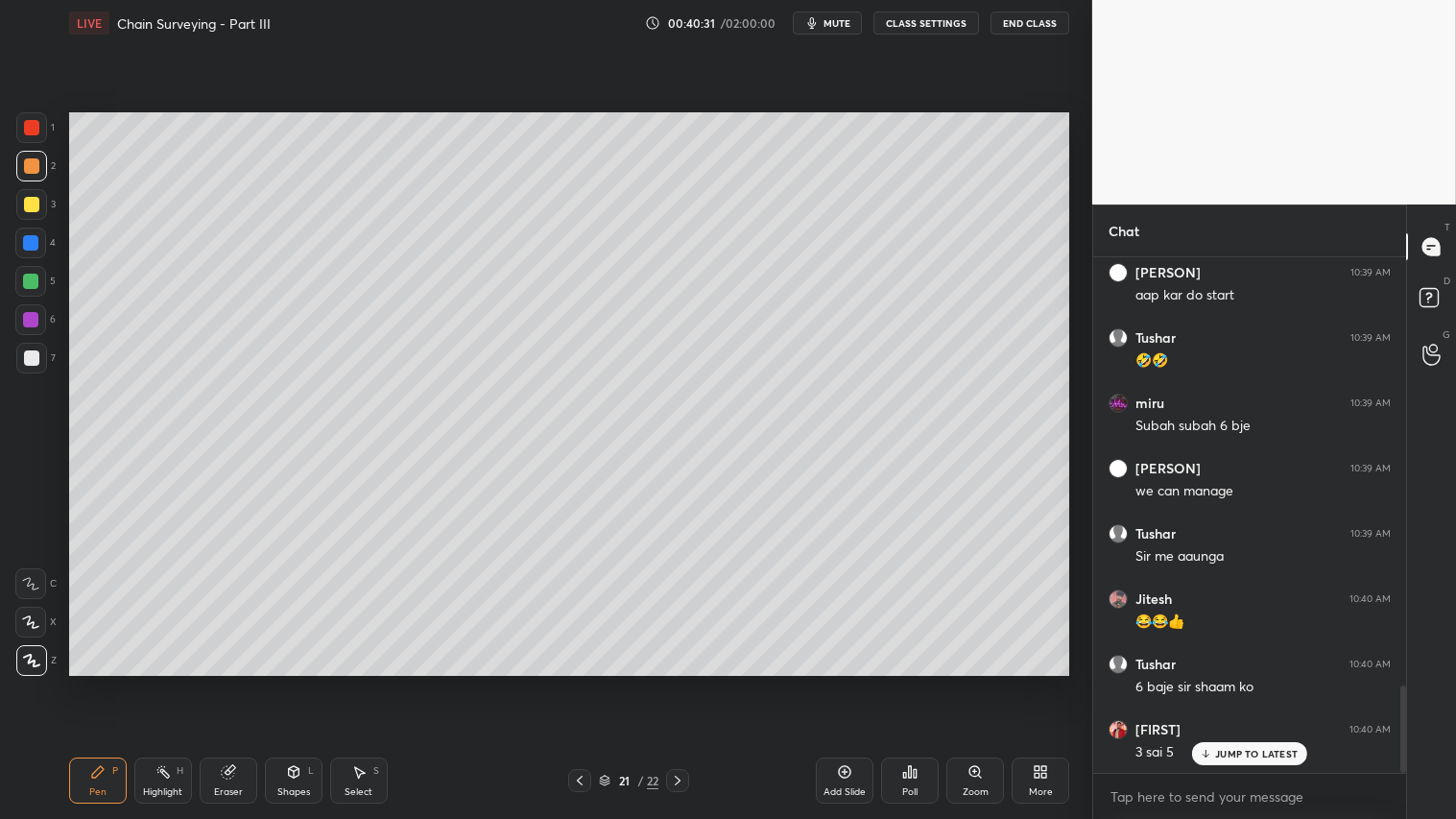 scroll, scrollTop: 2541, scrollLeft: 0, axis: vertical 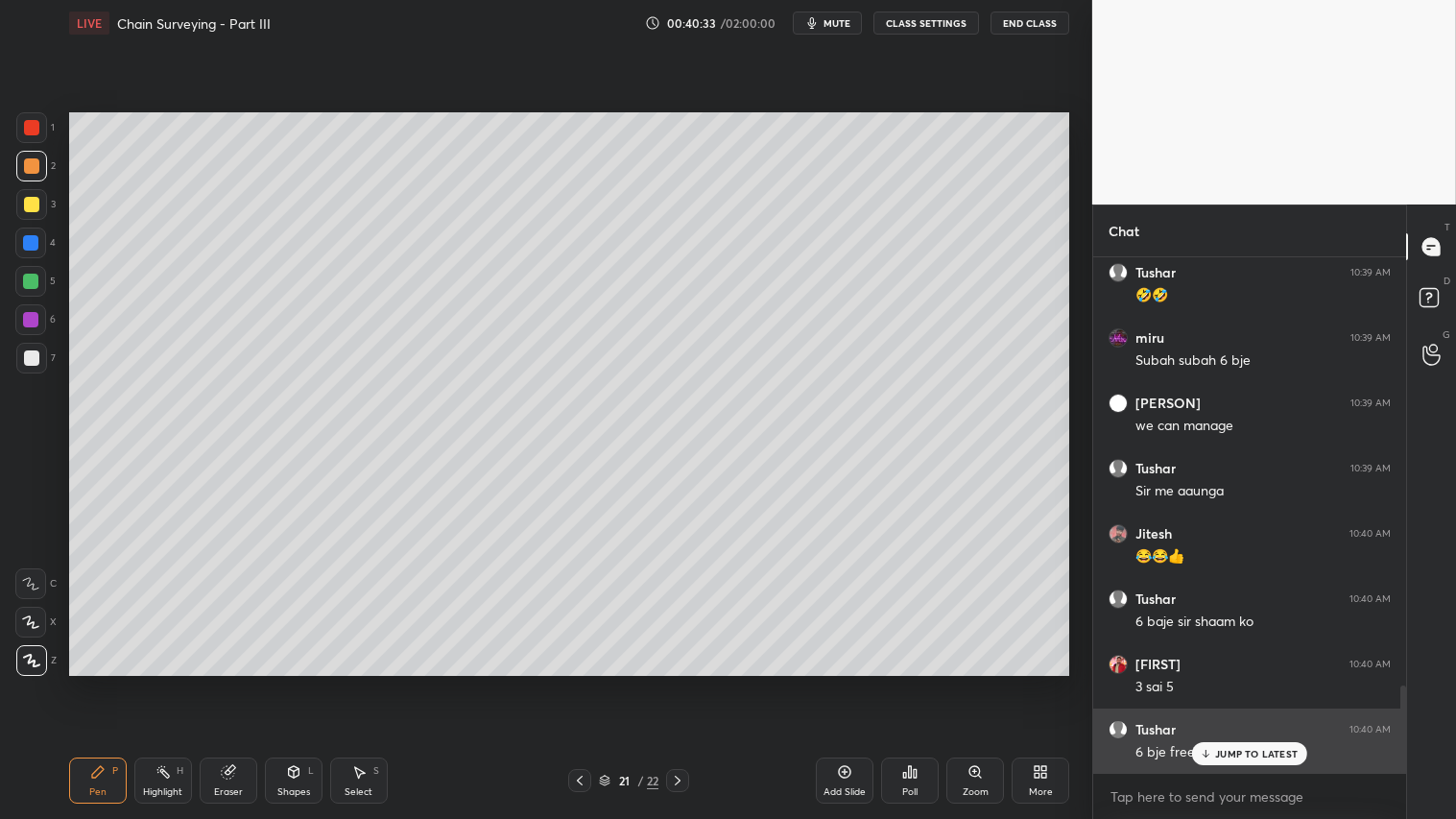 click on "JUMP TO LATEST" at bounding box center (1256, 754) 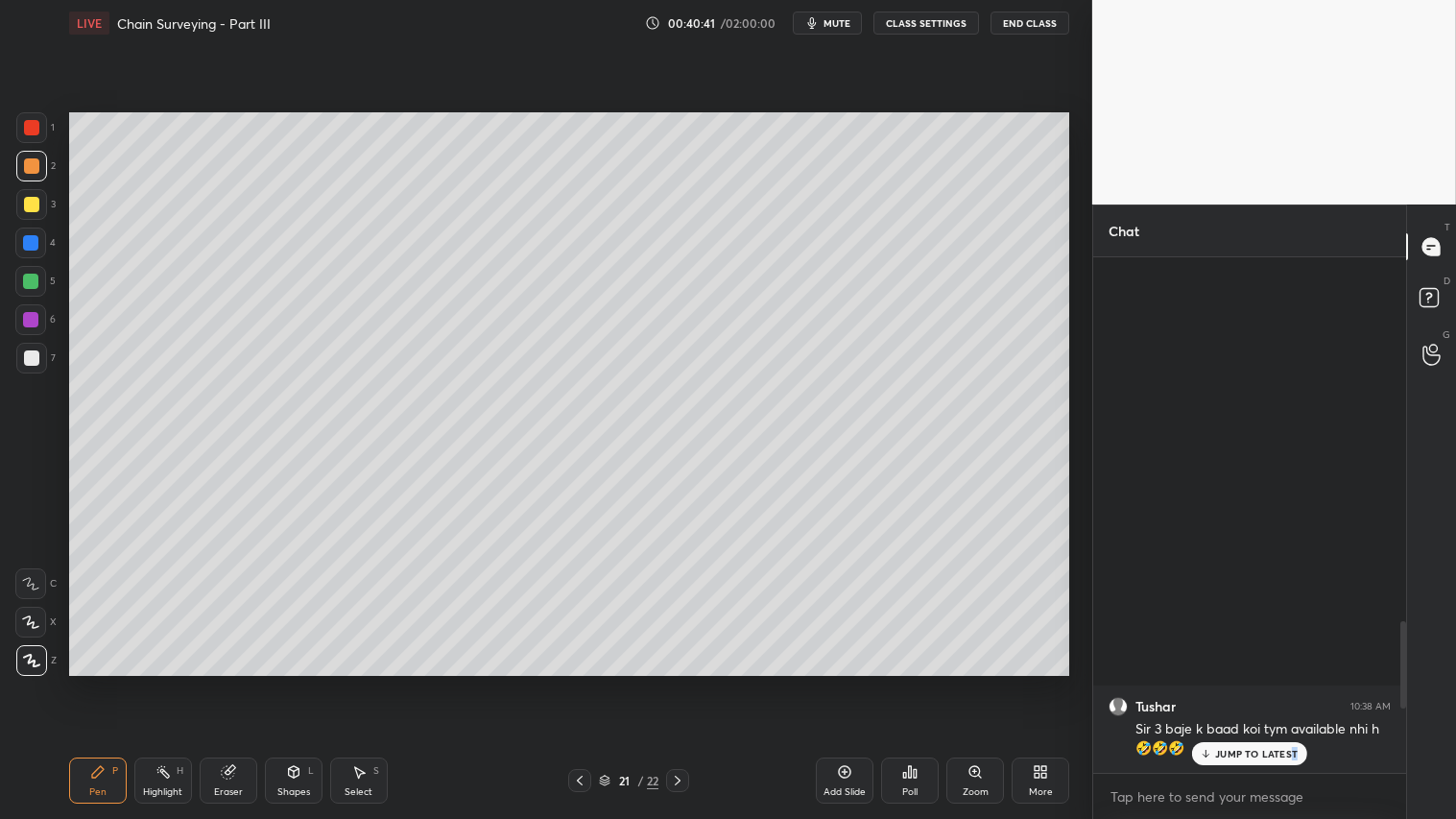 scroll, scrollTop: 2541, scrollLeft: 0, axis: vertical 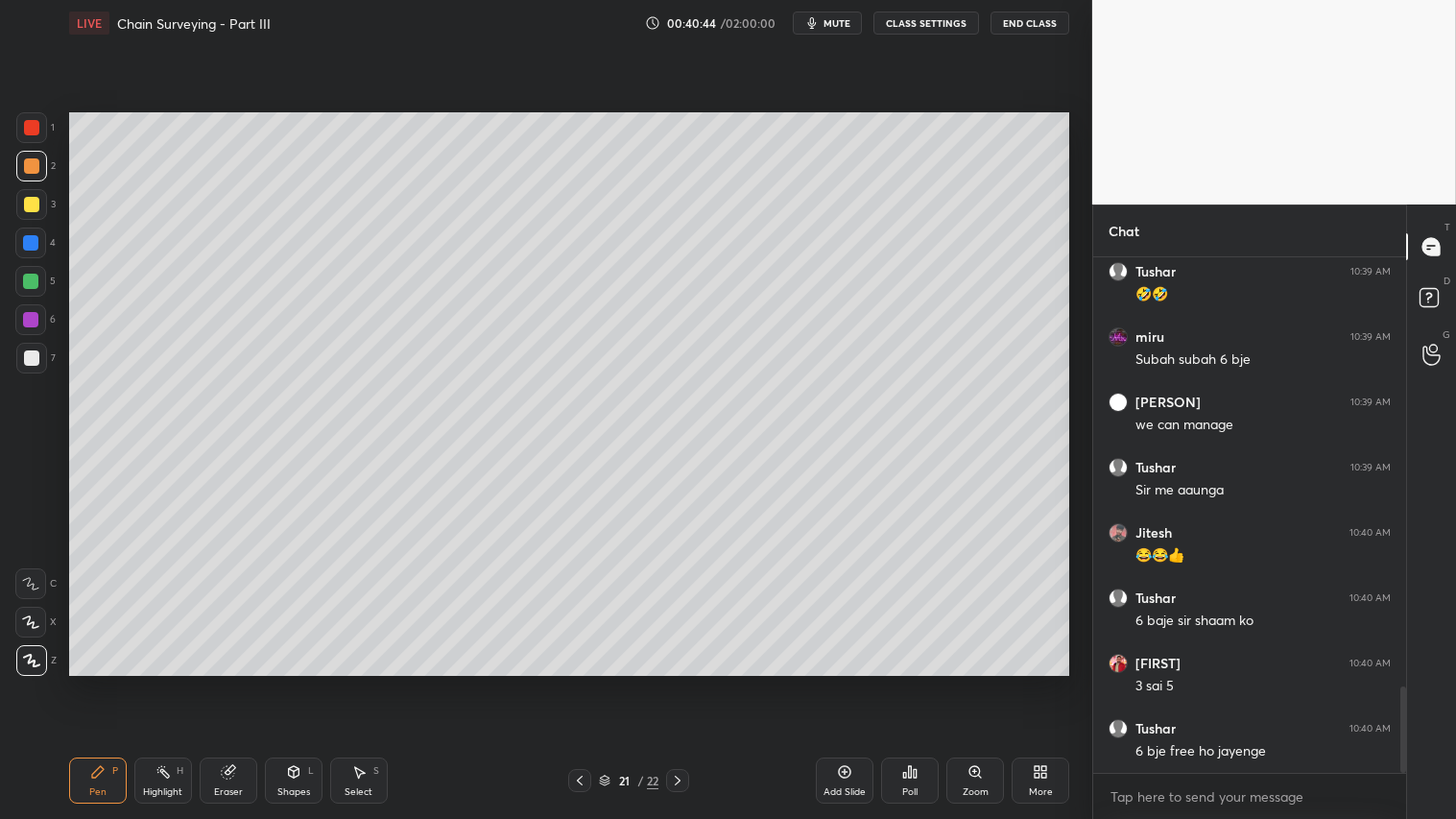 click at bounding box center [32, 166] 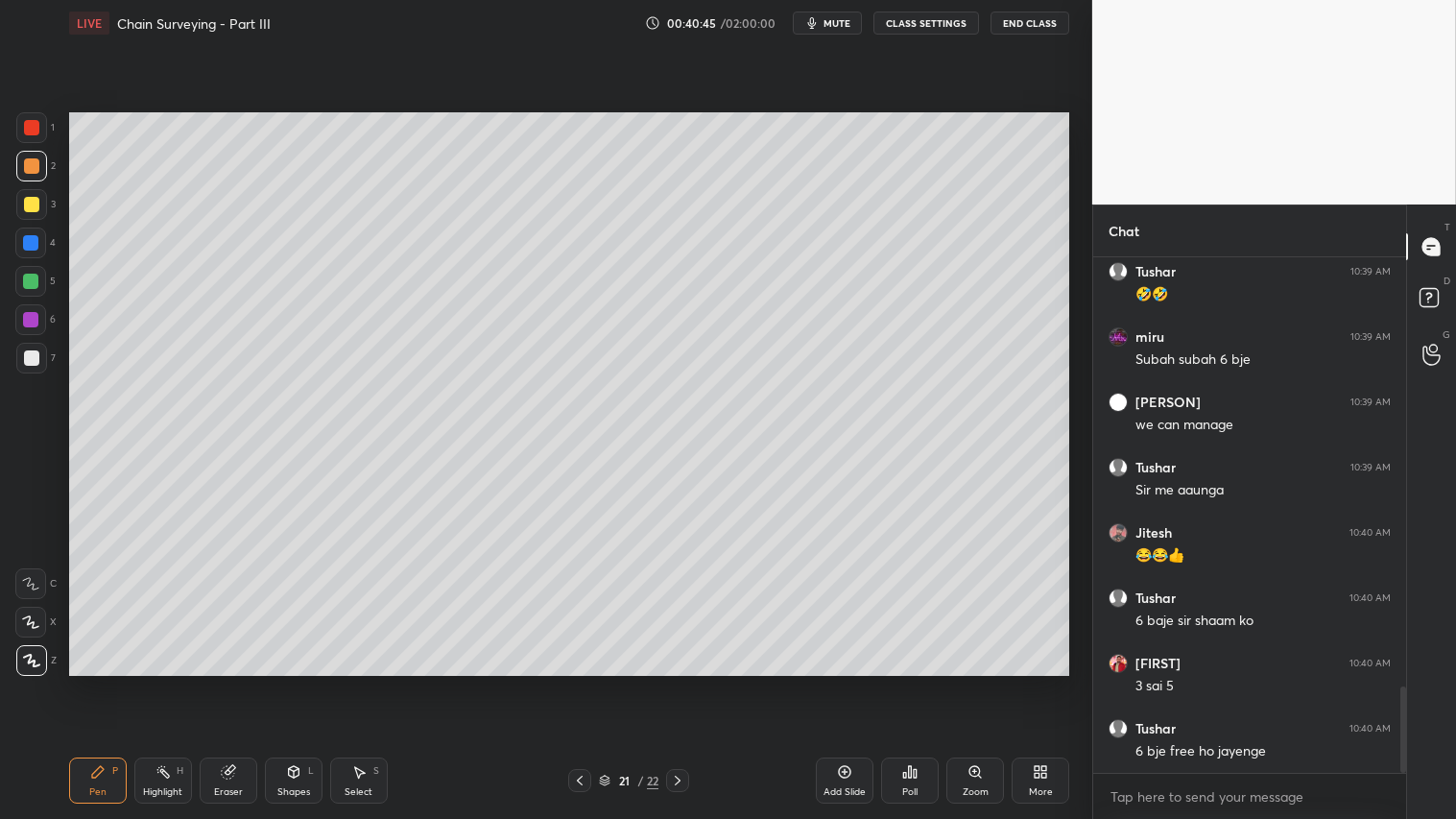 click on "Pen P" at bounding box center [98, 781] 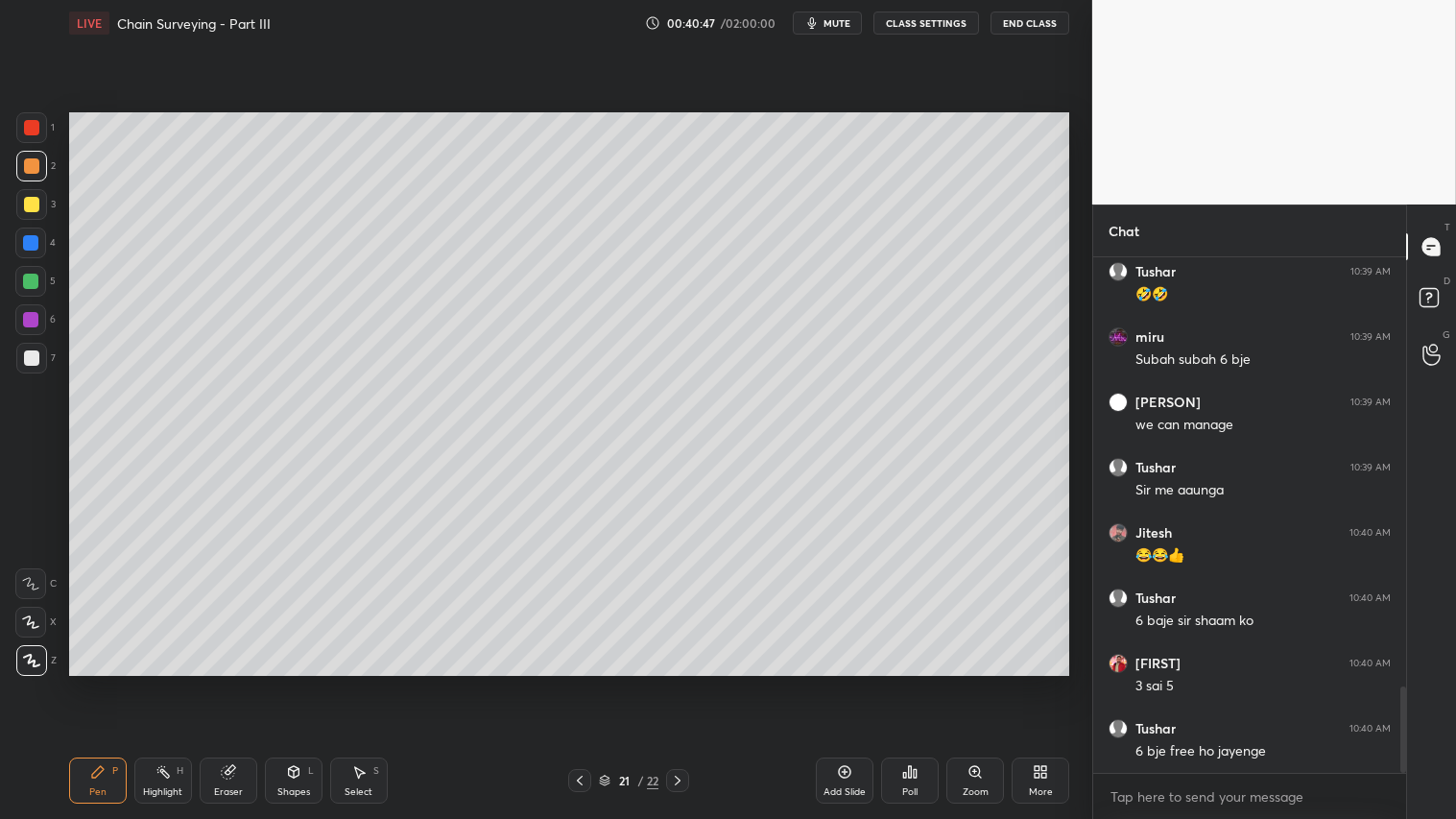 click 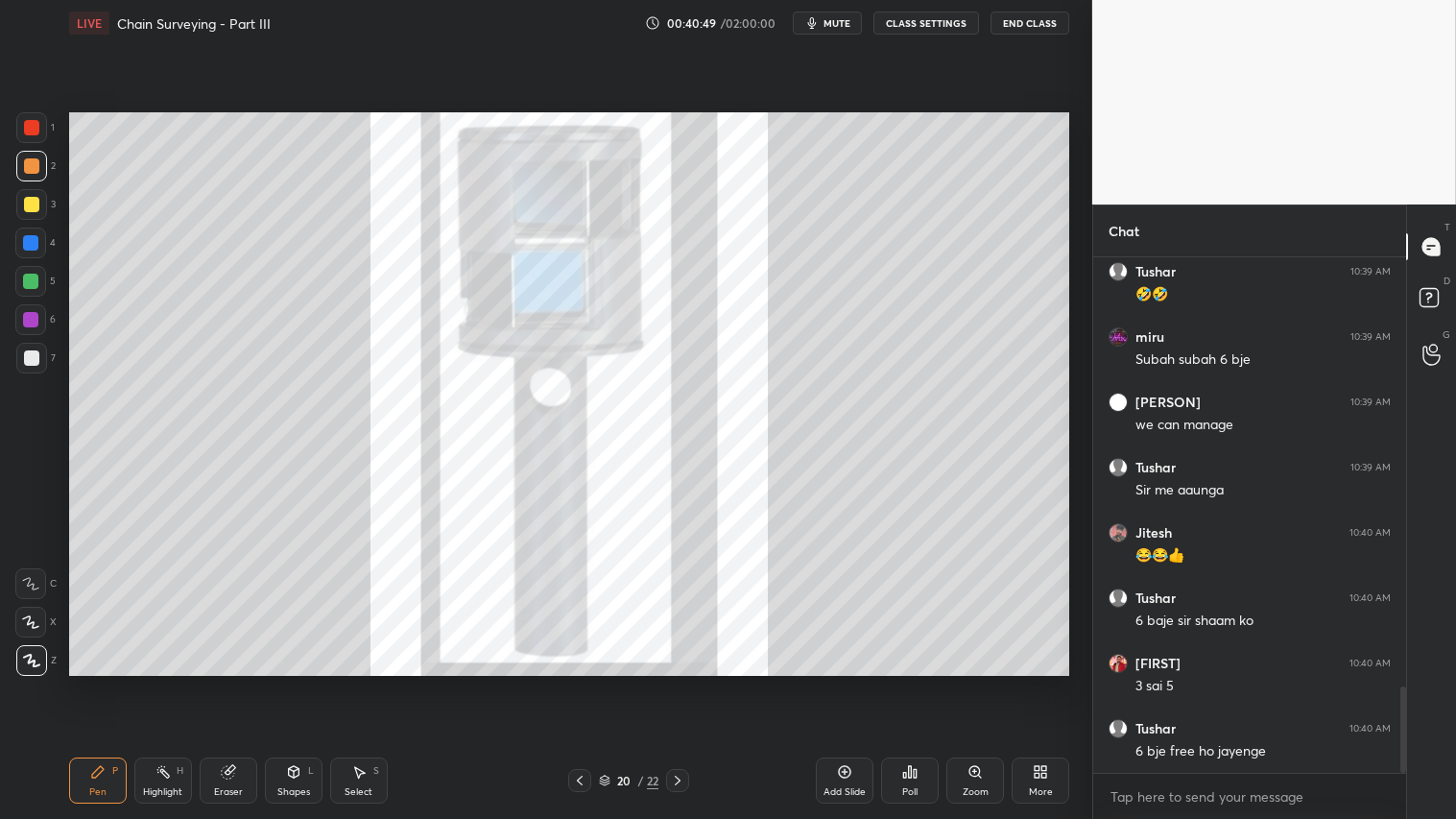 click 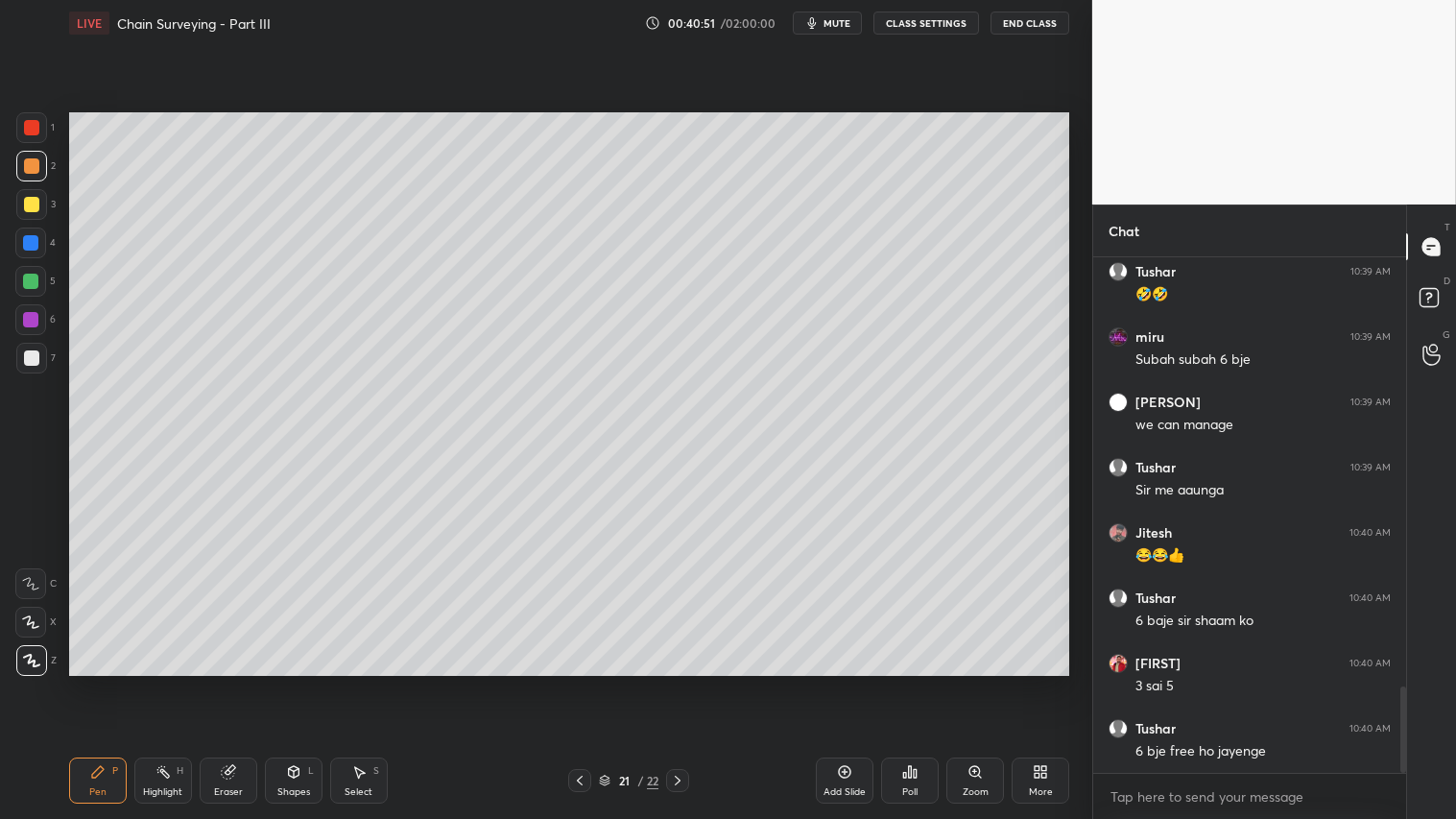 drag, startPoint x: 41, startPoint y: 177, endPoint x: 41, endPoint y: 157, distance: 20 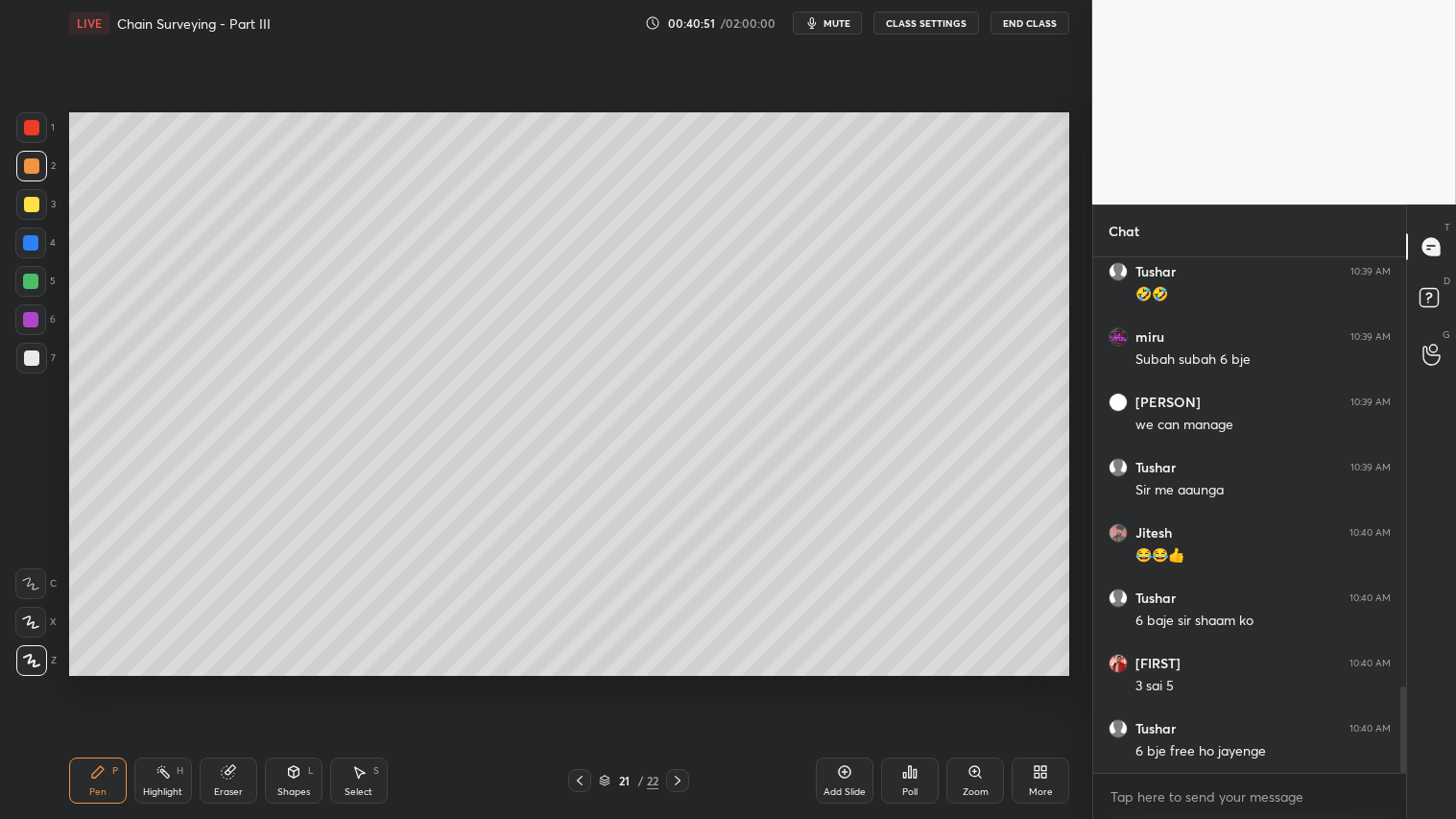 click at bounding box center [32, 166] 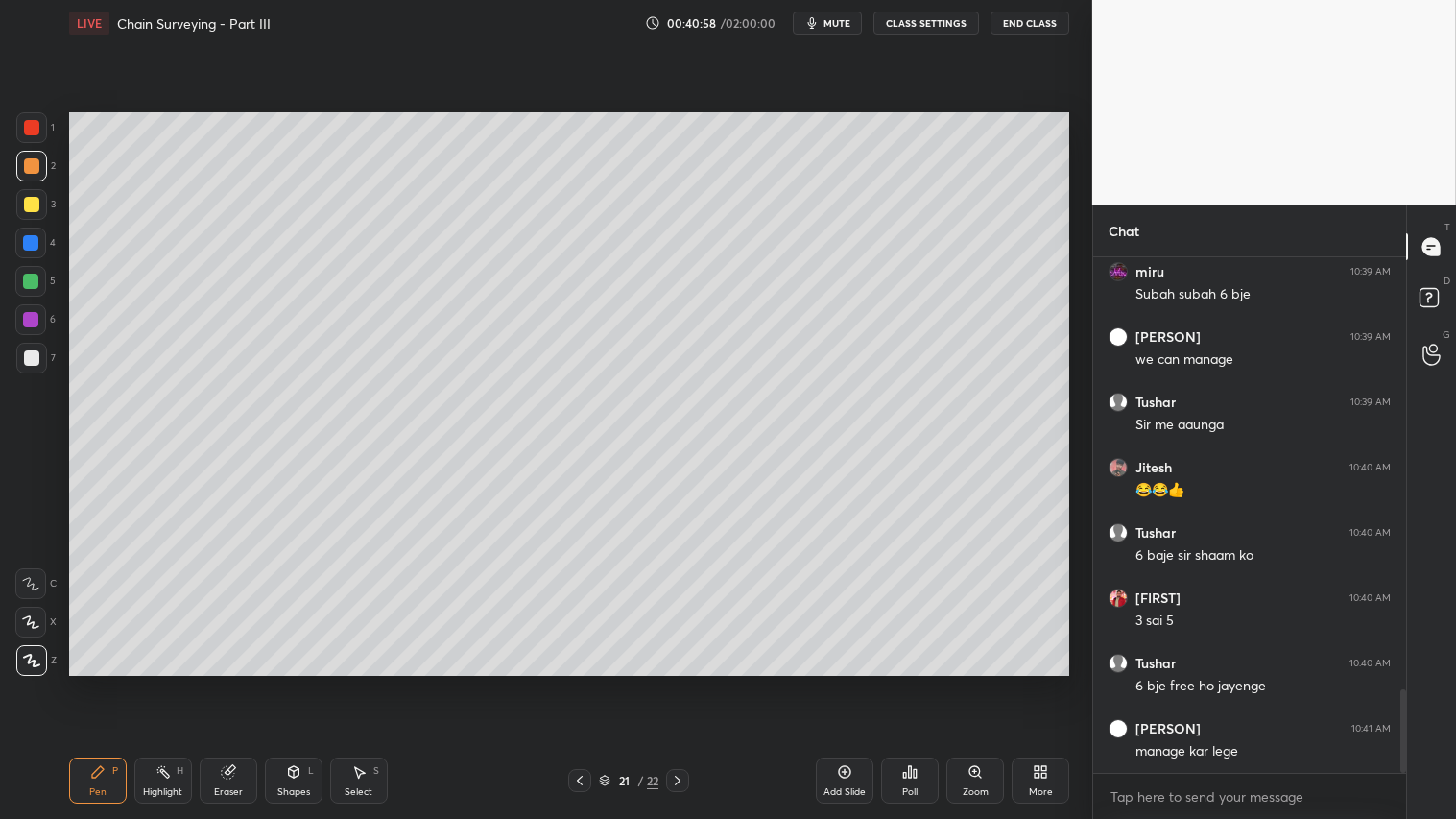 scroll, scrollTop: 2672, scrollLeft: 0, axis: vertical 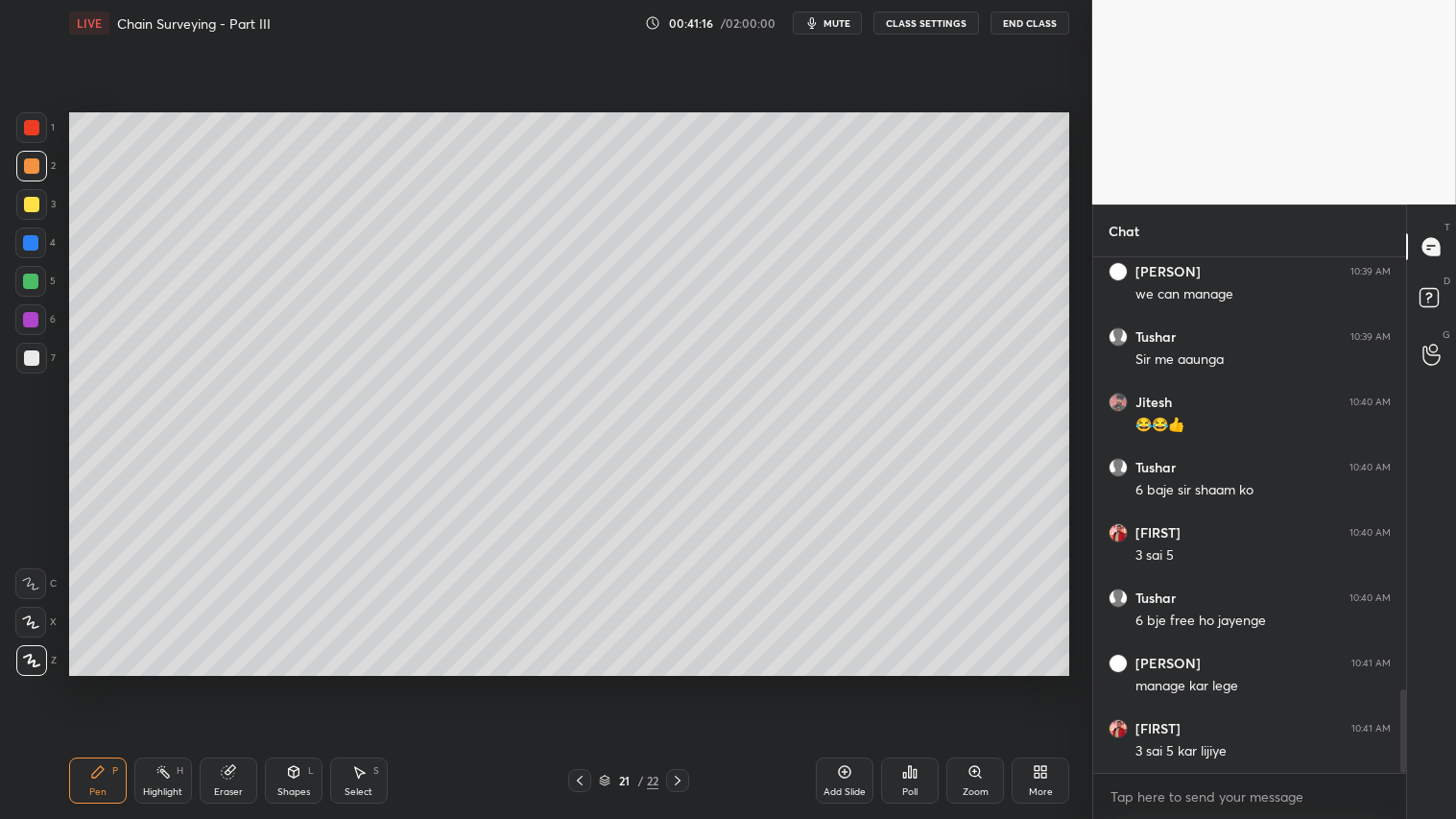 click at bounding box center [32, 166] 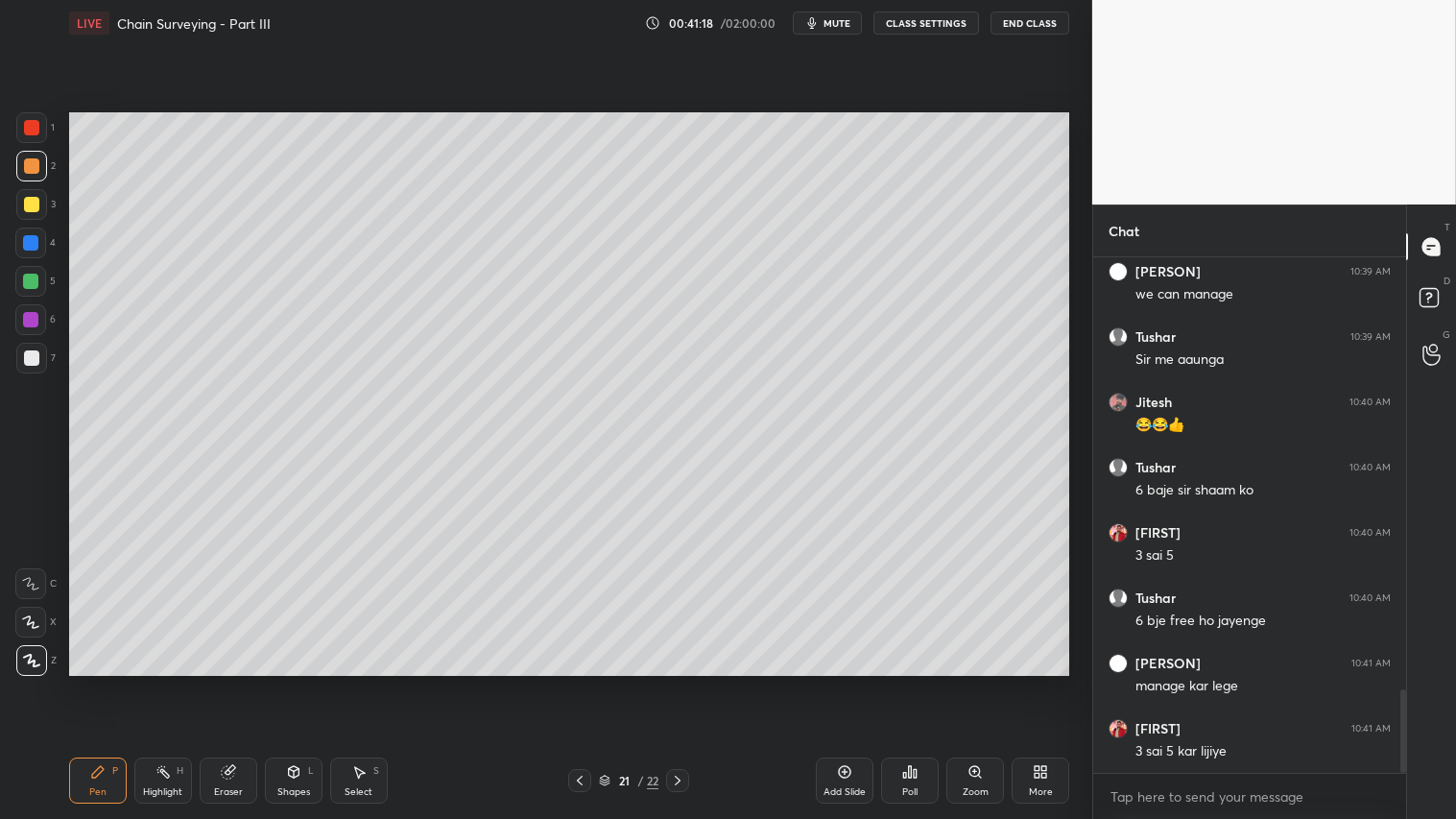 click on "Pen P" at bounding box center [98, 781] 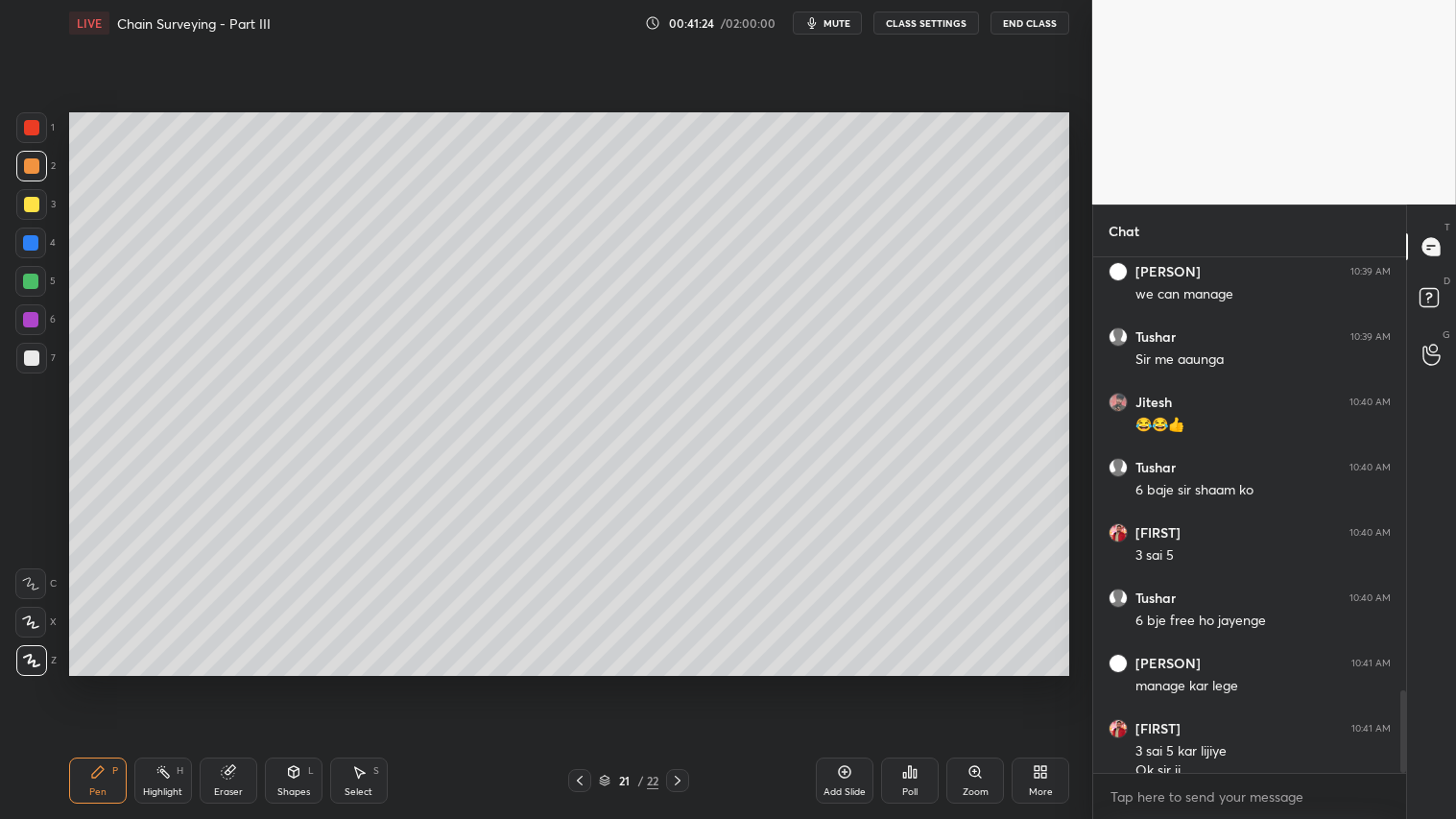 scroll, scrollTop: 2691, scrollLeft: 0, axis: vertical 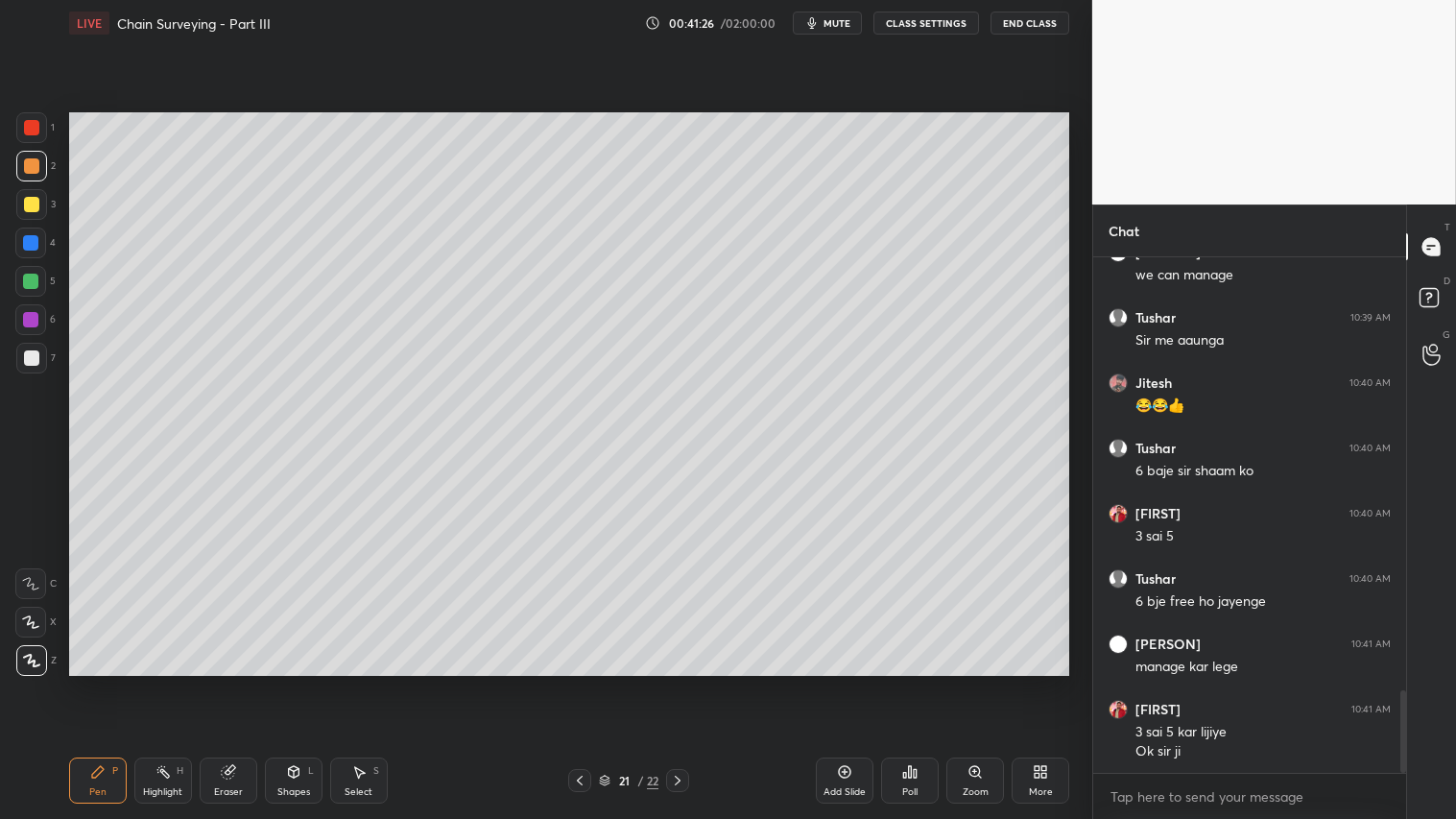 click at bounding box center [32, 166] 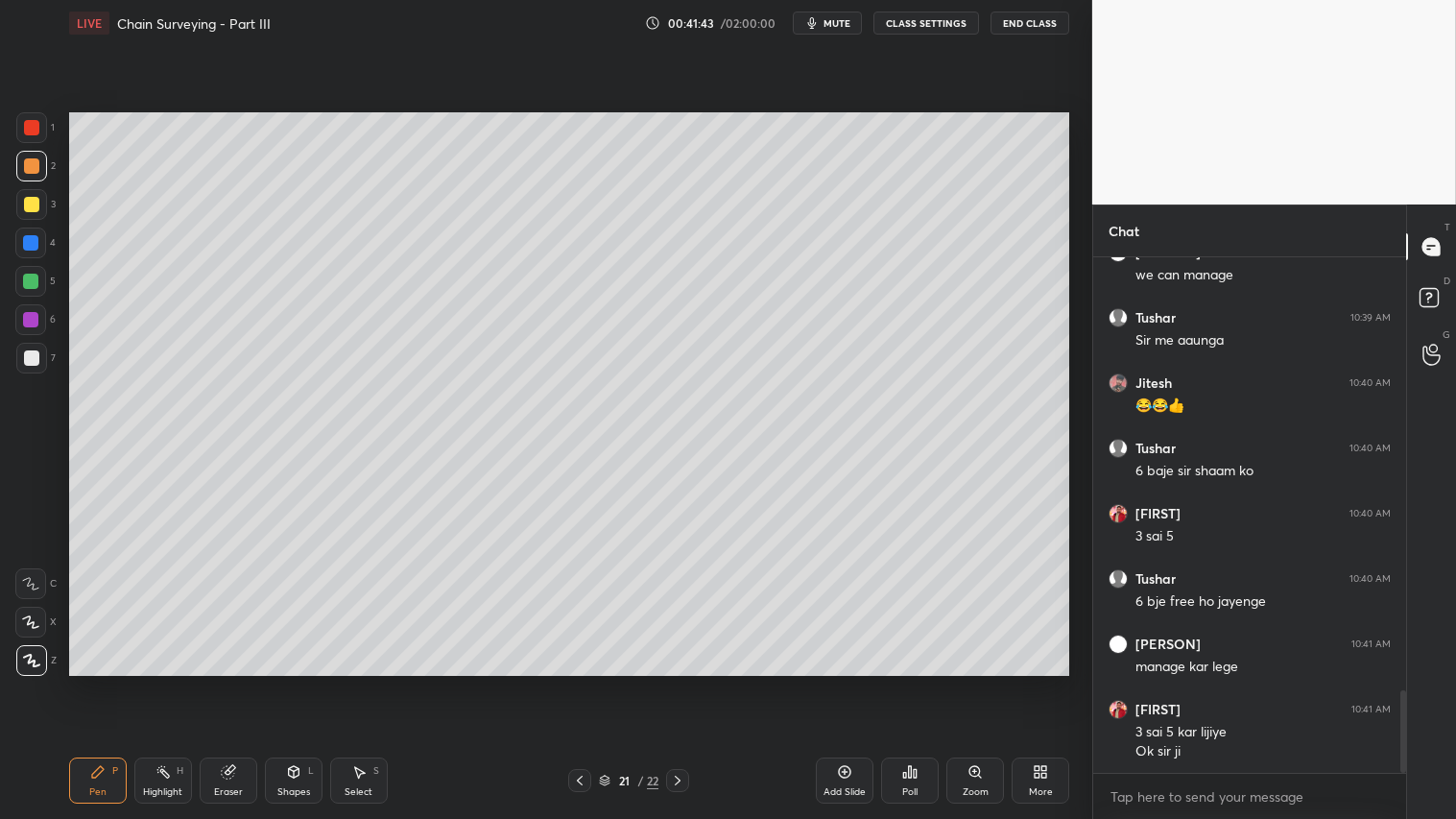 click at bounding box center [32, 166] 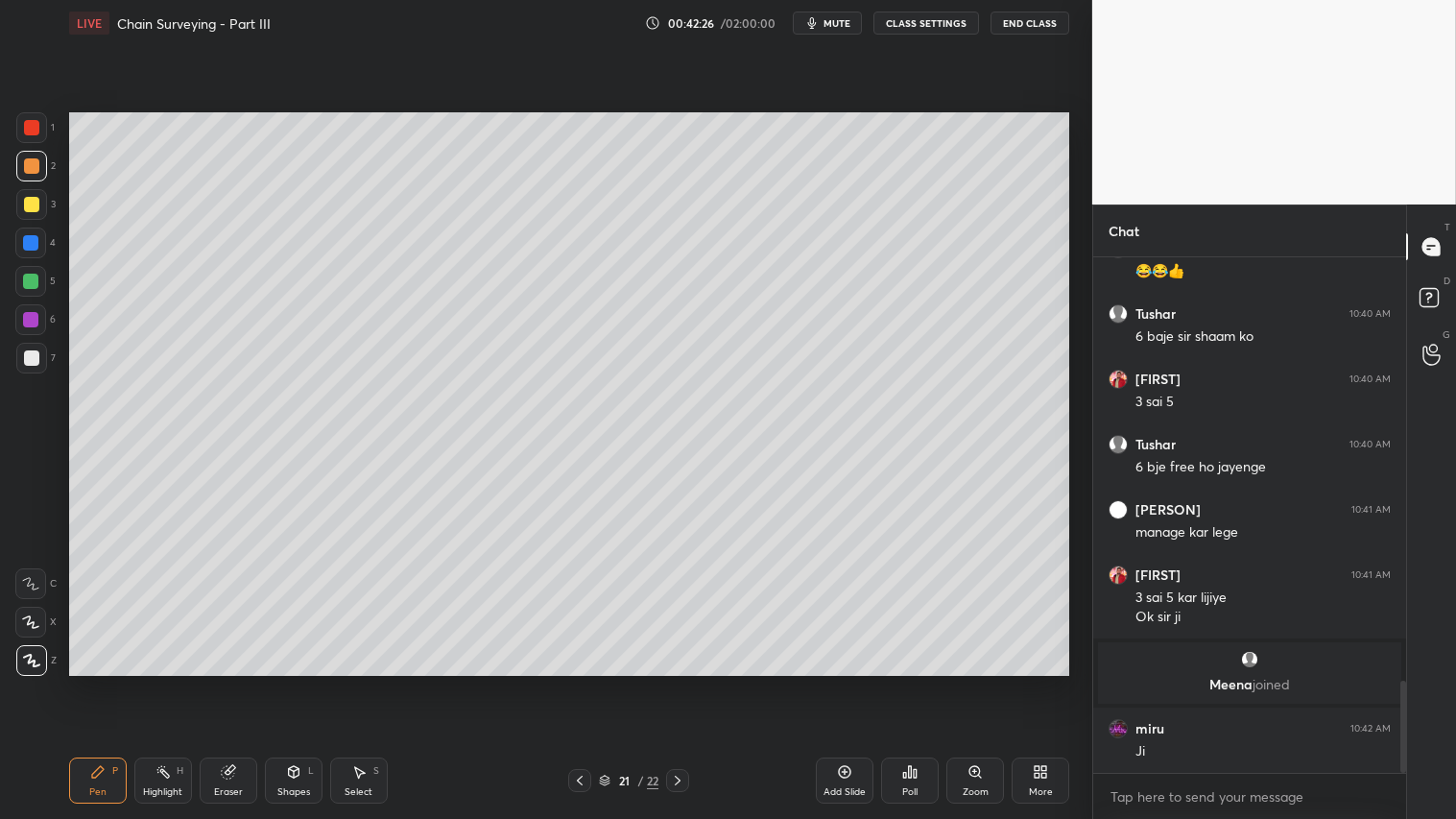 scroll, scrollTop: 2355, scrollLeft: 0, axis: vertical 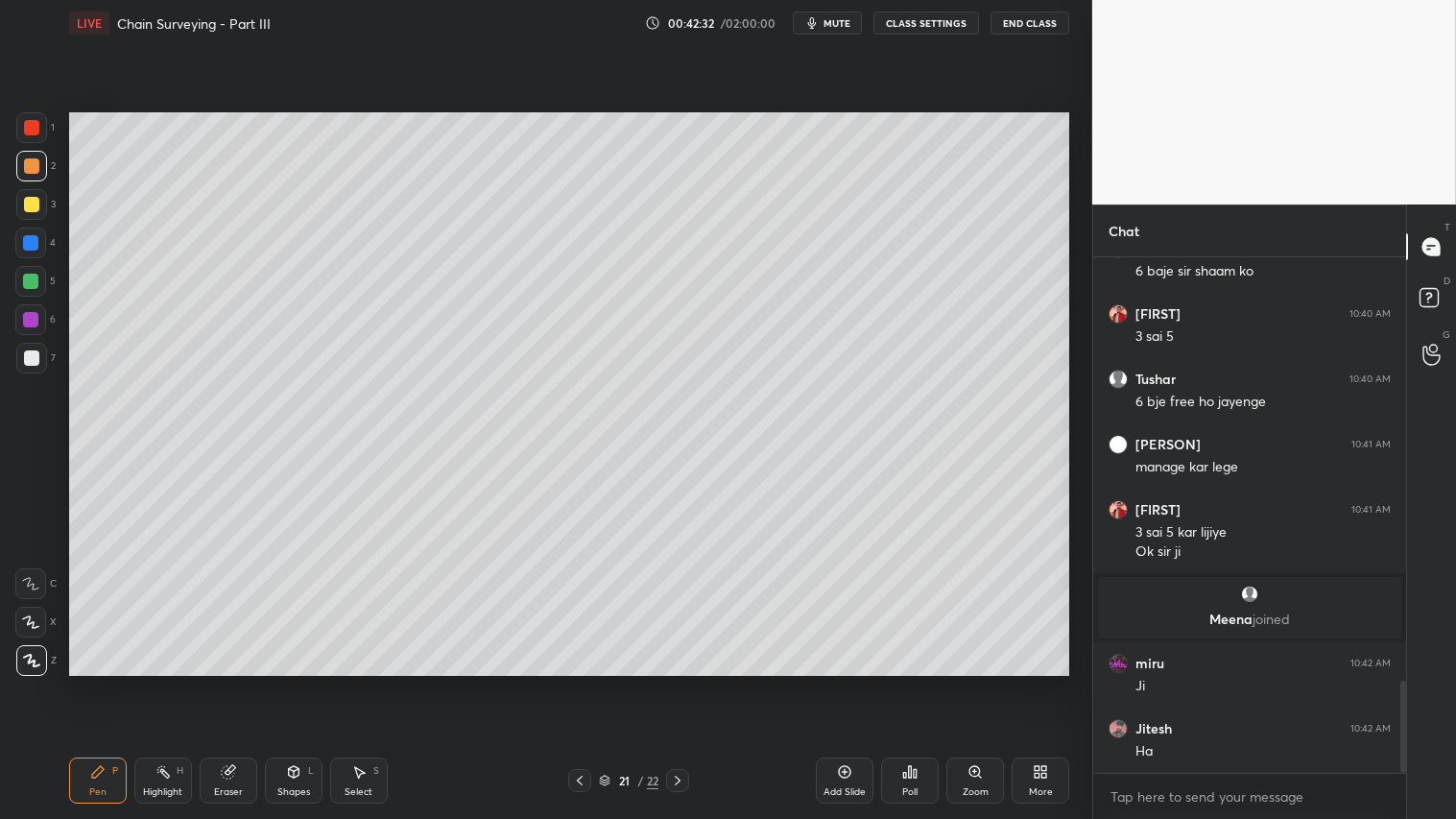 drag, startPoint x: 238, startPoint y: 773, endPoint x: 272, endPoint y: 685, distance: 94.33981 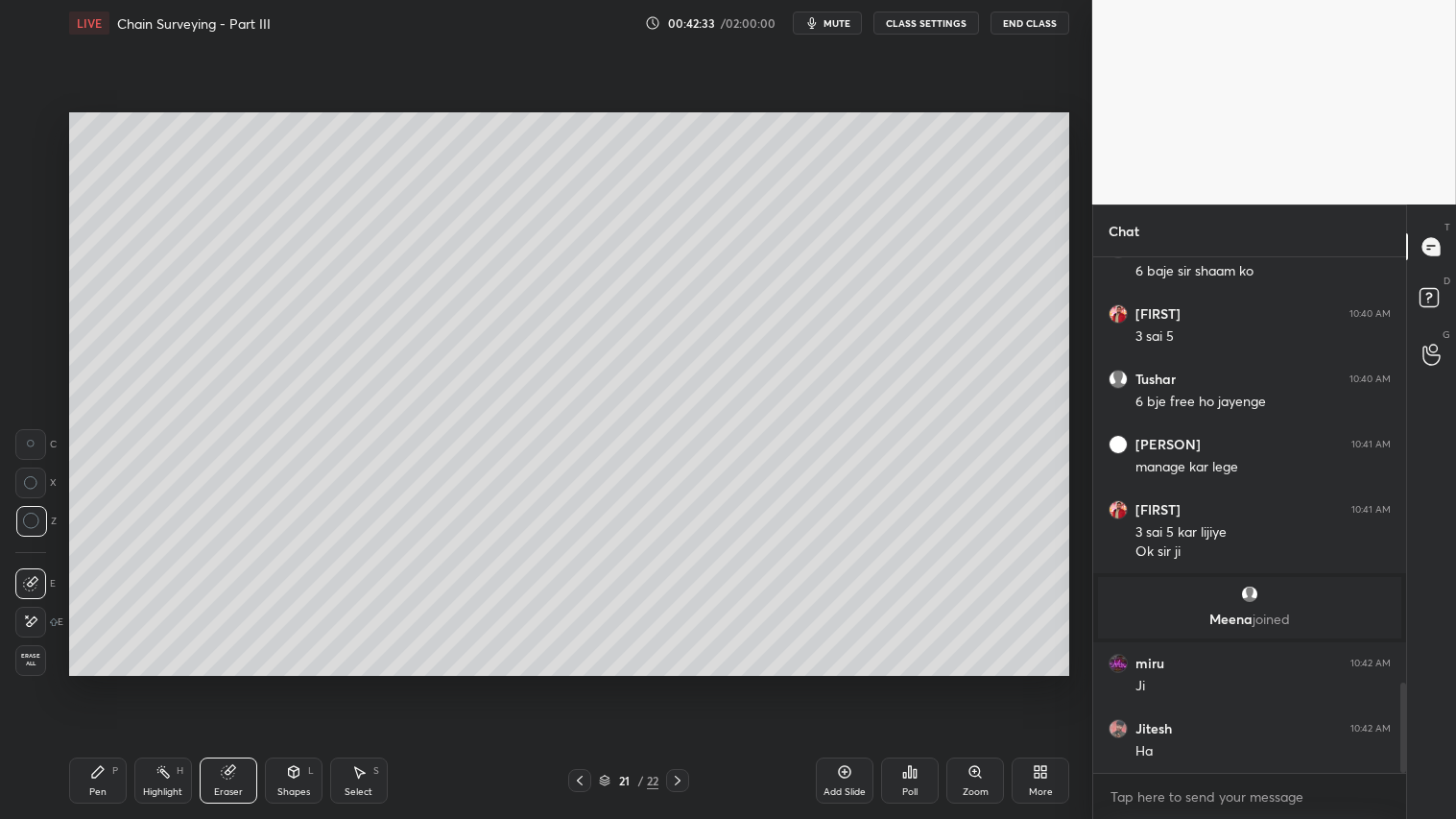 scroll, scrollTop: 2421, scrollLeft: 0, axis: vertical 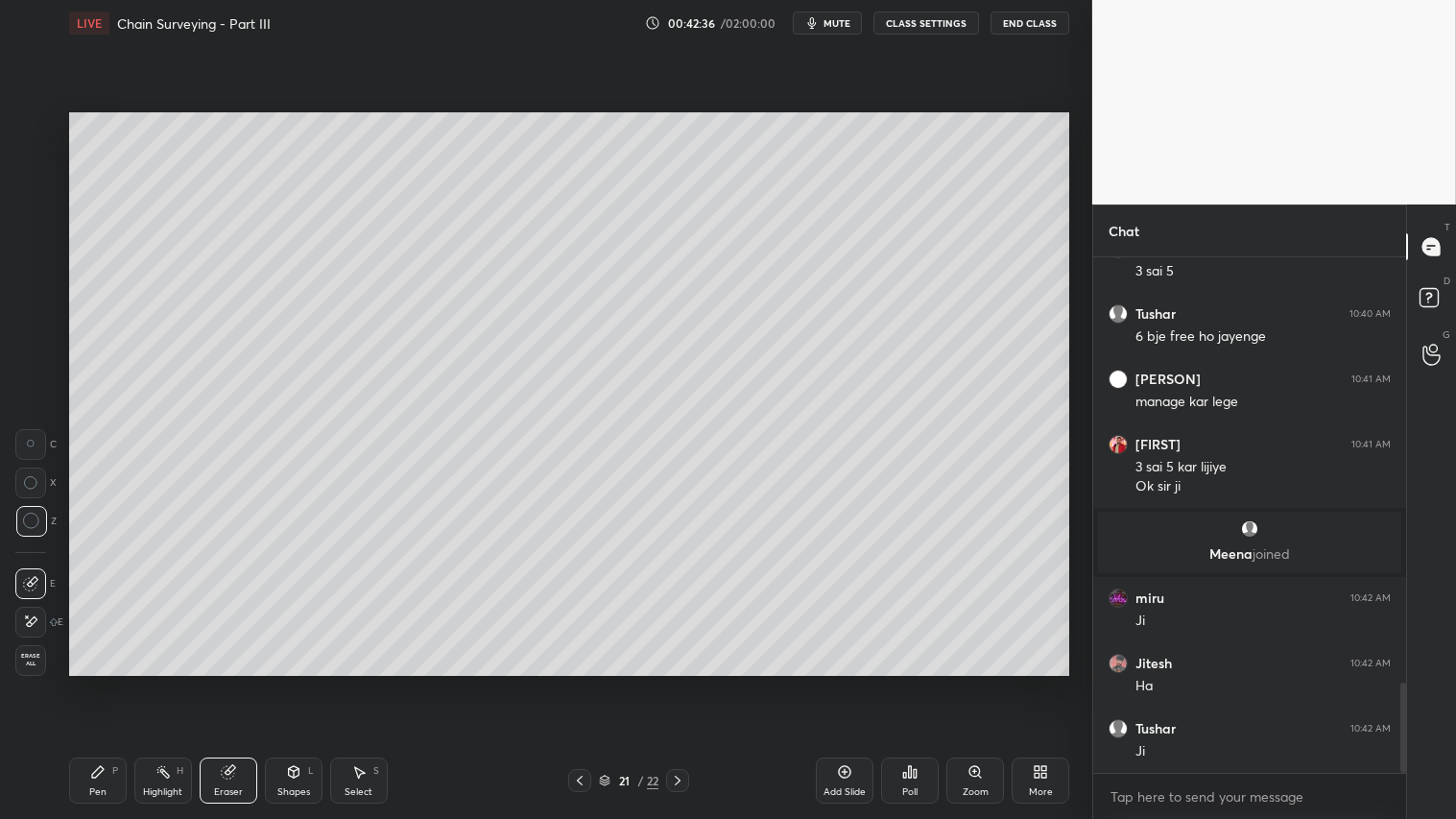 drag, startPoint x: 91, startPoint y: 775, endPoint x: 165, endPoint y: 756, distance: 76.400262 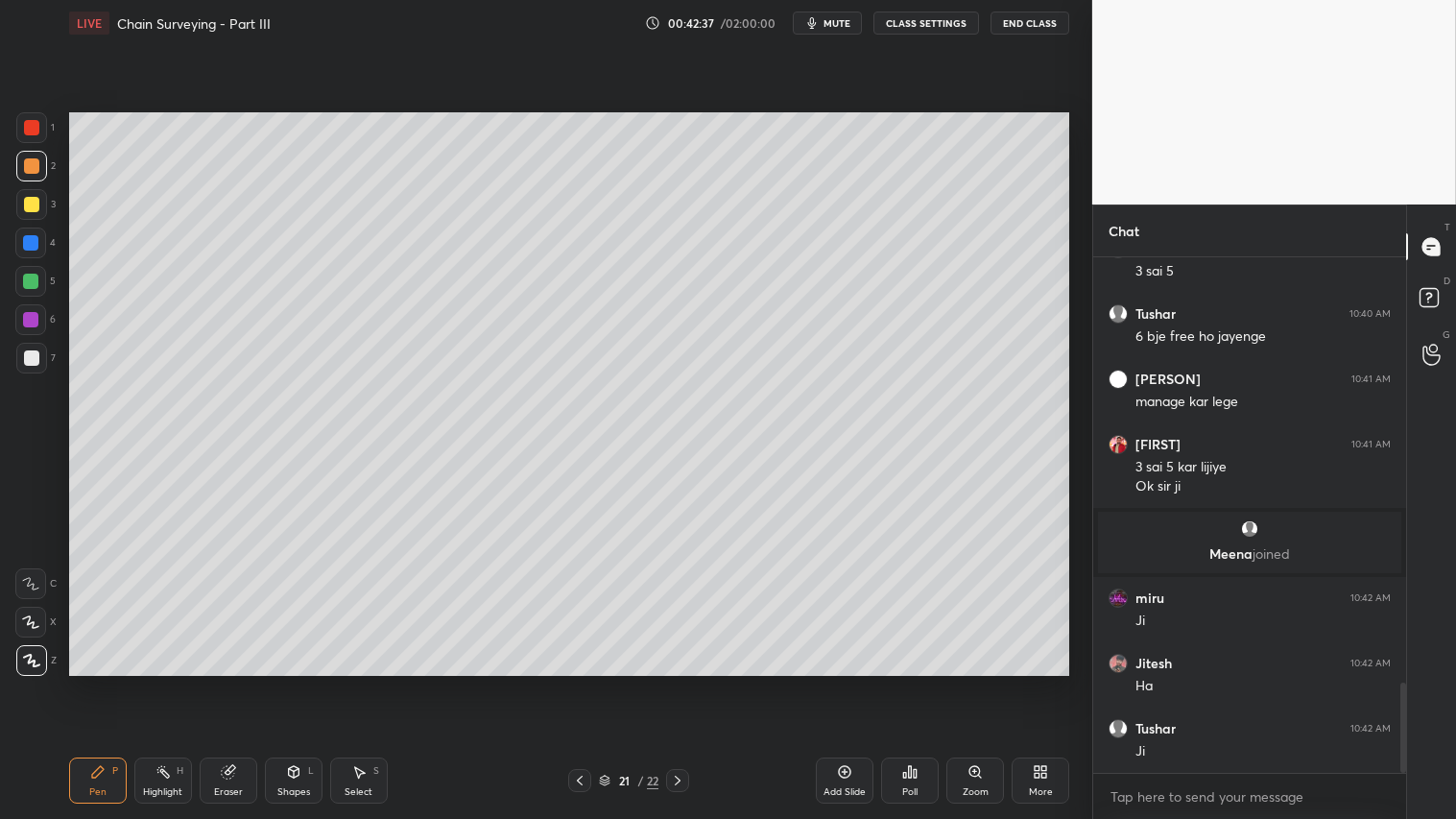 click 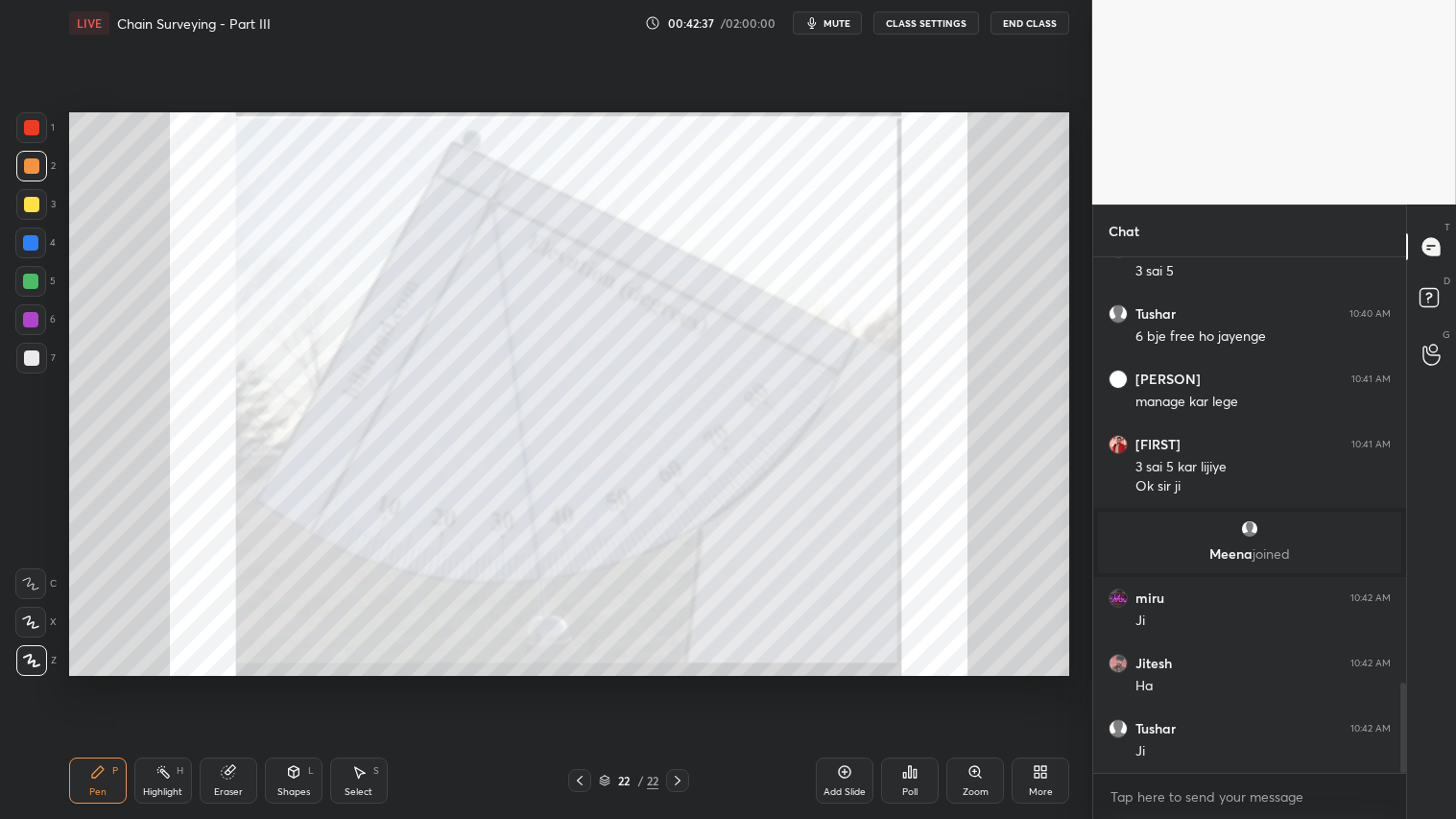 click 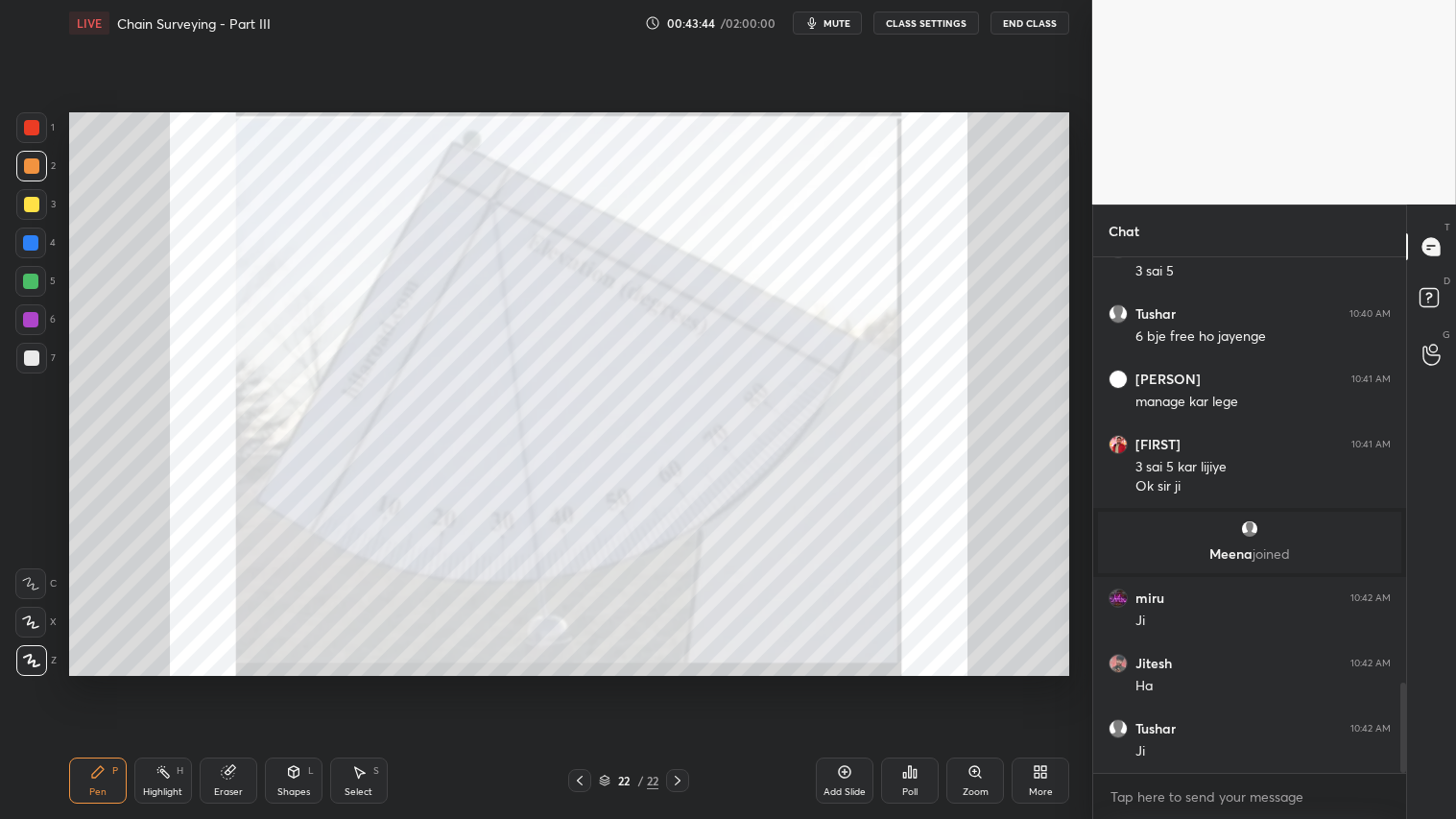 scroll, scrollTop: 2485, scrollLeft: 0, axis: vertical 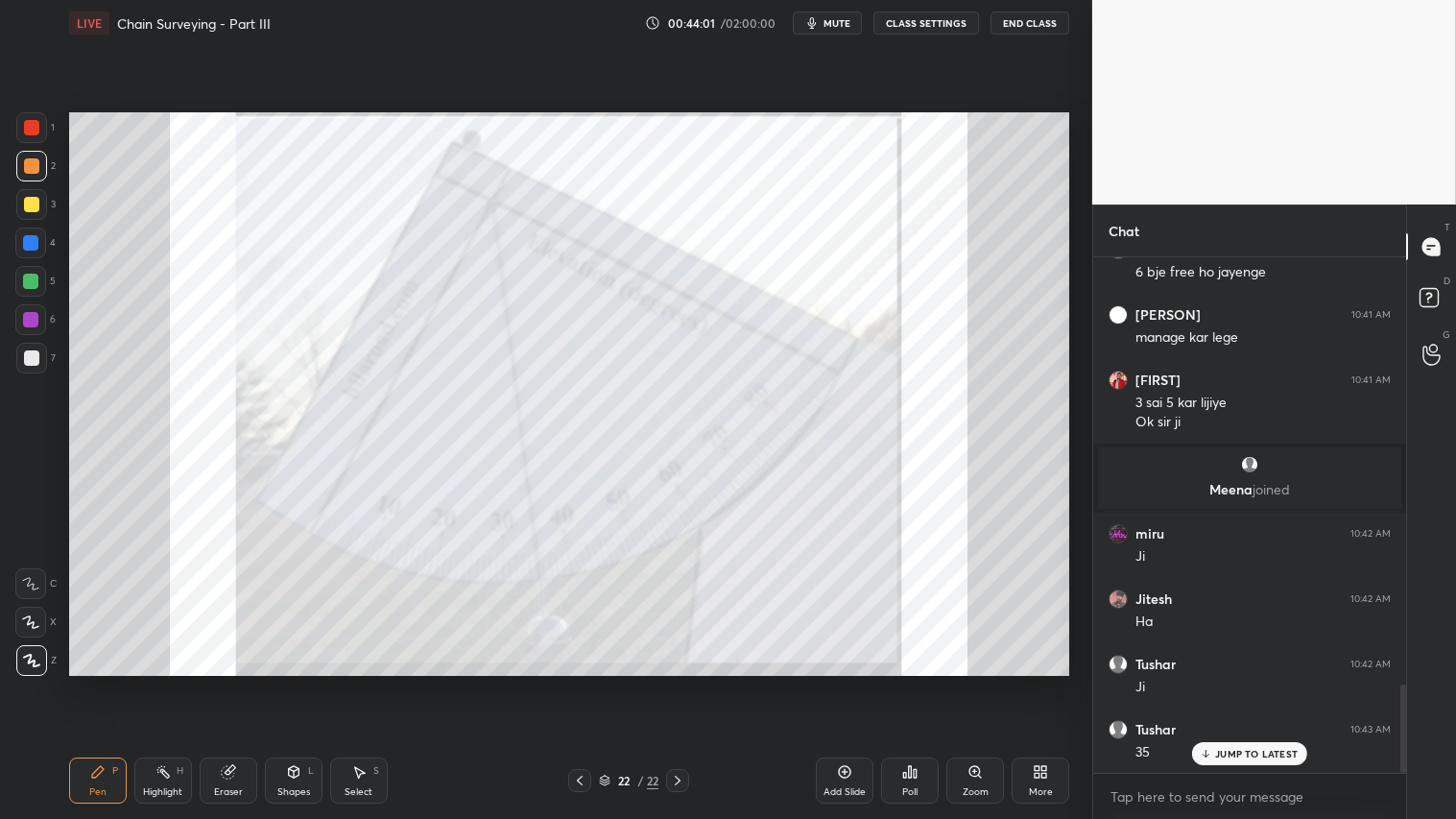 drag, startPoint x: 238, startPoint y: 782, endPoint x: 235, endPoint y: 718, distance: 64.070274 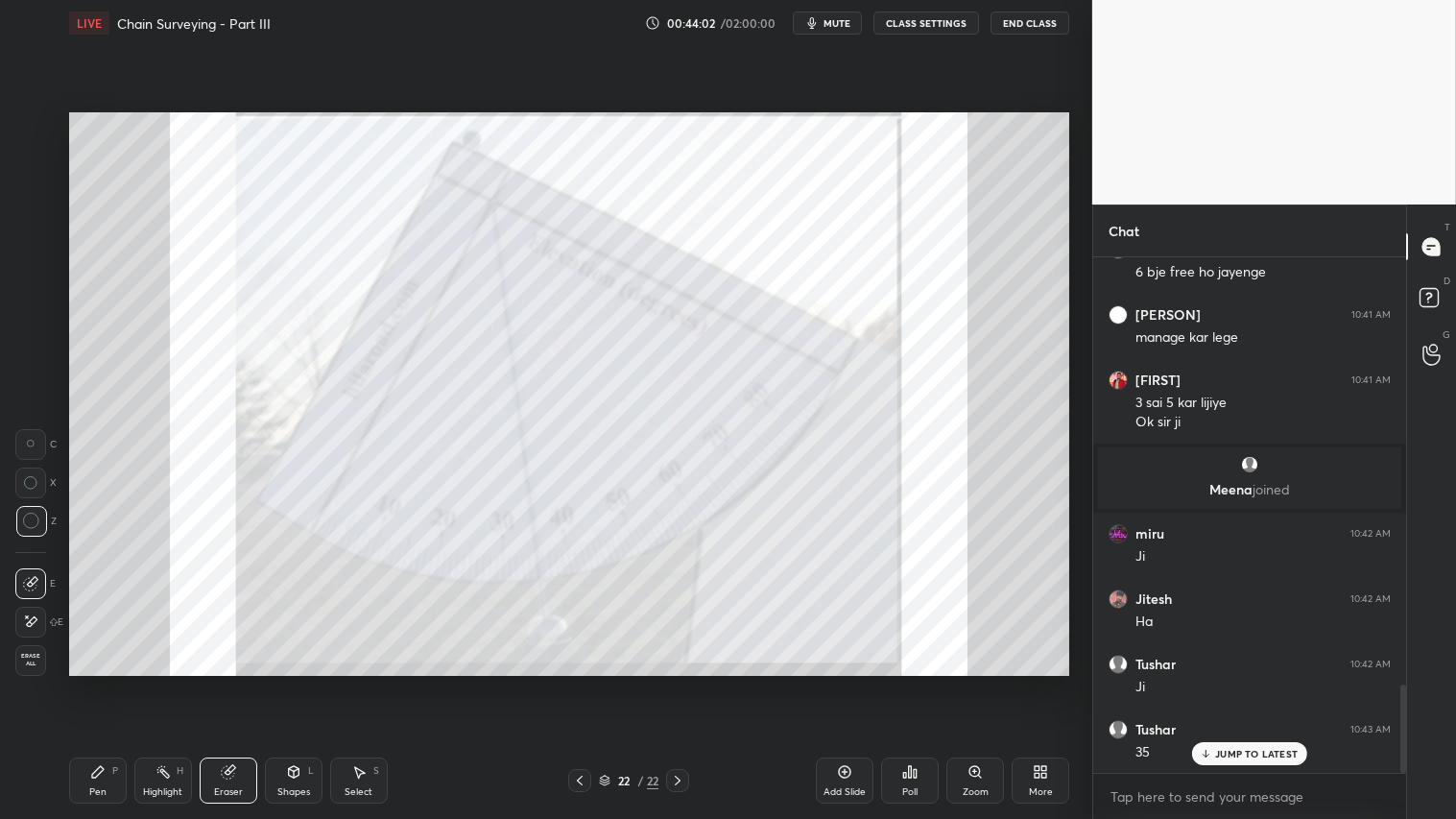 click on "Erase all" at bounding box center [31, 660] 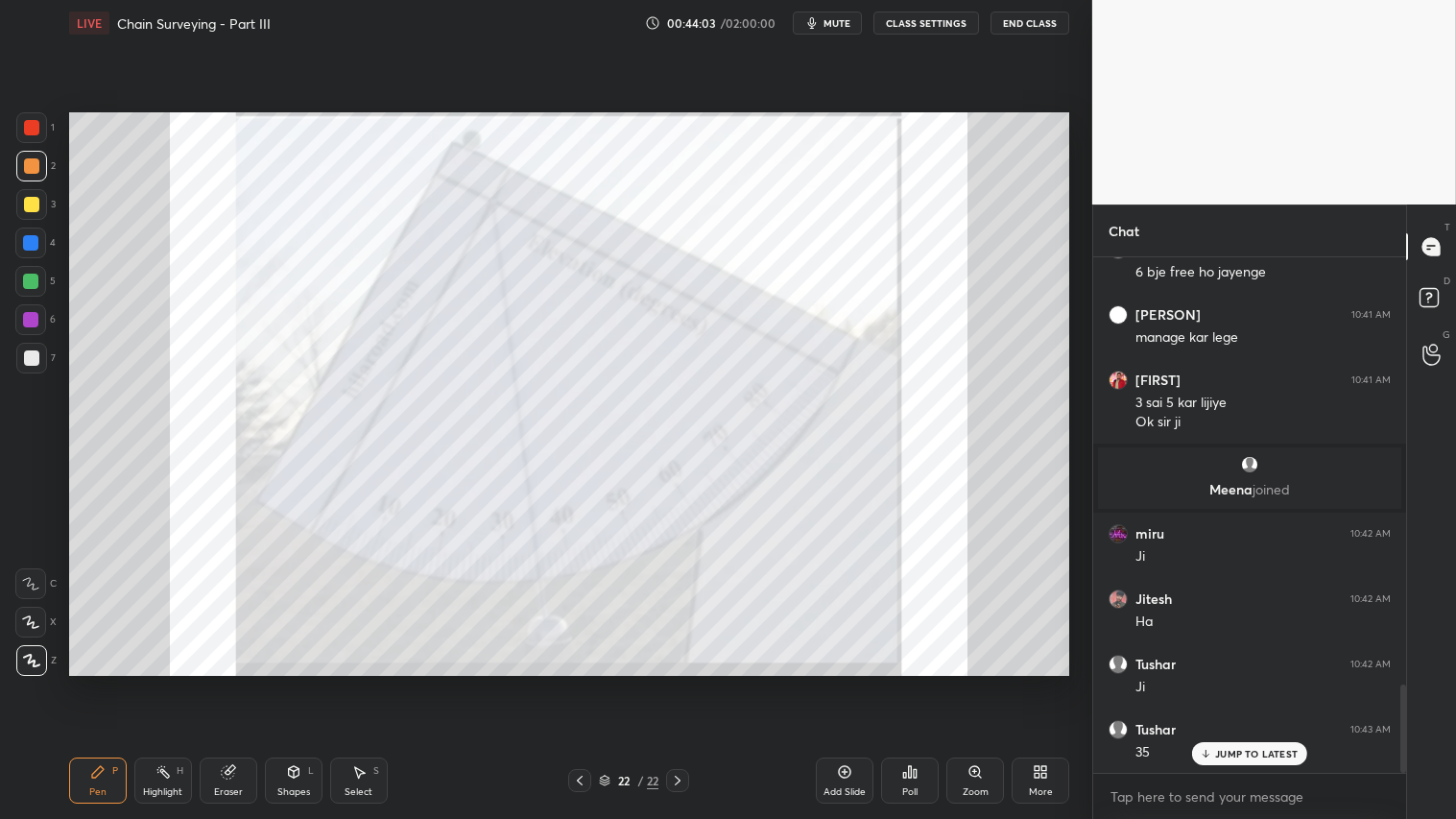 click at bounding box center (580, 781) 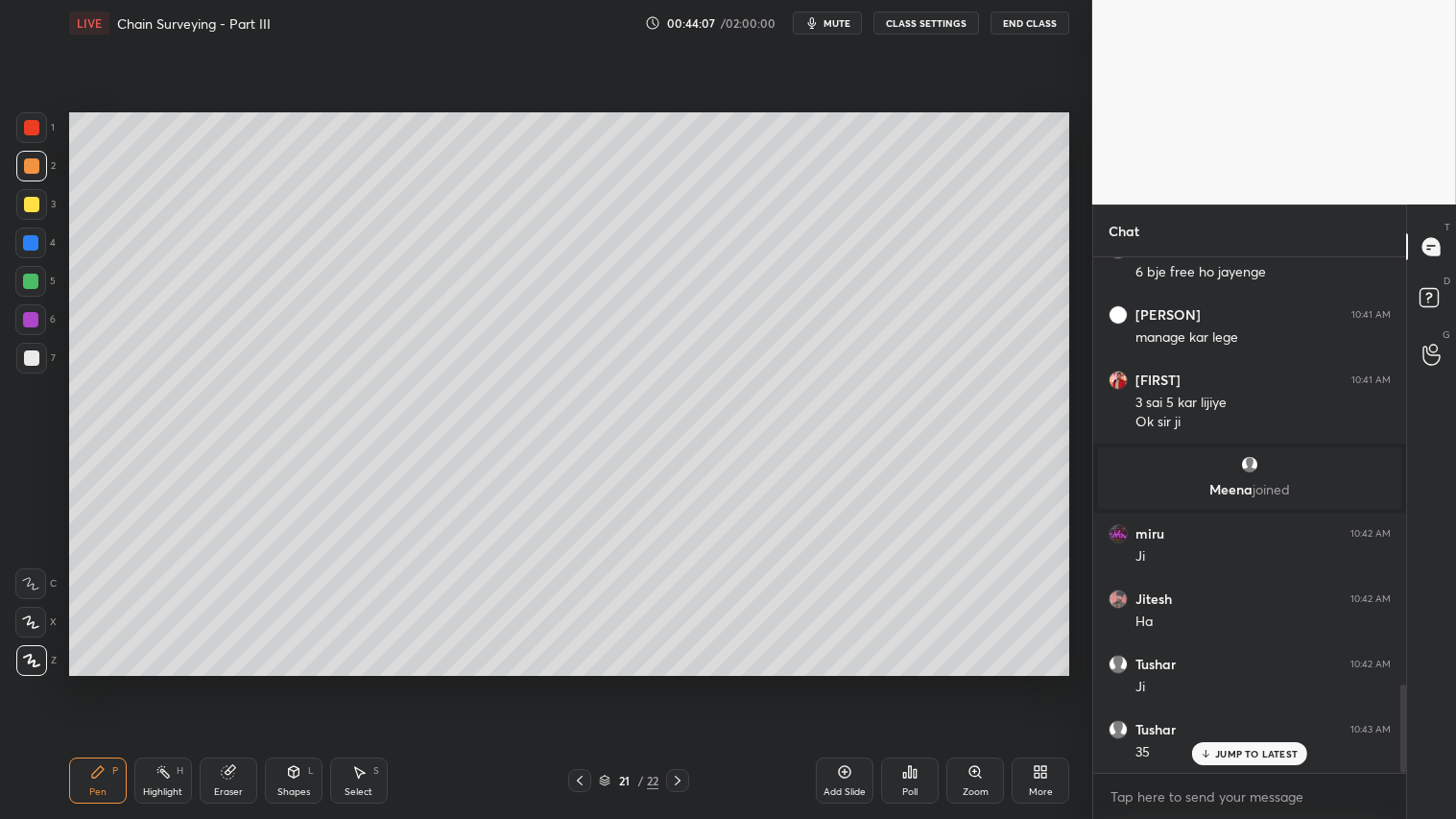 drag, startPoint x: 29, startPoint y: 161, endPoint x: 32, endPoint y: 332, distance: 171.02631 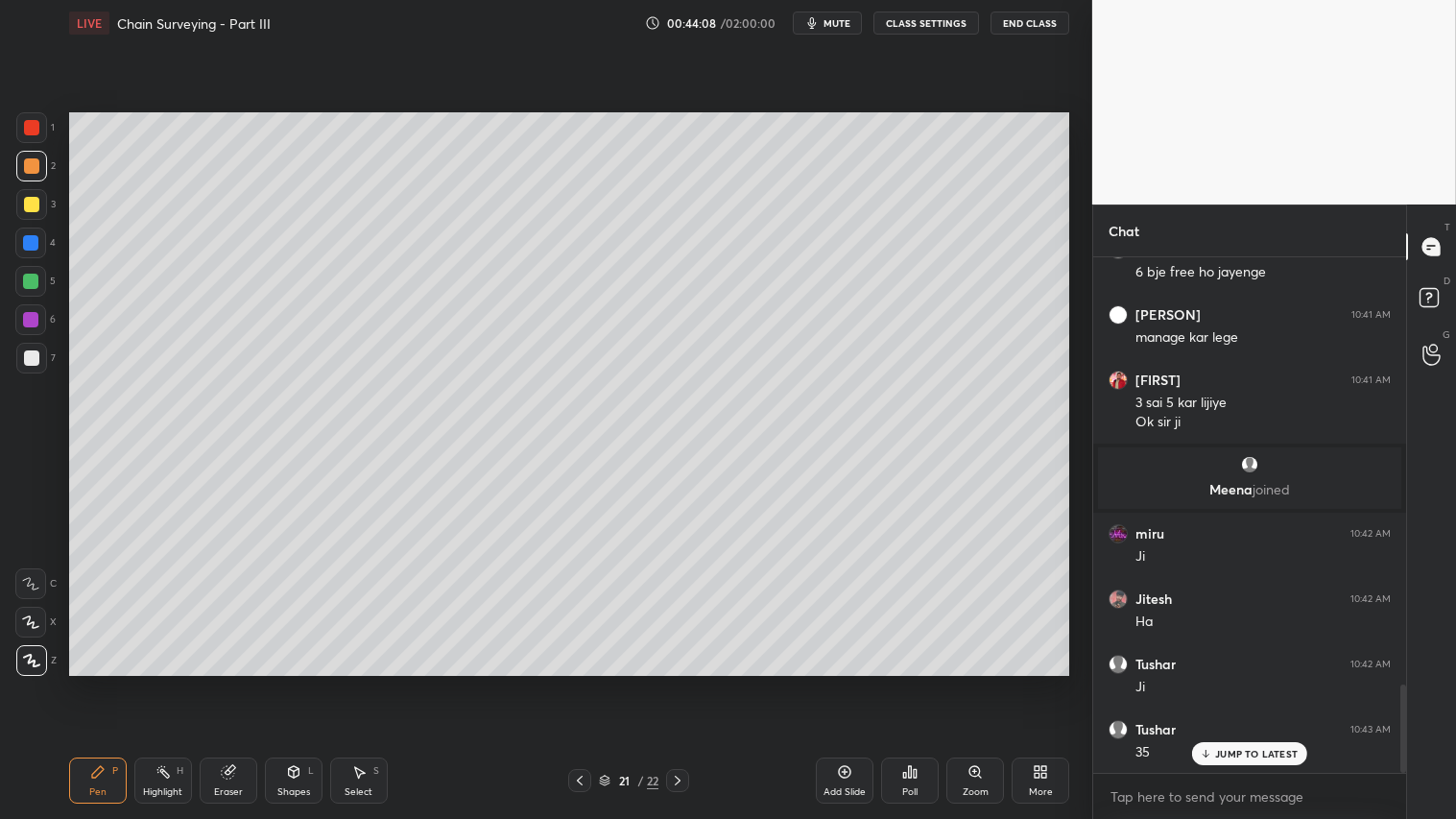 click on "Pen P" at bounding box center (98, 781) 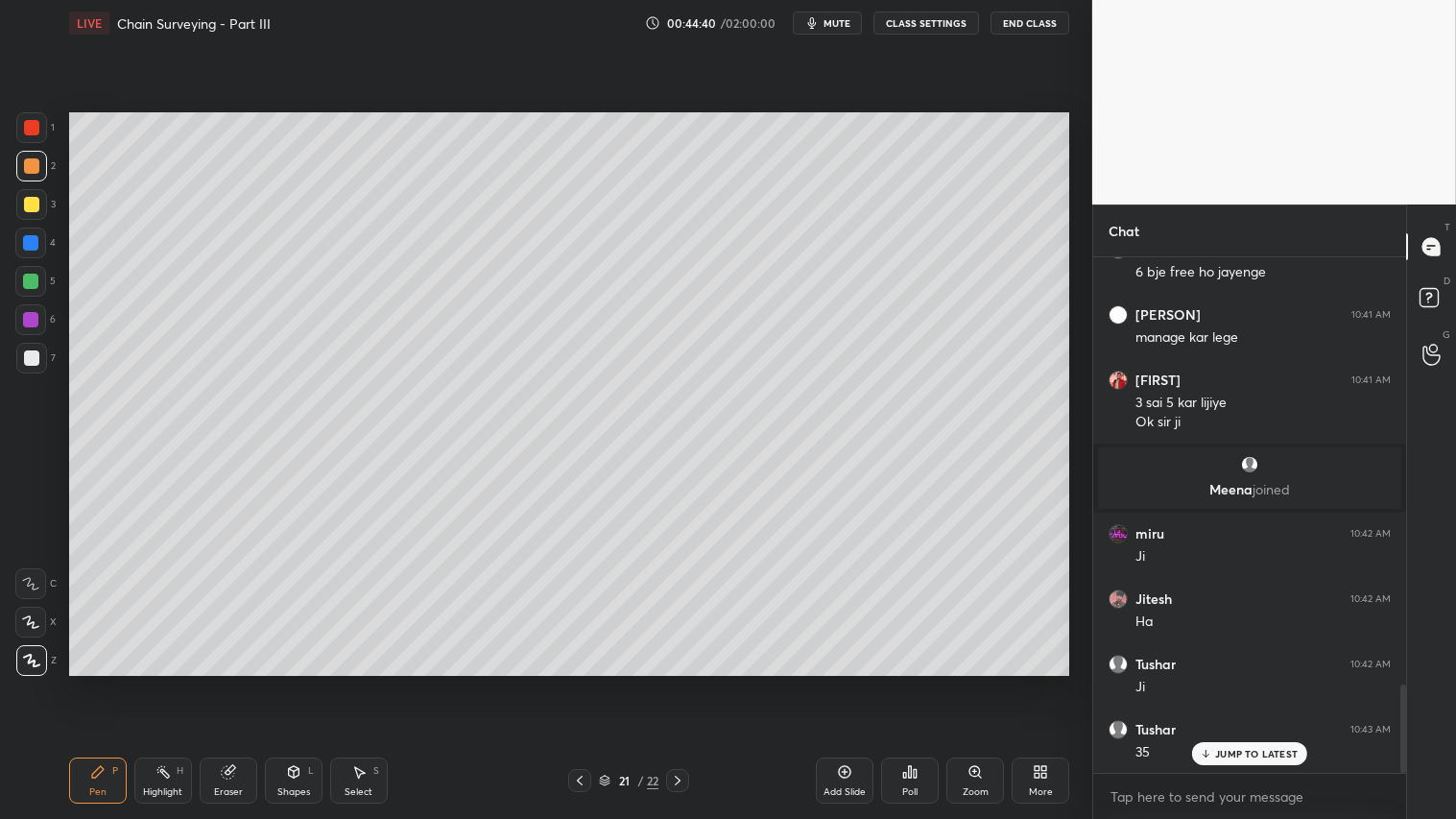 click on "Eraser" at bounding box center [228, 792] 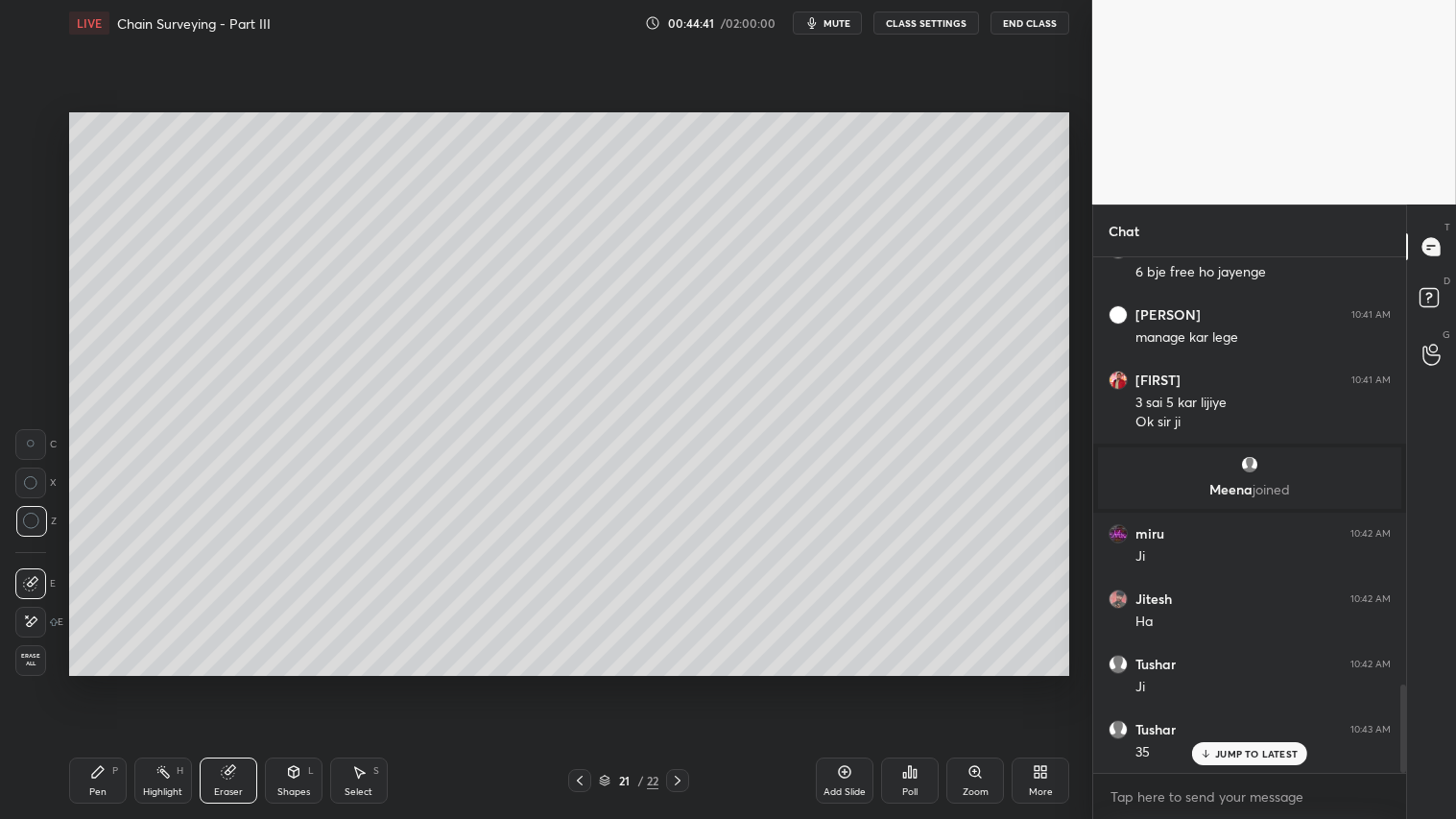 click 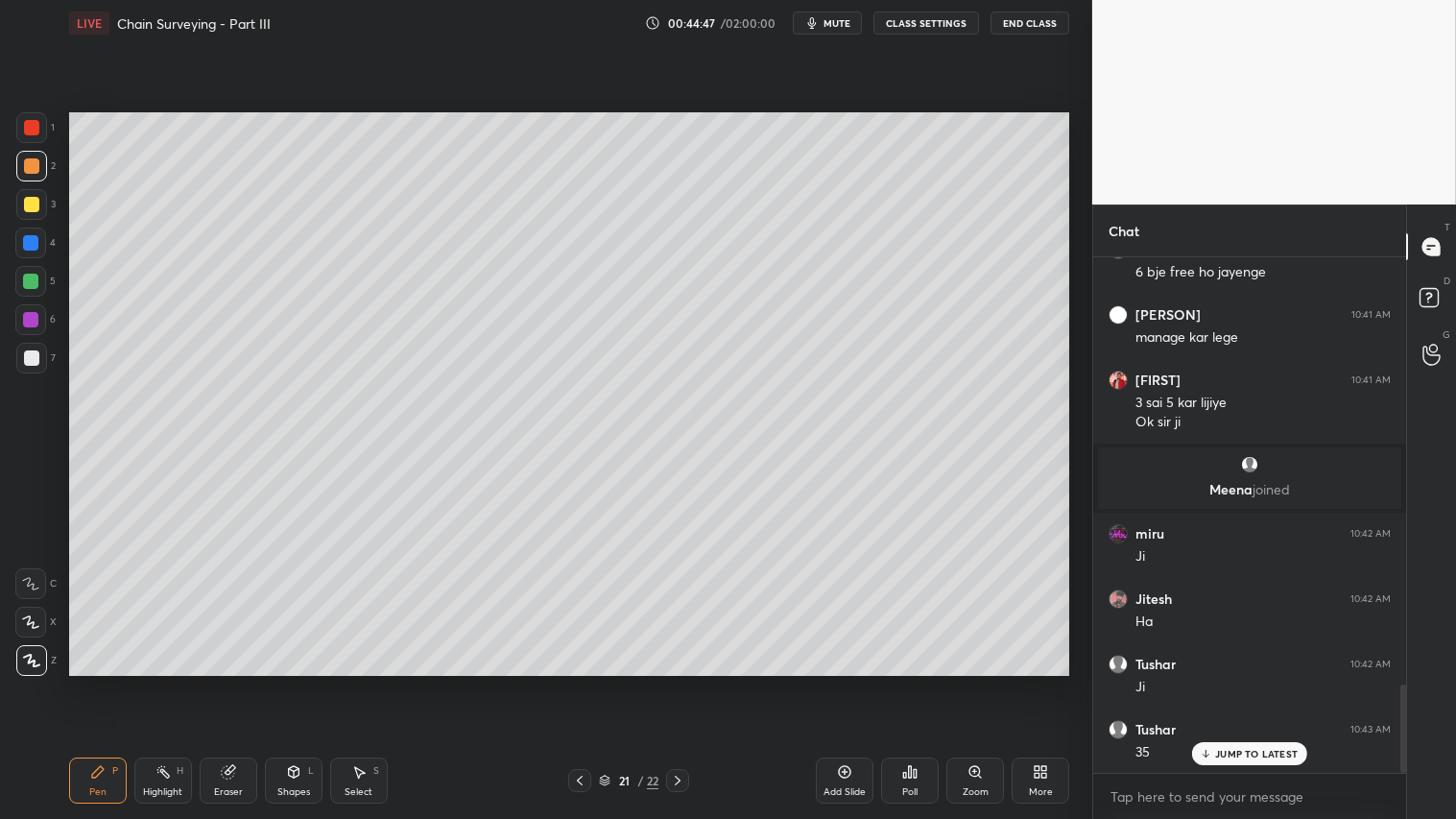 drag, startPoint x: 231, startPoint y: 769, endPoint x: 235, endPoint y: 735, distance: 34.234486 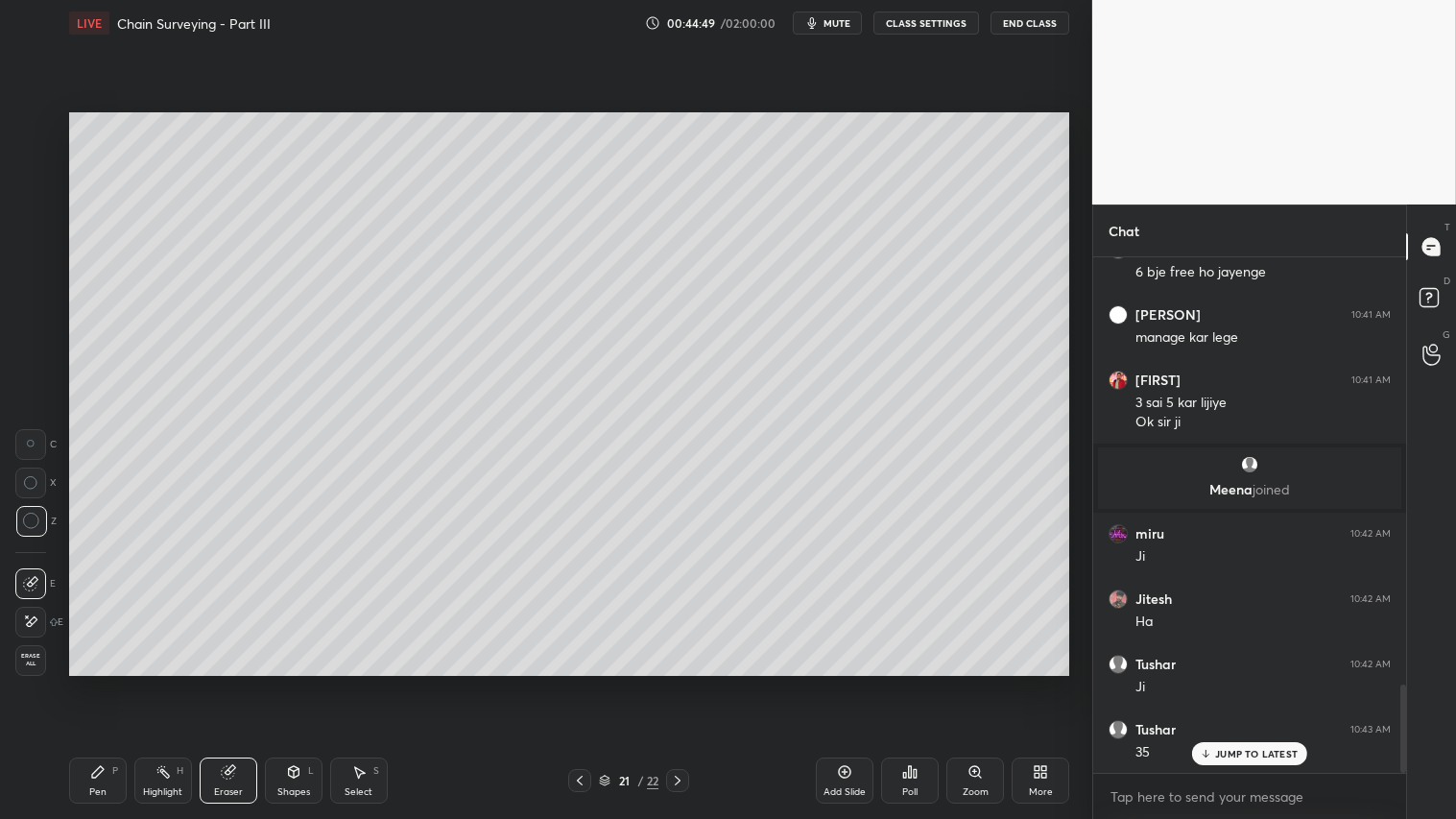 click on "Pen P" at bounding box center [98, 781] 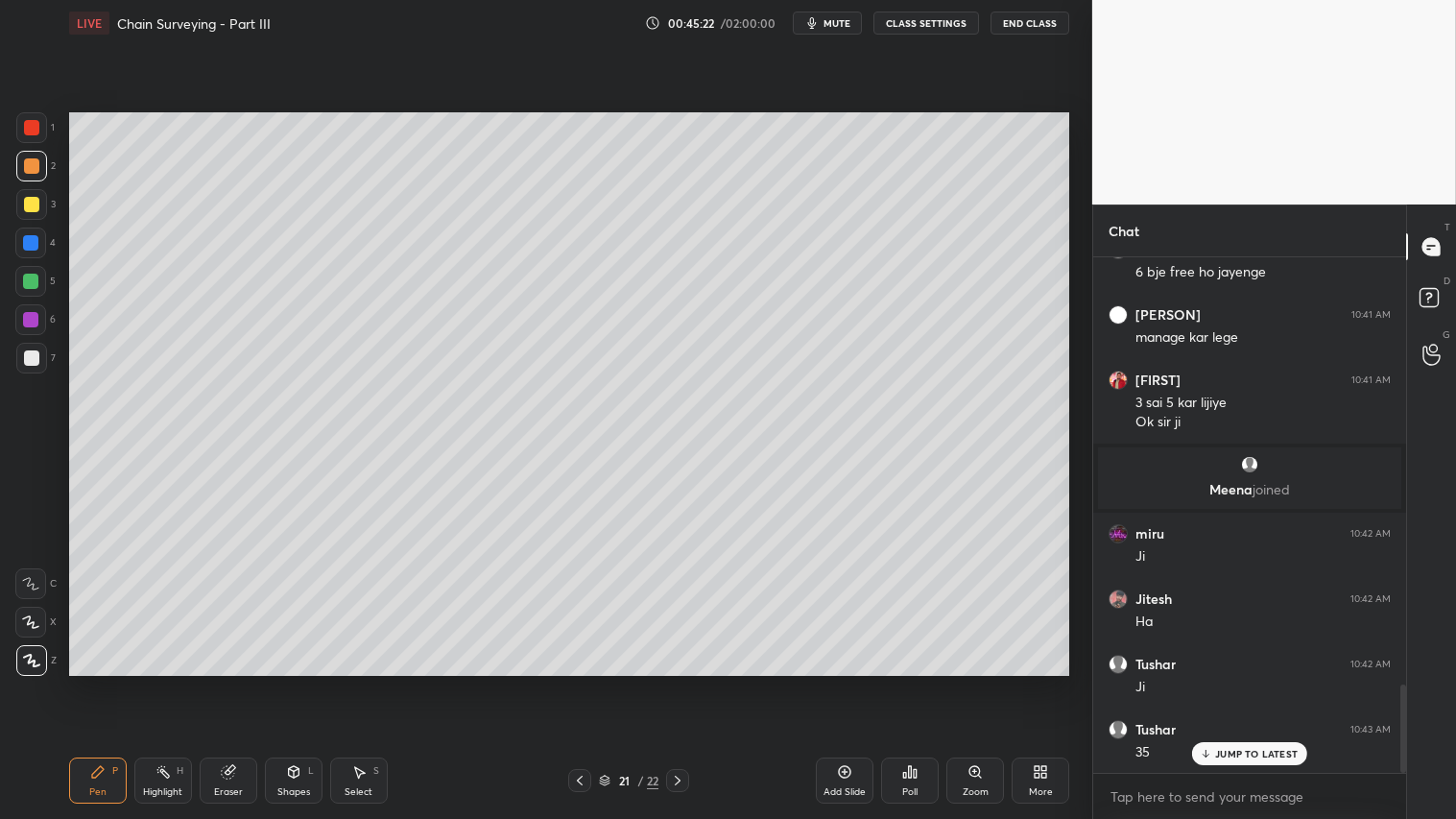 drag, startPoint x: 225, startPoint y: 790, endPoint x: 230, endPoint y: 733, distance: 57.218878 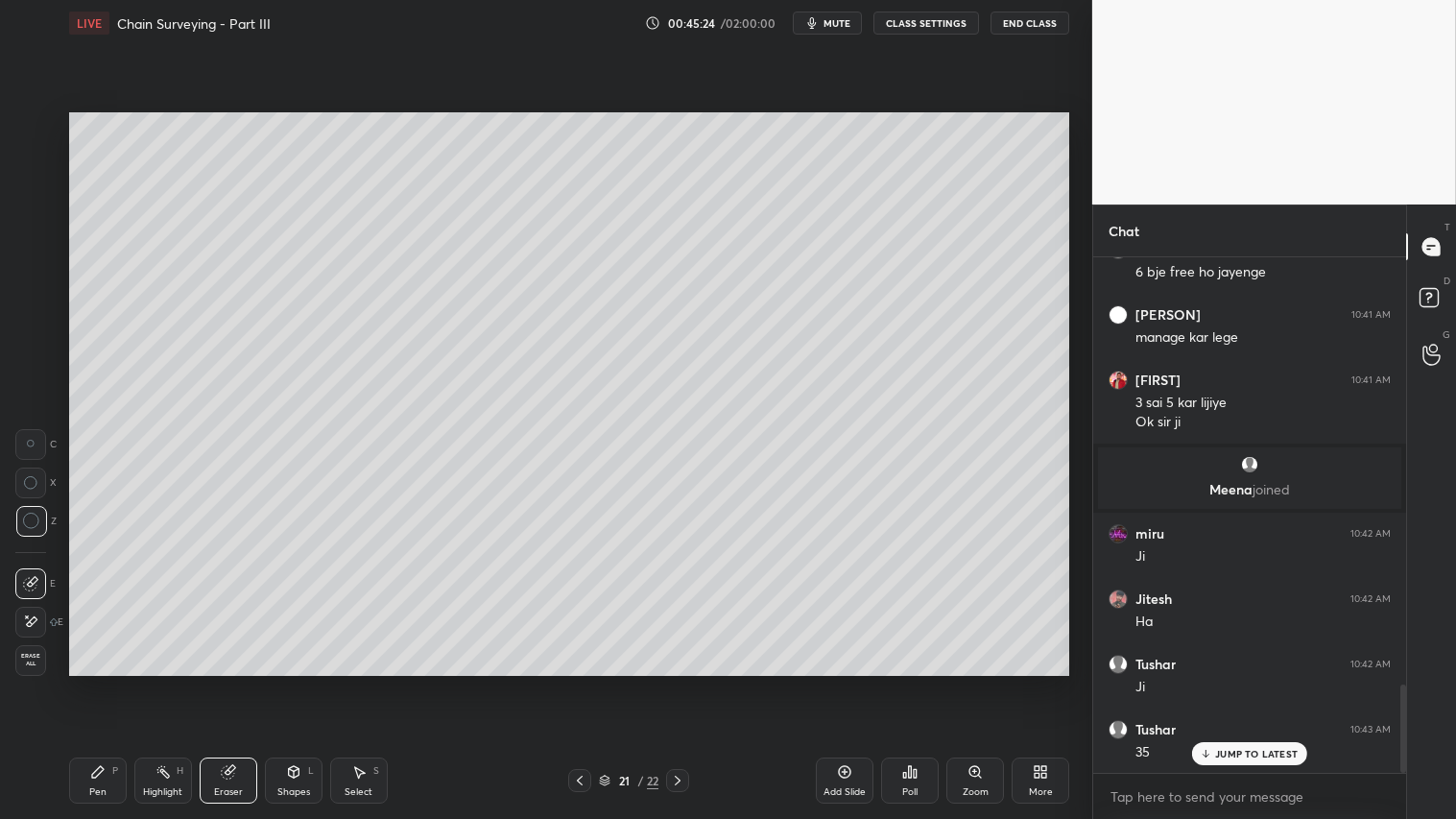 drag, startPoint x: 101, startPoint y: 788, endPoint x: 112, endPoint y: 750, distance: 39.560081 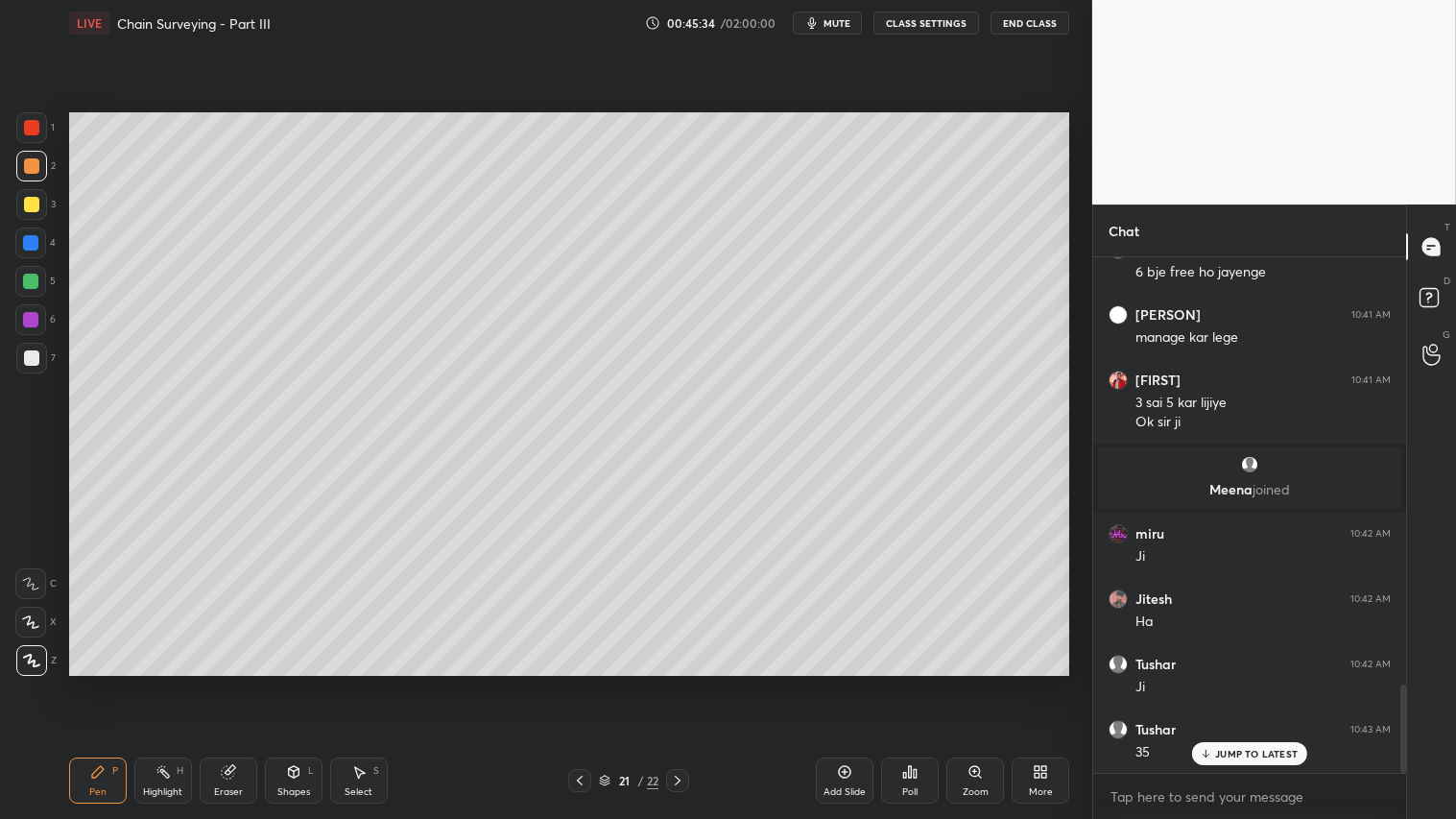 click at bounding box center [32, 358] 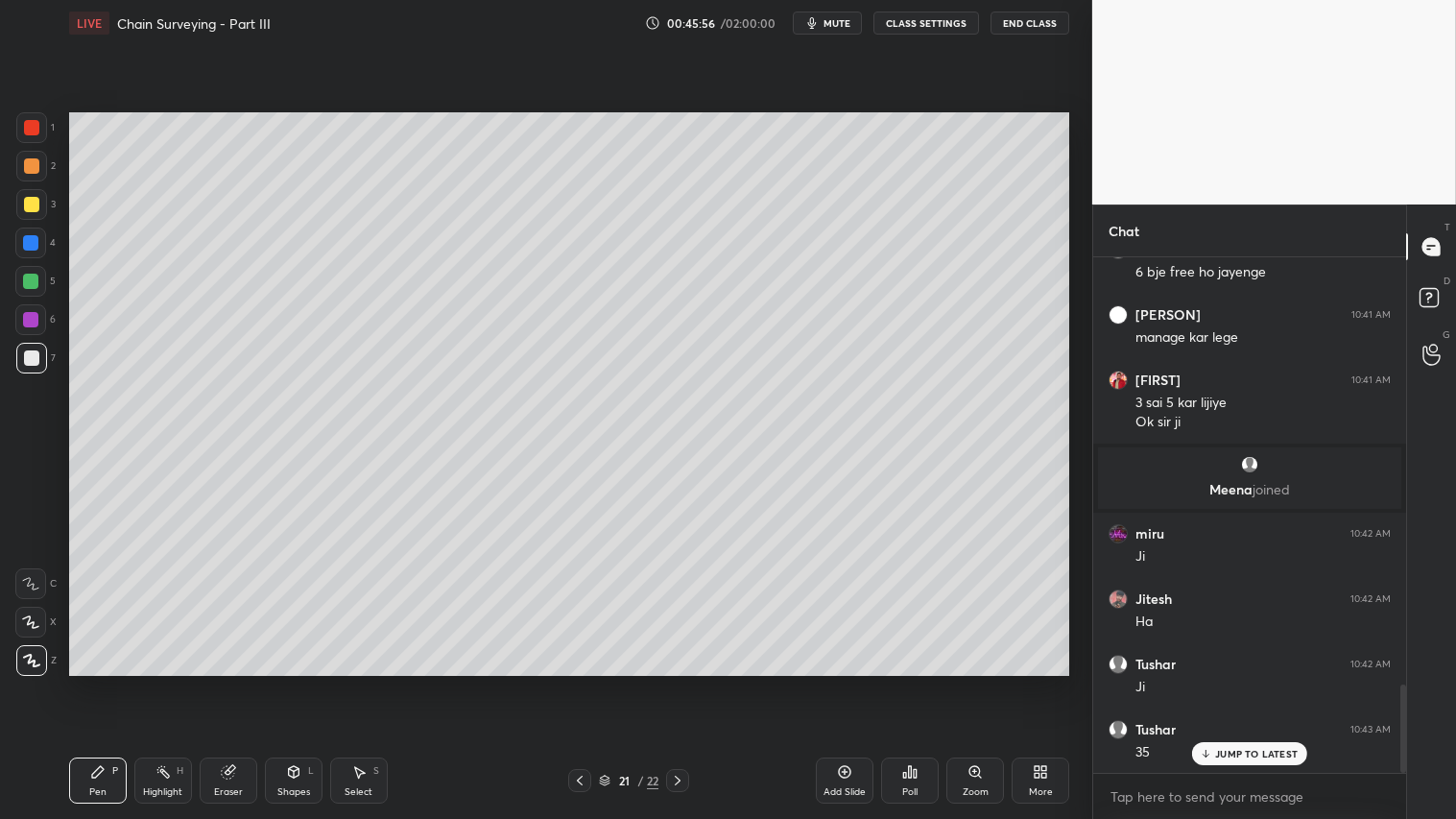 click at bounding box center [32, 166] 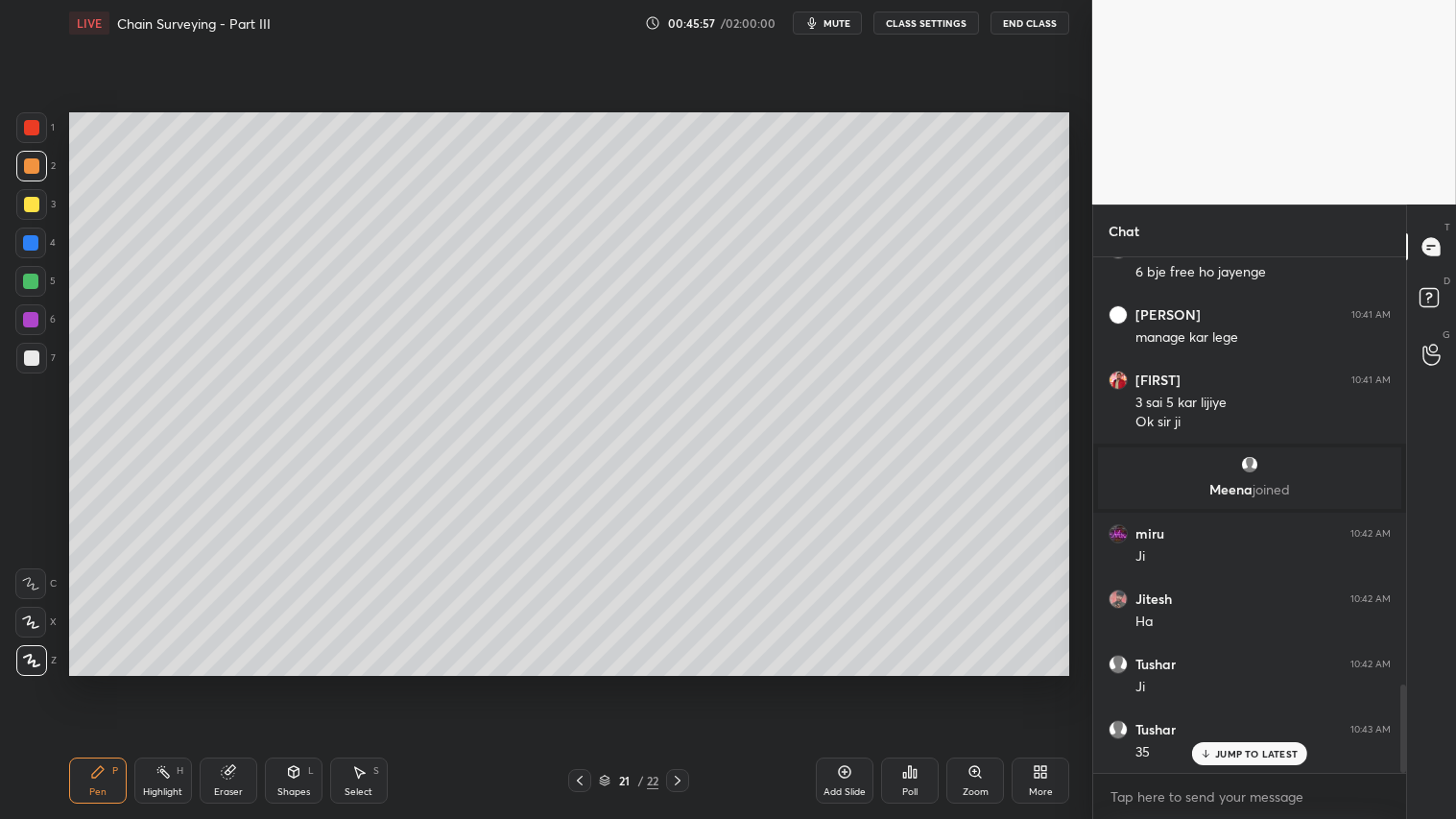 click on "Pen P" at bounding box center [98, 781] 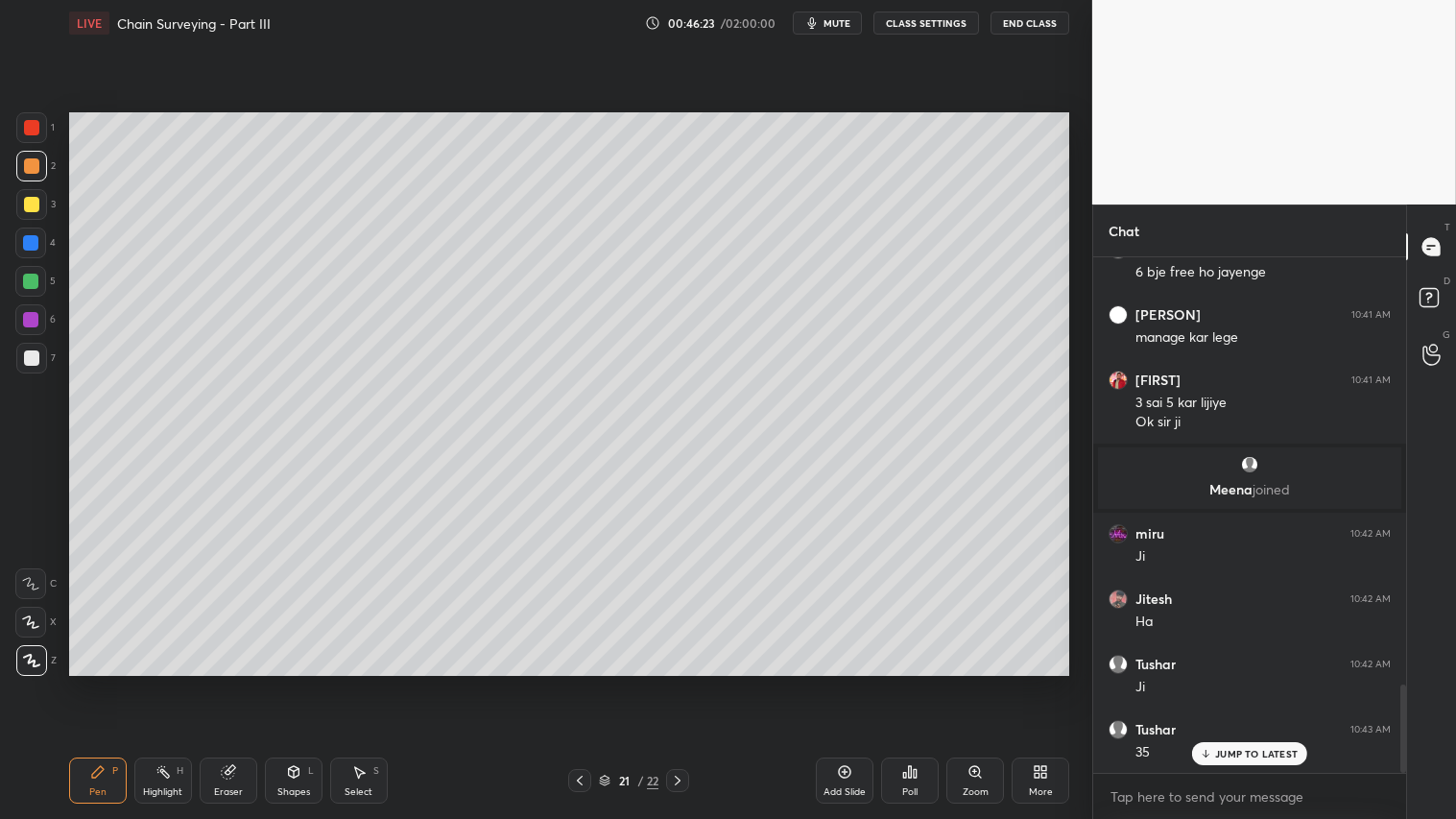 click on "Pen P" at bounding box center [98, 781] 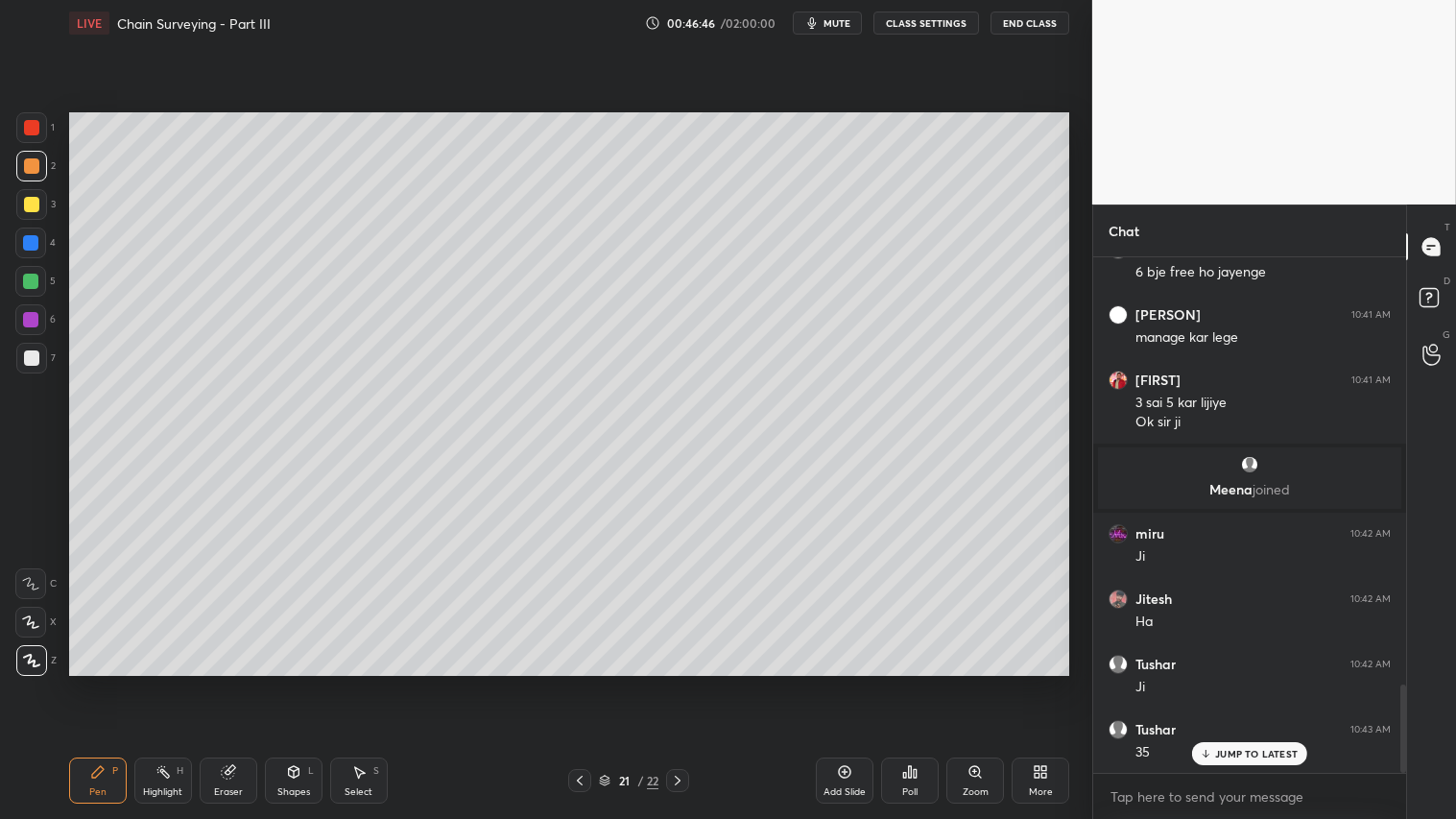 click on "Eraser" at bounding box center [228, 781] 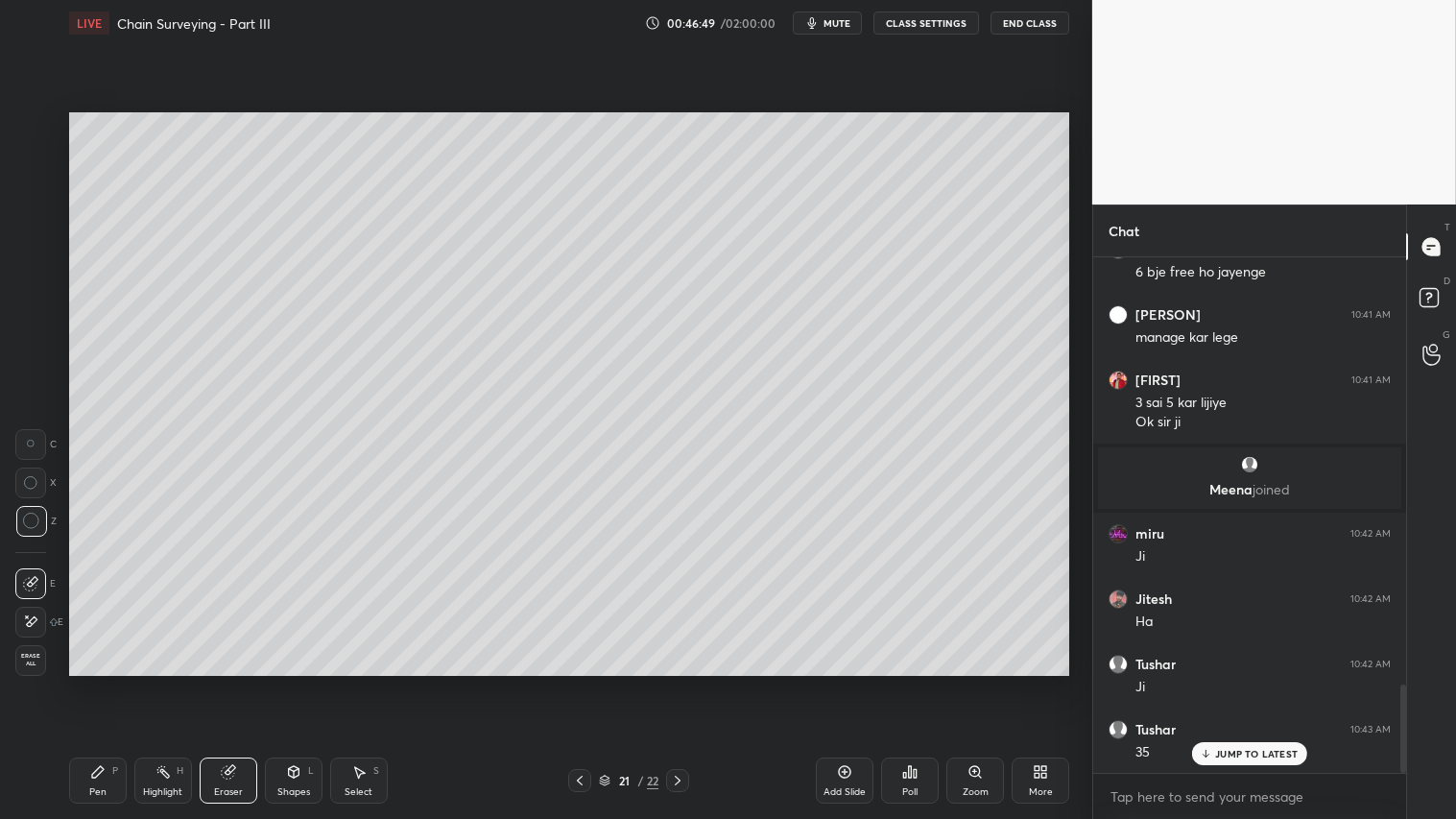 click 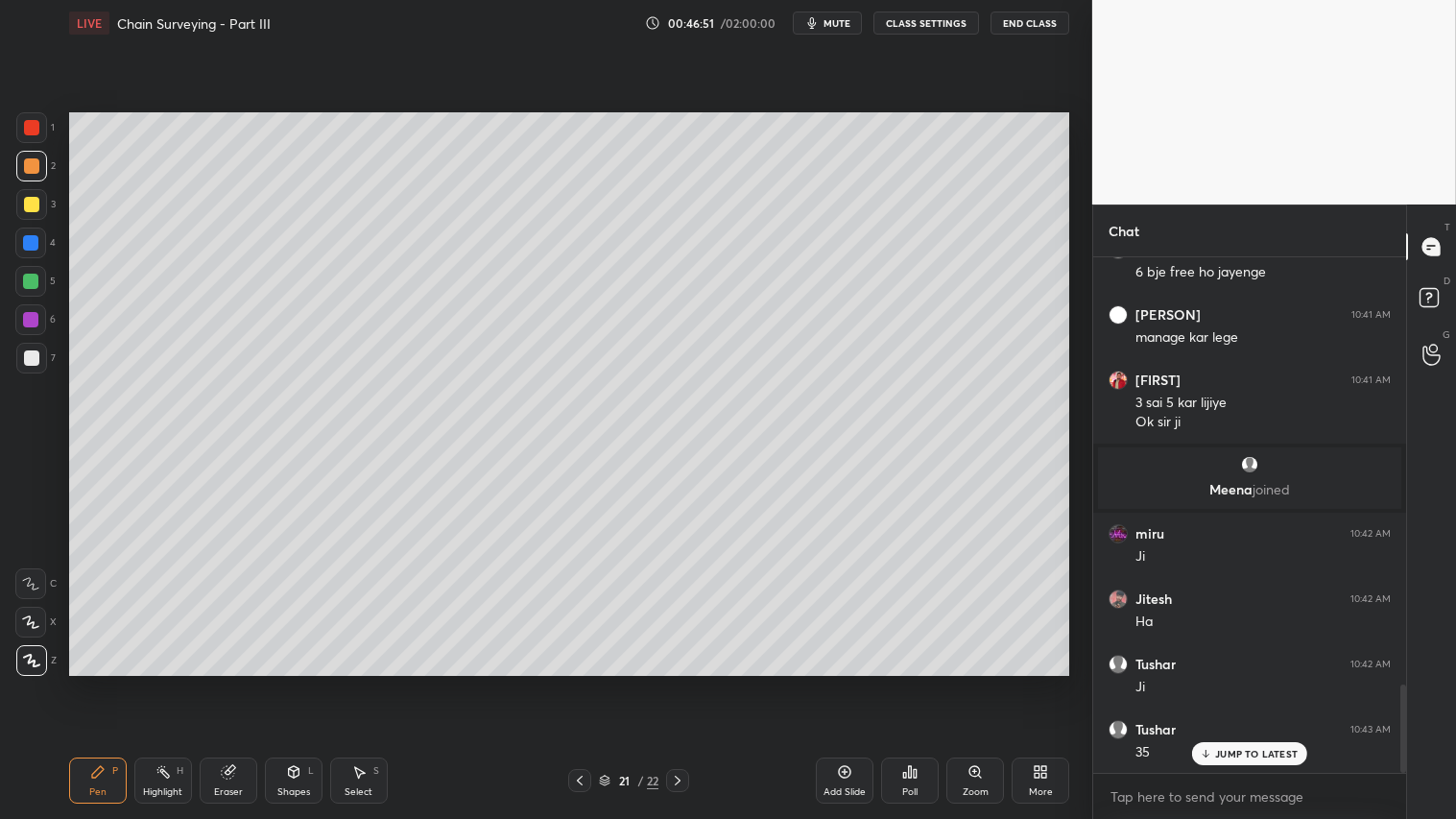 drag, startPoint x: 219, startPoint y: 770, endPoint x: 151, endPoint y: 682, distance: 111.21151 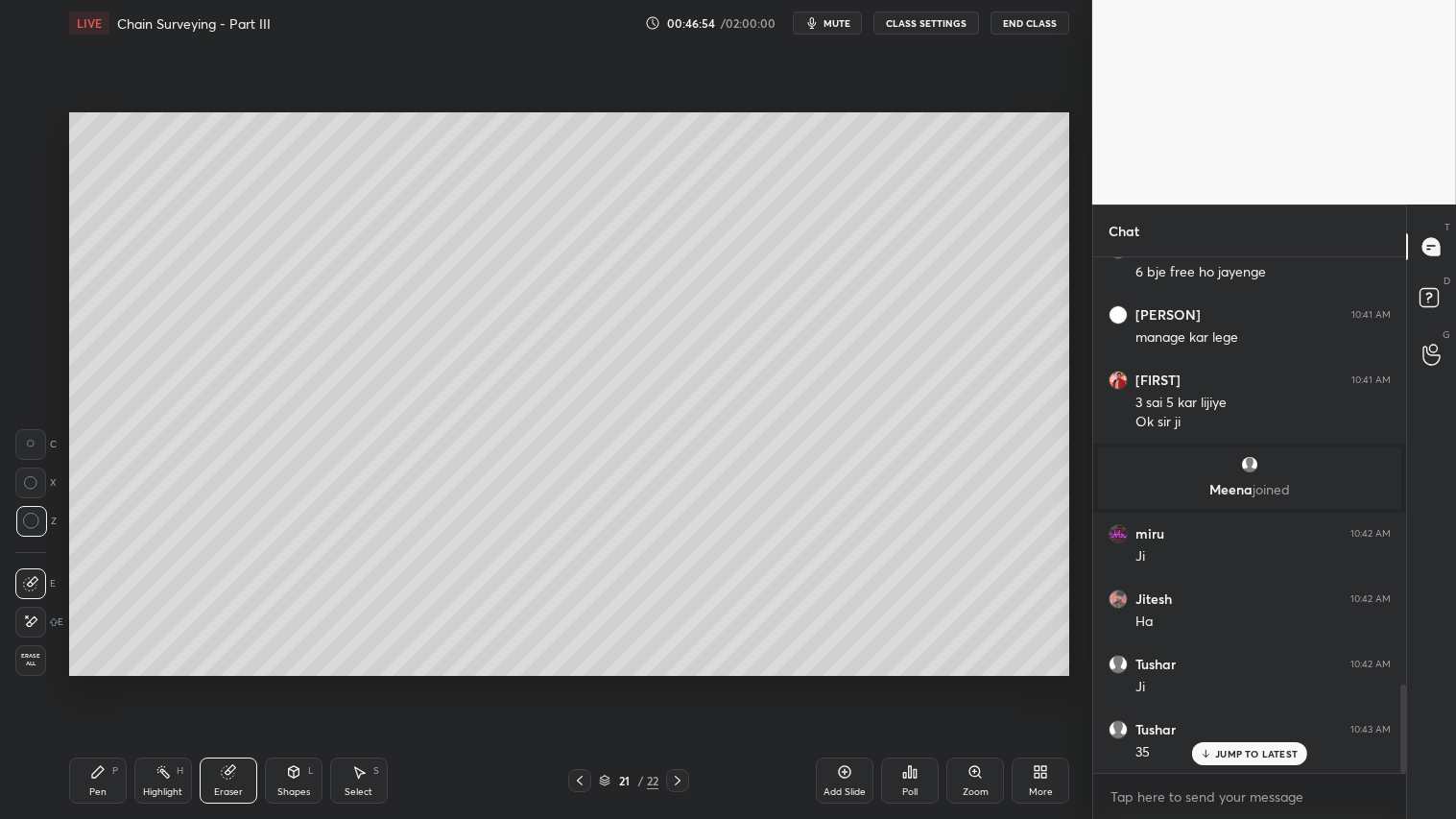 drag, startPoint x: 103, startPoint y: 783, endPoint x: 107, endPoint y: 764, distance: 19.416488 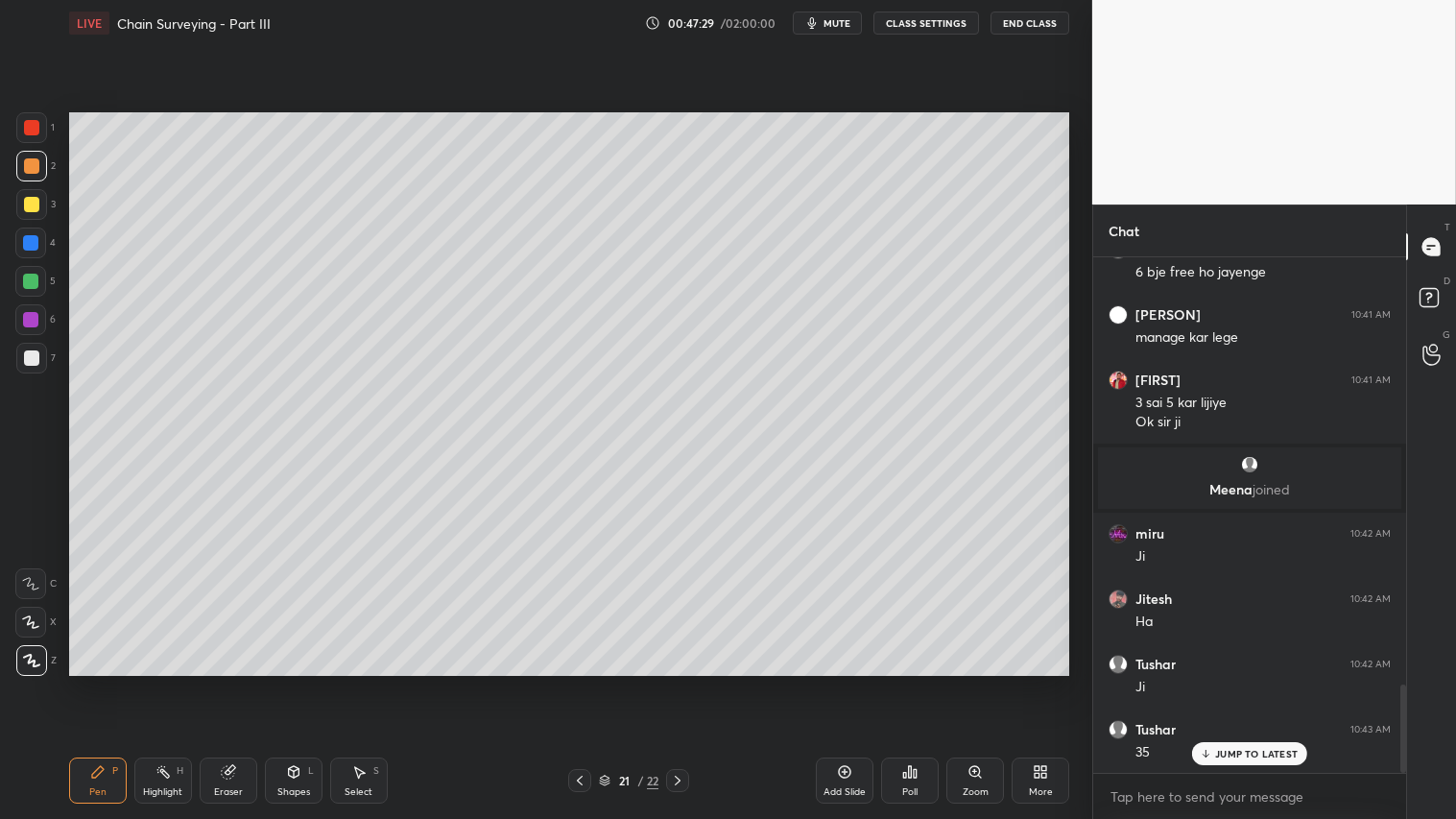 click 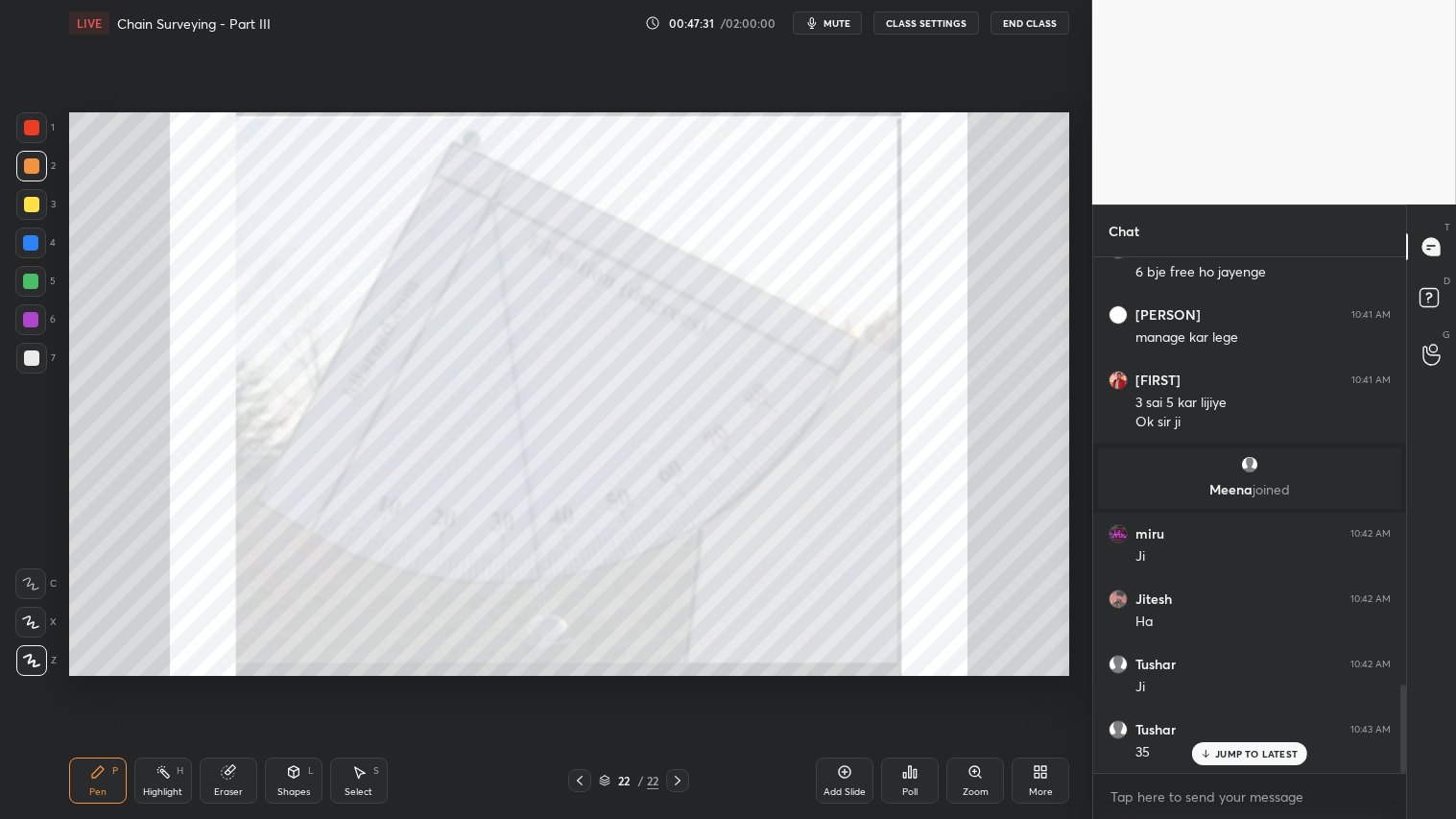 click 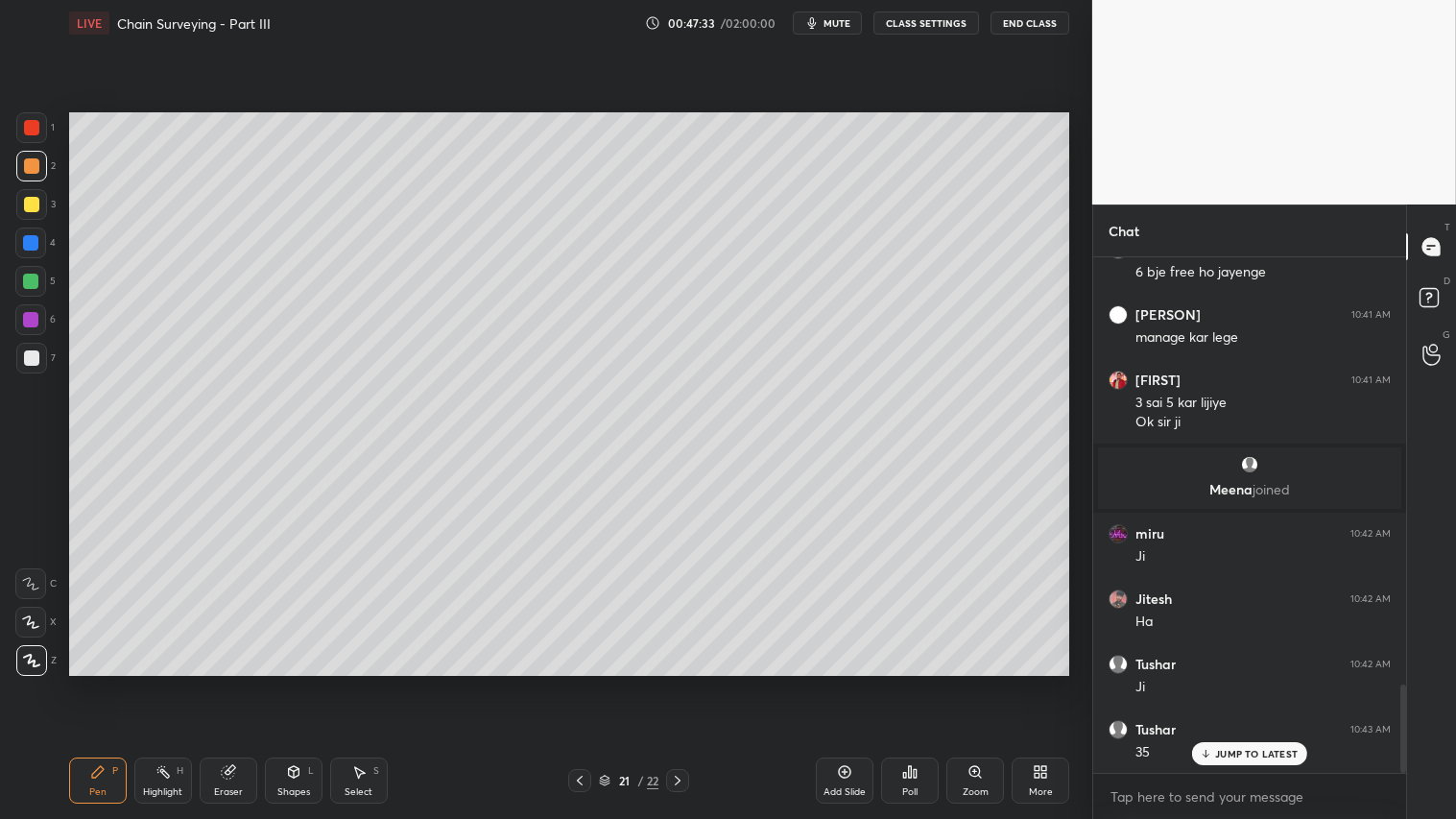 drag, startPoint x: 847, startPoint y: 781, endPoint x: 838, endPoint y: 769, distance: 15 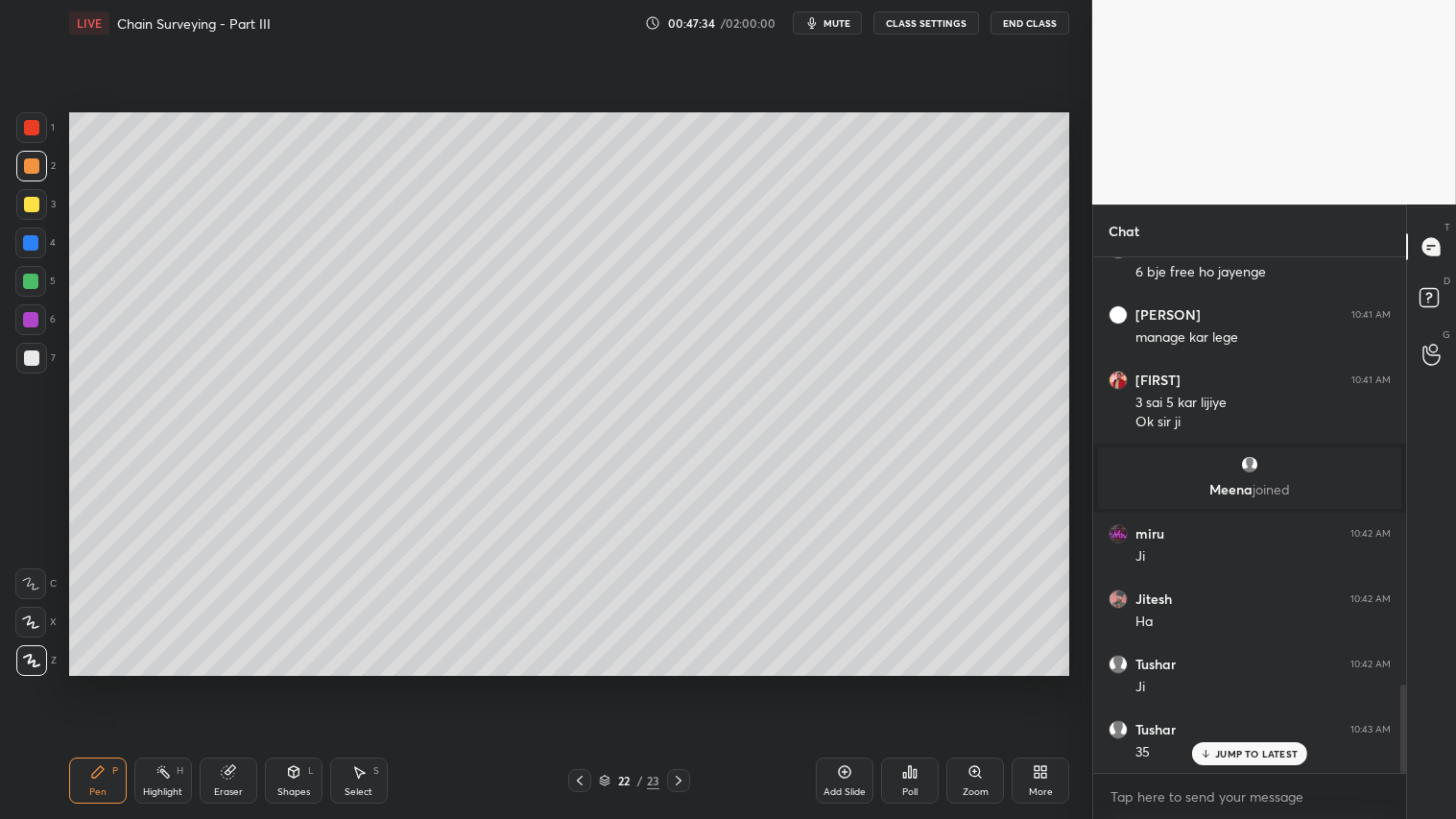 click on "Shapes L" at bounding box center (294, 781) 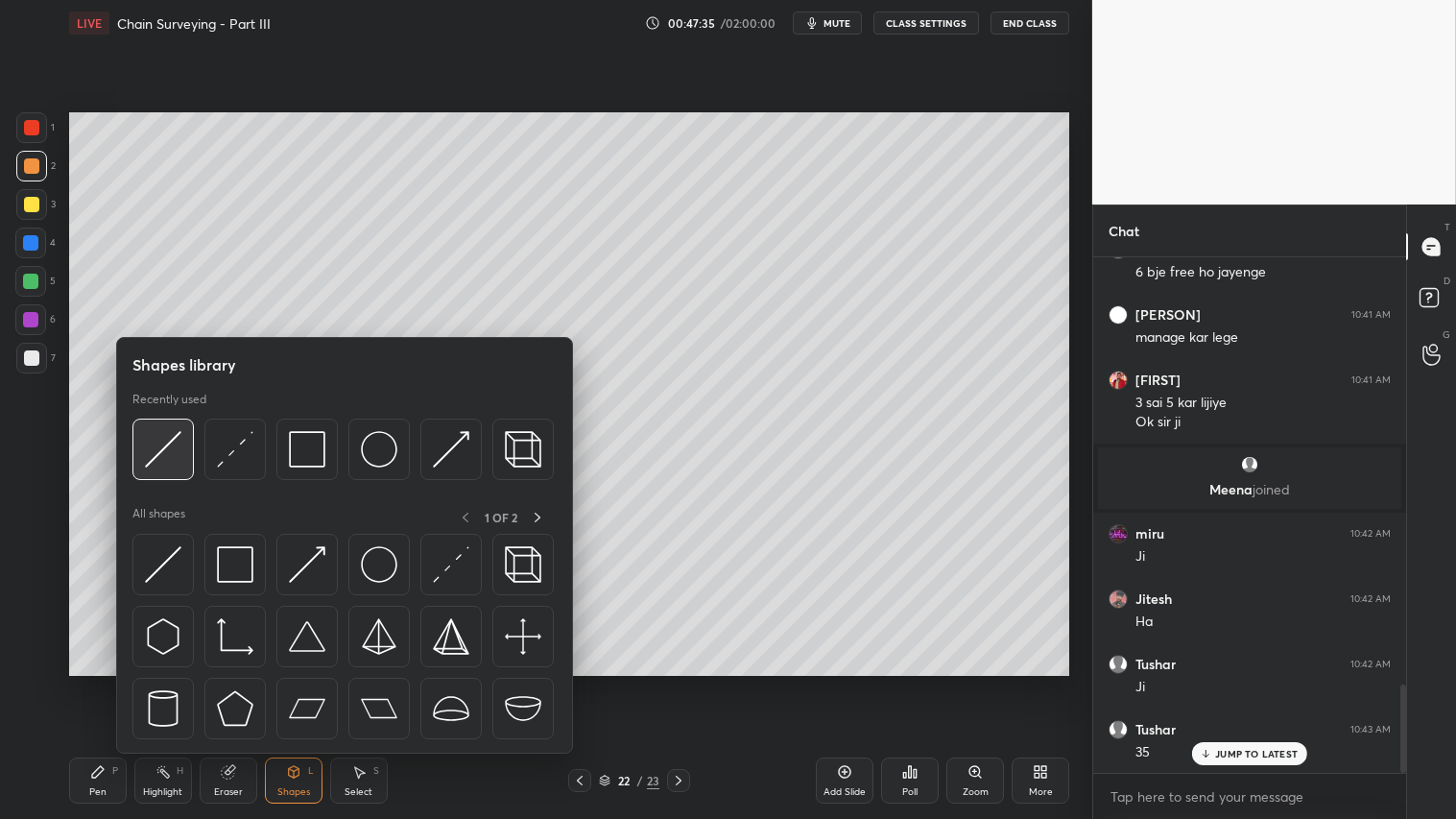 click at bounding box center [163, 449] 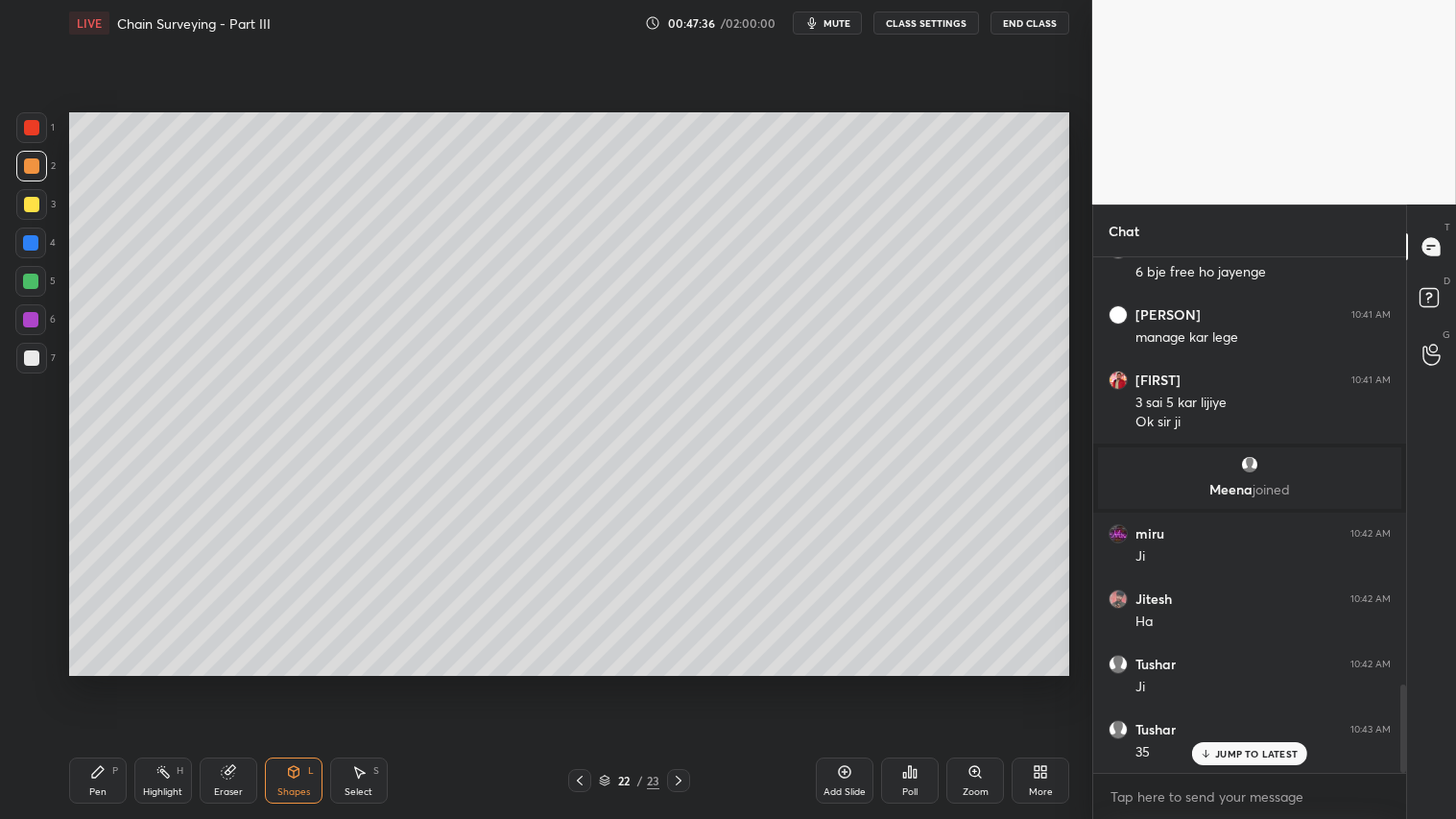 click at bounding box center [32, 166] 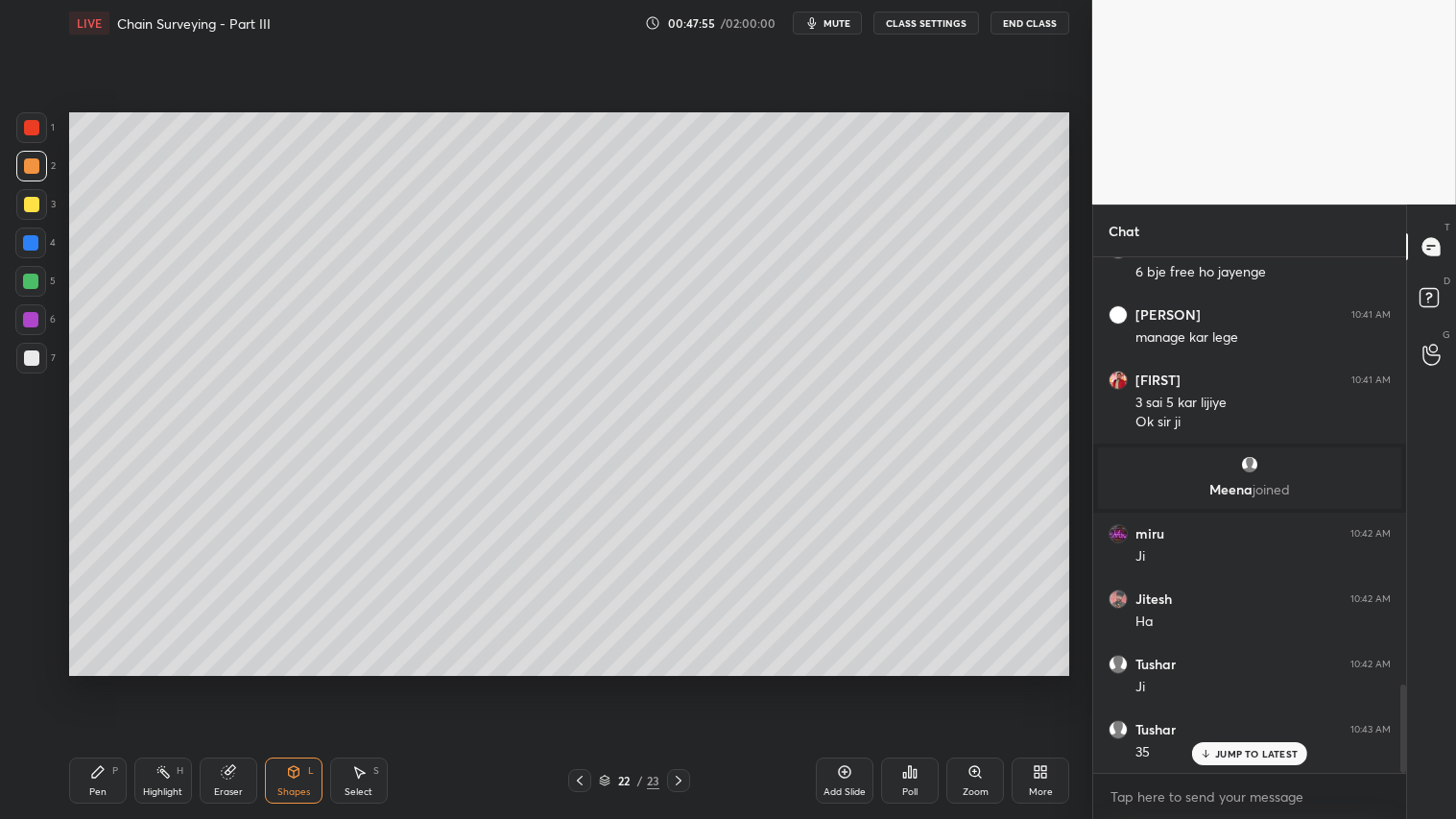 click 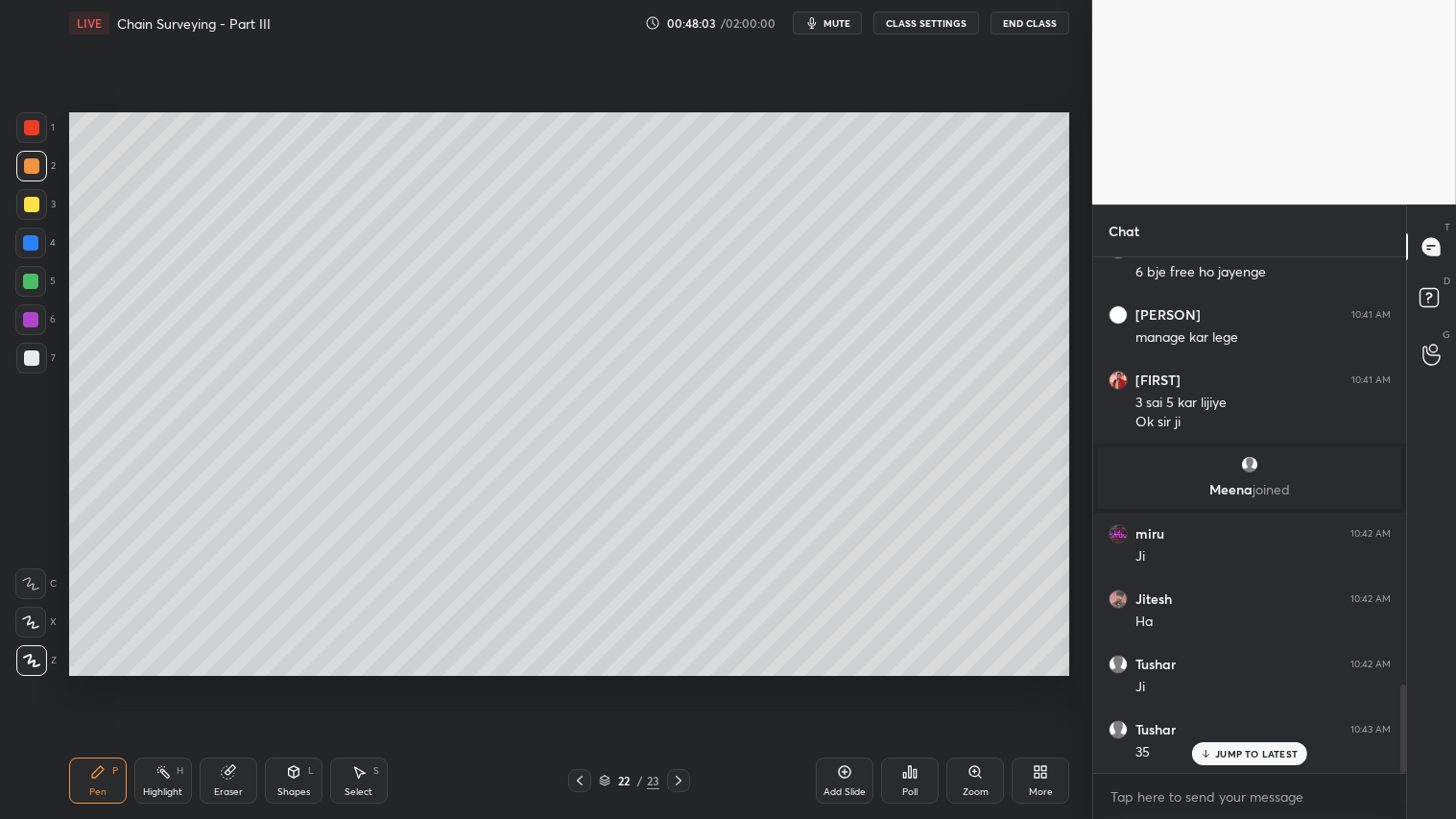 click on "Shapes L" at bounding box center (294, 781) 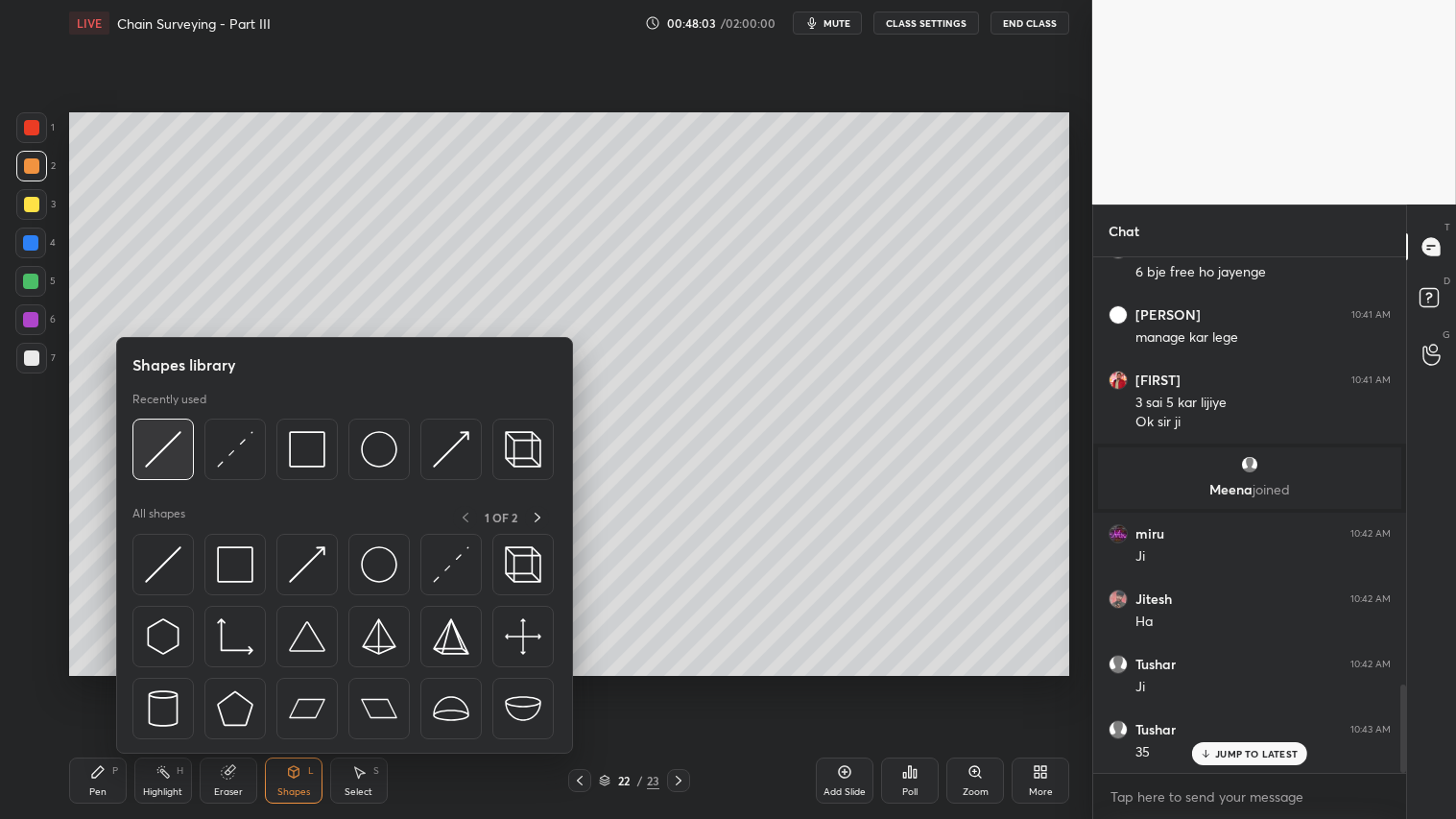 click at bounding box center [163, 449] 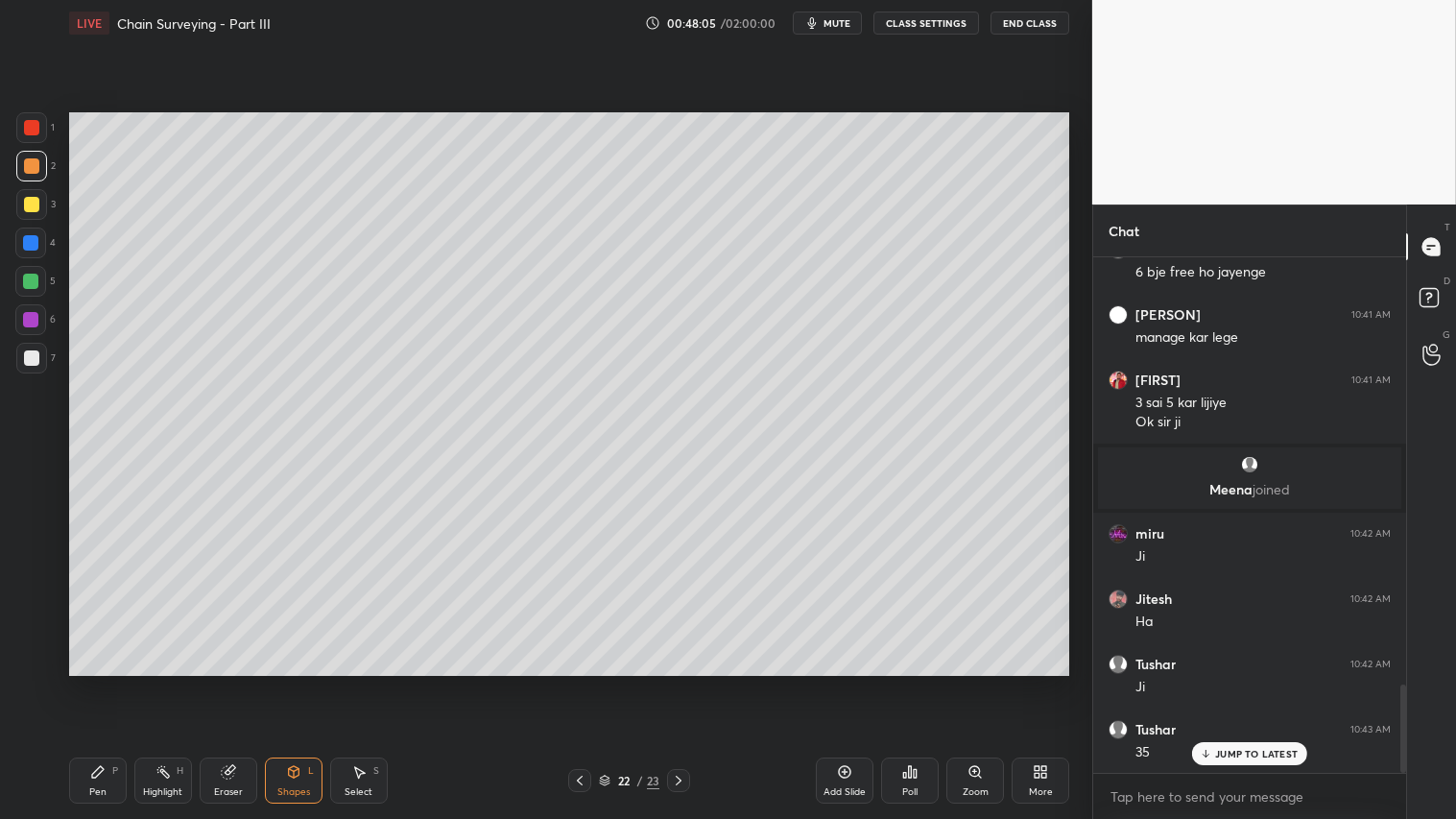 click on "Shapes L" at bounding box center (294, 781) 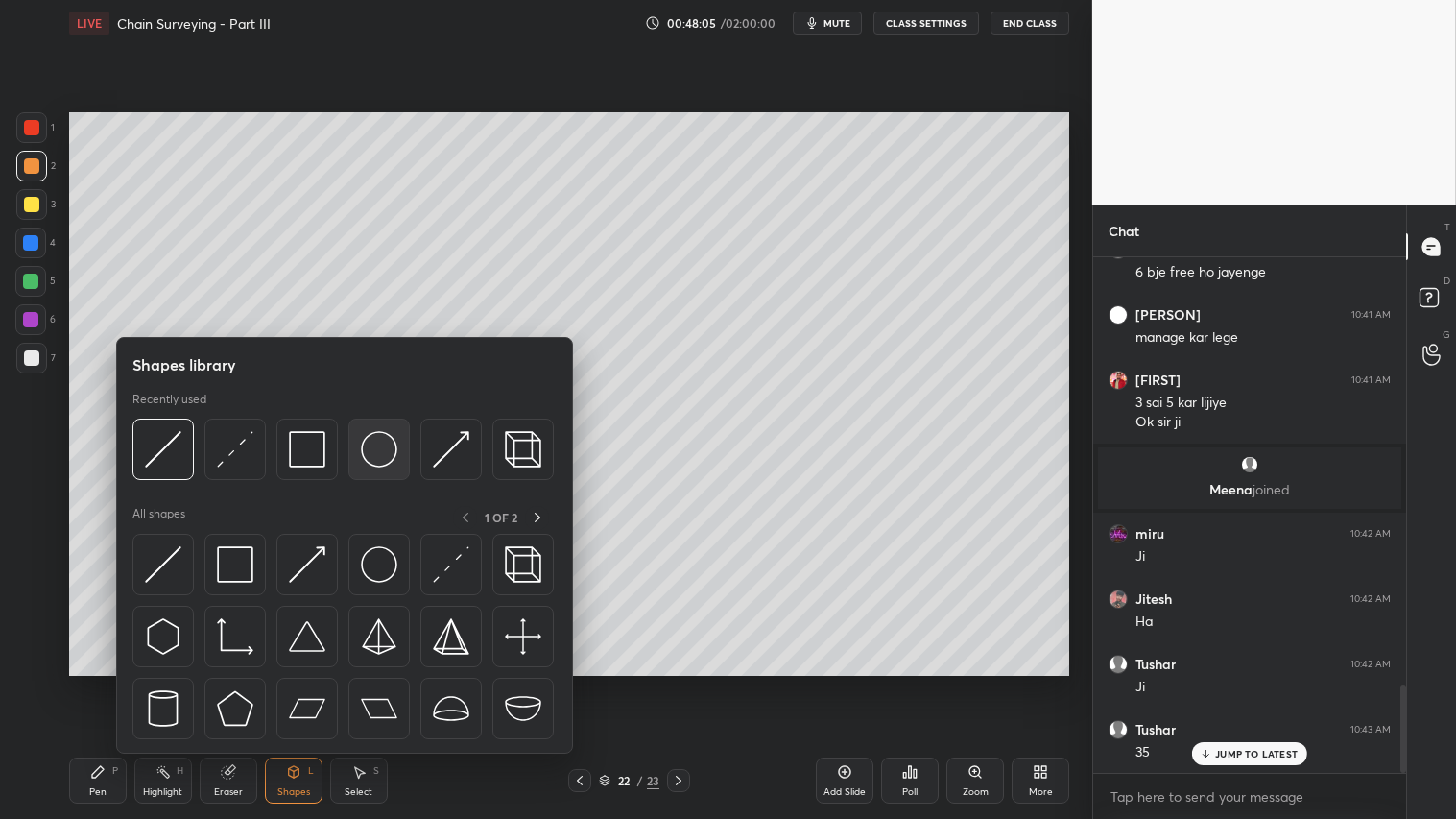 click at bounding box center (379, 449) 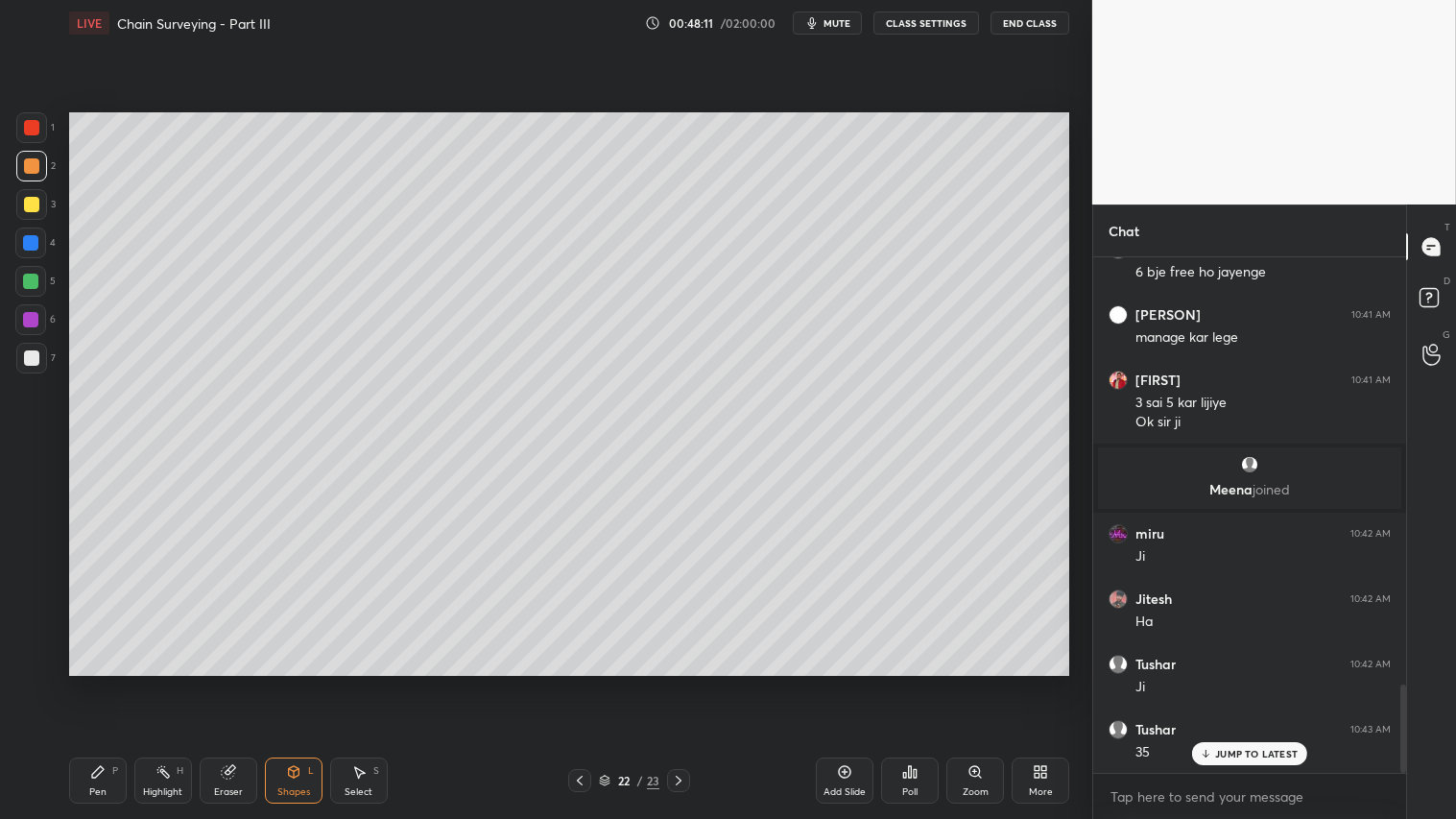 drag, startPoint x: 36, startPoint y: 197, endPoint x: 60, endPoint y: 198, distance: 24.020824 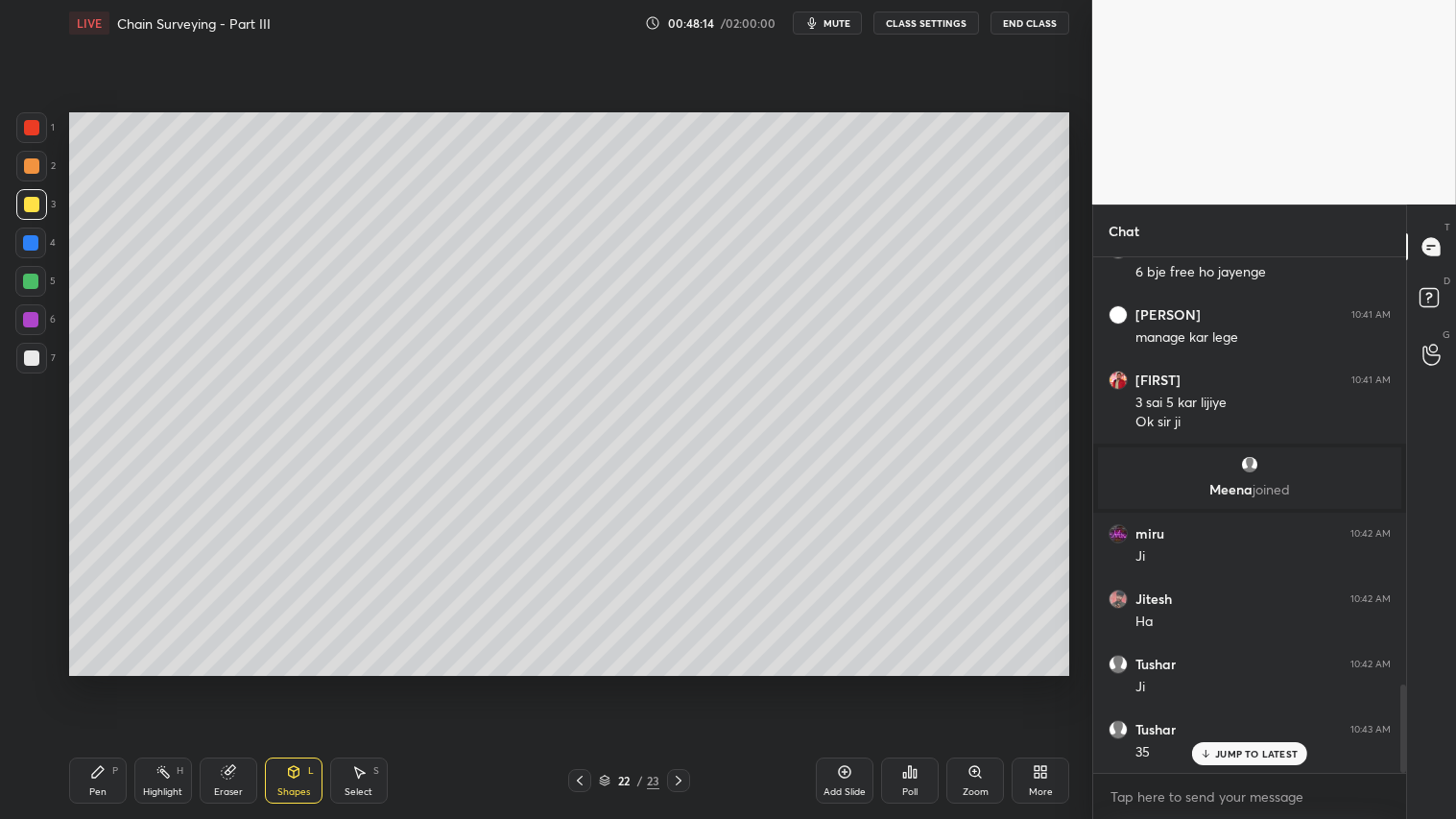 click on "Select S" at bounding box center [359, 781] 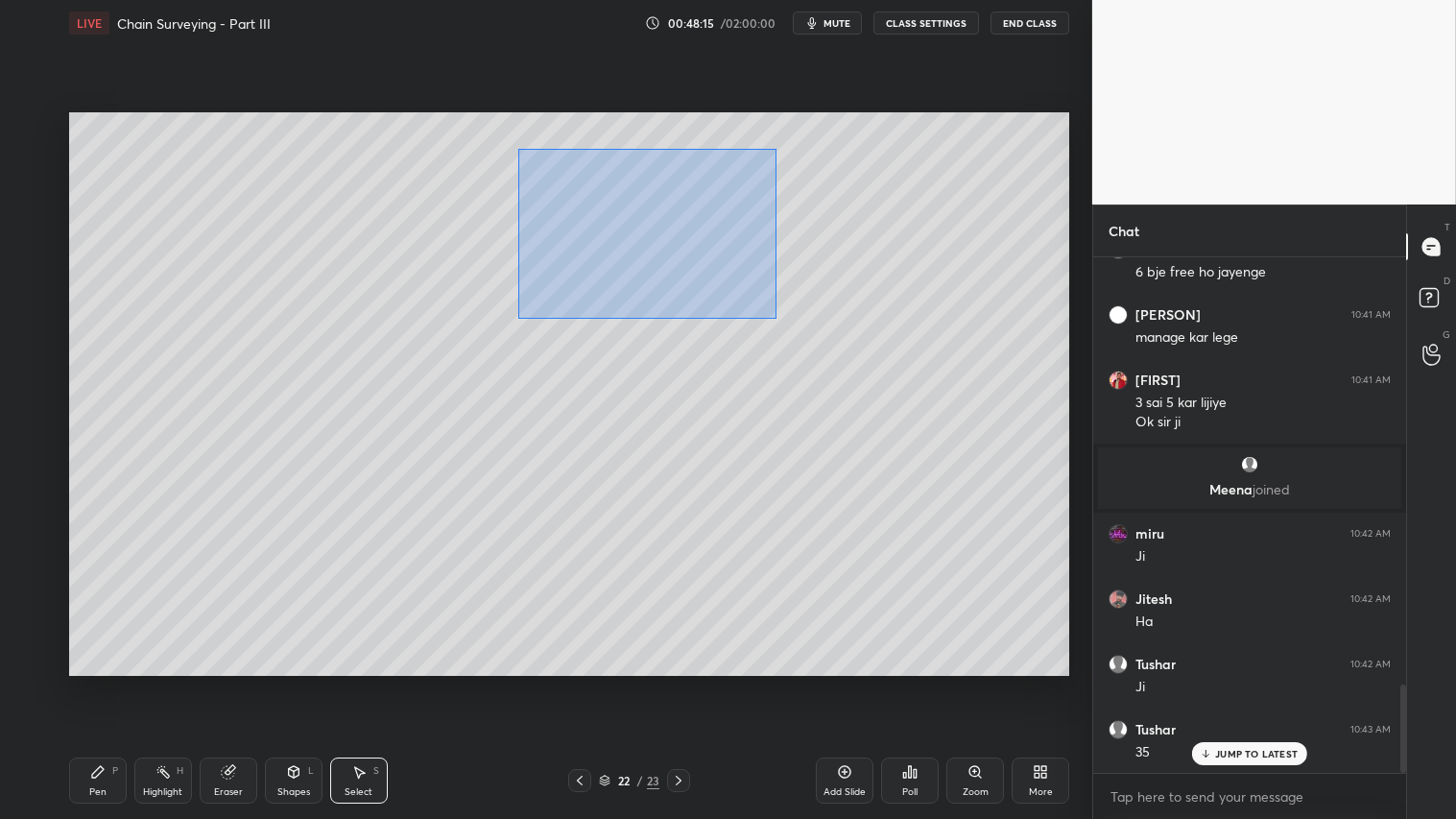 drag, startPoint x: 520, startPoint y: 147, endPoint x: 811, endPoint y: 331, distance: 344.29203 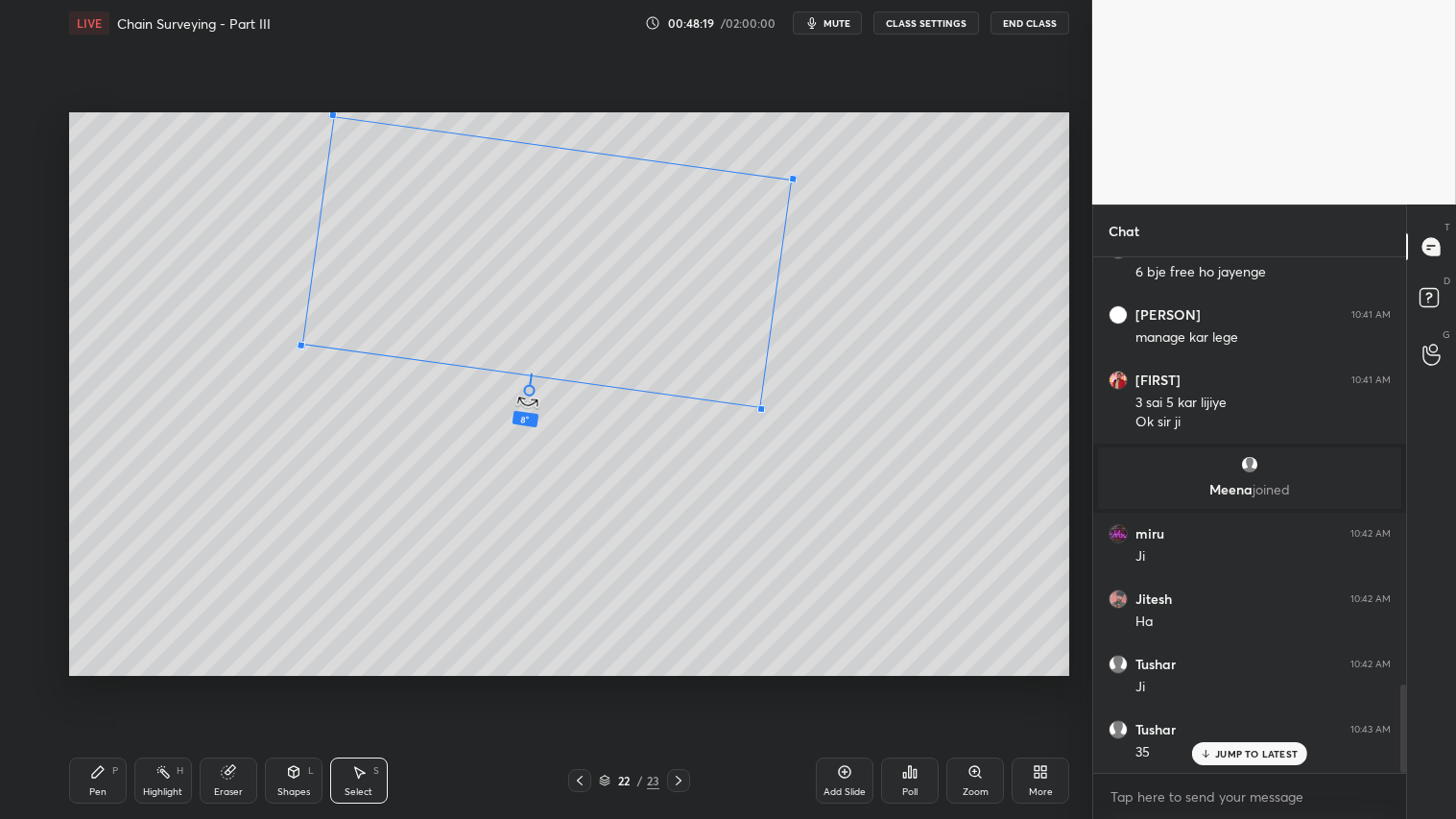 drag, startPoint x: 547, startPoint y: 396, endPoint x: 512, endPoint y: 397, distance: 35.01428 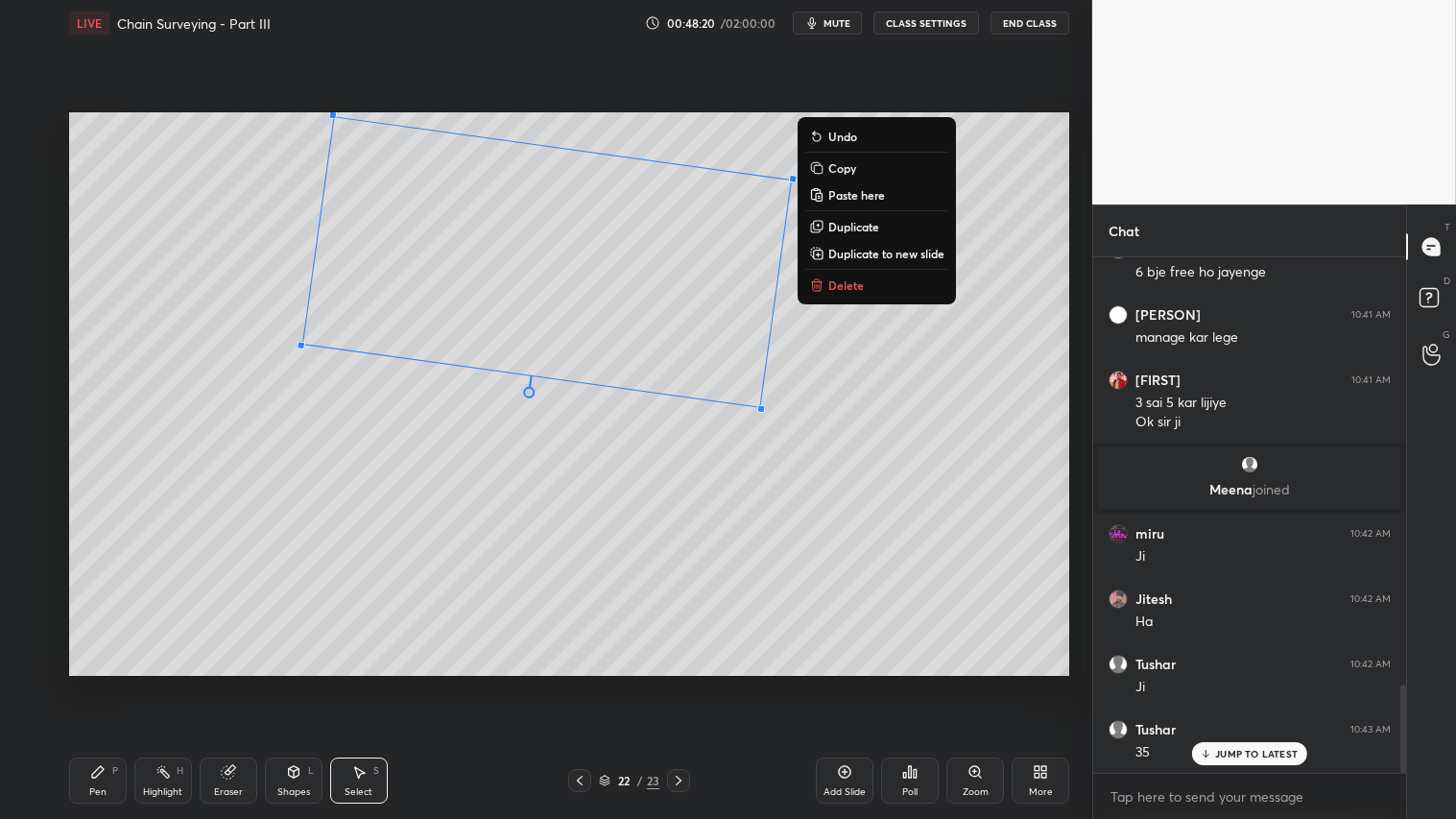 click on "Shapes L" at bounding box center [294, 781] 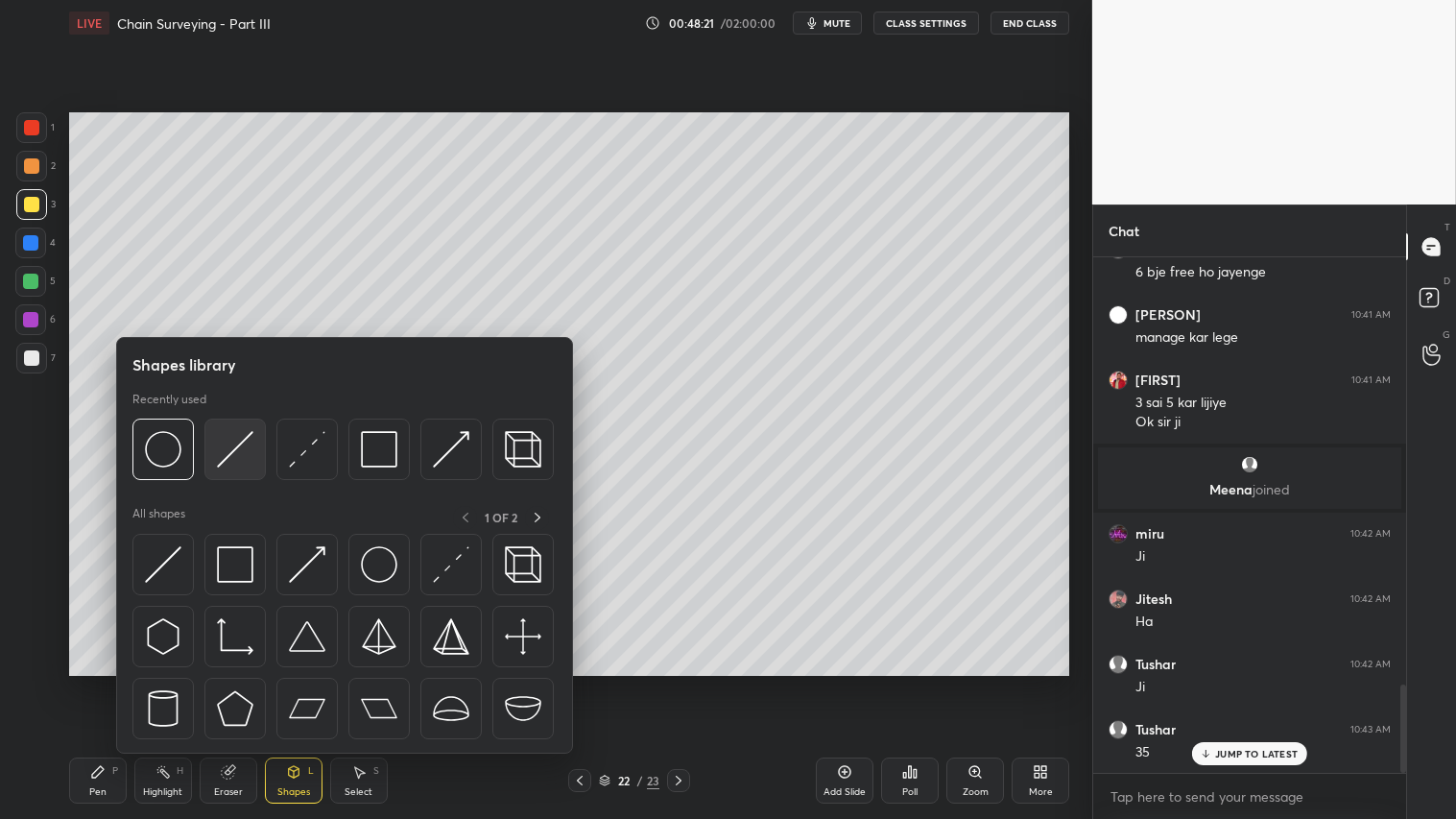 click at bounding box center [235, 449] 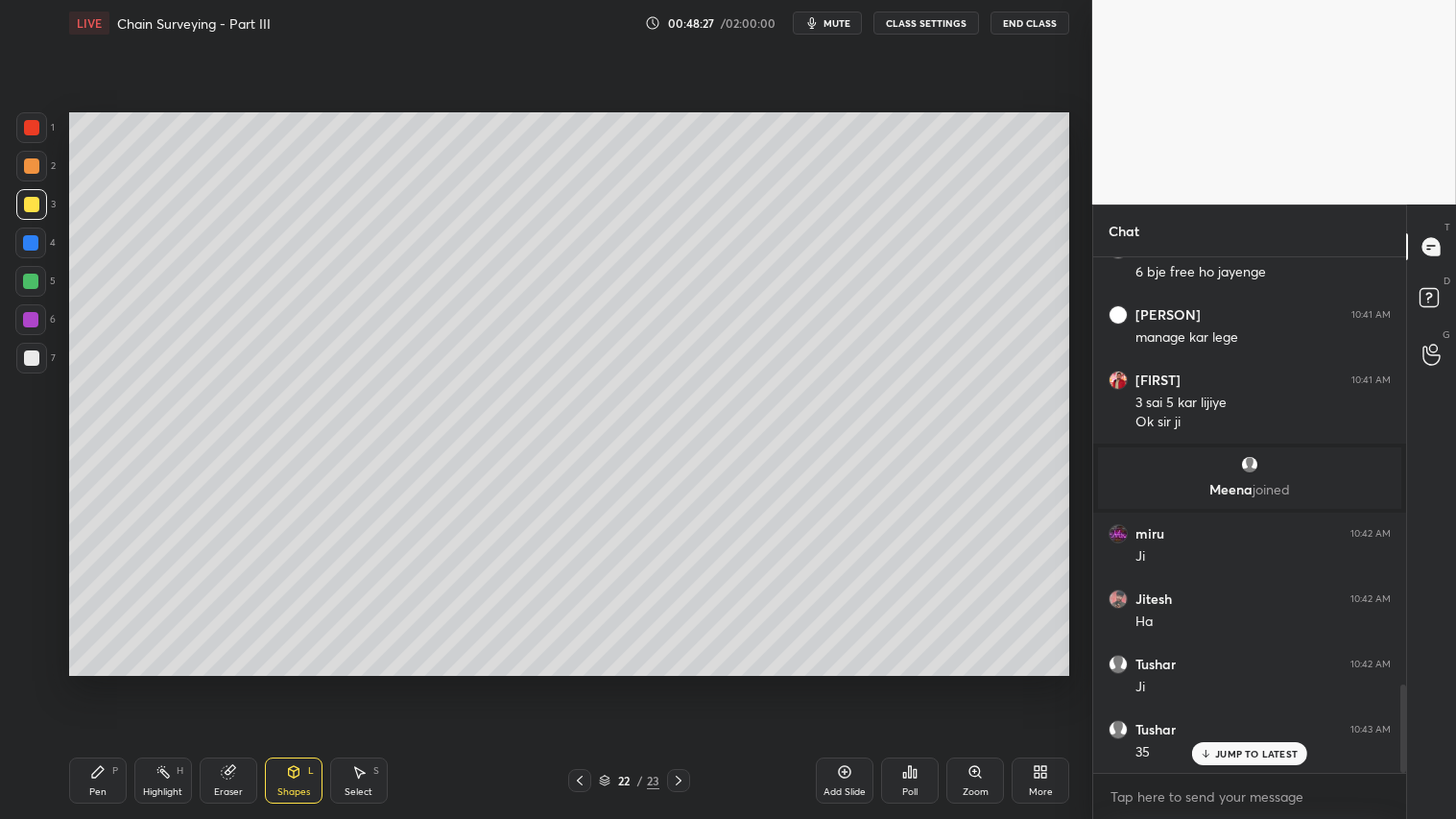 drag, startPoint x: 227, startPoint y: 785, endPoint x: 233, endPoint y: 776, distance: 10.816654 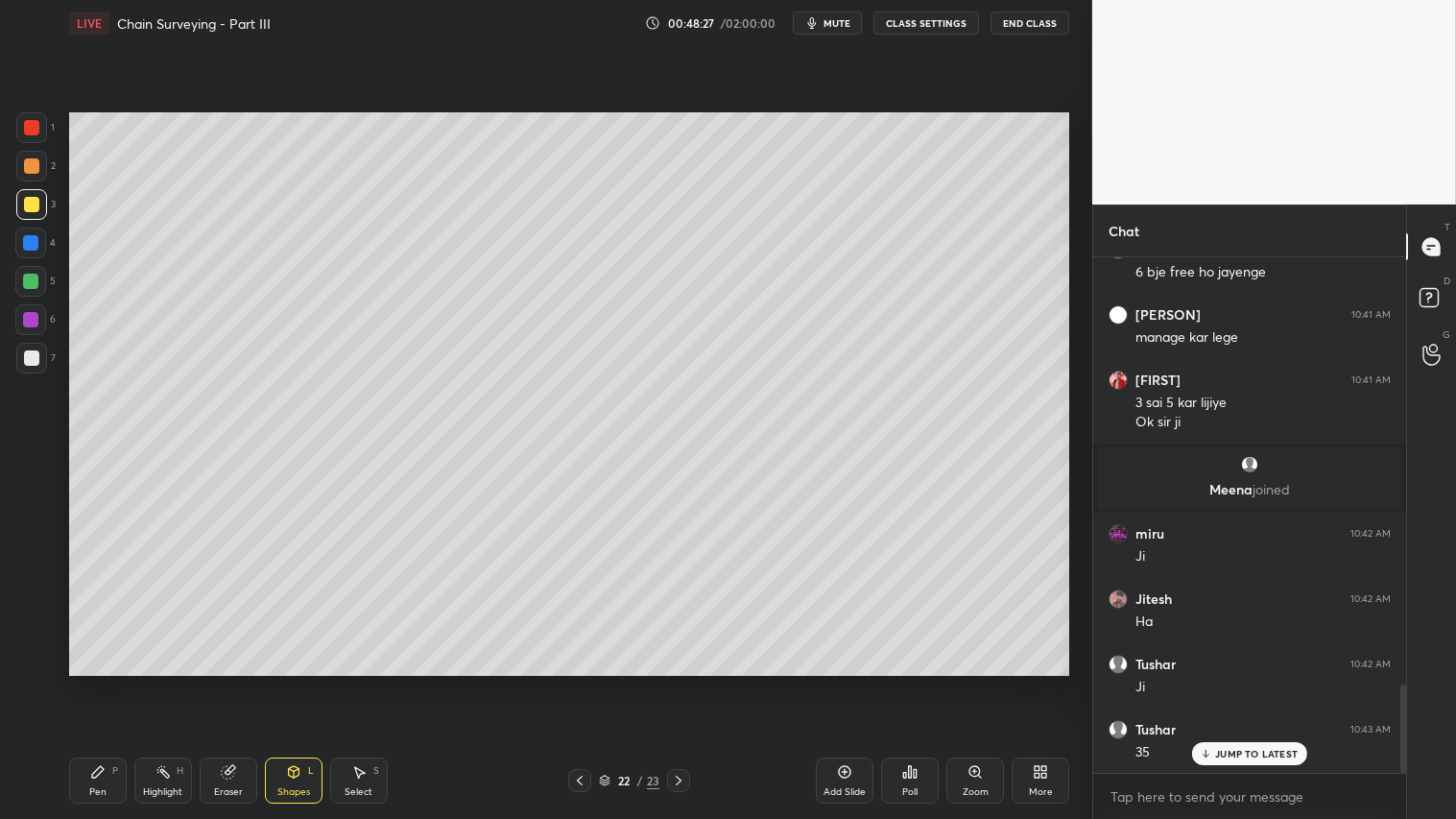 click on "Eraser" at bounding box center (228, 792) 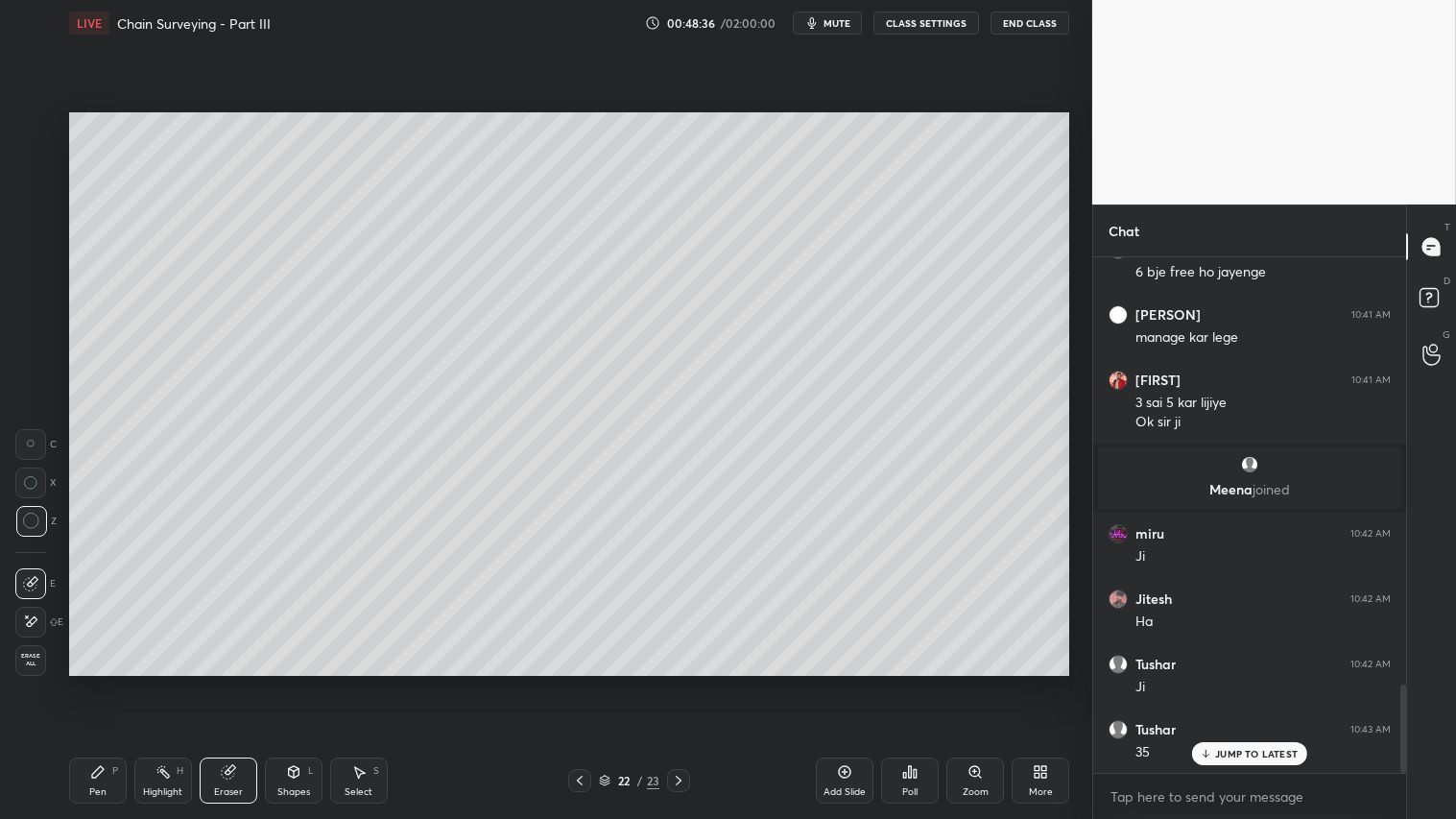 click on "Erase all" at bounding box center (31, 661) 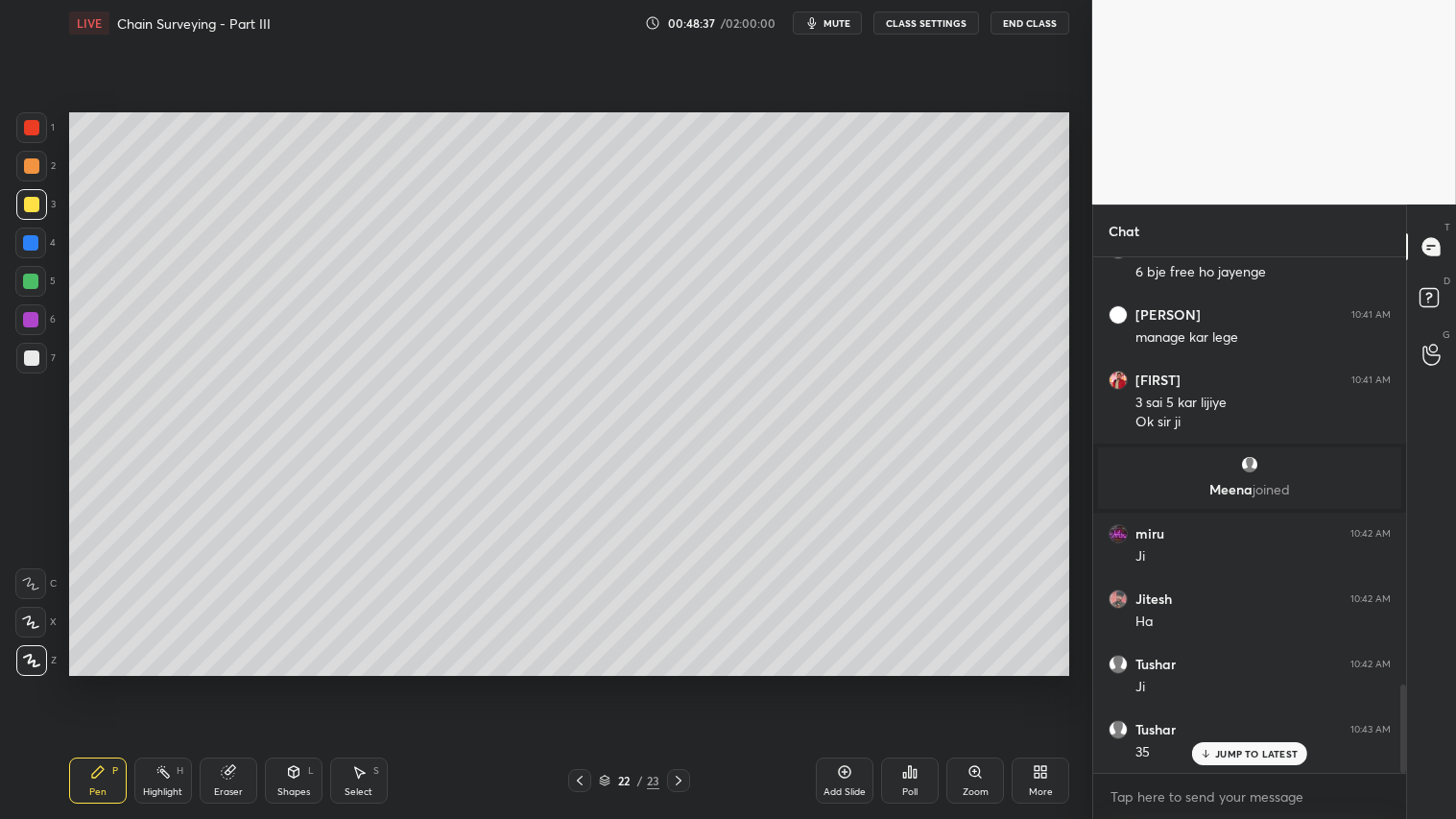 click on "Shapes" at bounding box center (294, 792) 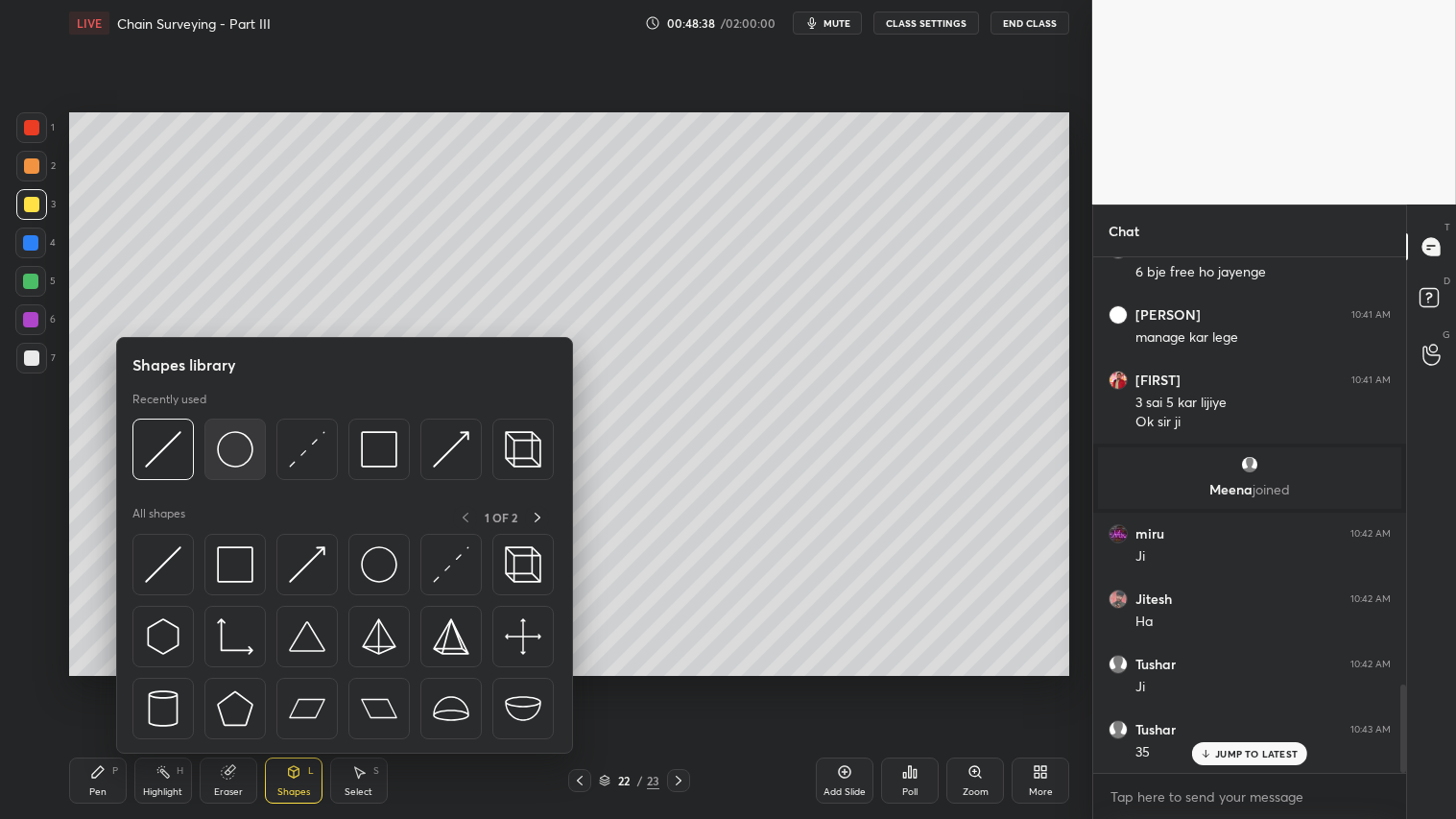 click at bounding box center [235, 449] 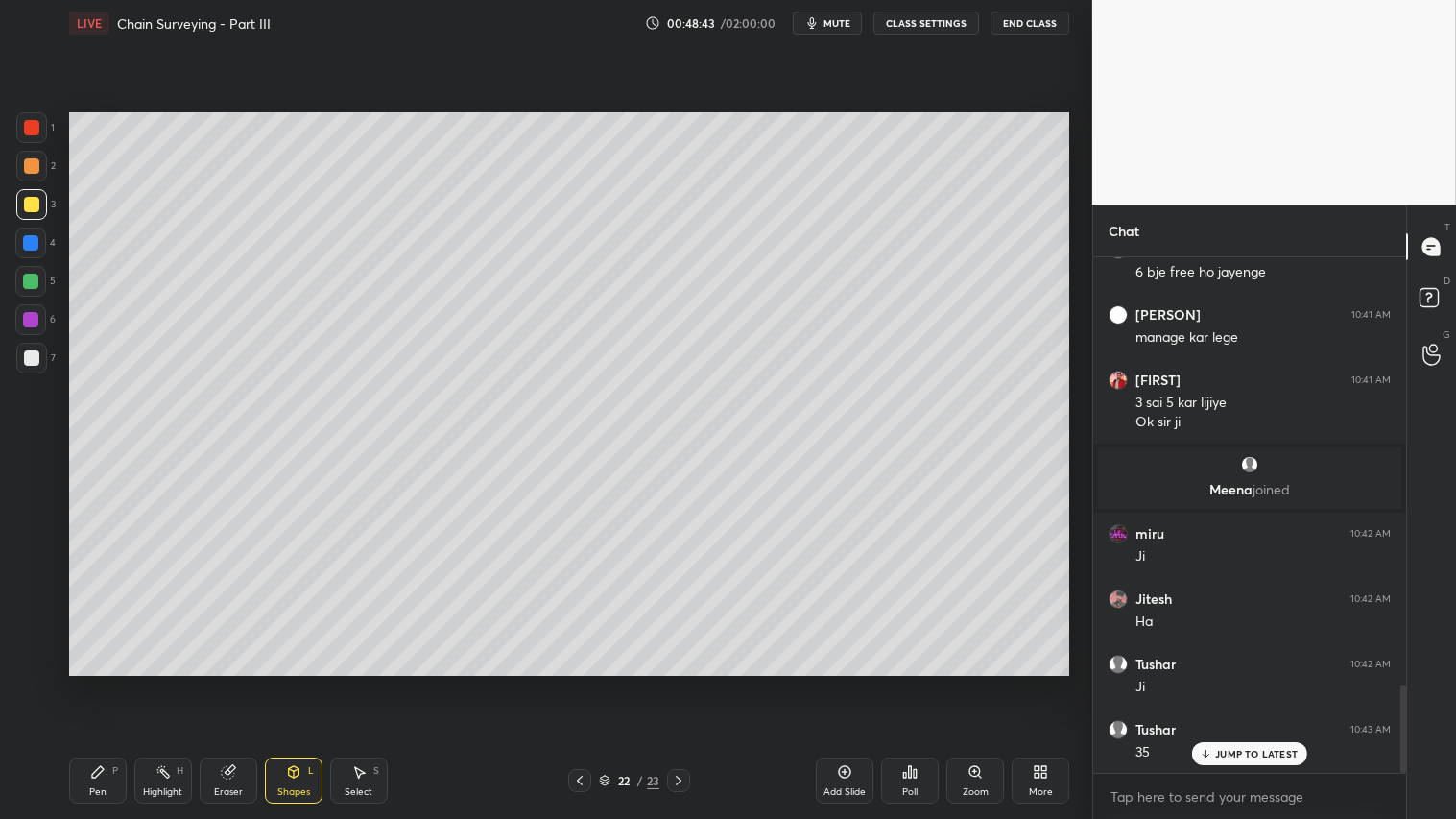 click on "Shapes L" at bounding box center (294, 781) 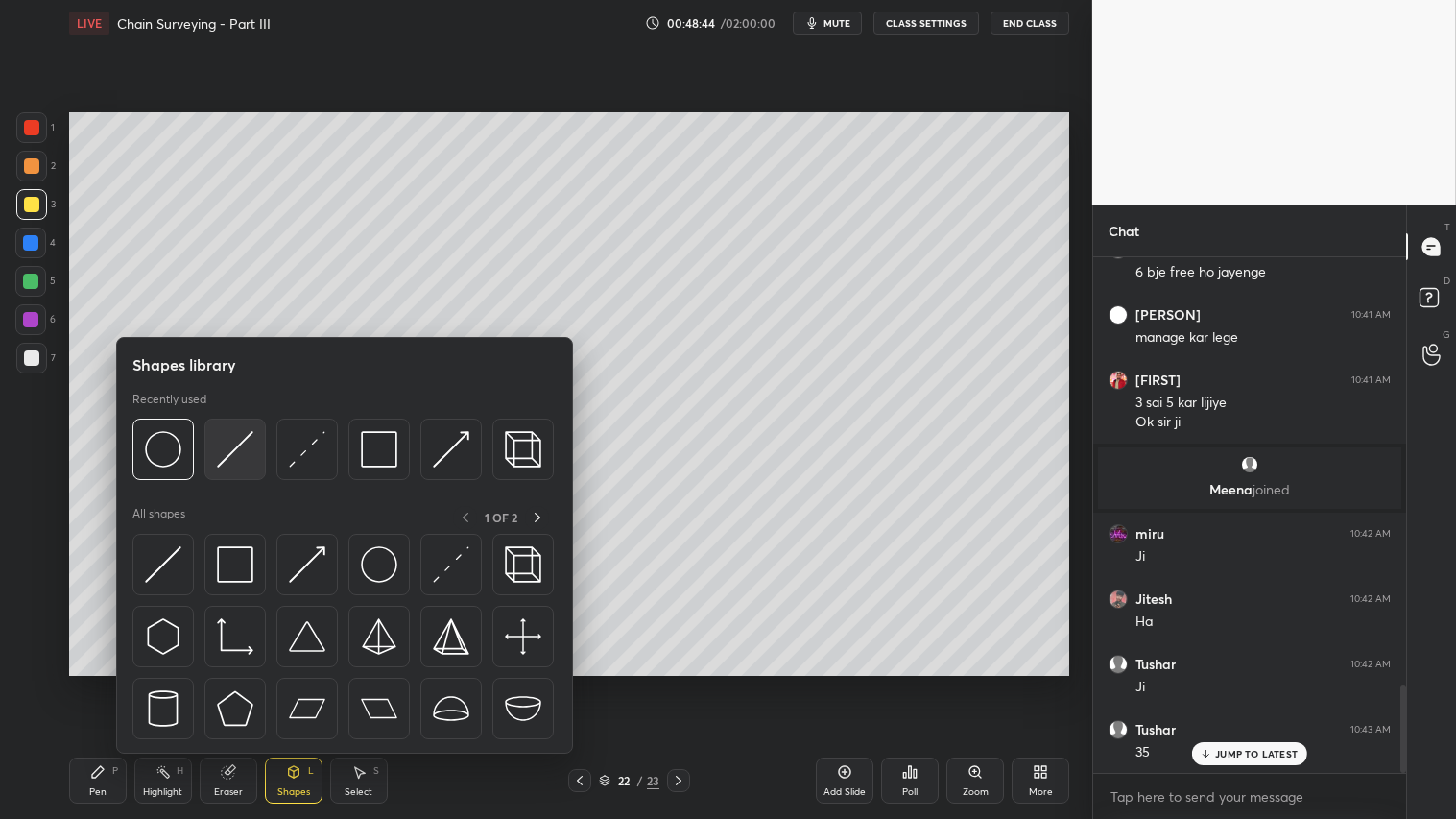 click at bounding box center [235, 449] 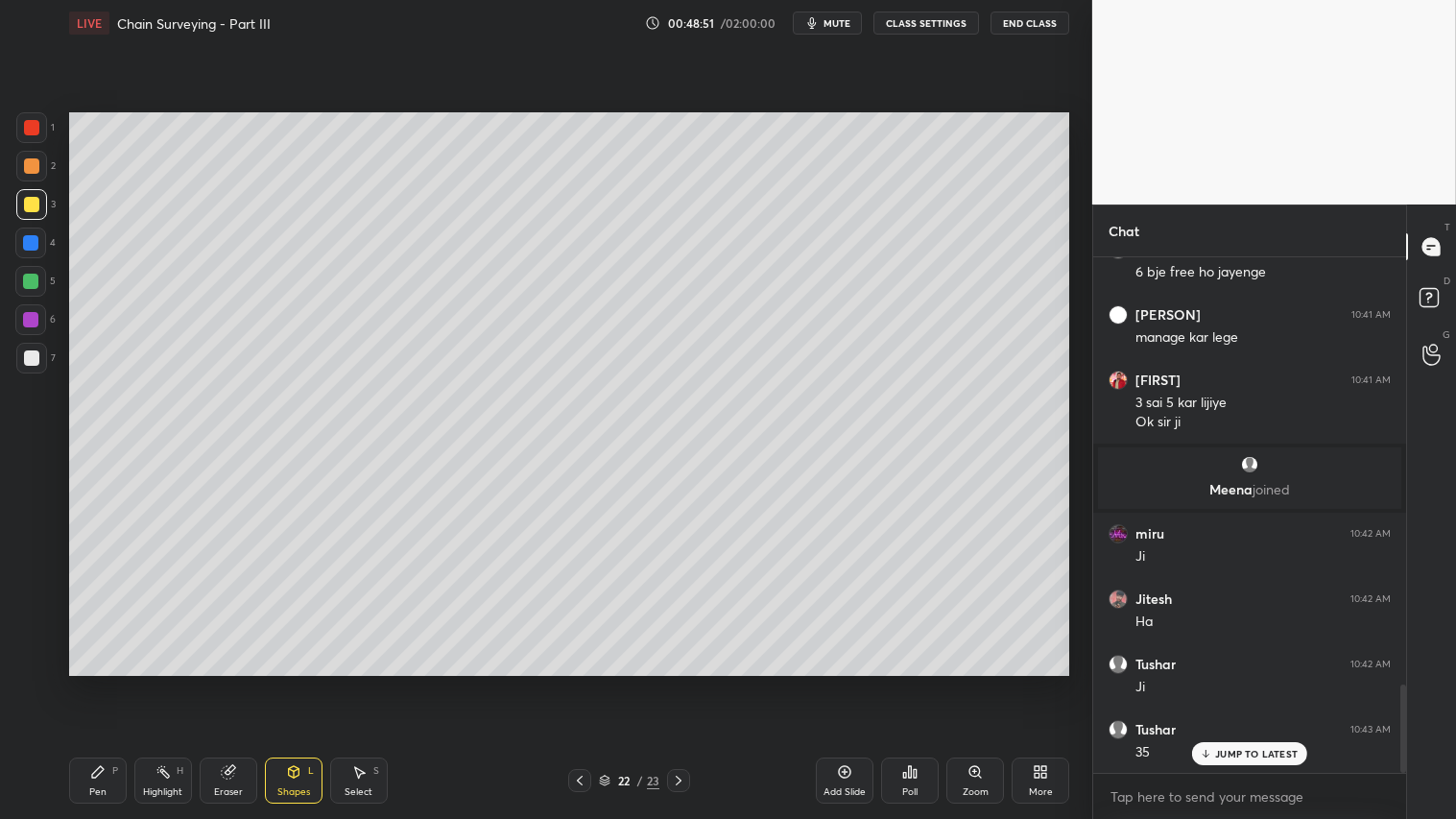 drag, startPoint x: 205, startPoint y: 787, endPoint x: 245, endPoint y: 703, distance: 93.037627 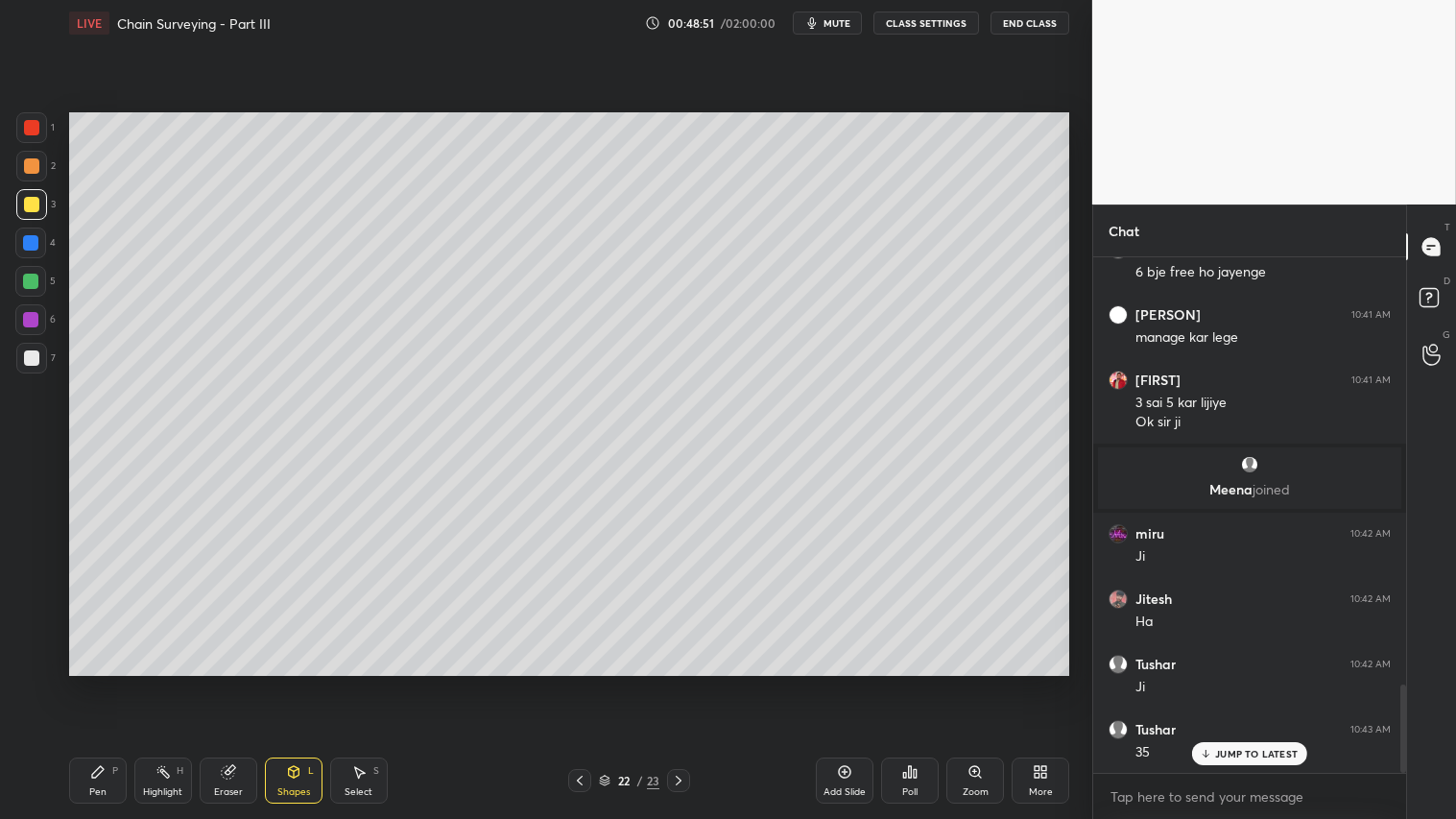 click on "Eraser" at bounding box center [228, 781] 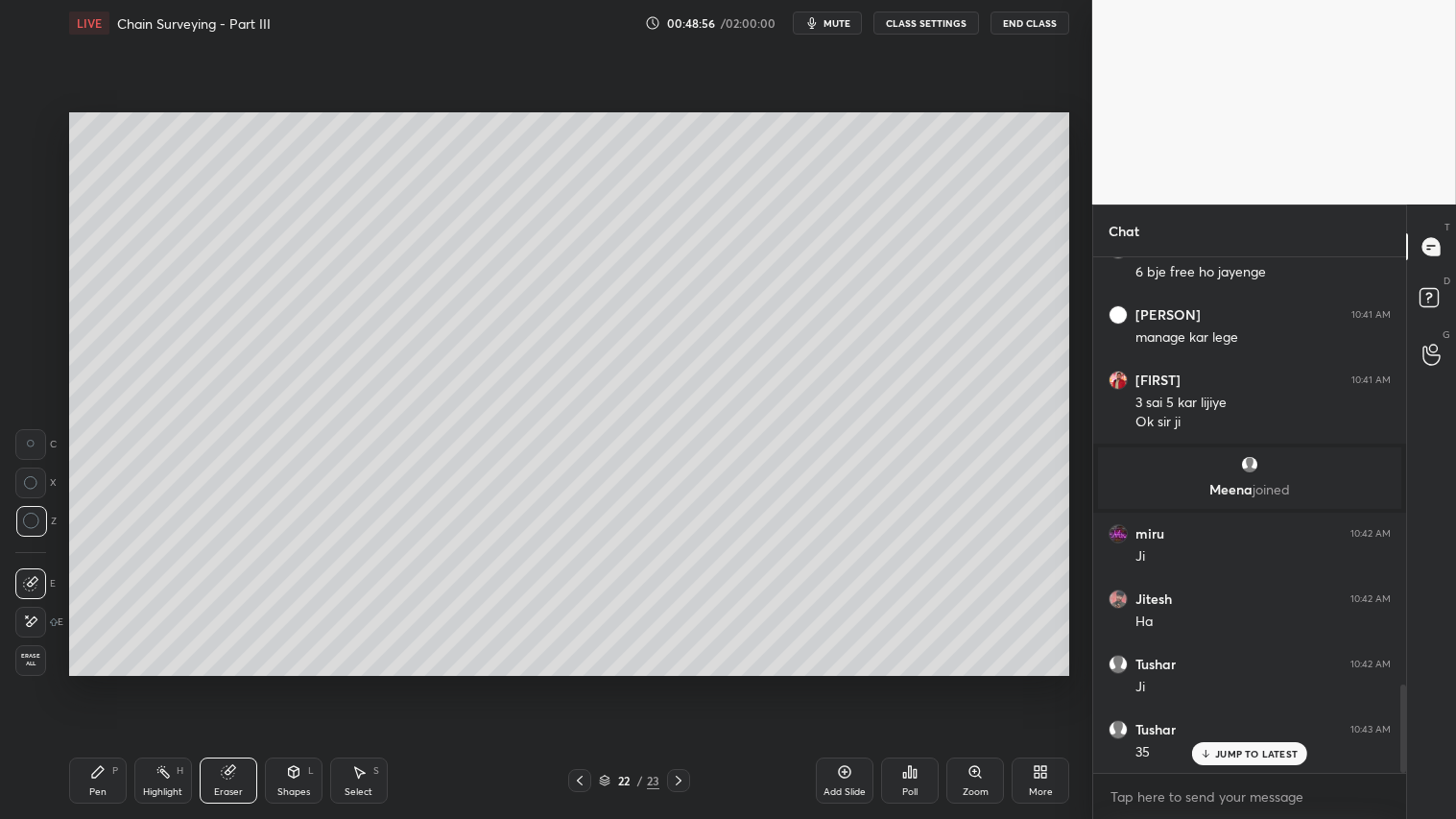 click on "Shapes" at bounding box center [294, 792] 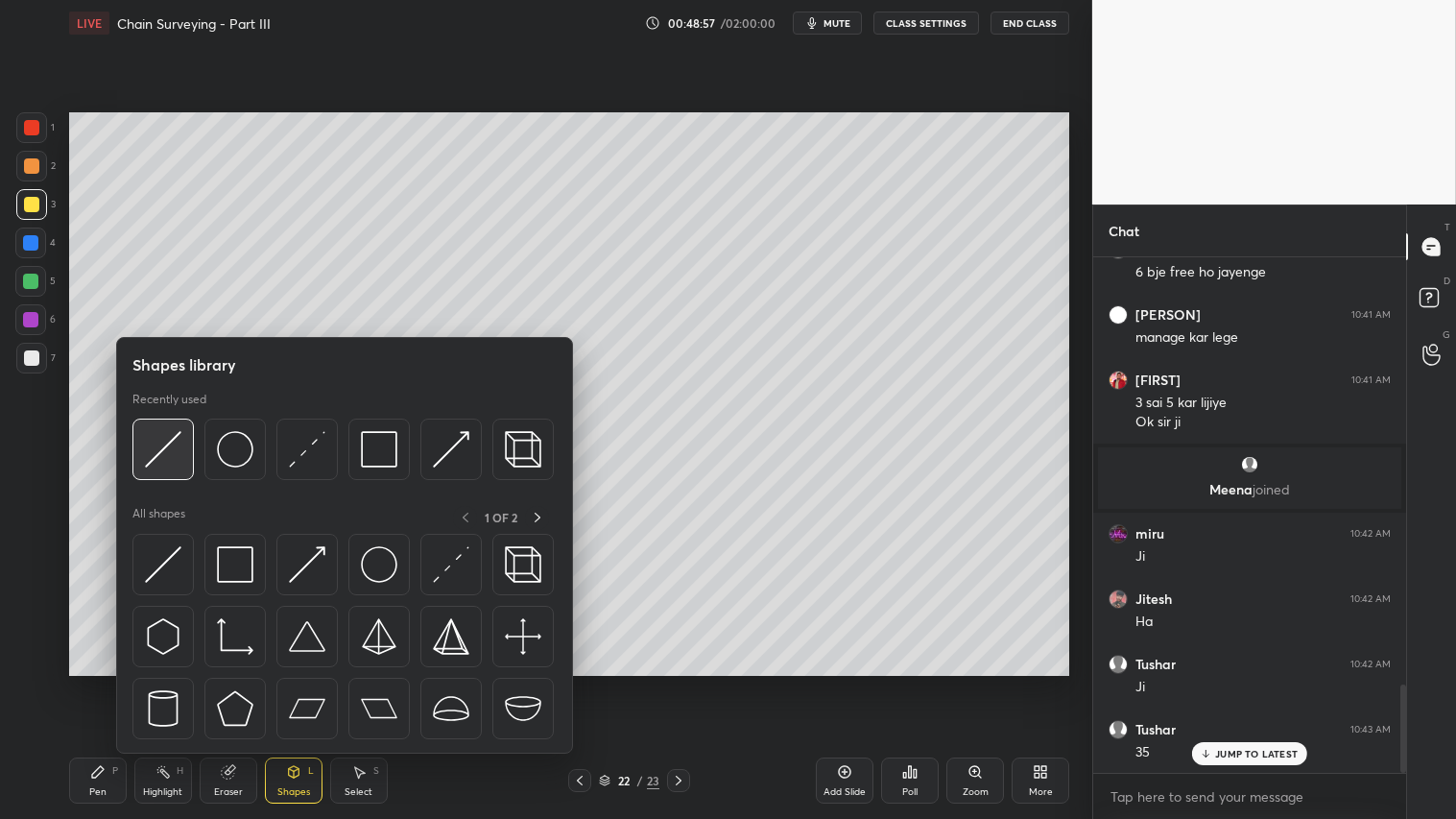 click at bounding box center (163, 449) 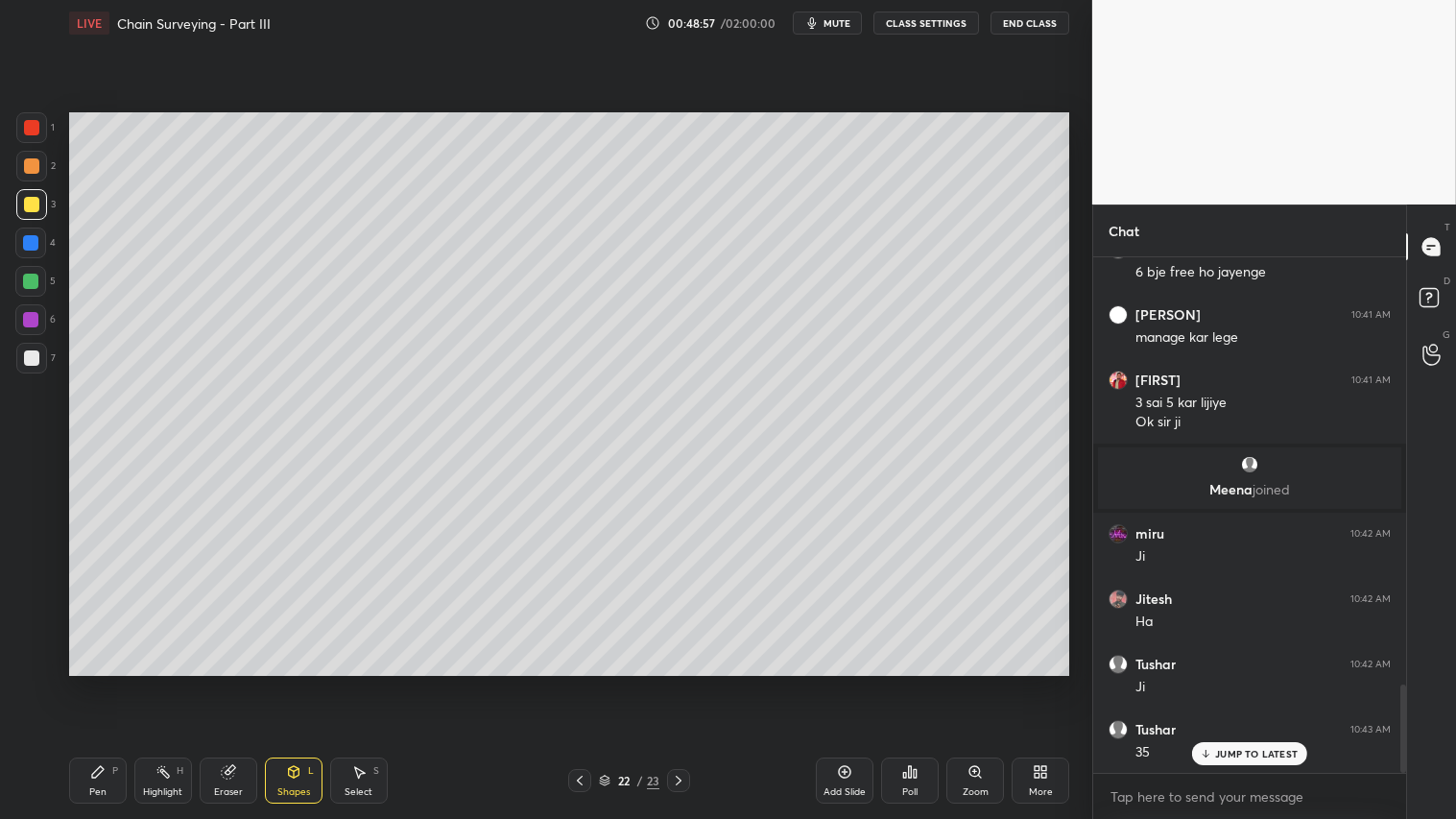 click at bounding box center [32, 166] 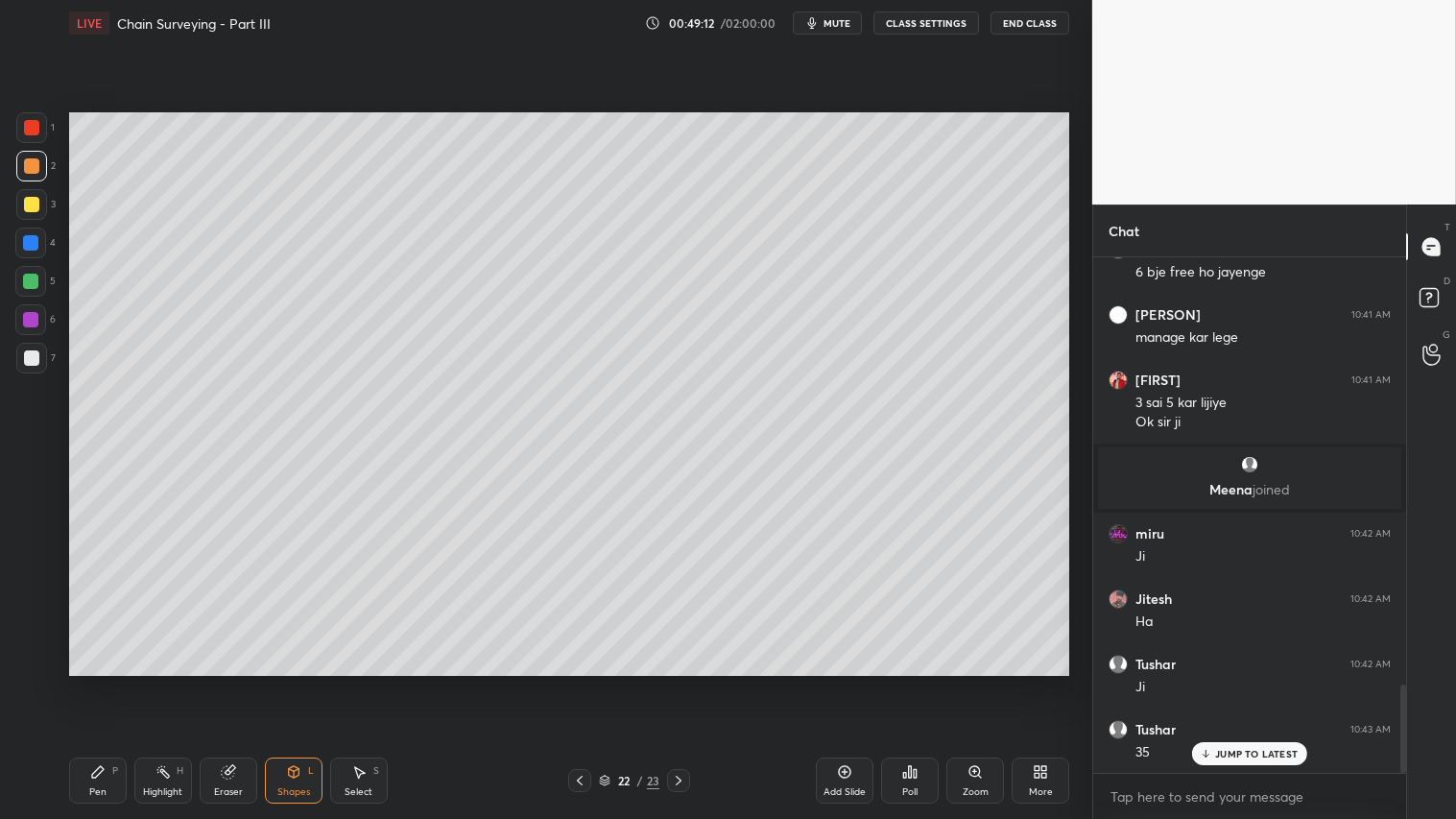 click on "Eraser" at bounding box center (228, 781) 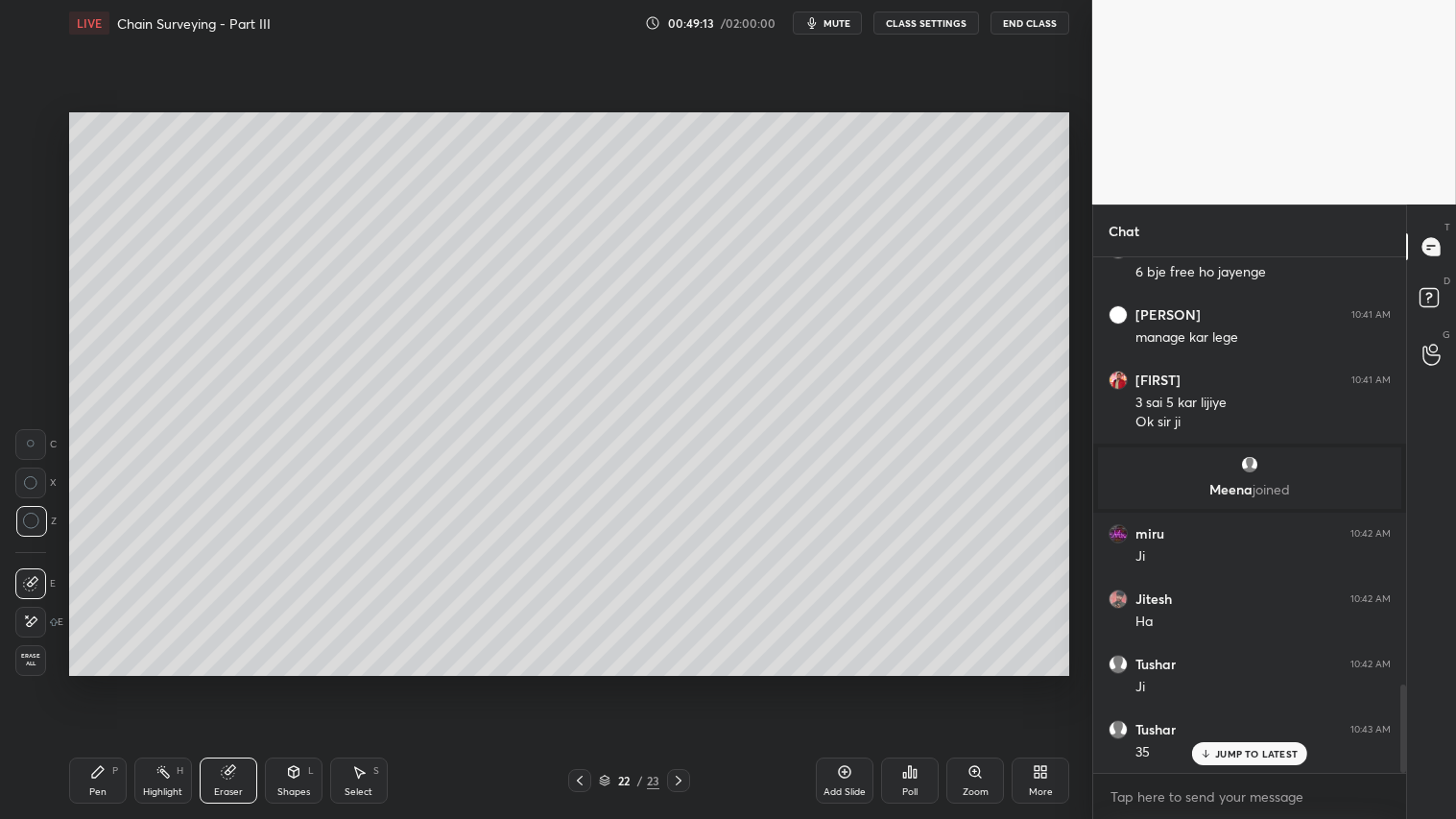 click at bounding box center [31, 445] 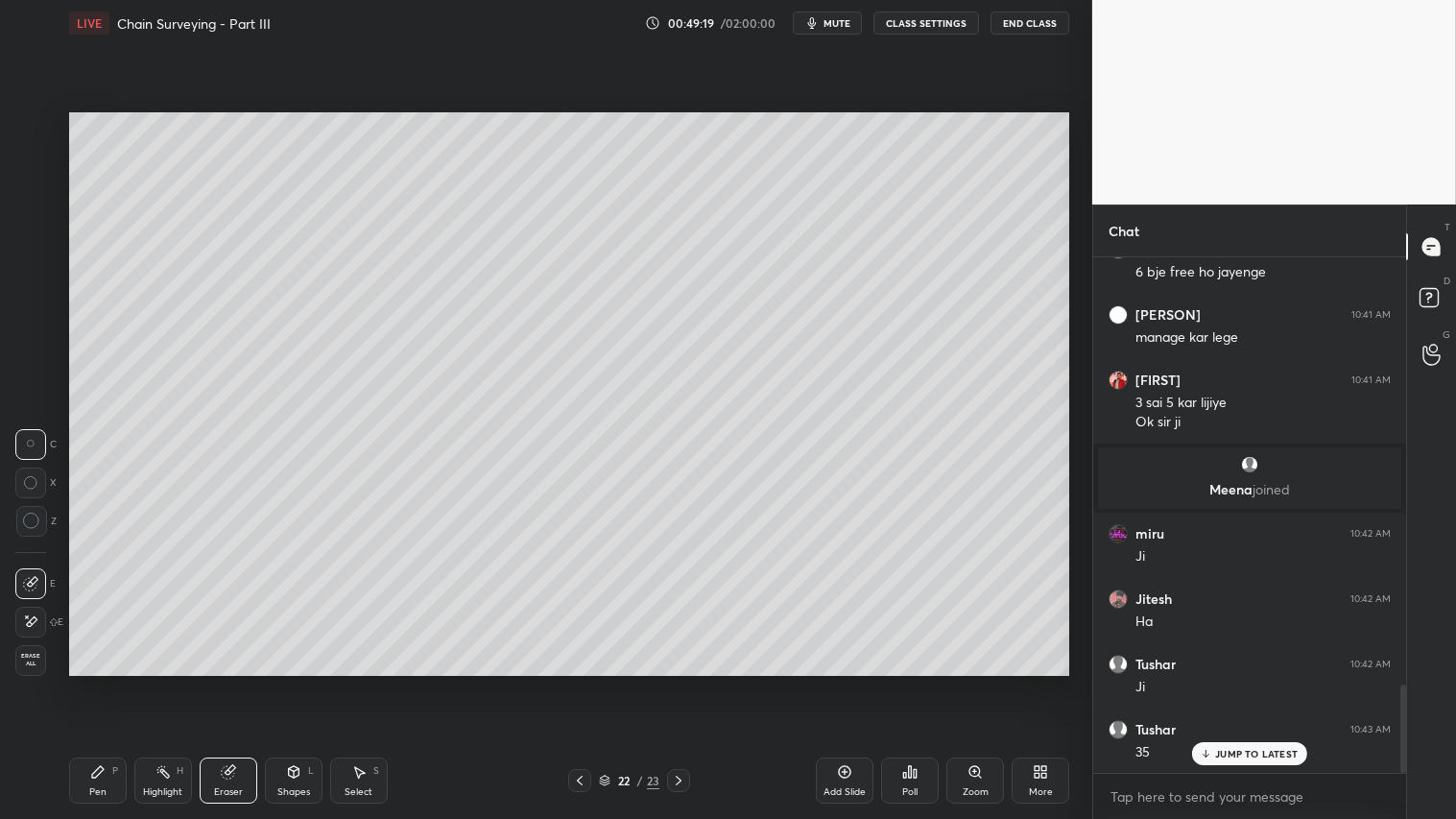 click on "Pen P" at bounding box center (98, 781) 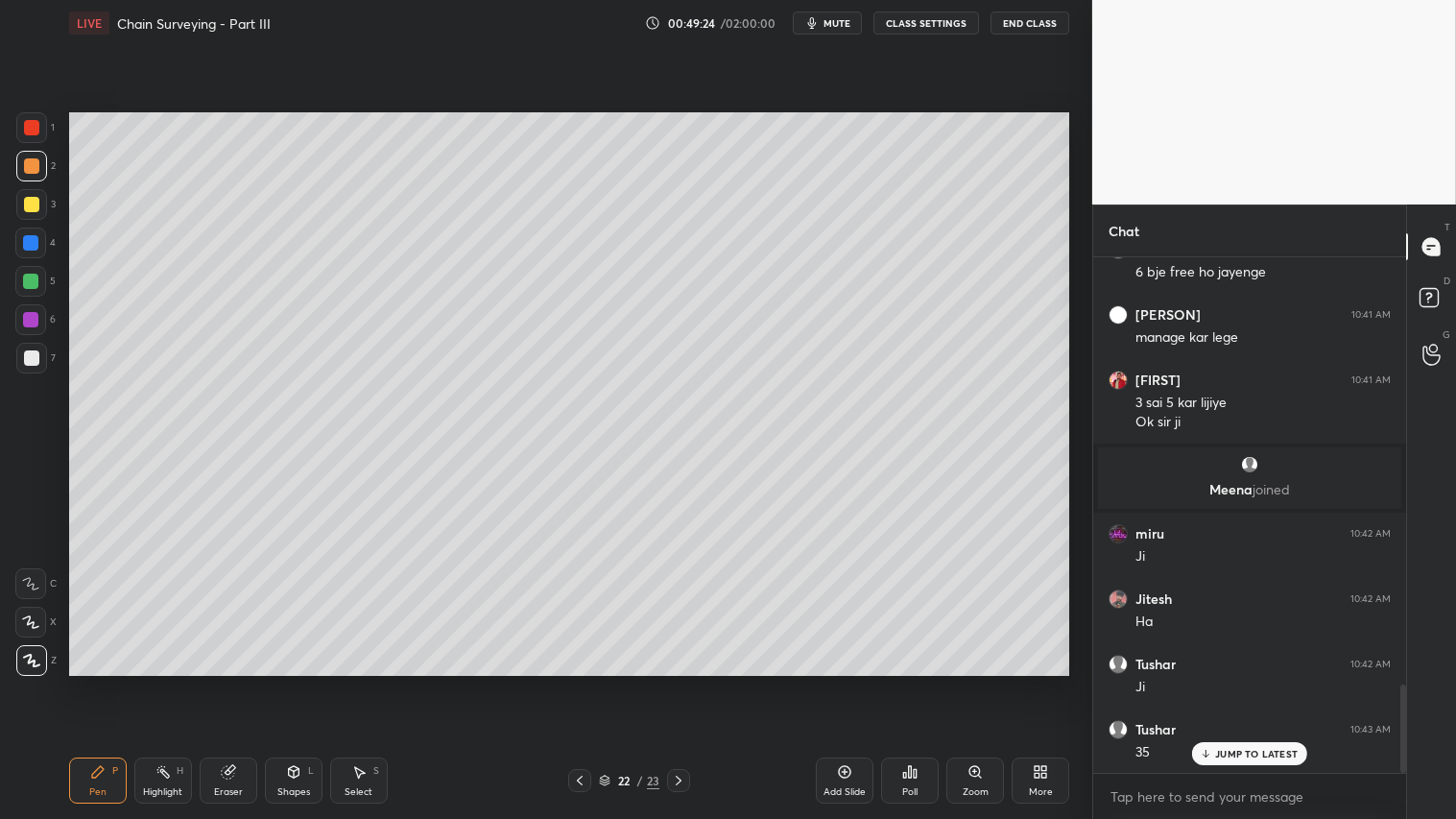 drag, startPoint x: 299, startPoint y: 771, endPoint x: 308, endPoint y: 789, distance: 20.124612 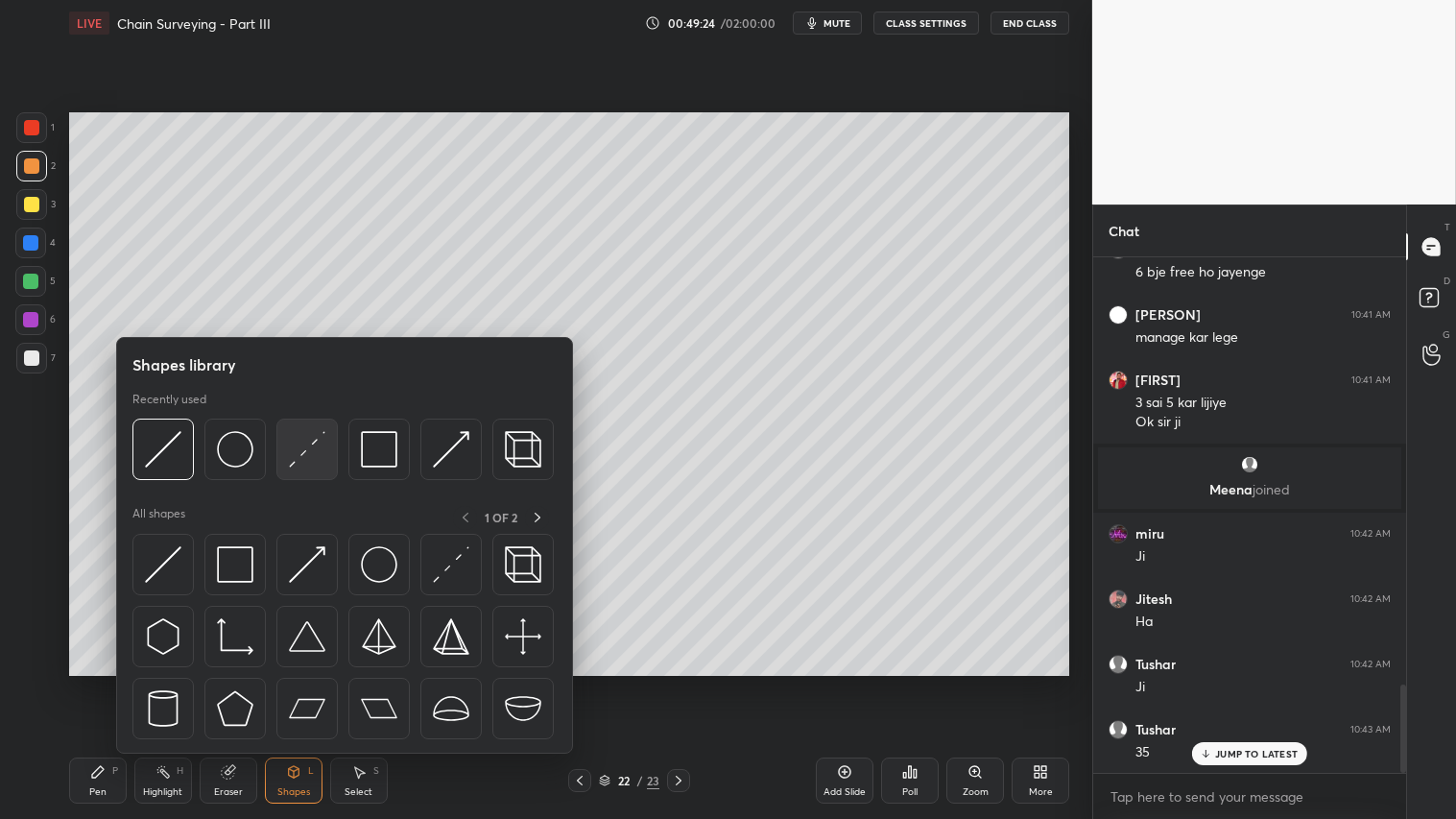 click at bounding box center [307, 449] 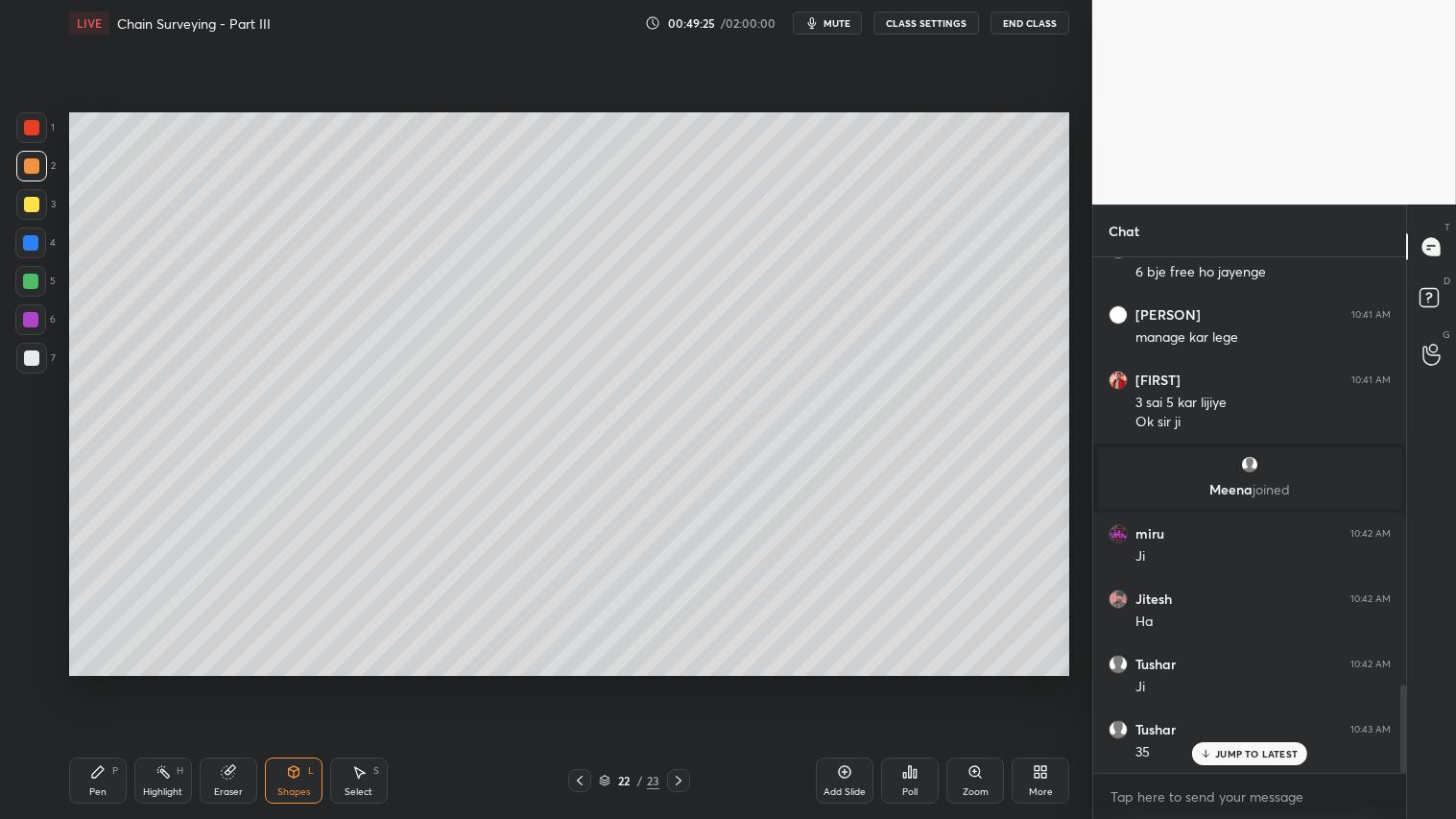 click at bounding box center [32, 358] 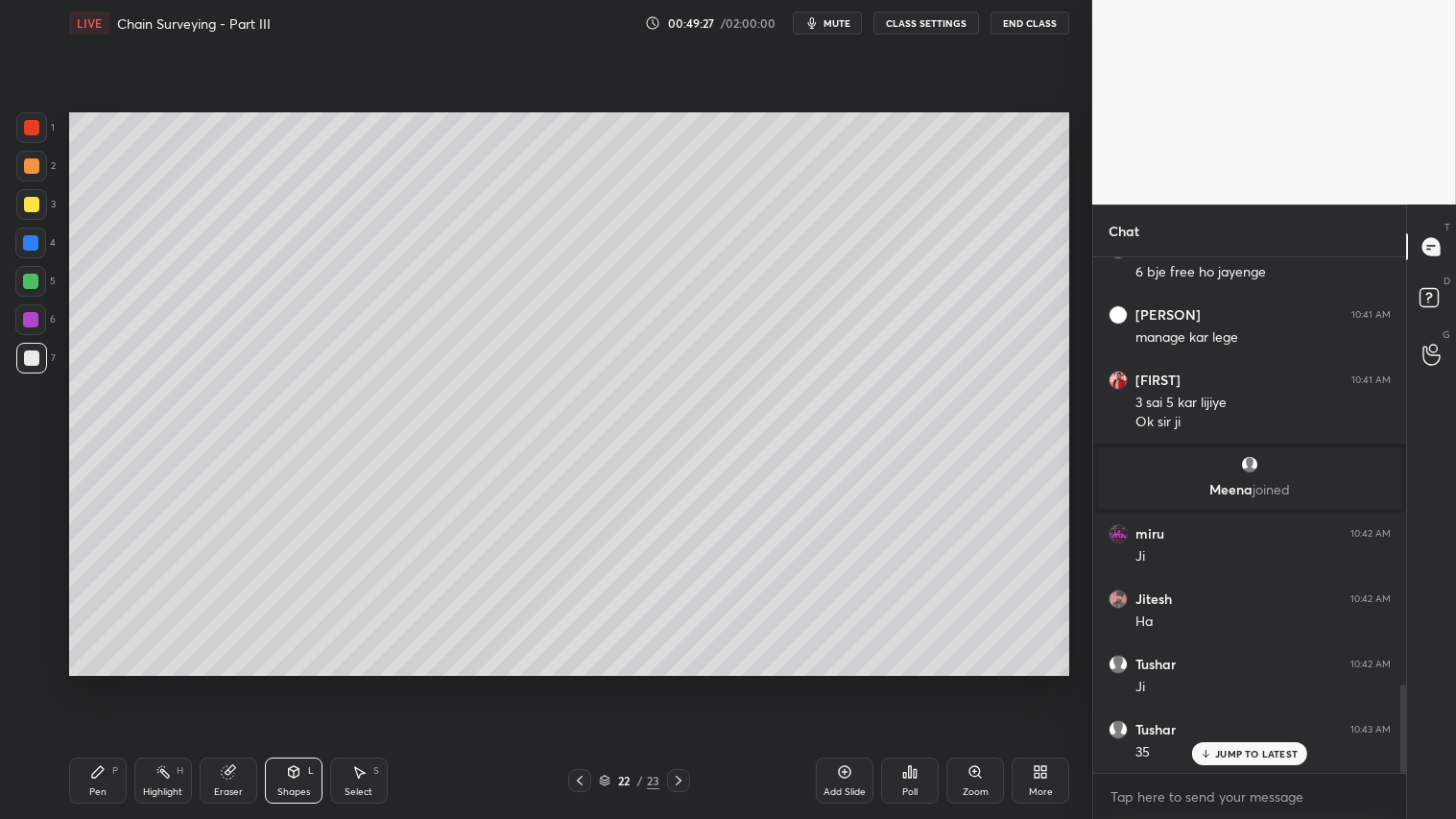 click at bounding box center (32, 128) 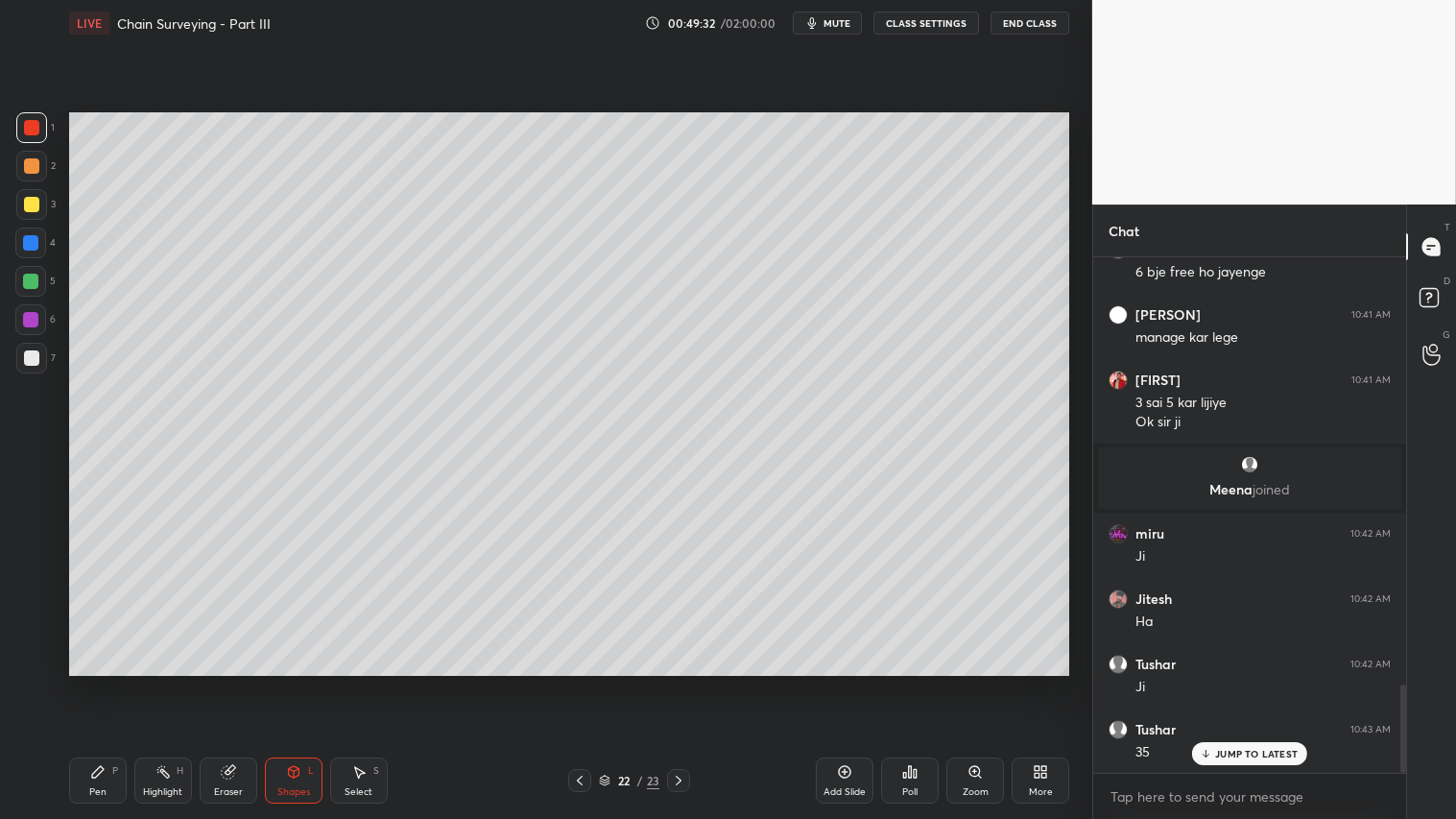 click on "Pen P" at bounding box center (98, 781) 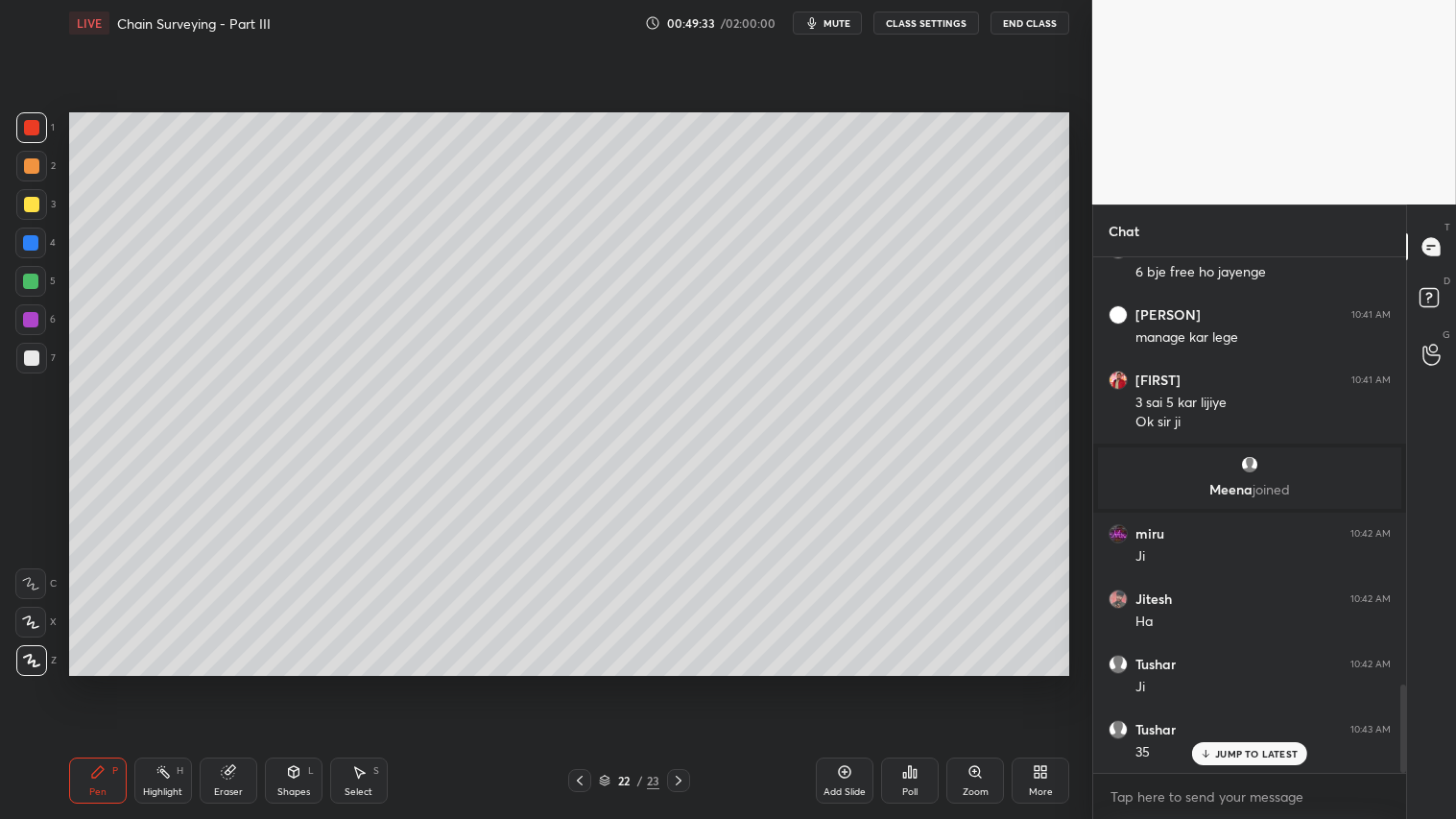 click on "Shapes L" at bounding box center (294, 781) 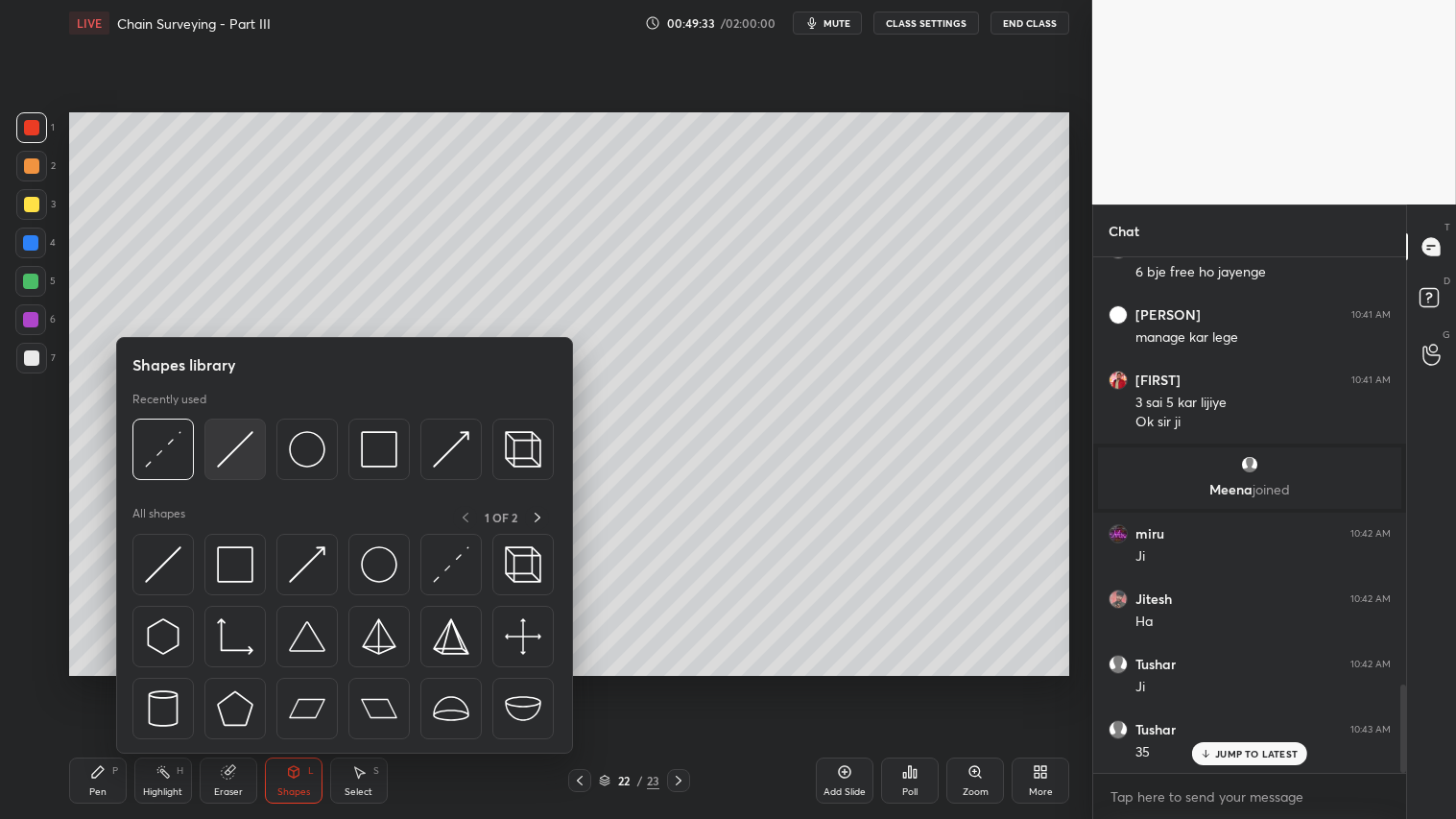 click at bounding box center [235, 449] 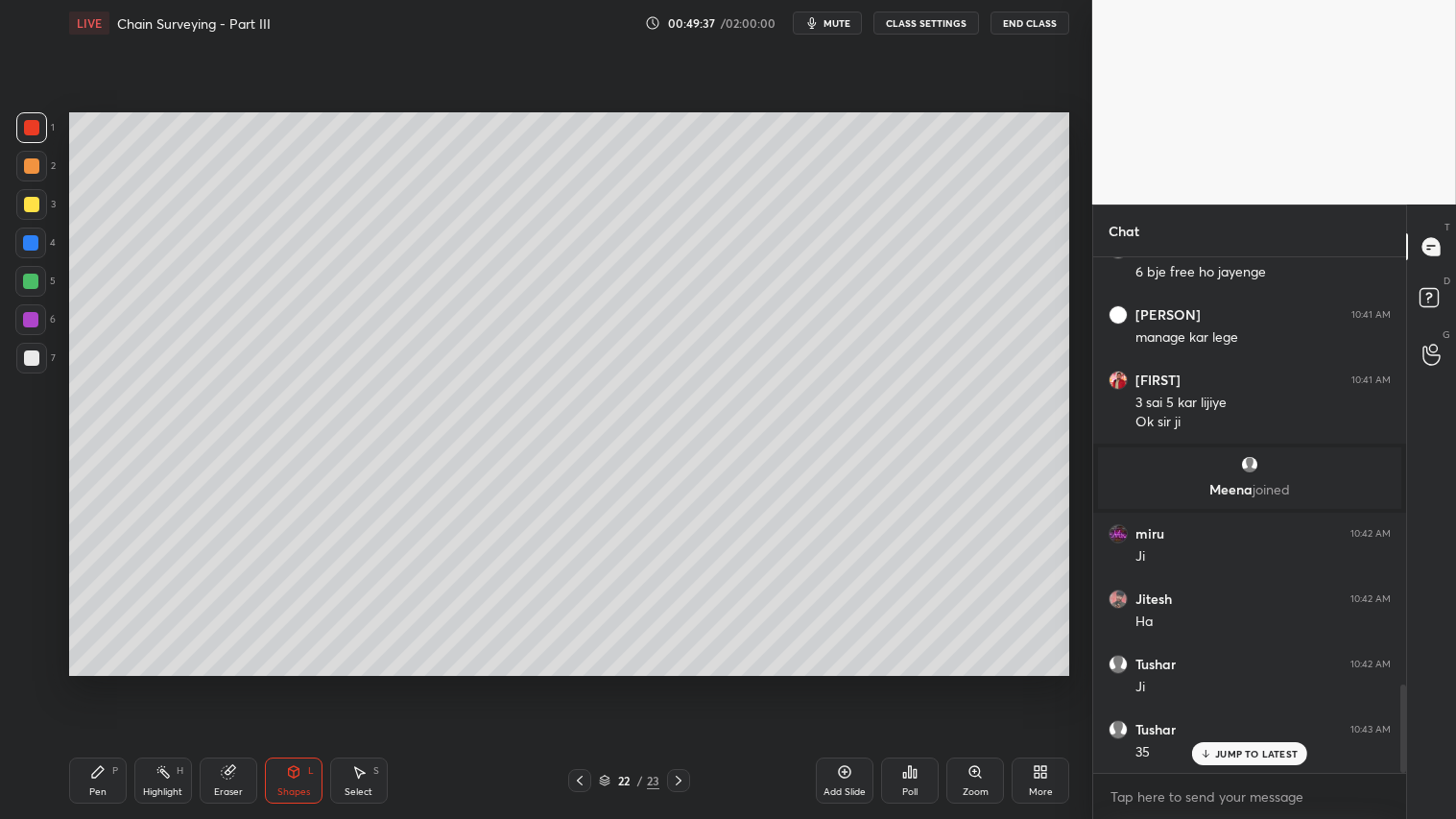 click at bounding box center [32, 358] 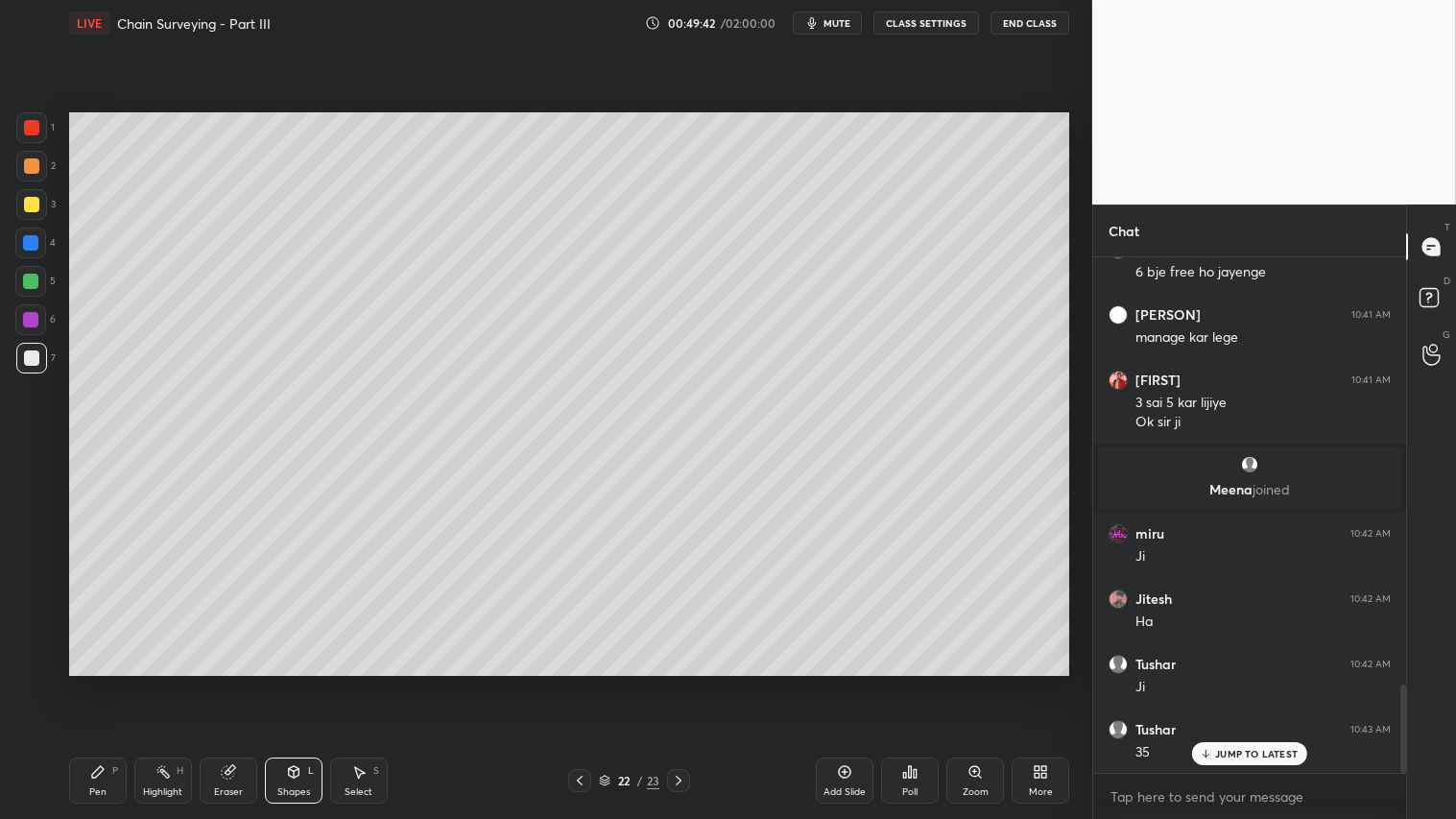 click 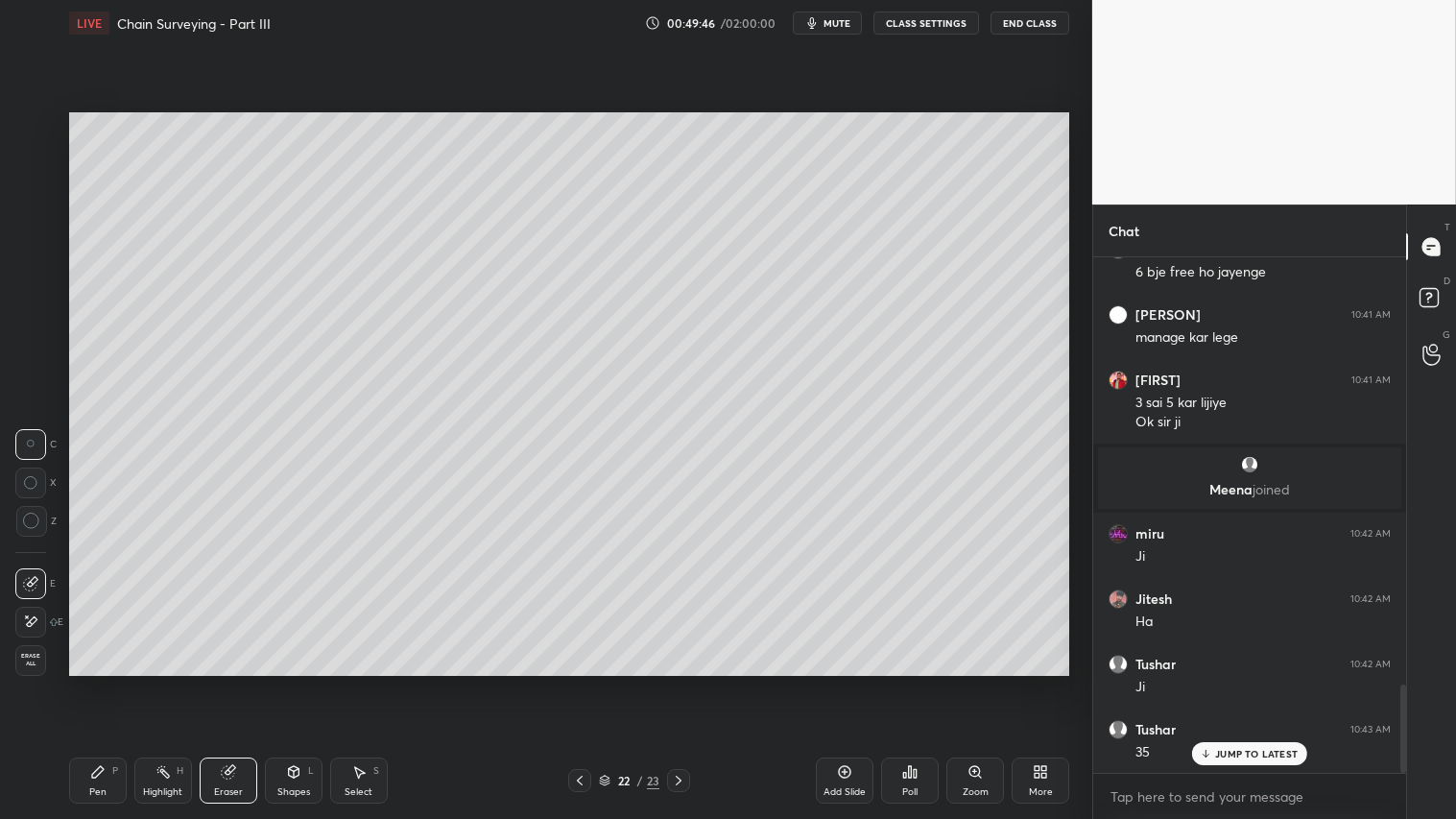drag, startPoint x: 279, startPoint y: 780, endPoint x: 279, endPoint y: 761, distance: 19 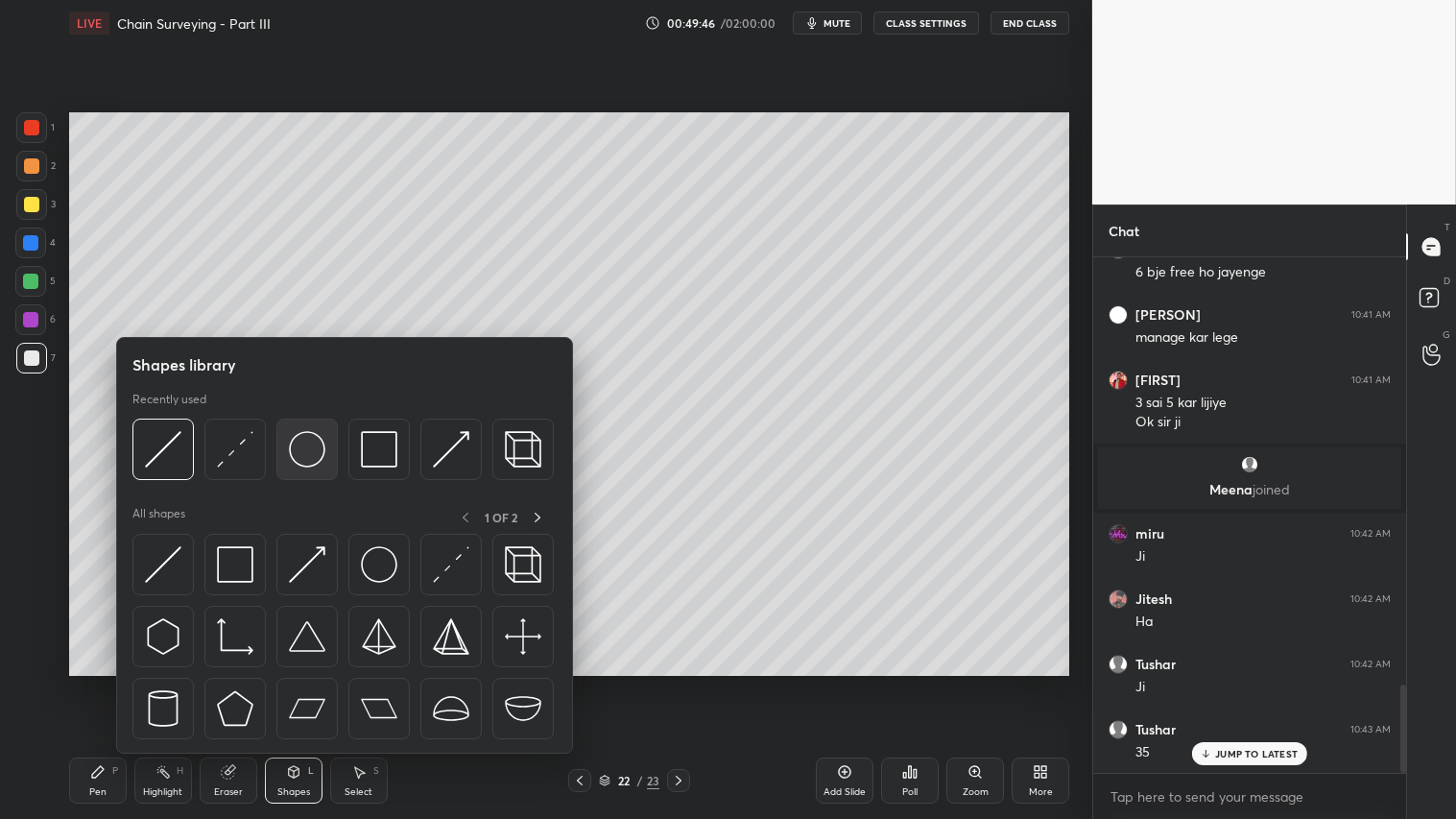 click at bounding box center [307, 449] 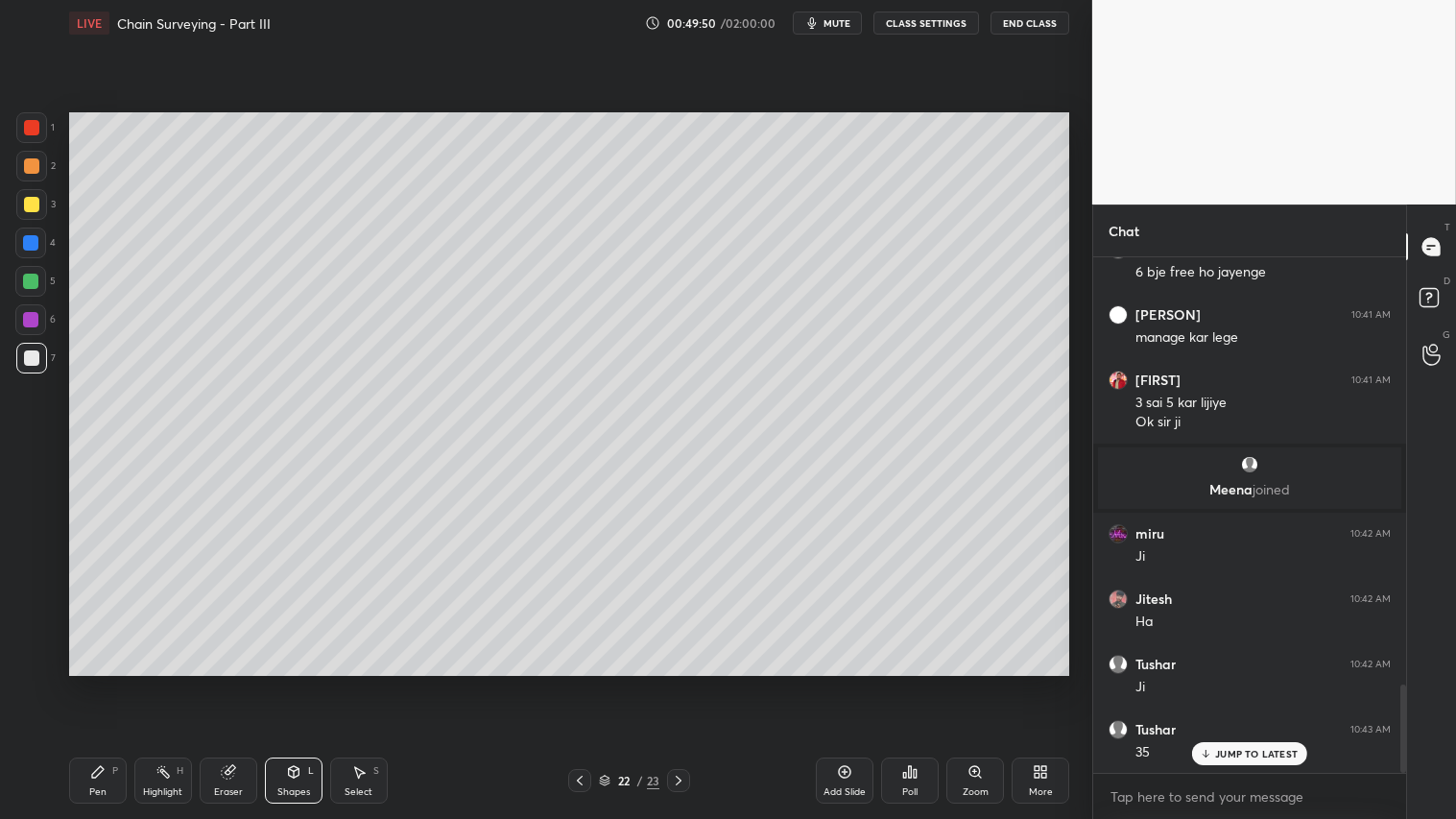 click on "Pen P" at bounding box center (98, 781) 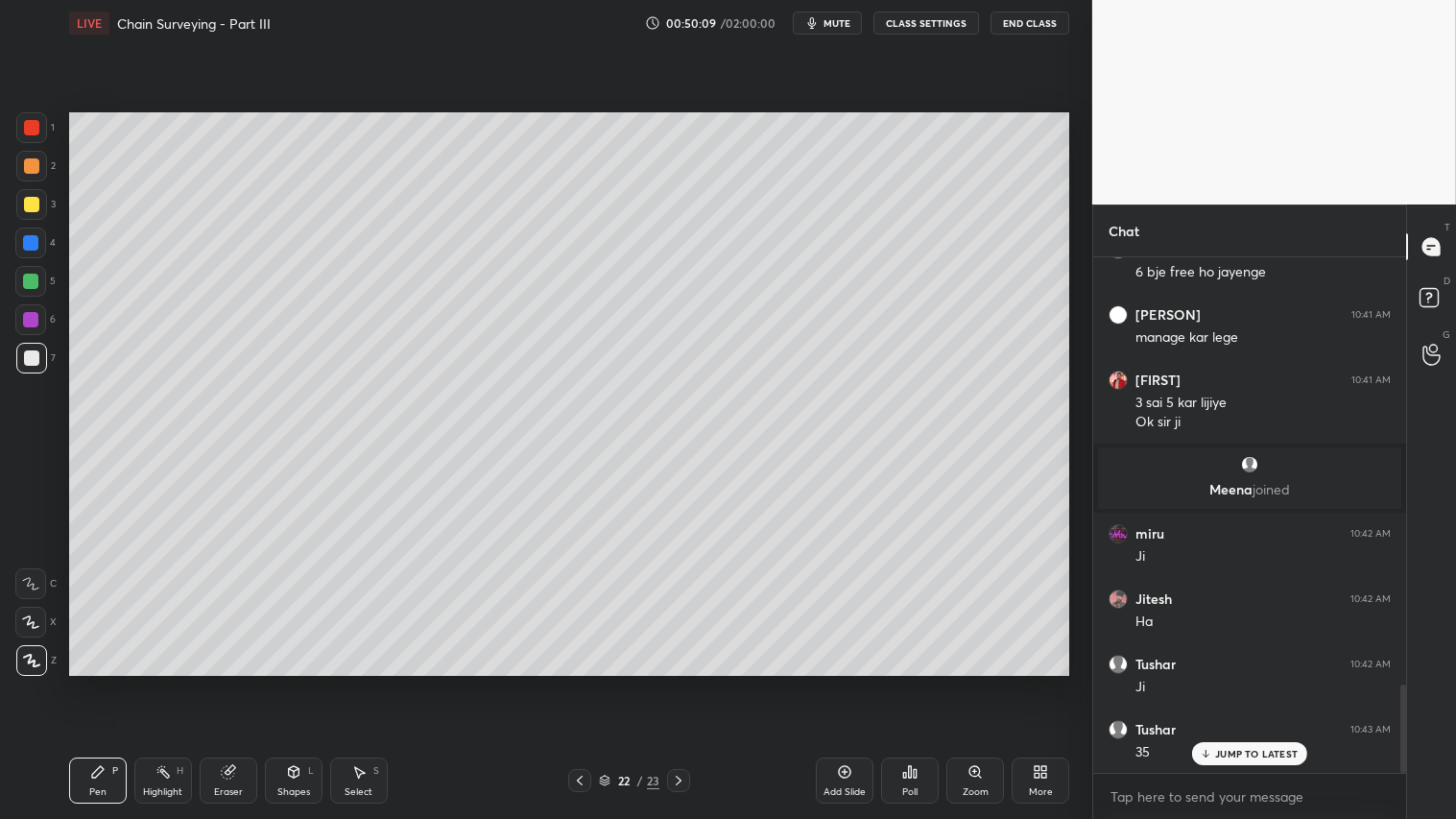 click 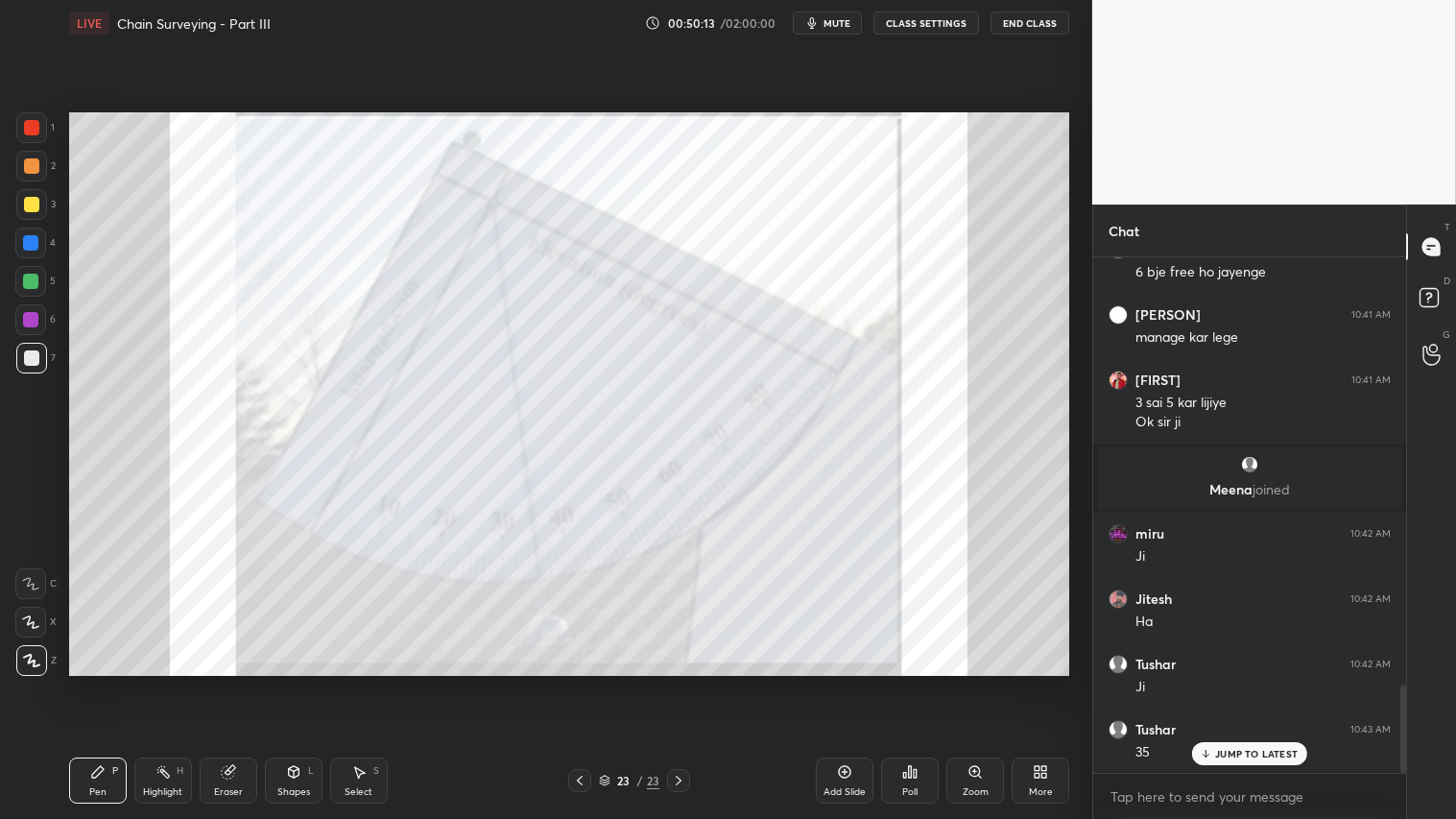 click 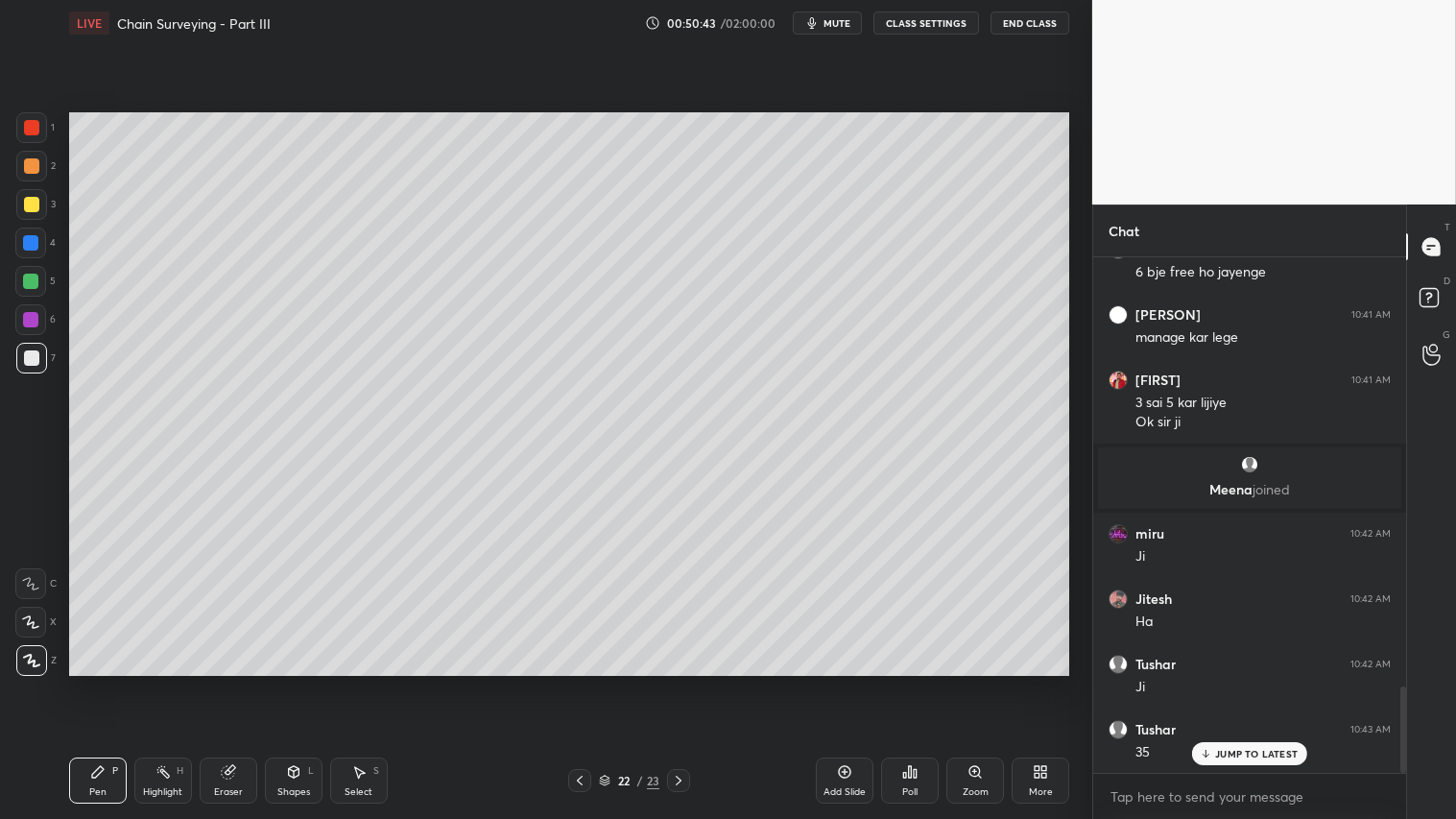 scroll, scrollTop: 2550, scrollLeft: 0, axis: vertical 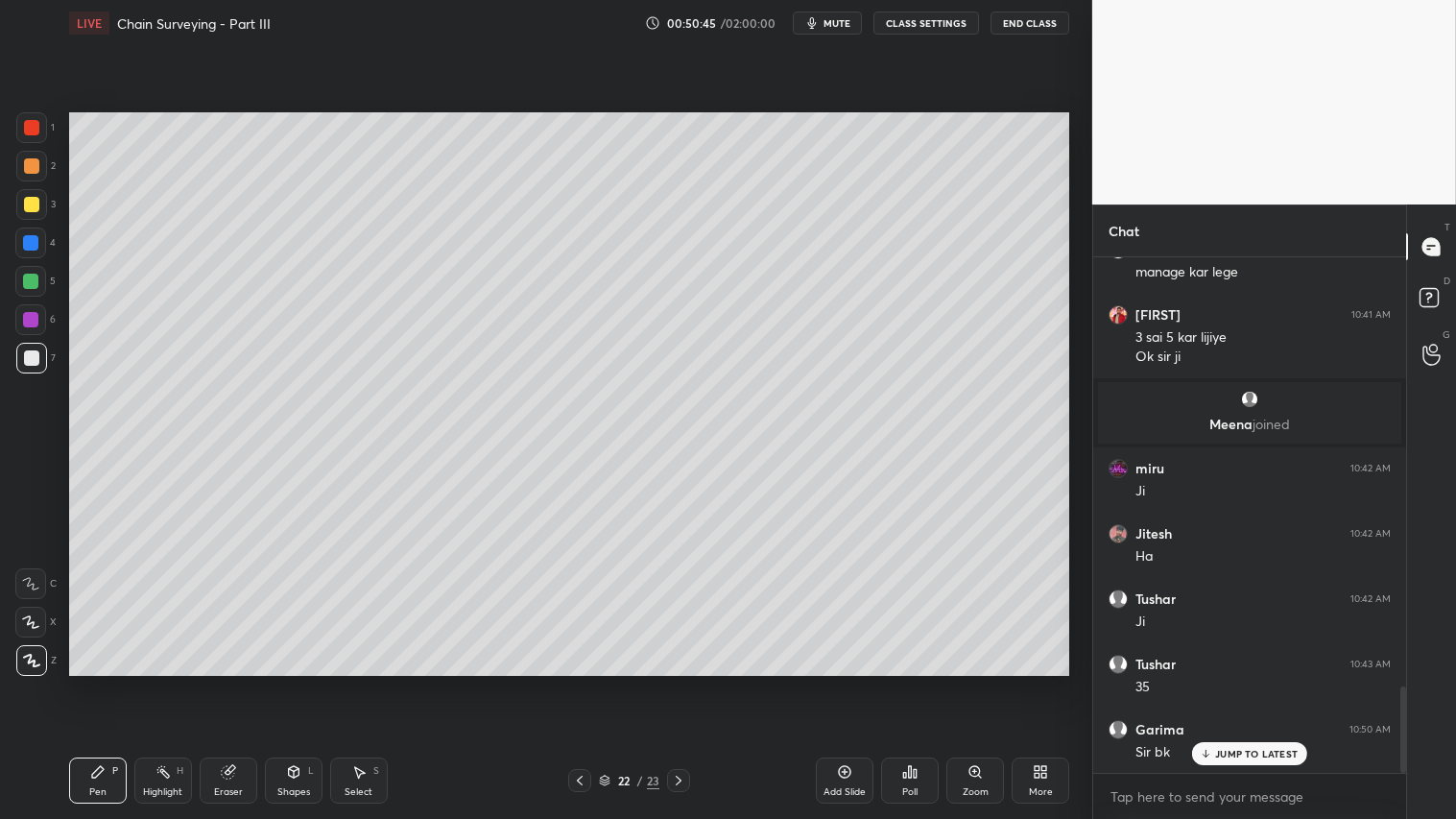 click 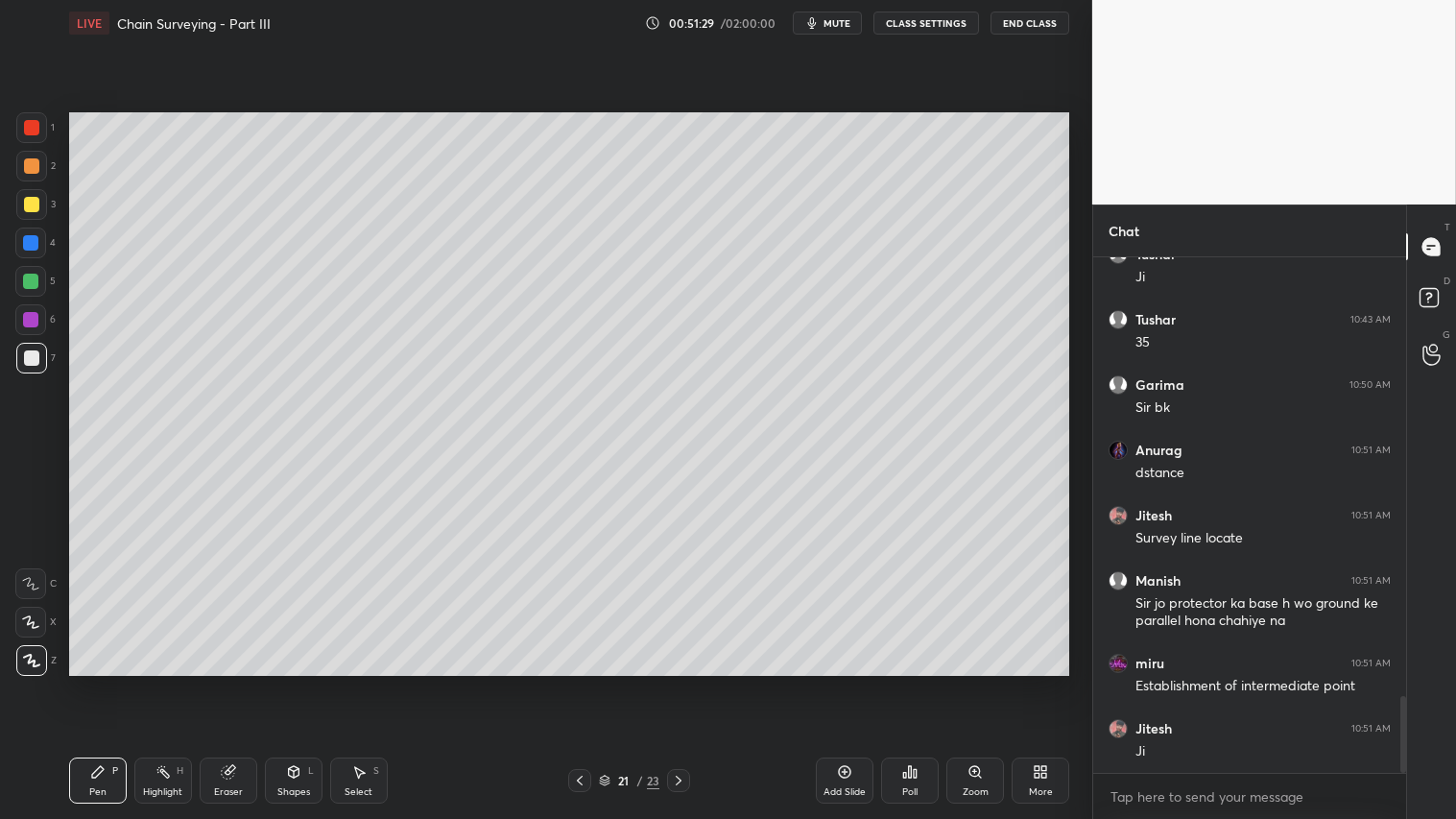 scroll, scrollTop: 2960, scrollLeft: 0, axis: vertical 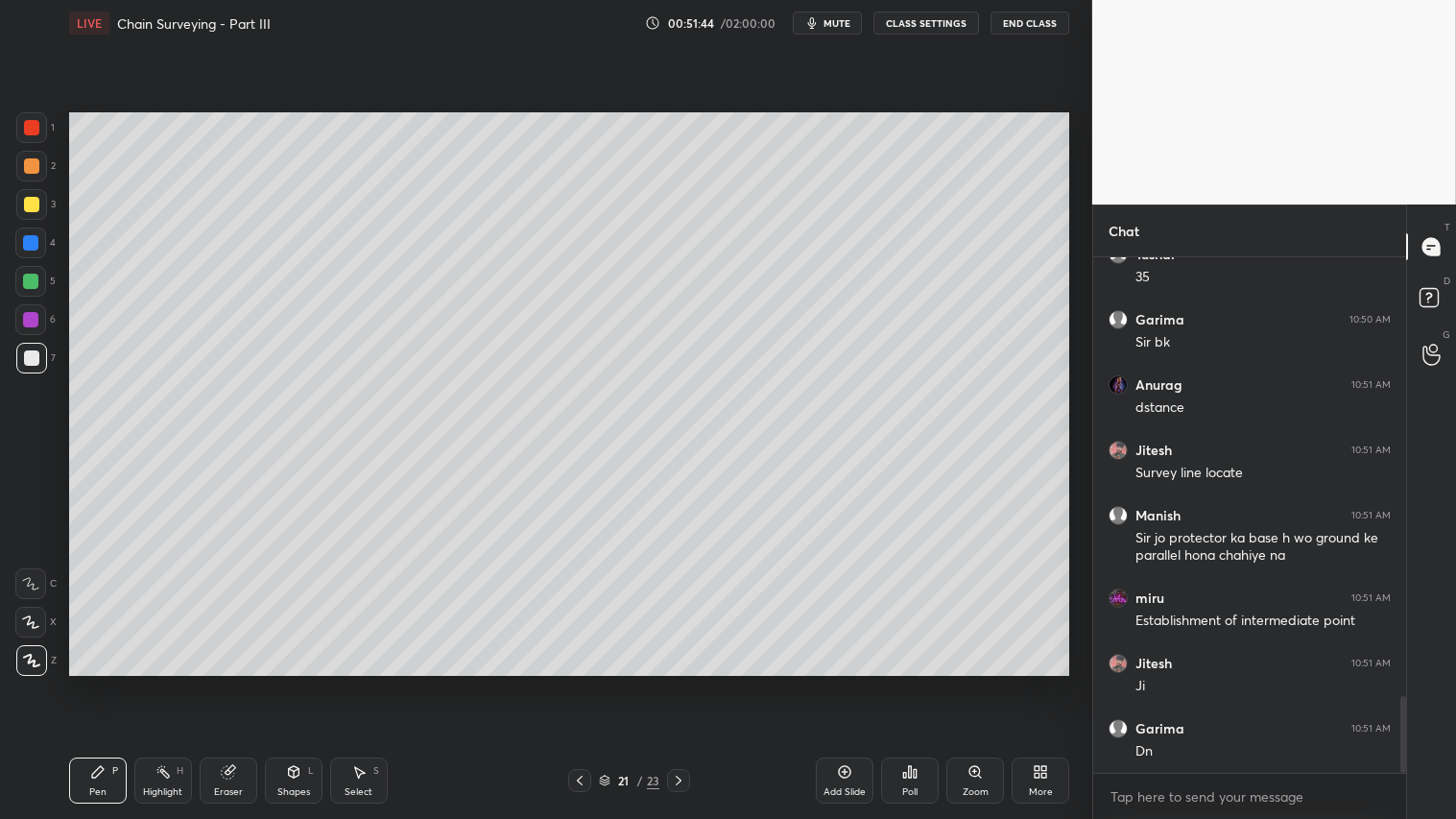 click at bounding box center [32, 166] 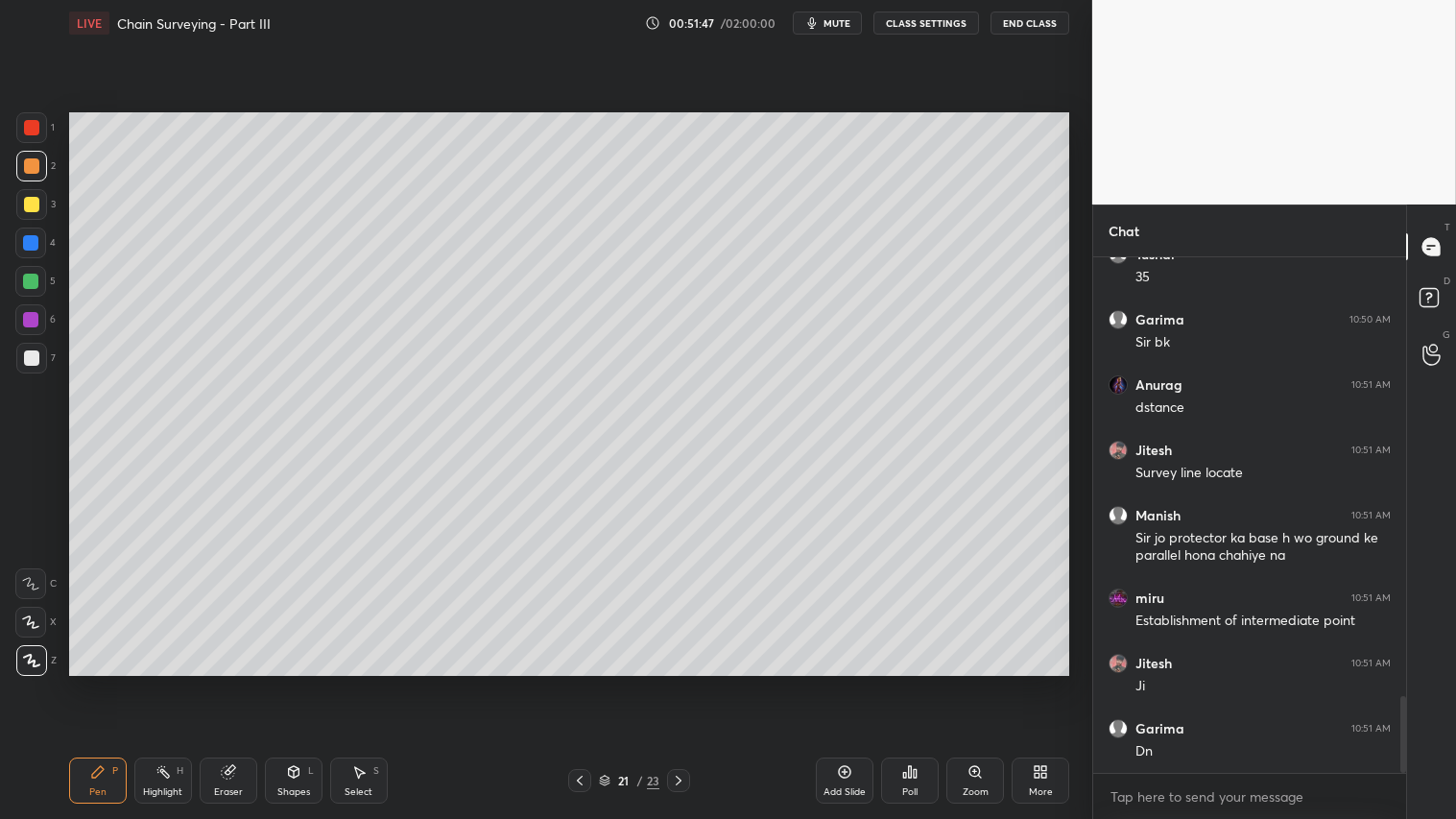 click 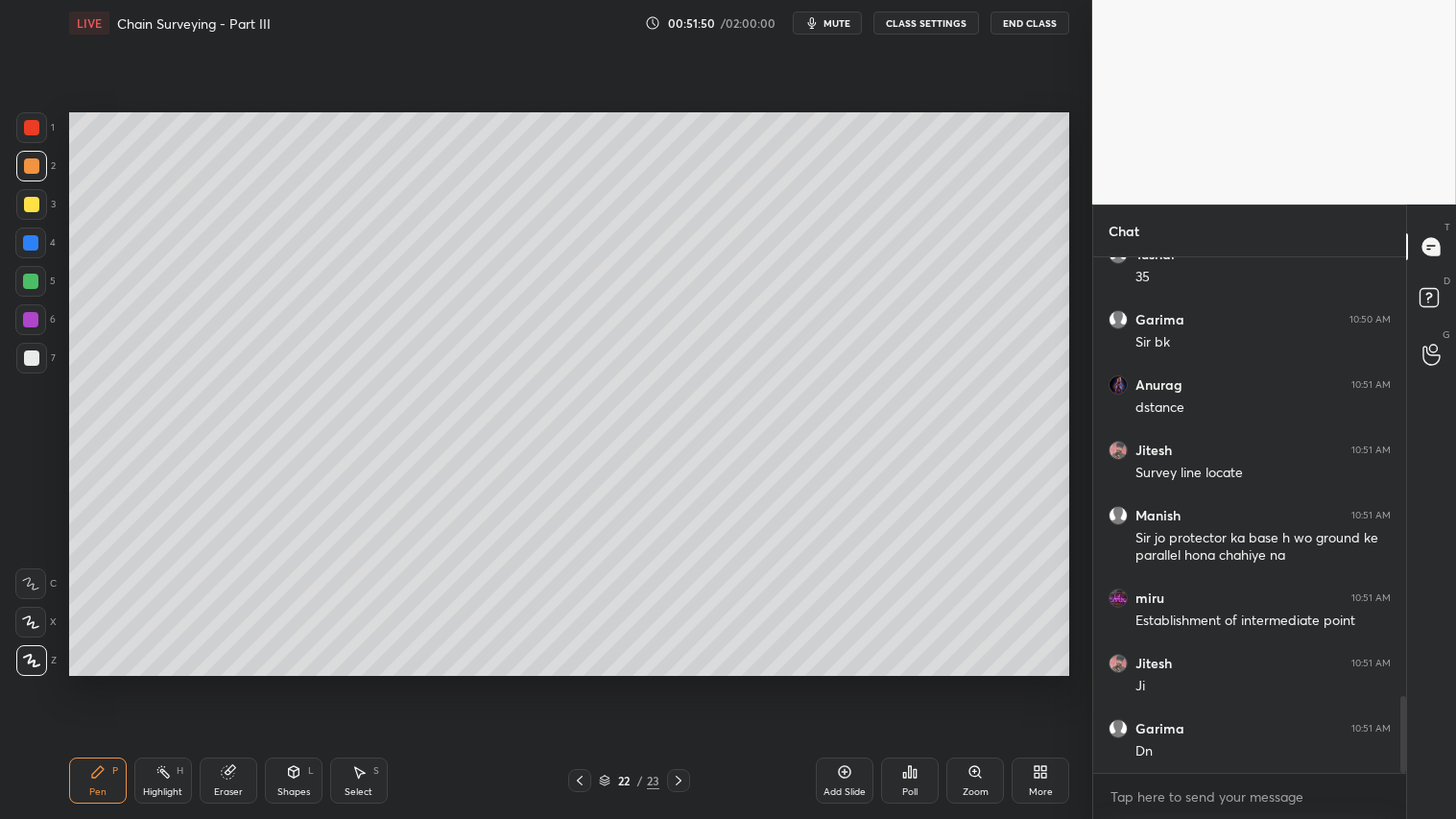 click at bounding box center (32, 166) 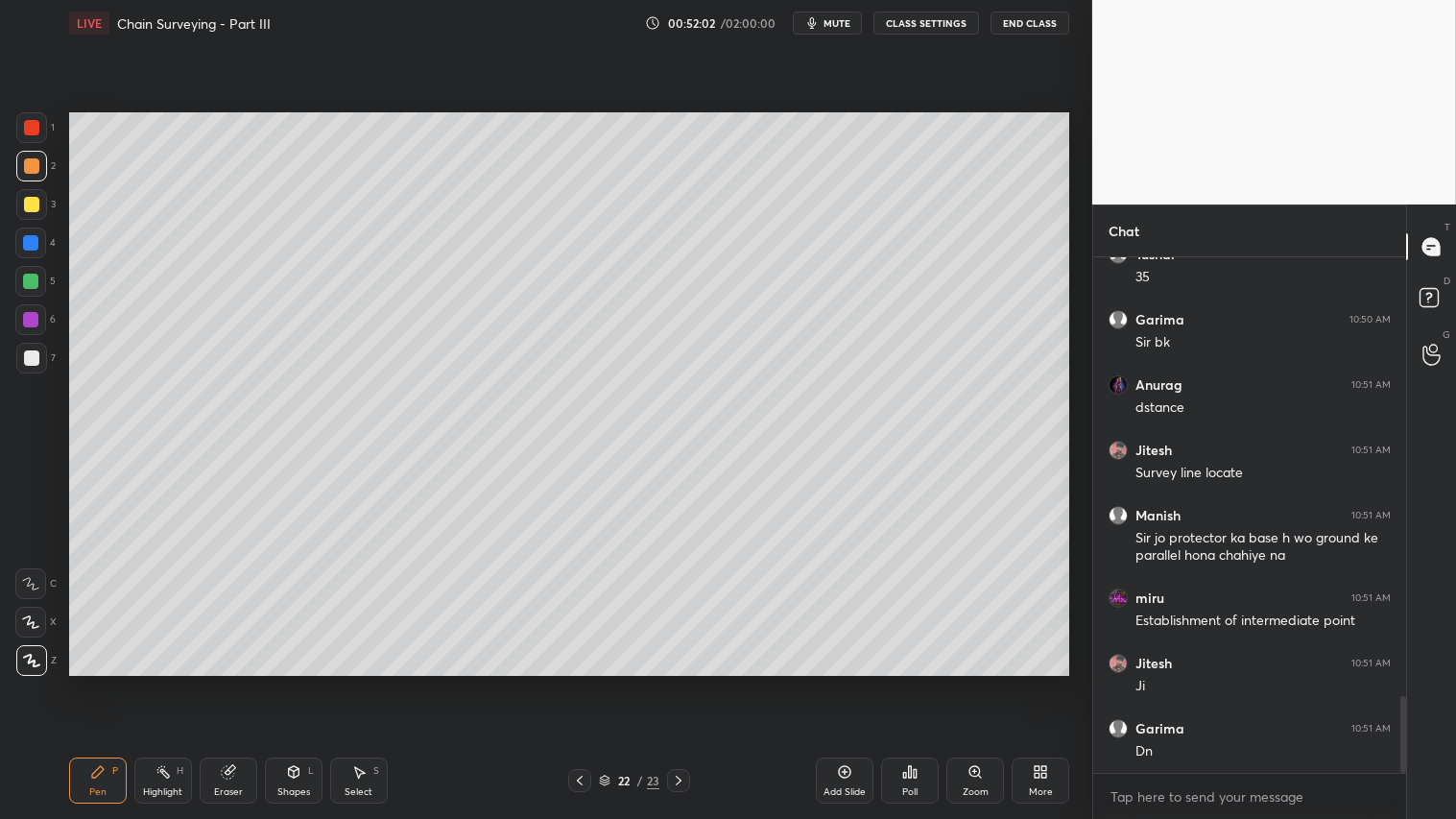 click 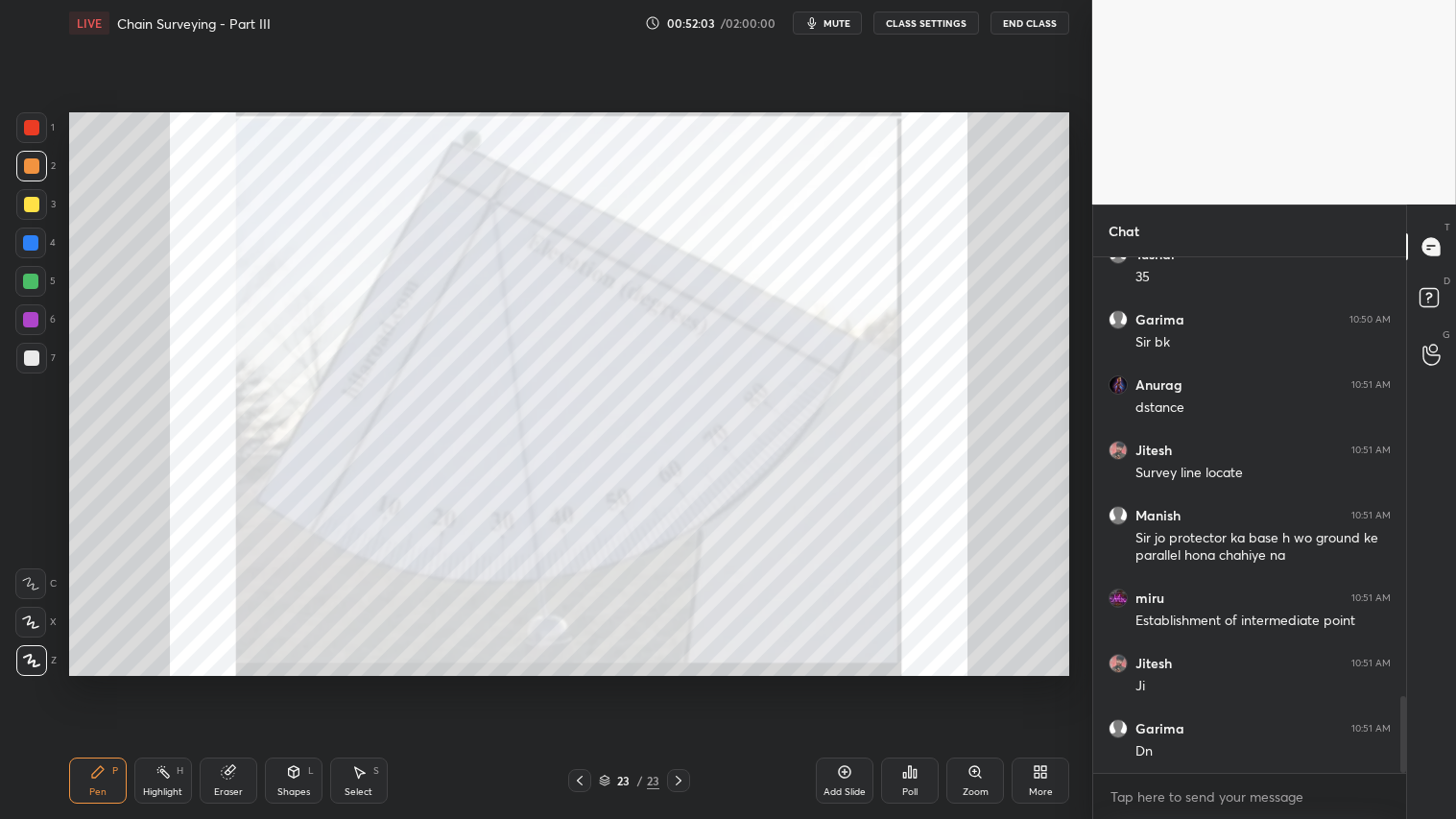click 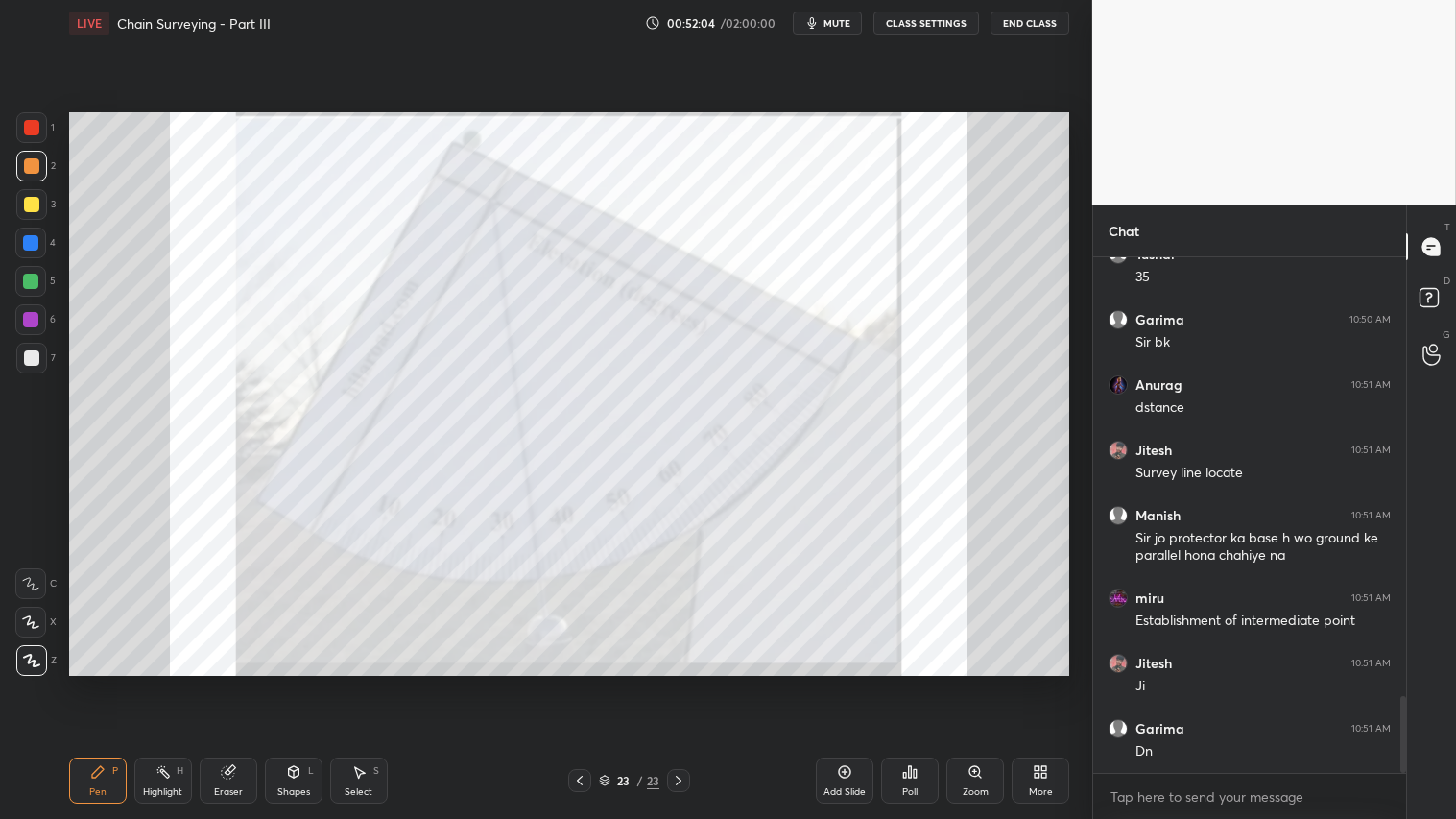 click 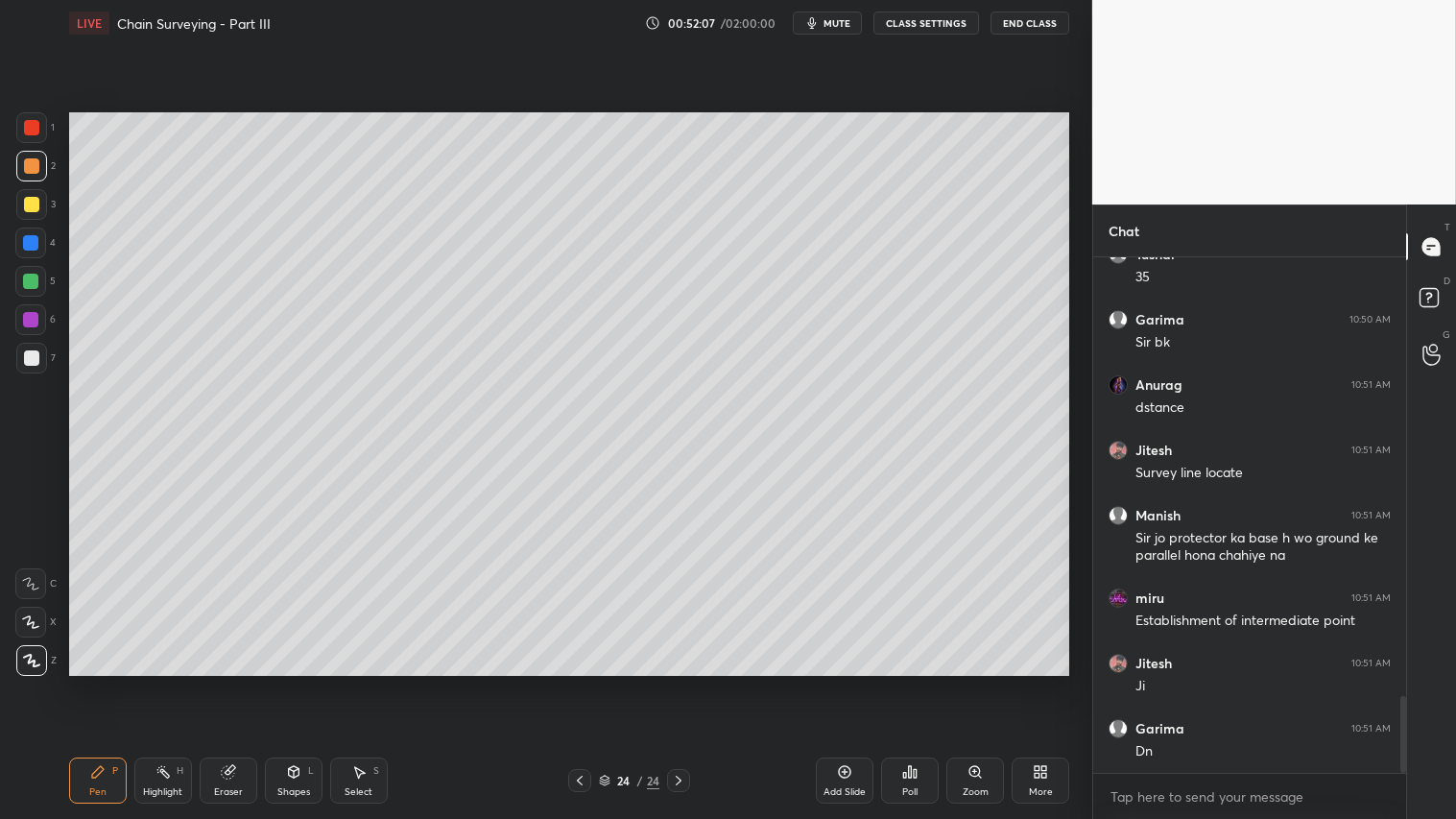 click at bounding box center [32, 205] 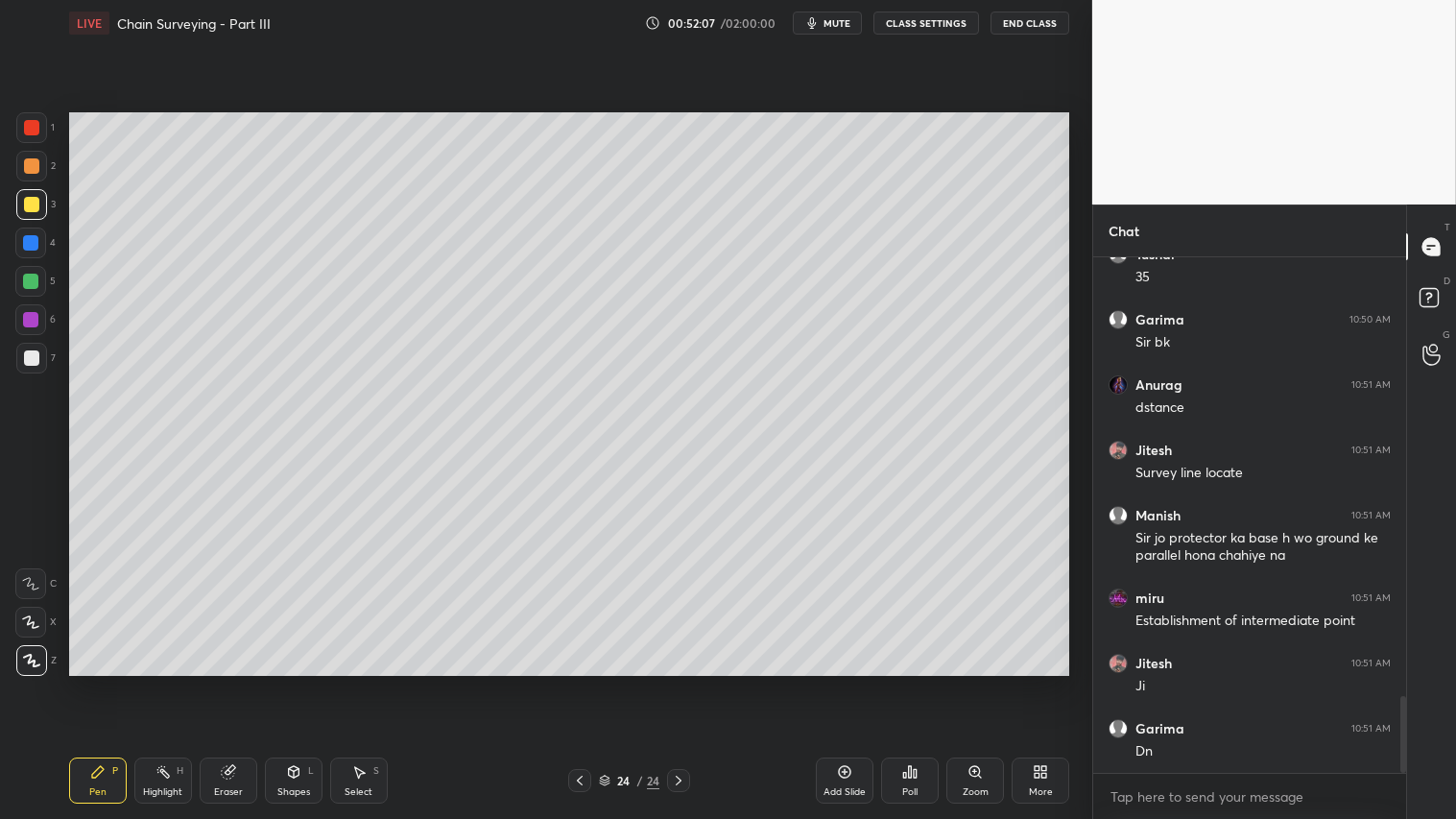 click at bounding box center [32, 205] 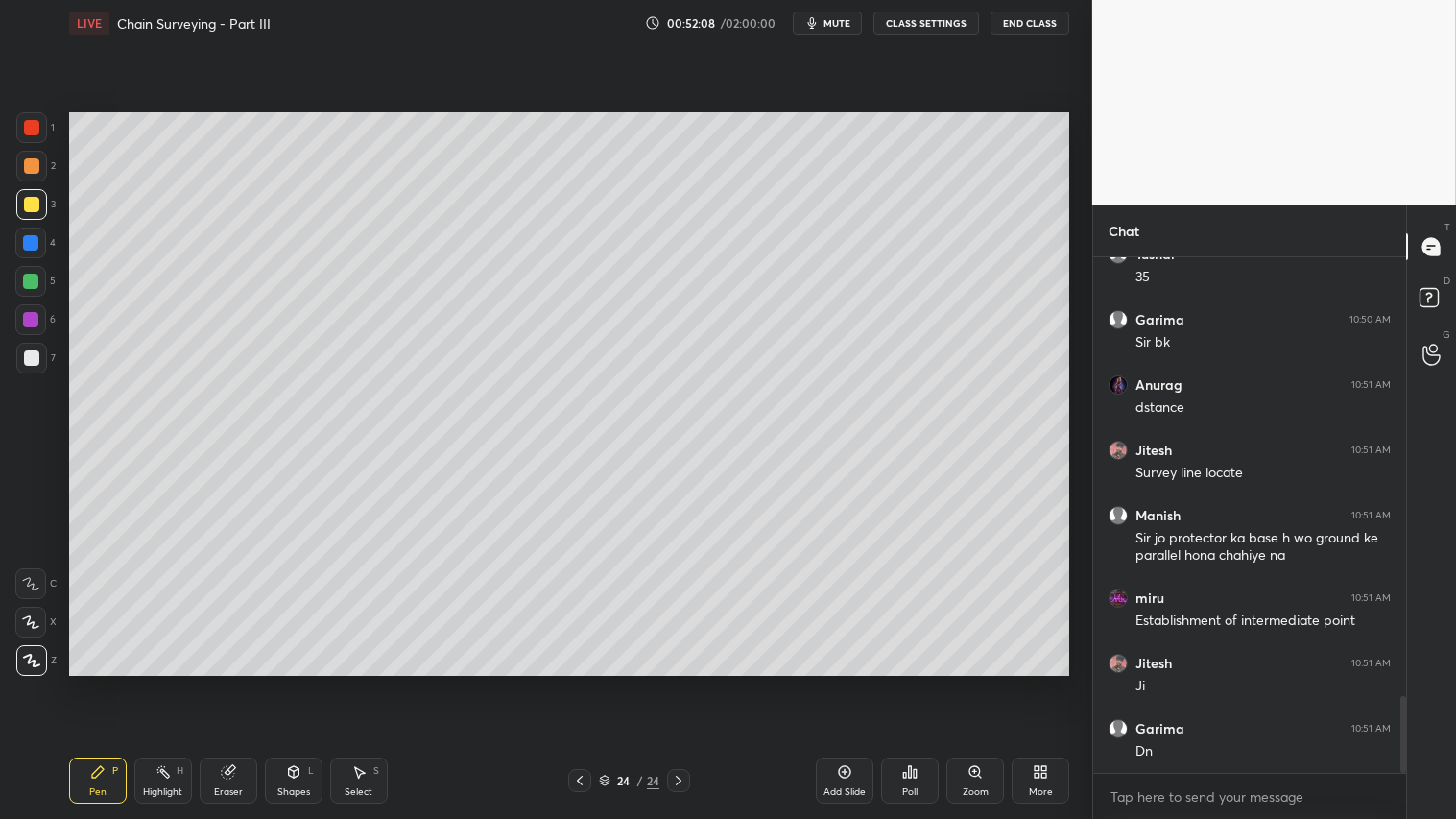 click at bounding box center (32, 358) 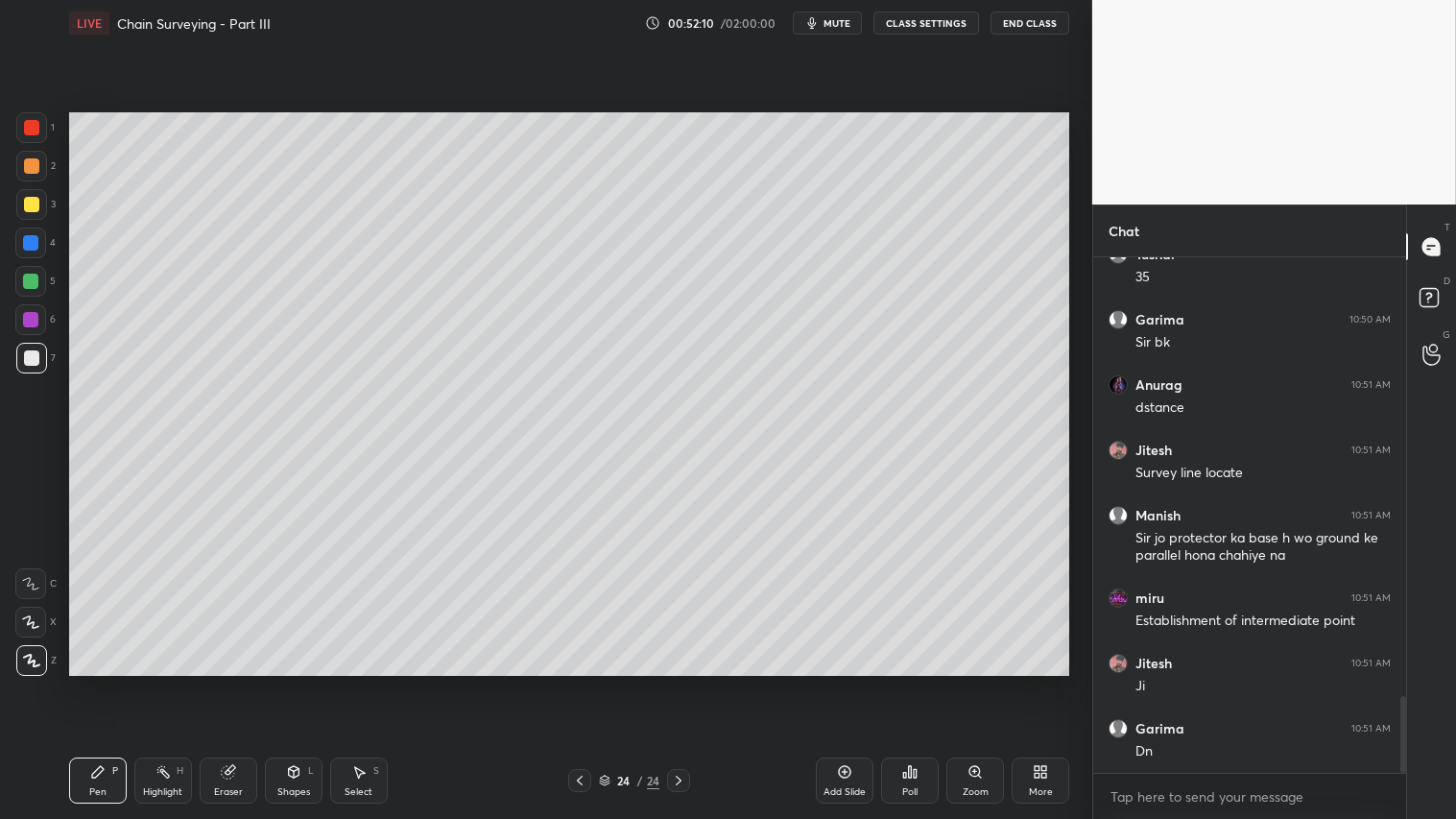 click at bounding box center [32, 205] 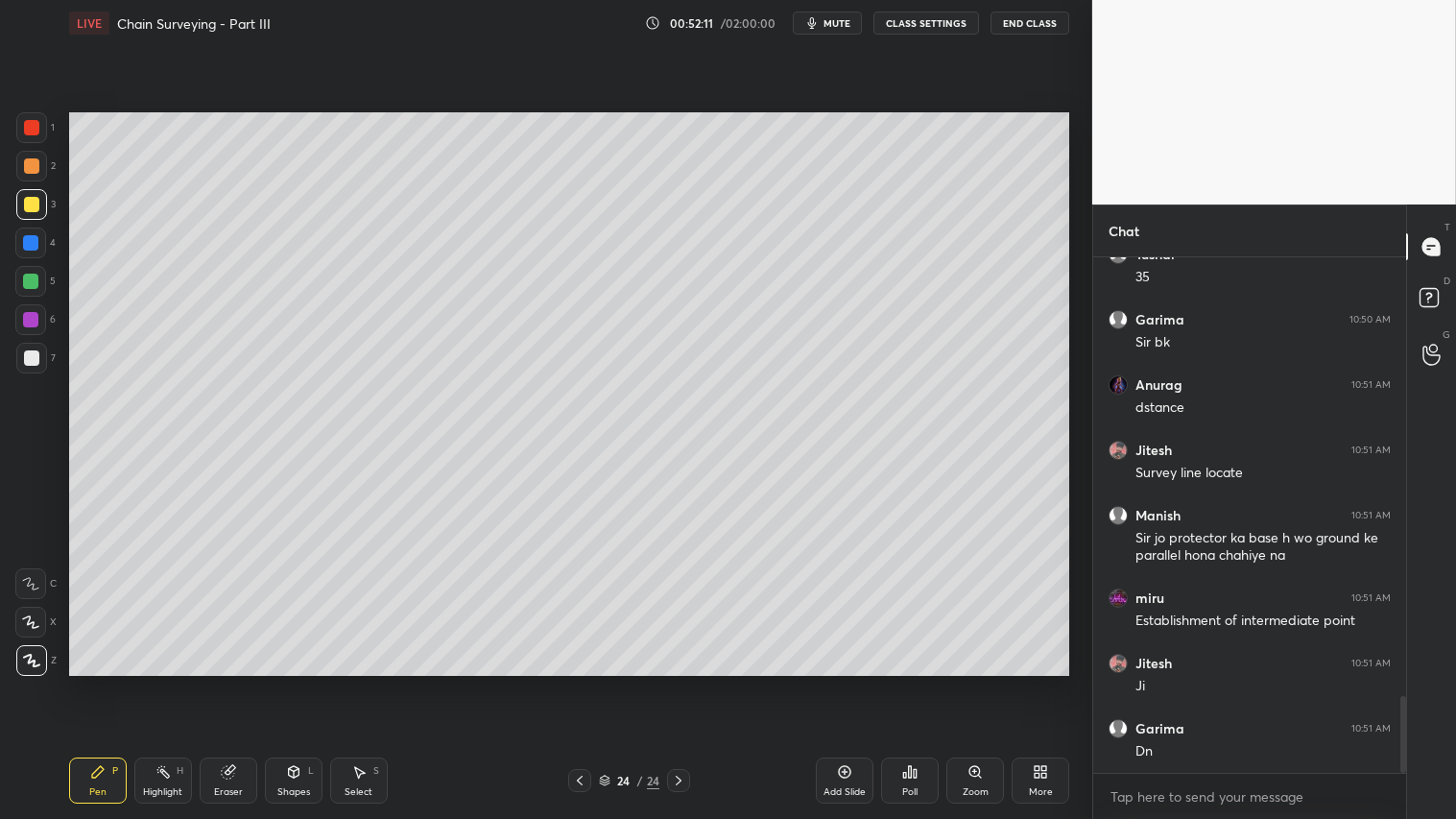 drag, startPoint x: 30, startPoint y: 359, endPoint x: 30, endPoint y: 372, distance: 13 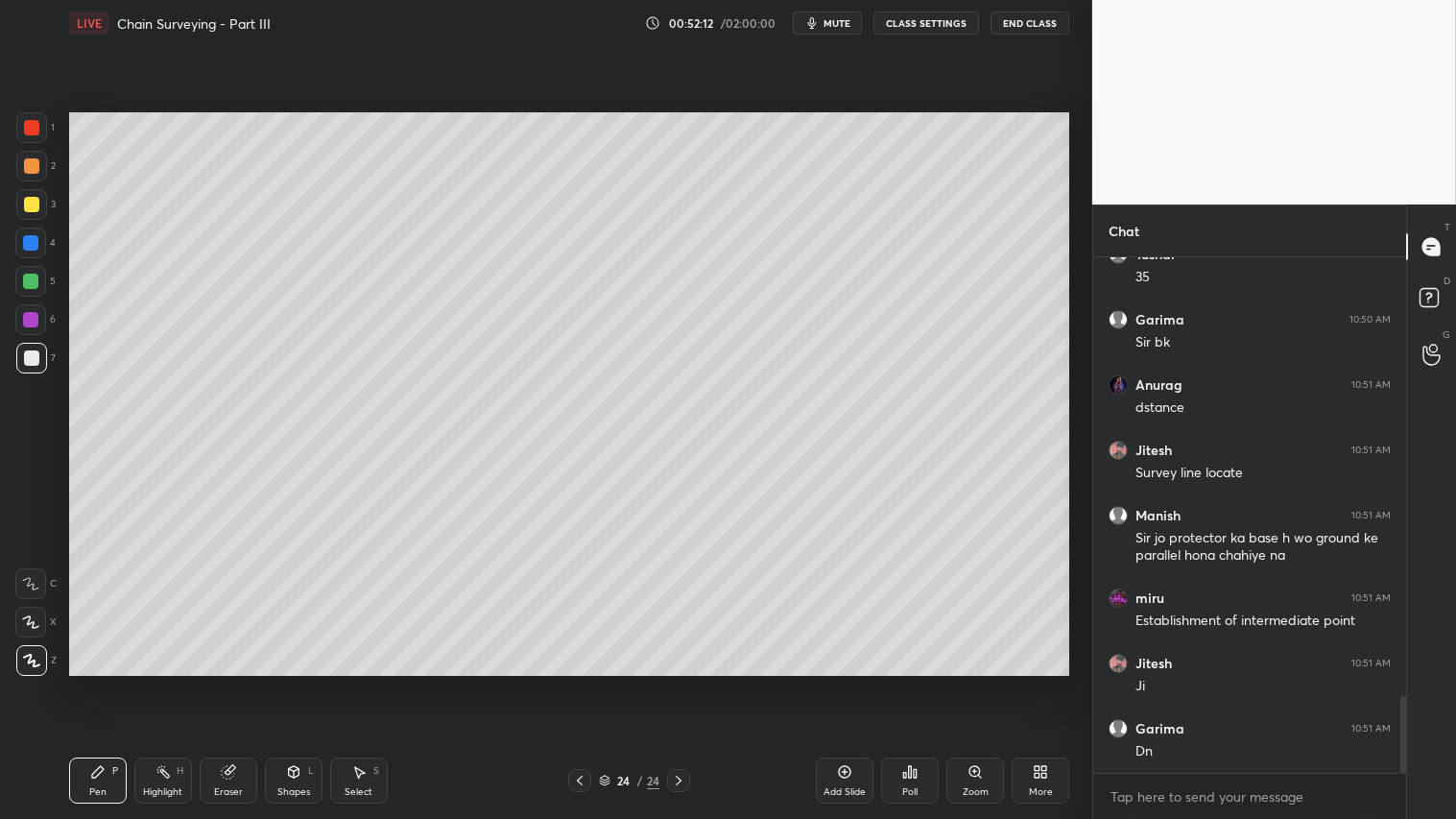click on "Pen P Highlight H Eraser Shapes L Select S 24 / 24 Add Slide Poll Zoom More" at bounding box center [569, 781] 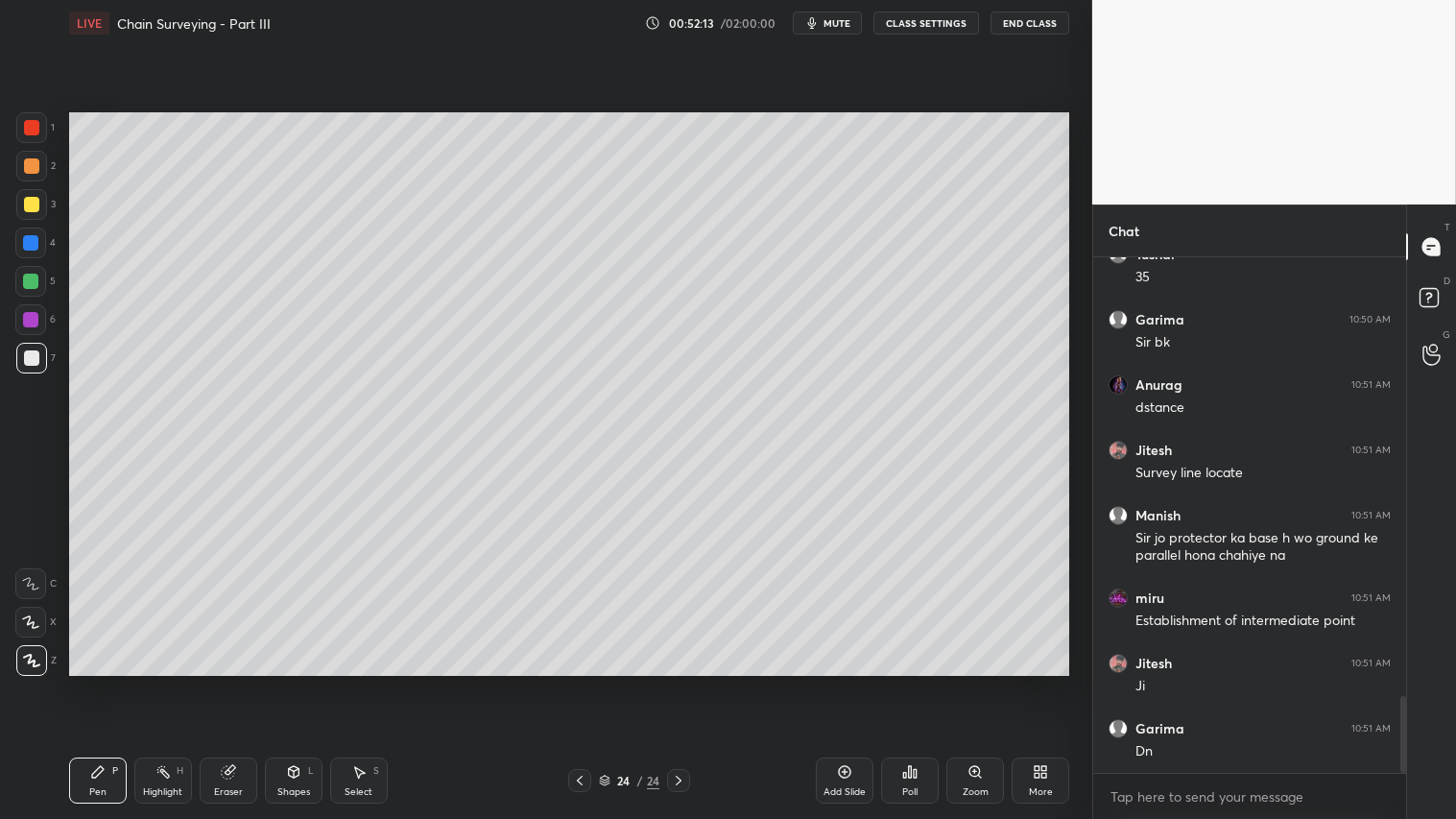 drag, startPoint x: 31, startPoint y: 205, endPoint x: 54, endPoint y: 180, distance: 33.970576 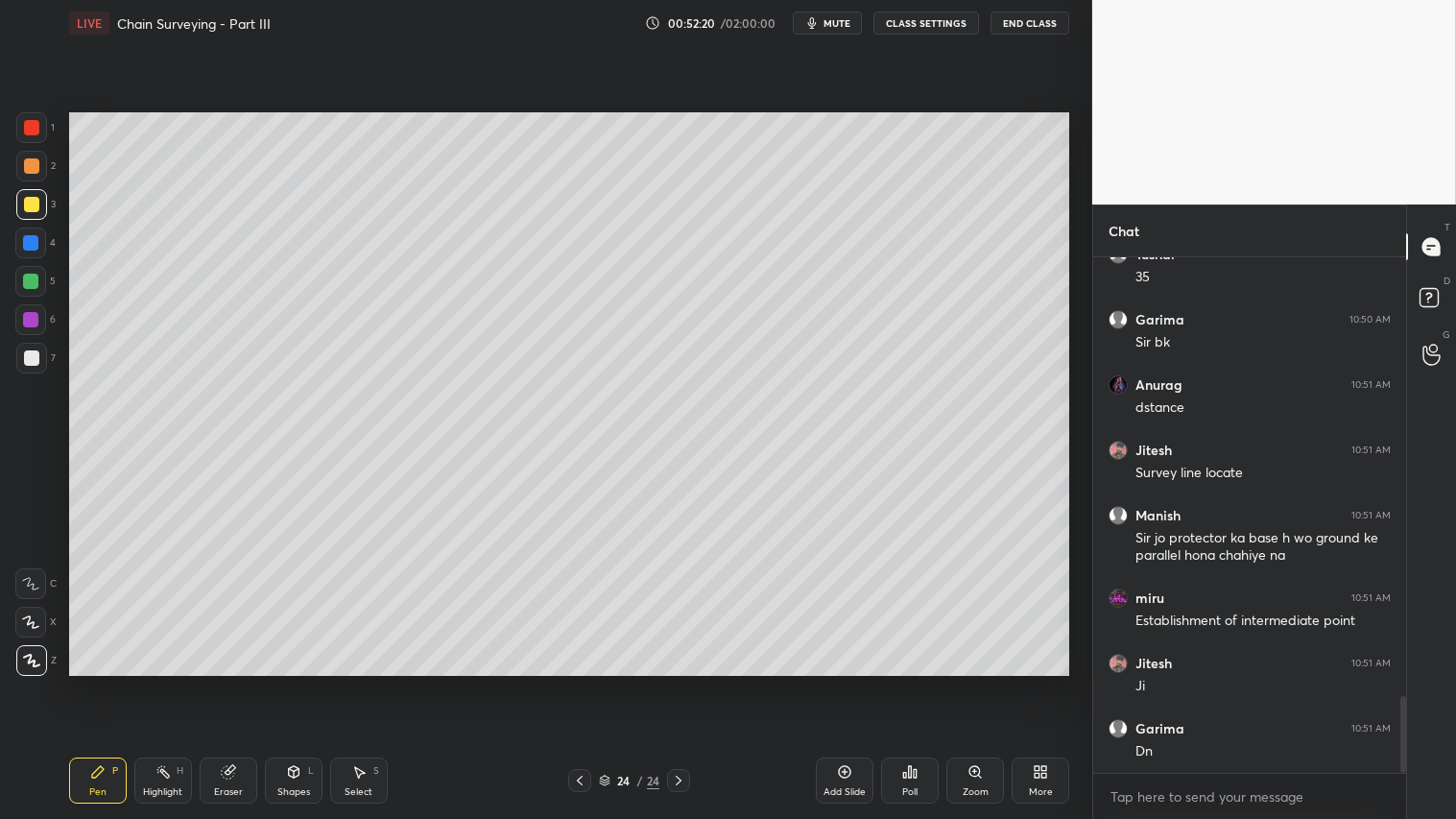 click on "Shapes L" at bounding box center [294, 781] 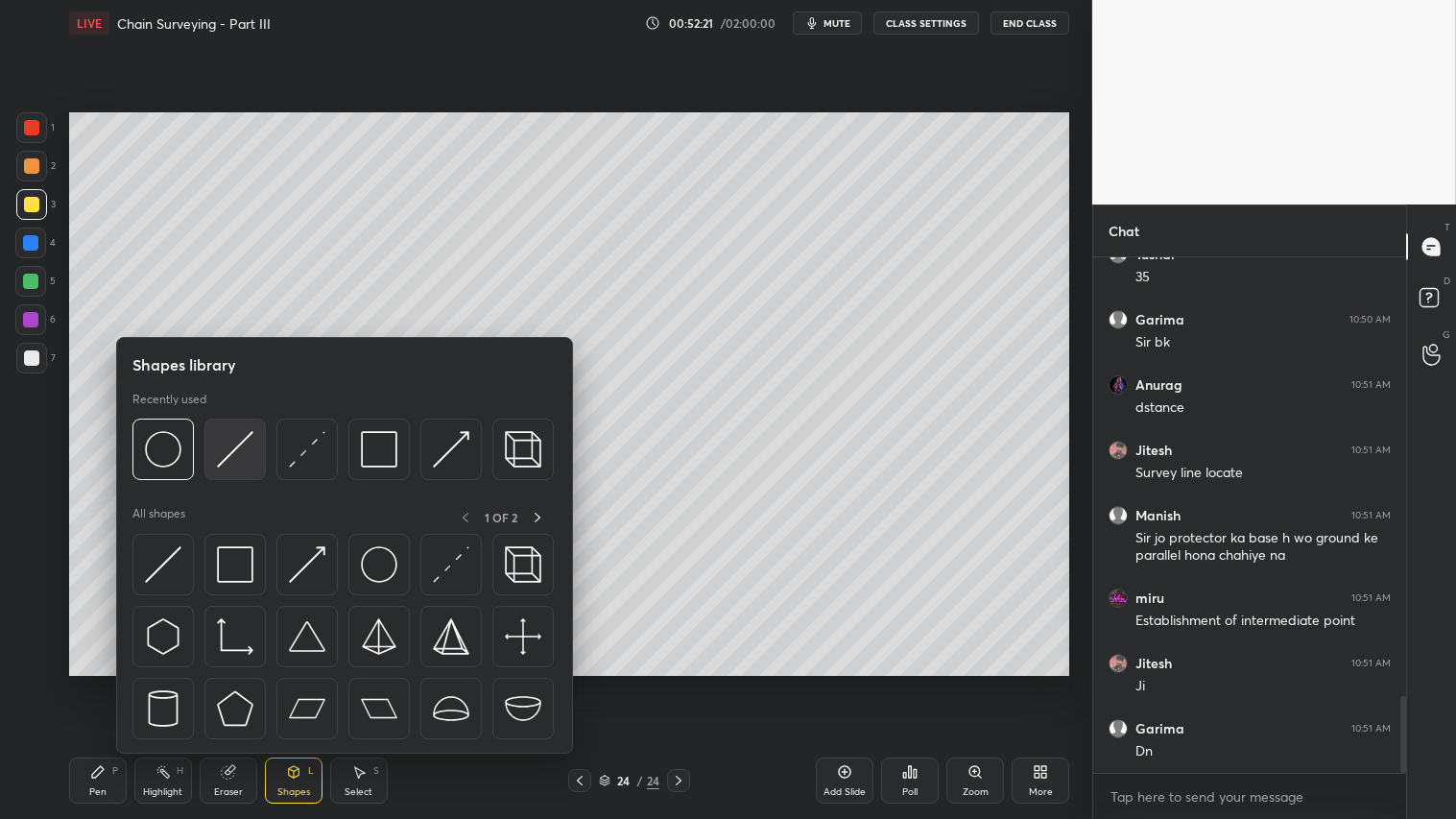 click at bounding box center [235, 449] 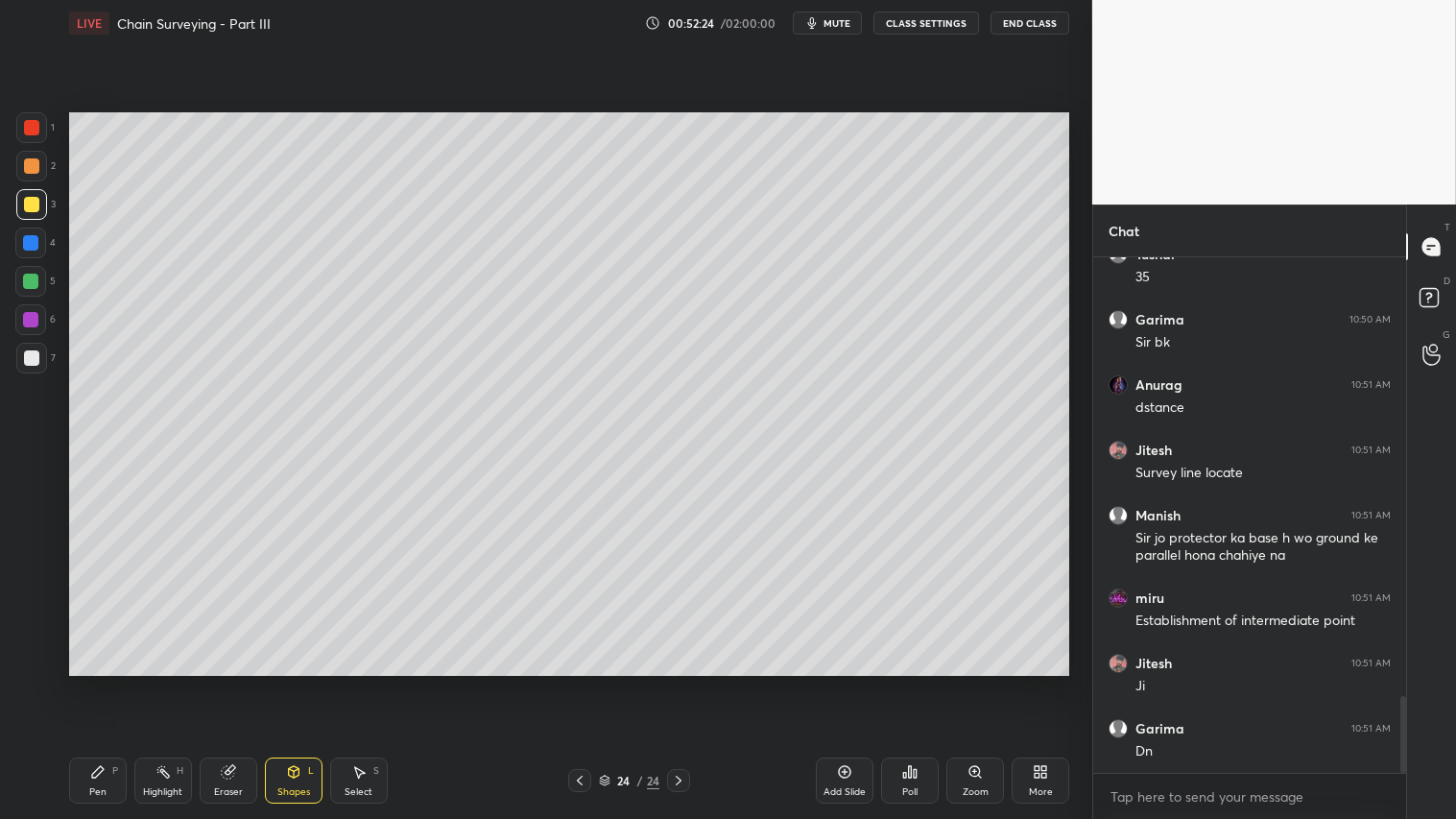 click on "Pen" at bounding box center (98, 792) 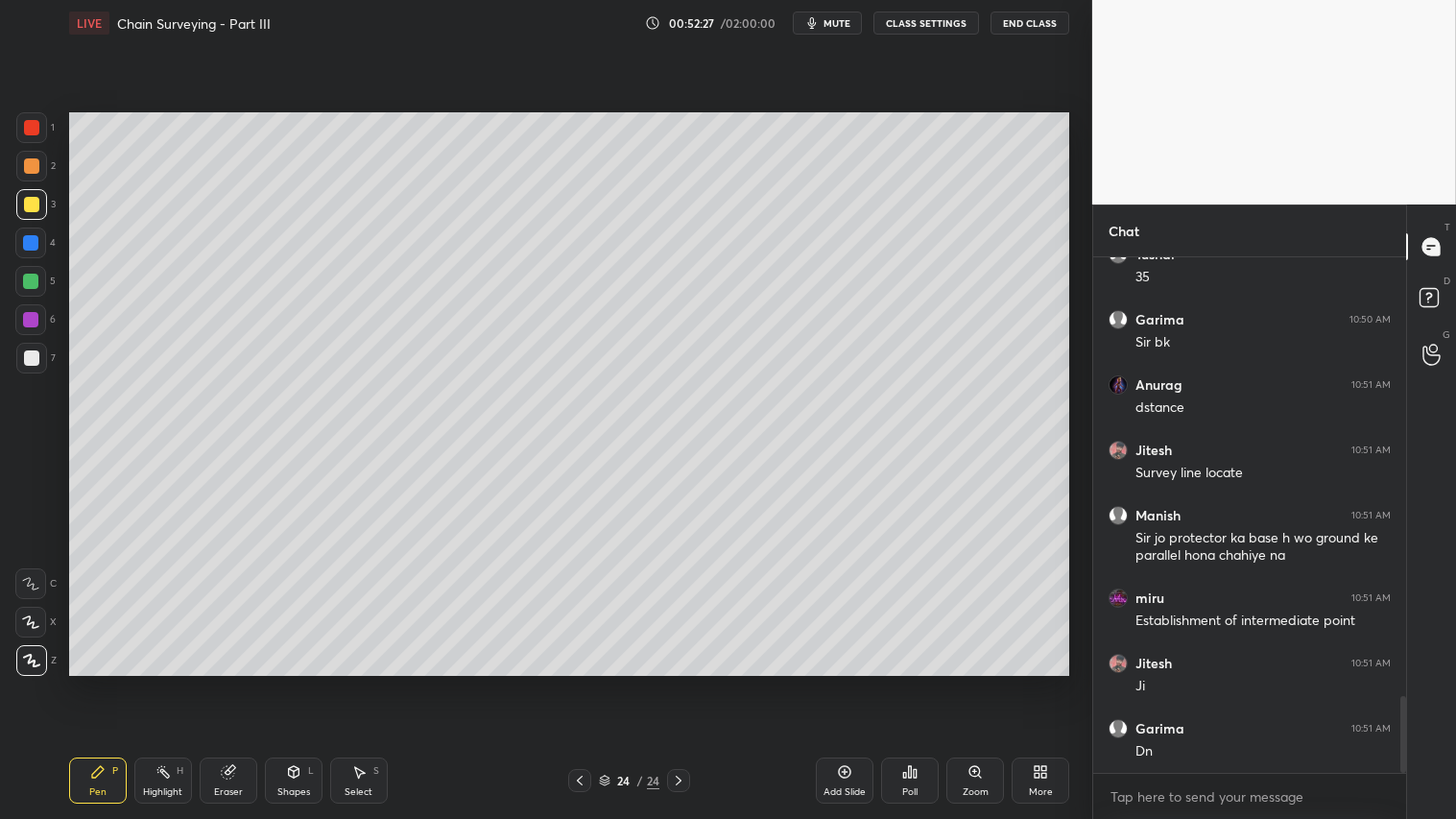 click on "Shapes" at bounding box center (294, 792) 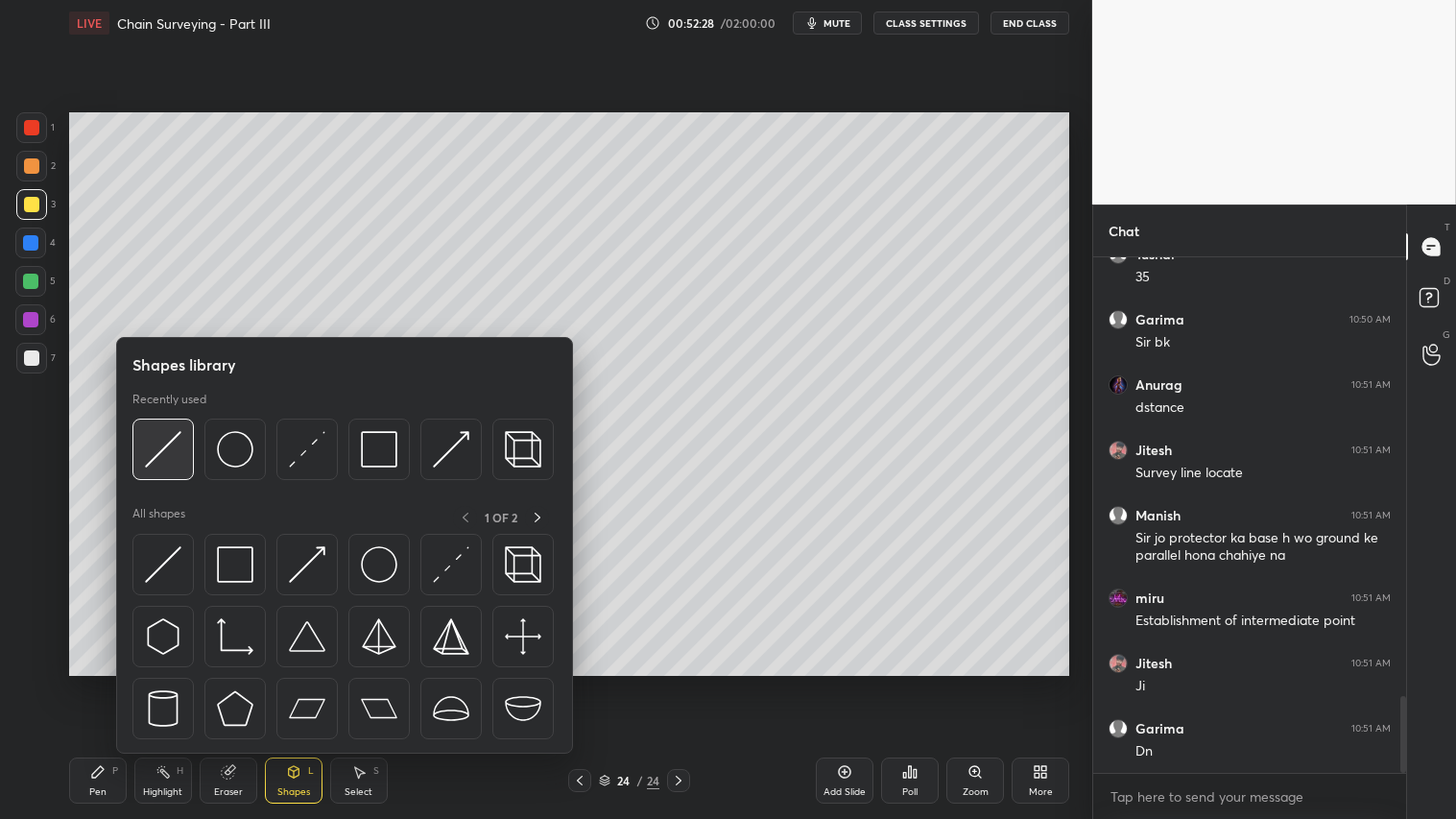 click at bounding box center [163, 449] 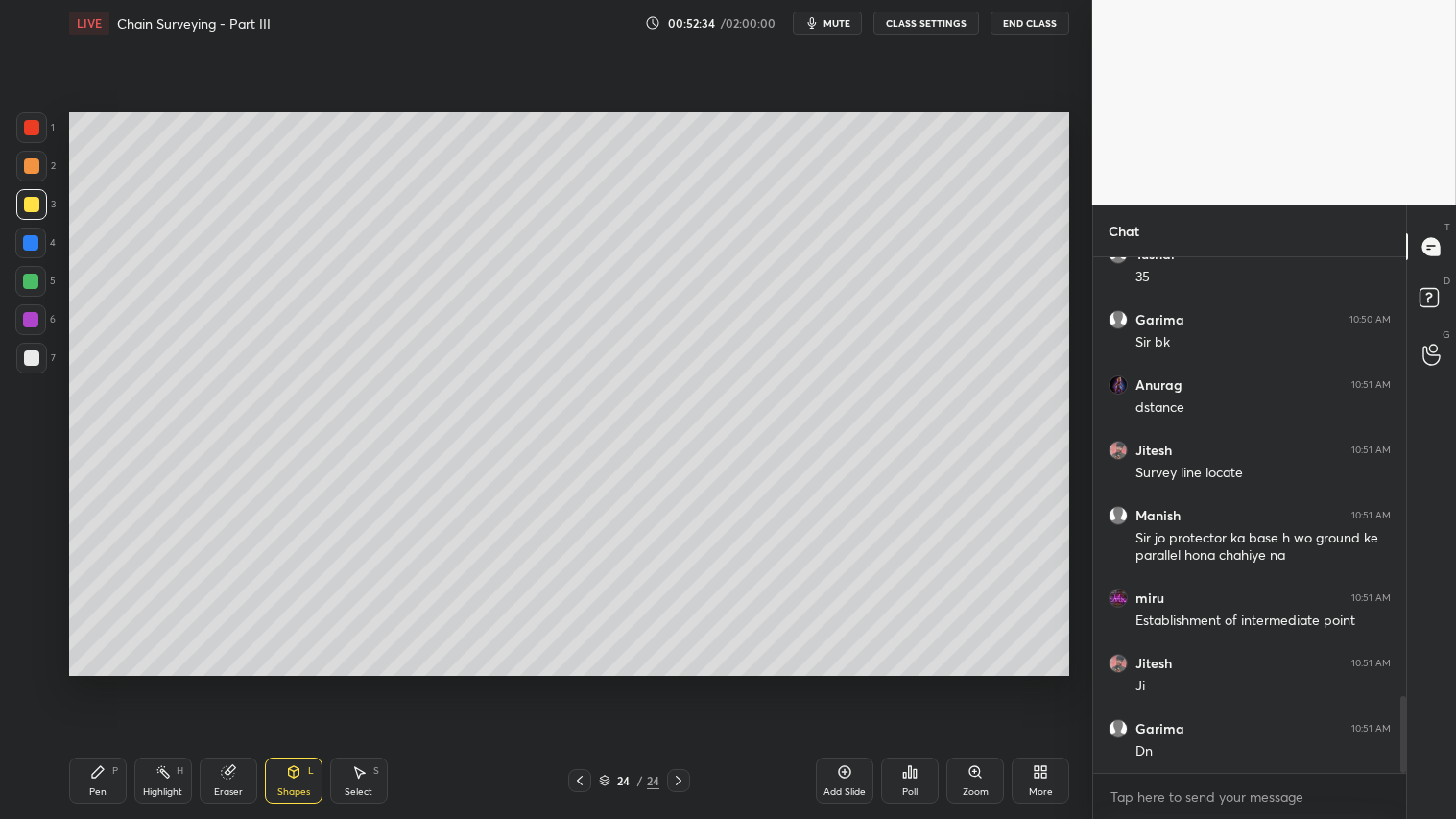 click on "Add Slide" at bounding box center [845, 781] 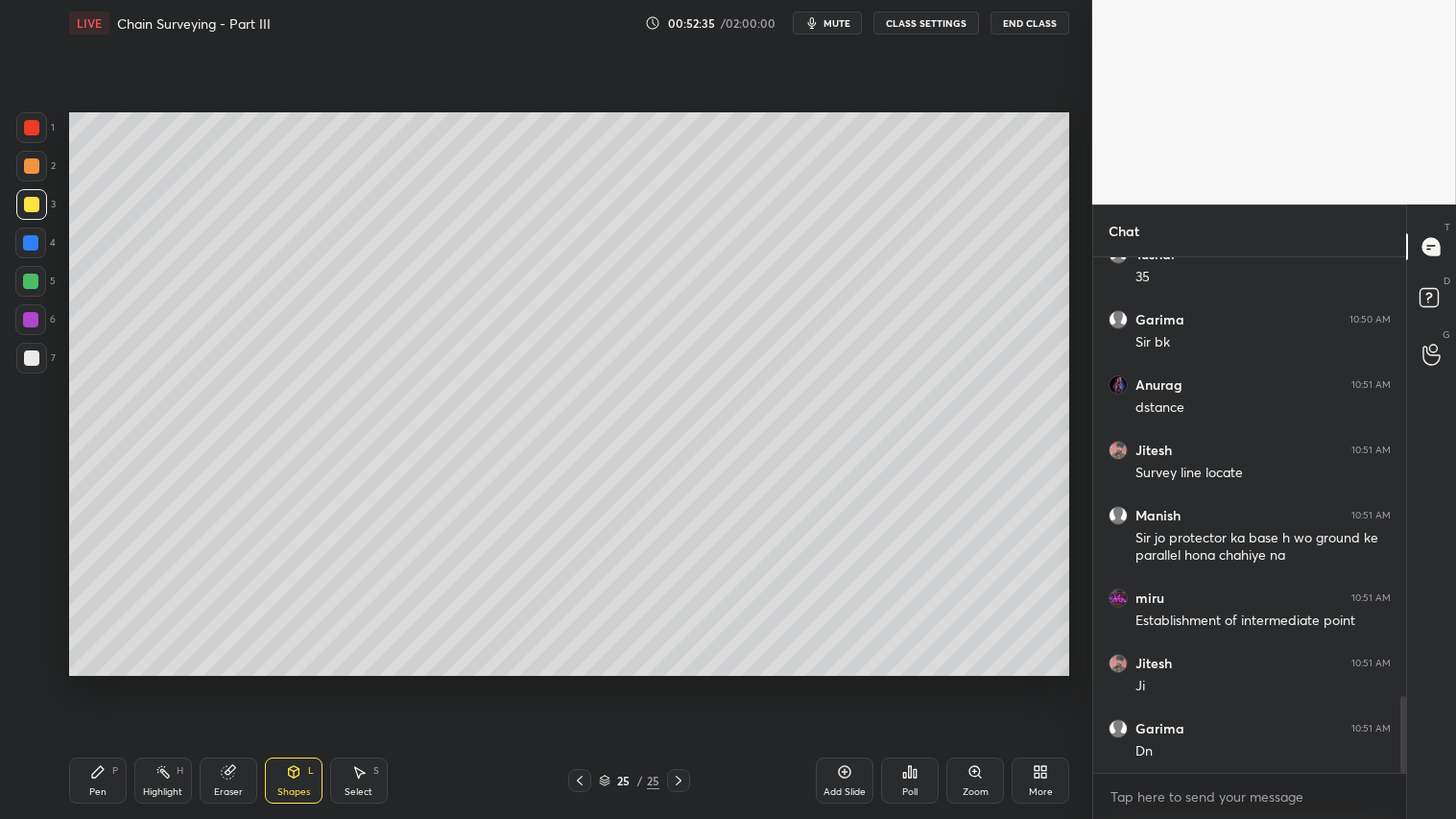 click on "Shapes" at bounding box center [294, 792] 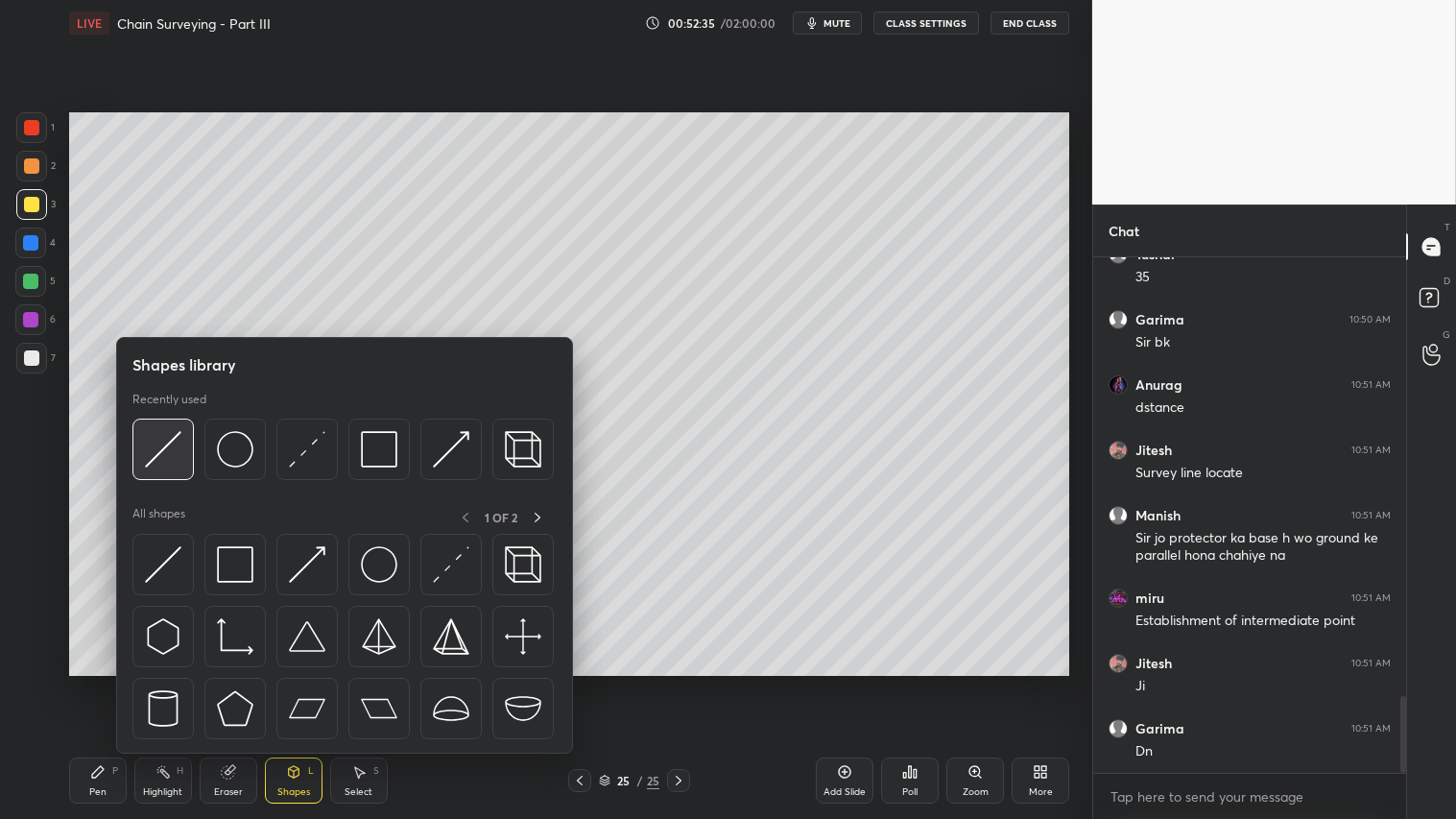 click at bounding box center (163, 449) 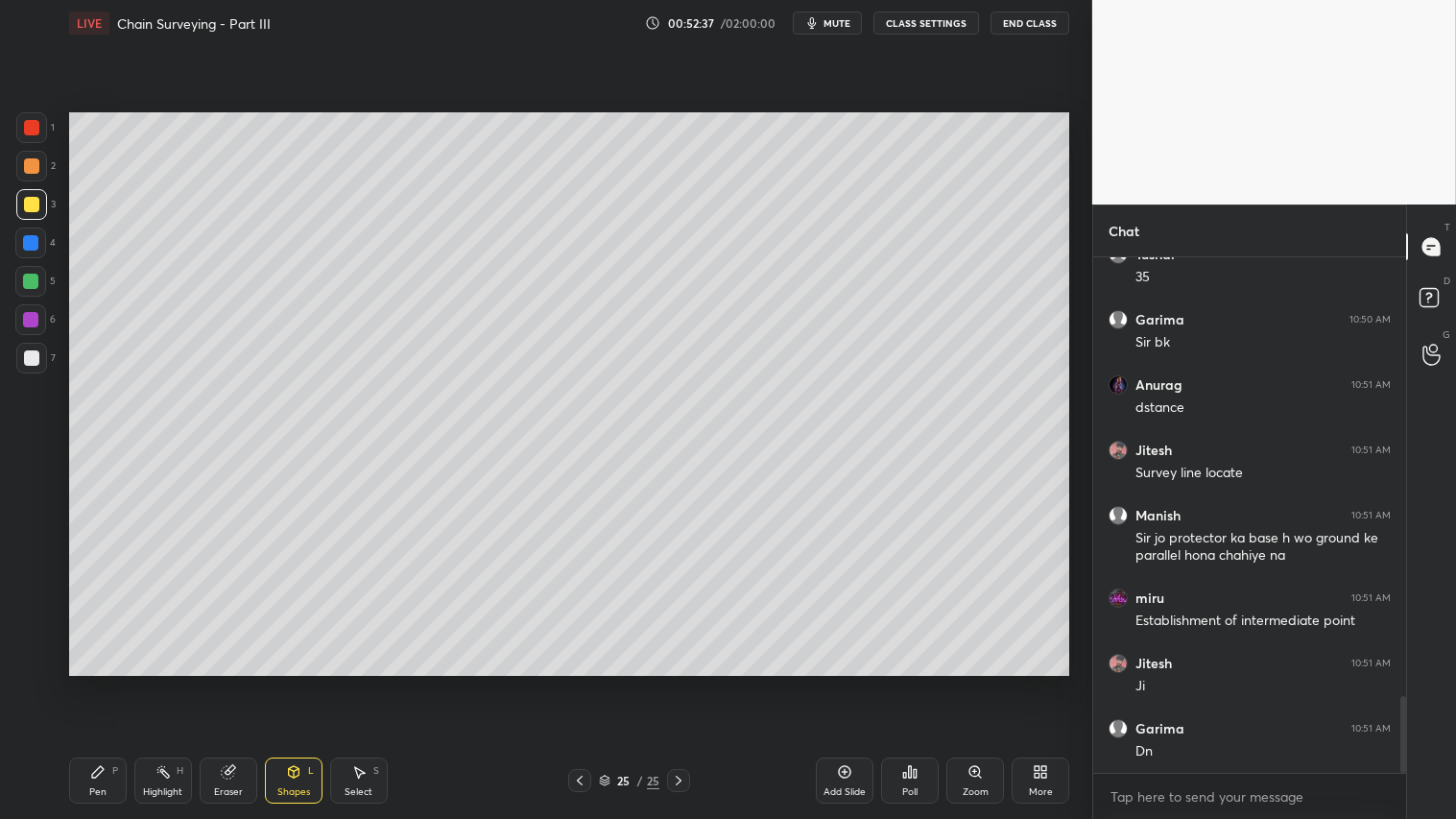 drag, startPoint x: 26, startPoint y: 159, endPoint x: 44, endPoint y: 179, distance: 26.90725 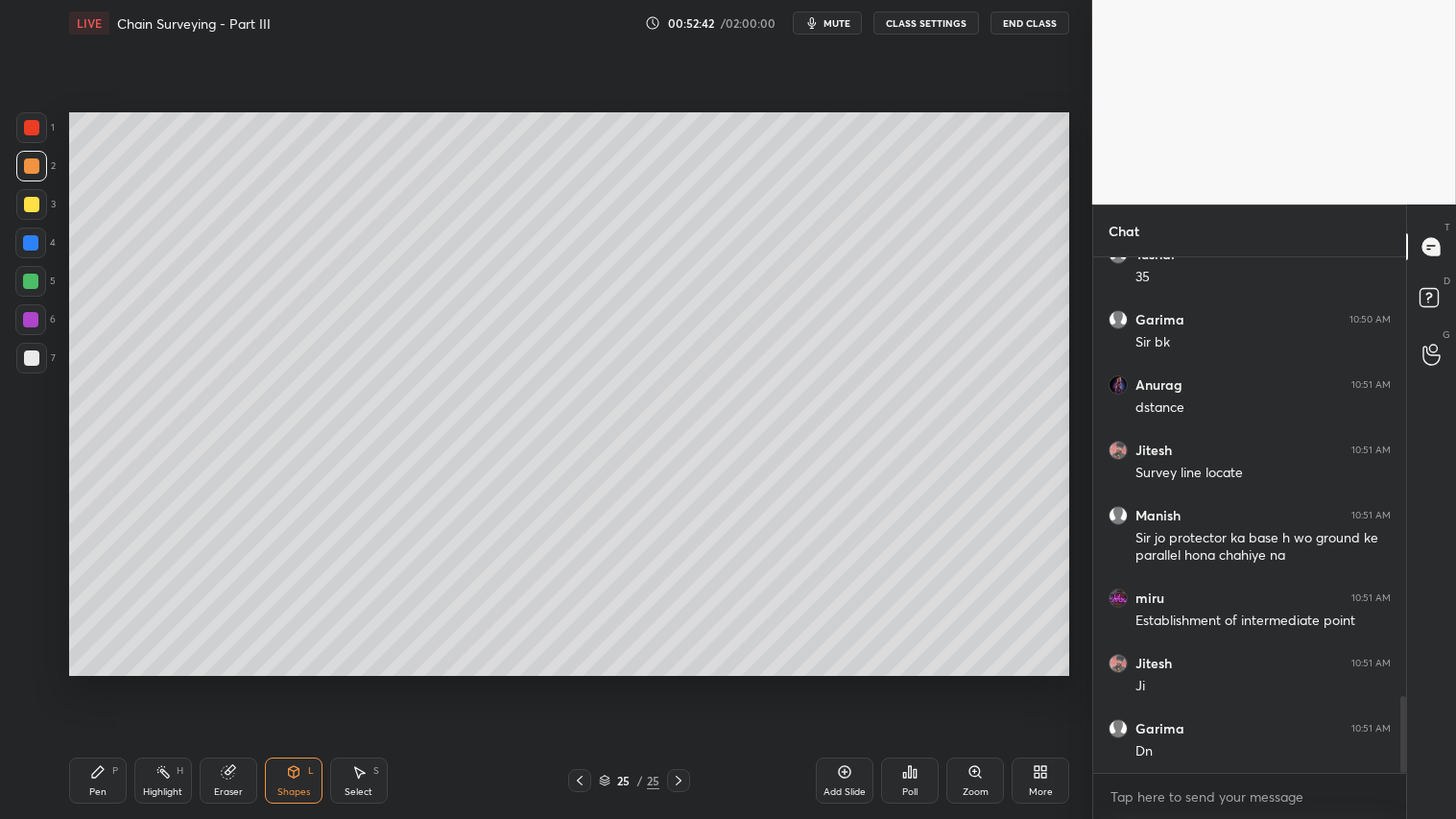 click on "Eraser" at bounding box center (228, 792) 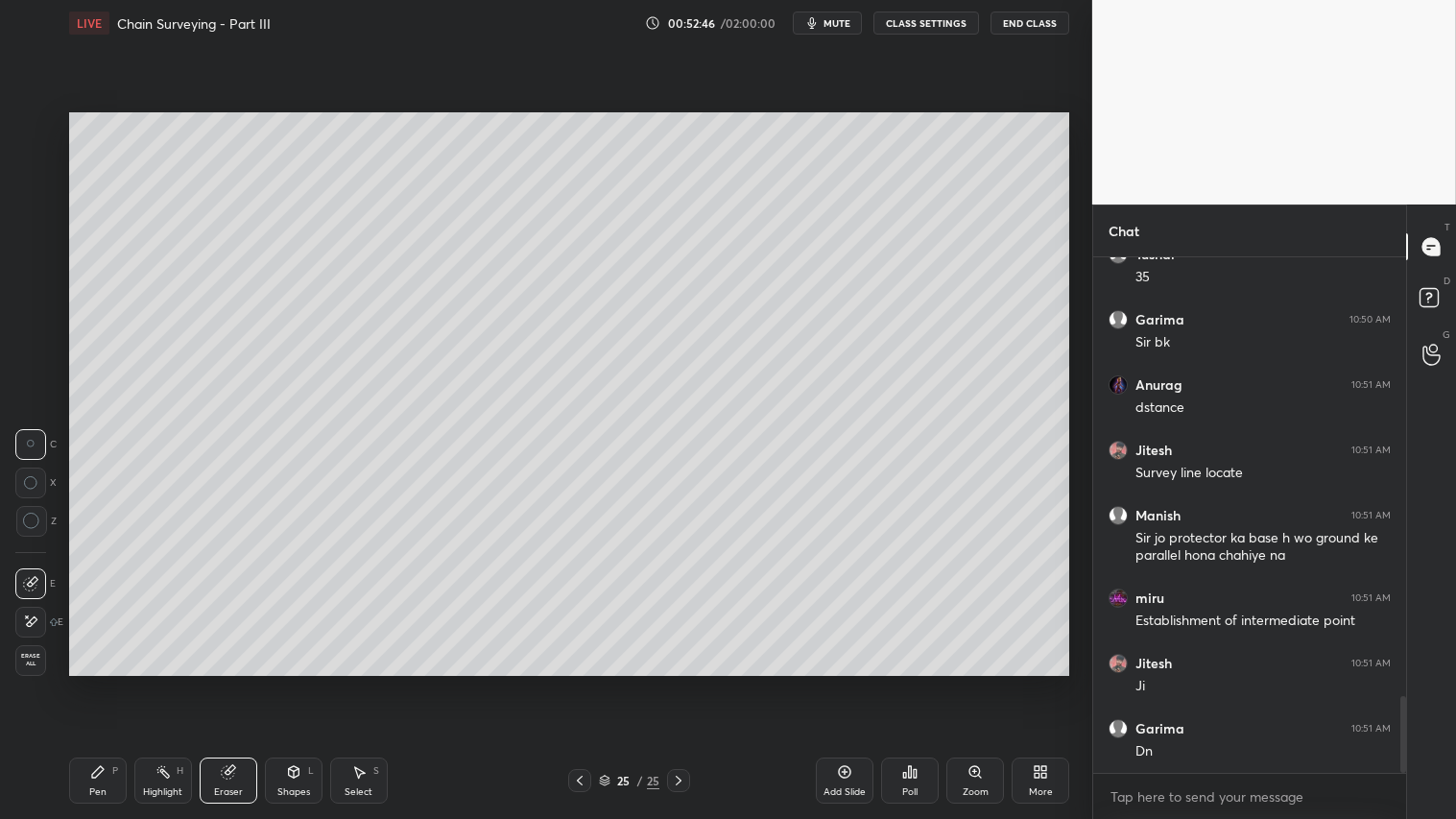 click on "Shapes L" at bounding box center (294, 781) 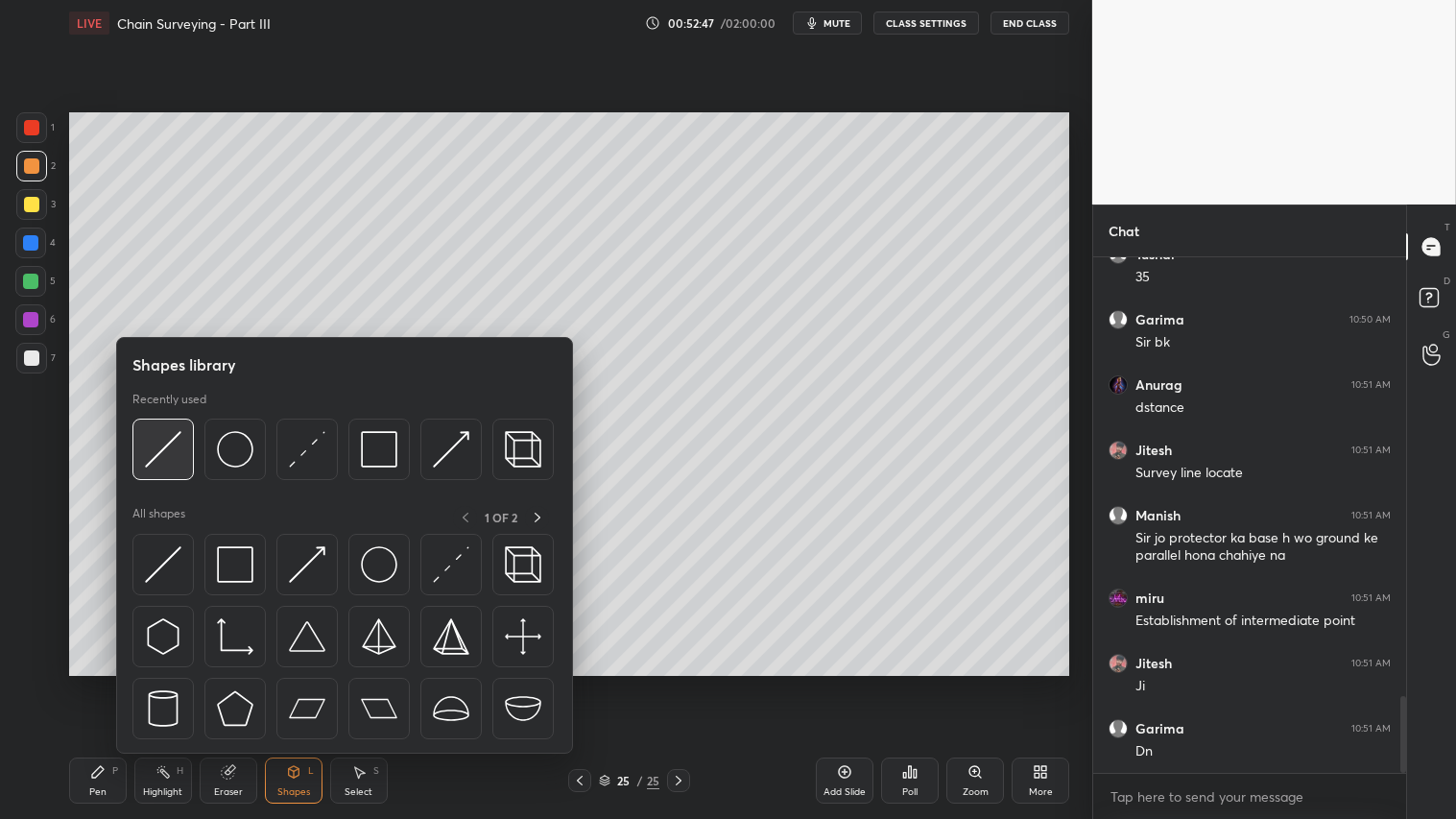 click at bounding box center [163, 449] 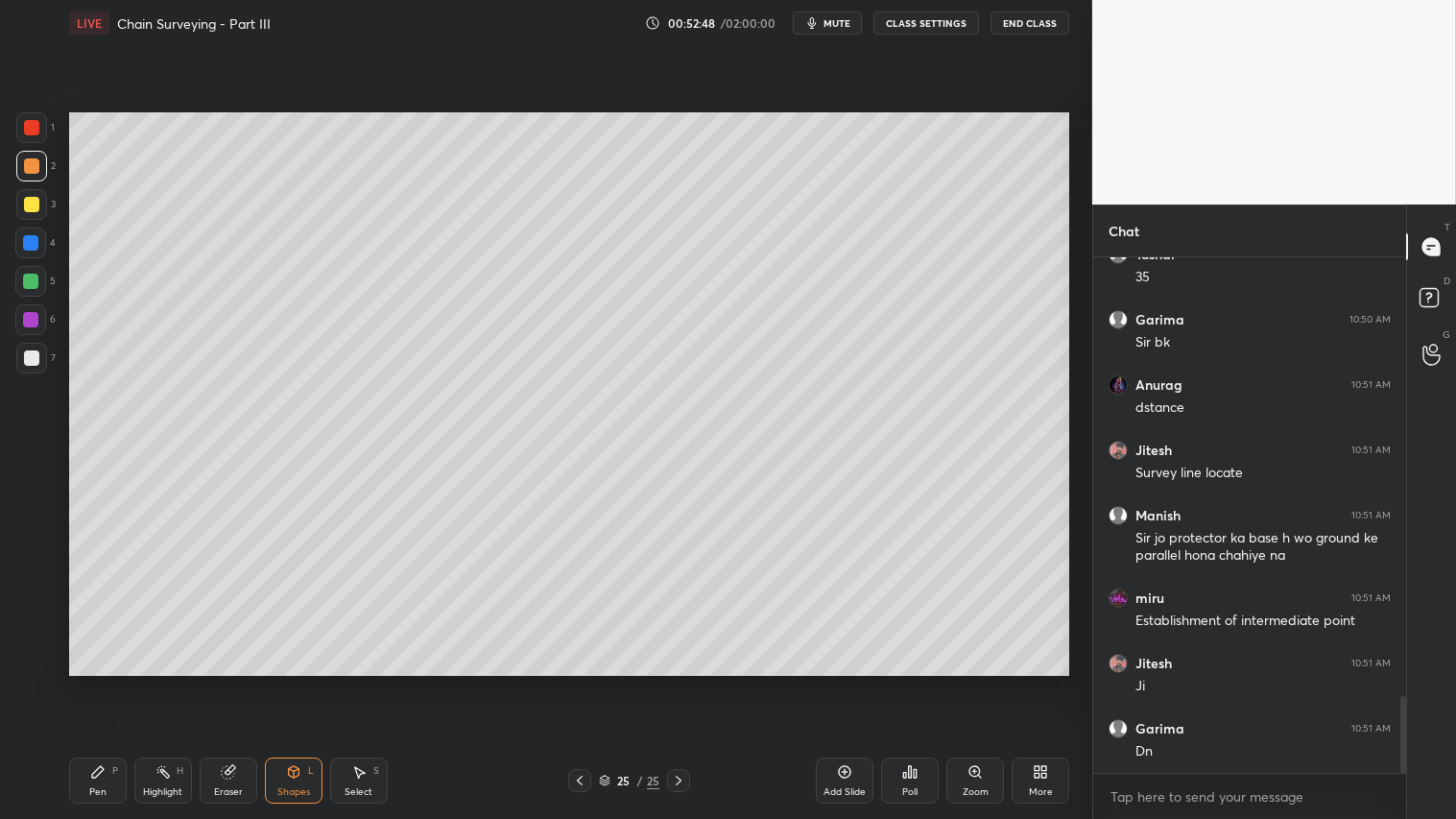 click on "2" at bounding box center [36, 170] 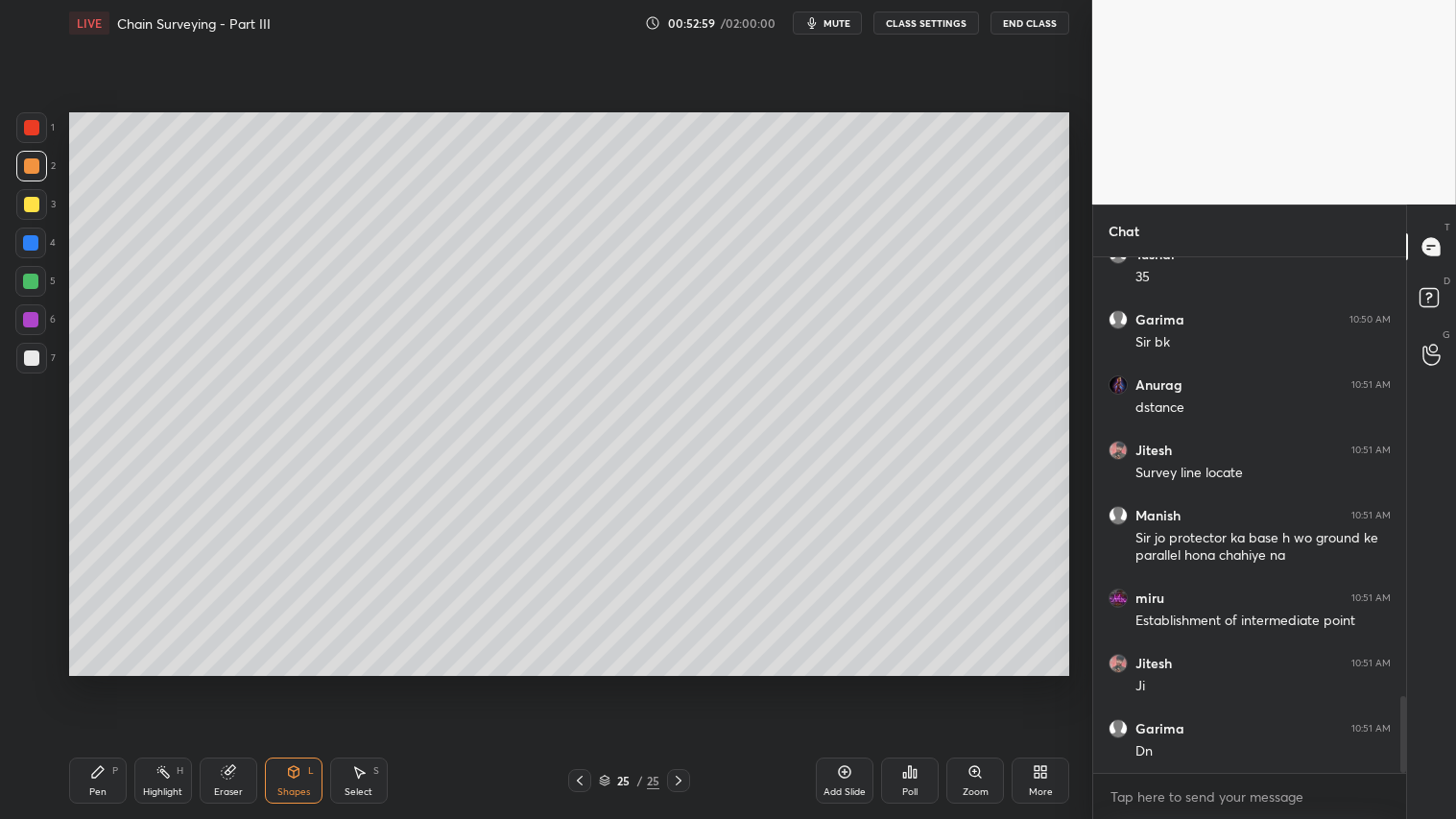 click on "Pen P" at bounding box center (98, 781) 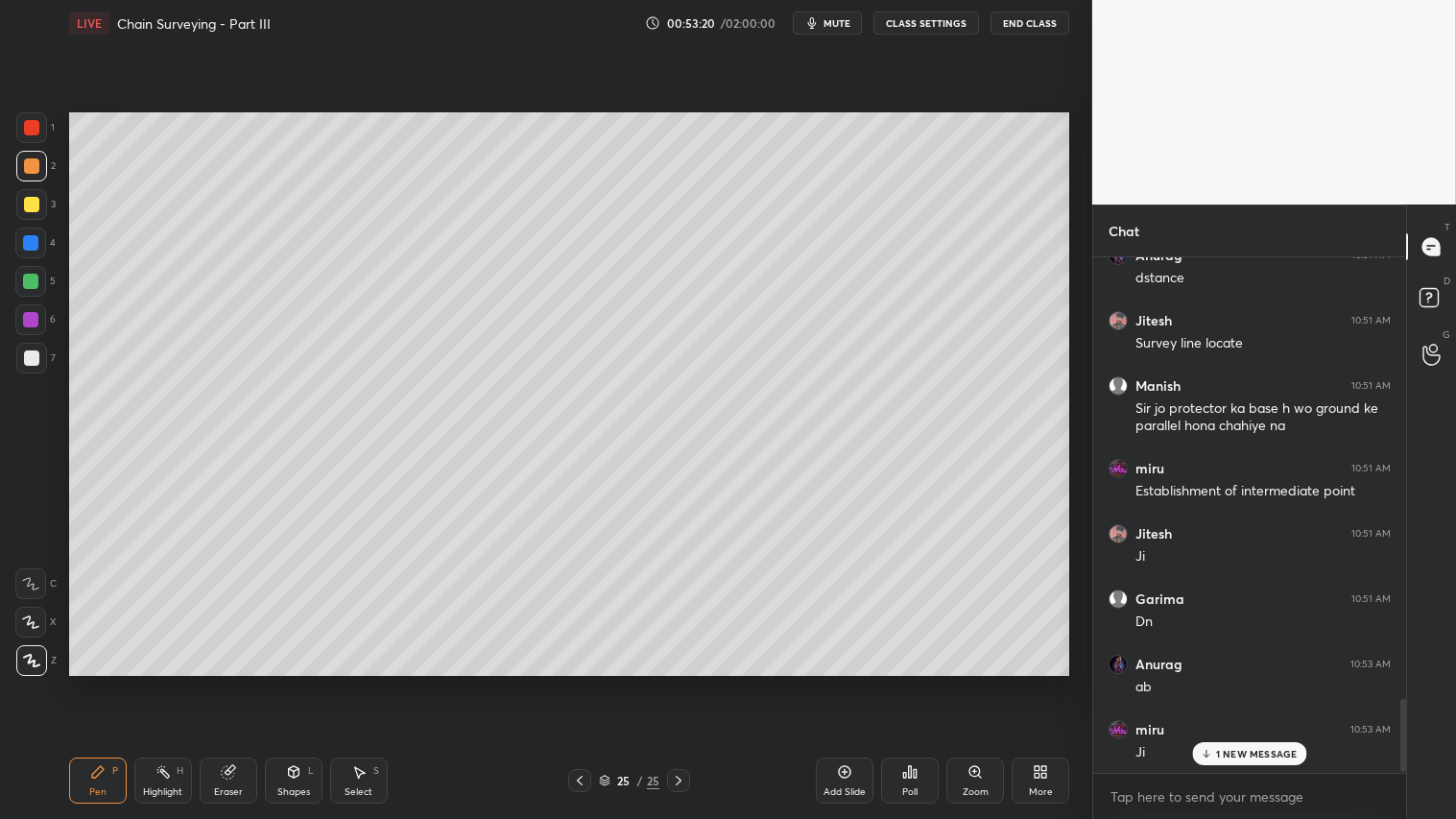 scroll, scrollTop: 3155, scrollLeft: 0, axis: vertical 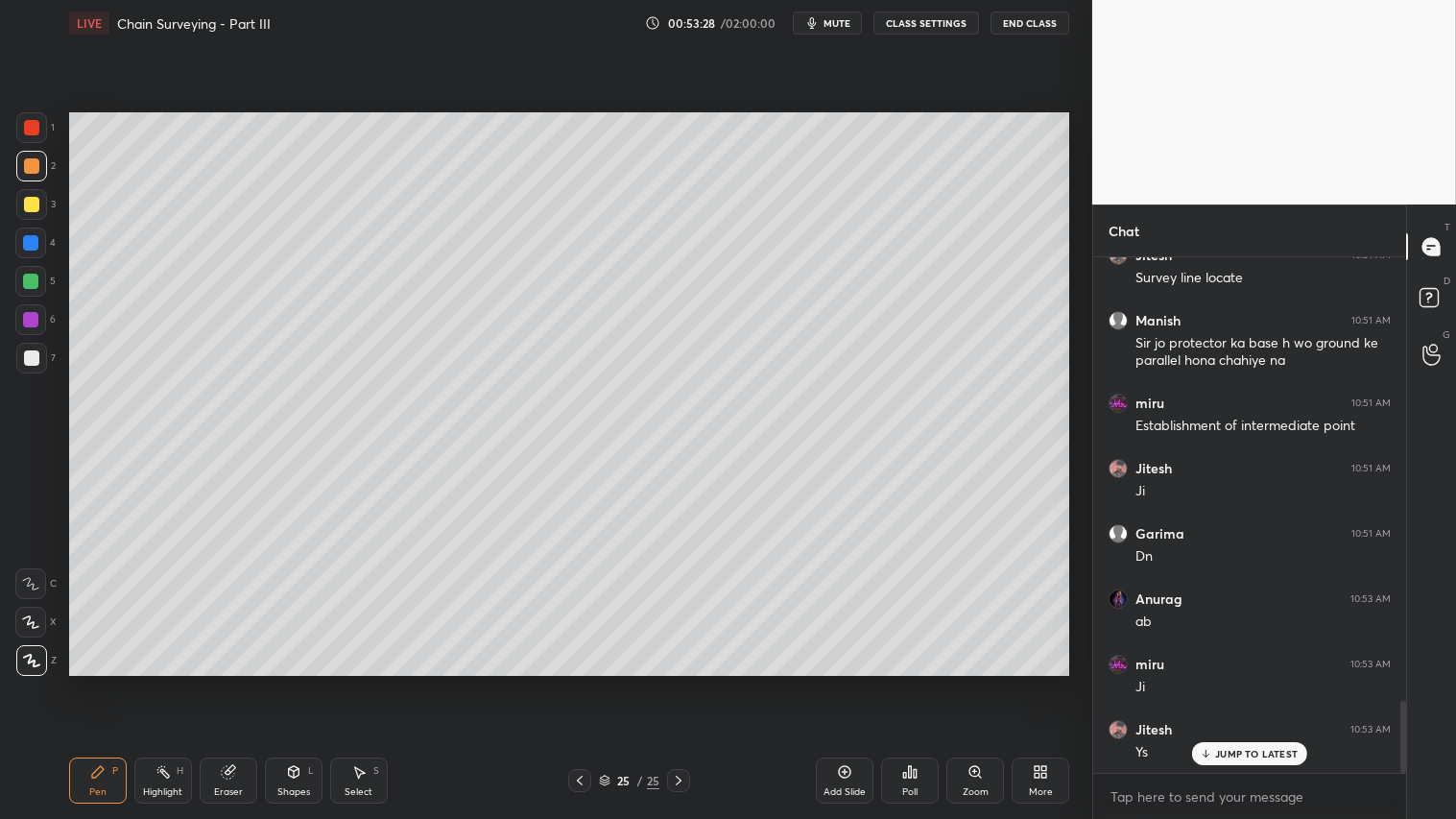 click 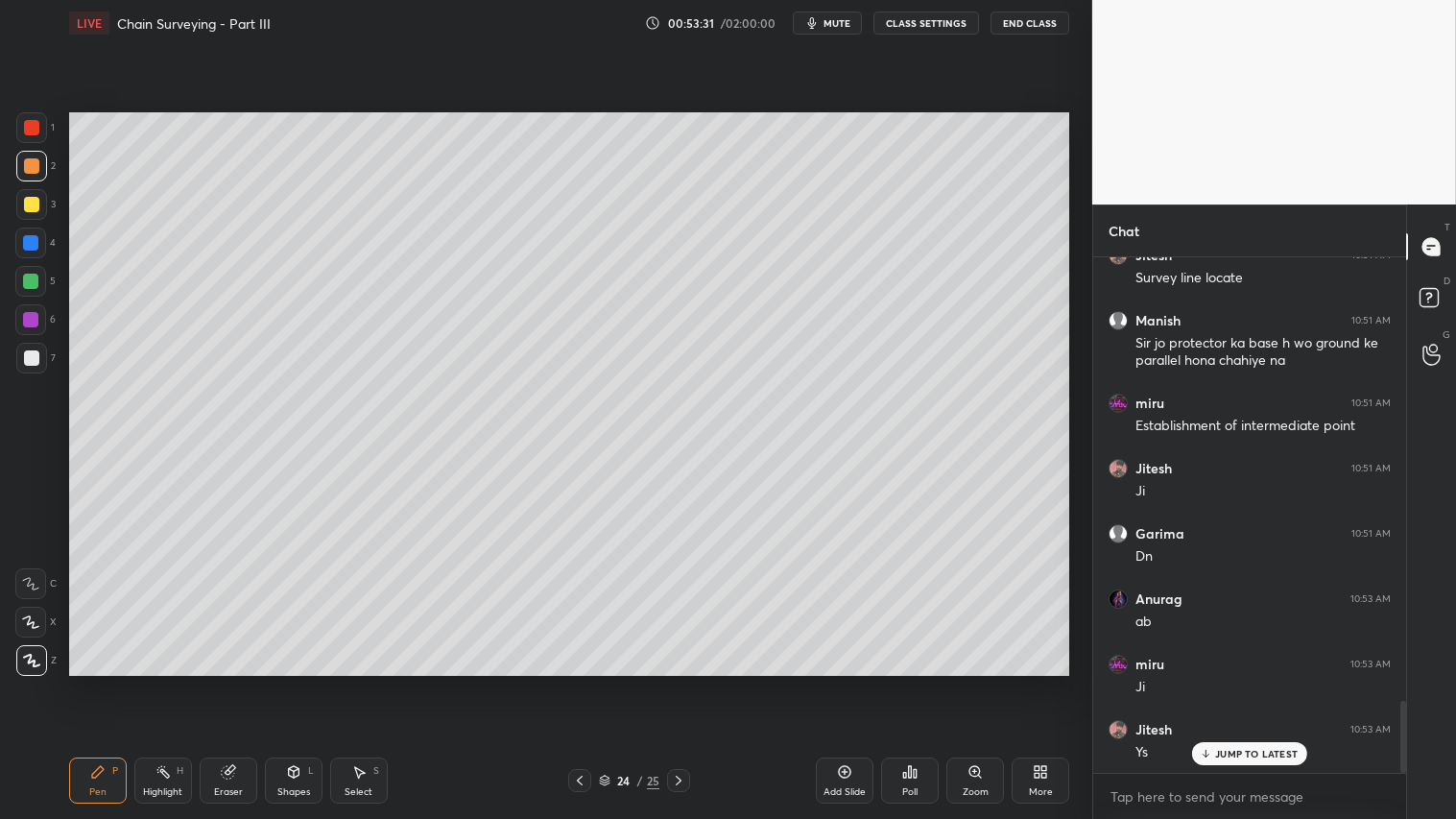 click 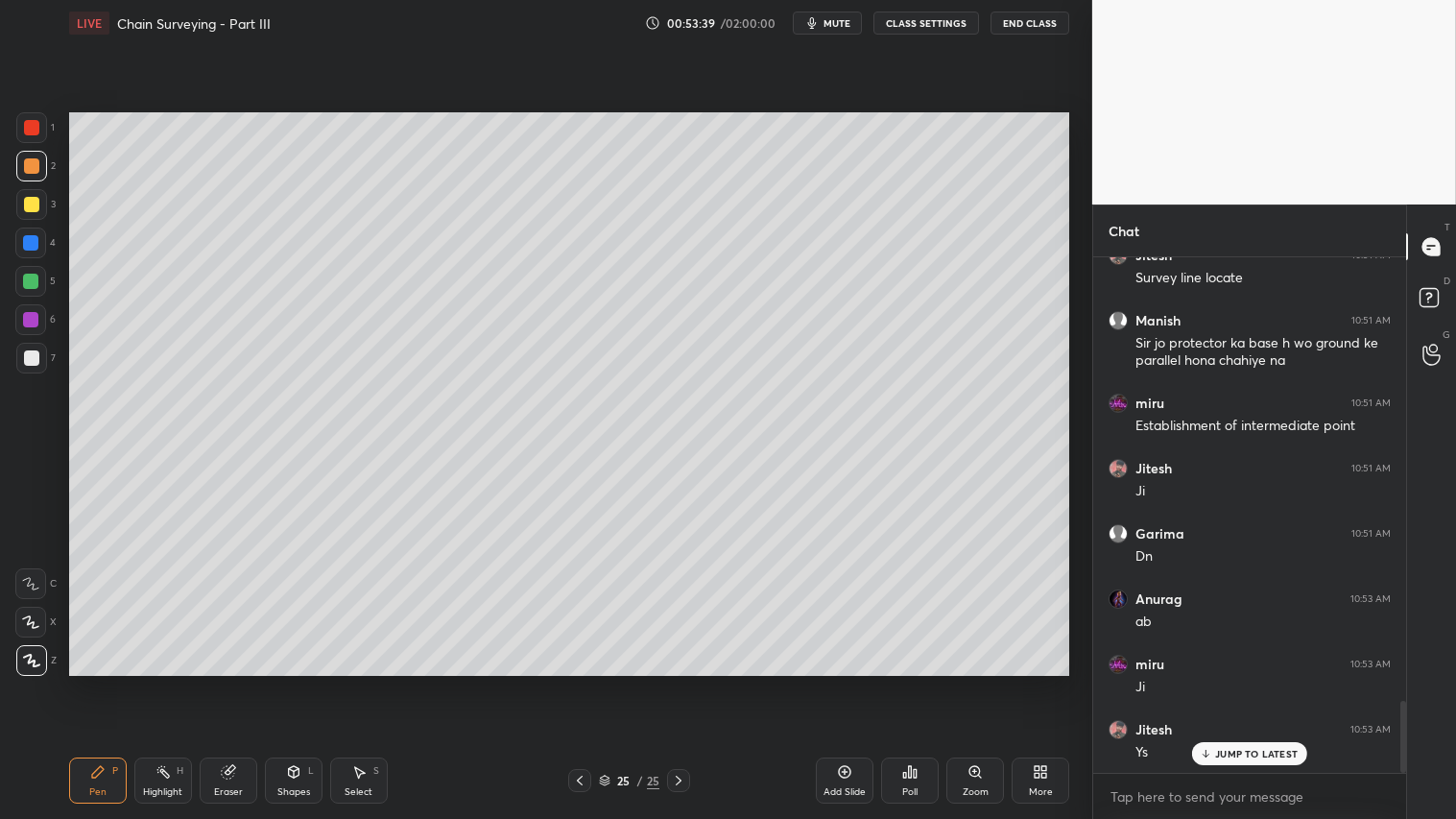 click 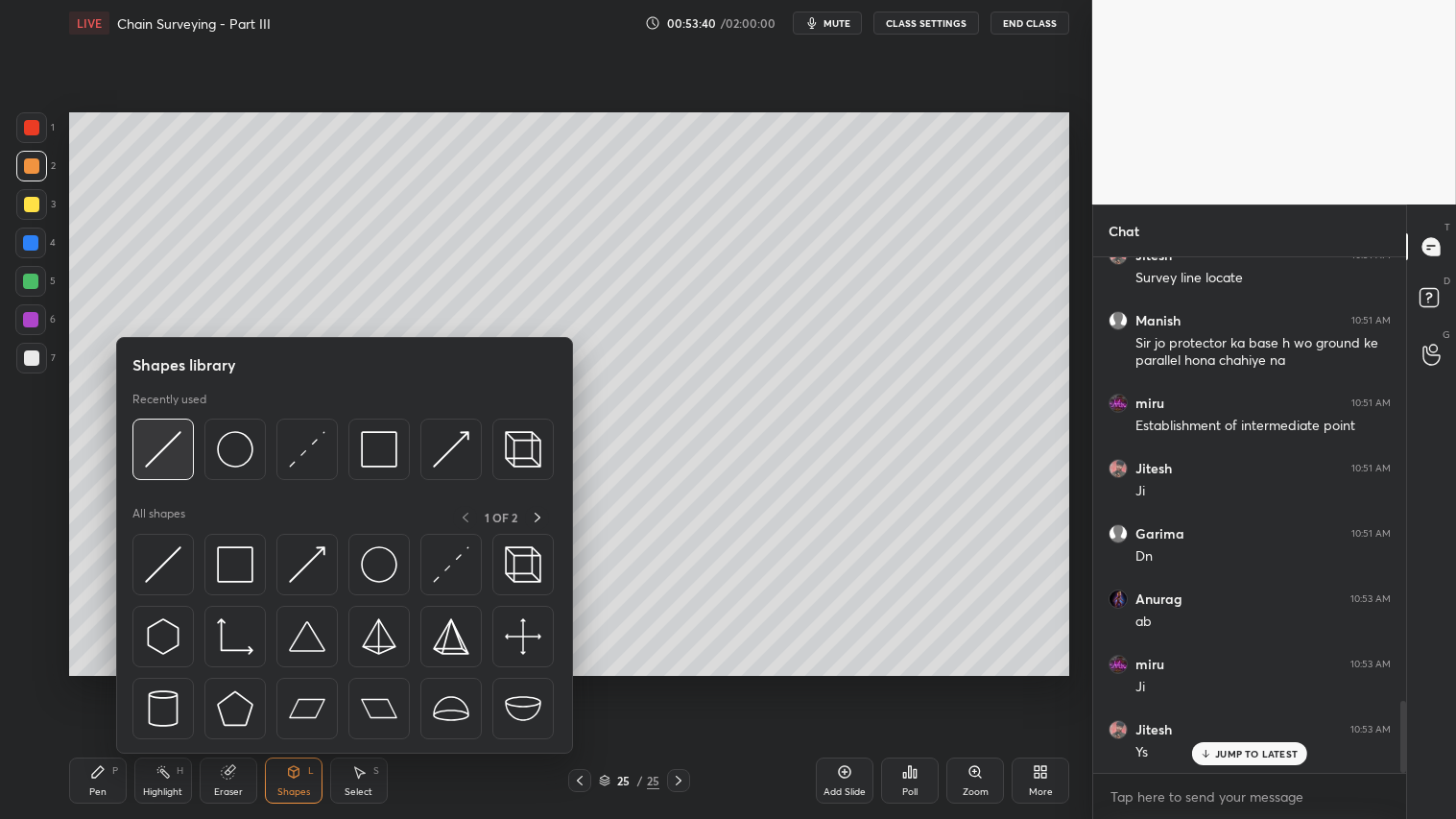 click at bounding box center [163, 449] 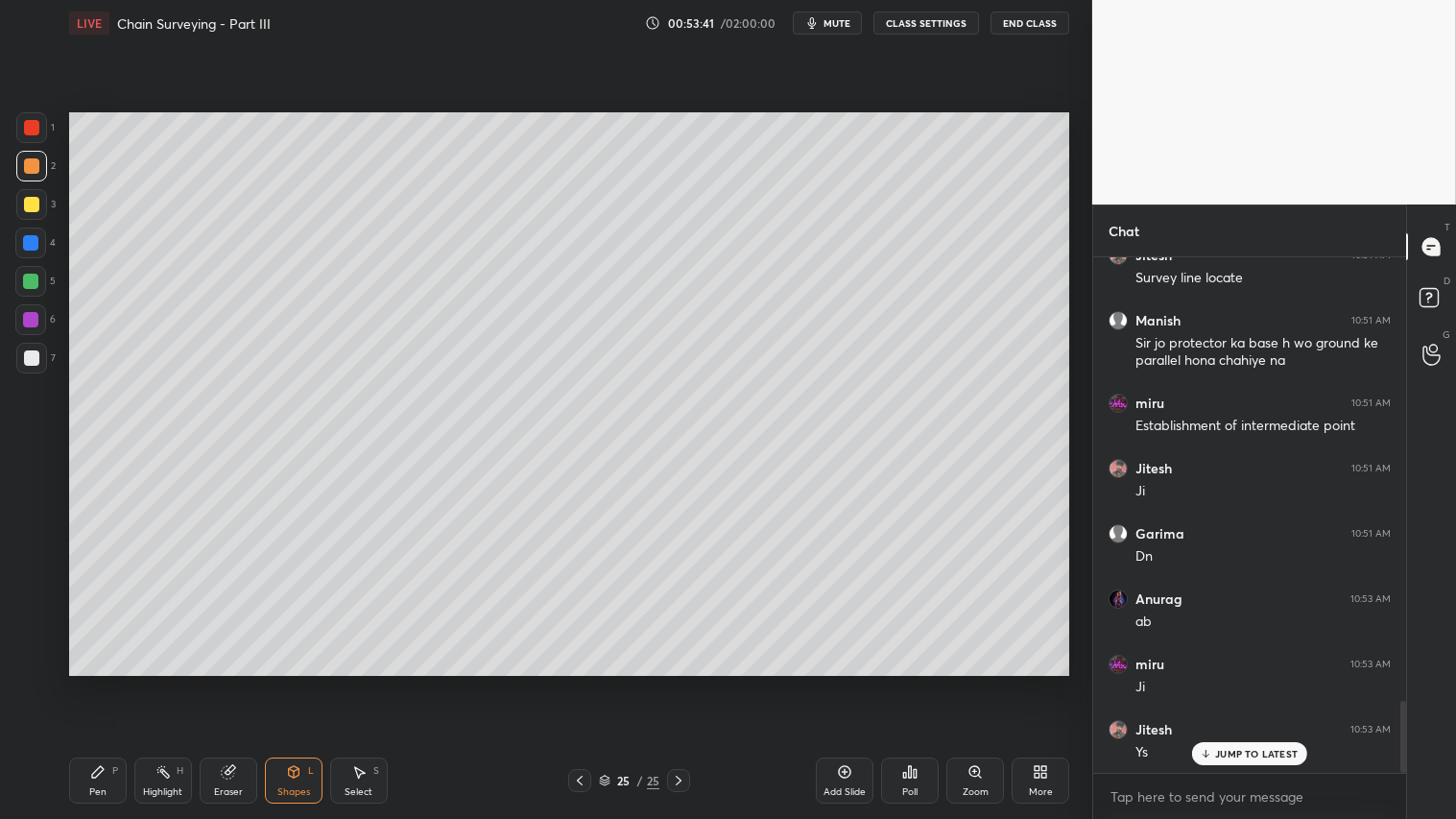 click at bounding box center (32, 205) 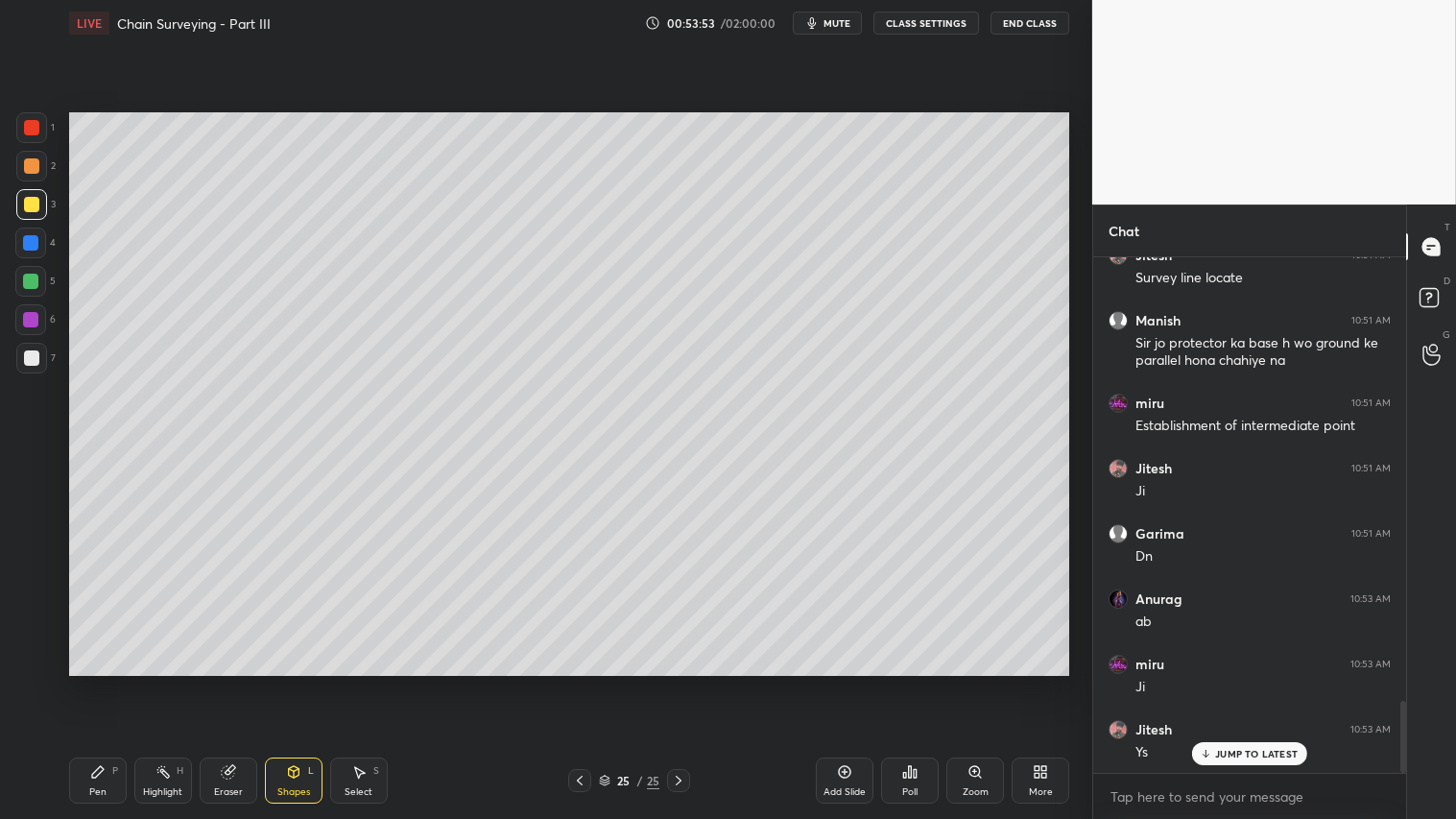 click at bounding box center (32, 128) 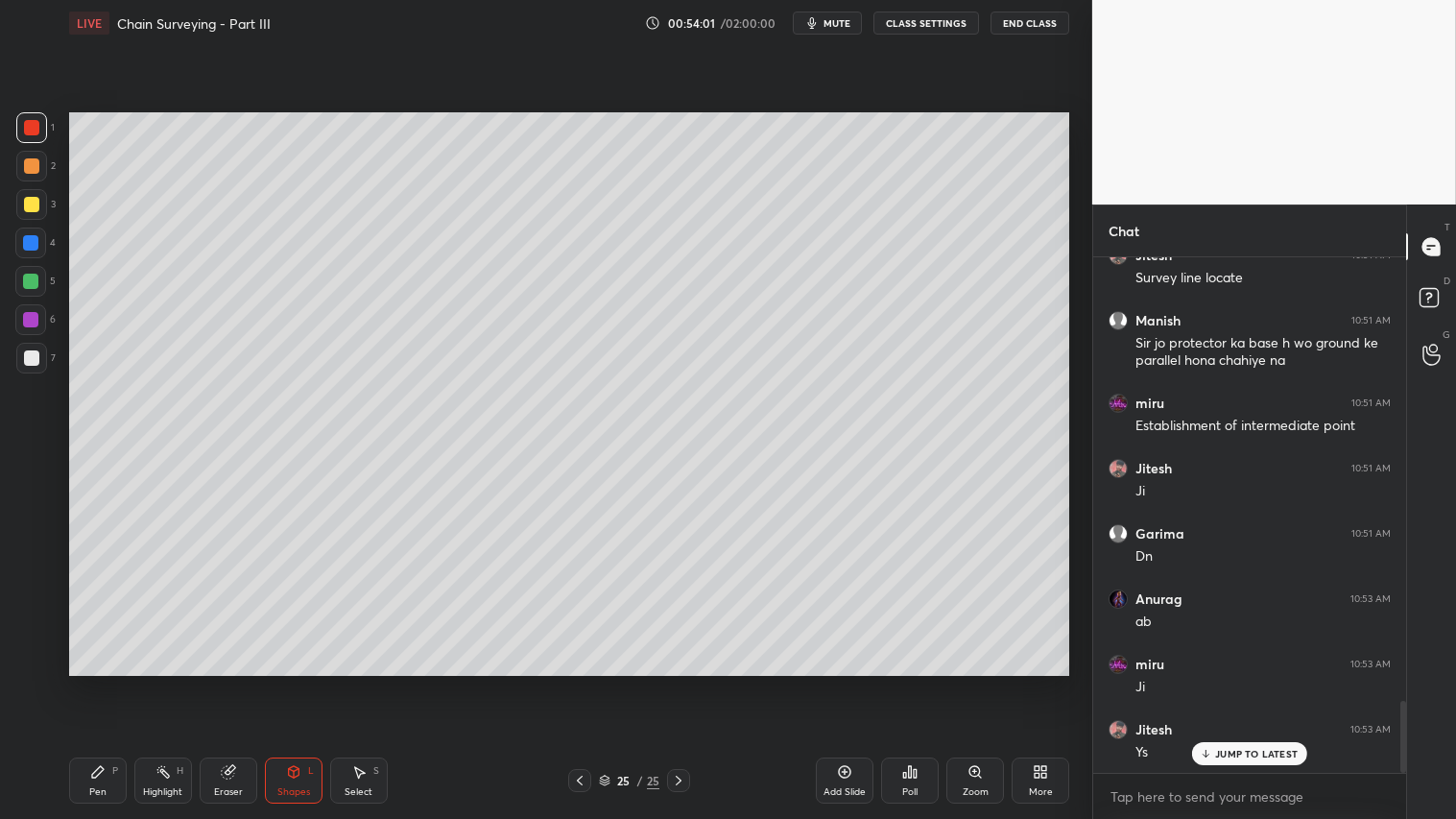 drag, startPoint x: 224, startPoint y: 779, endPoint x: 257, endPoint y: 698, distance: 87 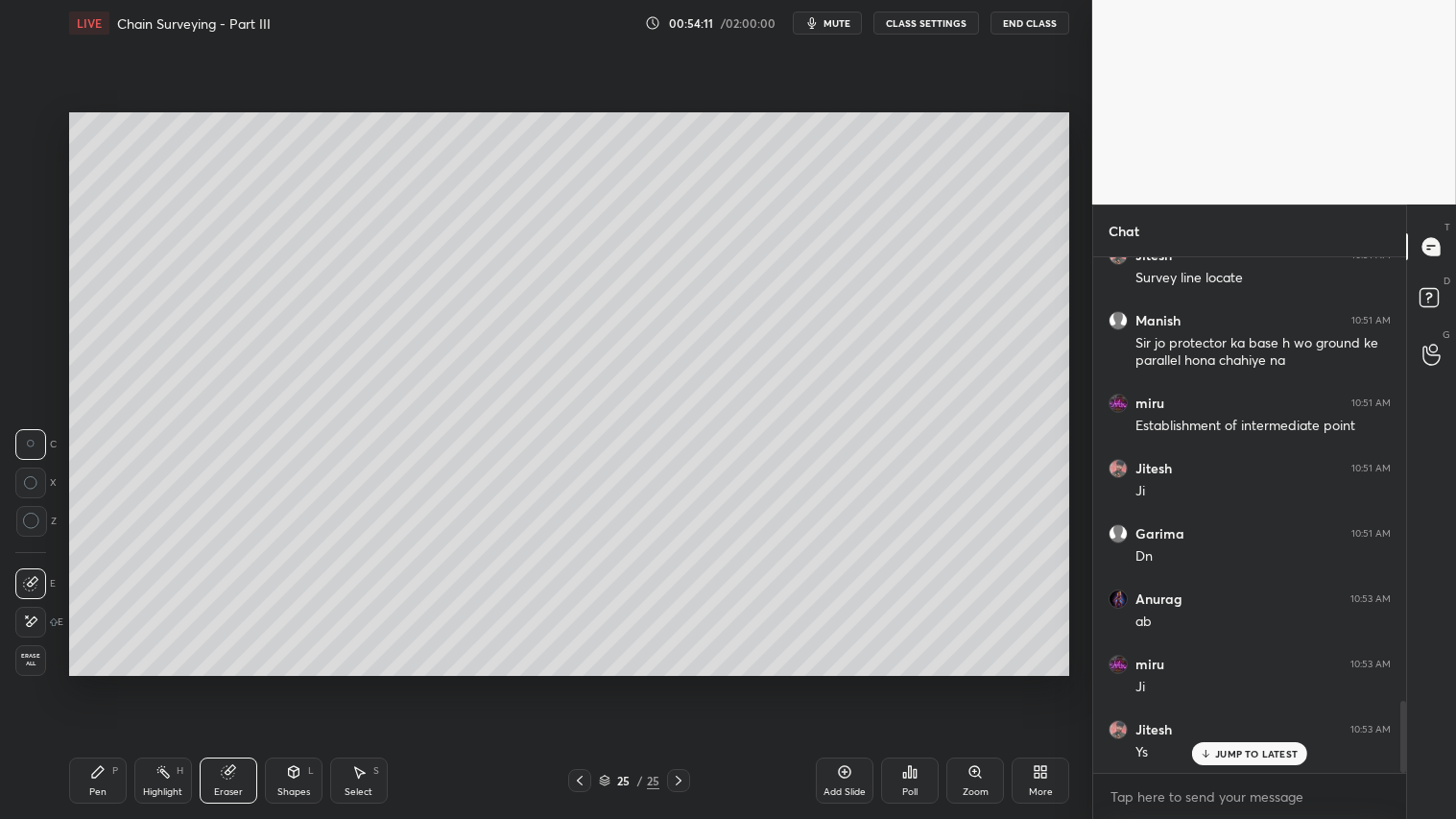drag, startPoint x: 298, startPoint y: 783, endPoint x: 295, endPoint y: 772, distance: 11.401754 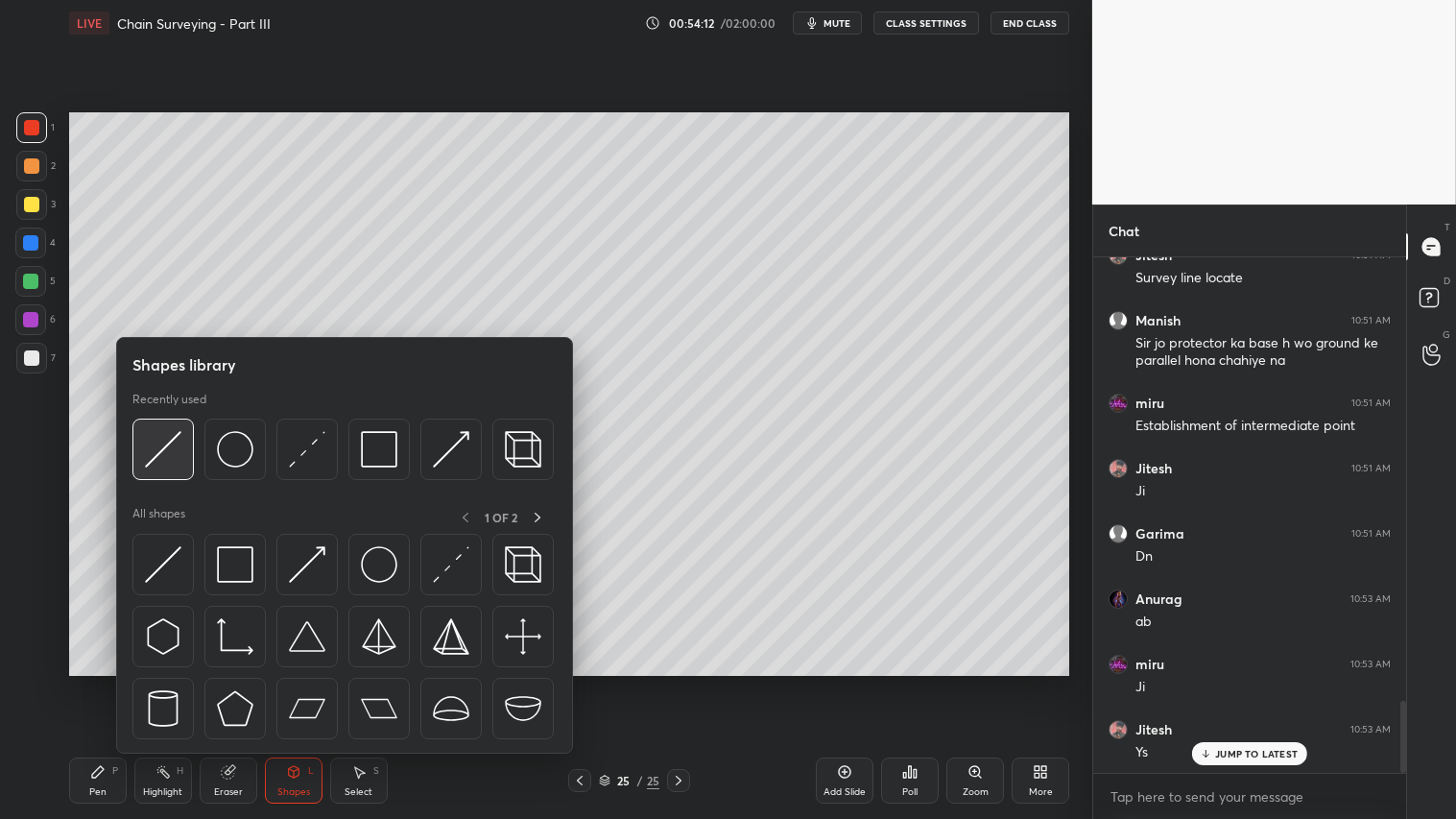 click at bounding box center (163, 449) 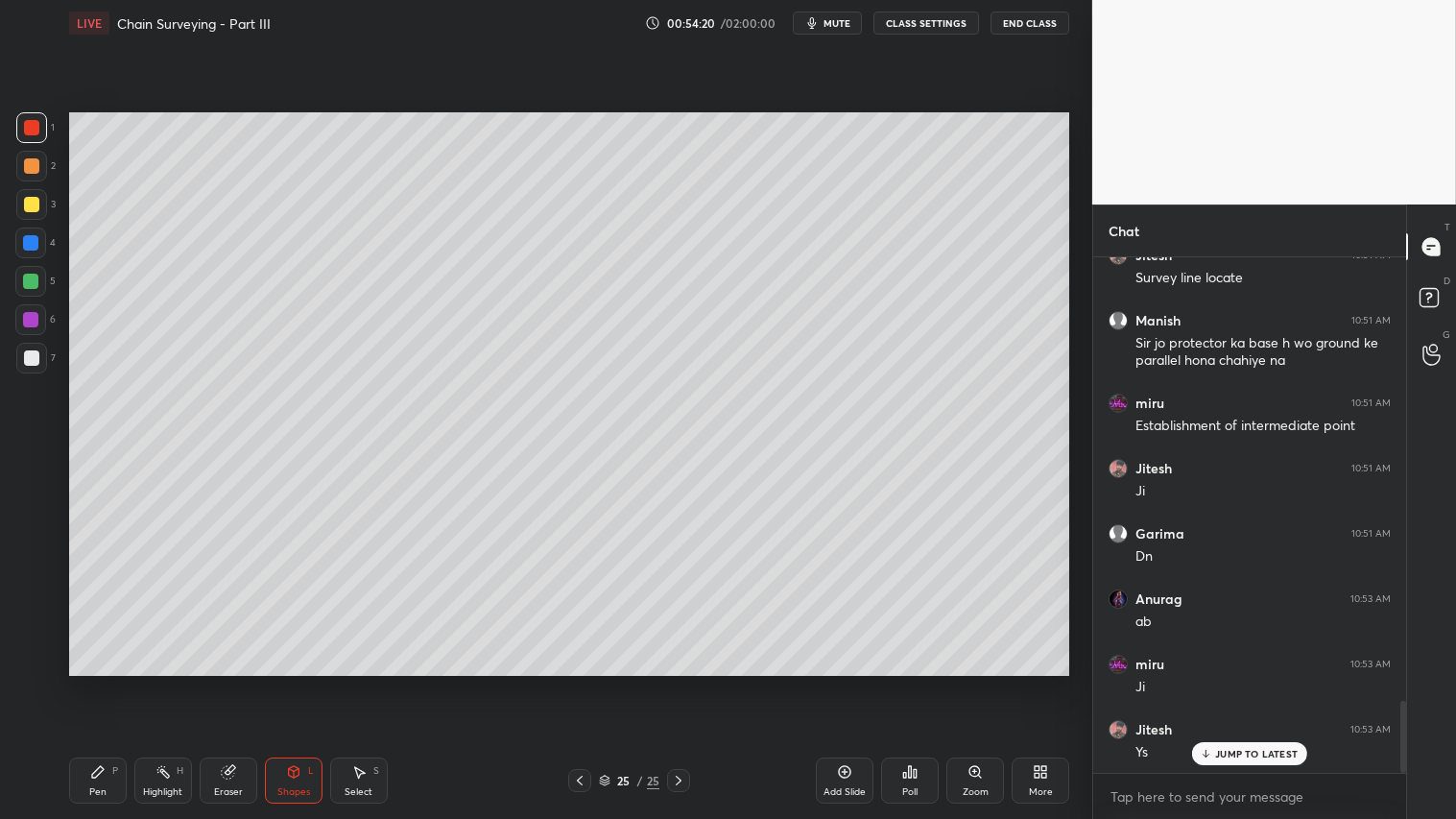 click 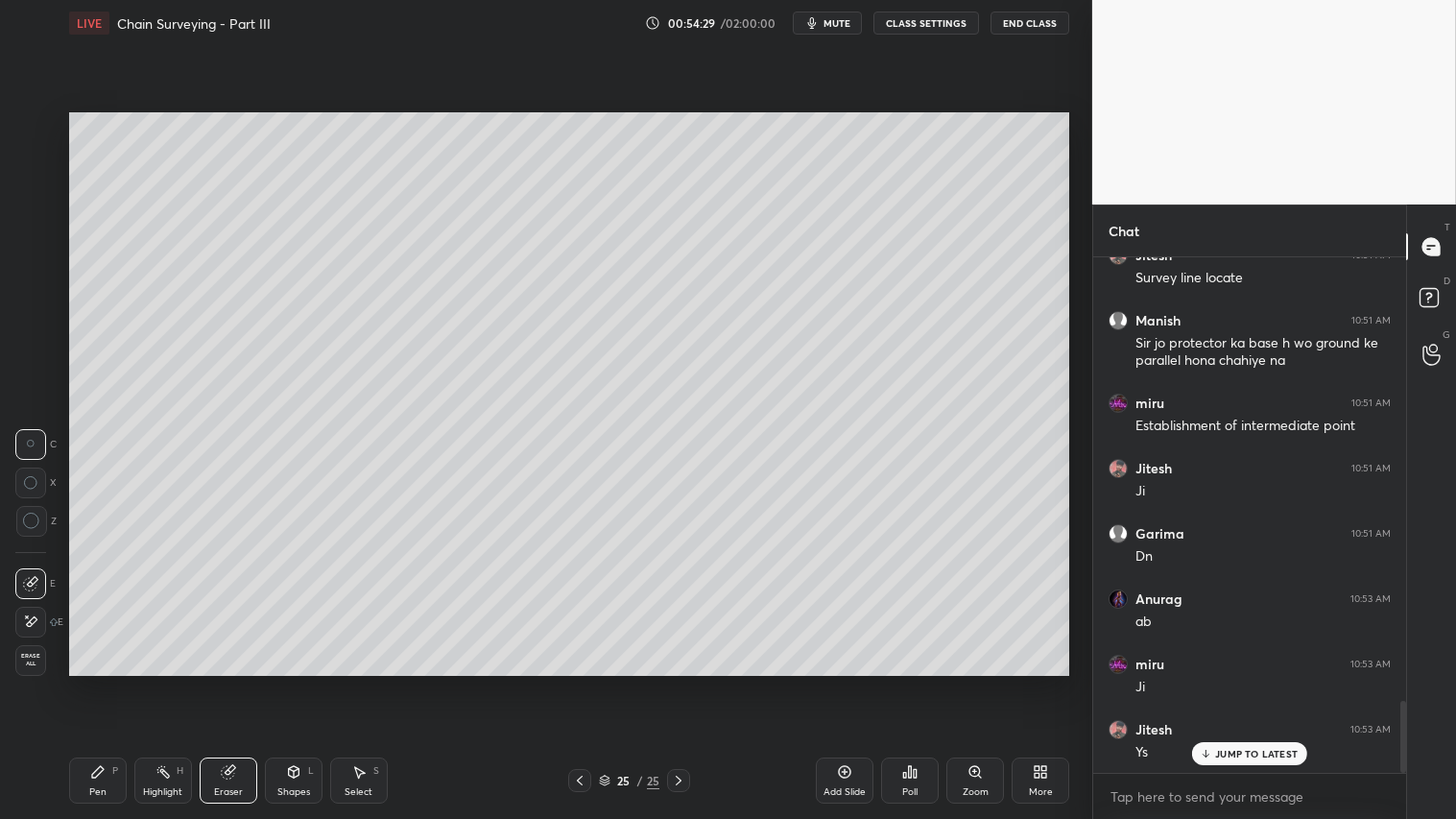 click on "Pen P" at bounding box center [98, 781] 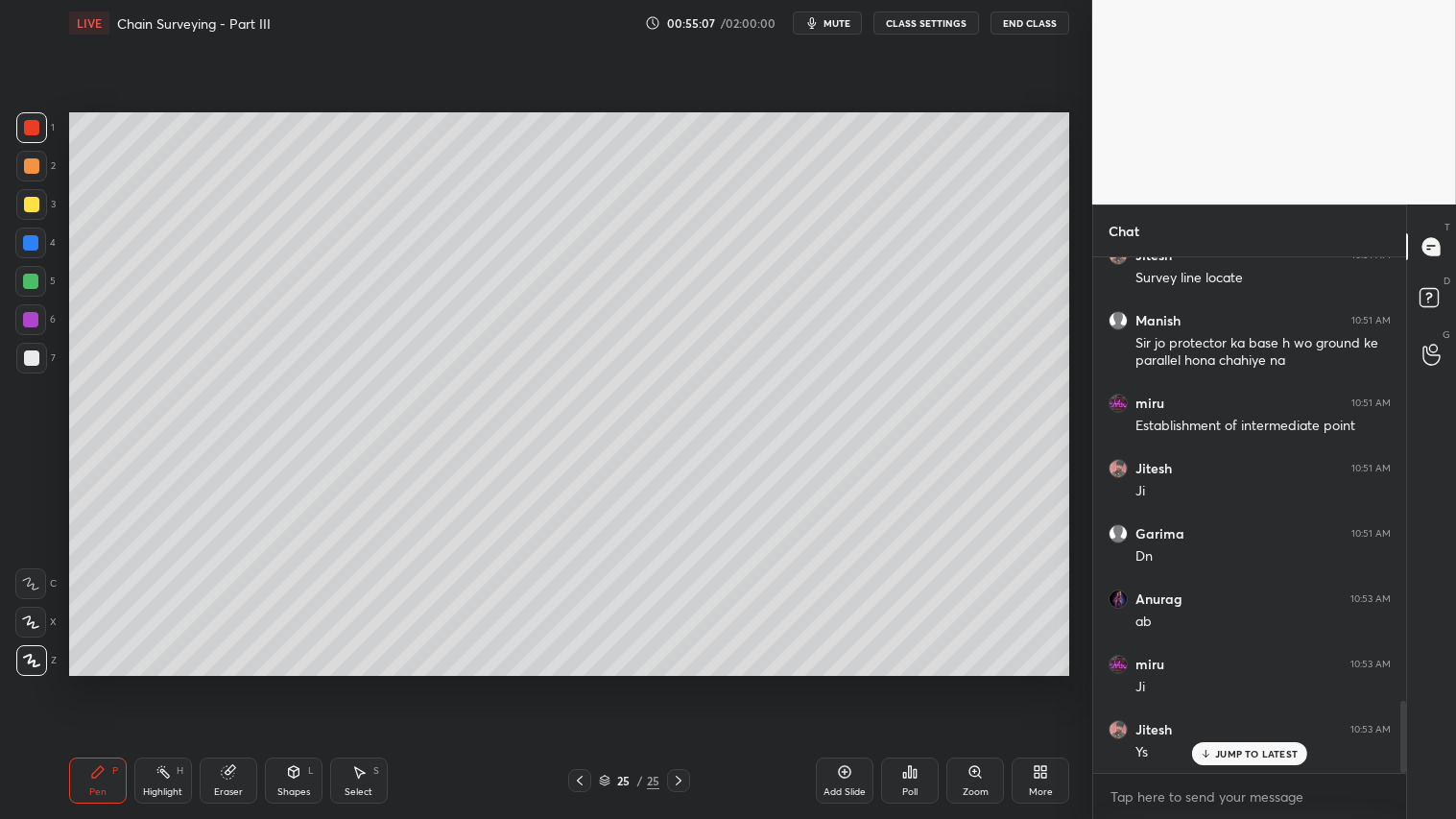 click at bounding box center [32, 205] 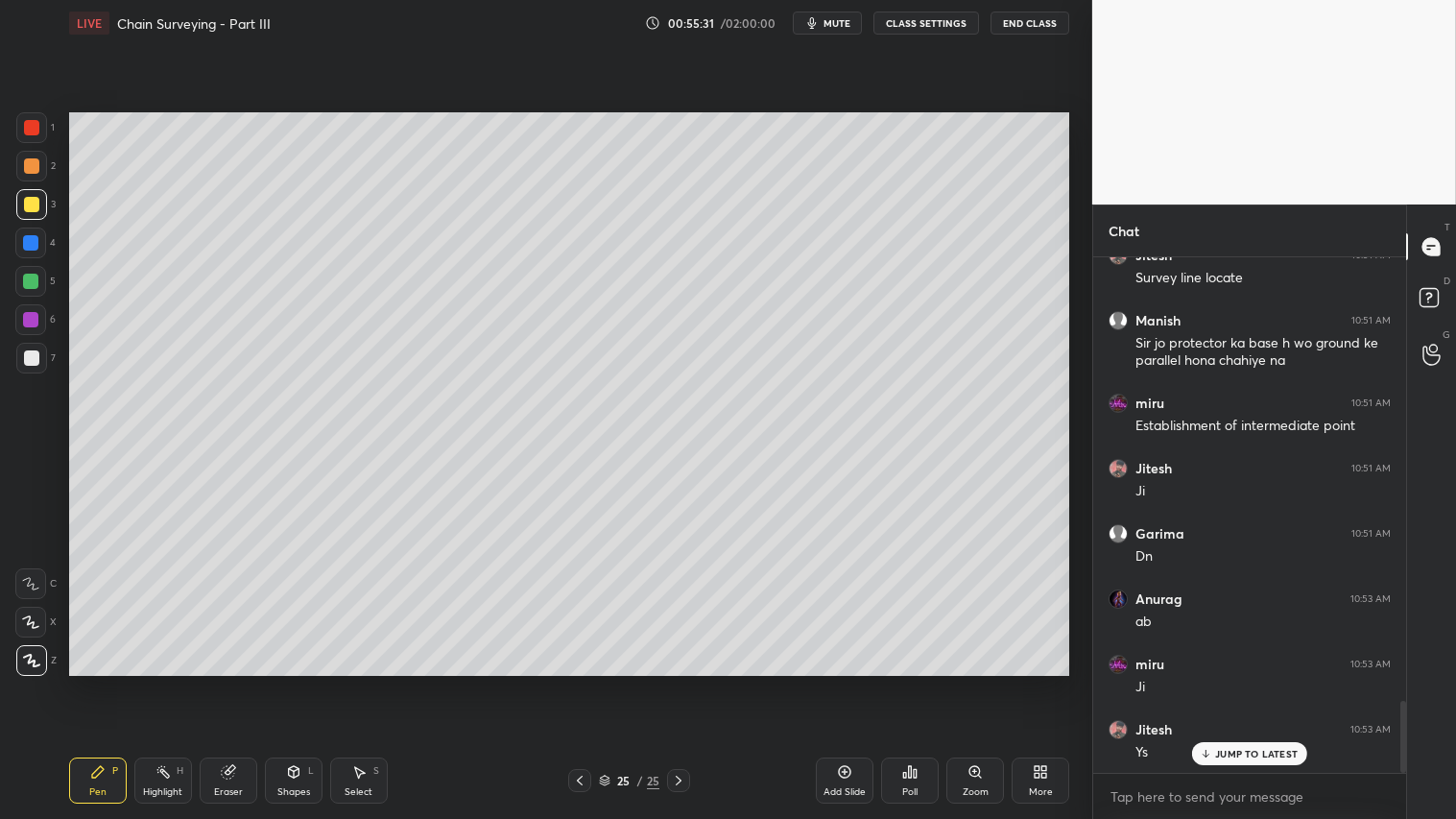 click at bounding box center [32, 358] 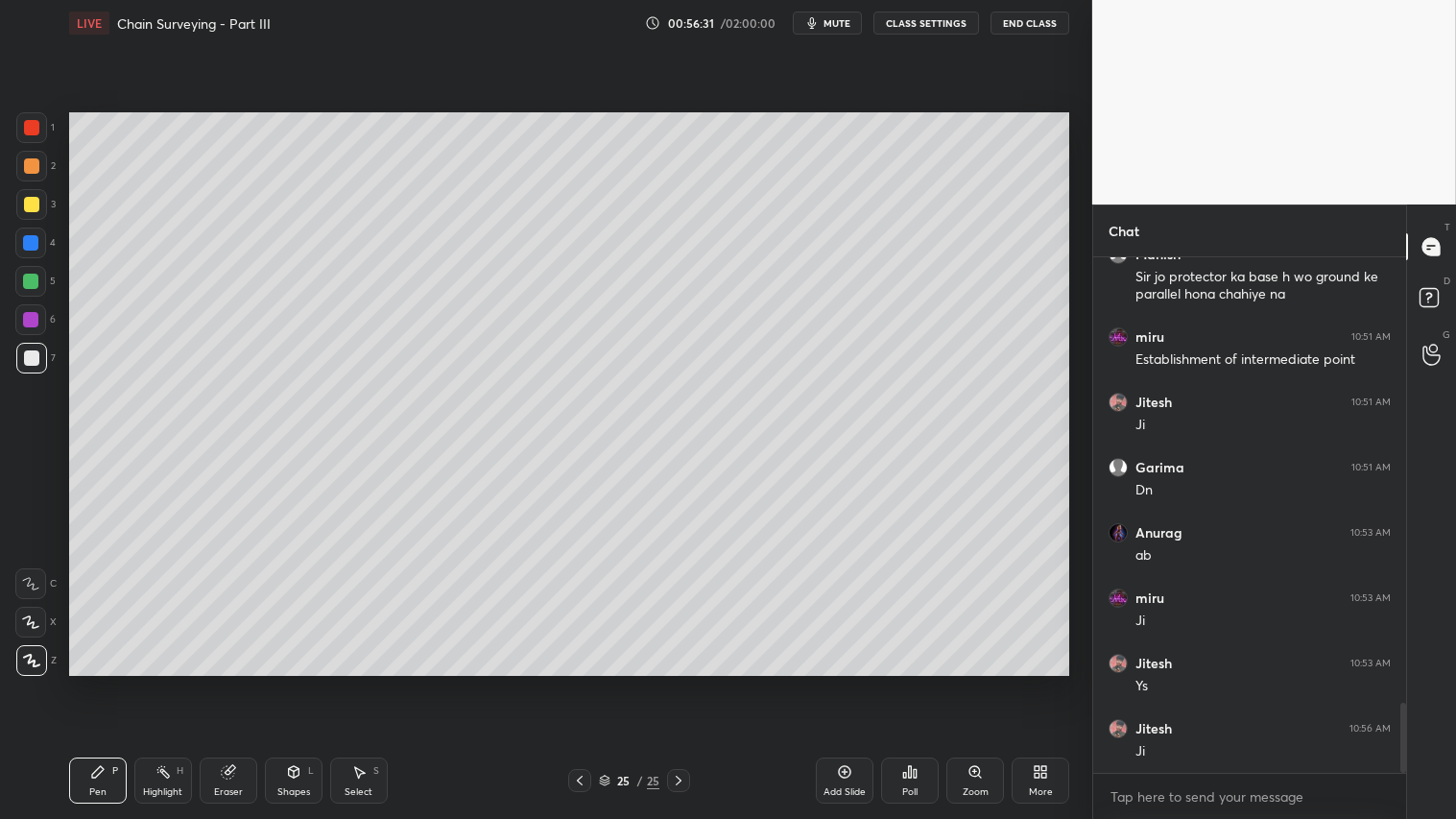 scroll, scrollTop: 3287, scrollLeft: 0, axis: vertical 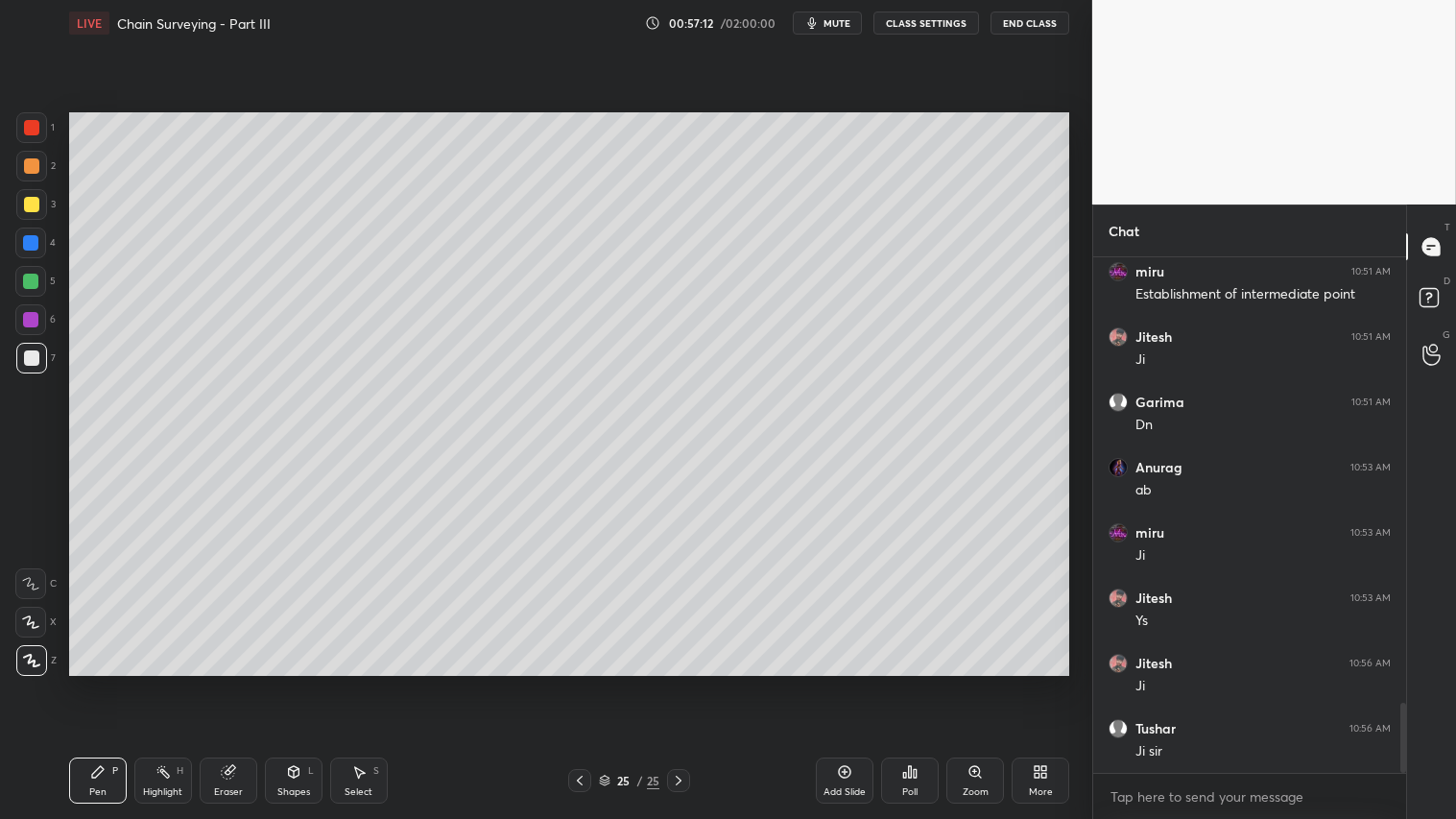 click on "Eraser" at bounding box center [228, 781] 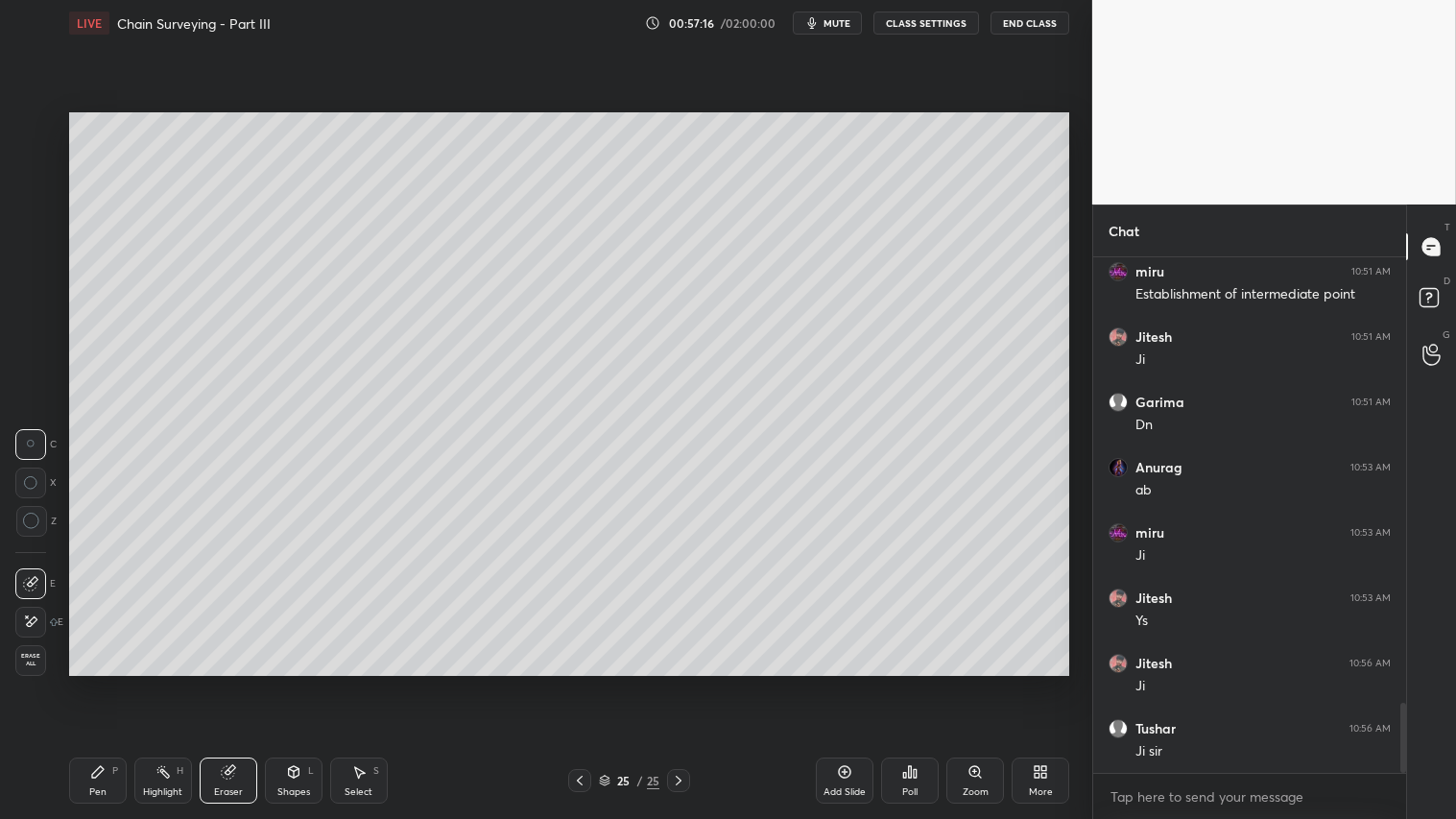 click on "Pen P" at bounding box center (98, 781) 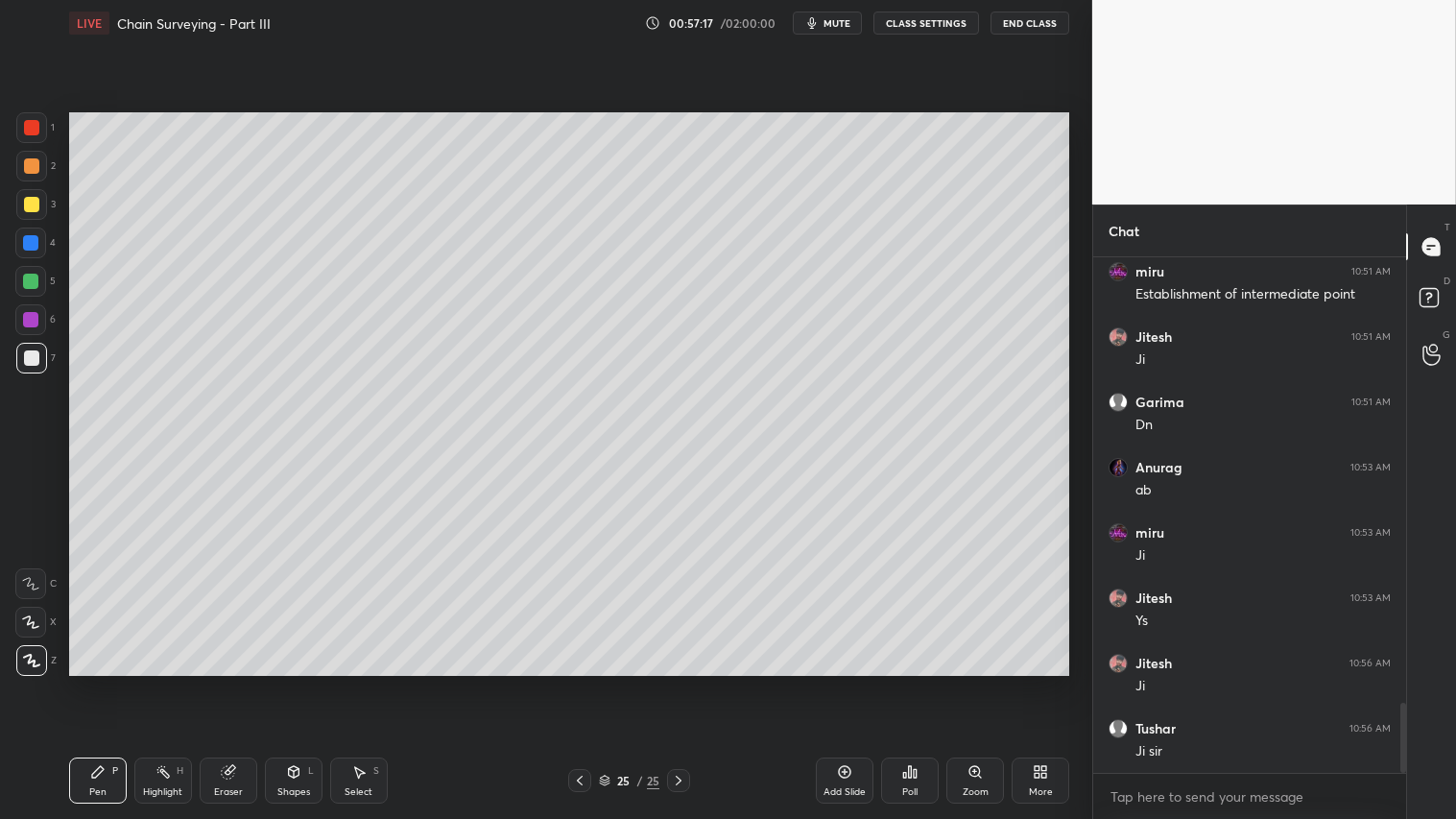 click at bounding box center [580, 781] 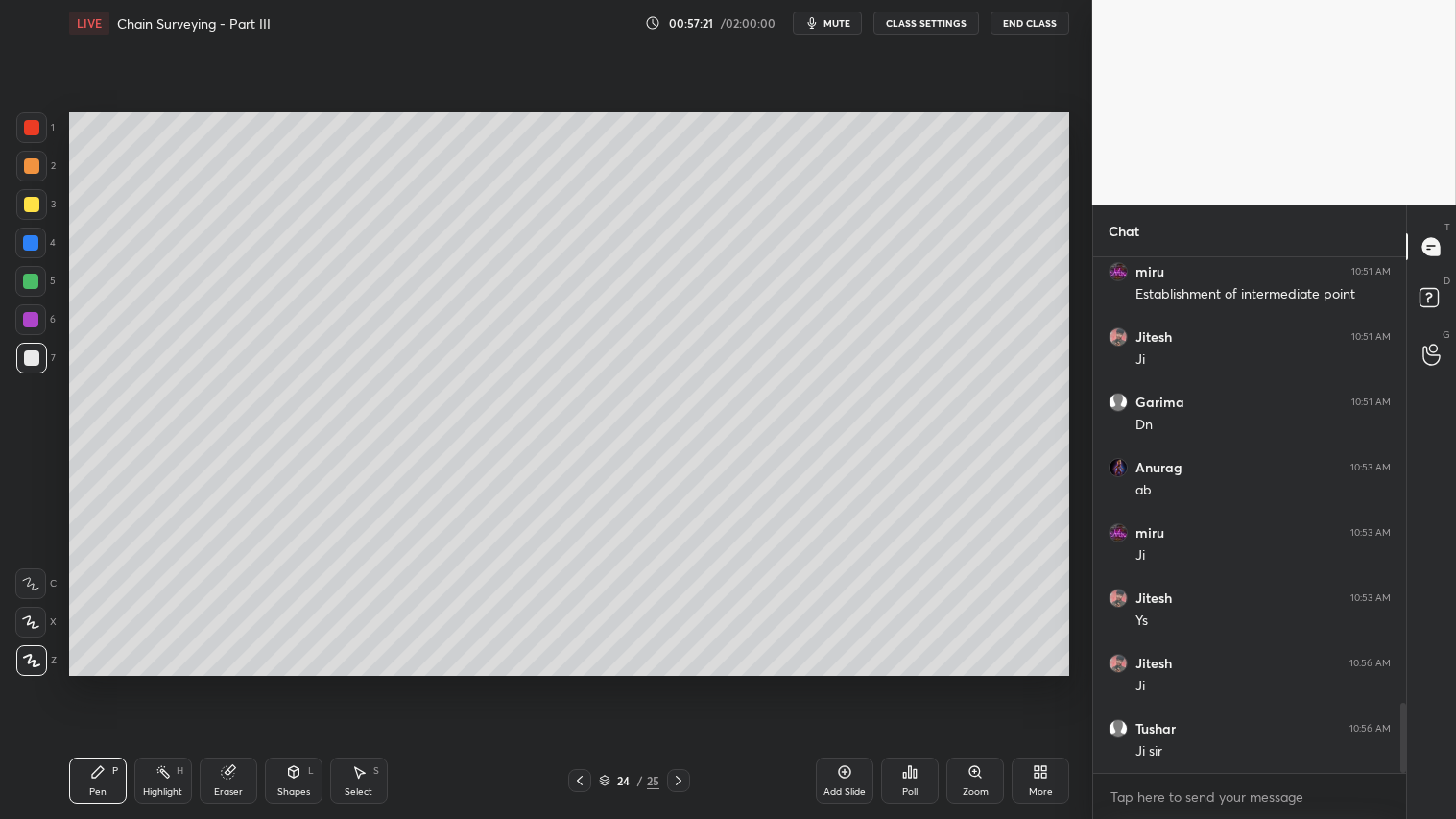 drag, startPoint x: 23, startPoint y: 160, endPoint x: 67, endPoint y: 454, distance: 297.2743 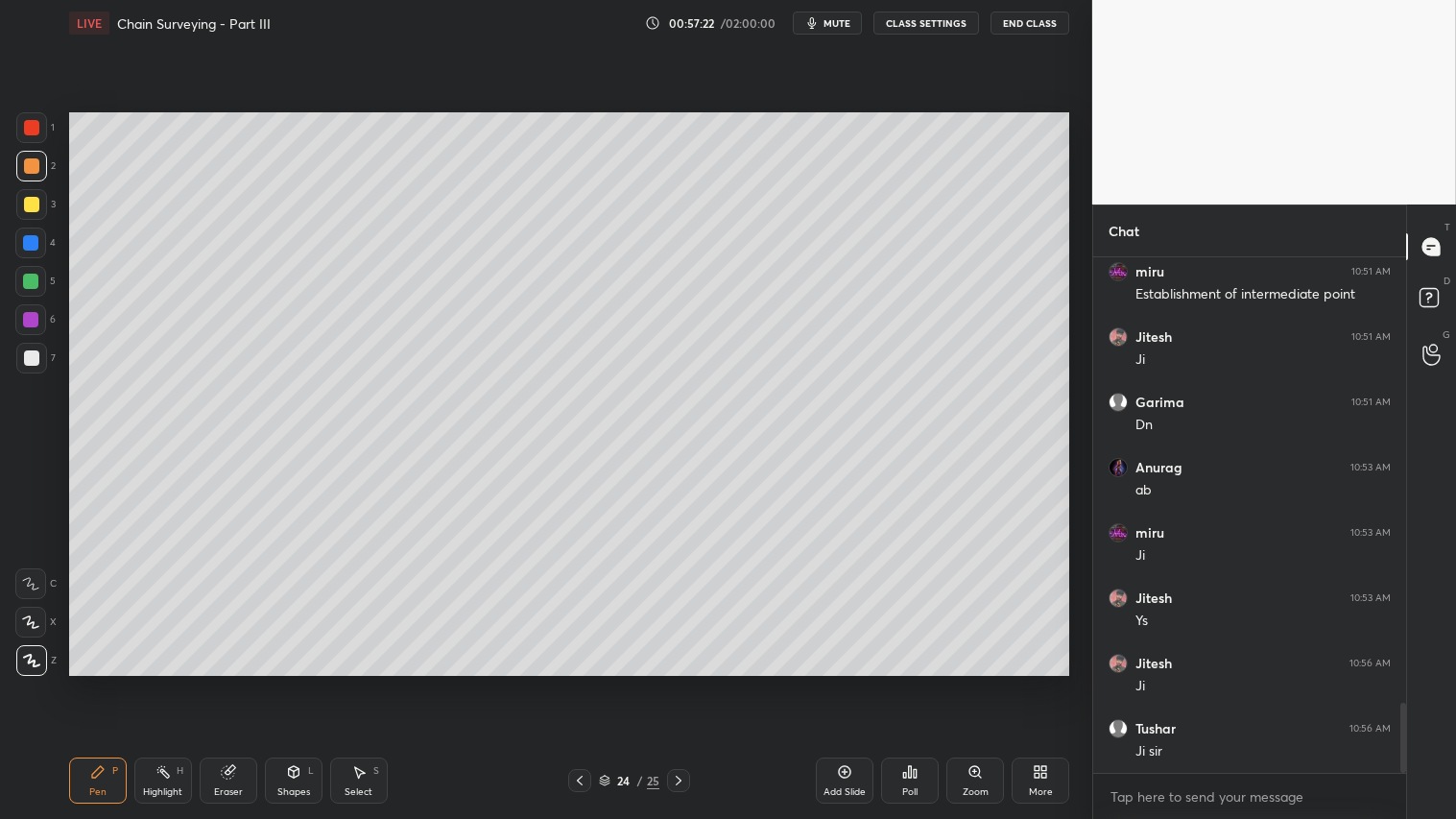 click on "Pen P" at bounding box center [98, 781] 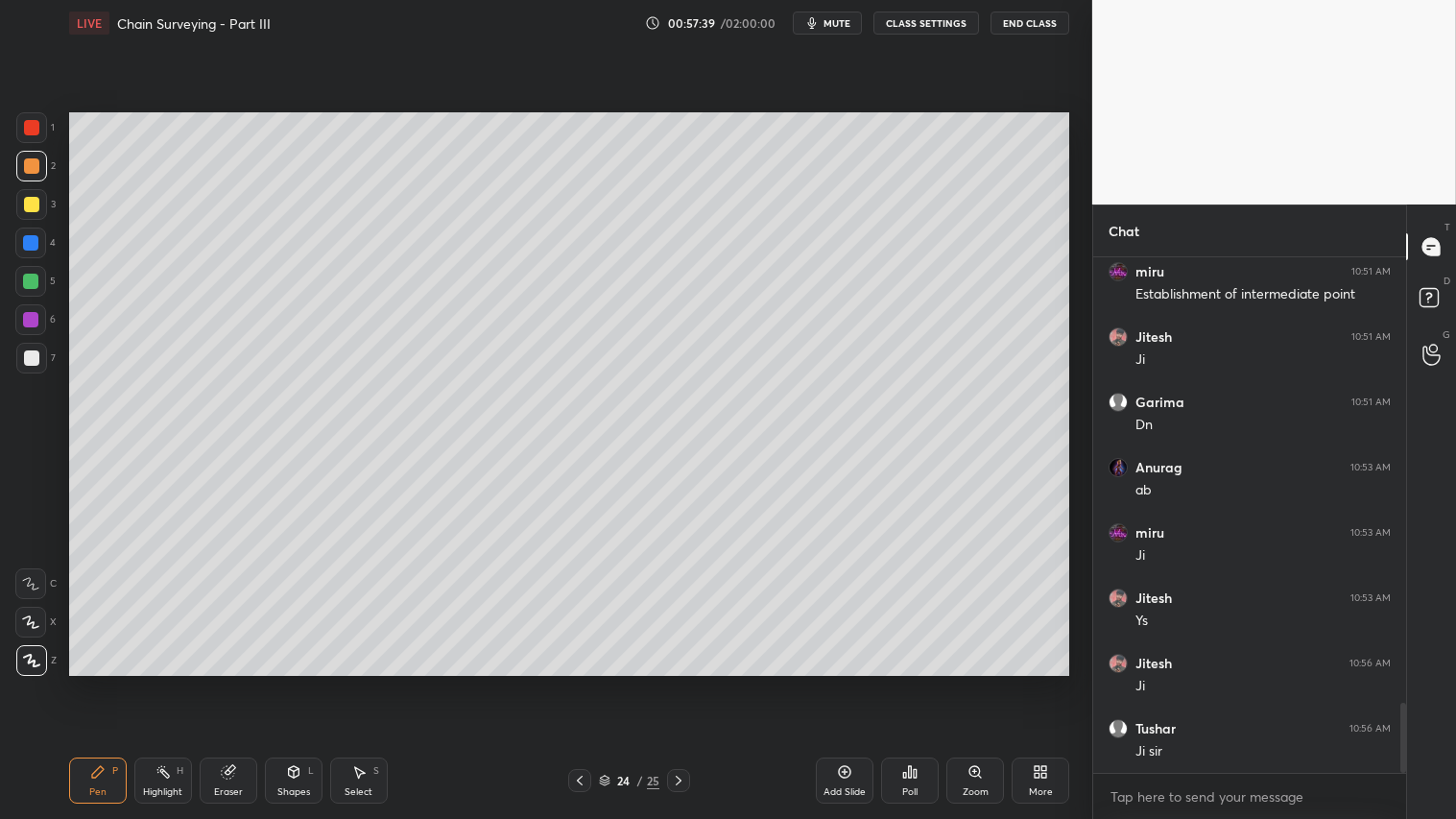 click on "Eraser" at bounding box center (228, 781) 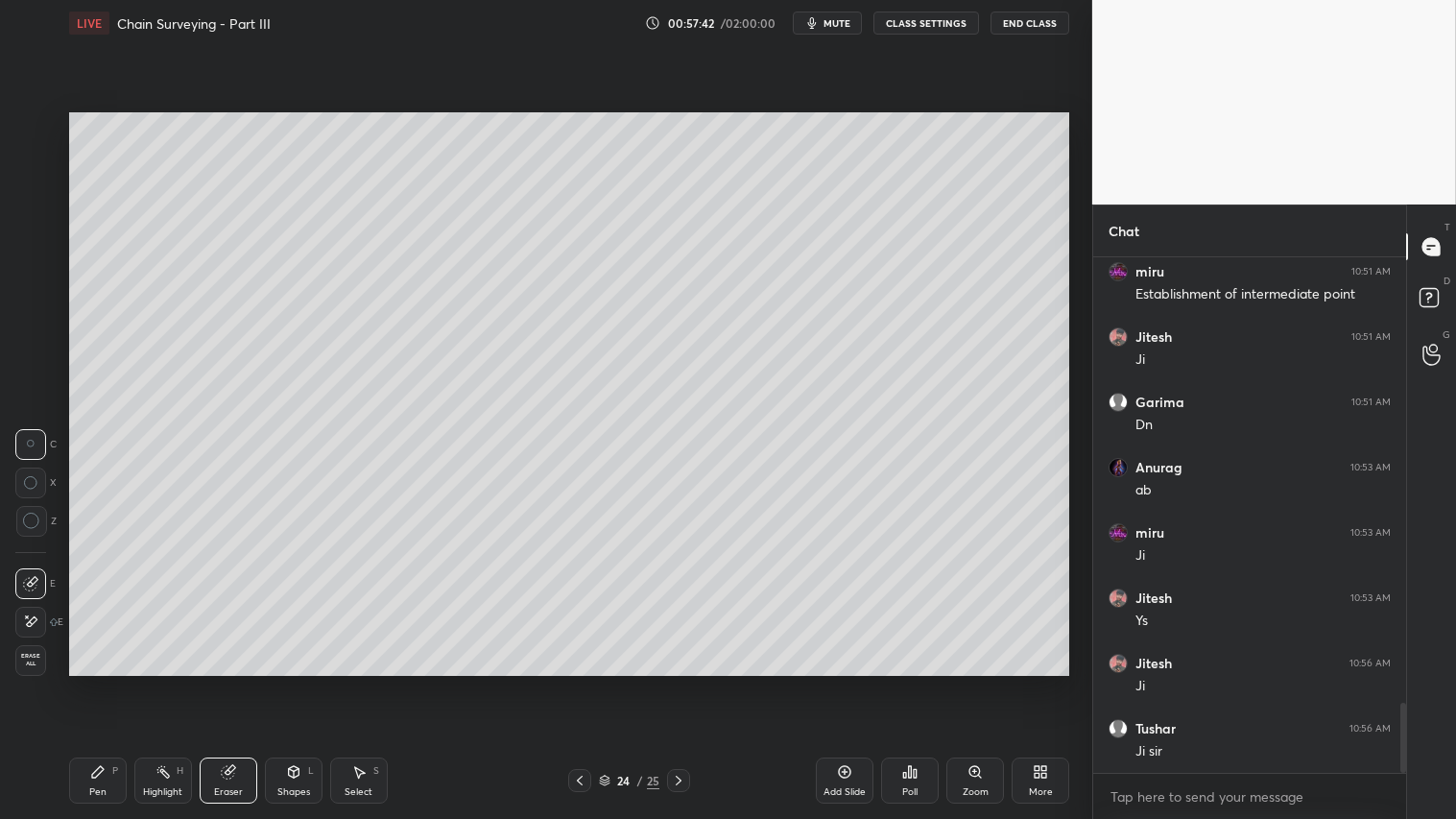 click on "Pen P" at bounding box center (98, 781) 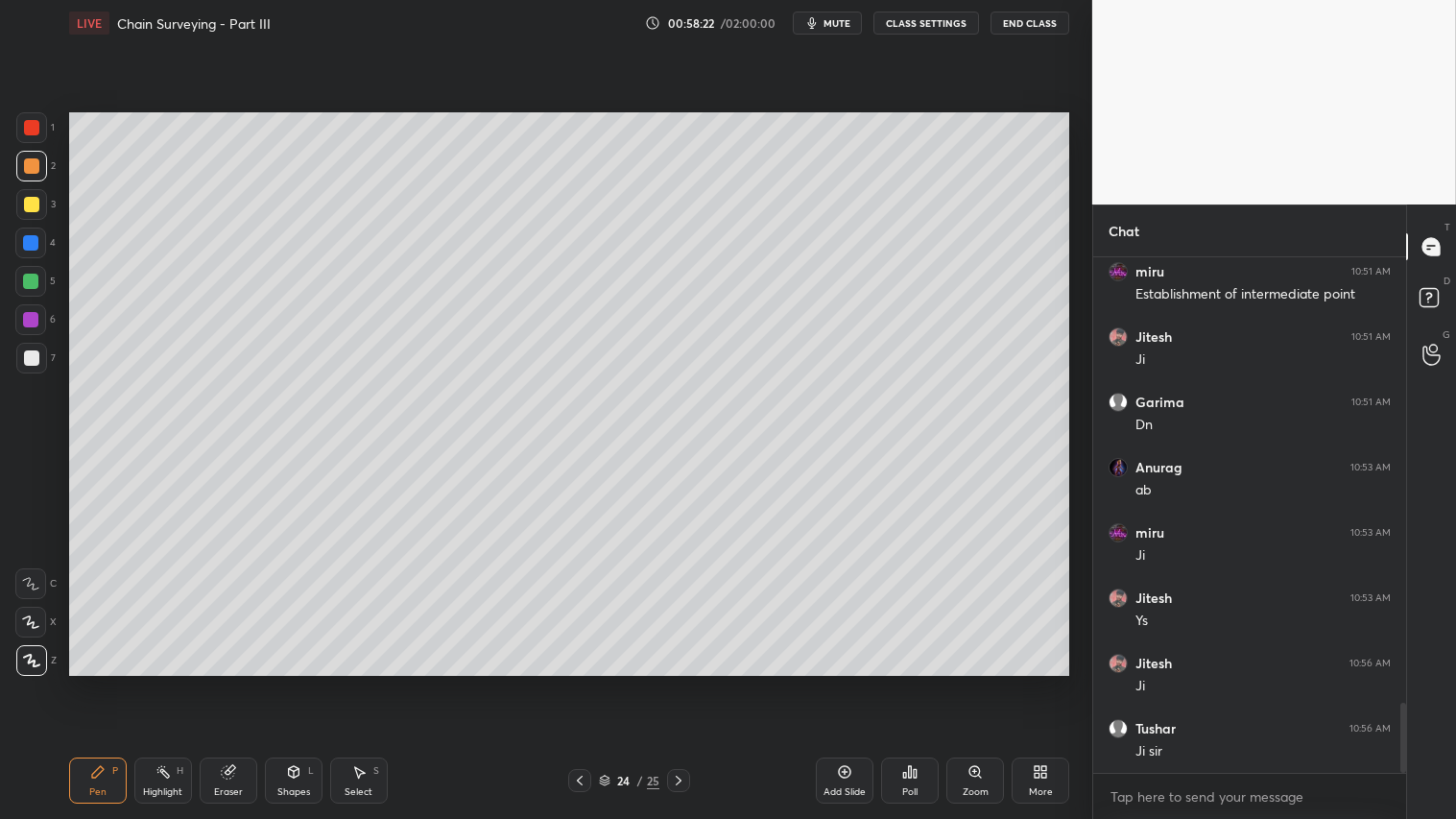 click 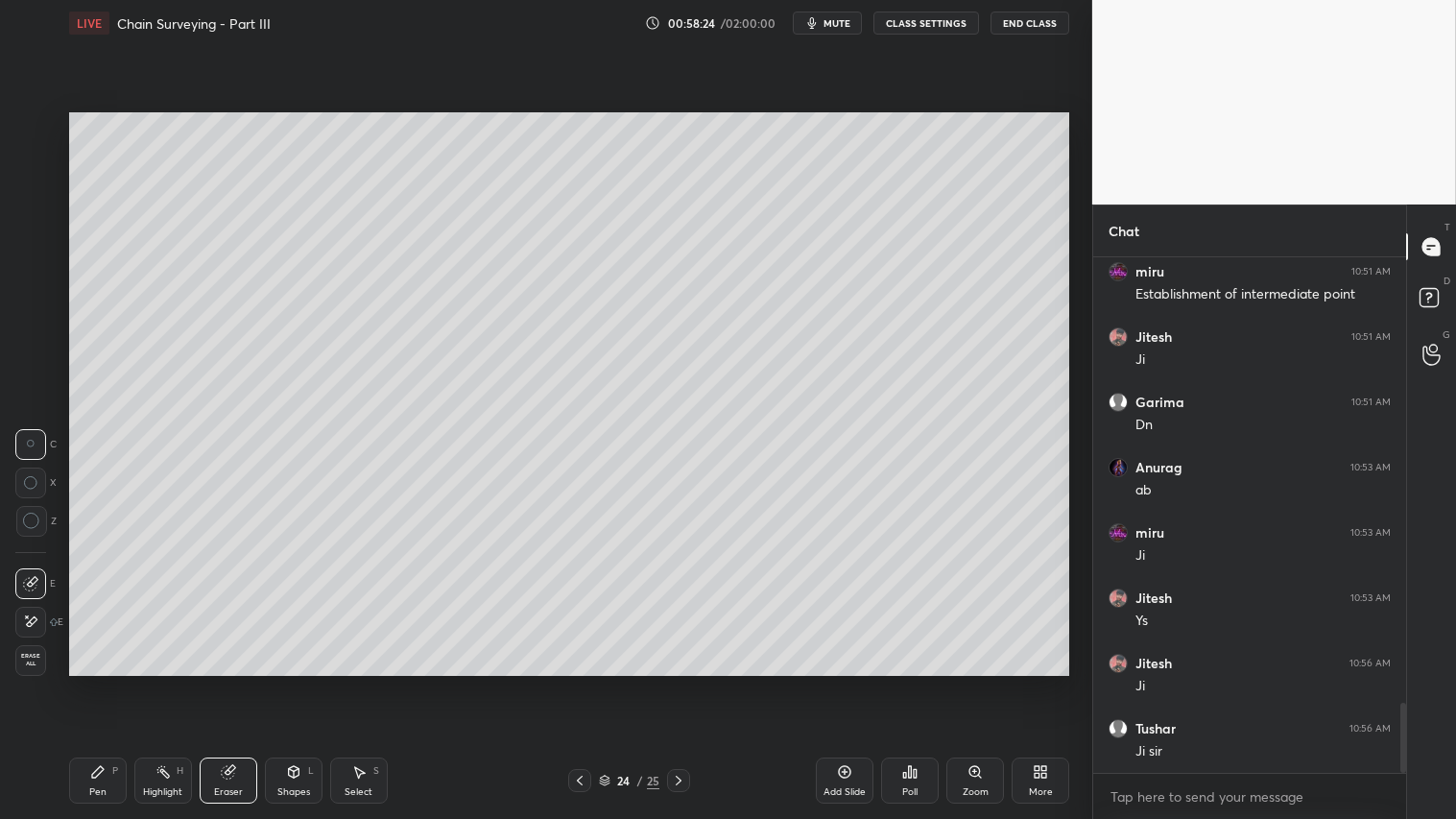 click on "Pen P" at bounding box center [98, 781] 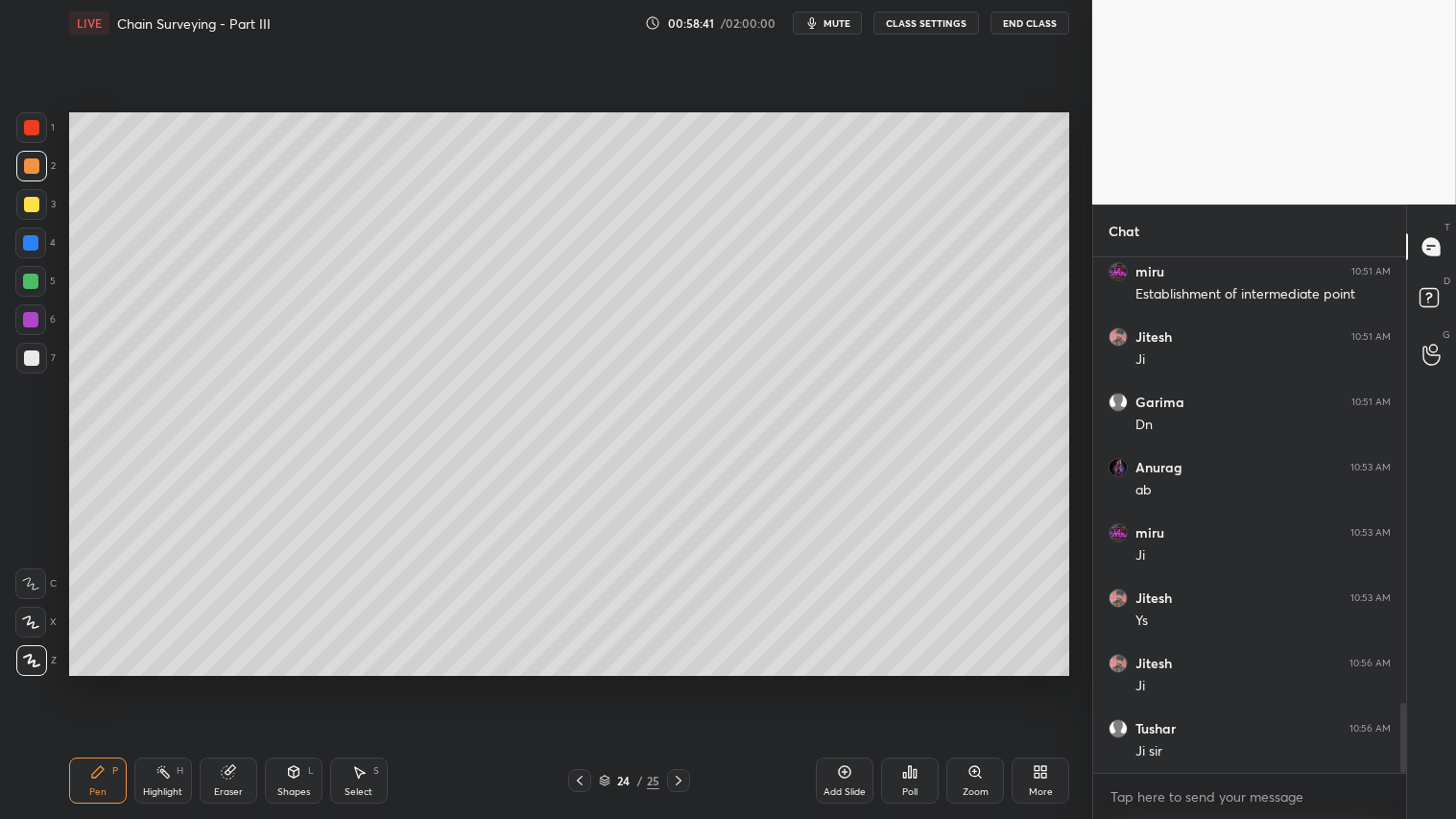 scroll, scrollTop: 3368, scrollLeft: 0, axis: vertical 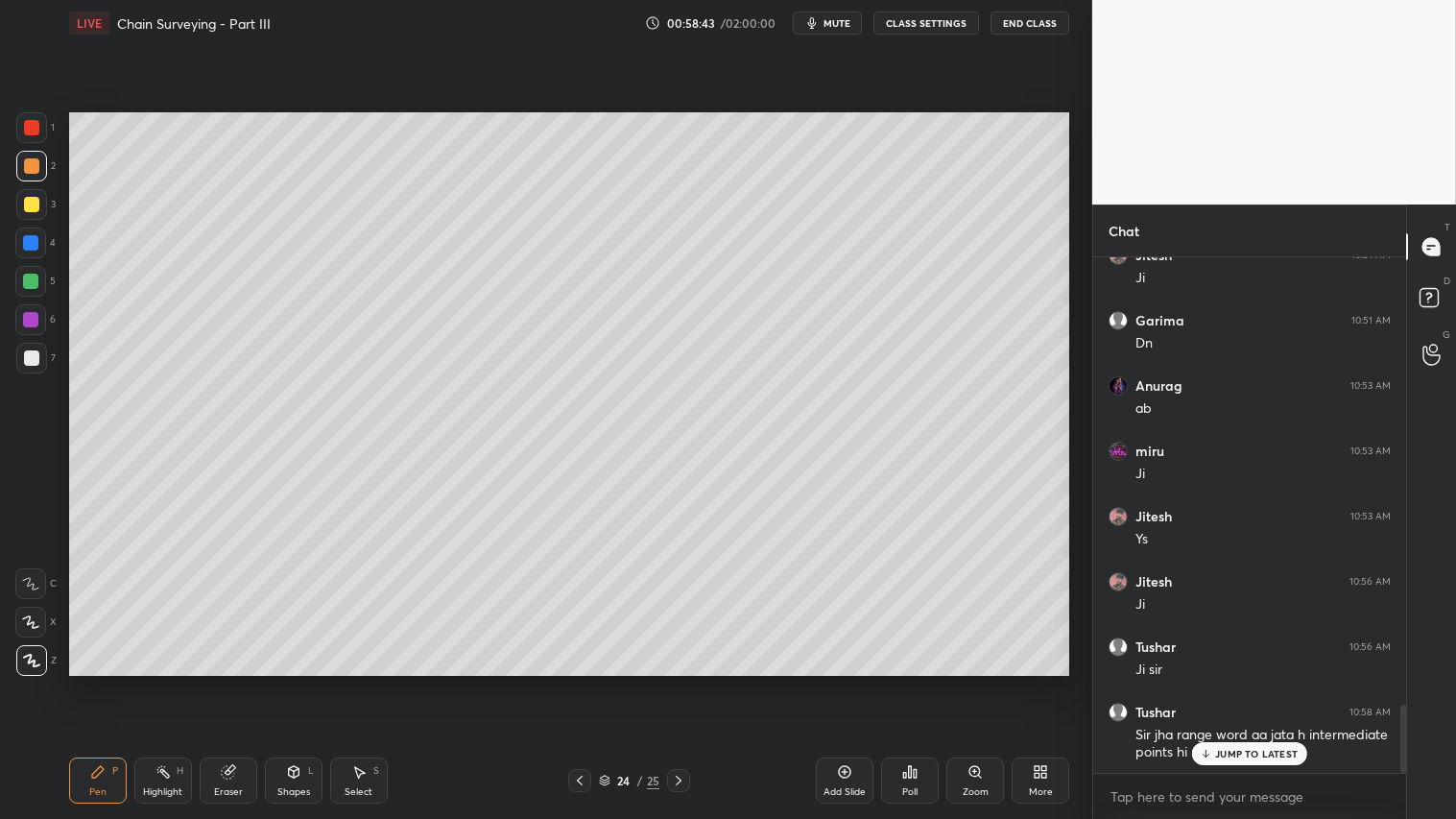 click on "JUMP TO LATEST" at bounding box center [1256, 754] 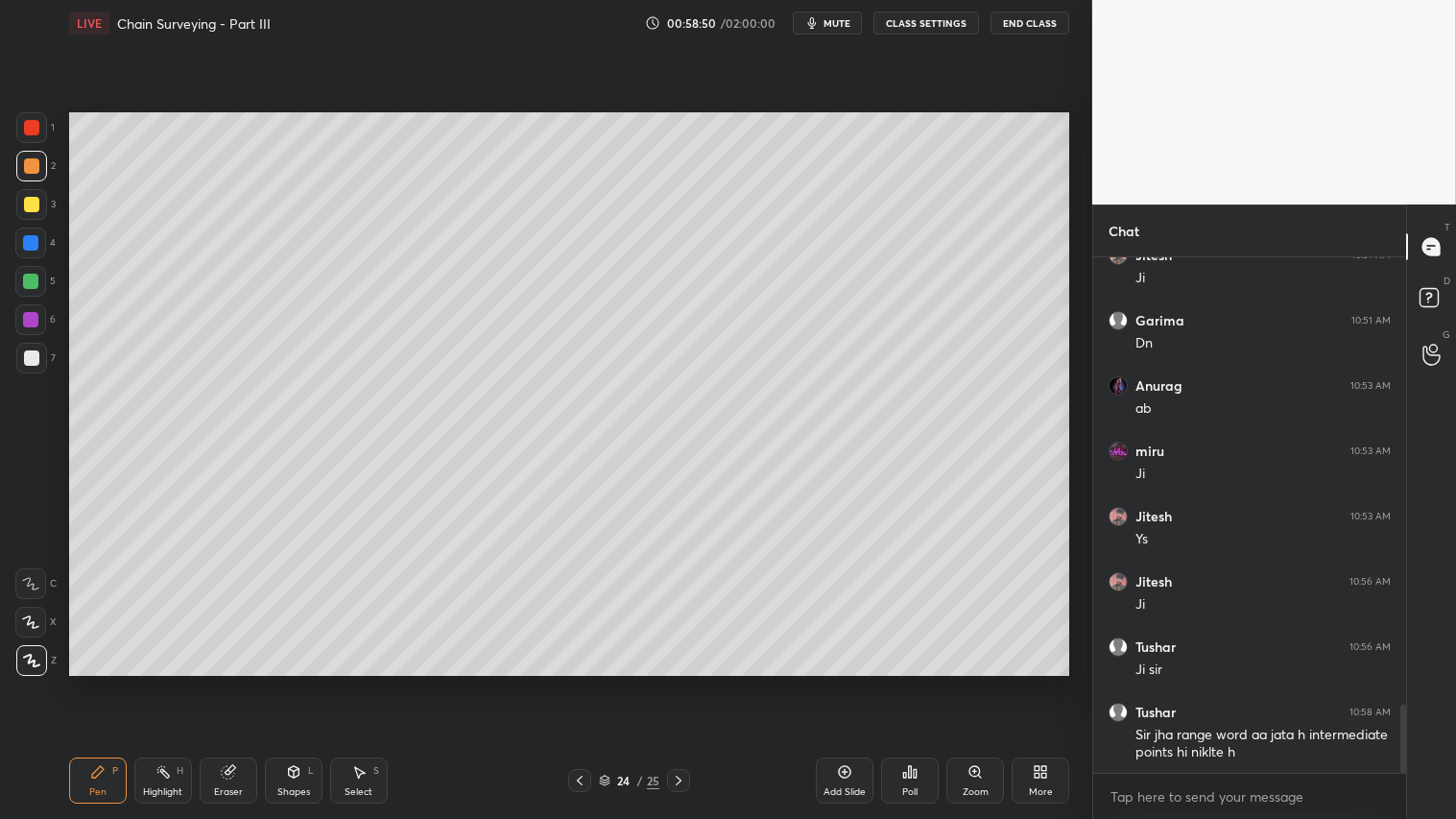 click on "Pen" at bounding box center (98, 792) 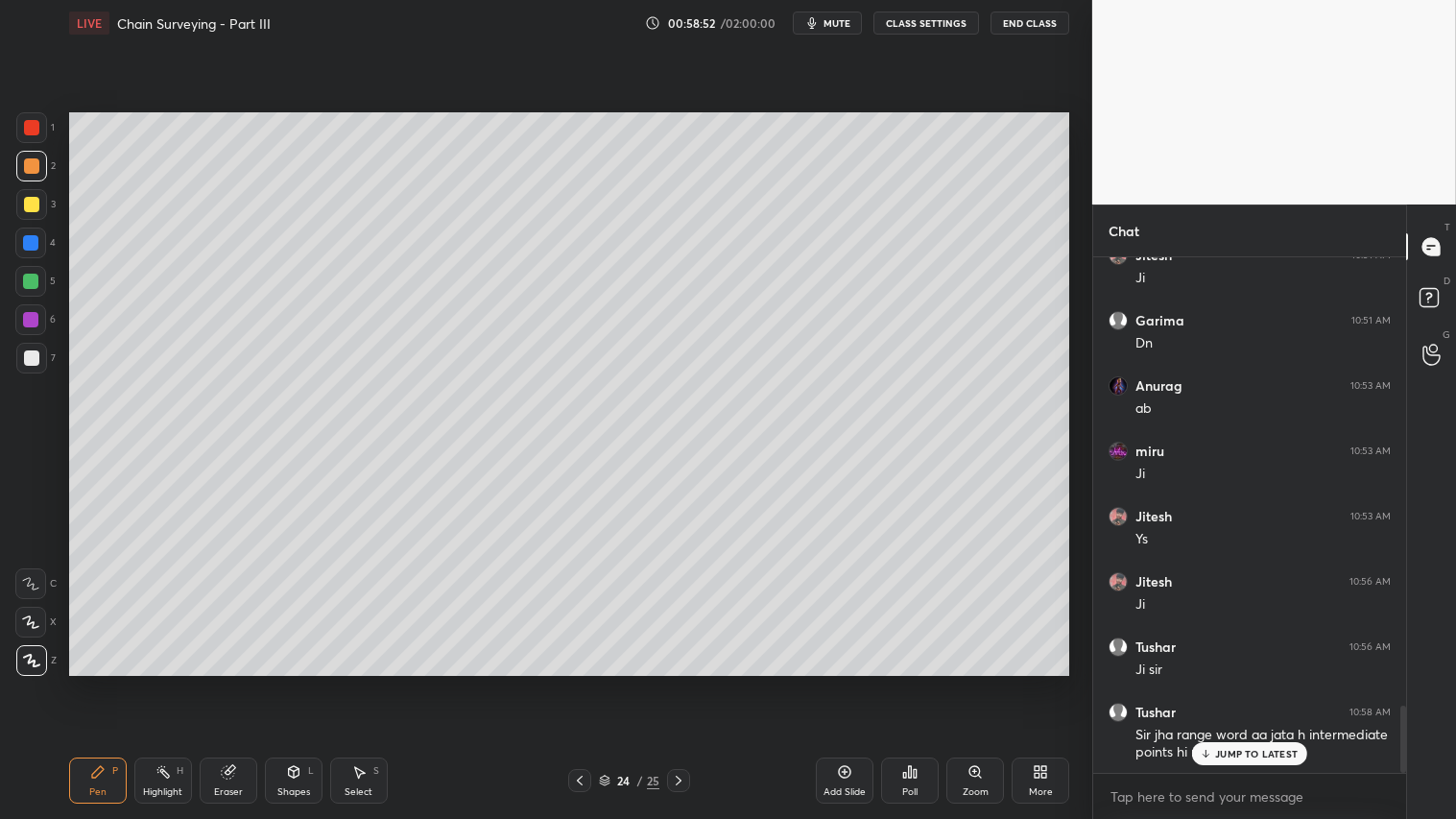 scroll, scrollTop: 3433, scrollLeft: 0, axis: vertical 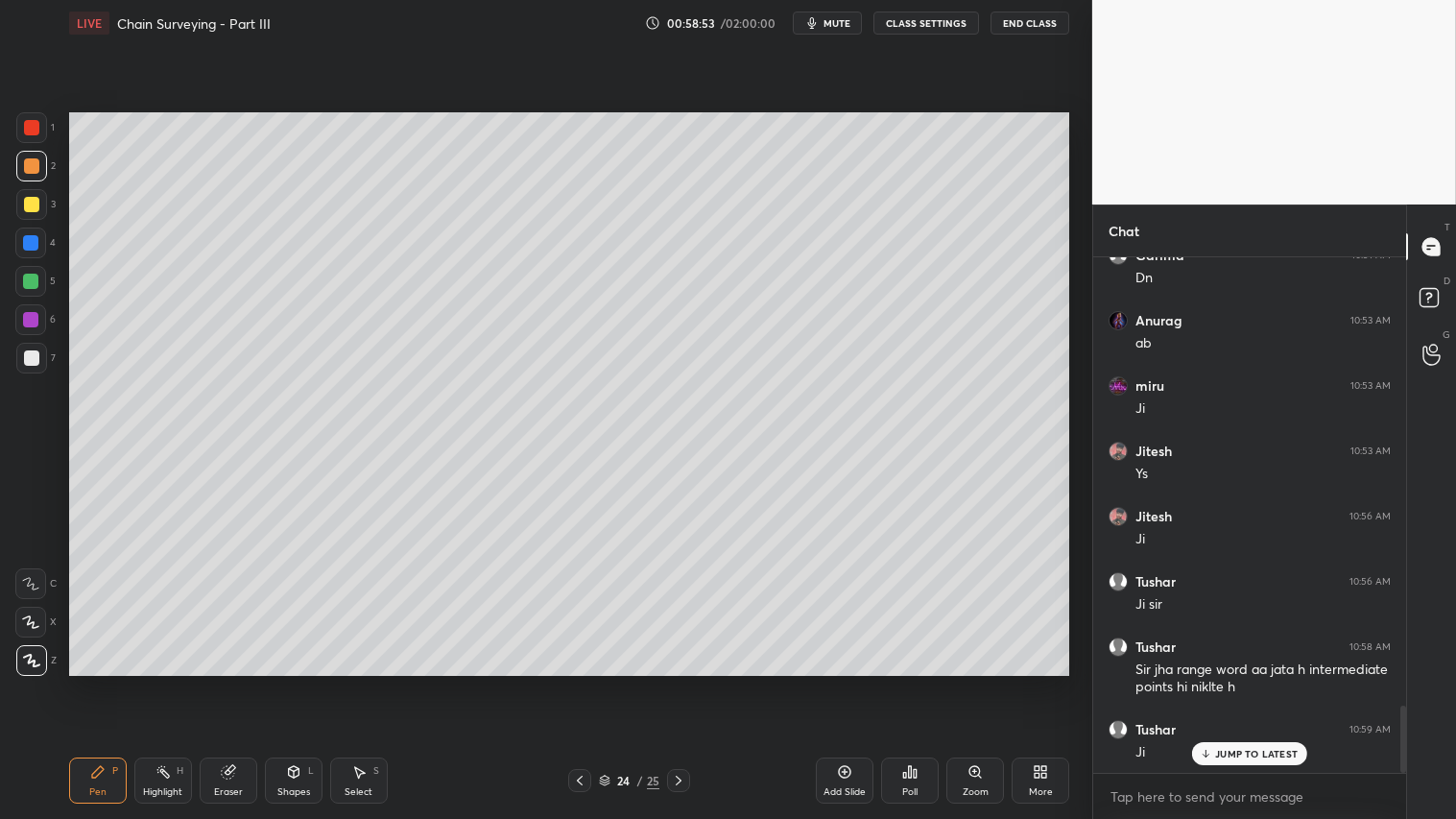 click at bounding box center (32, 166) 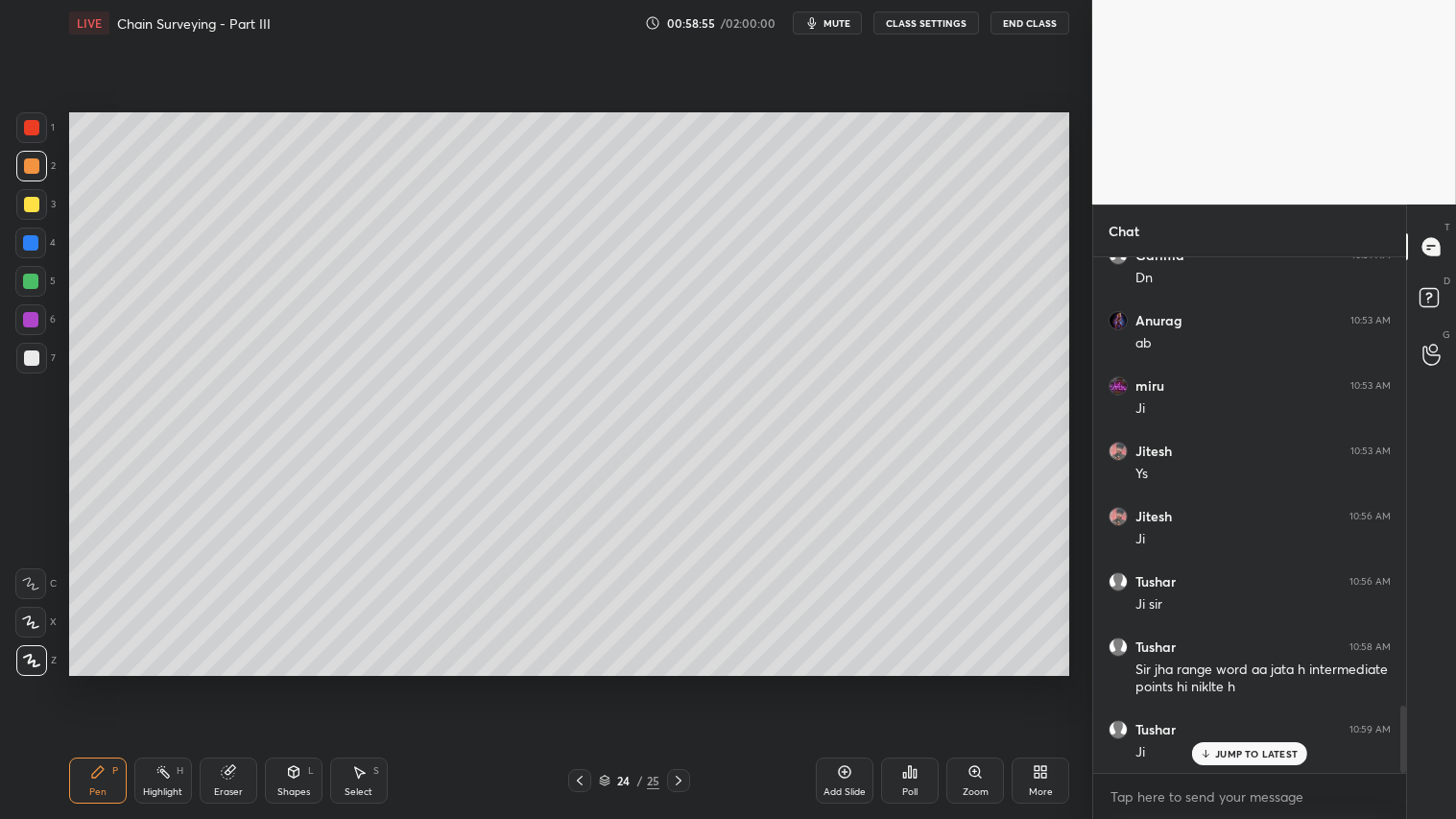 click on "Pen" at bounding box center (98, 792) 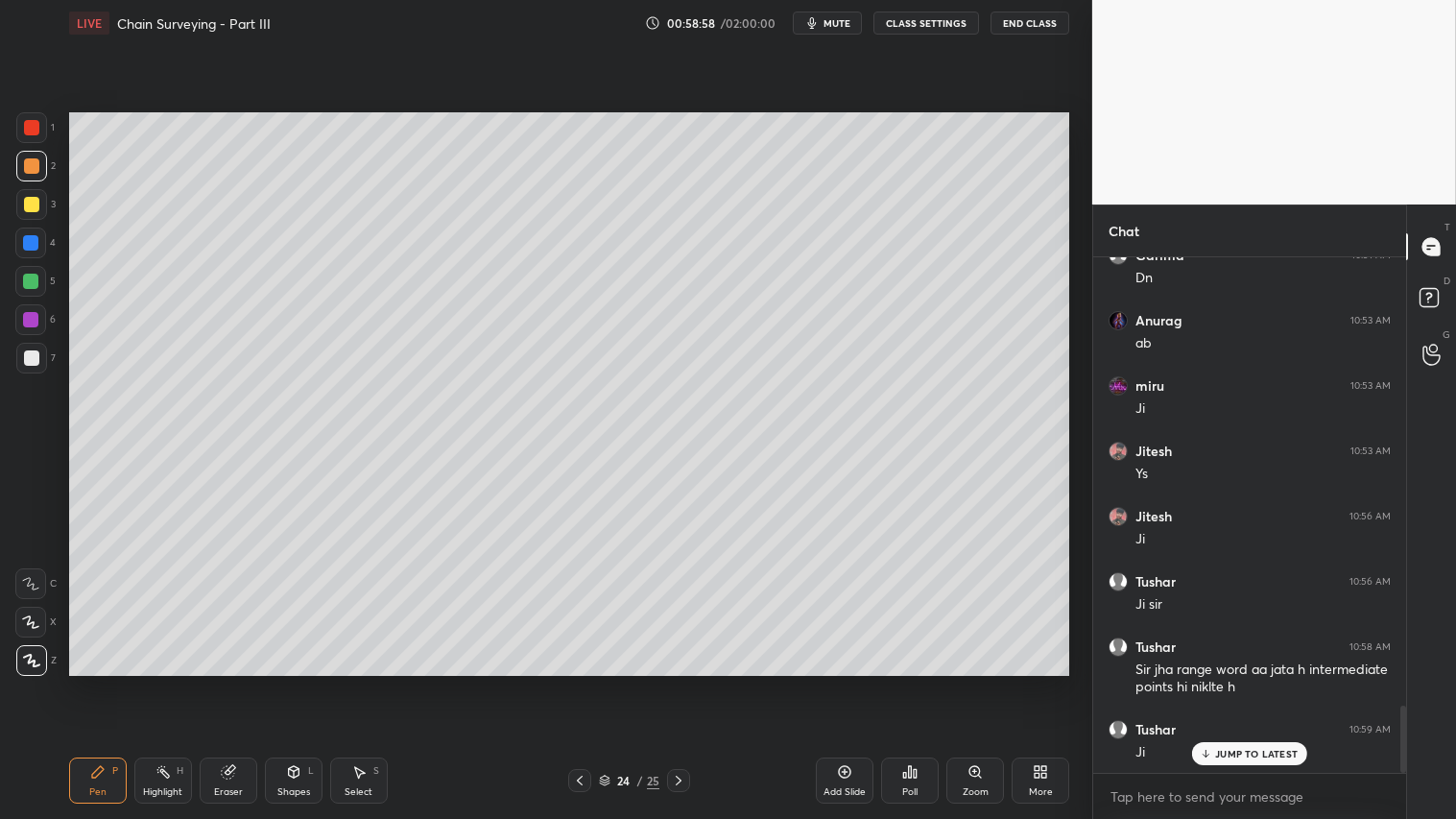 click on "Pen P" at bounding box center (98, 781) 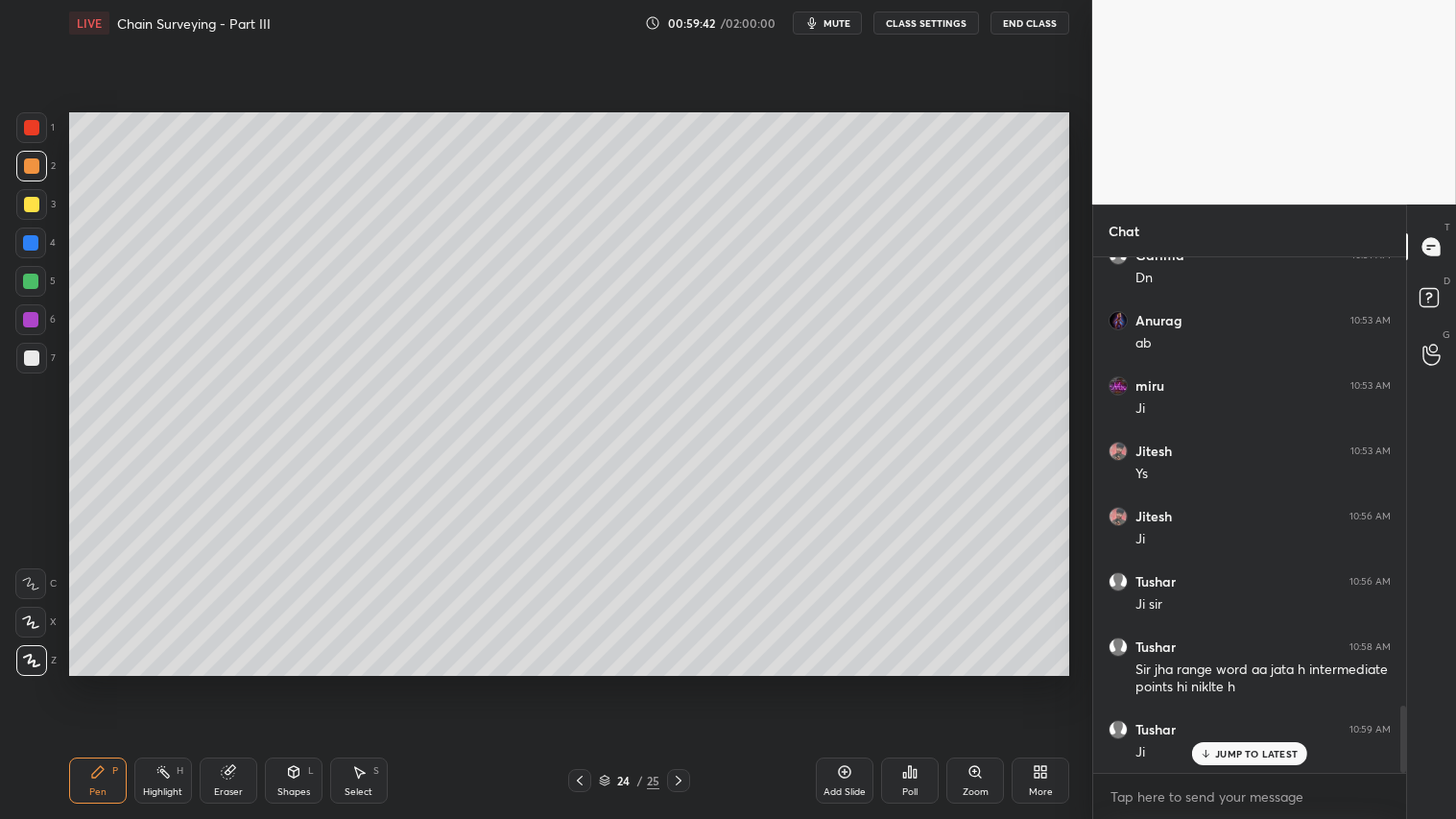 drag, startPoint x: 294, startPoint y: 788, endPoint x: 290, endPoint y: 769, distance: 19.416488 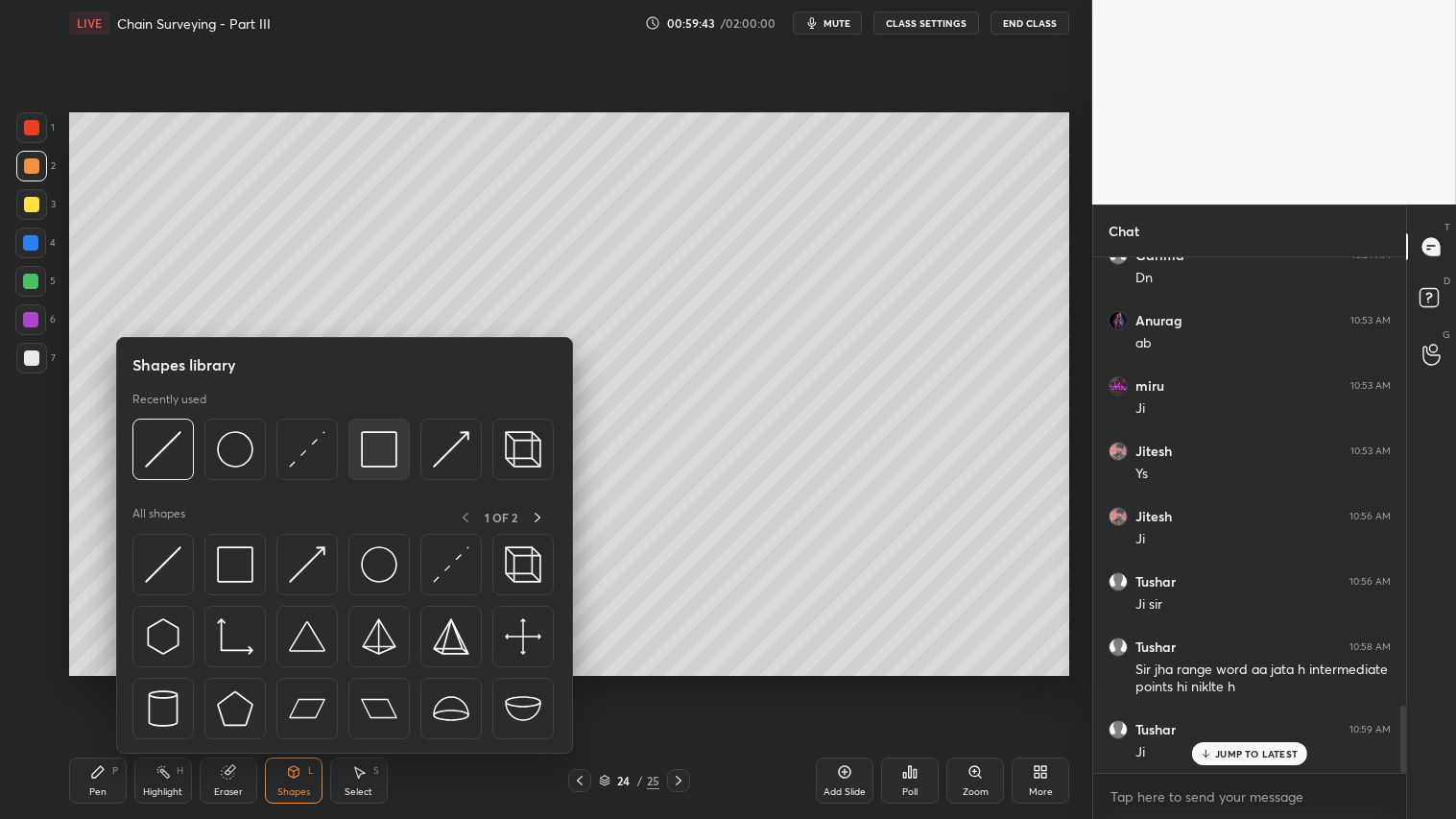 click at bounding box center (379, 449) 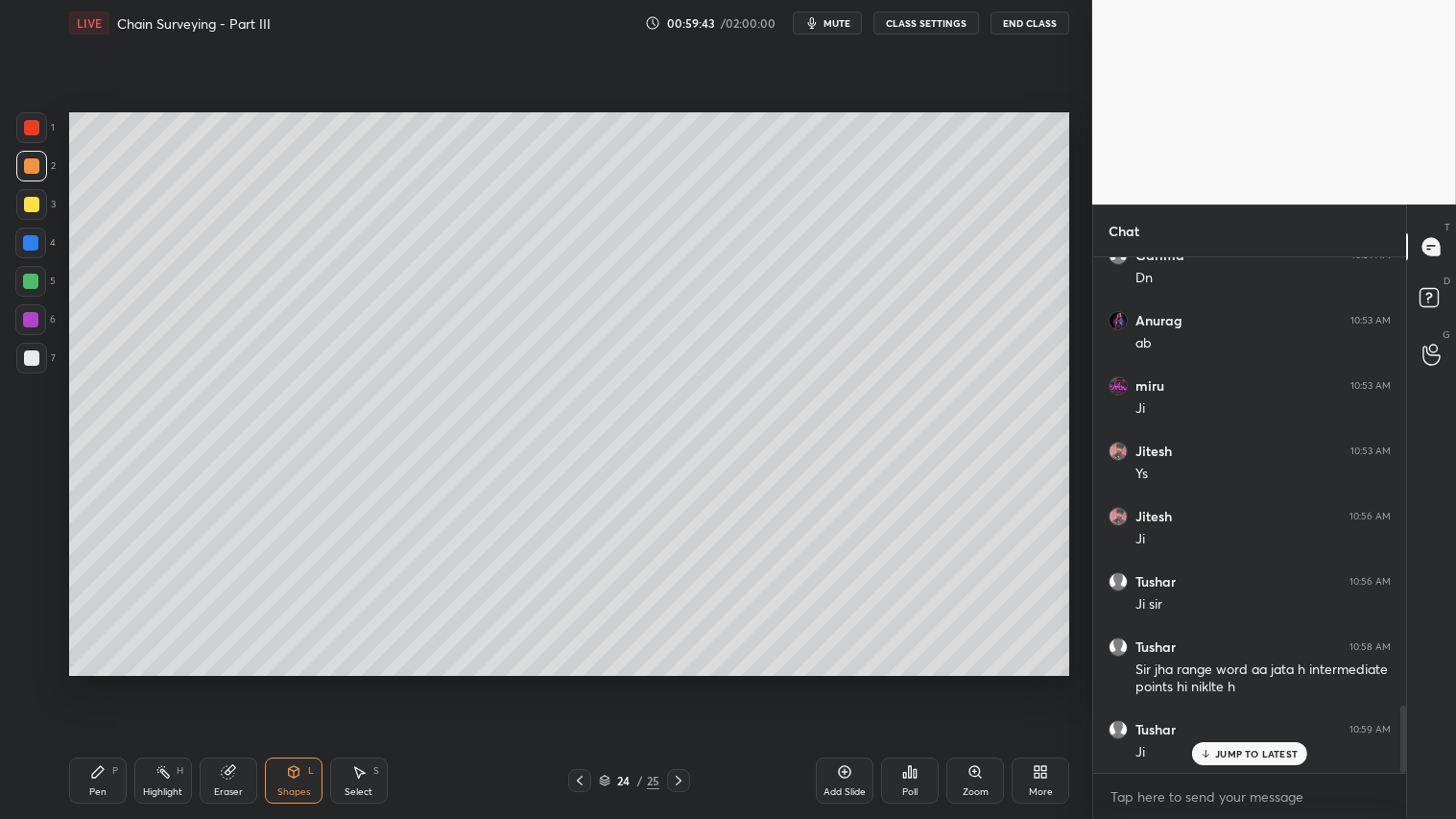 drag, startPoint x: 32, startPoint y: 355, endPoint x: 63, endPoint y: 427, distance: 78.39 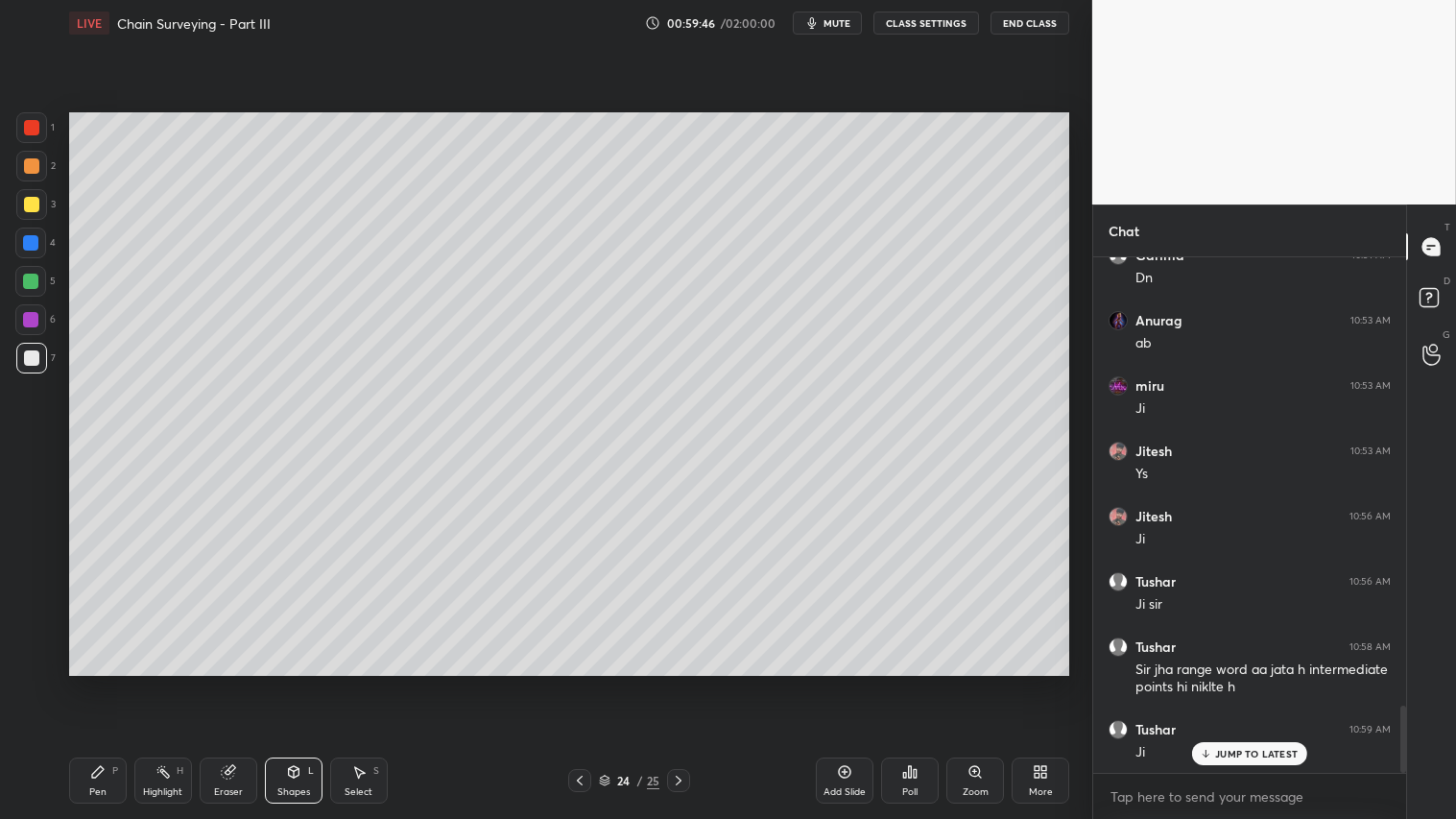 click at bounding box center (32, 358) 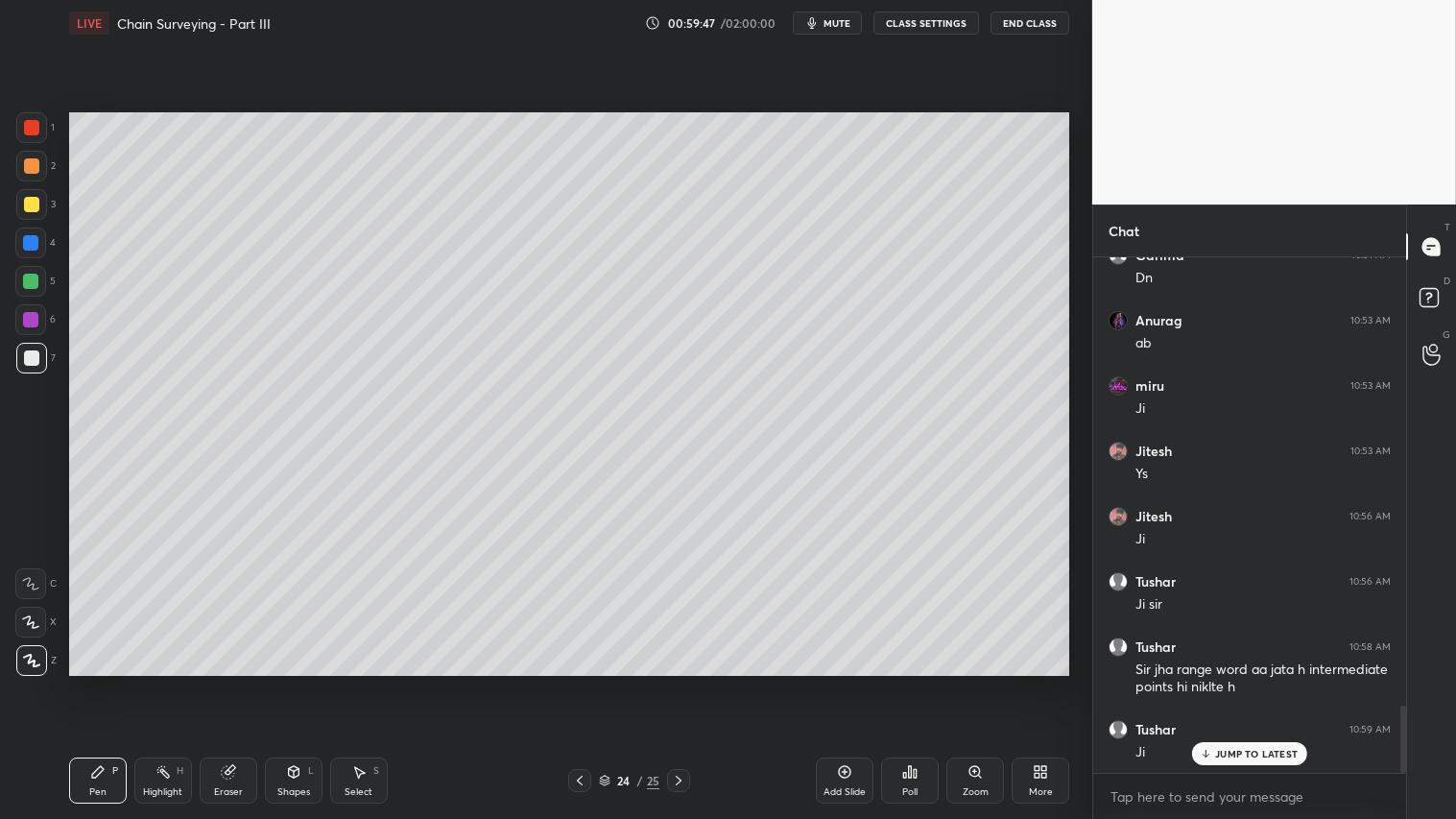 click at bounding box center (679, 781) 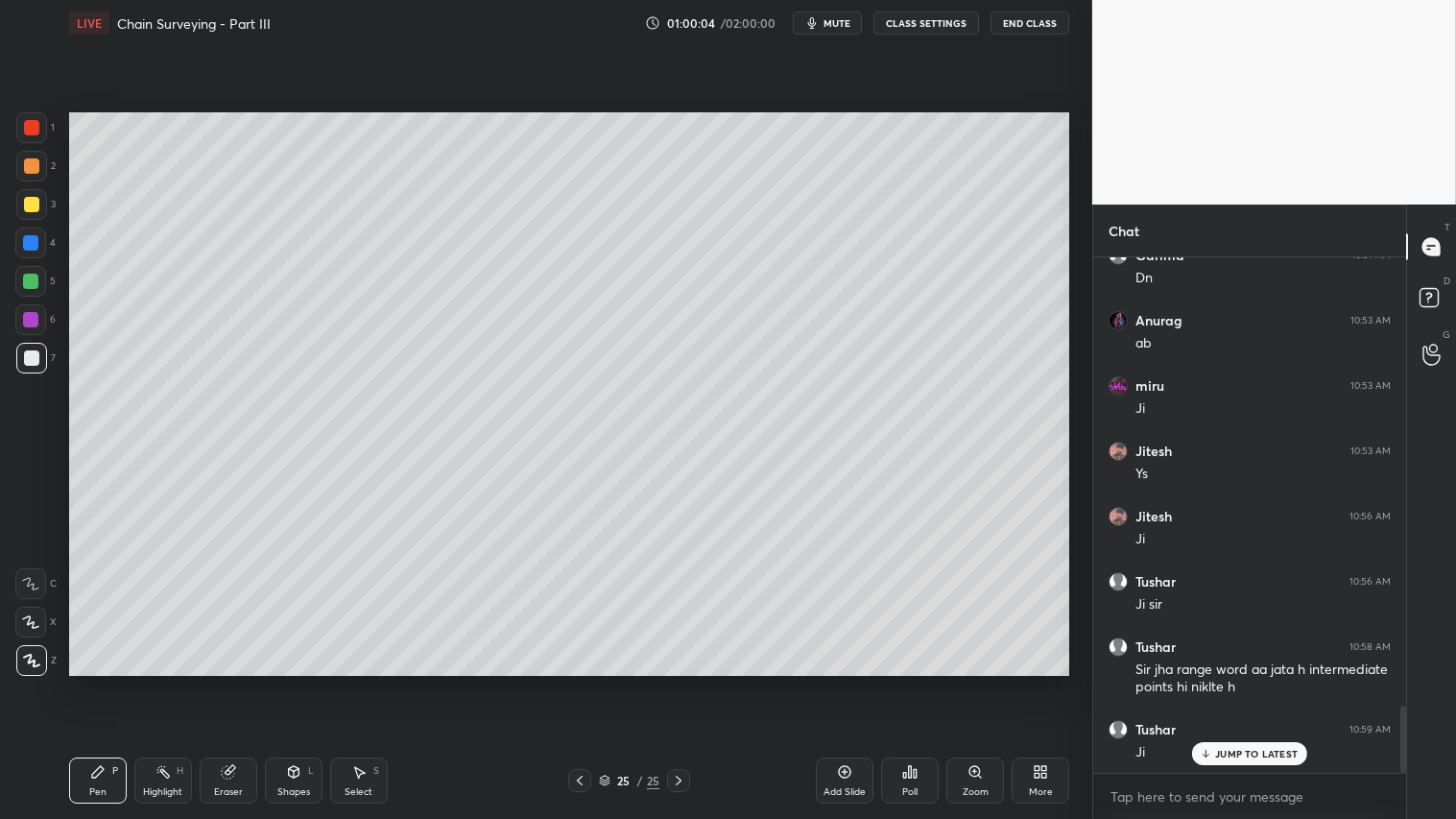 click 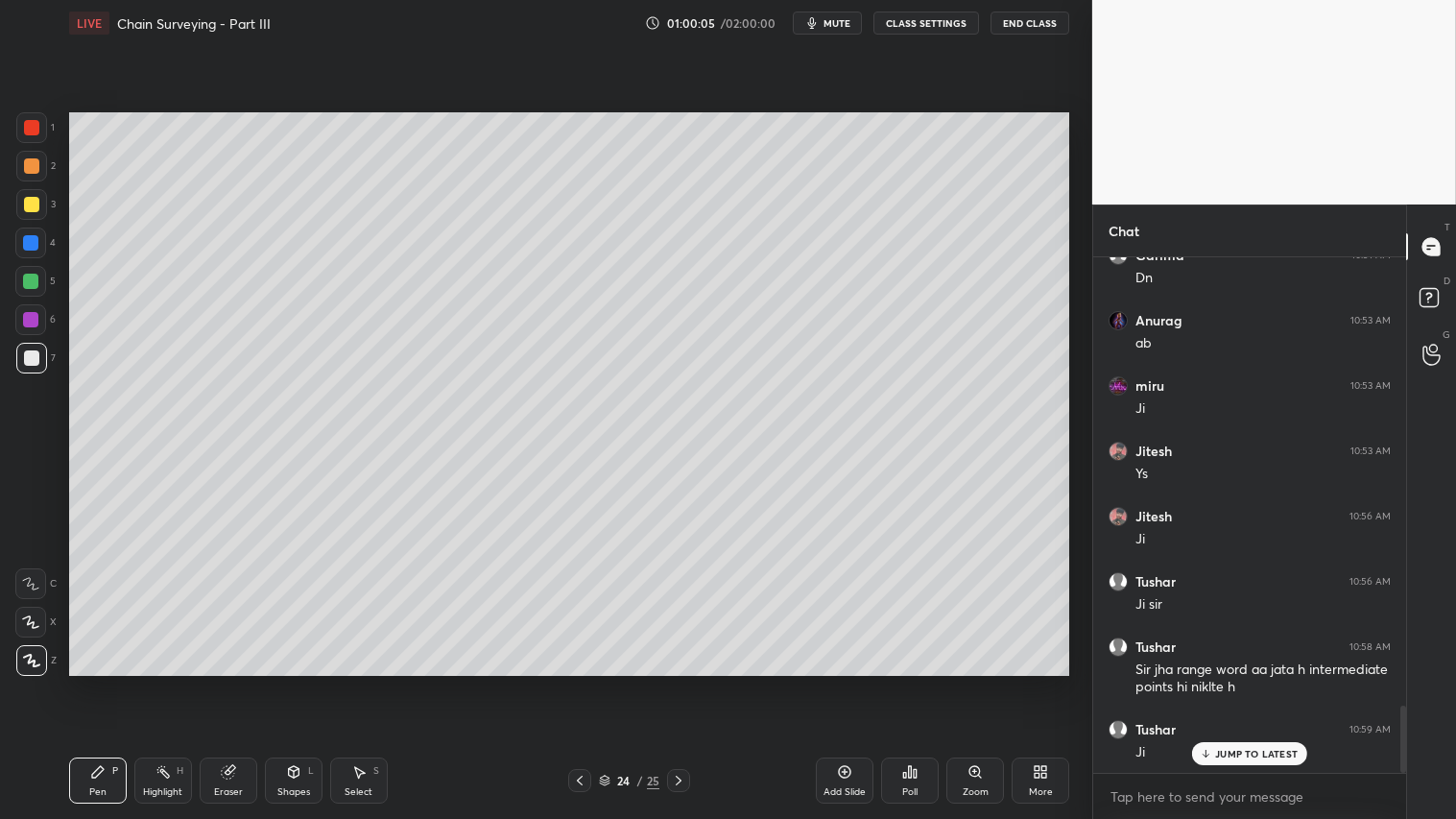click at bounding box center (32, 166) 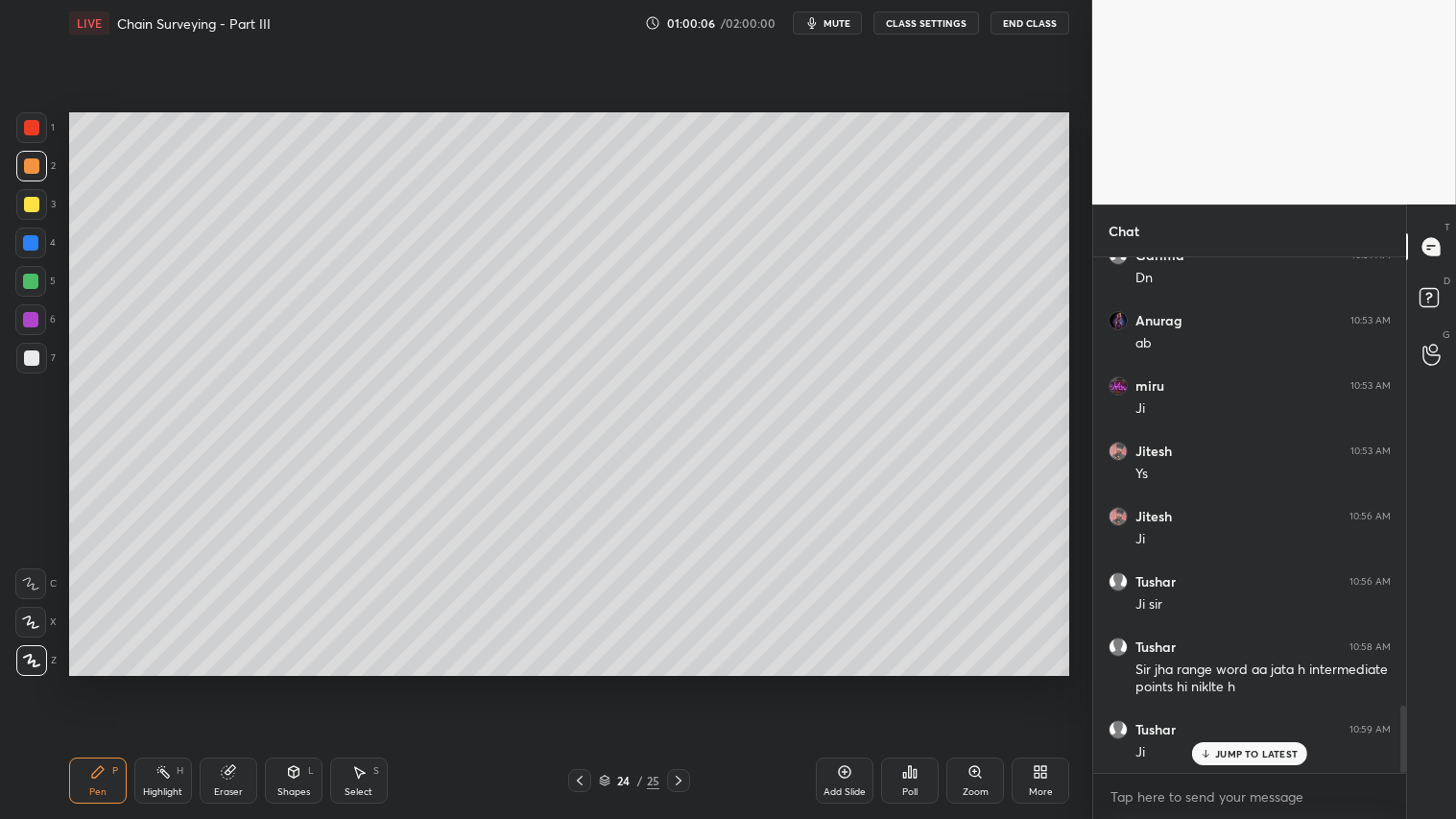 click on "Pen" at bounding box center (98, 792) 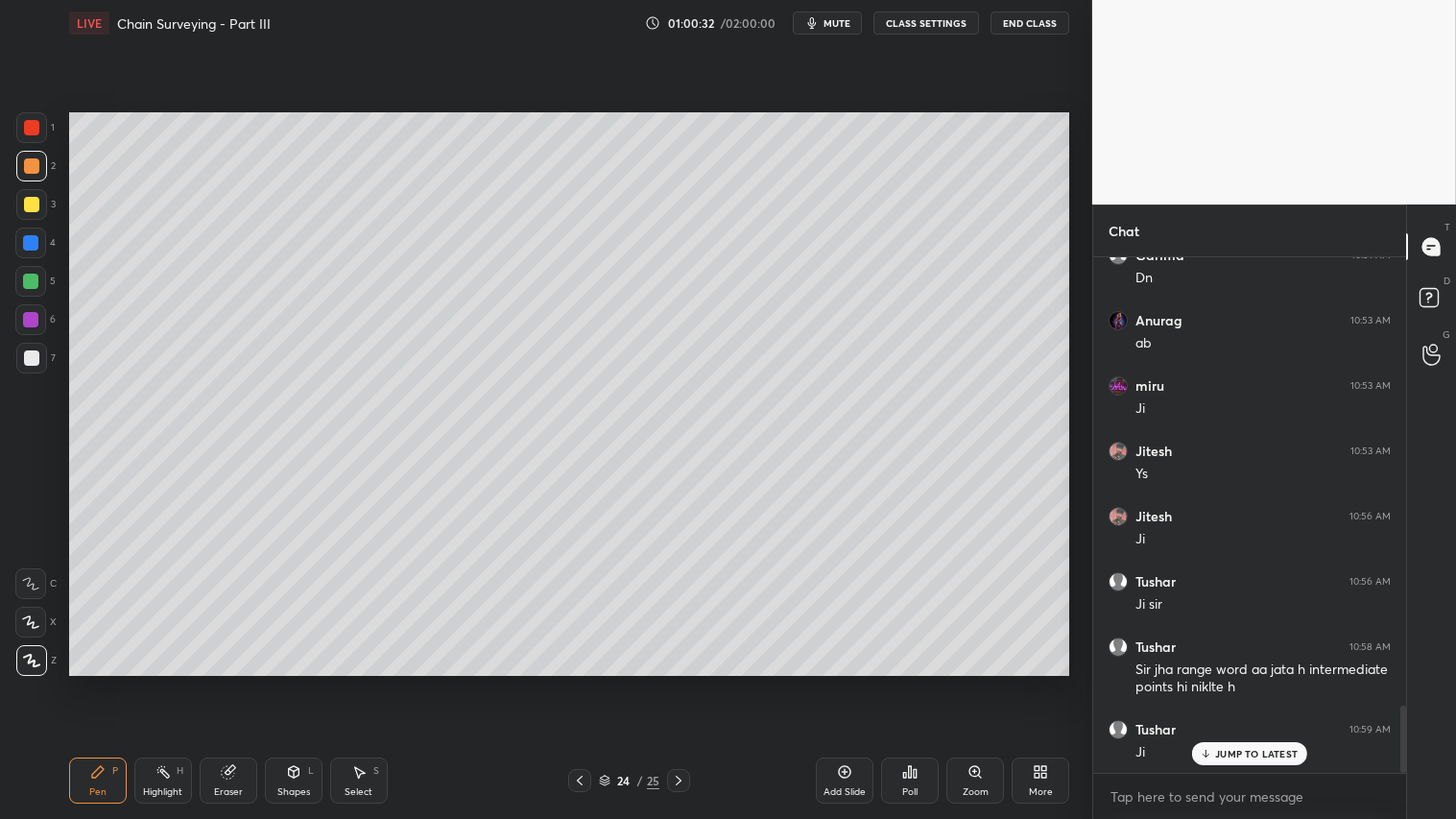 click 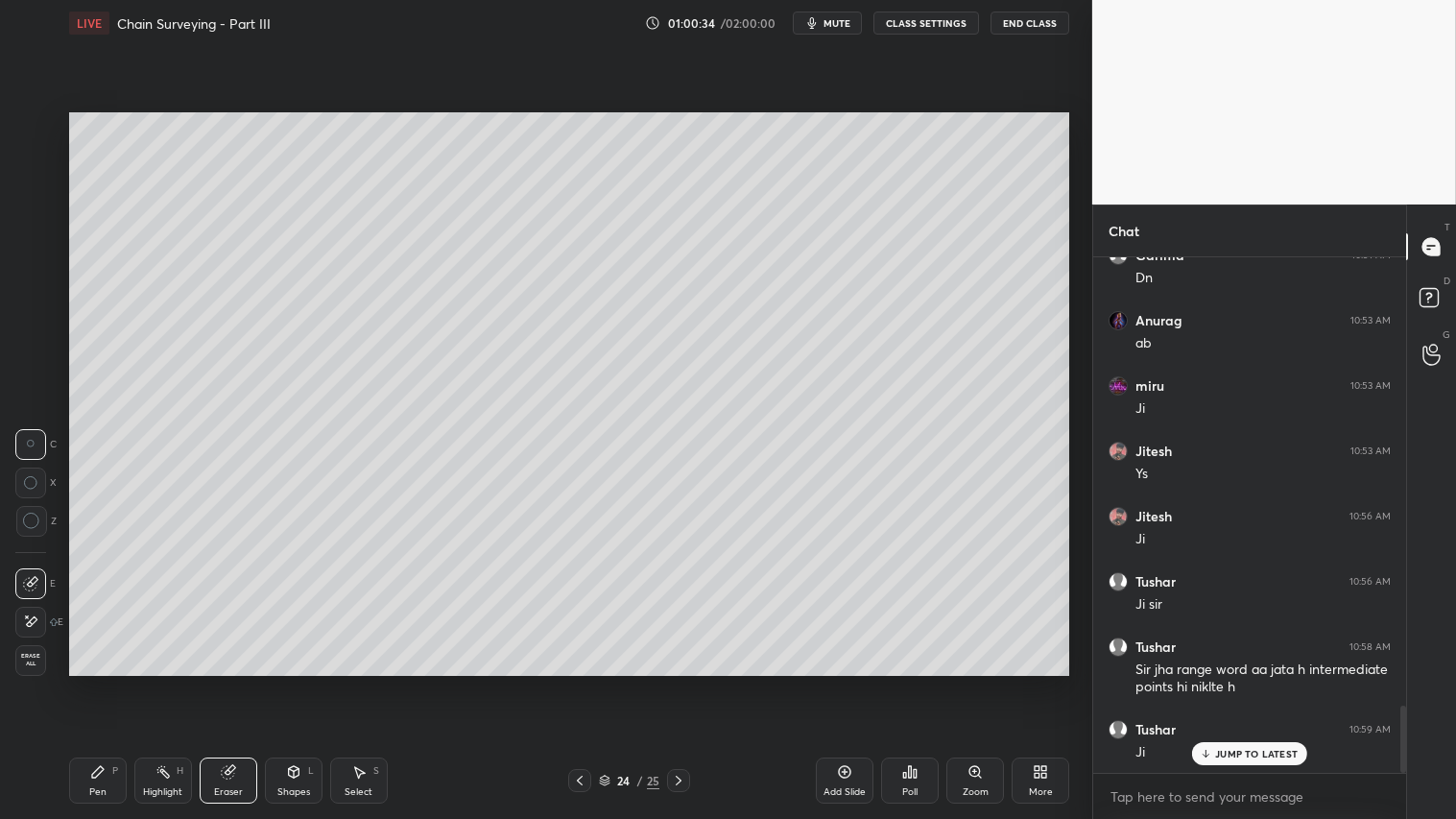 click 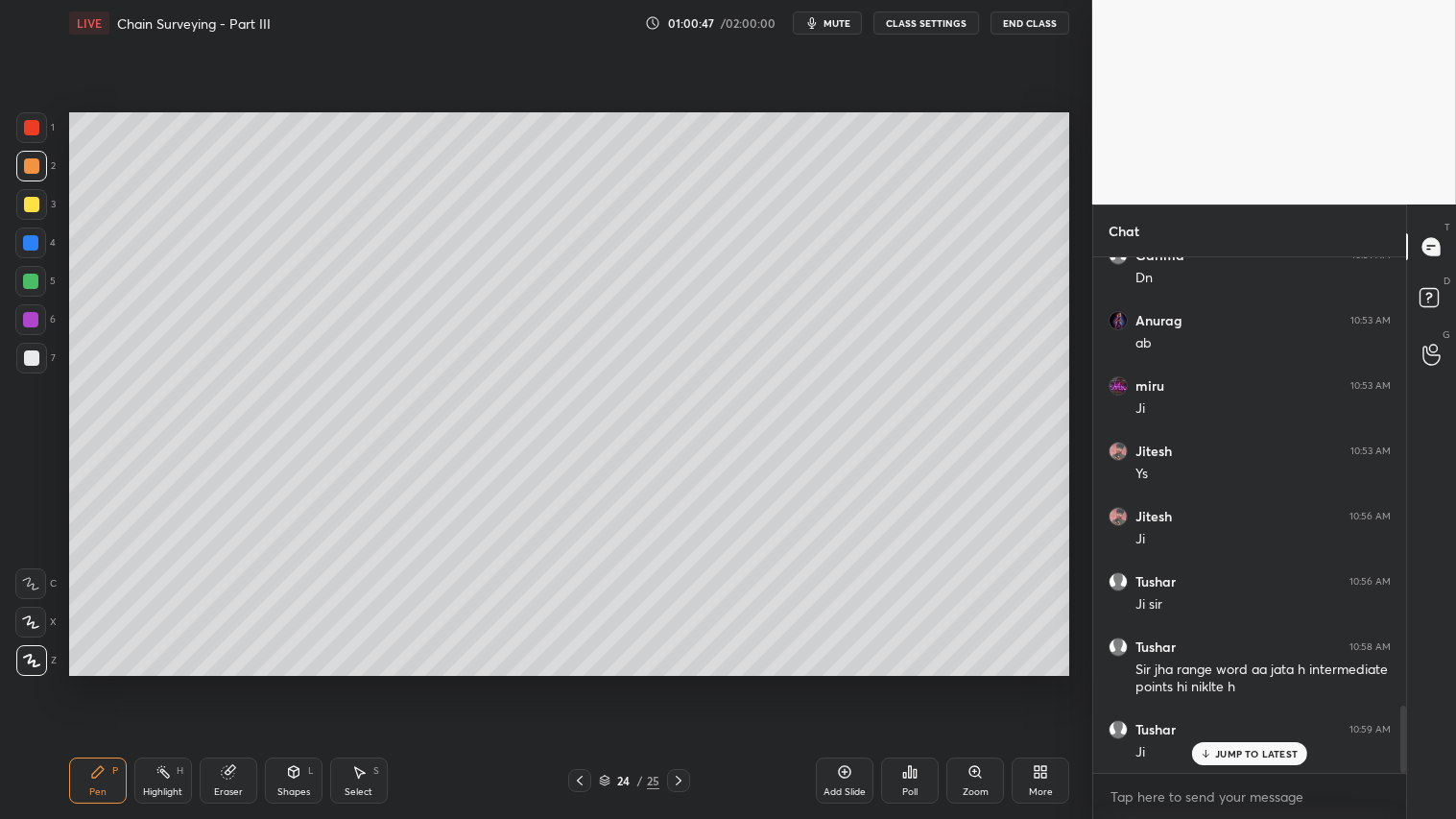 click 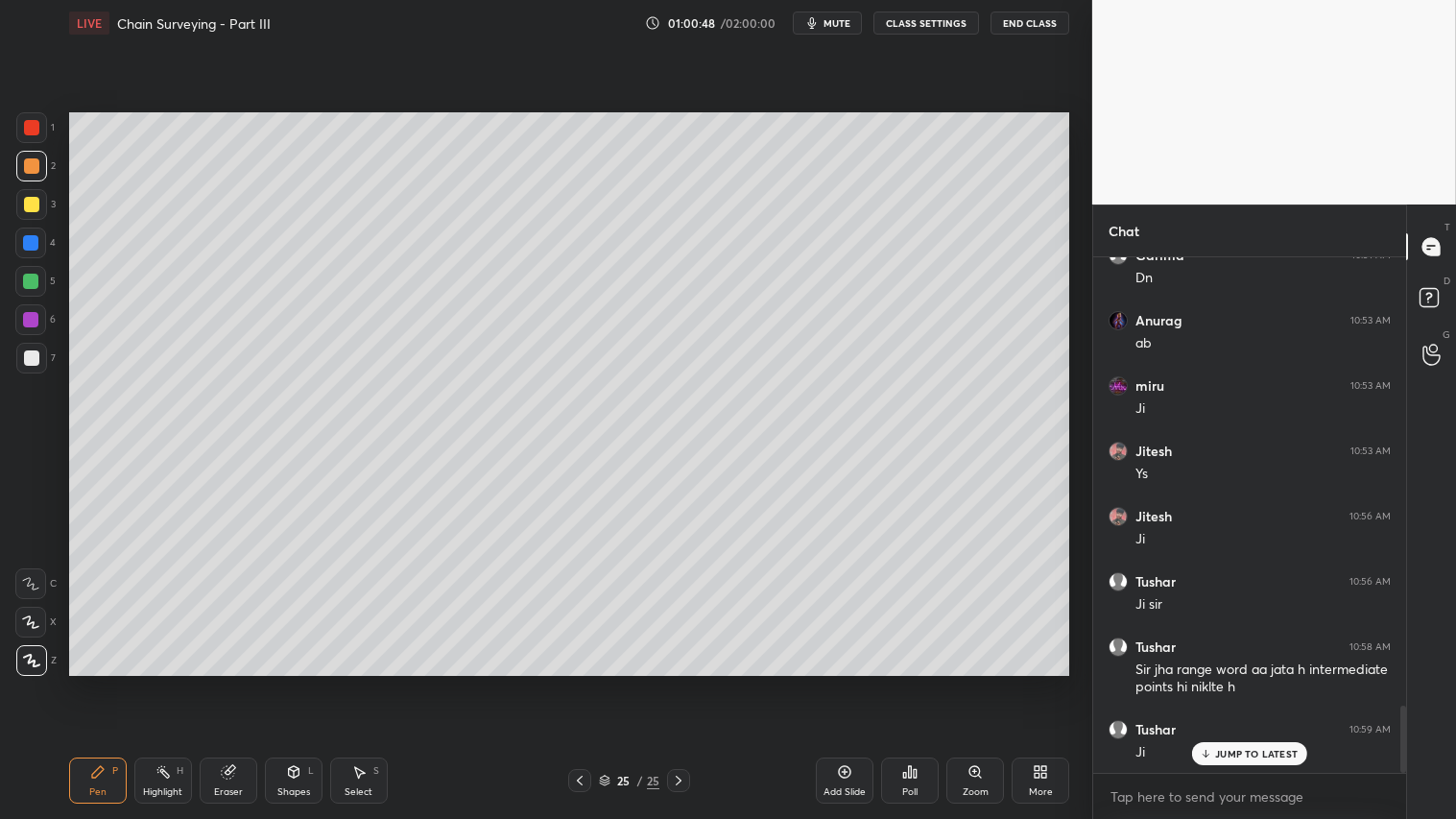 click at bounding box center [580, 781] 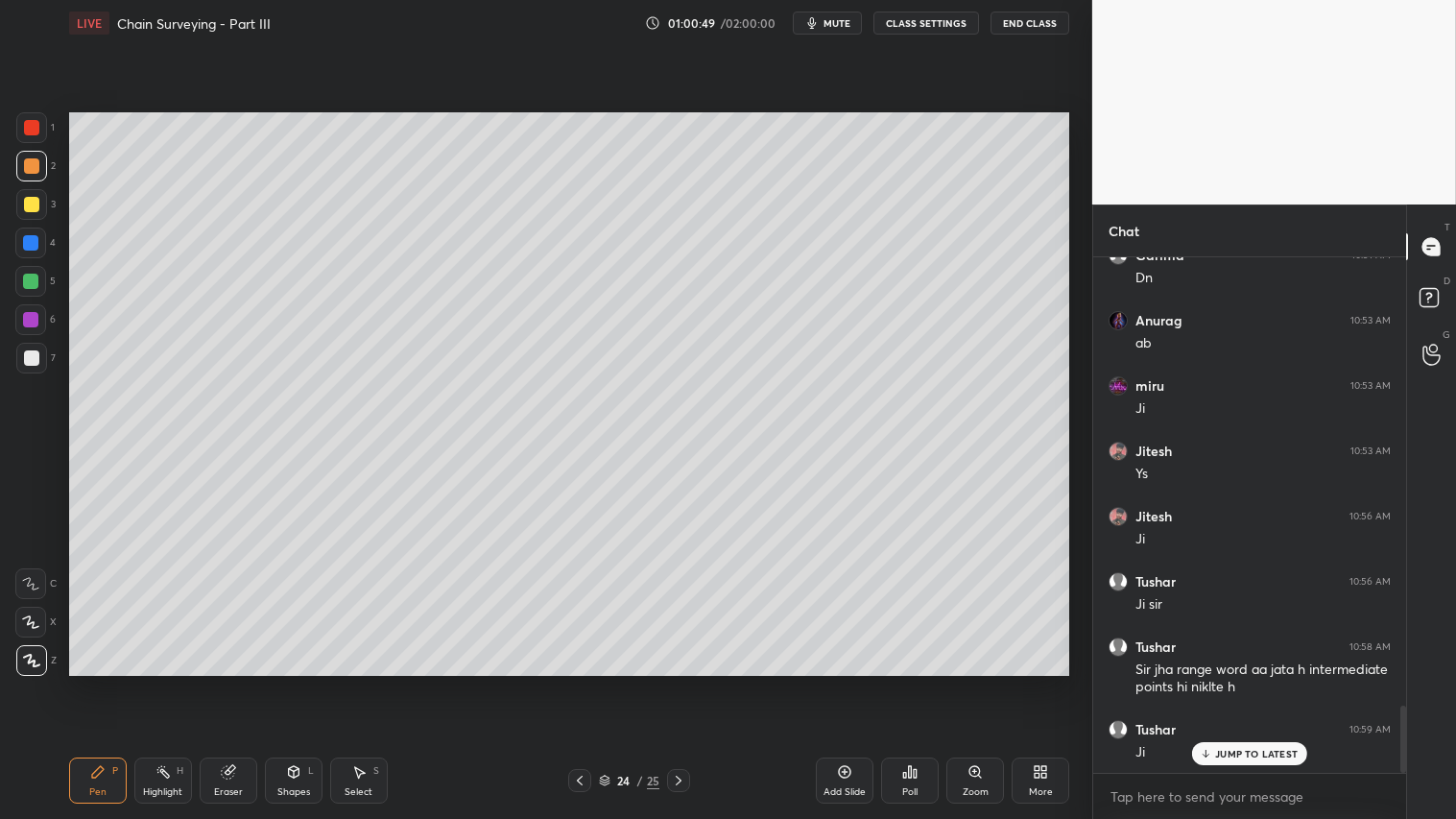 click on "Add Slide" at bounding box center (845, 781) 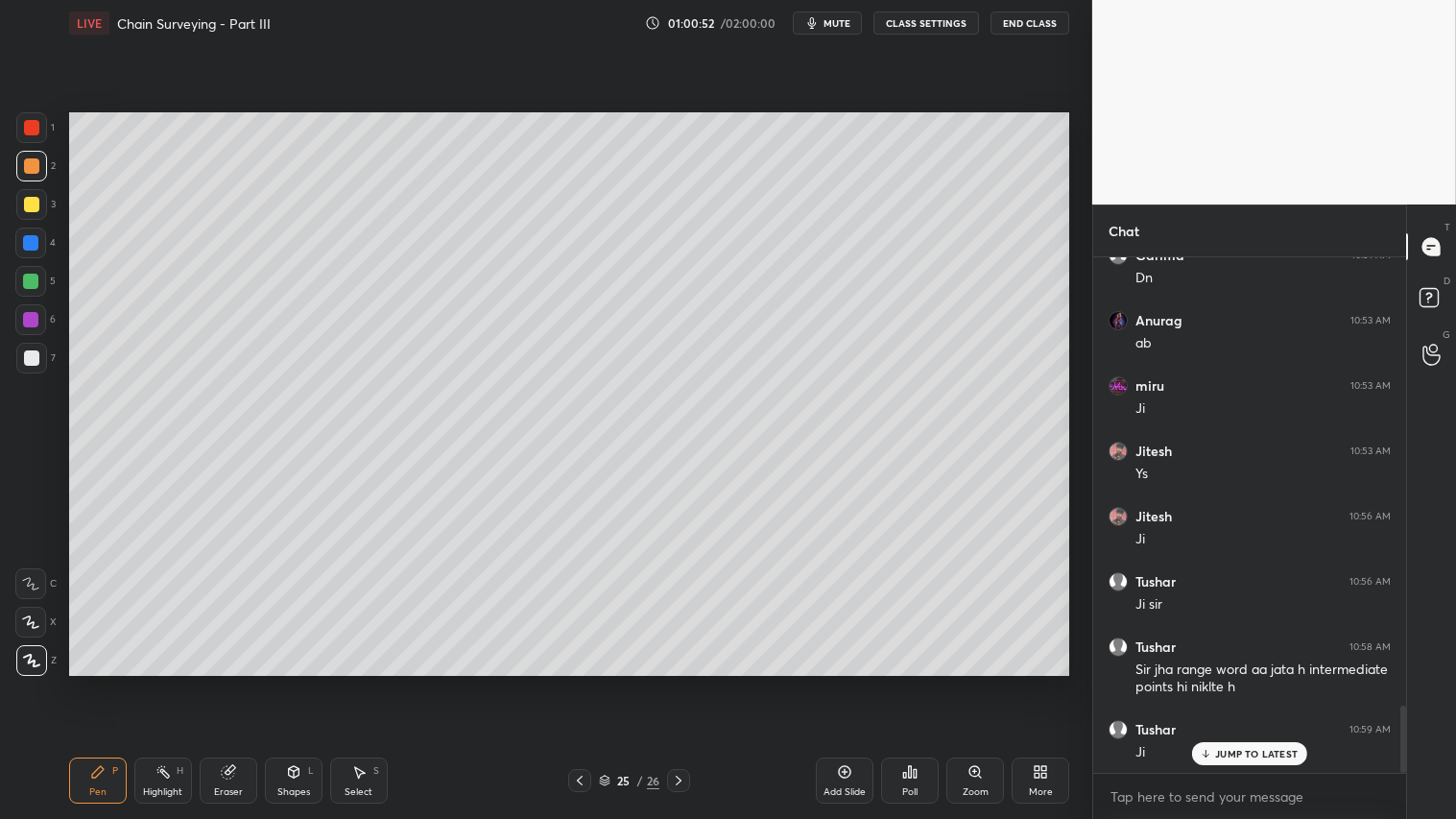 click 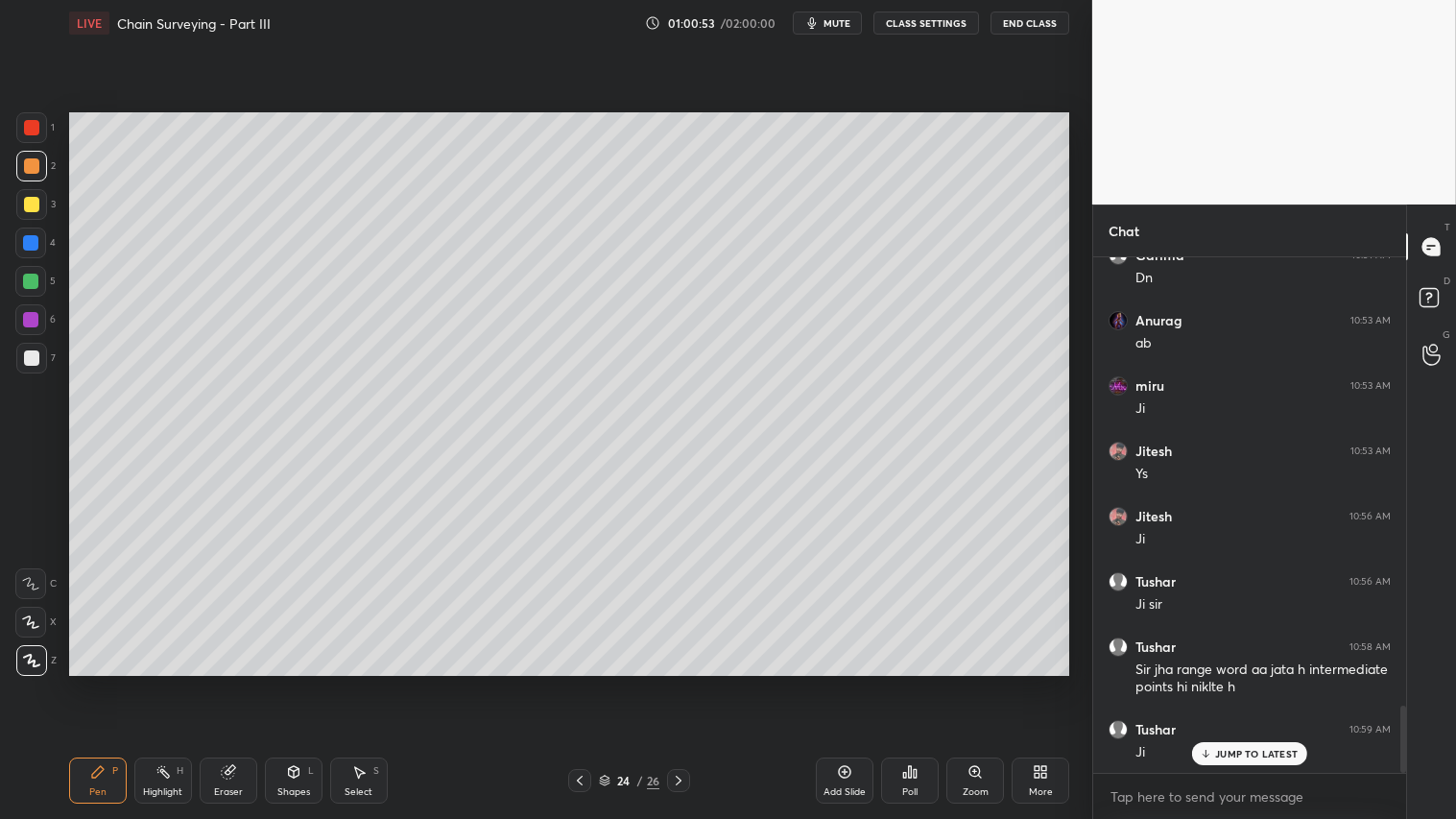 click 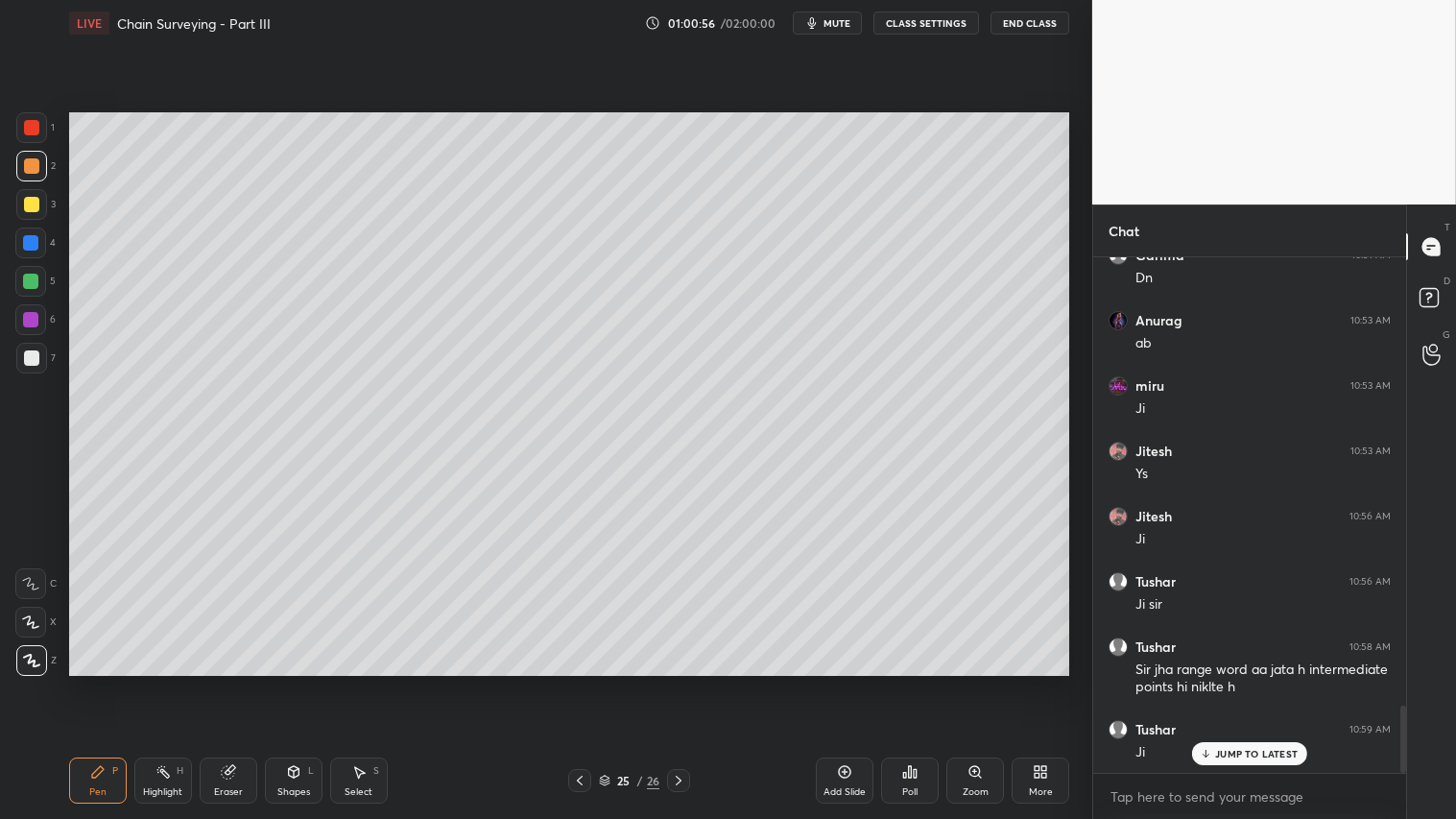 click 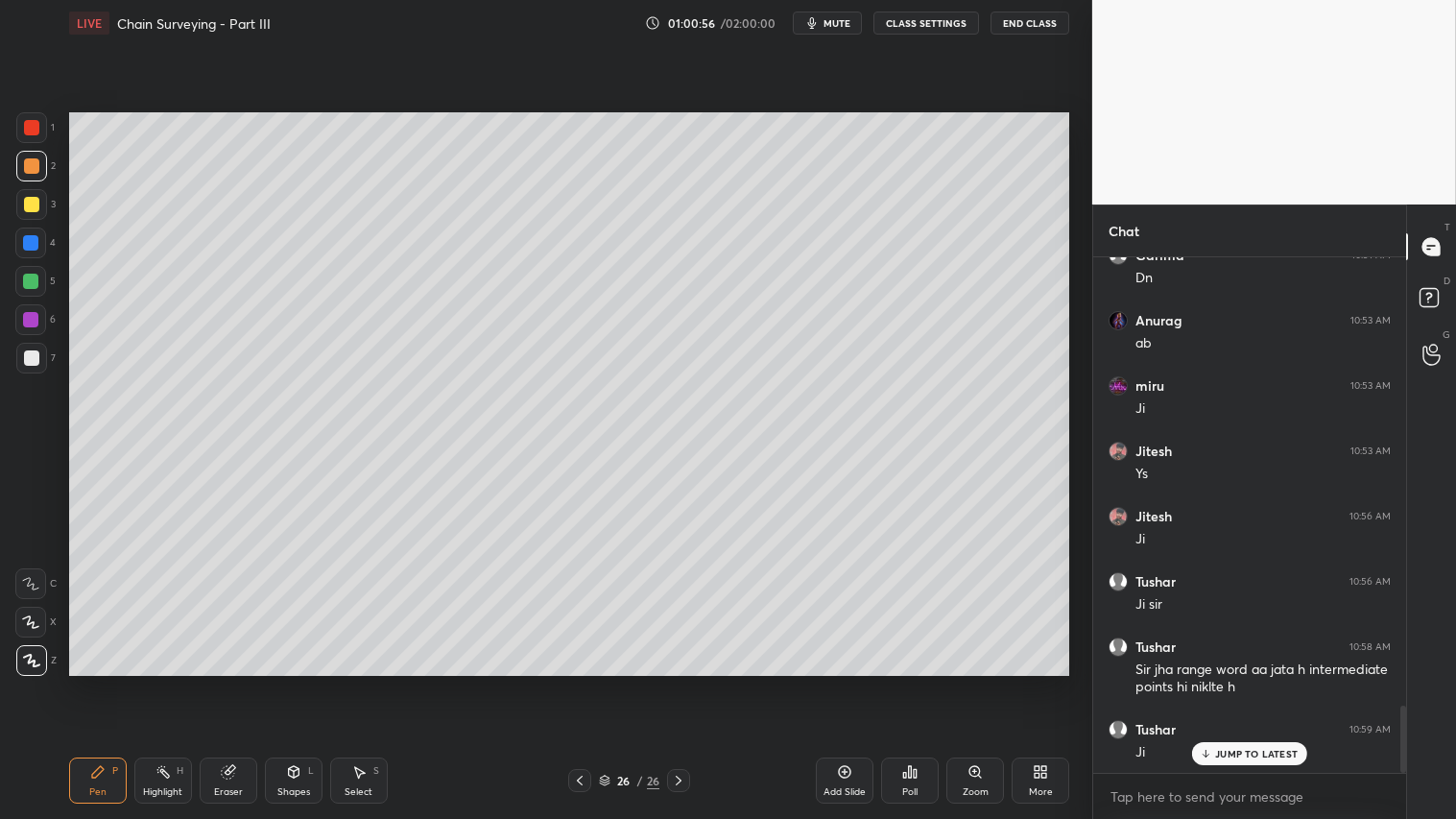 click on "Select S" at bounding box center [359, 781] 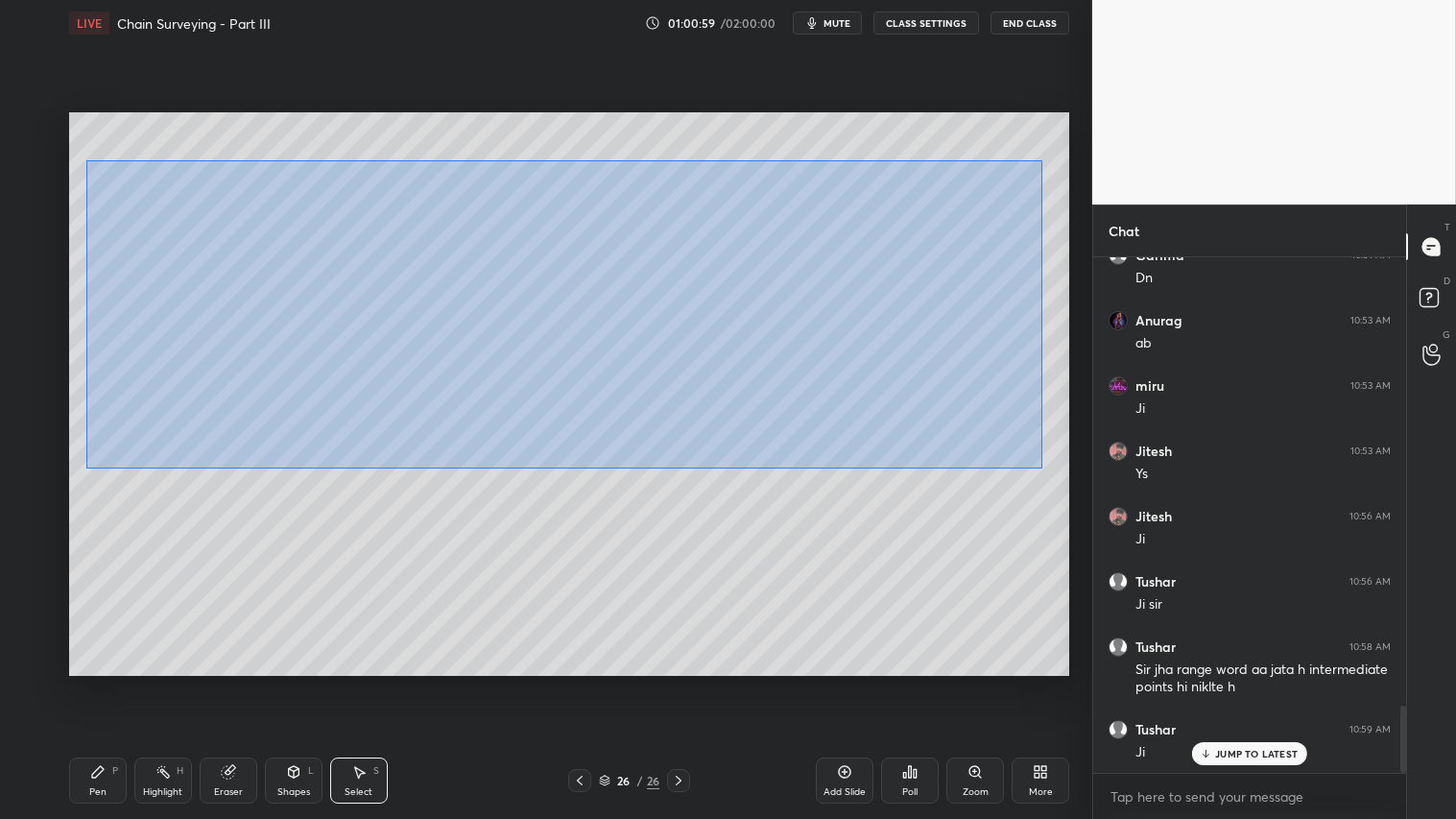 drag, startPoint x: 86, startPoint y: 164, endPoint x: 1042, endPoint y: 468, distance: 1003.171 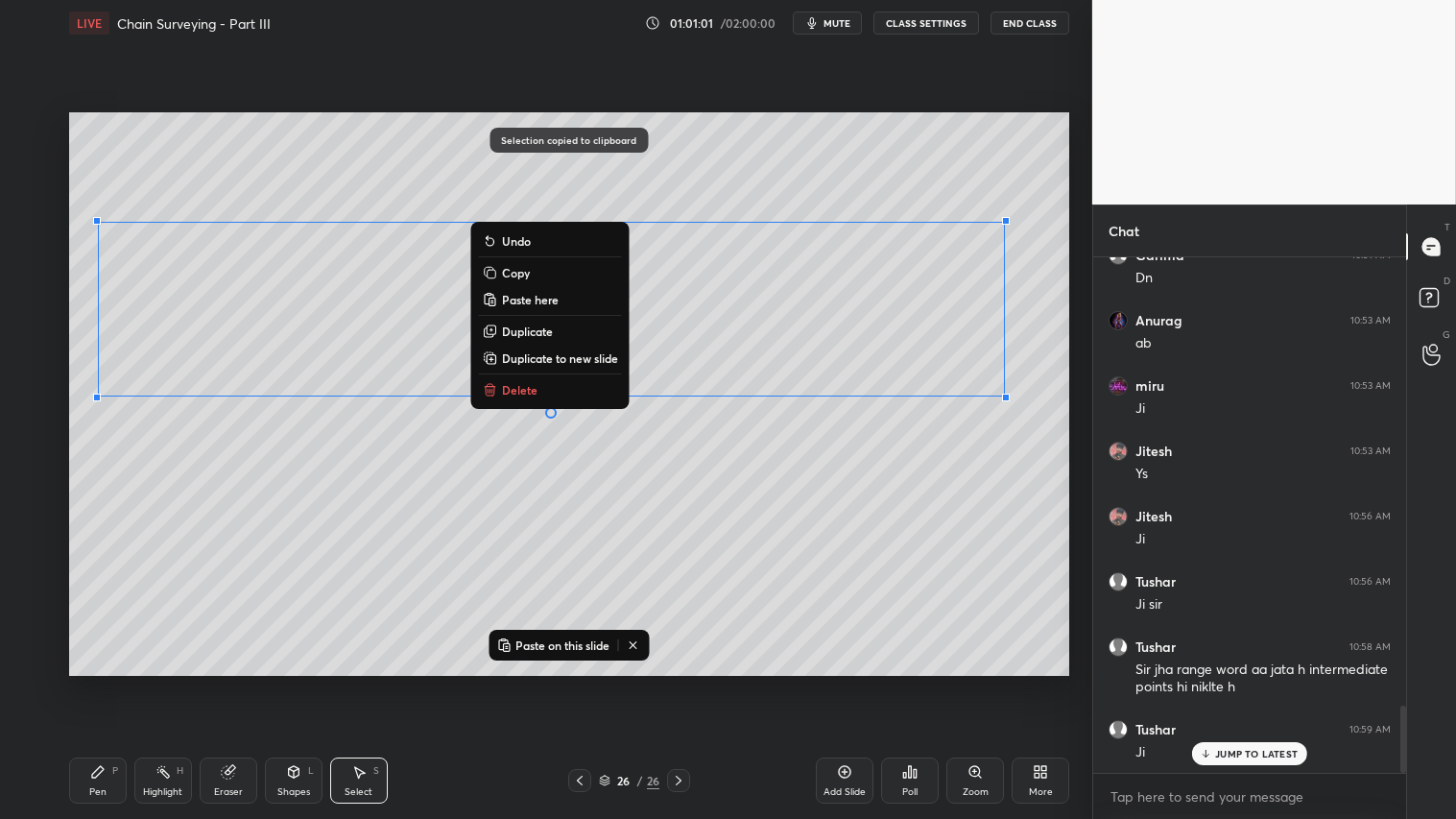 click at bounding box center (580, 781) 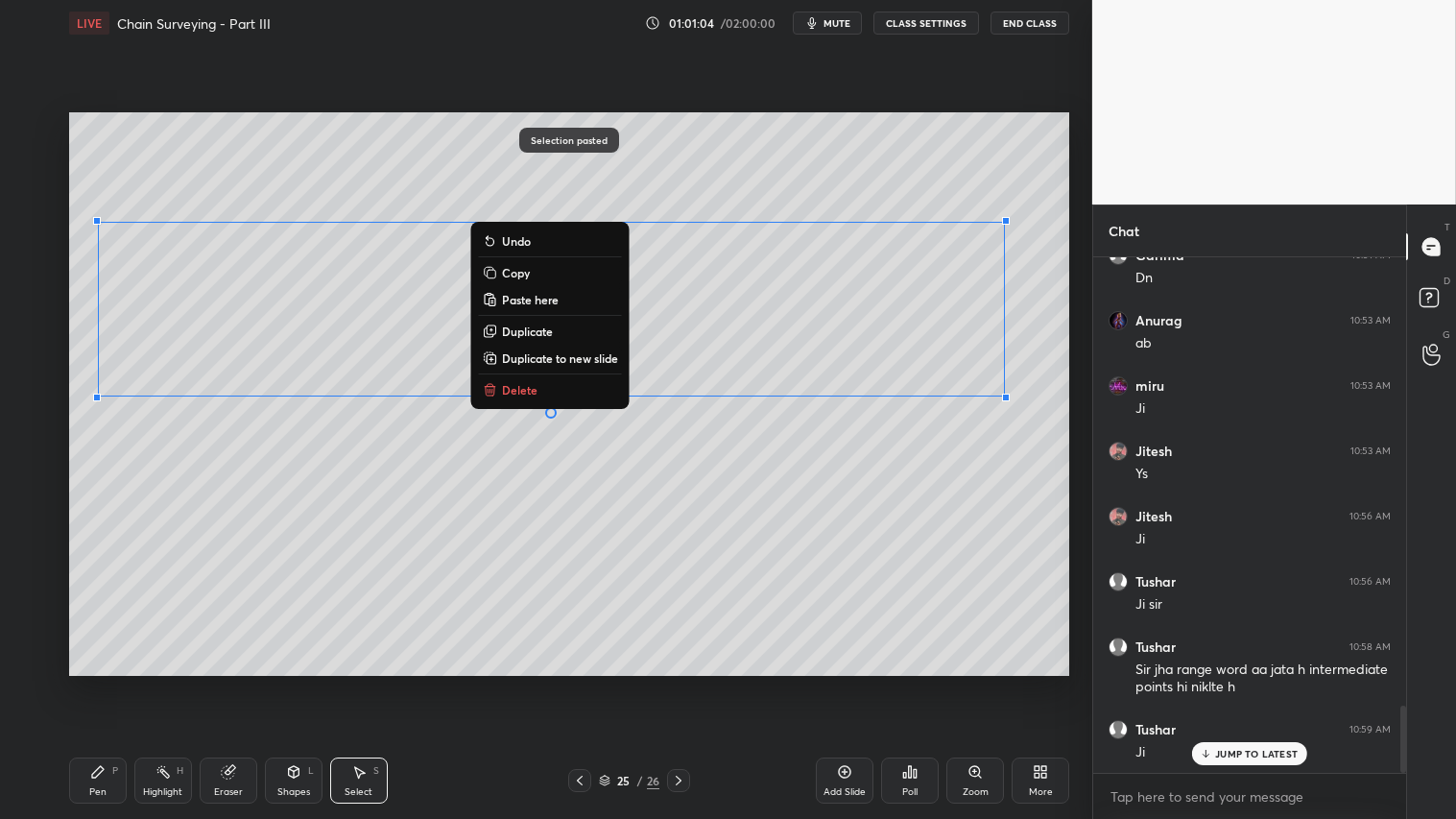 click 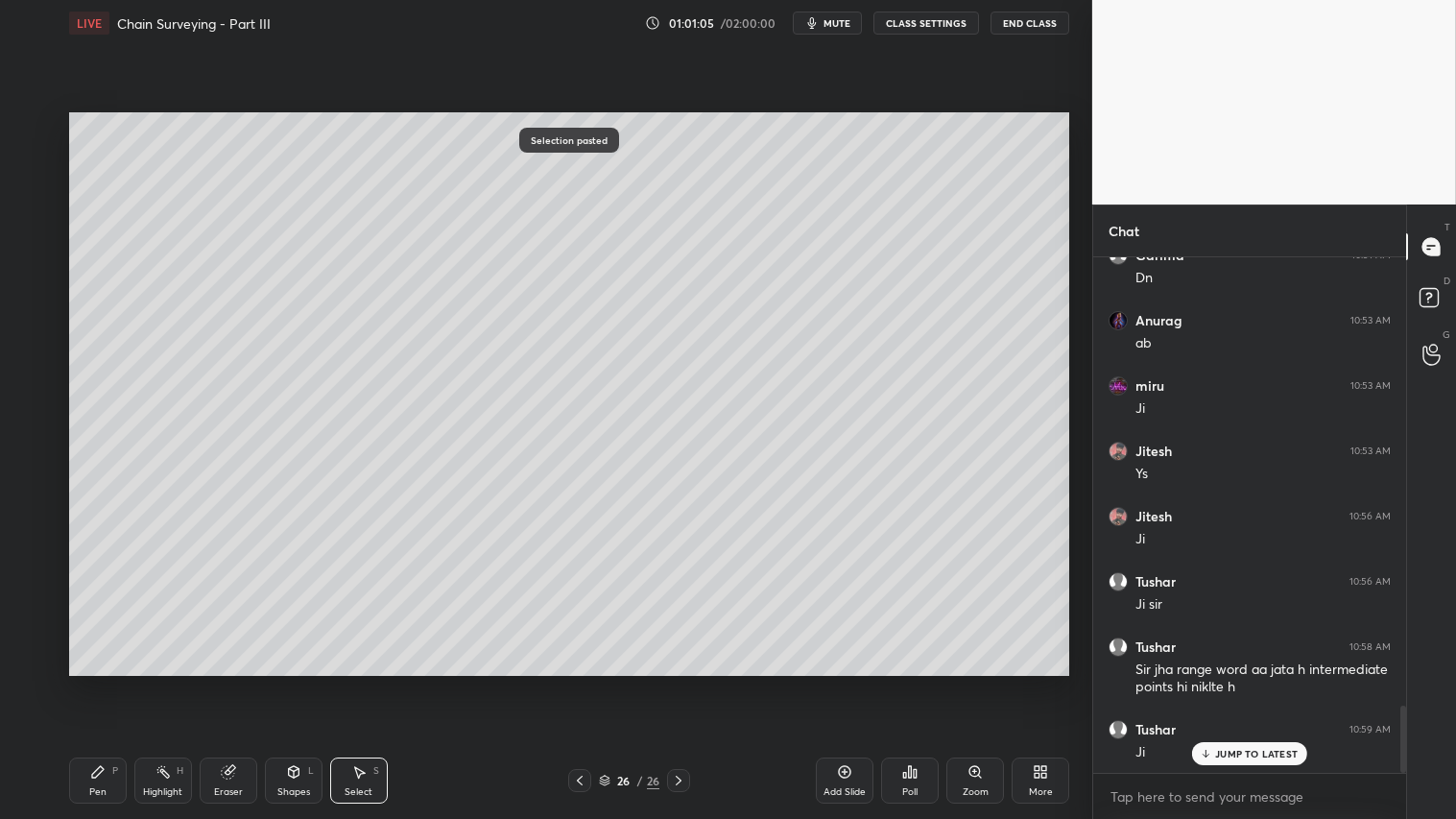 click 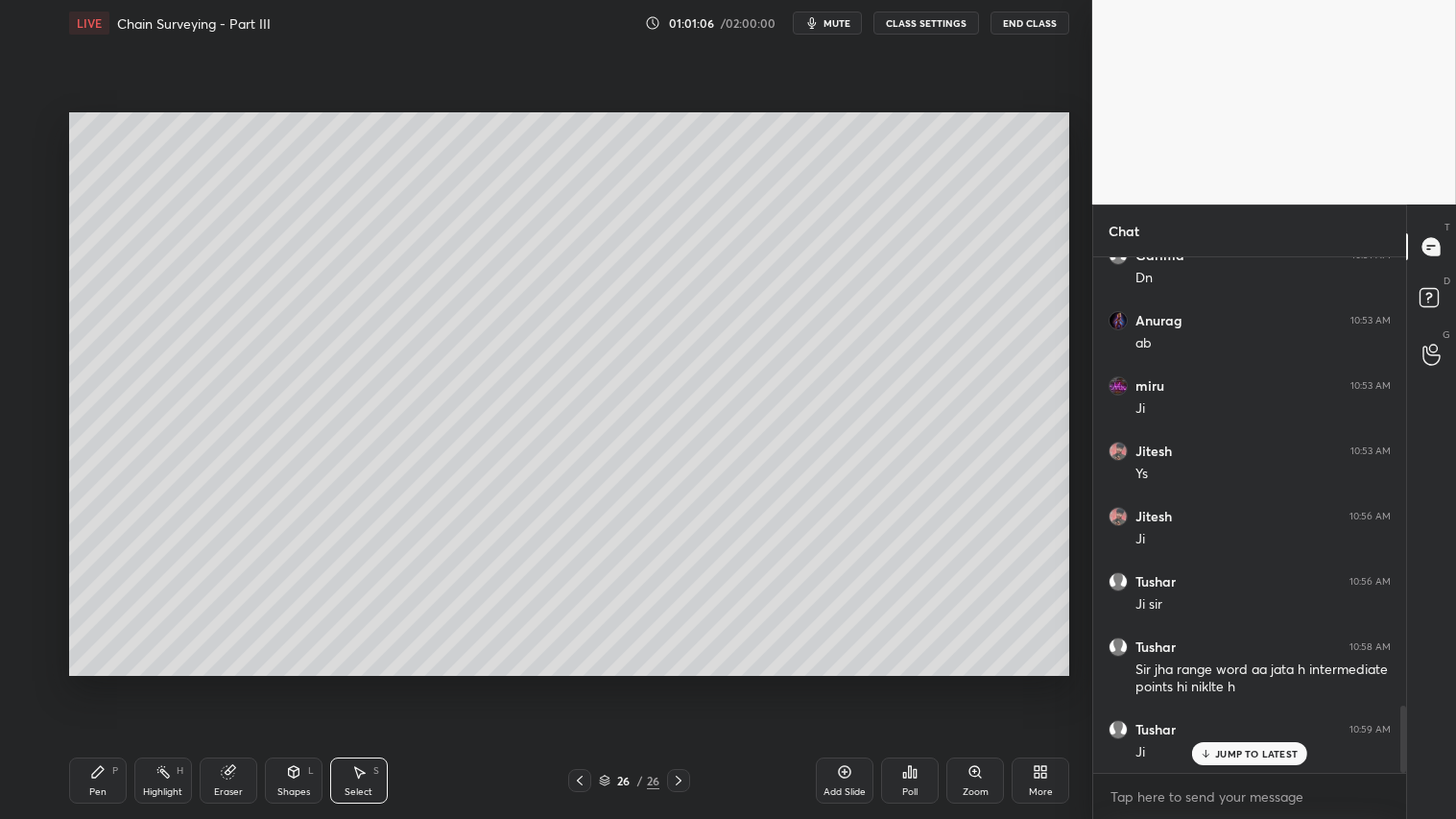click 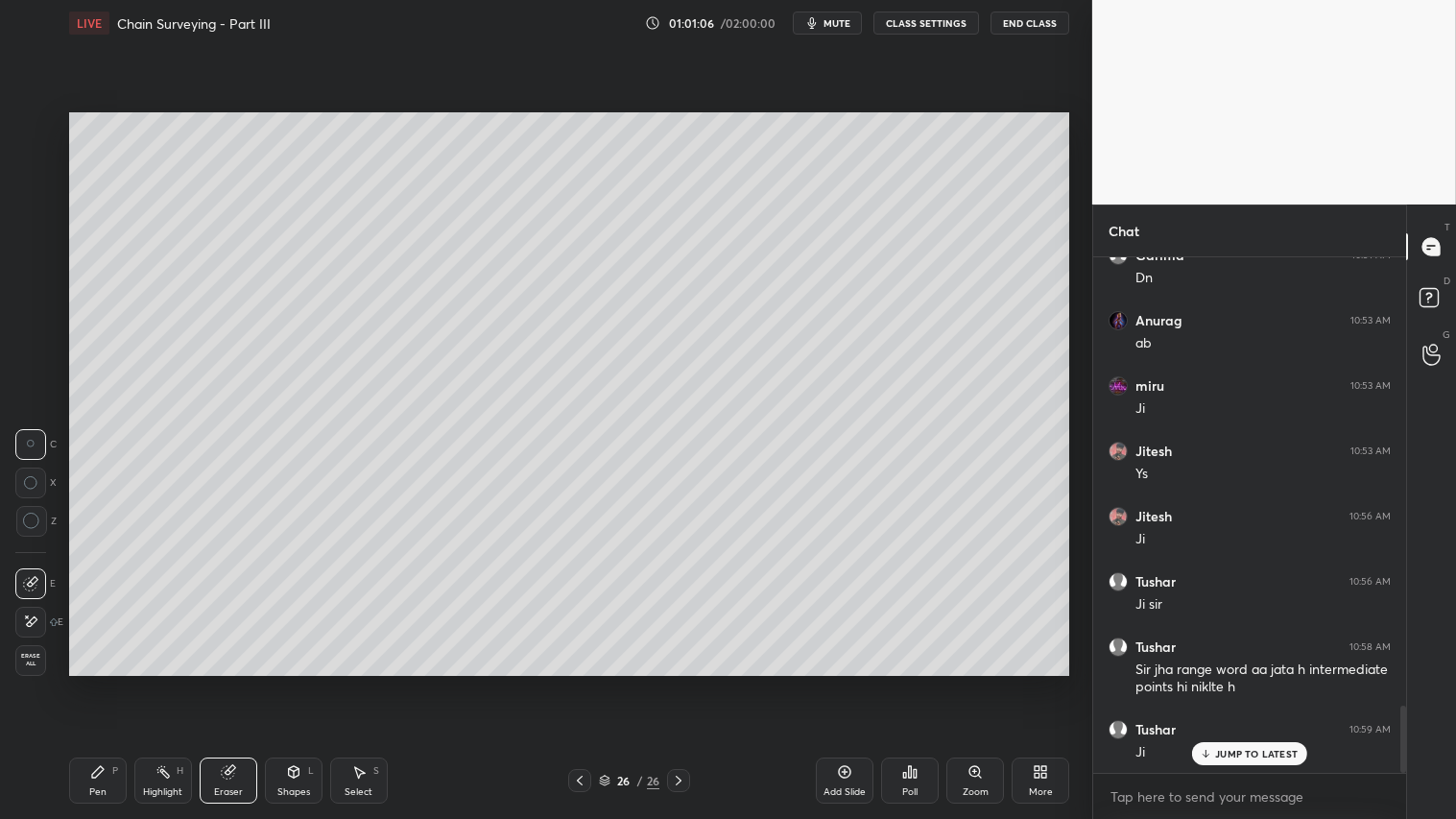 click on "Erase all" at bounding box center [31, 660] 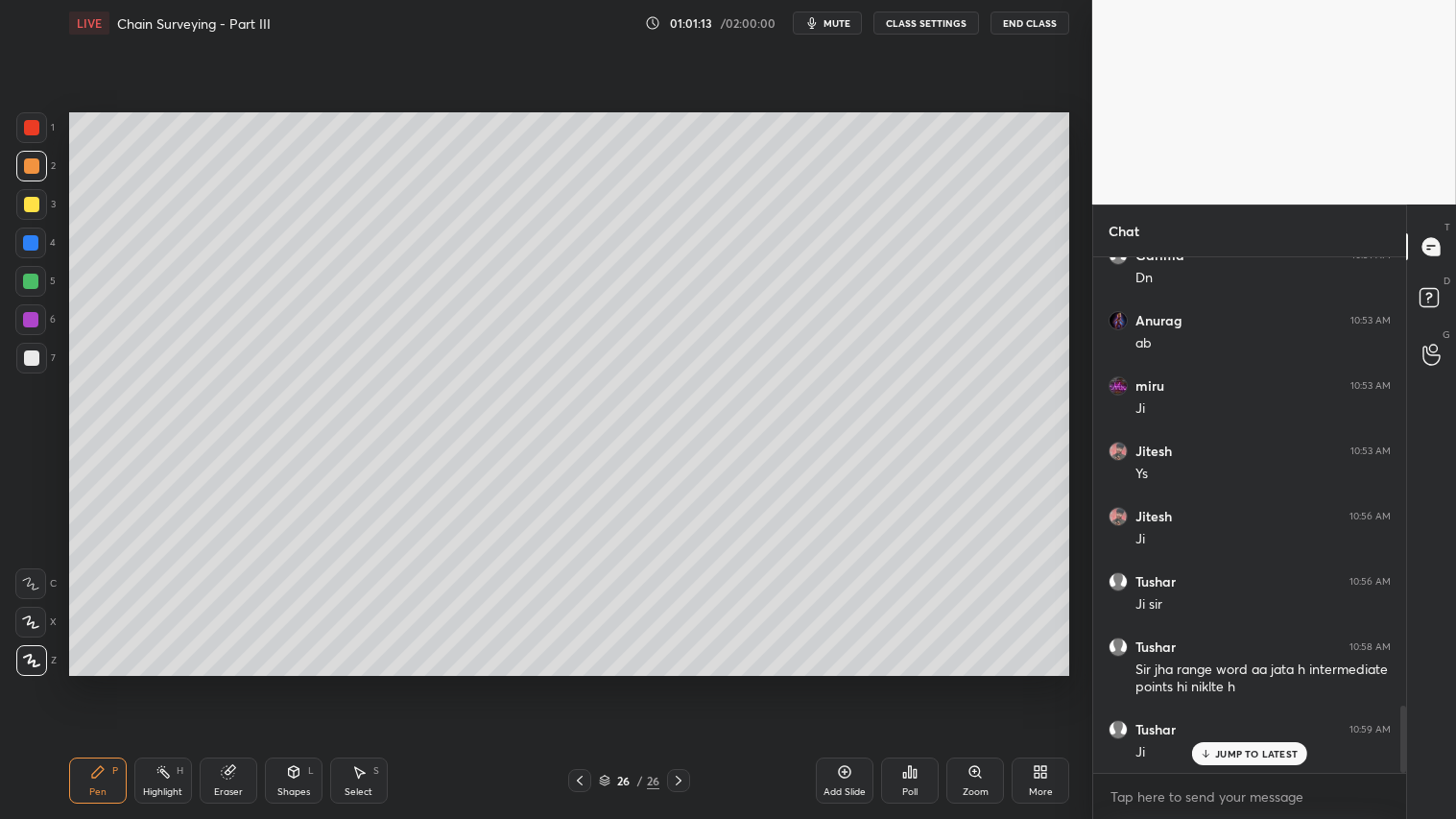 drag, startPoint x: 33, startPoint y: 280, endPoint x: 63, endPoint y: 322, distance: 51.613952 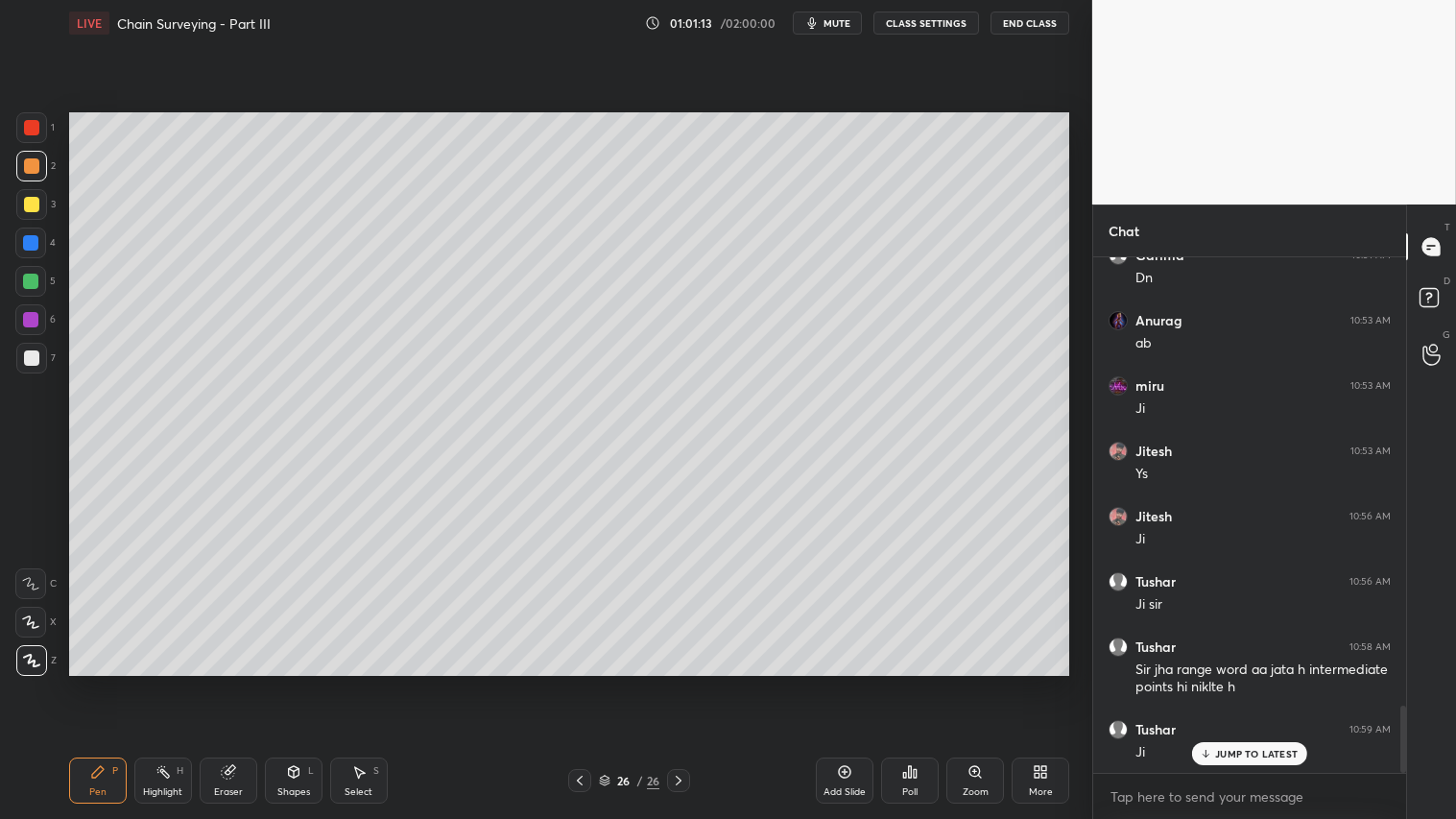 click at bounding box center (31, 281) 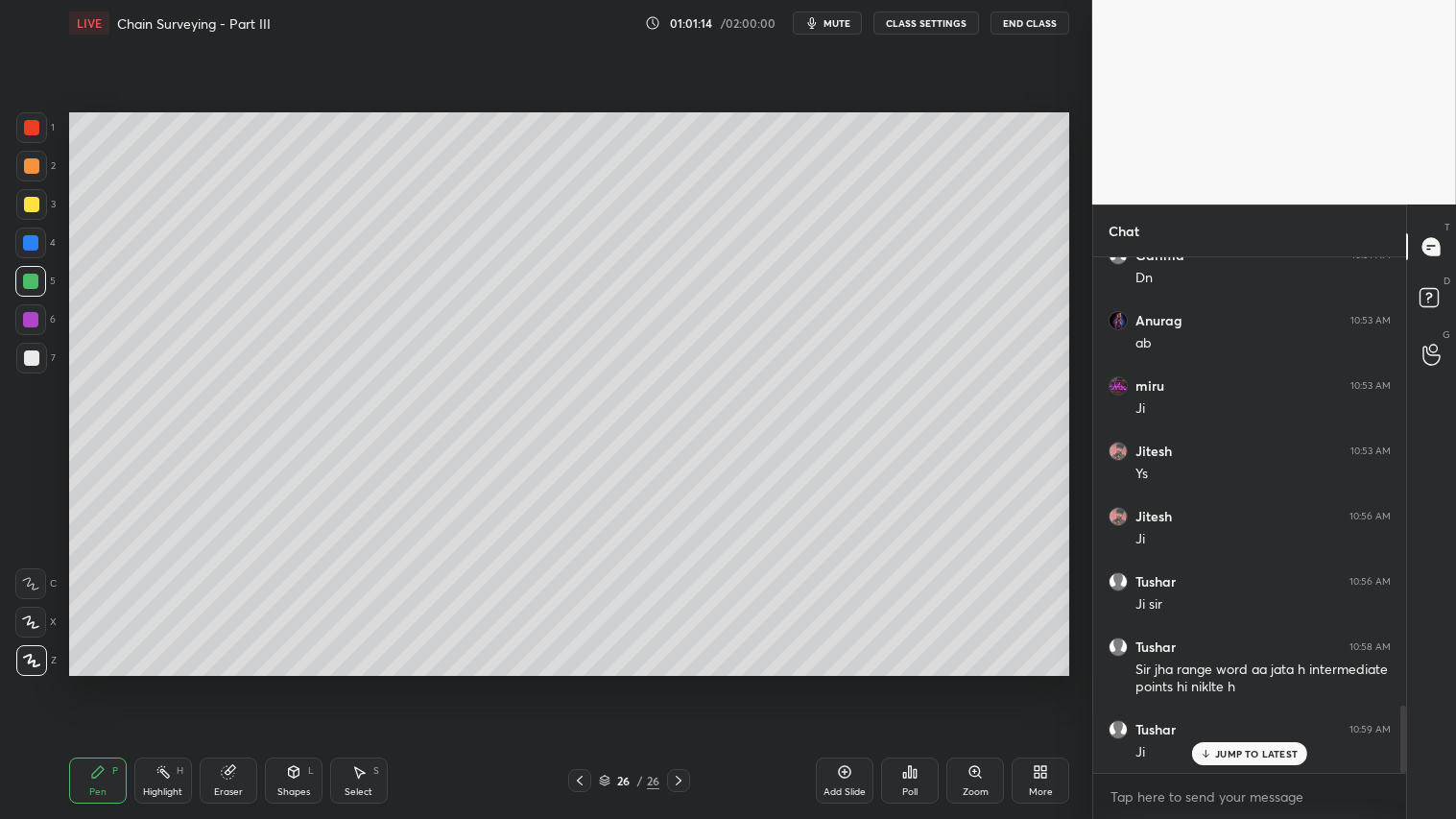 click 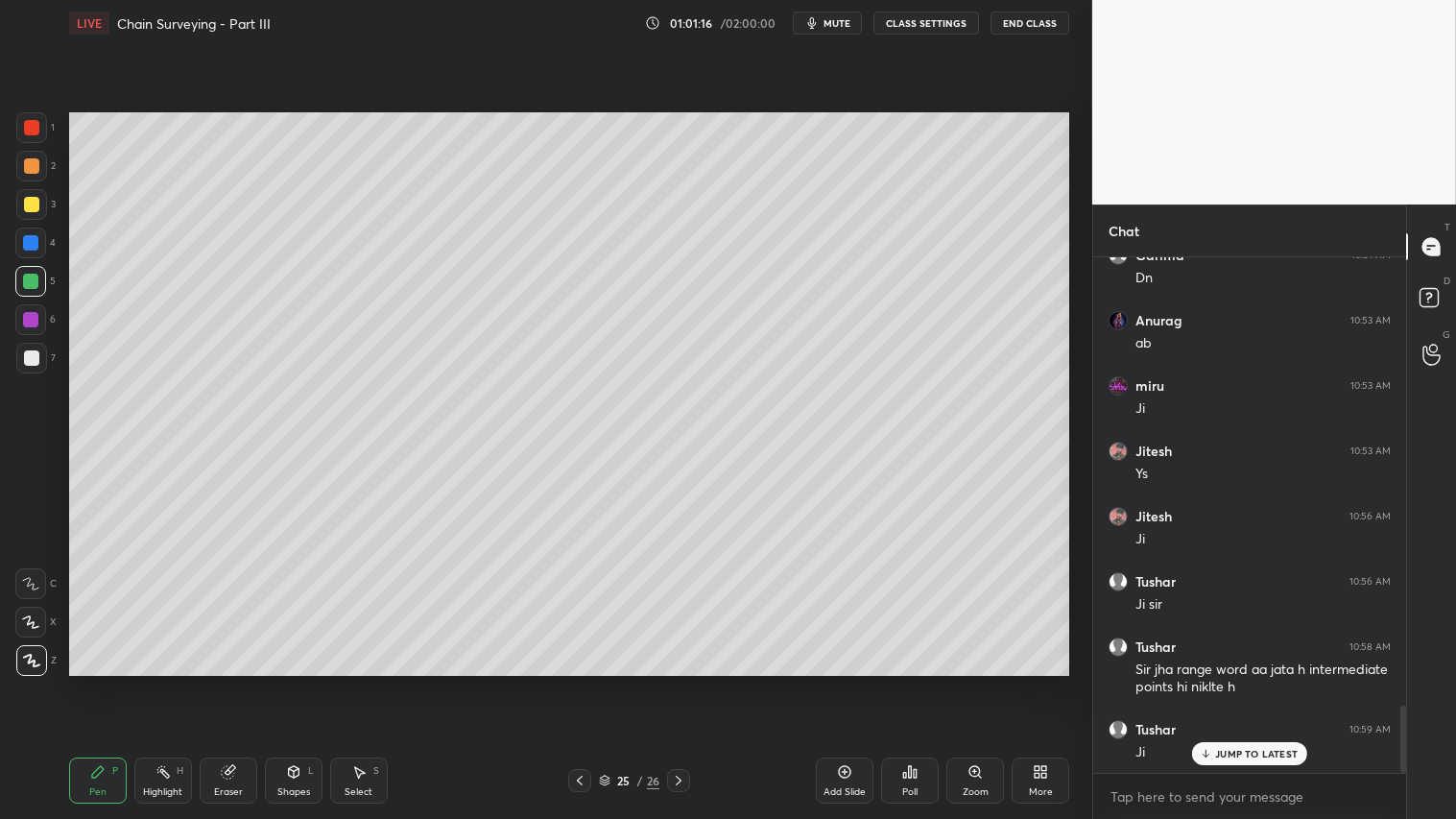 click 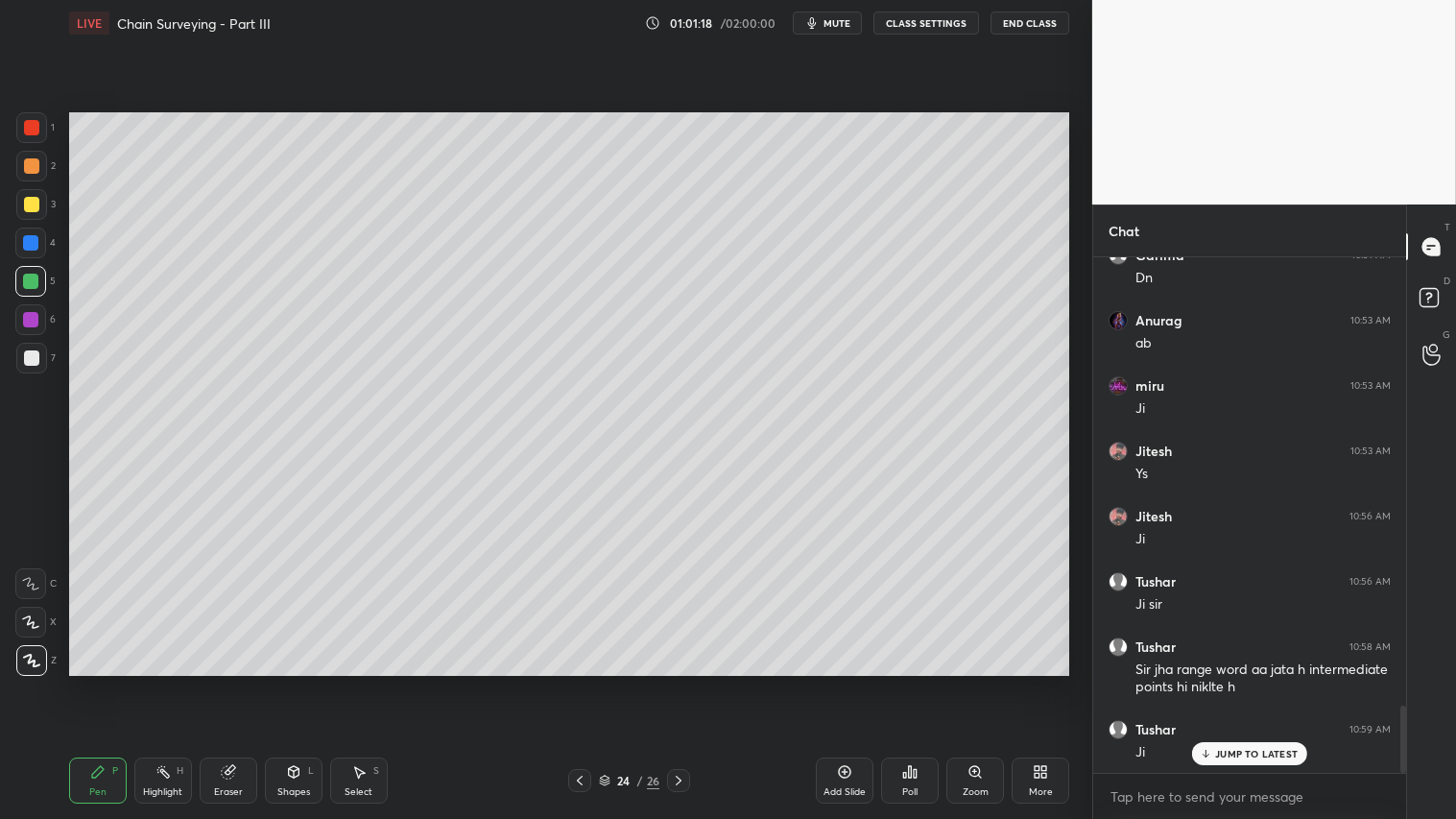 click 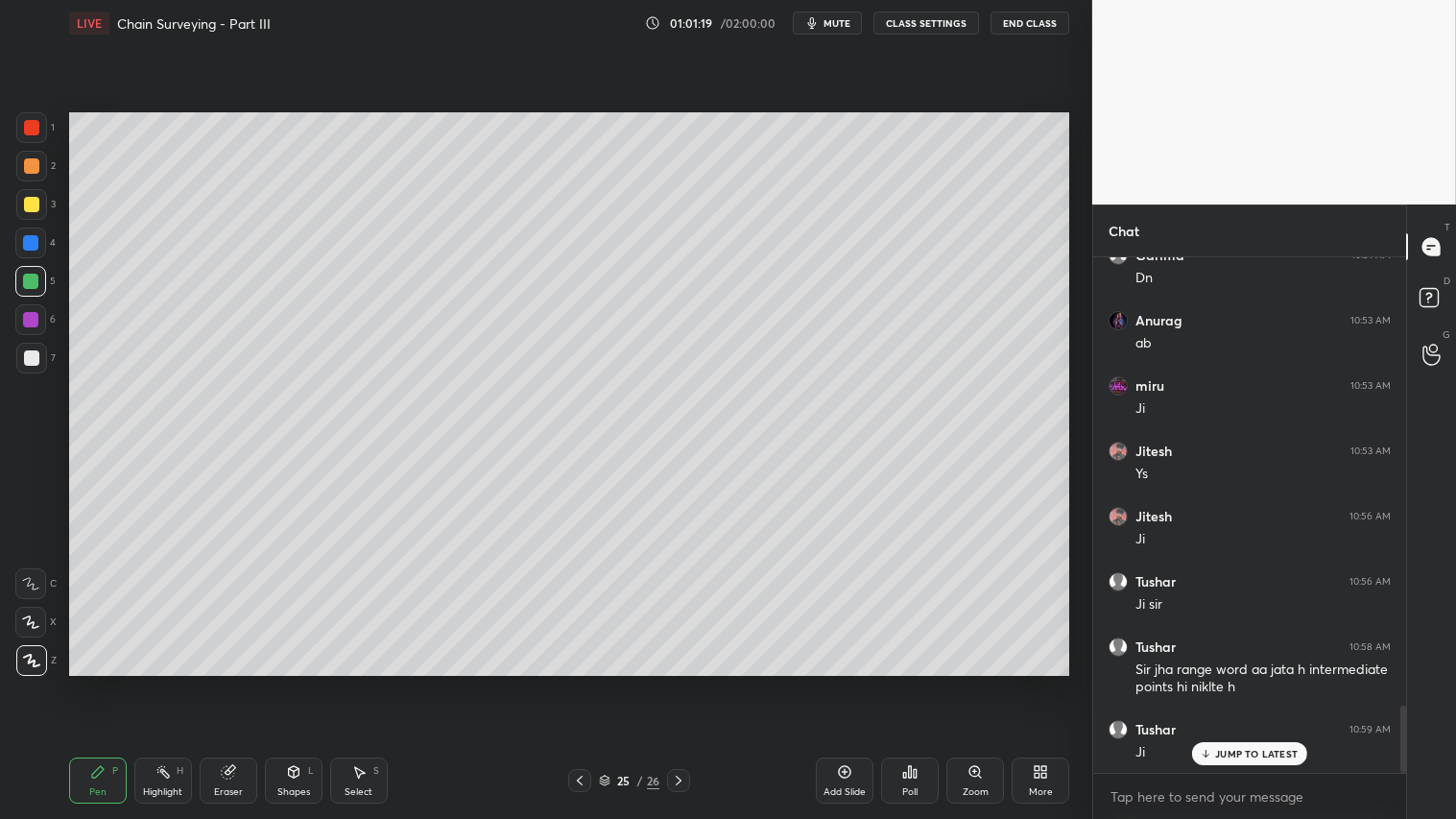 click 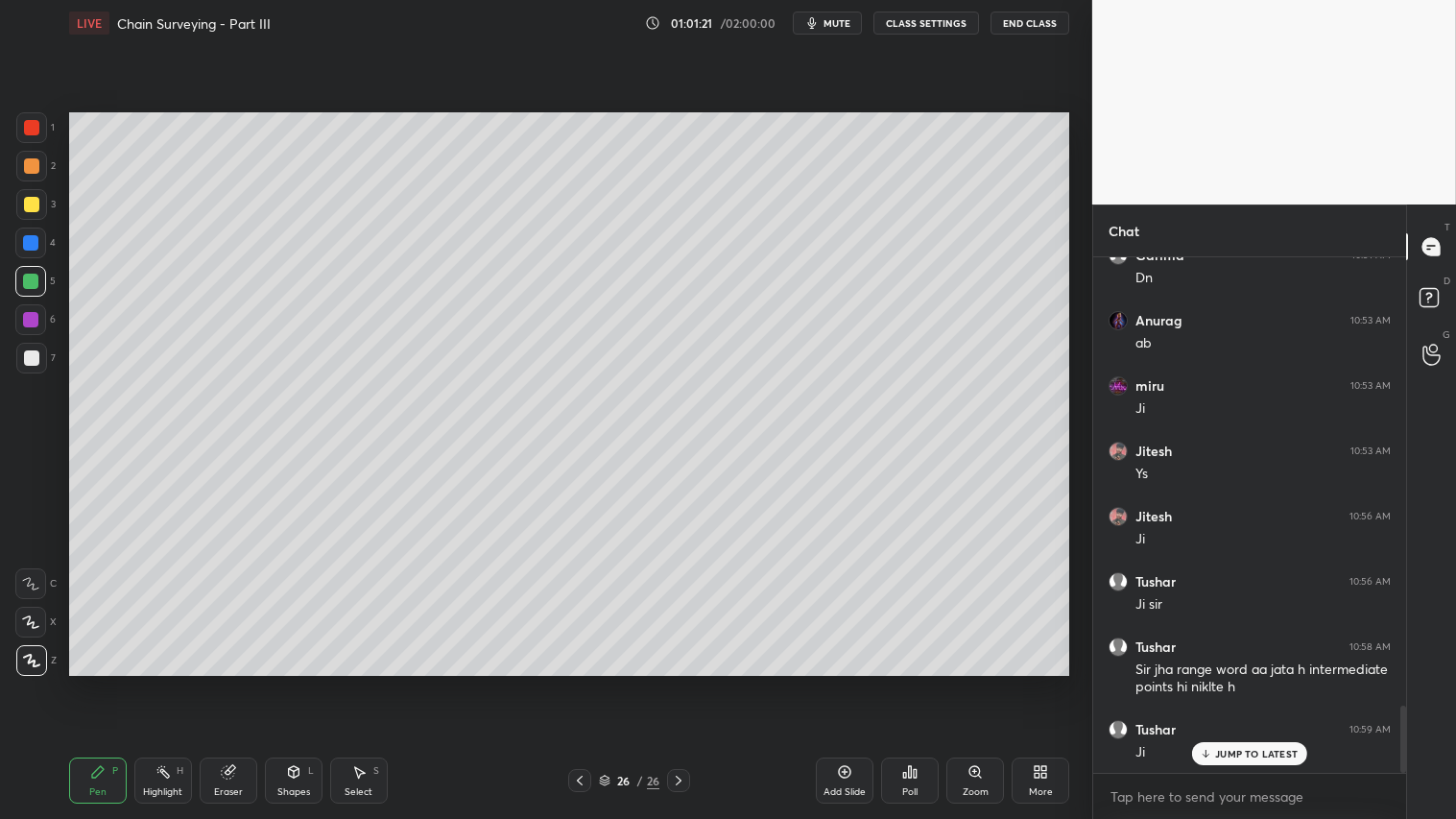 click at bounding box center [31, 281] 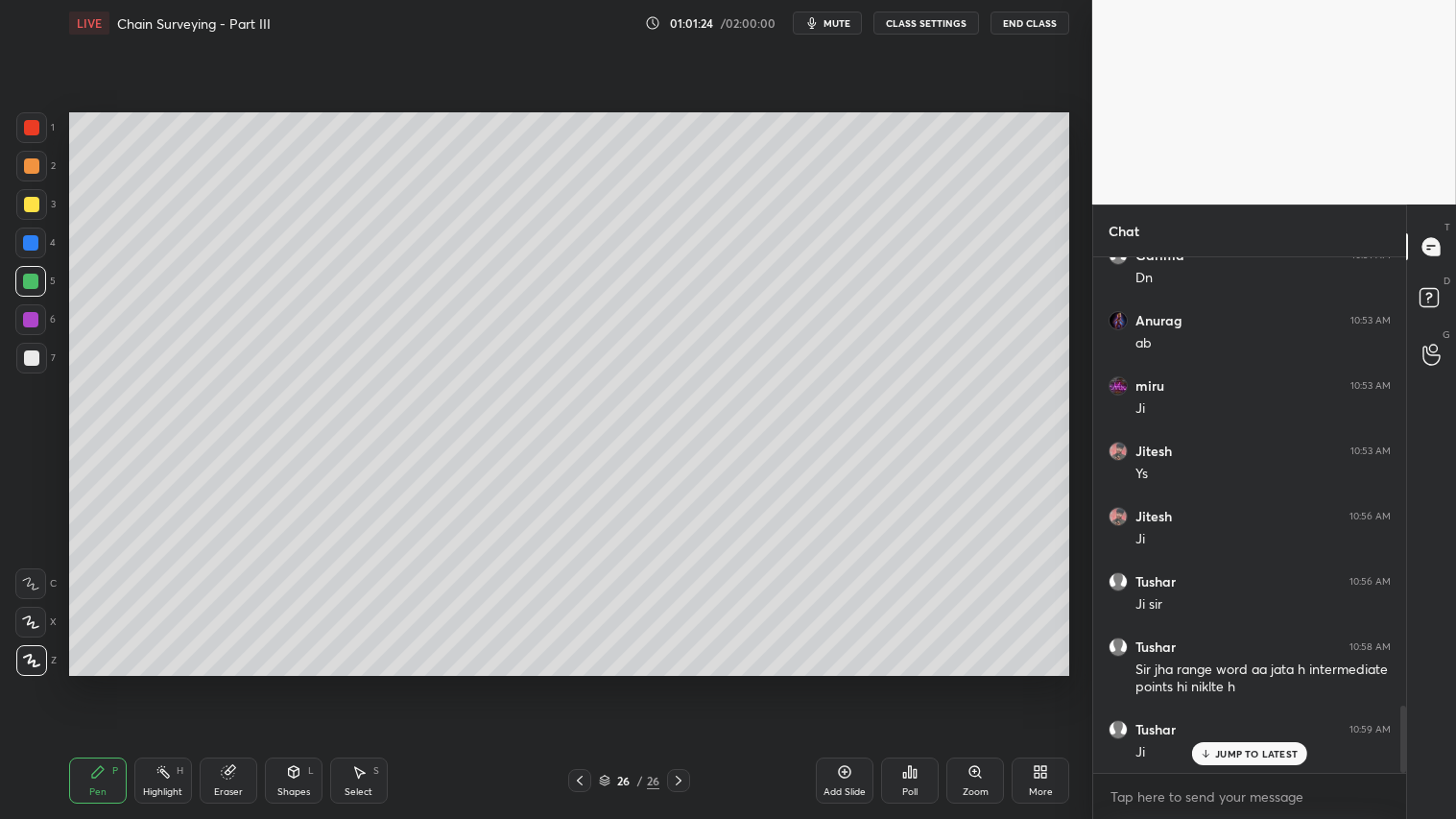 click at bounding box center [32, 358] 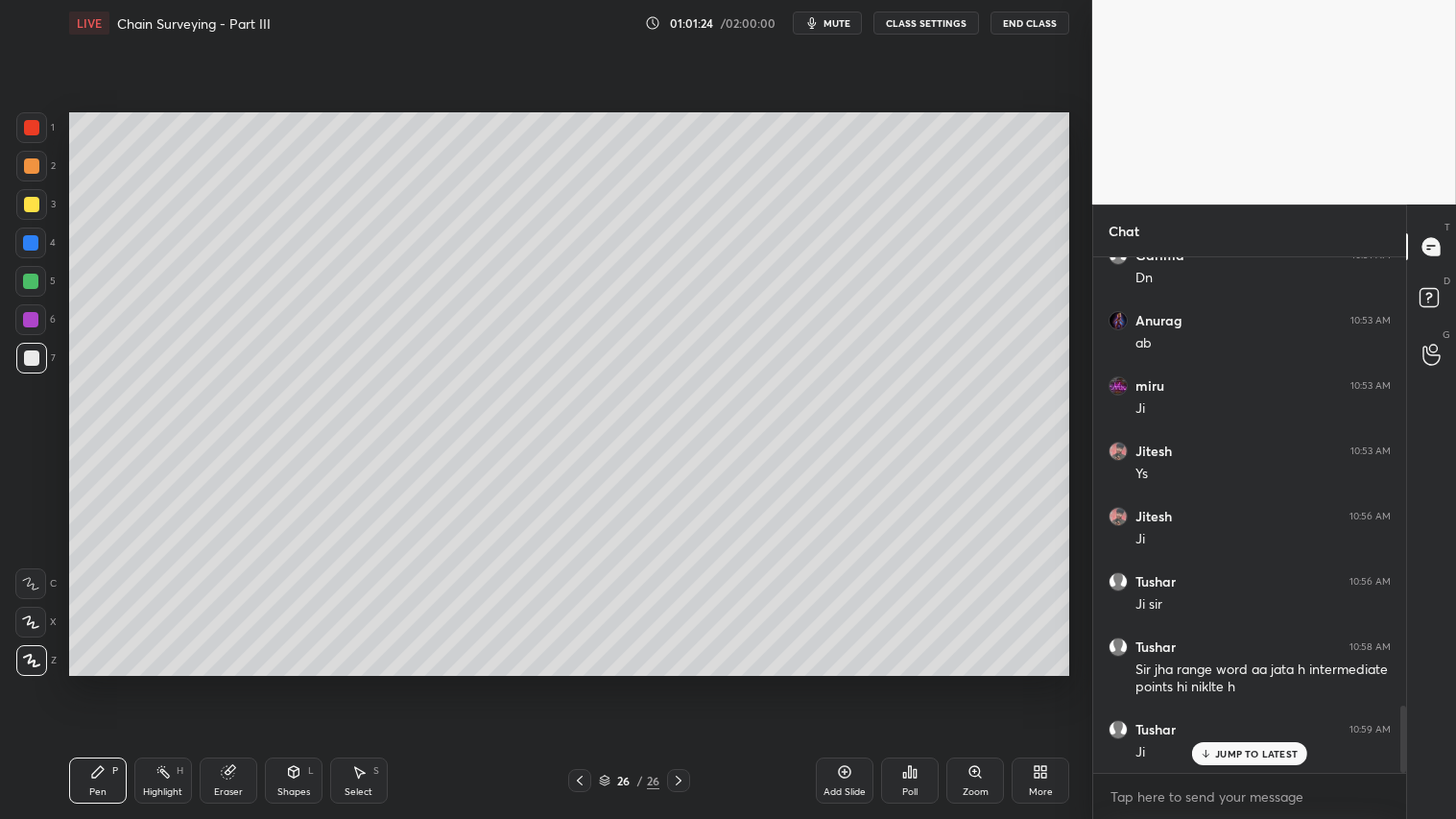 click on "Pen P Highlight H Eraser Shapes L Select S 26 / 26 Add Slide Poll Zoom More" at bounding box center [569, 781] 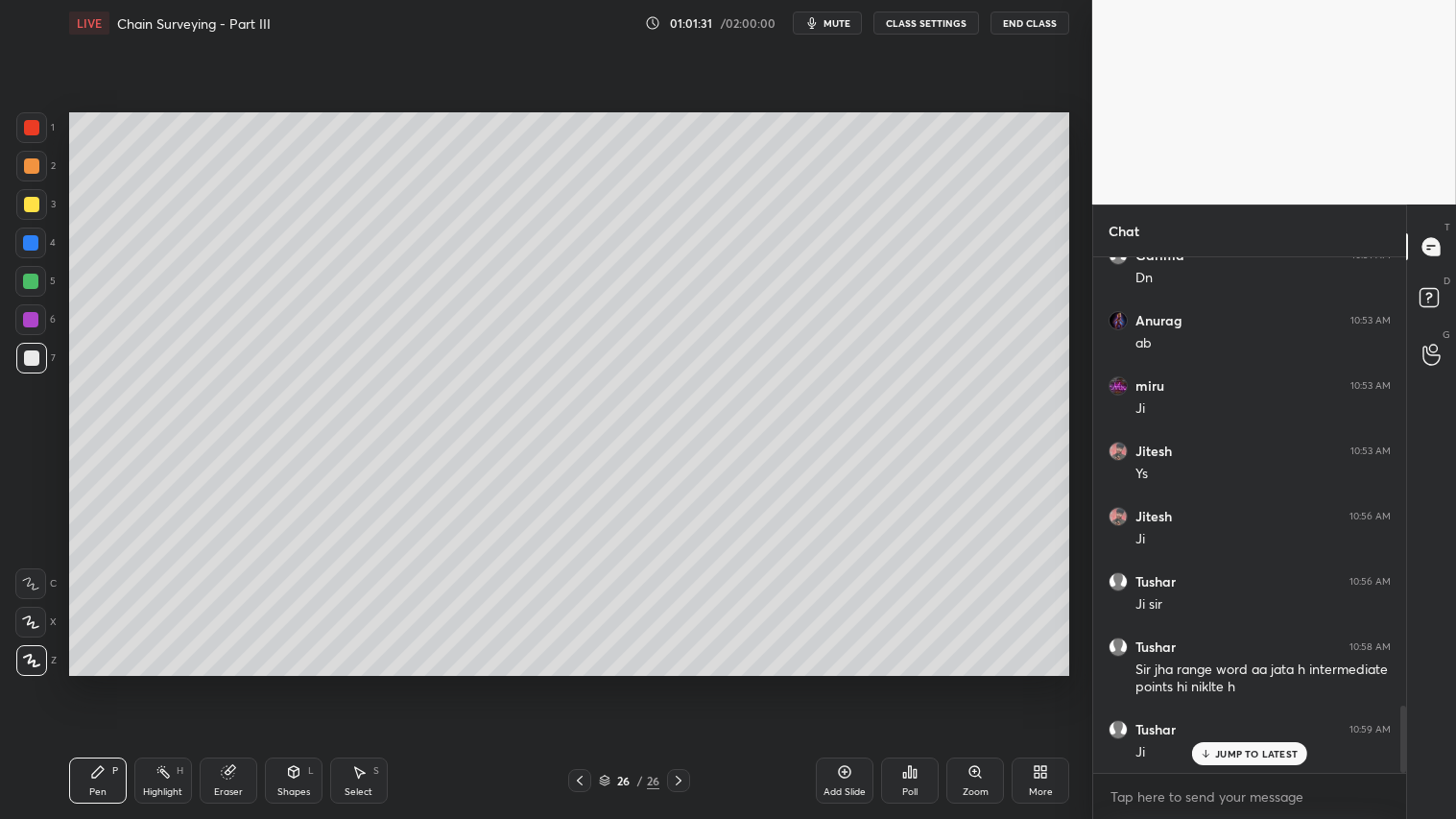 click on "Shapes" at bounding box center [294, 792] 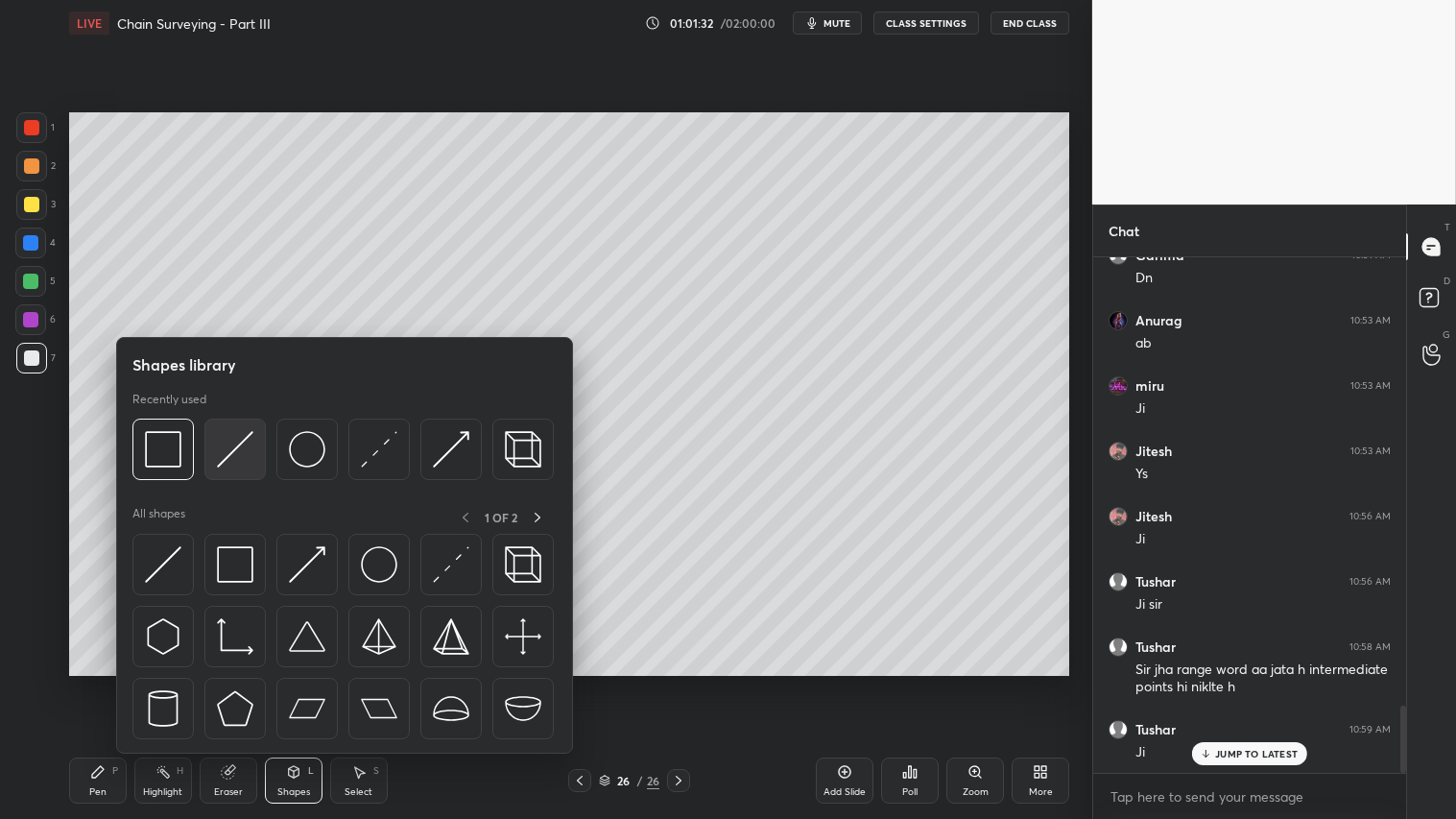 click at bounding box center (235, 449) 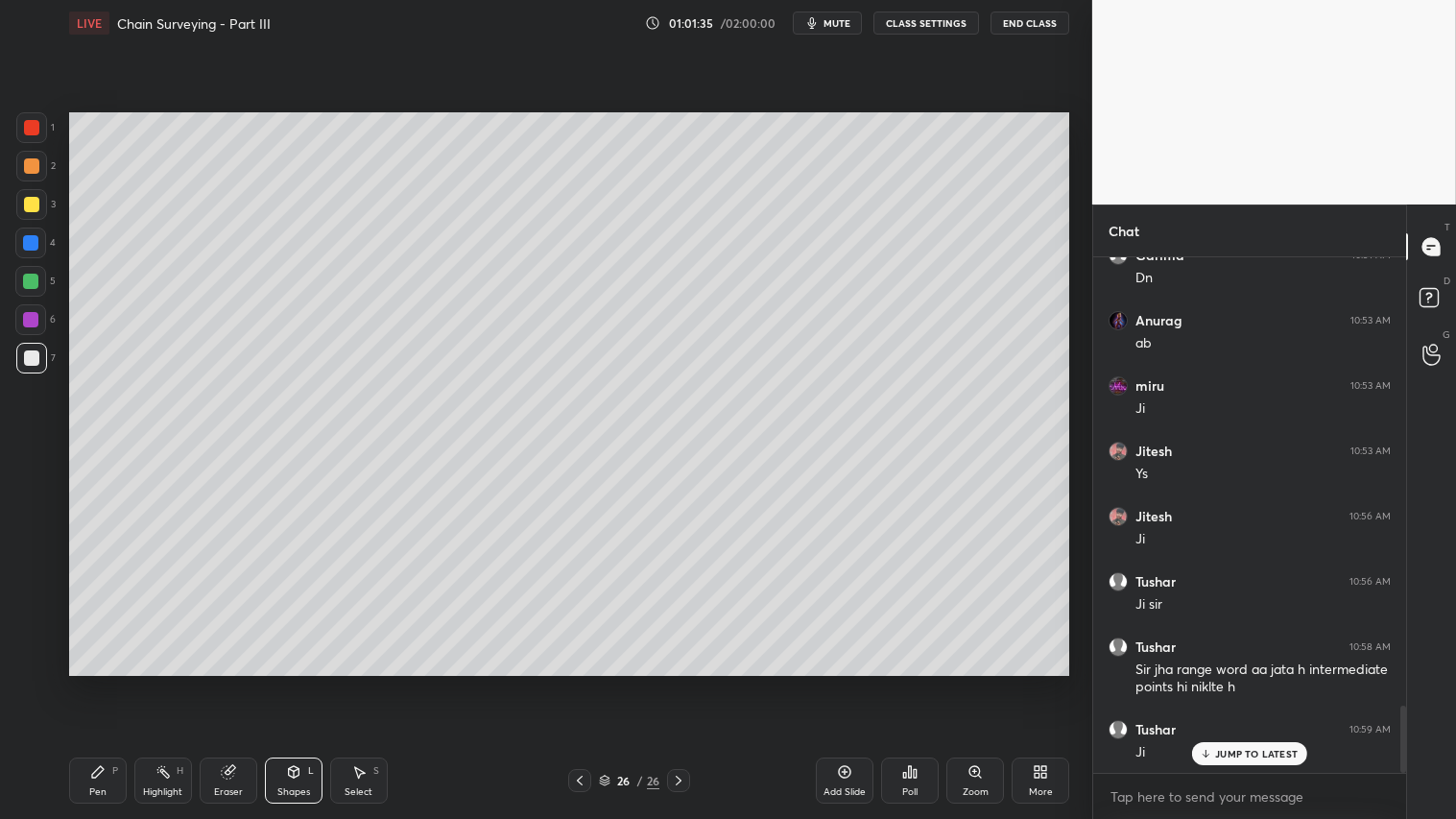 click on "Pen" at bounding box center (98, 792) 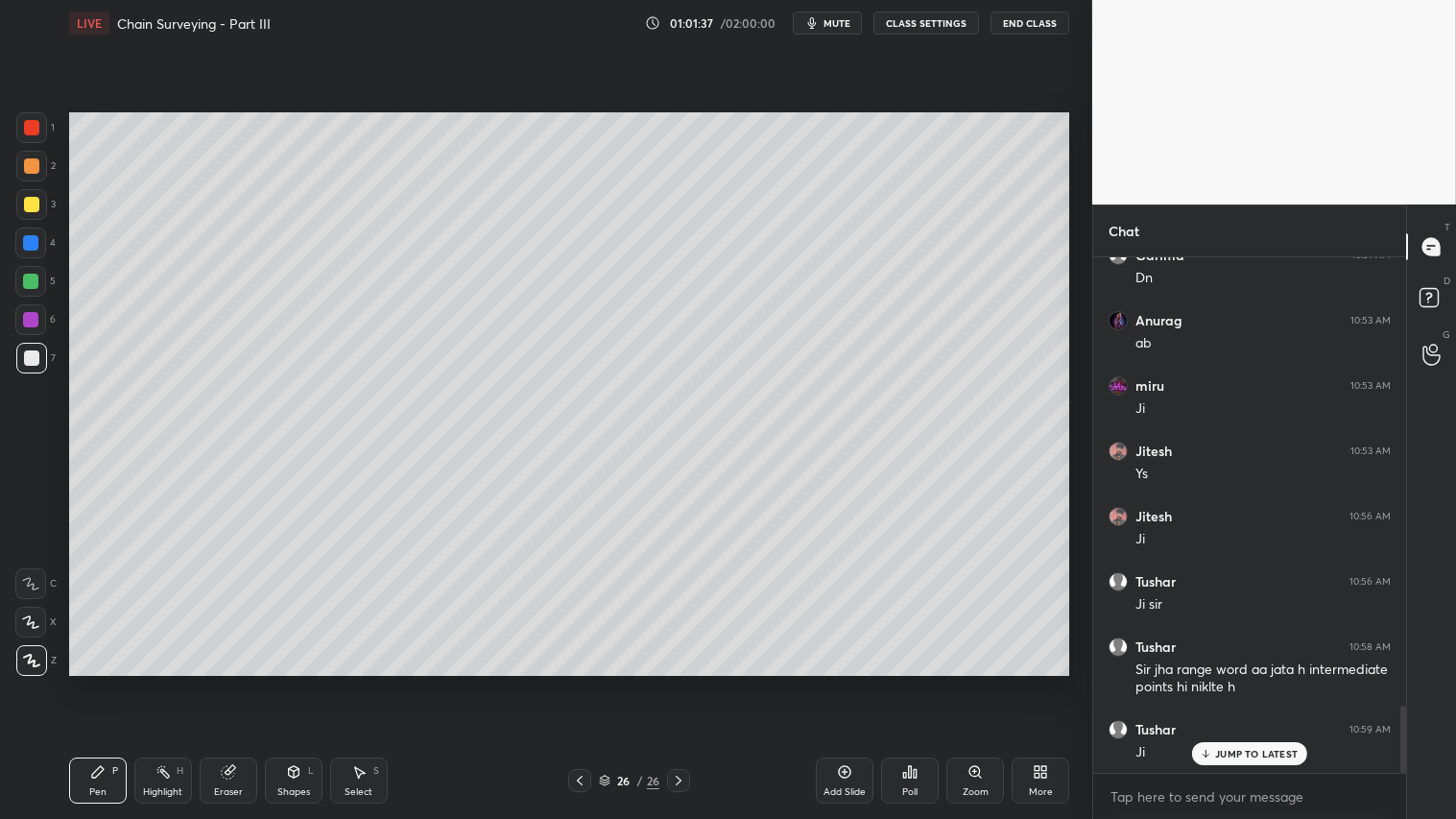 click at bounding box center [32, 166] 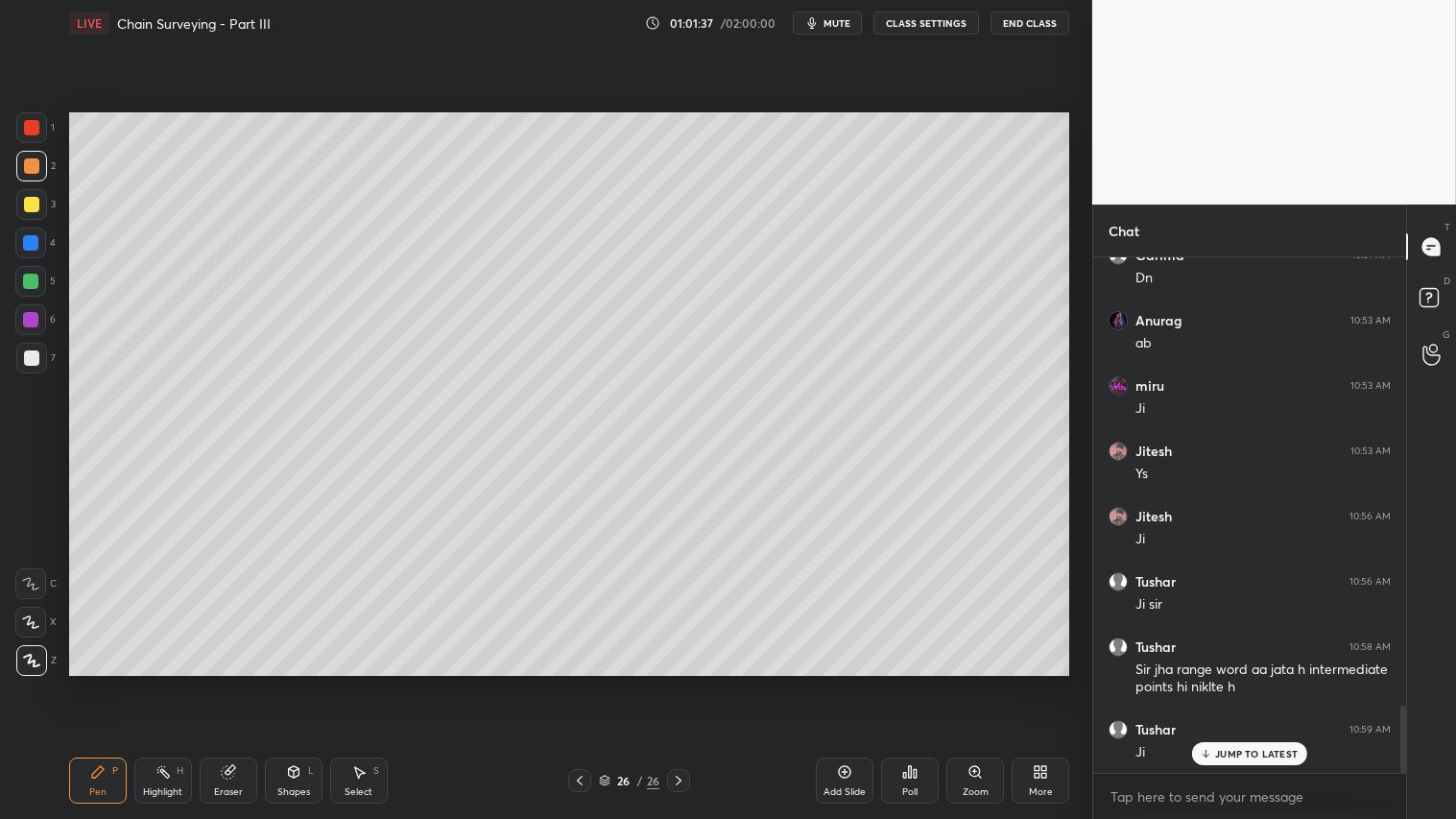 click on "Pen" at bounding box center [98, 792] 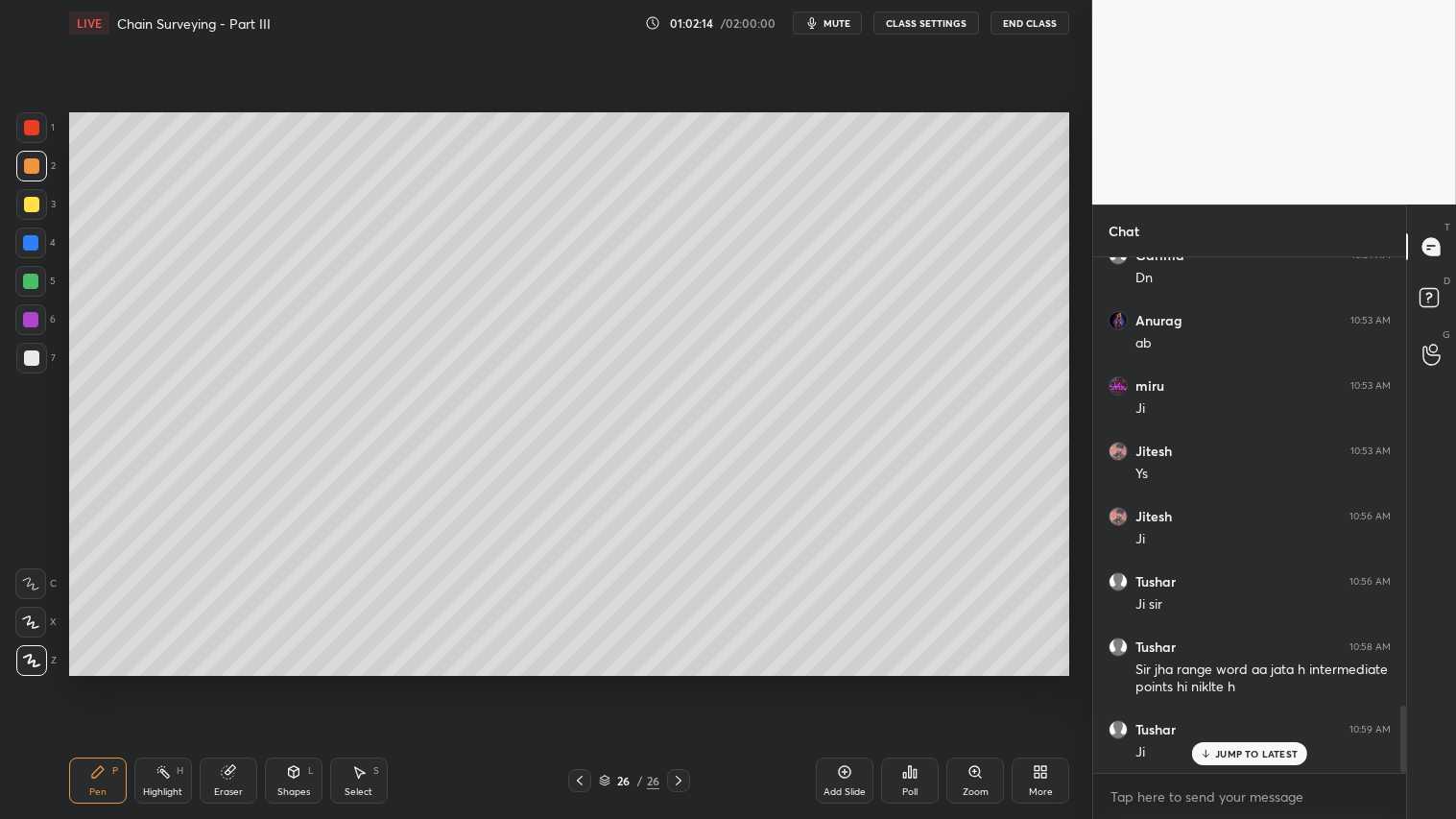 drag, startPoint x: 232, startPoint y: 783, endPoint x: 212, endPoint y: 693, distance: 92.195445 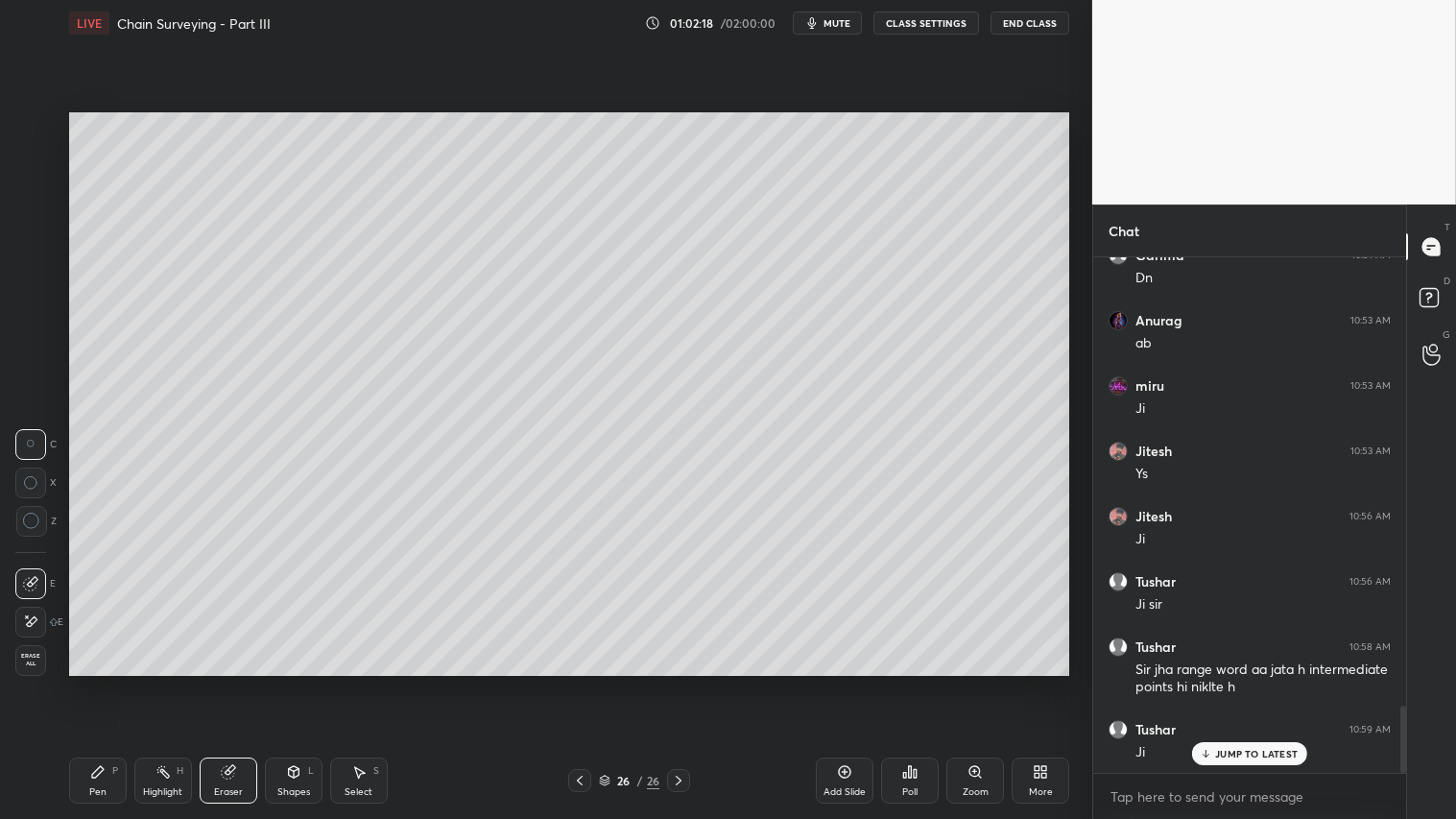 click on "Pen P" at bounding box center (98, 781) 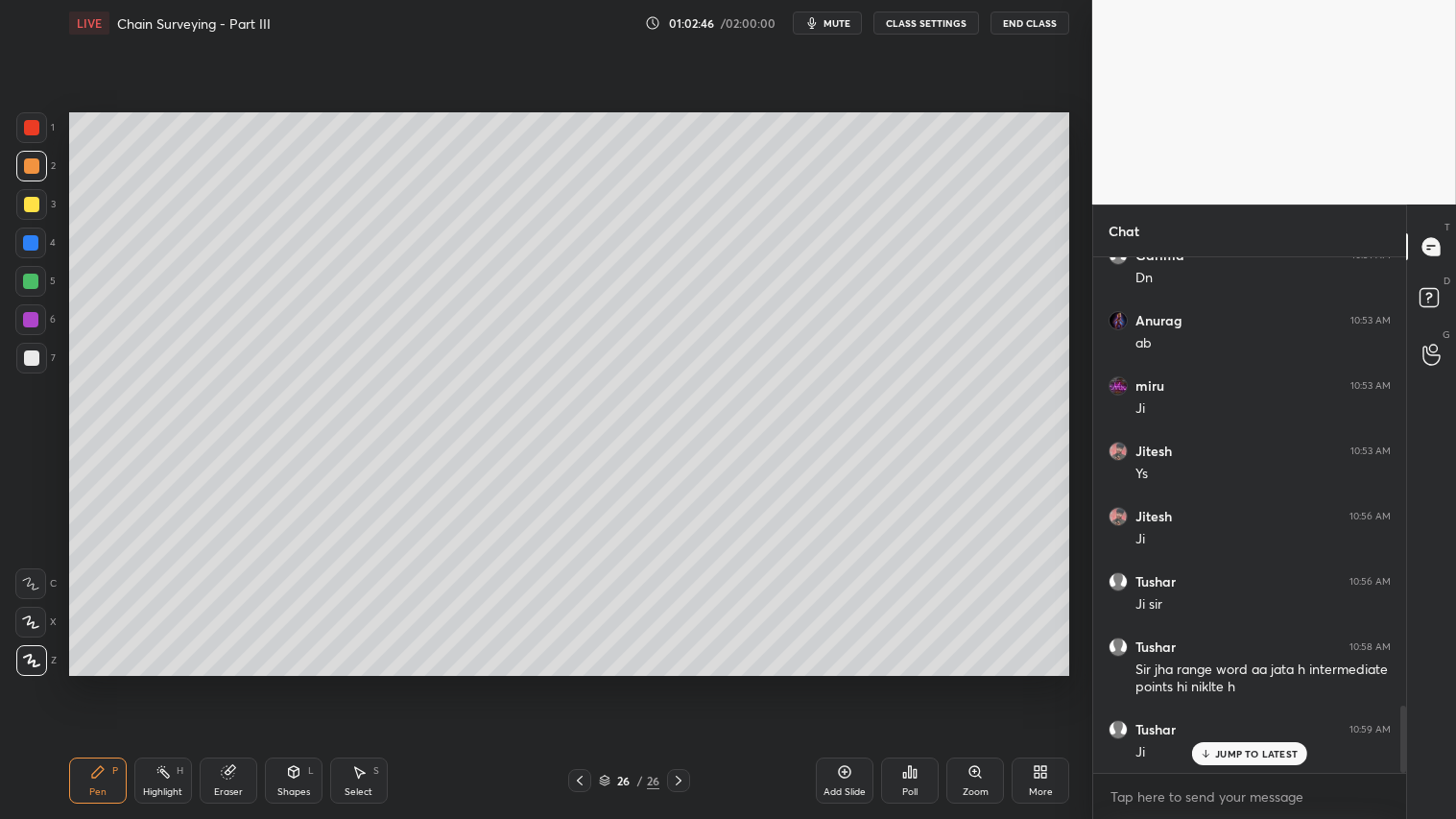 click at bounding box center (32, 205) 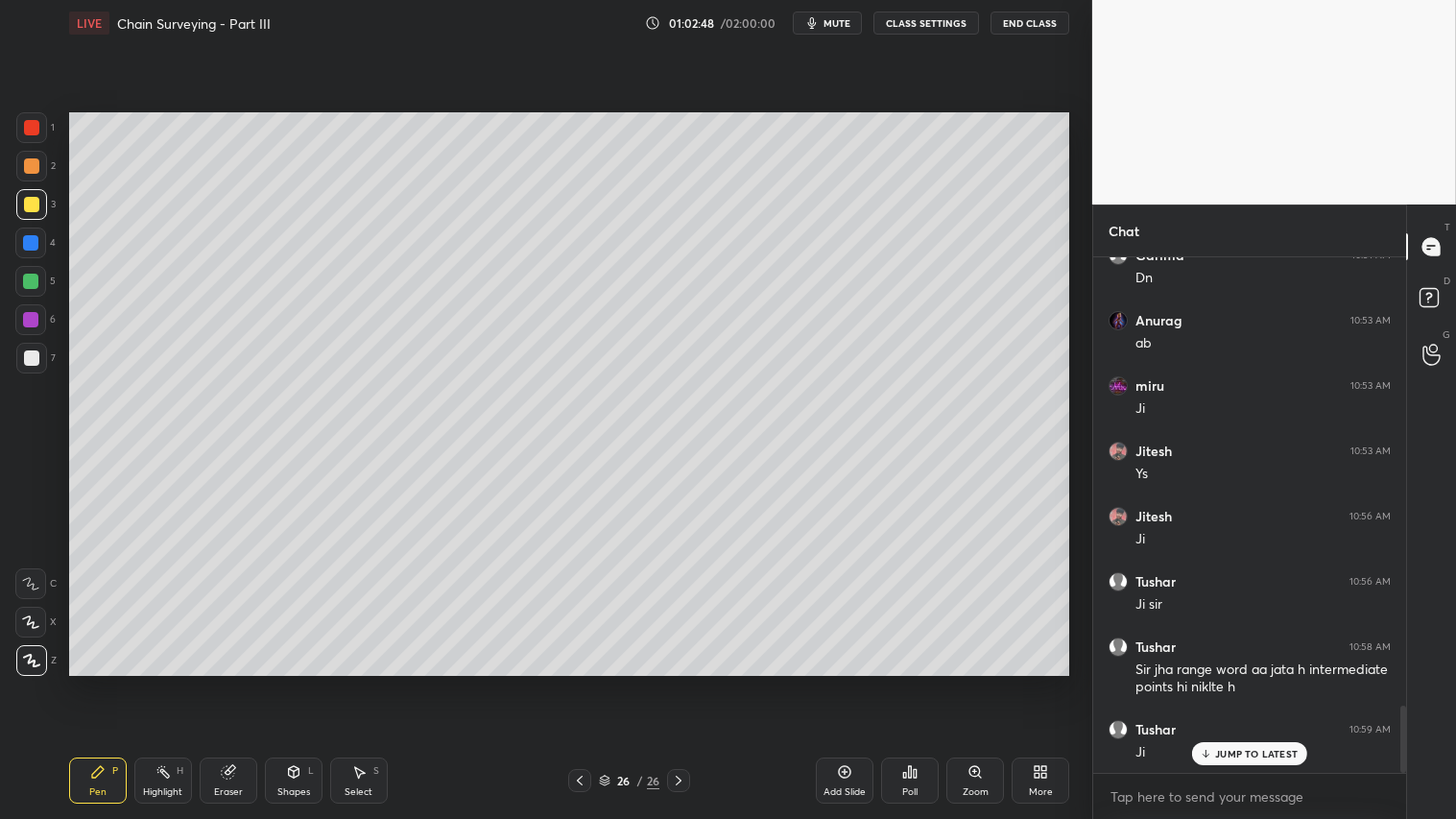 drag, startPoint x: 99, startPoint y: 783, endPoint x: 101, endPoint y: 773, distance: 10.19804 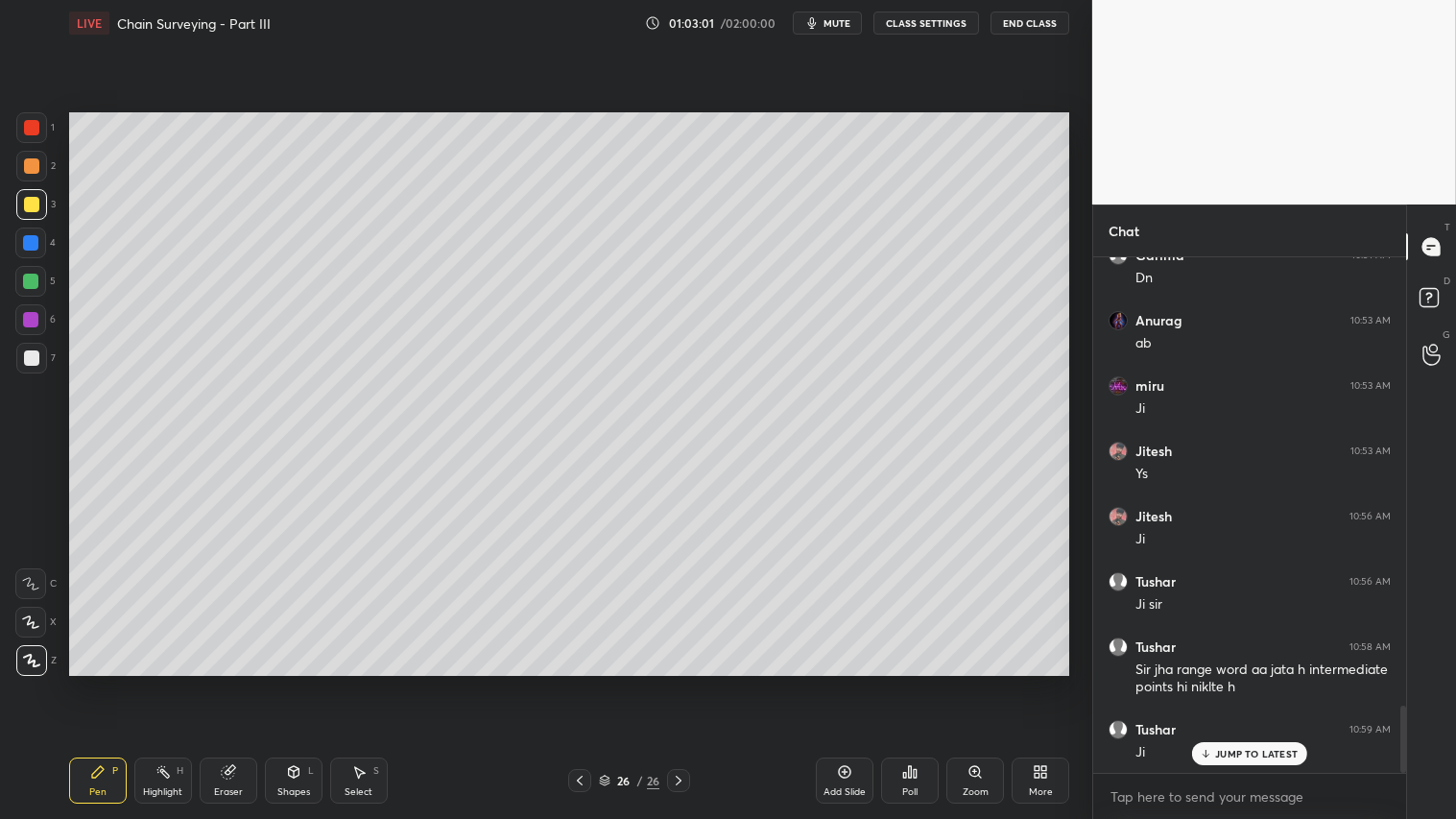 click on "Shapes L" at bounding box center (294, 781) 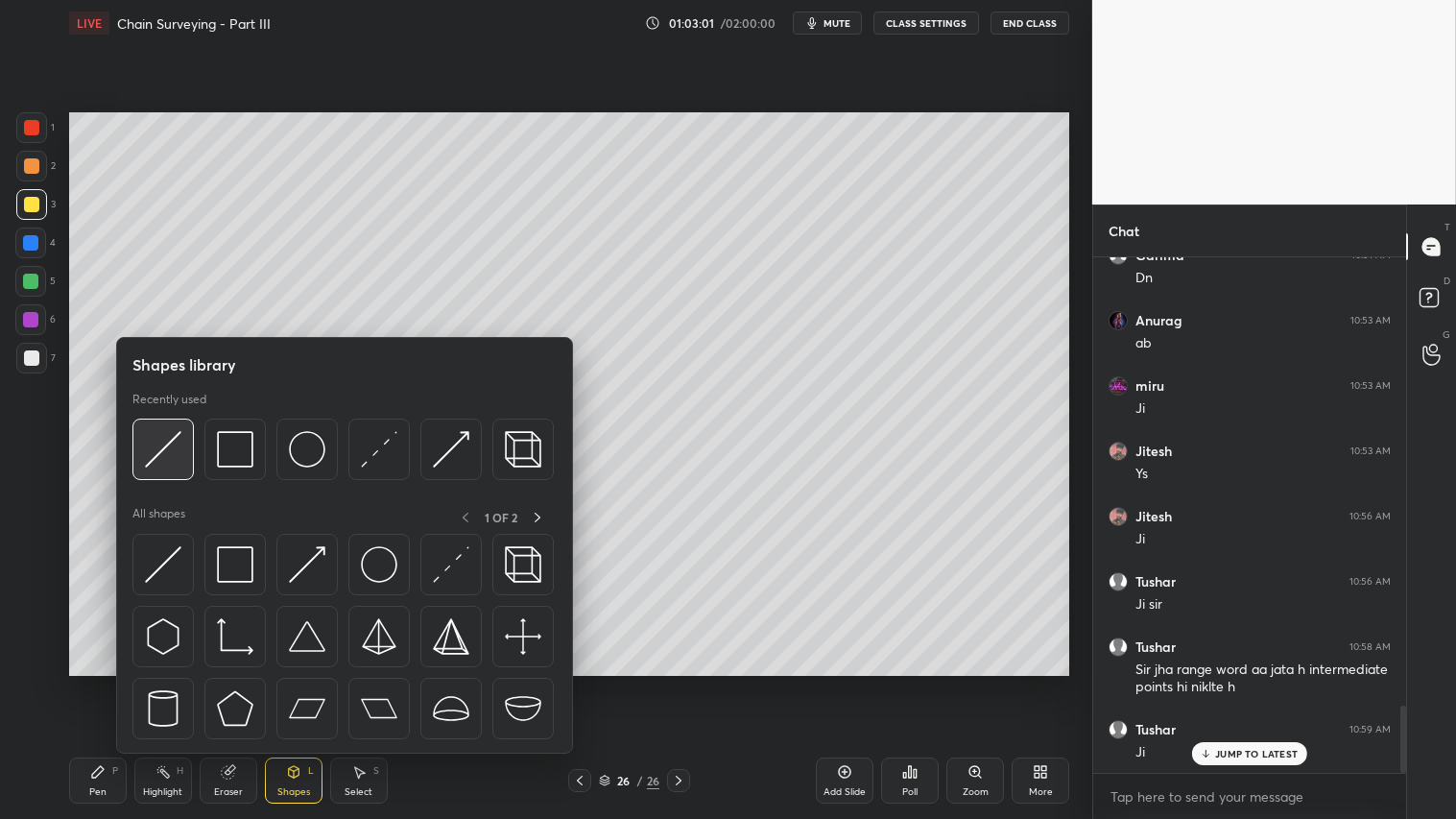 click at bounding box center [163, 449] 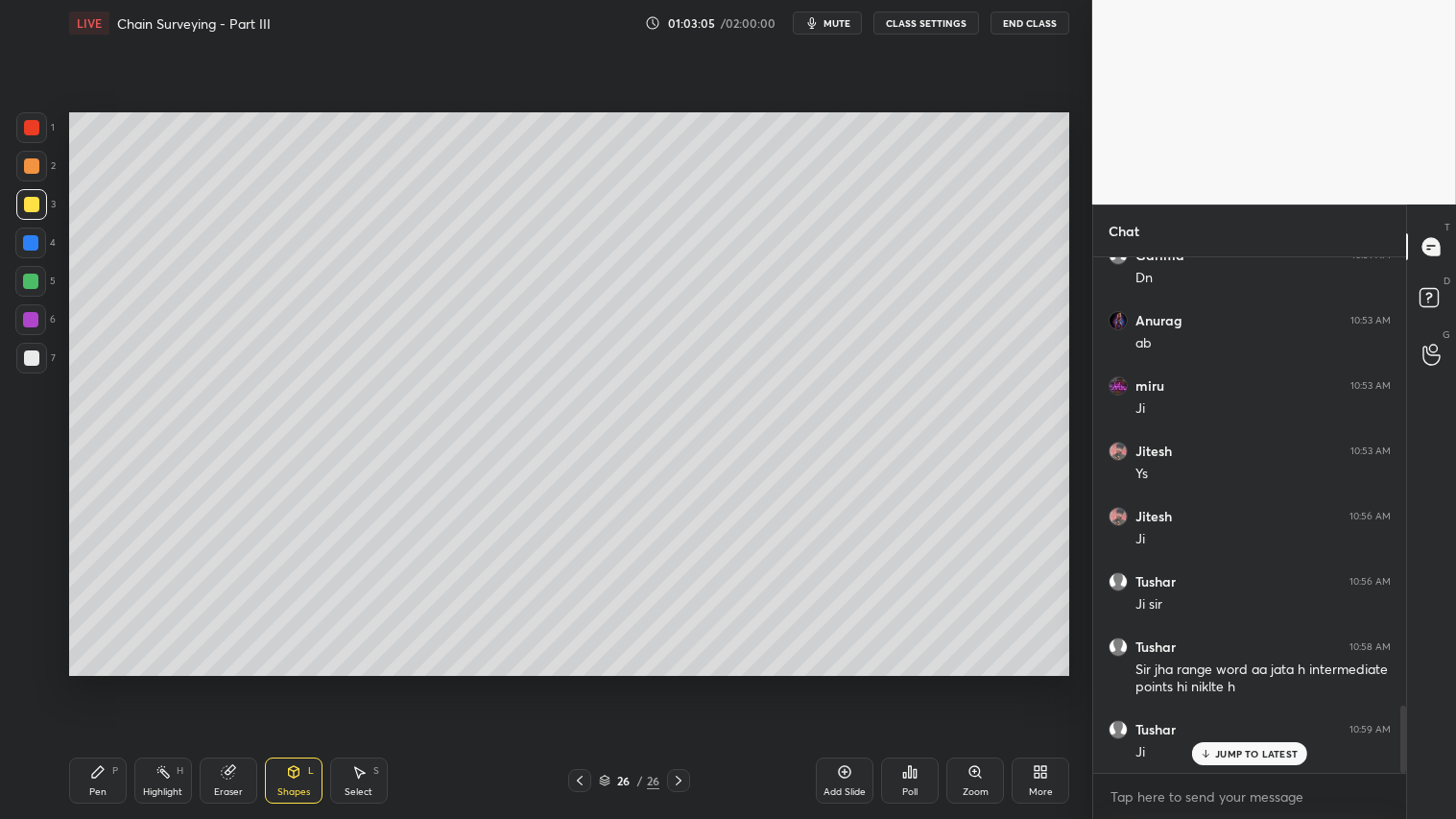 click on "Pen P" at bounding box center (98, 781) 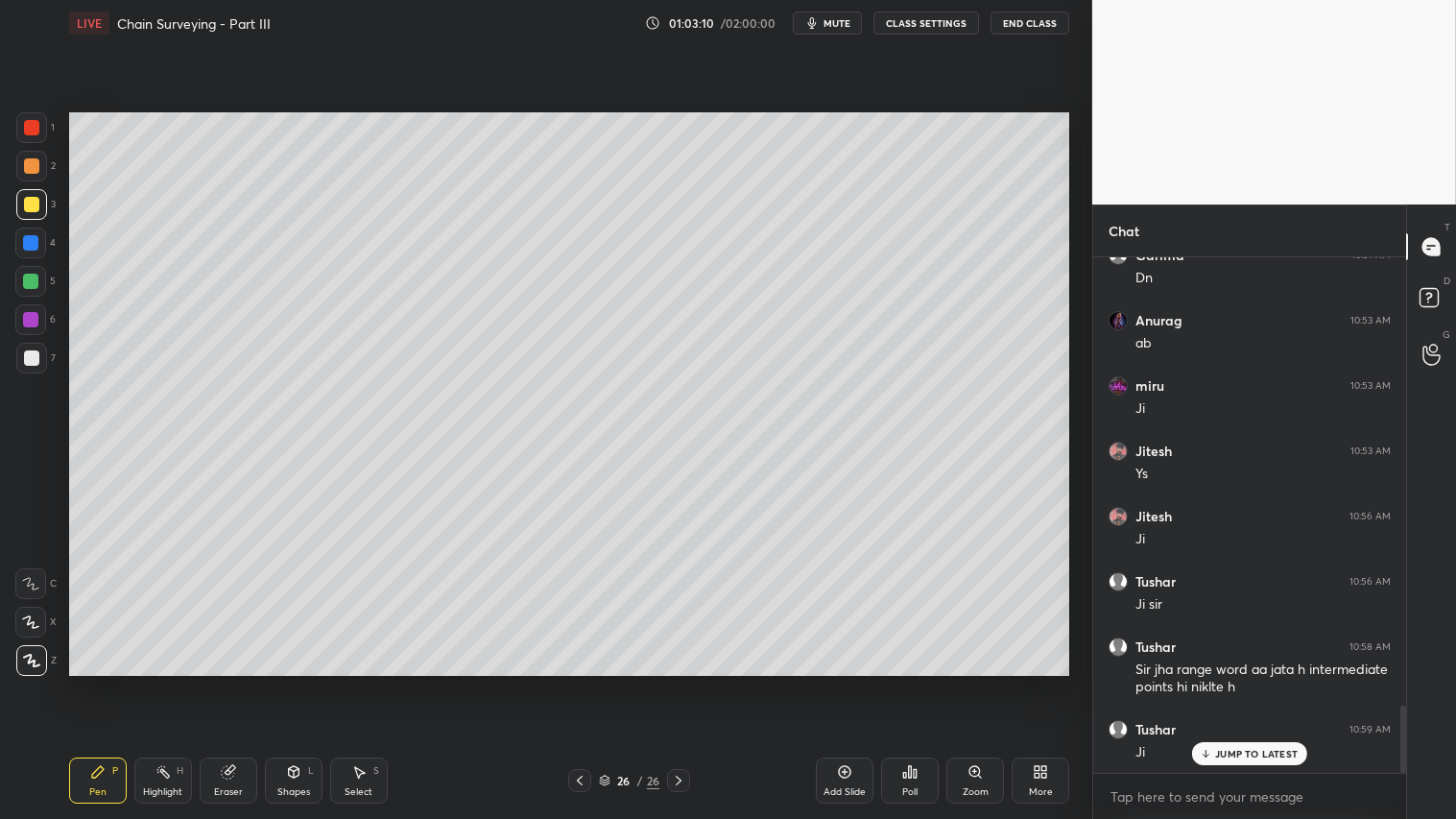 click at bounding box center (580, 781) 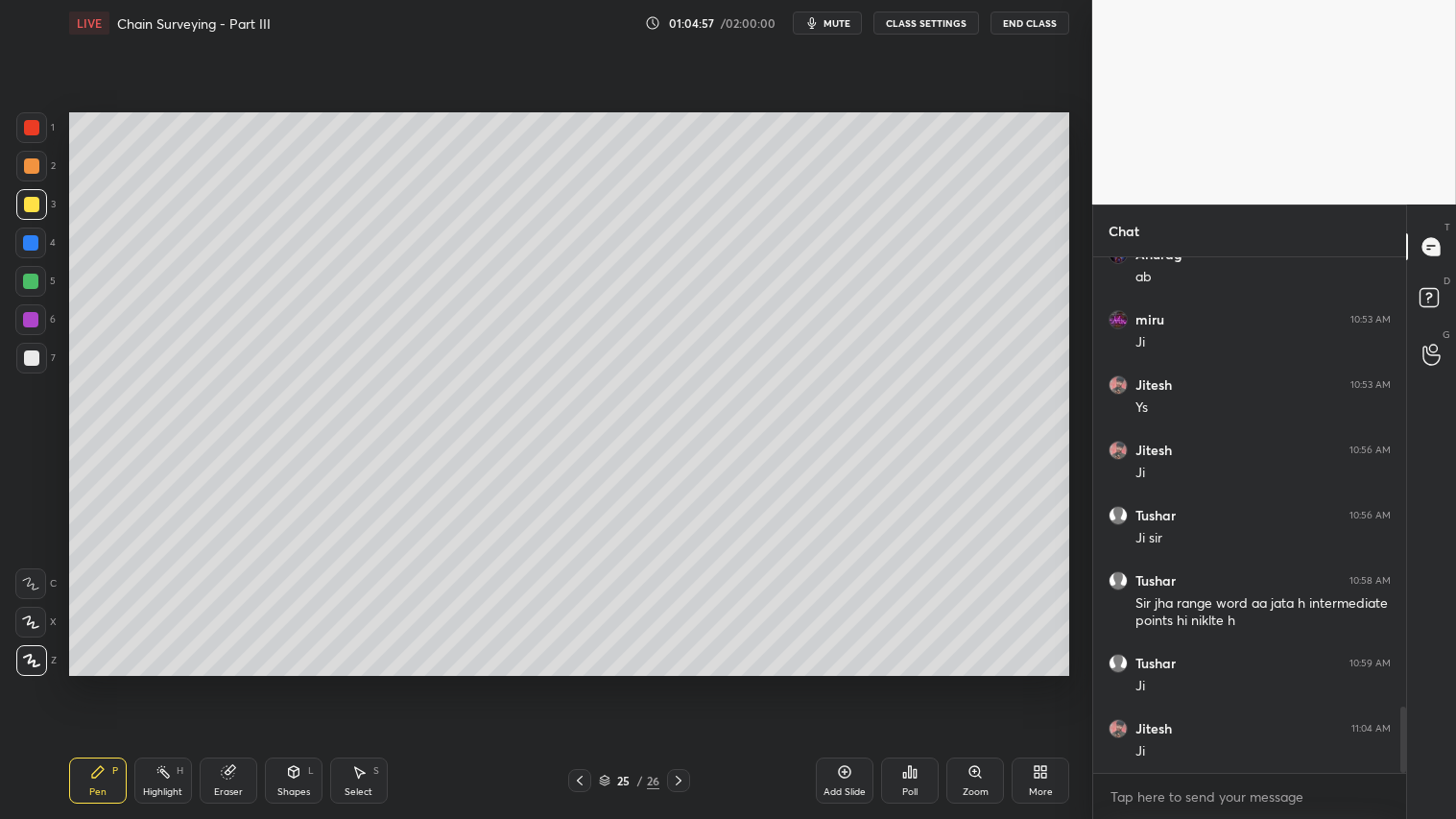 scroll, scrollTop: 3565, scrollLeft: 0, axis: vertical 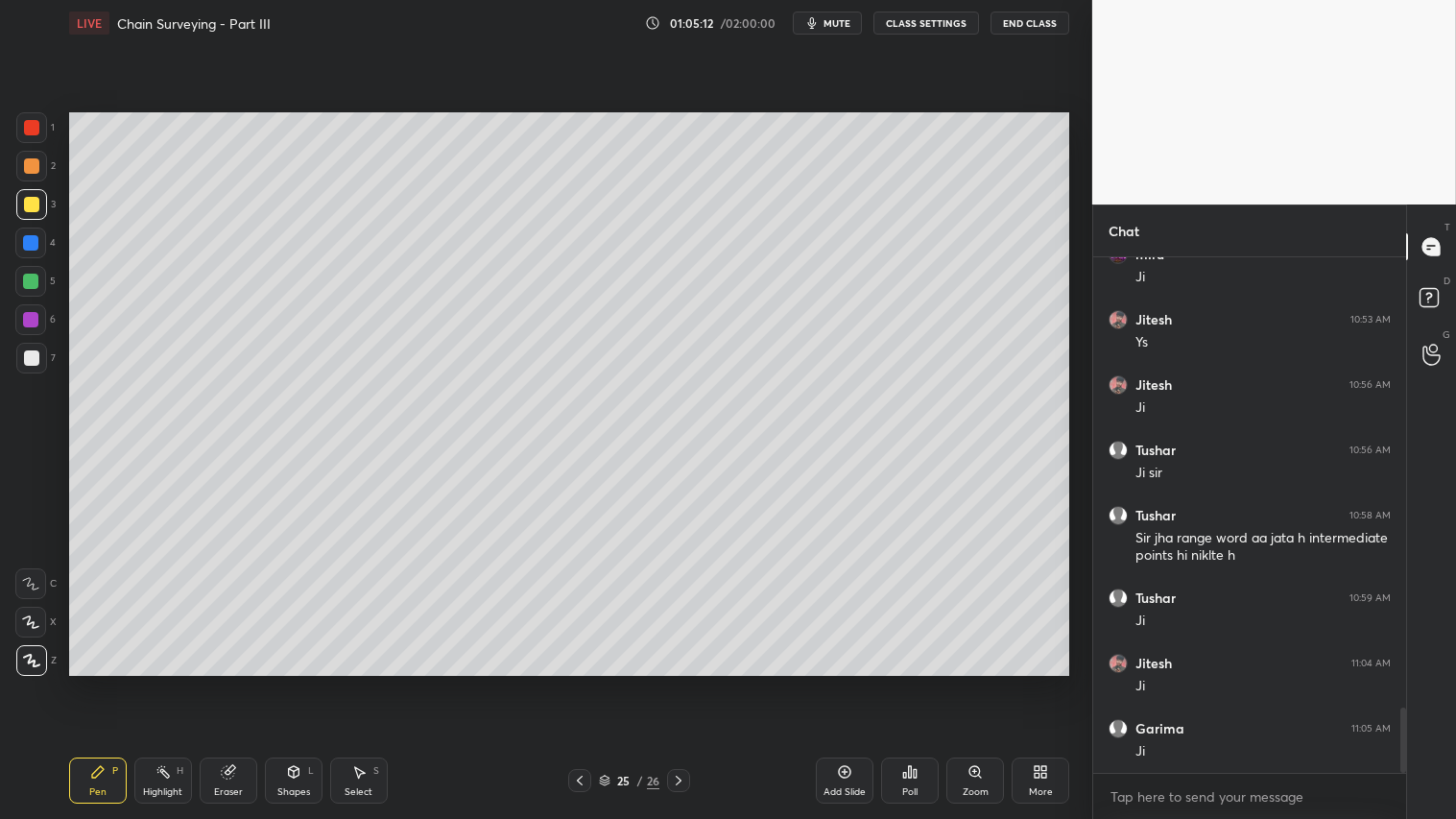 click 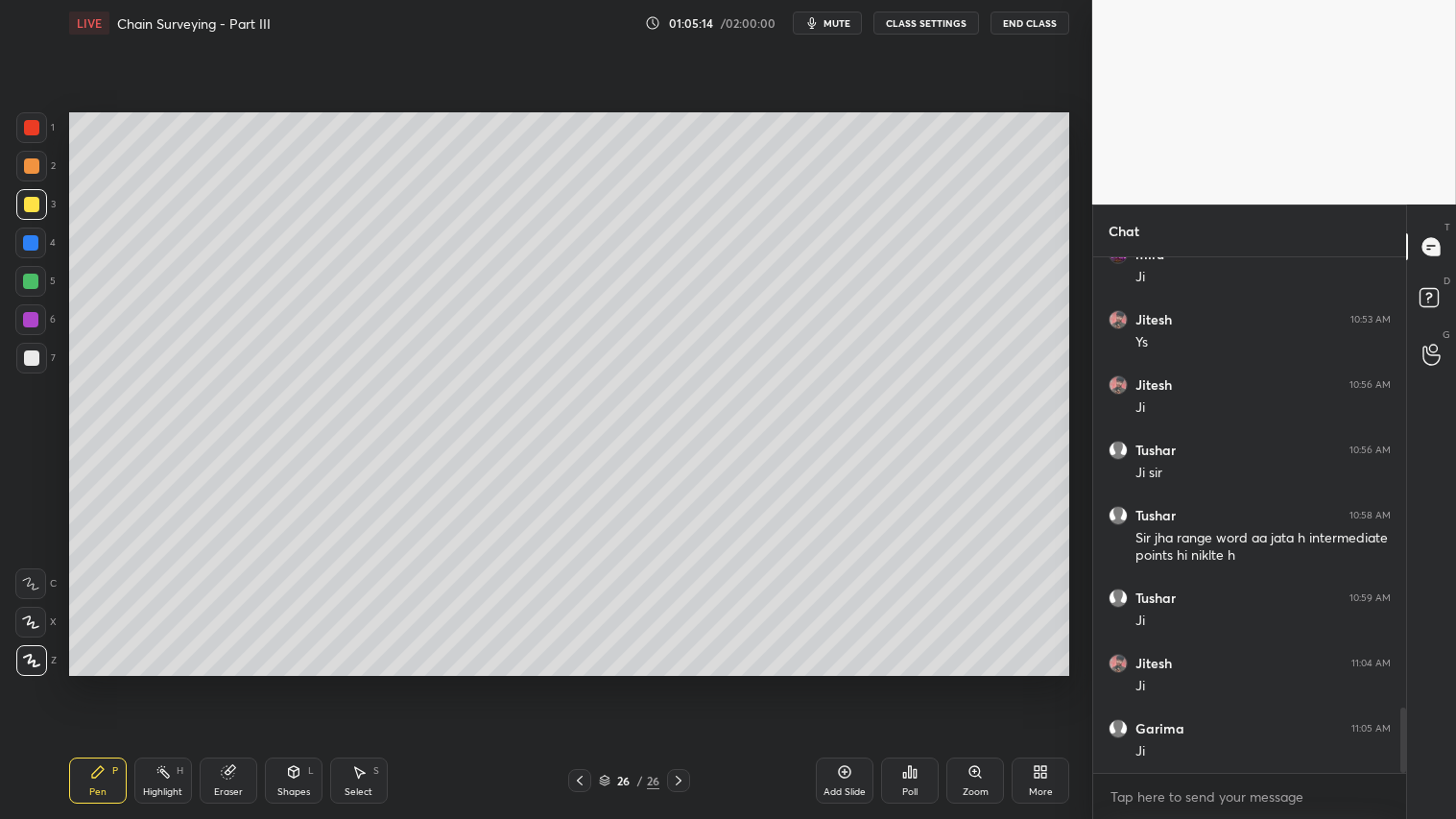 click at bounding box center [32, 166] 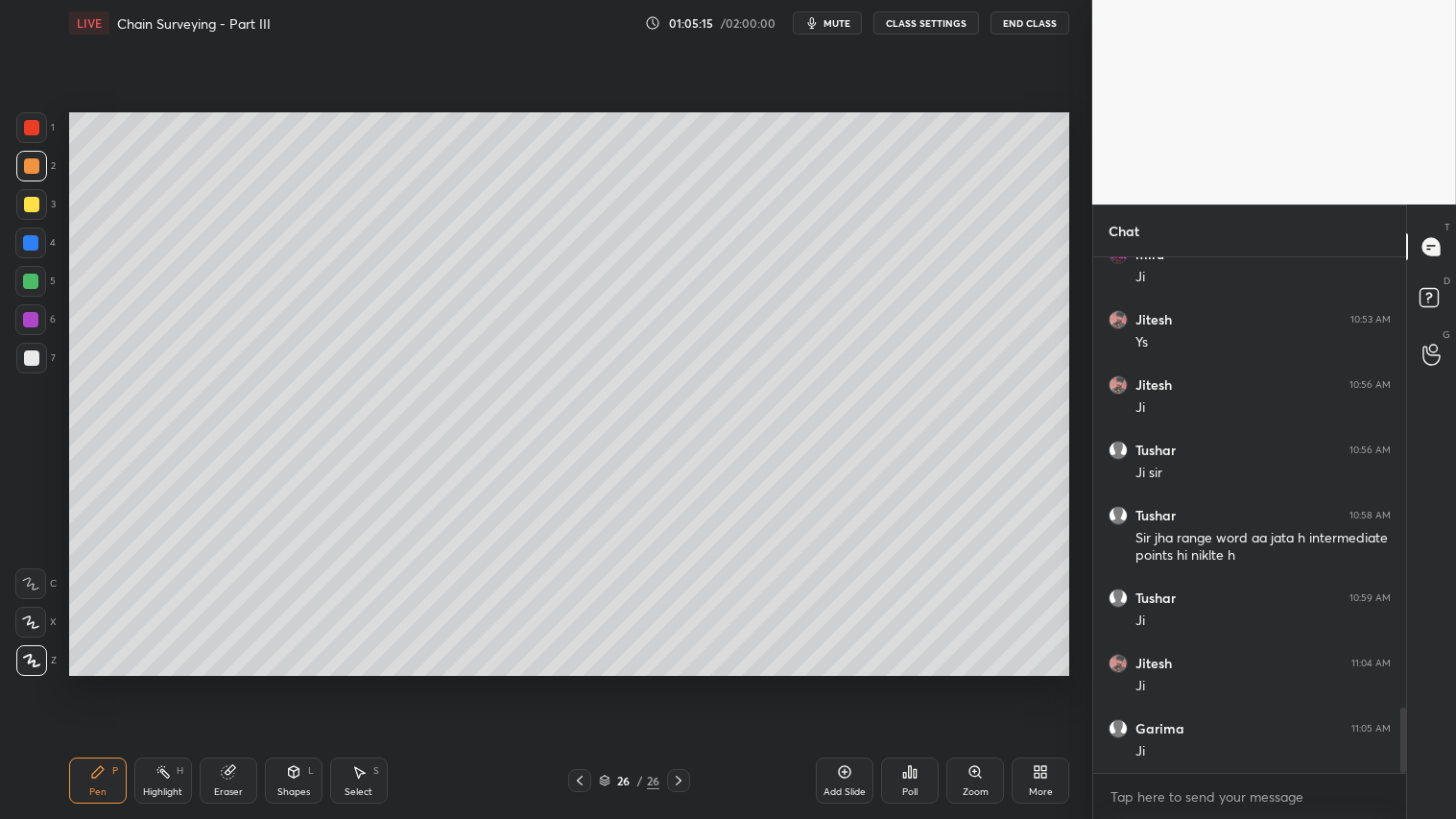 click on "Pen" at bounding box center (98, 792) 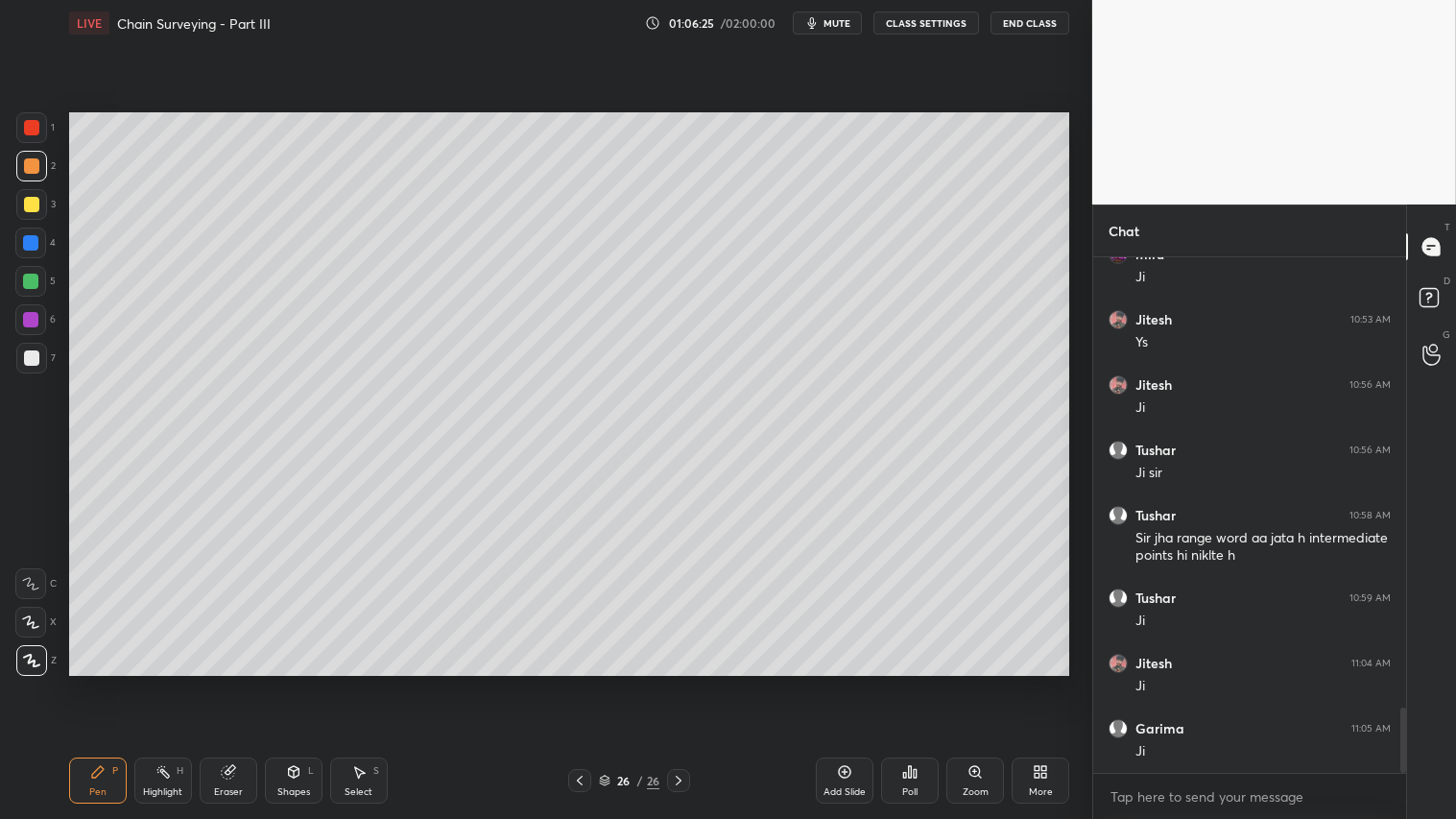 click 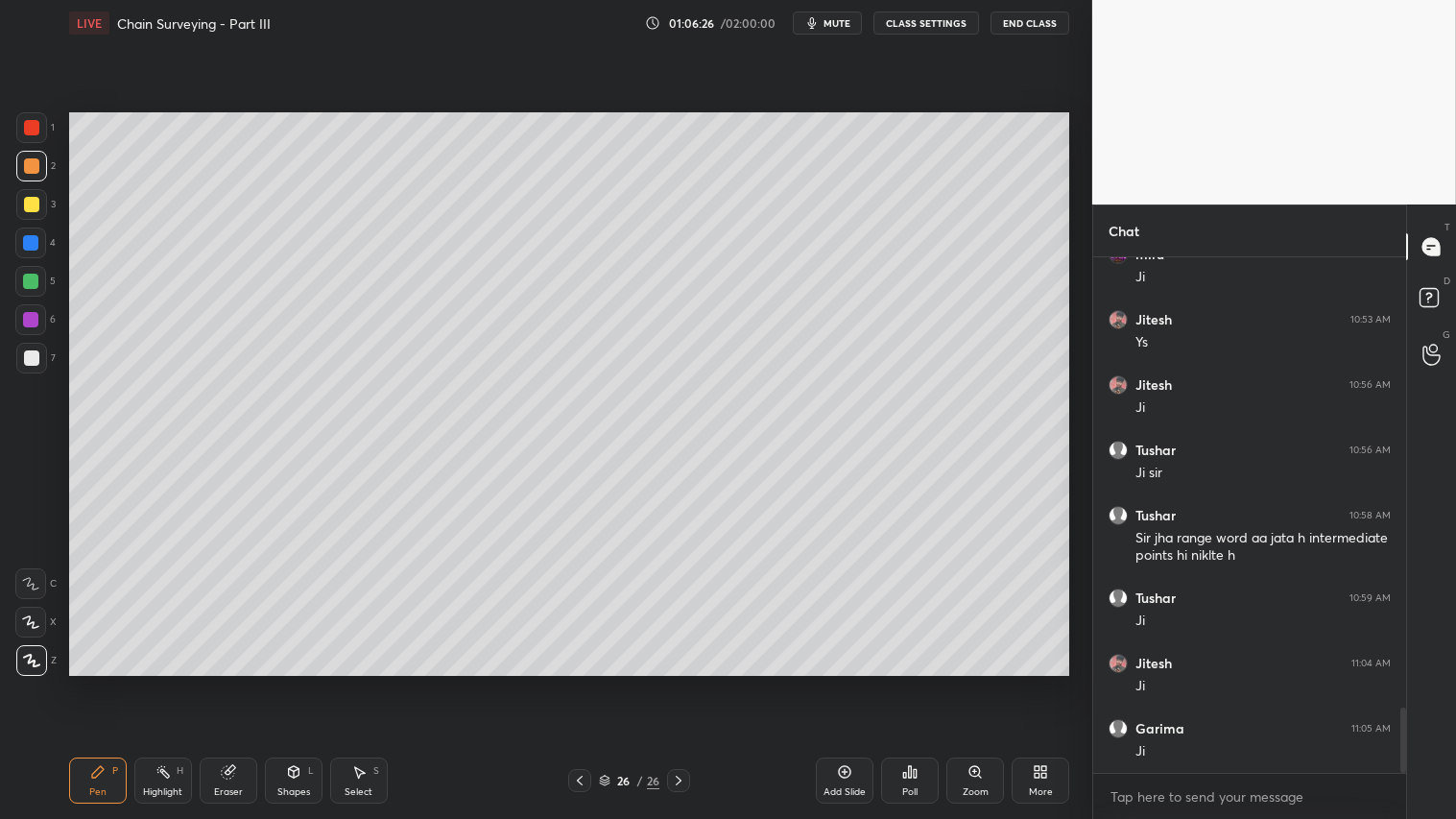 drag, startPoint x: 838, startPoint y: 781, endPoint x: 818, endPoint y: 774, distance: 21.18962 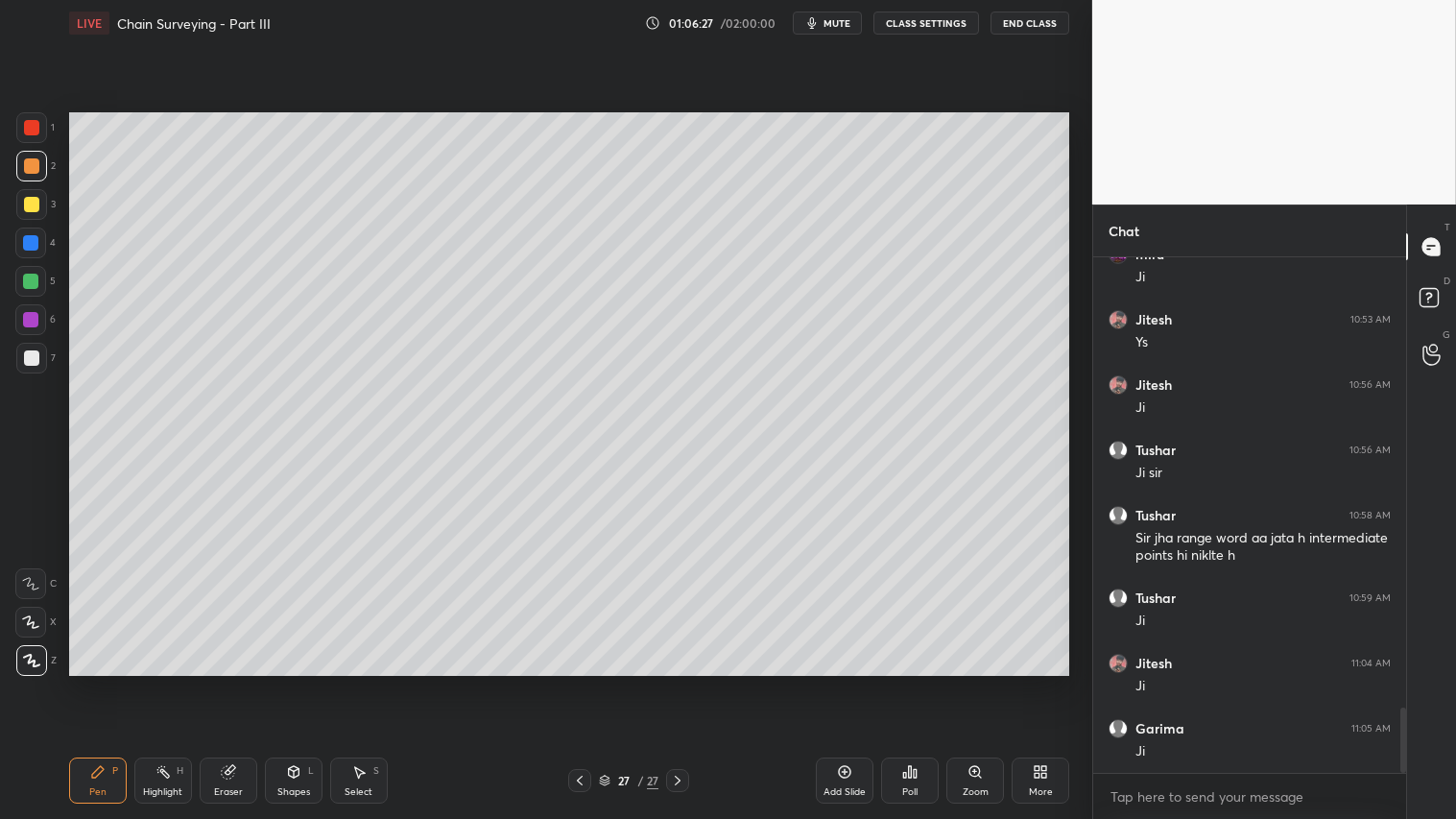 drag, startPoint x: 33, startPoint y: 174, endPoint x: 54, endPoint y: 279, distance: 107.07941 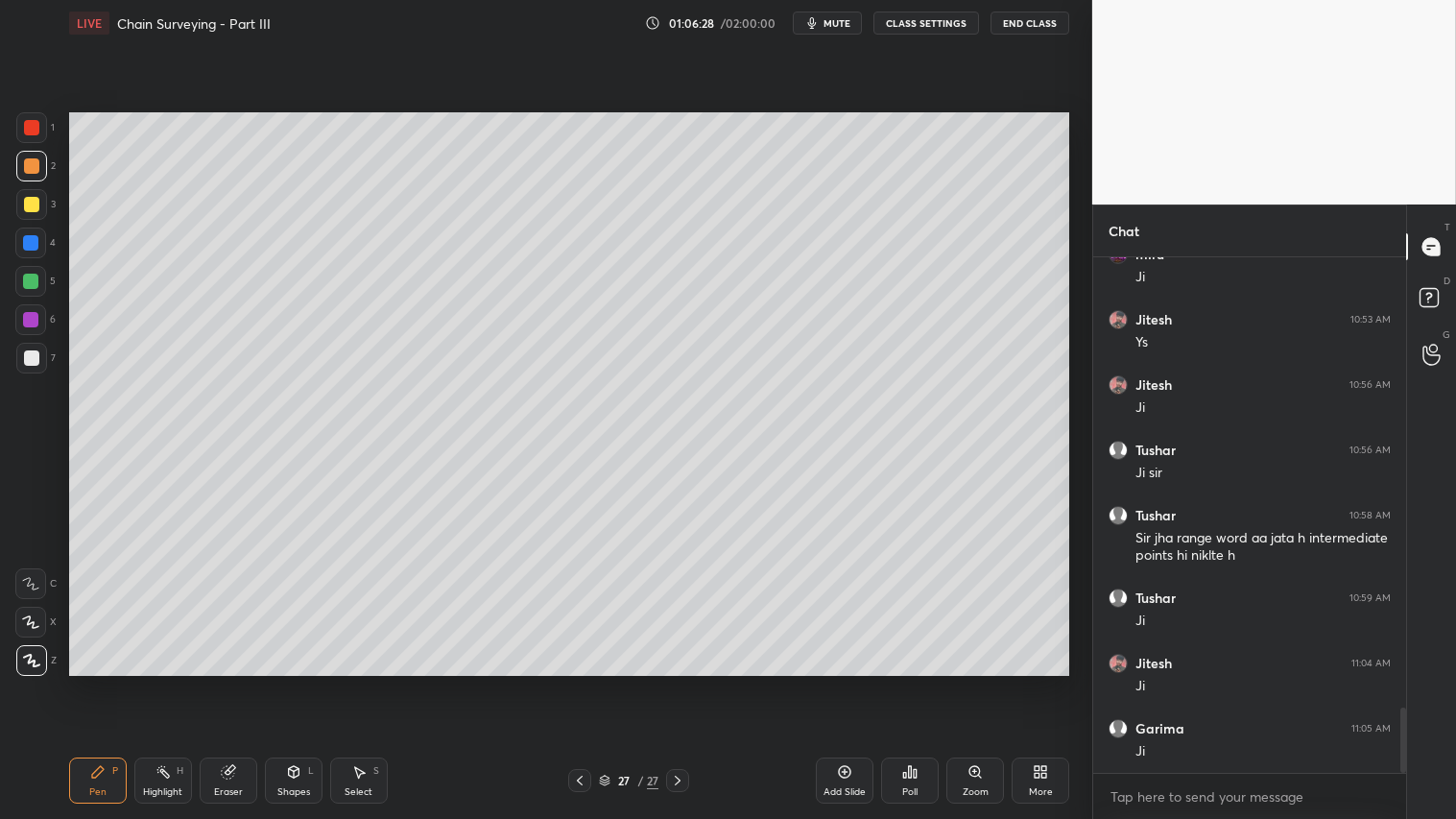click on "Pen P" at bounding box center (98, 781) 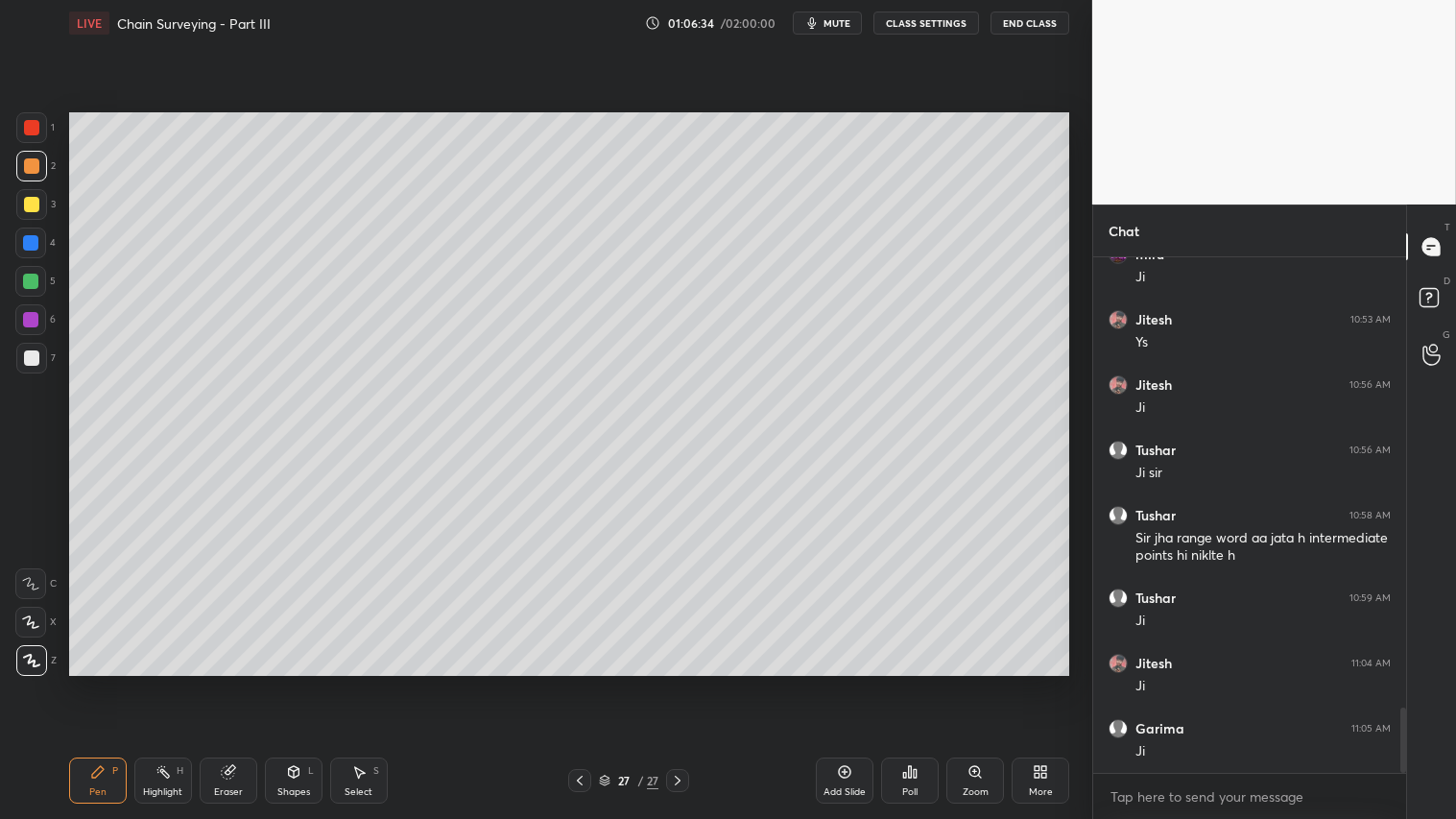 click on "Shapes L" at bounding box center [294, 781] 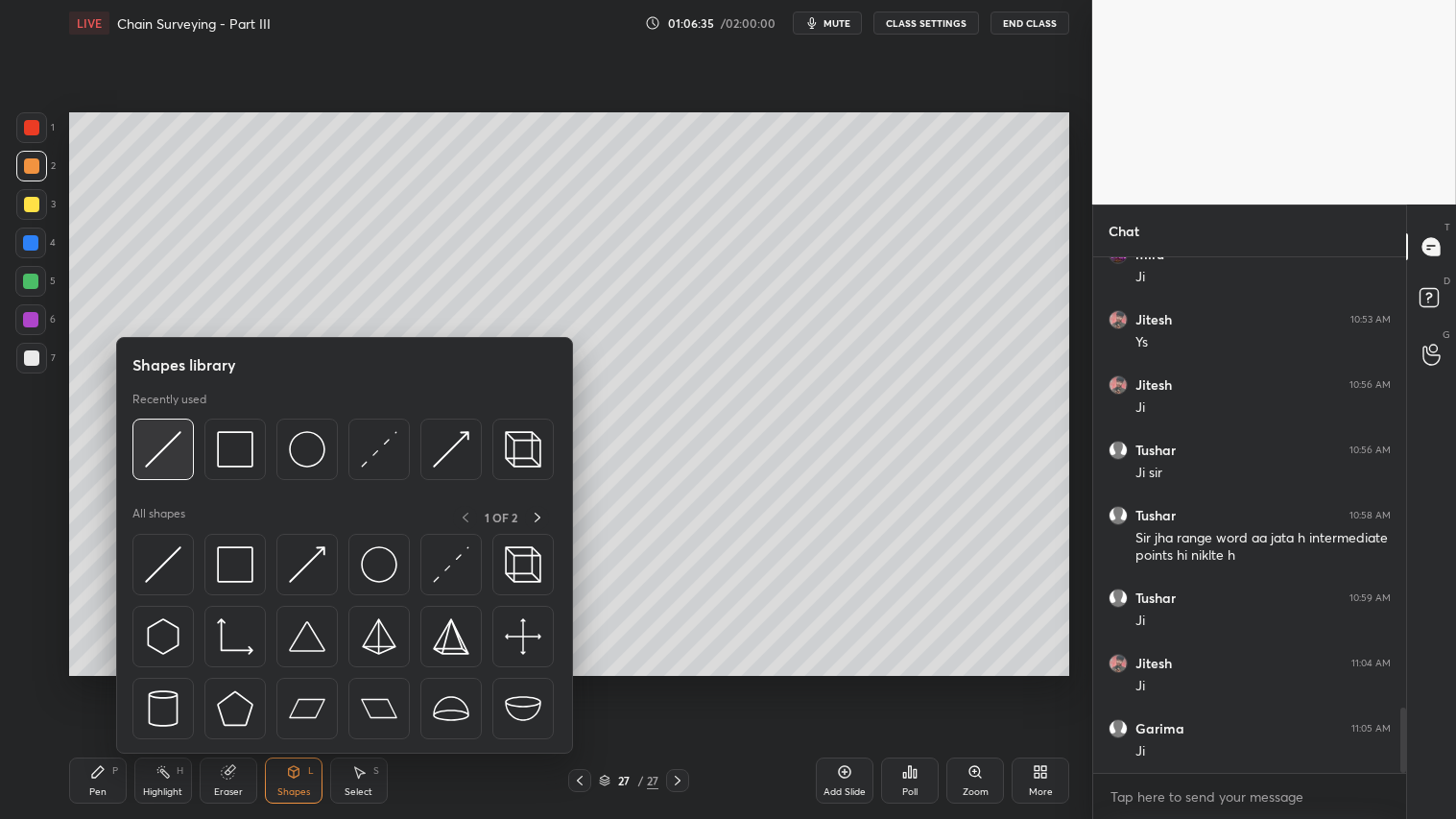 click at bounding box center (163, 449) 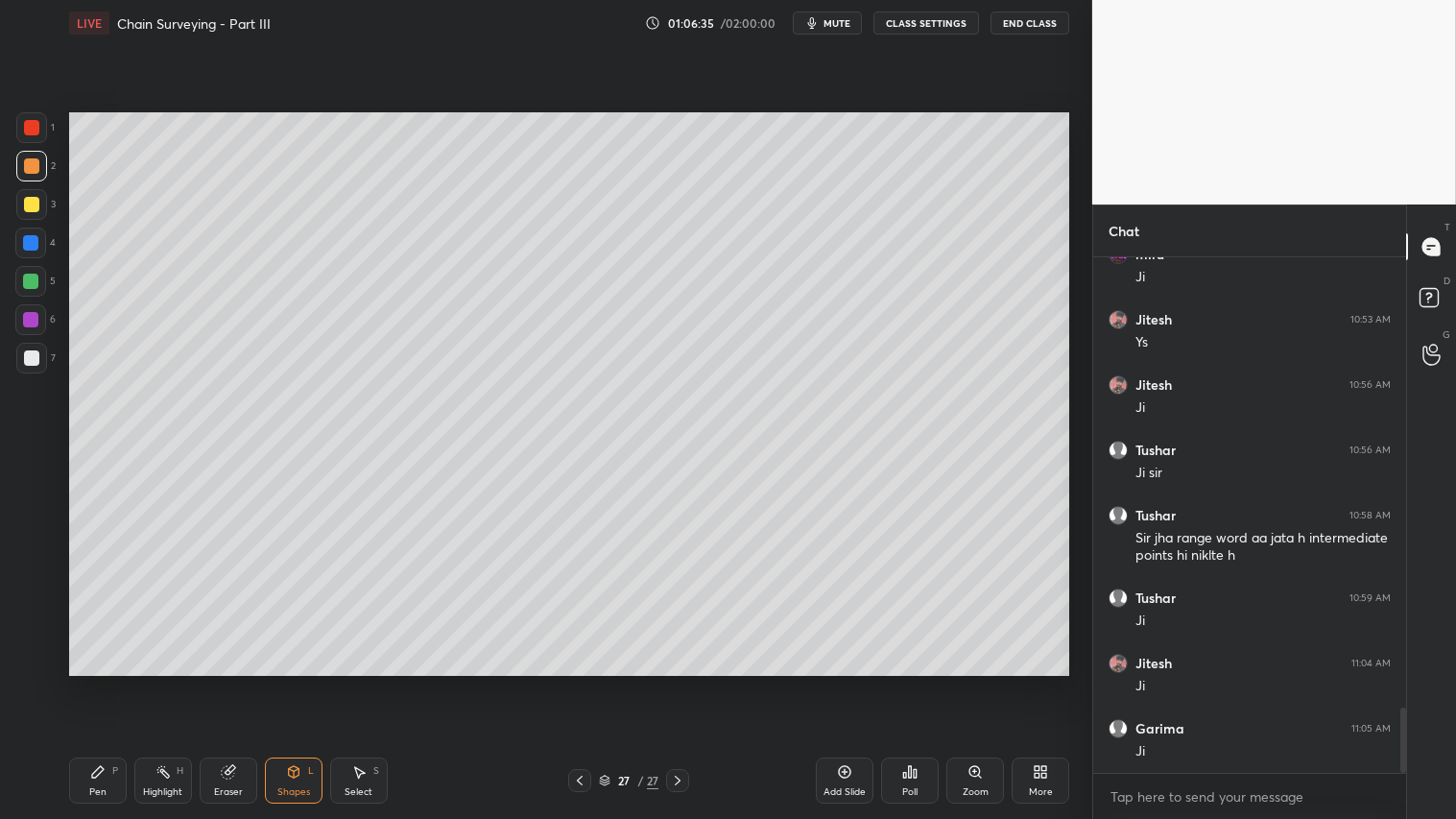 click at bounding box center (32, 358) 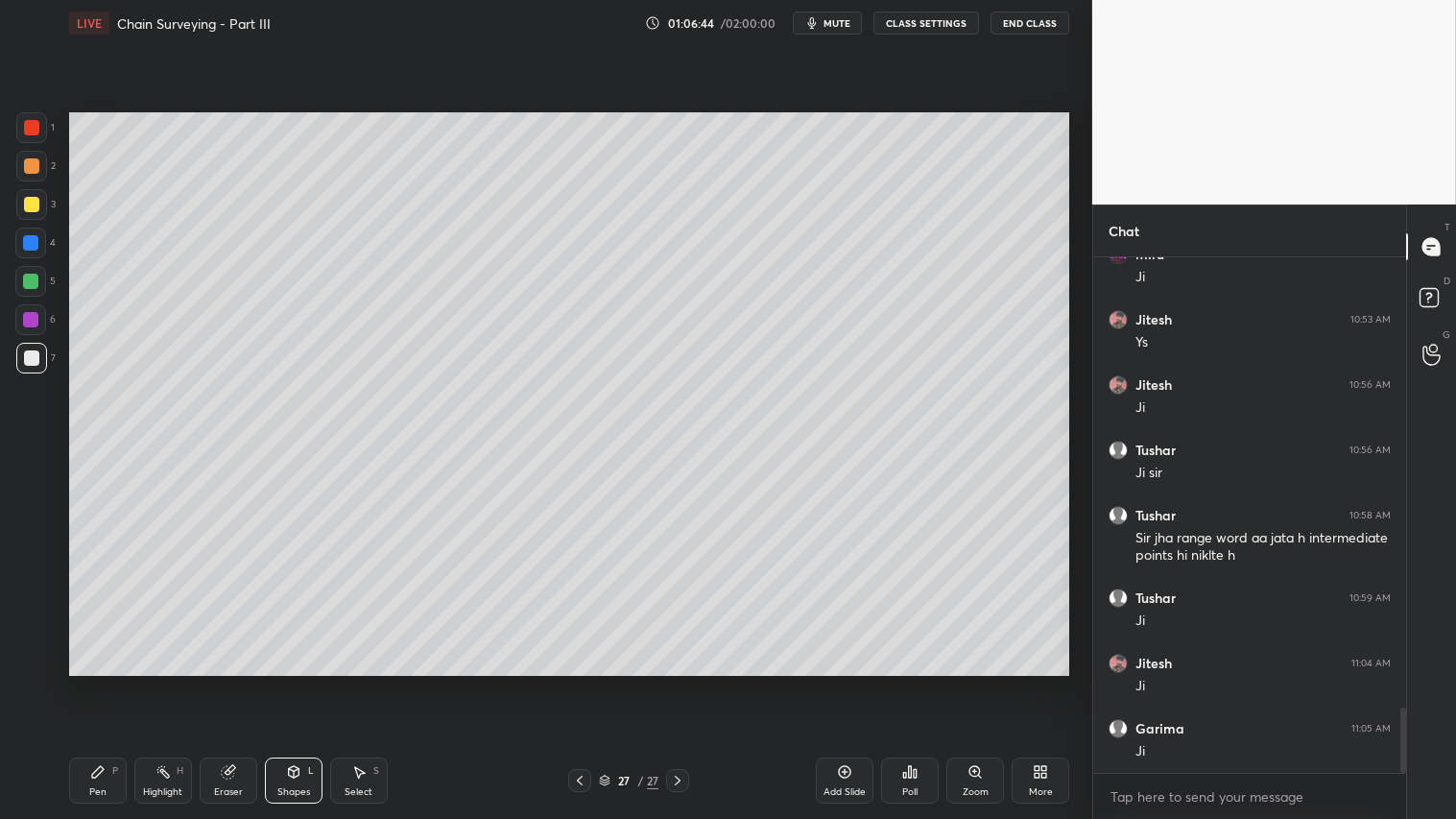 drag, startPoint x: 92, startPoint y: 781, endPoint x: 250, endPoint y: 698, distance: 178.474 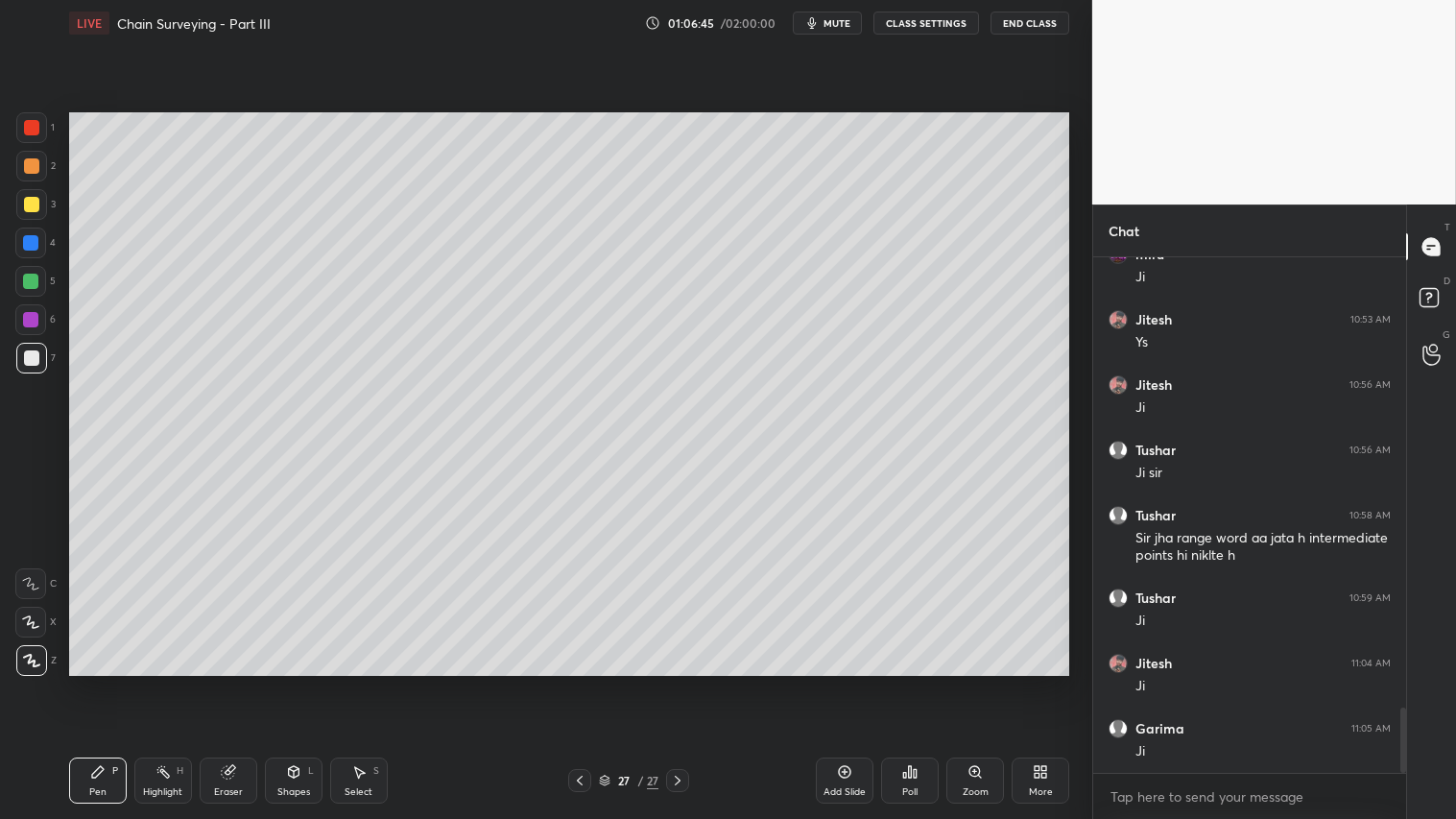 click on "Eraser" at bounding box center (228, 781) 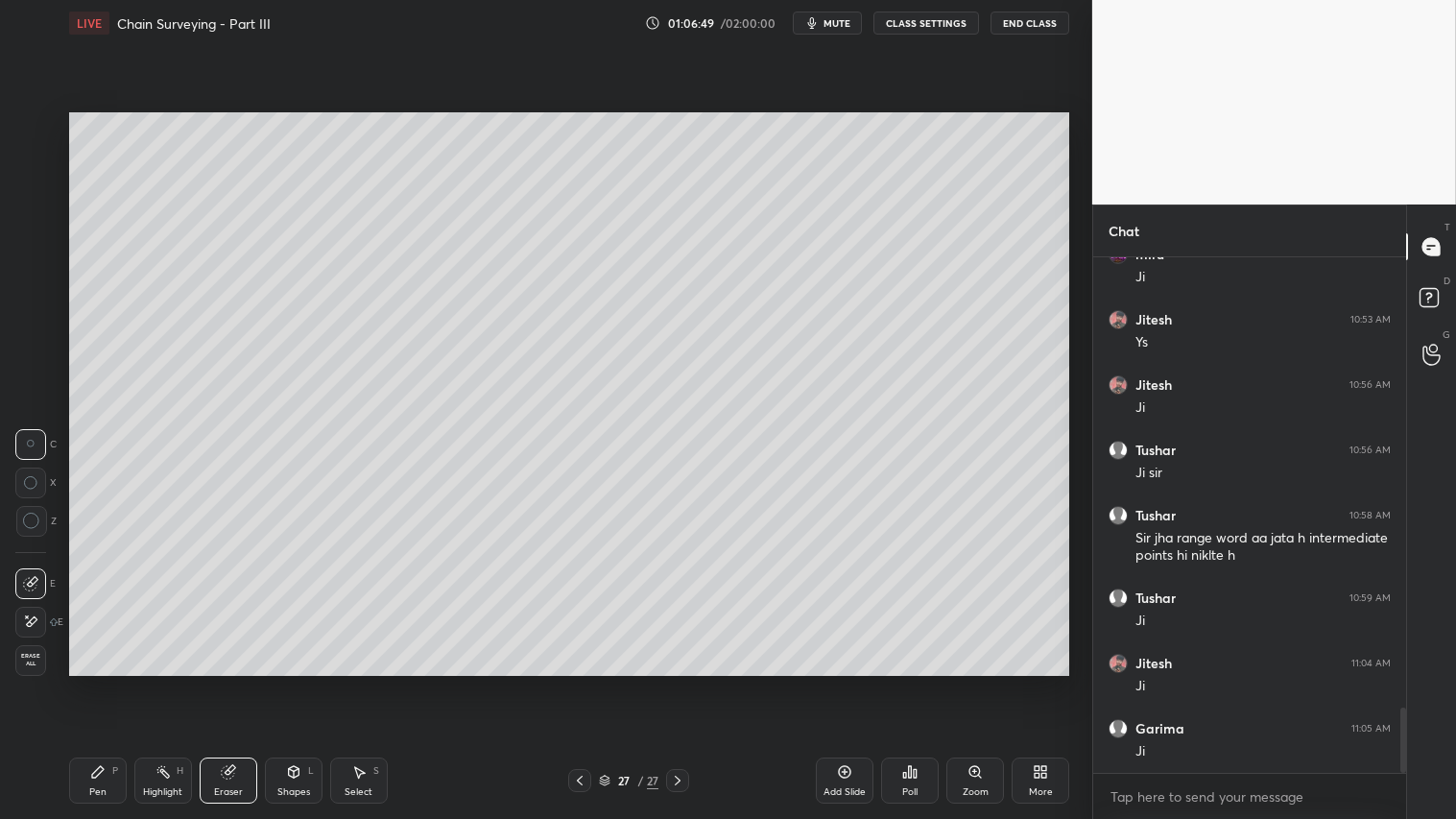 click on "Pen" at bounding box center [98, 792] 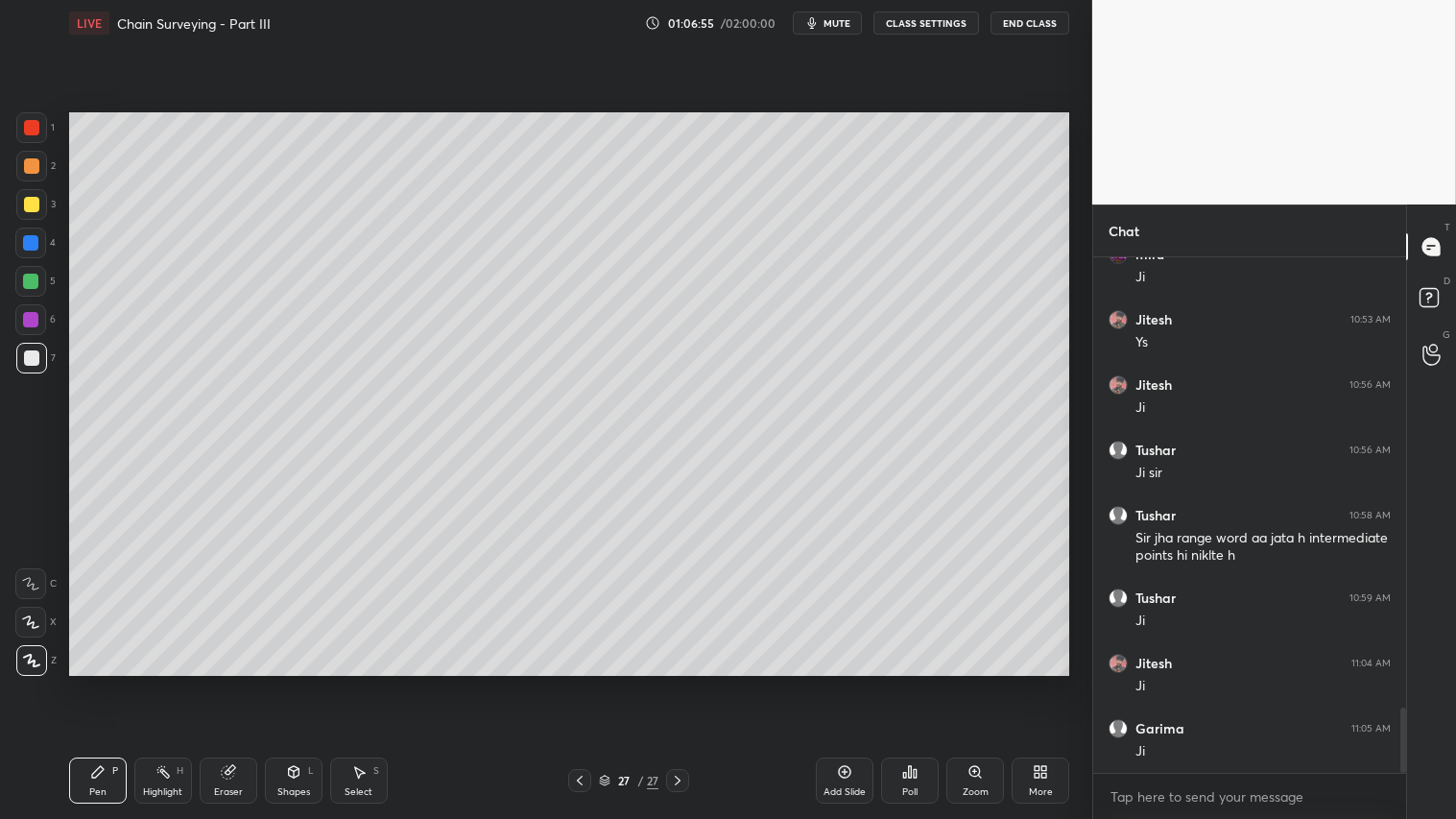 drag, startPoint x: 33, startPoint y: 165, endPoint x: 55, endPoint y: 228, distance: 66.7308 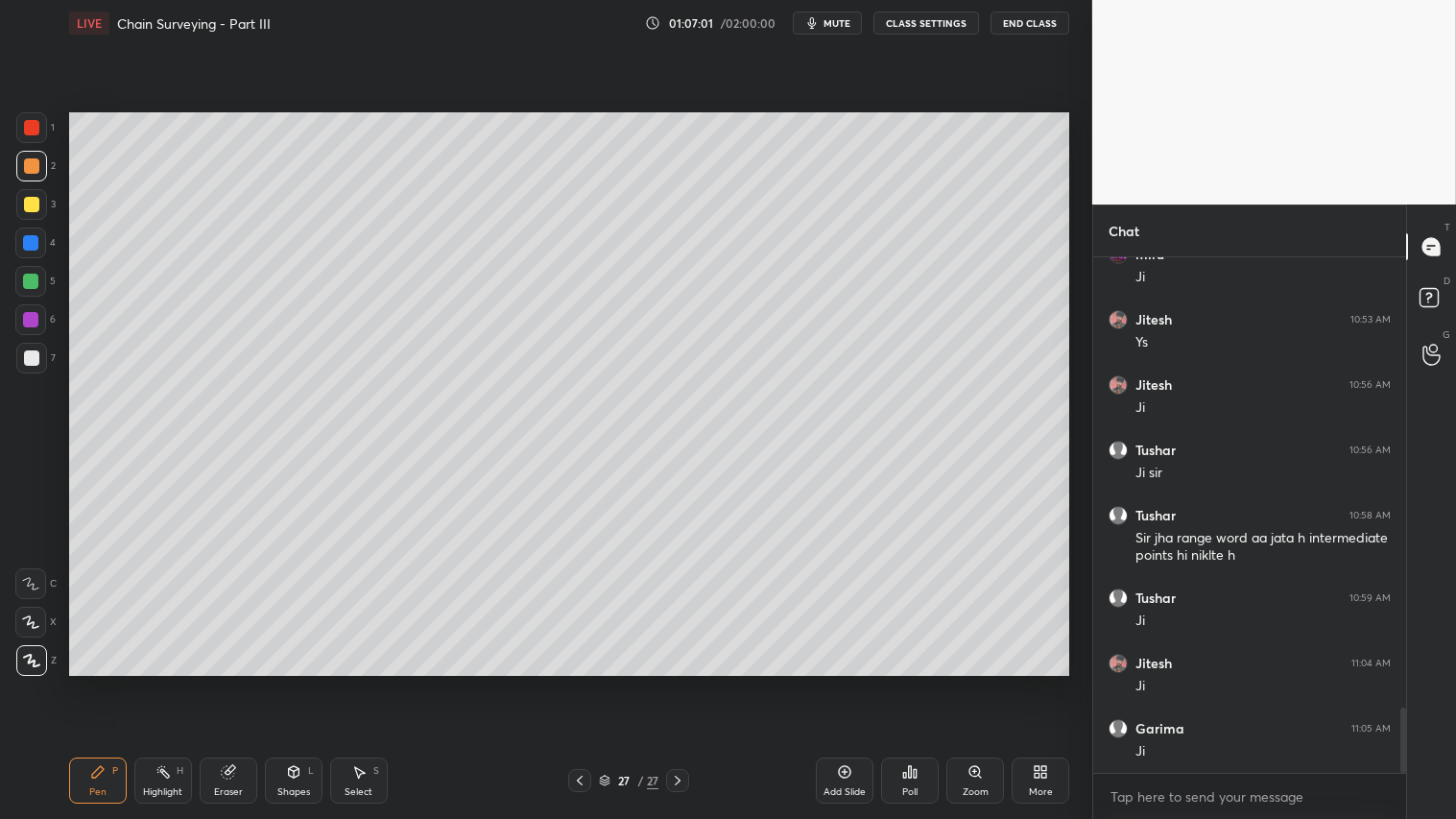 click 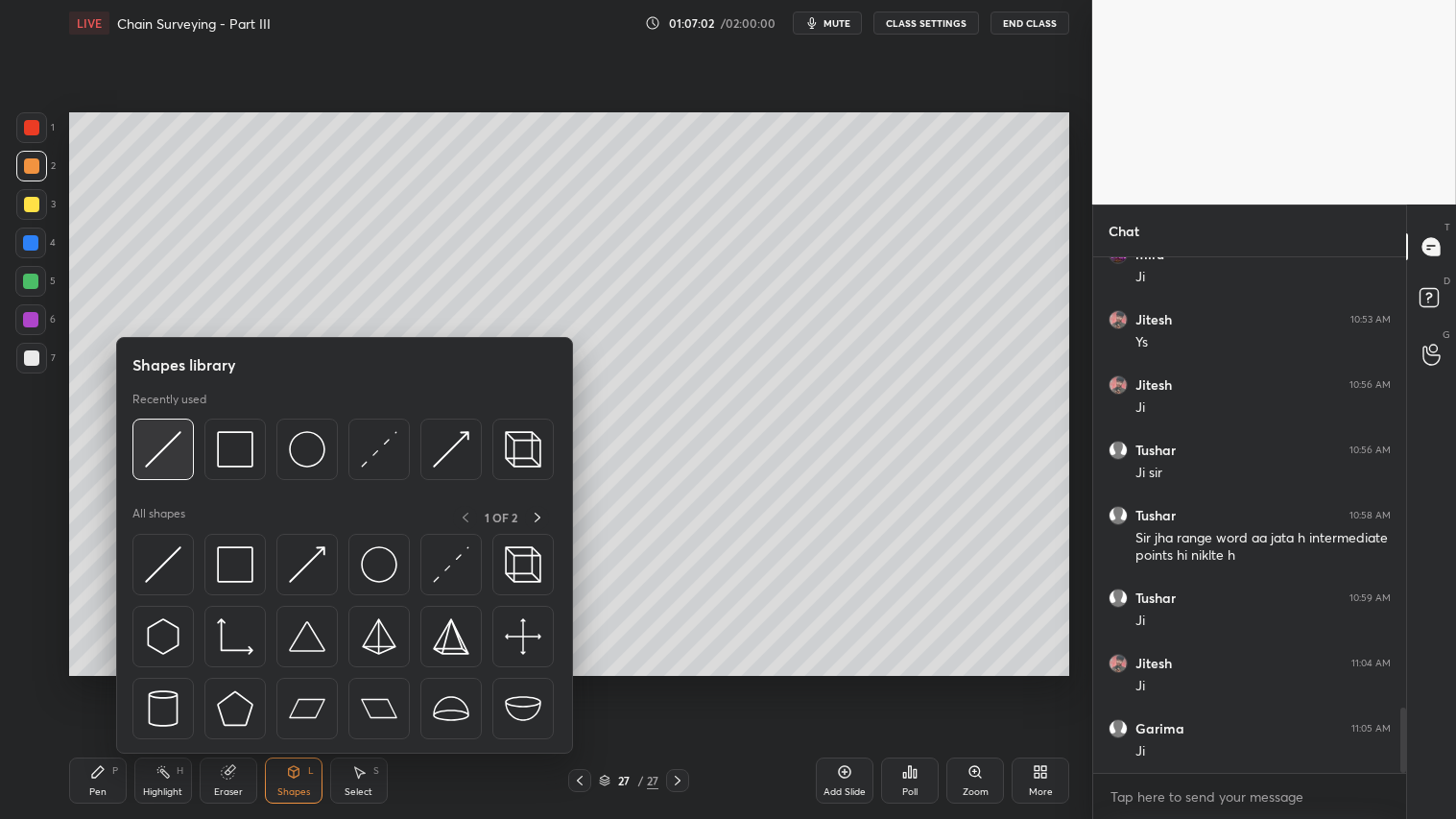 click at bounding box center (163, 449) 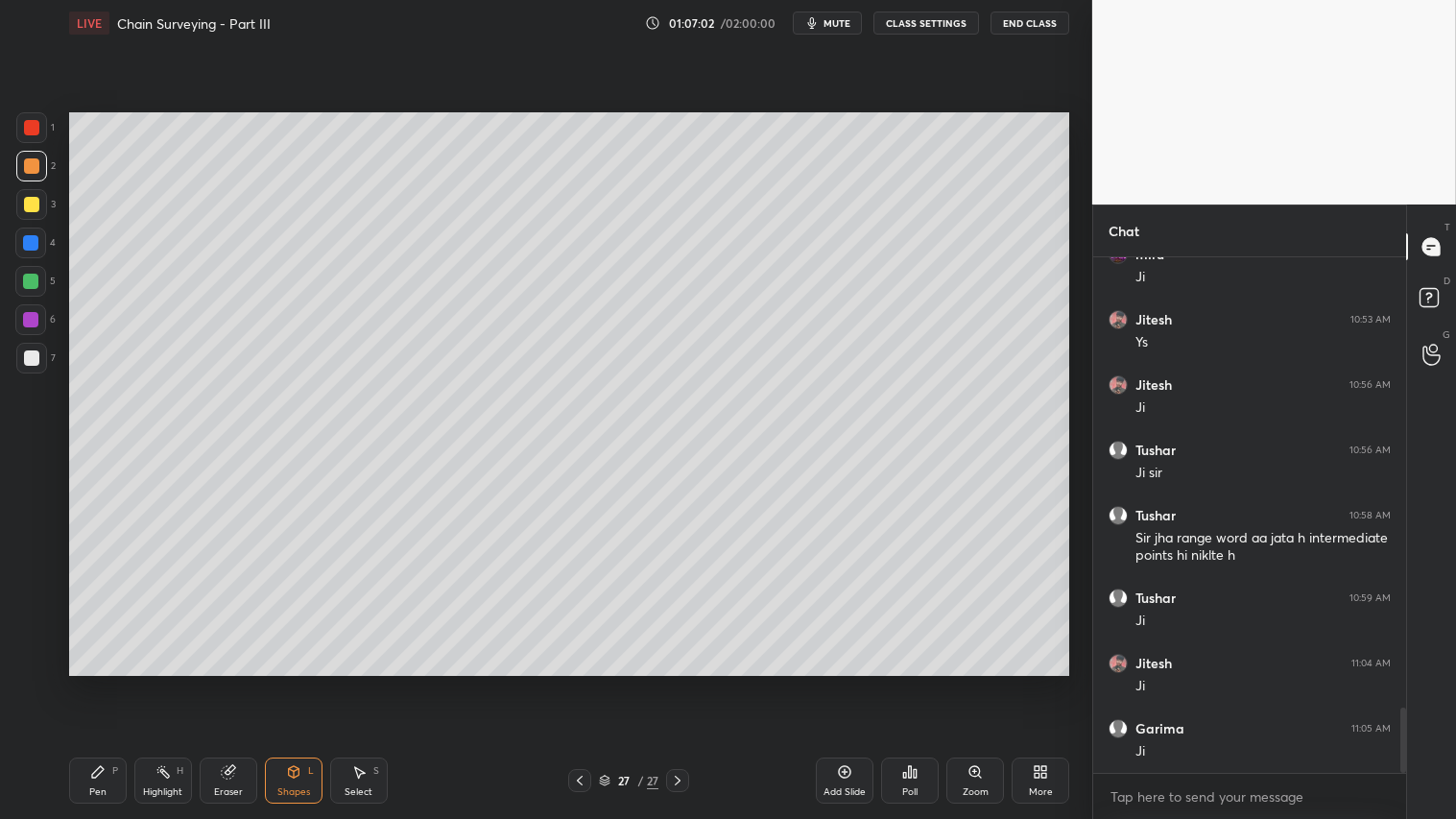 click at bounding box center [32, 205] 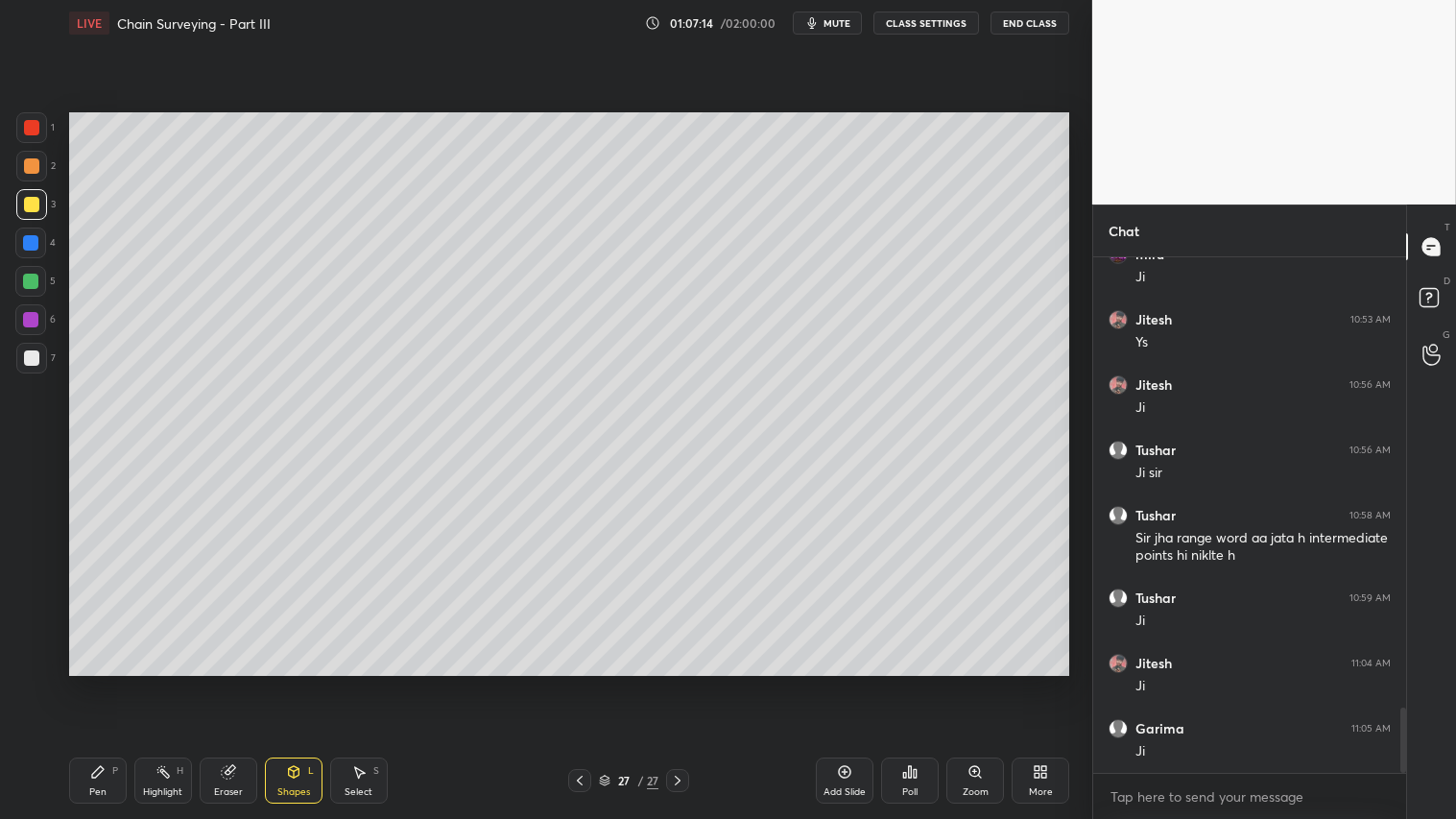 click 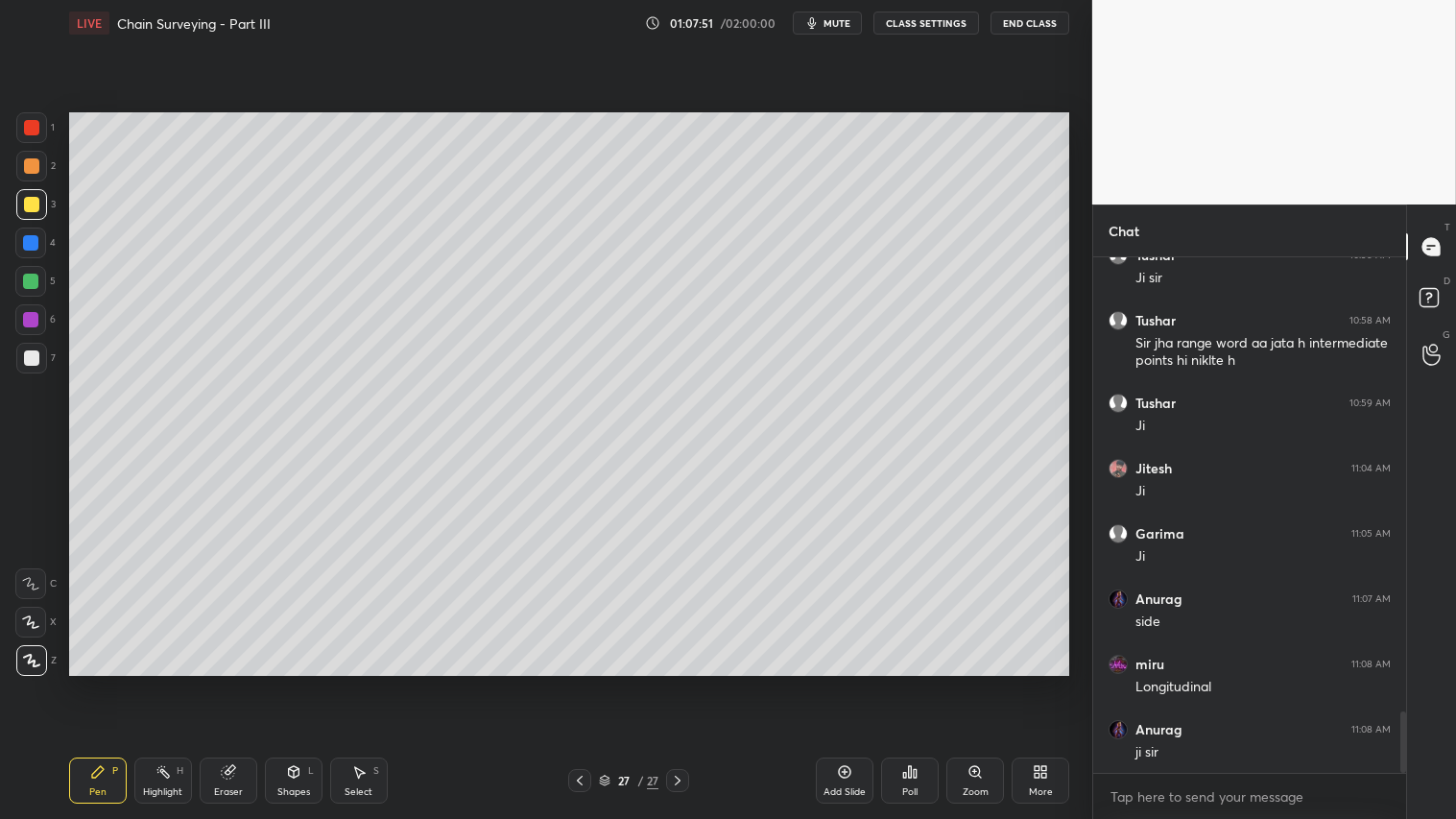 scroll, scrollTop: 3826, scrollLeft: 0, axis: vertical 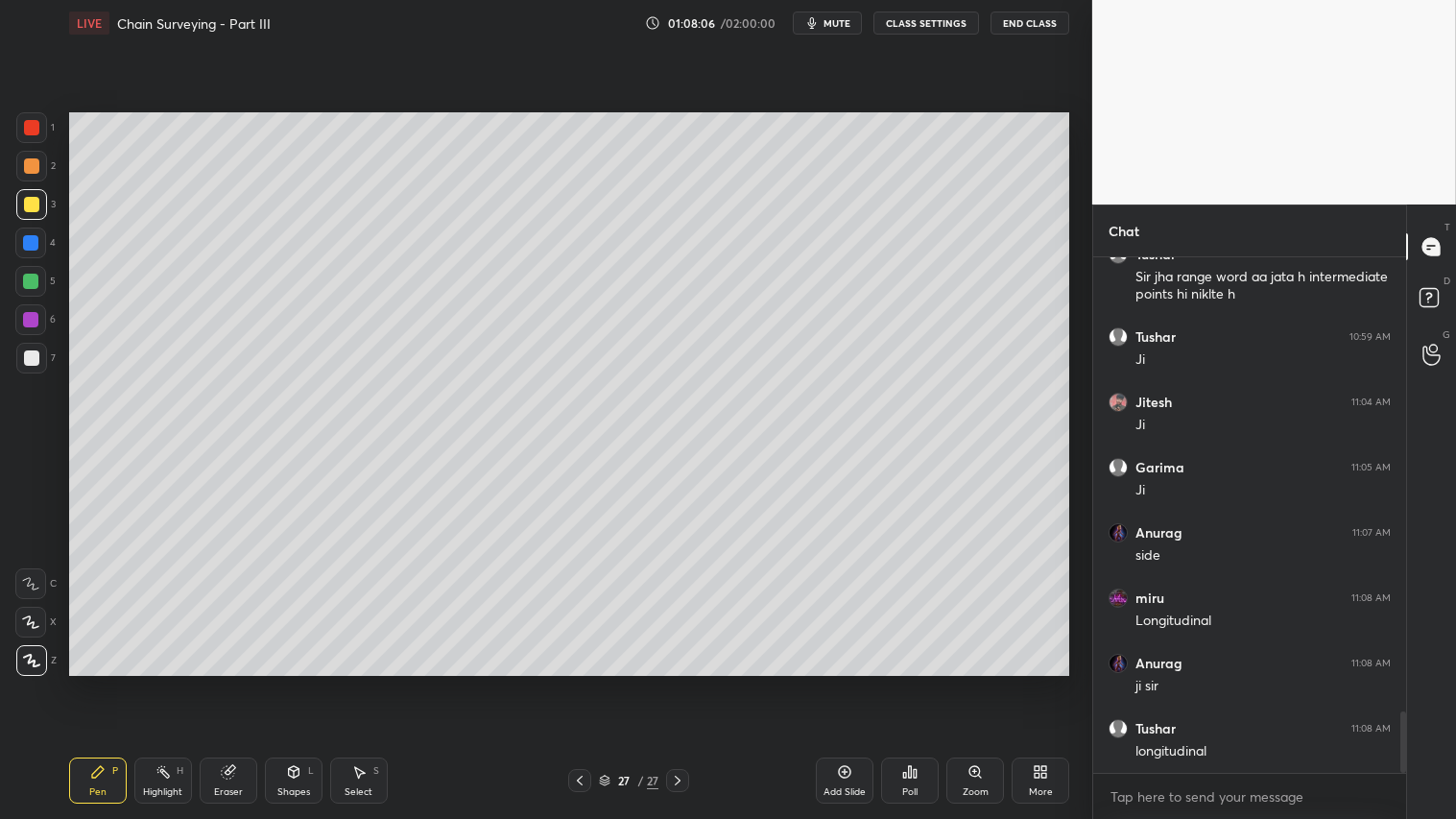 drag, startPoint x: 36, startPoint y: 163, endPoint x: 34, endPoint y: 207, distance: 44.045431 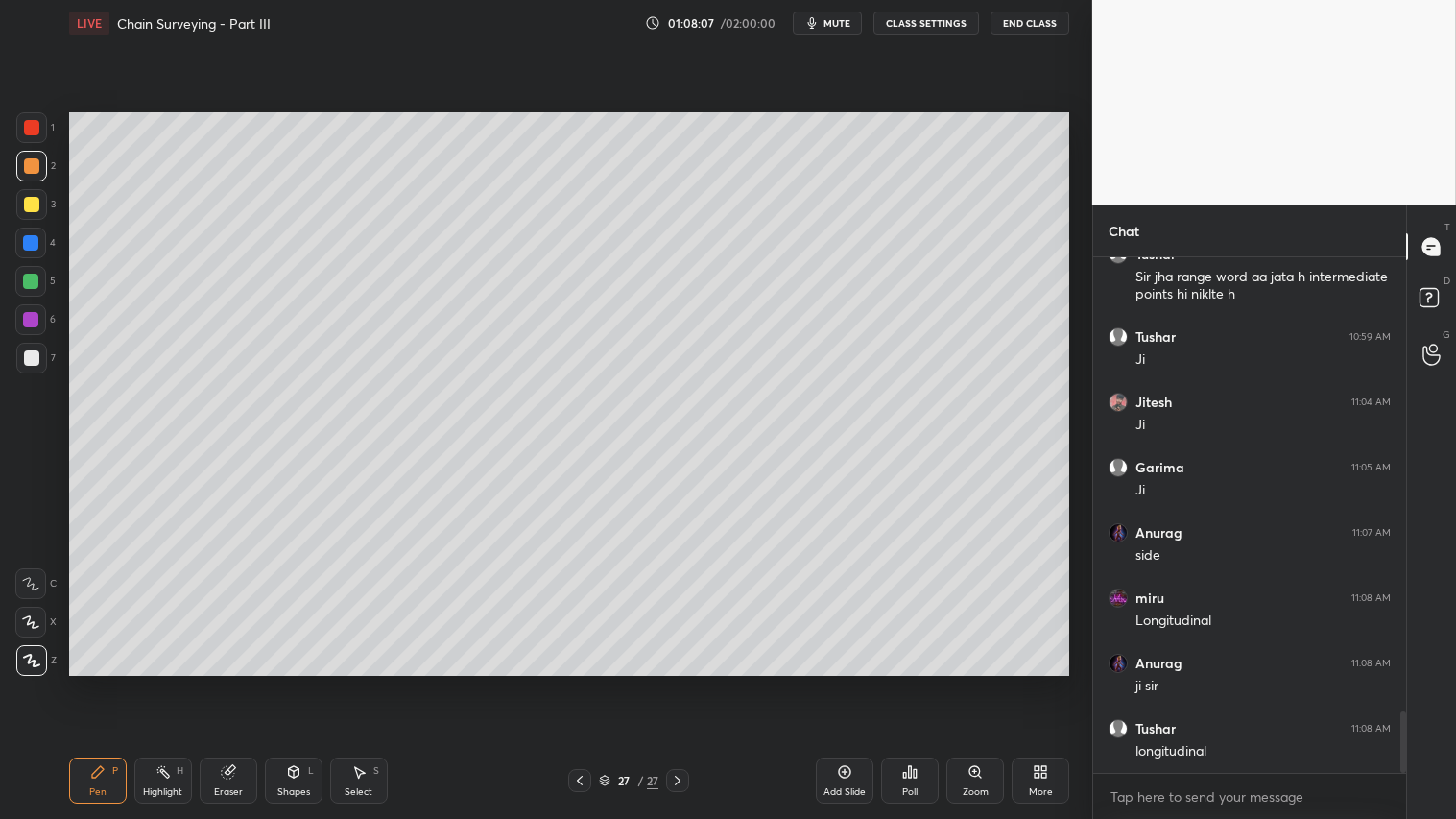 drag, startPoint x: 104, startPoint y: 790, endPoint x: 100, endPoint y: 780, distance: 10.7703296 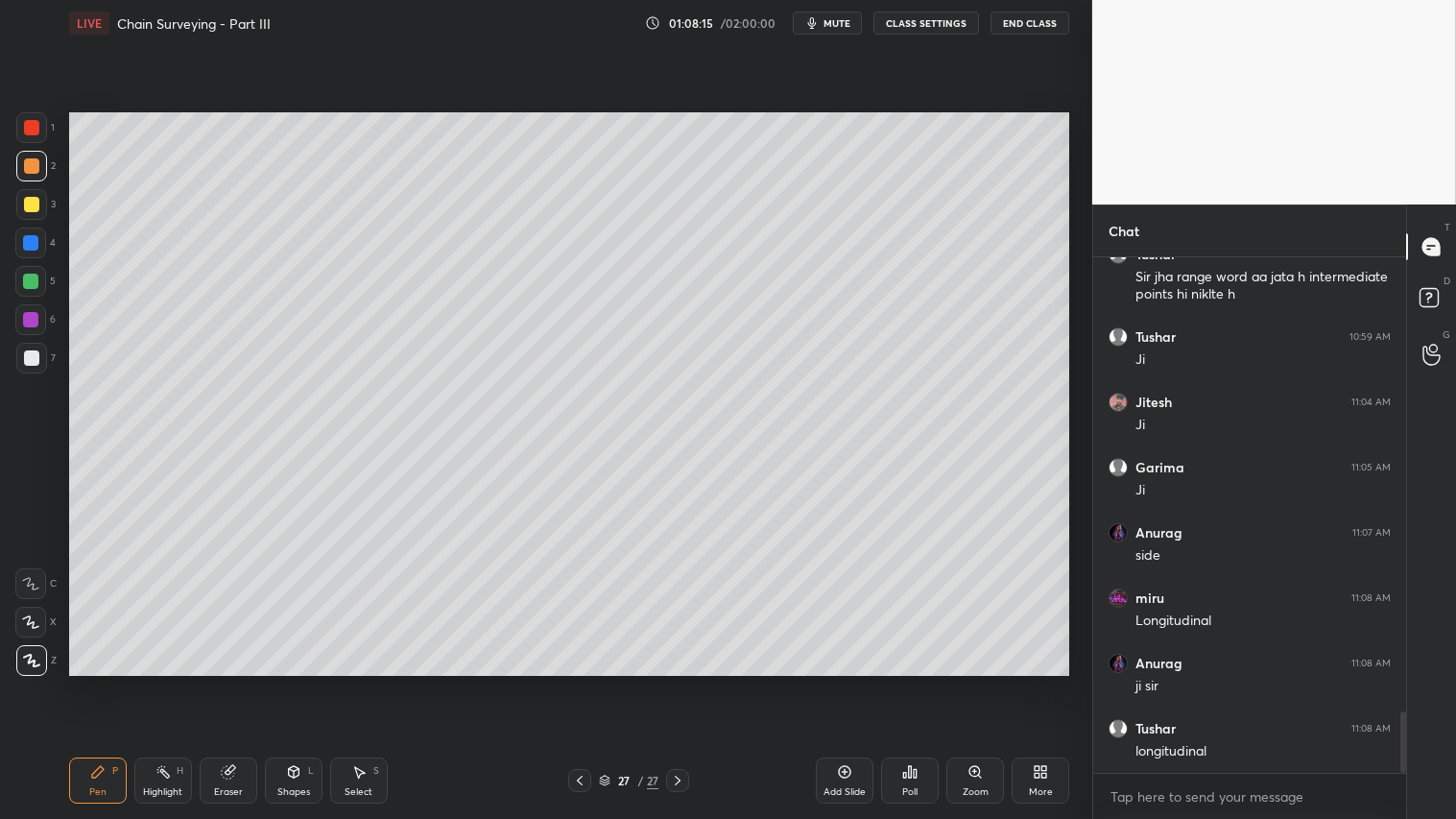 click on "Shapes L" at bounding box center (294, 781) 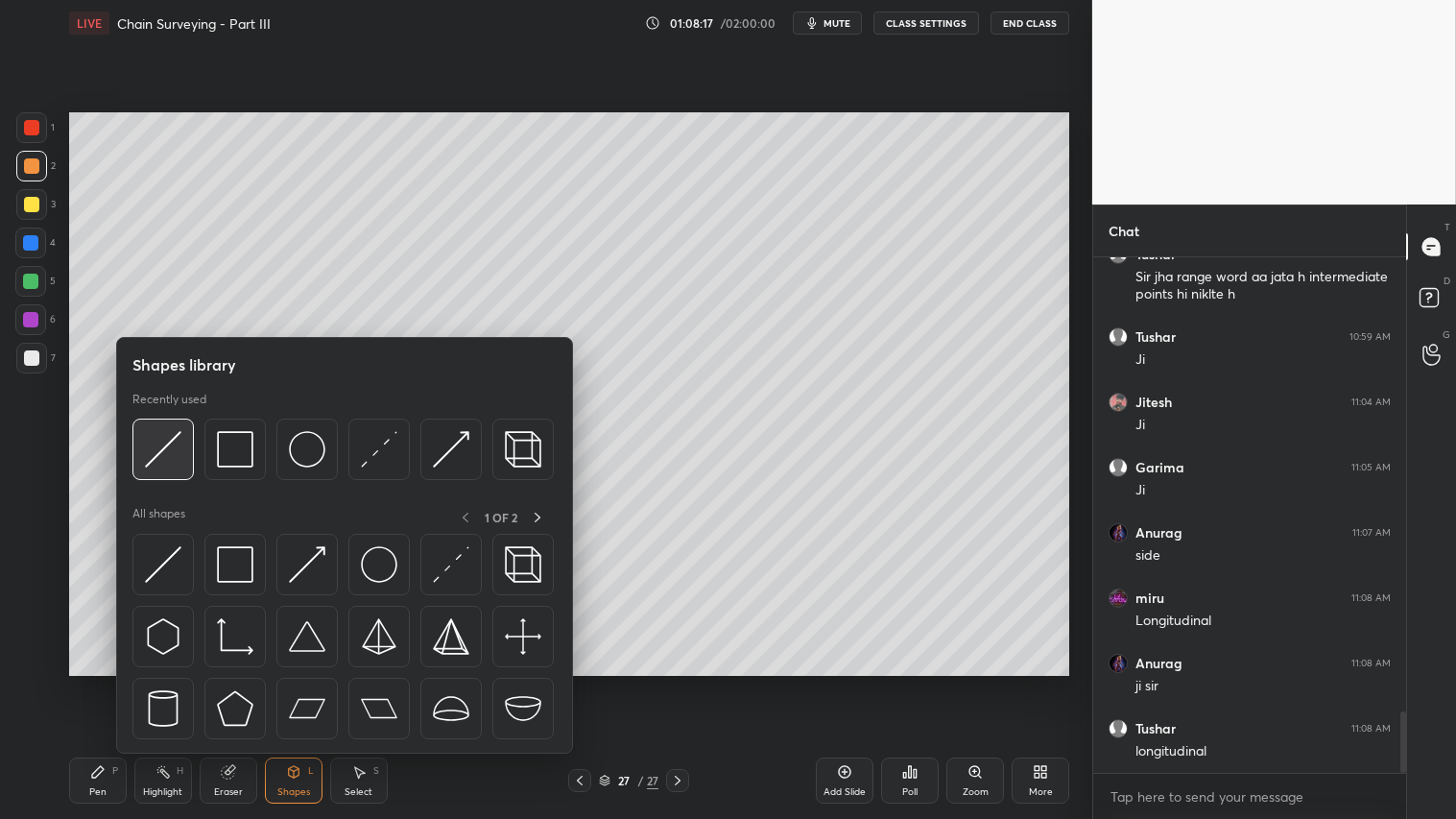 click at bounding box center [163, 449] 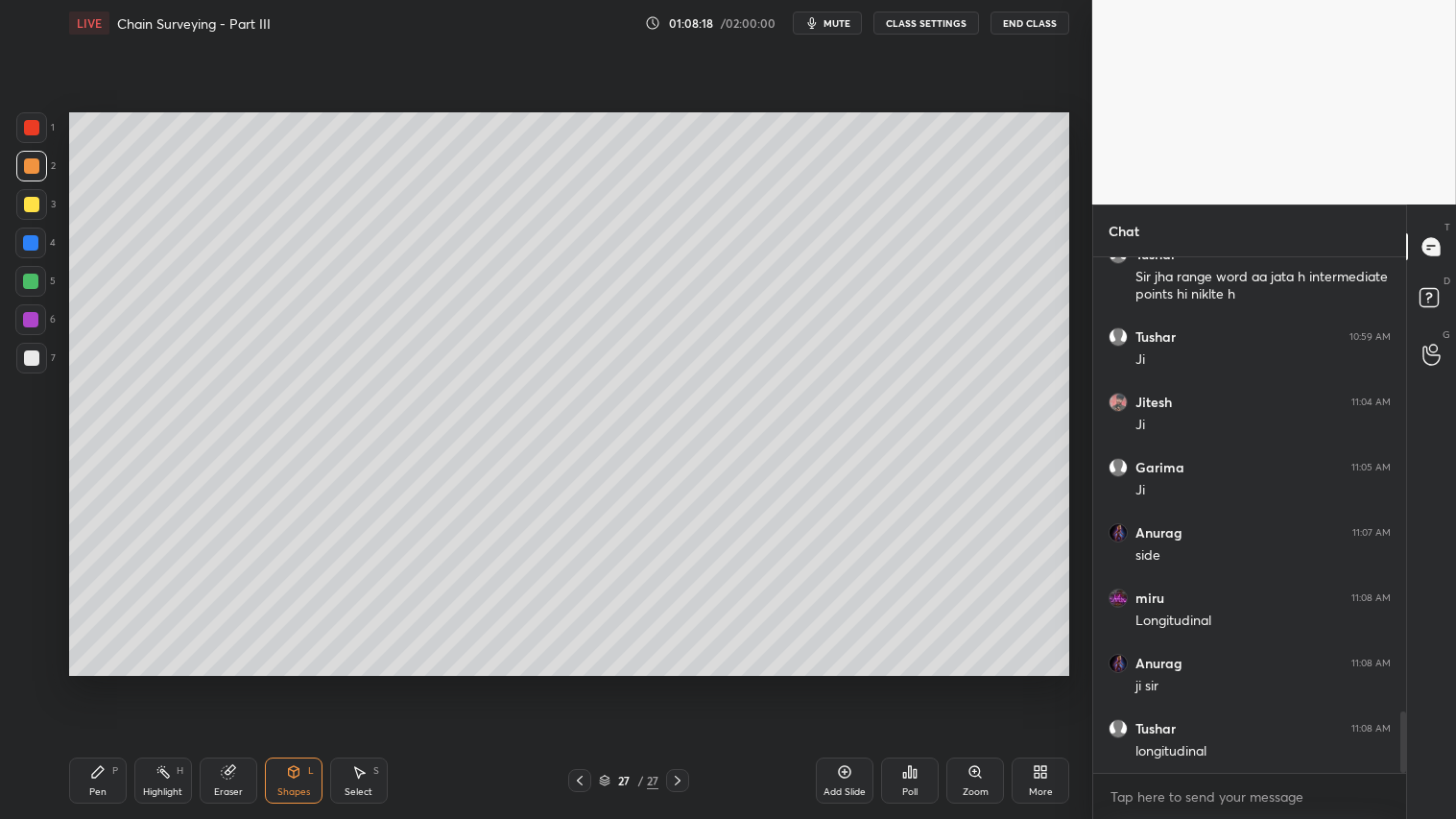 click at bounding box center (32, 166) 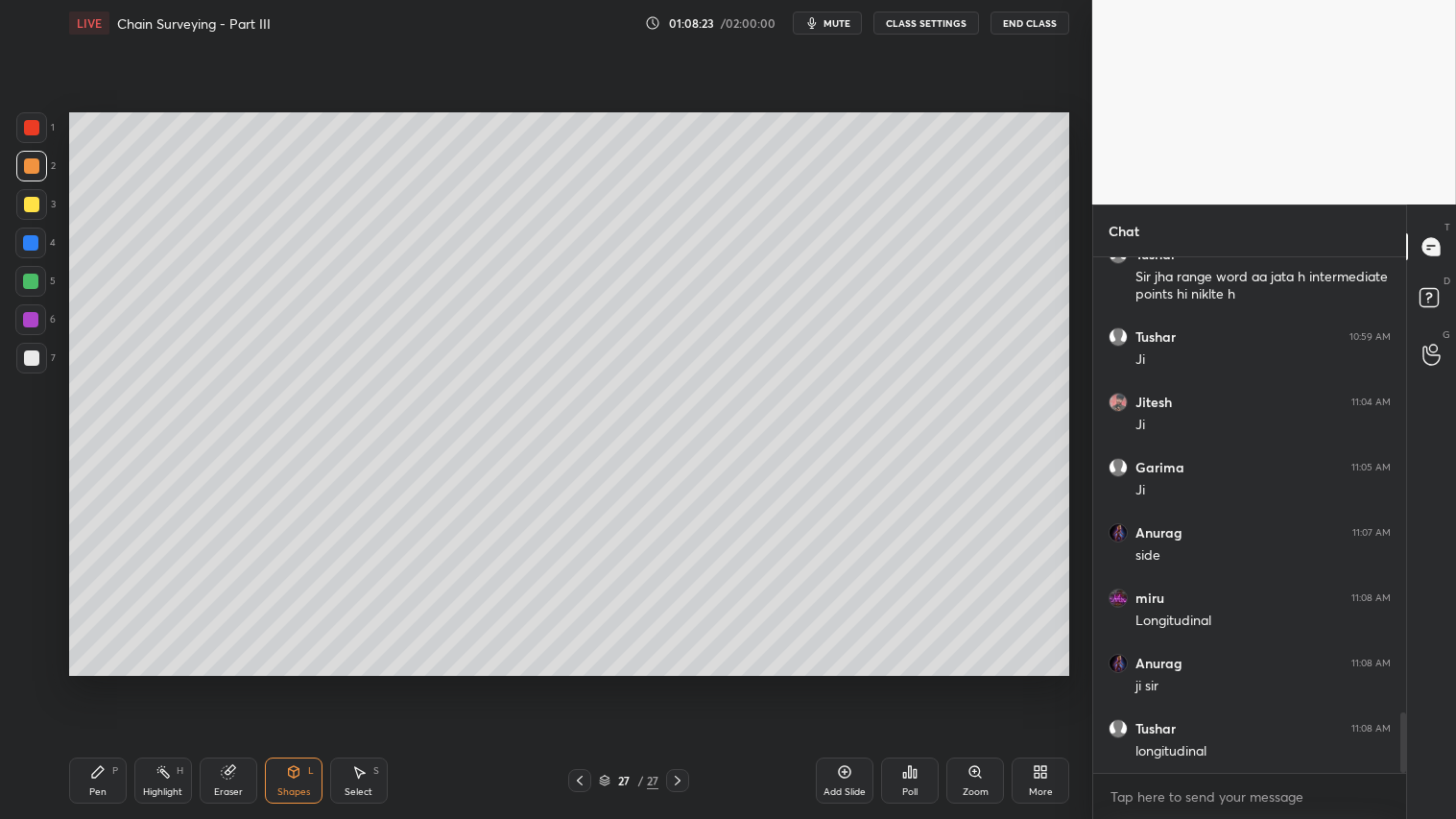 scroll, scrollTop: 3891, scrollLeft: 0, axis: vertical 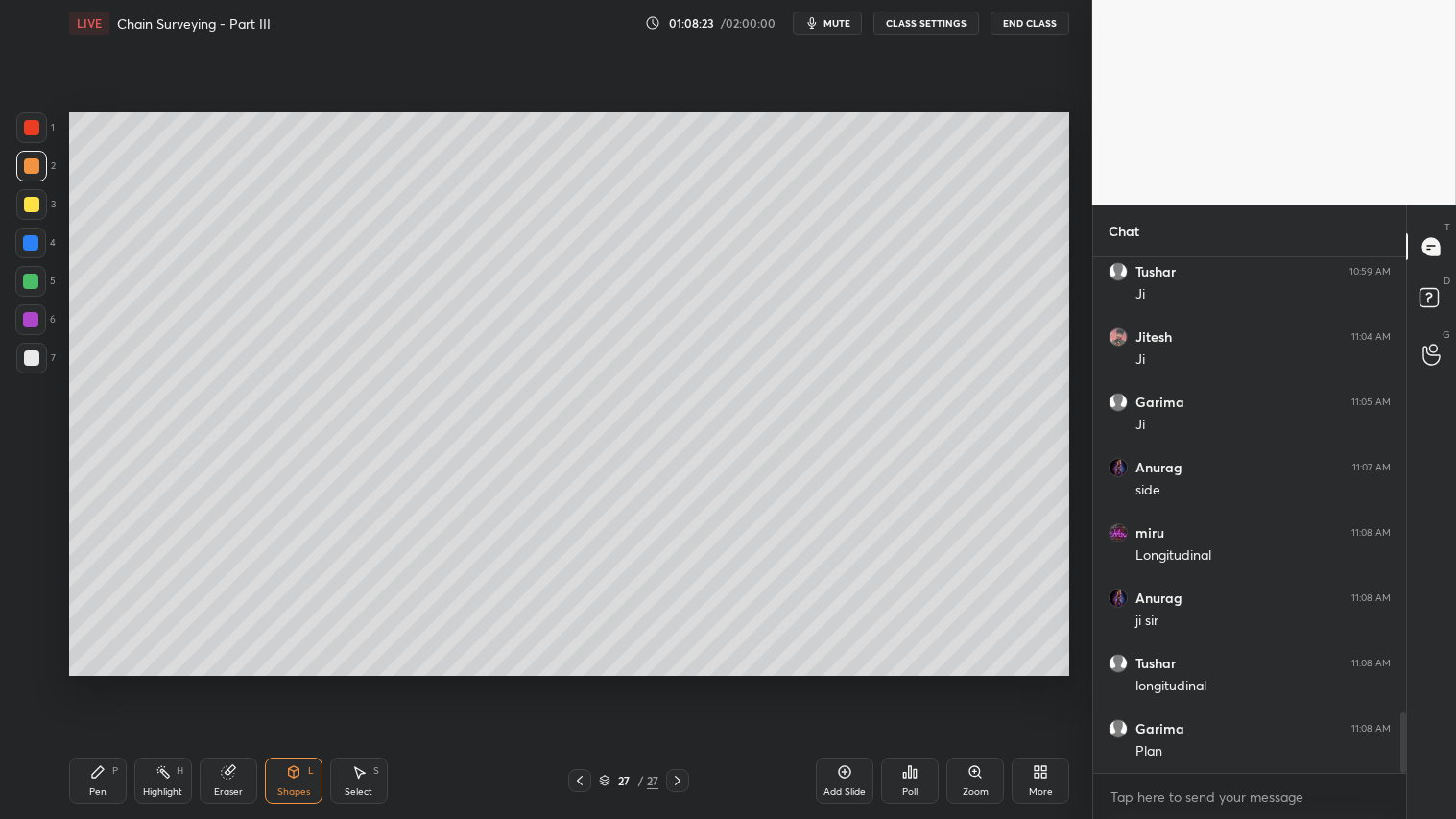 click on "1 2 3 4 5 6 7" at bounding box center [36, 247] 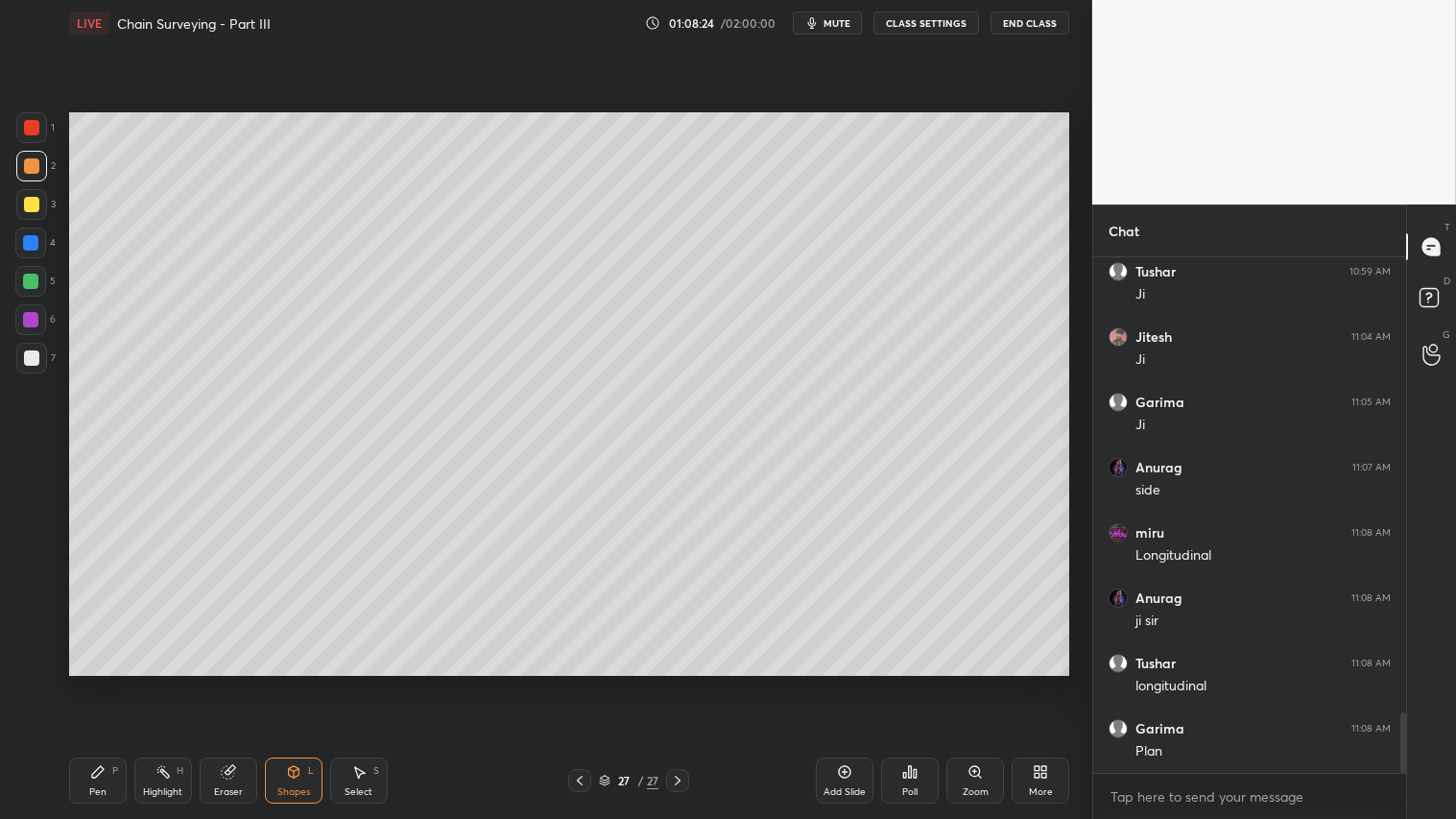 scroll, scrollTop: 3957, scrollLeft: 0, axis: vertical 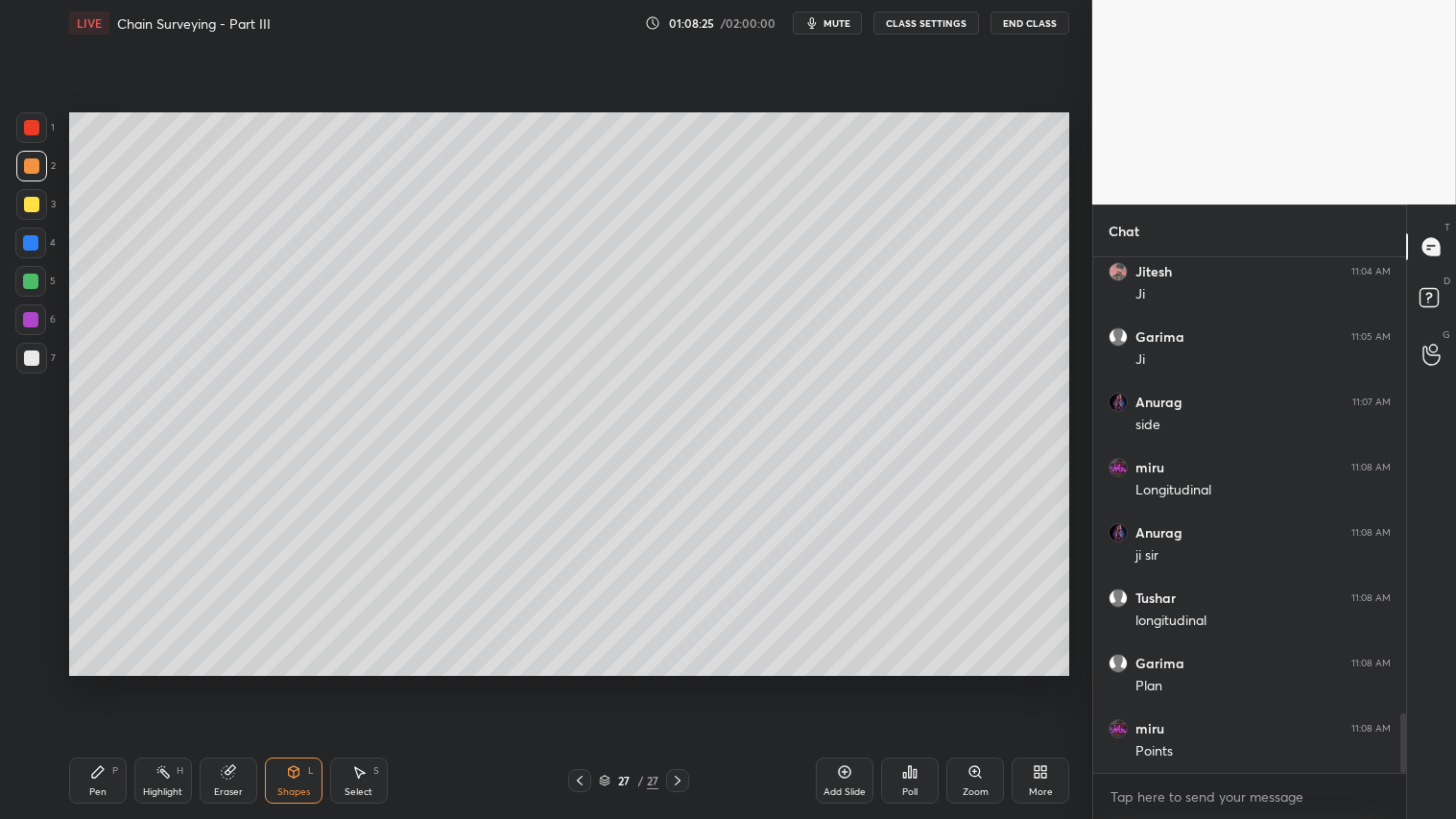 drag, startPoint x: 99, startPoint y: 791, endPoint x: 106, endPoint y: 773, distance: 19.313208 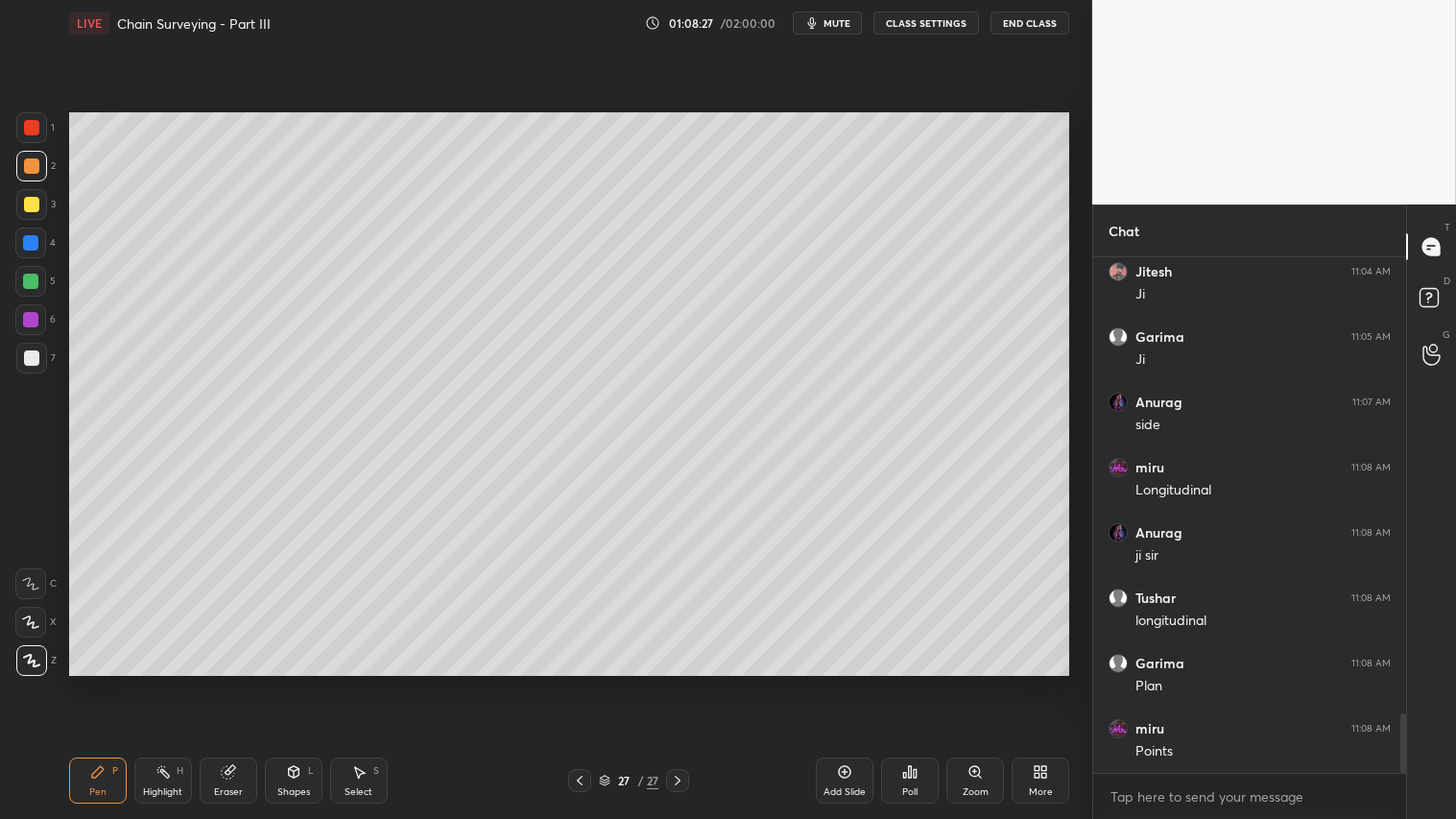 drag, startPoint x: 24, startPoint y: 347, endPoint x: 34, endPoint y: 370, distance: 25 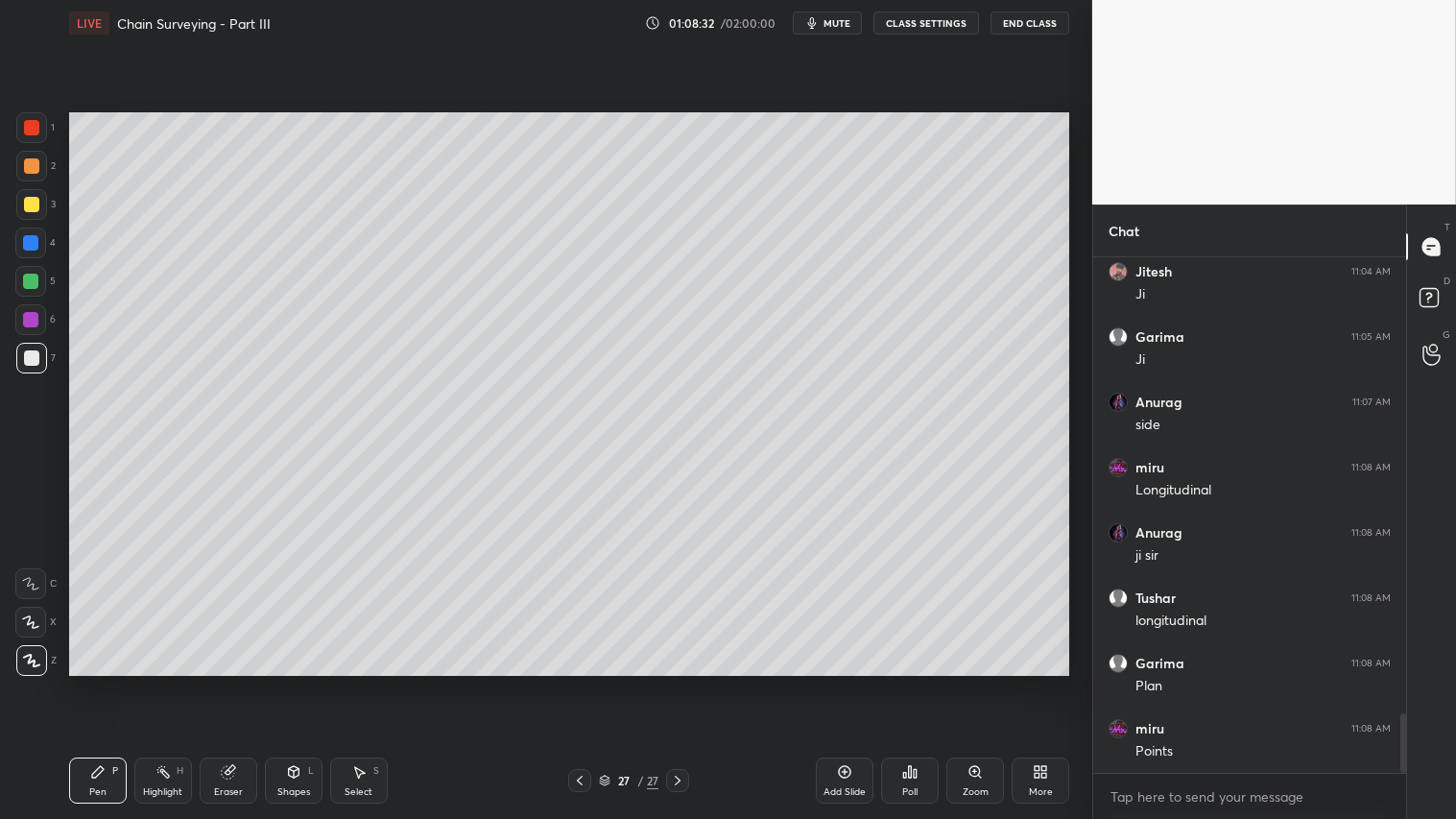 drag, startPoint x: 32, startPoint y: 197, endPoint x: 38, endPoint y: 346, distance: 149.12076 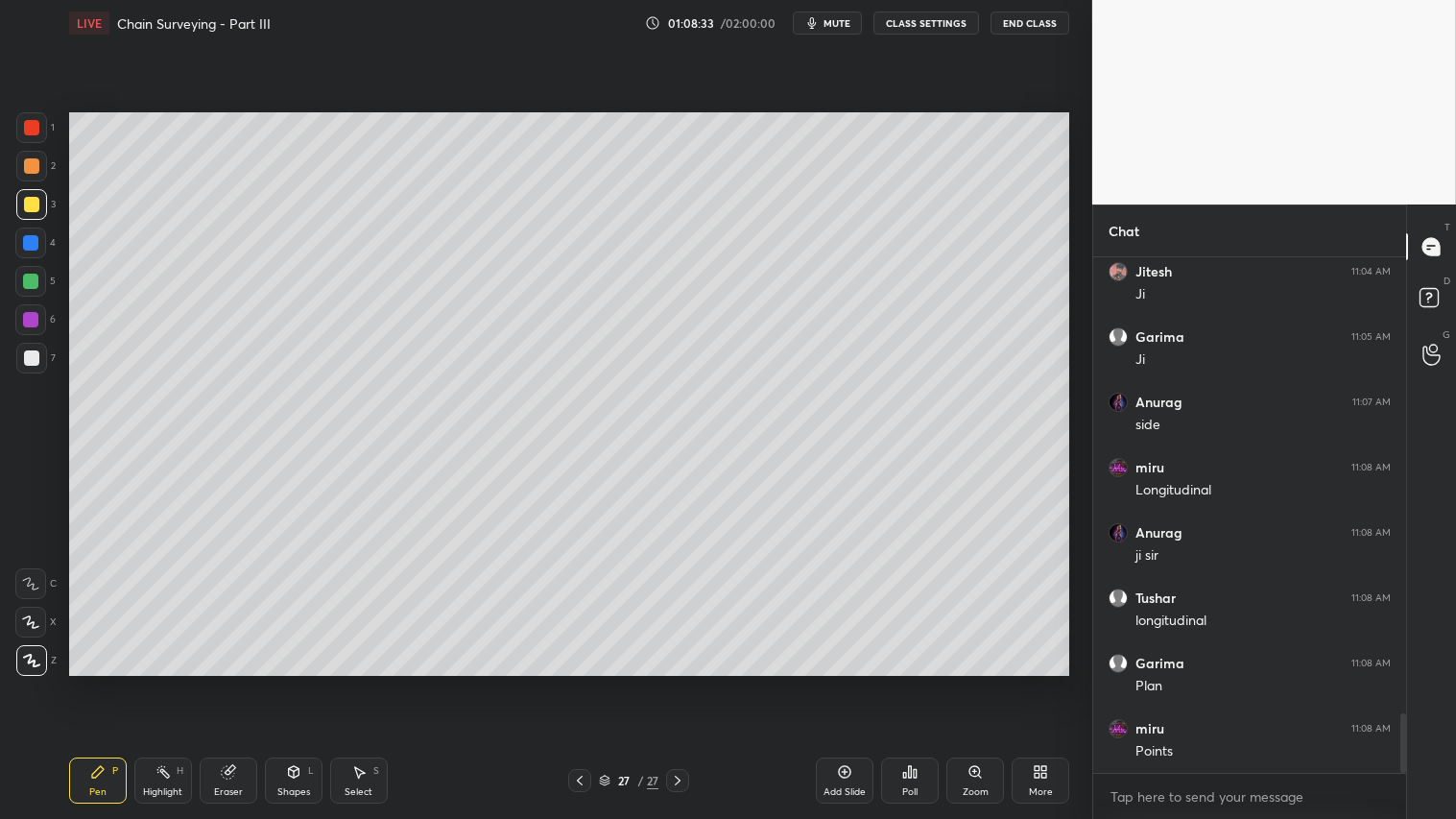 drag, startPoint x: 86, startPoint y: 781, endPoint x: 102, endPoint y: 751, distance: 34 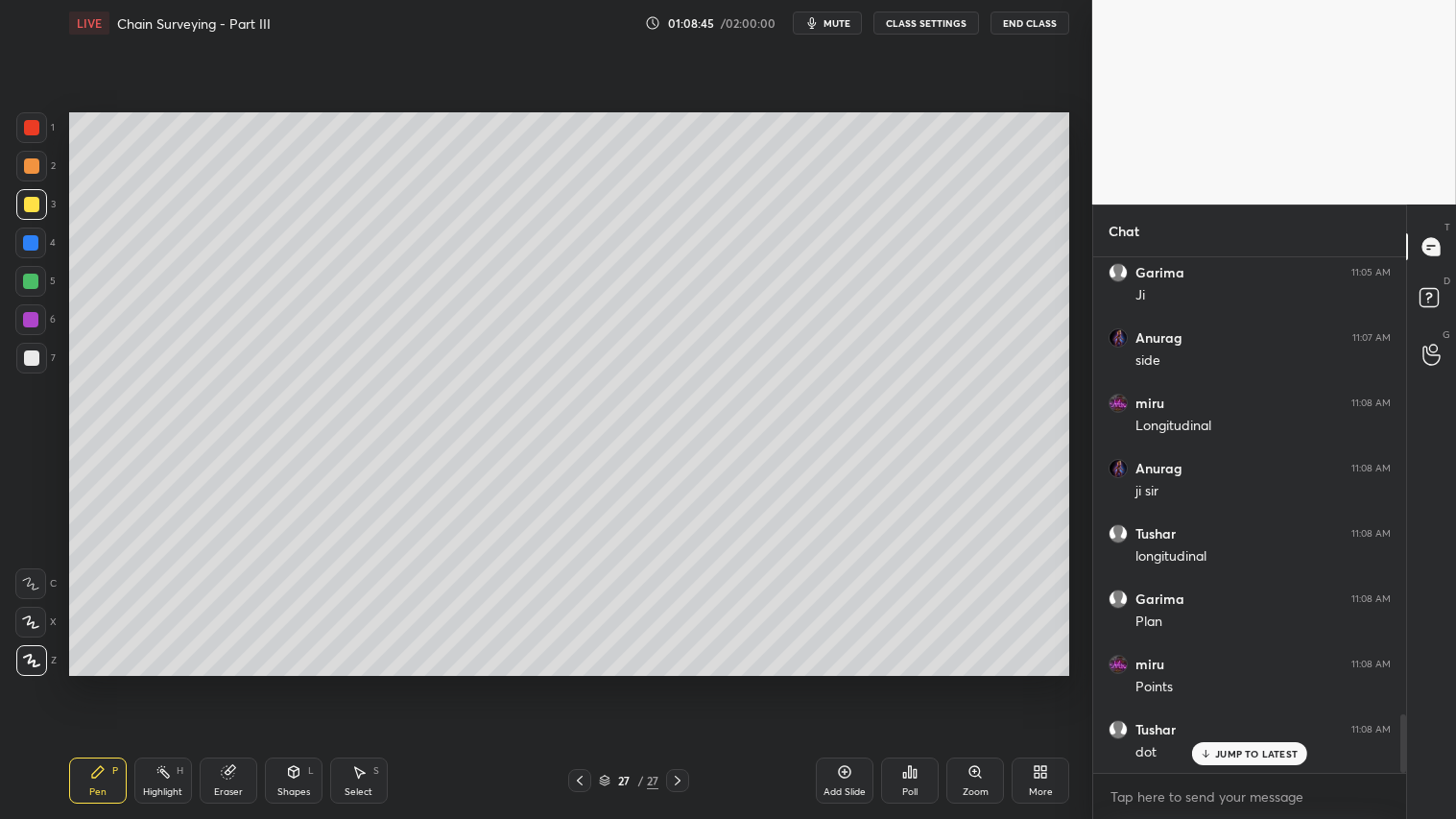 click on "Shapes L" at bounding box center (294, 781) 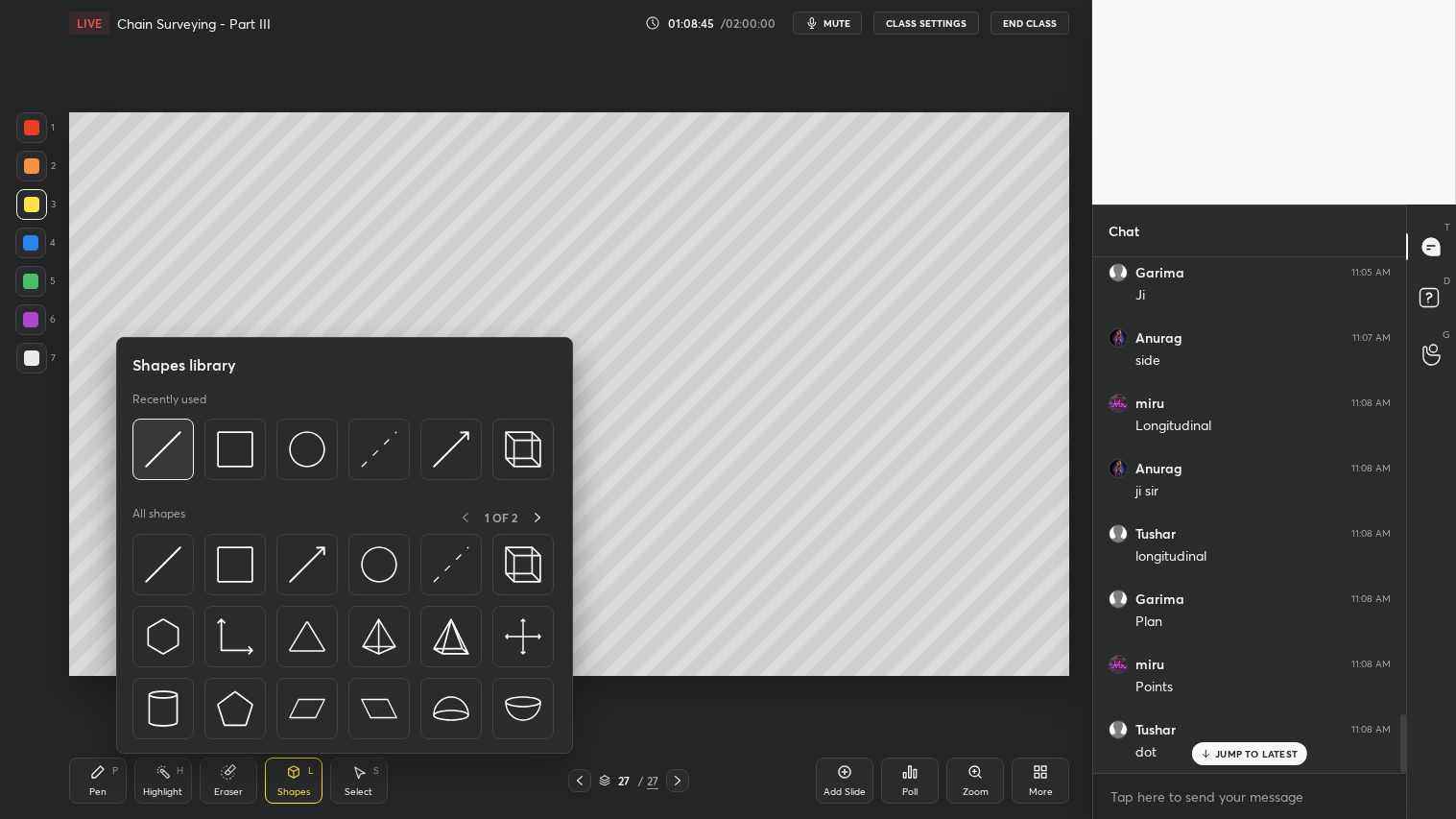 click at bounding box center (163, 449) 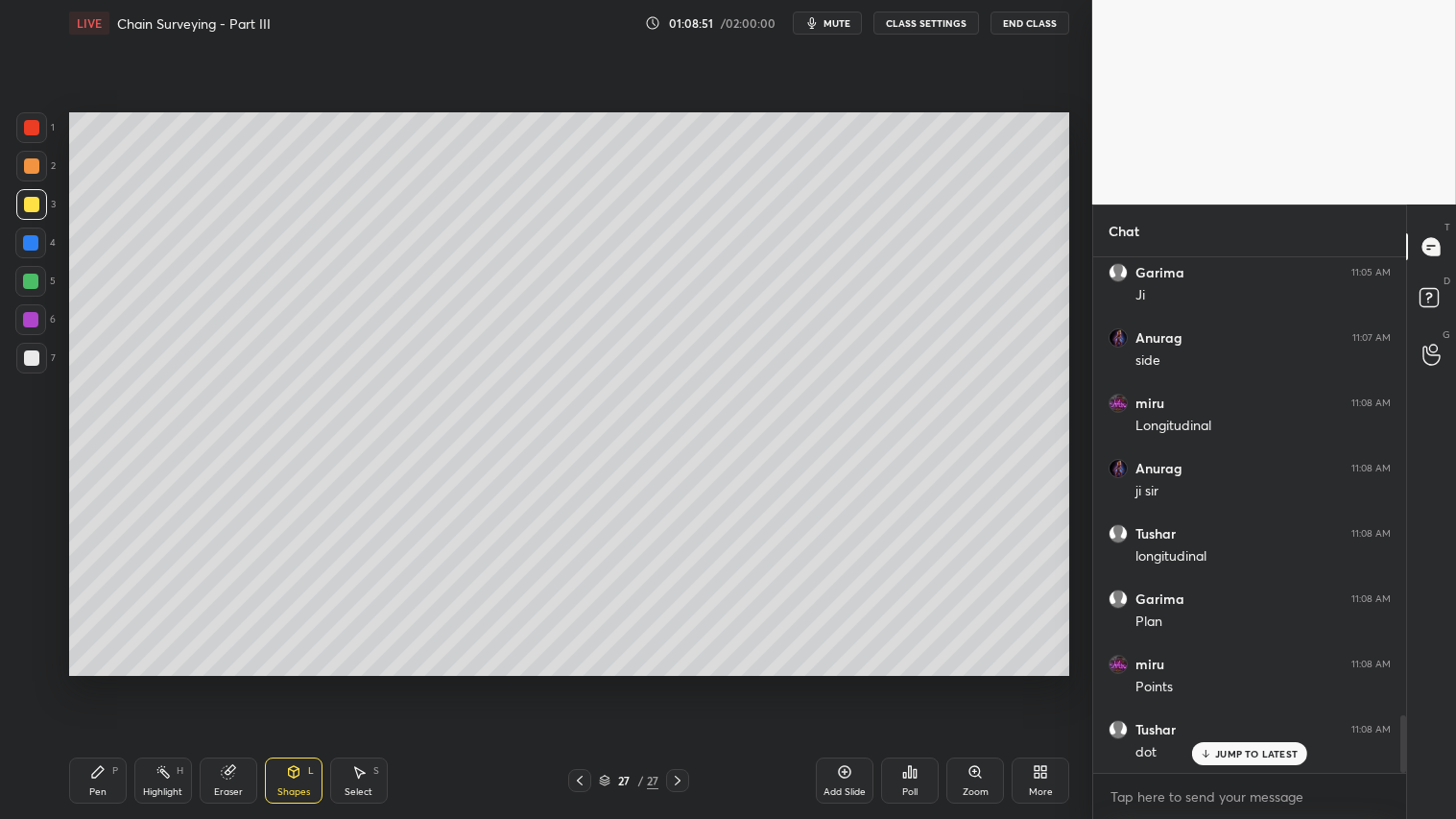 click on "Shapes L" at bounding box center (294, 781) 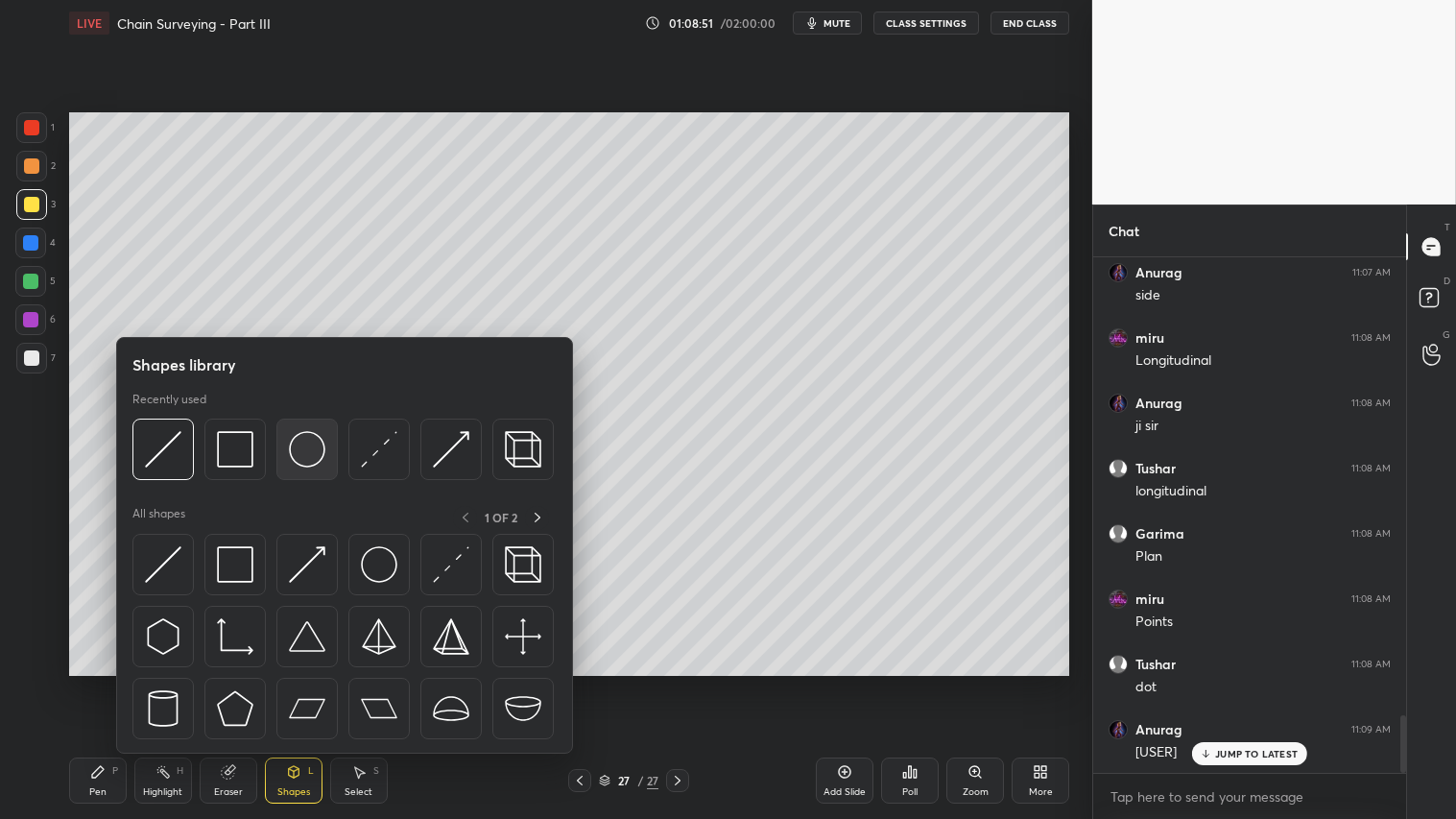 click at bounding box center [307, 449] 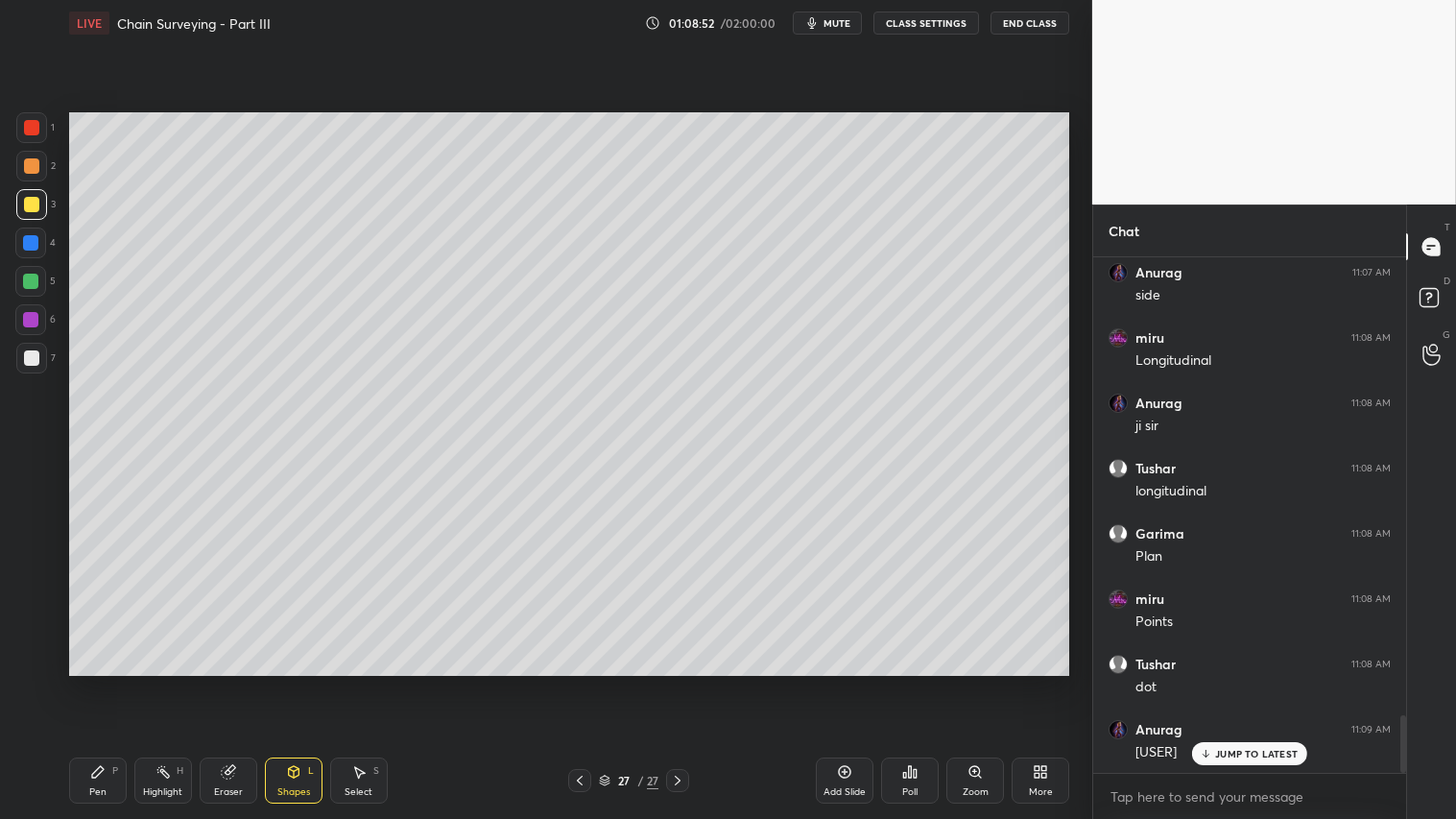 click at bounding box center [32, 358] 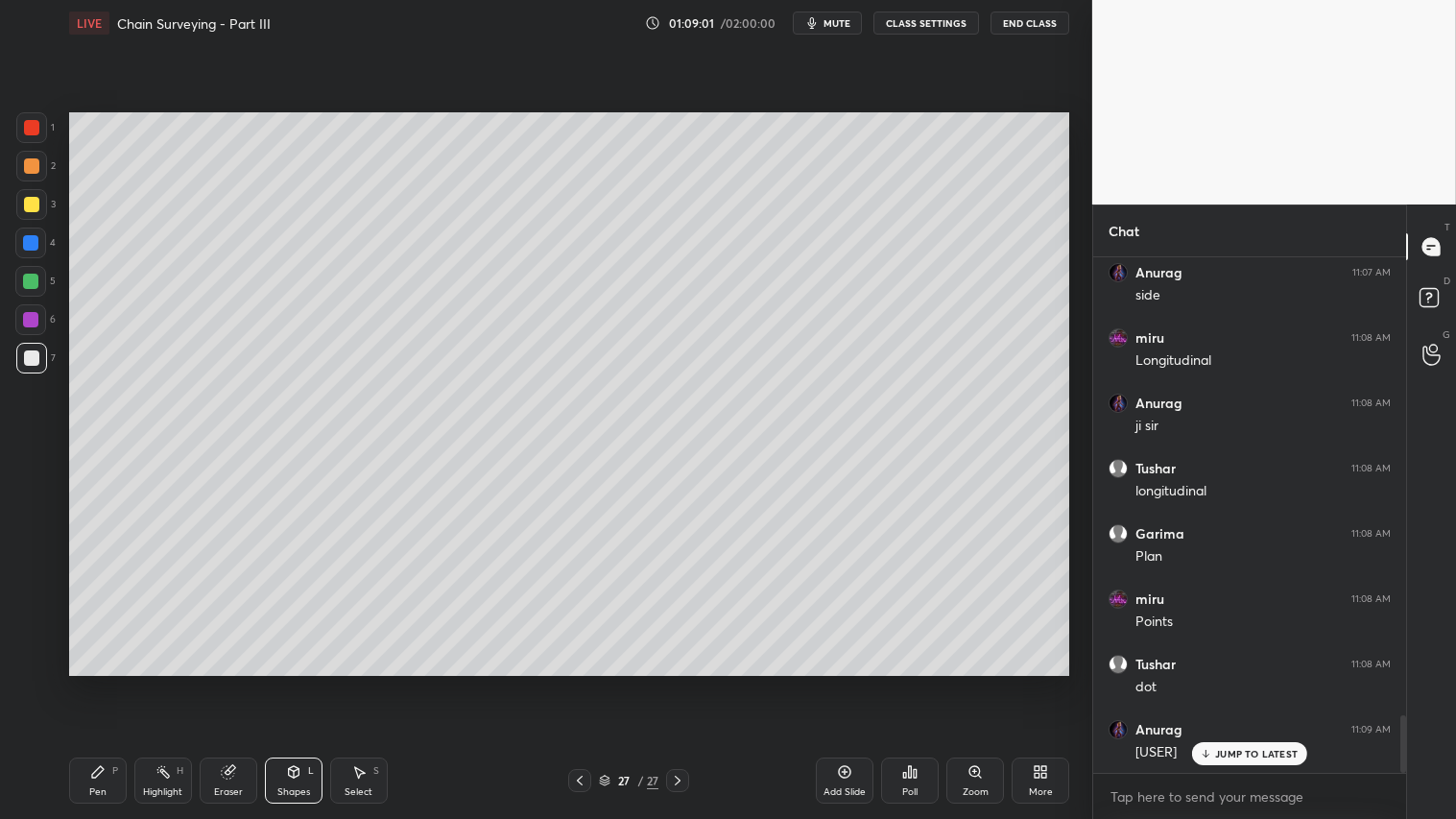 click on "mute" at bounding box center (837, 23) 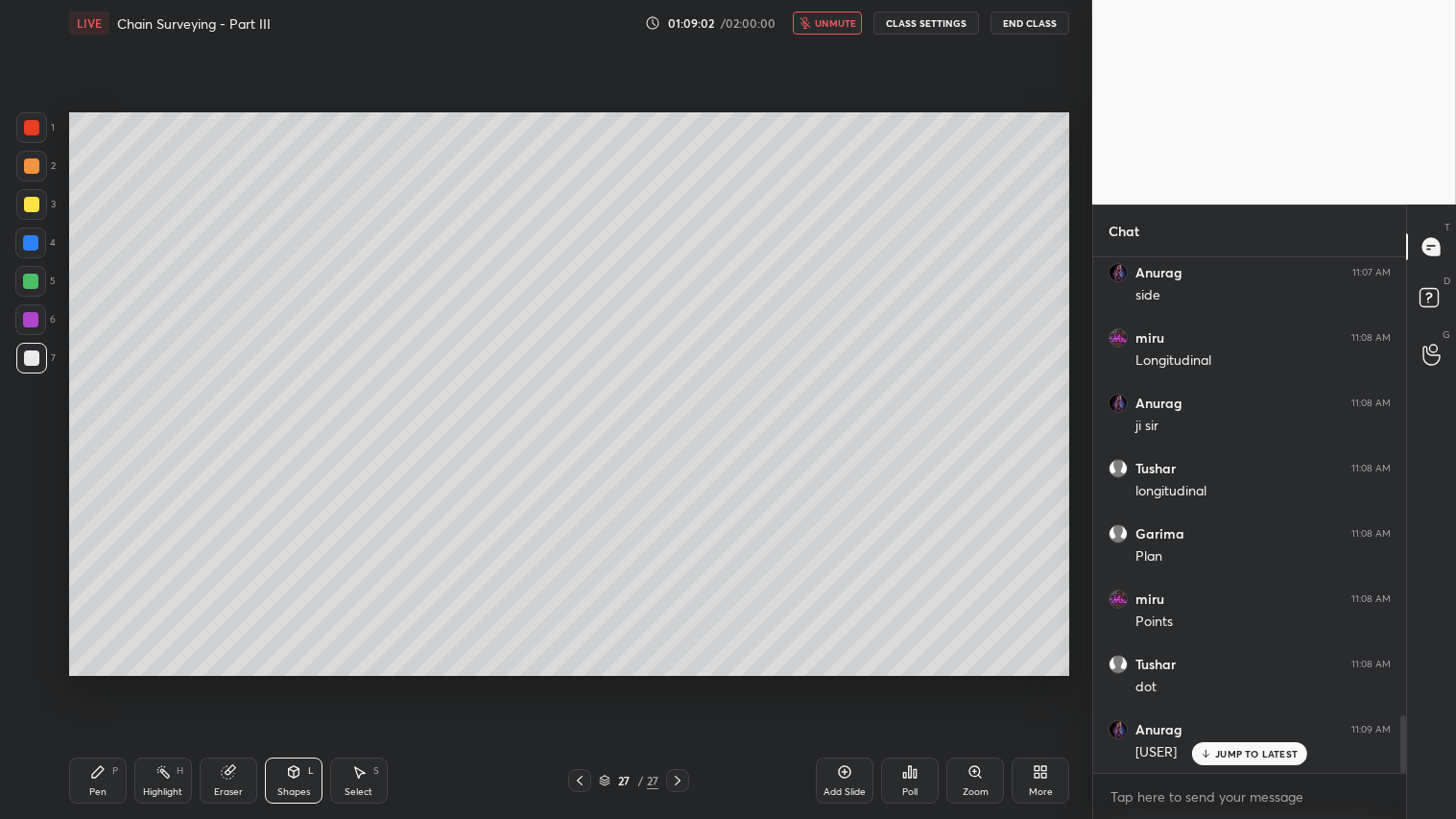 click on "unmute" at bounding box center (835, 23) 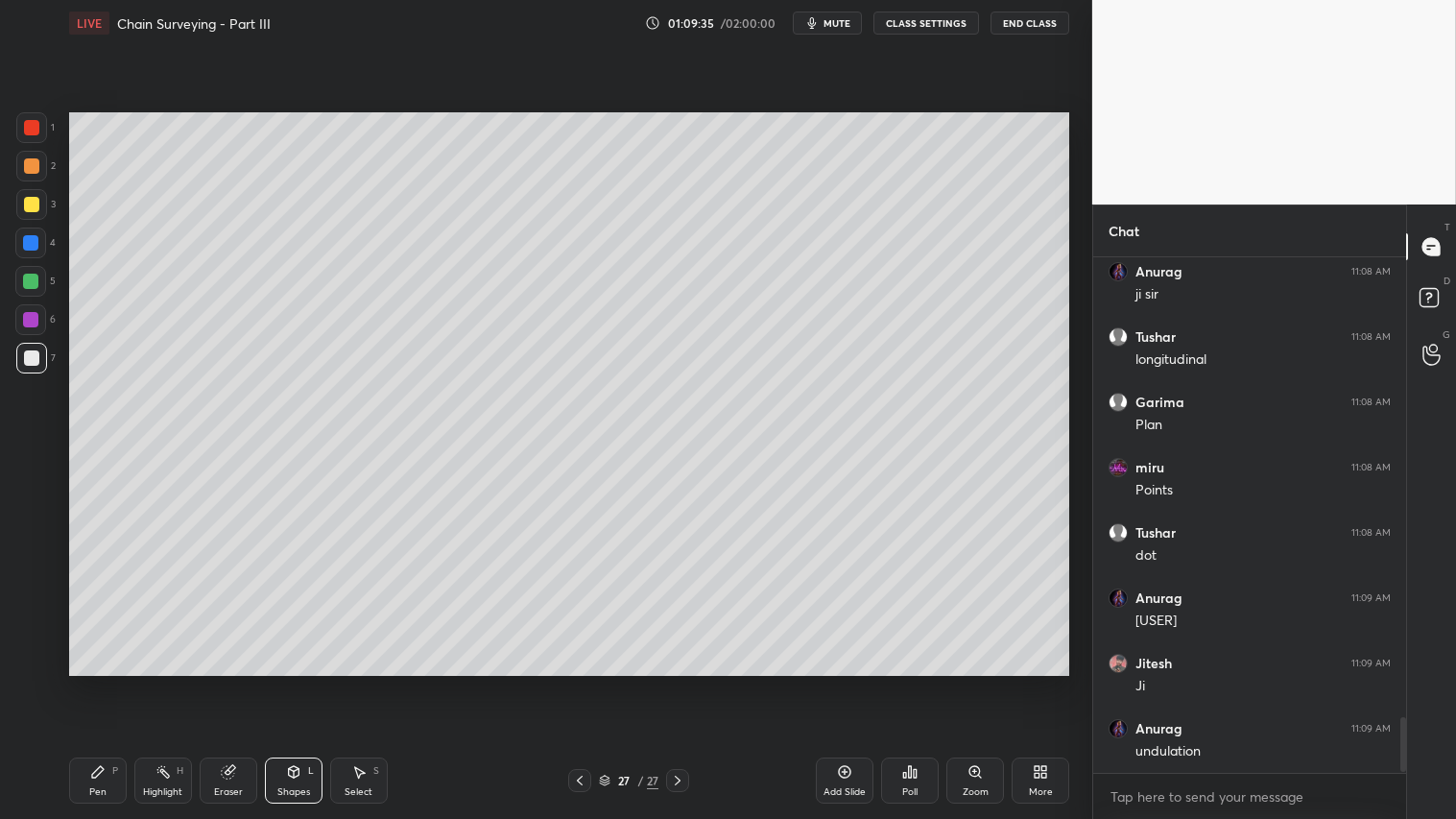 scroll, scrollTop: 4283, scrollLeft: 0, axis: vertical 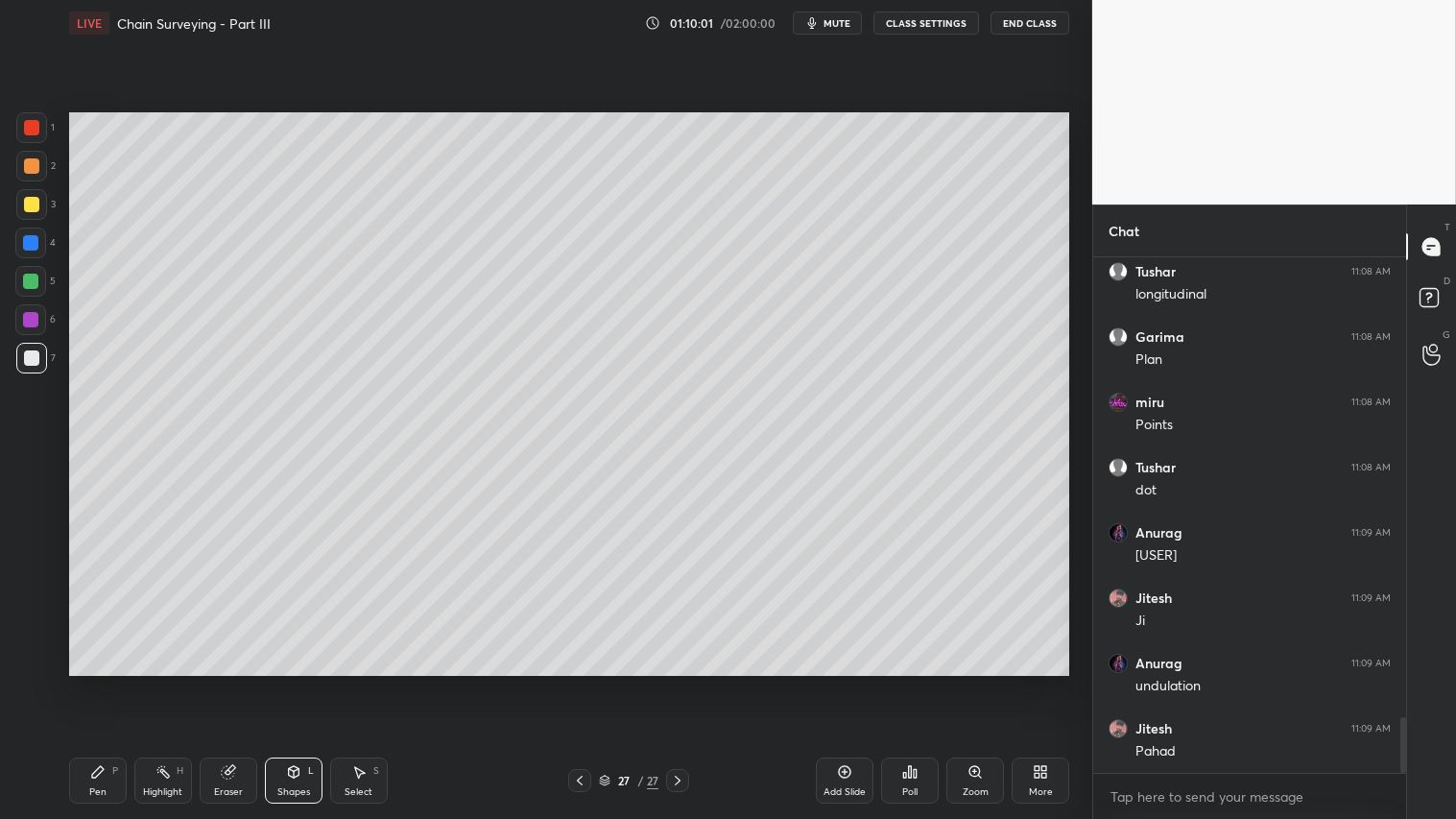 click at bounding box center (580, 781) 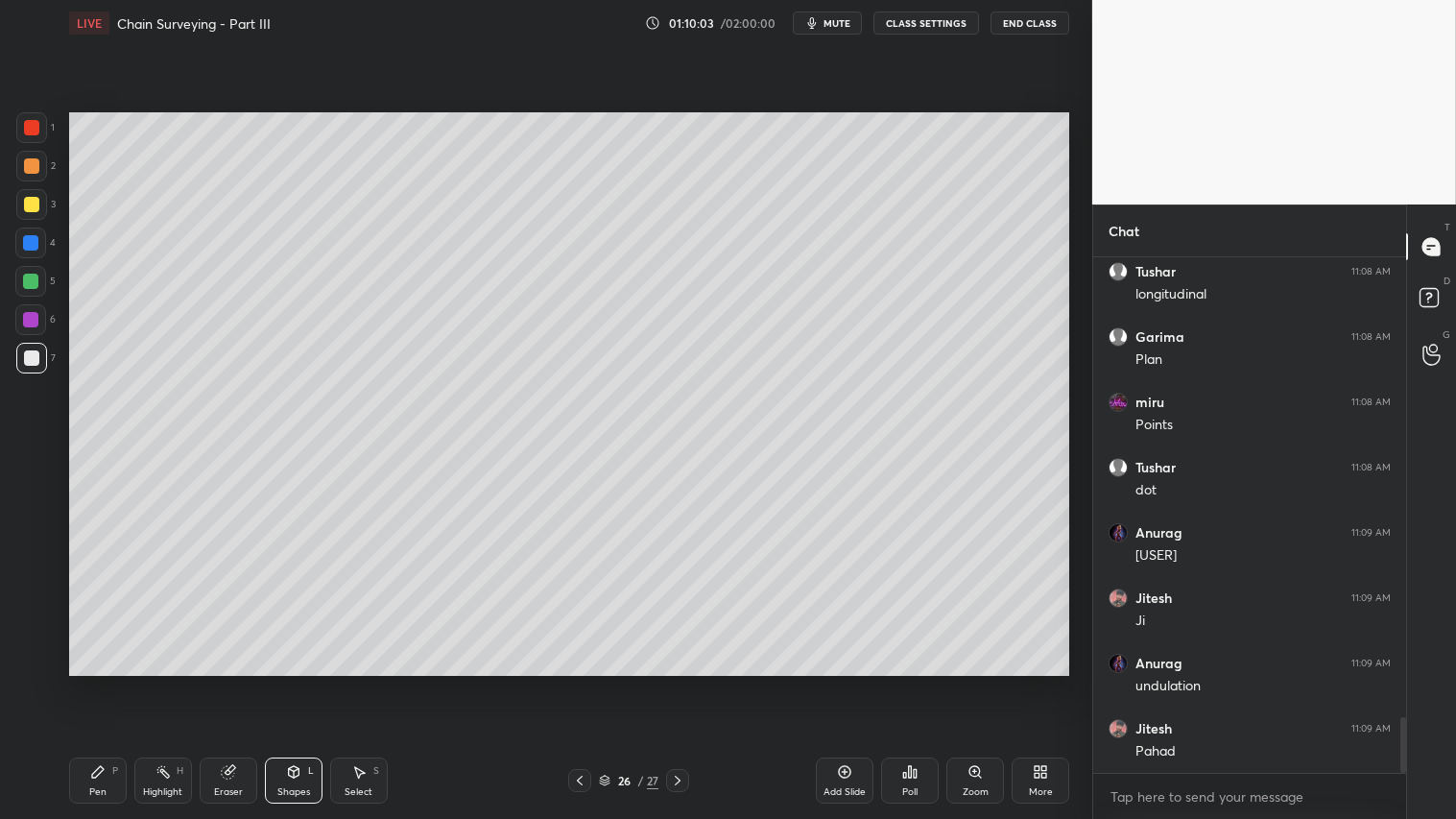 click 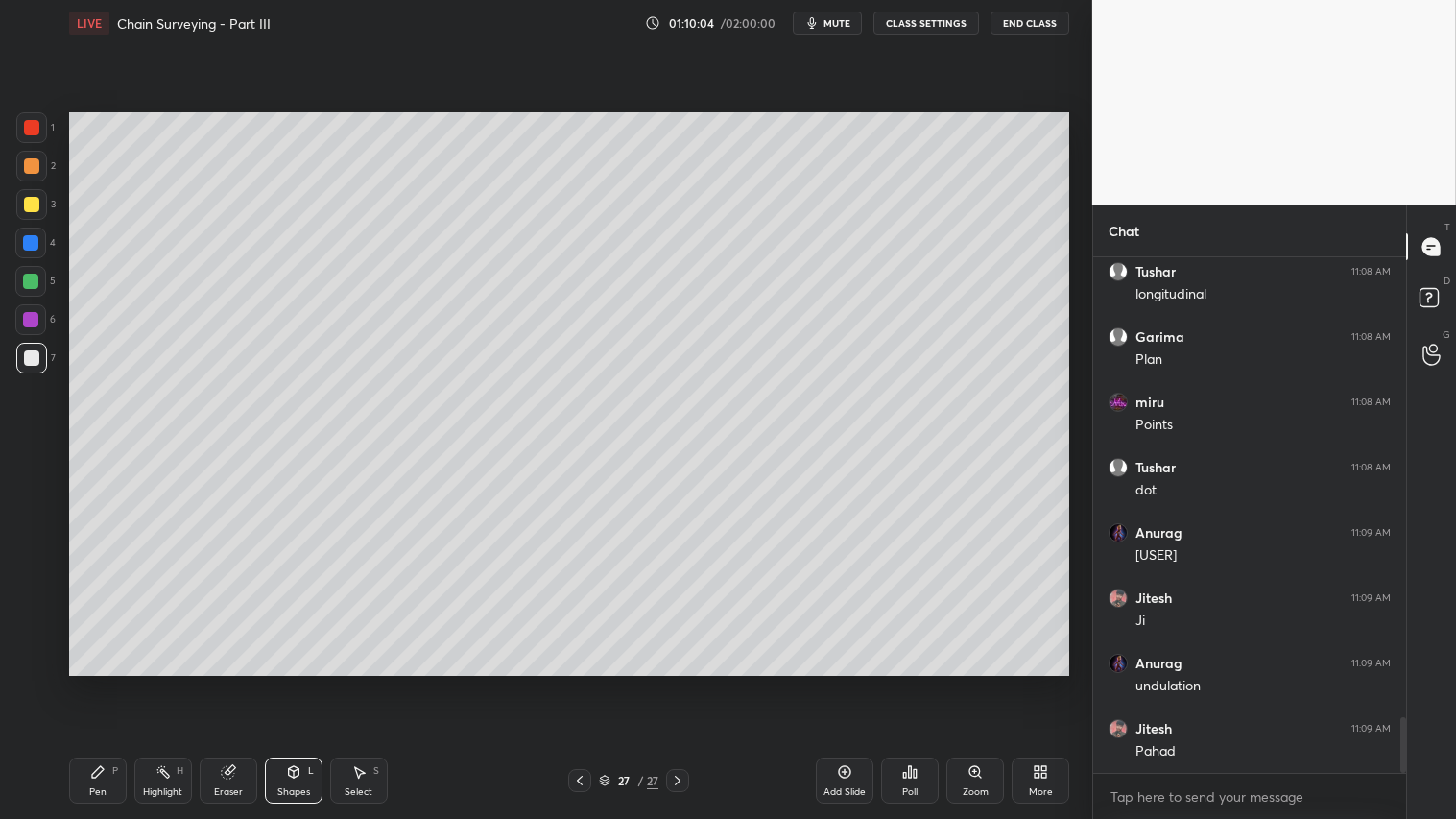 drag, startPoint x: 858, startPoint y: 779, endPoint x: 848, endPoint y: 776, distance: 10.440307 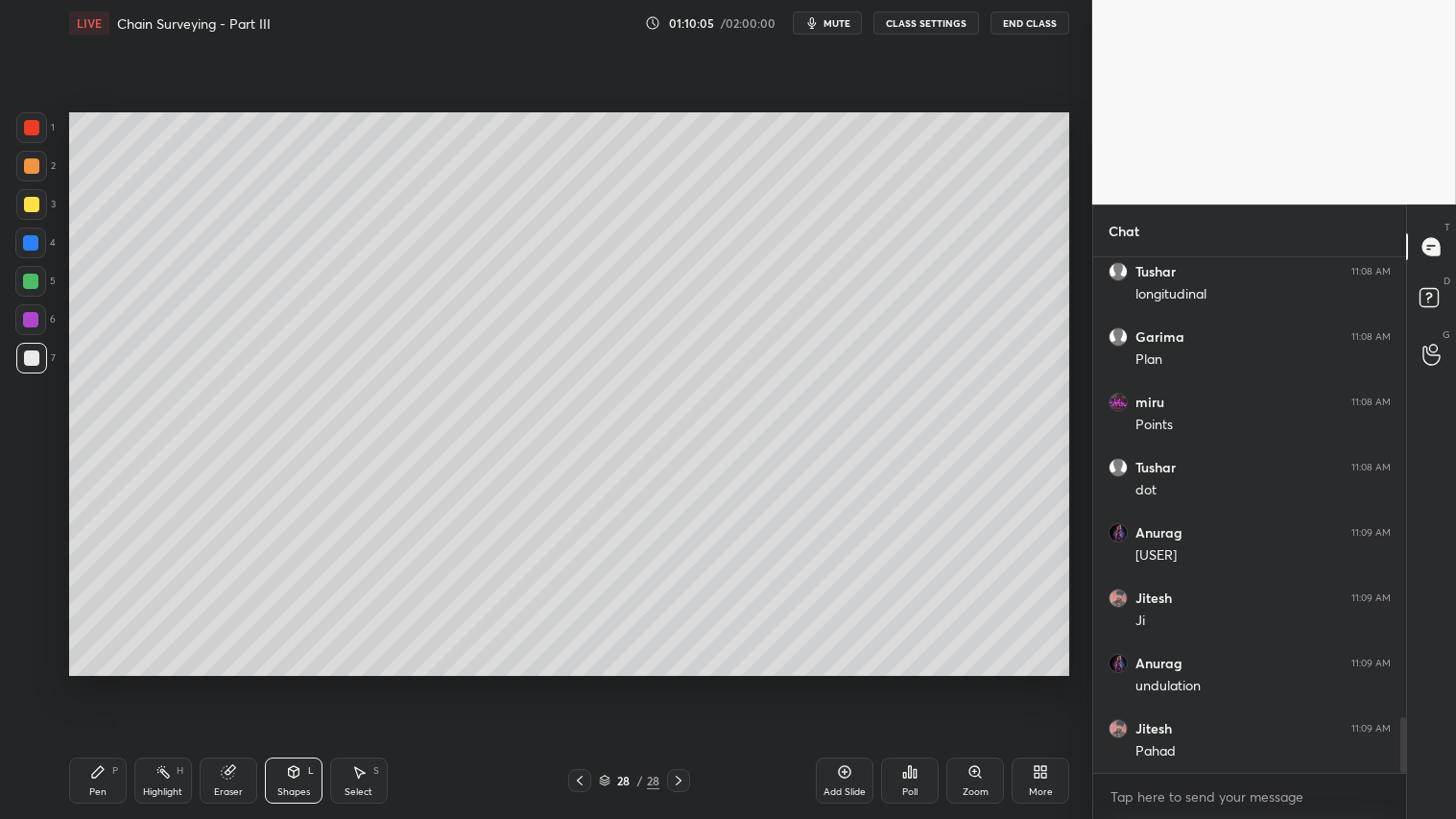 click at bounding box center (32, 205) 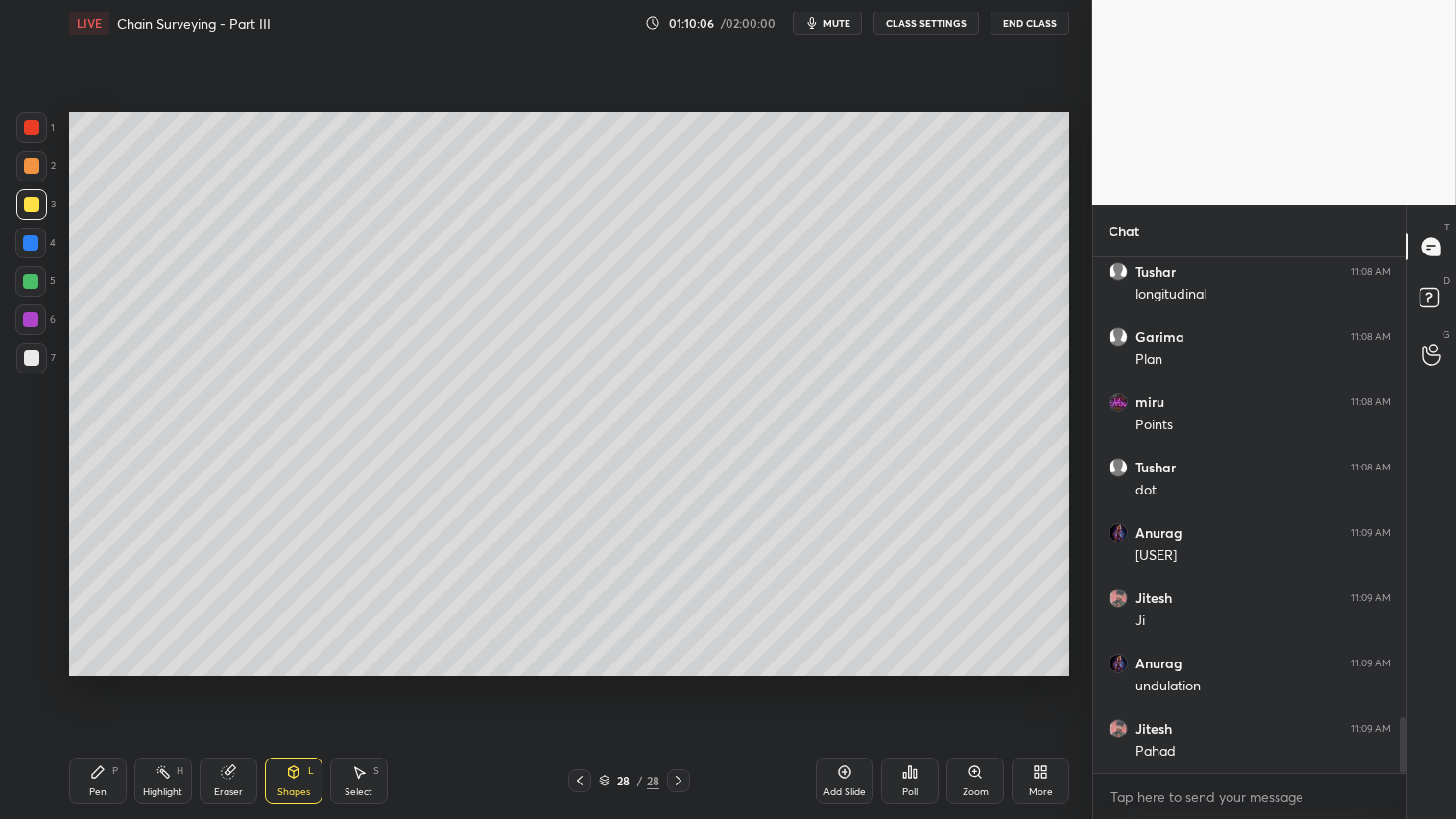 click 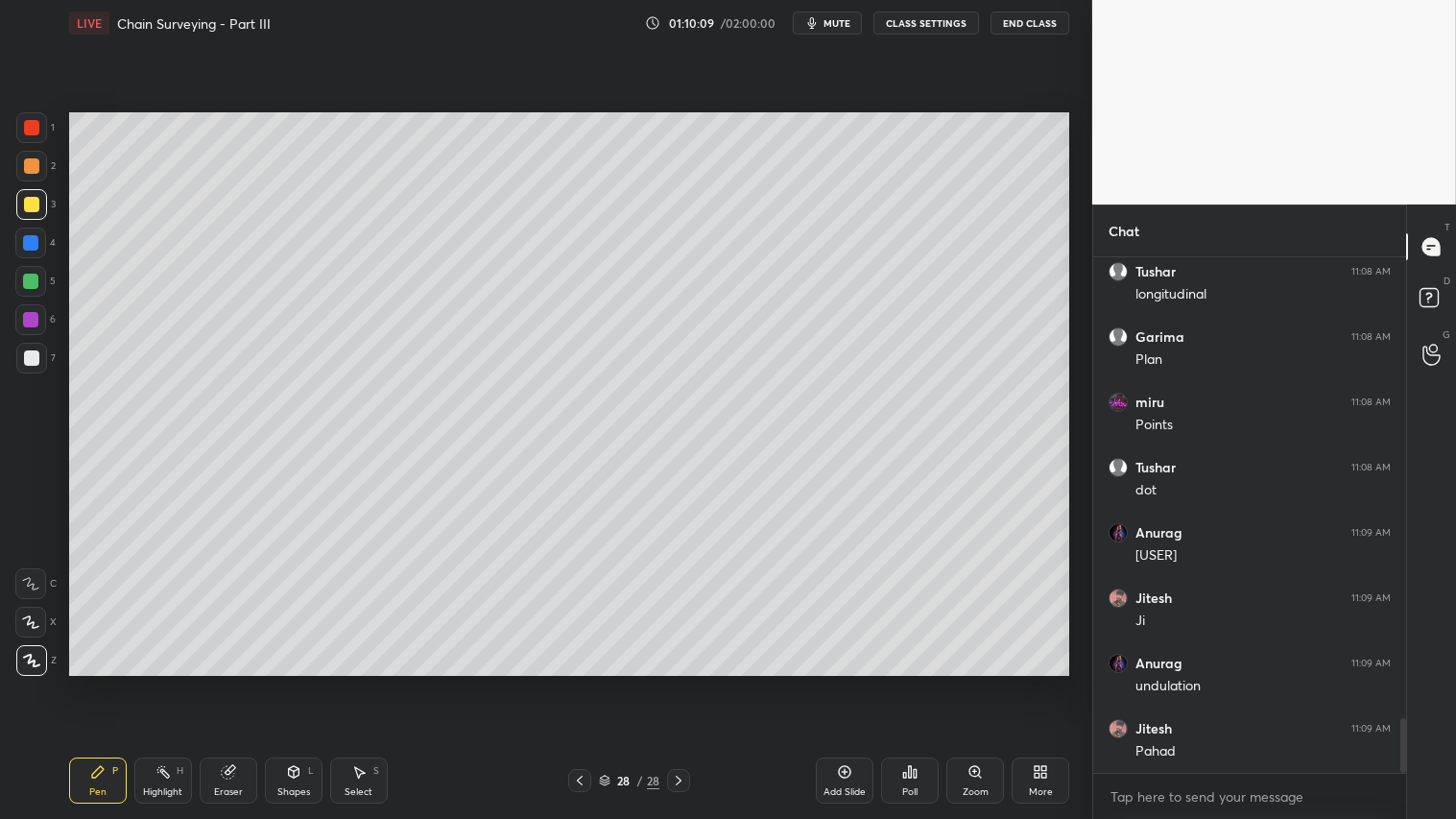 scroll, scrollTop: 4348, scrollLeft: 0, axis: vertical 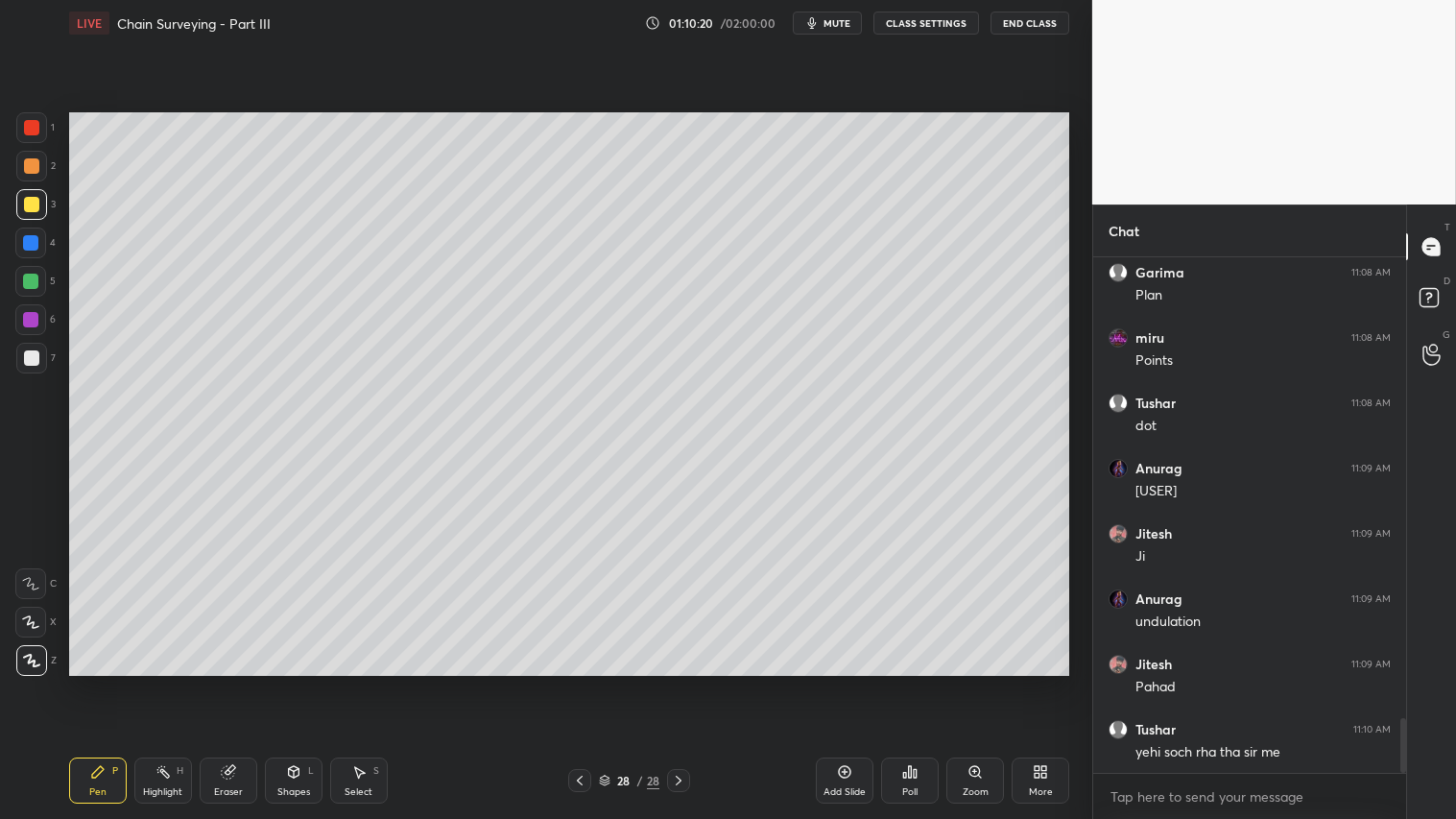 click 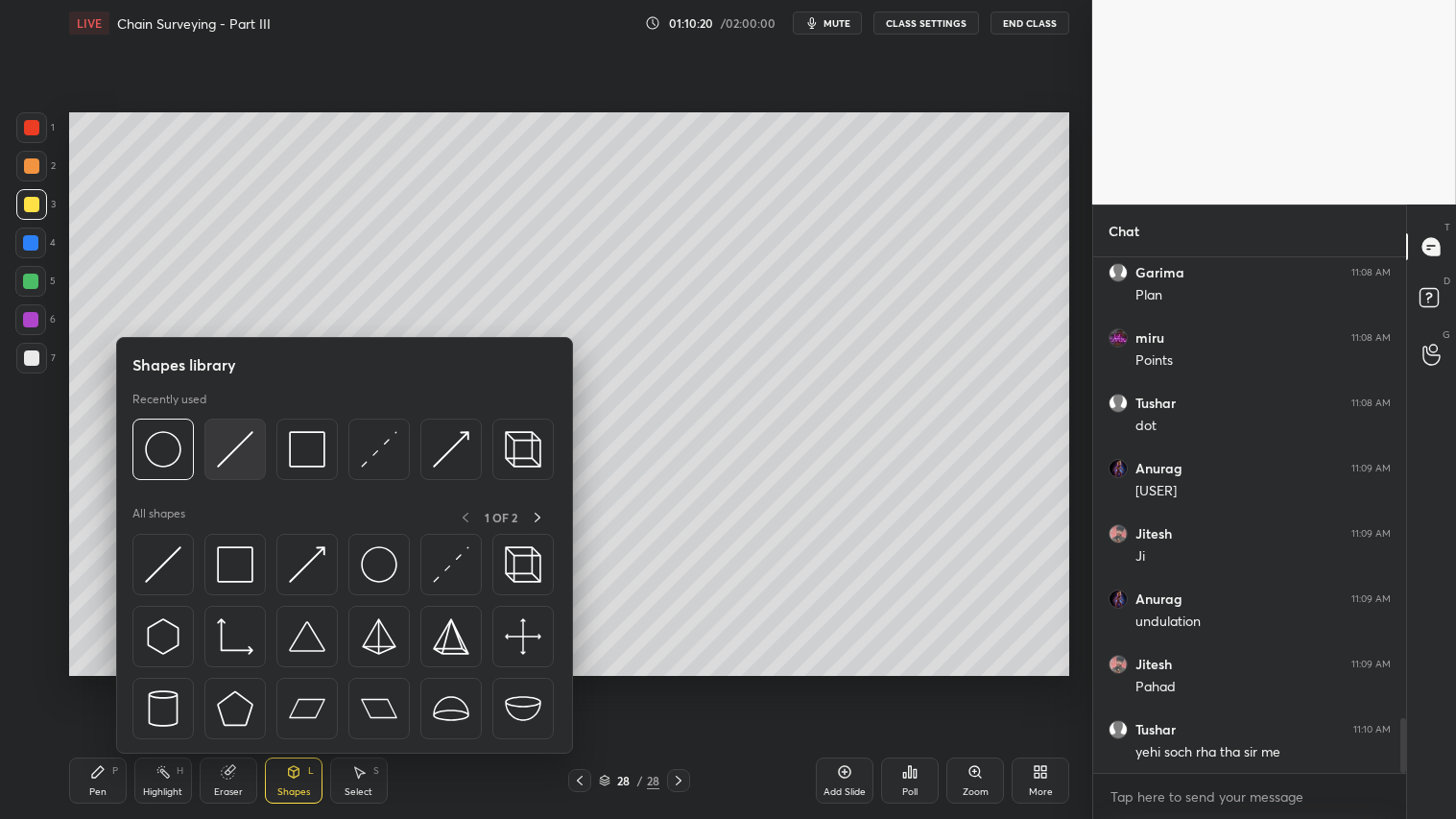 click at bounding box center [235, 449] 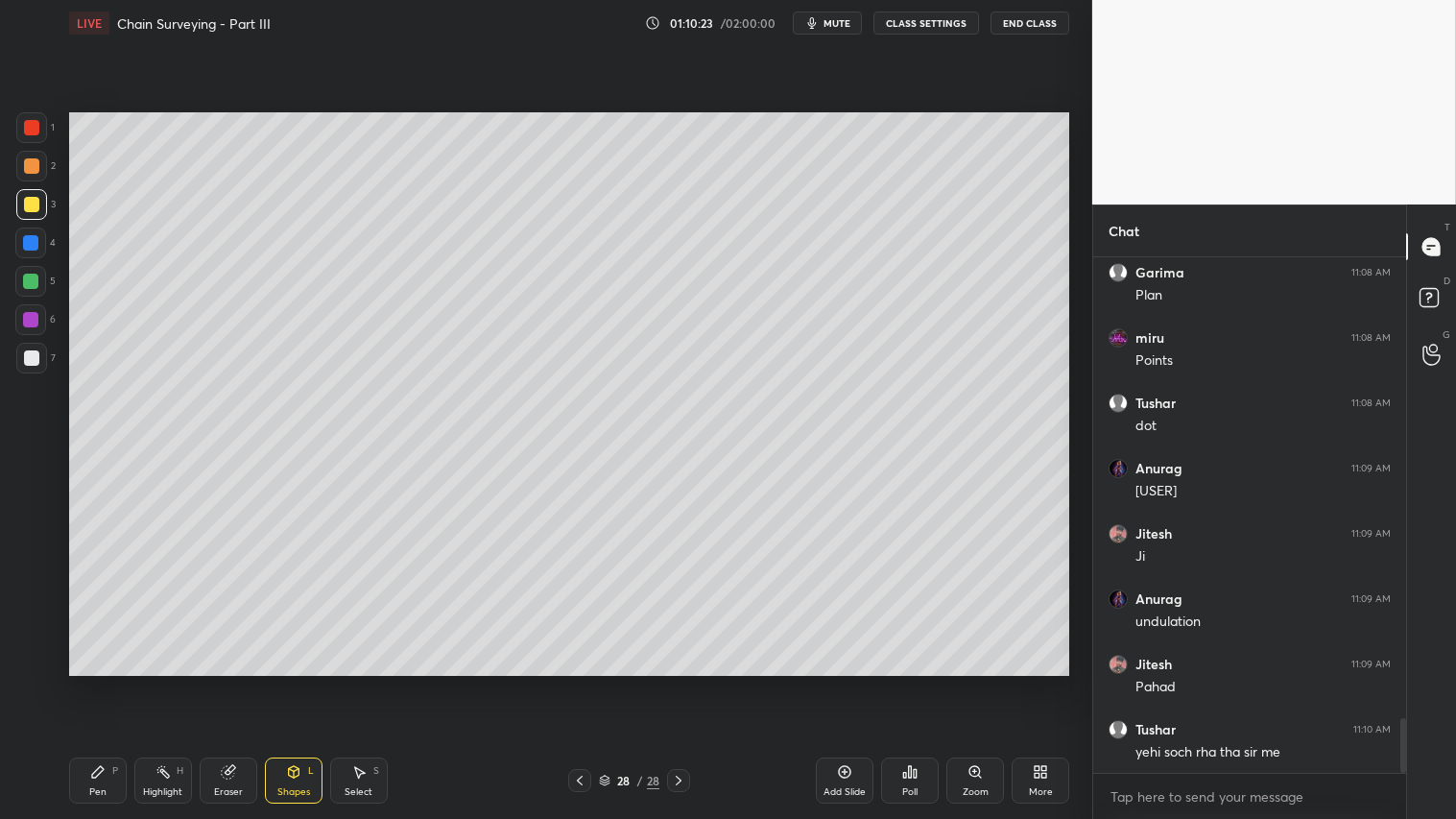 drag, startPoint x: 104, startPoint y: 776, endPoint x: 142, endPoint y: 714, distance: 72.71864 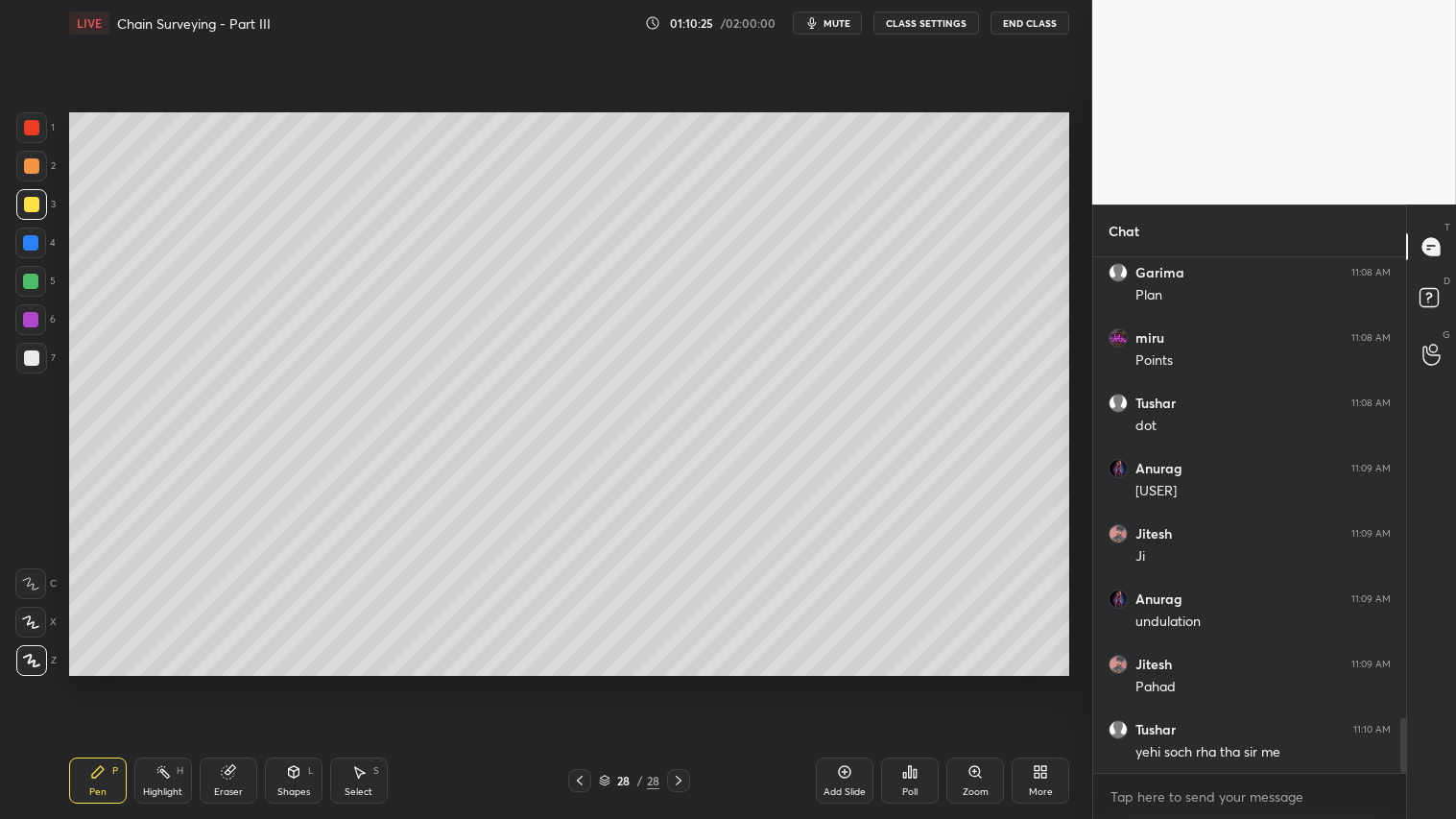 click at bounding box center [32, 166] 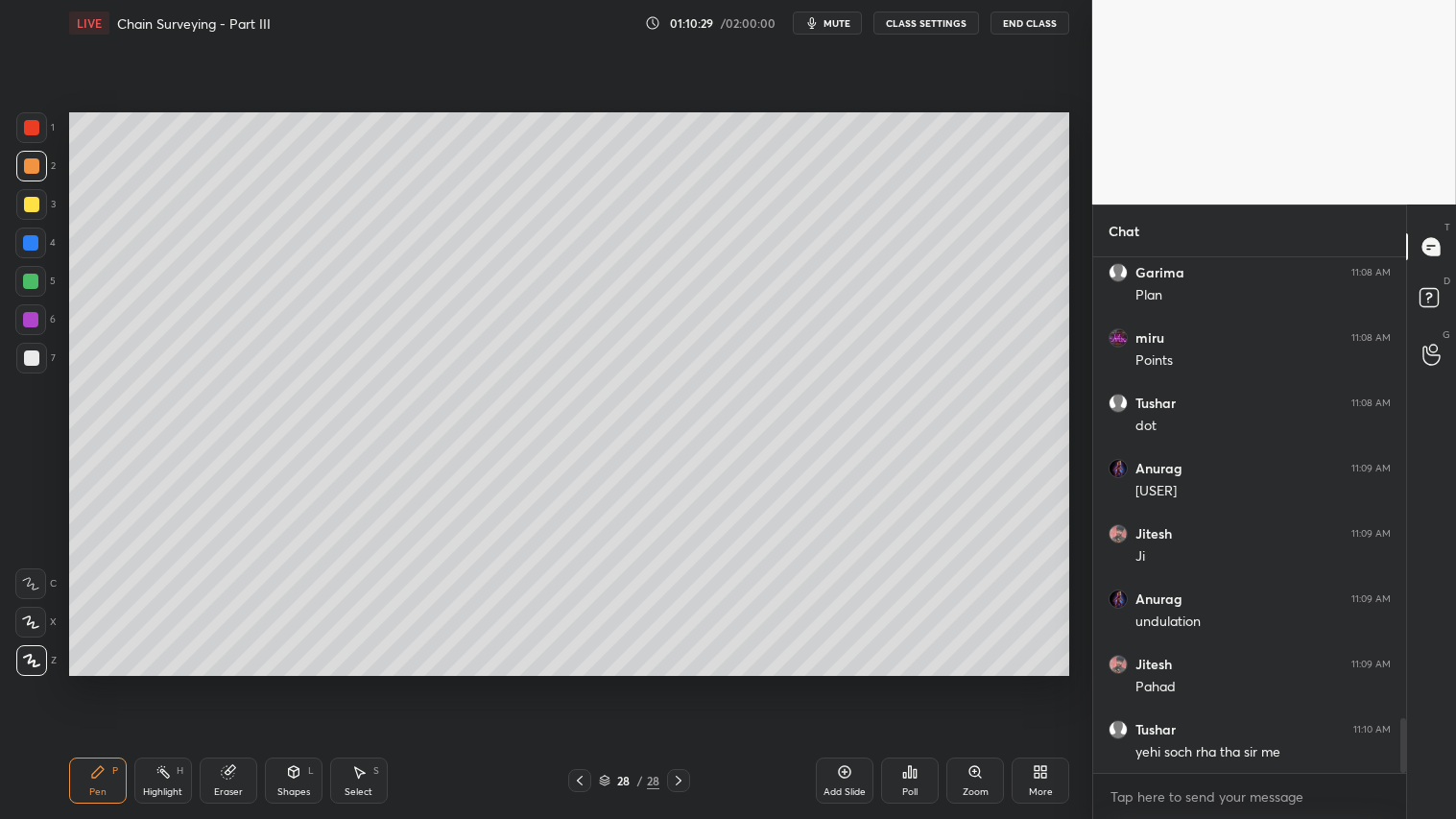 click on "Shapes" at bounding box center (294, 792) 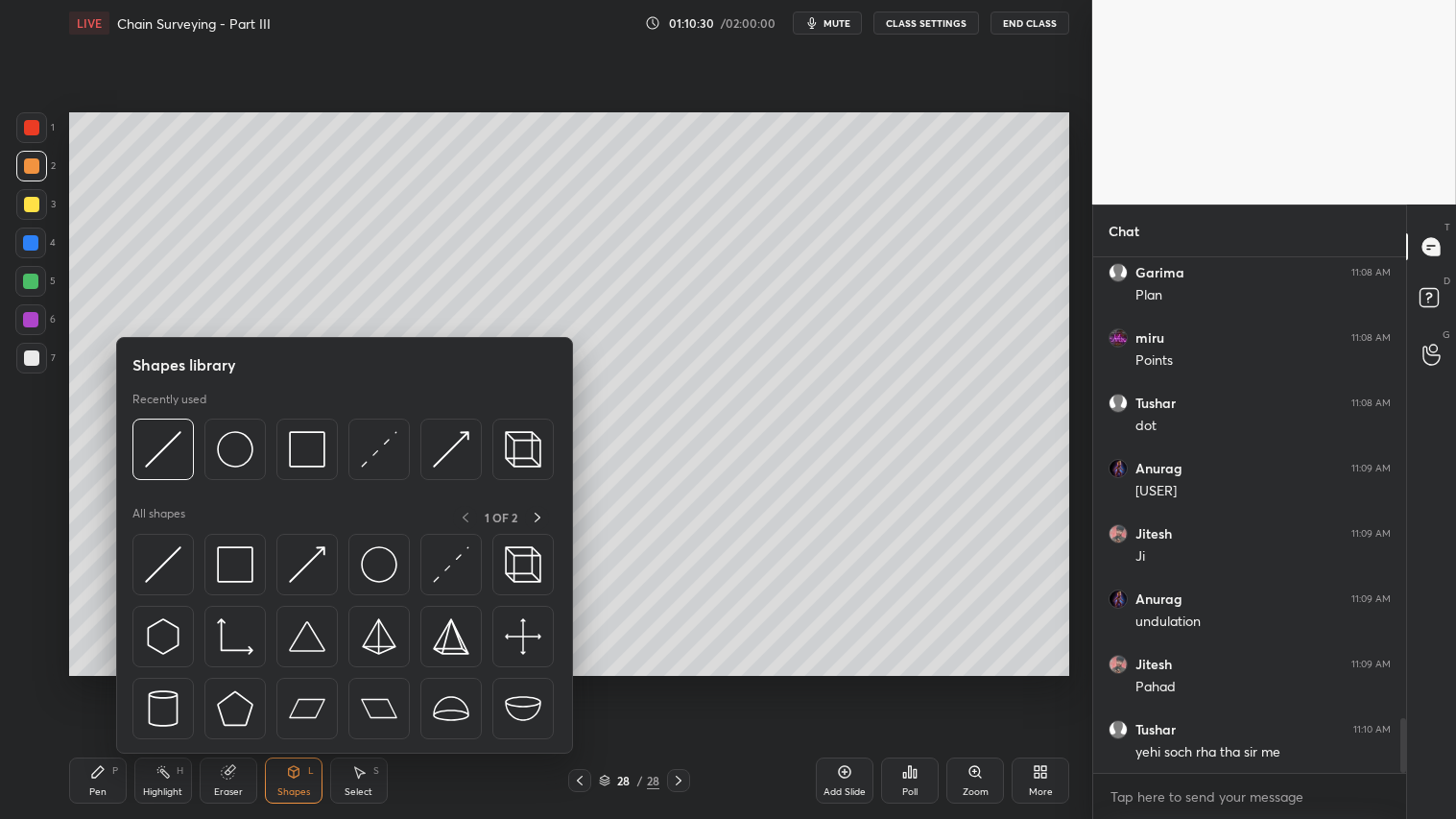 click on "Pen P" at bounding box center (98, 781) 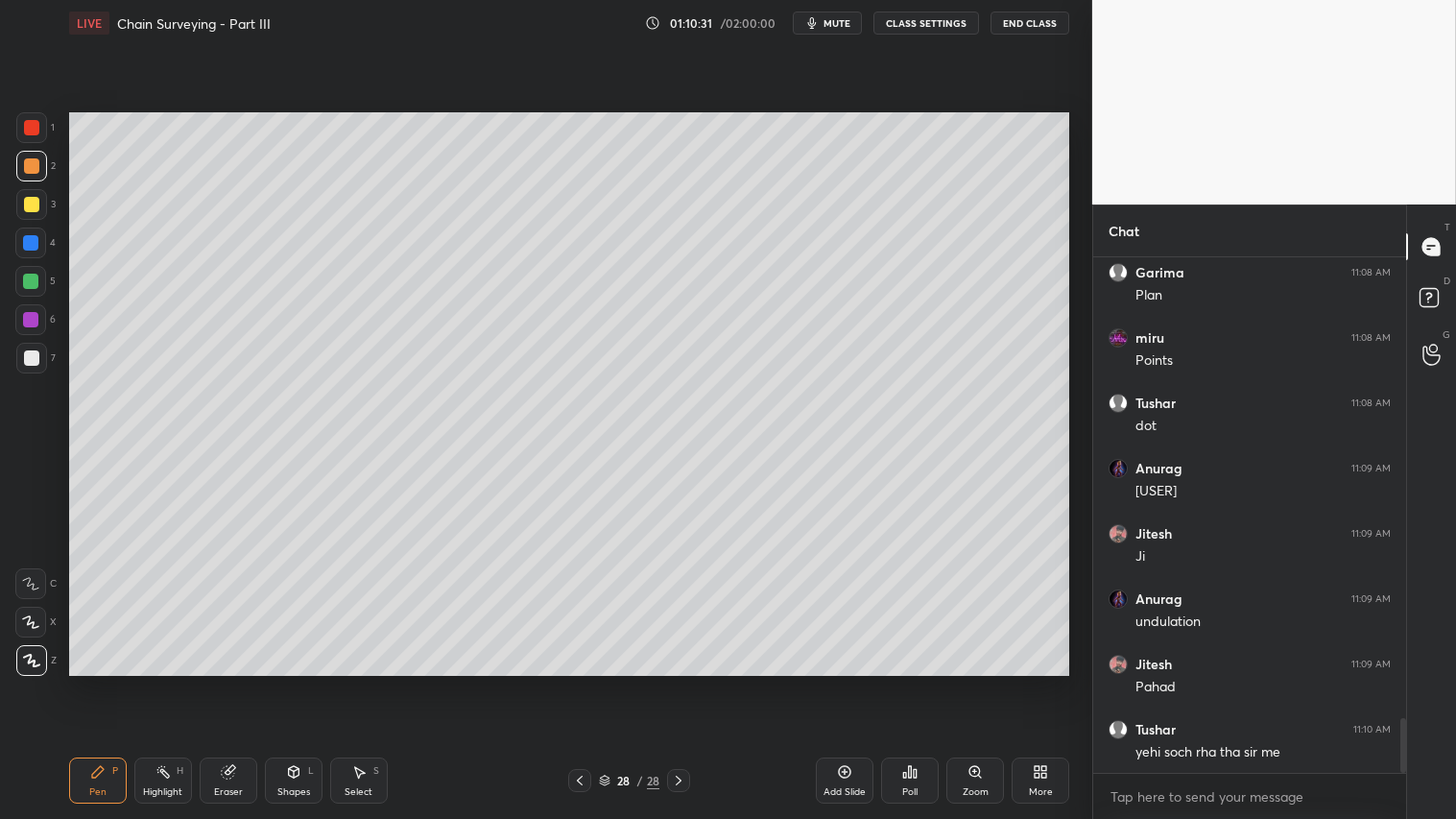 click at bounding box center [32, 166] 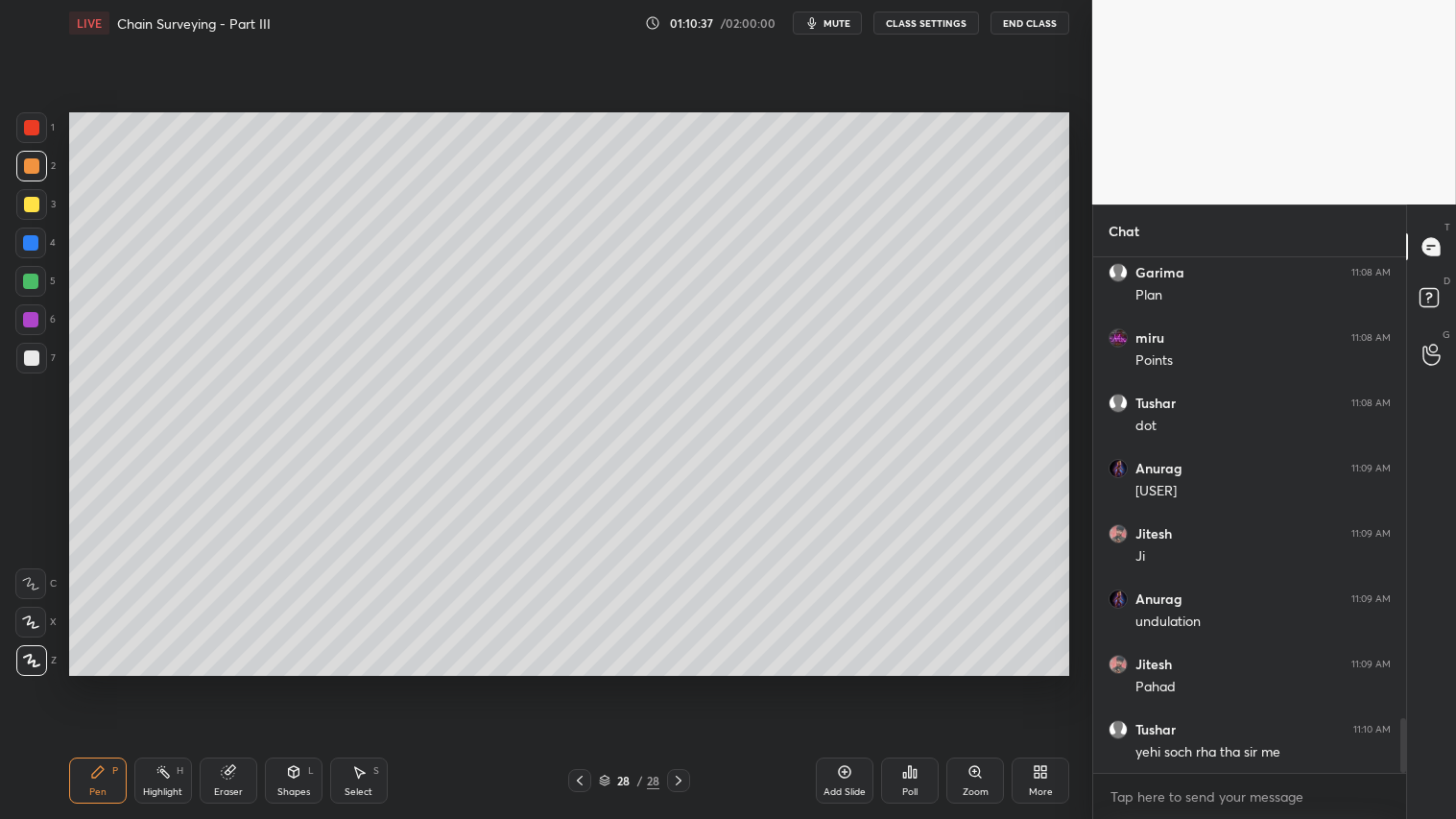 click on "Shapes L" at bounding box center (294, 781) 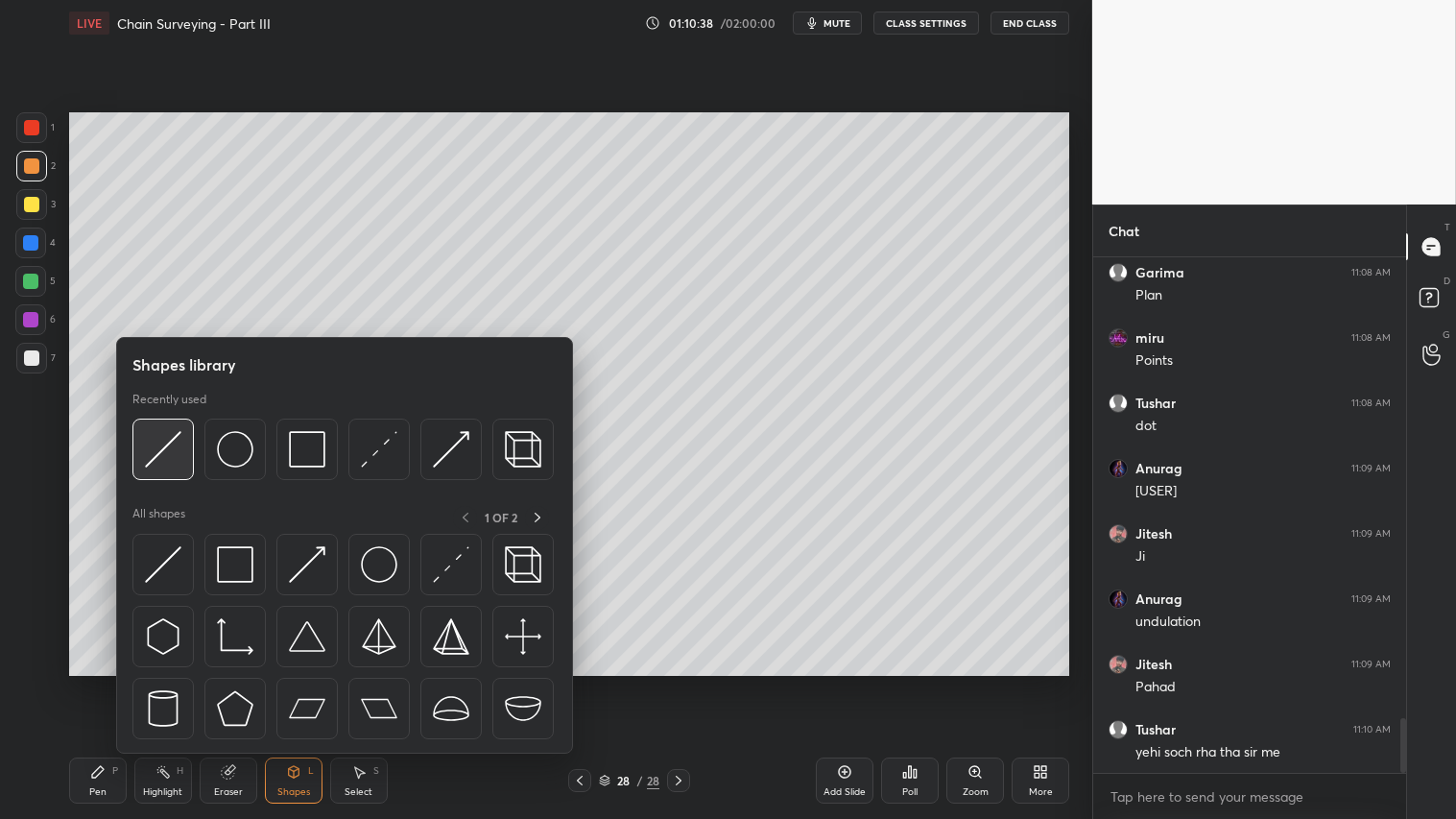 click at bounding box center (163, 449) 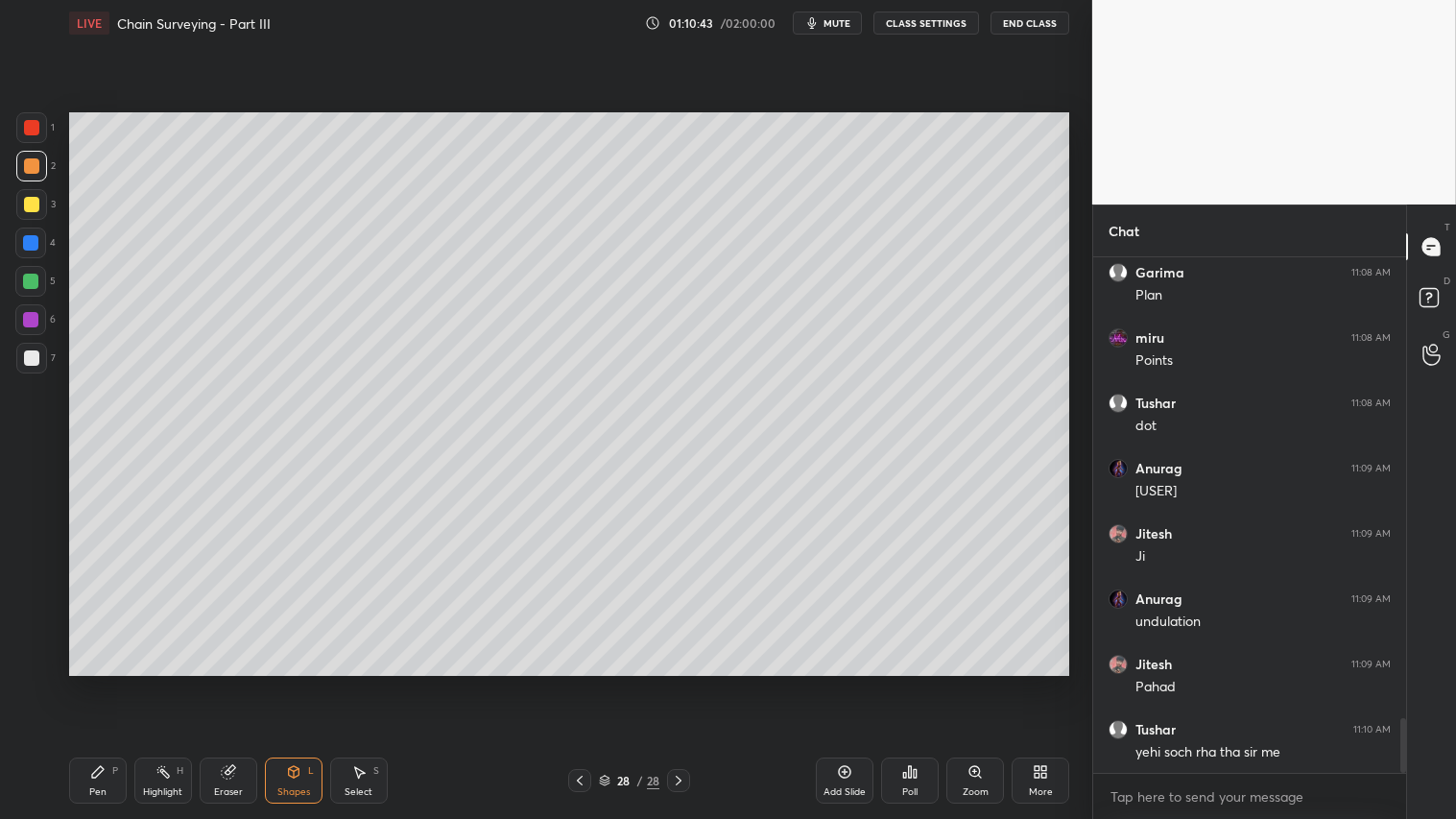 click at bounding box center [32, 358] 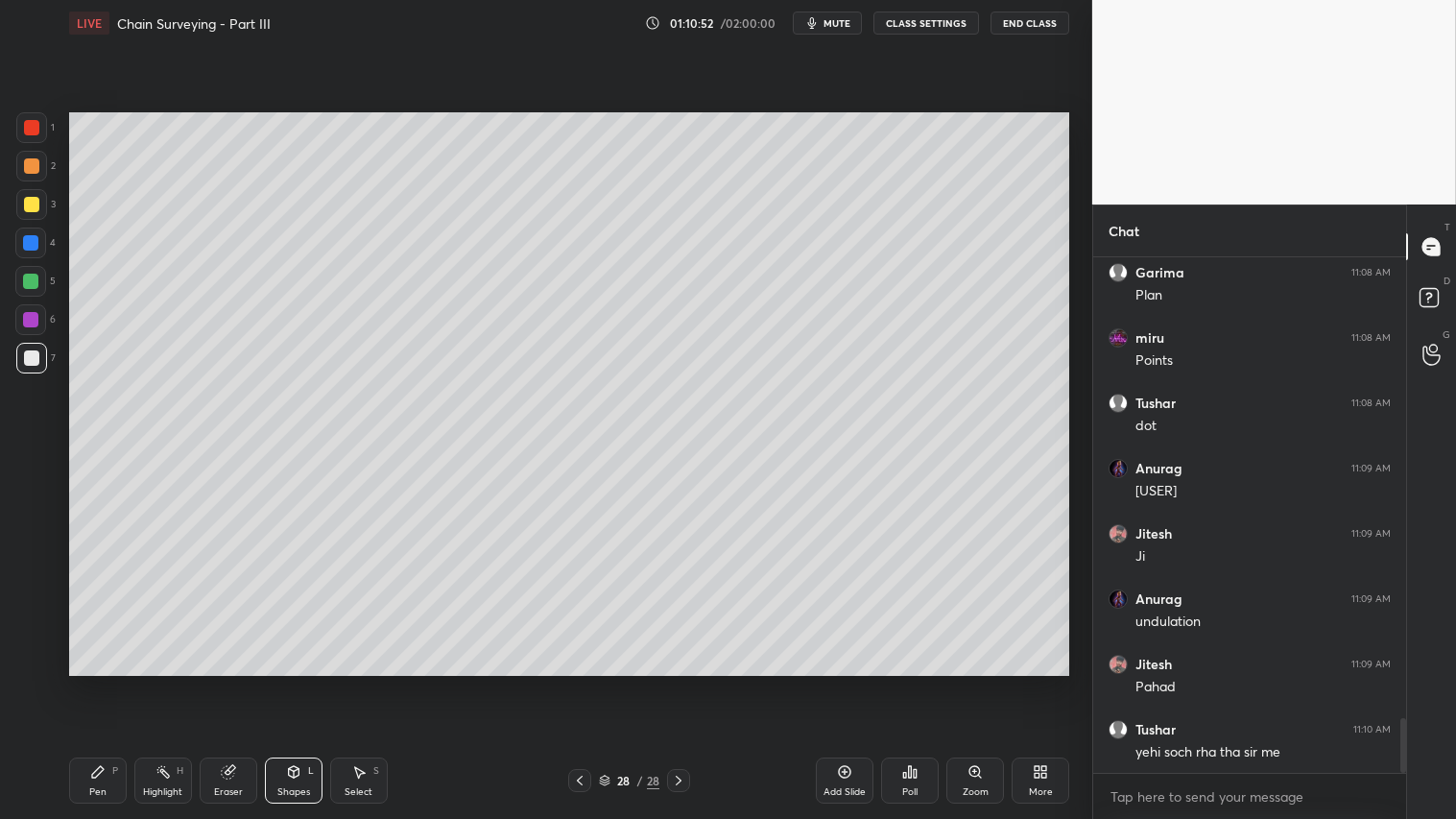 click on "Pen P" at bounding box center (98, 781) 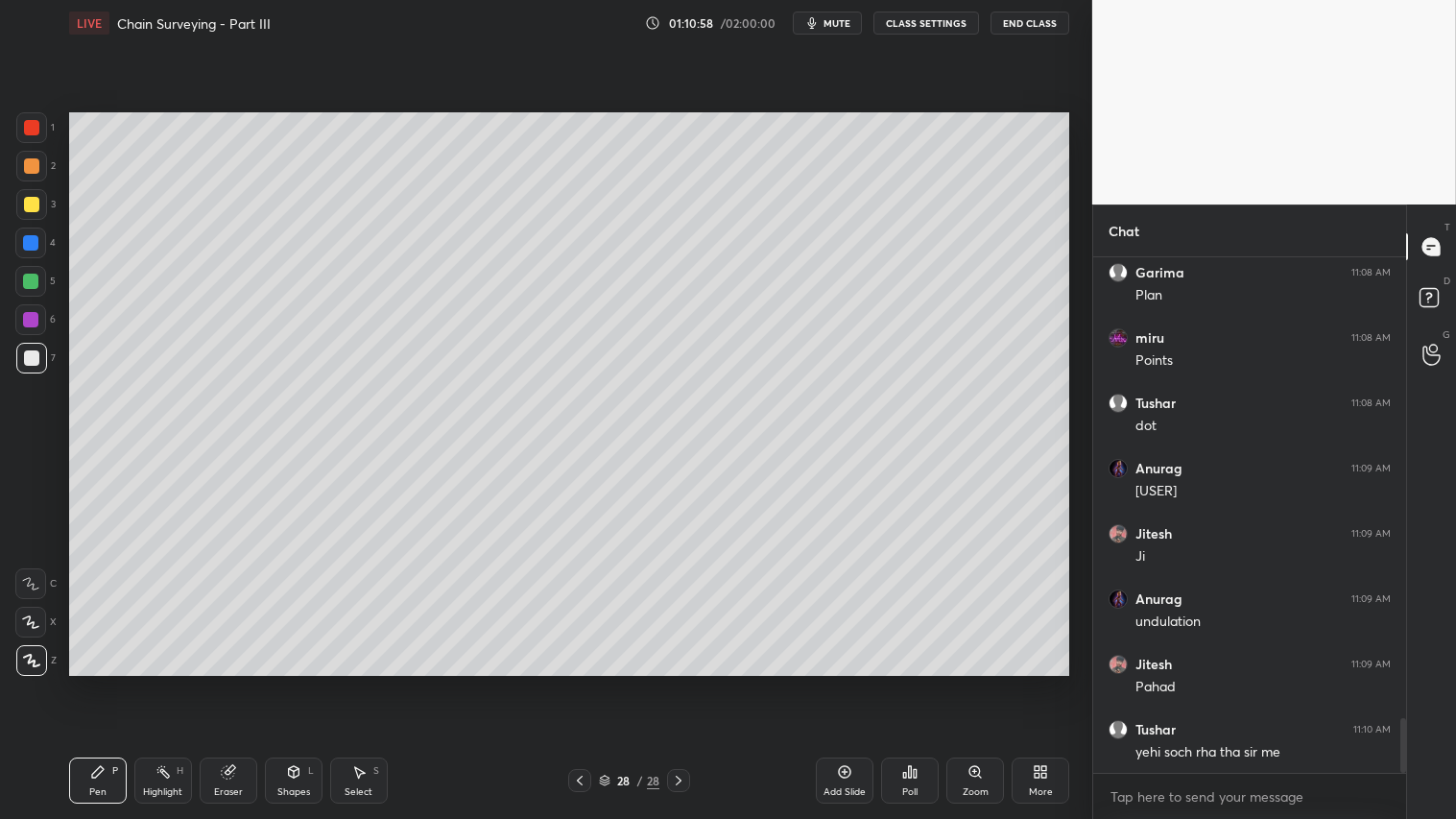 click at bounding box center (32, 205) 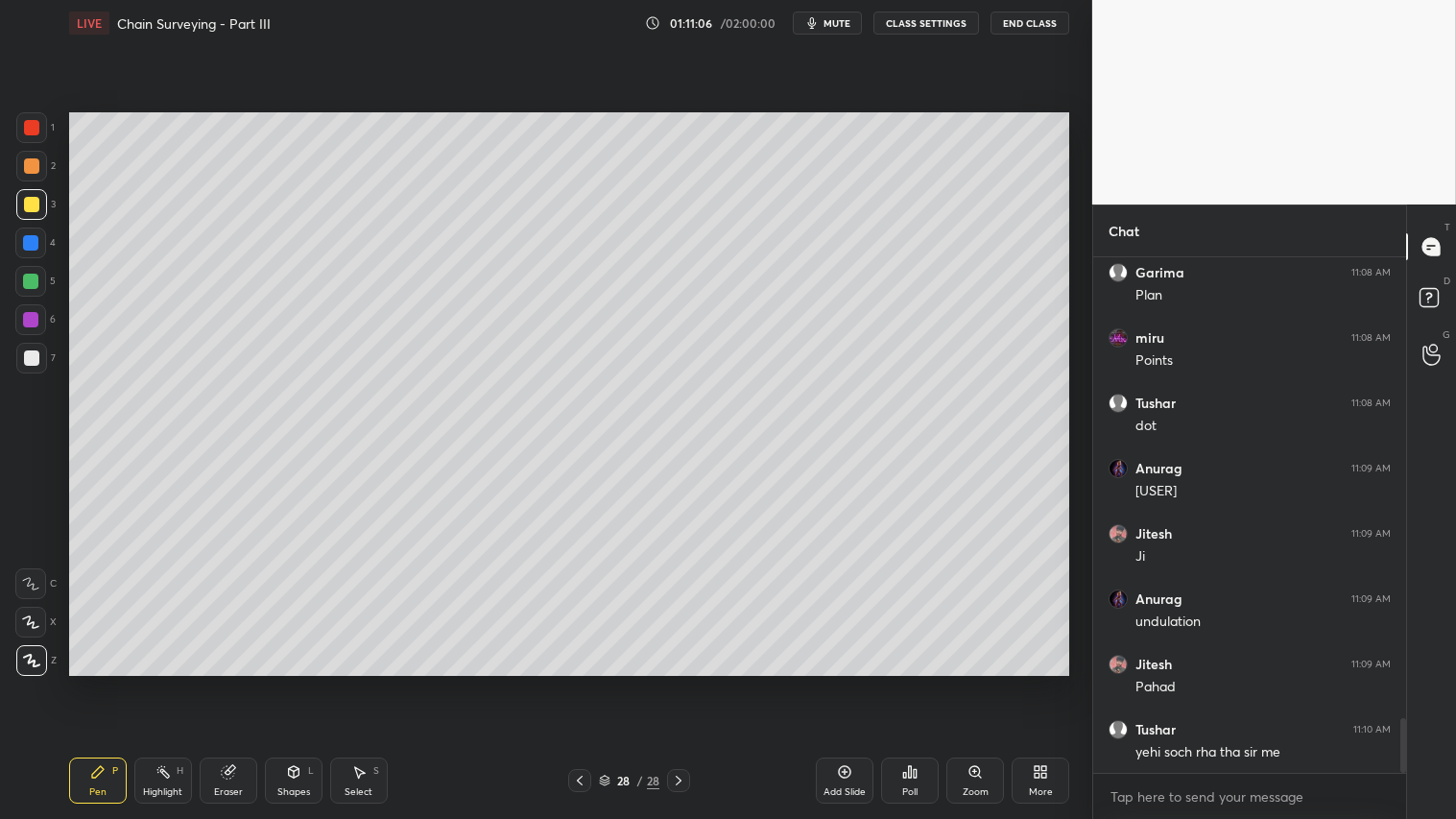 click on "Pen P" at bounding box center [98, 781] 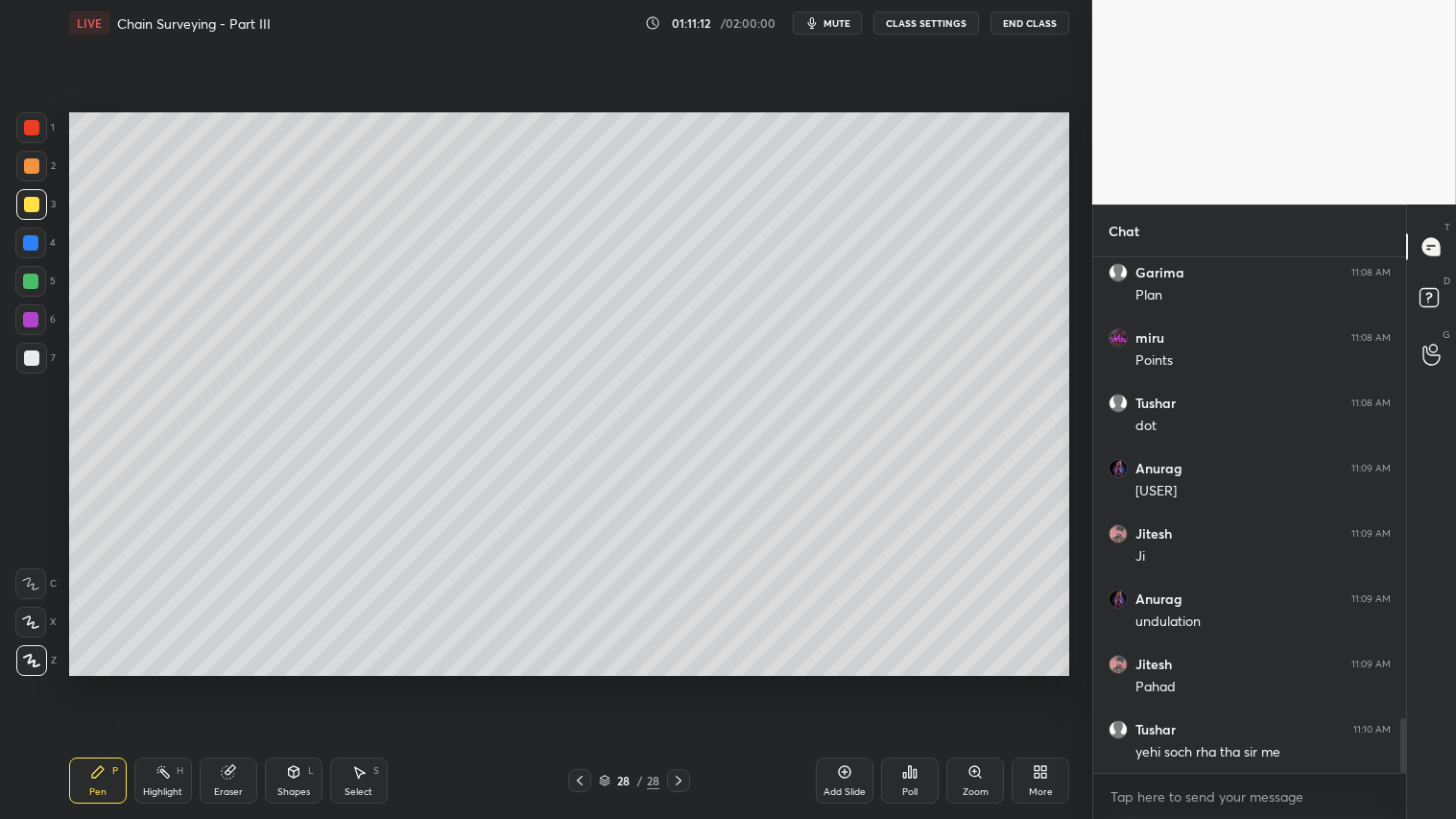 click on "Shapes L" at bounding box center [294, 781] 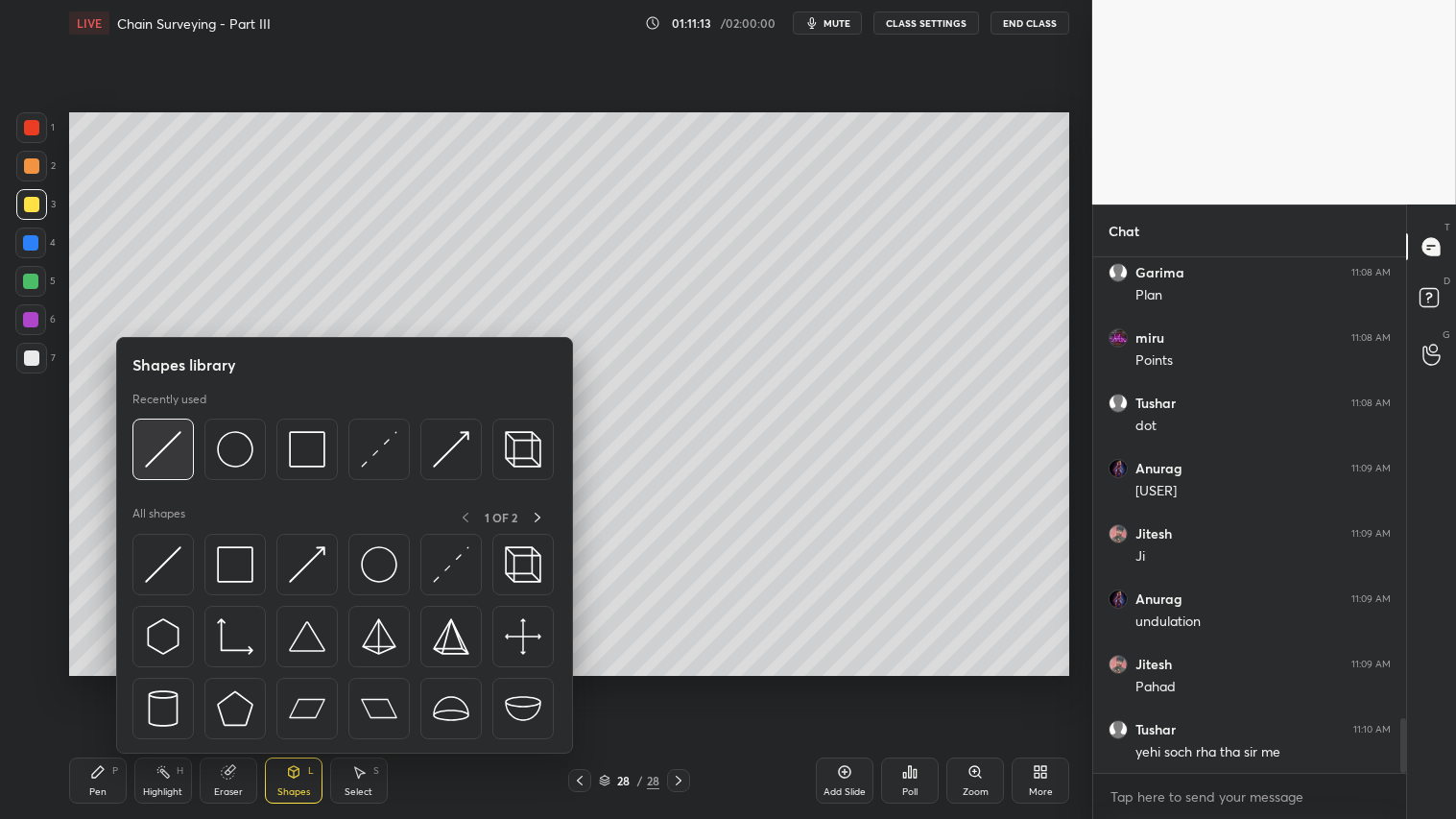 click at bounding box center (163, 449) 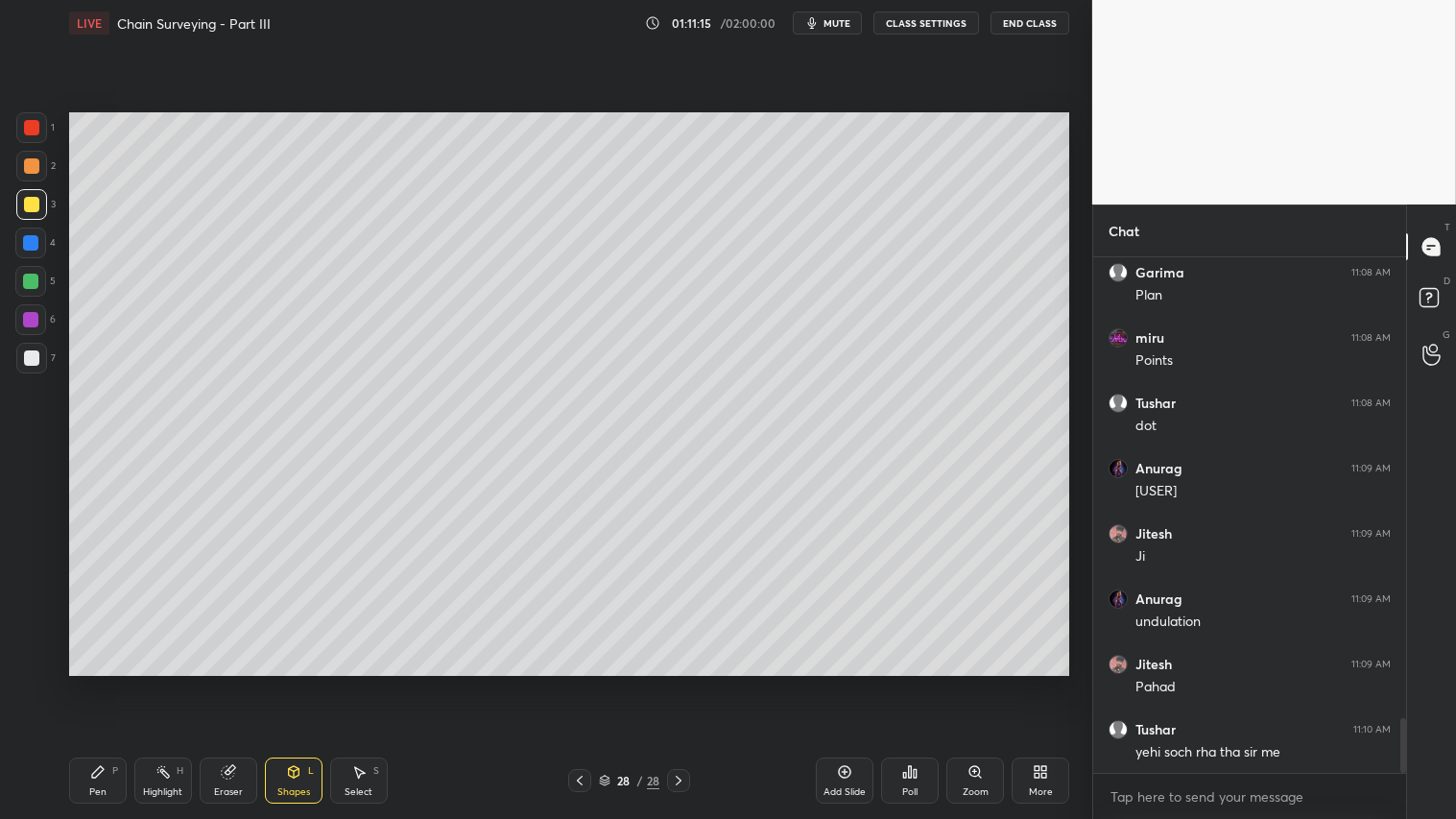 click on "Shapes L" at bounding box center (294, 781) 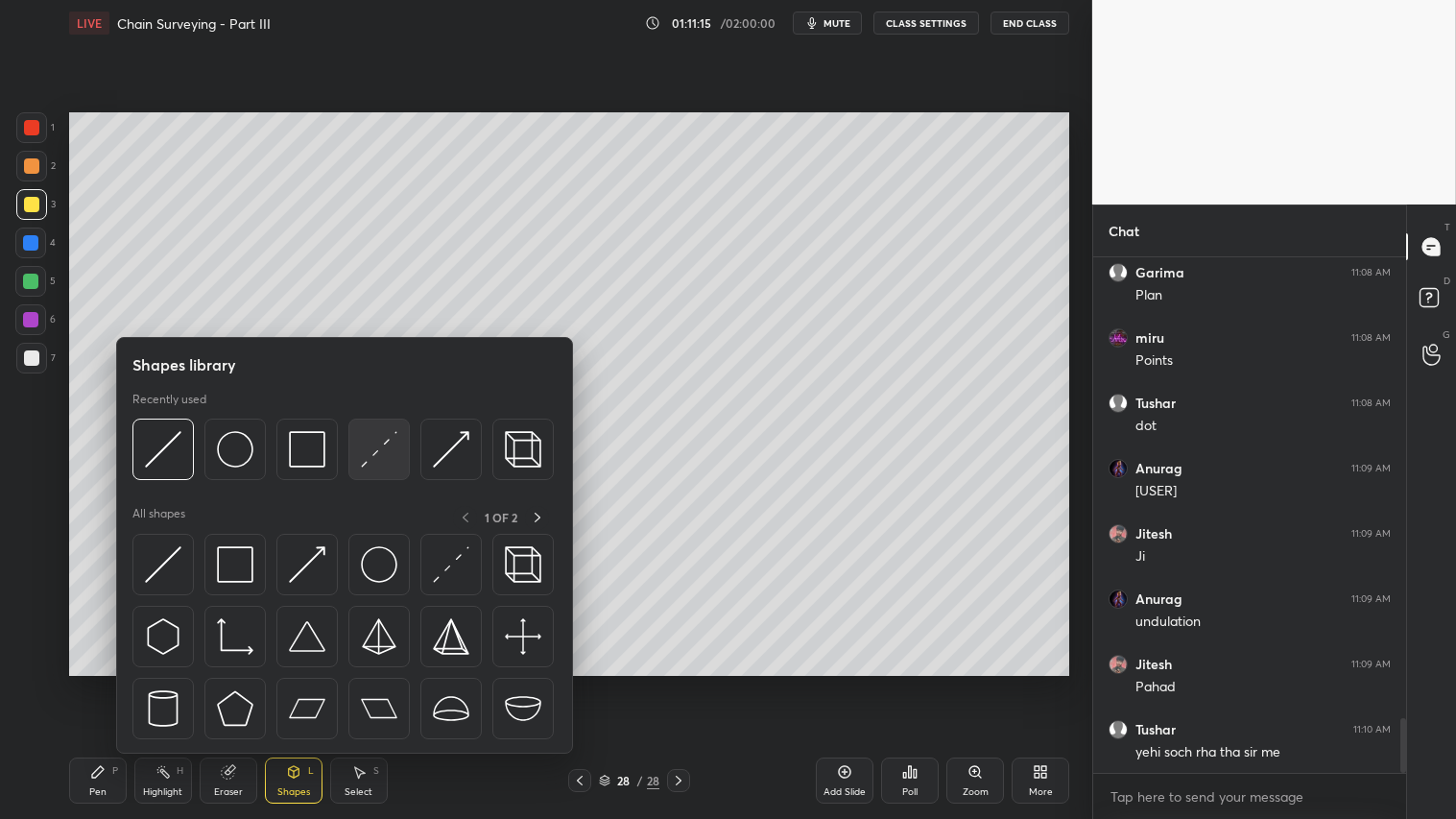 click at bounding box center (379, 449) 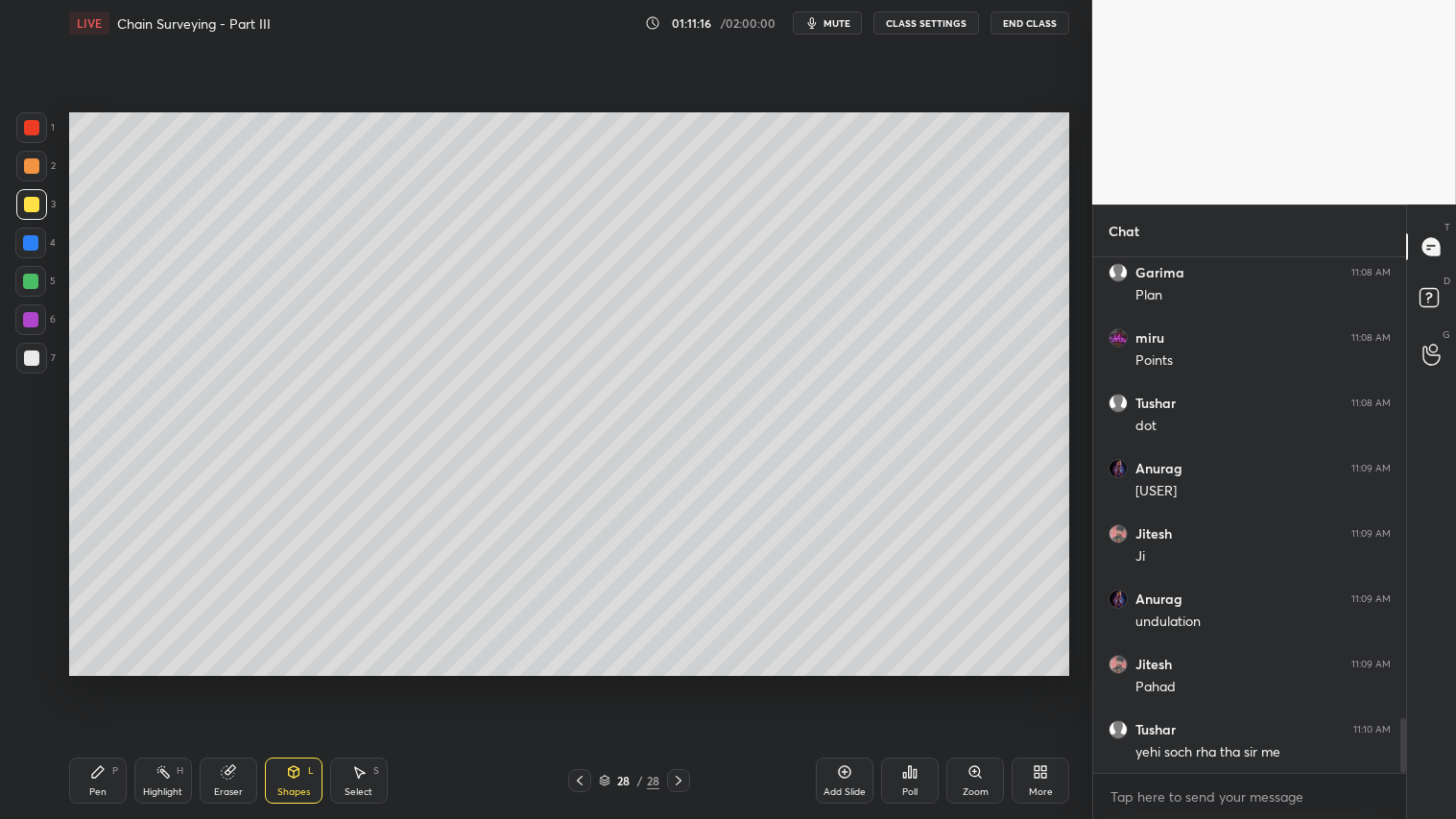 drag, startPoint x: 25, startPoint y: 355, endPoint x: 48, endPoint y: 369, distance: 26.925824 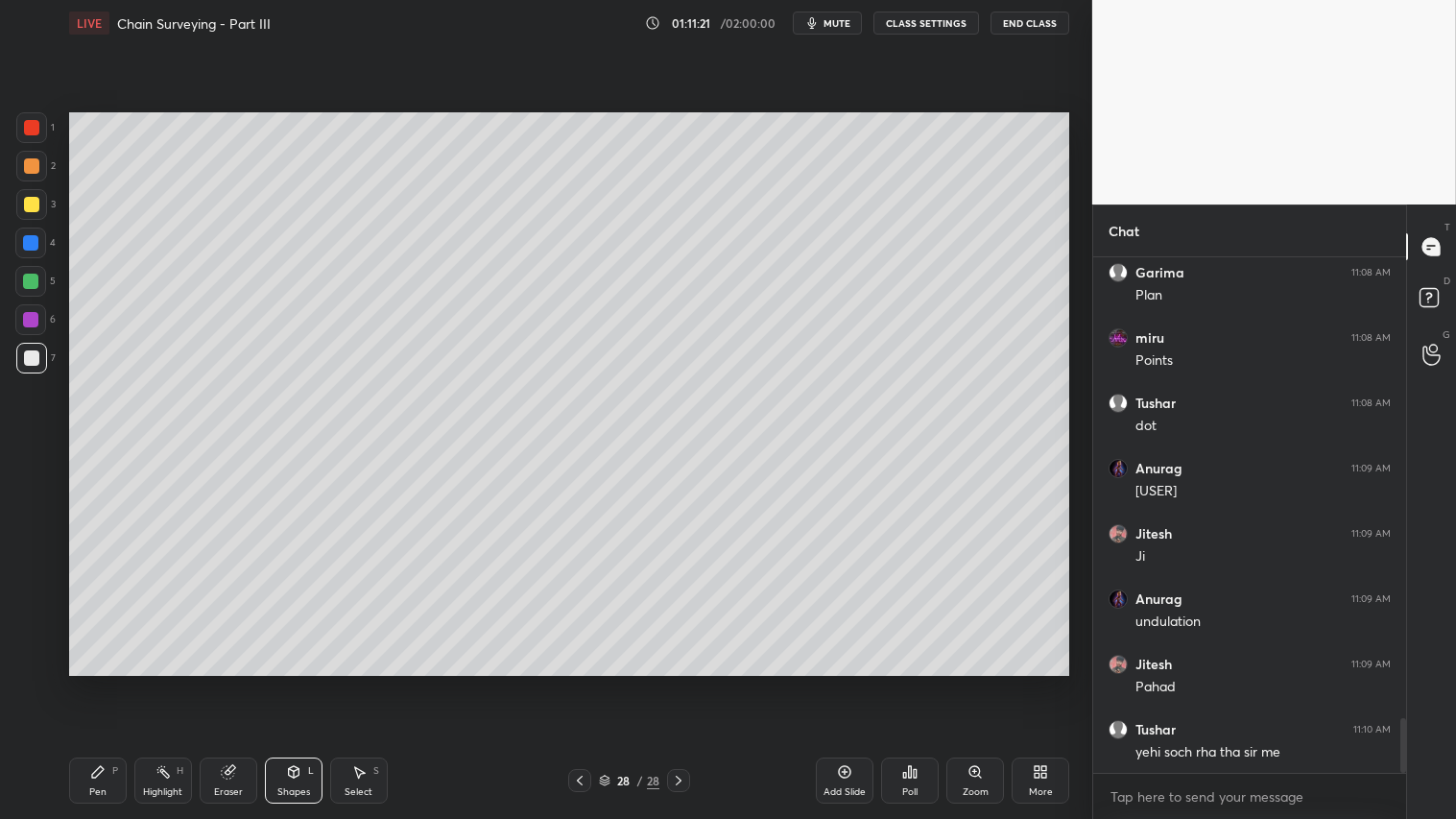 click on "Shapes L" at bounding box center (294, 781) 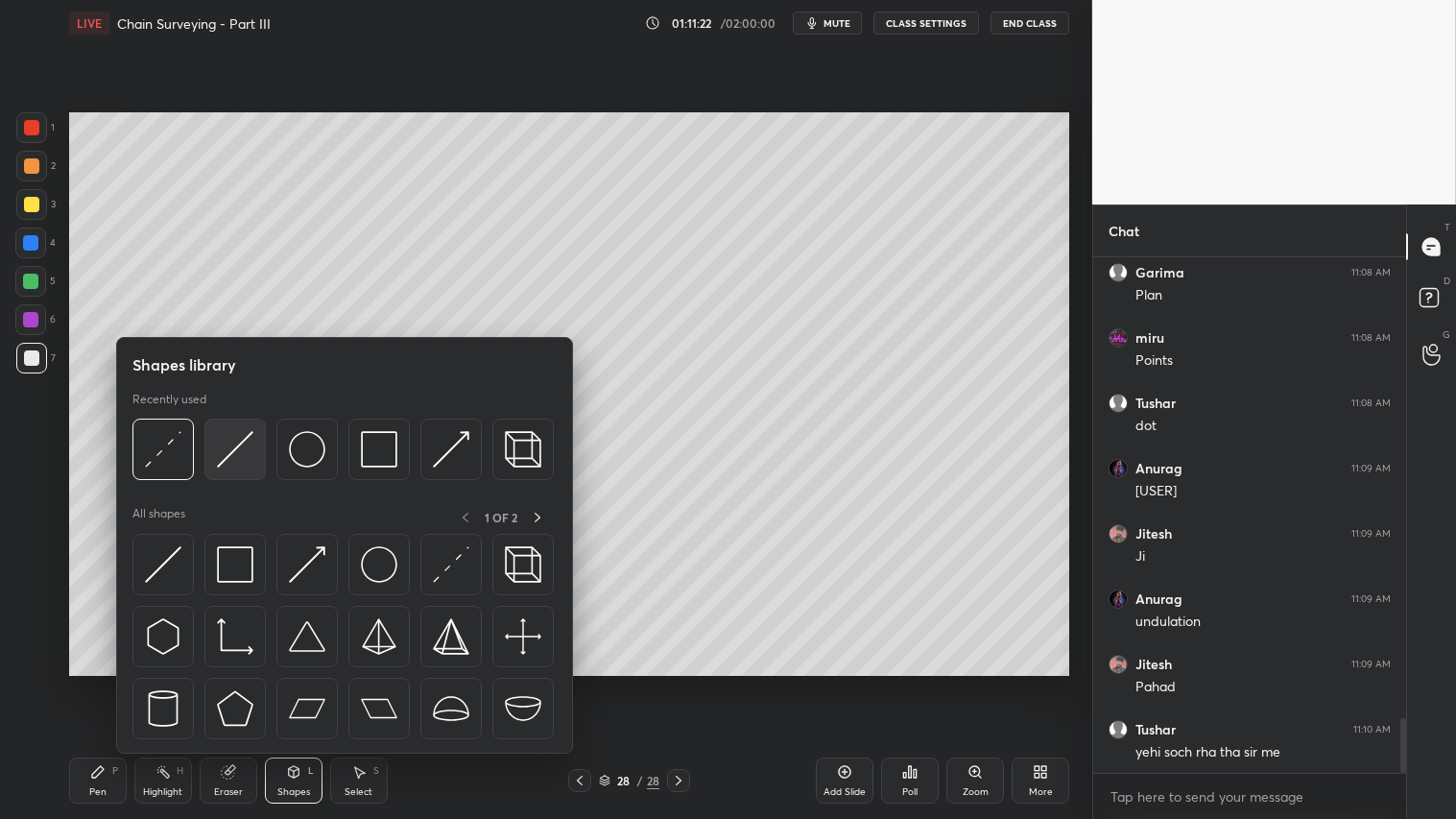 click at bounding box center [235, 449] 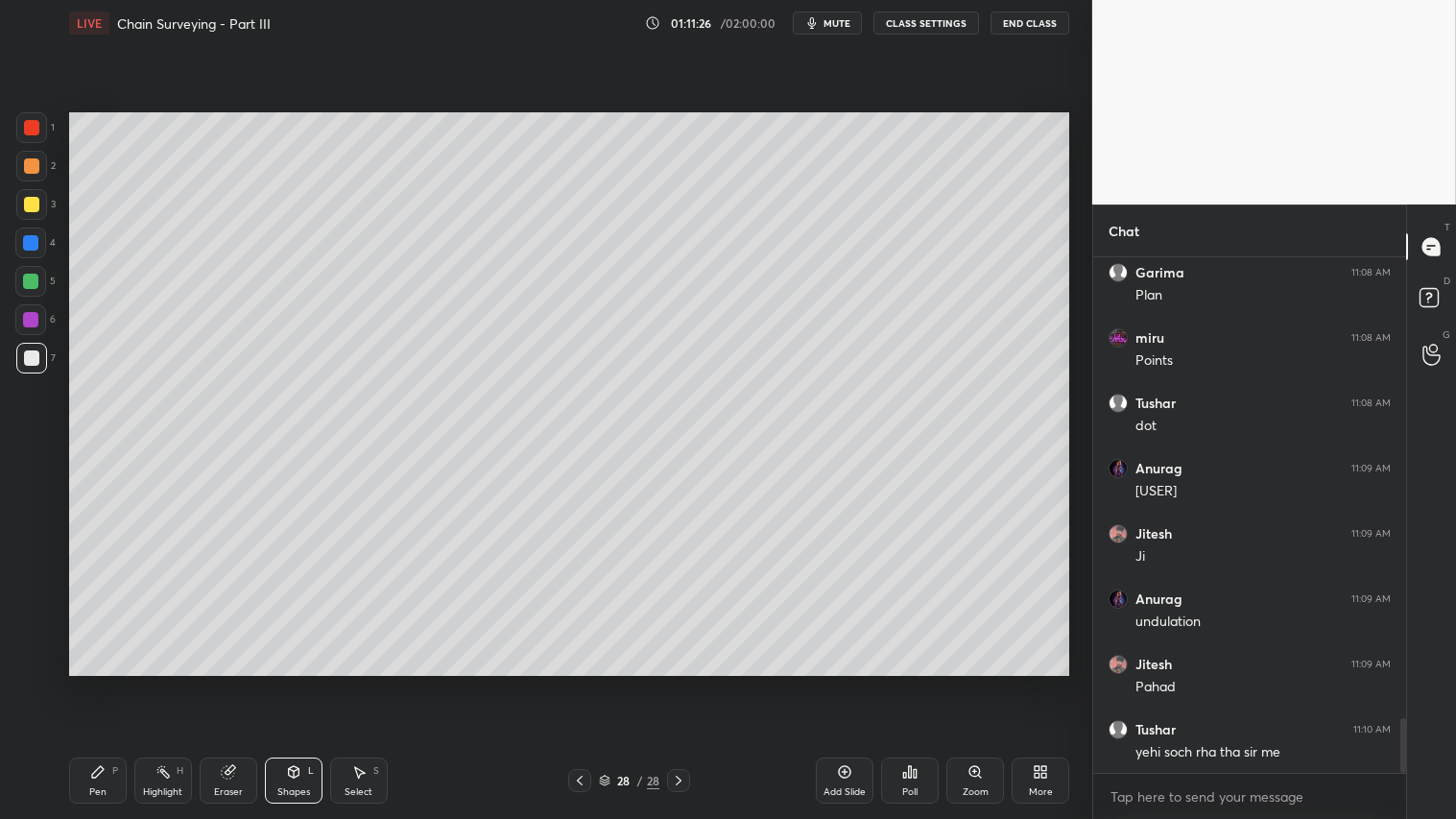 click on "Pen P" at bounding box center (98, 781) 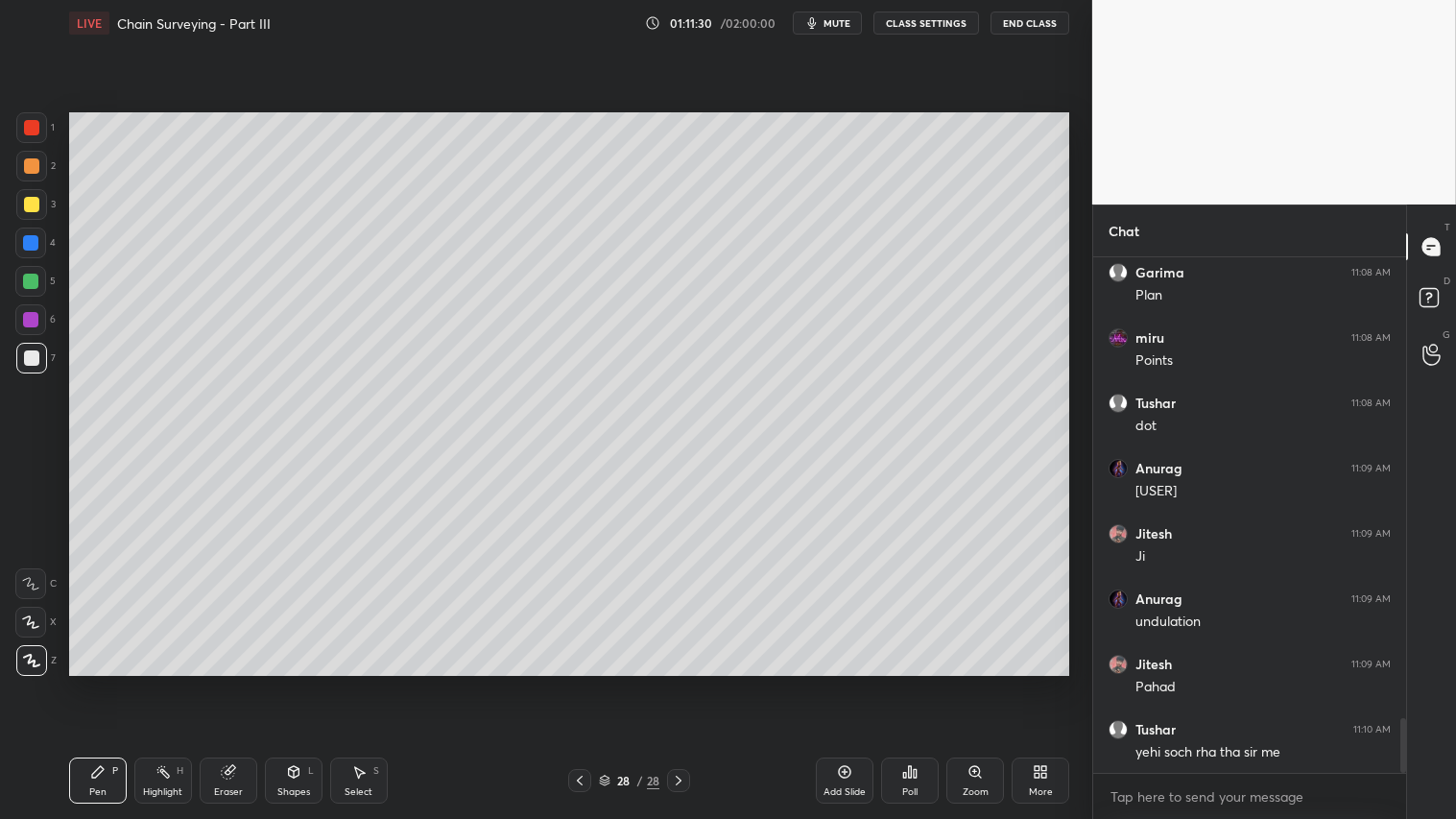 drag, startPoint x: 35, startPoint y: 199, endPoint x: 46, endPoint y: 214, distance: 19 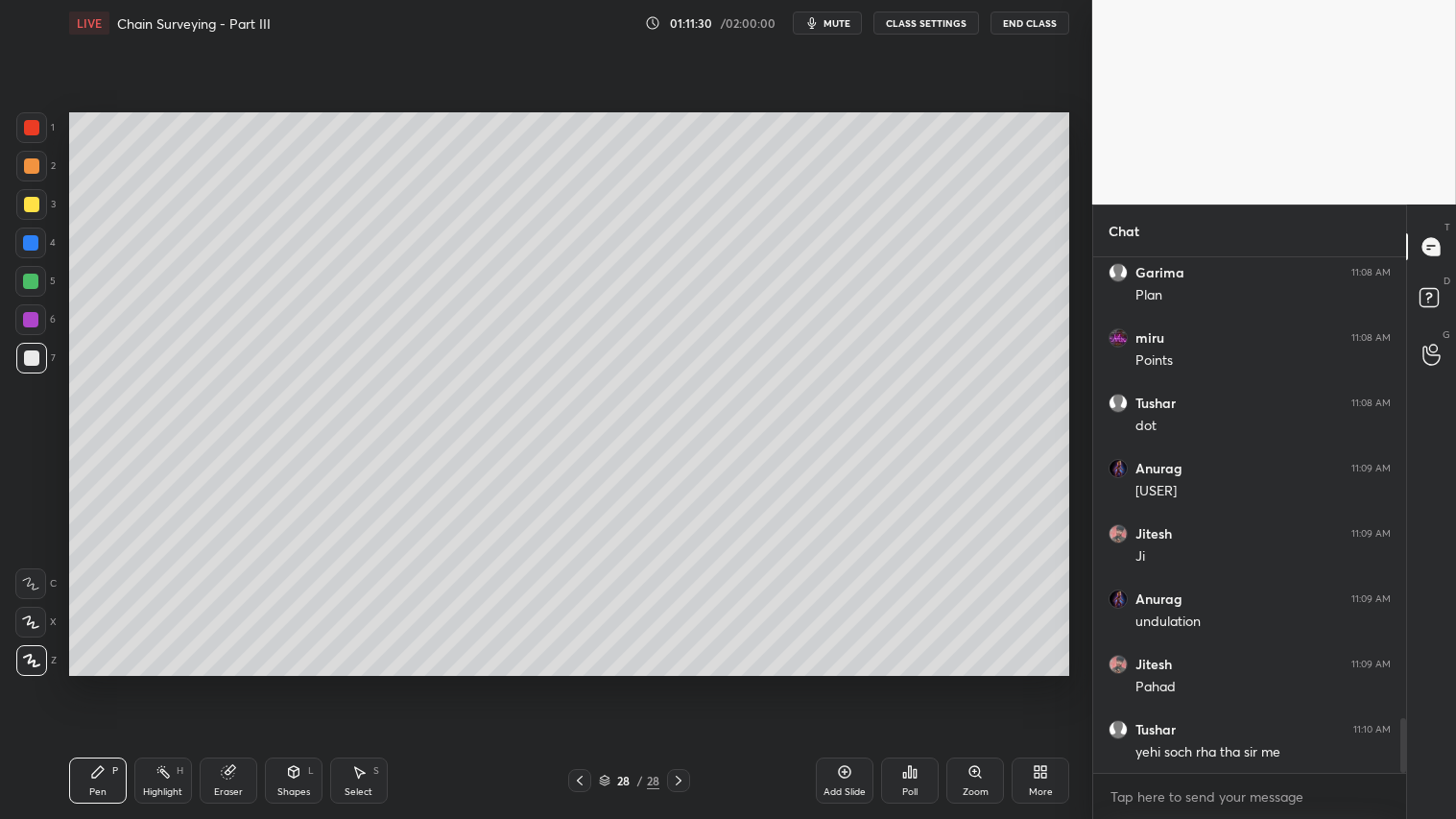 click at bounding box center (32, 205) 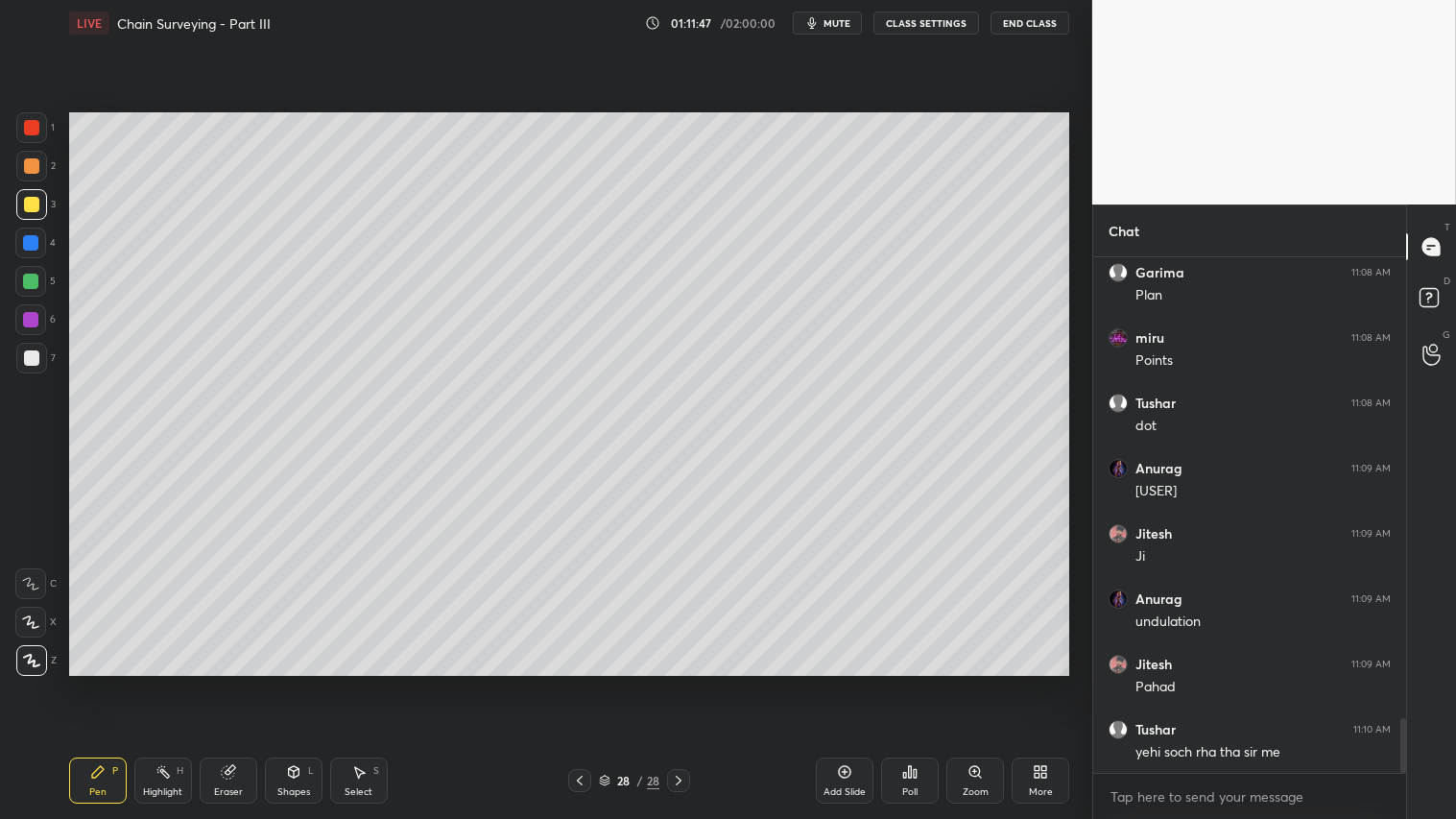 click on "Add Slide" at bounding box center [845, 792] 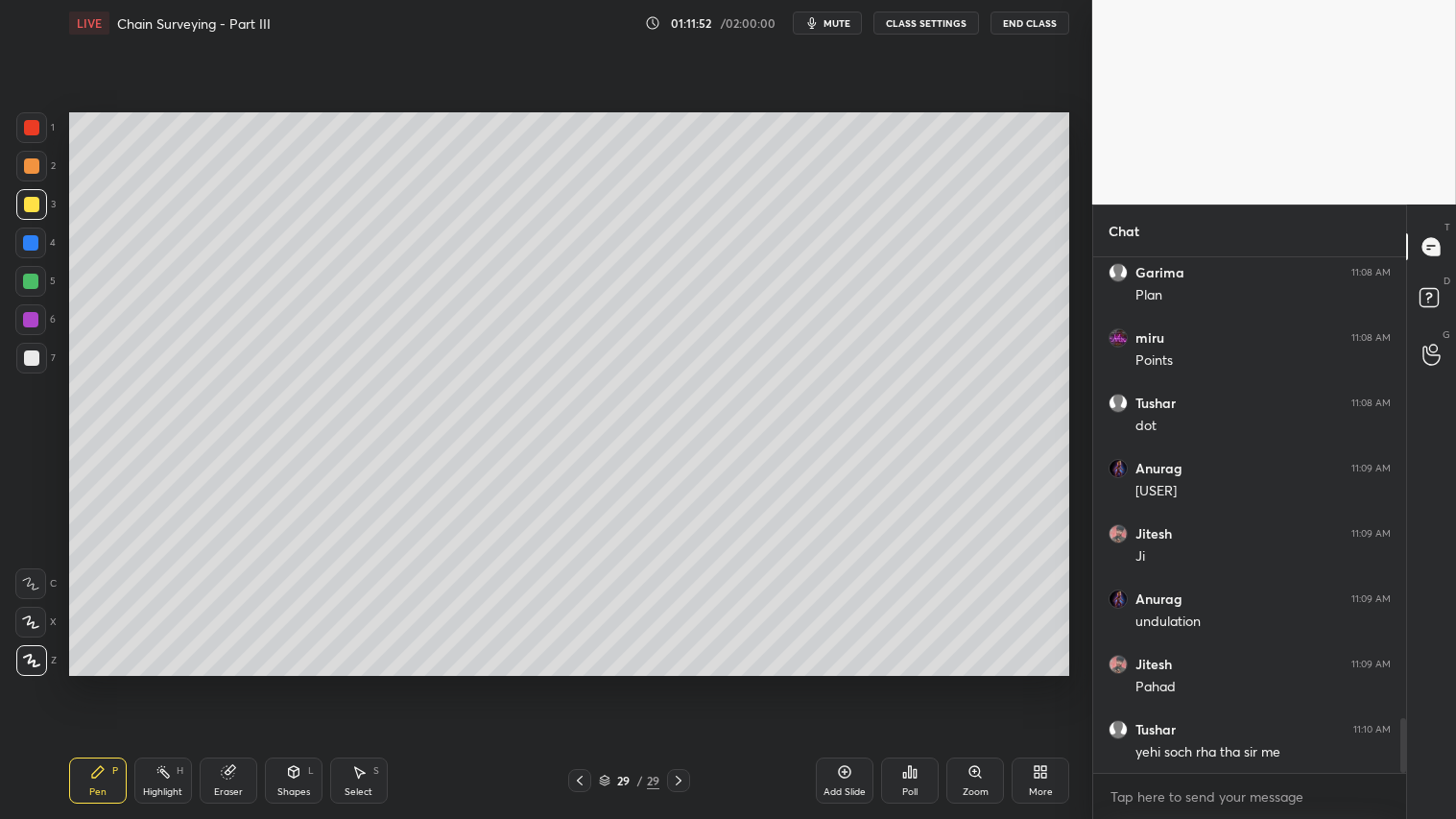 click on "Shapes L" at bounding box center (294, 781) 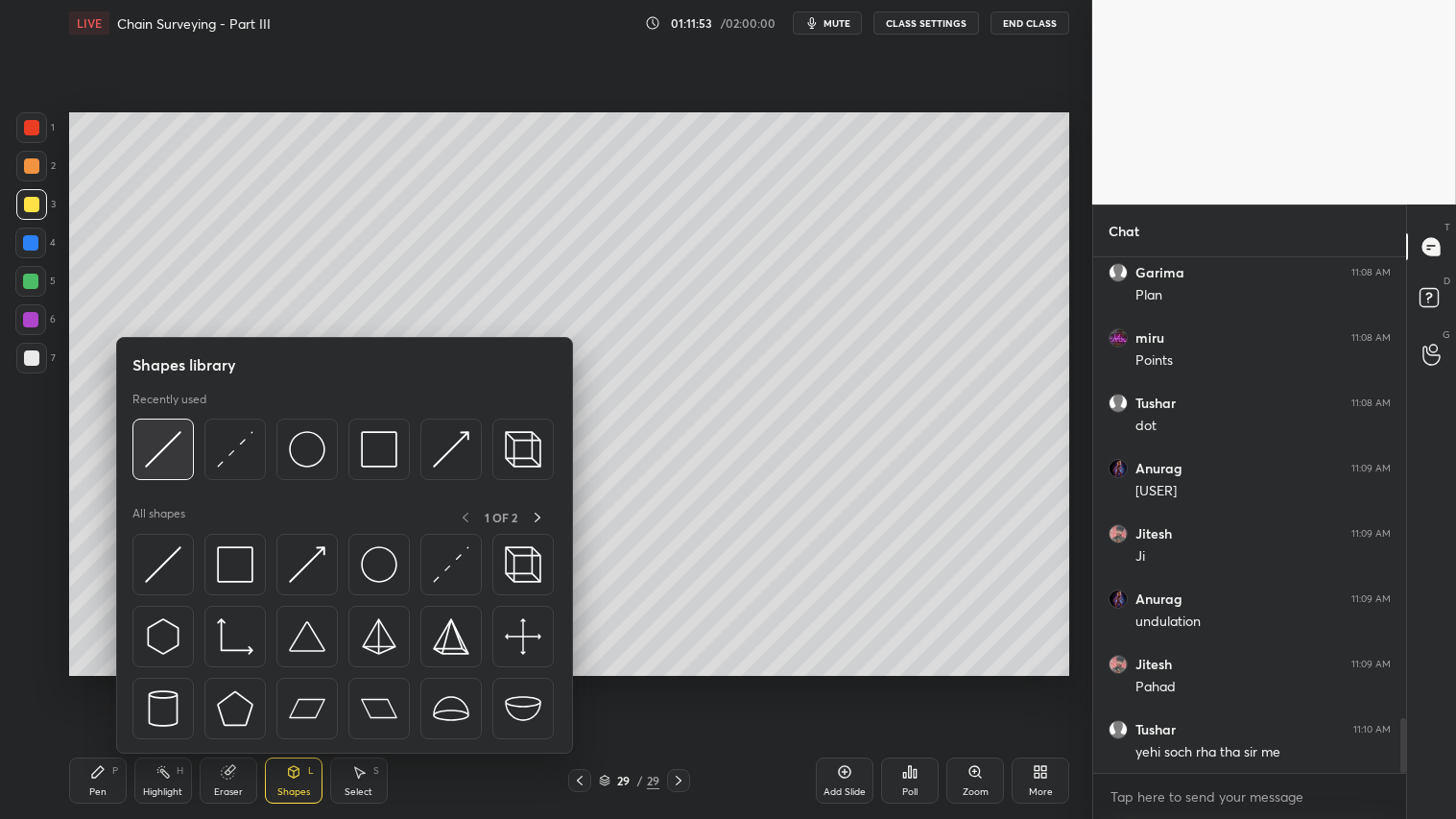 click at bounding box center (163, 449) 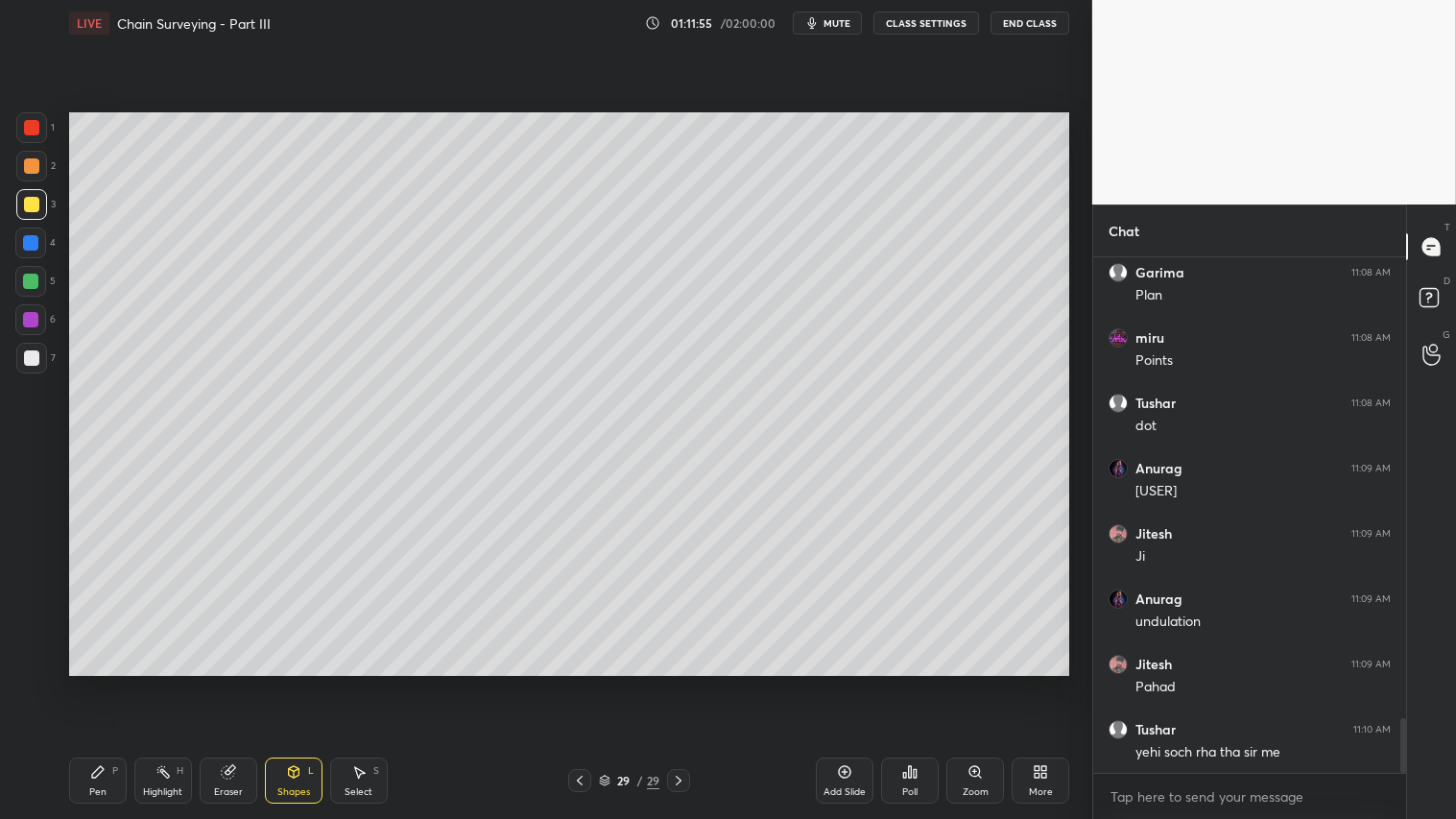 click at bounding box center [32, 358] 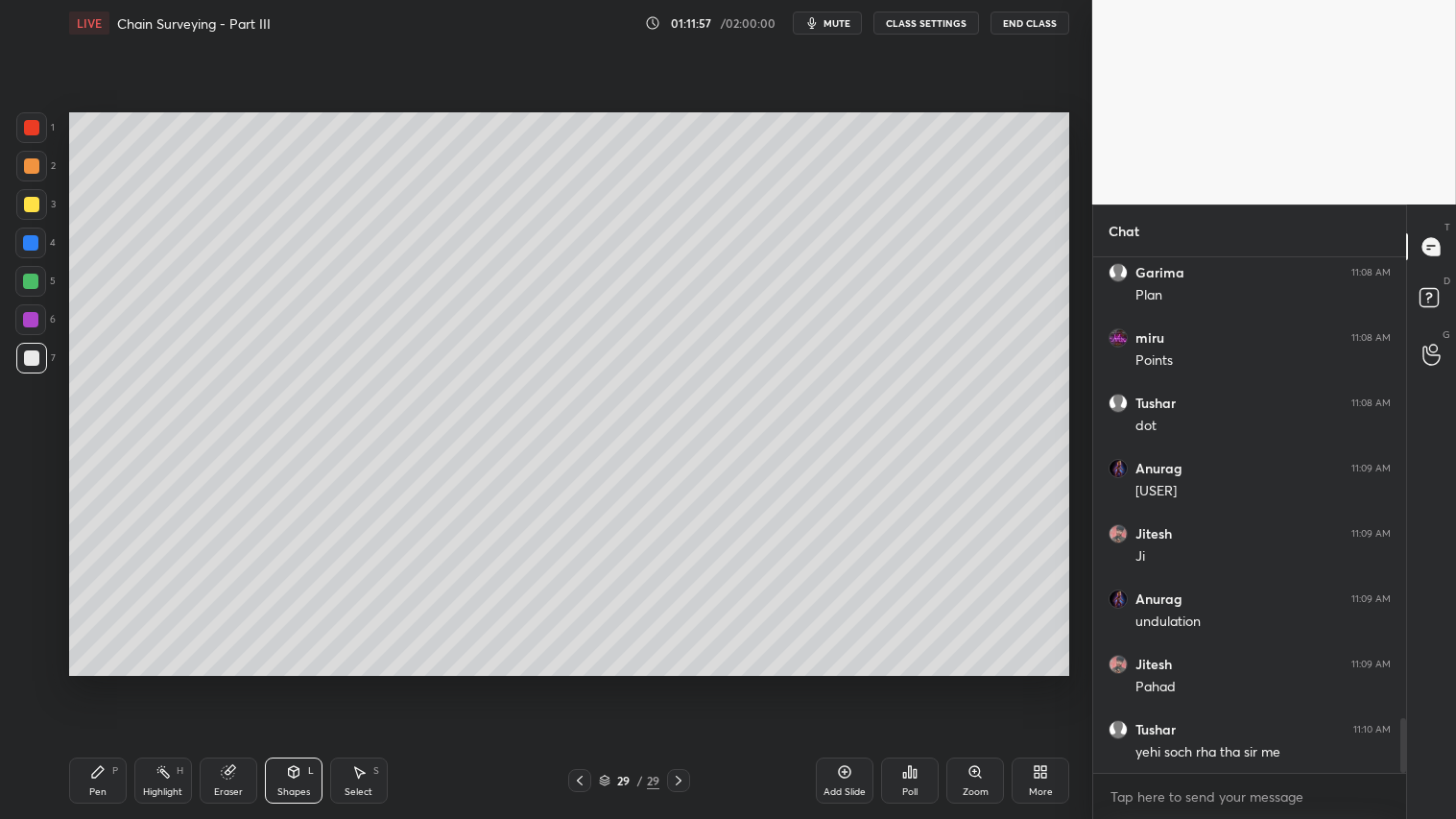 click at bounding box center (32, 166) 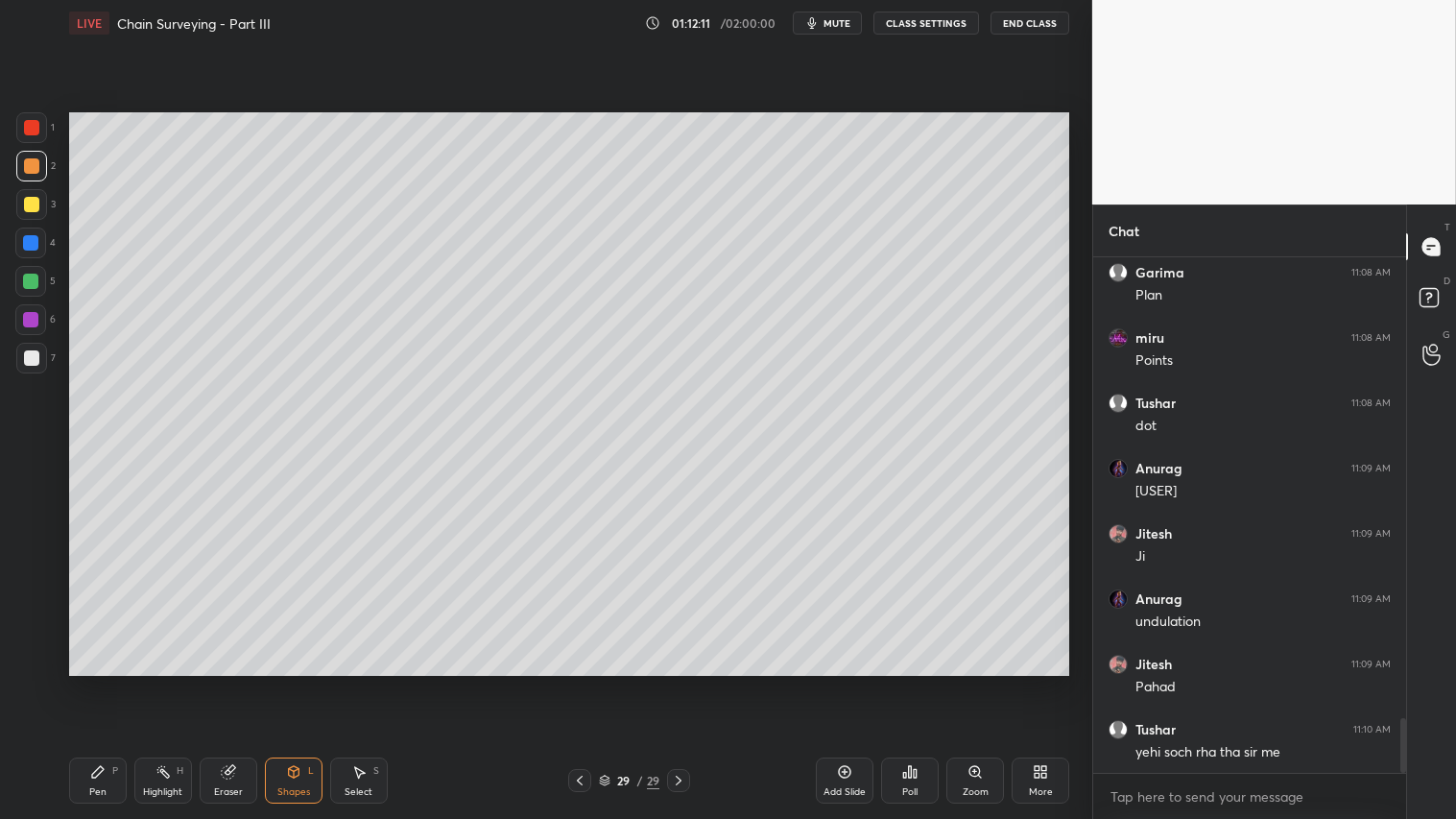 drag, startPoint x: 227, startPoint y: 780, endPoint x: 218, endPoint y: 702, distance: 78.51751 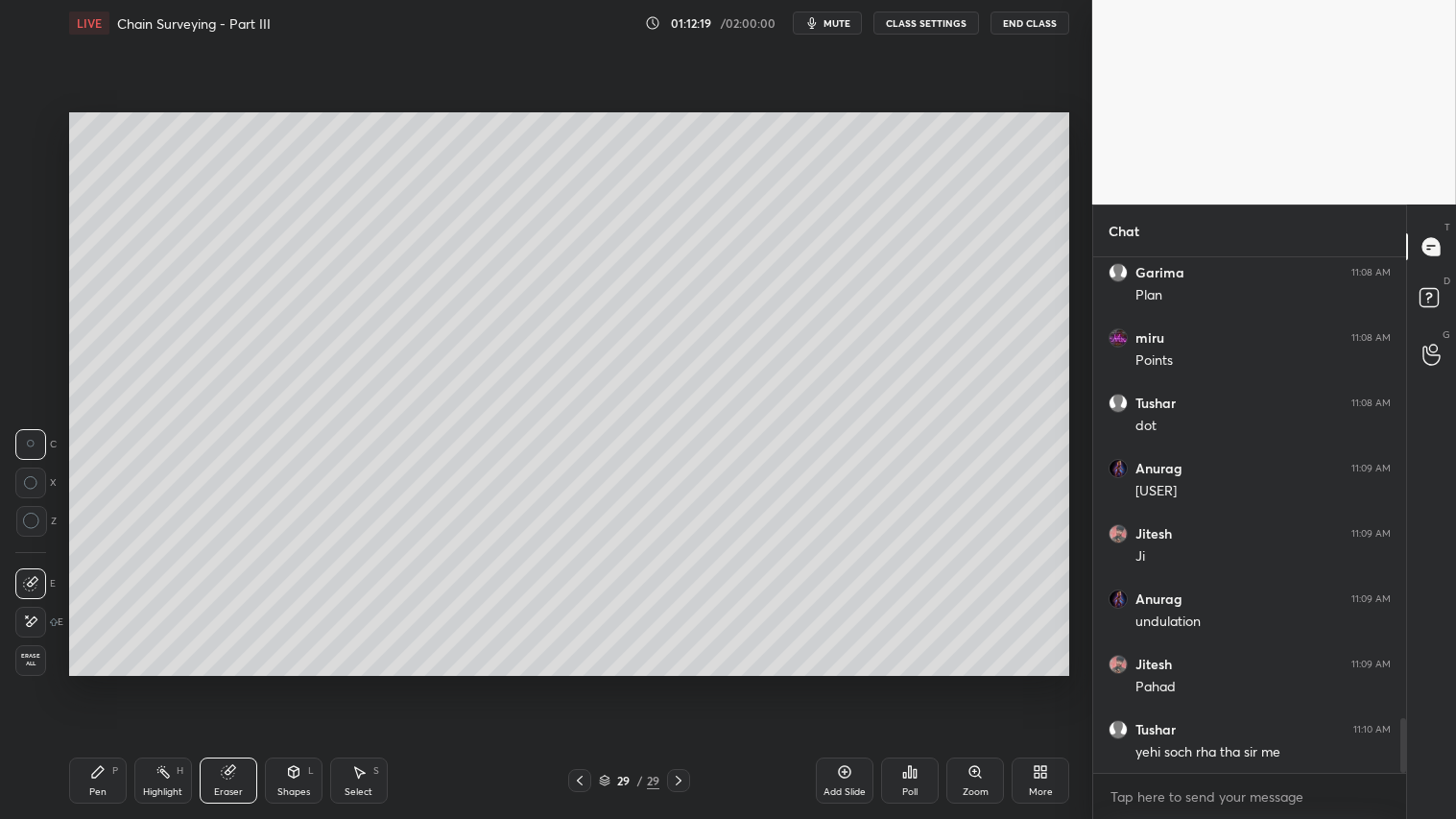 drag, startPoint x: 108, startPoint y: 781, endPoint x: 110, endPoint y: 766, distance: 15.132746 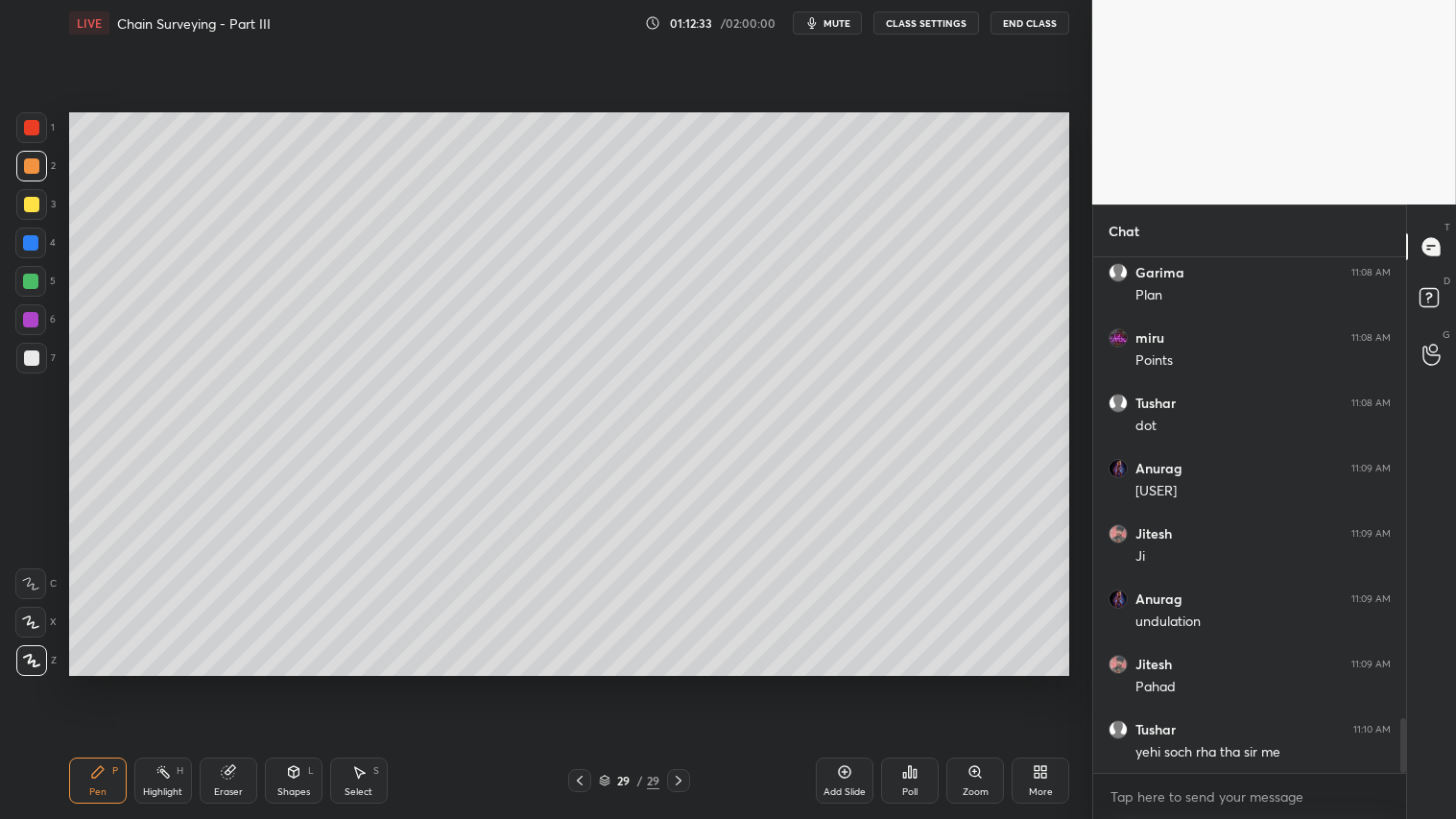 click on "Shapes L" at bounding box center (294, 781) 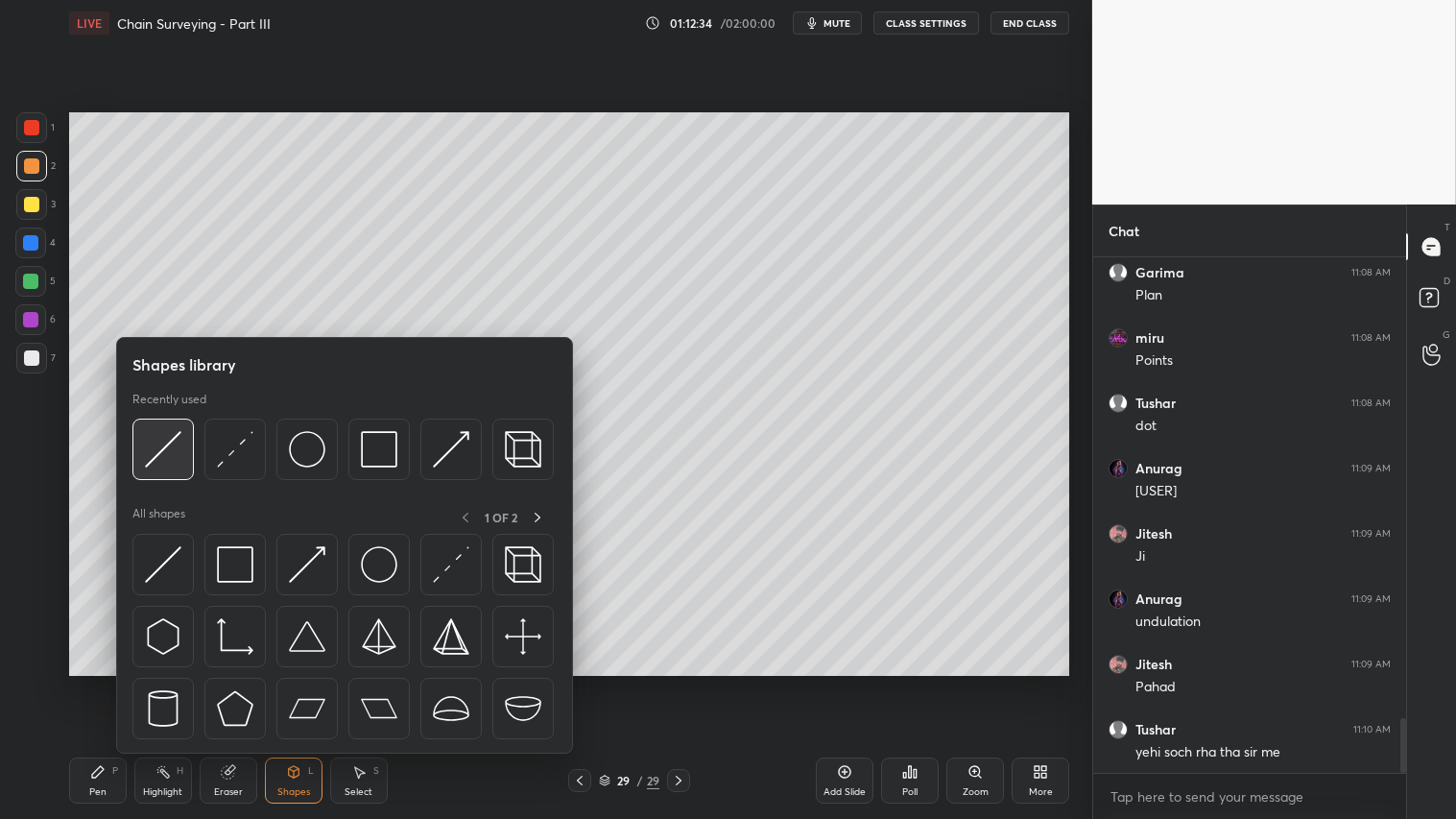 click at bounding box center (163, 449) 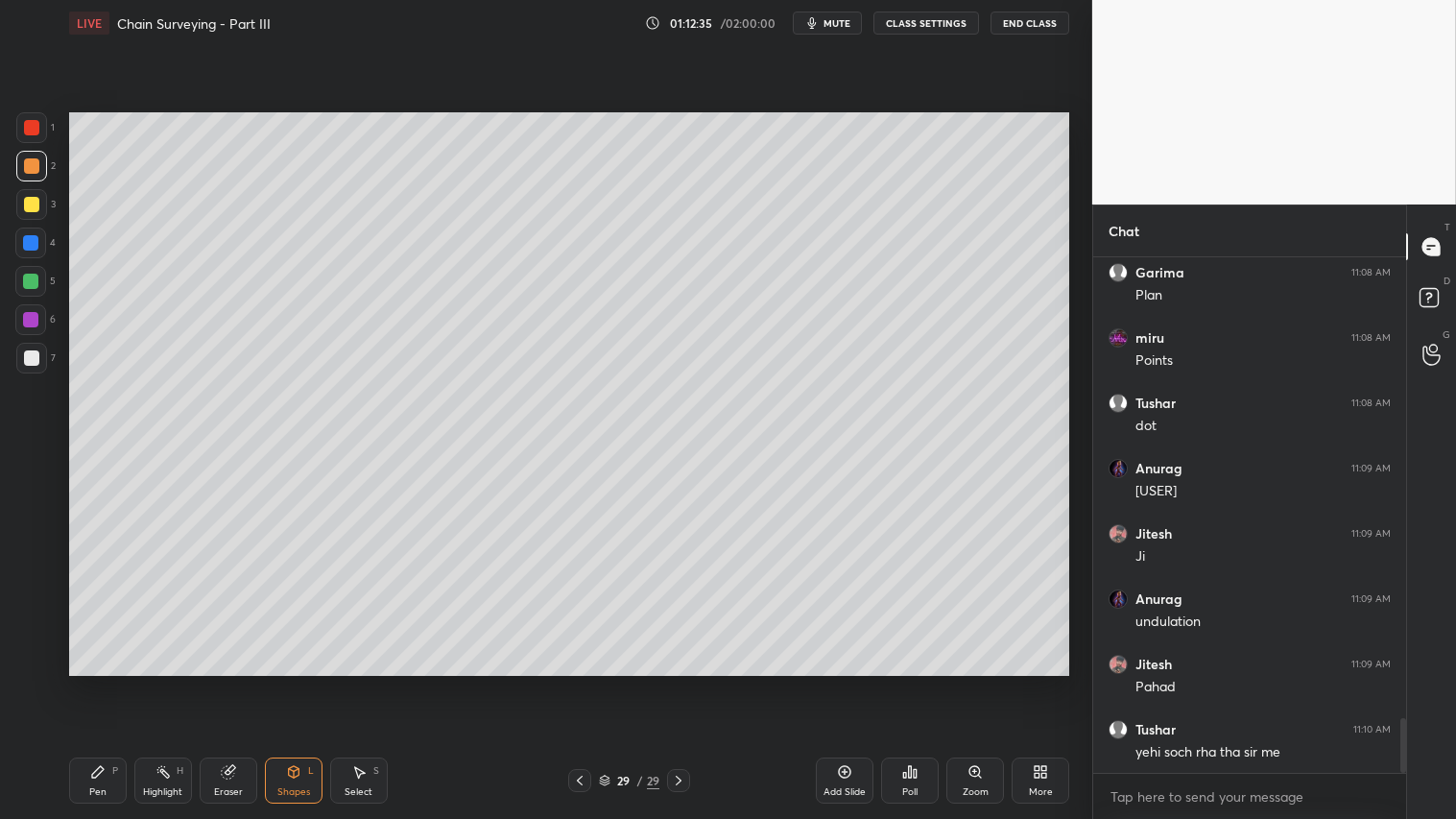 drag, startPoint x: 23, startPoint y: 353, endPoint x: 55, endPoint y: 318, distance: 47.42362 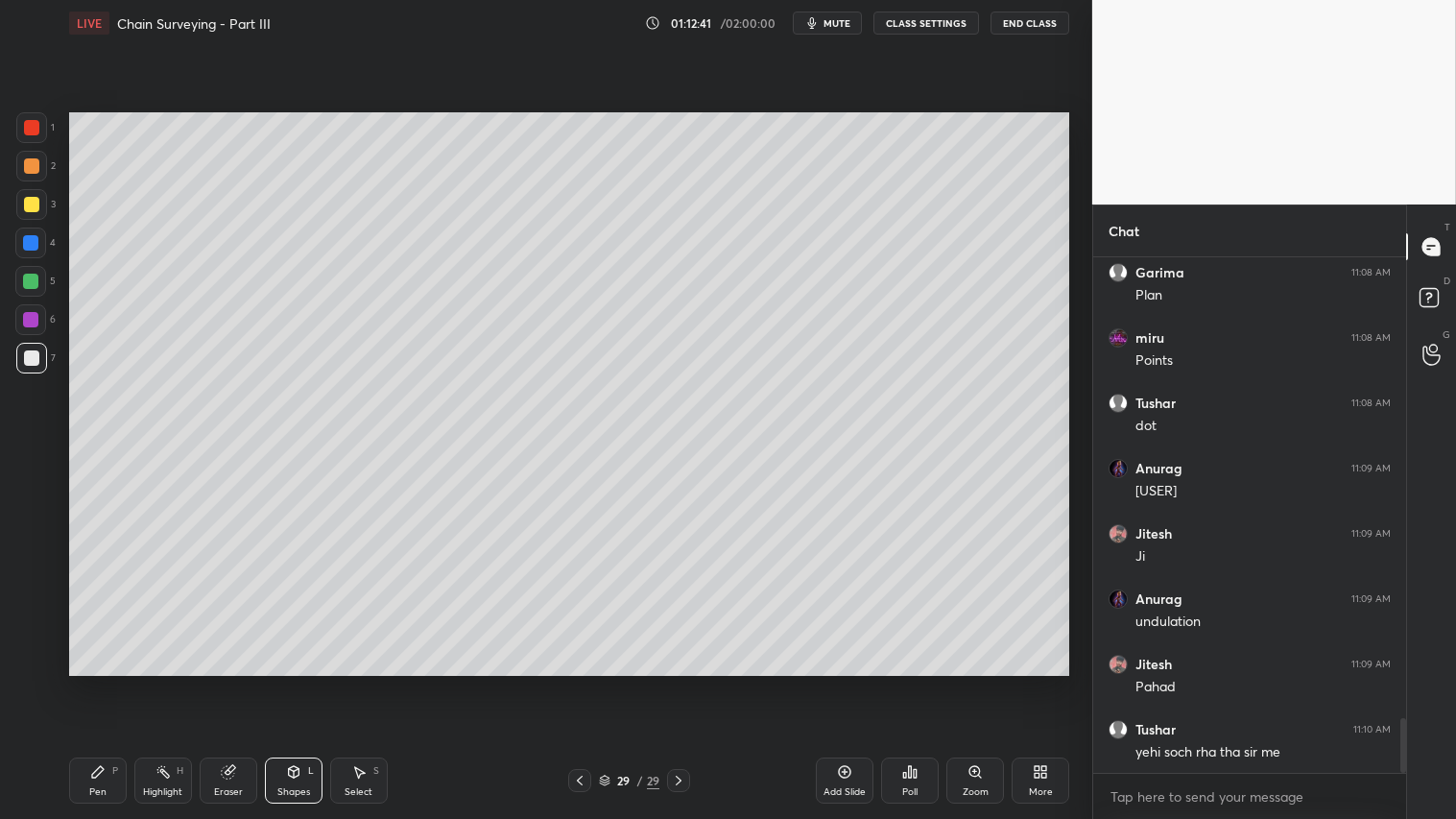 drag, startPoint x: 234, startPoint y: 783, endPoint x: 394, endPoint y: 677, distance: 191.92707 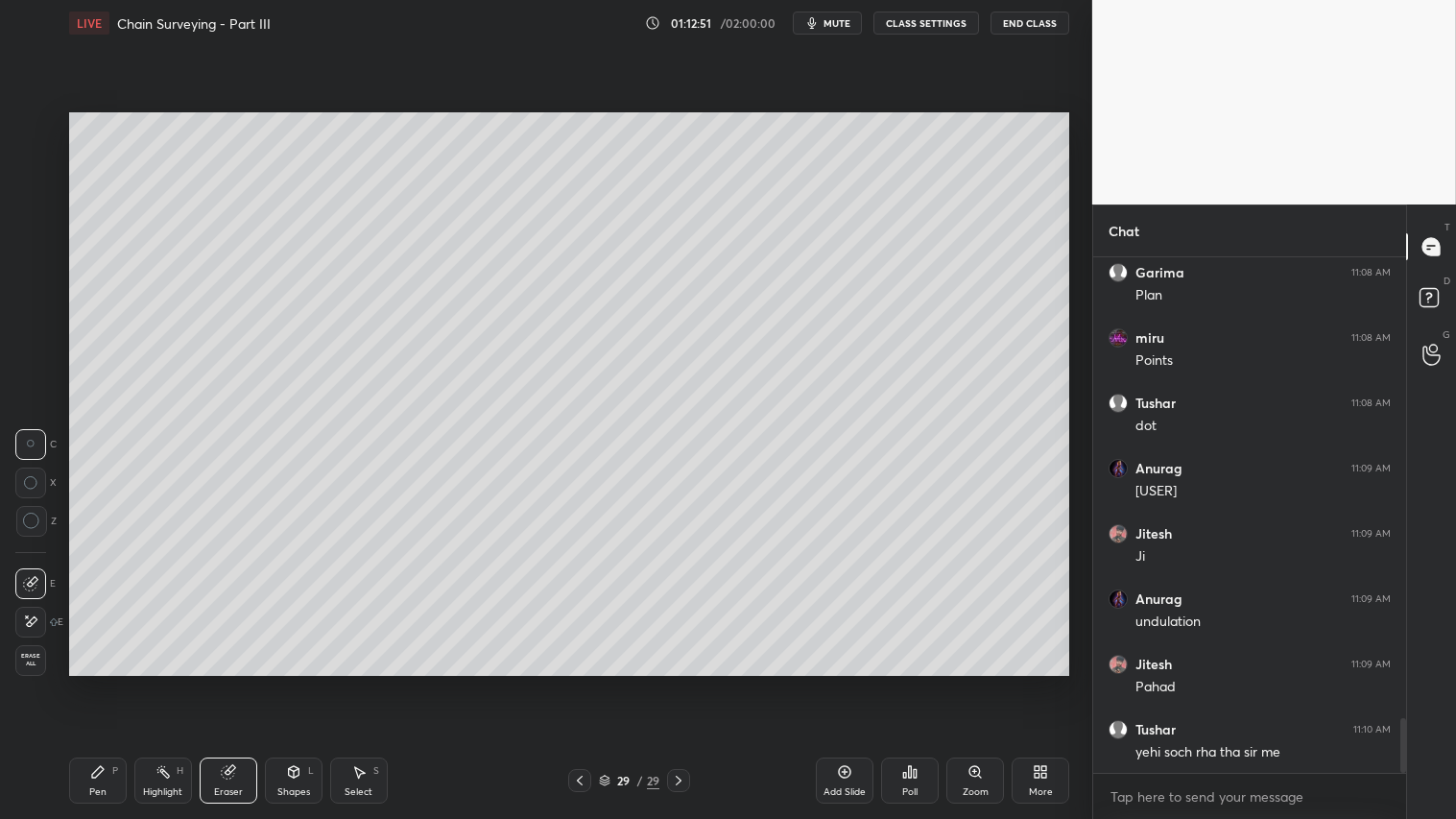drag, startPoint x: 103, startPoint y: 784, endPoint x: 94, endPoint y: 762, distance: 23.769729 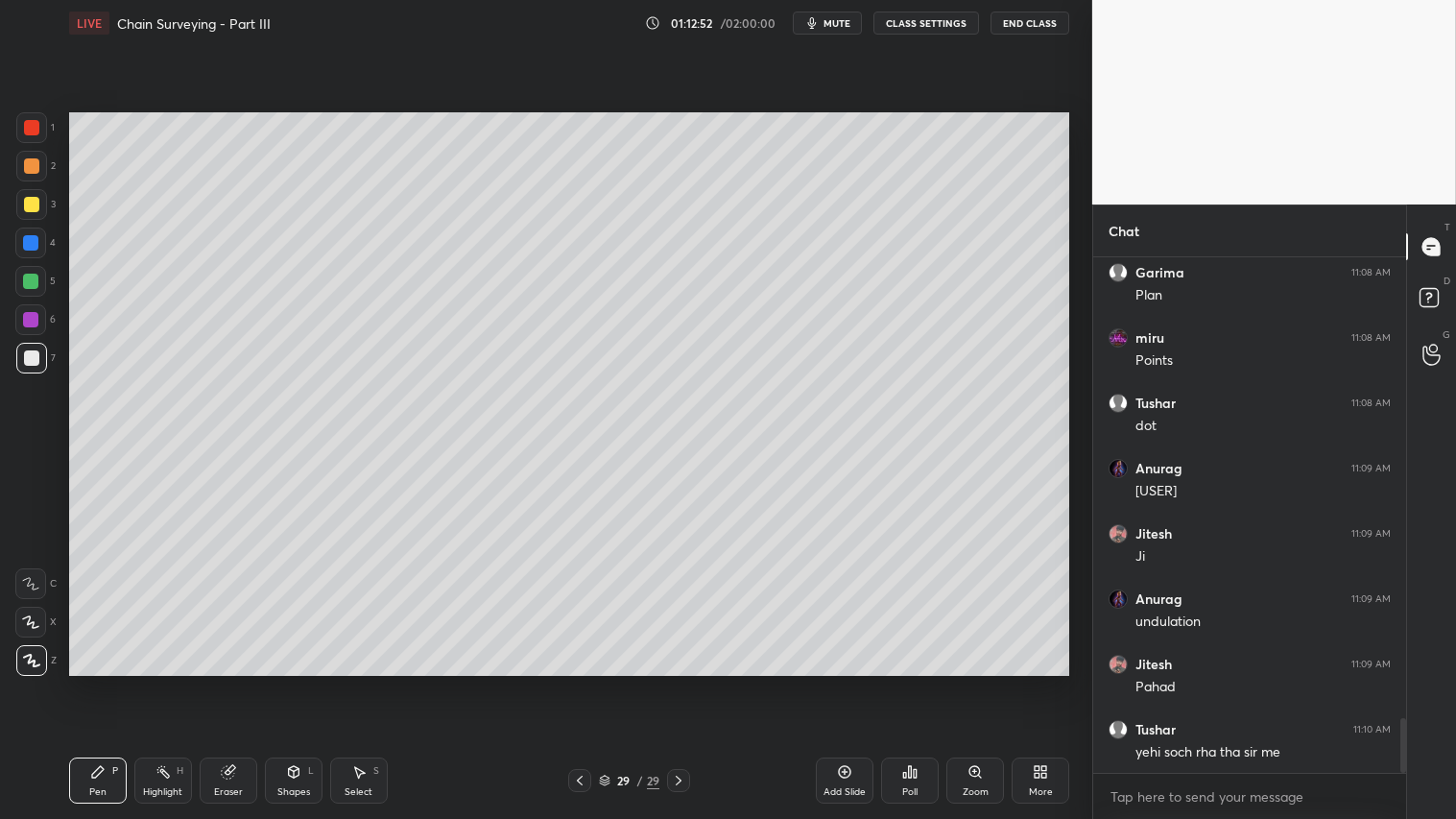 drag, startPoint x: 31, startPoint y: 167, endPoint x: 60, endPoint y: 315, distance: 150.81446 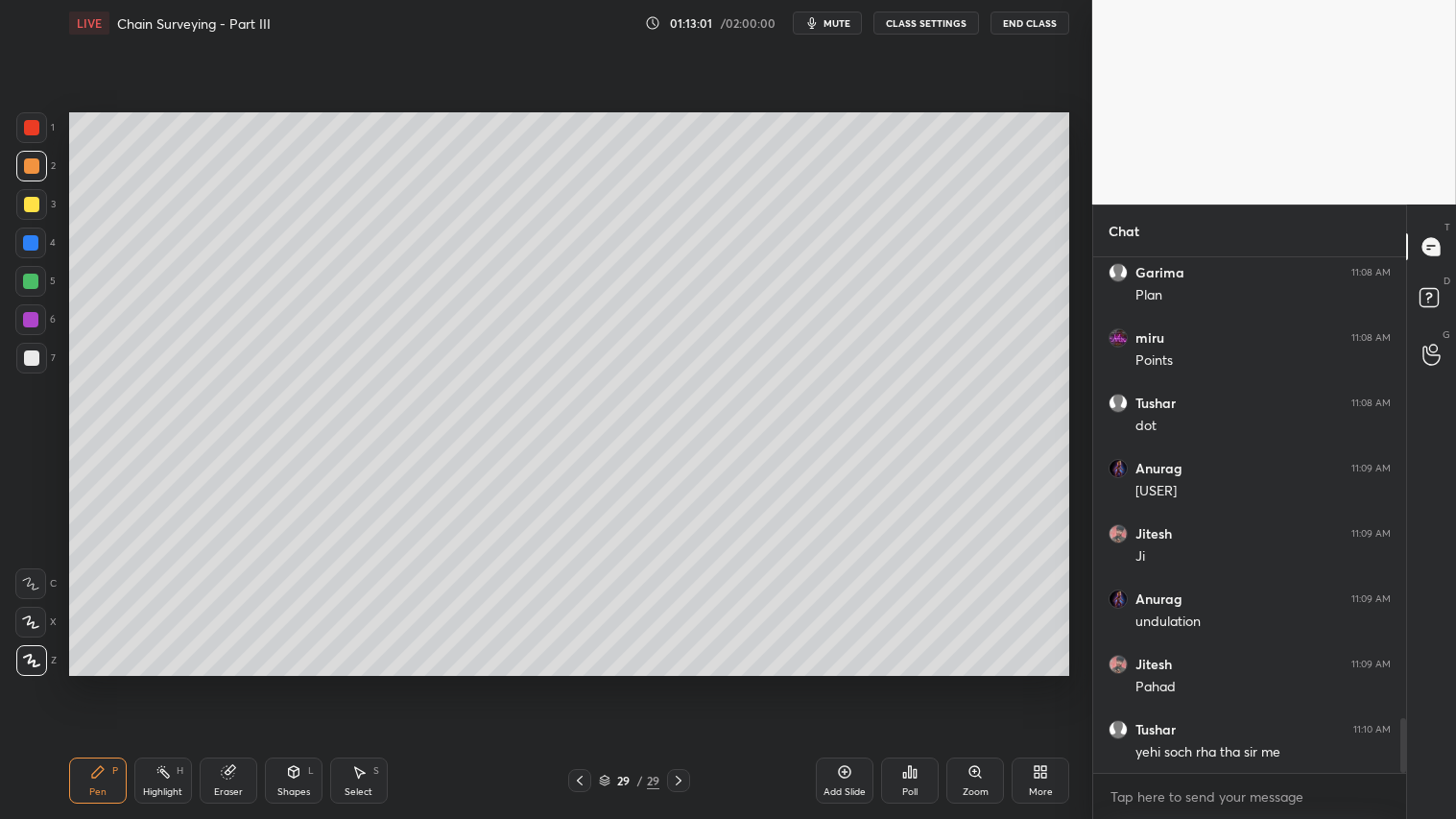 click at bounding box center [32, 205] 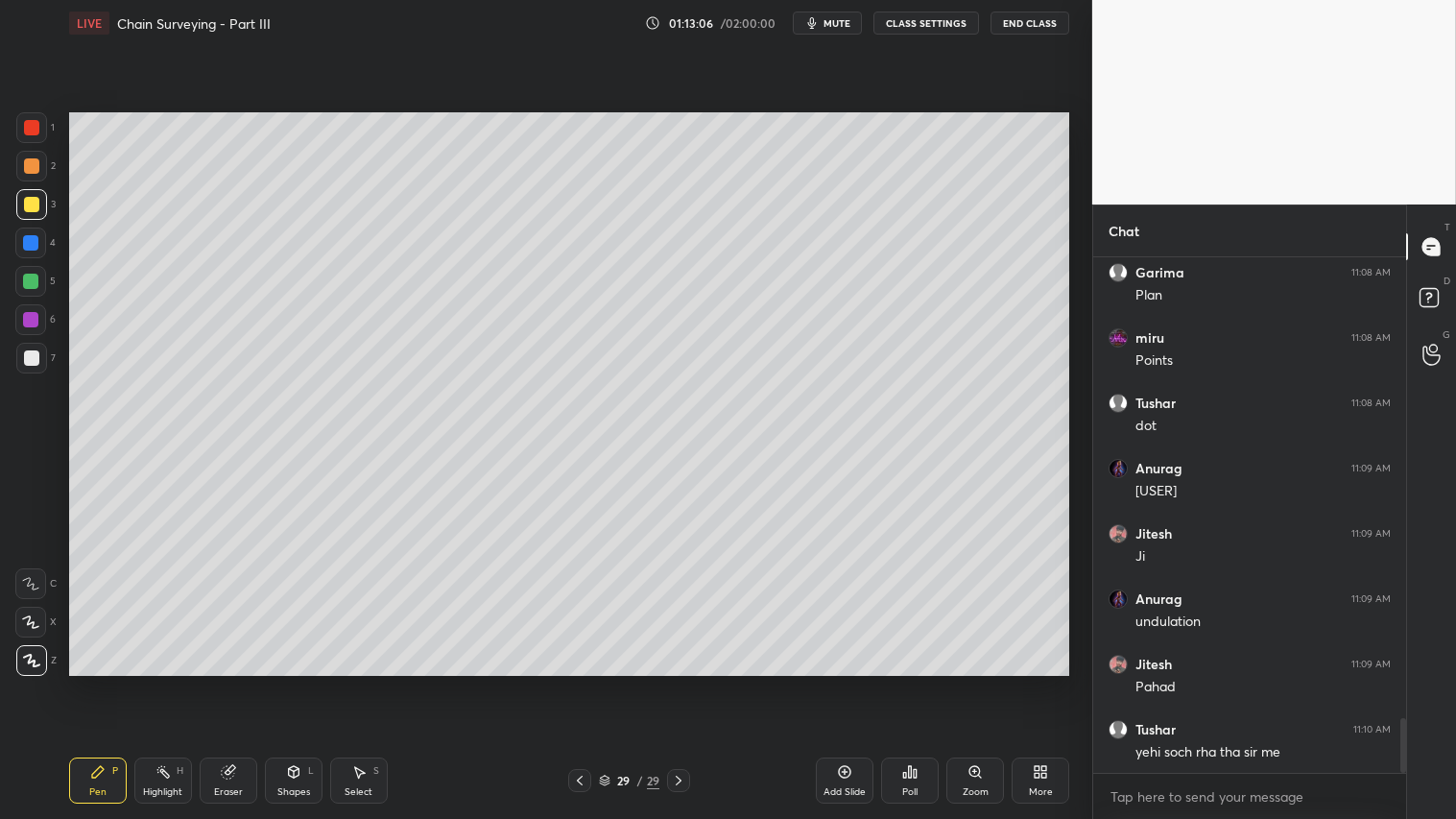 click at bounding box center [32, 205] 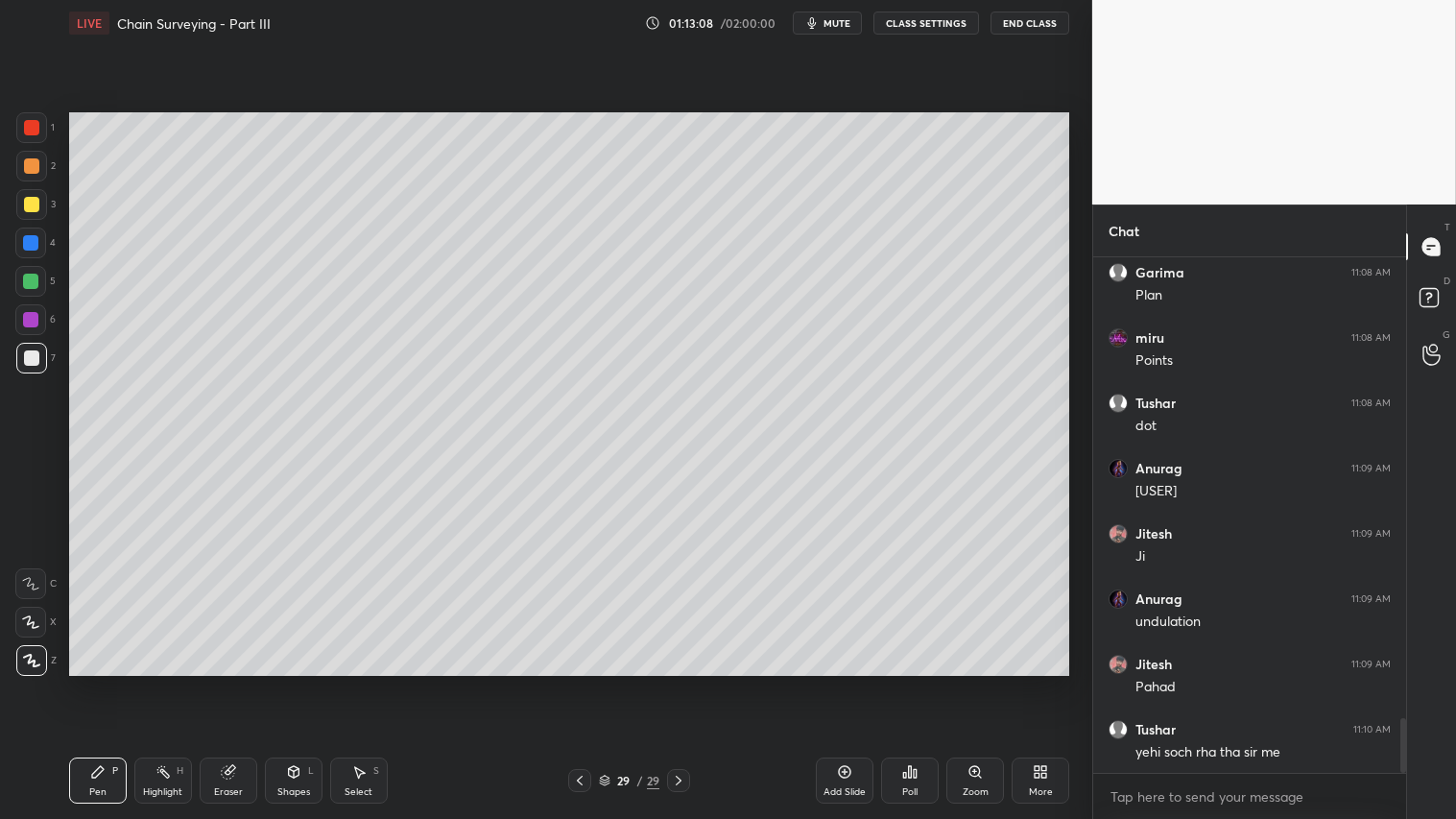 drag, startPoint x: 33, startPoint y: 203, endPoint x: 41, endPoint y: 384, distance: 181.17671 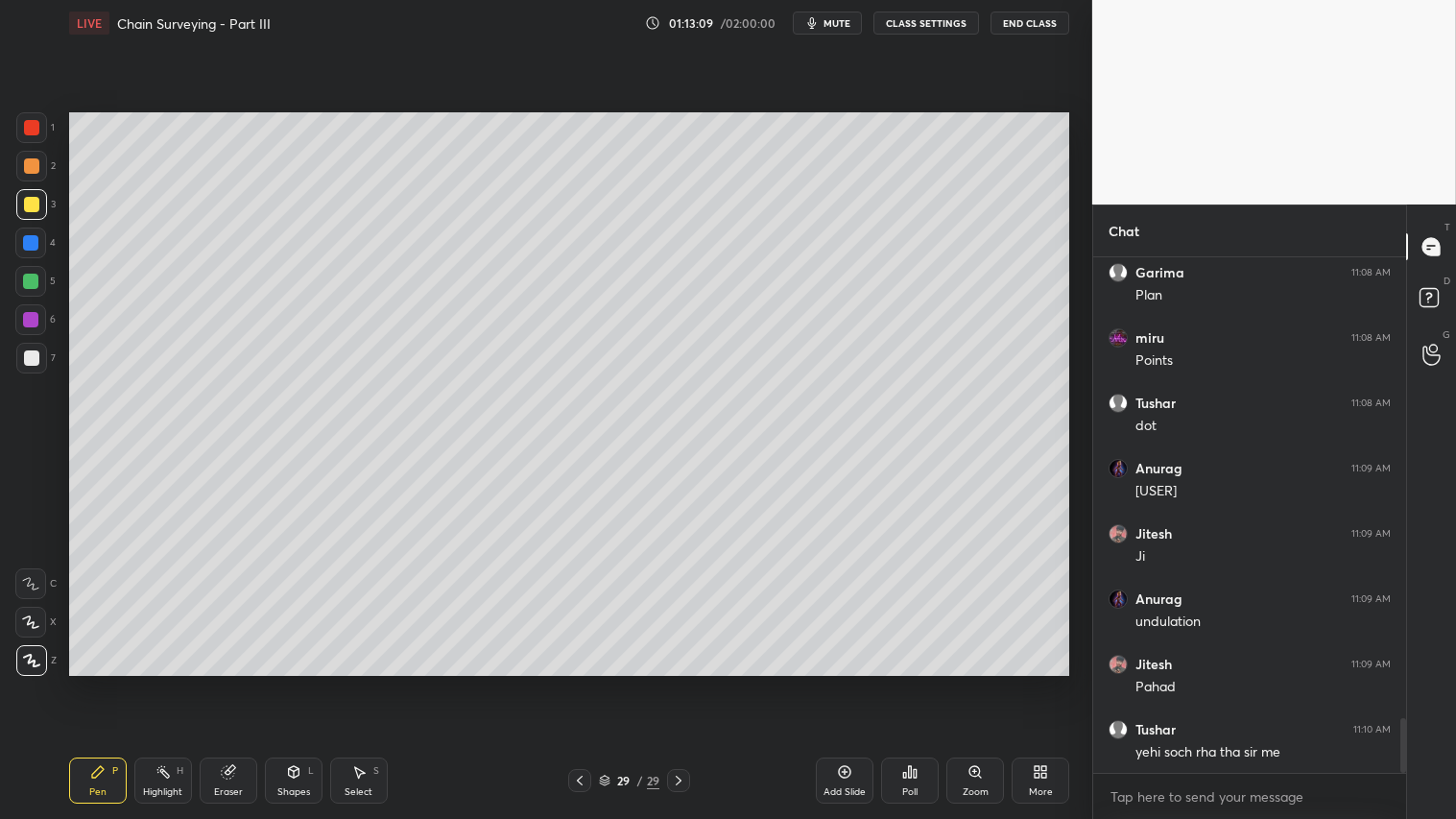 click on "Pen P" at bounding box center [98, 781] 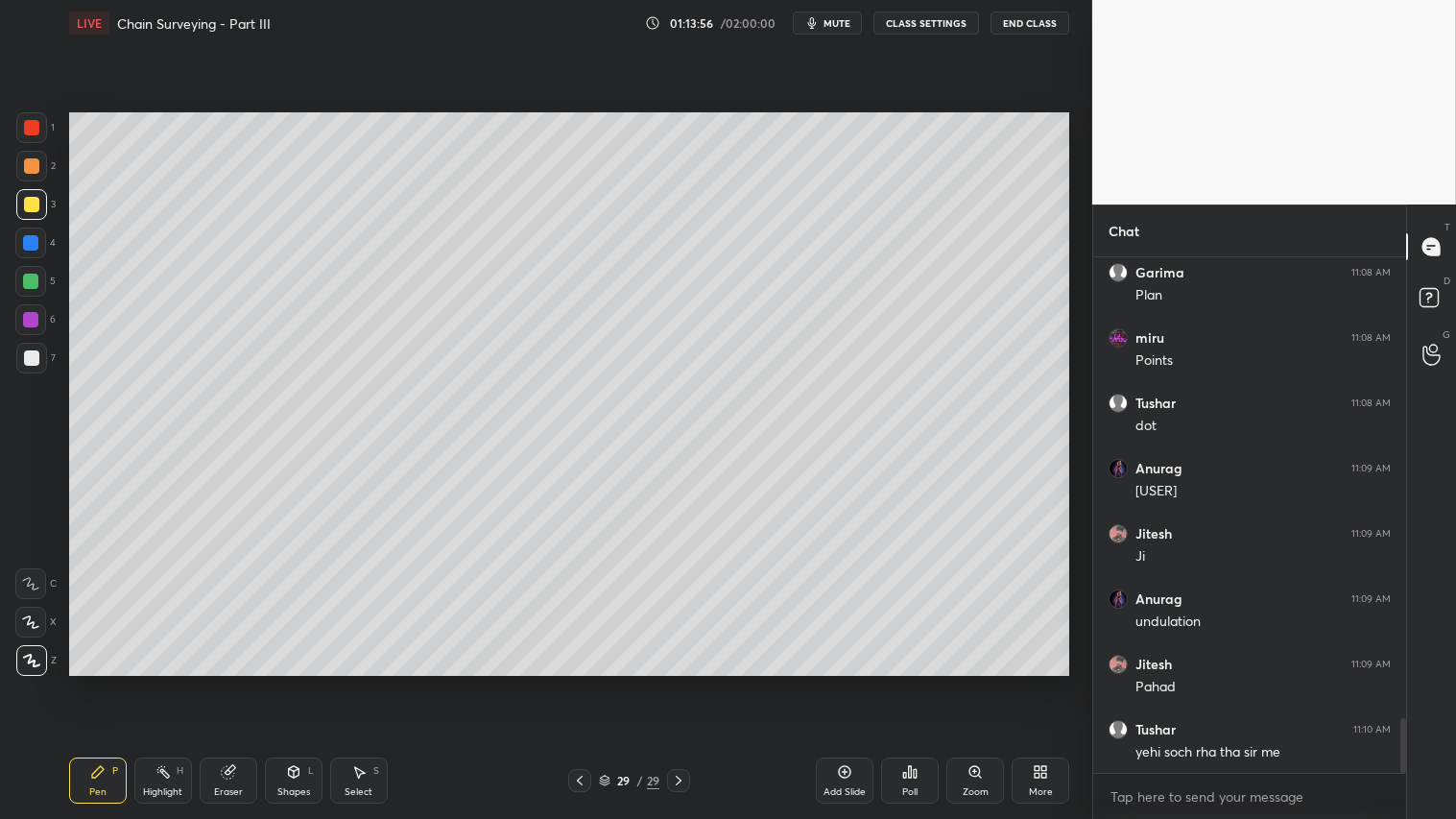 click on "Shapes" at bounding box center (294, 792) 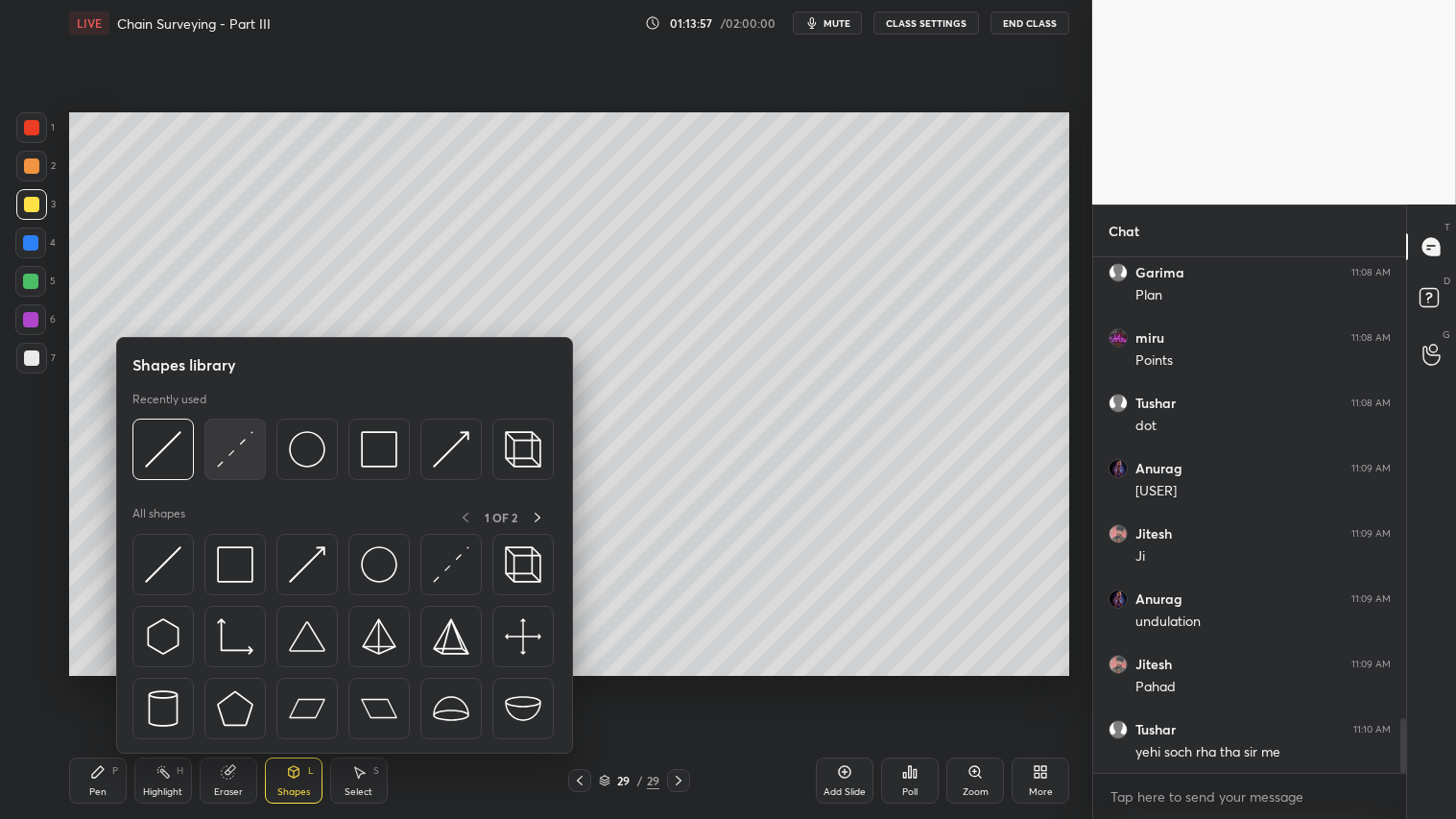 click at bounding box center (235, 449) 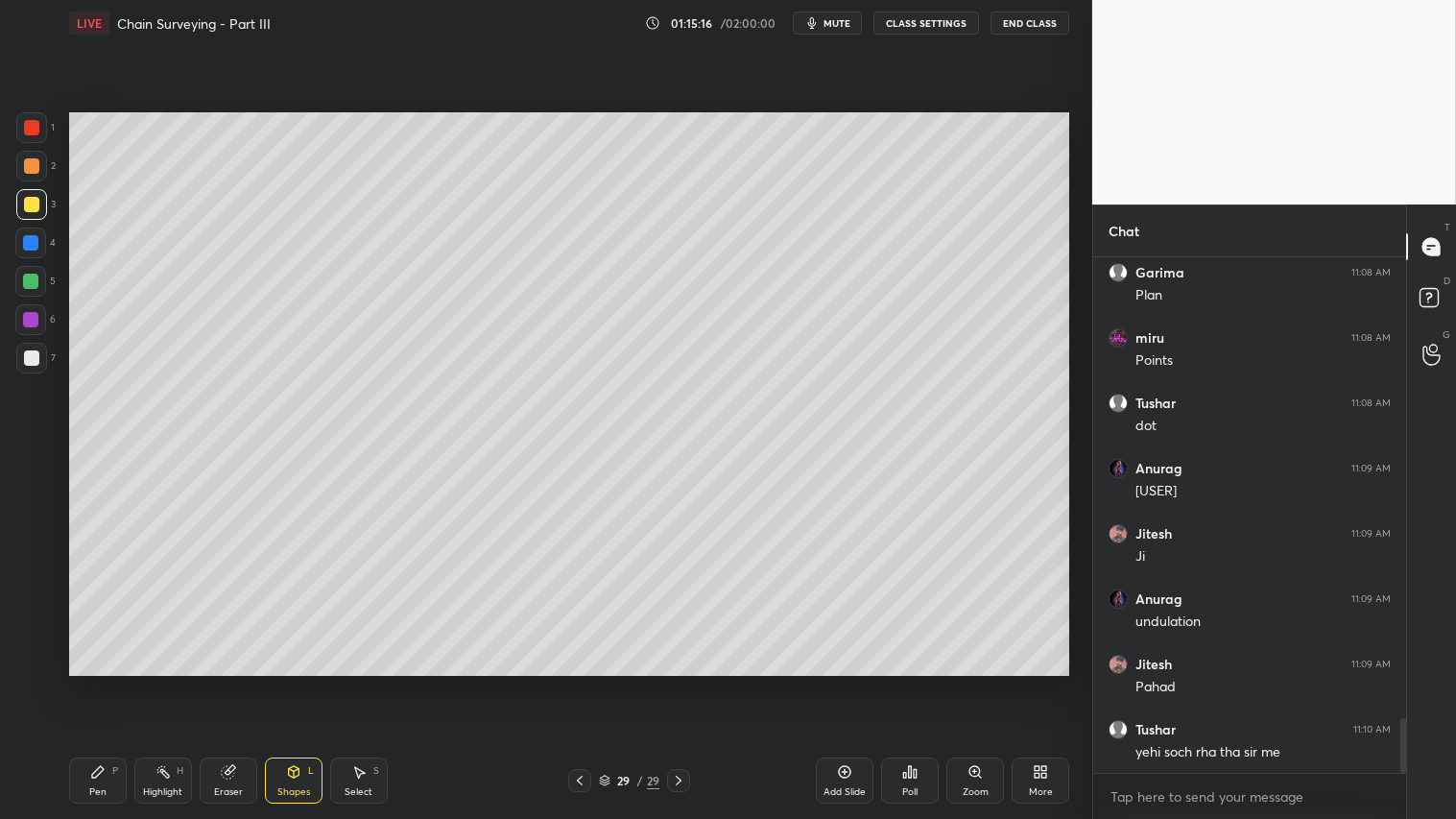 click at bounding box center [32, 166] 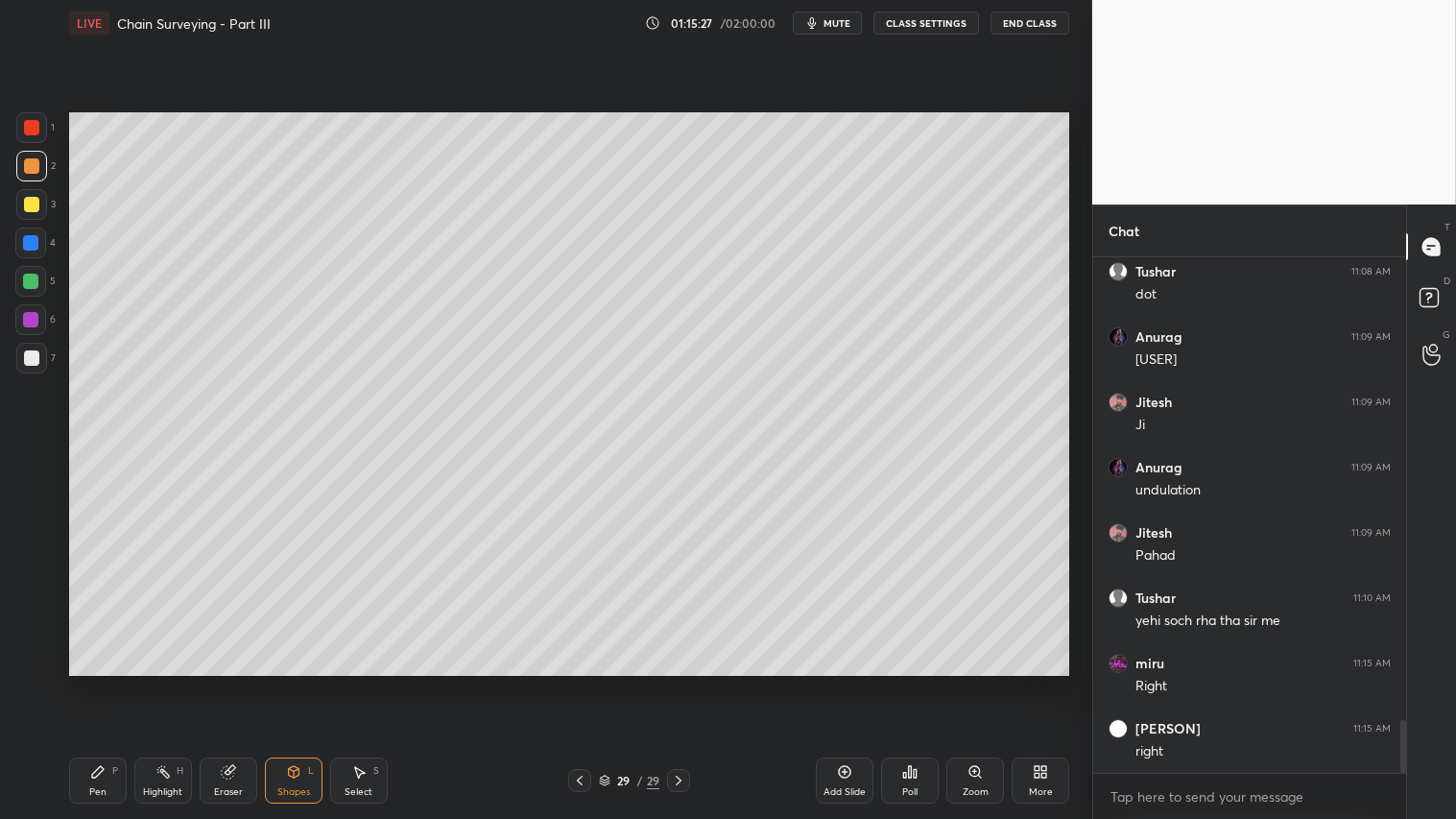 scroll, scrollTop: 4544, scrollLeft: 0, axis: vertical 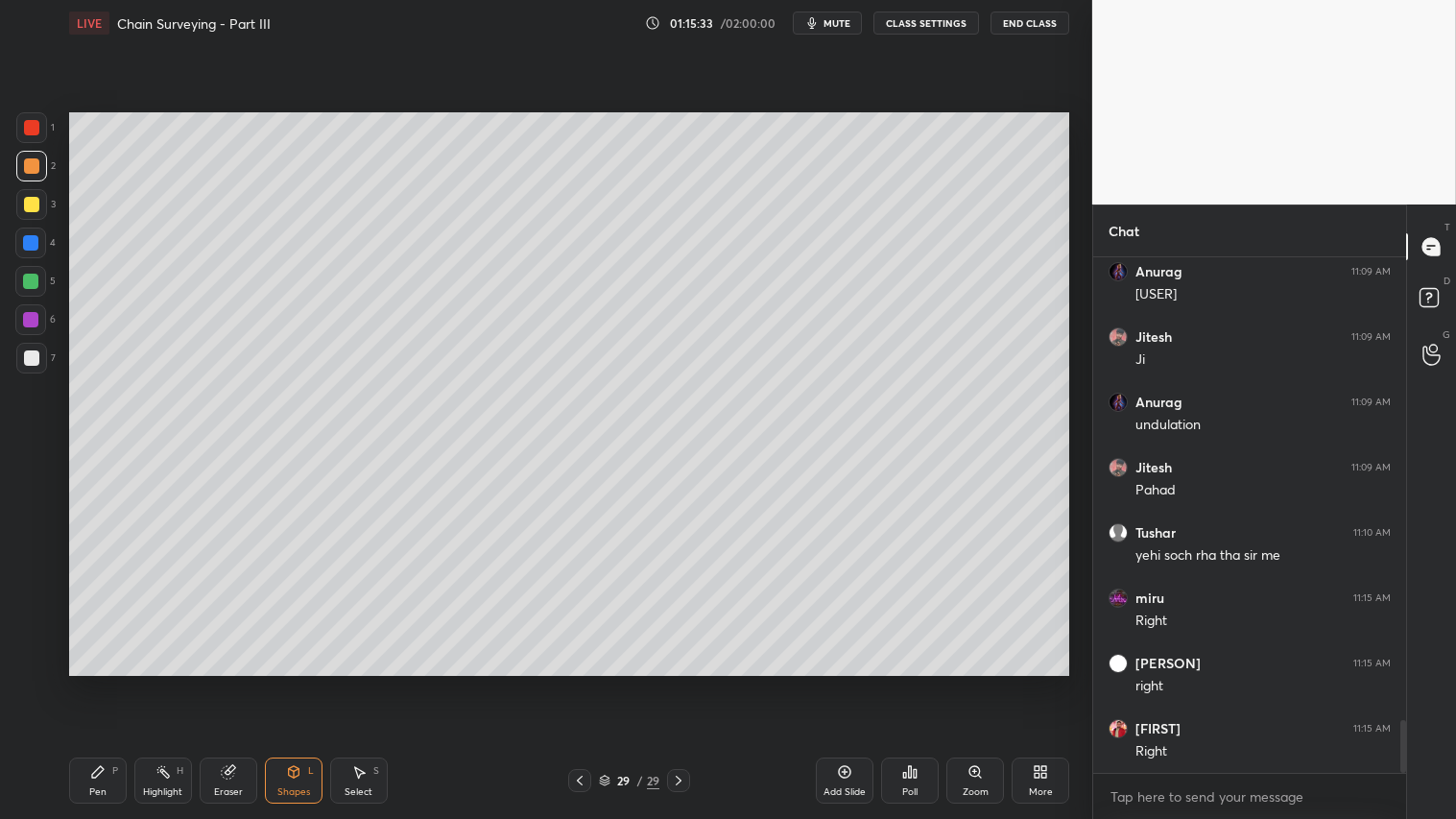 click on "Shapes L" at bounding box center [294, 781] 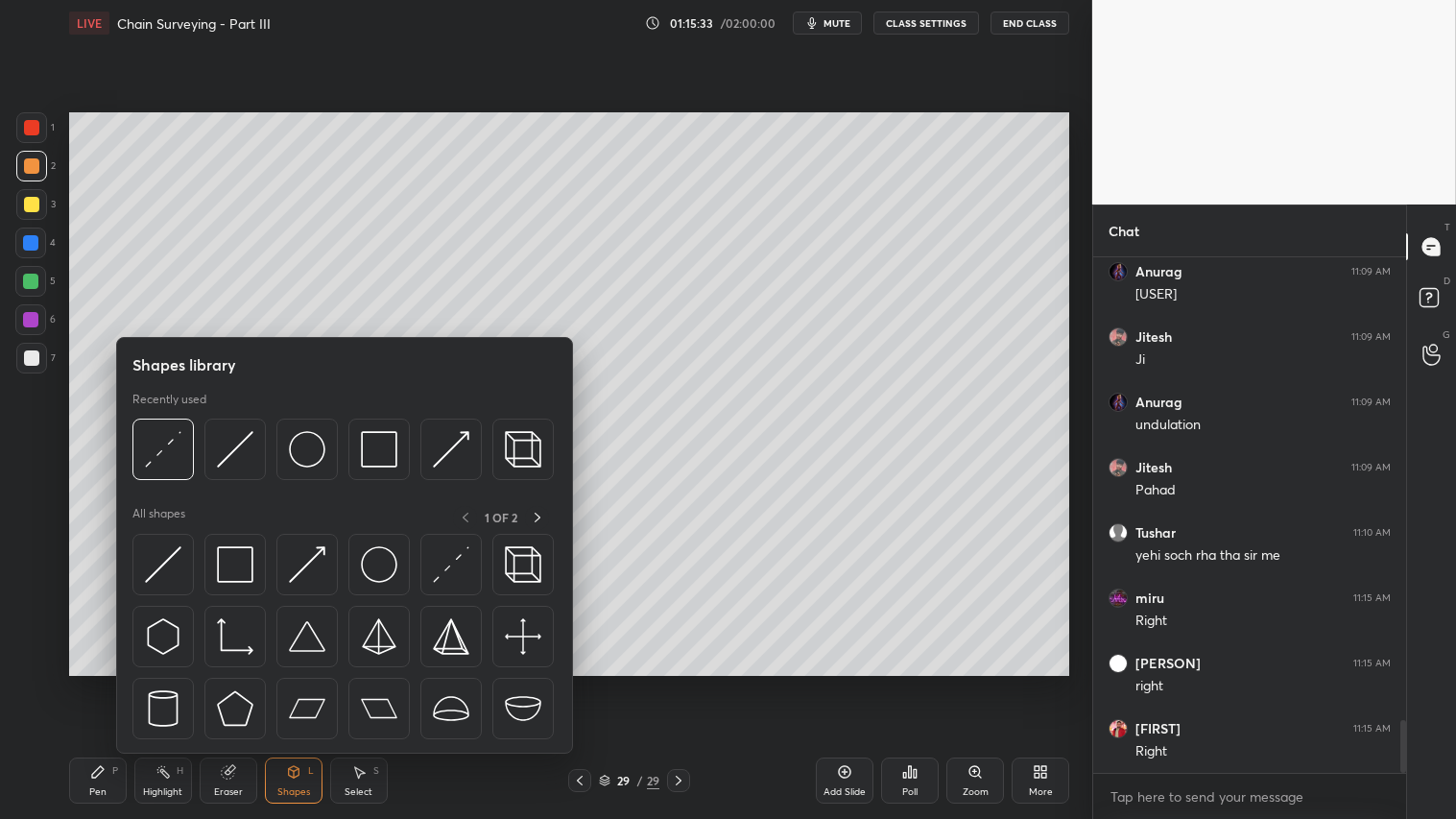 scroll, scrollTop: 4610, scrollLeft: 0, axis: vertical 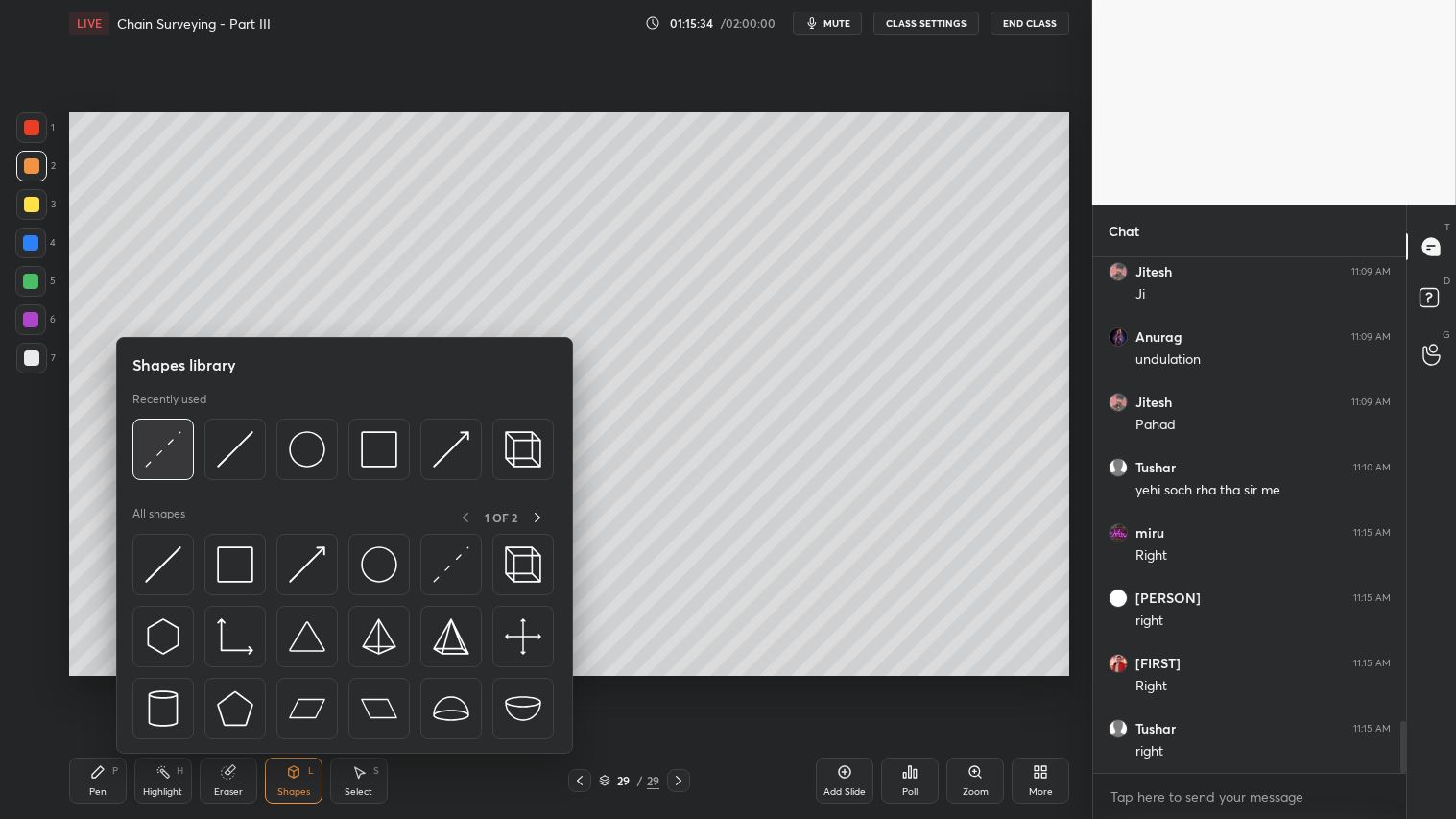 click at bounding box center [163, 449] 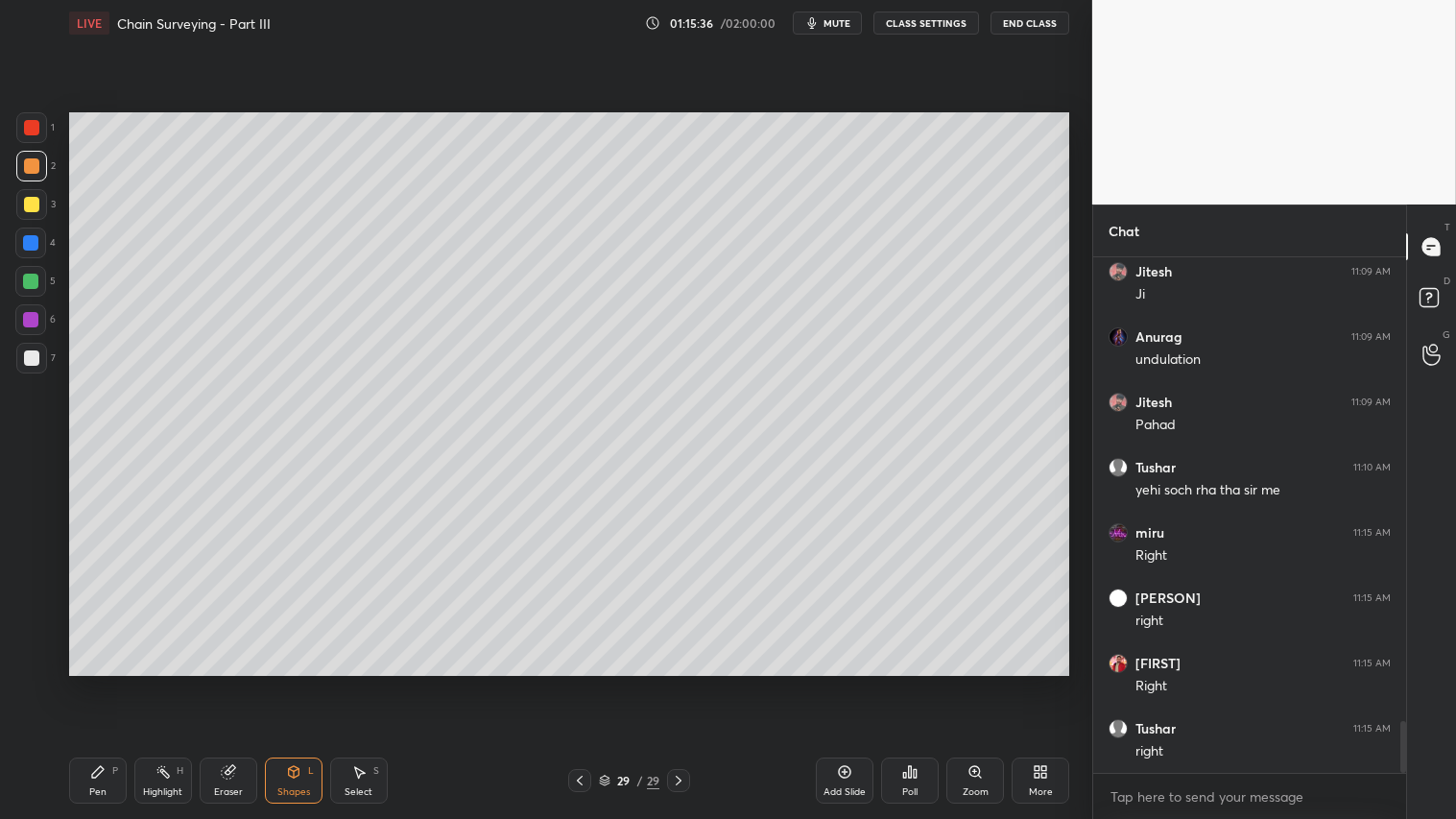 drag, startPoint x: 293, startPoint y: 788, endPoint x: 293, endPoint y: 774, distance: 14 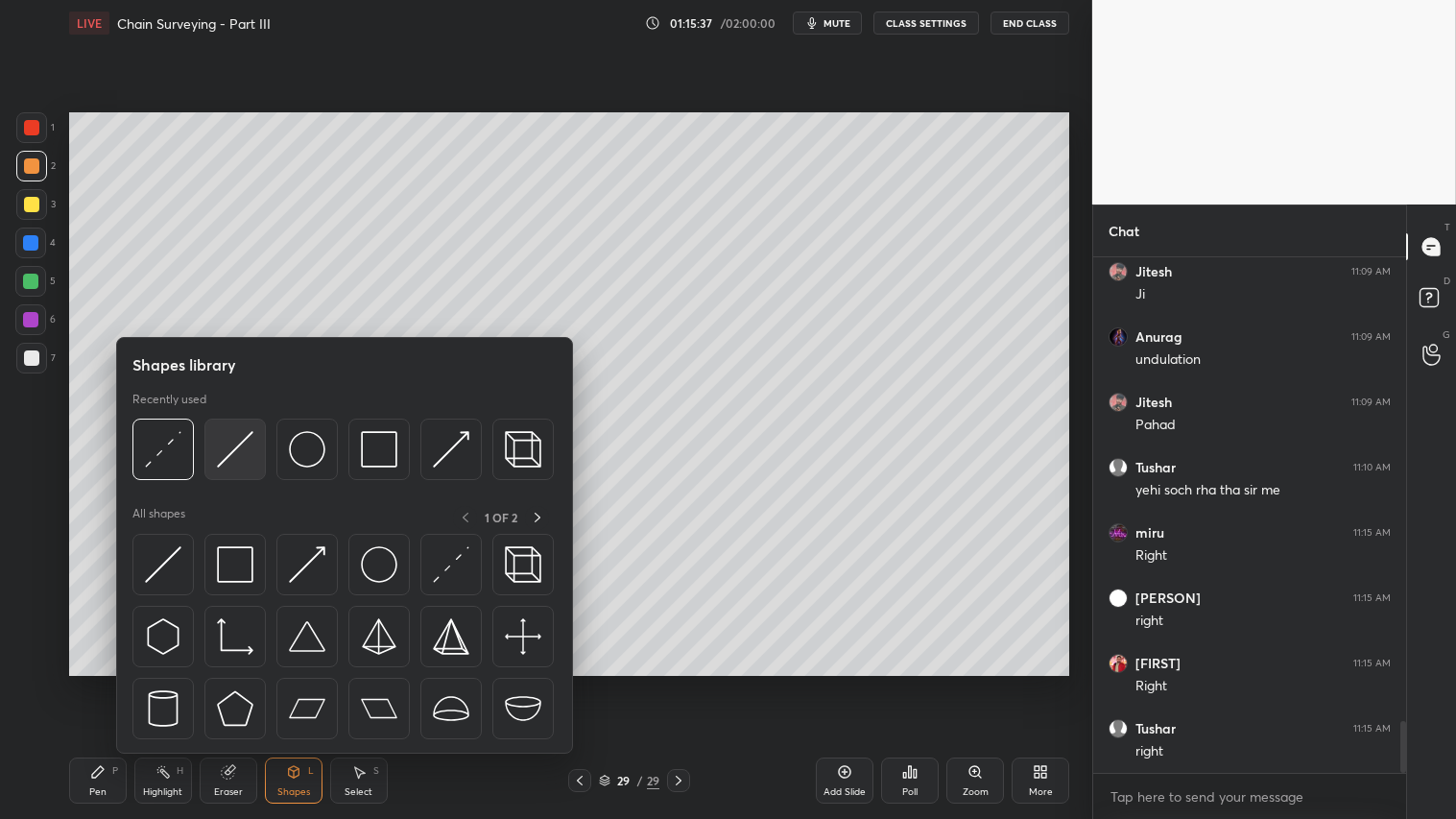 click at bounding box center (235, 449) 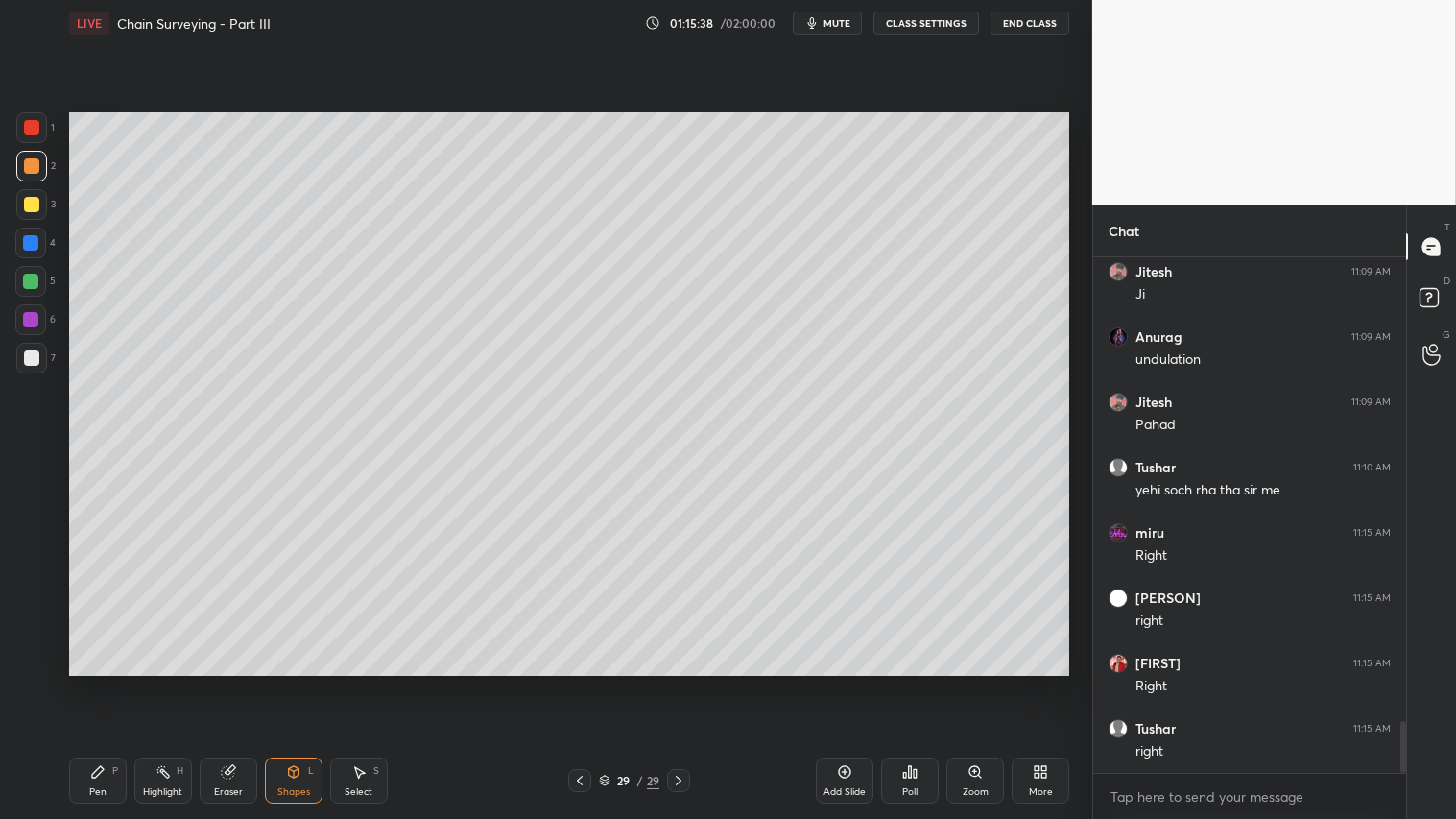 click at bounding box center (32, 358) 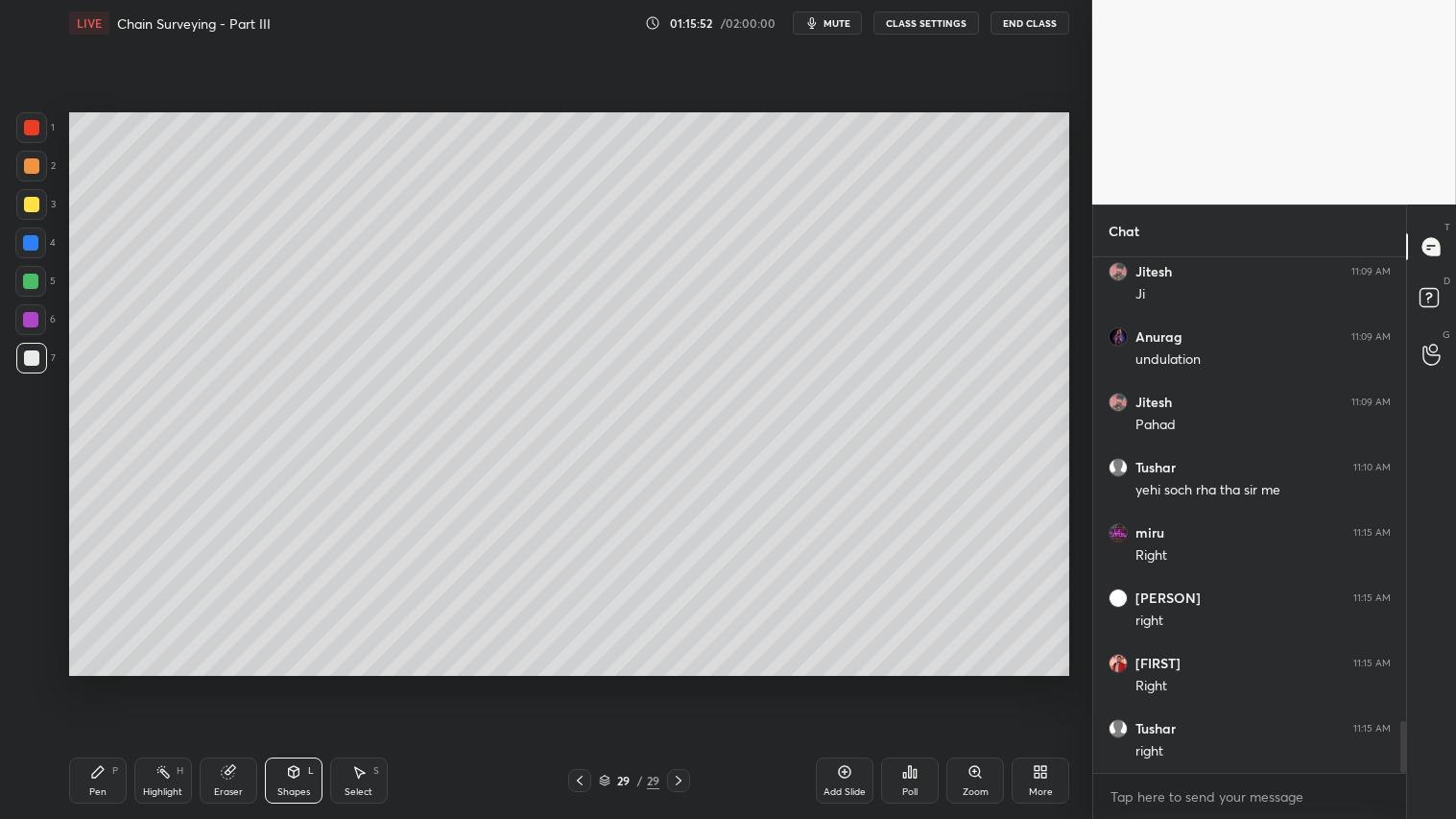 drag, startPoint x: 86, startPoint y: 783, endPoint x: 224, endPoint y: 740, distance: 144.54411 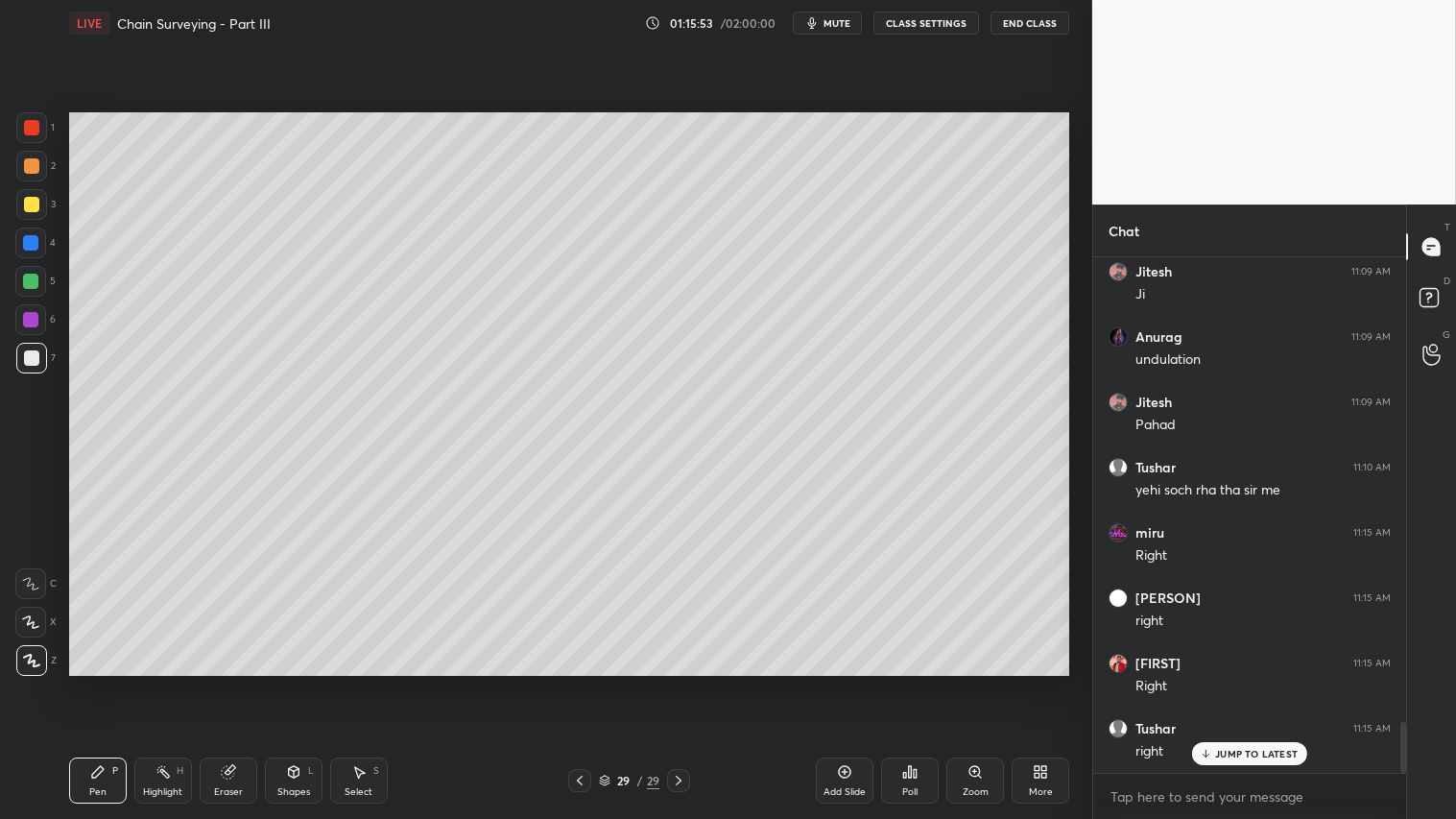 scroll, scrollTop: 4674, scrollLeft: 0, axis: vertical 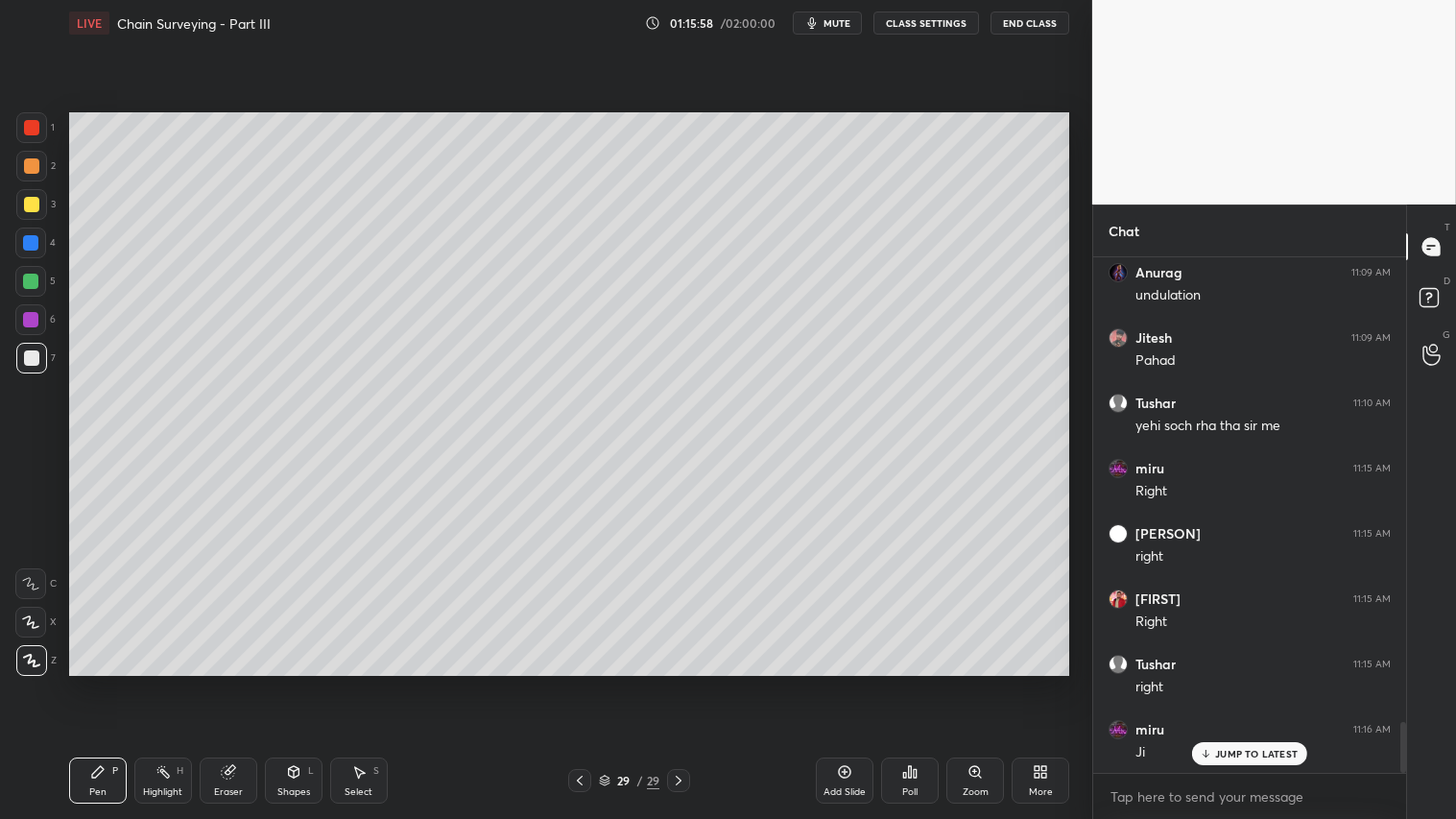 click on "Eraser" at bounding box center (228, 781) 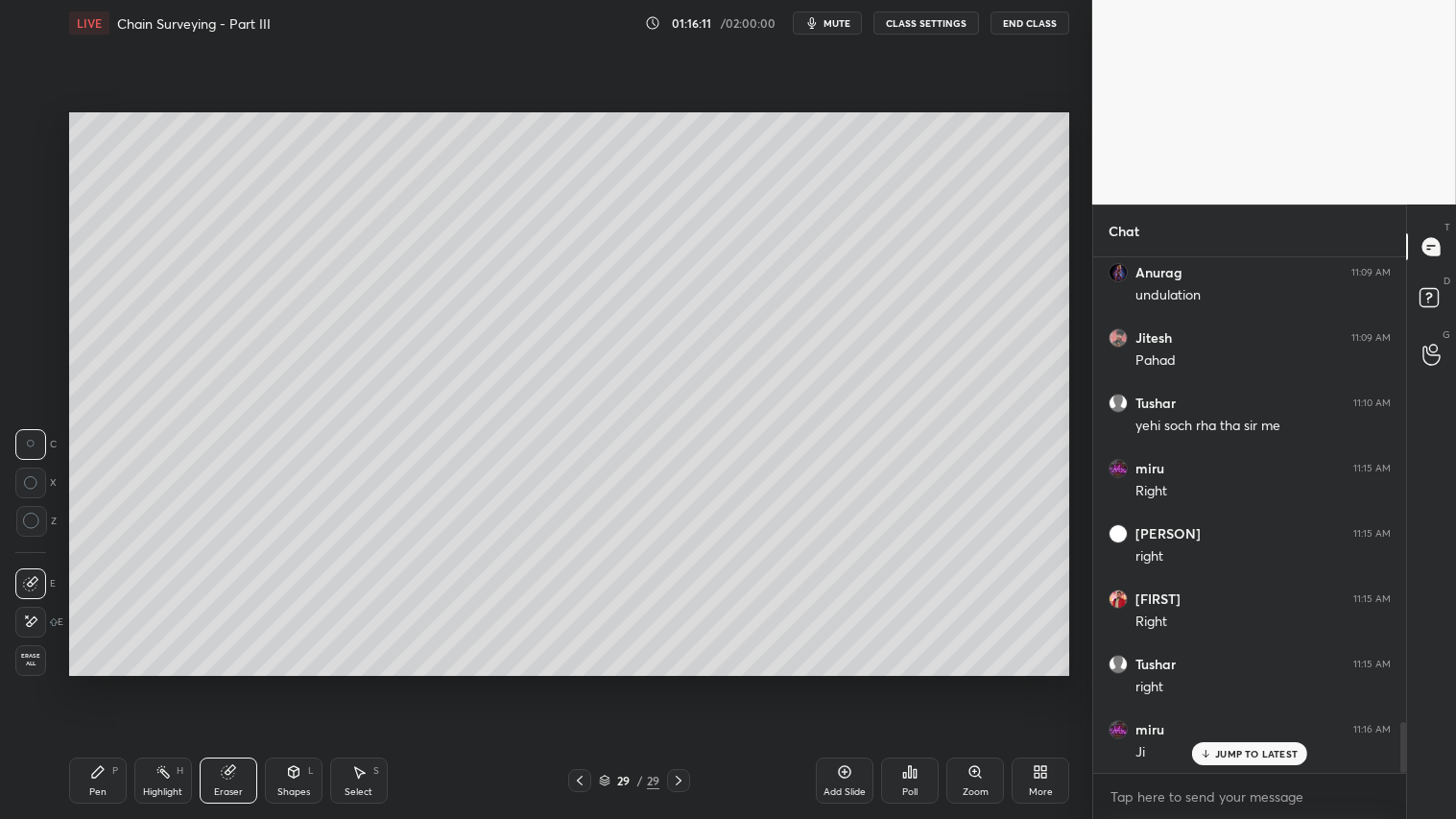click 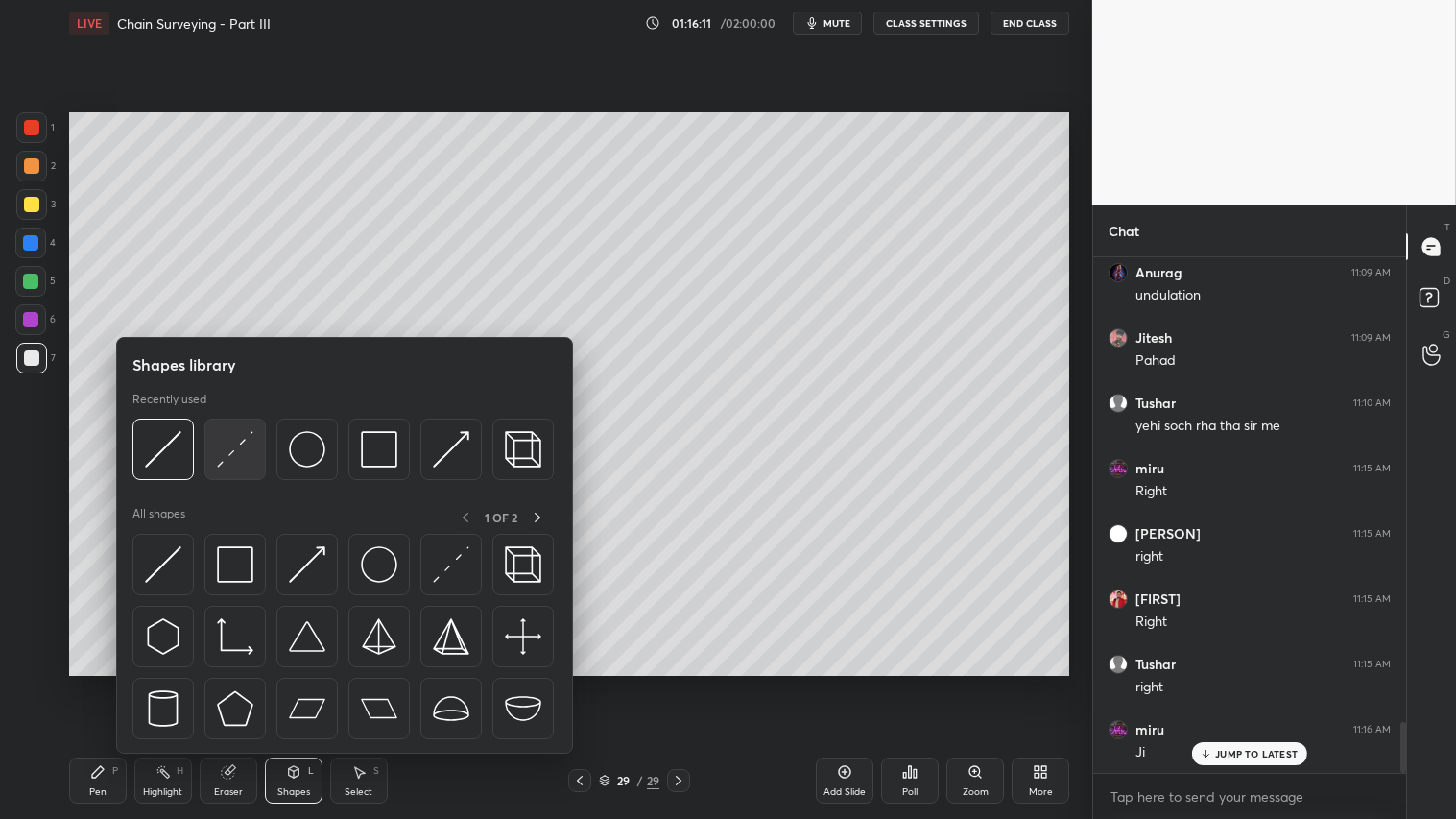 click at bounding box center (235, 449) 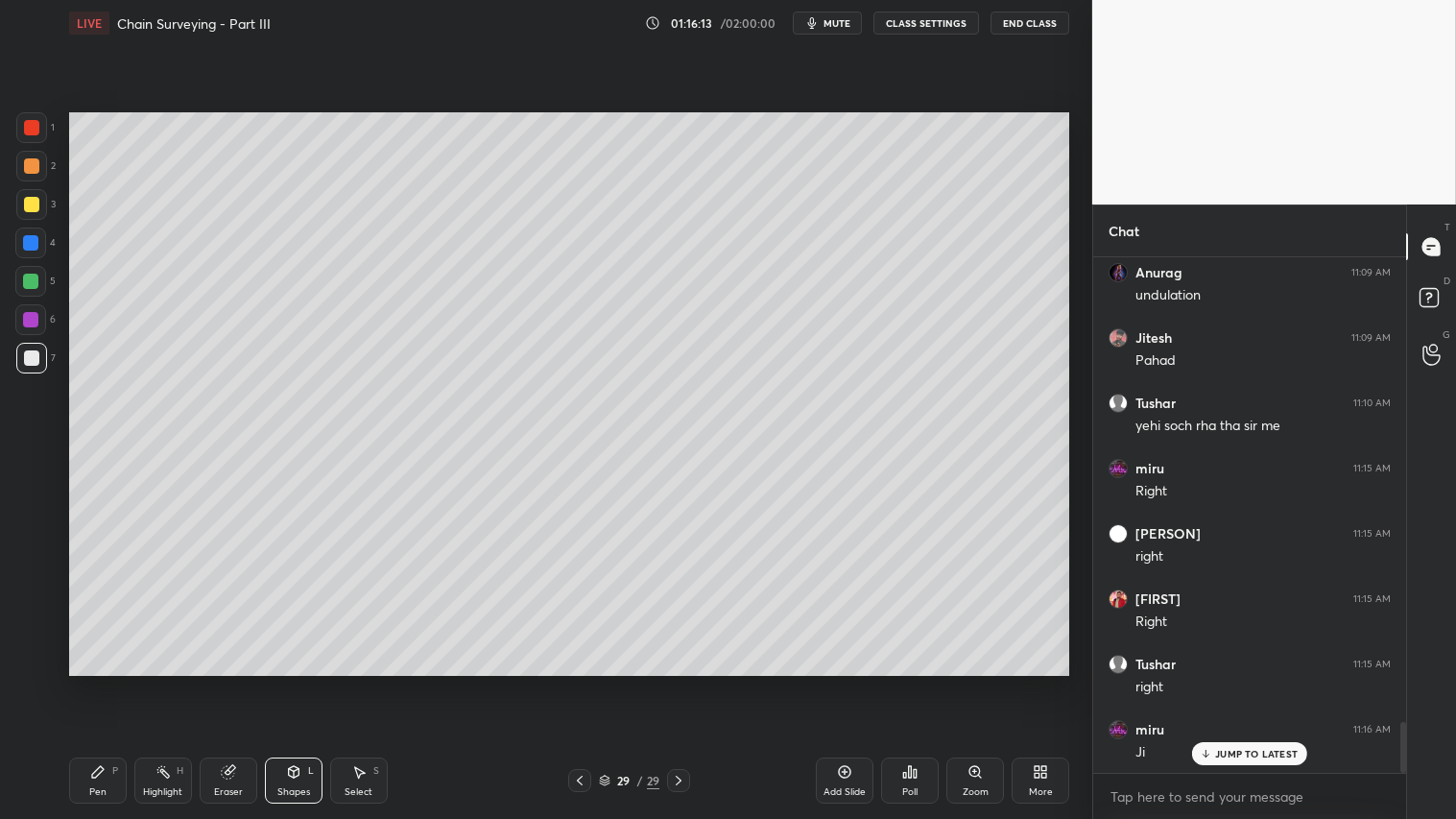 click at bounding box center [32, 128] 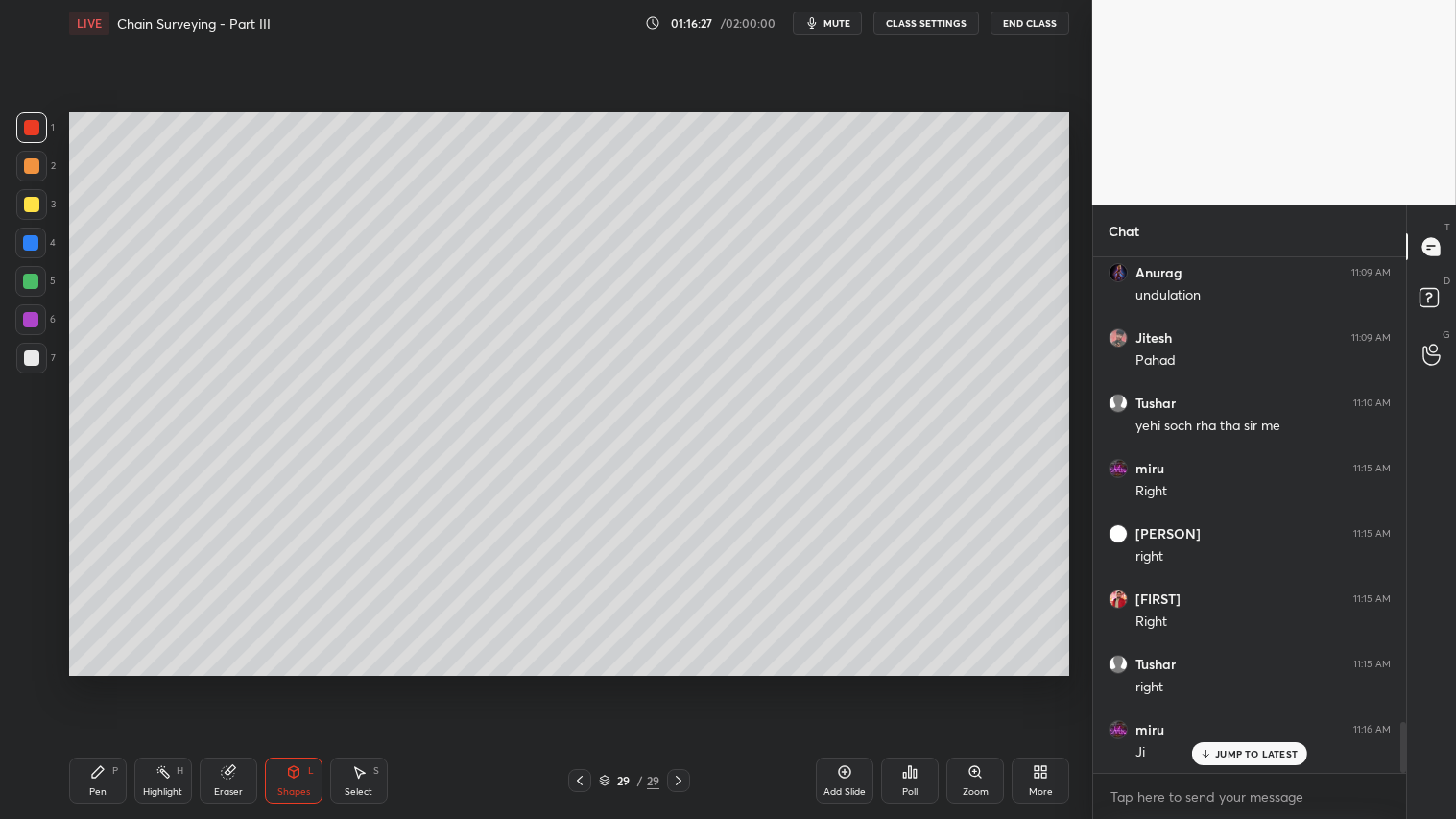 click on "Shapes L" at bounding box center [294, 781] 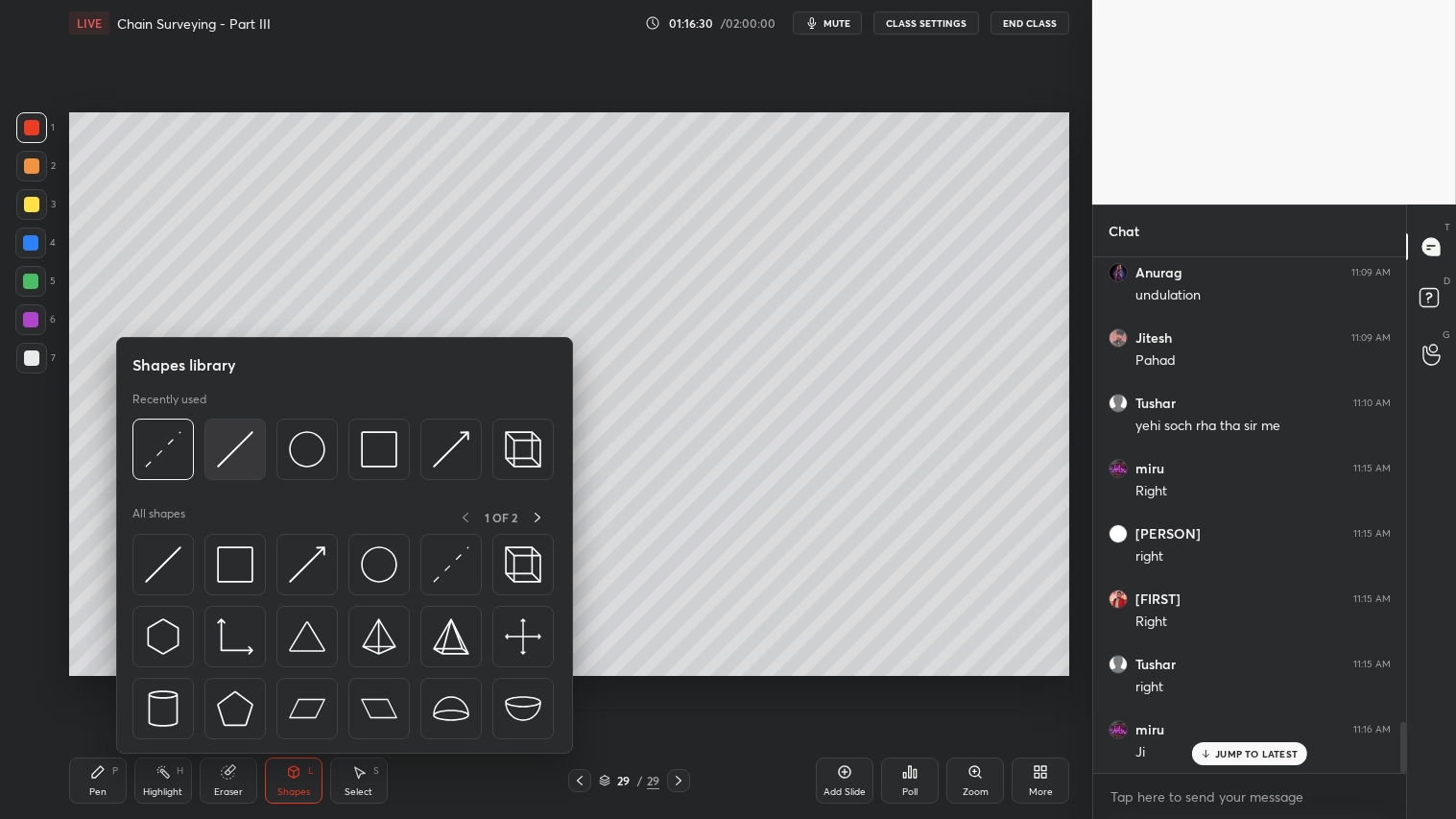 click at bounding box center (235, 449) 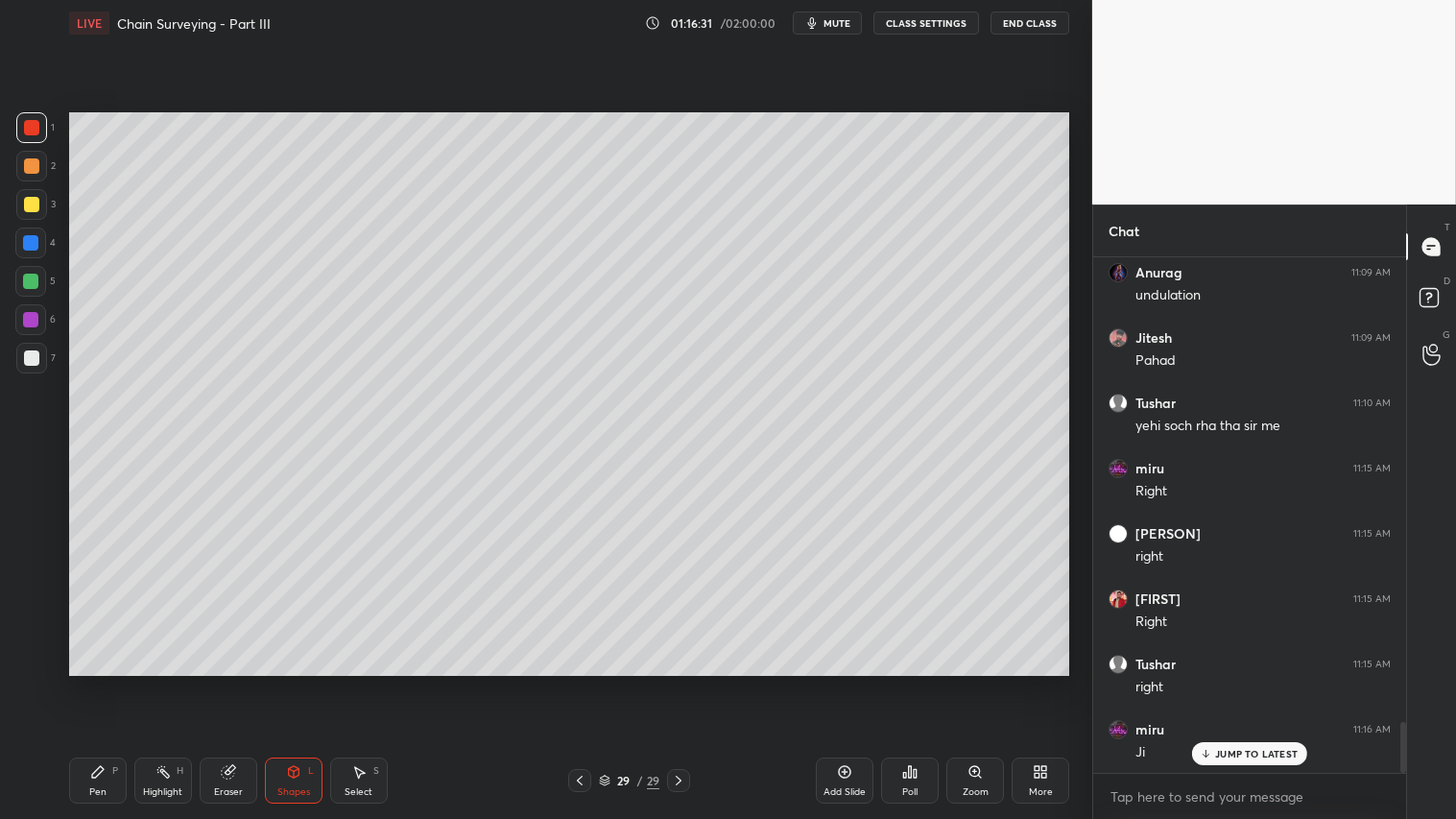 drag, startPoint x: 45, startPoint y: 358, endPoint x: 60, endPoint y: 398, distance: 42.72002 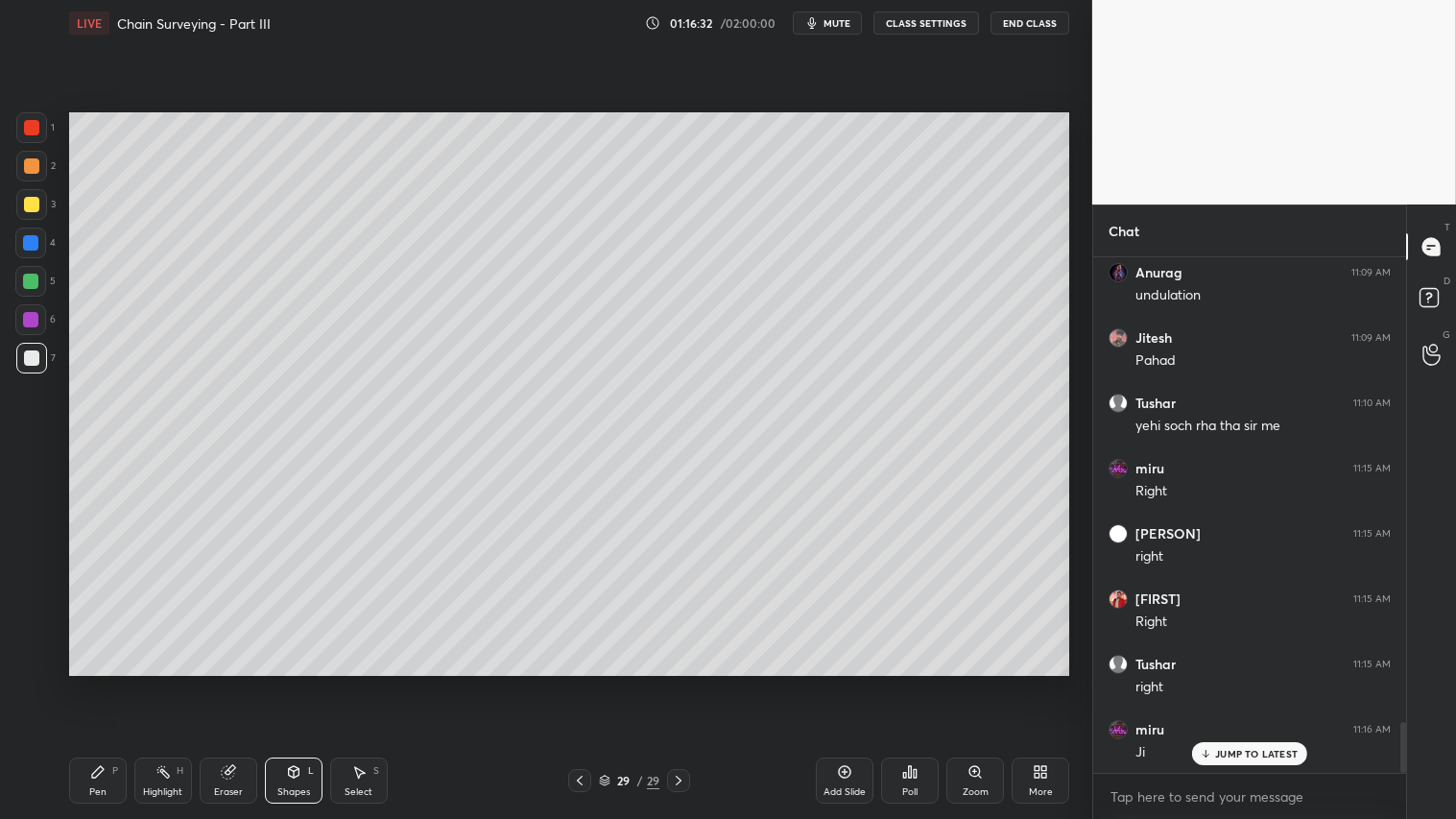 click 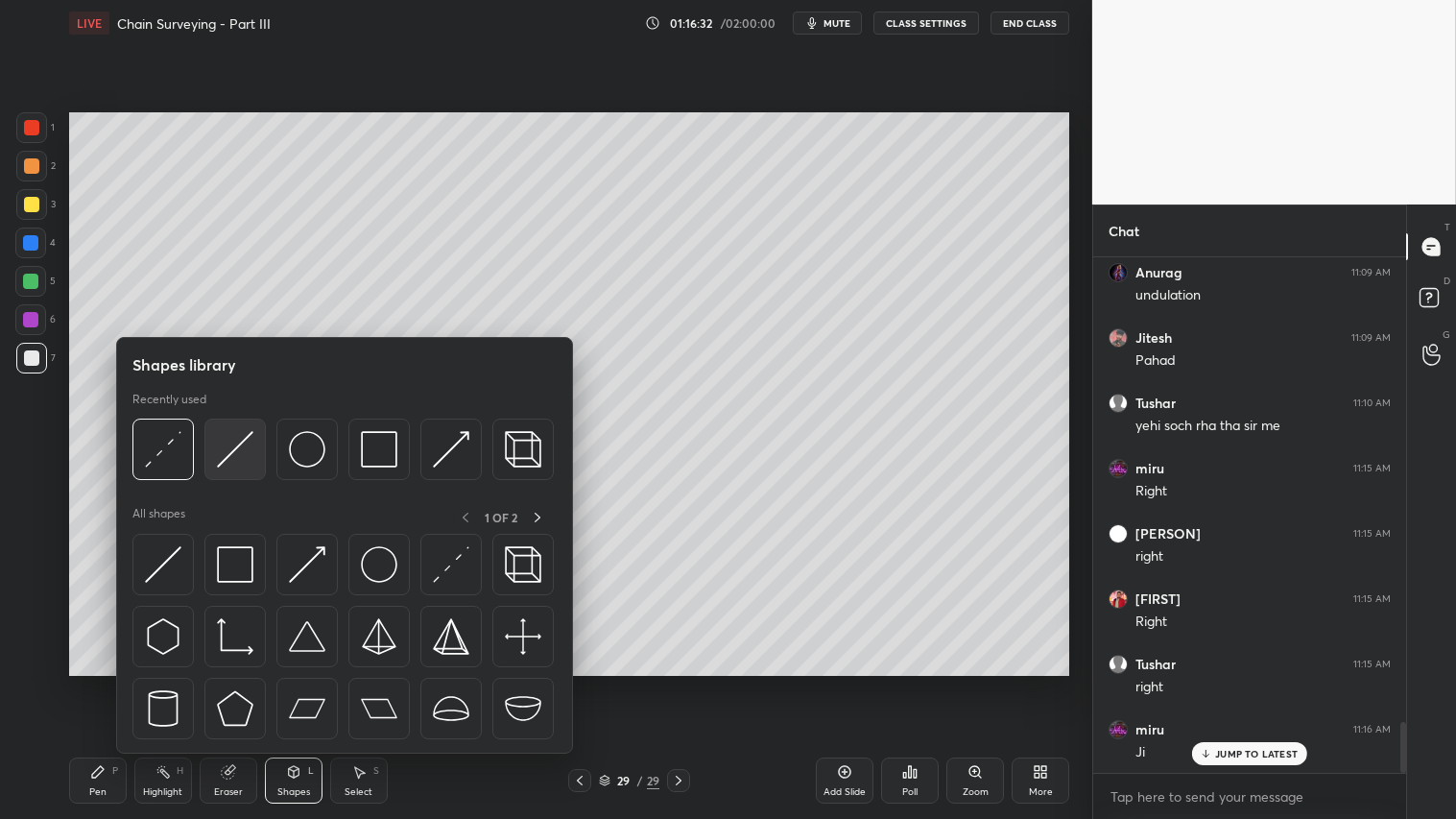 click at bounding box center [235, 449] 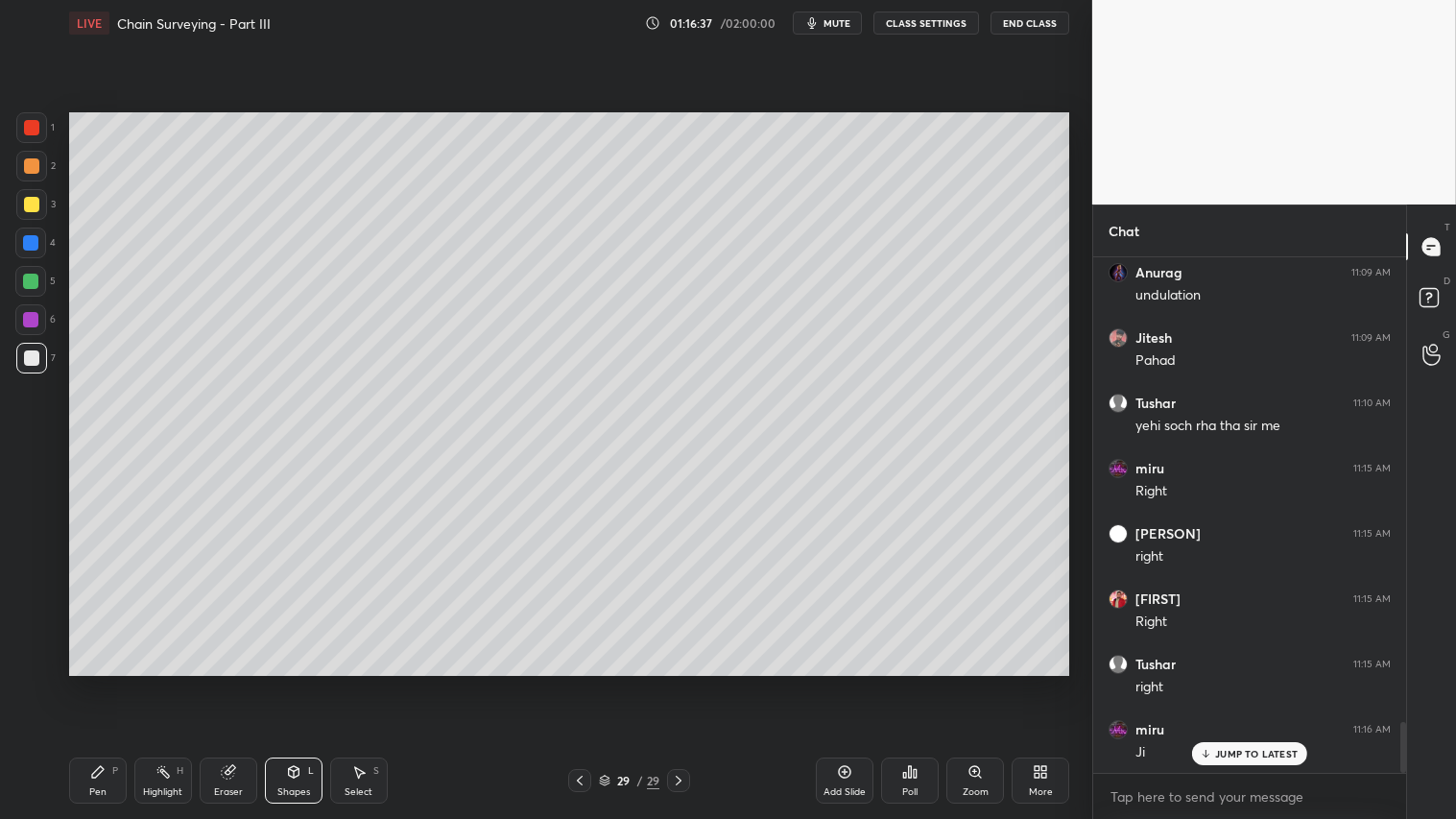 click on "Eraser" at bounding box center [228, 781] 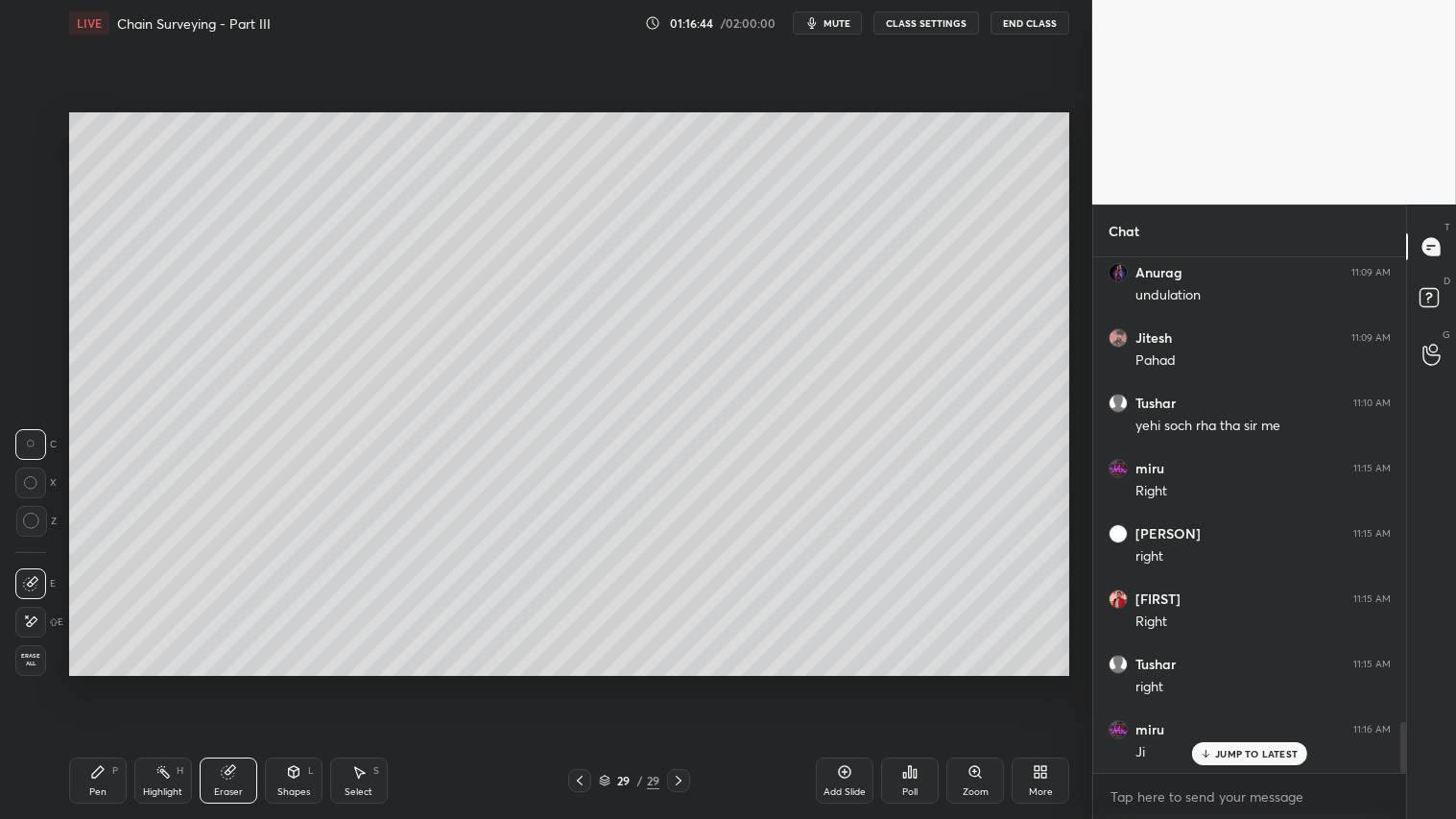 click on "Pen P" at bounding box center (98, 781) 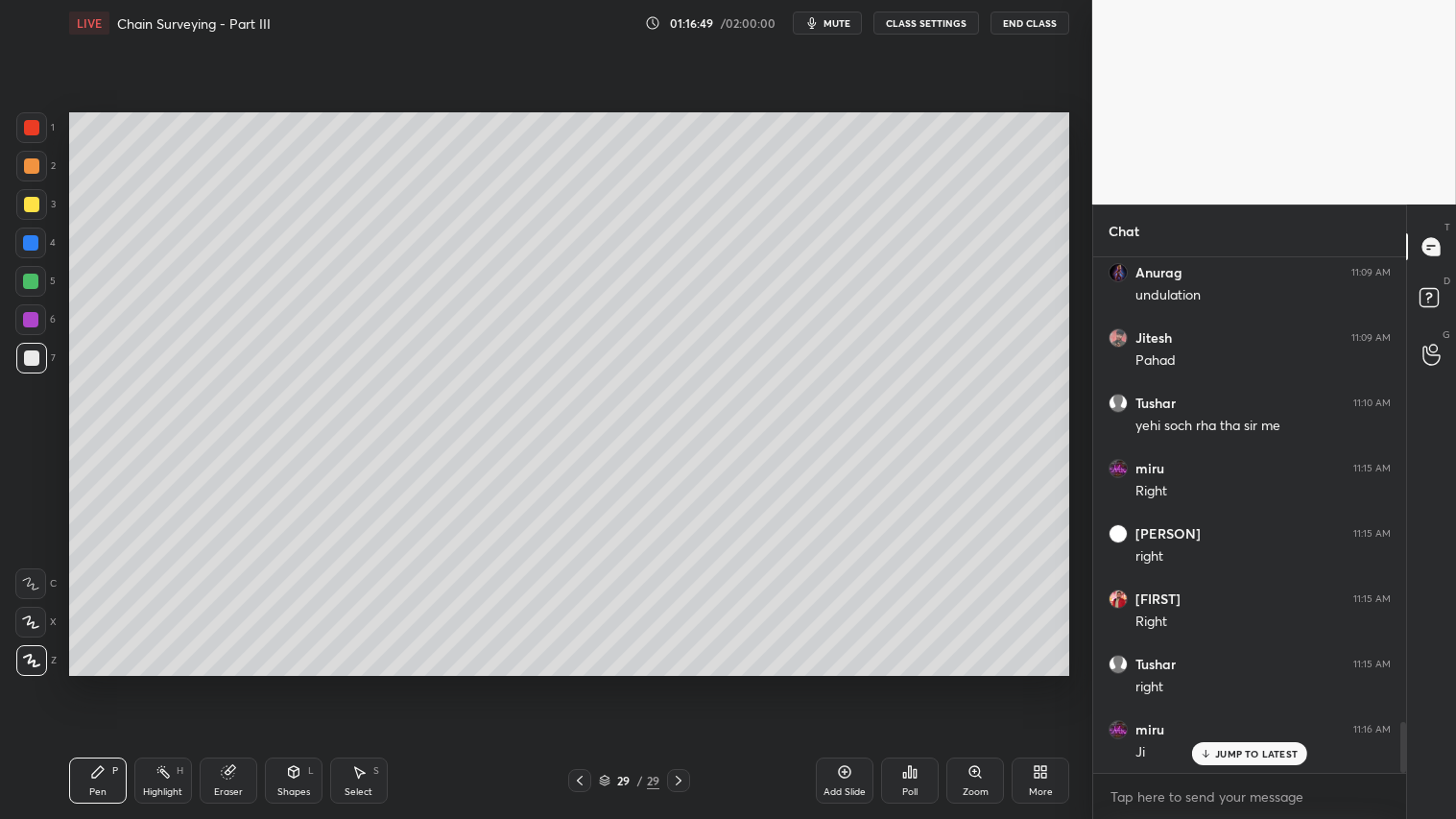 drag, startPoint x: 310, startPoint y: 782, endPoint x: 303, endPoint y: 754, distance: 28.861739 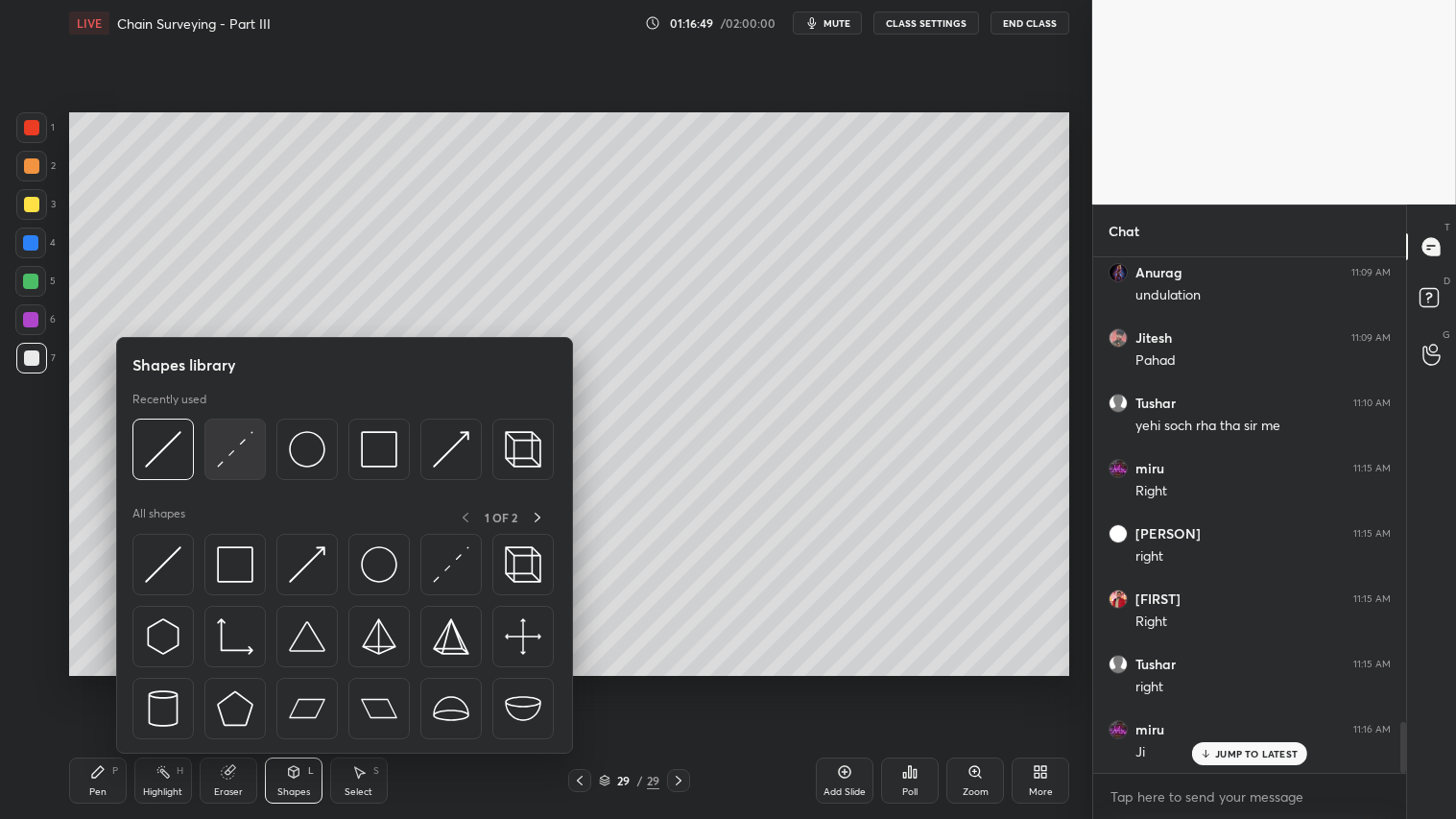 click at bounding box center [235, 449] 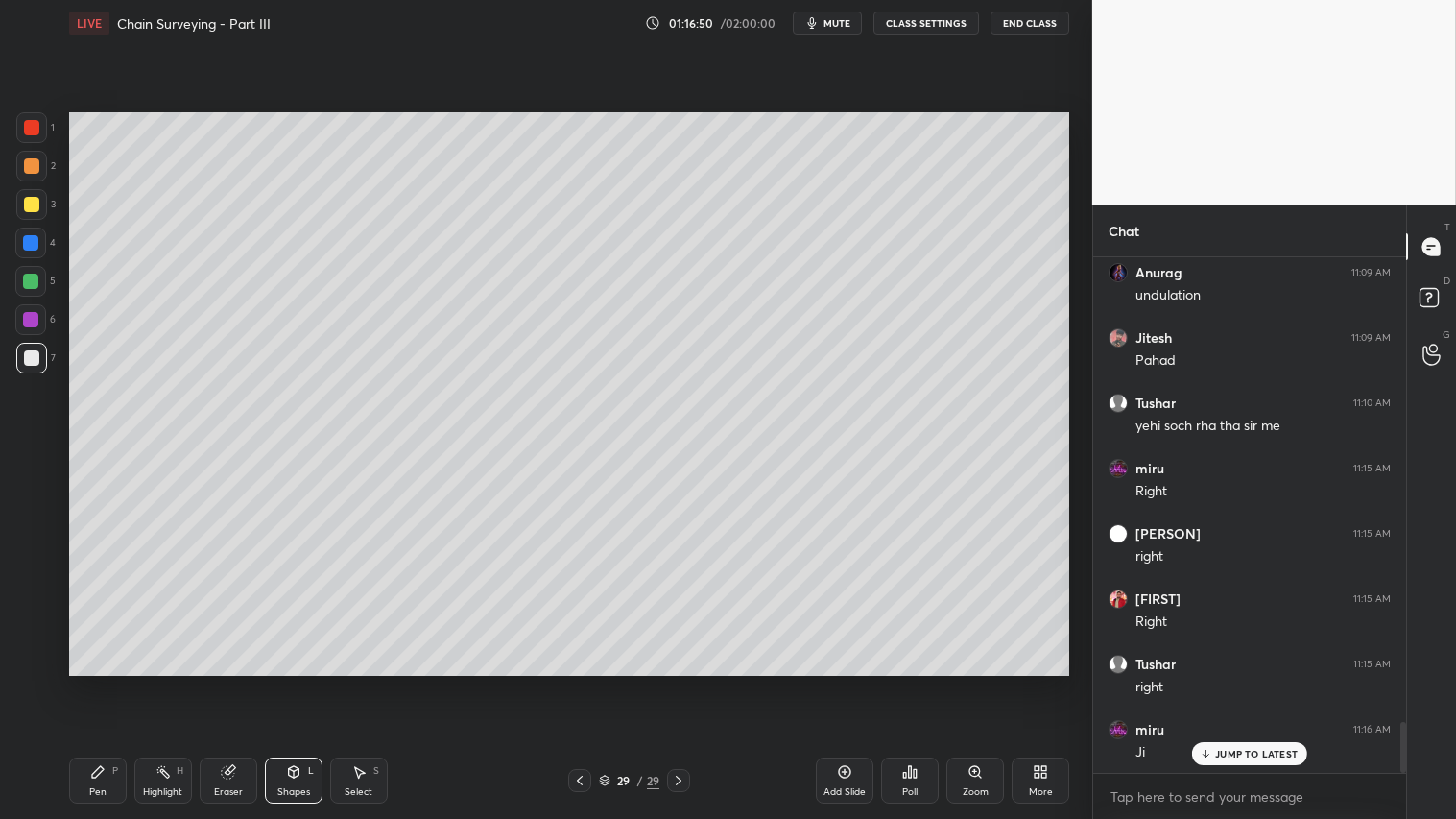 click on "2" at bounding box center (36, 170) 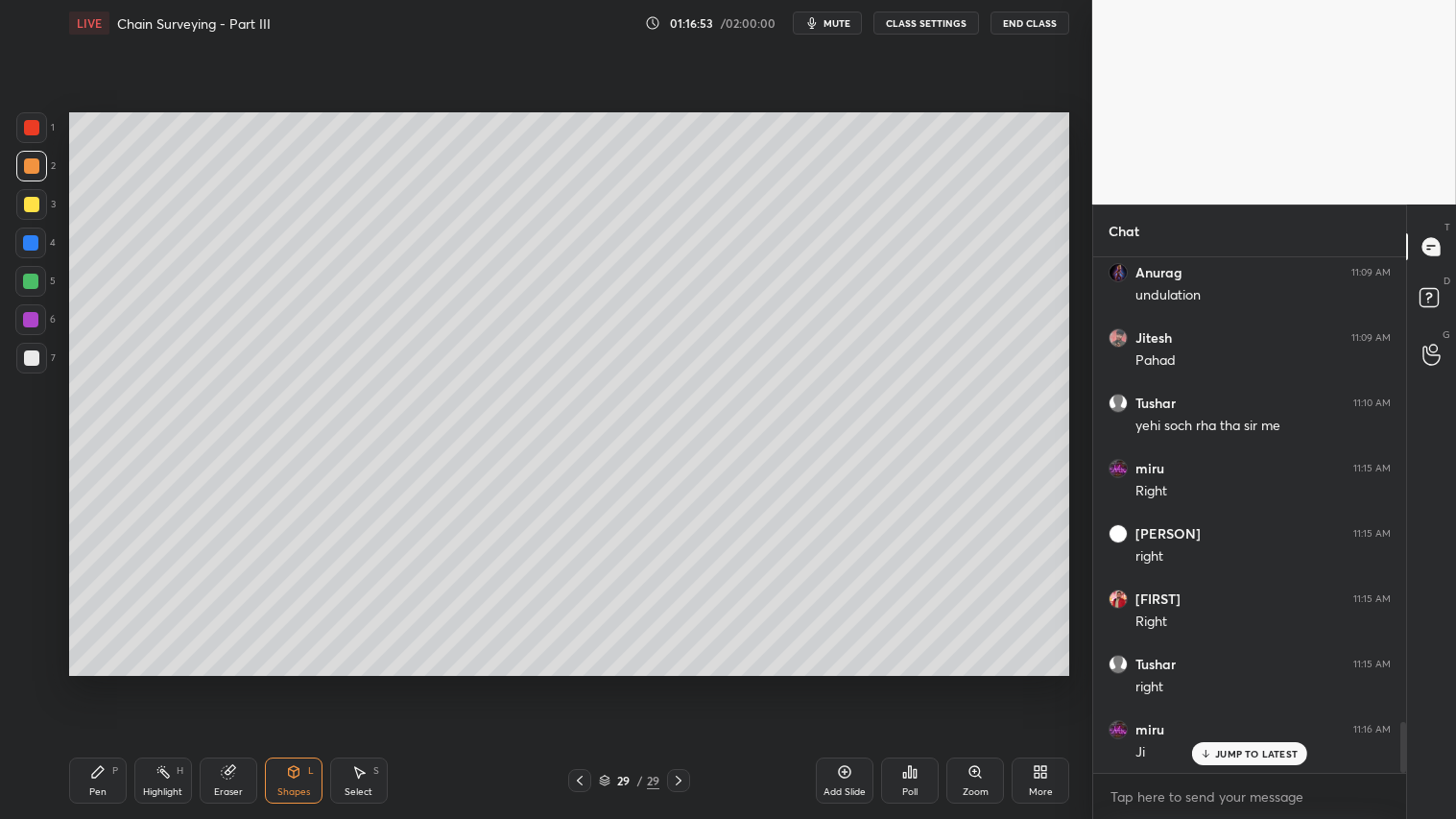 click at bounding box center [32, 205] 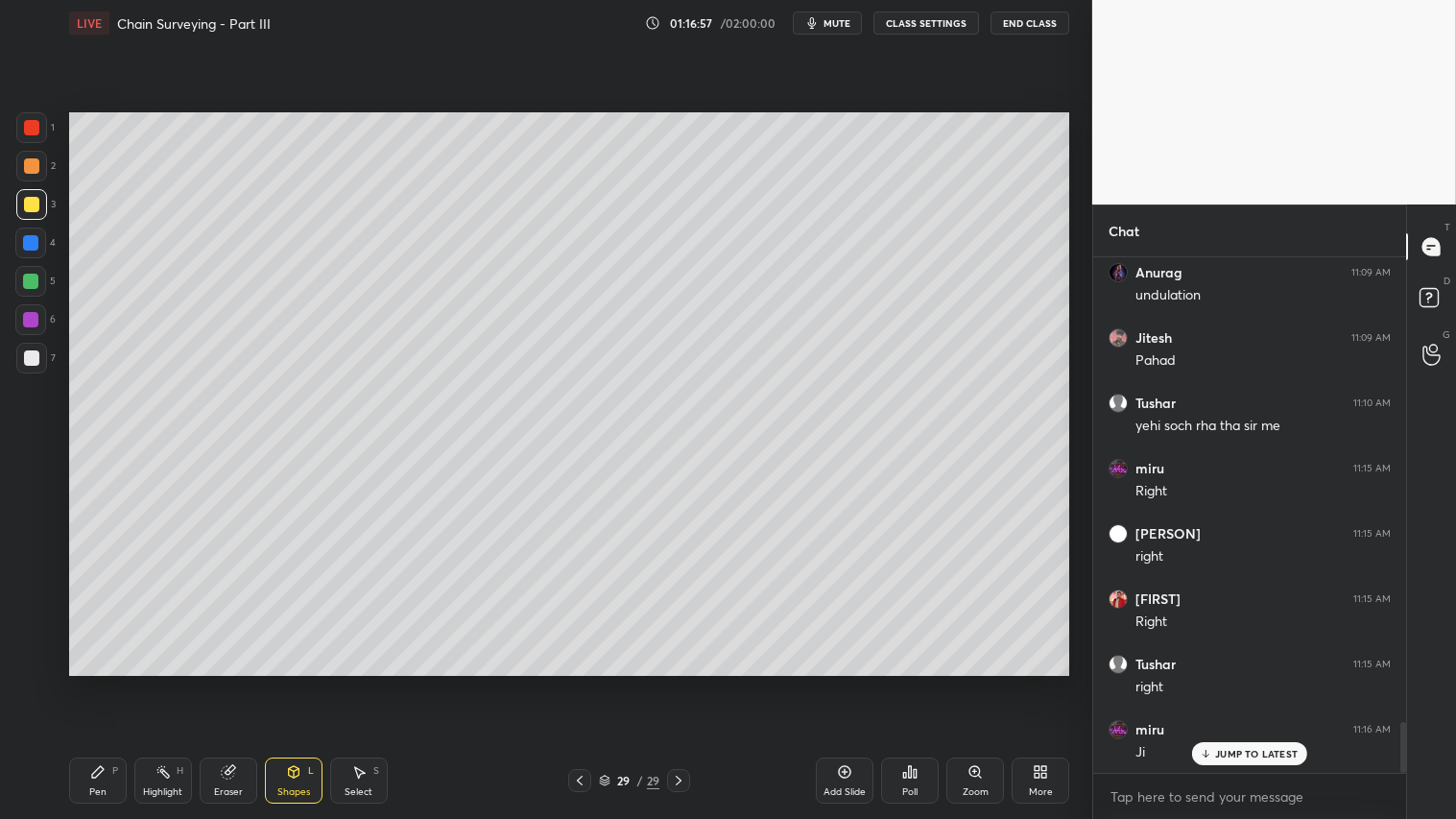 click at bounding box center (32, 358) 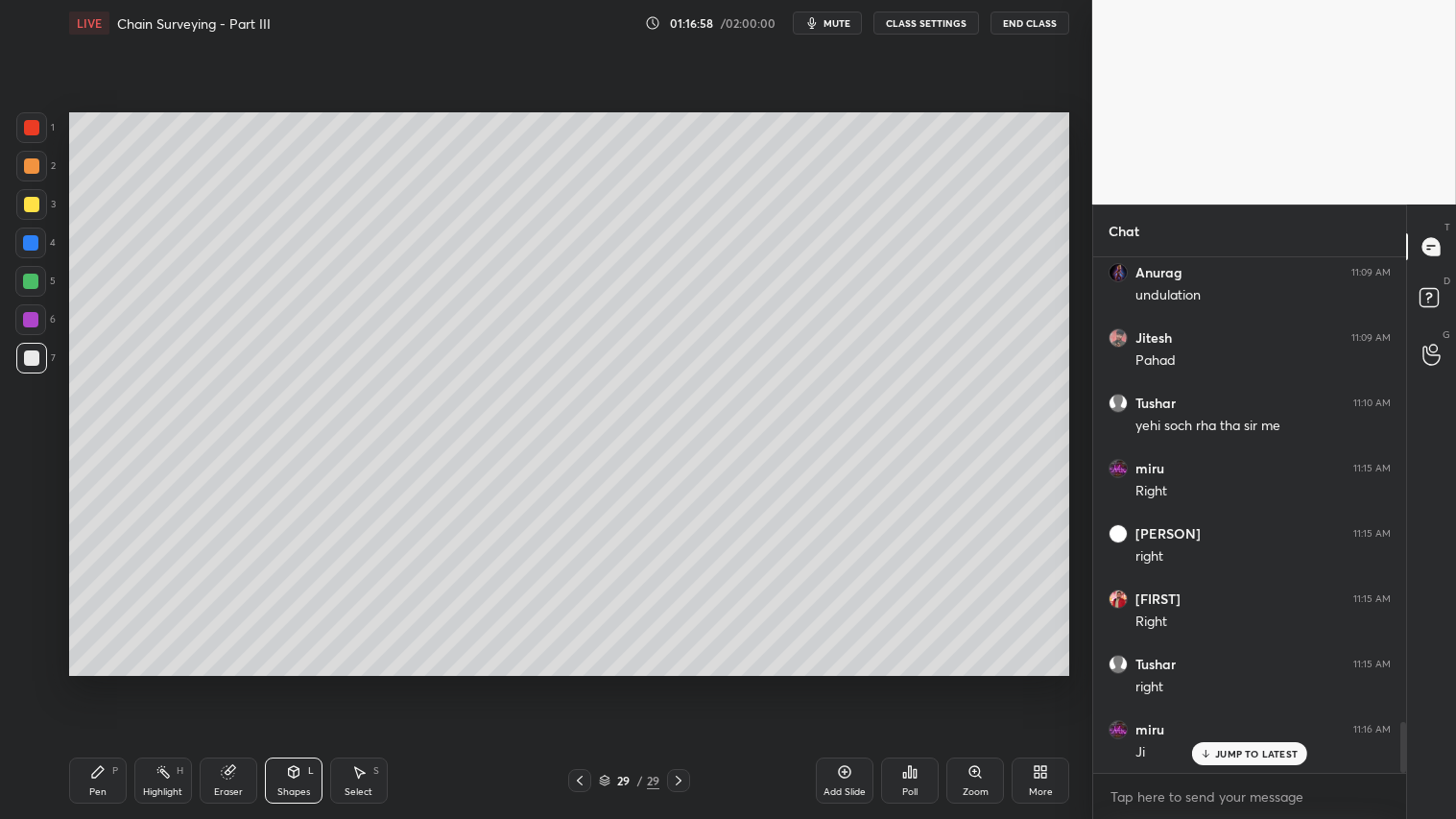 click on "Shapes L" at bounding box center [294, 781] 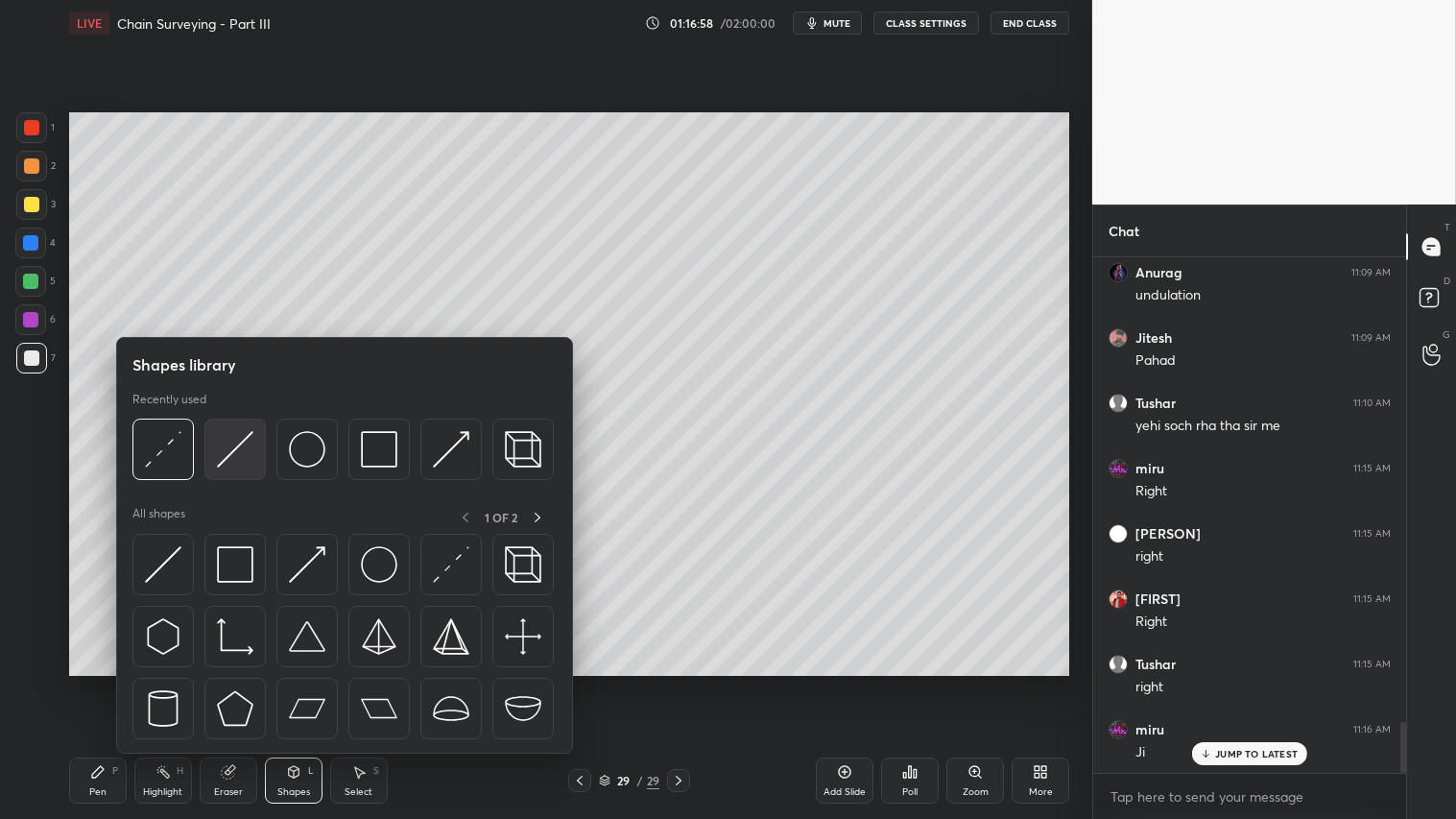 click at bounding box center (235, 449) 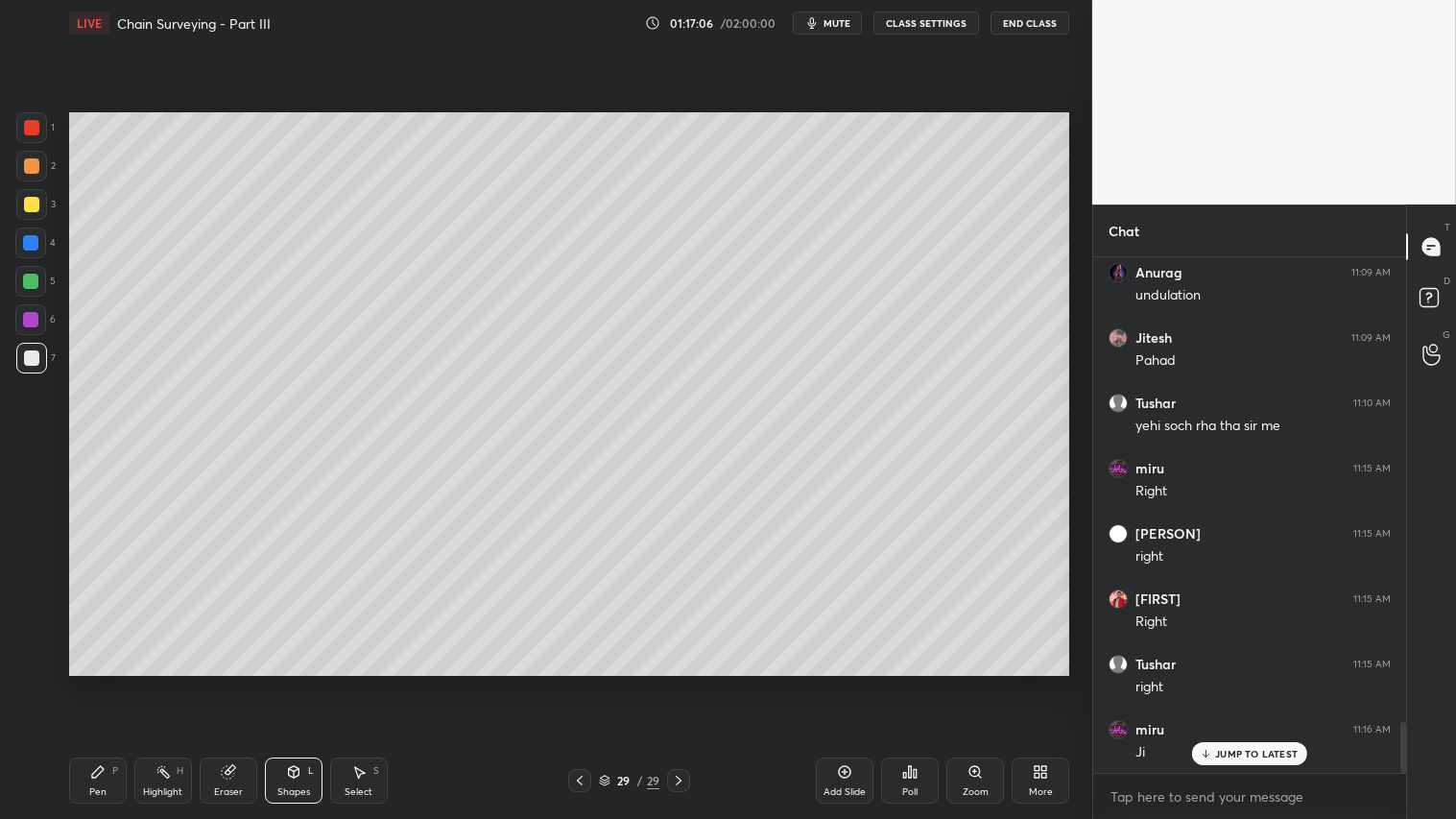 click on "Eraser" at bounding box center (228, 781) 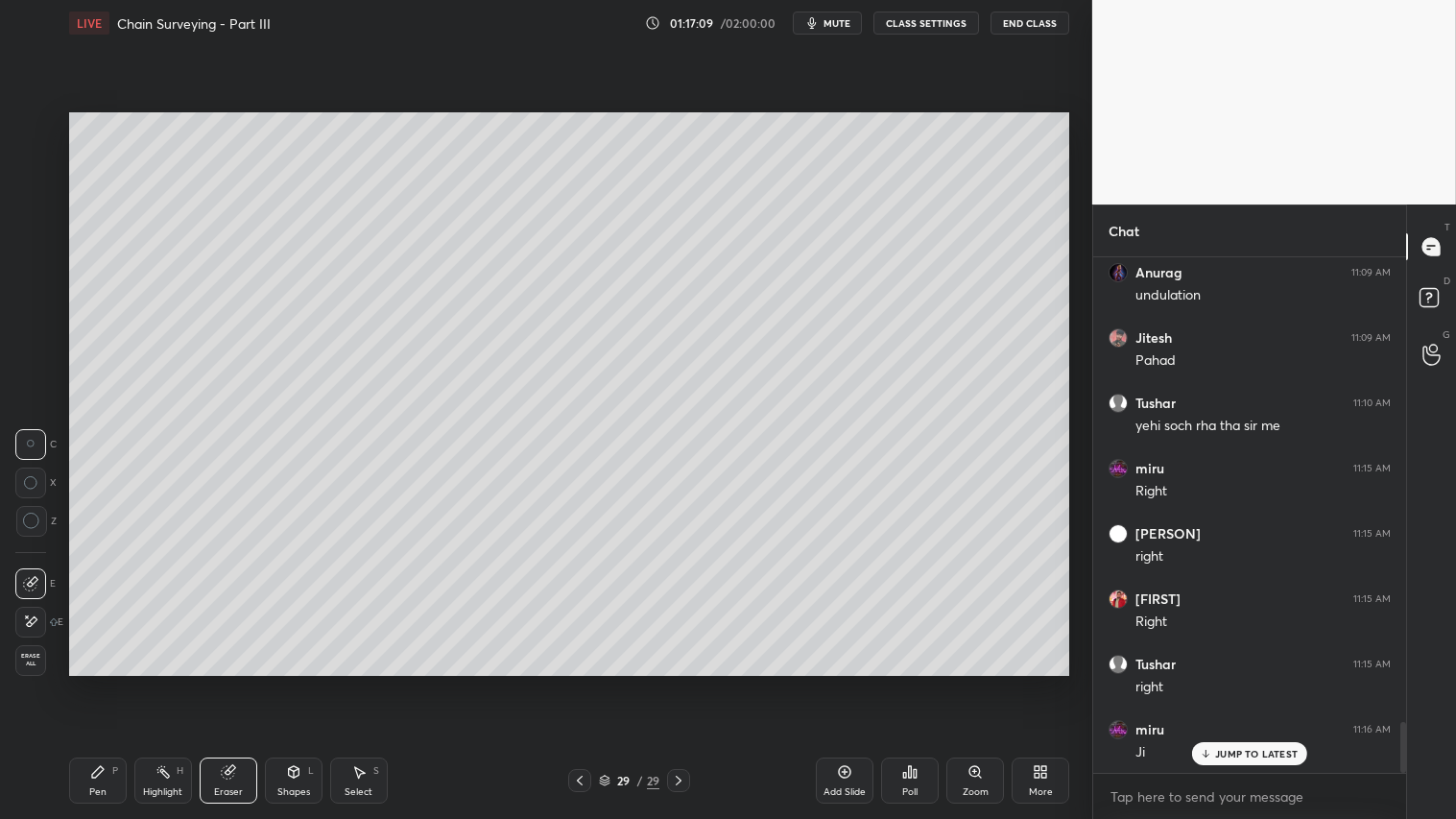drag, startPoint x: 110, startPoint y: 780, endPoint x: 107, endPoint y: 764, distance: 16.27882 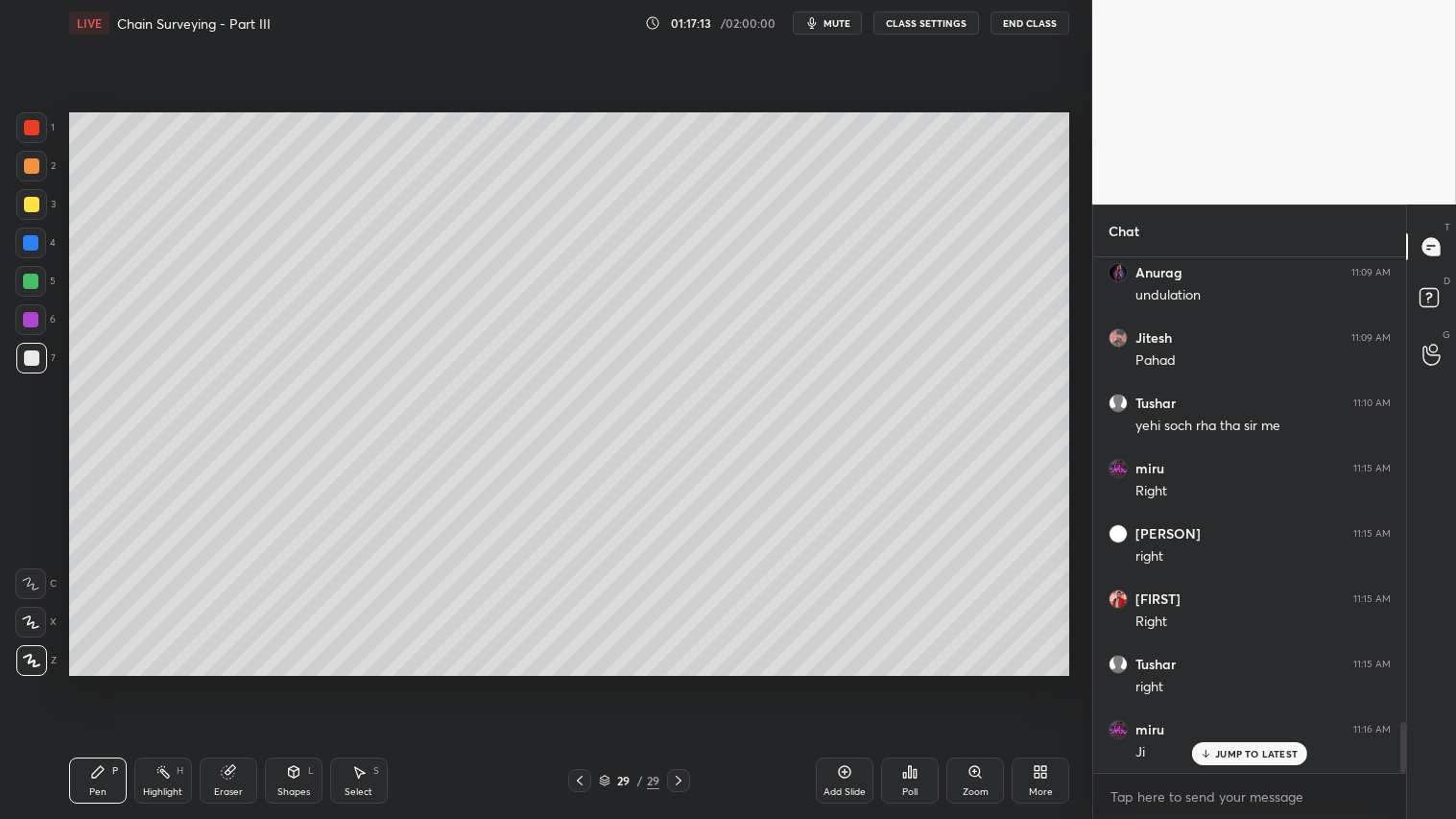click on "Shapes L" at bounding box center [294, 781] 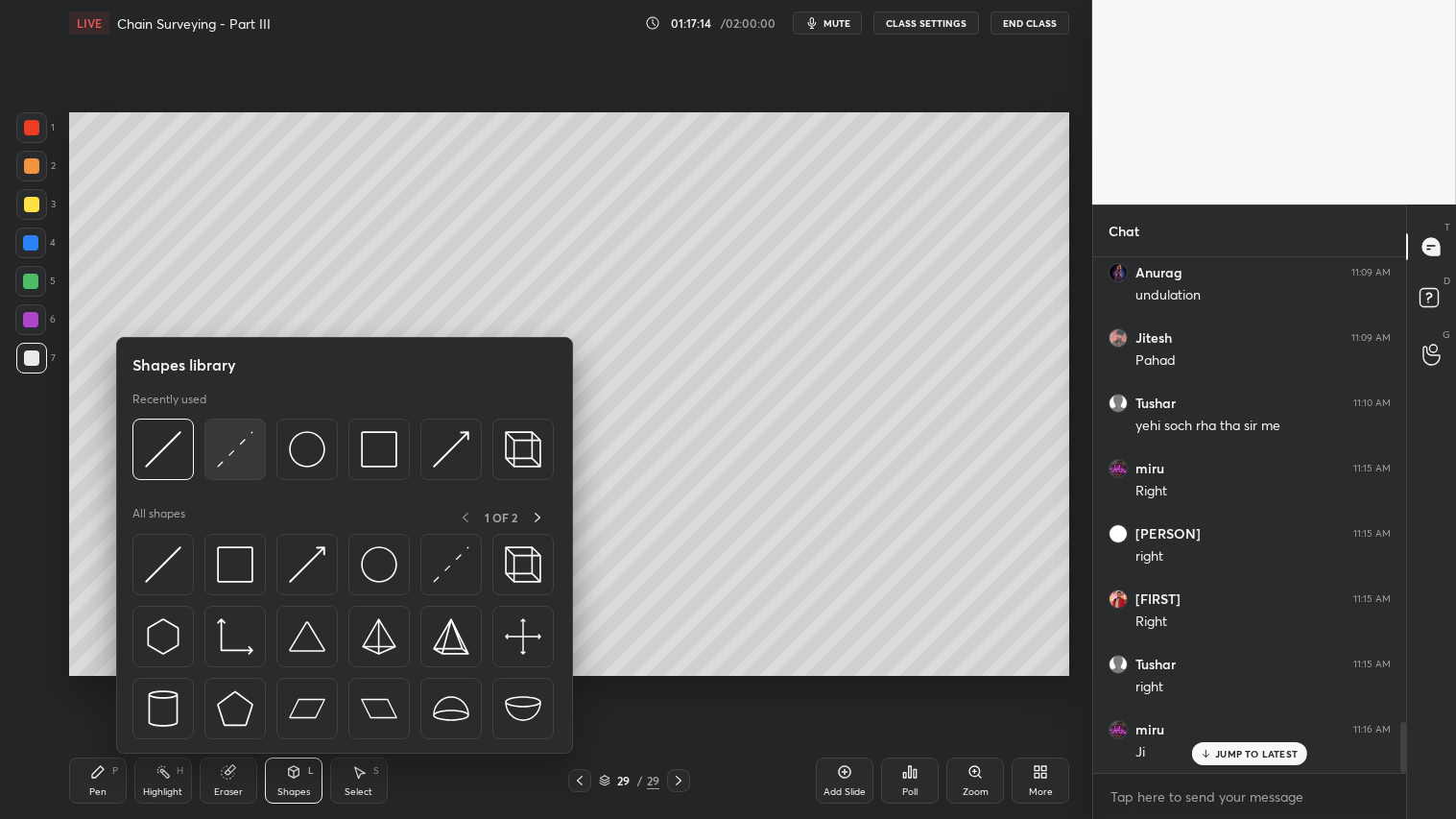 click at bounding box center [235, 449] 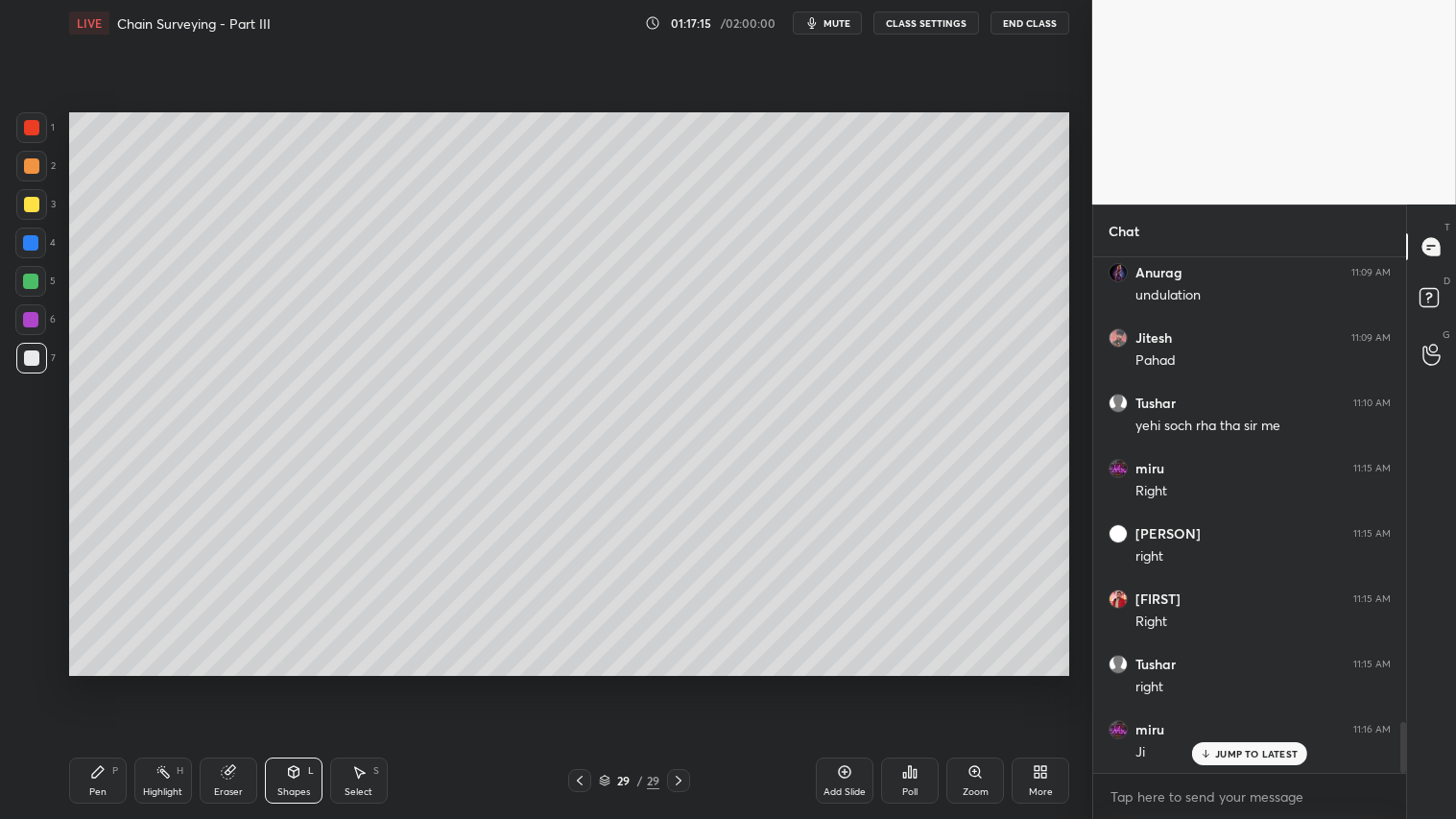 click at bounding box center [32, 128] 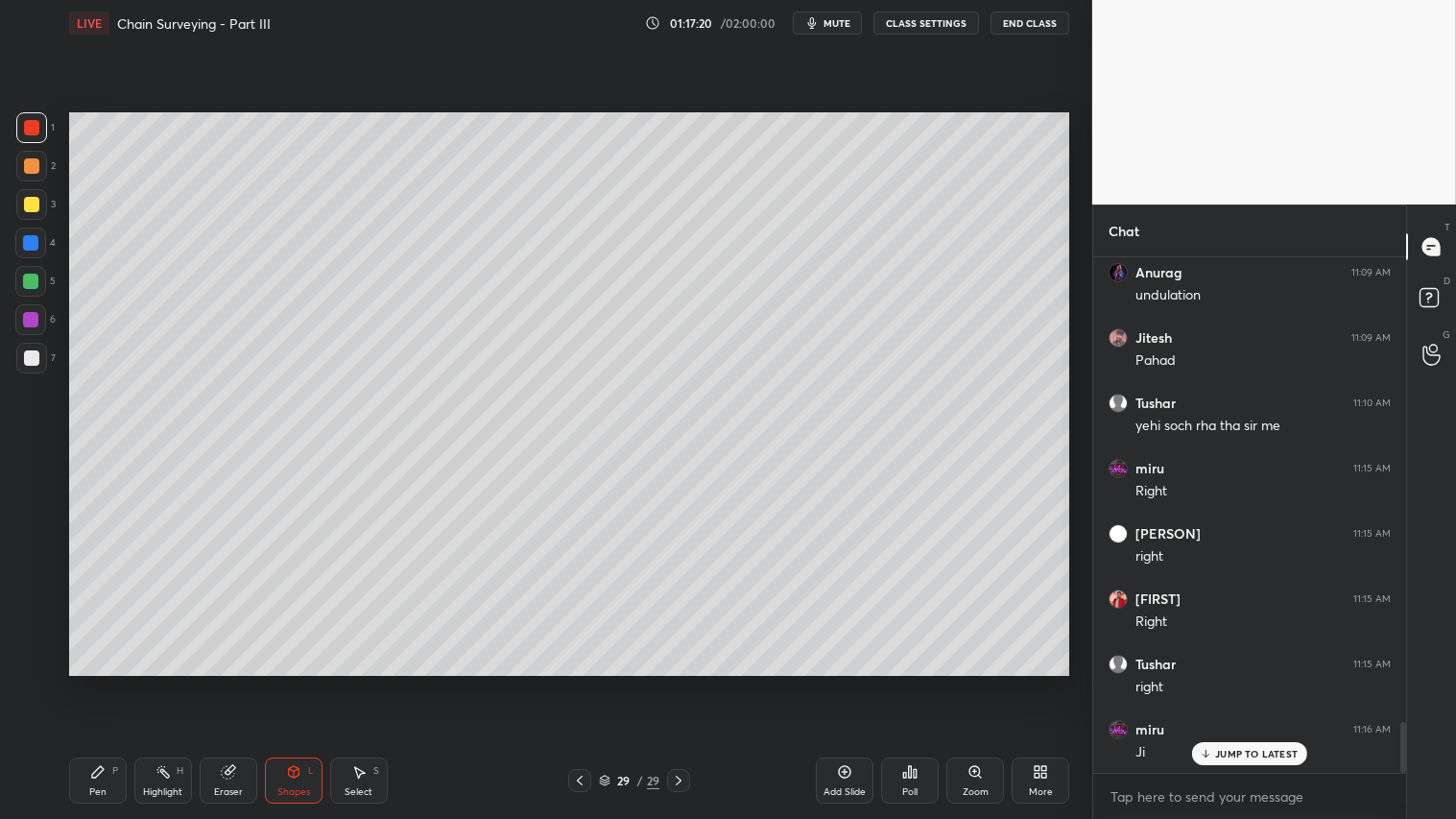 drag, startPoint x: 300, startPoint y: 792, endPoint x: 304, endPoint y: 762, distance: 30.265 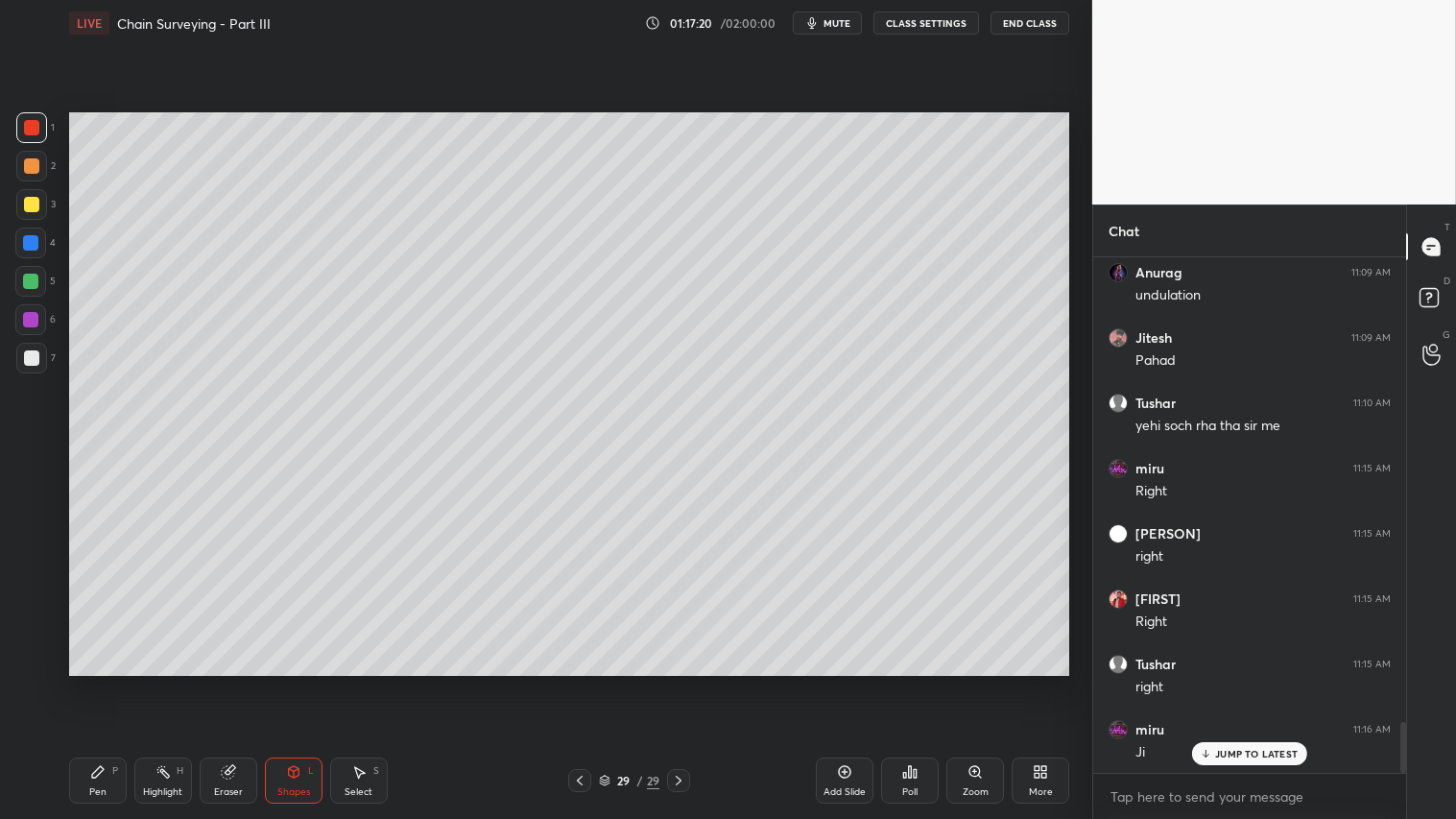 click on "Shapes" at bounding box center (294, 792) 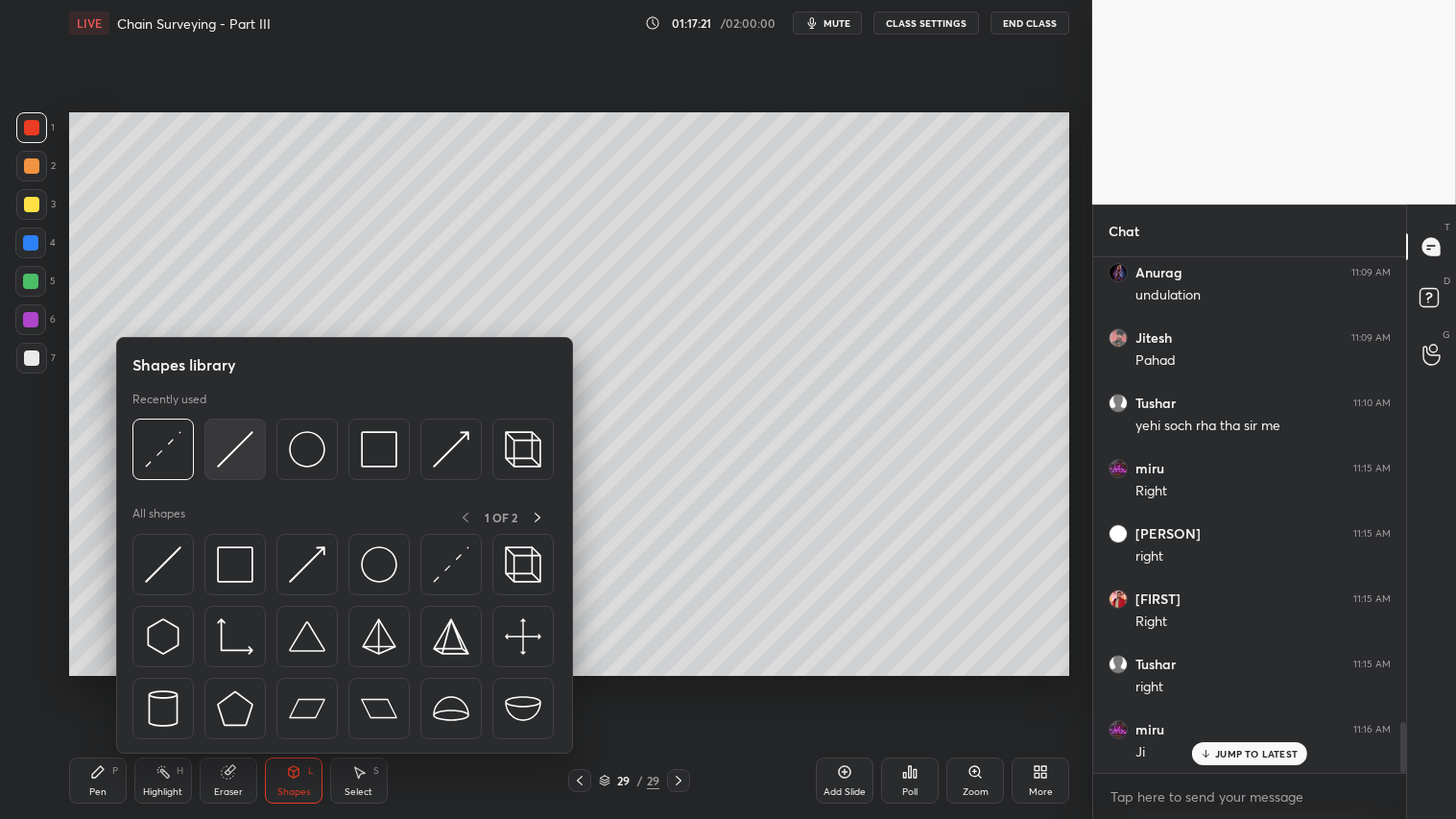 click at bounding box center (235, 449) 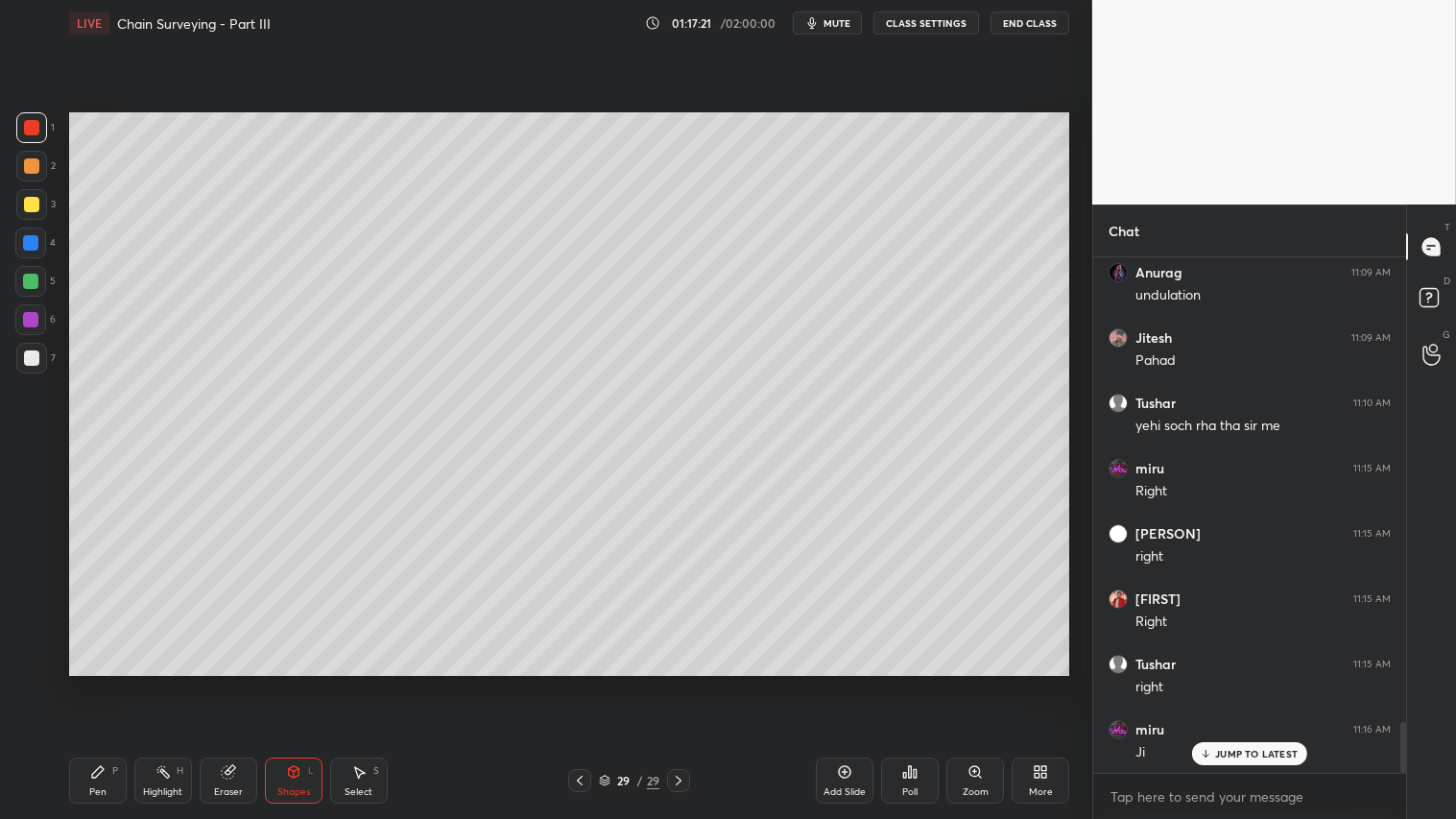 click at bounding box center (32, 358) 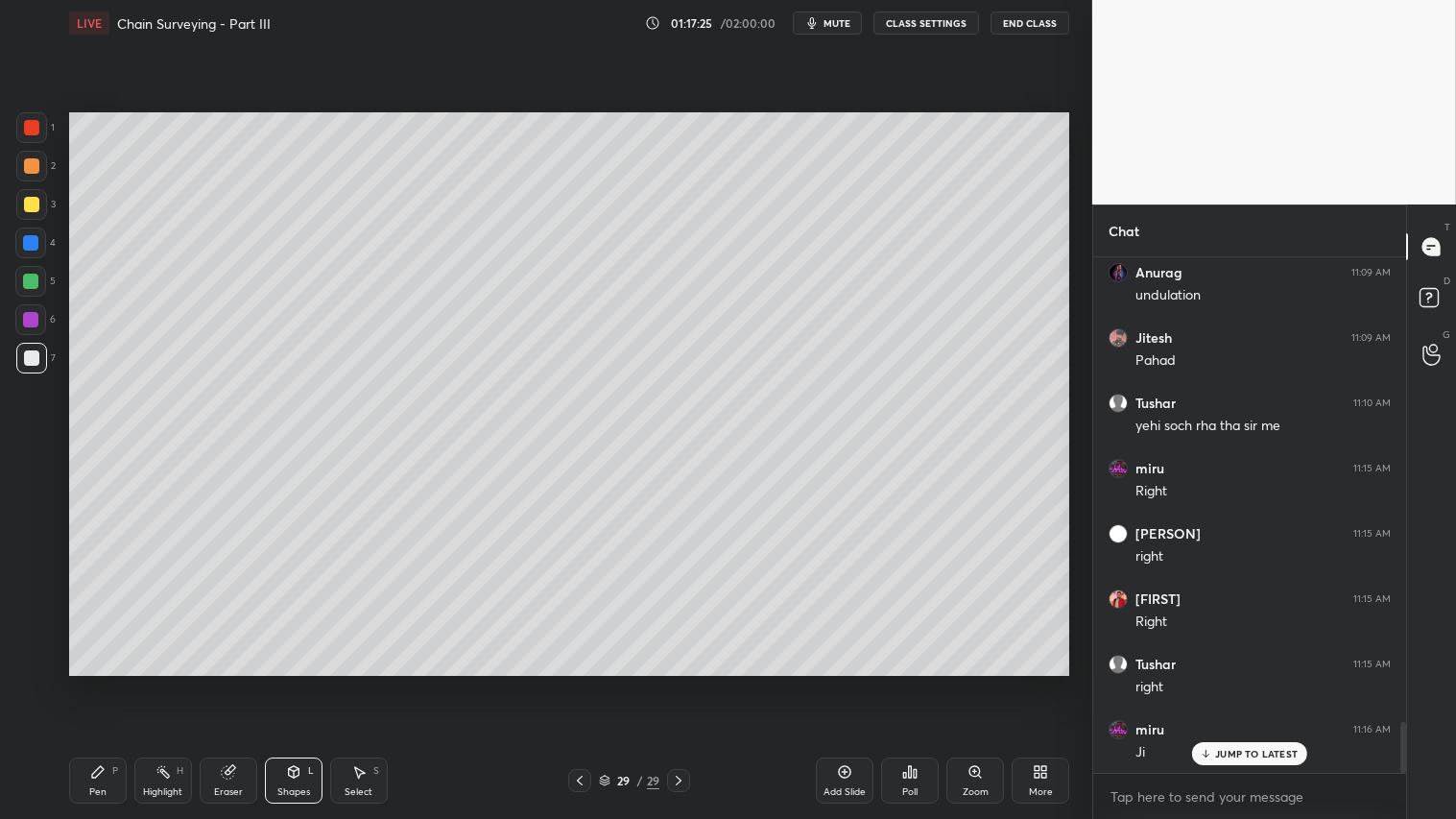 drag, startPoint x: 233, startPoint y: 783, endPoint x: 315, endPoint y: 699, distance: 117.388245 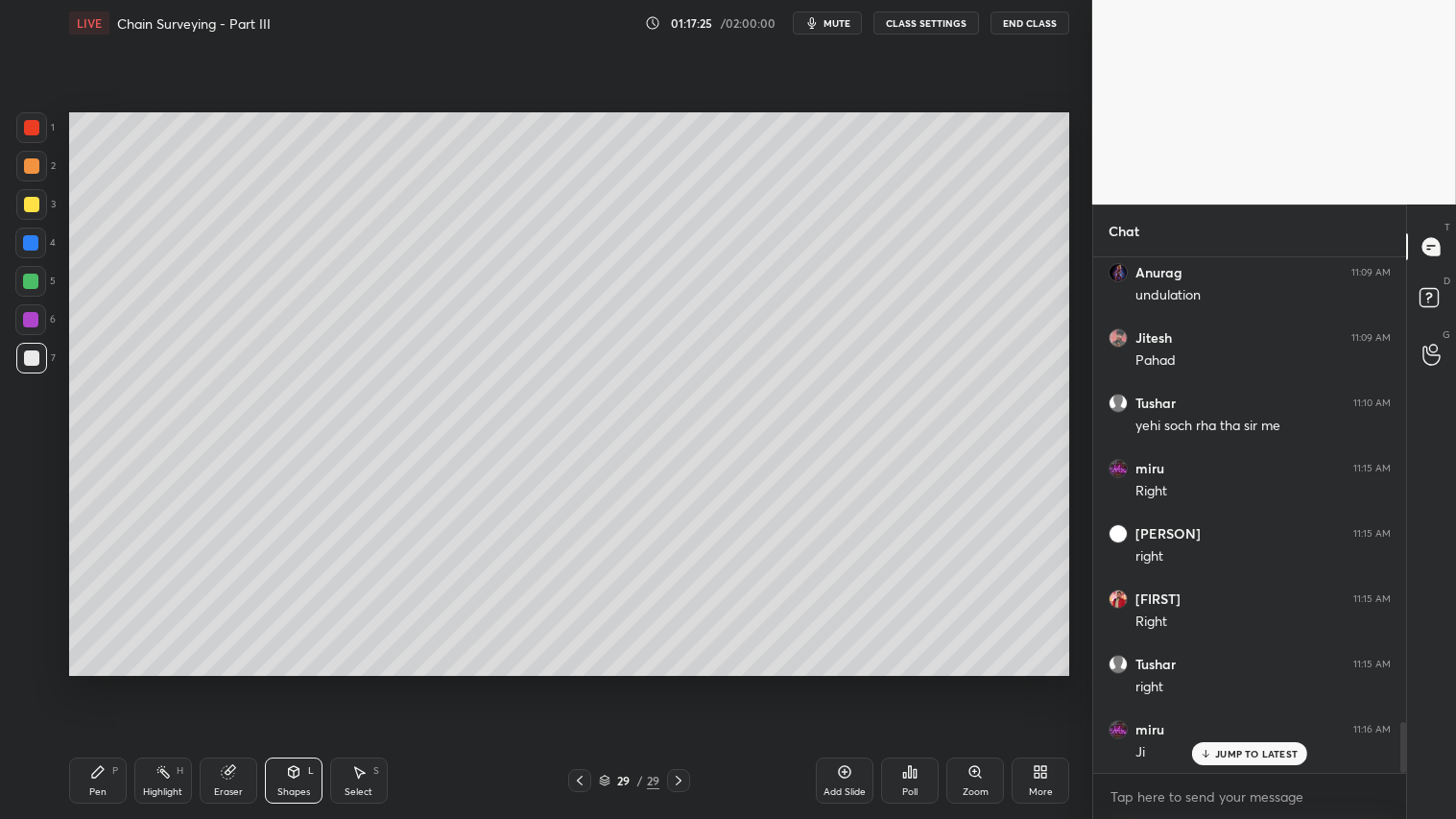 click on "Eraser" at bounding box center [228, 781] 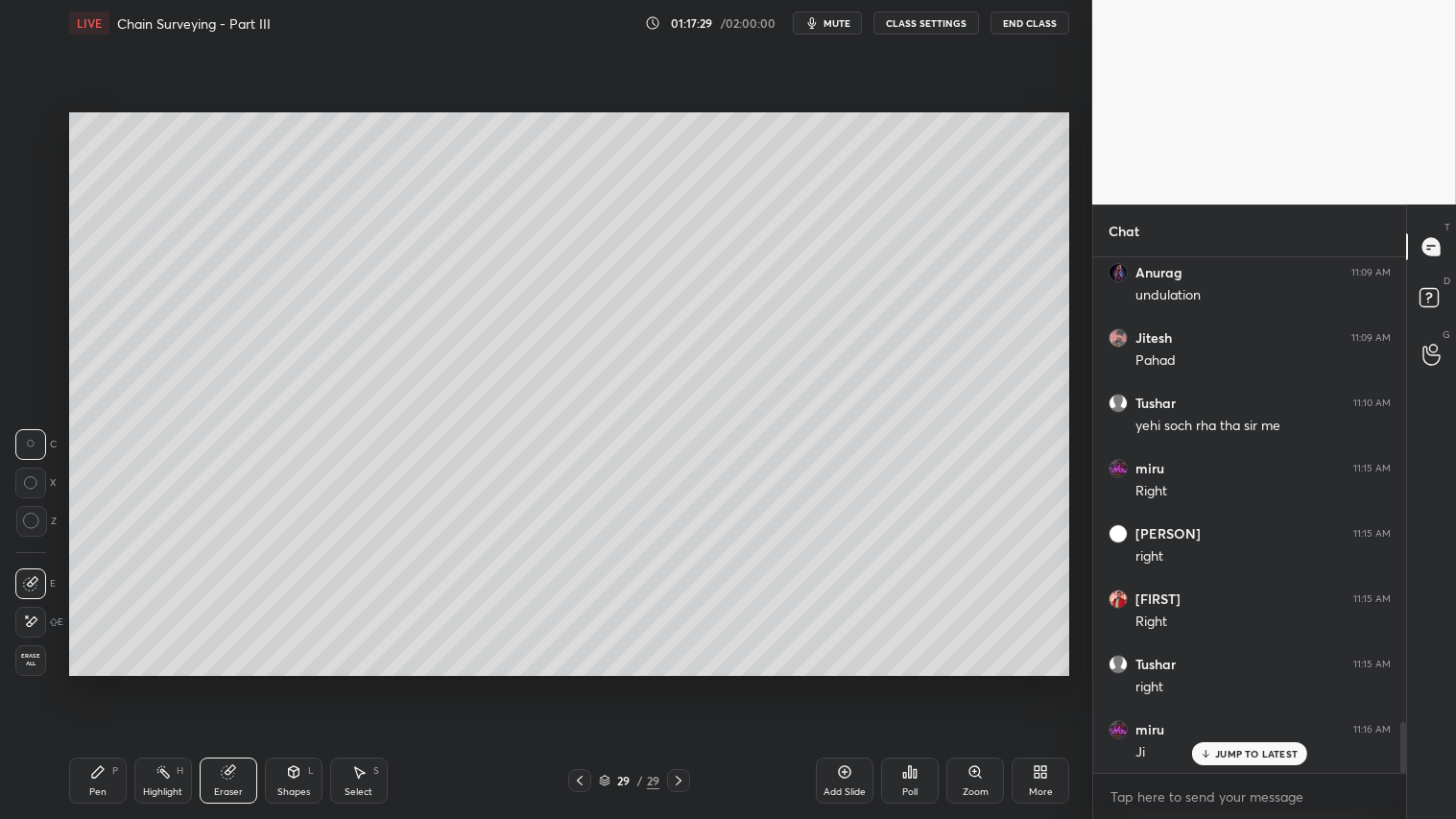 click on "P" at bounding box center [115, 771] 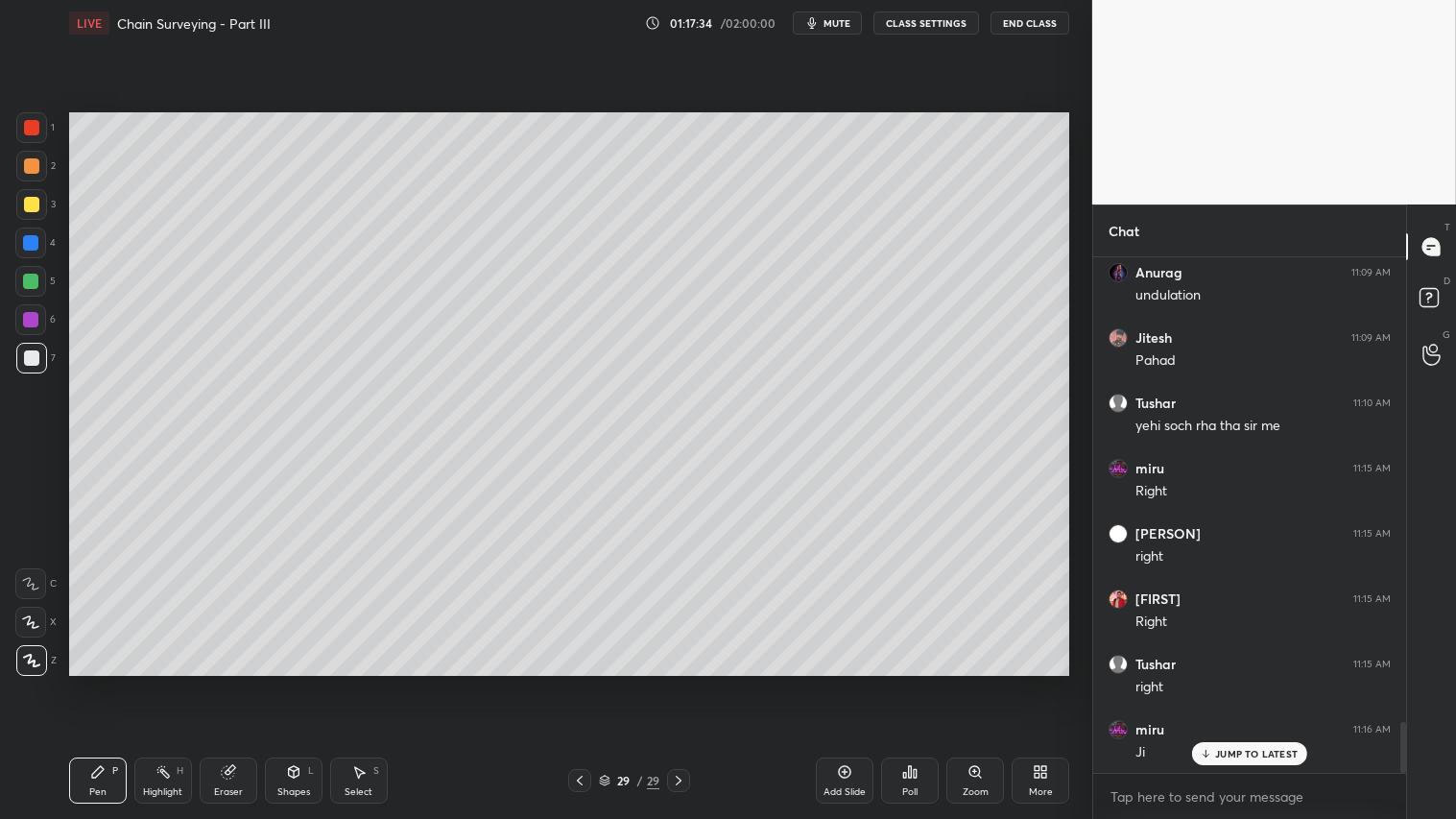 click 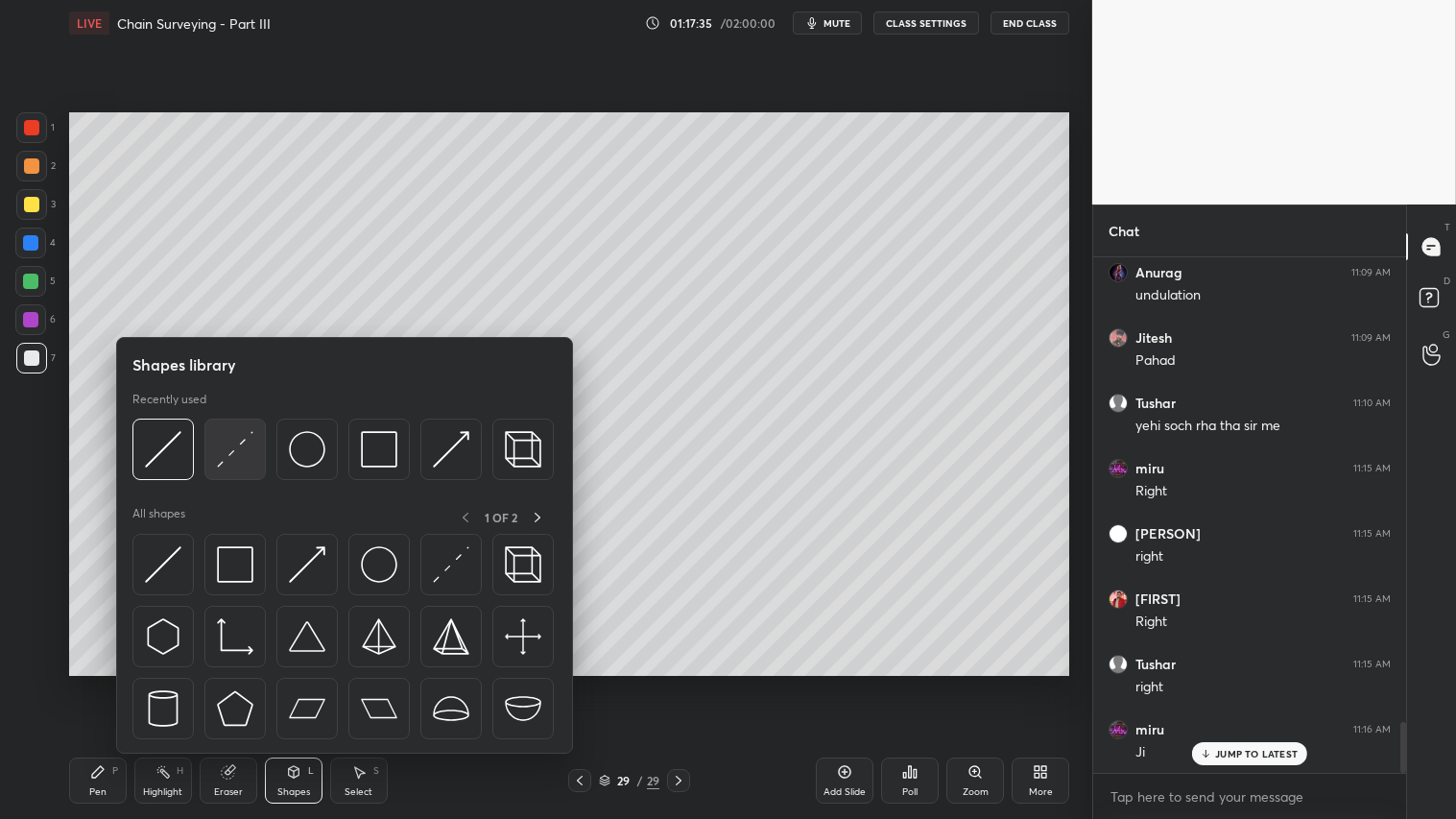 click at bounding box center (235, 449) 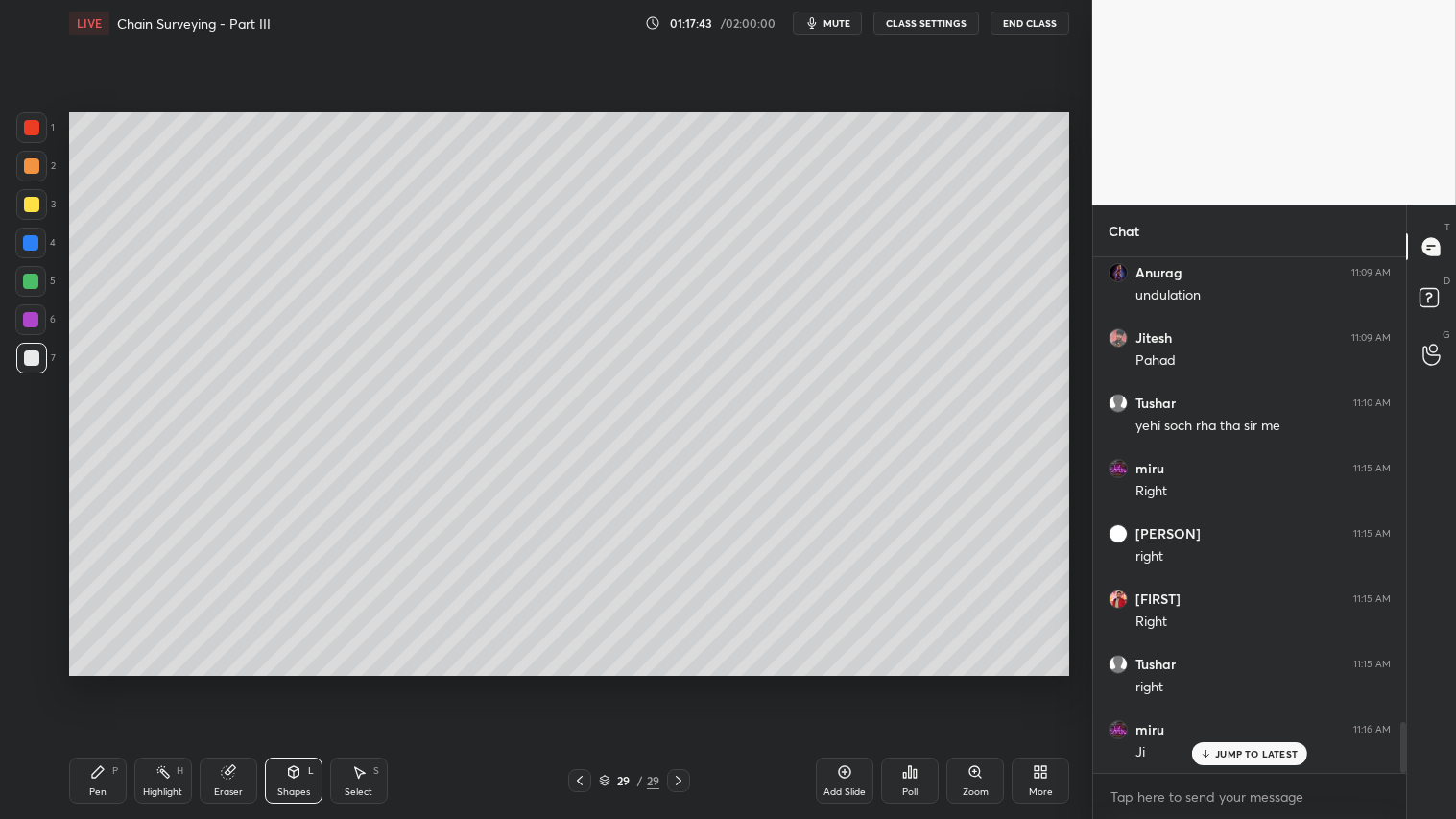 click on "Pen P" at bounding box center [98, 781] 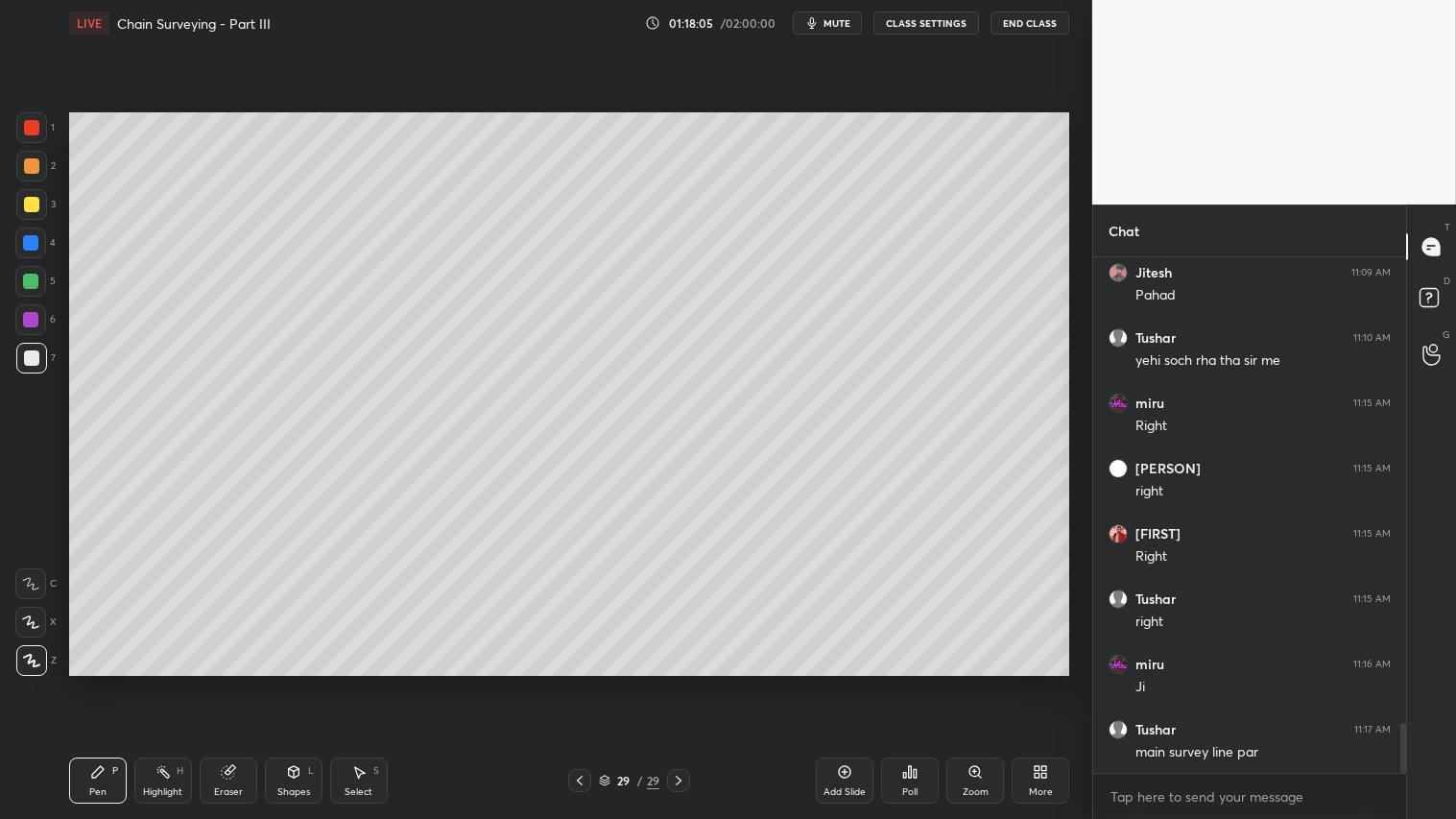 scroll, scrollTop: 4806, scrollLeft: 0, axis: vertical 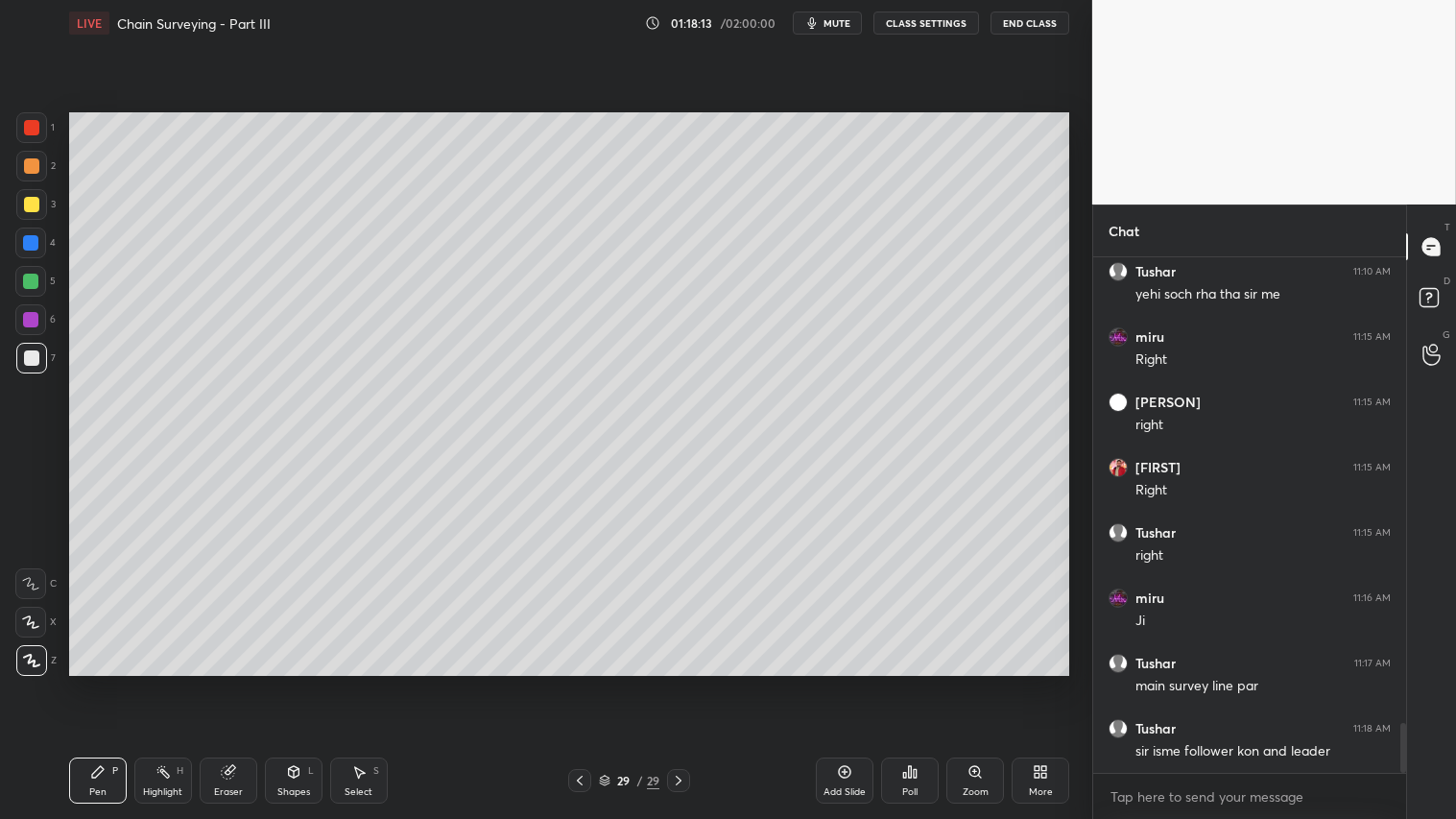 click at bounding box center (32, 166) 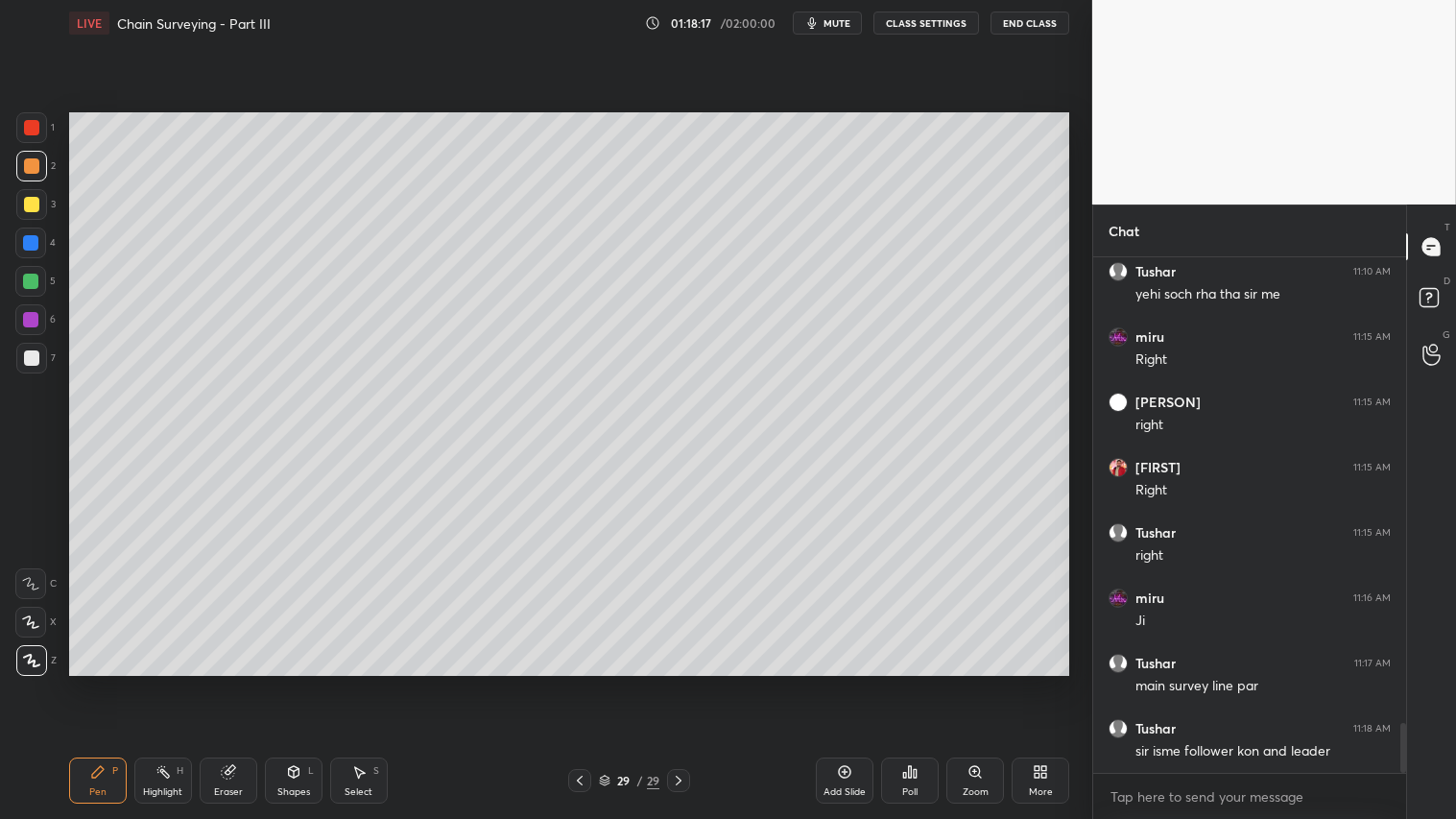 click at bounding box center (32, 166) 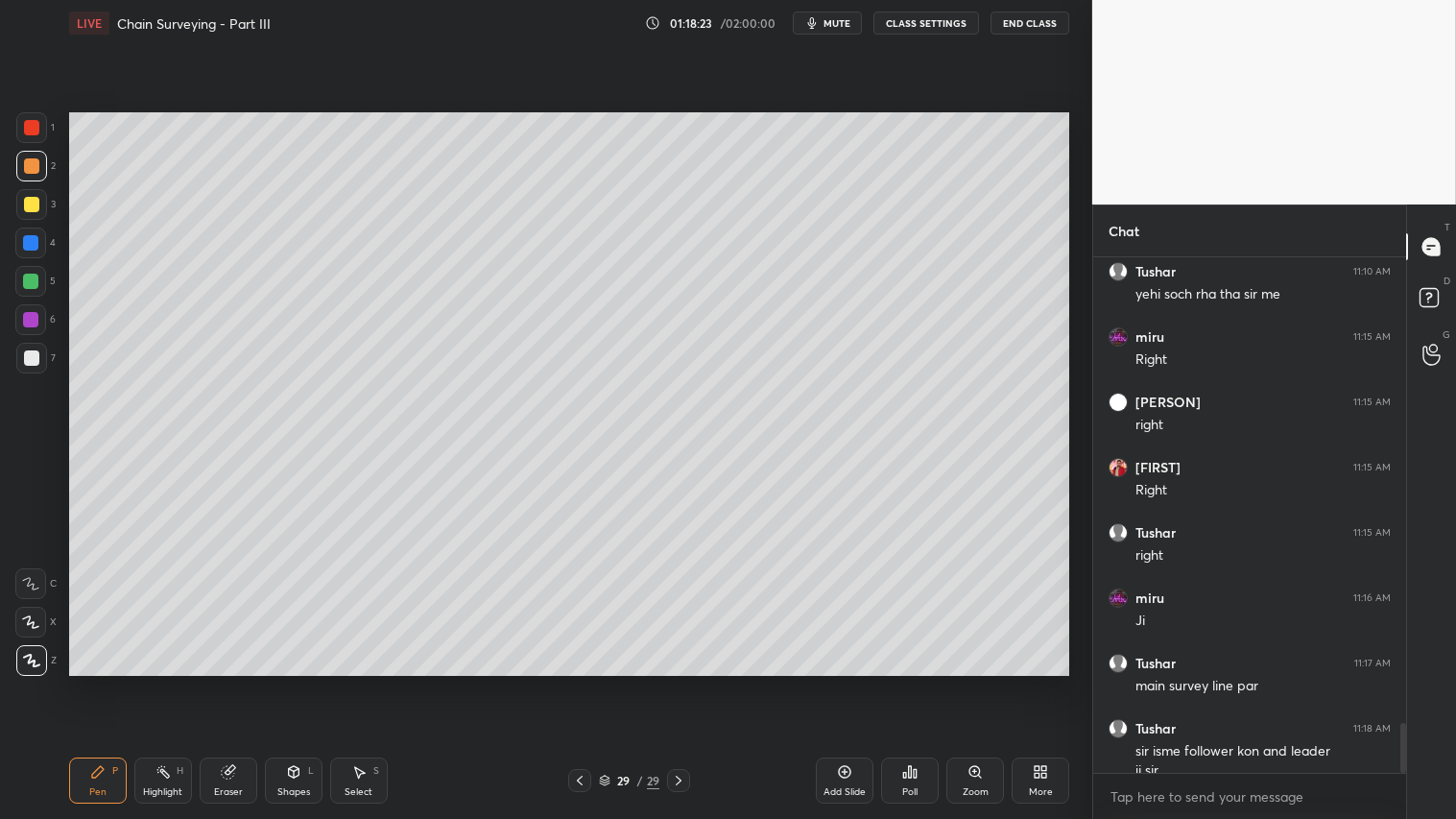 scroll, scrollTop: 4825, scrollLeft: 0, axis: vertical 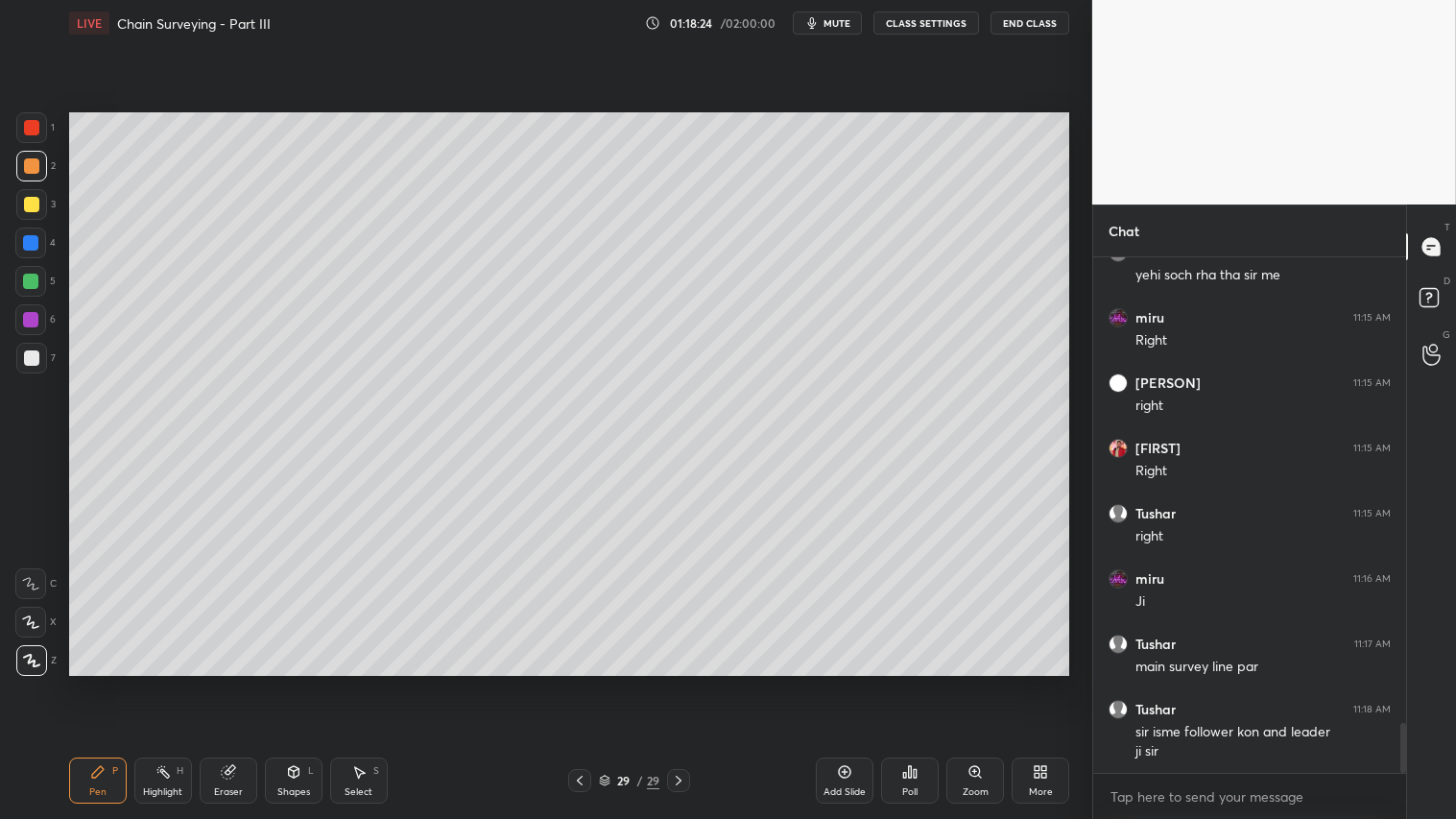 drag, startPoint x: 32, startPoint y: 170, endPoint x: 67, endPoint y: 188, distance: 39.35734 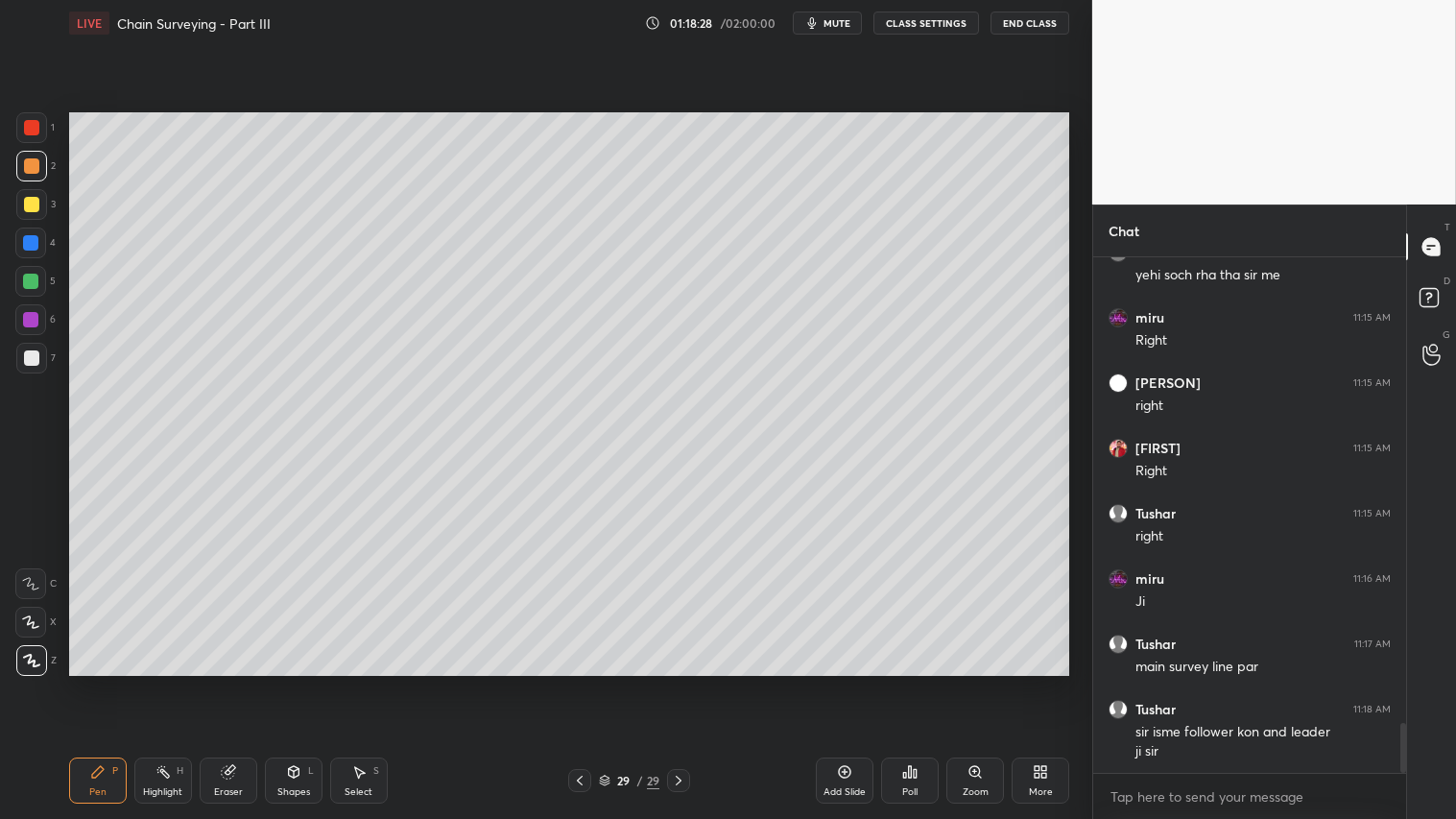 click at bounding box center (32, 166) 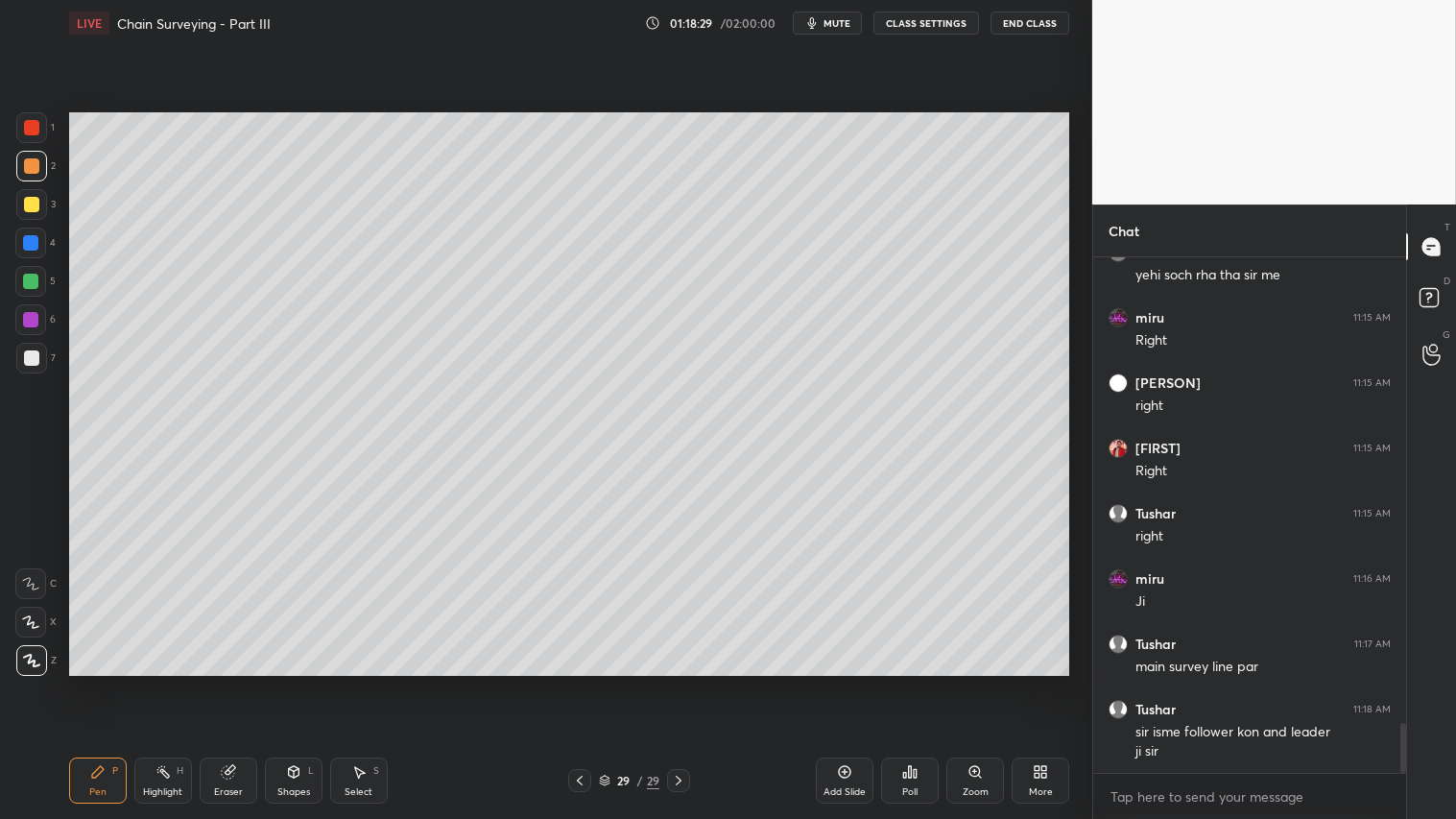 click on "Pen P" at bounding box center [98, 781] 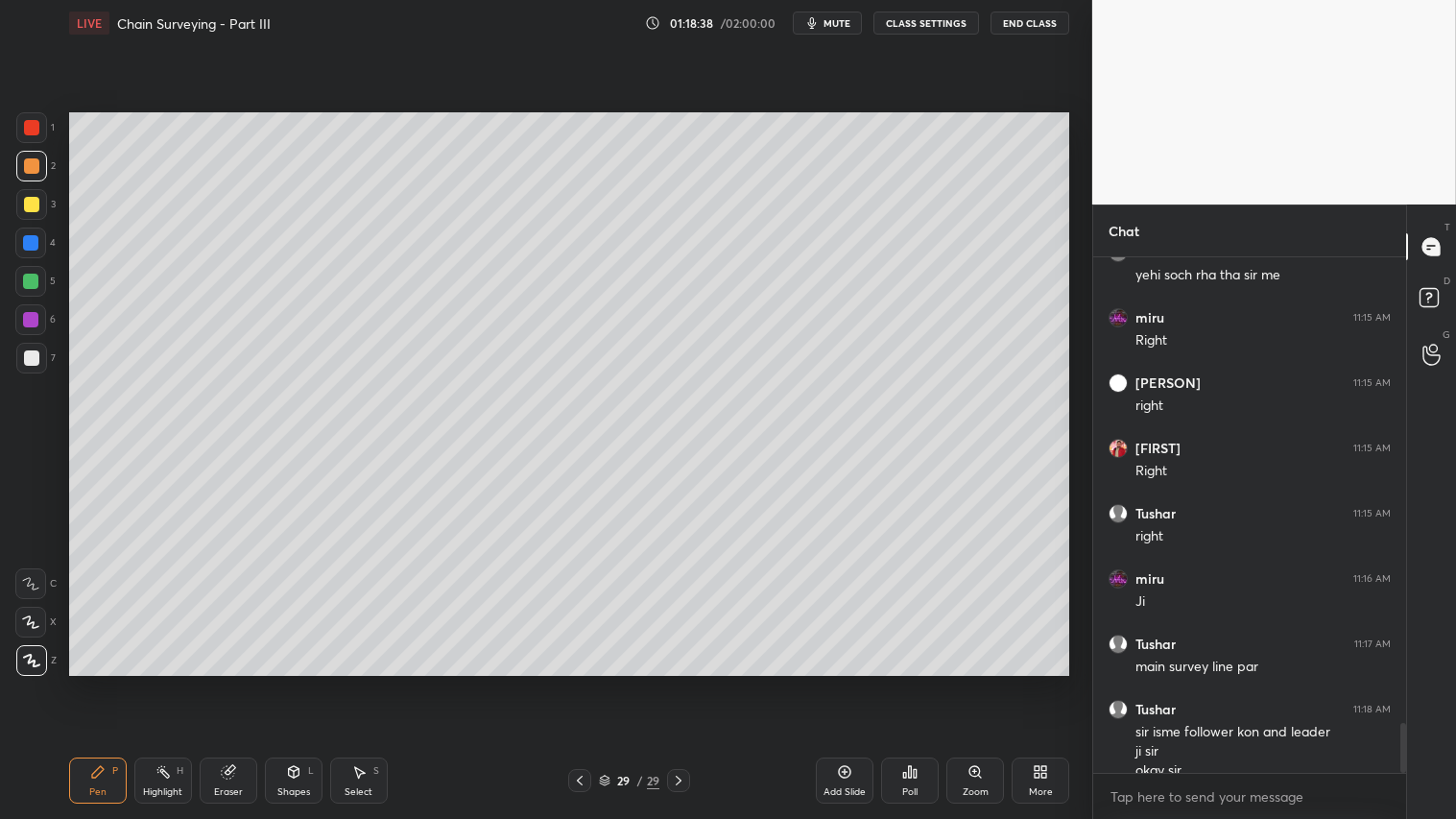 scroll, scrollTop: 4844, scrollLeft: 0, axis: vertical 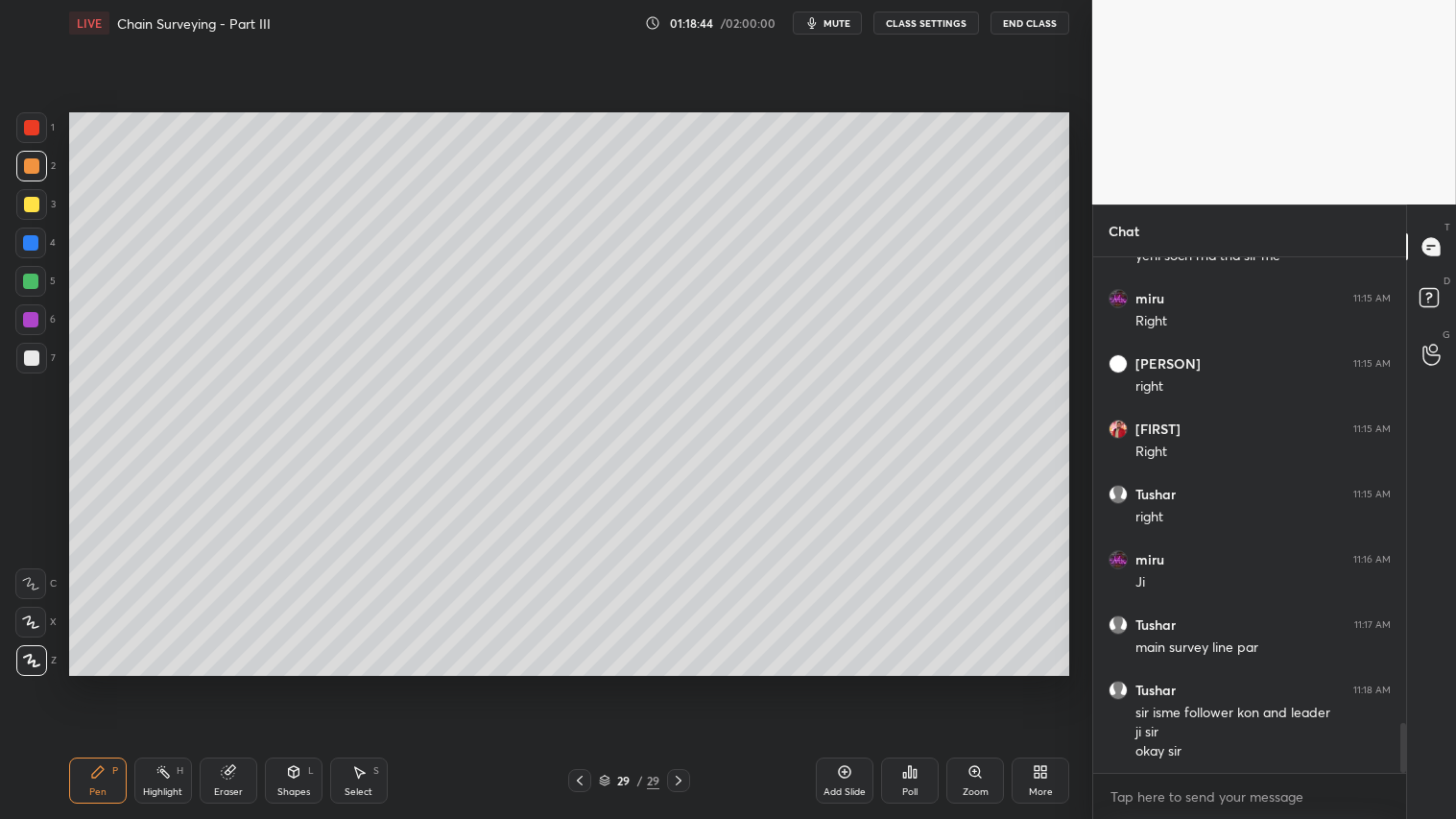 click 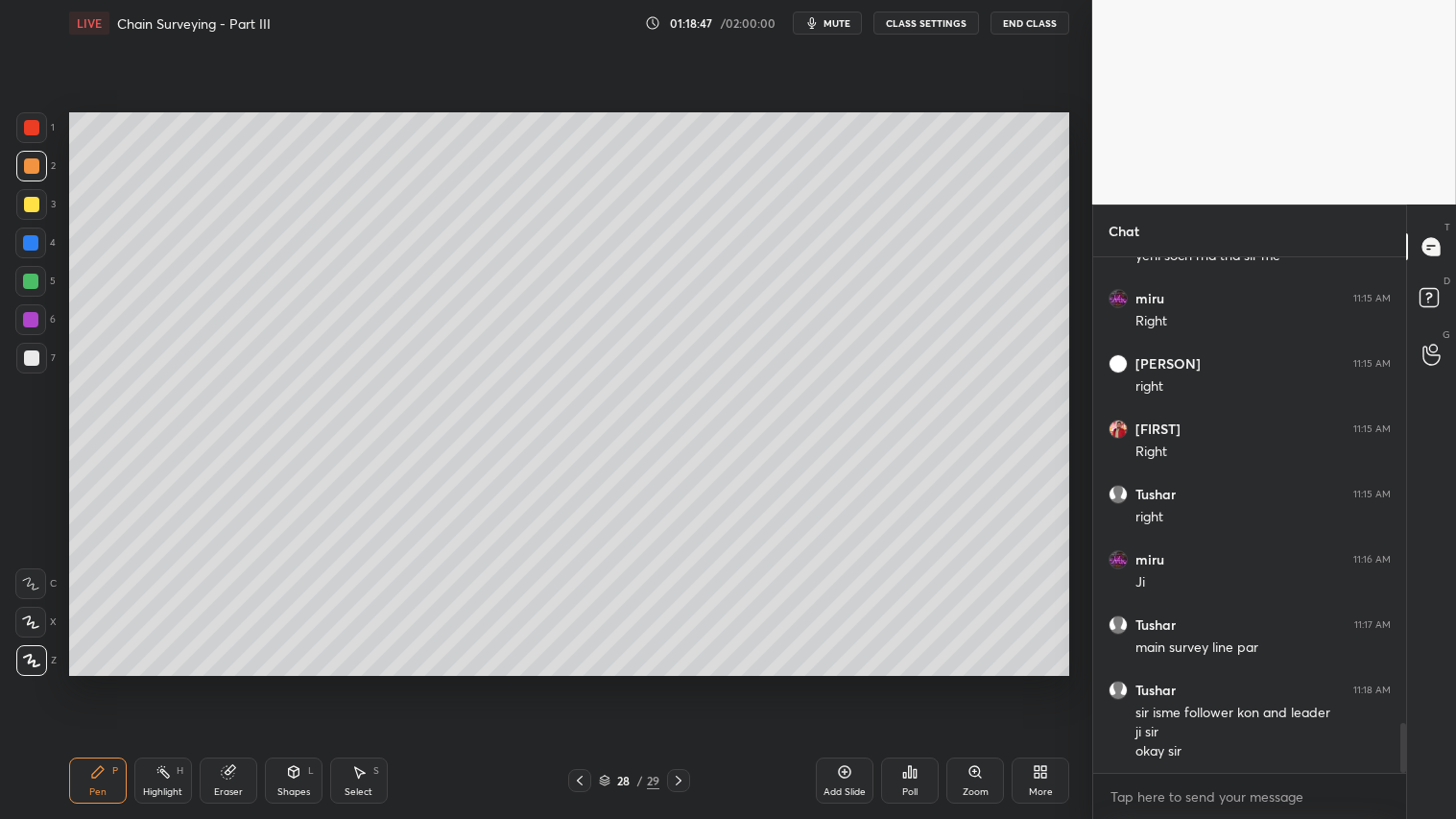 drag, startPoint x: 24, startPoint y: 157, endPoint x: 24, endPoint y: 171, distance: 14 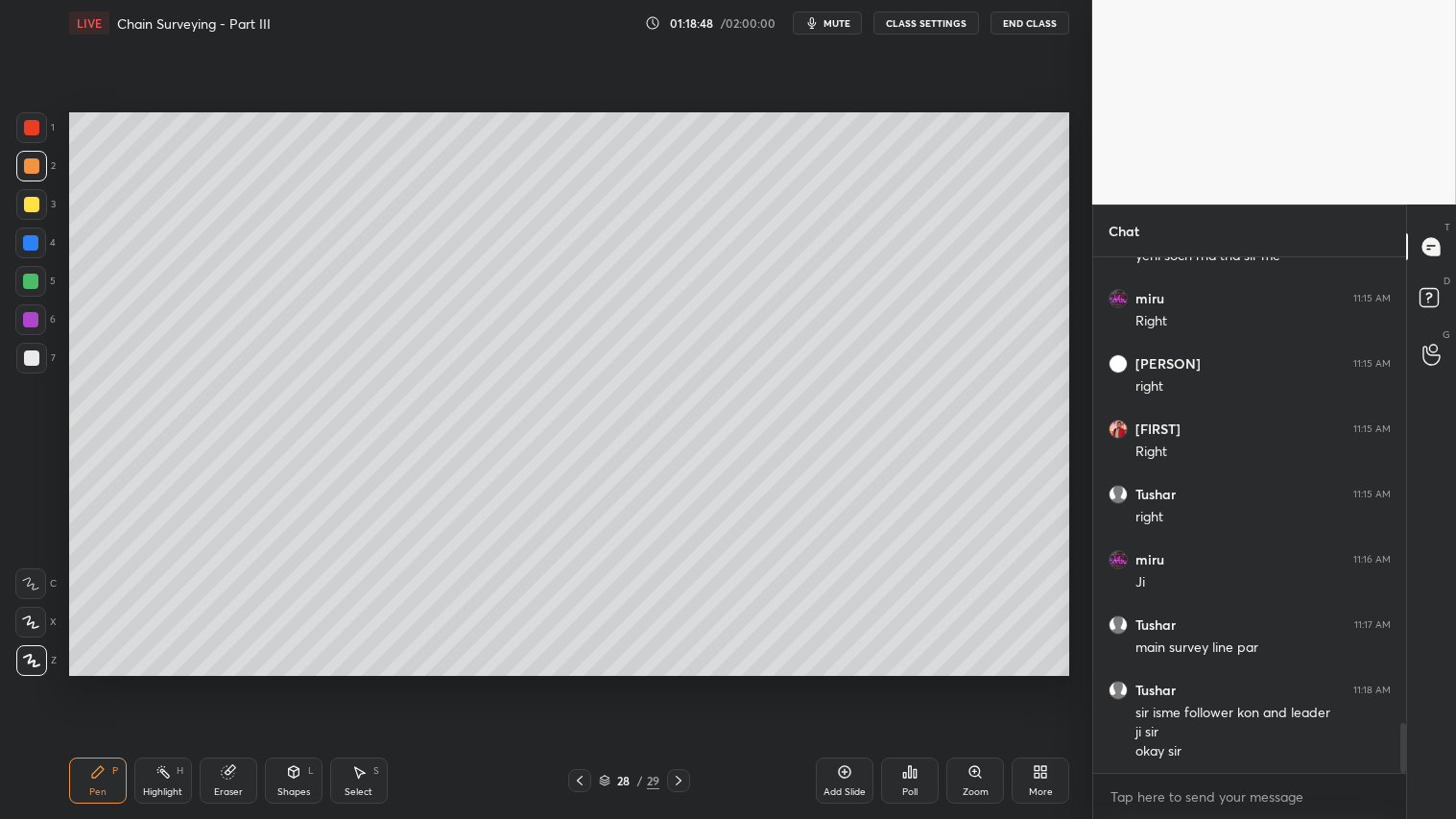 click 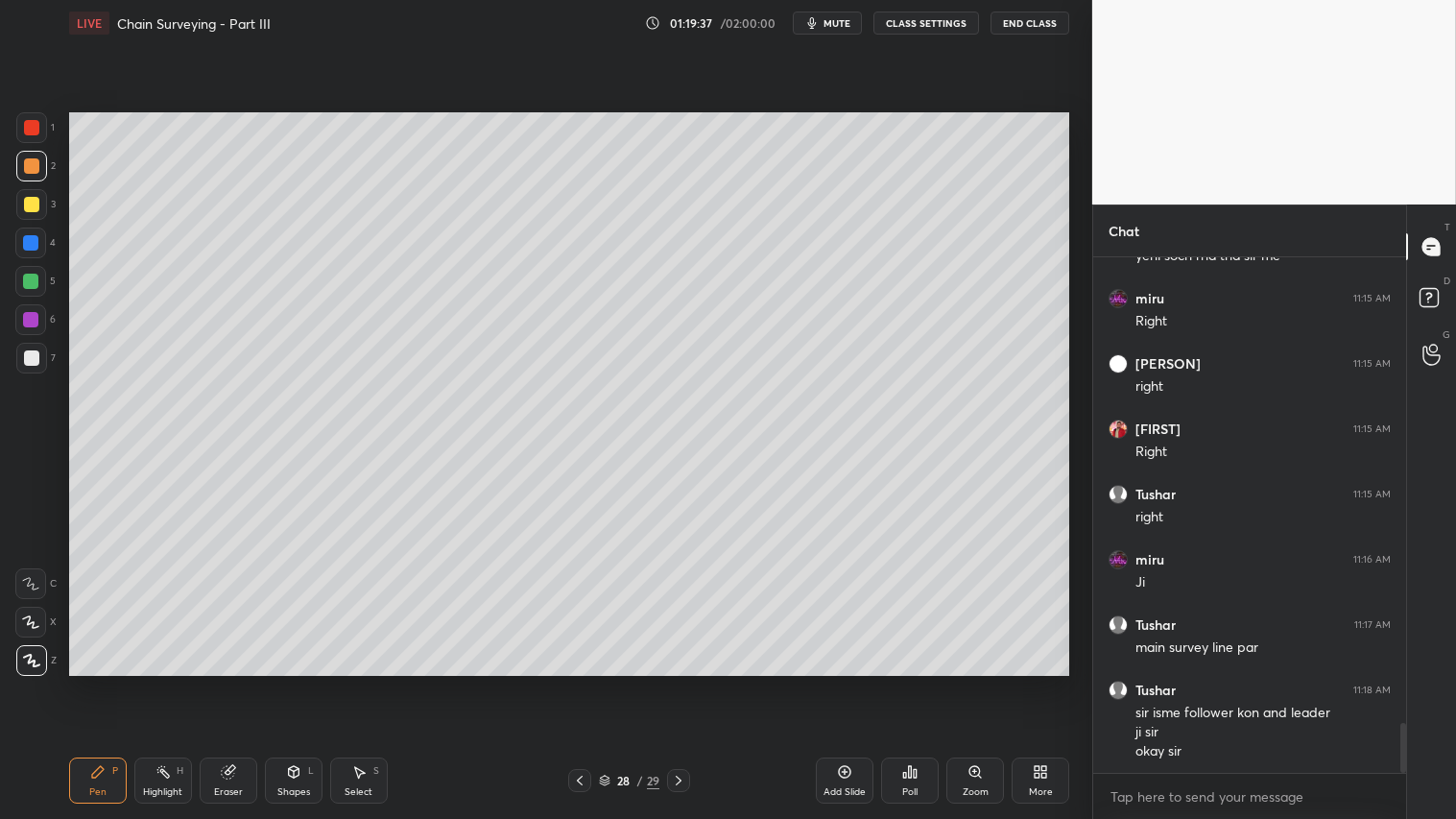 click on "Eraser" at bounding box center (228, 781) 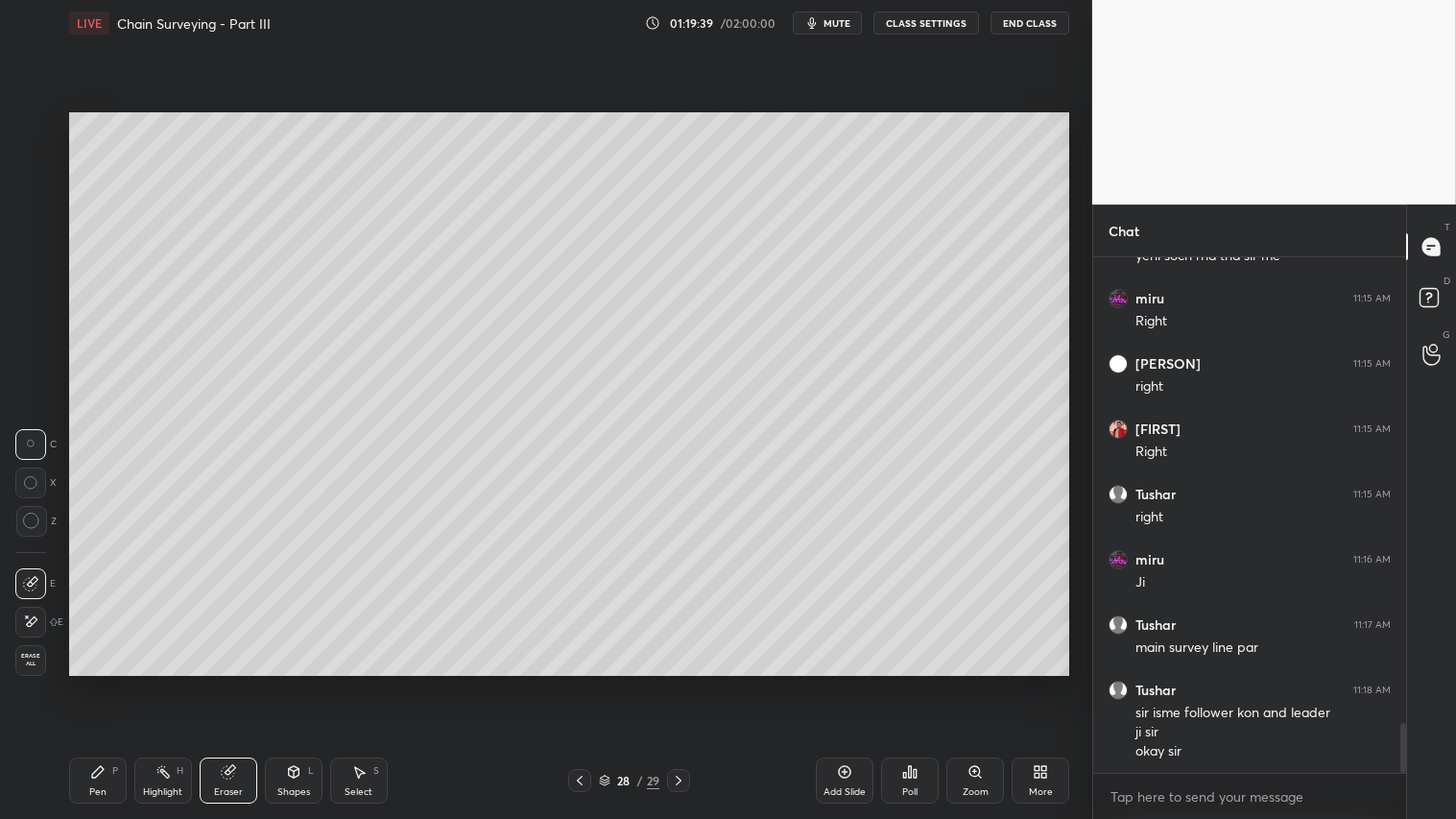 click on "Pen P" at bounding box center [98, 781] 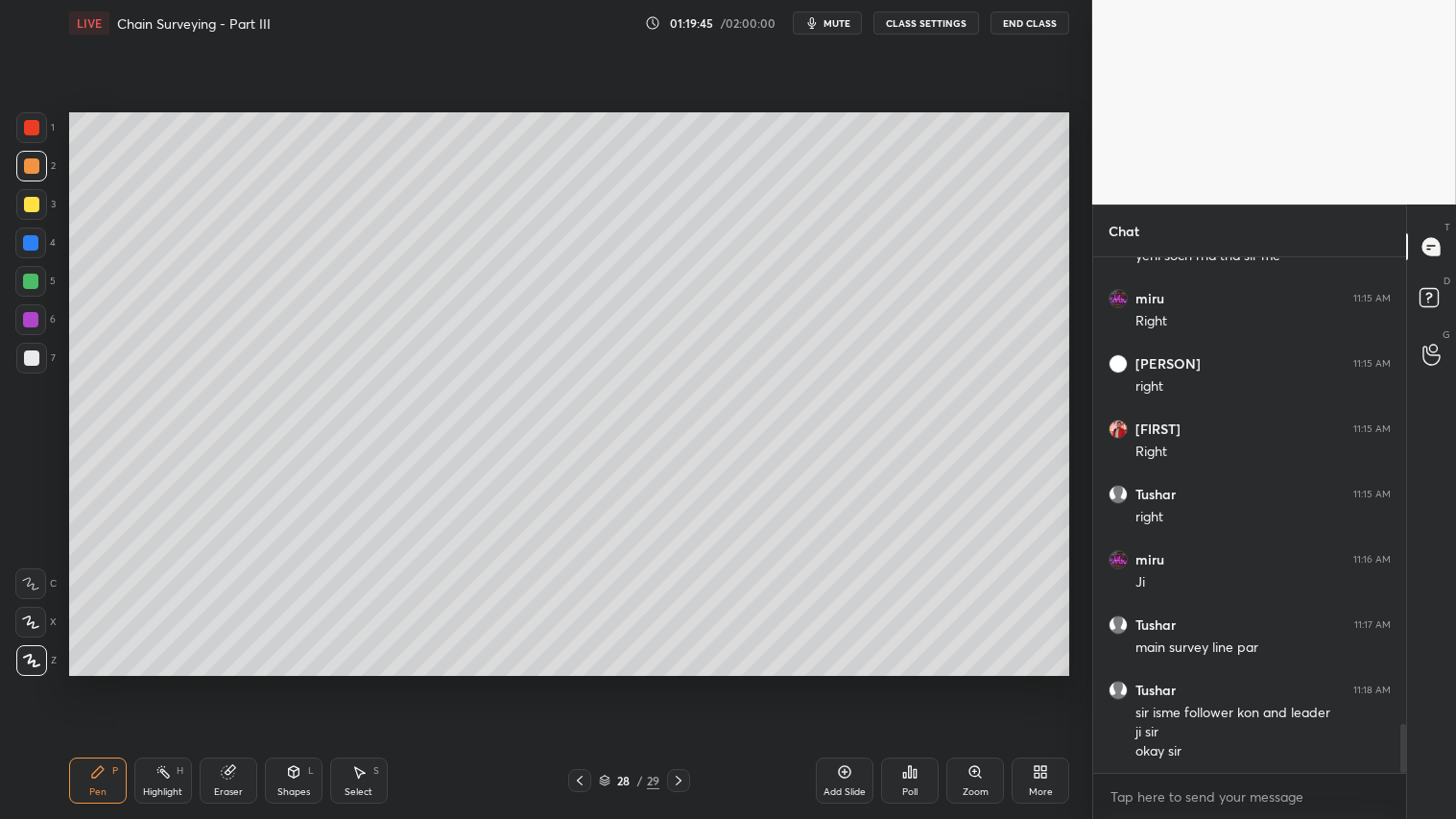 scroll, scrollTop: 4926, scrollLeft: 0, axis: vertical 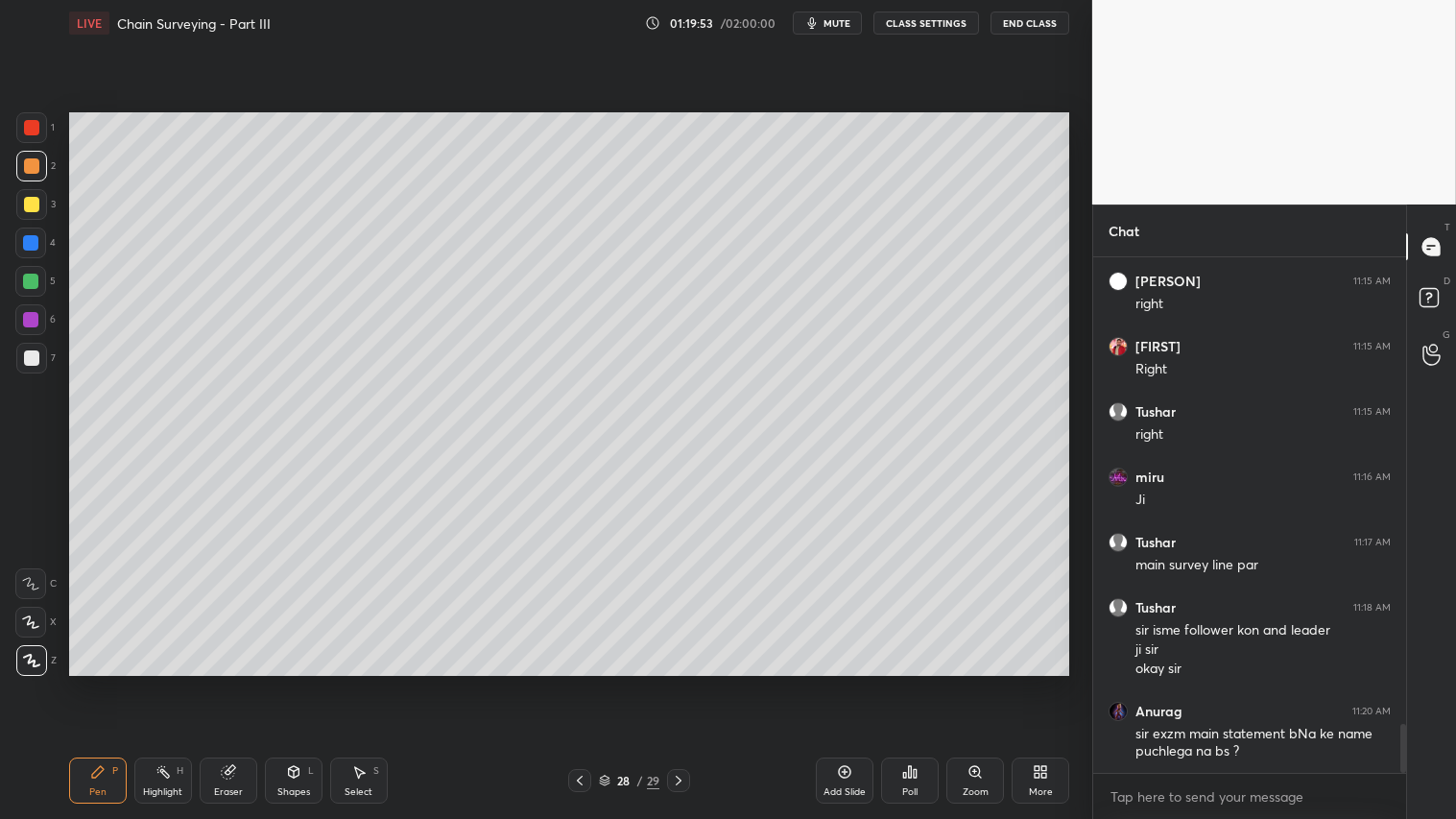 click on "Eraser" at bounding box center (228, 781) 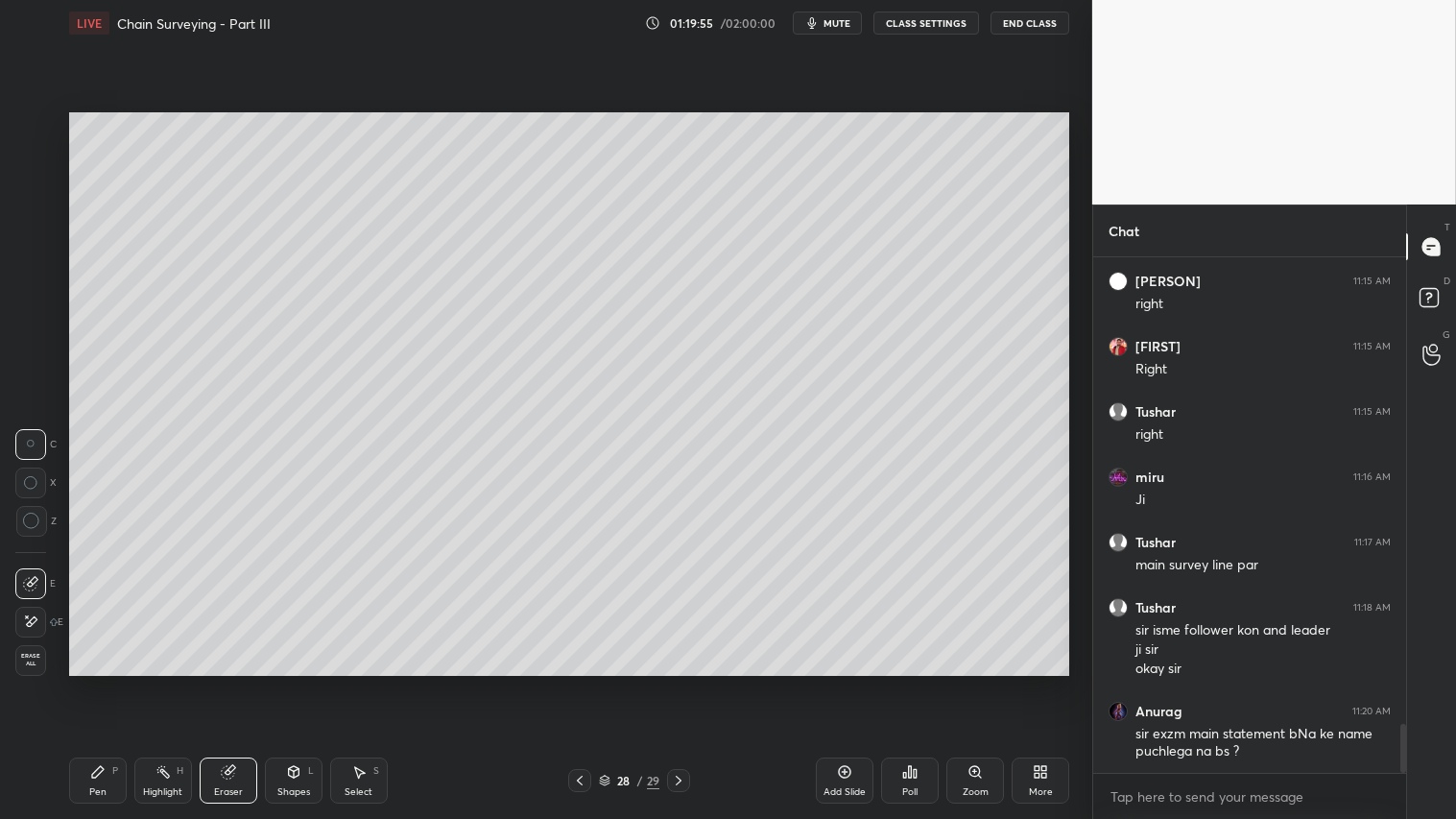 click on "Pen P" at bounding box center (98, 781) 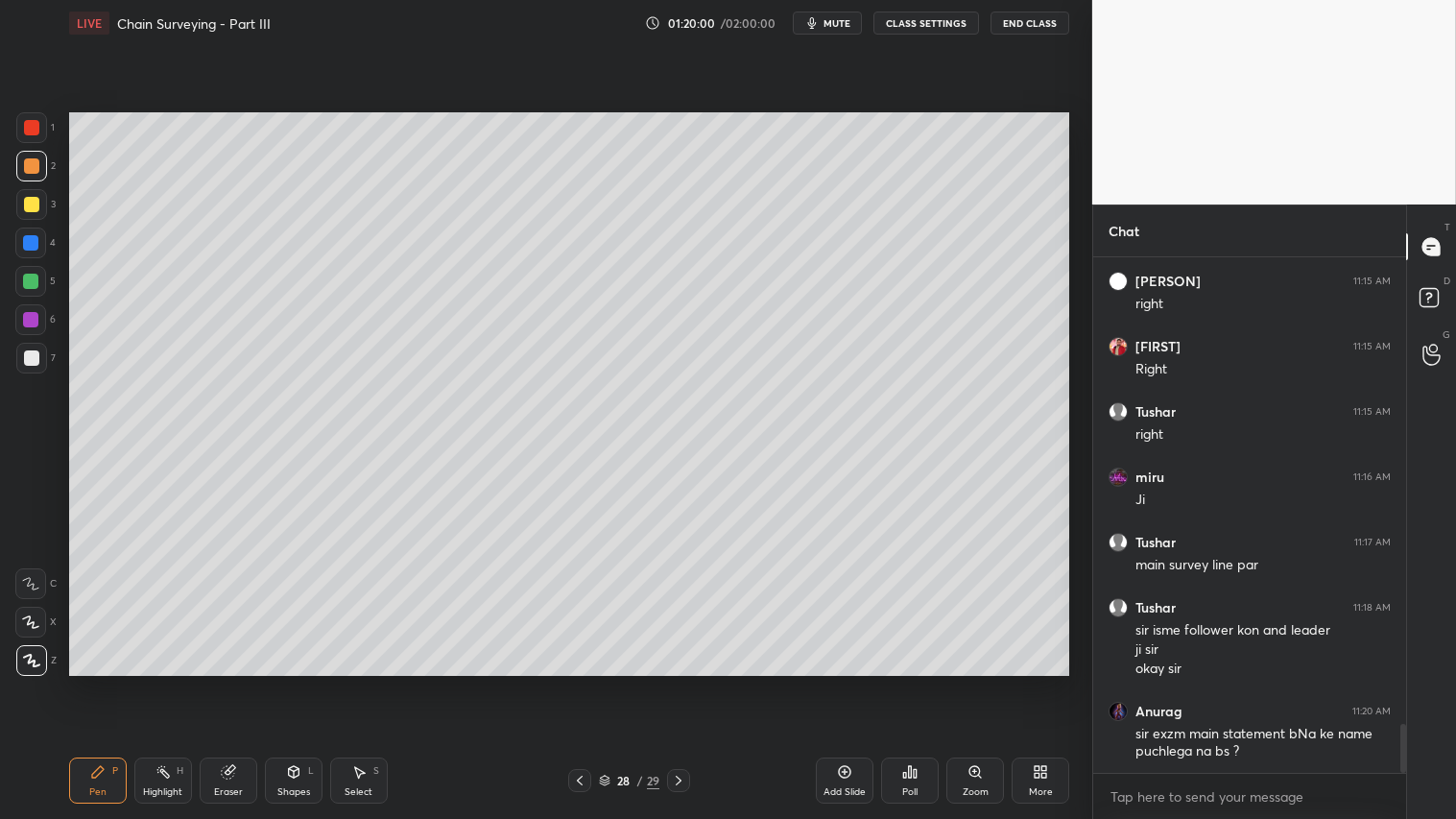 click at bounding box center [32, 166] 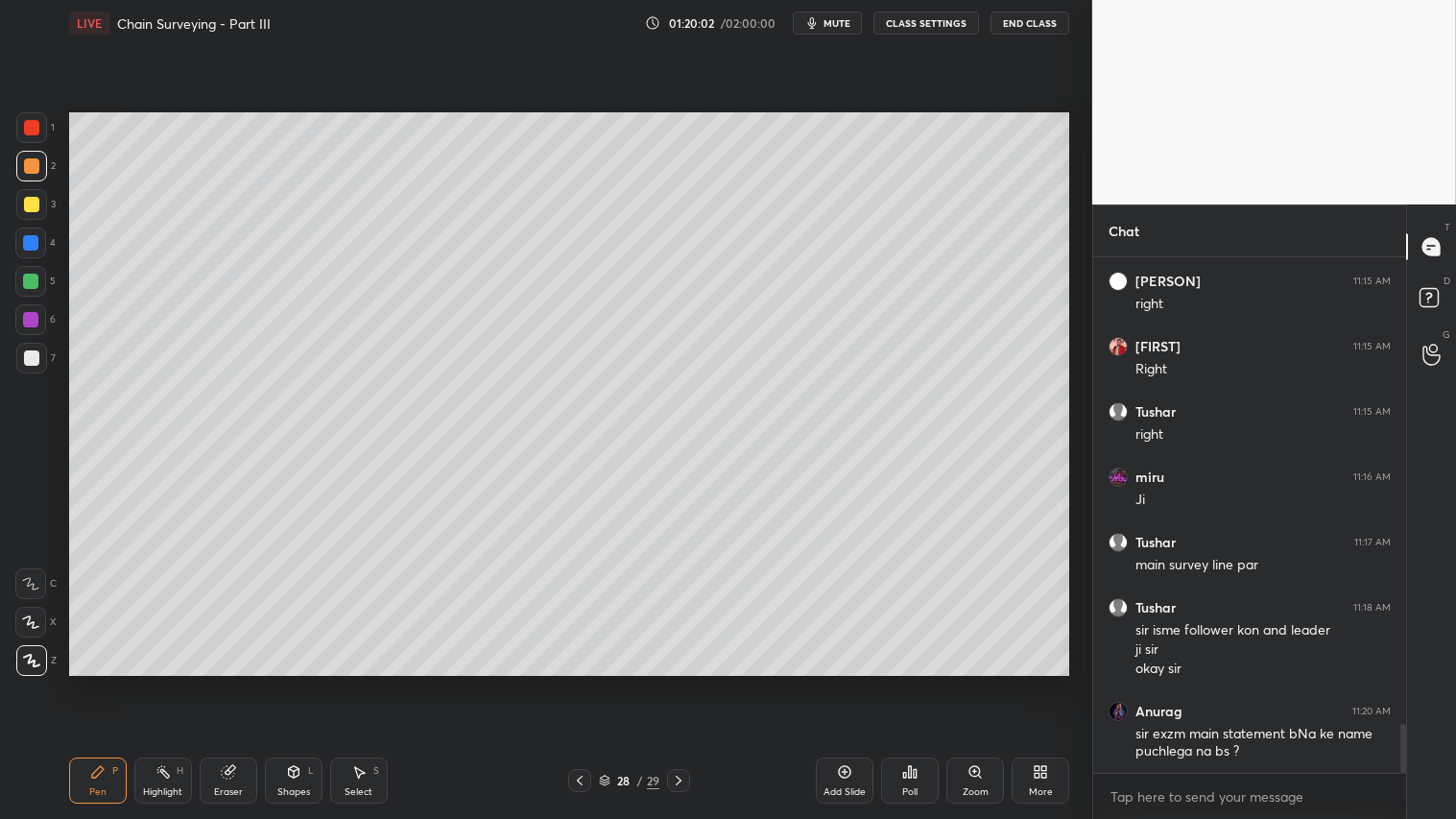 click 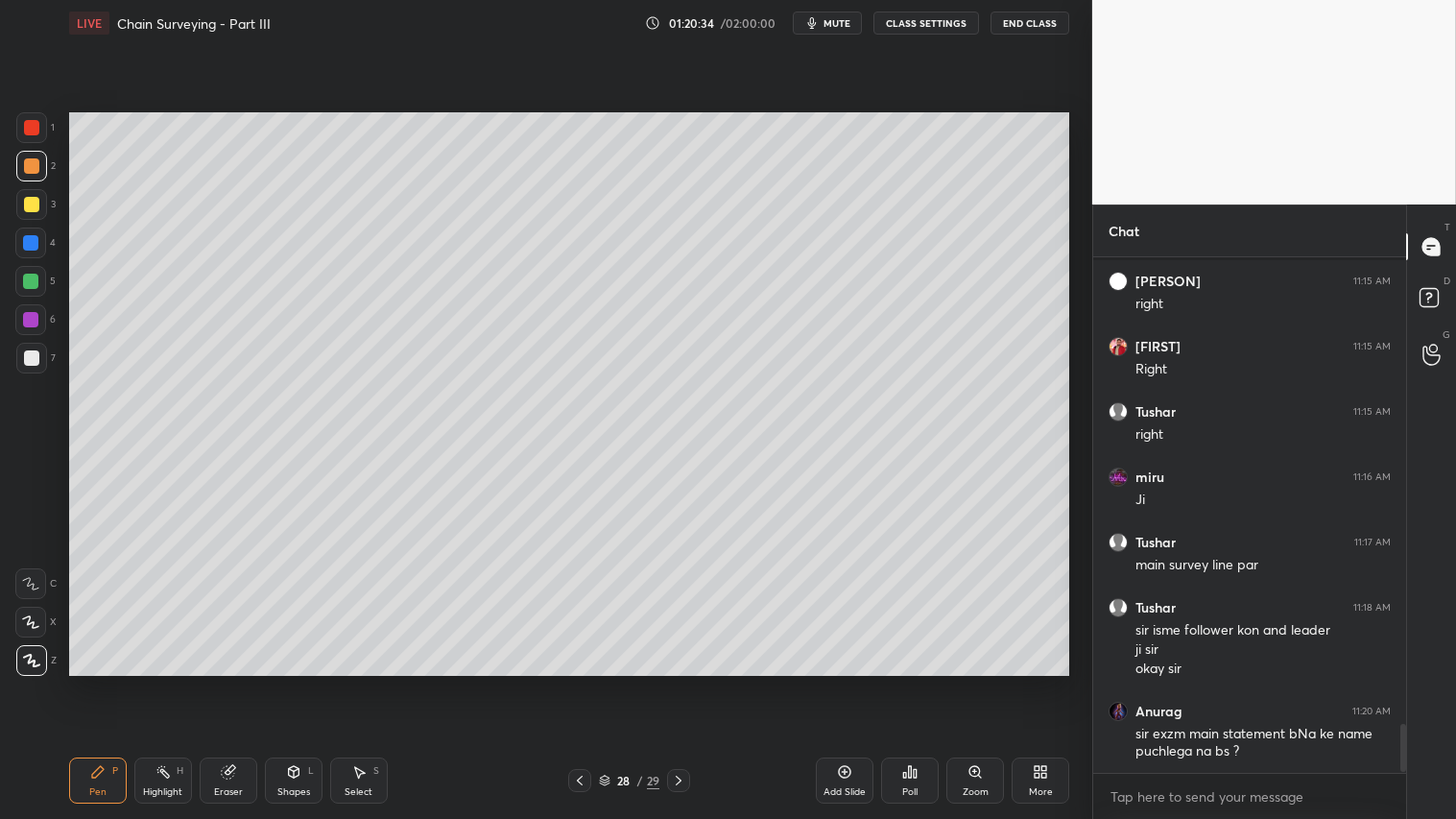 scroll, scrollTop: 5008, scrollLeft: 0, axis: vertical 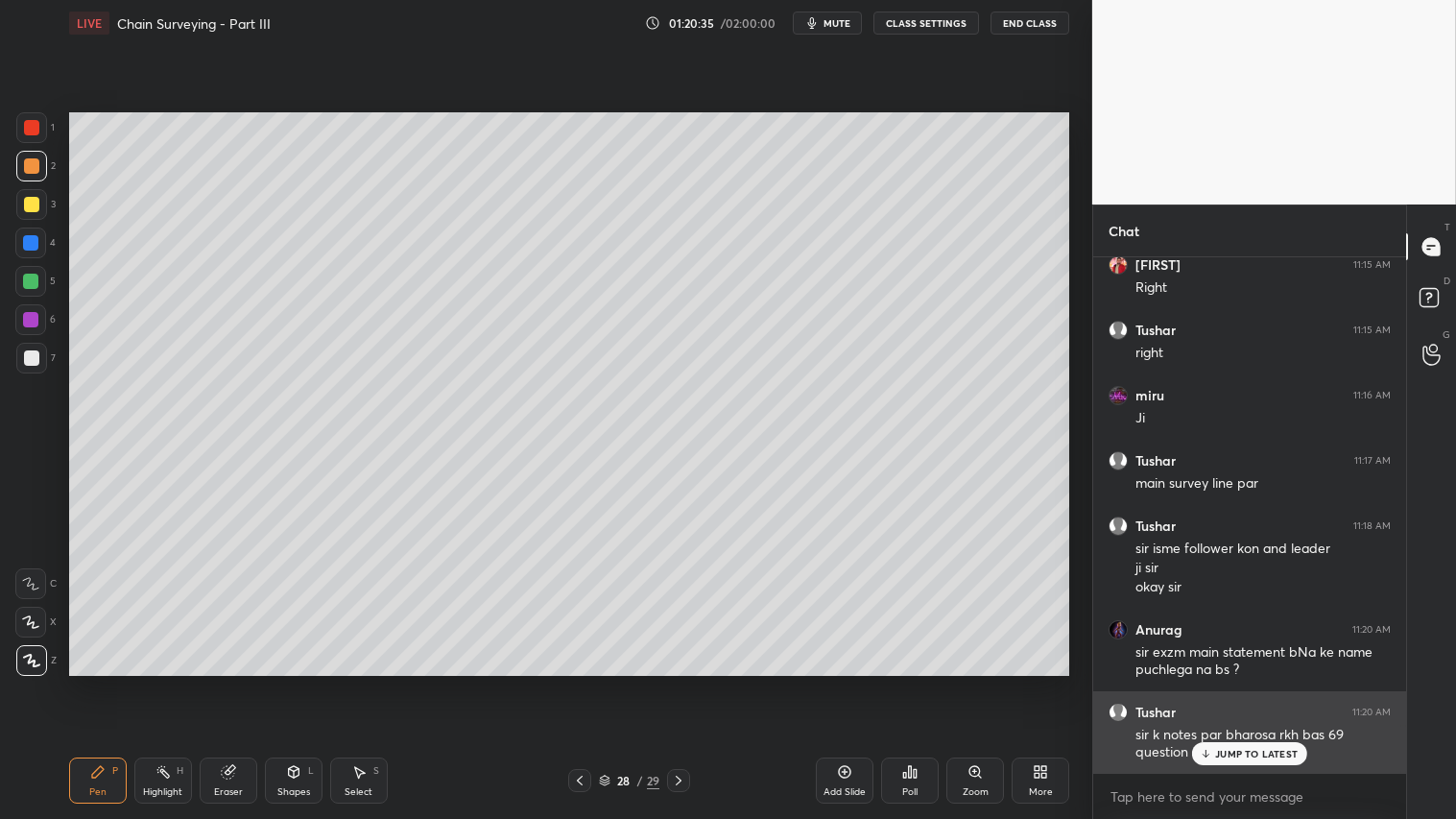 click on "JUMP TO LATEST" at bounding box center [1256, 754] 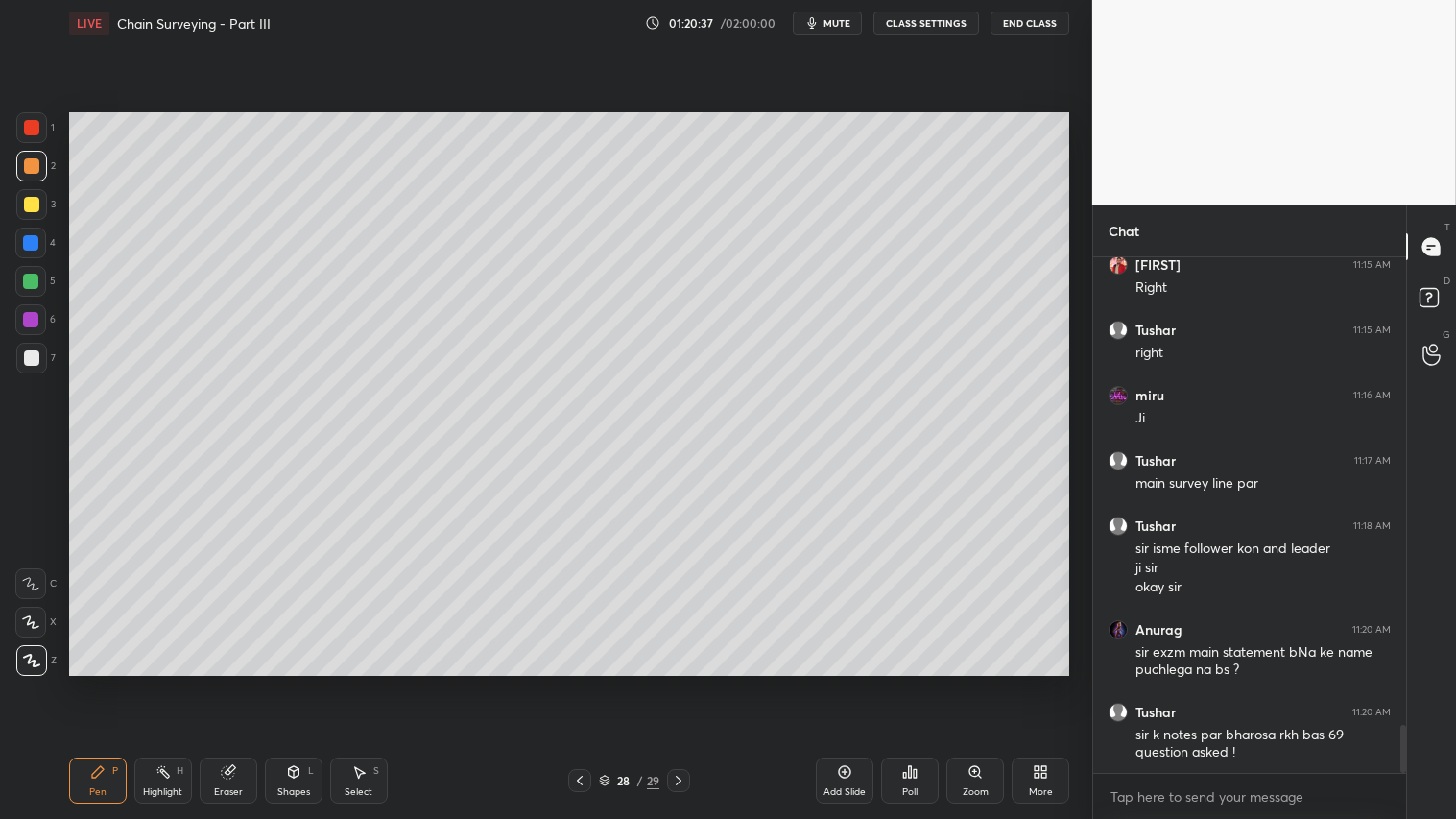 click at bounding box center (32, 166) 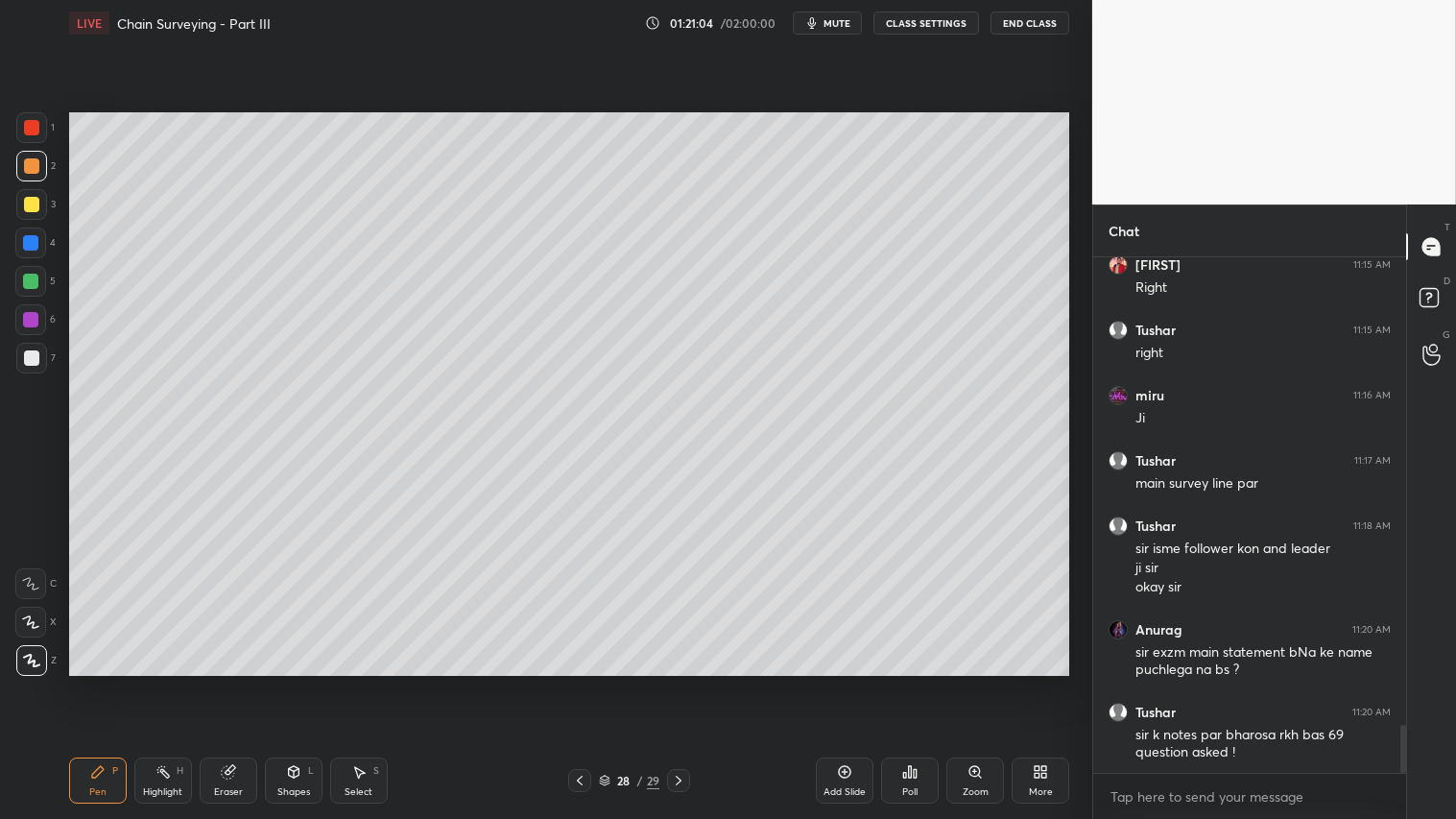 click at bounding box center (32, 166) 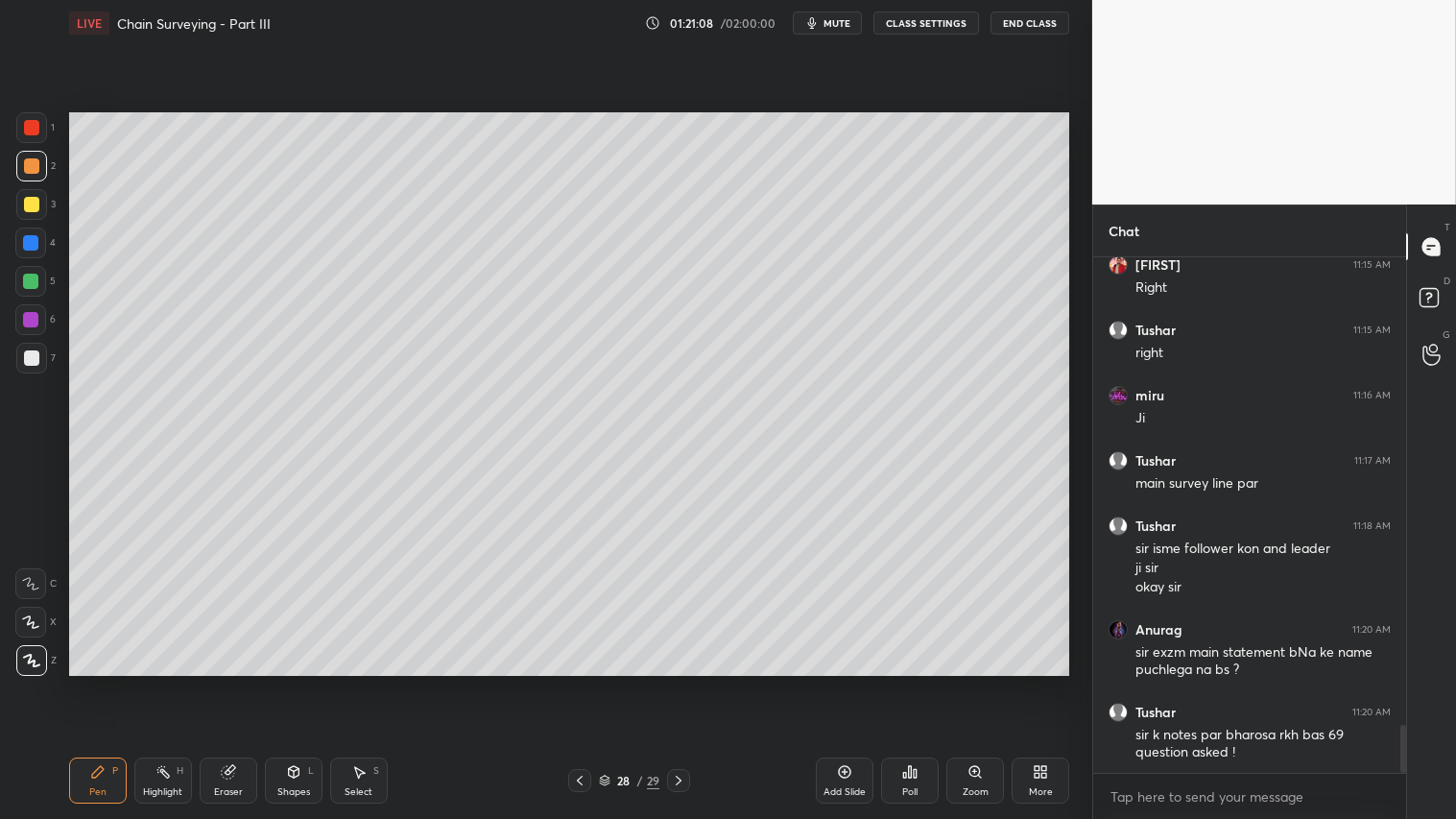 click 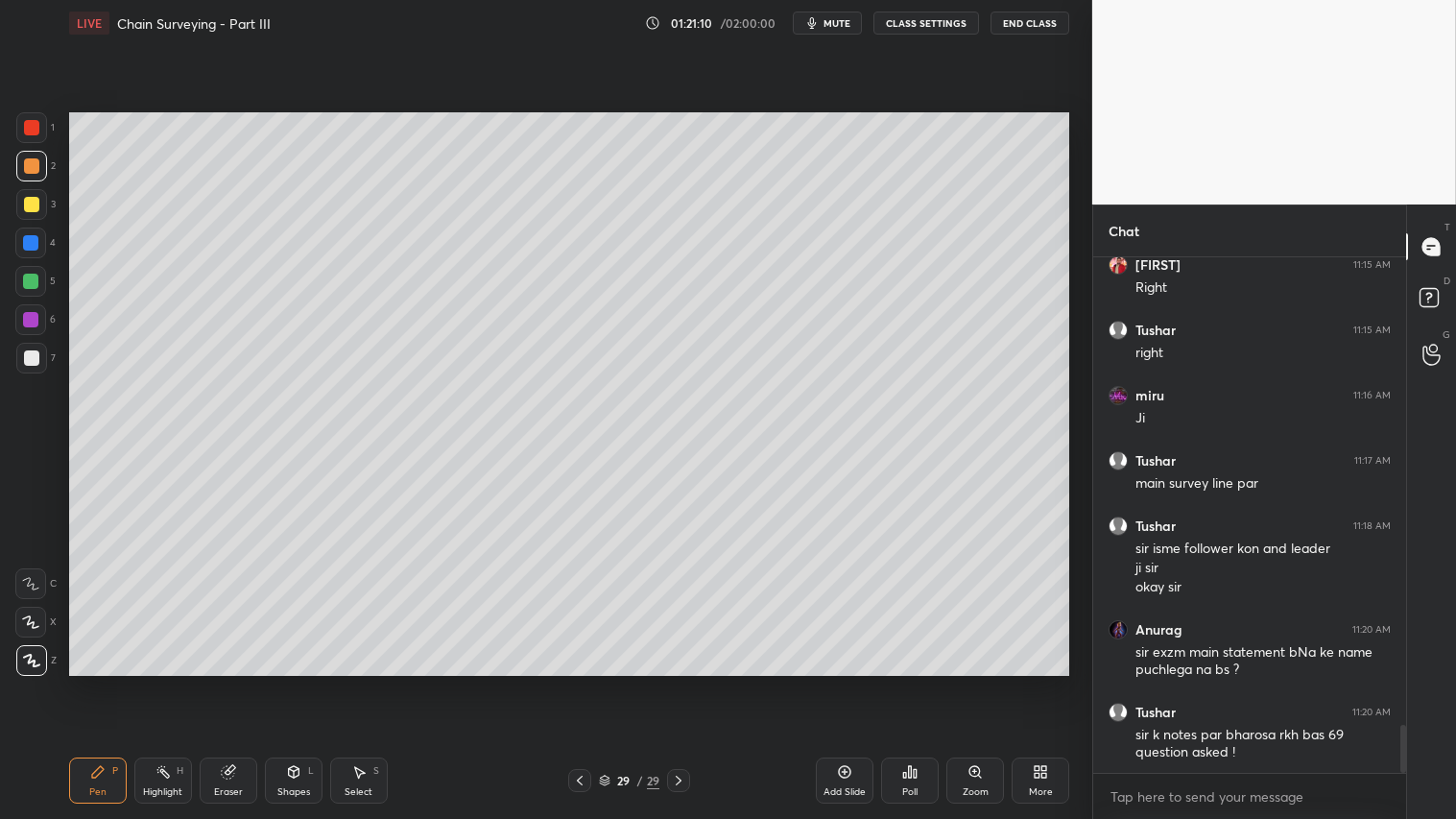 click on "Add Slide" at bounding box center [845, 781] 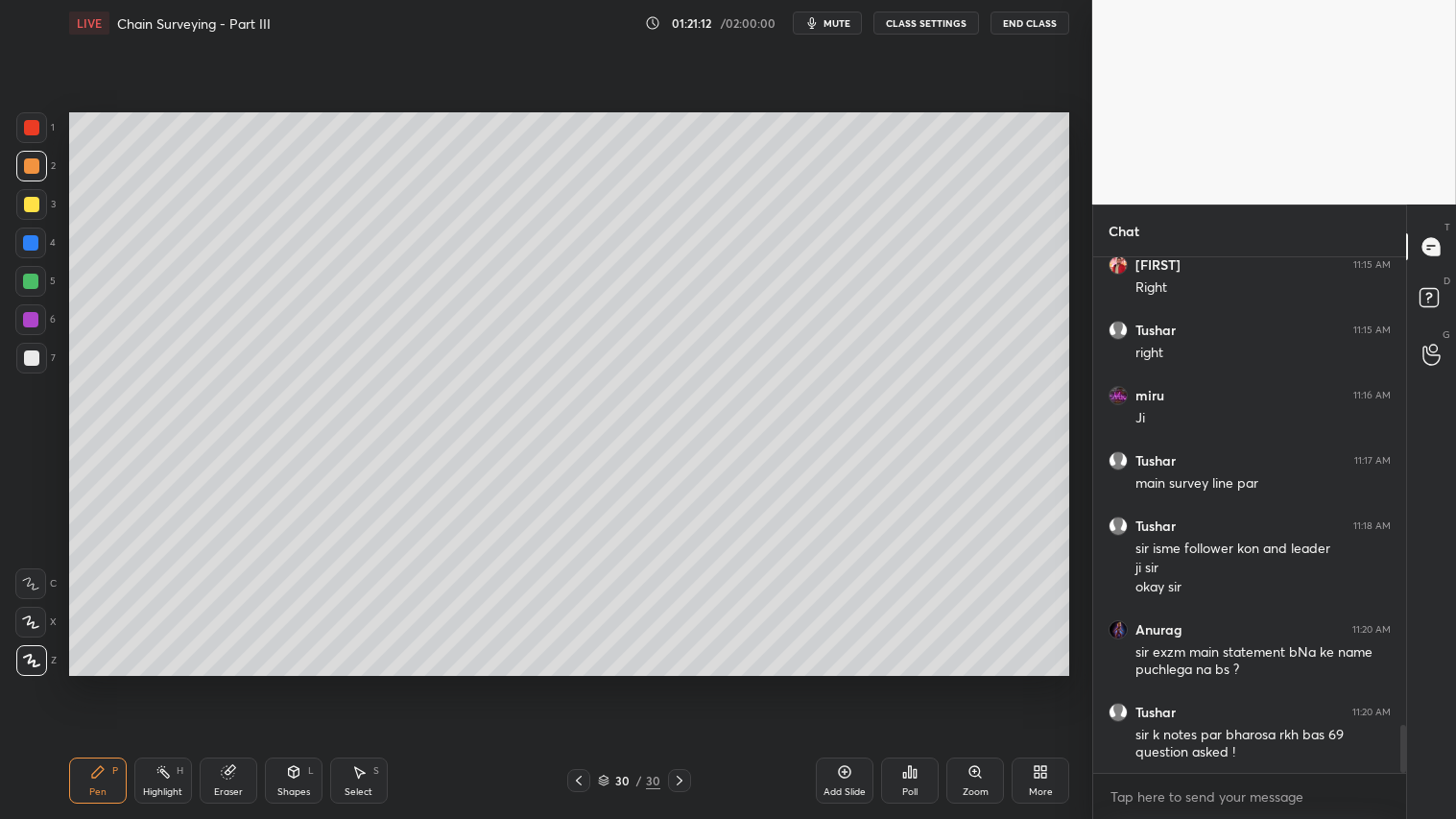 drag, startPoint x: 30, startPoint y: 184, endPoint x: 29, endPoint y: 195, distance: 11.045361 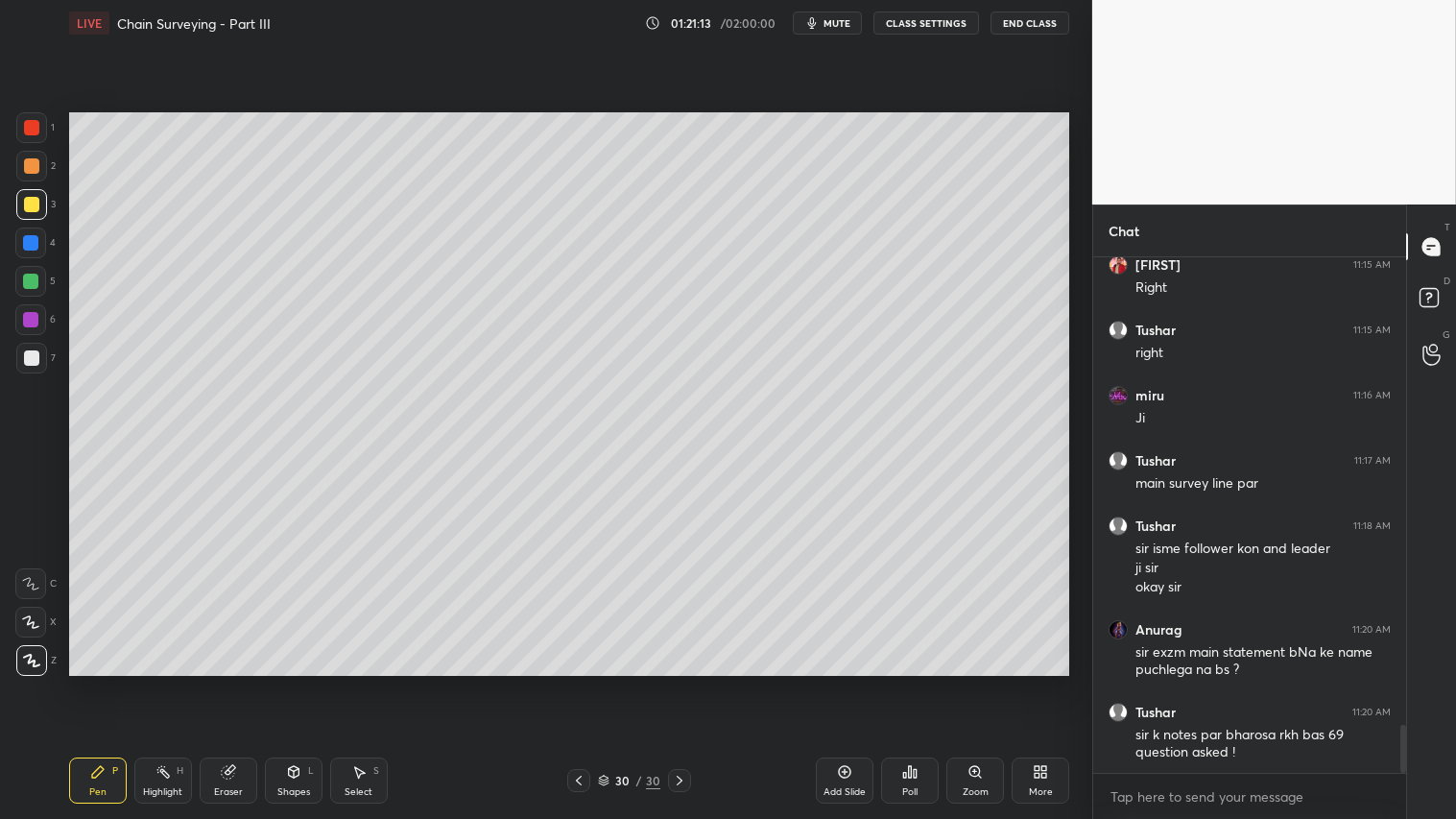 click on "Pen P" at bounding box center (98, 781) 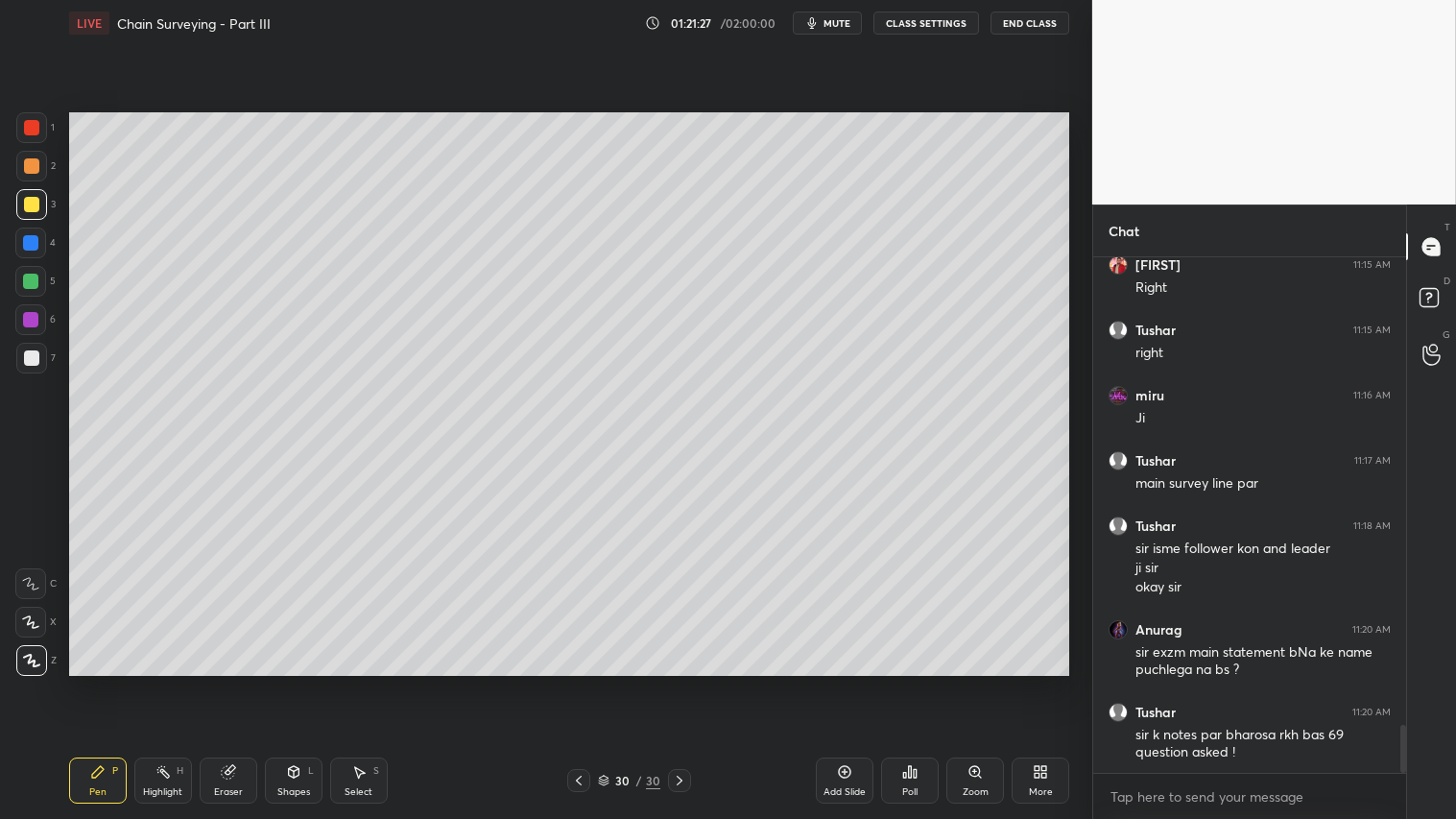 click on "Shapes" at bounding box center (294, 792) 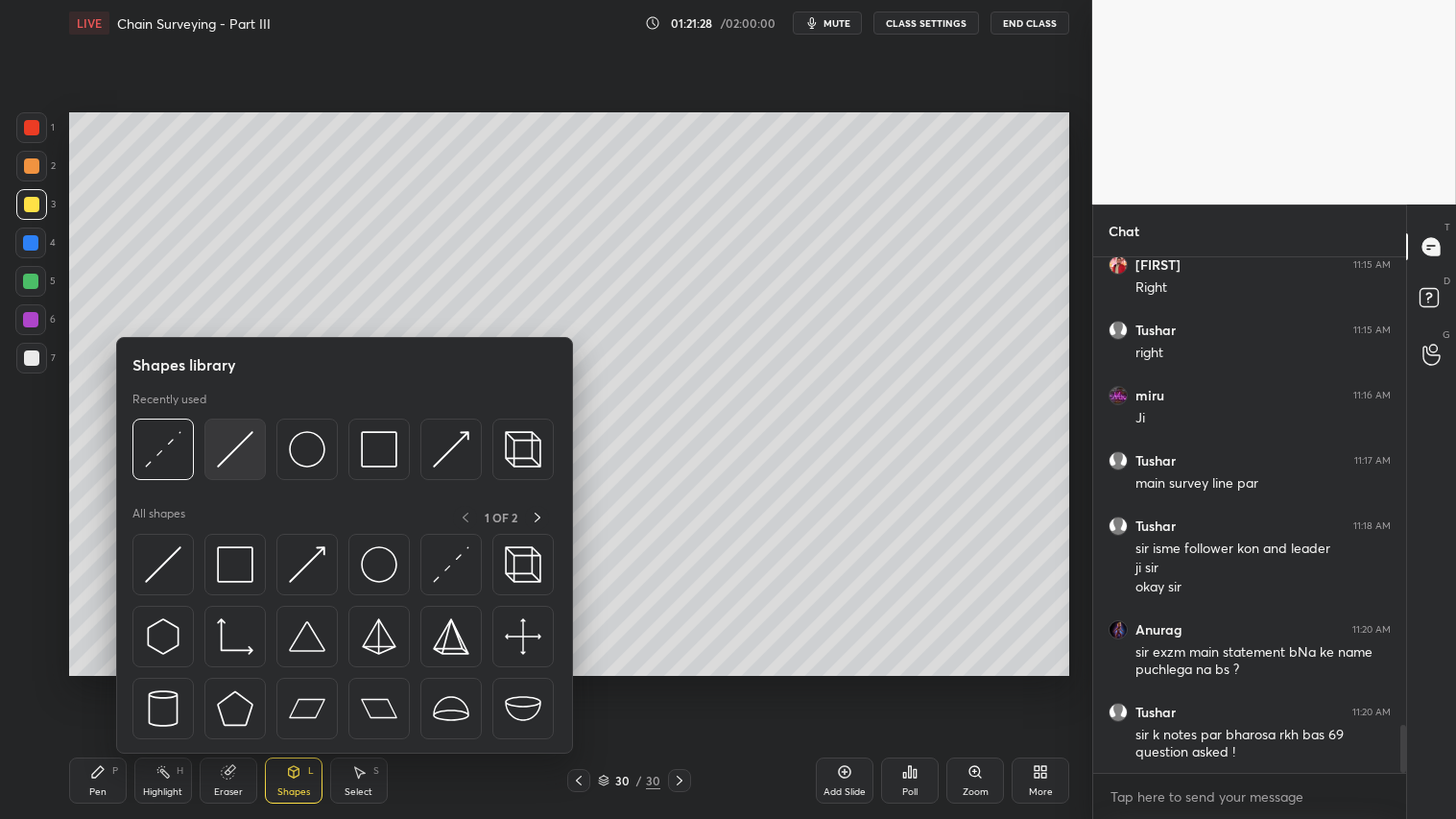 click at bounding box center (235, 449) 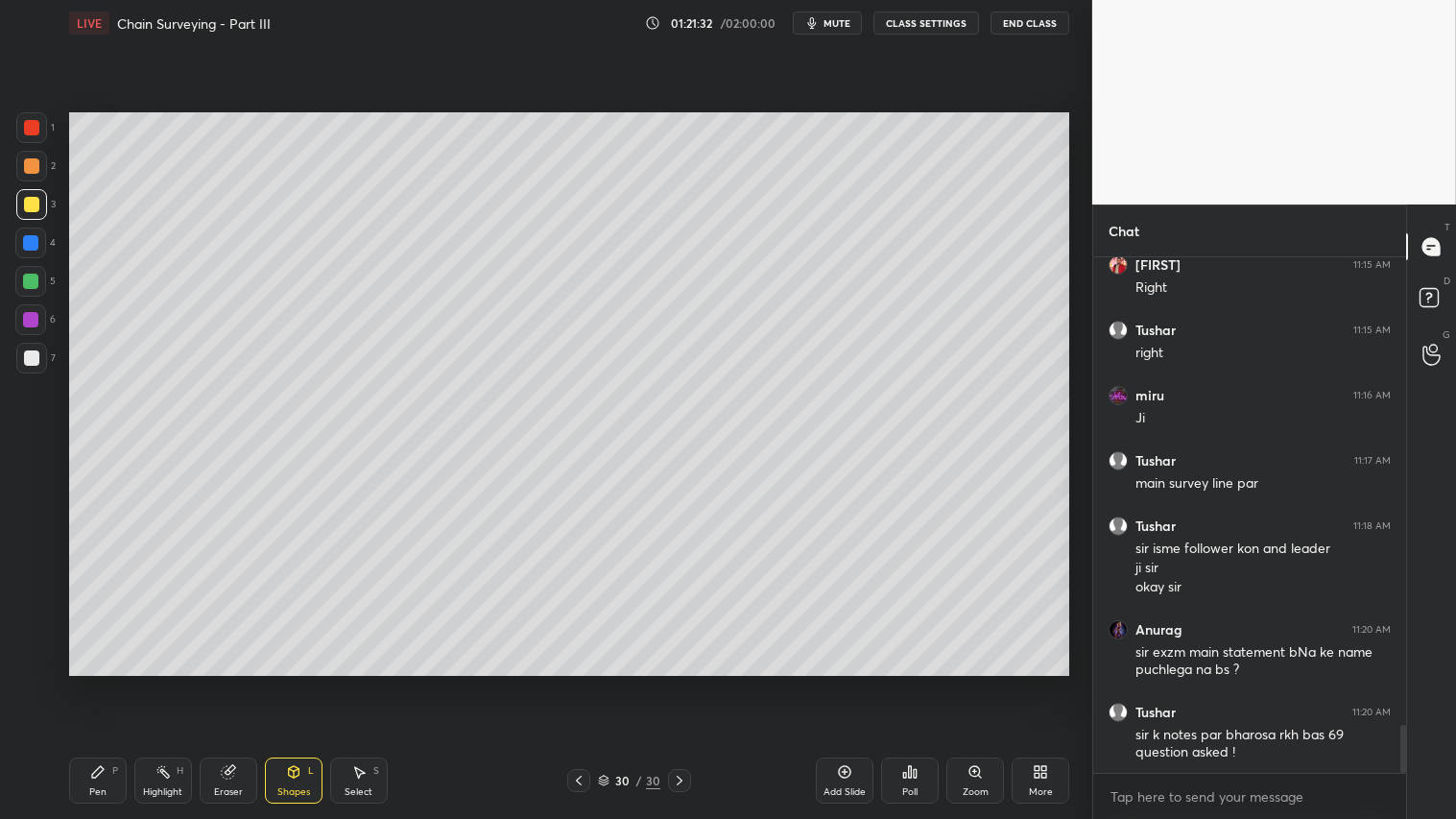 drag, startPoint x: 104, startPoint y: 780, endPoint x: 144, endPoint y: 713, distance: 78.03204 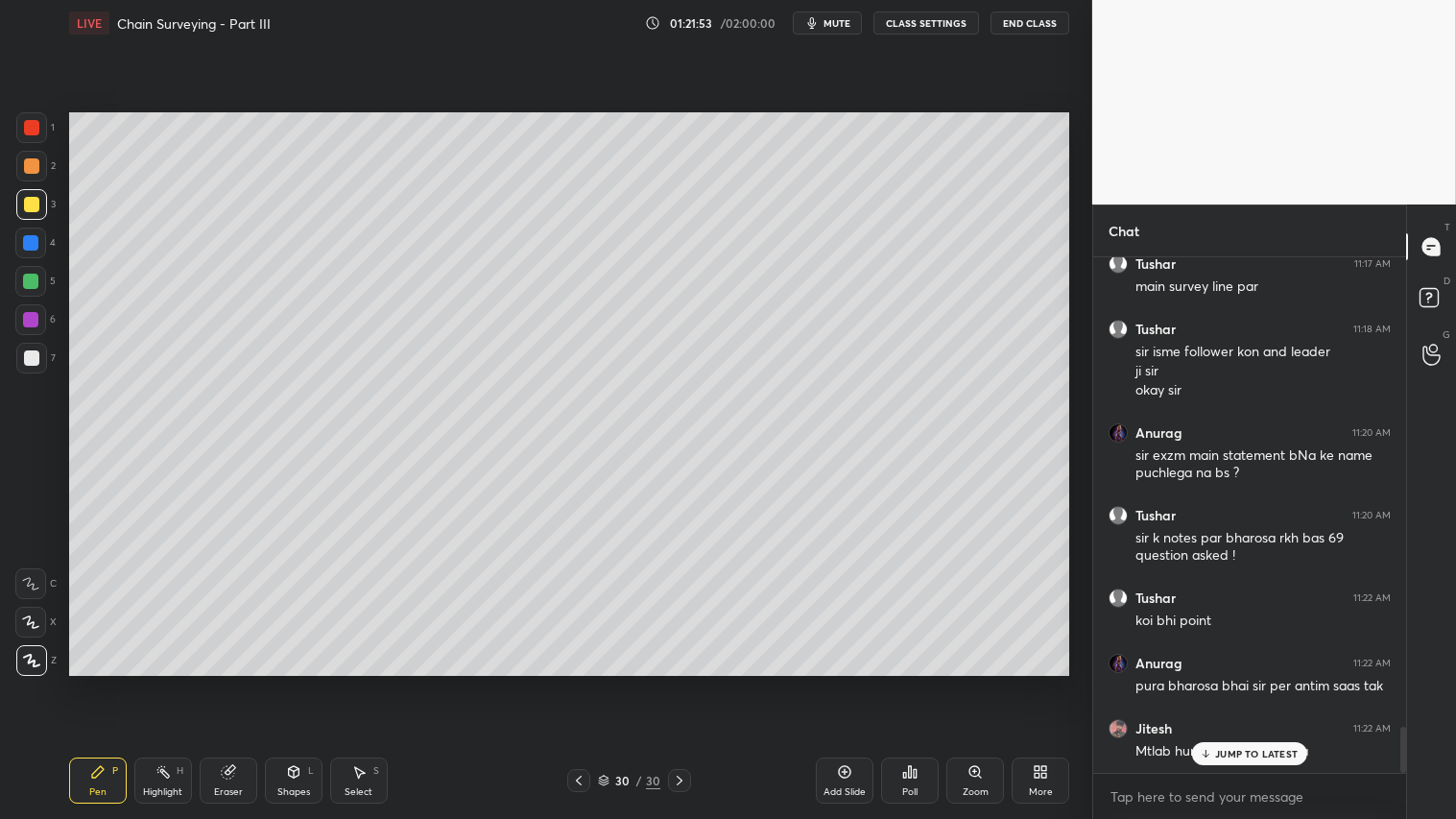 scroll, scrollTop: 5269, scrollLeft: 0, axis: vertical 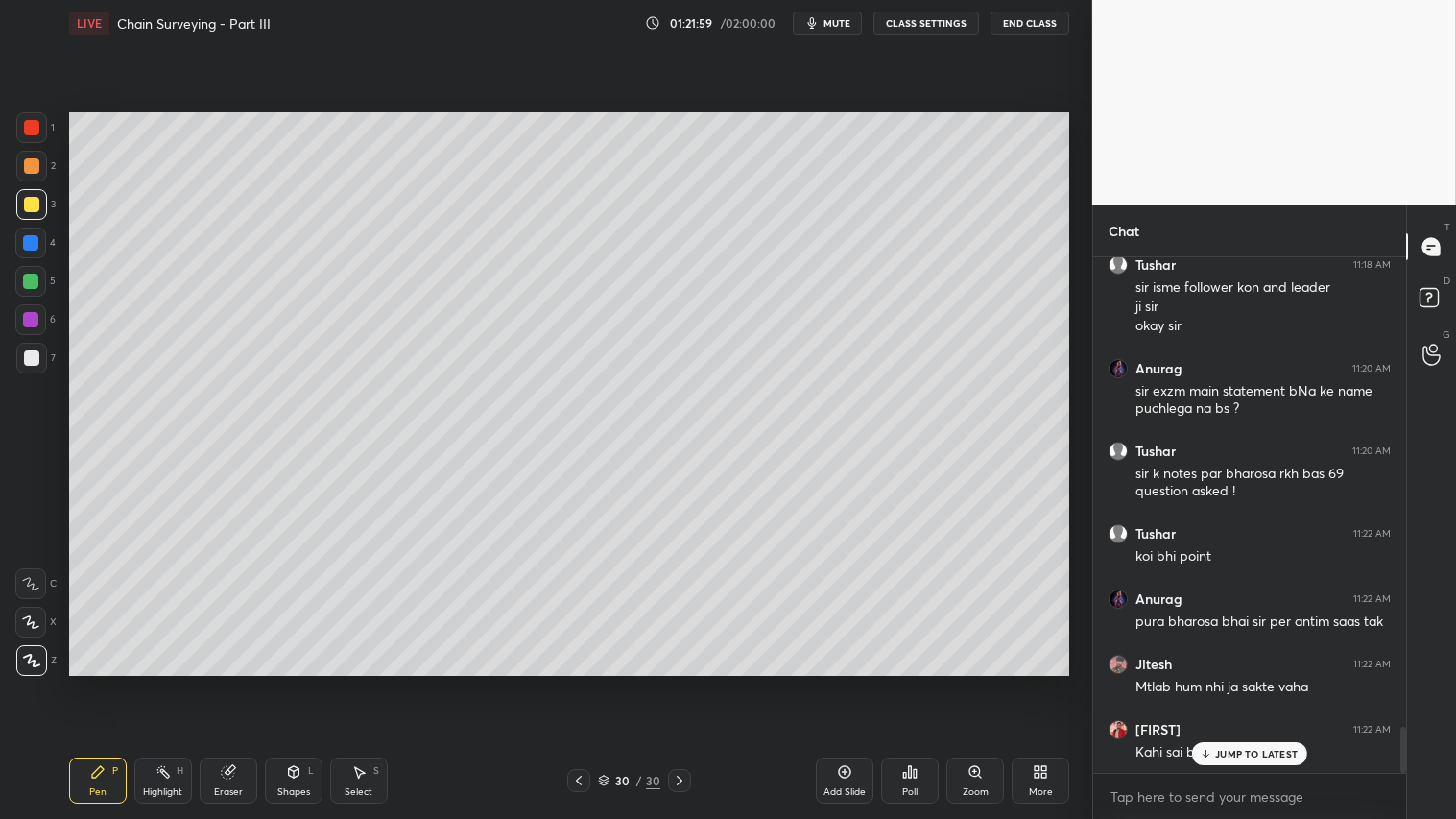 click at bounding box center [32, 166] 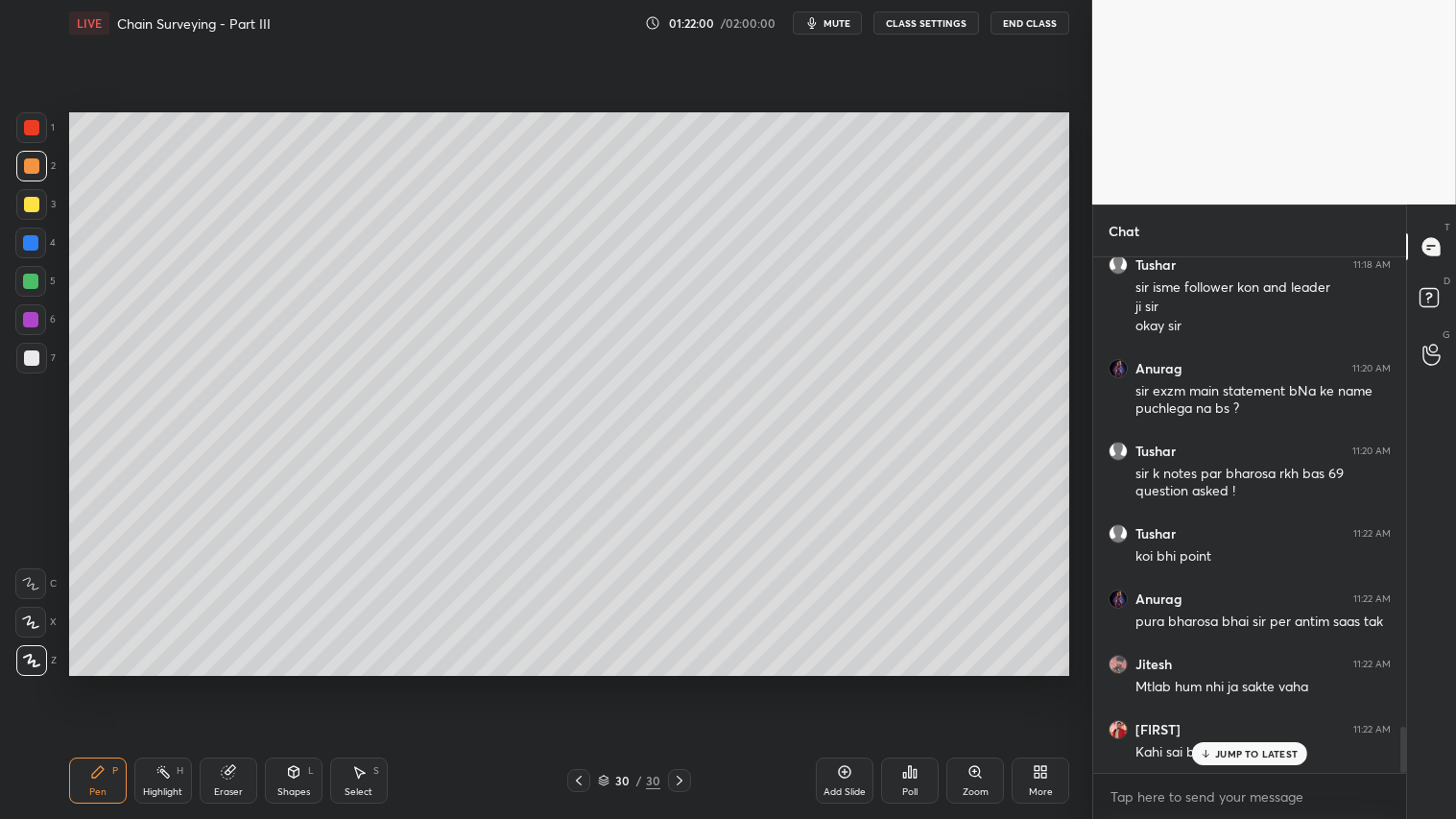 scroll, scrollTop: 5335, scrollLeft: 0, axis: vertical 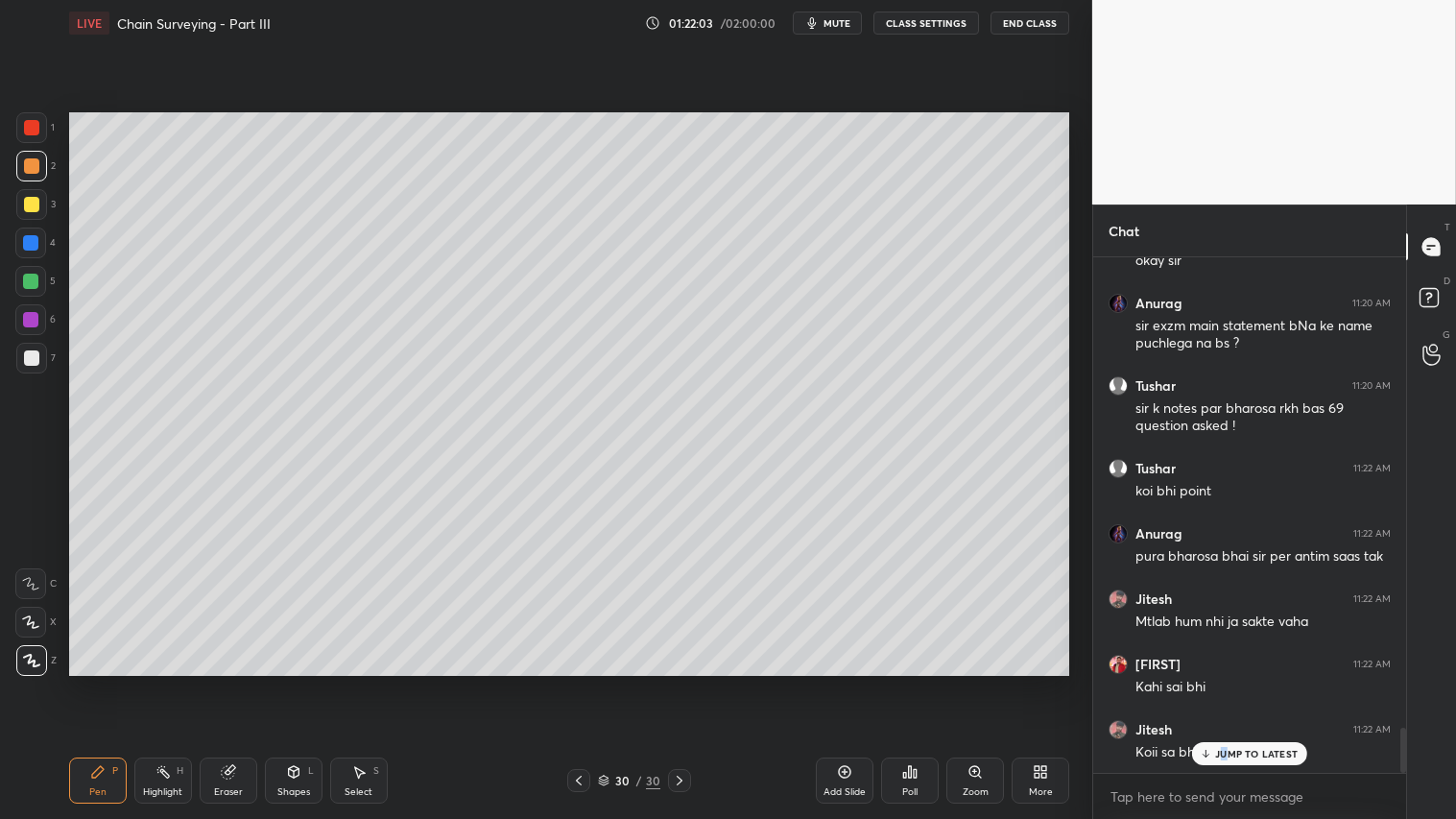 click on "JUMP TO LATEST" at bounding box center (1256, 754) 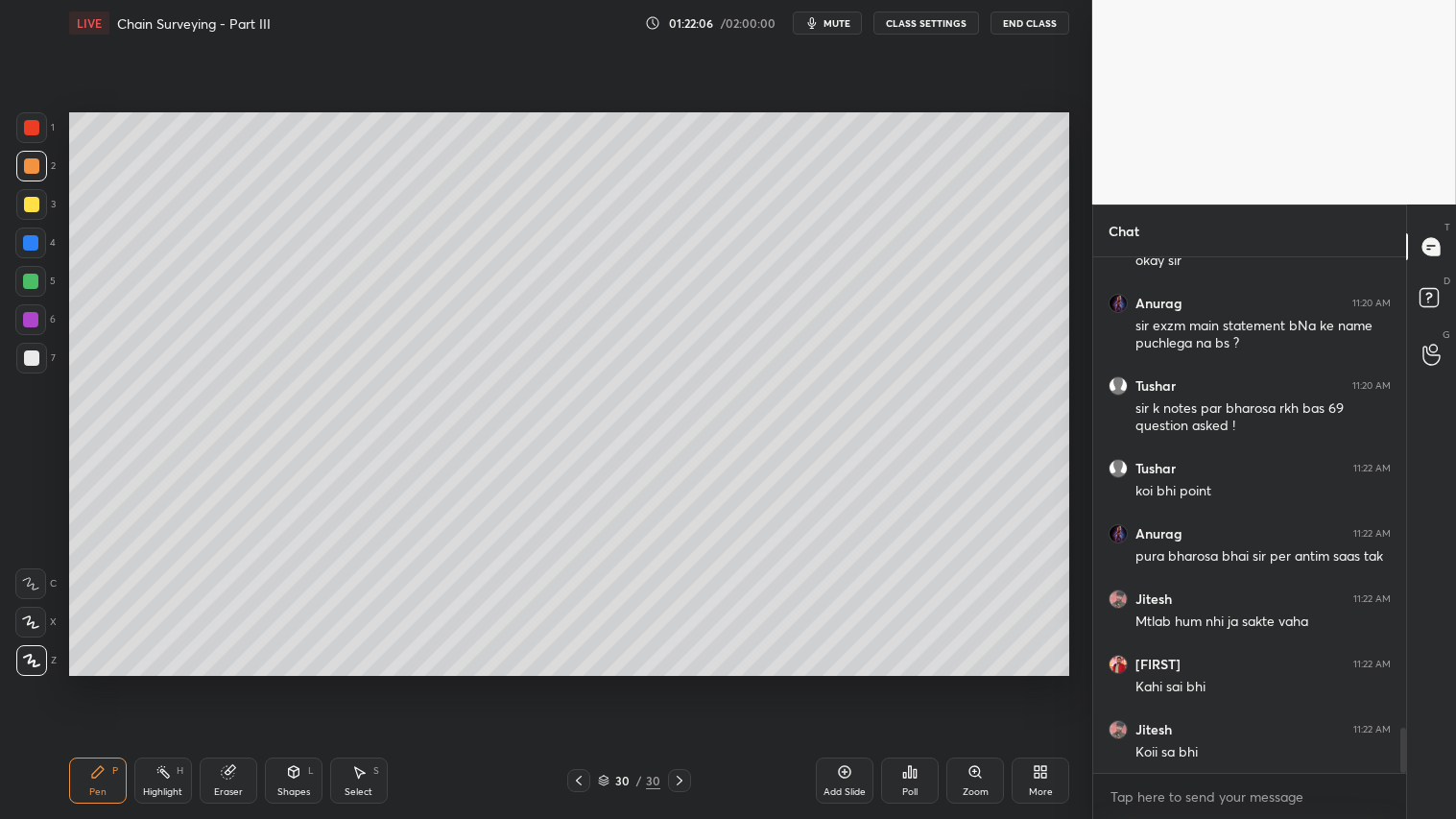 click 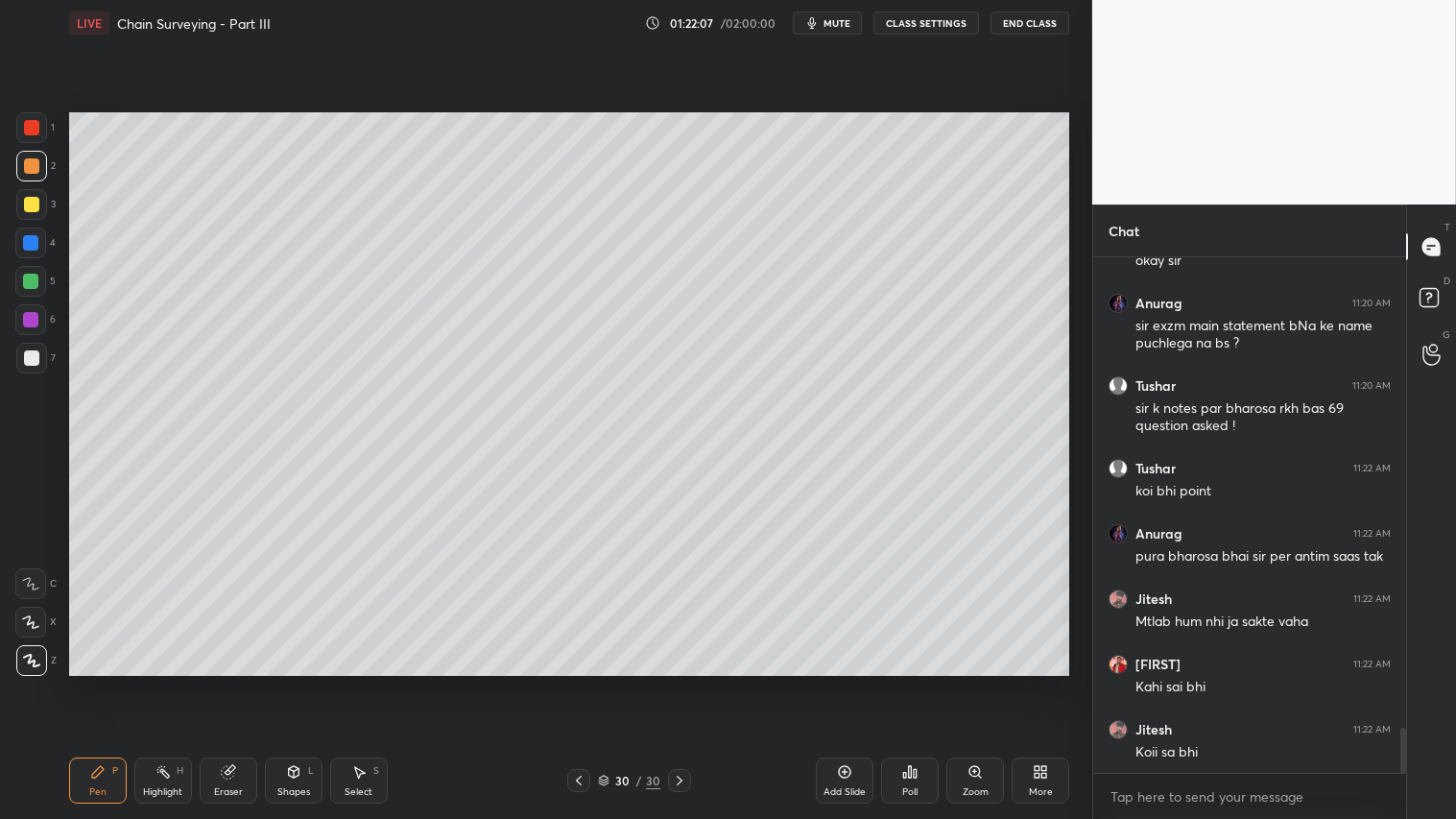 click 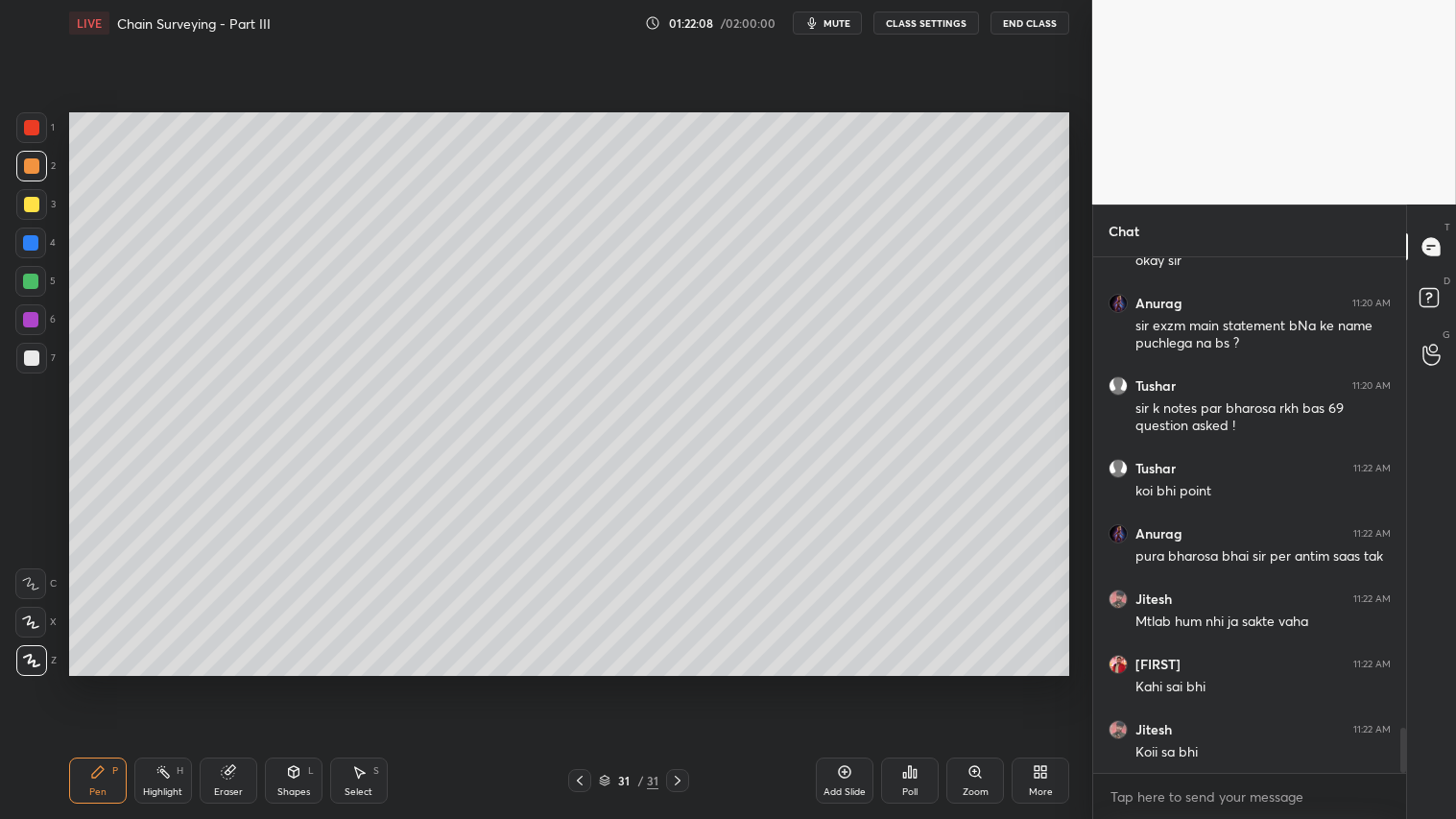 click 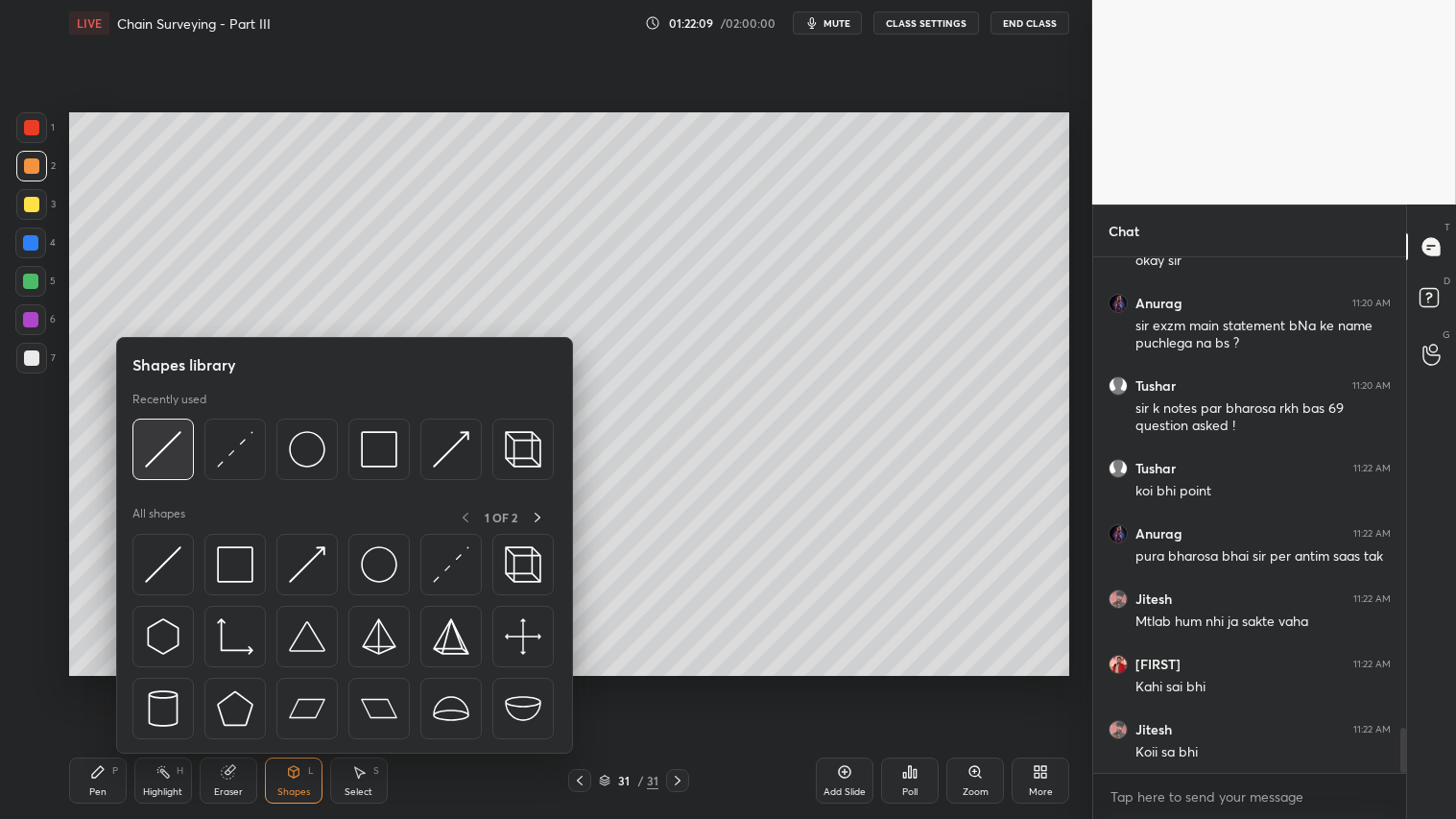 click at bounding box center [163, 449] 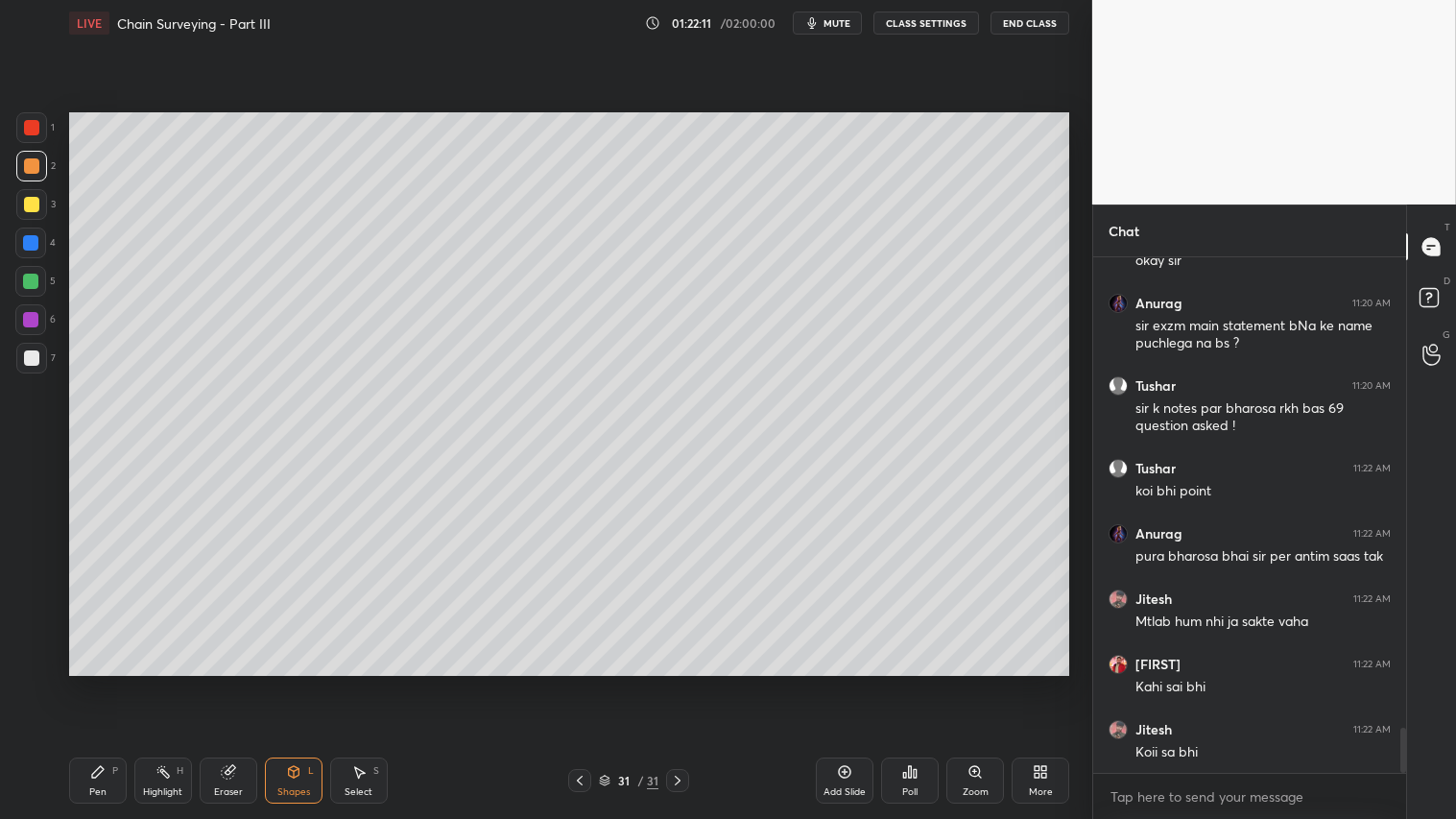 click at bounding box center [32, 205] 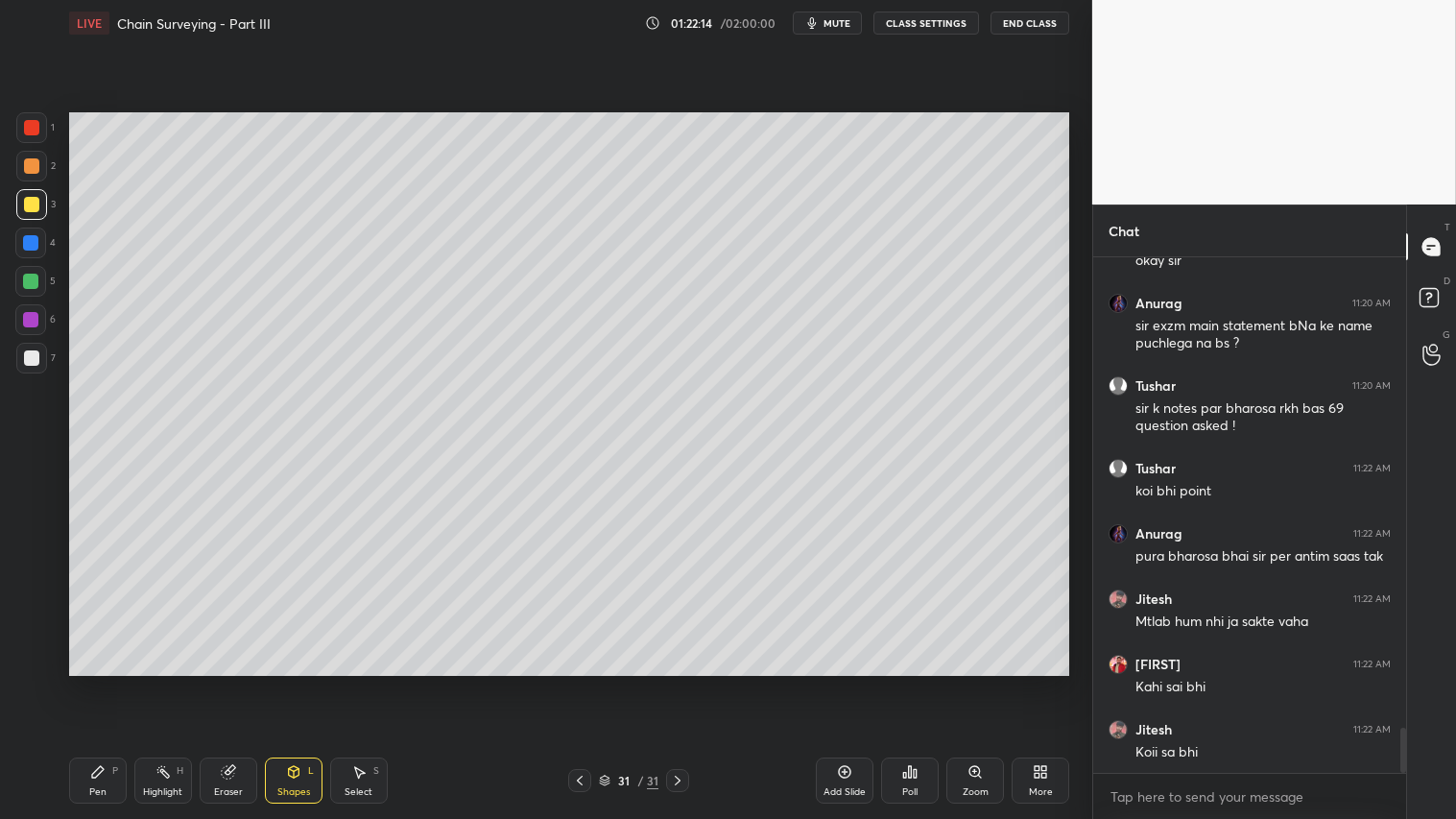 click at bounding box center [32, 166] 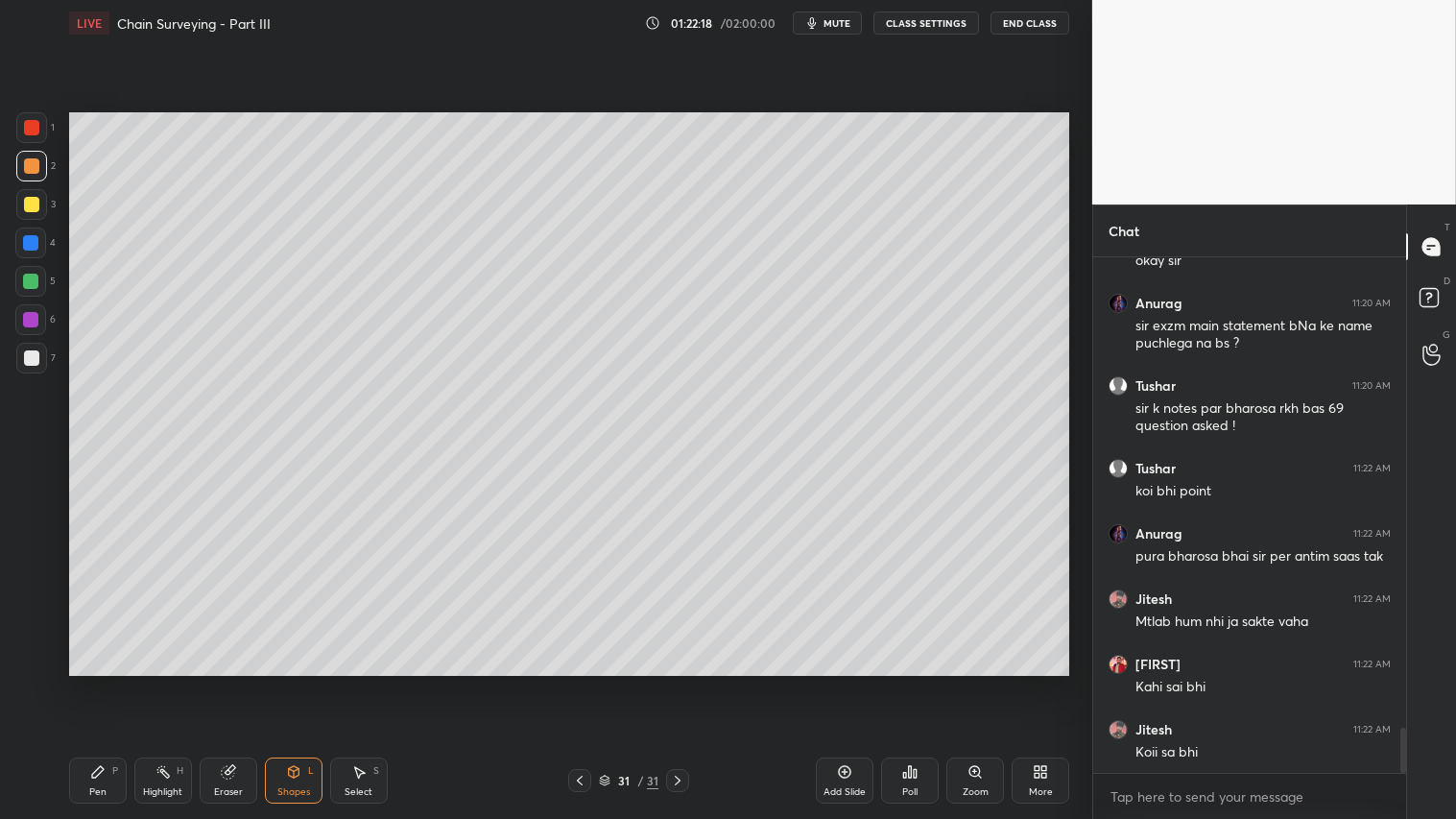 click on "Pen P" at bounding box center (98, 781) 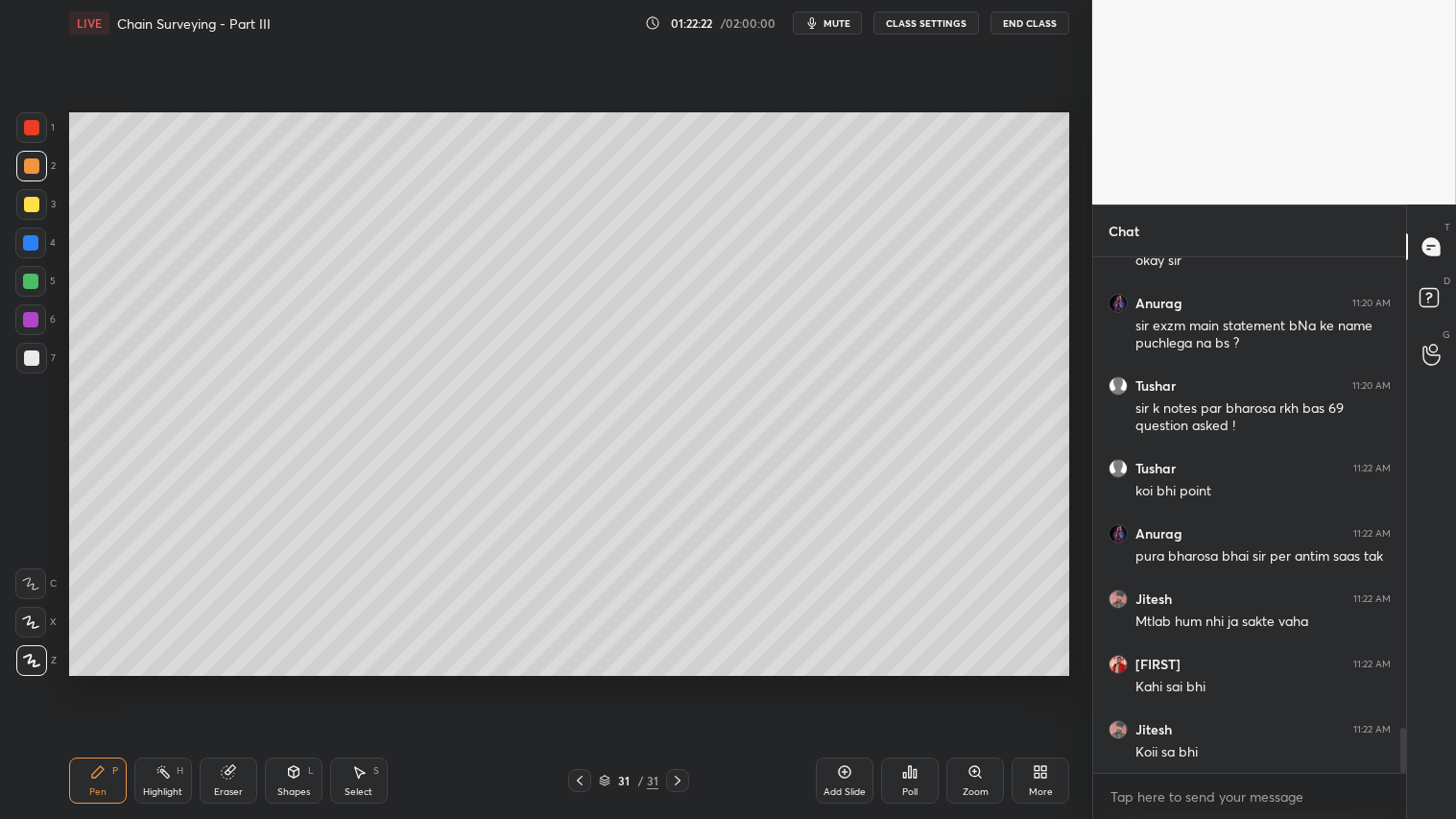 click on "Eraser" at bounding box center [228, 781] 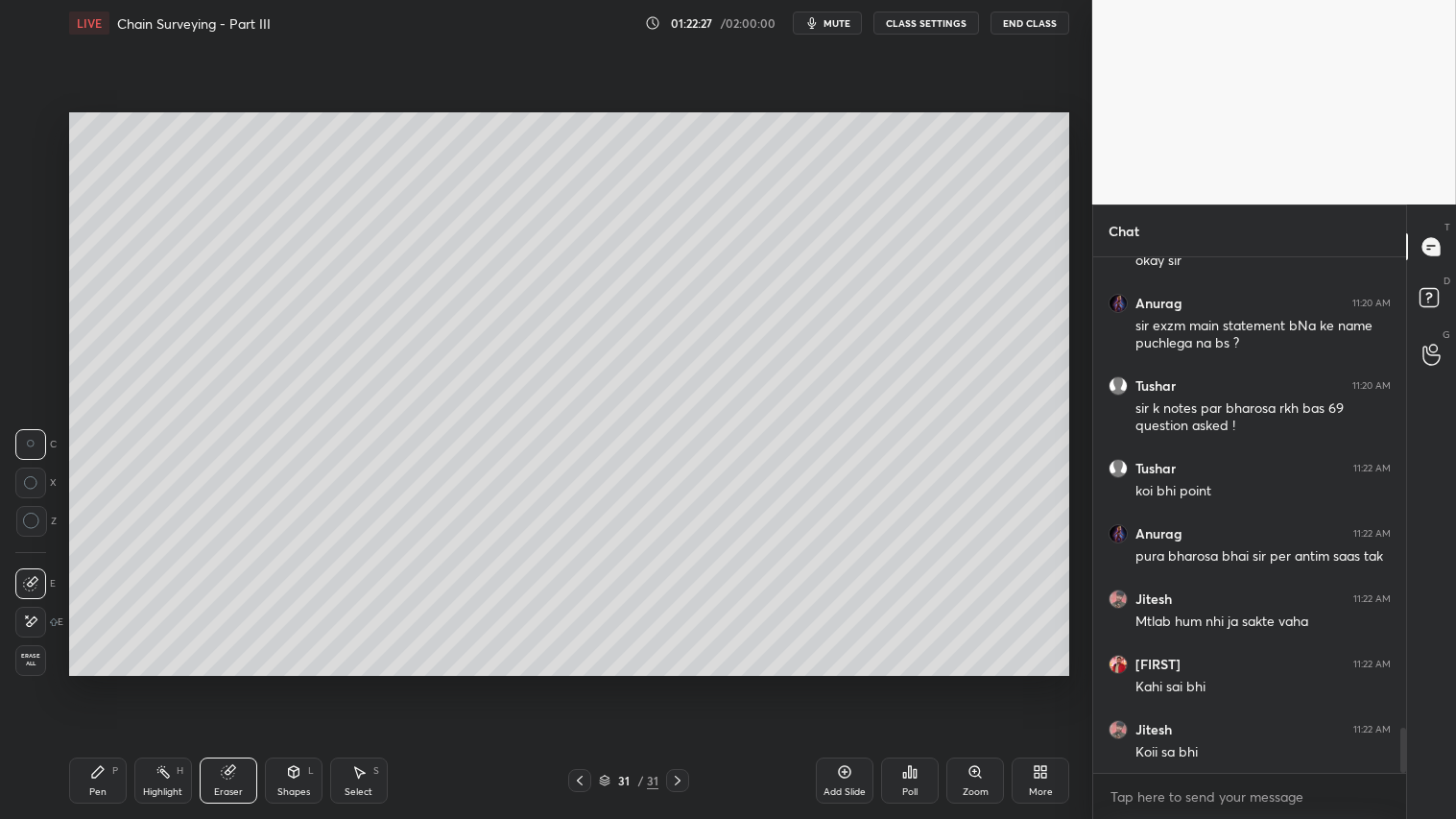 click 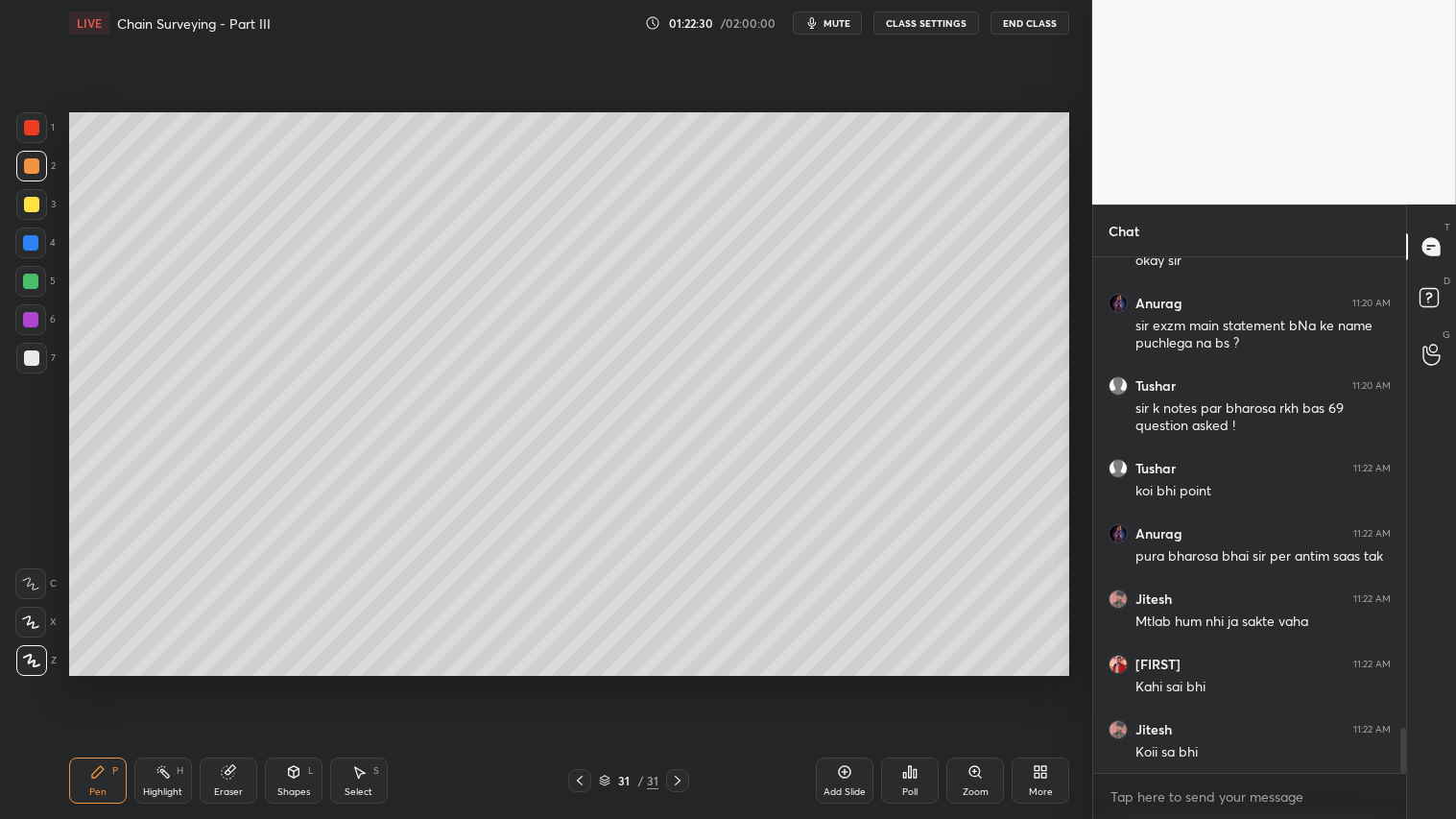 click at bounding box center [31, 281] 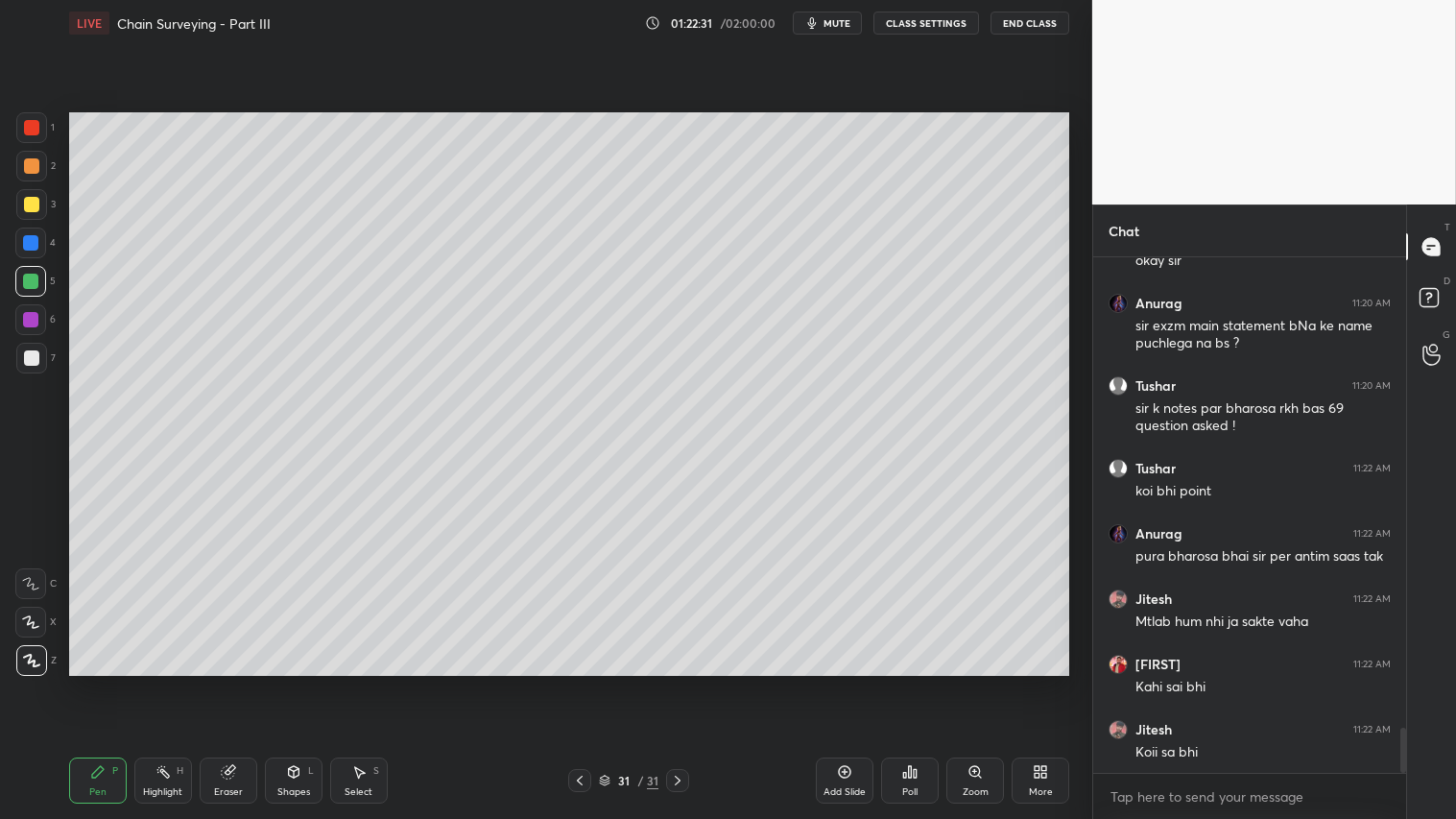 click on "Pen P" at bounding box center (98, 781) 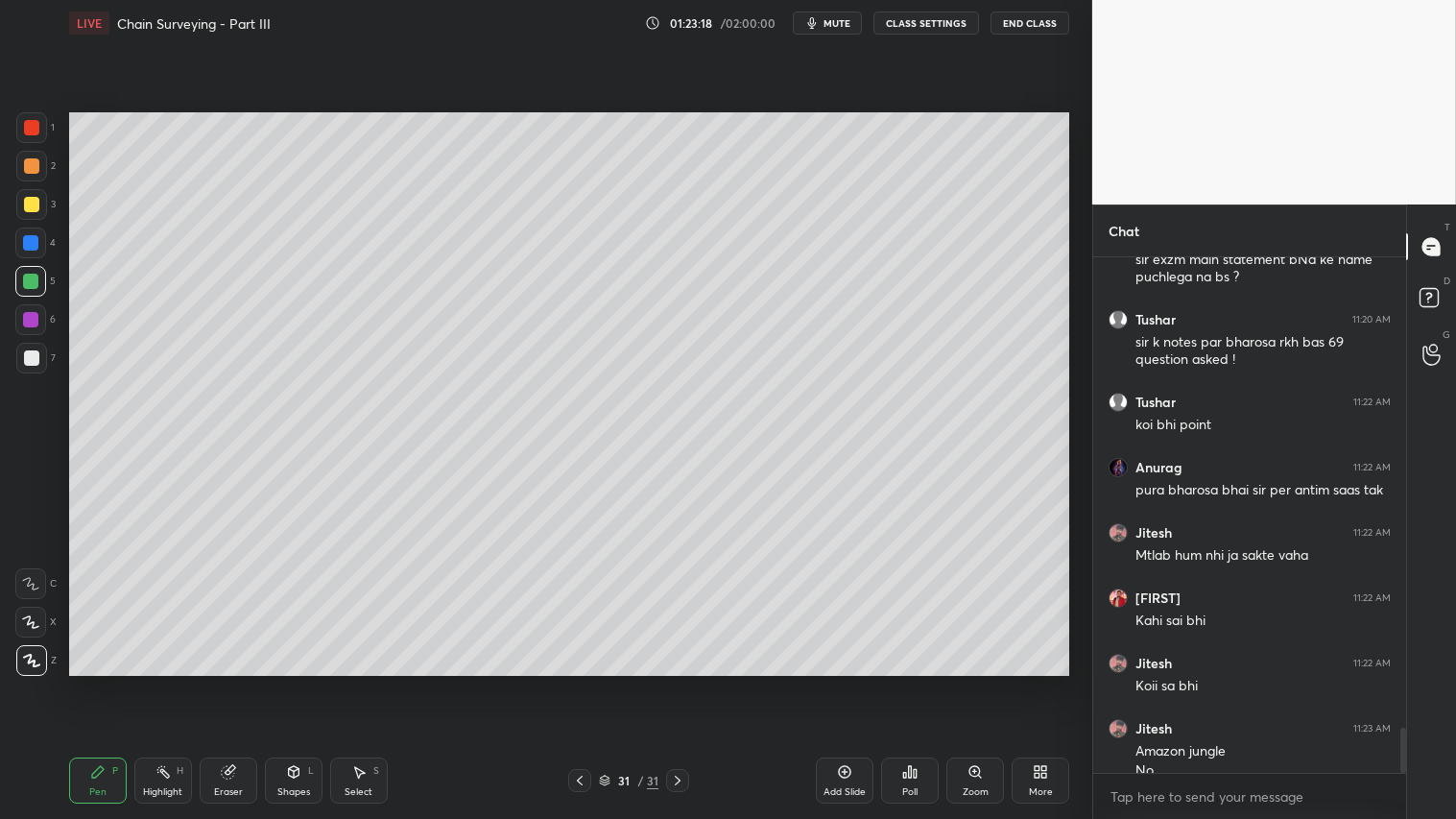 scroll, scrollTop: 5420, scrollLeft: 0, axis: vertical 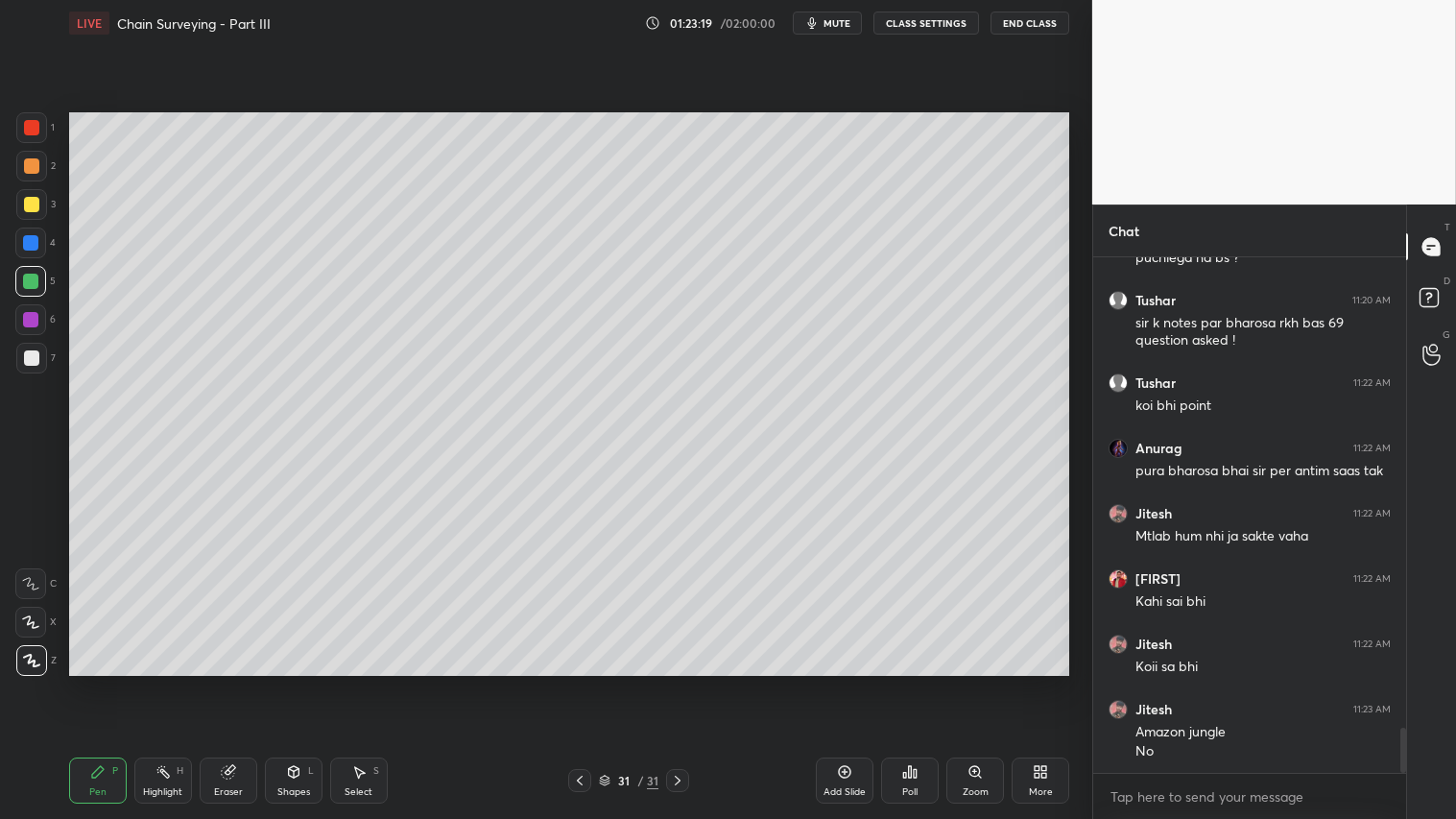 click on "Shapes L" at bounding box center [294, 781] 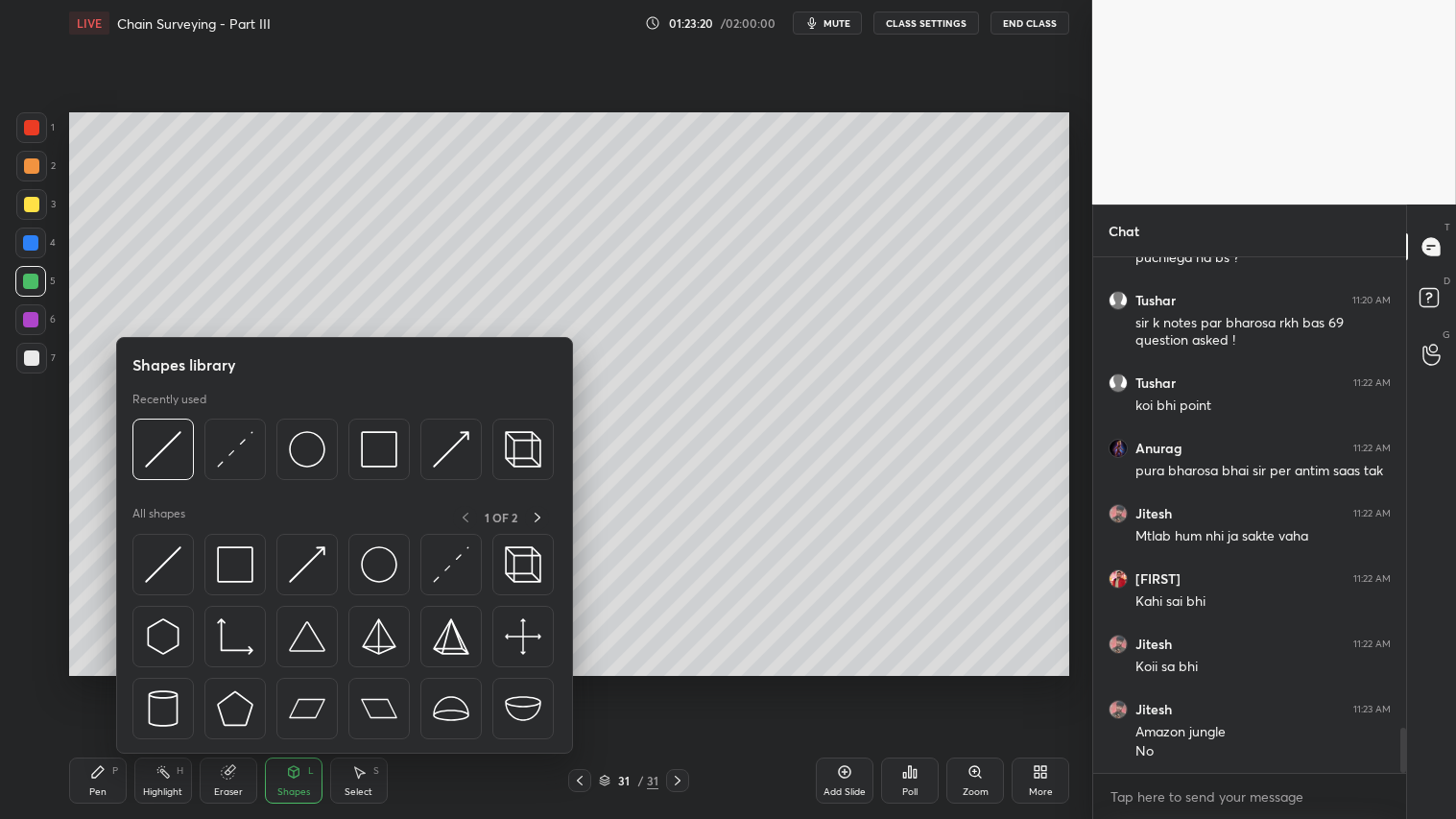 scroll, scrollTop: 5485, scrollLeft: 0, axis: vertical 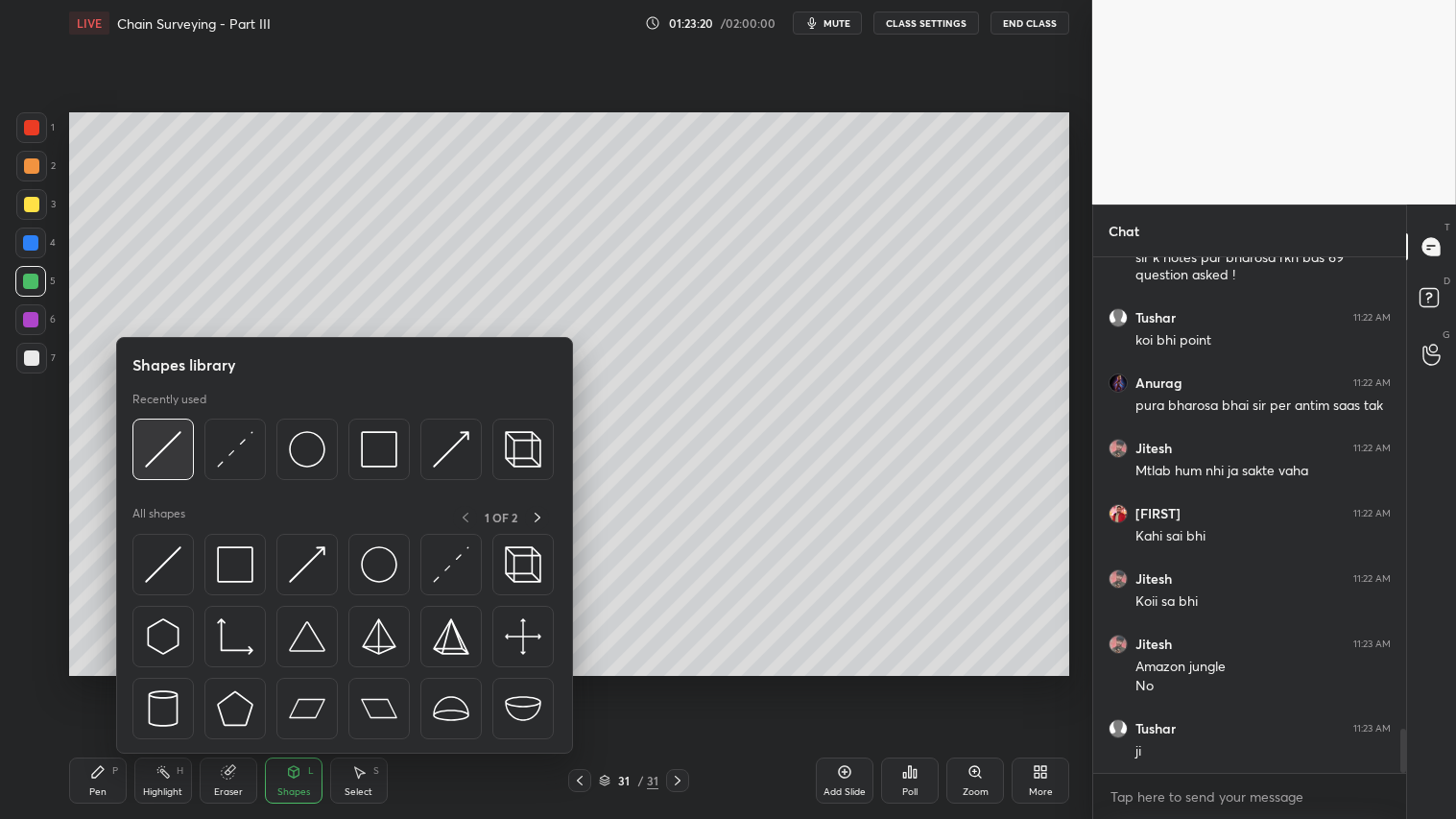 click at bounding box center (163, 449) 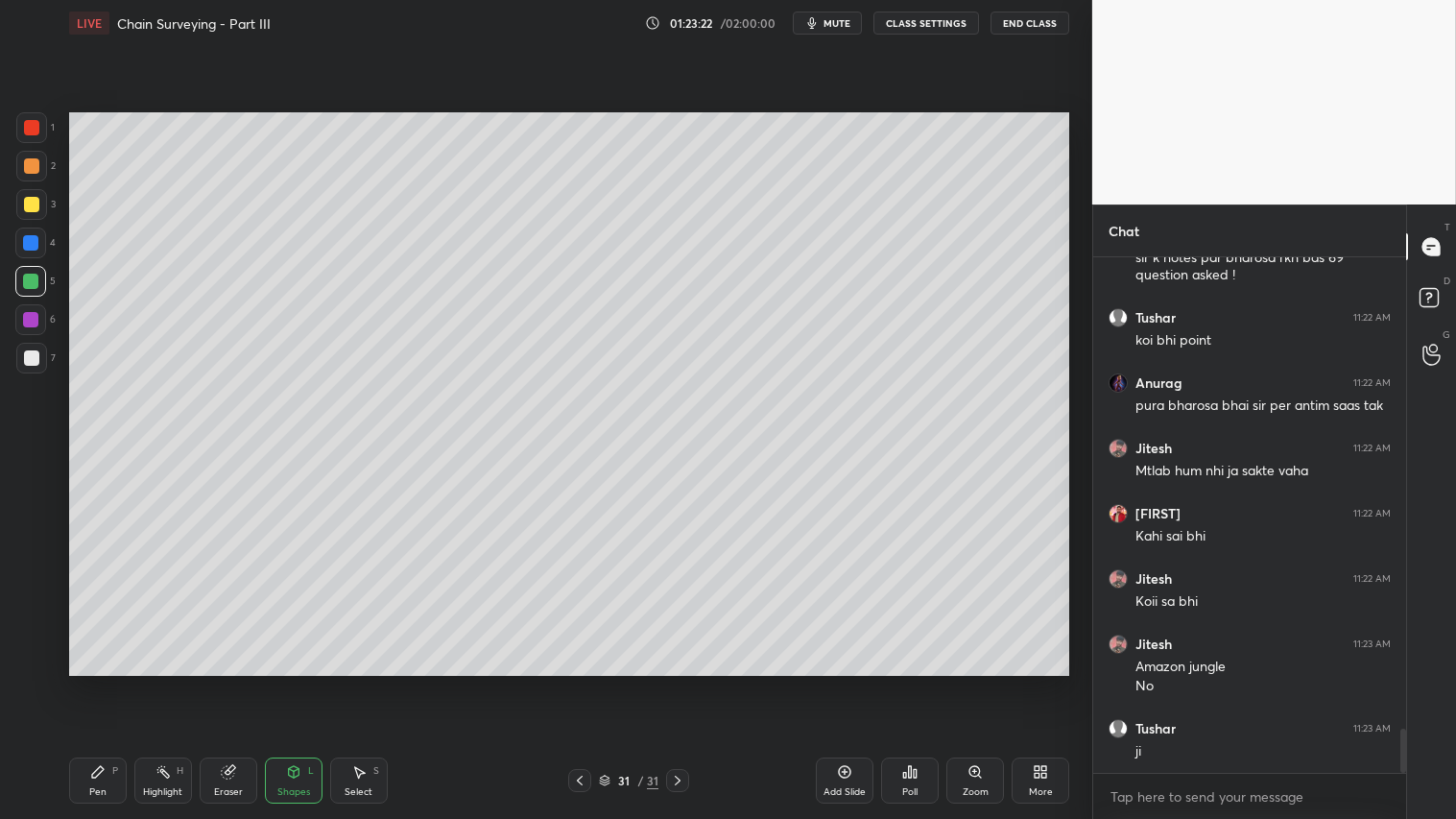 click at bounding box center [32, 358] 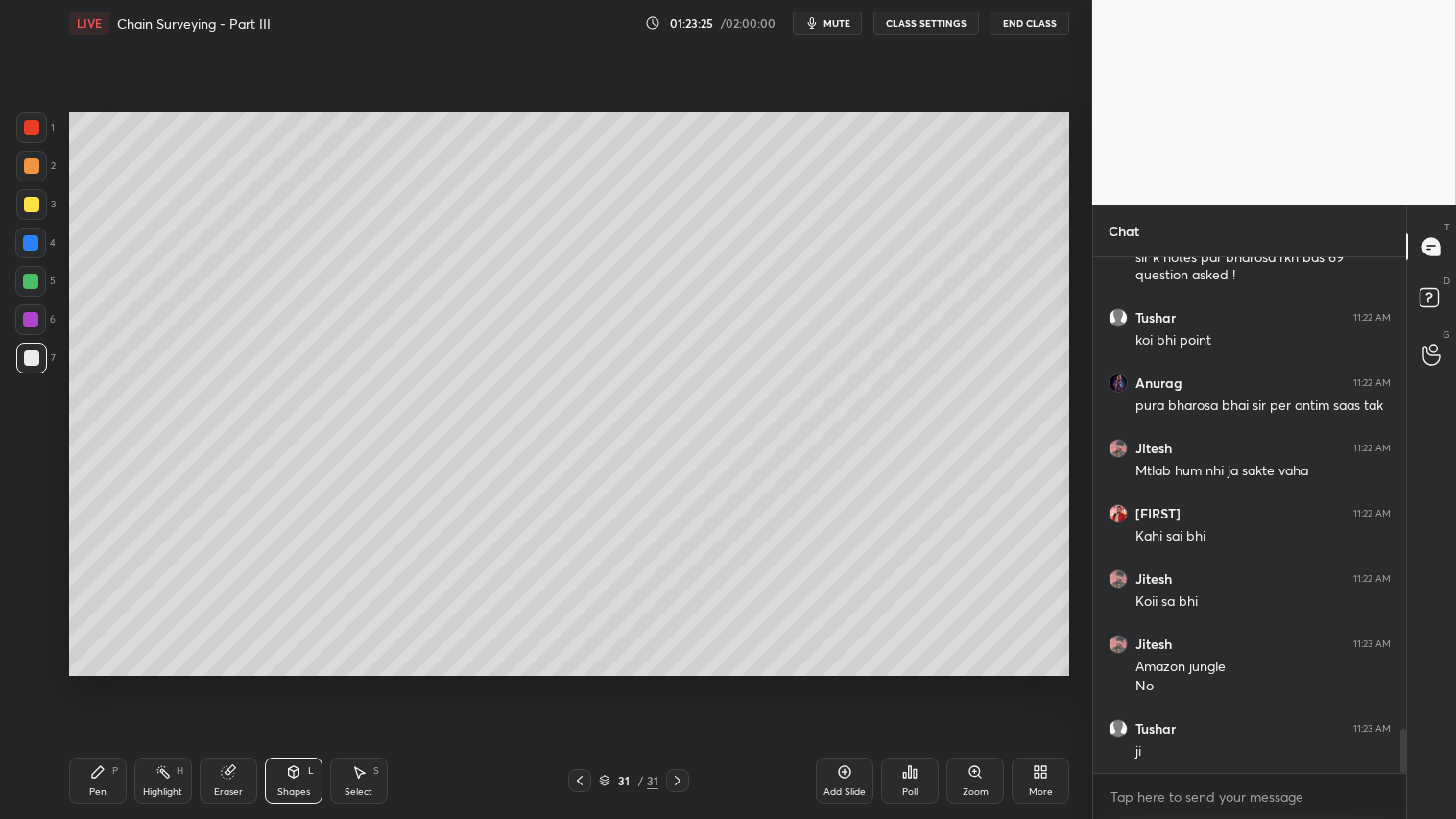 click at bounding box center (32, 128) 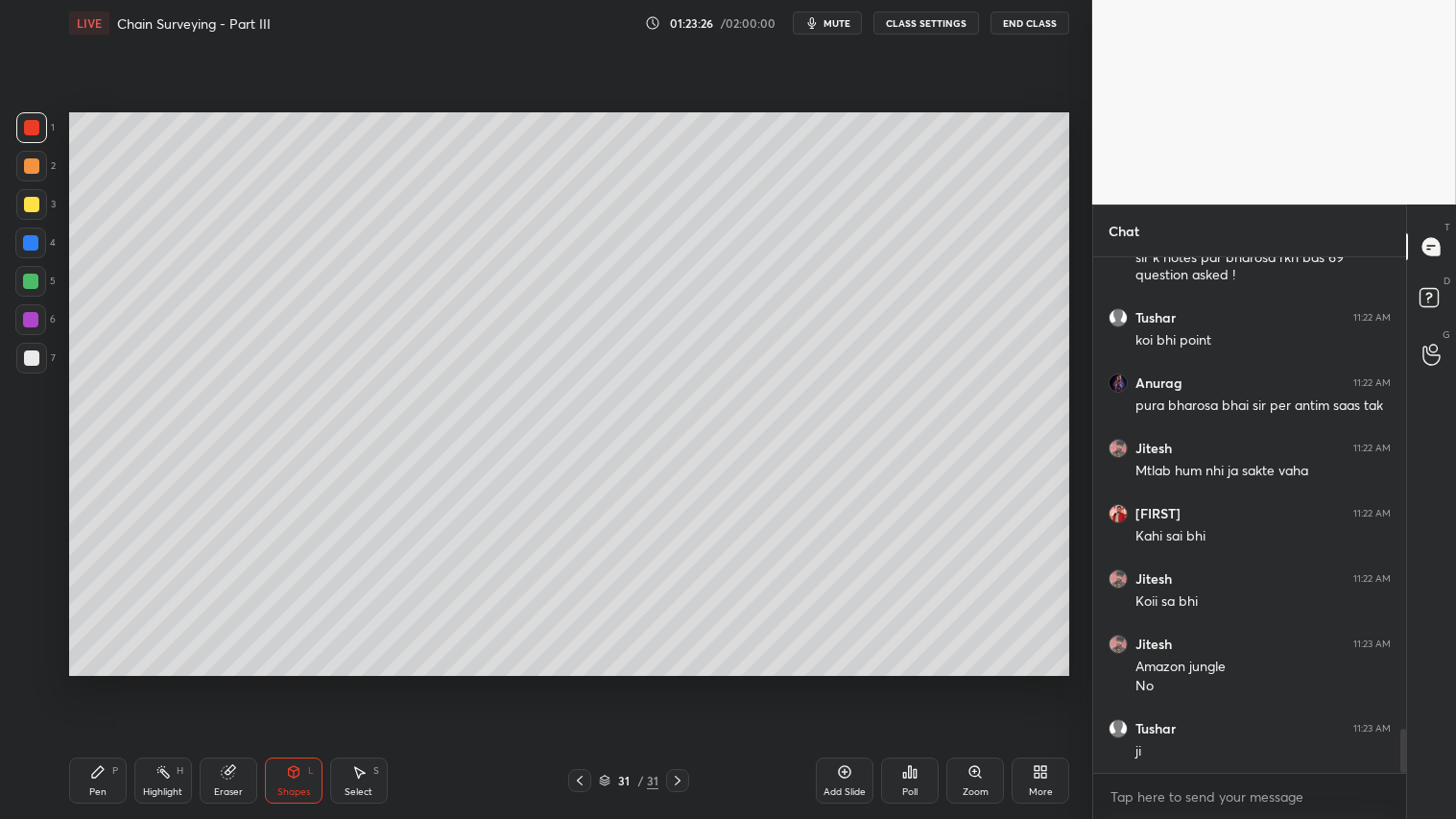click at bounding box center [32, 205] 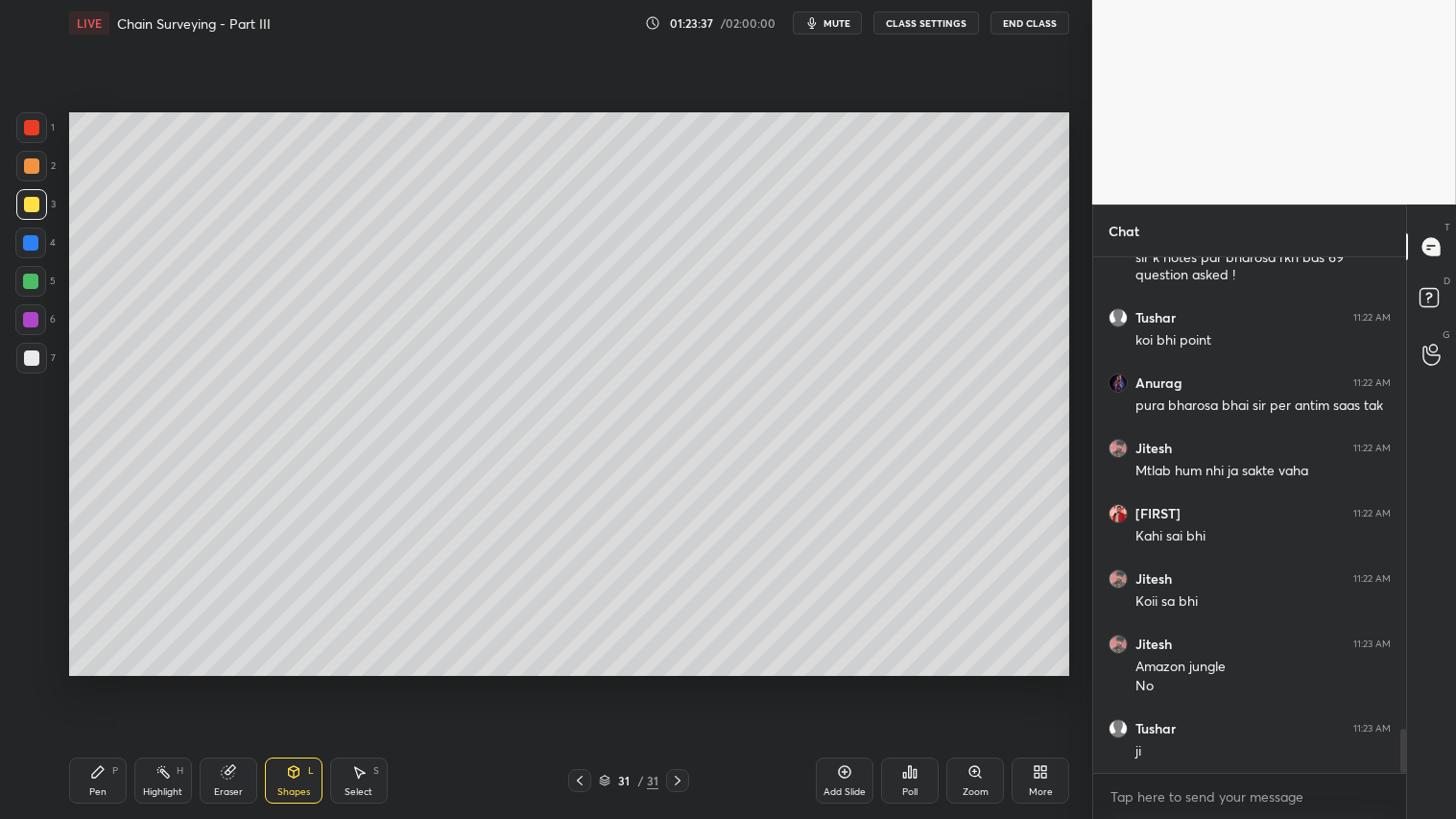 click on "Shapes L" at bounding box center [294, 781] 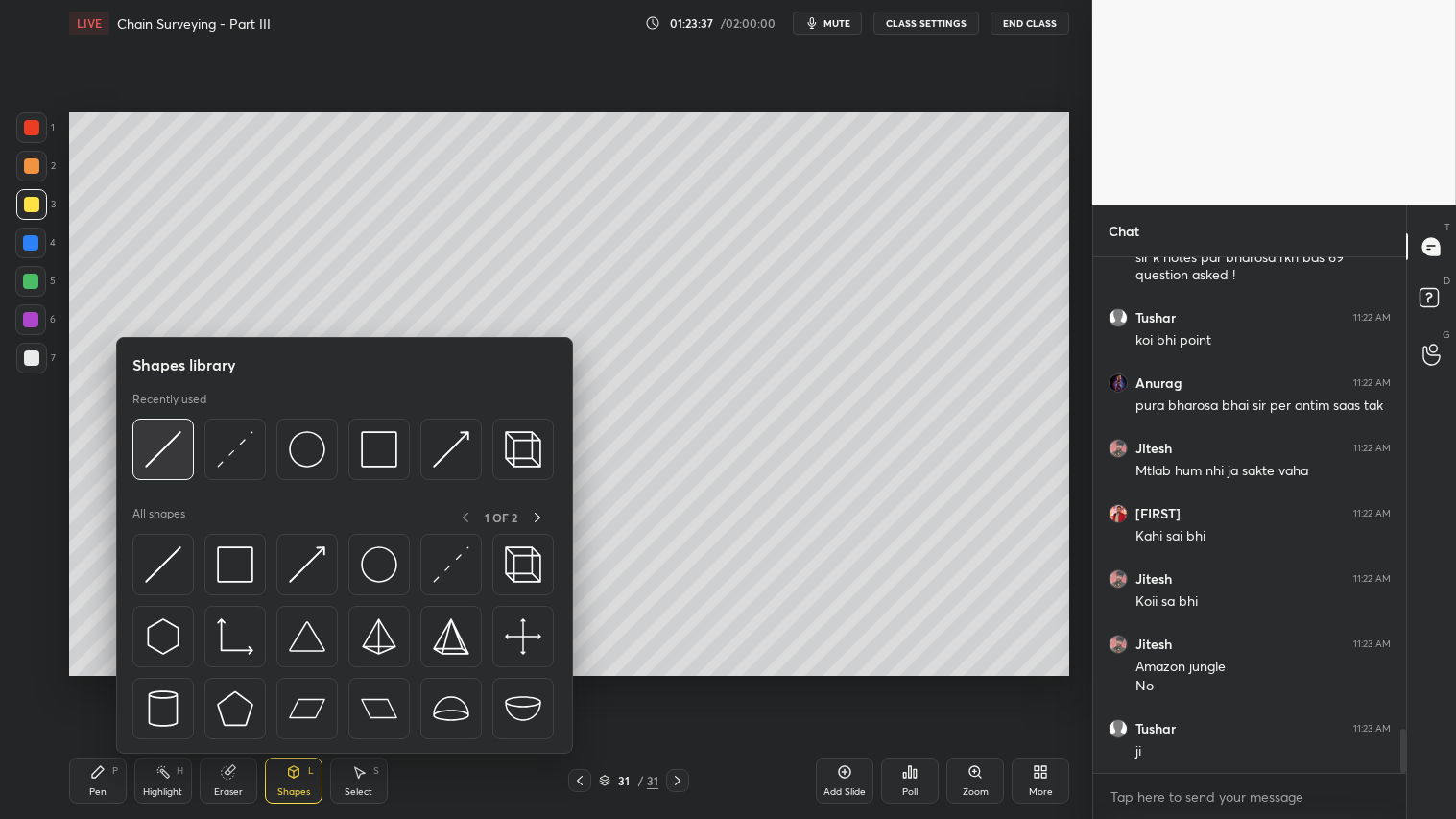 click at bounding box center [163, 449] 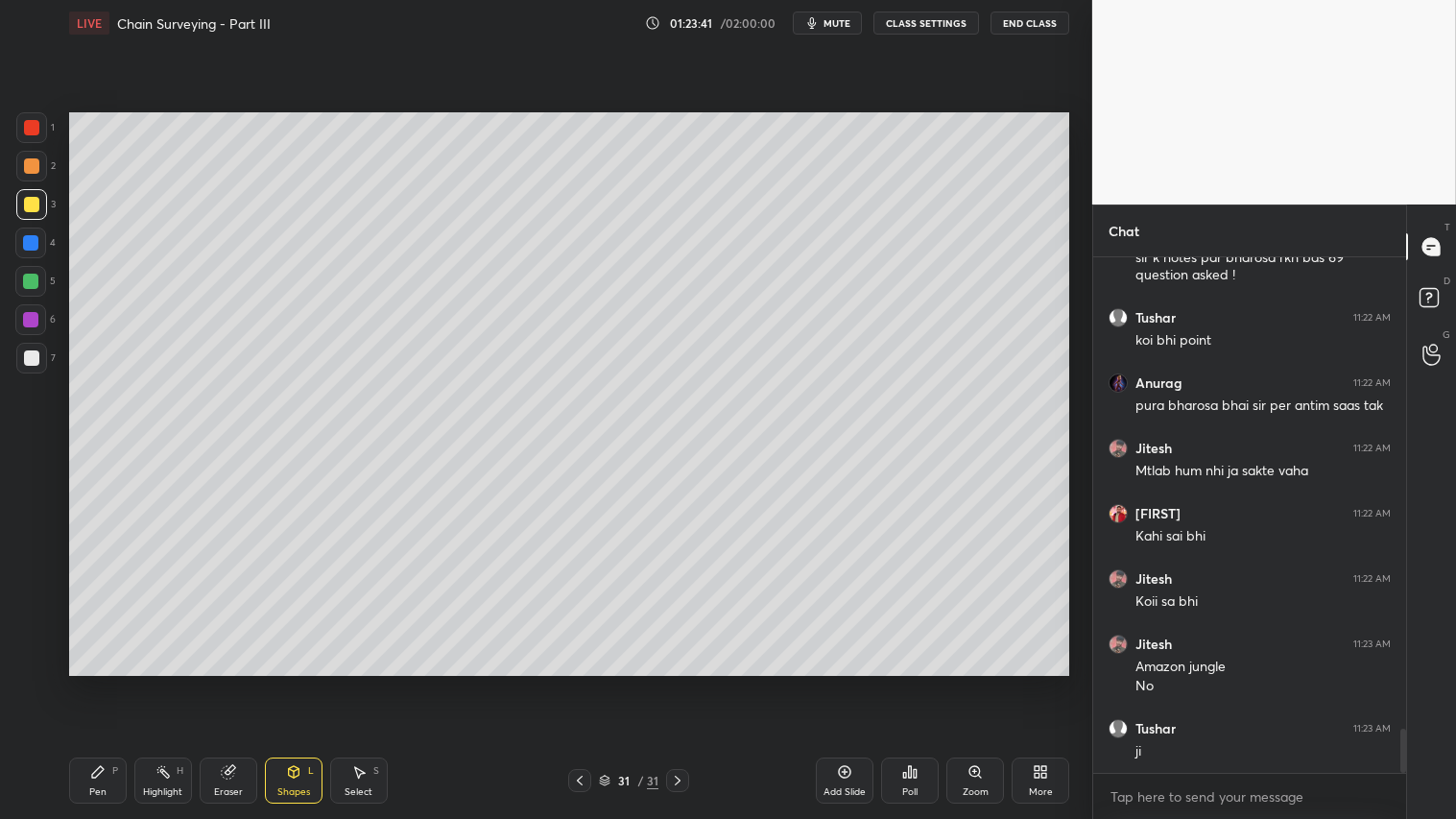 click on "7" at bounding box center (36, 358) 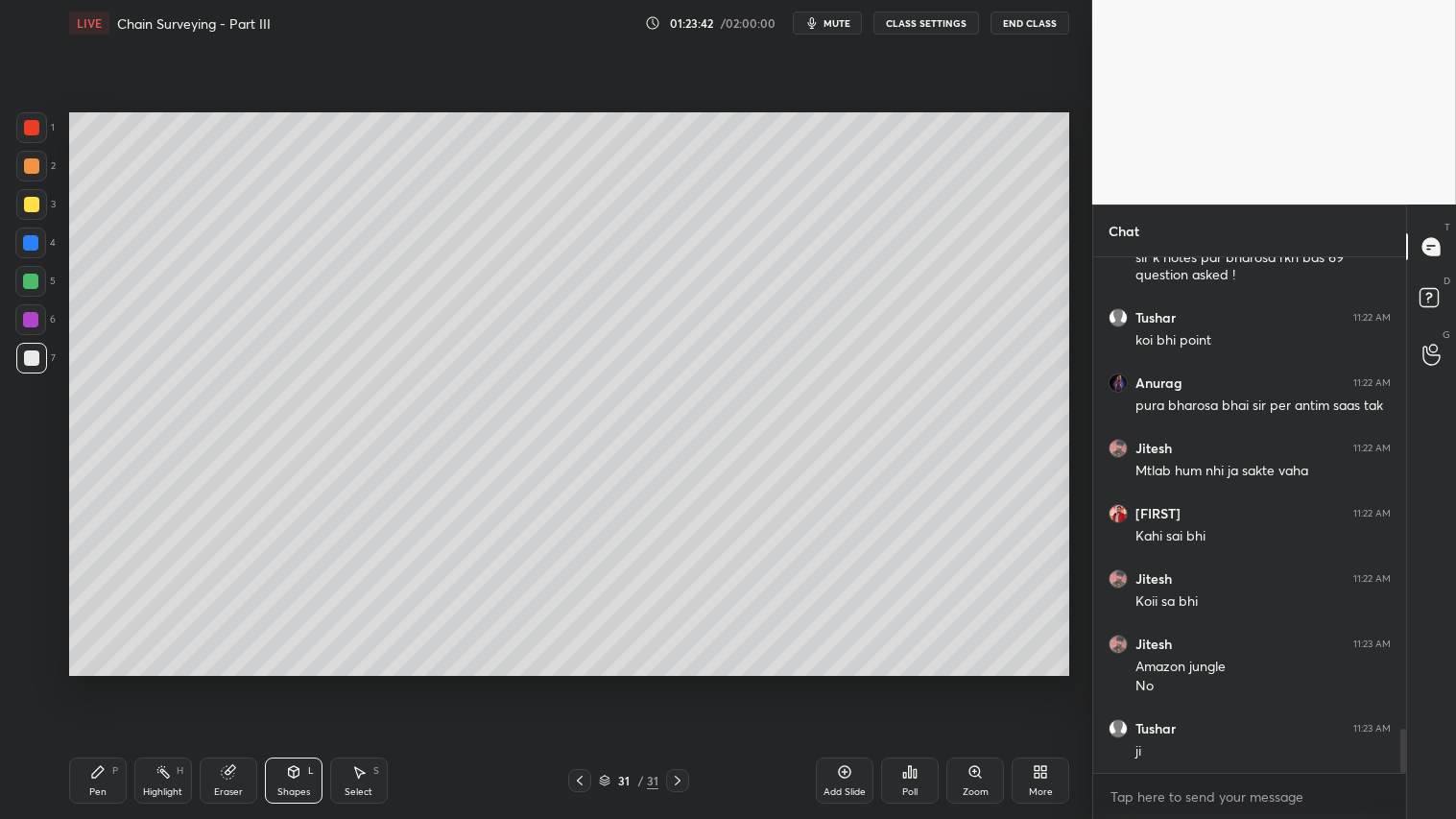 click at bounding box center [32, 205] 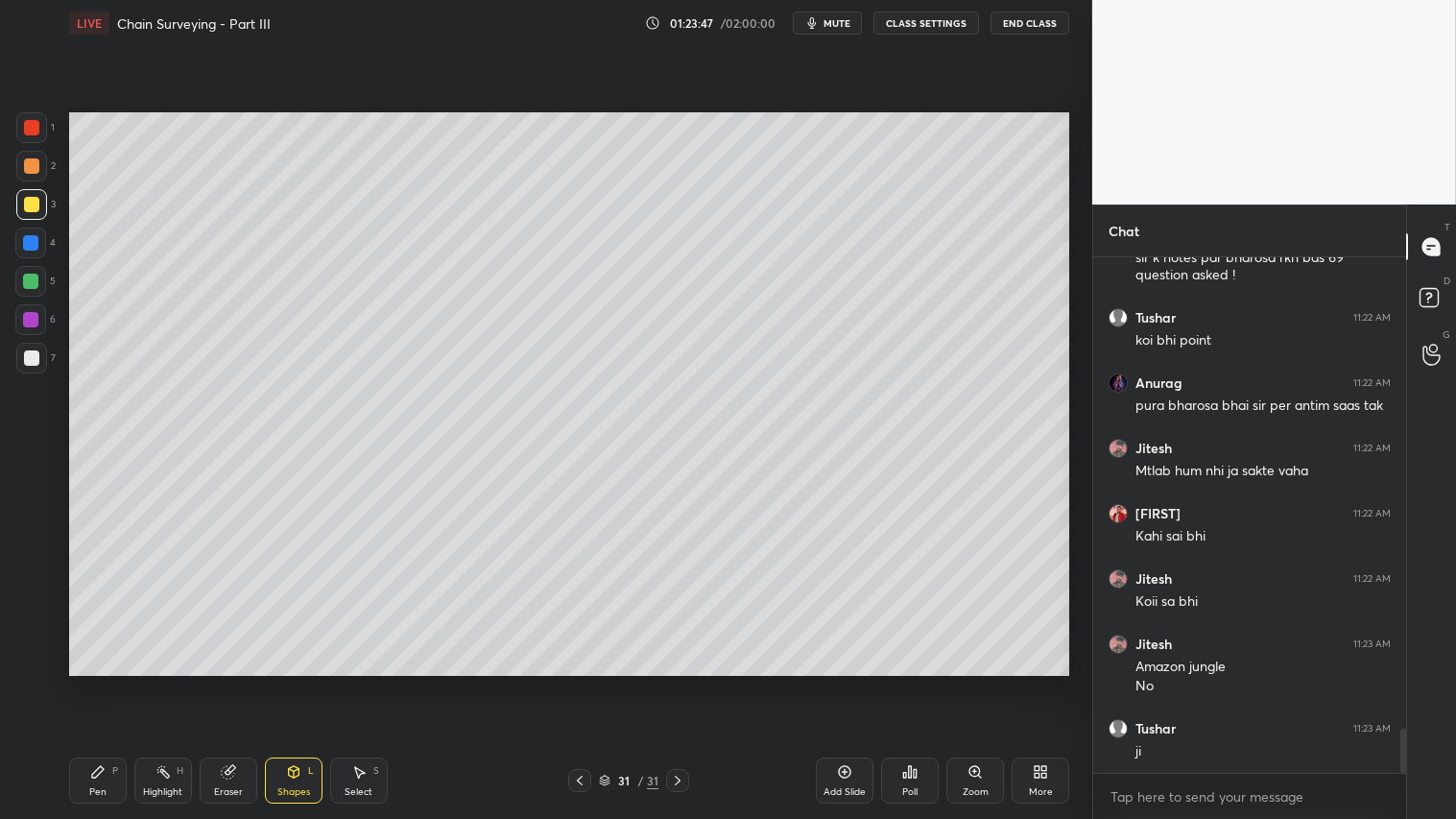 click on "Eraser" at bounding box center [228, 781] 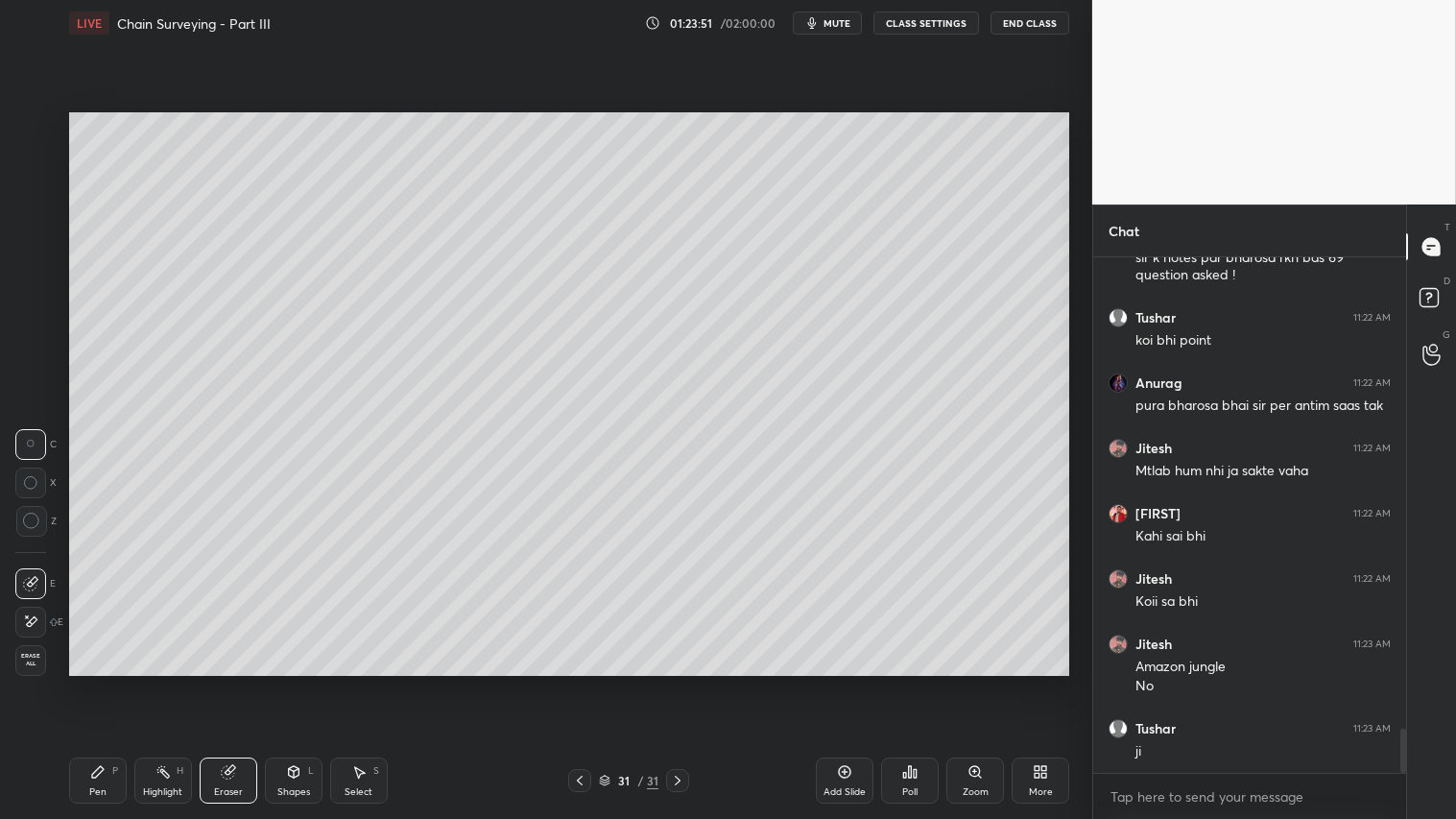 drag, startPoint x: 82, startPoint y: 783, endPoint x: 146, endPoint y: 678, distance: 122.9675 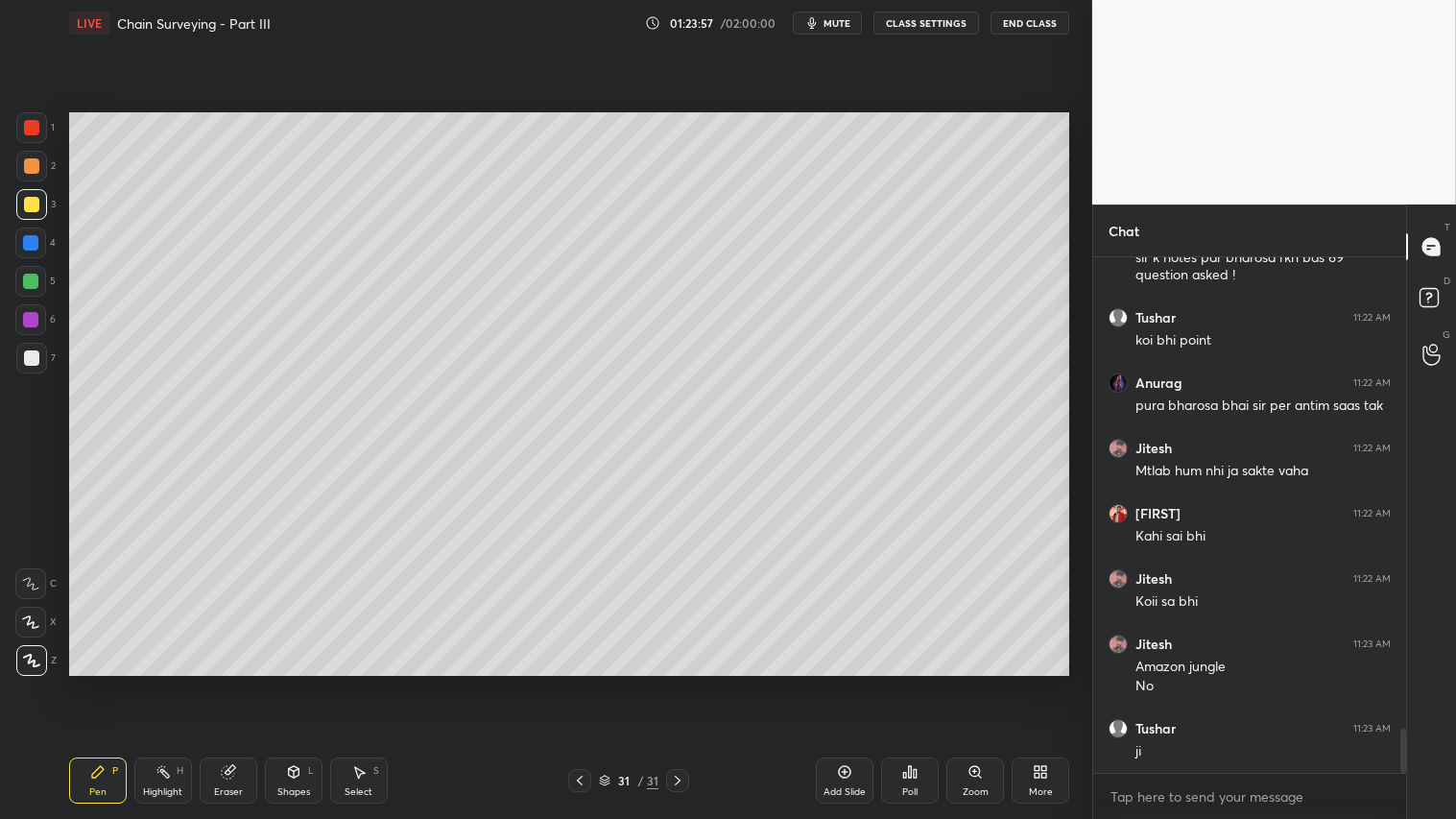 drag, startPoint x: 17, startPoint y: 164, endPoint x: 63, endPoint y: 190, distance: 52.839379 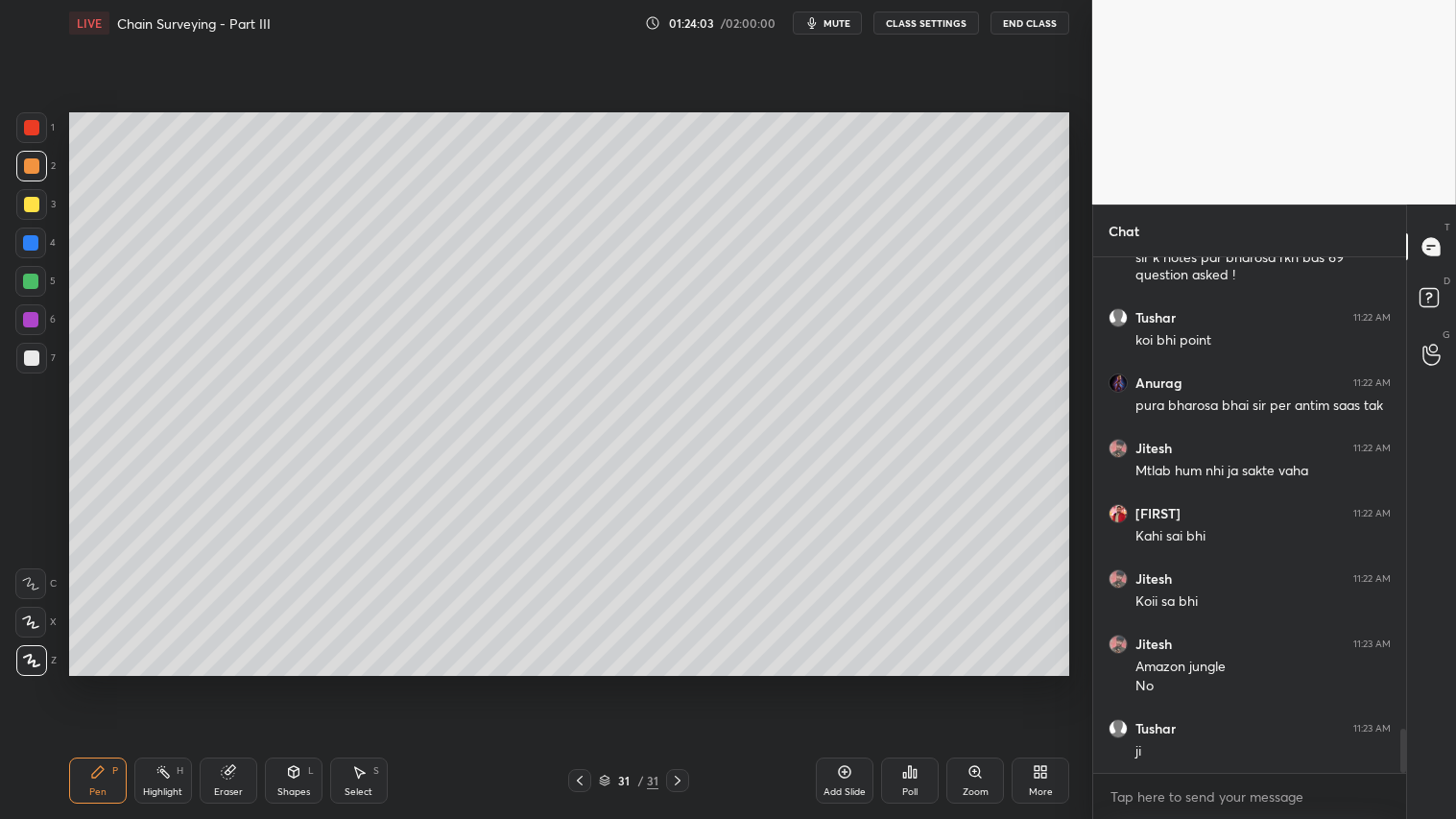 click at bounding box center (32, 205) 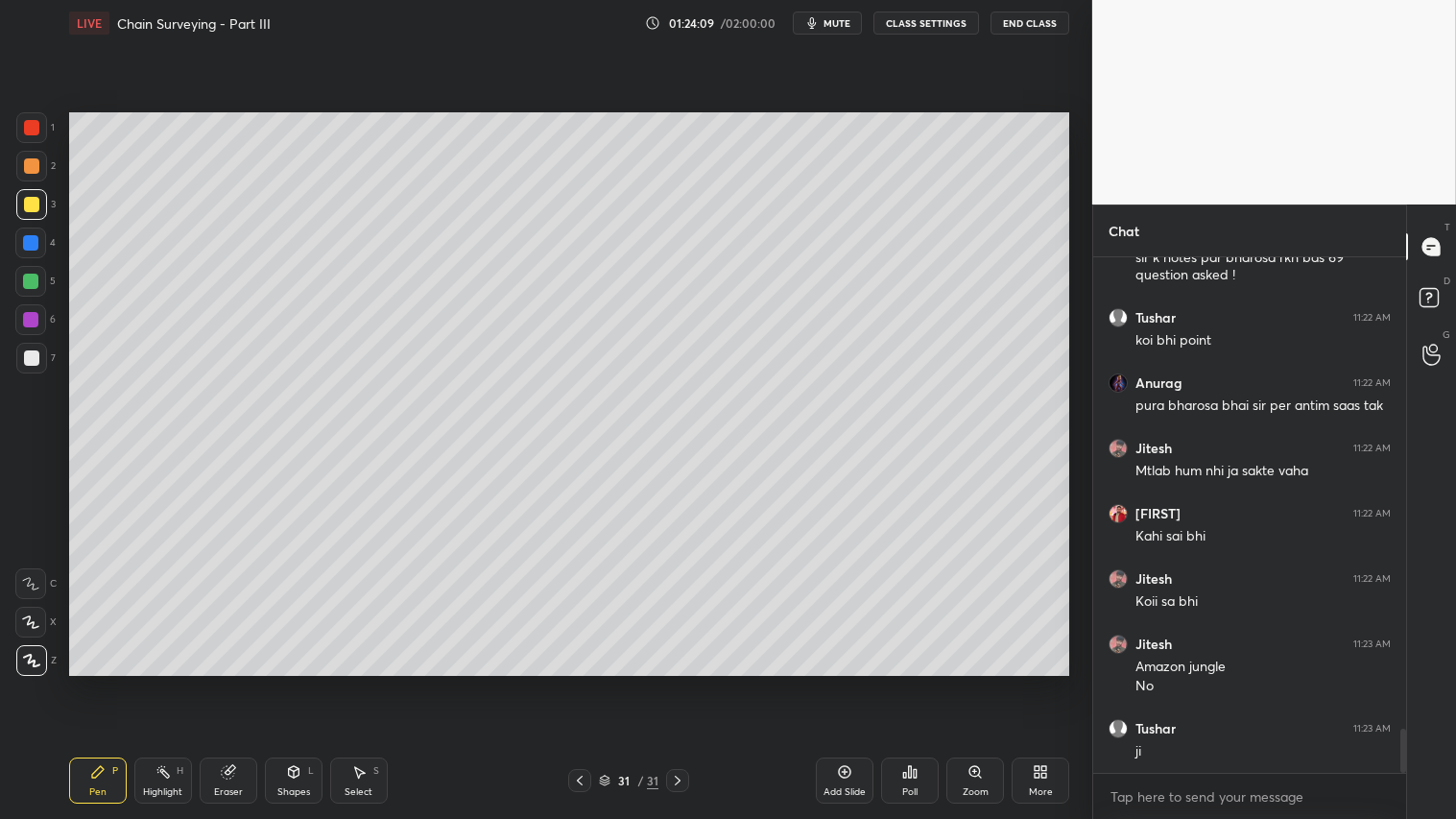 drag, startPoint x: 301, startPoint y: 793, endPoint x: 294, endPoint y: 762, distance: 31.780497 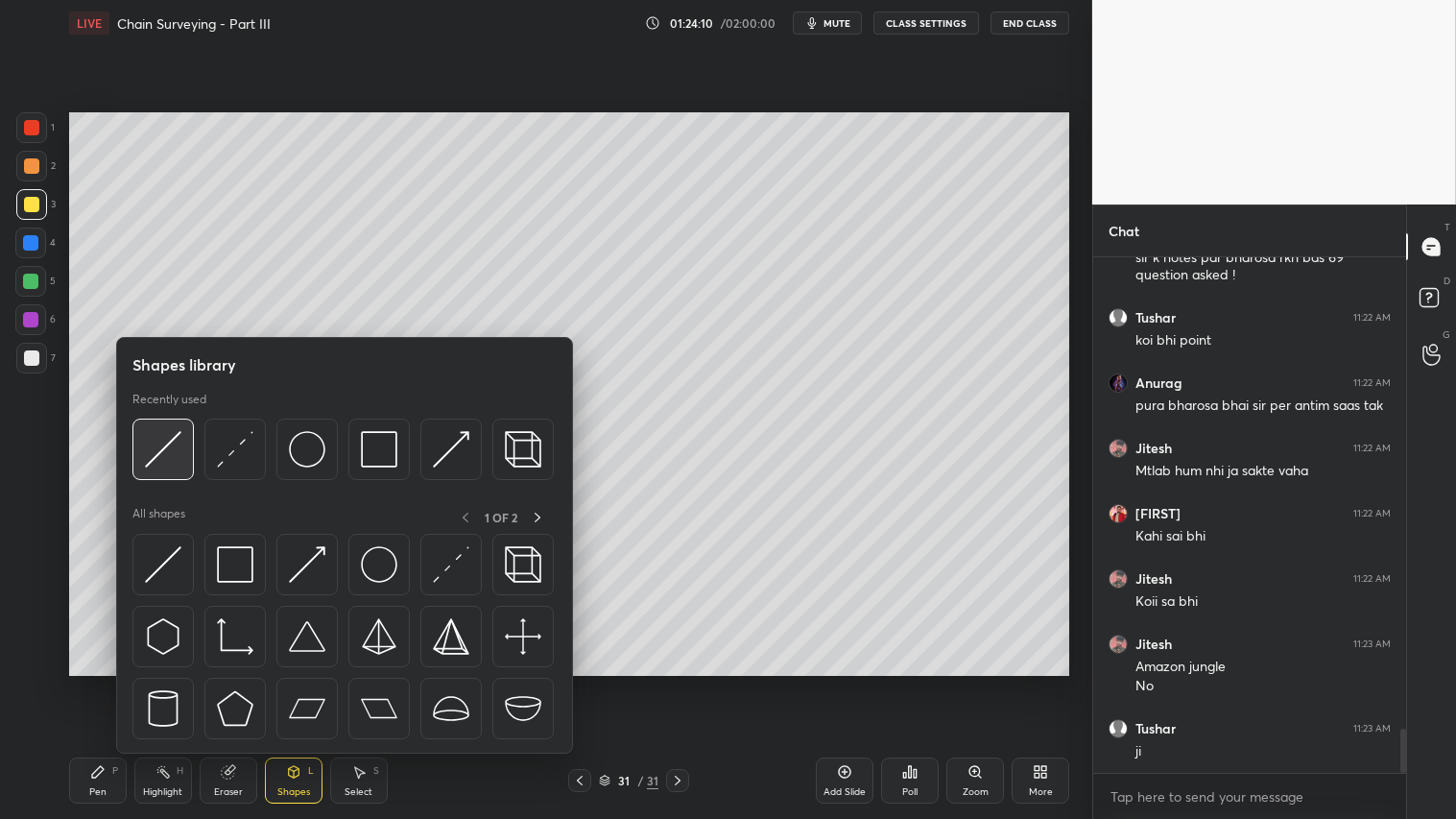 click at bounding box center (163, 449) 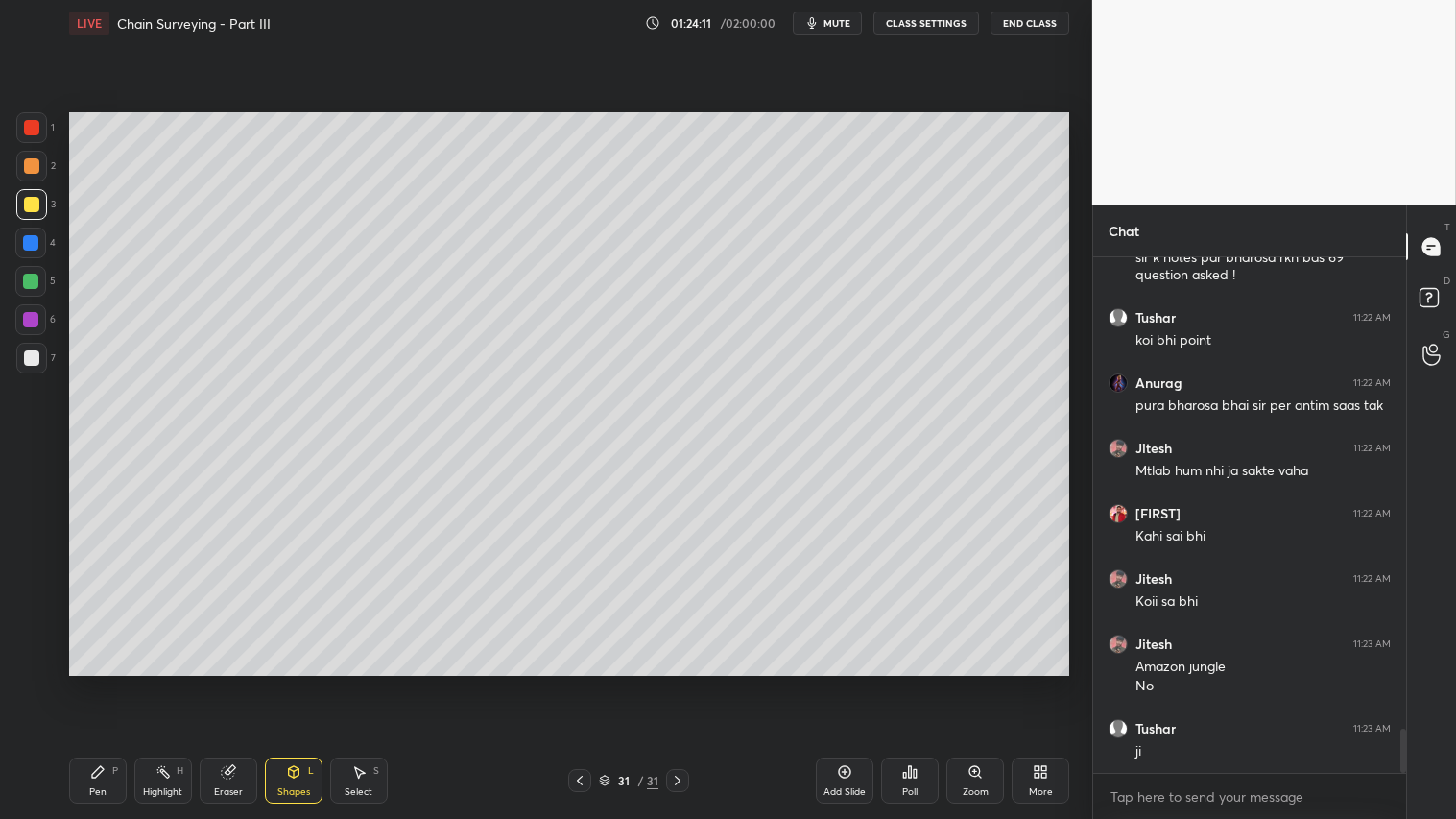 click at bounding box center [32, 358] 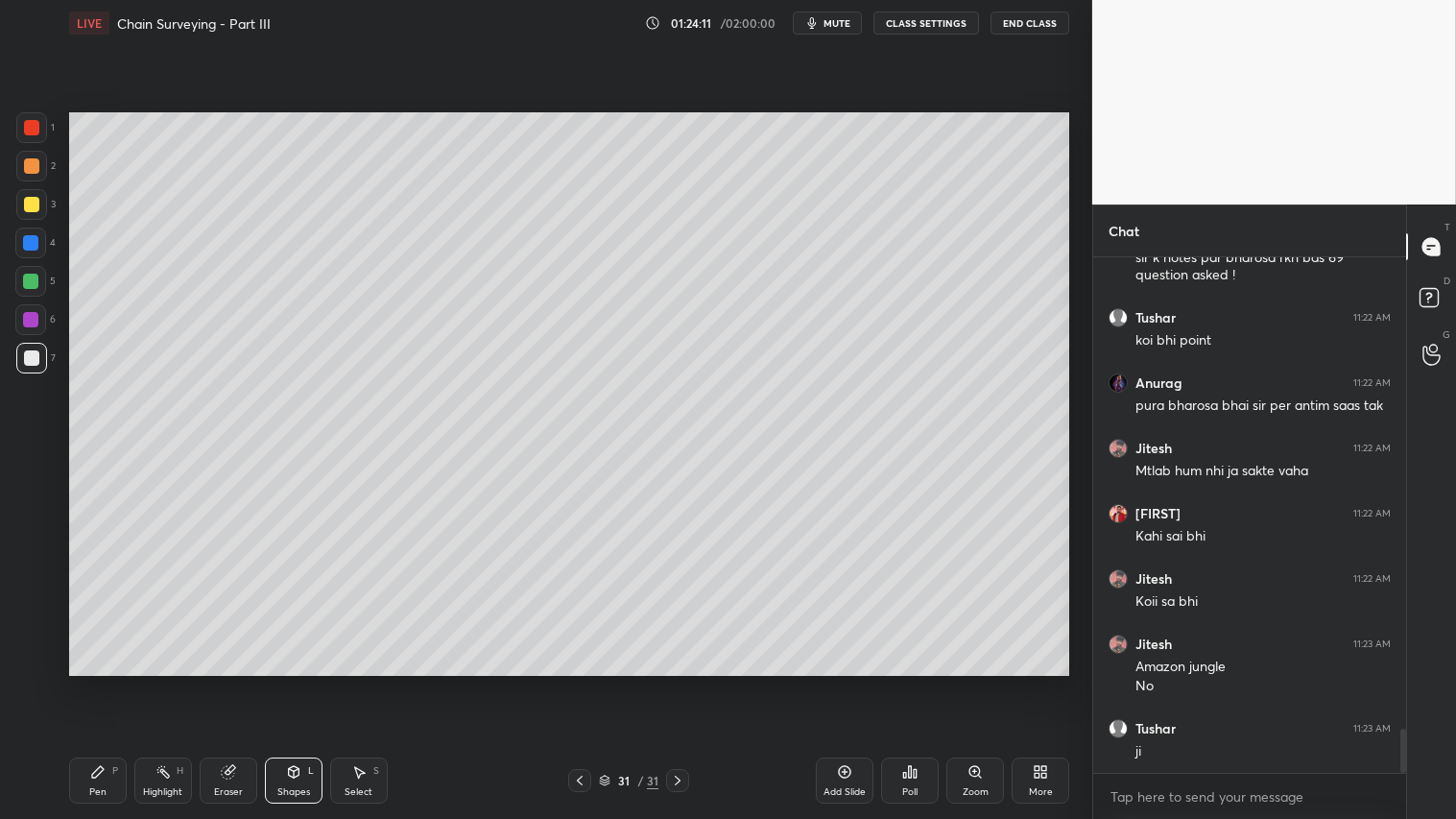 drag, startPoint x: 93, startPoint y: 771, endPoint x: 107, endPoint y: 737, distance: 36.769553 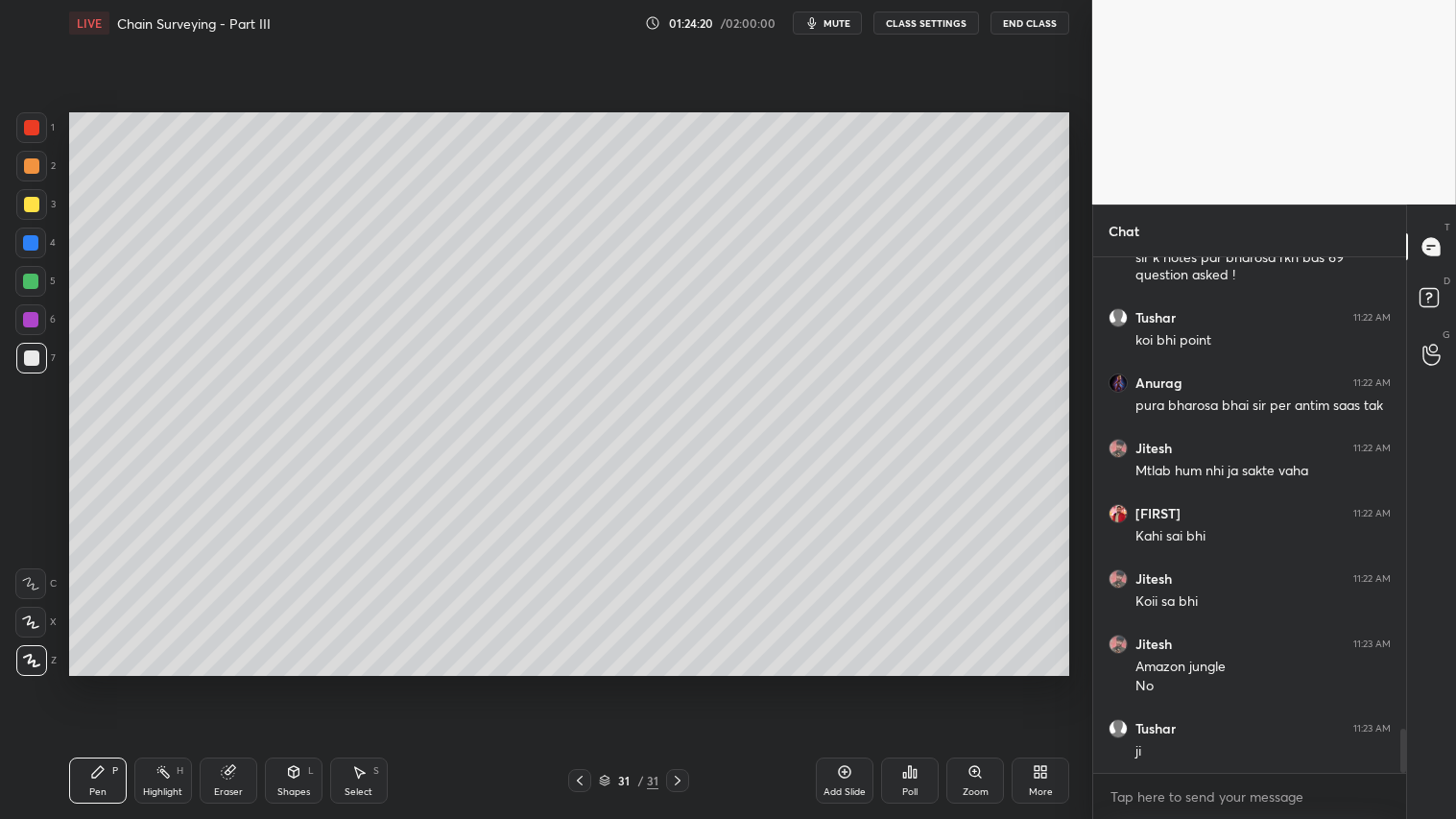 click at bounding box center (32, 128) 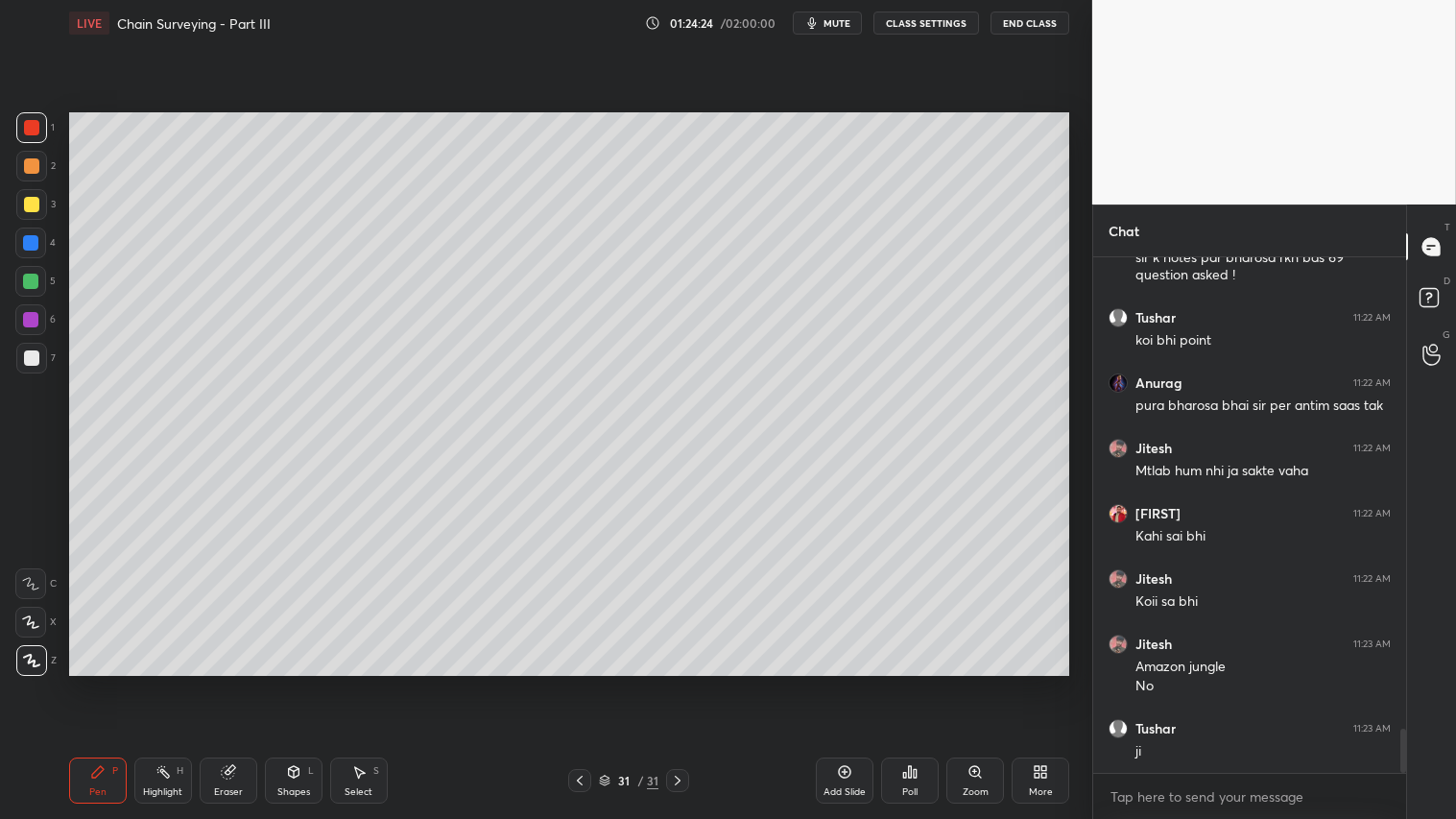scroll, scrollTop: 5551, scrollLeft: 0, axis: vertical 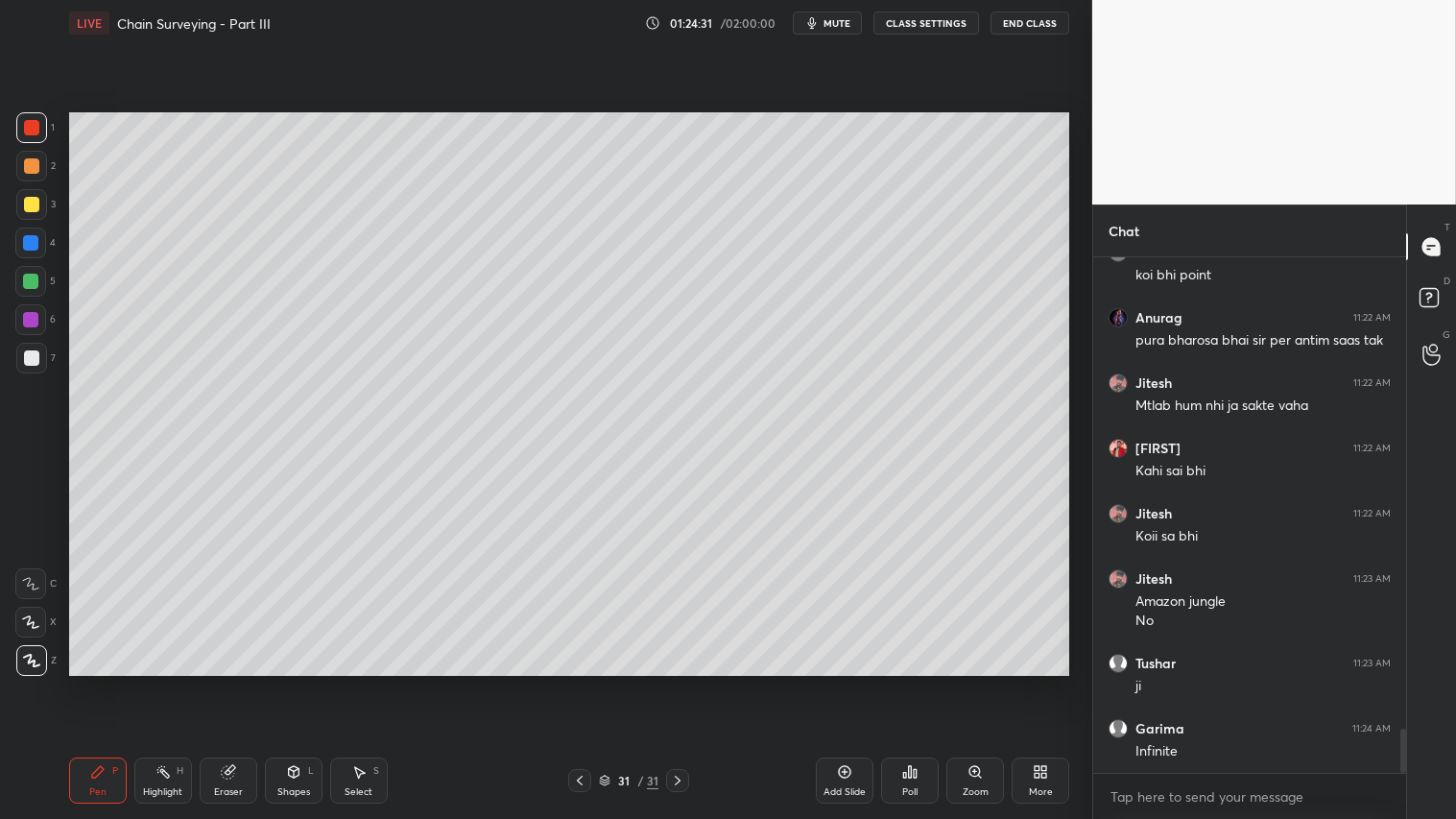 drag, startPoint x: 318, startPoint y: 791, endPoint x: 310, endPoint y: 783, distance: 11.313708 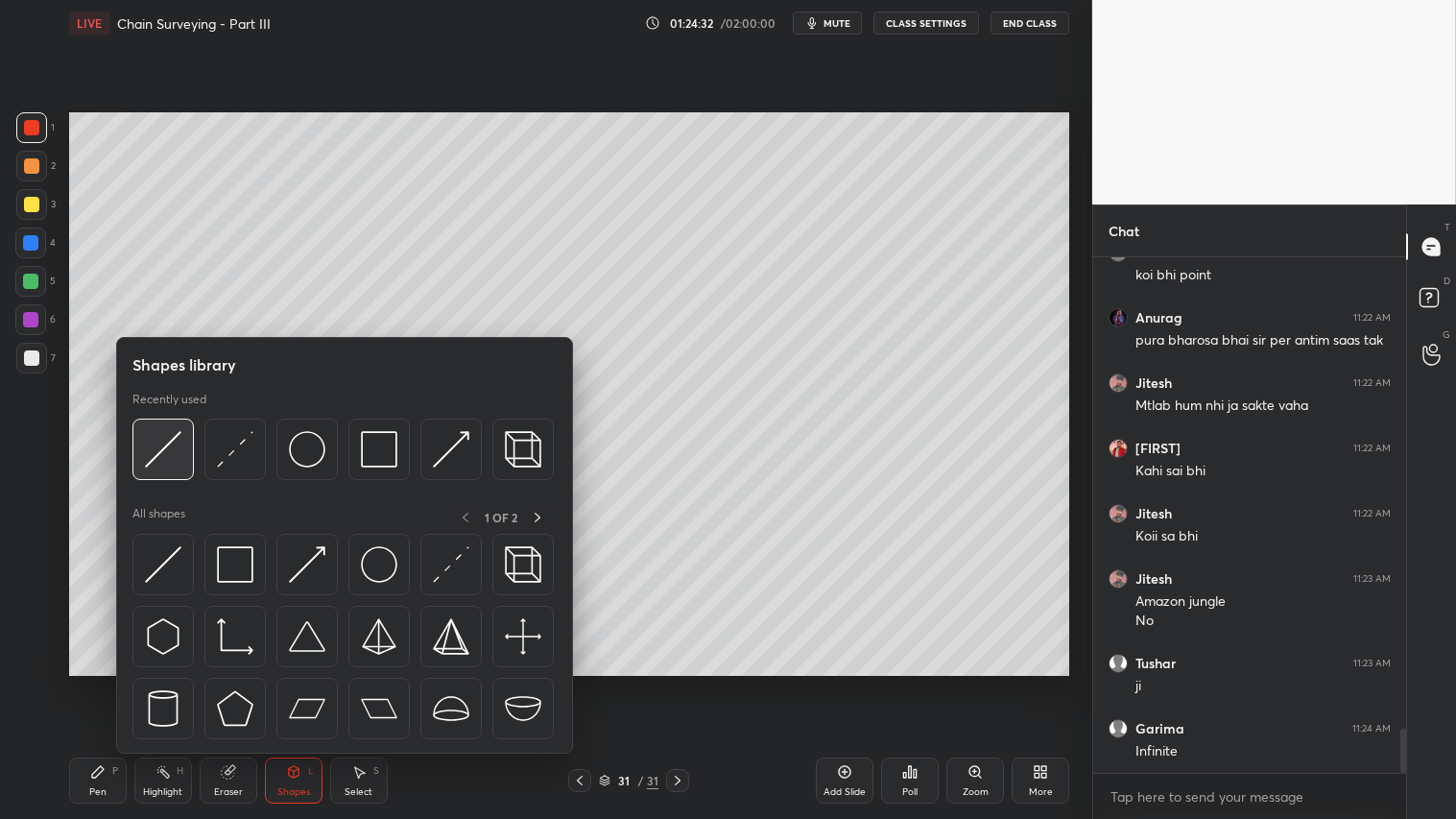 click at bounding box center [163, 449] 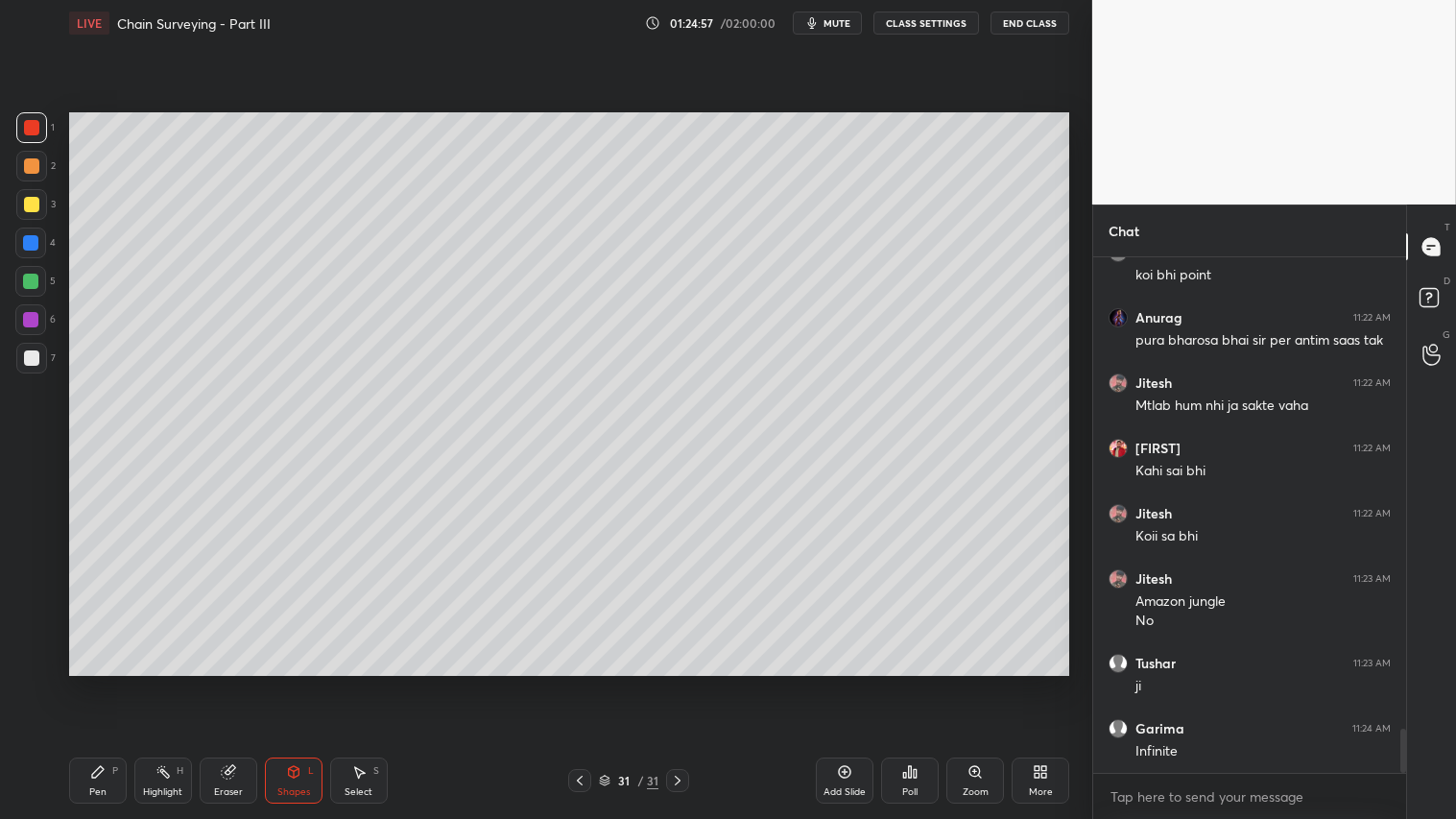 drag, startPoint x: 113, startPoint y: 773, endPoint x: 138, endPoint y: 715, distance: 63.15853 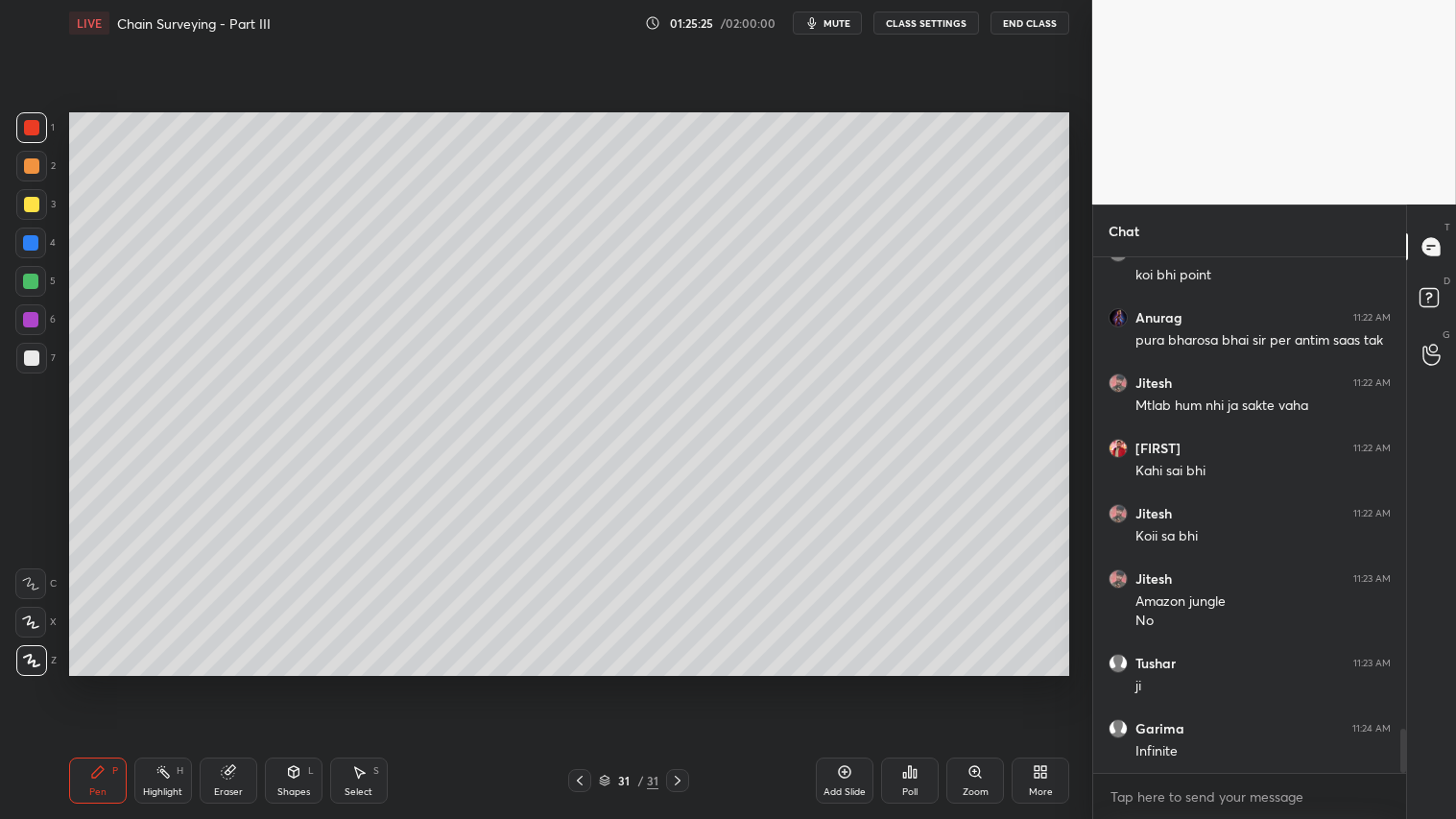 click on "Shapes" at bounding box center [294, 792] 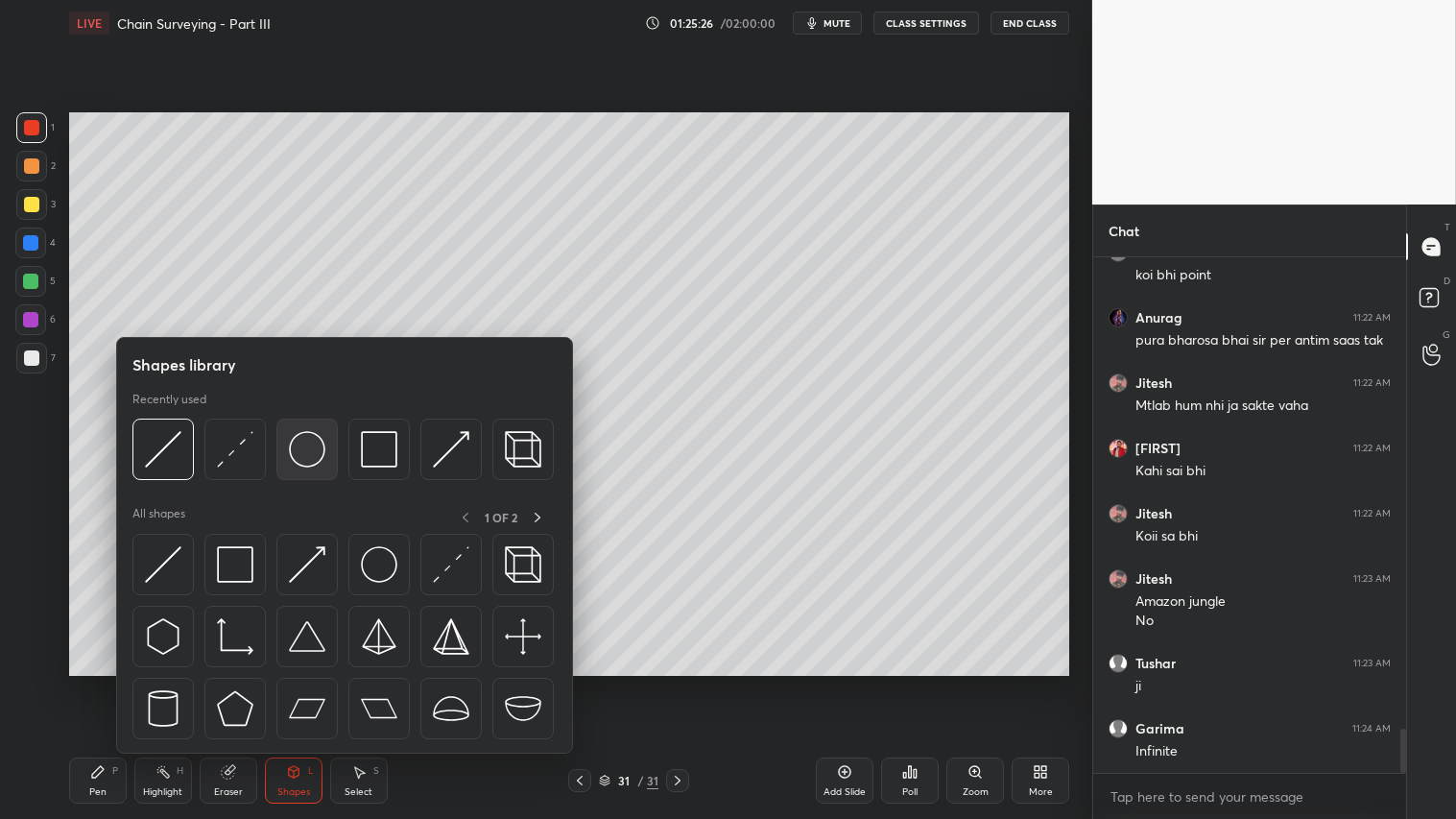 click at bounding box center [307, 449] 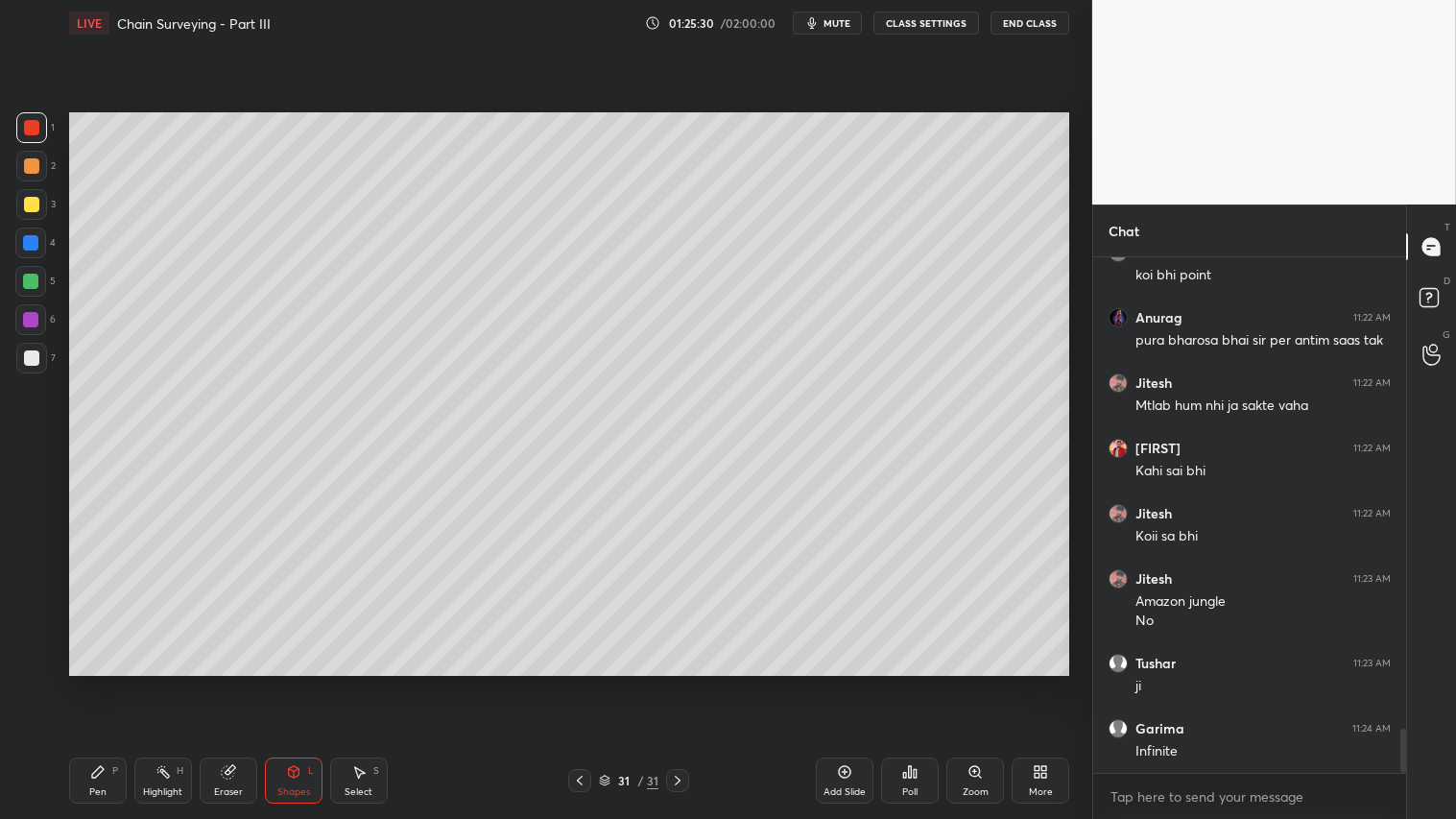 scroll, scrollTop: 5615, scrollLeft: 0, axis: vertical 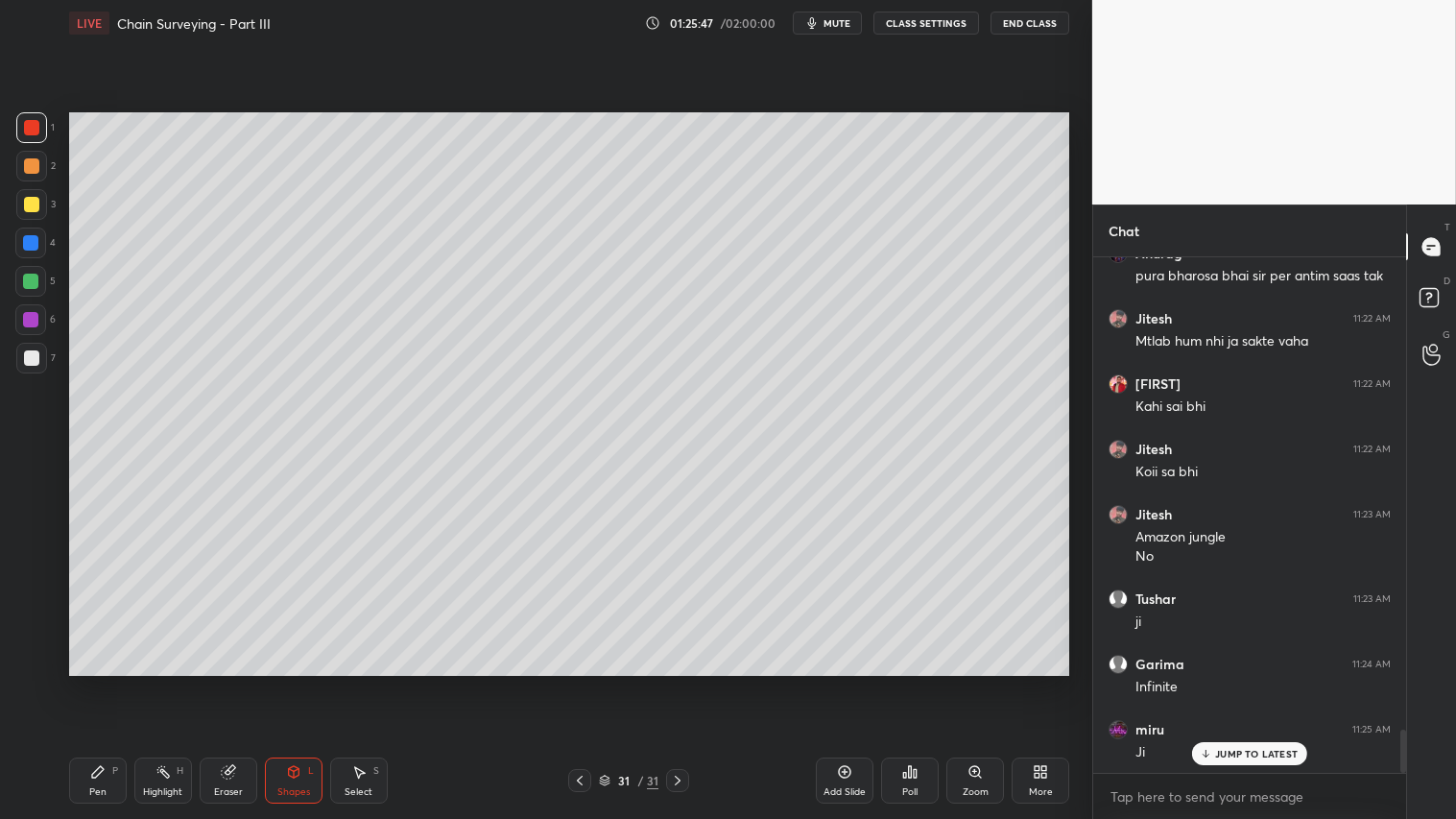 click on "Pen P" at bounding box center (98, 781) 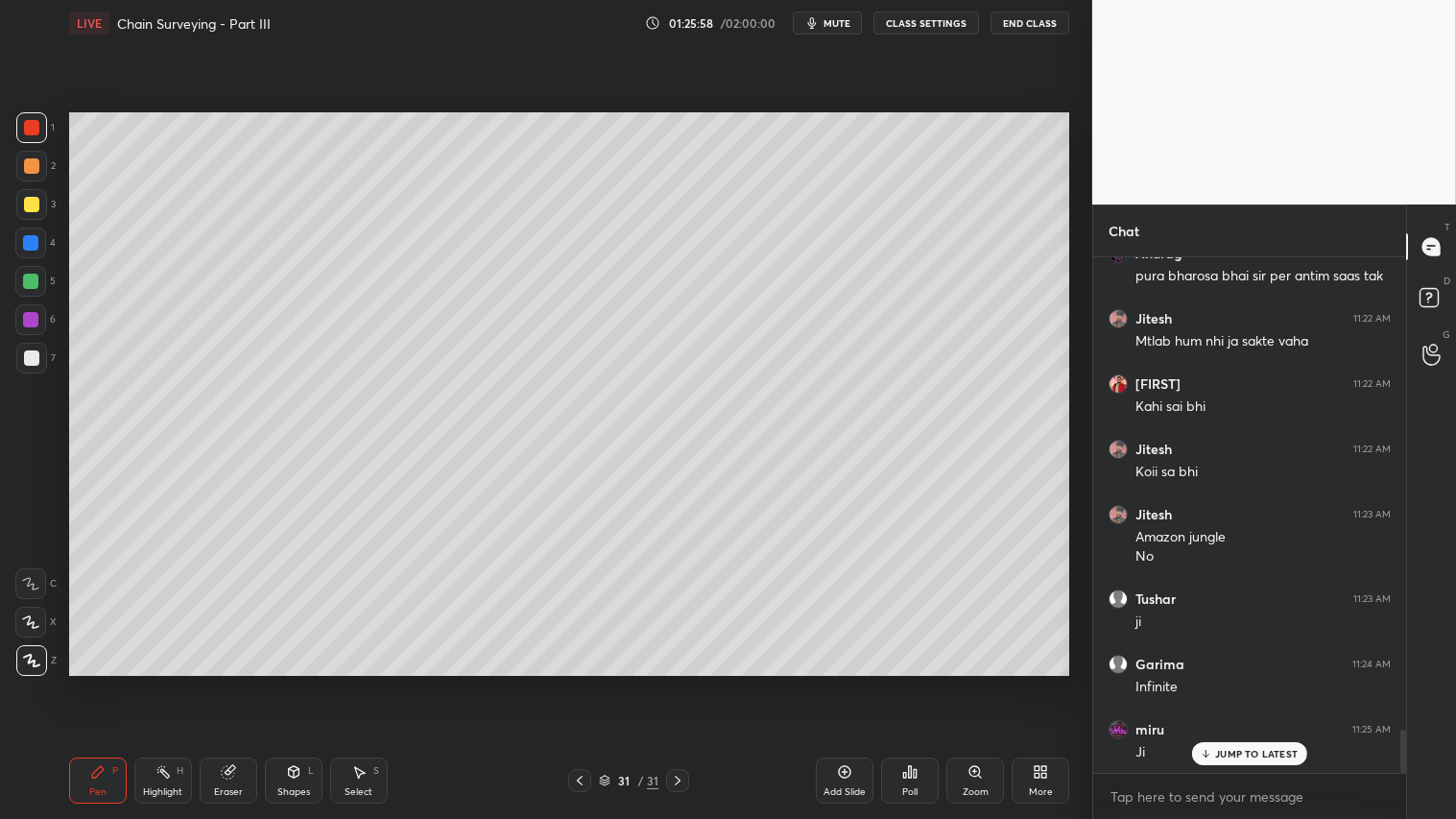 scroll, scrollTop: 5680, scrollLeft: 0, axis: vertical 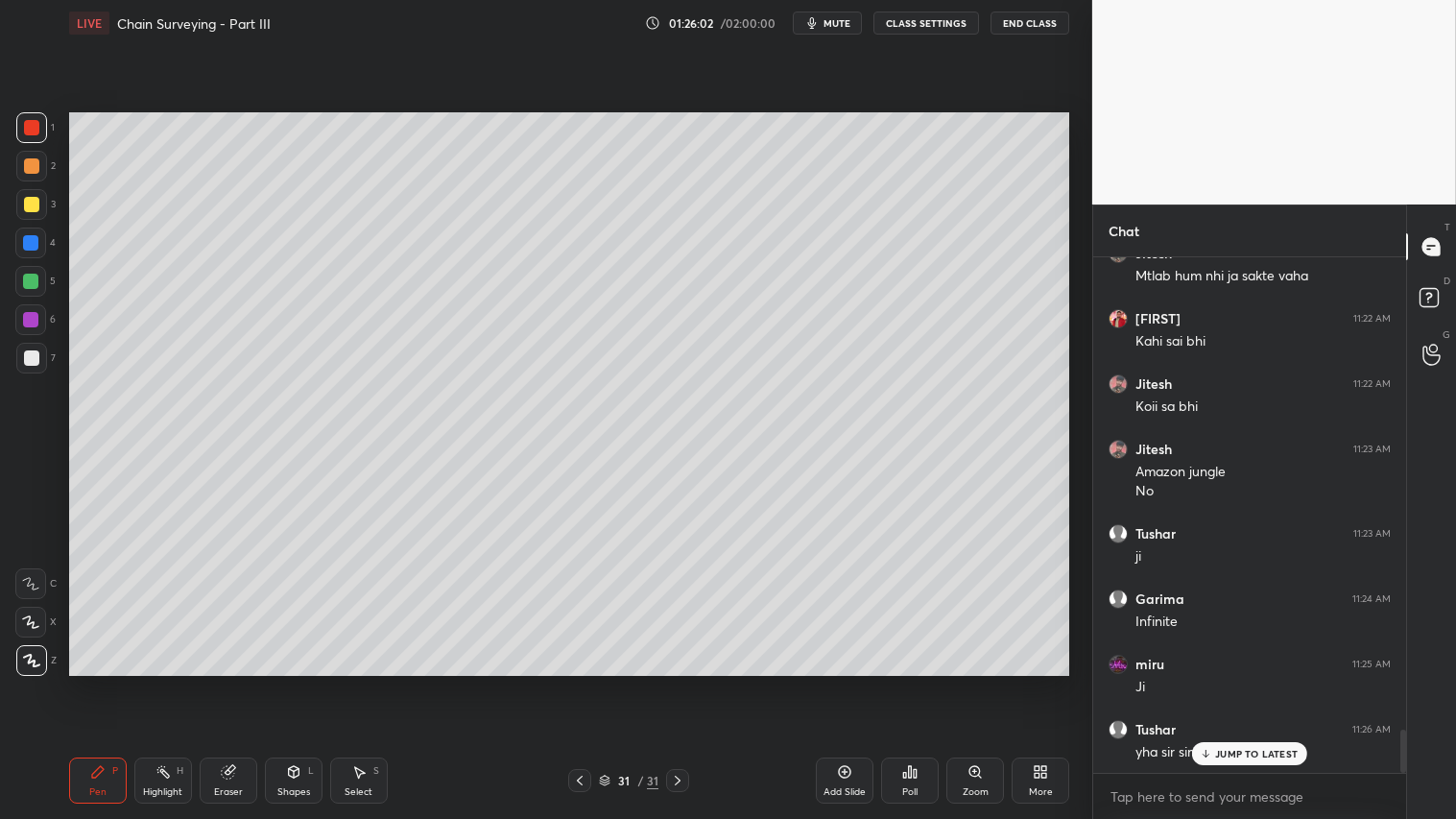 click on "JUMP TO LATEST" at bounding box center [1256, 754] 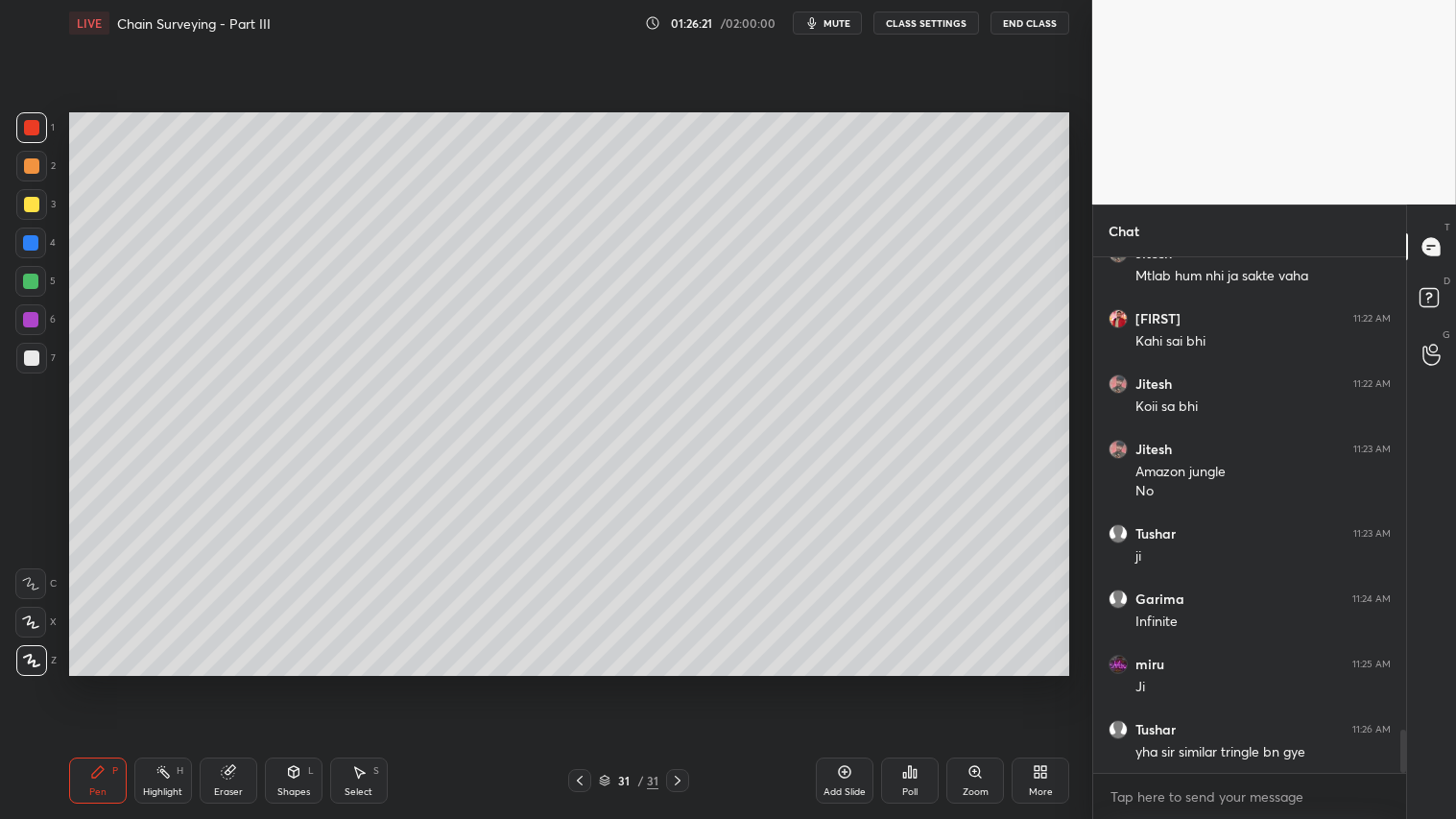 click on "Eraser" at bounding box center [228, 781] 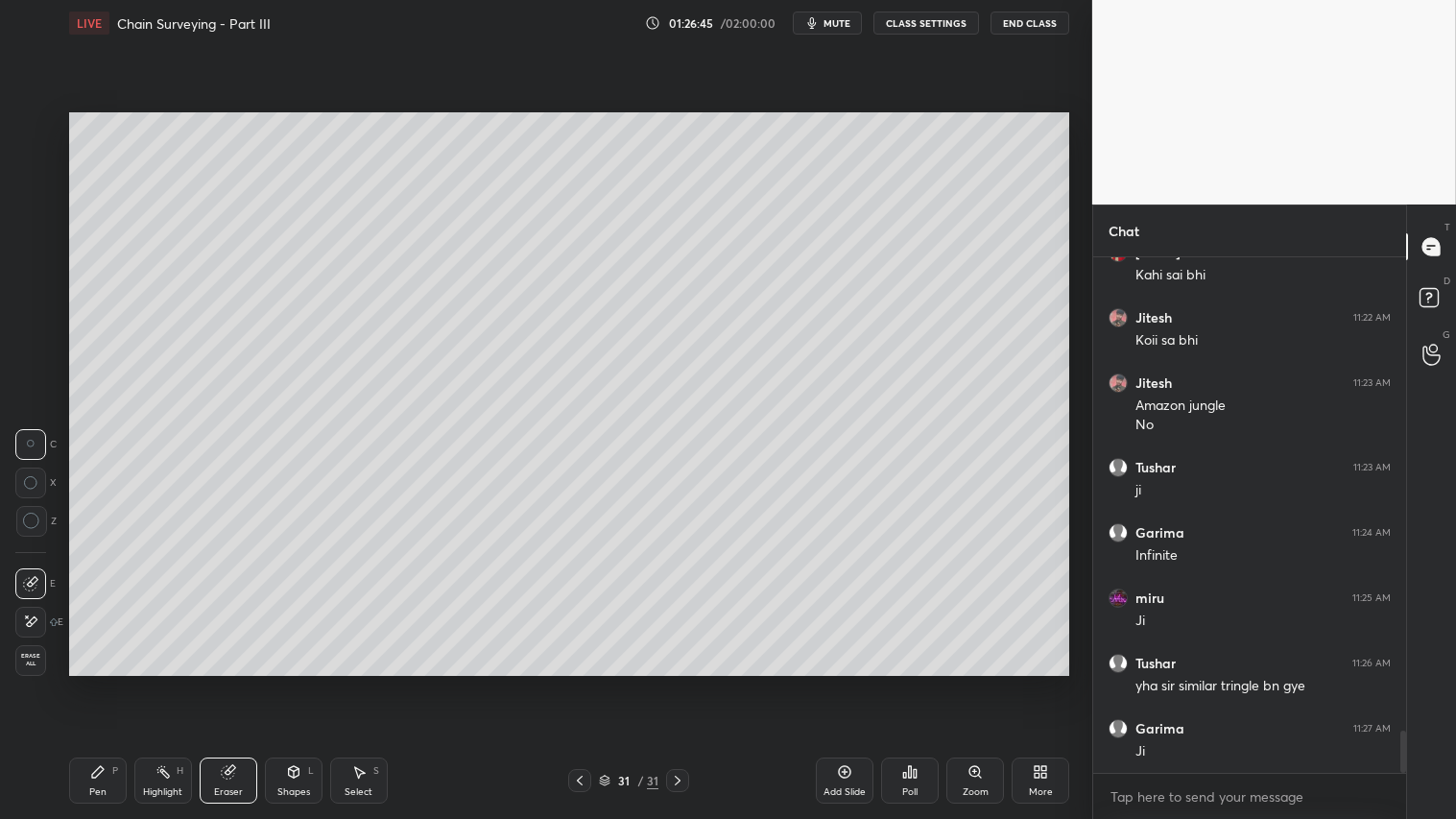 scroll, scrollTop: 5877, scrollLeft: 0, axis: vertical 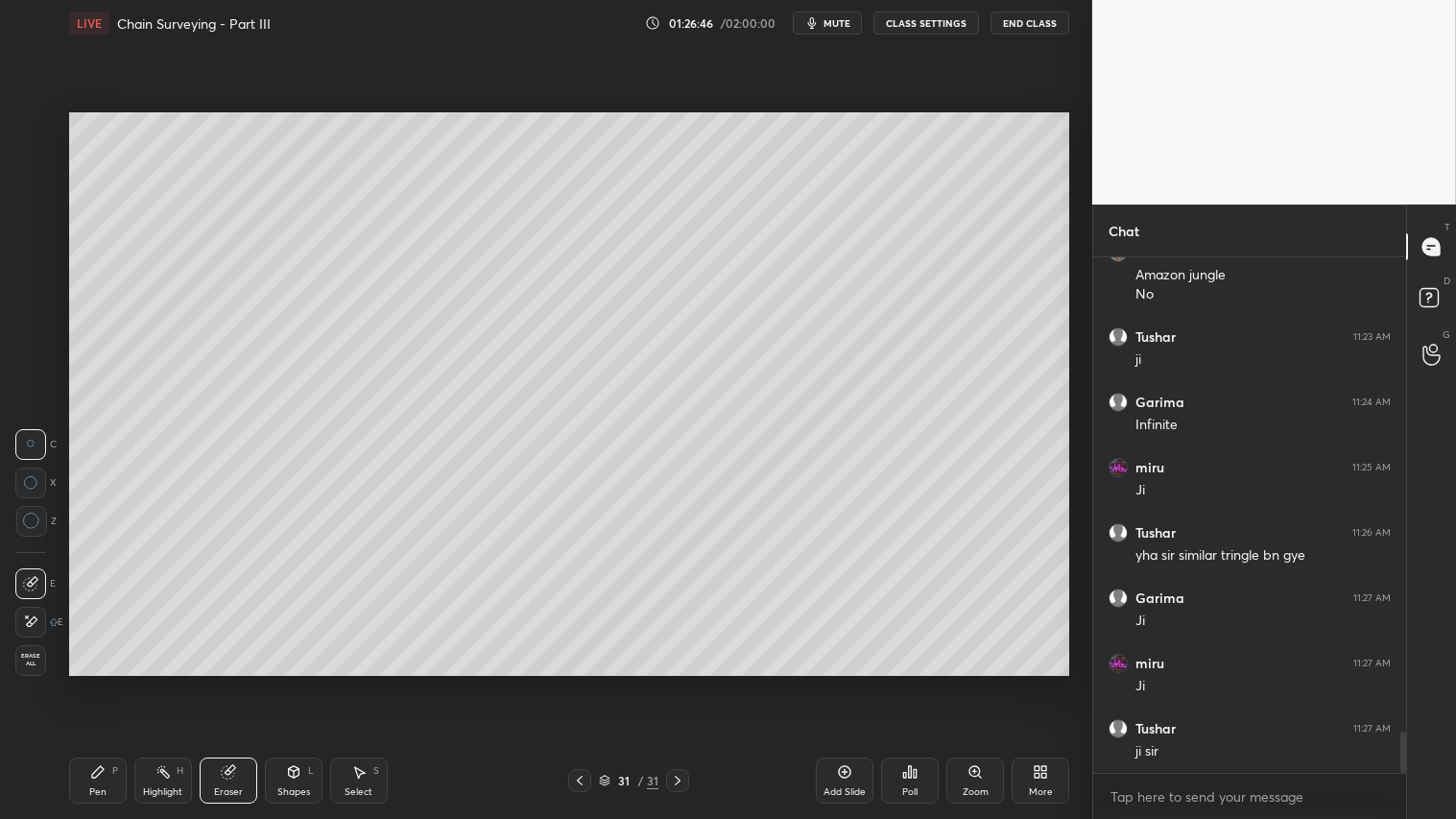 drag, startPoint x: 93, startPoint y: 775, endPoint x: 116, endPoint y: 685, distance: 92.892411 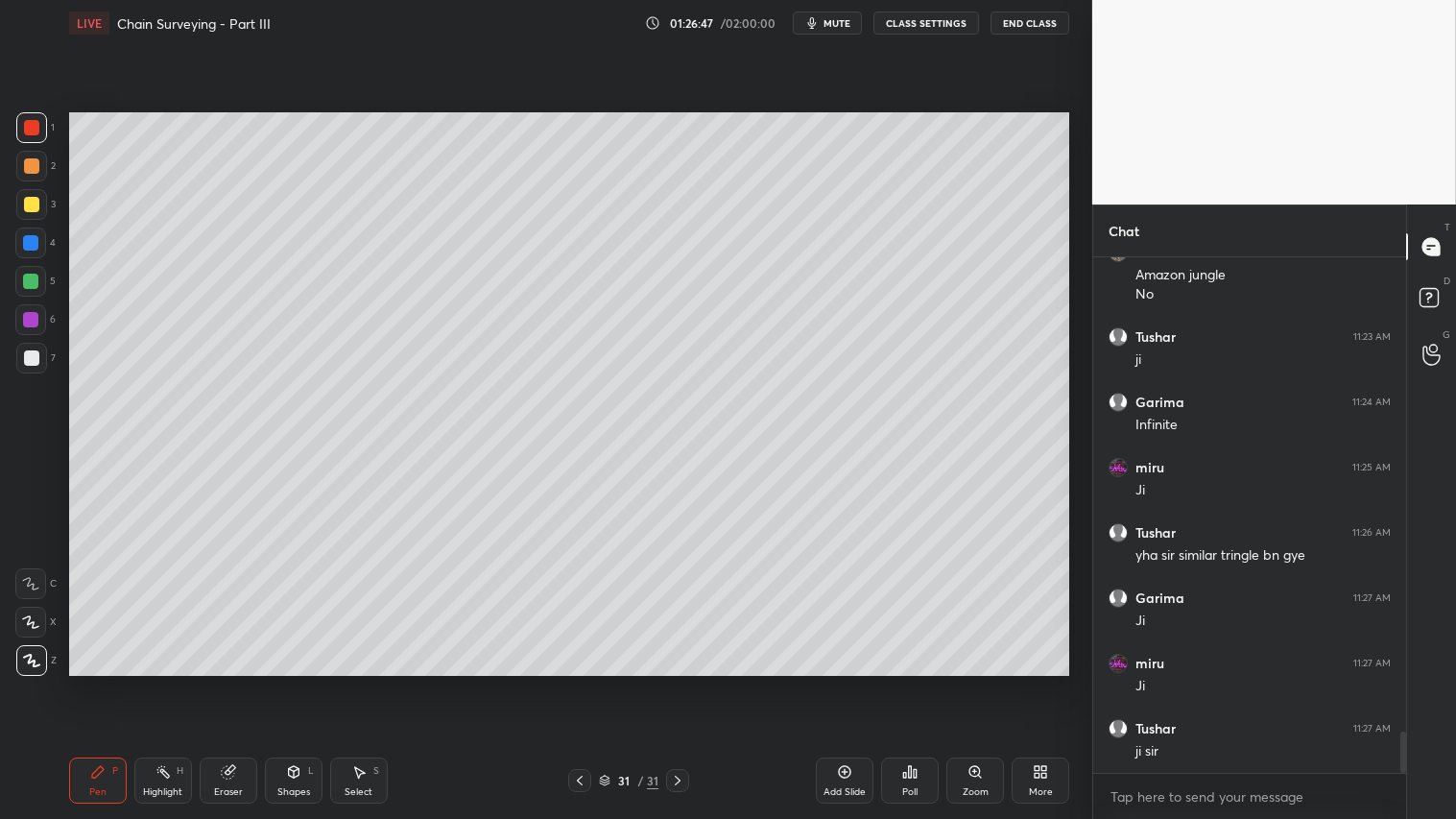 drag, startPoint x: 25, startPoint y: 193, endPoint x: 55, endPoint y: 195, distance: 30.06659 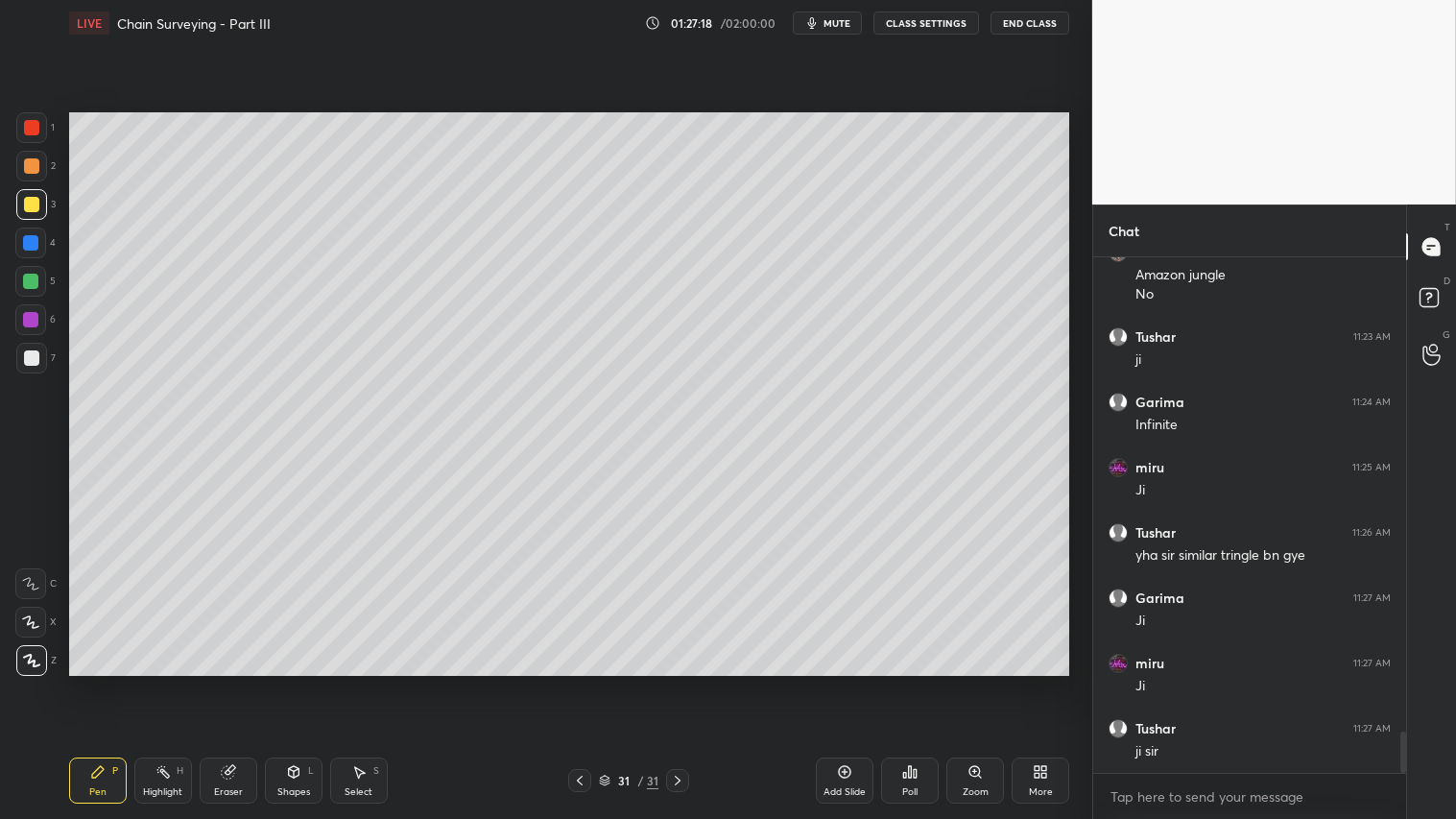 click at bounding box center [32, 166] 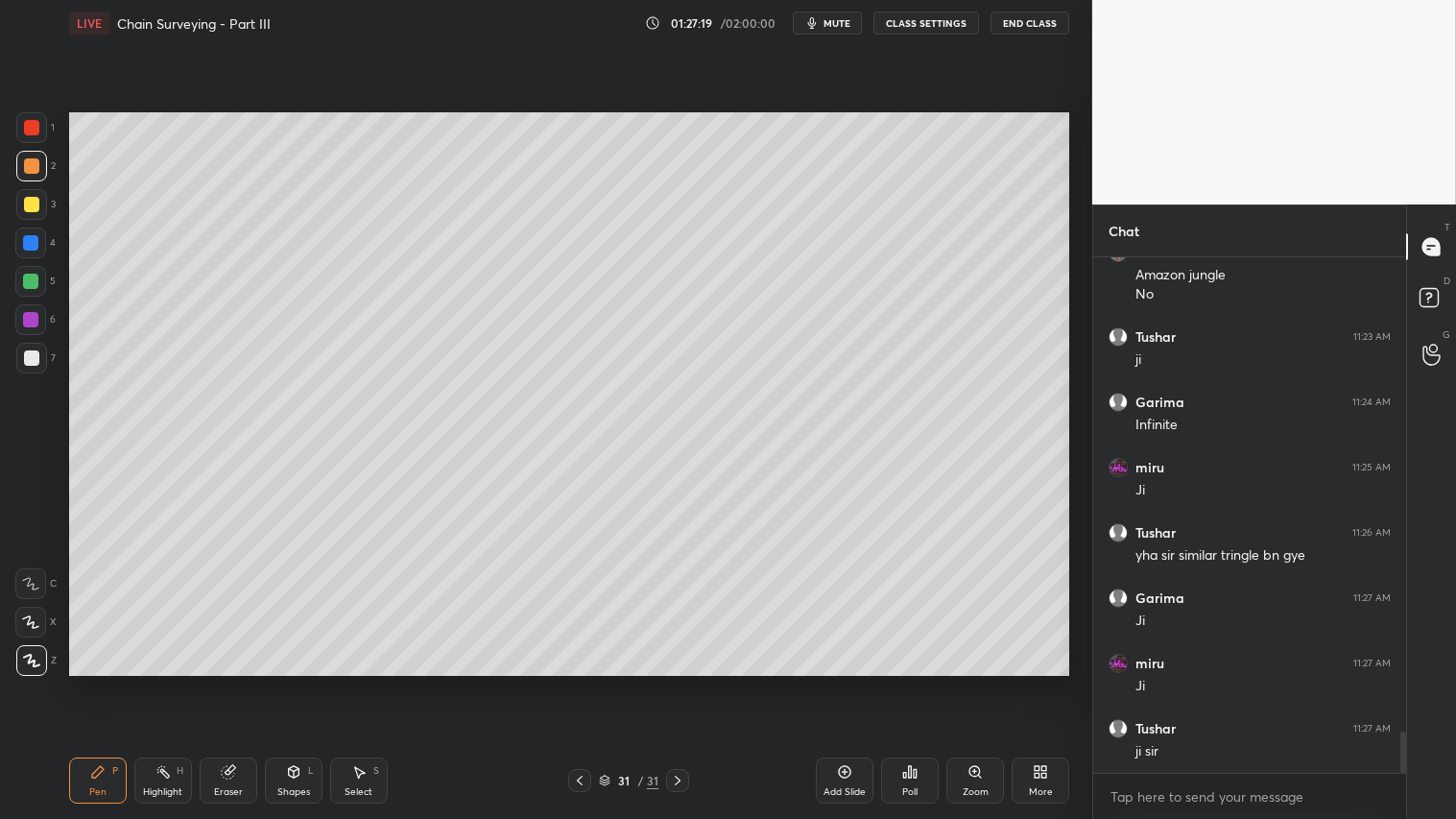 drag, startPoint x: 87, startPoint y: 792, endPoint x: 610, endPoint y: 772, distance: 523.3823 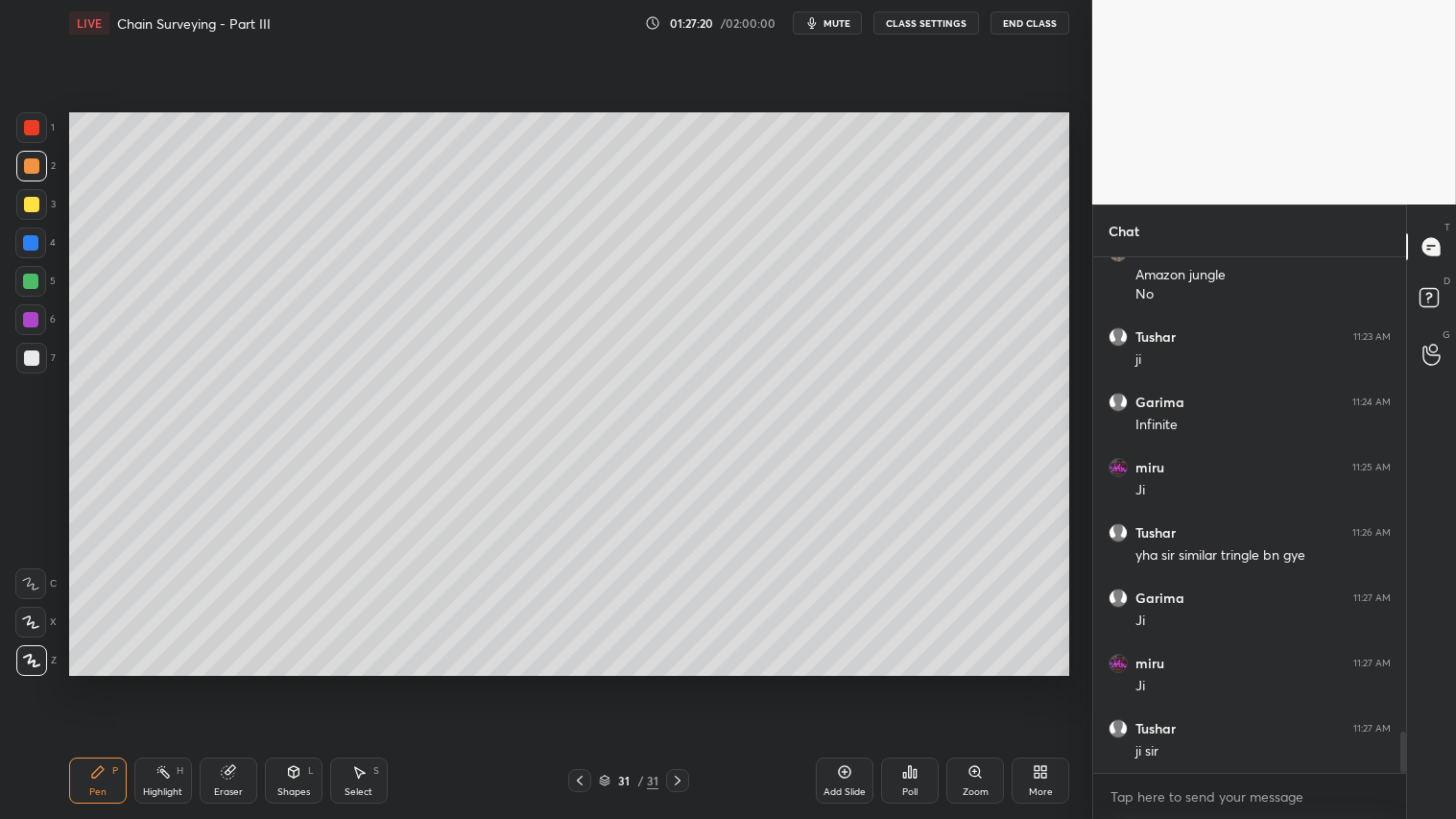 click 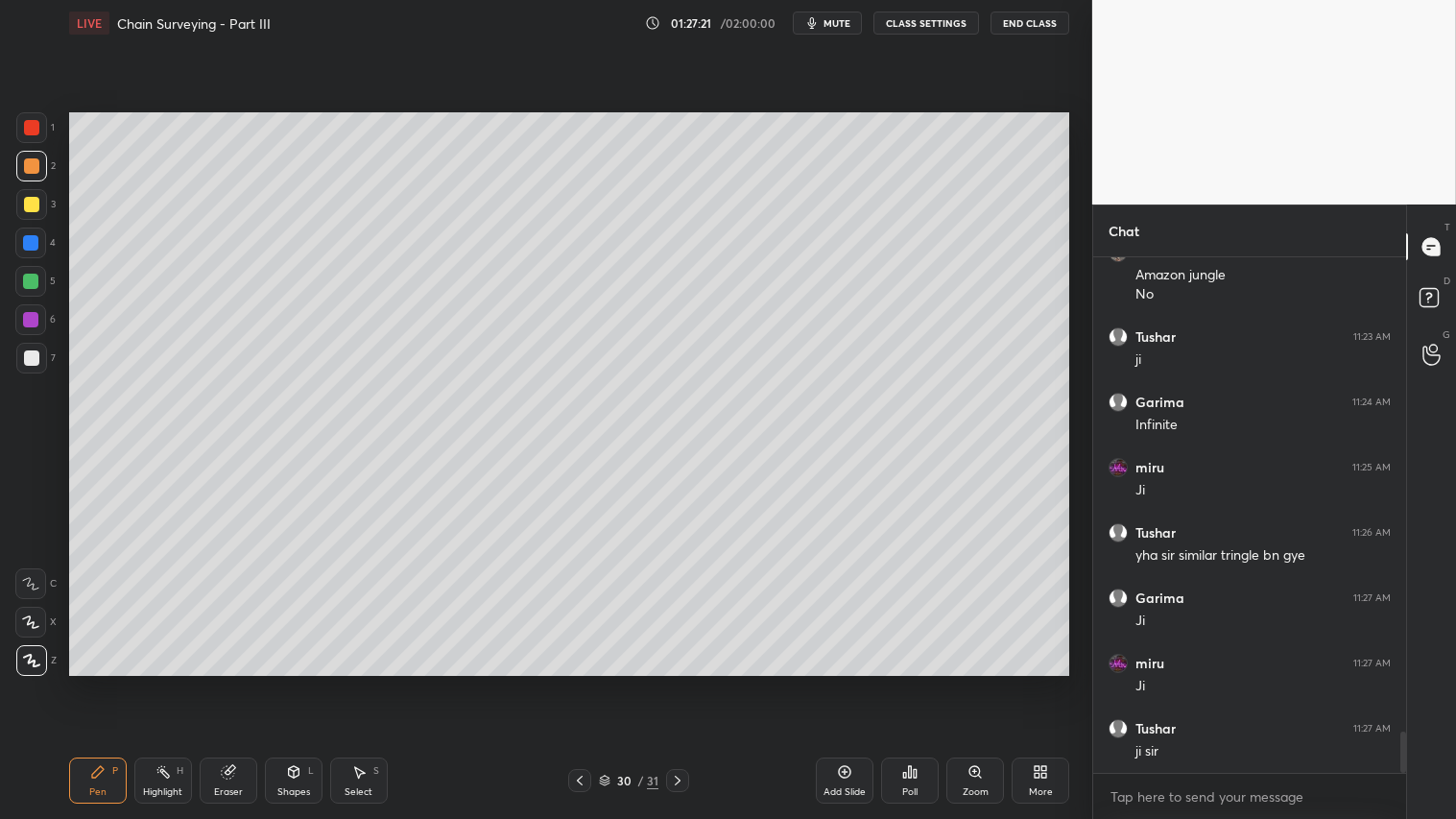 drag, startPoint x: 52, startPoint y: 161, endPoint x: 64, endPoint y: 381, distance: 220.327 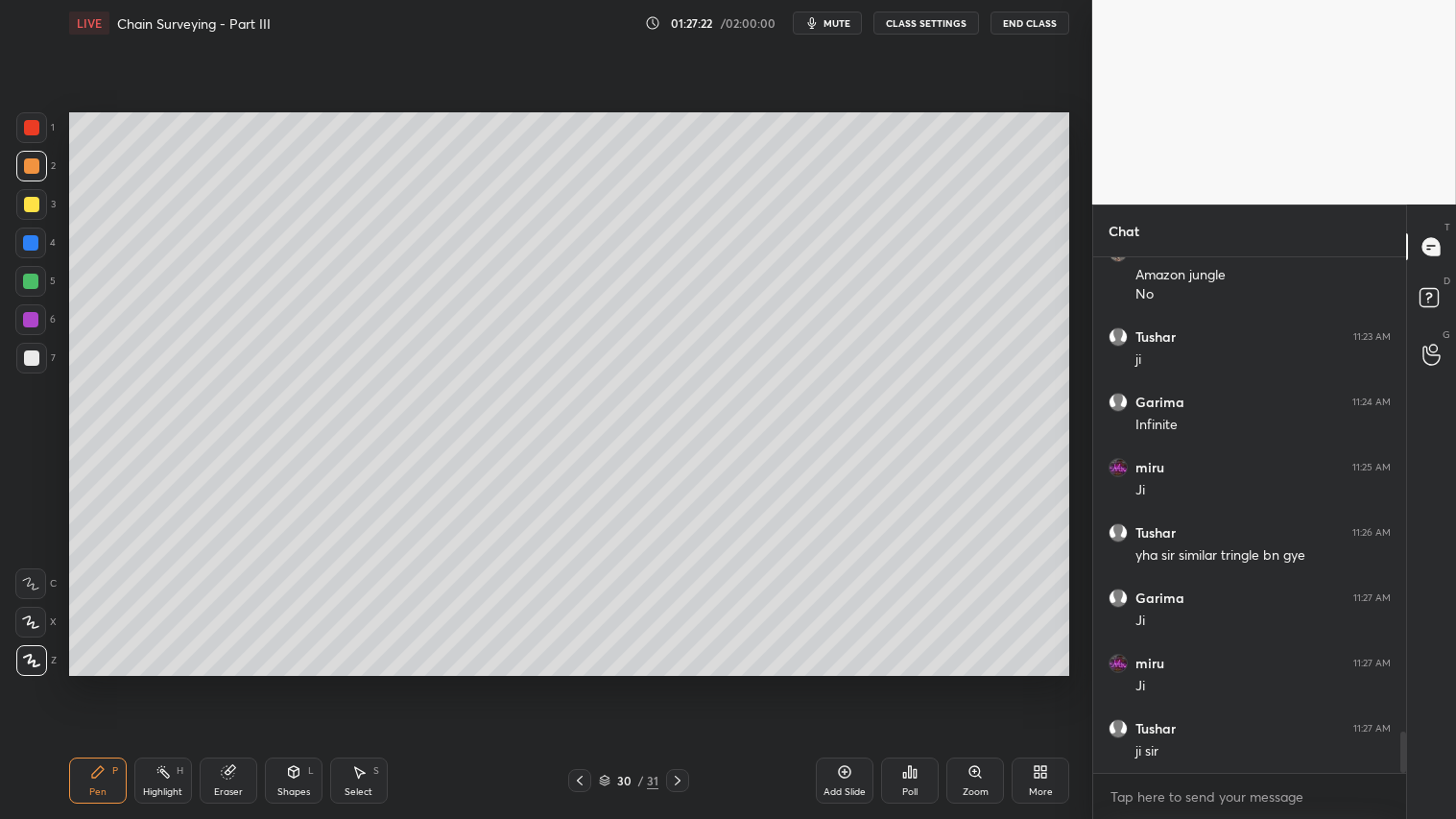 click on "Pen P" at bounding box center [98, 781] 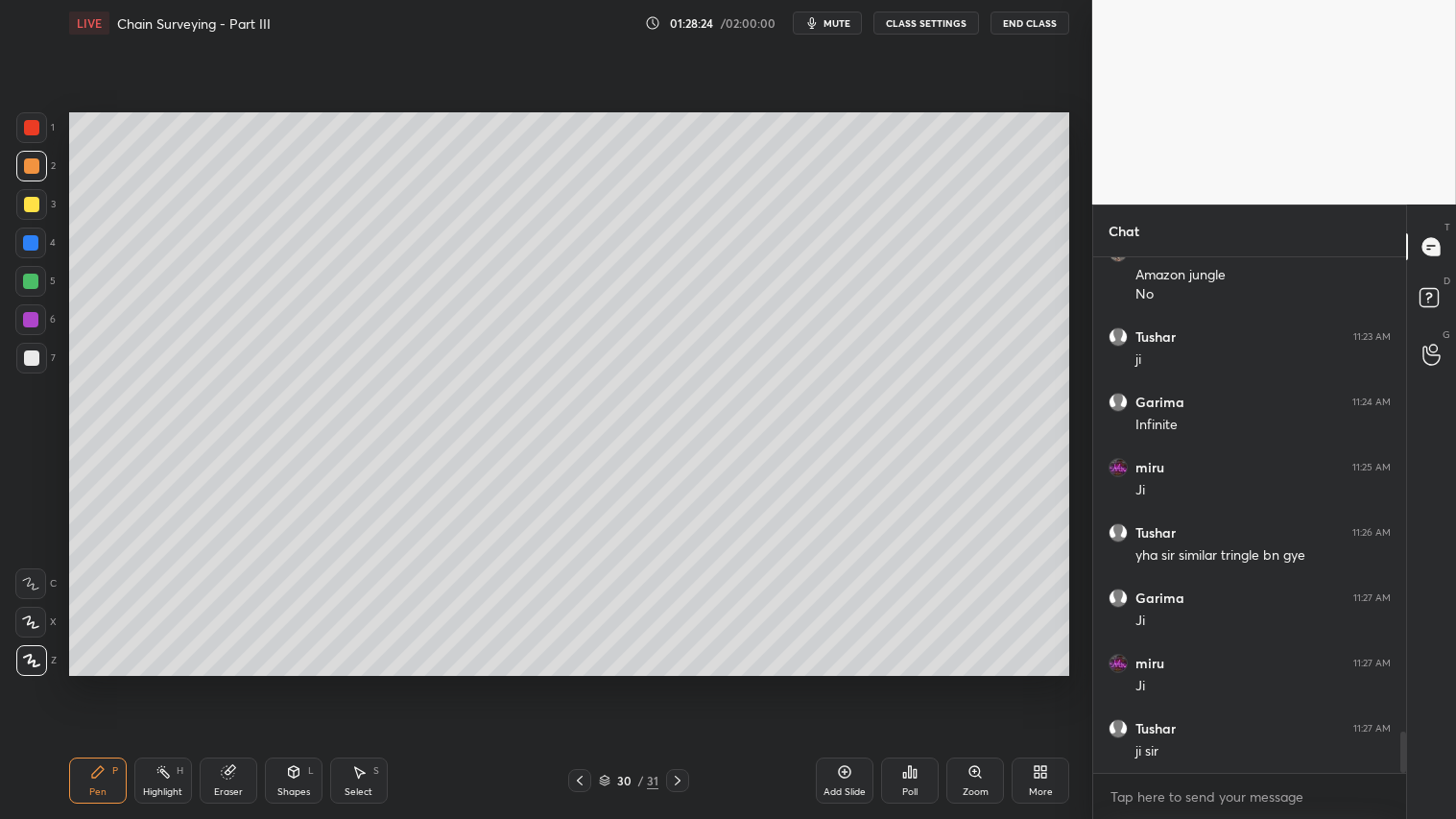 click 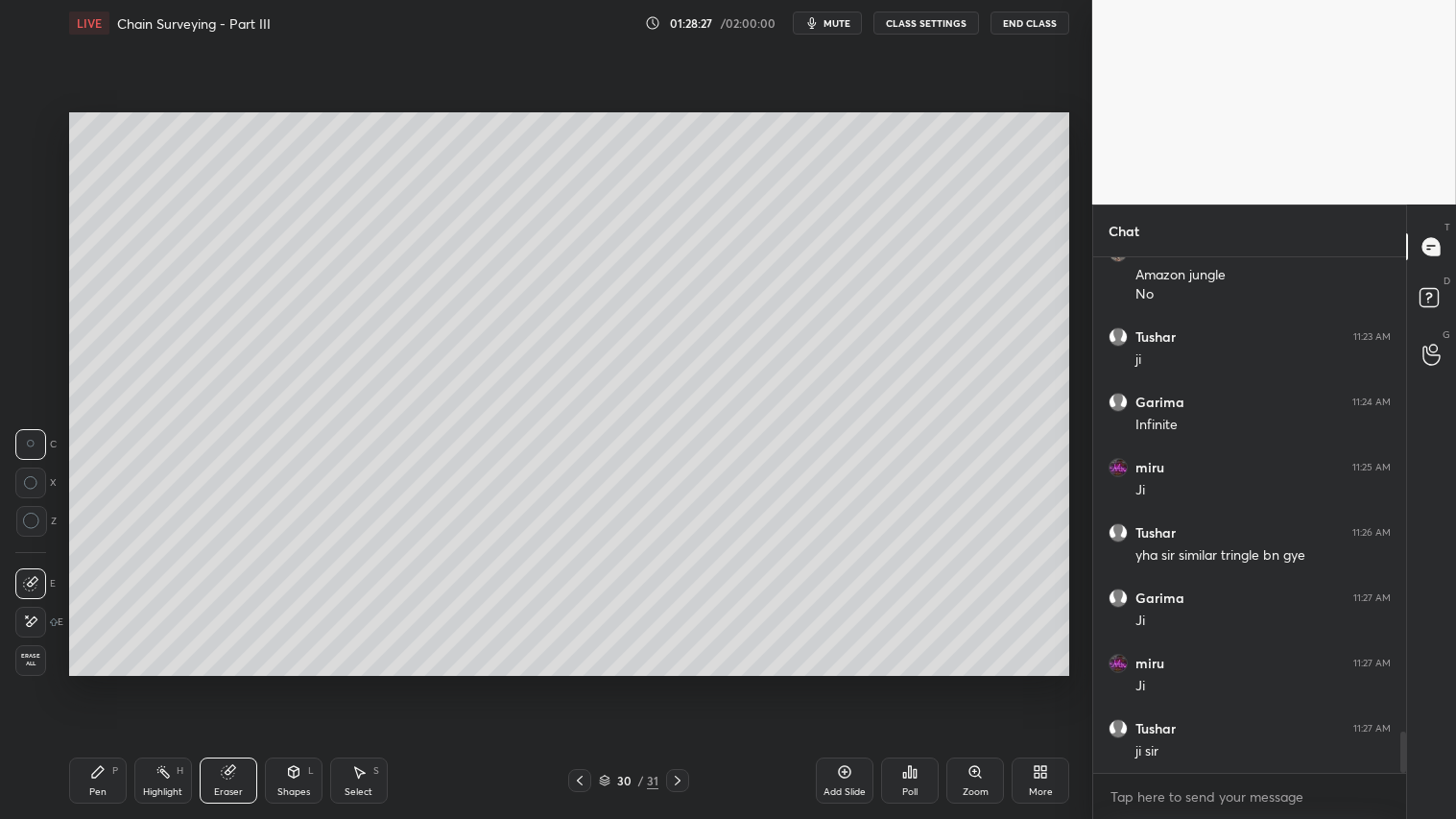 click on "Pen P" at bounding box center [98, 781] 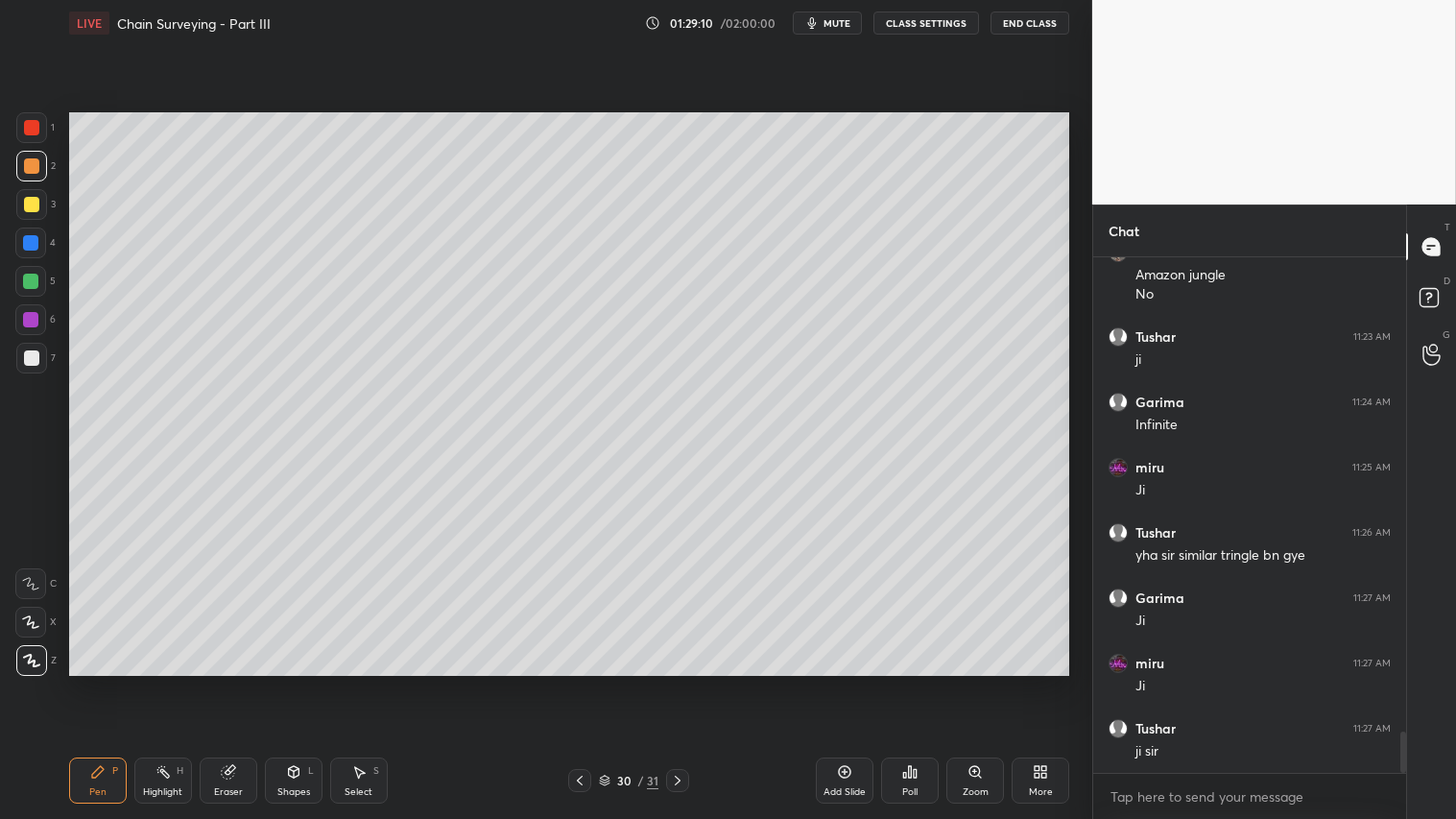 click 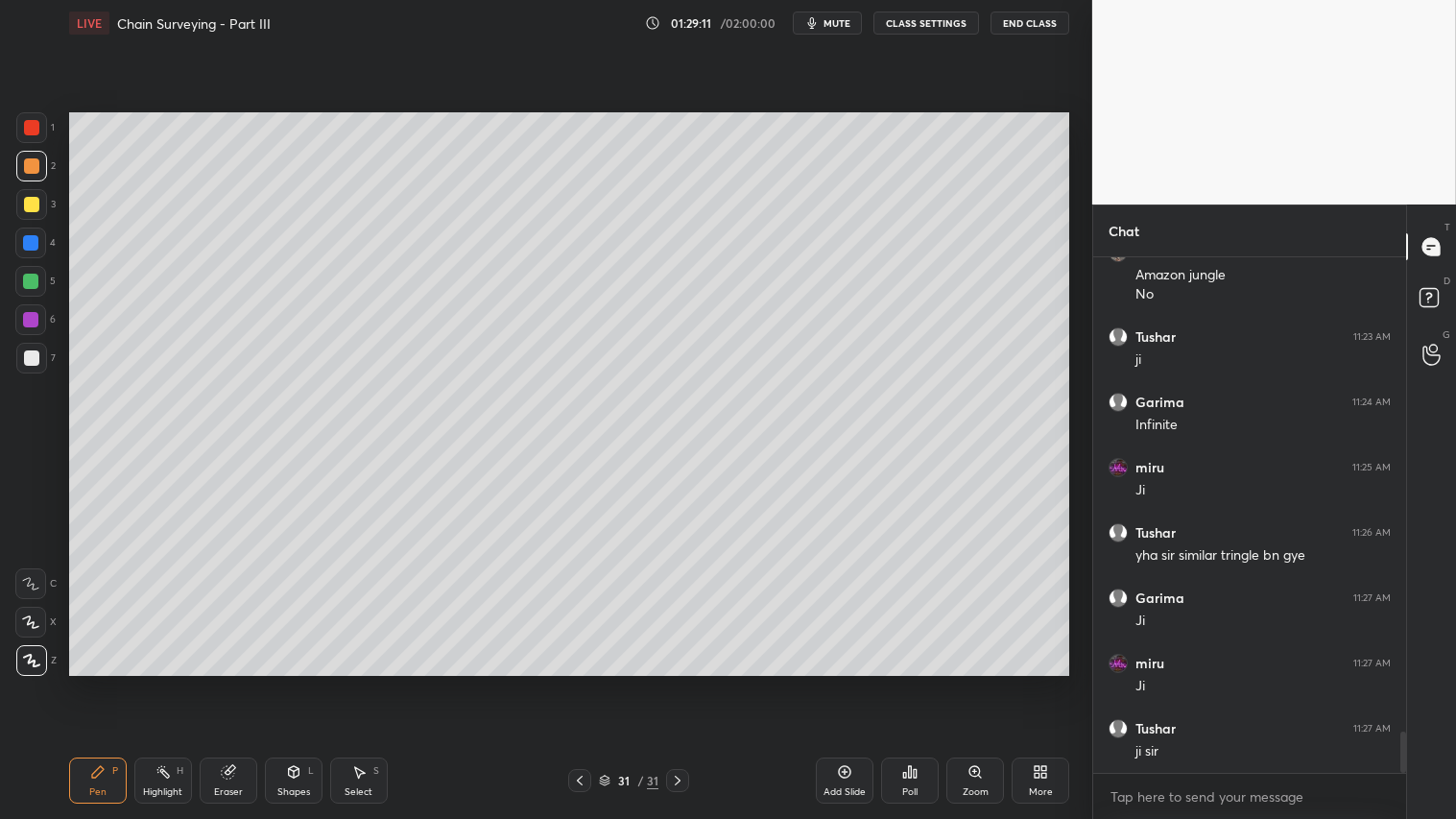 click at bounding box center [580, 781] 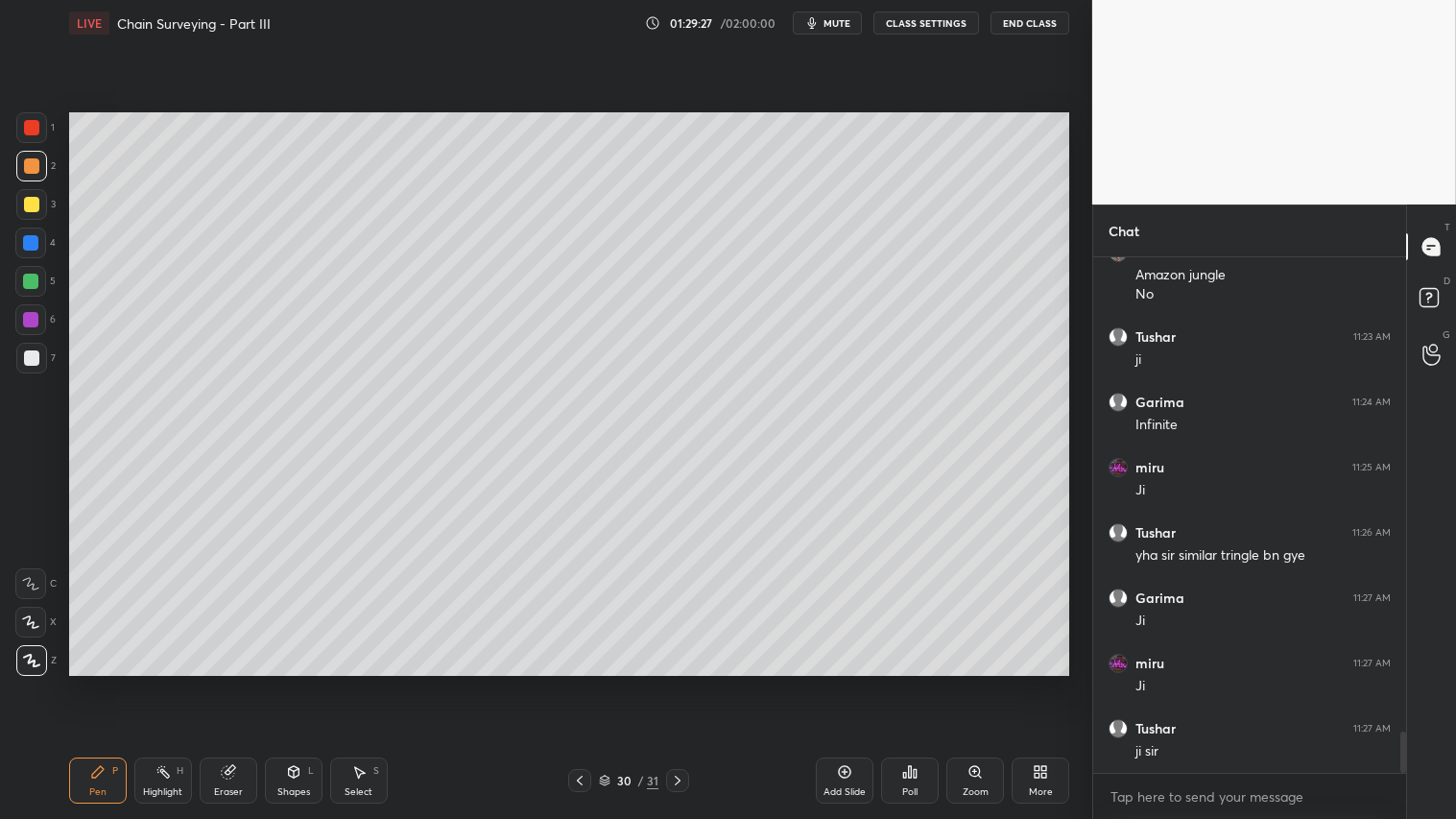 click on "Eraser" at bounding box center [228, 781] 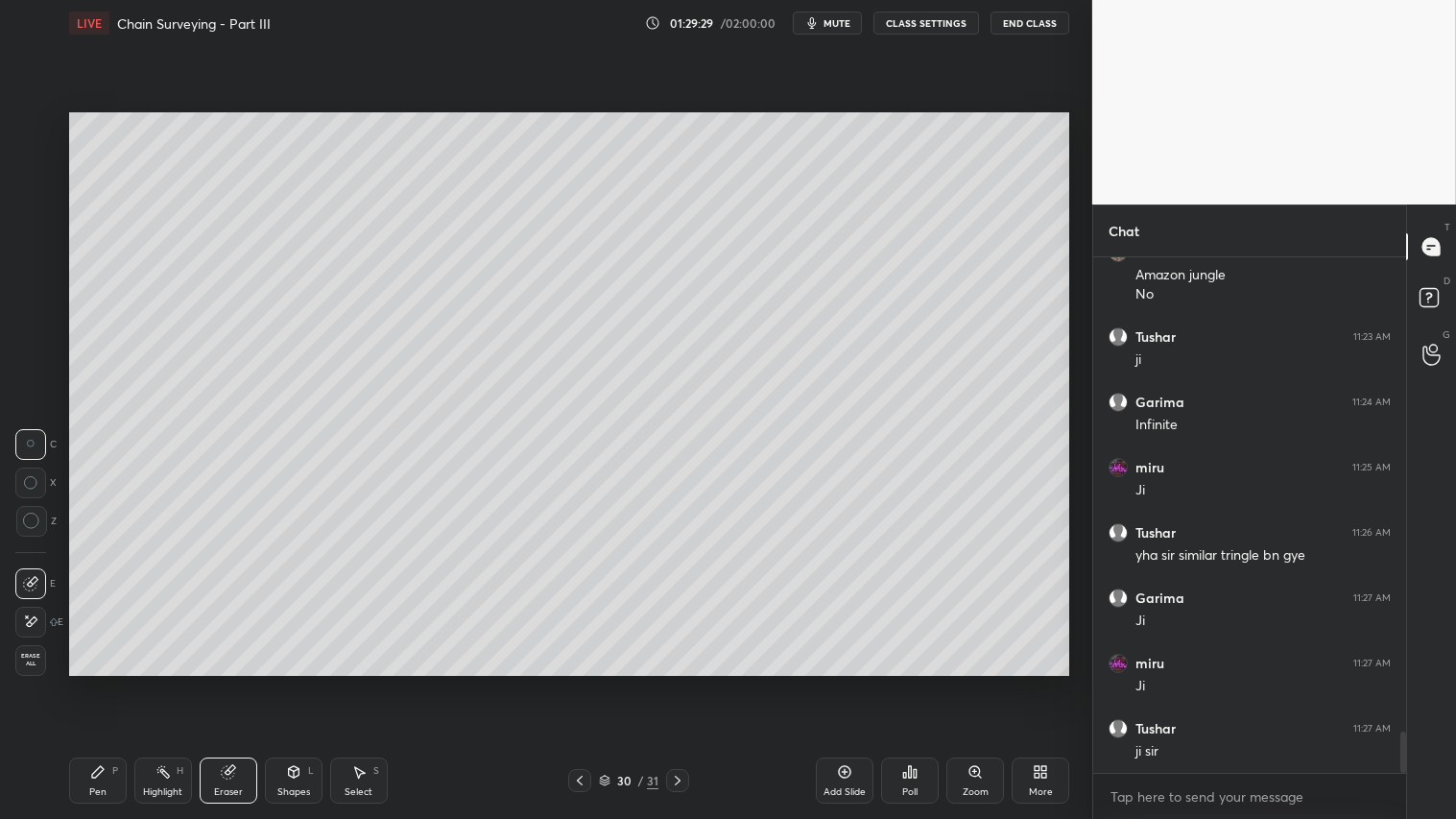 click on "Pen P" at bounding box center [98, 781] 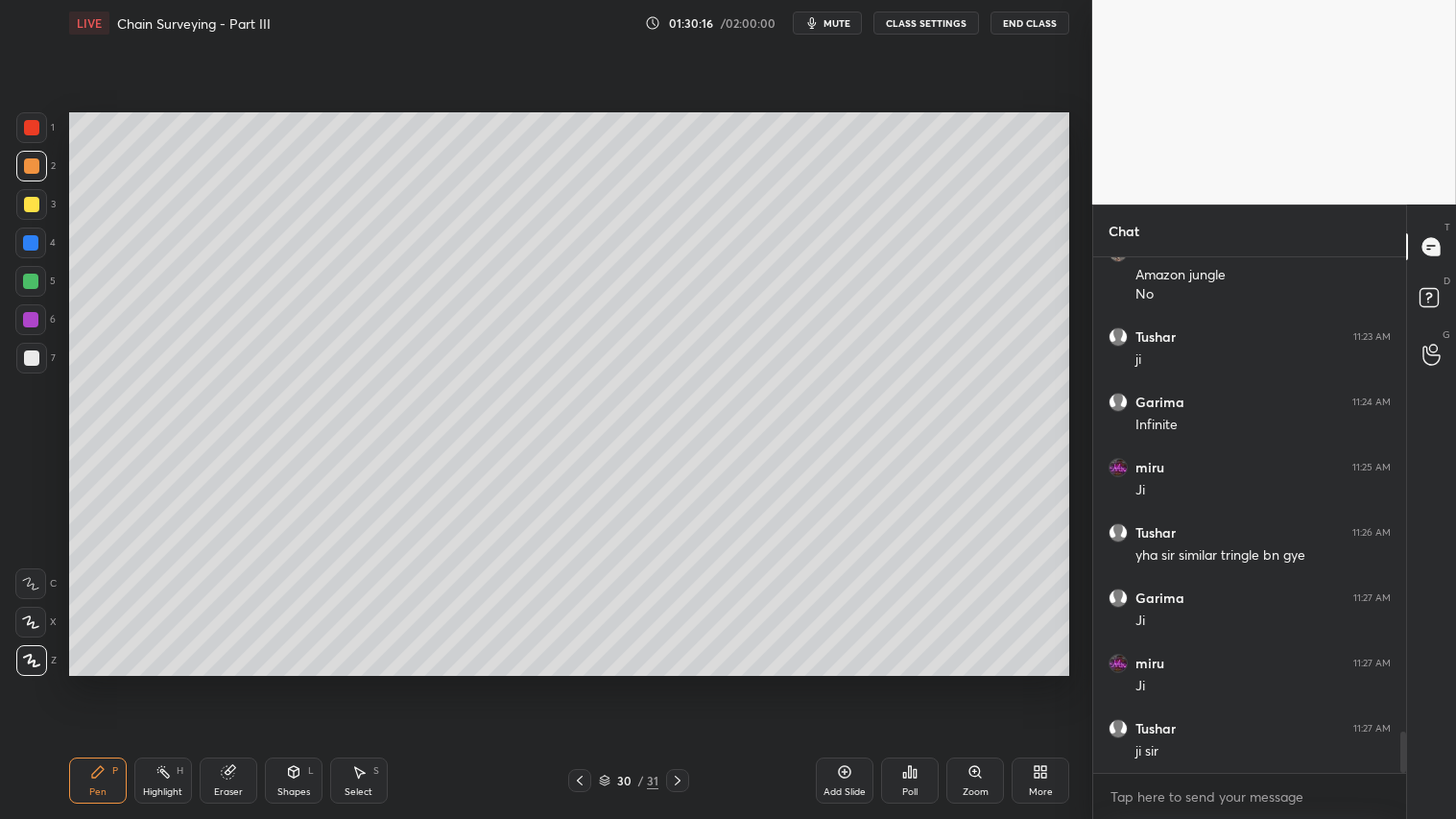 drag, startPoint x: 228, startPoint y: 788, endPoint x: 447, endPoint y: 704, distance: 234.55703 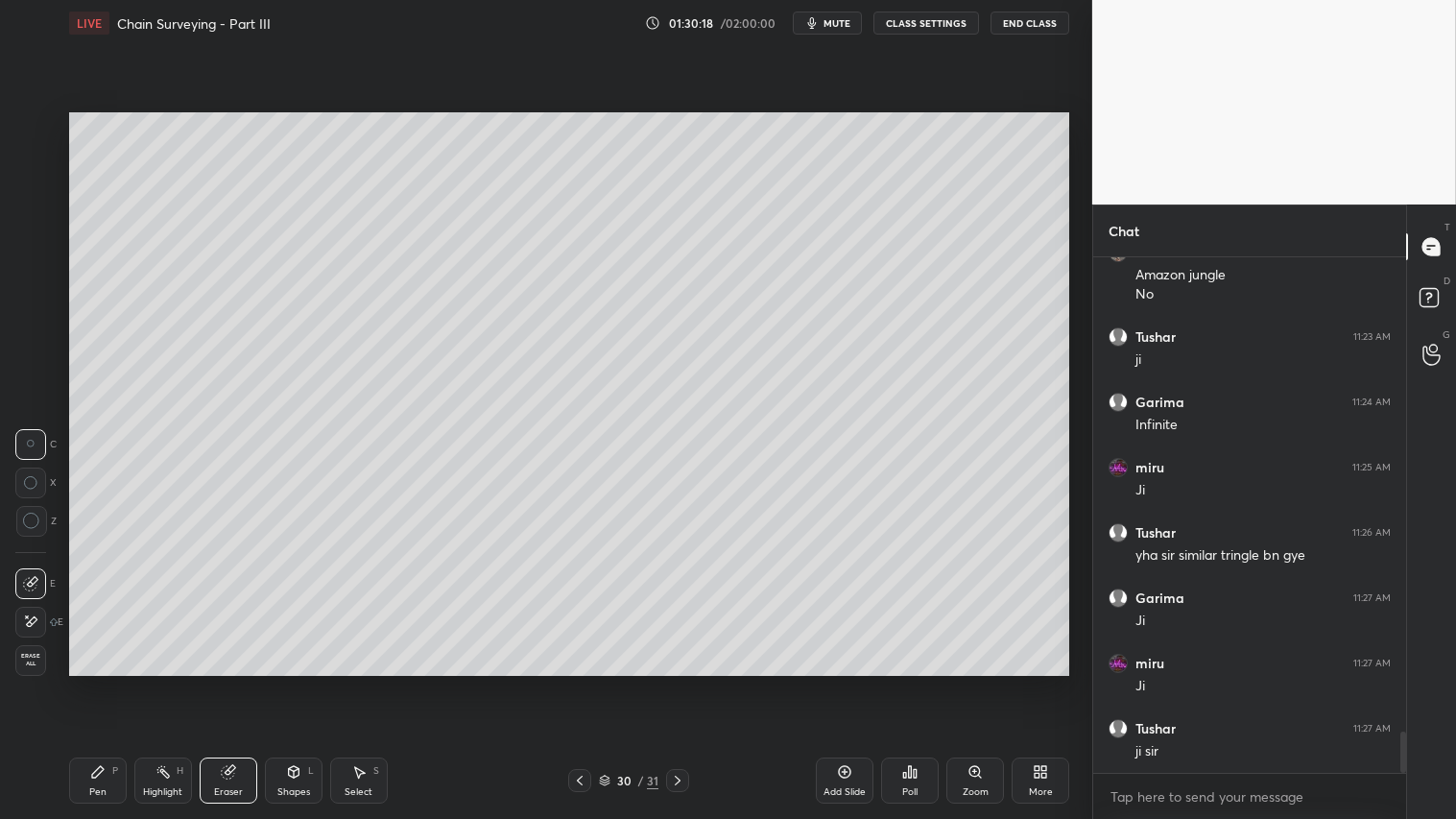 click on "Pen P" at bounding box center (98, 781) 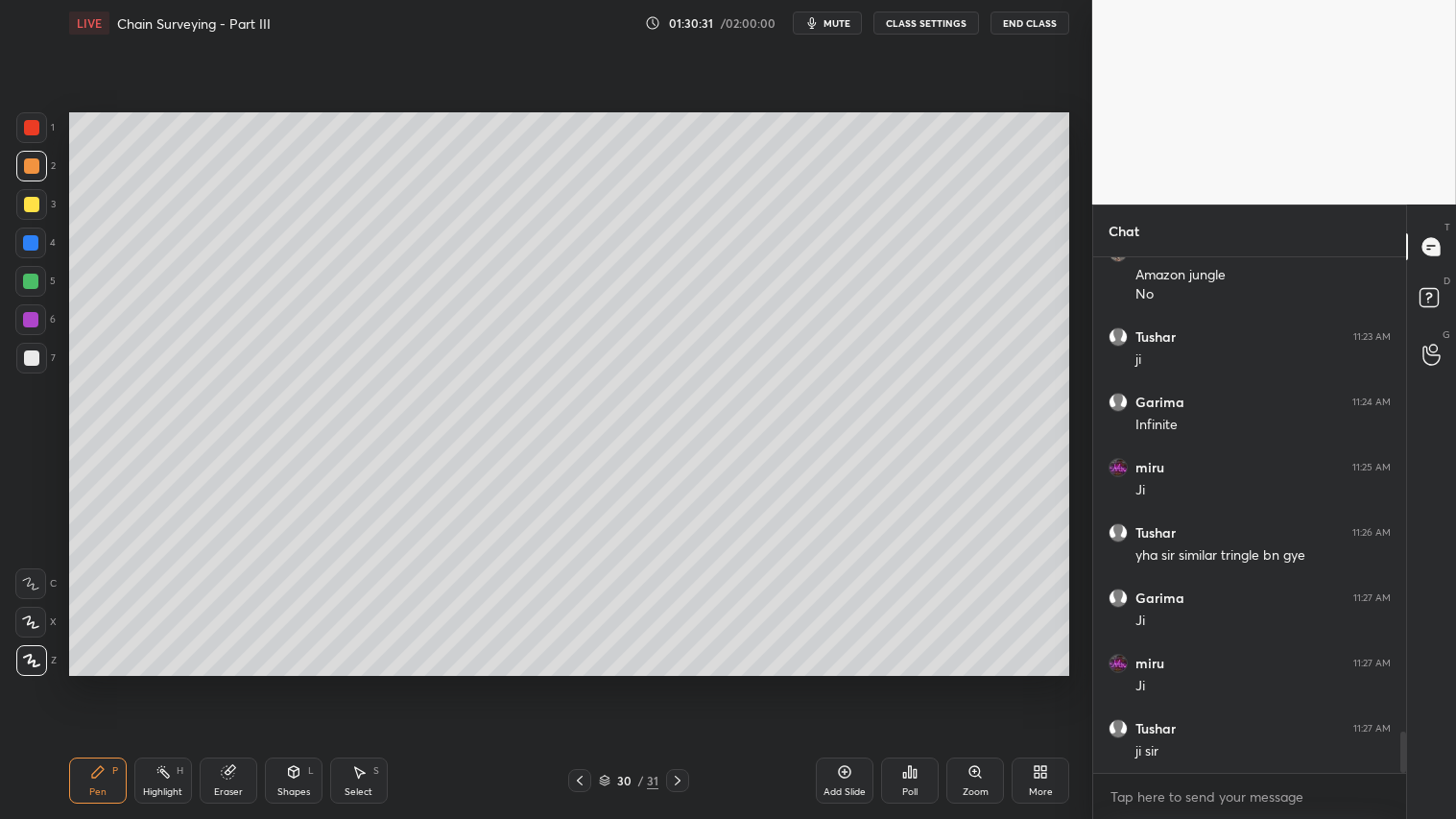 click 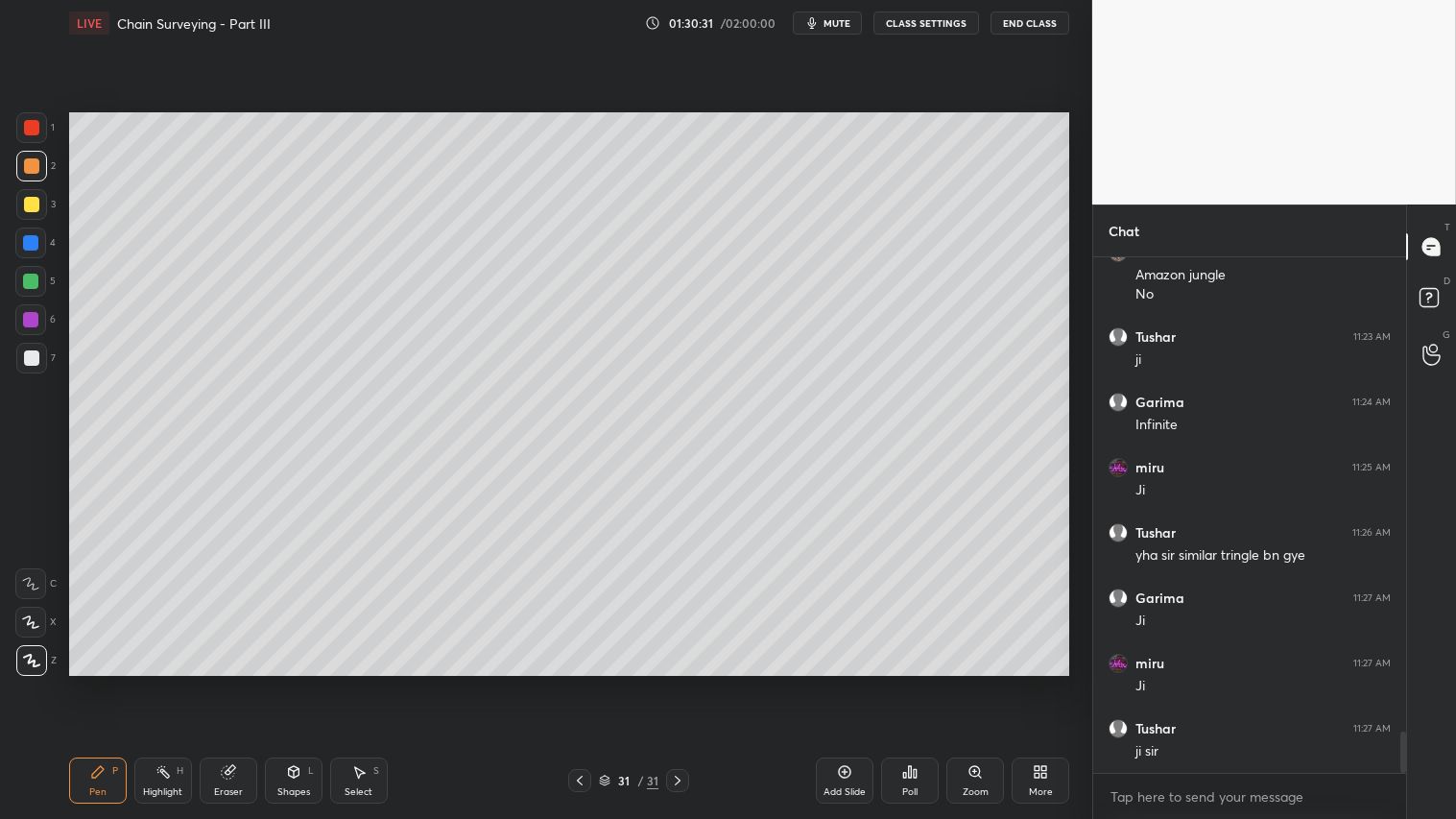 click 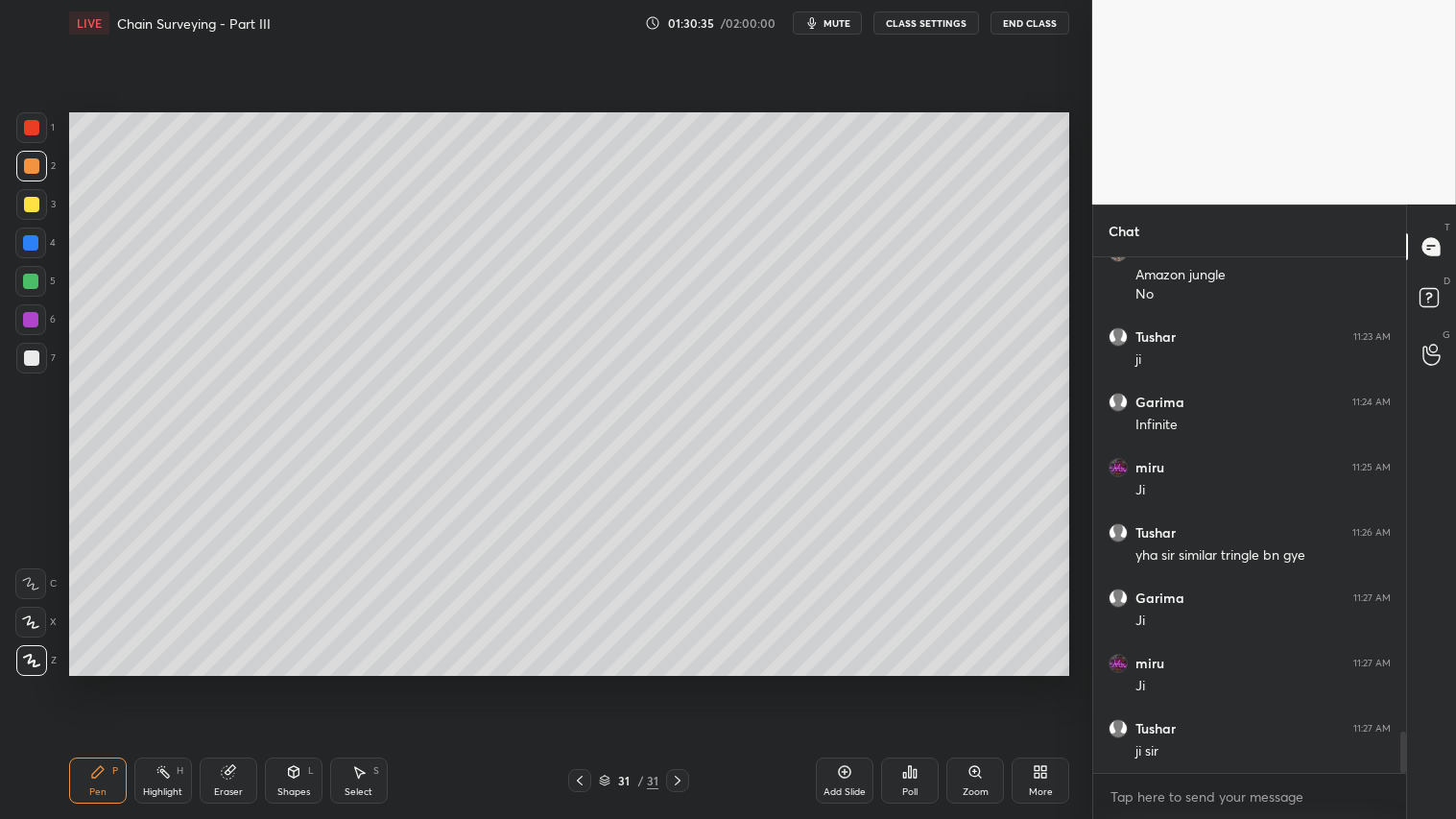 click at bounding box center [32, 205] 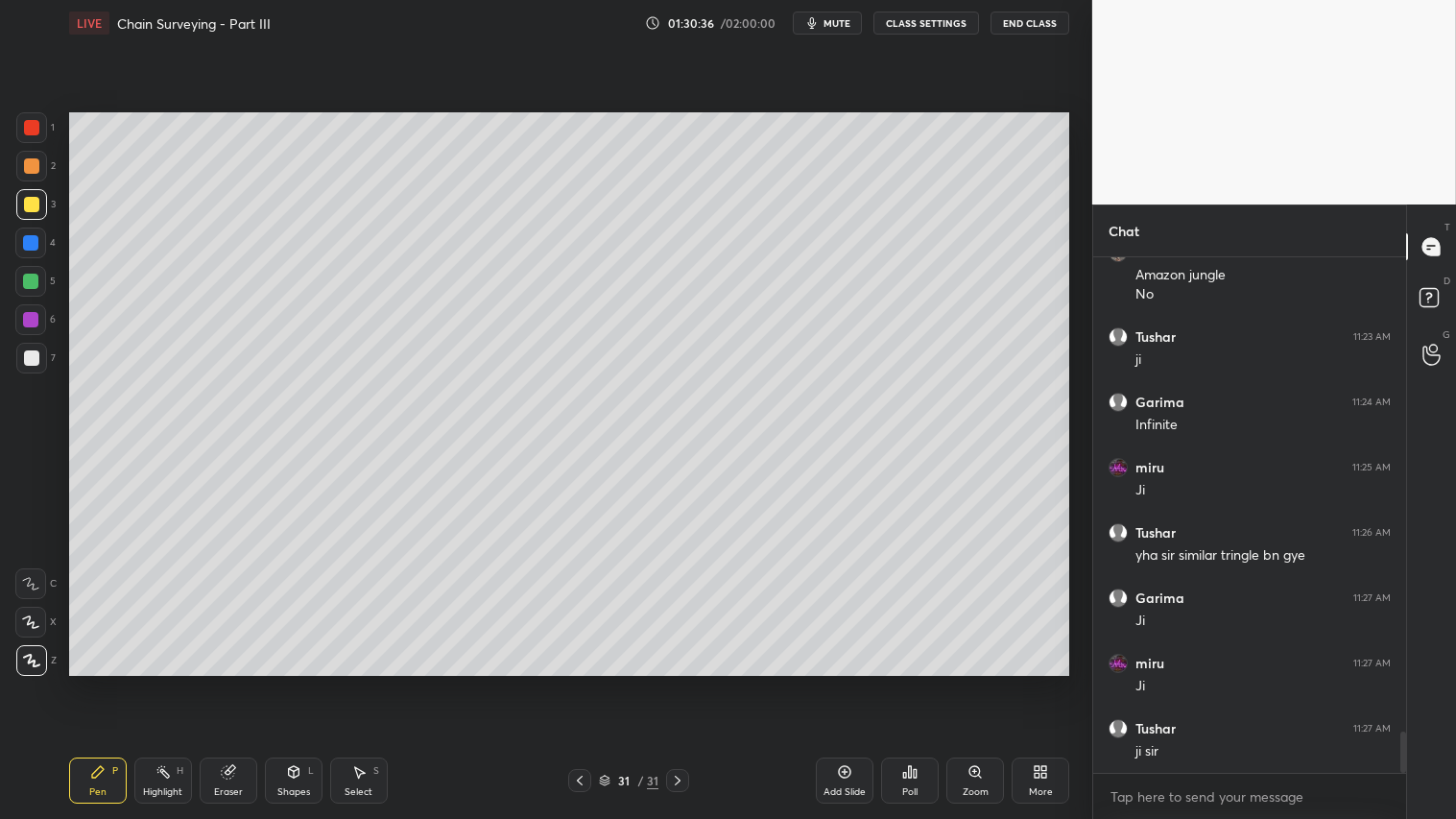 click at bounding box center [32, 128] 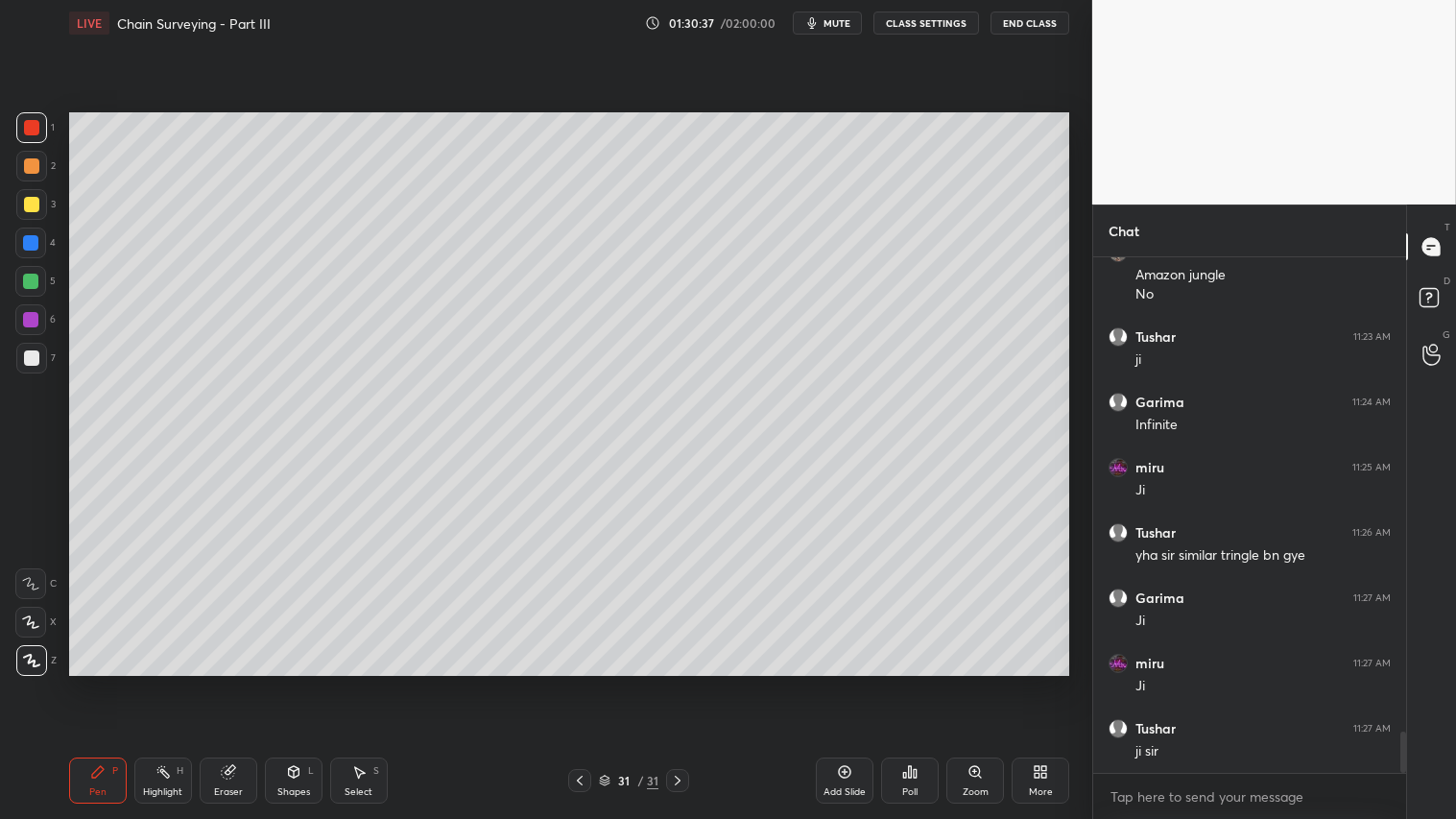 click 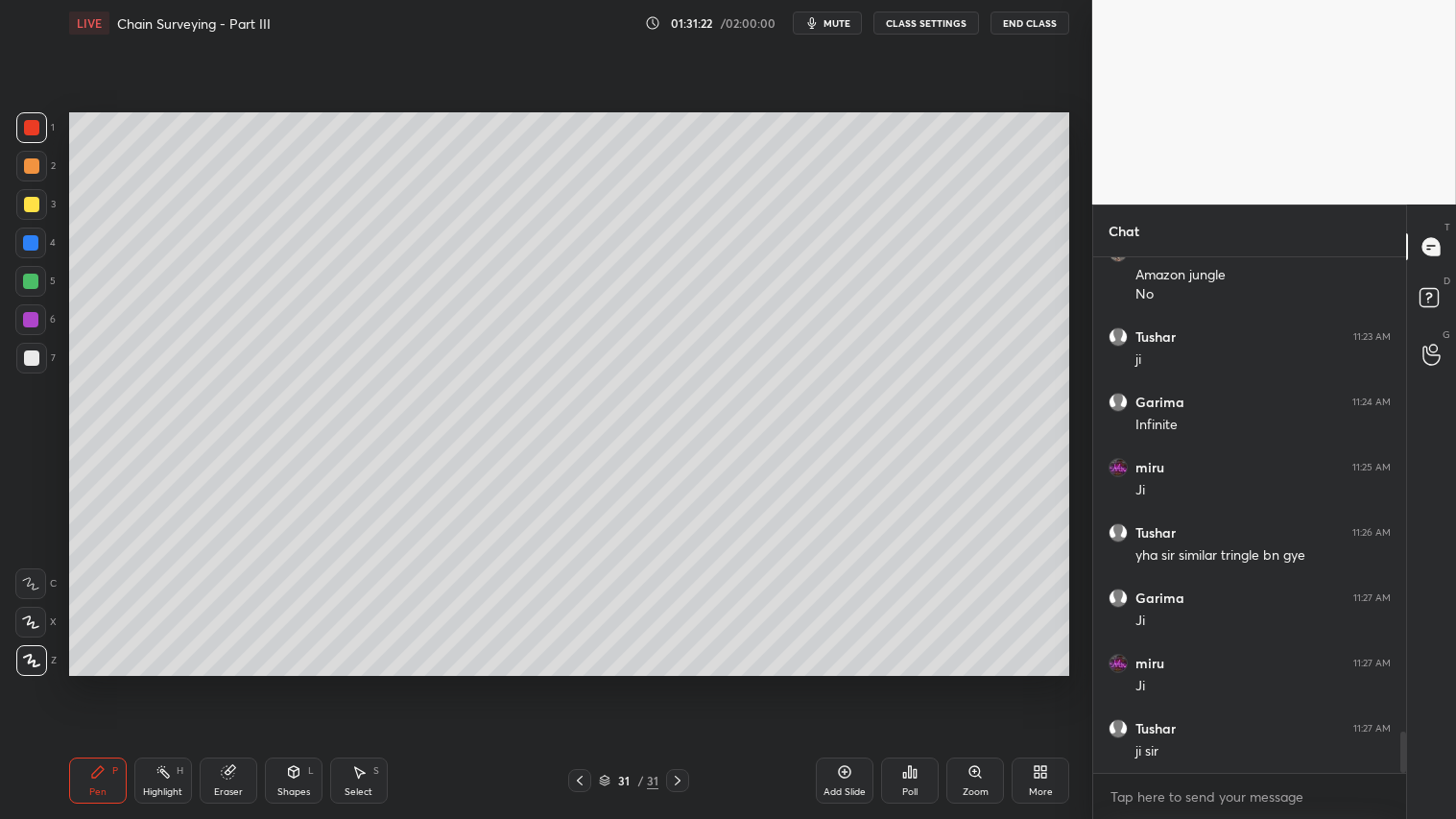 drag, startPoint x: 240, startPoint y: 775, endPoint x: 274, endPoint y: 763, distance: 36 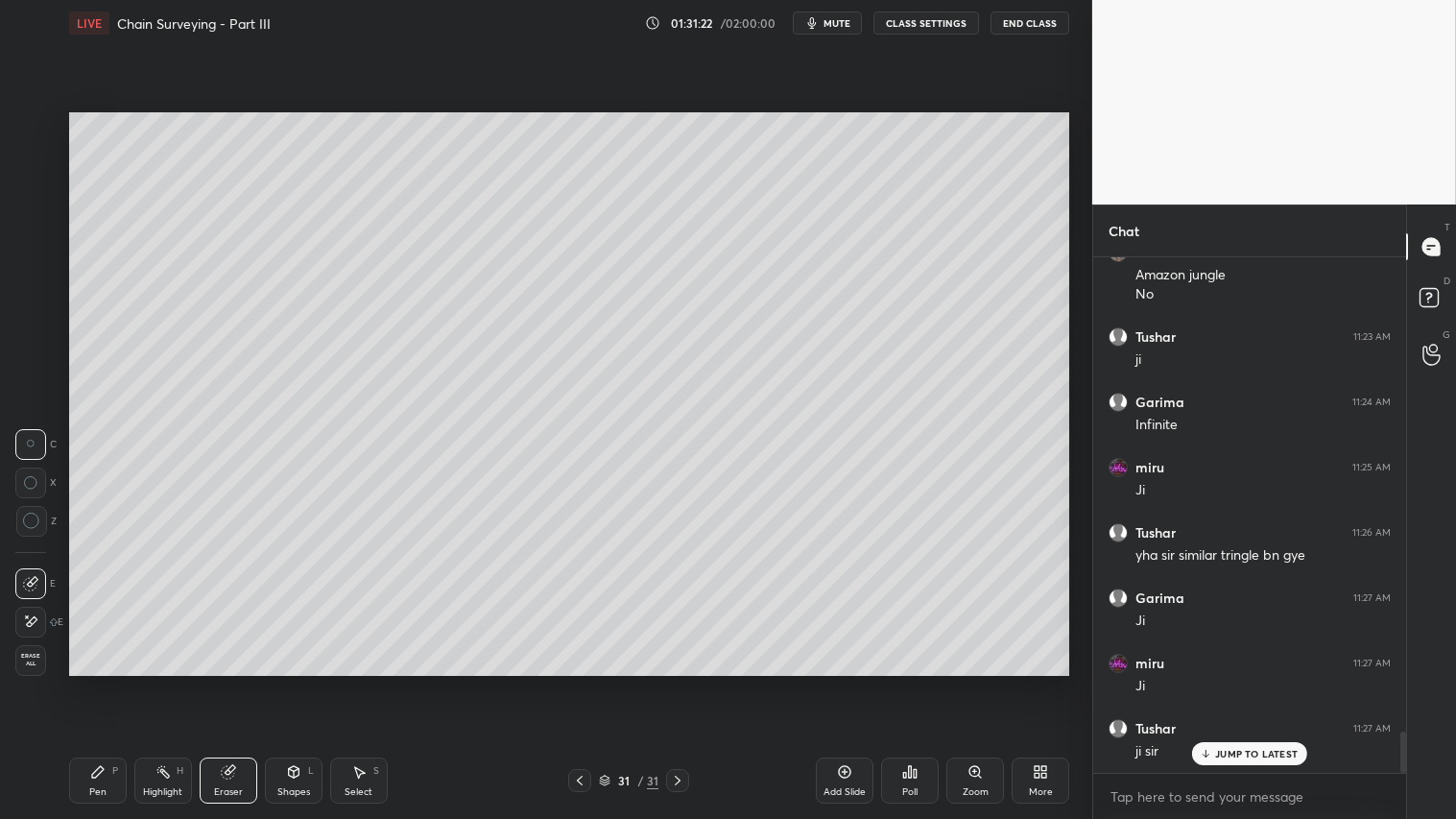 scroll, scrollTop: 5941, scrollLeft: 0, axis: vertical 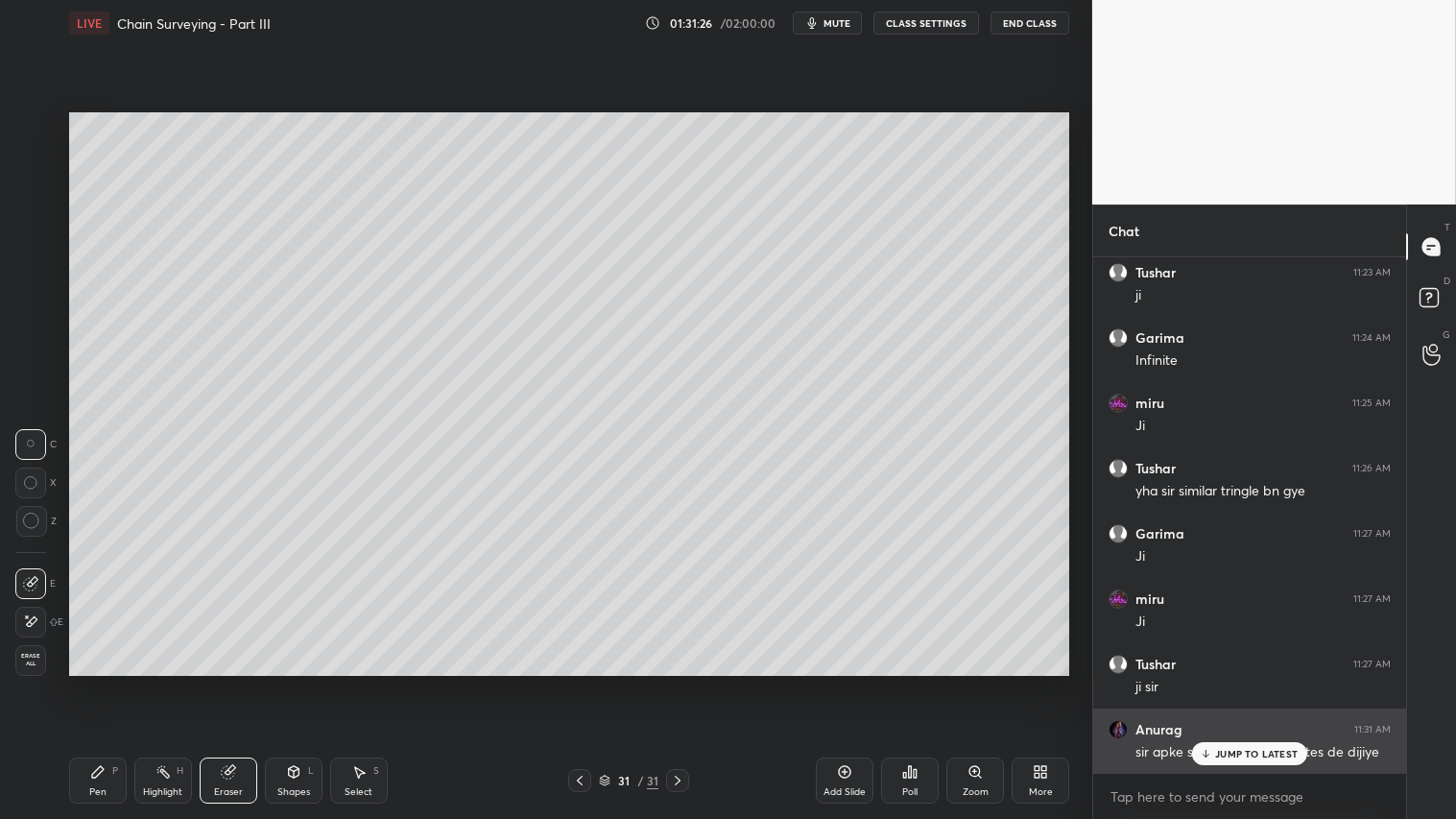 click on "JUMP TO LATEST" at bounding box center (1256, 754) 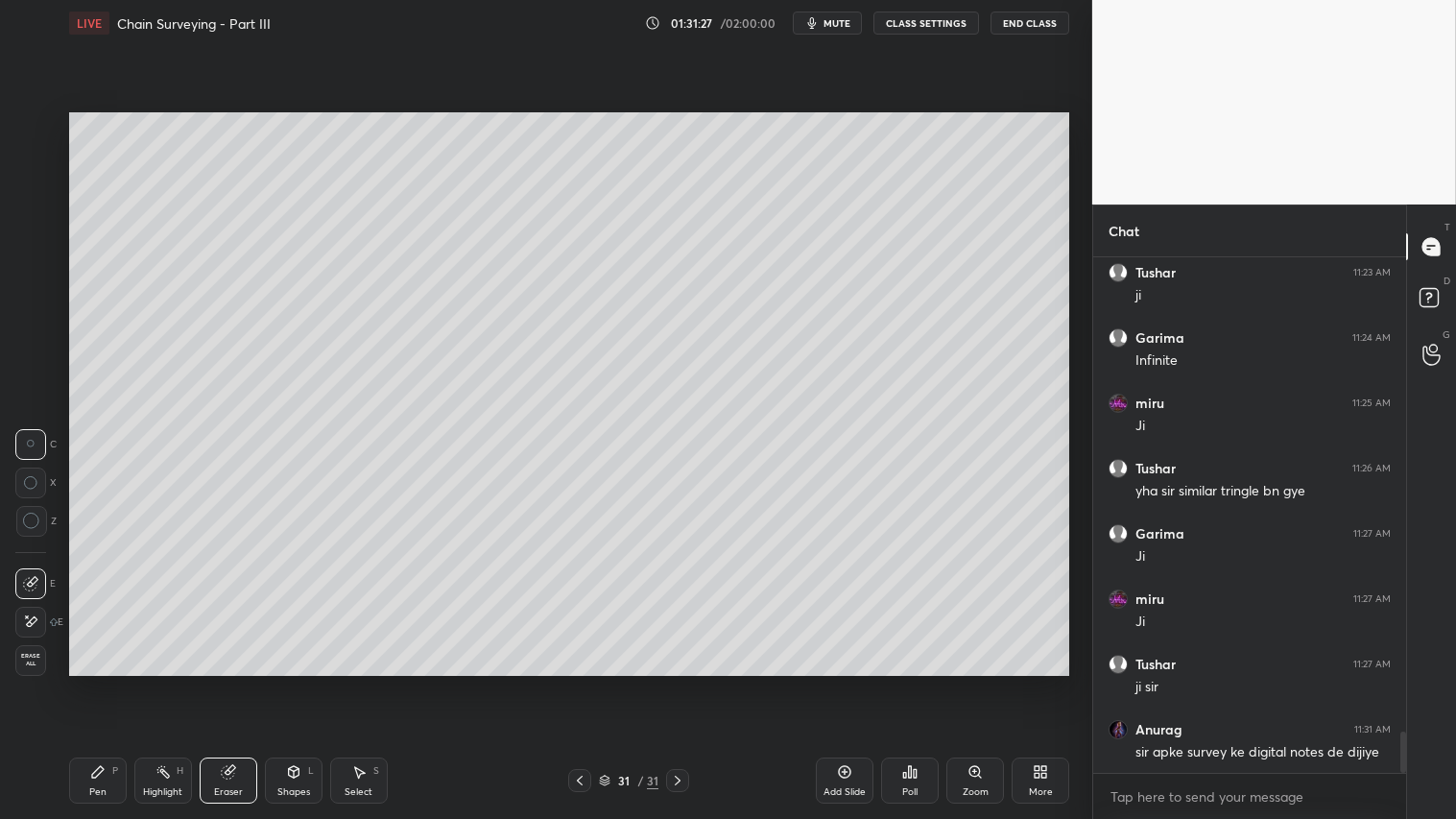 click on "Pen P" at bounding box center [98, 781] 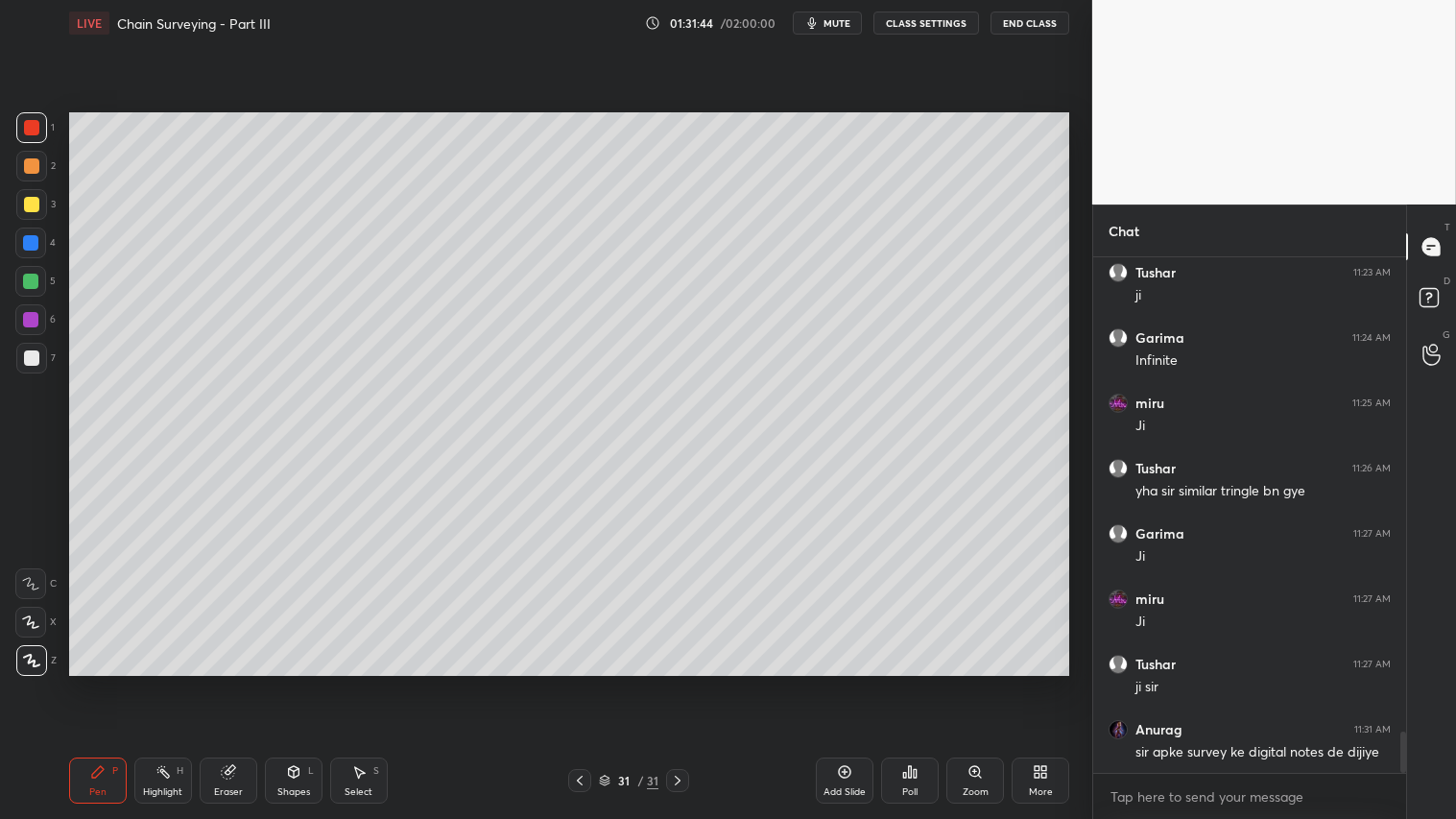 click at bounding box center (32, 166) 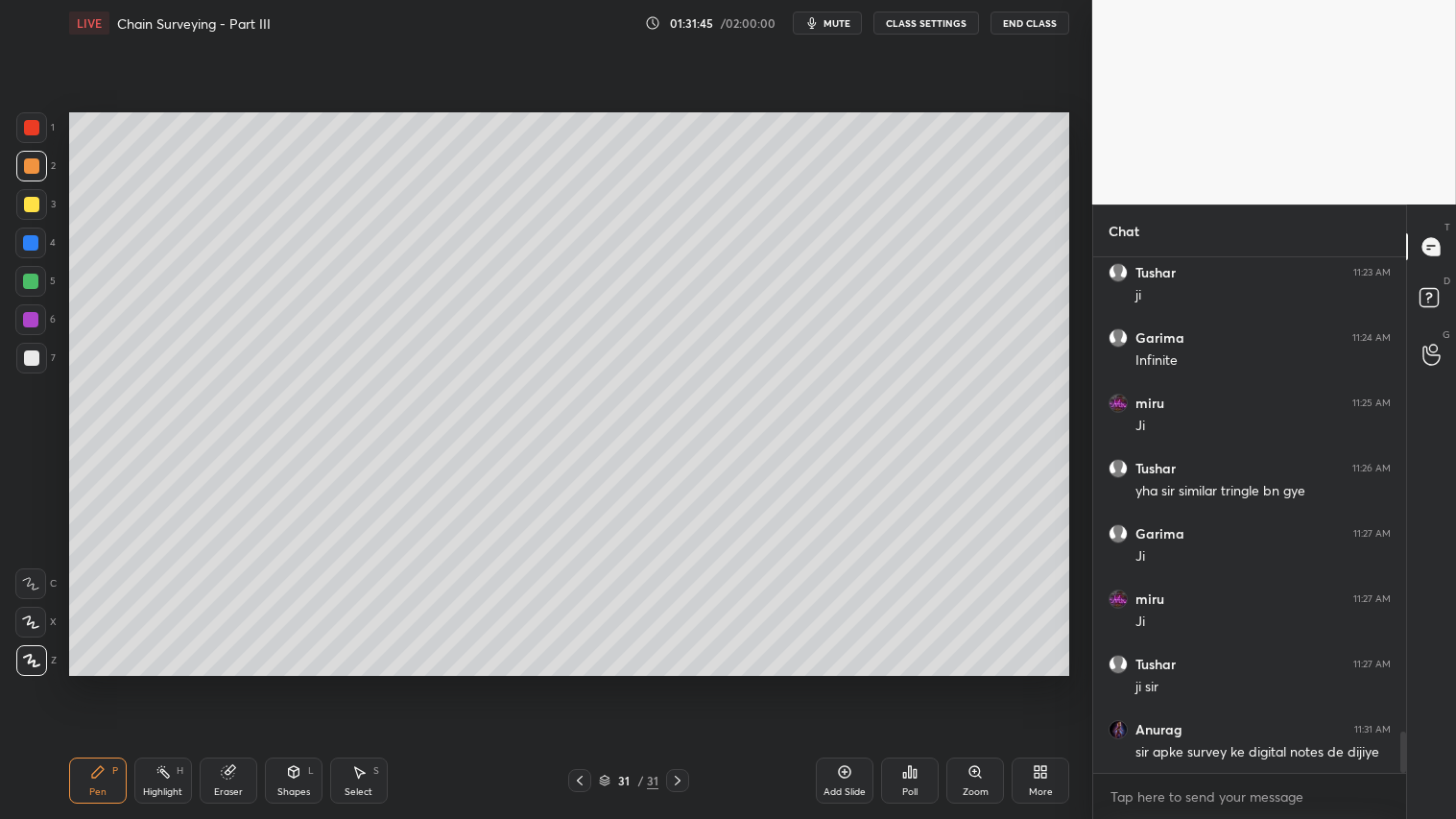 drag, startPoint x: 94, startPoint y: 782, endPoint x: 90, endPoint y: 771, distance: 11.7046999 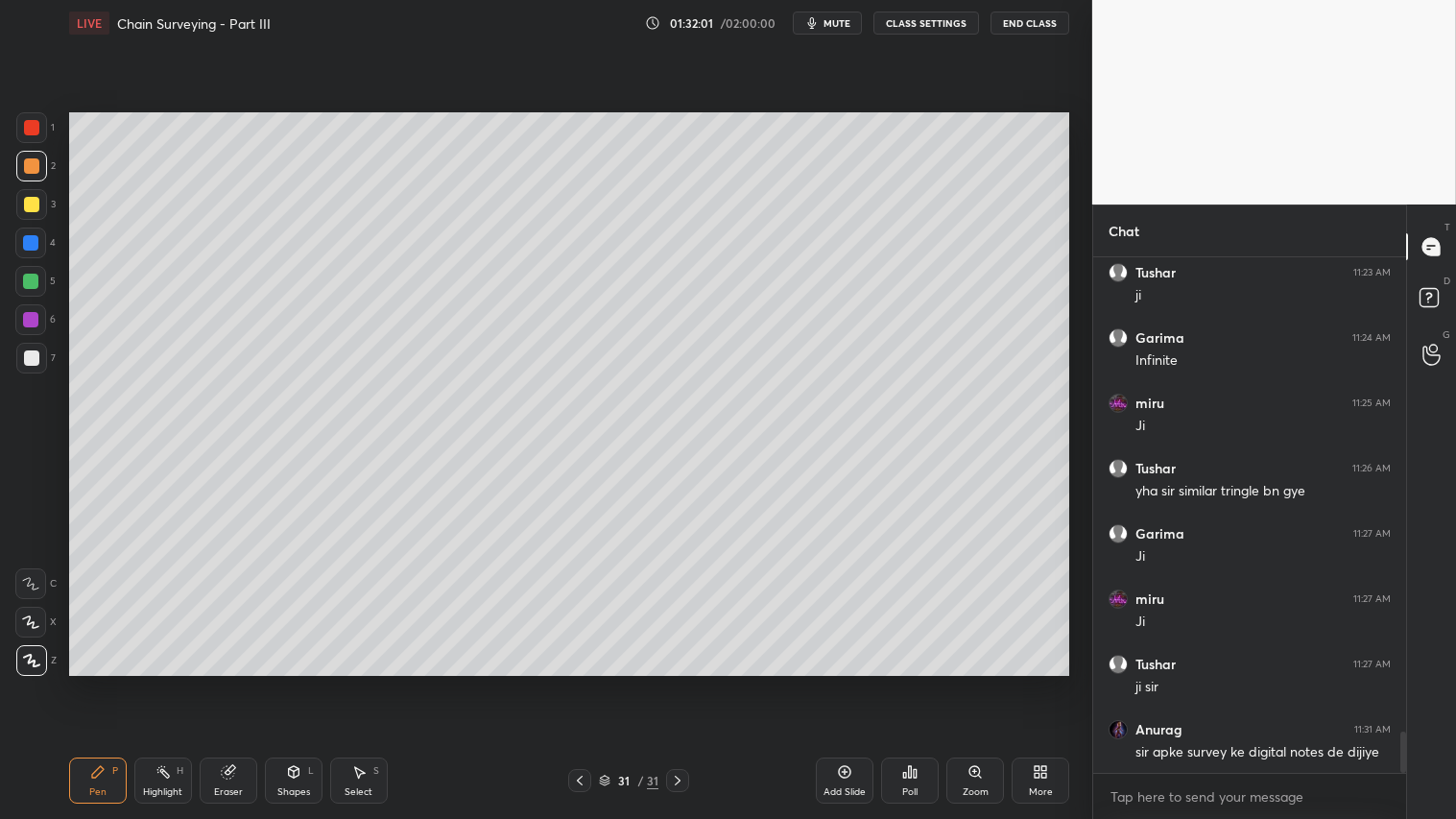 click on "Shapes L" at bounding box center [294, 781] 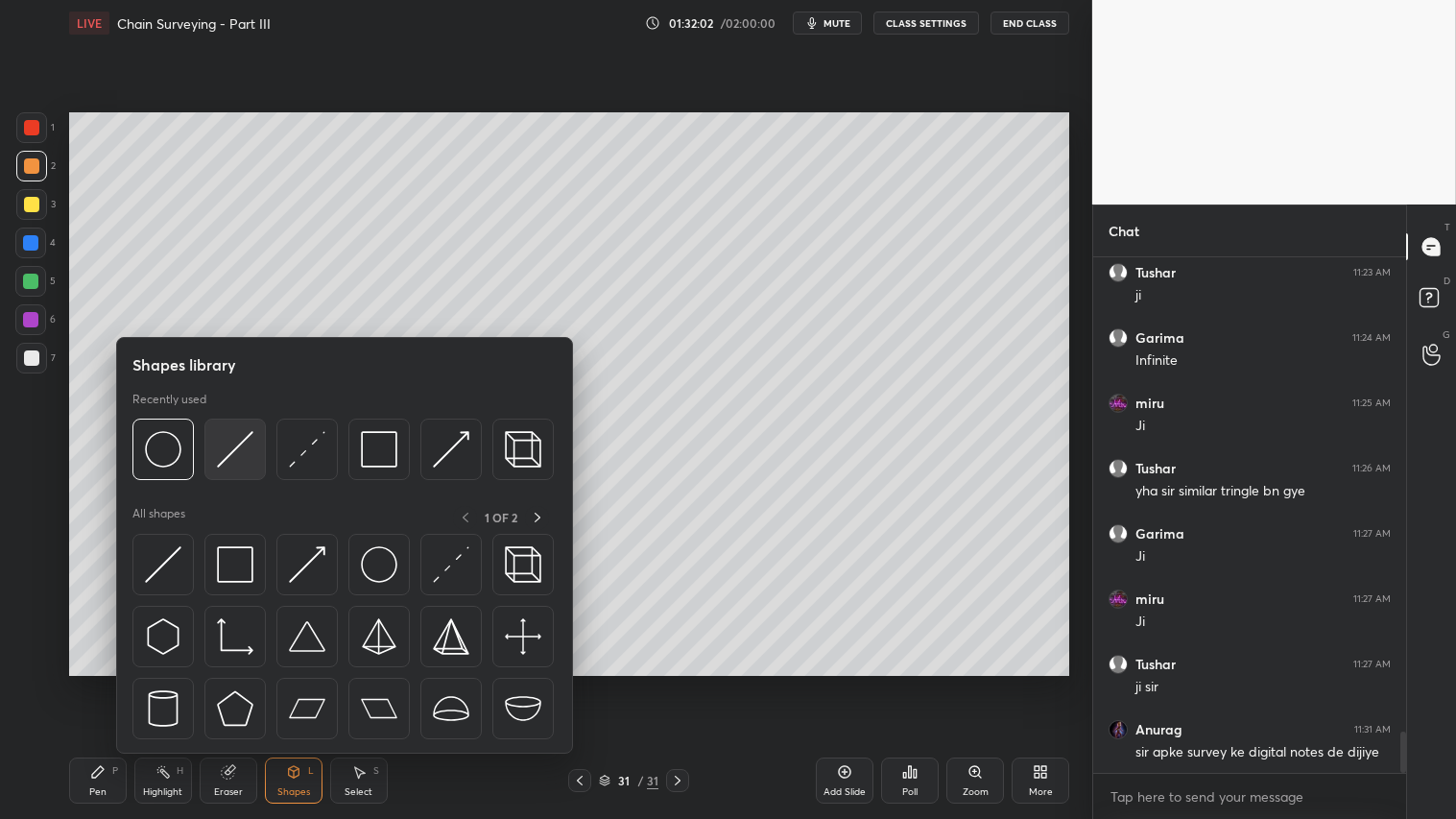 click at bounding box center (235, 449) 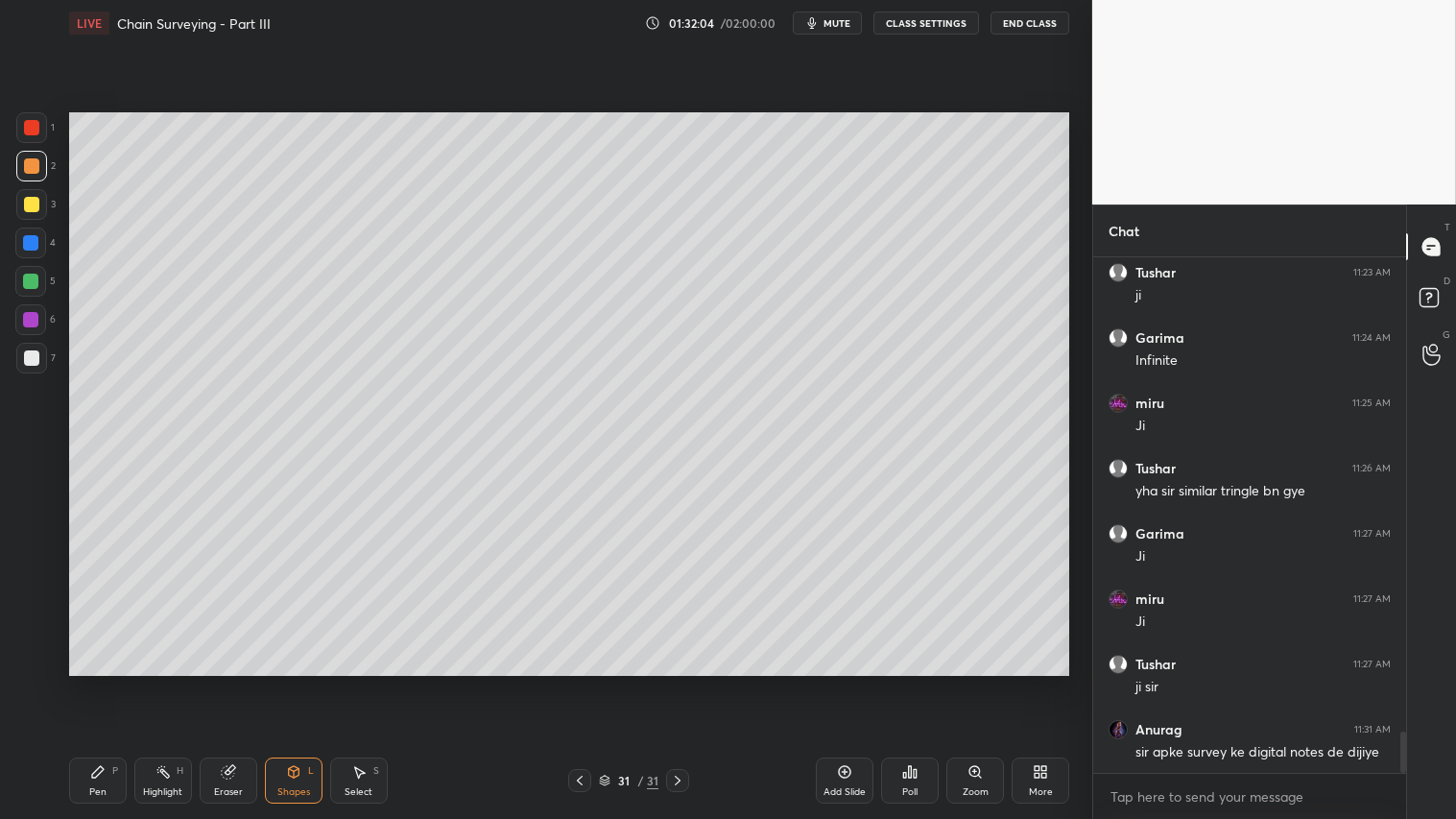 click on "Pen" at bounding box center [98, 792] 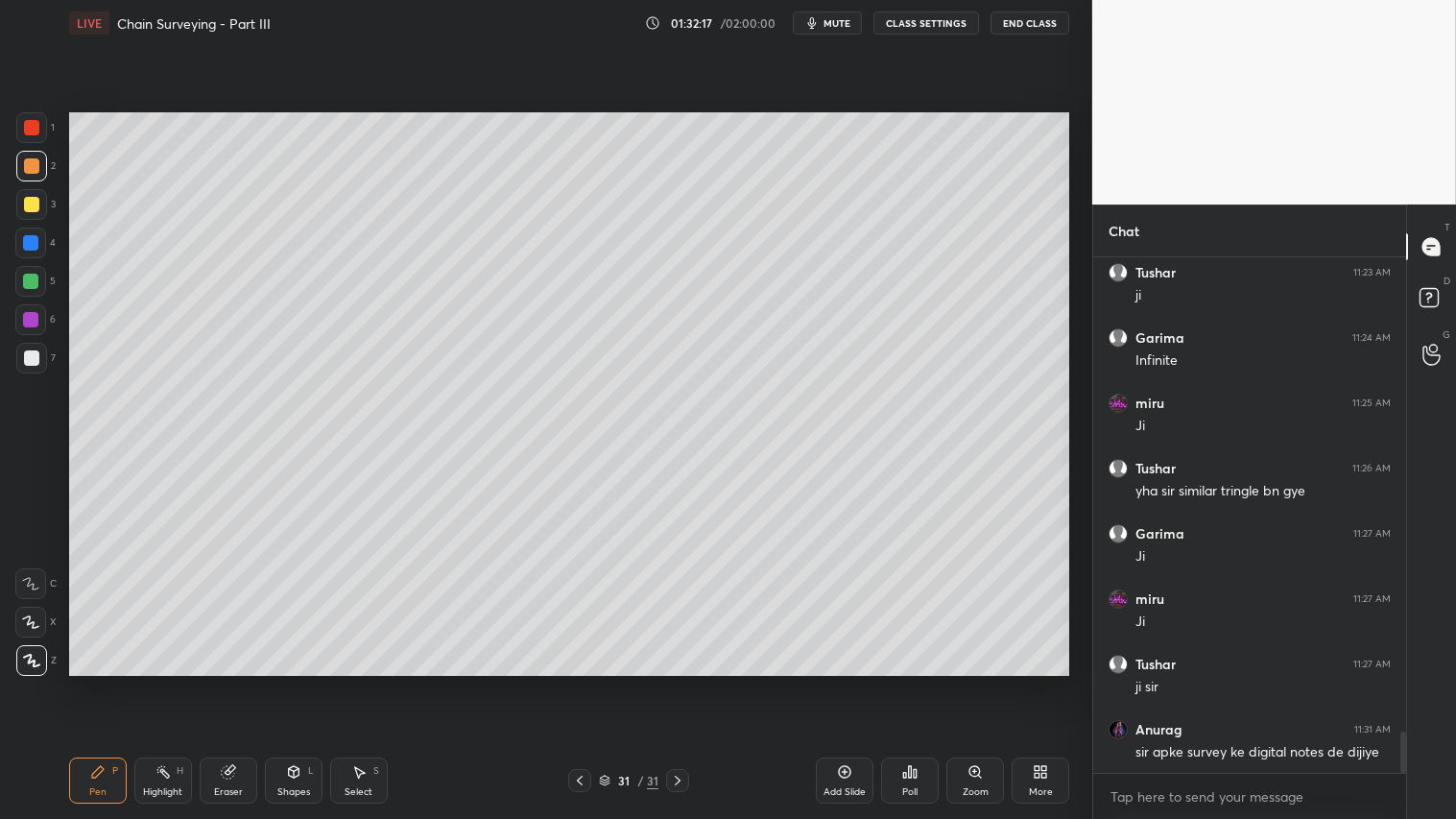 click on "Shapes L" at bounding box center (294, 781) 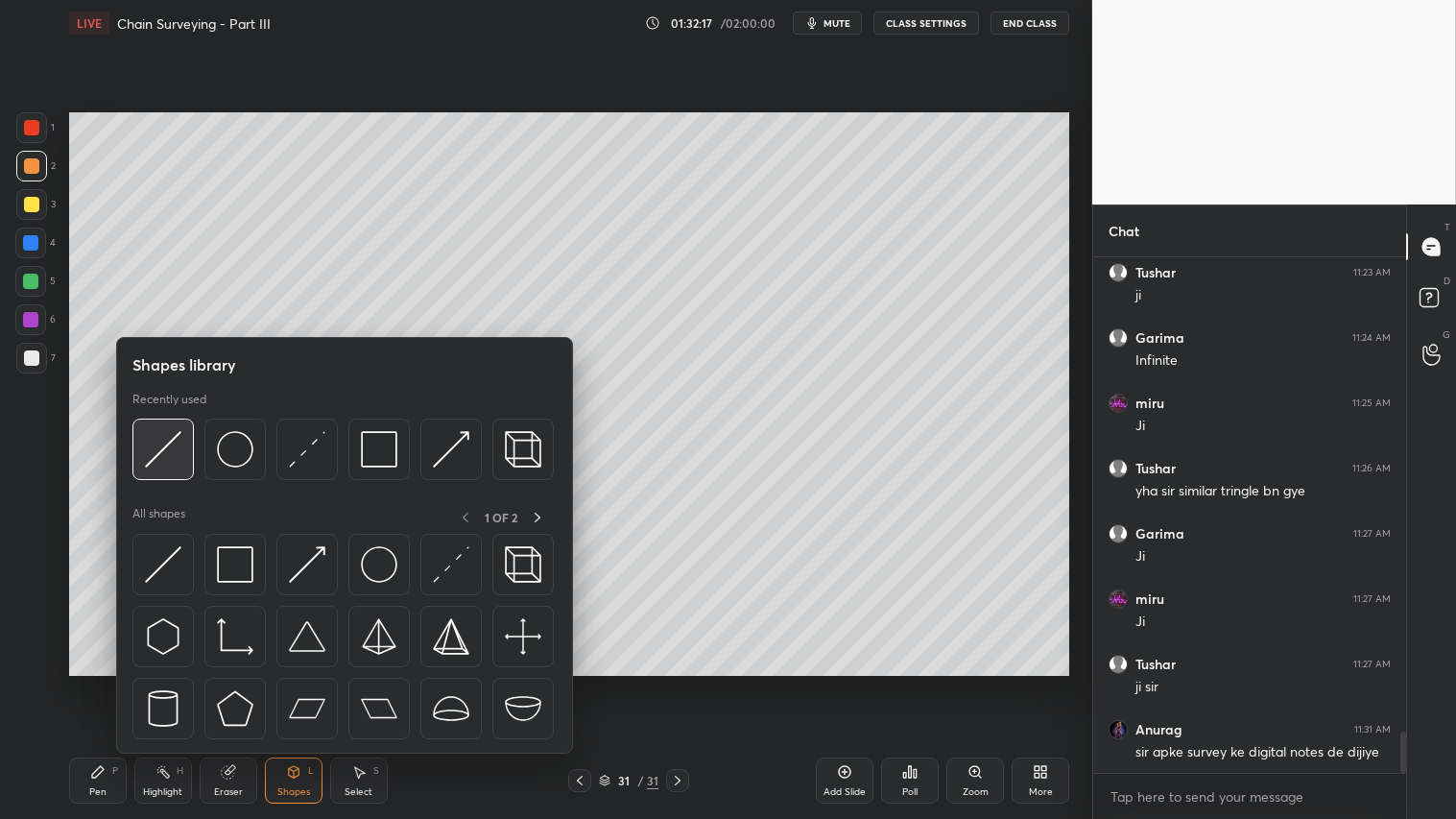 click at bounding box center (163, 449) 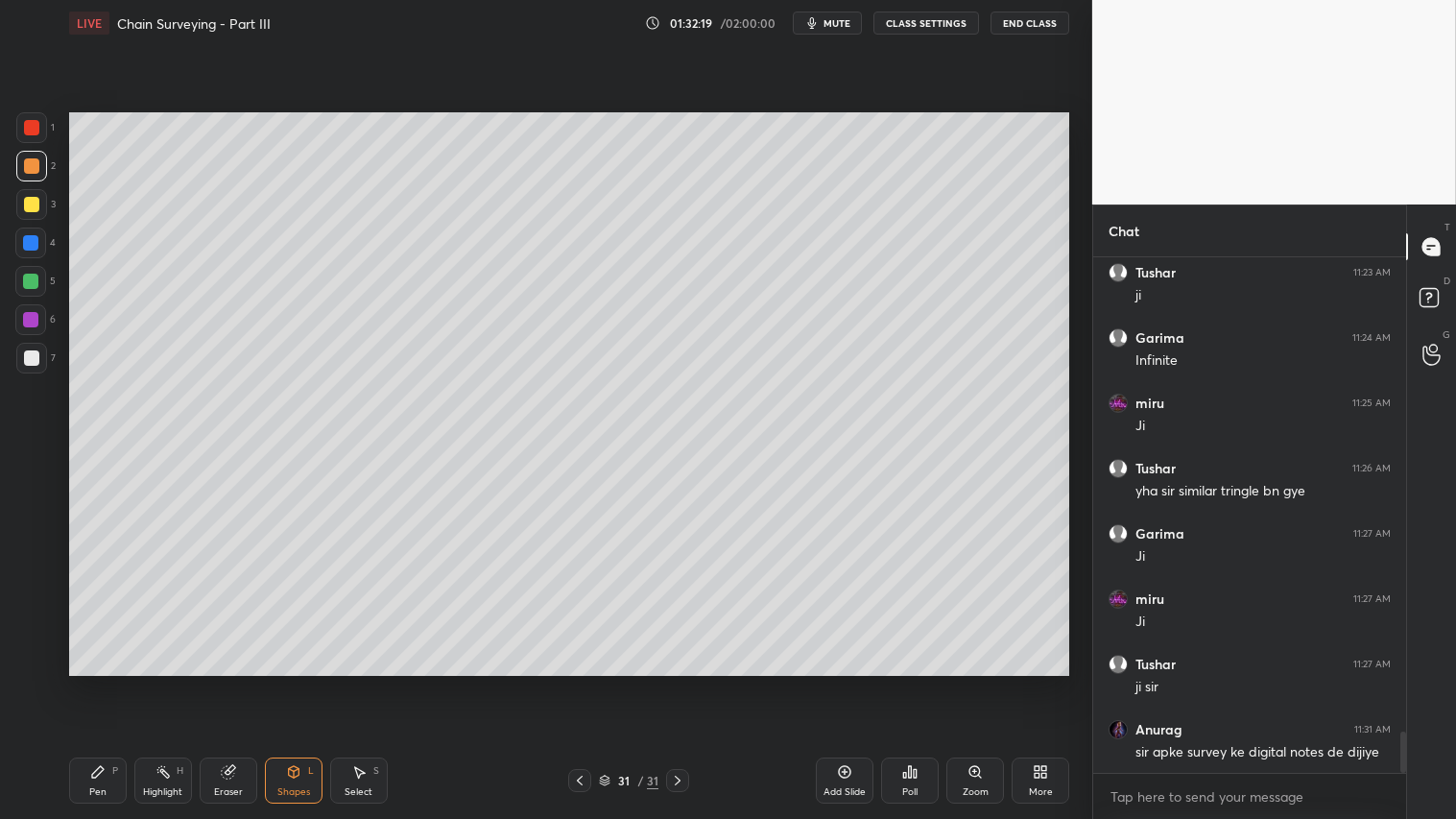 click 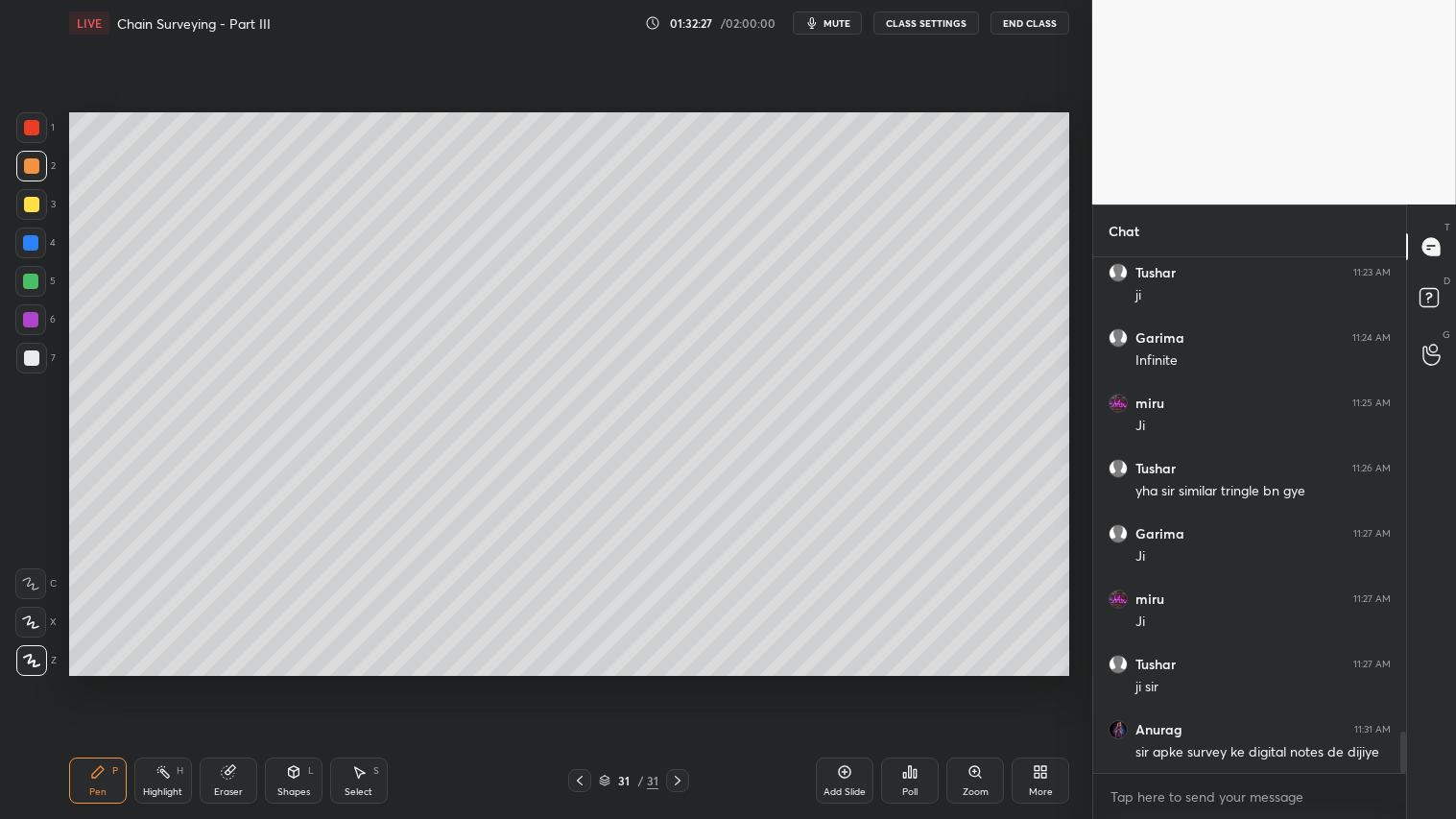 click on "Shapes" at bounding box center (294, 792) 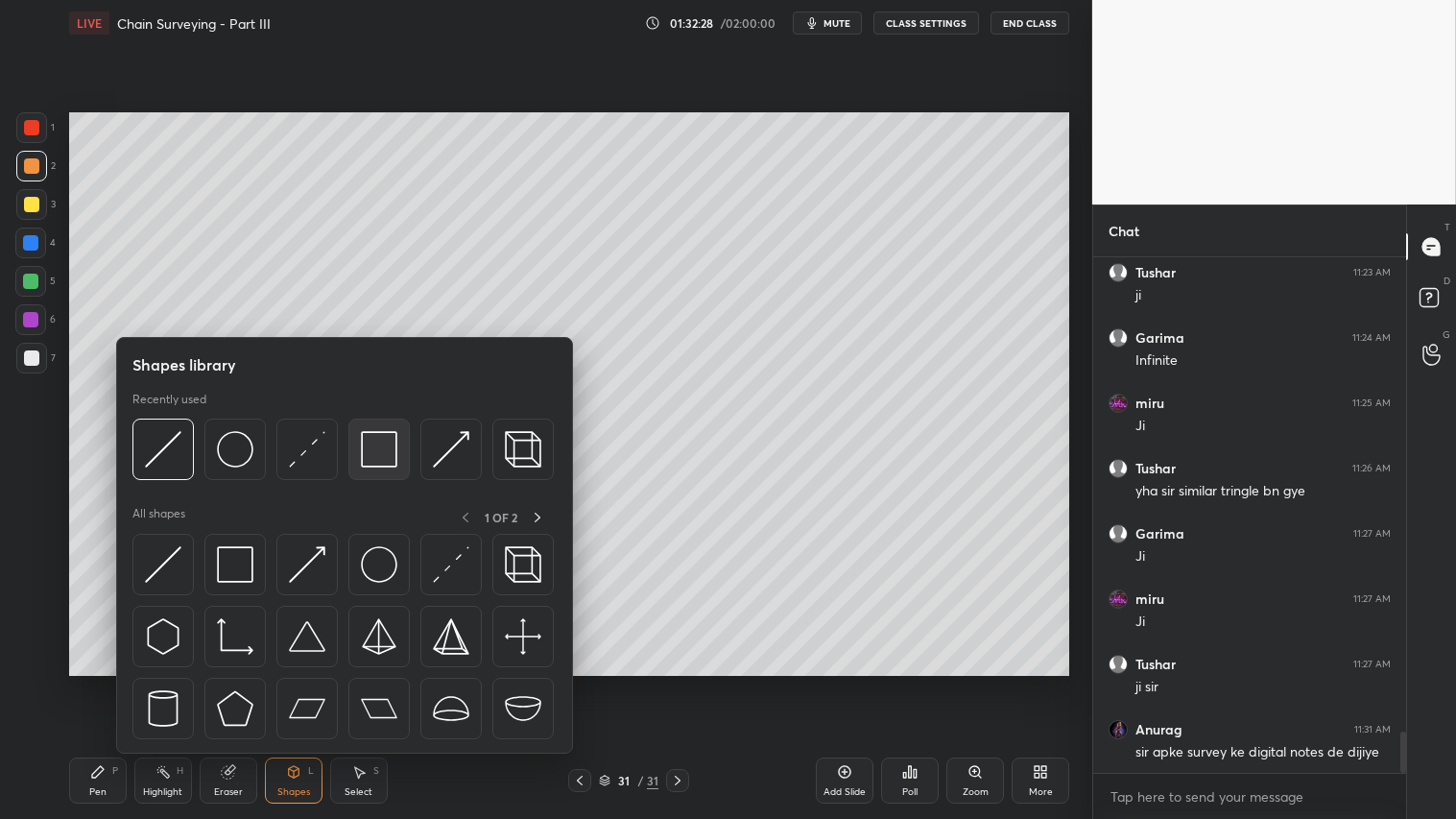 click at bounding box center (379, 449) 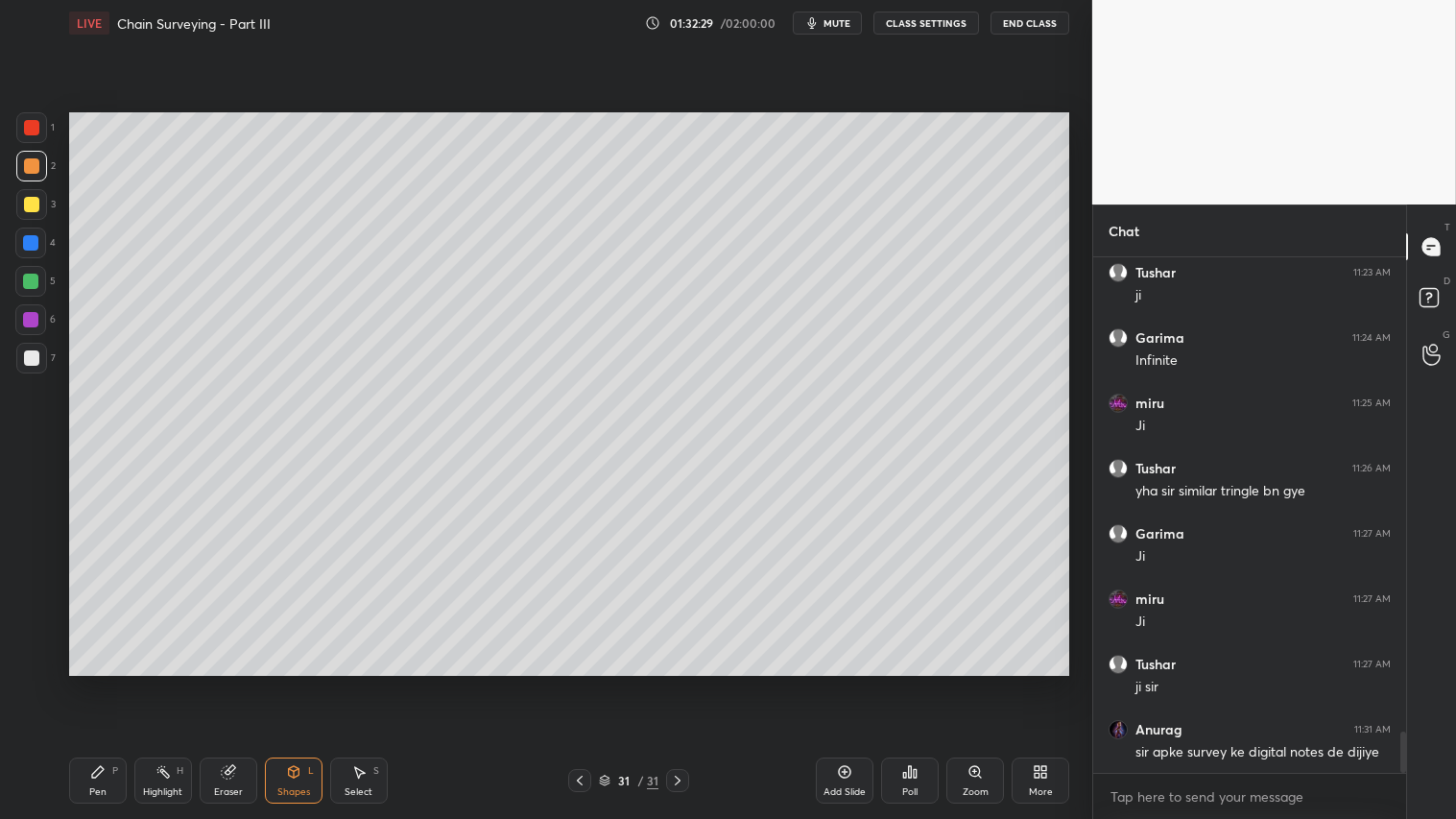 click at bounding box center [32, 358] 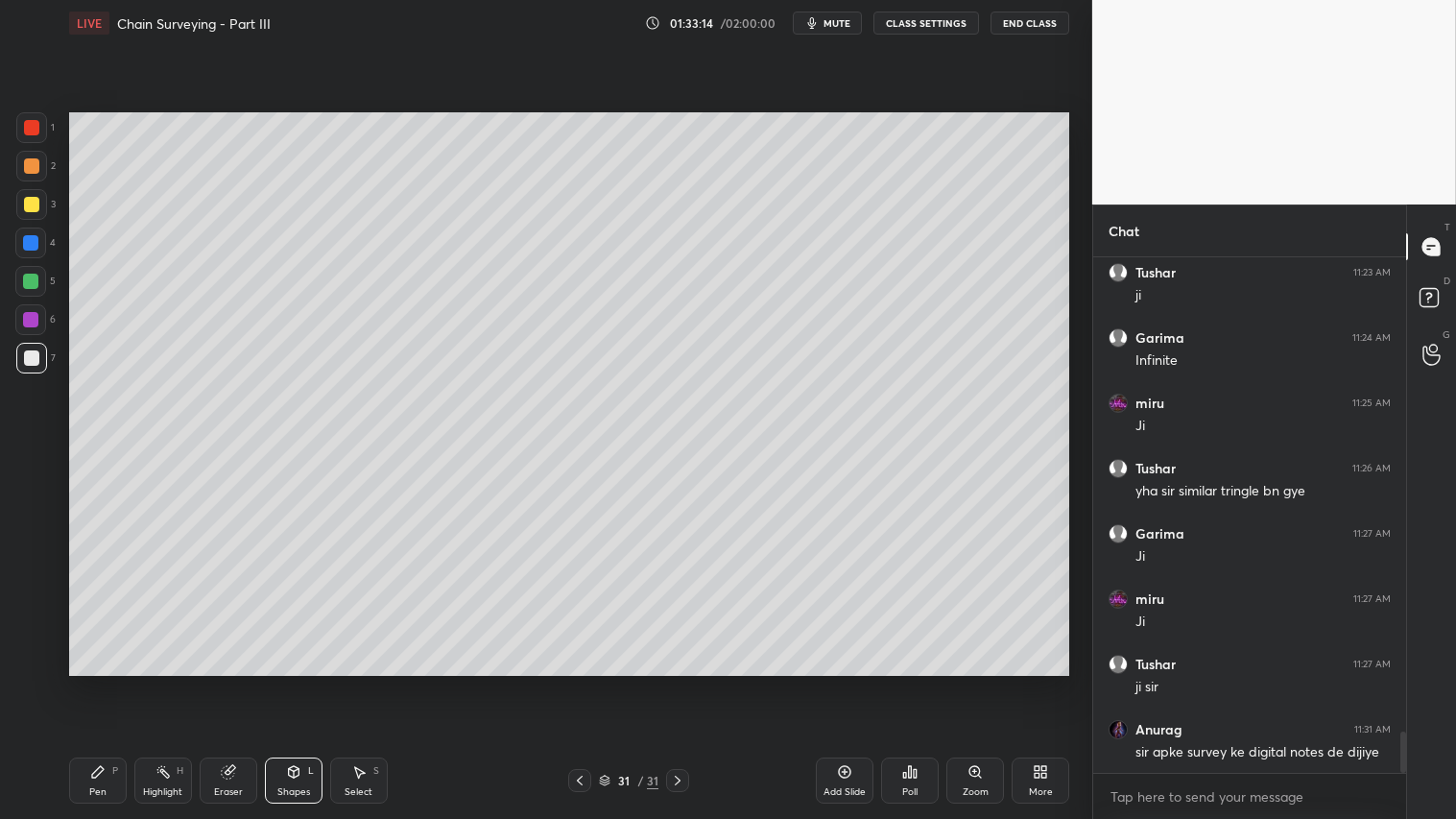 click at bounding box center (32, 166) 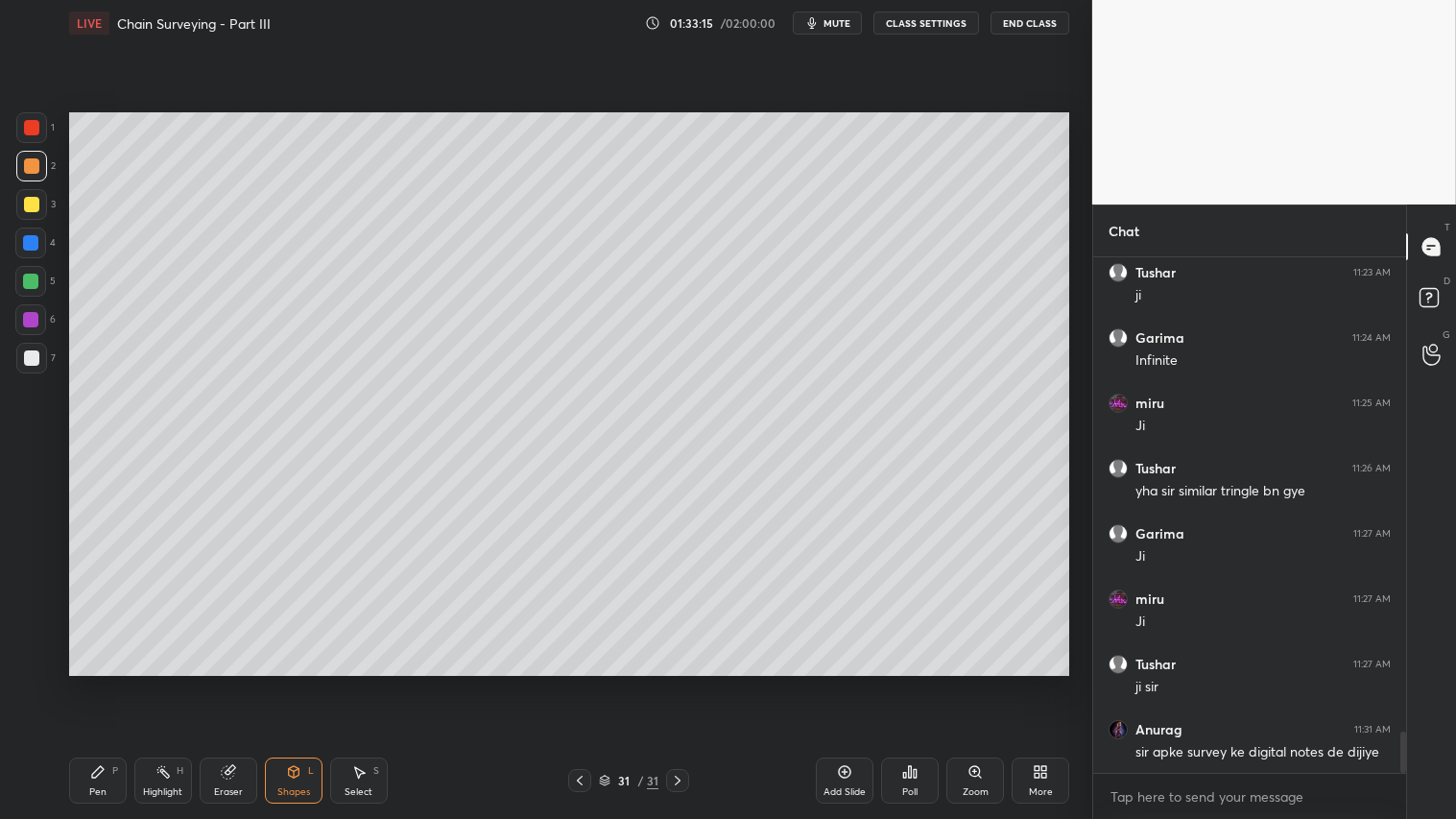 click on "Pen" at bounding box center [98, 792] 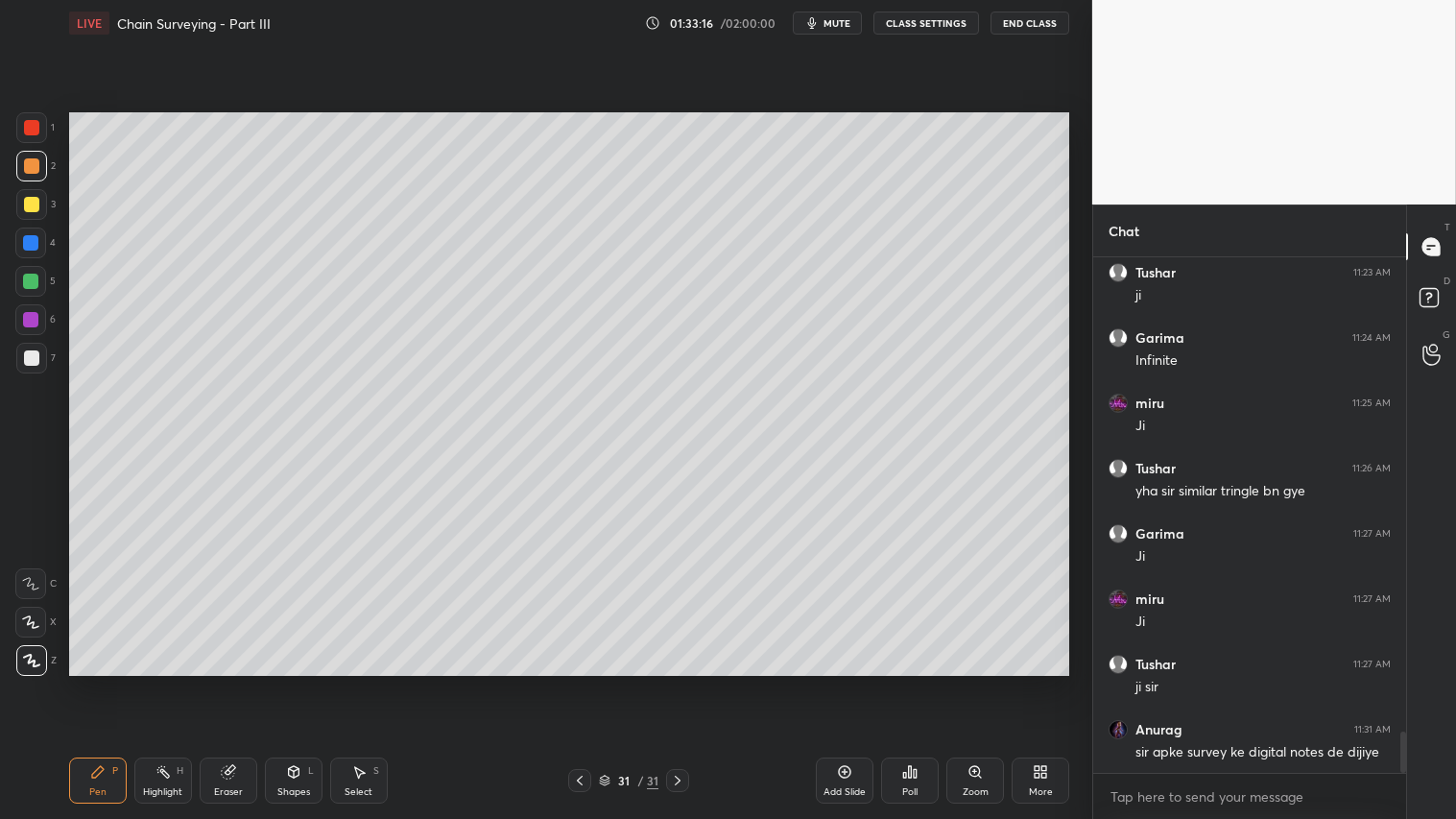 click on "Add Slide" at bounding box center (845, 781) 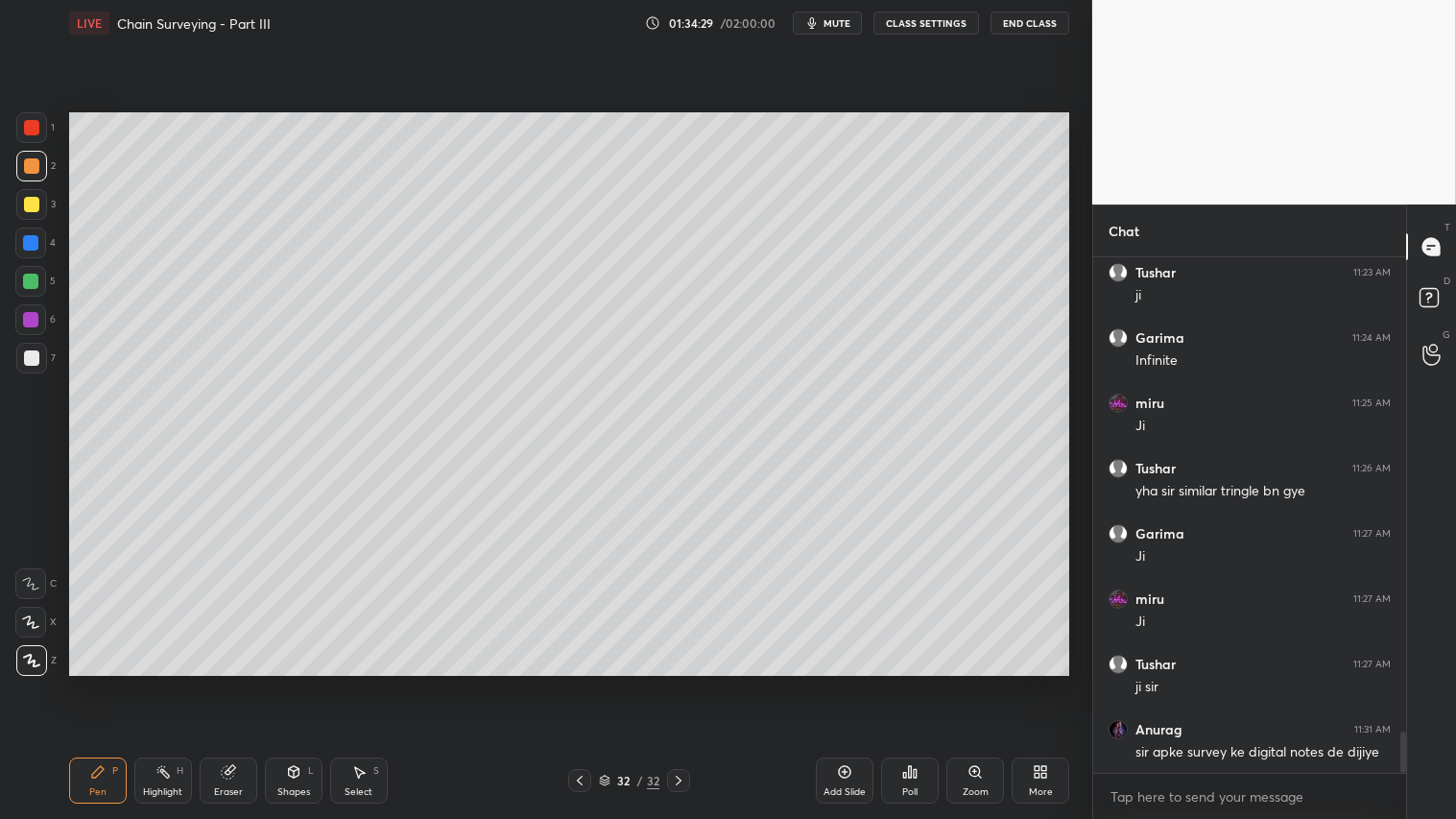click at bounding box center (580, 781) 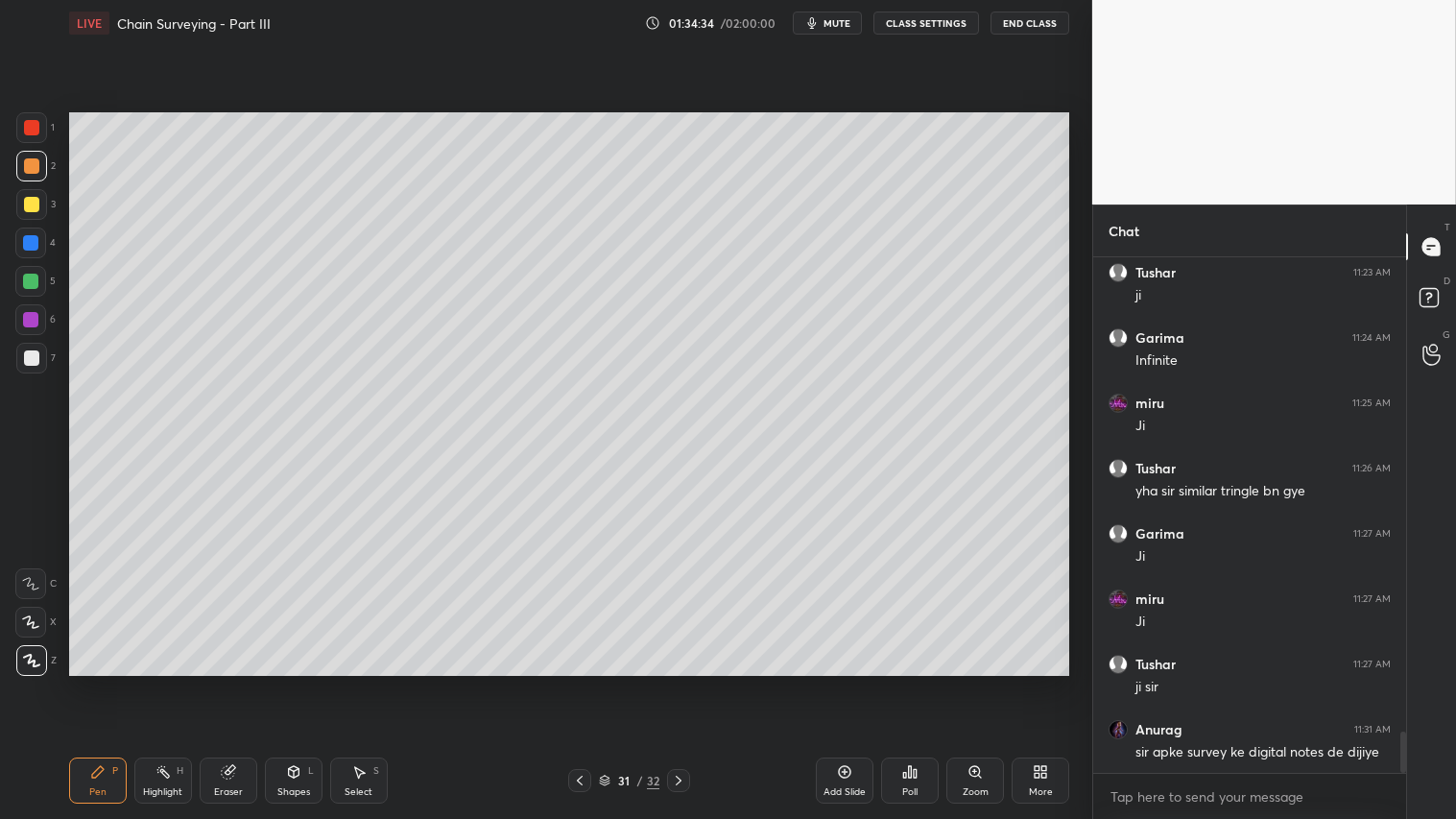 click 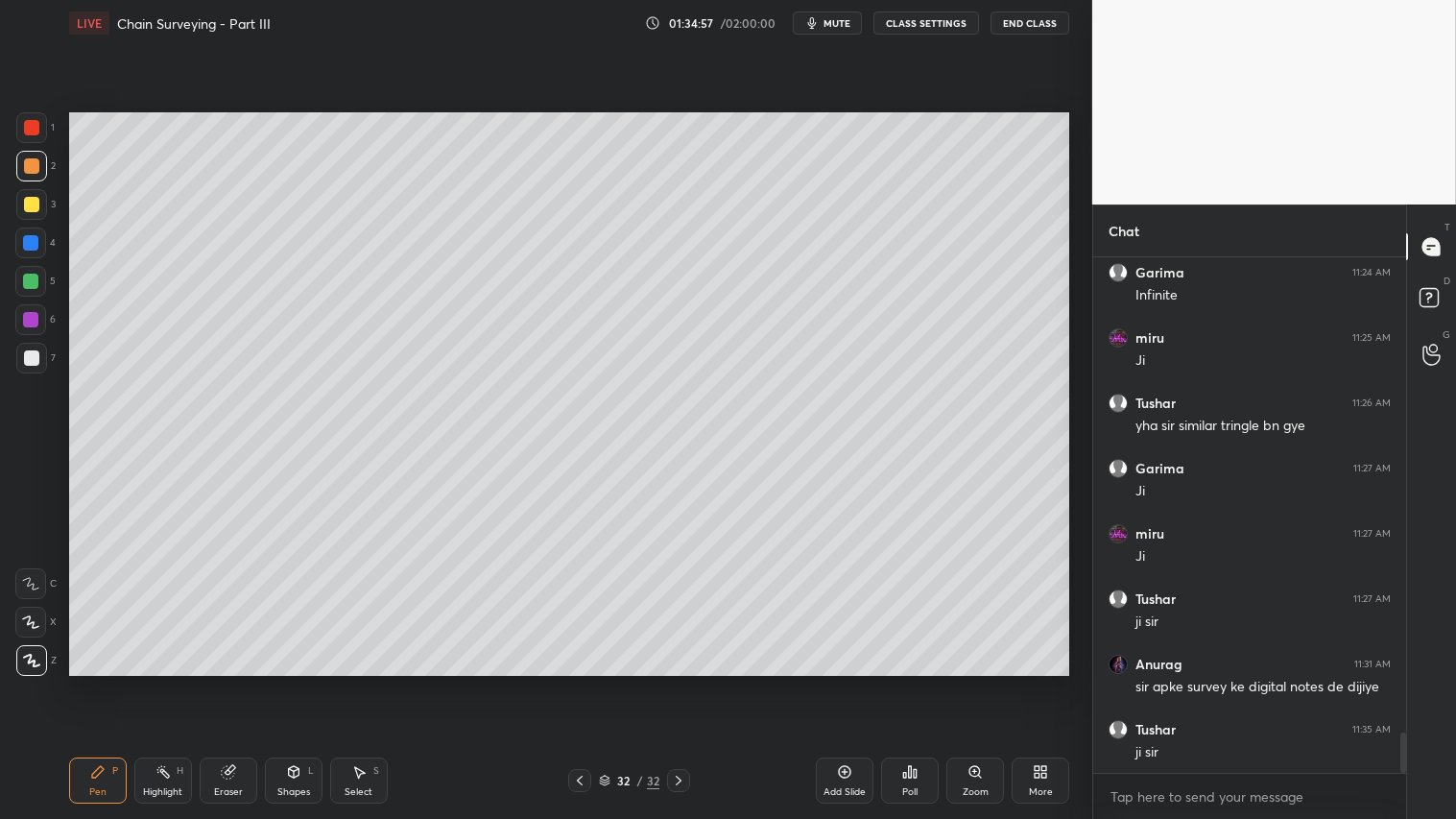scroll, scrollTop: 6073, scrollLeft: 0, axis: vertical 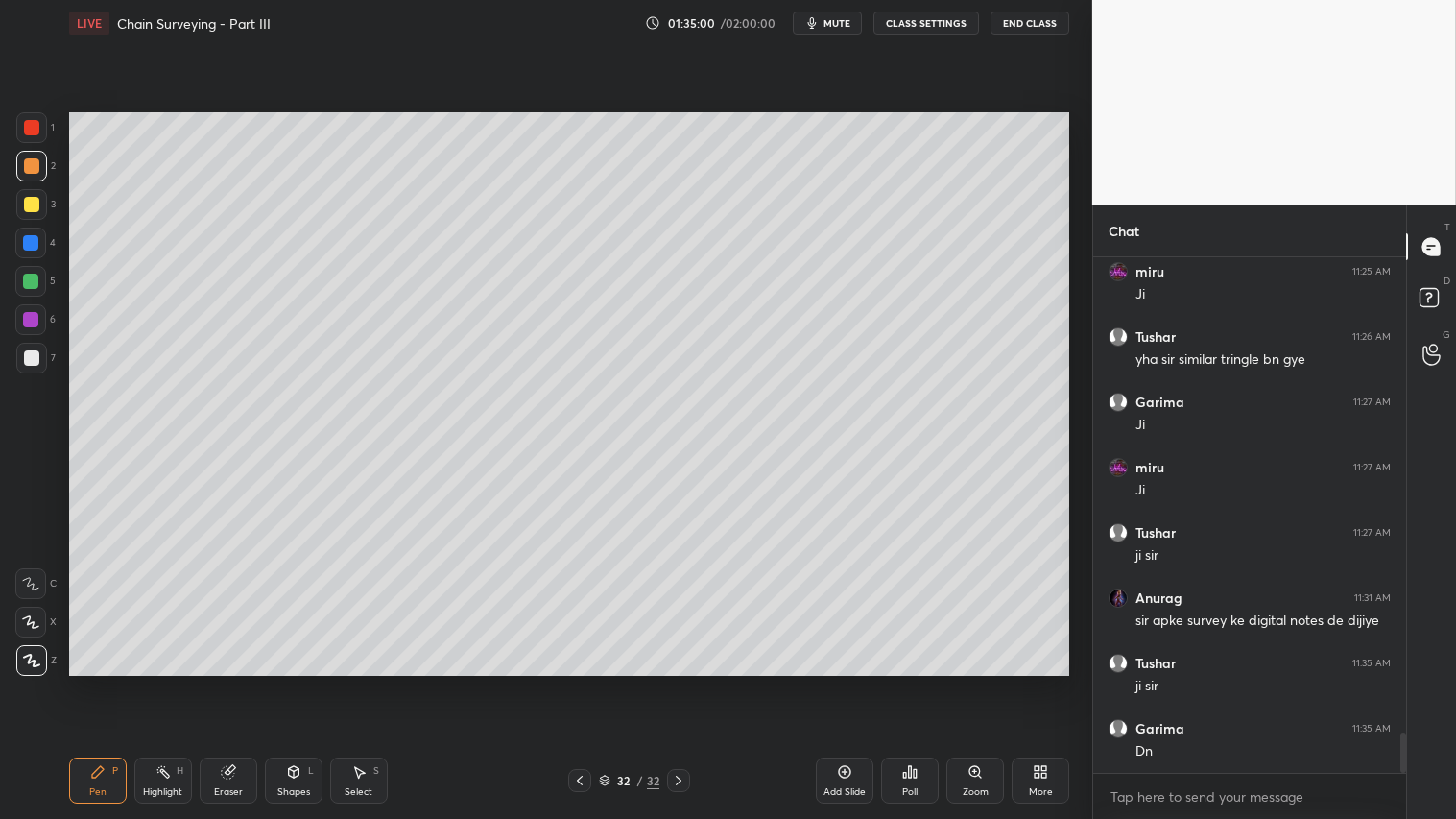 click 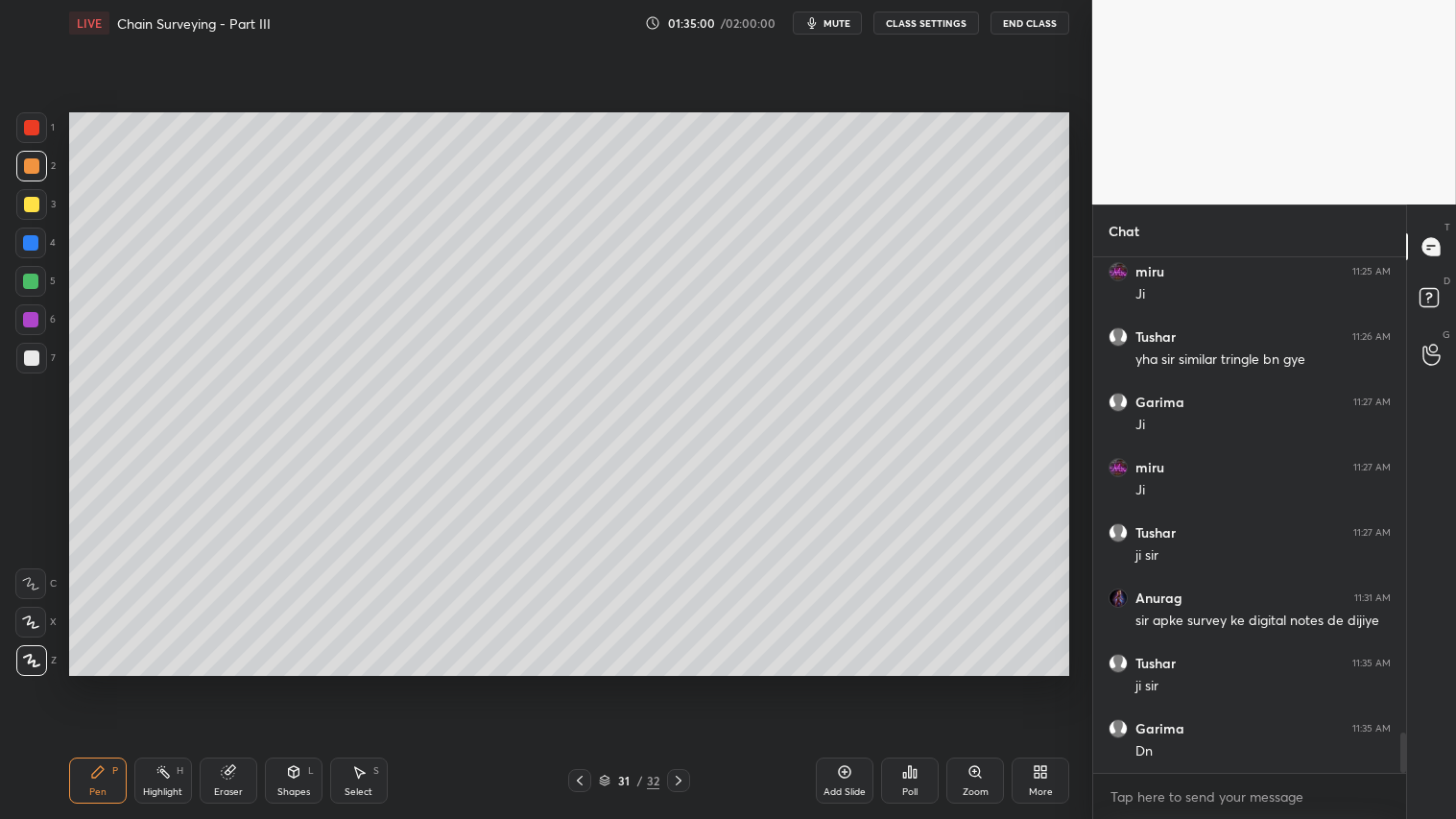 click 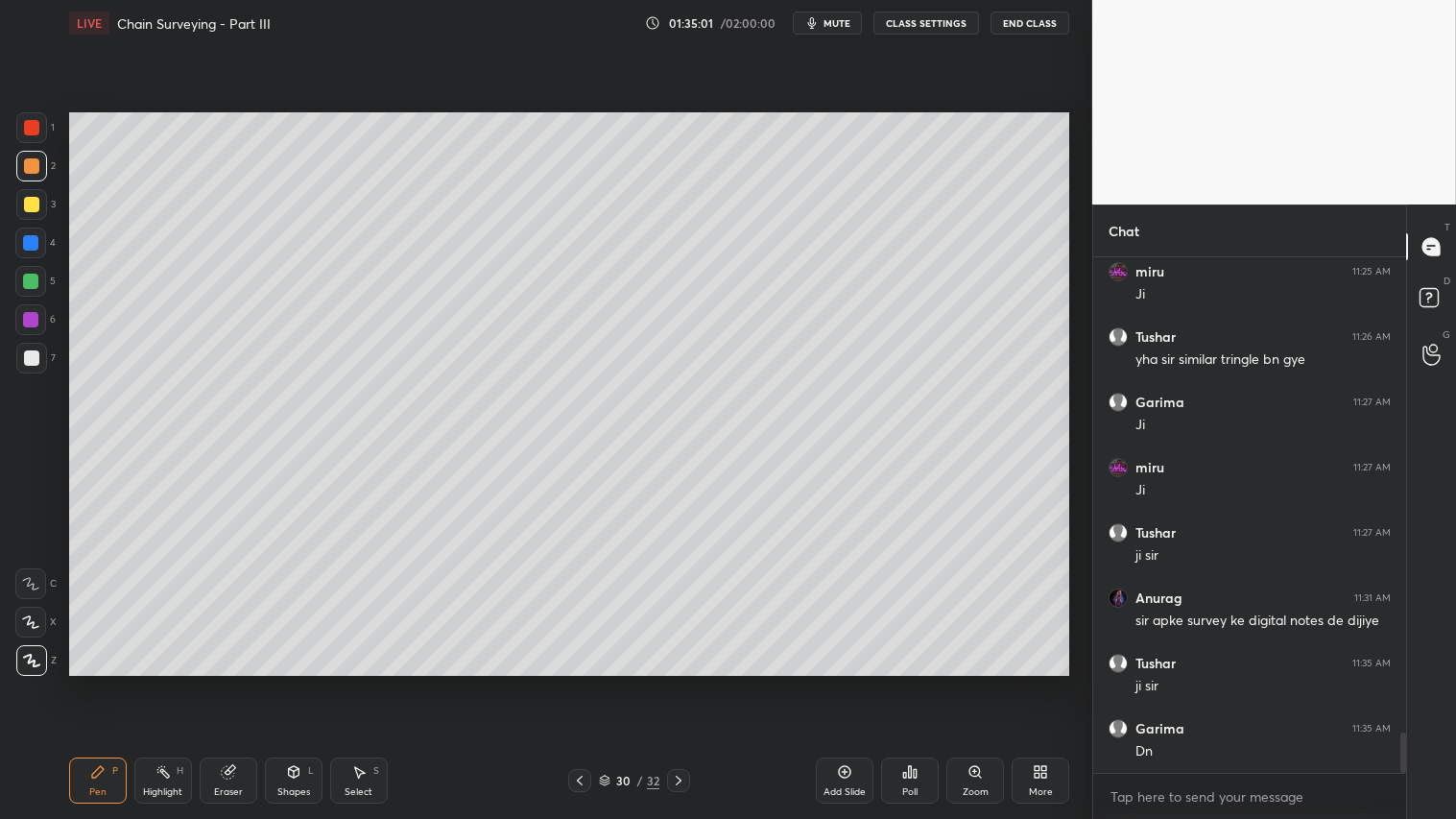 click 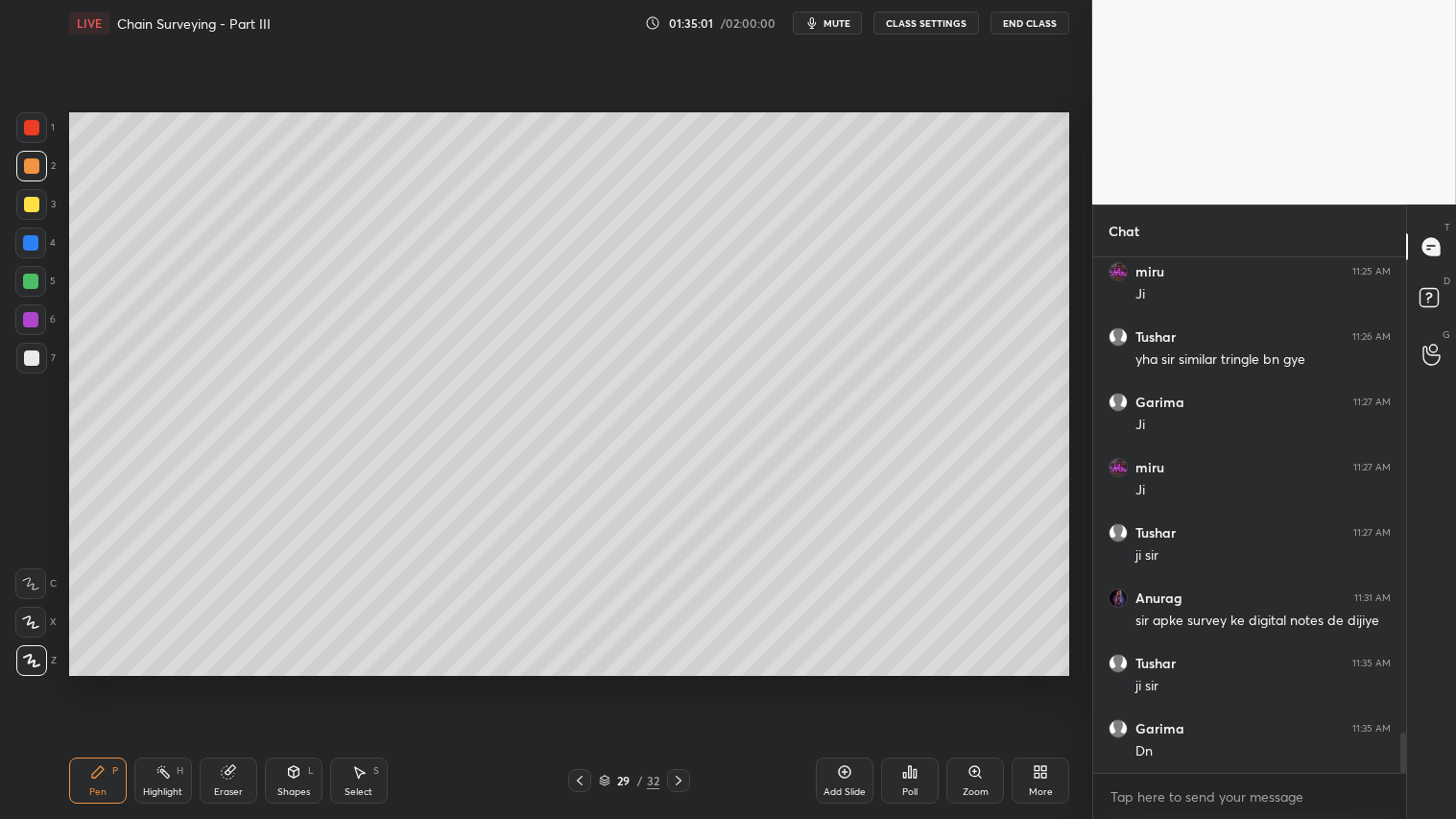 click 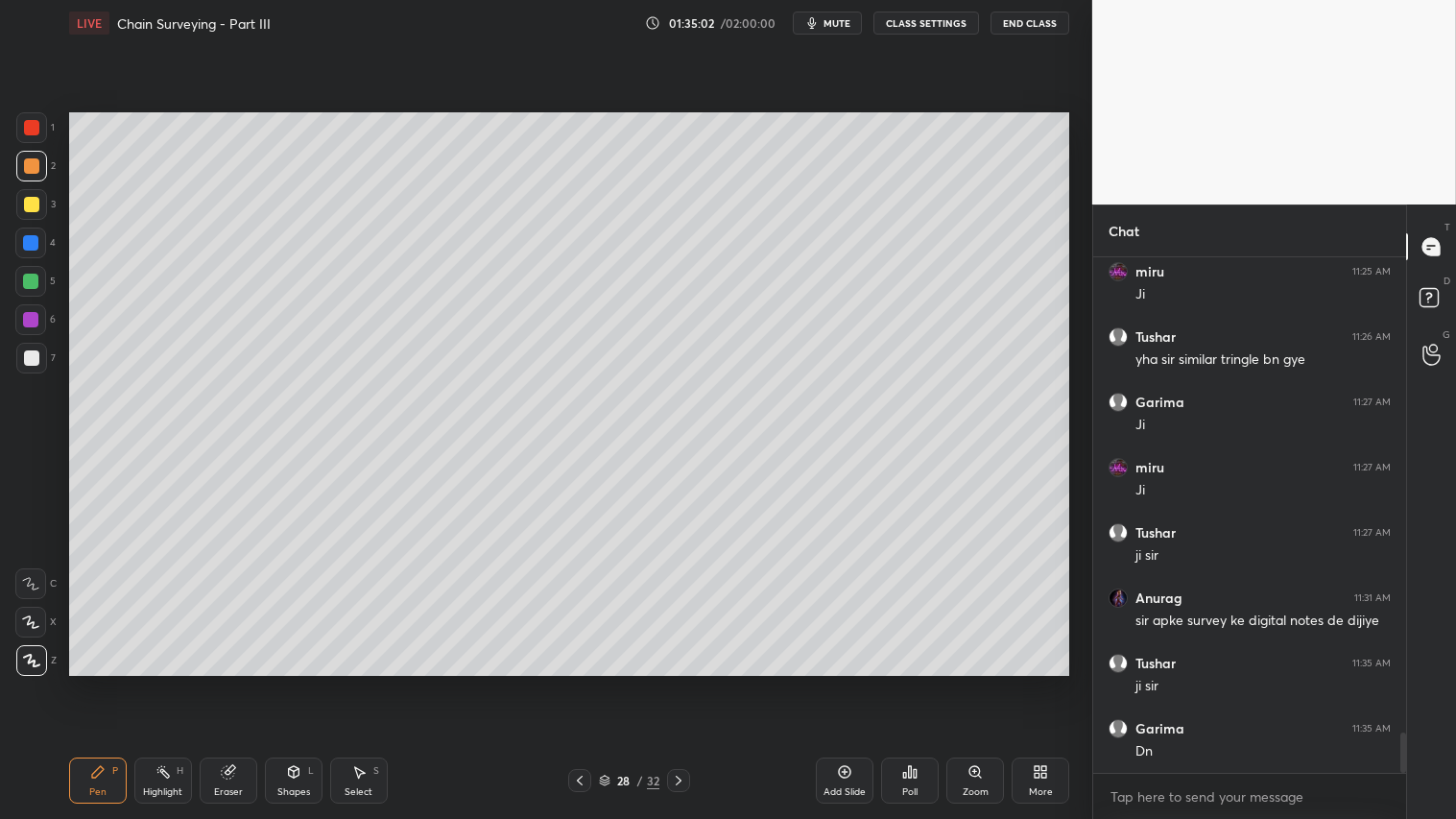 click 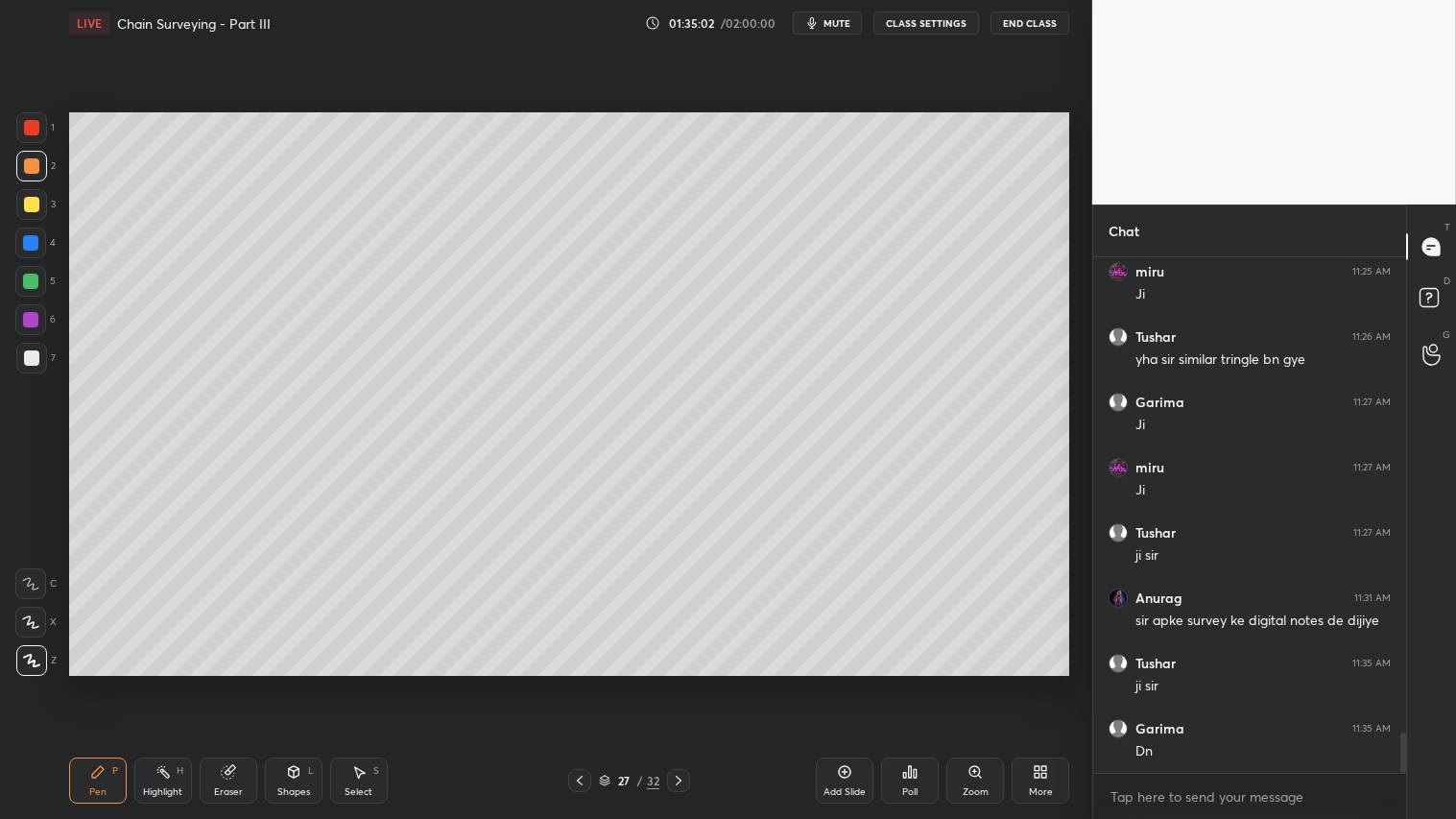 click at bounding box center [580, 781] 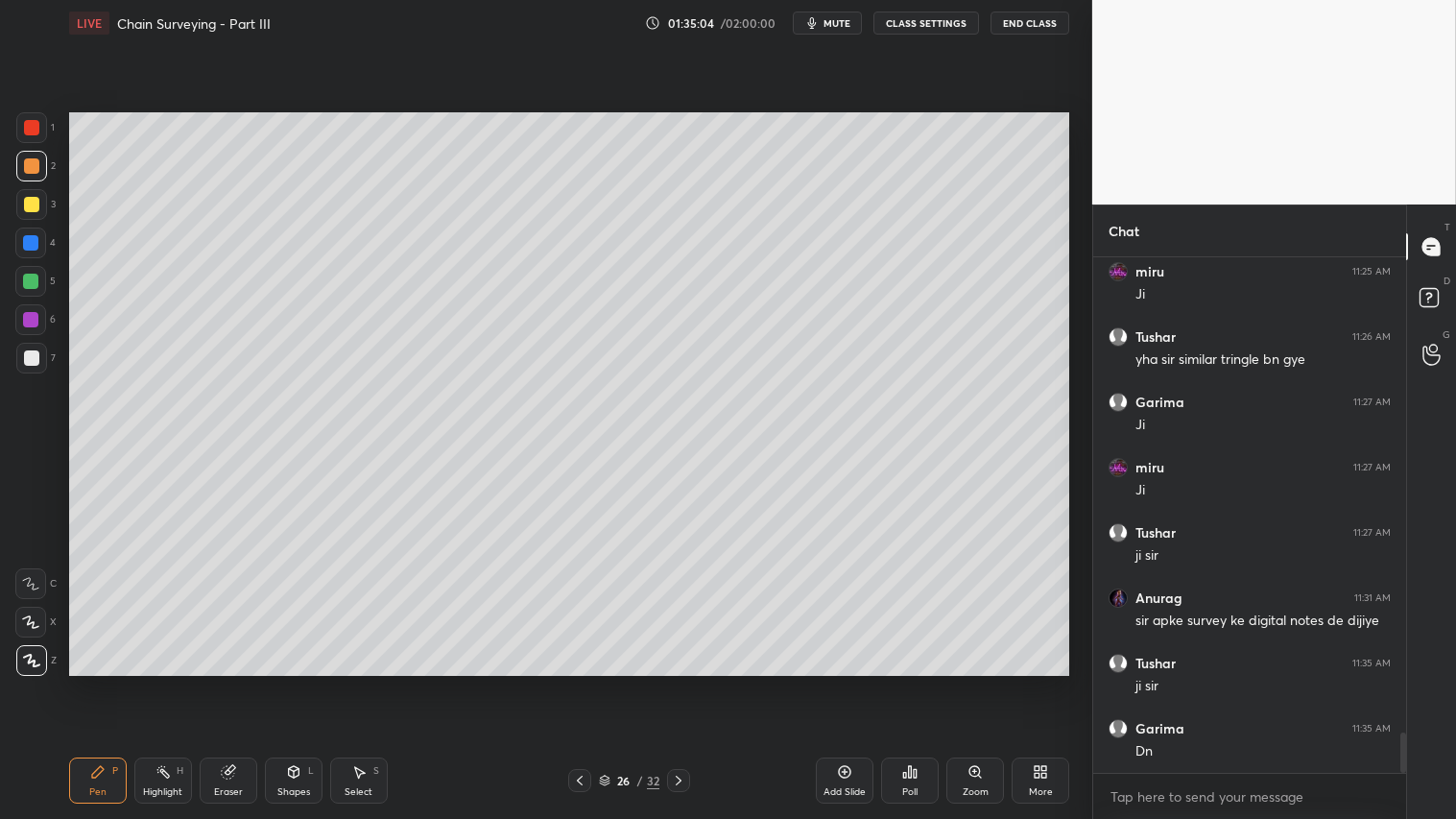 click 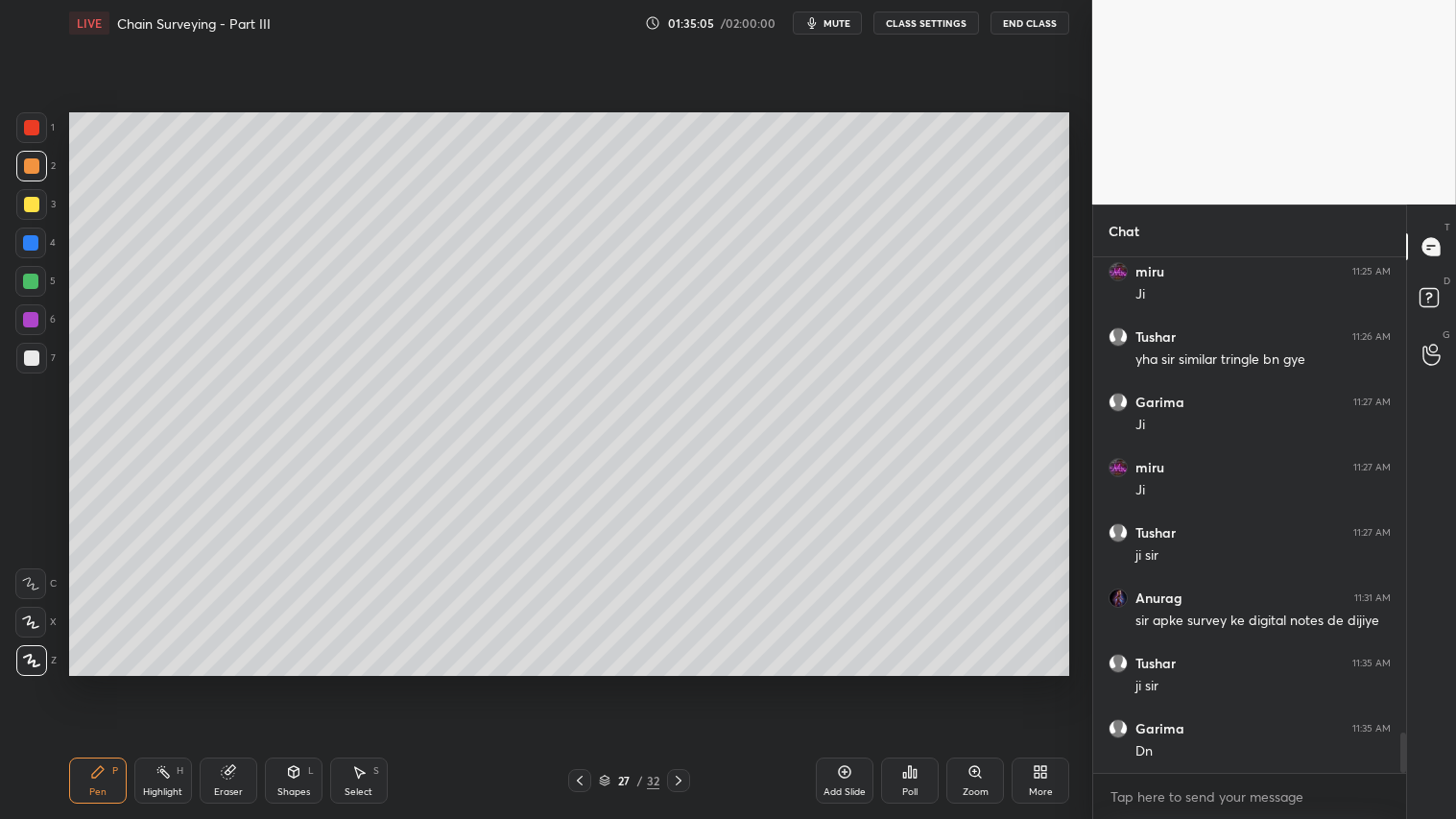 click 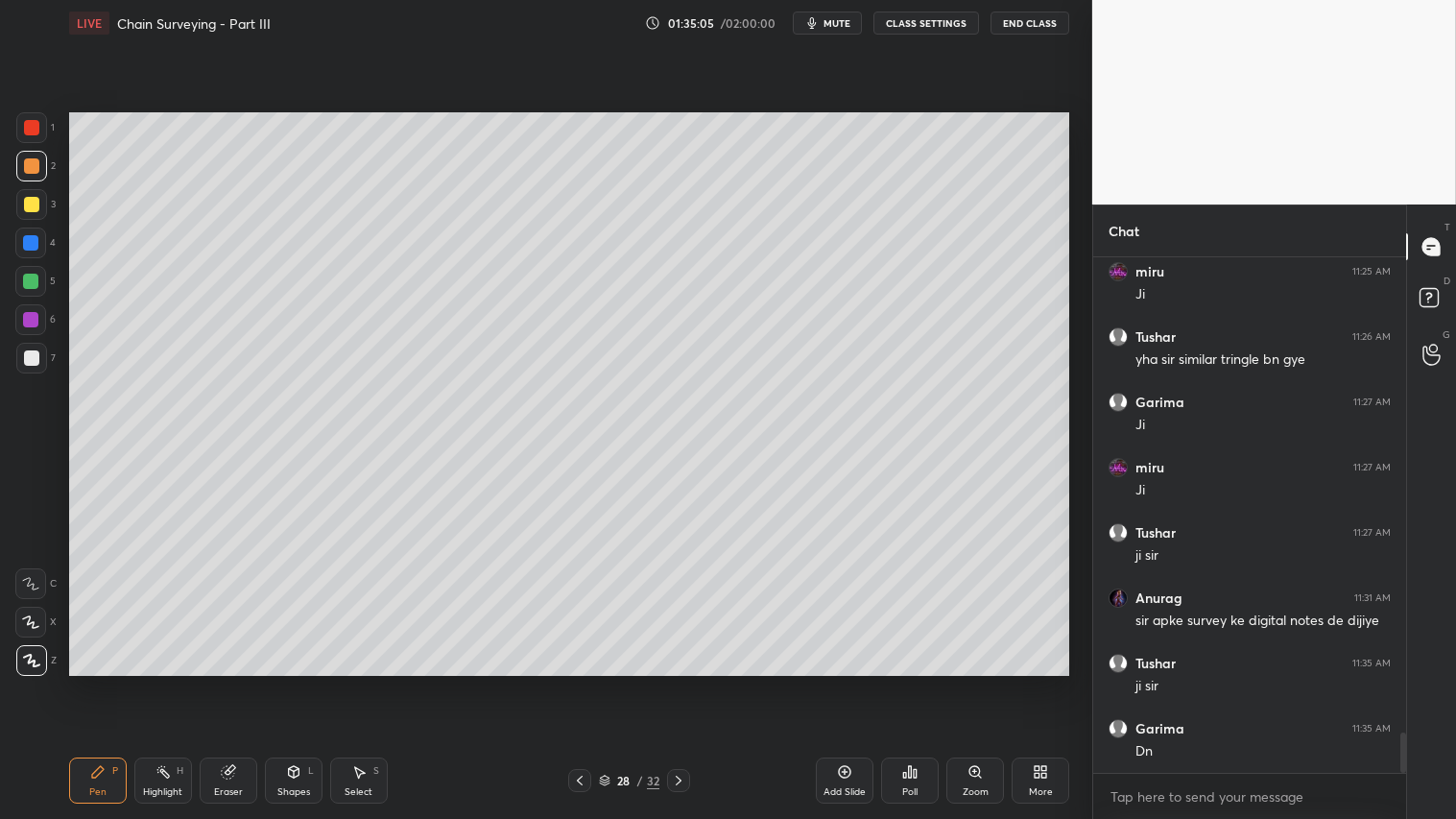 click 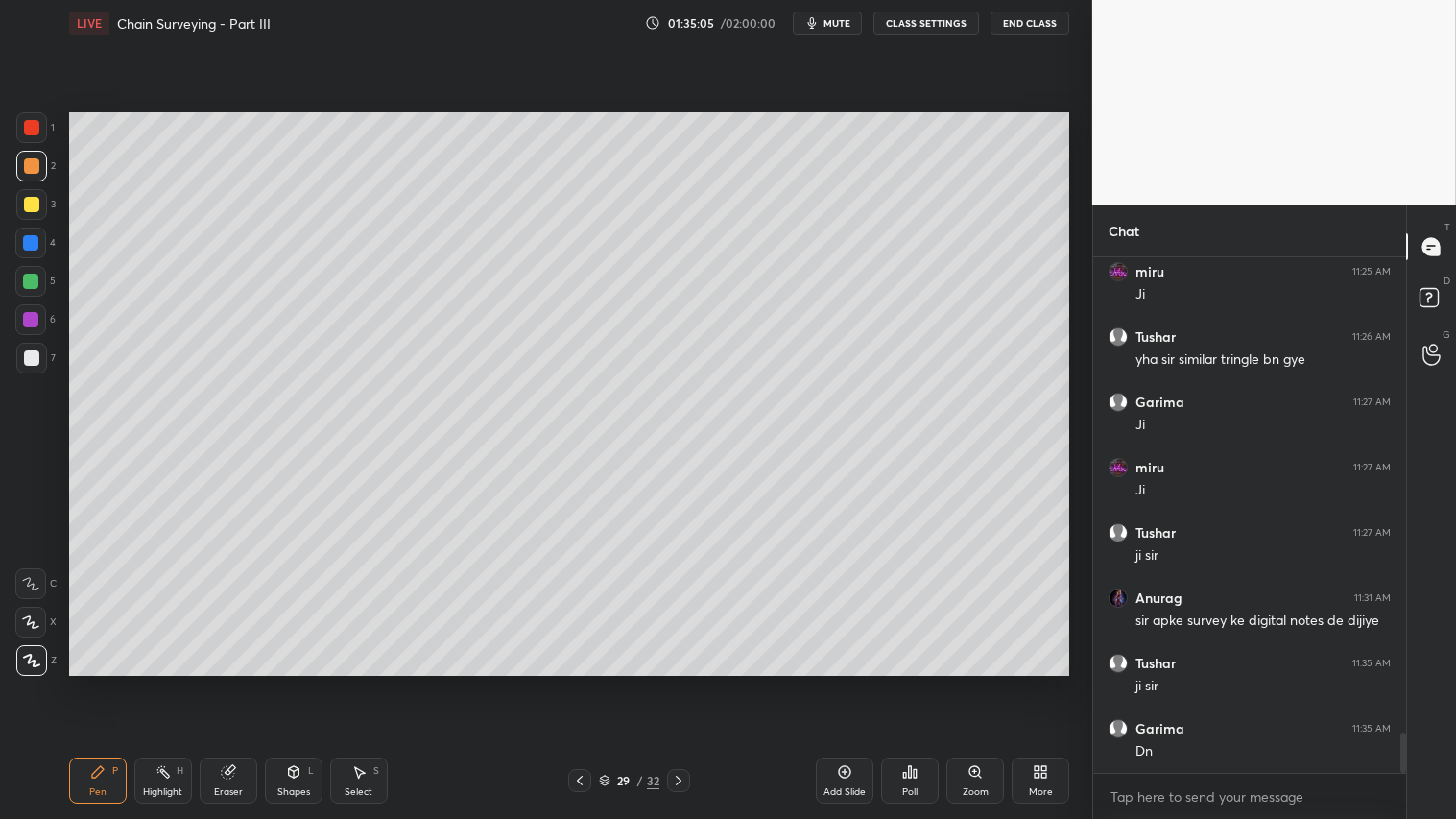 click 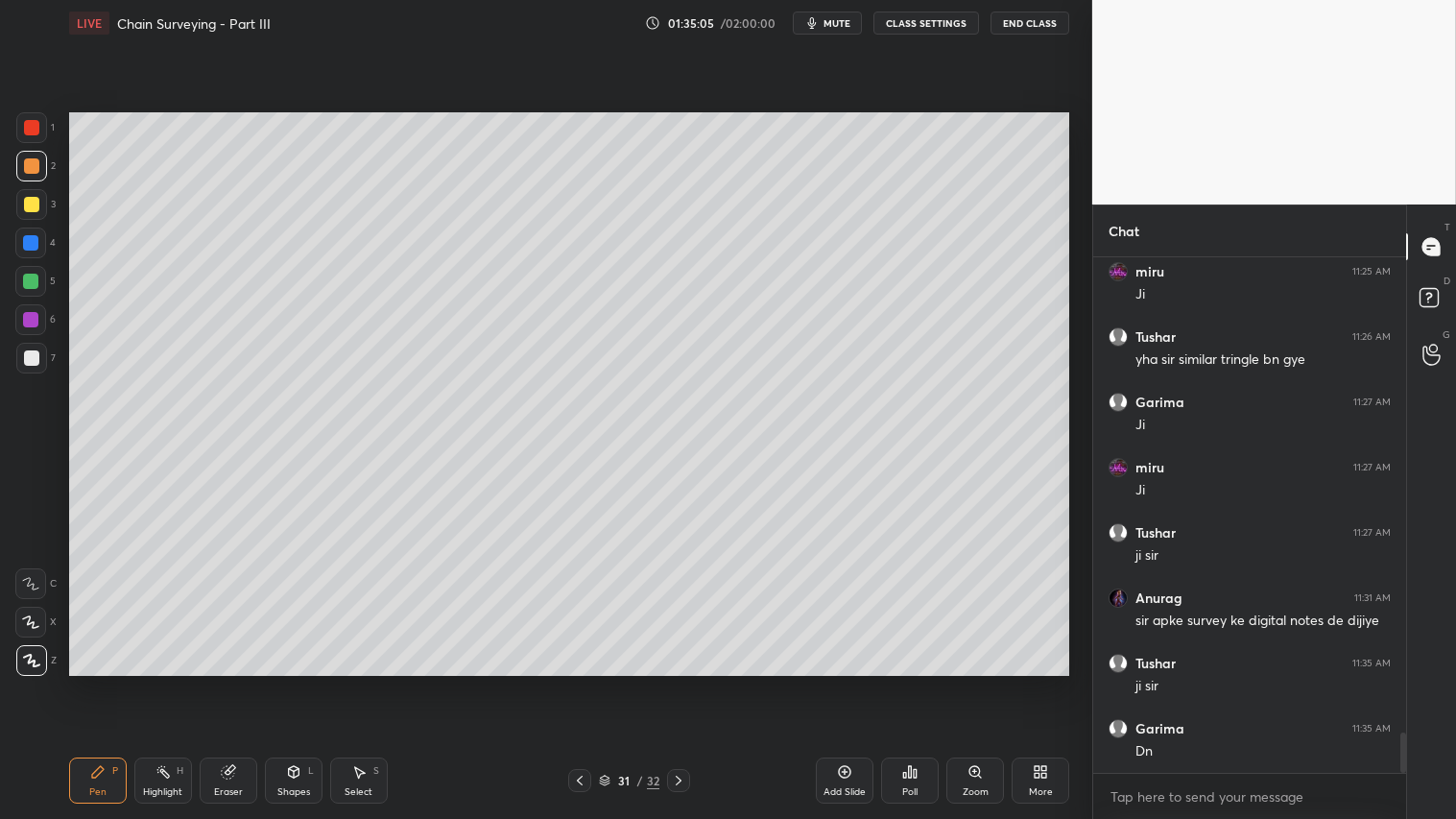 click at bounding box center (679, 781) 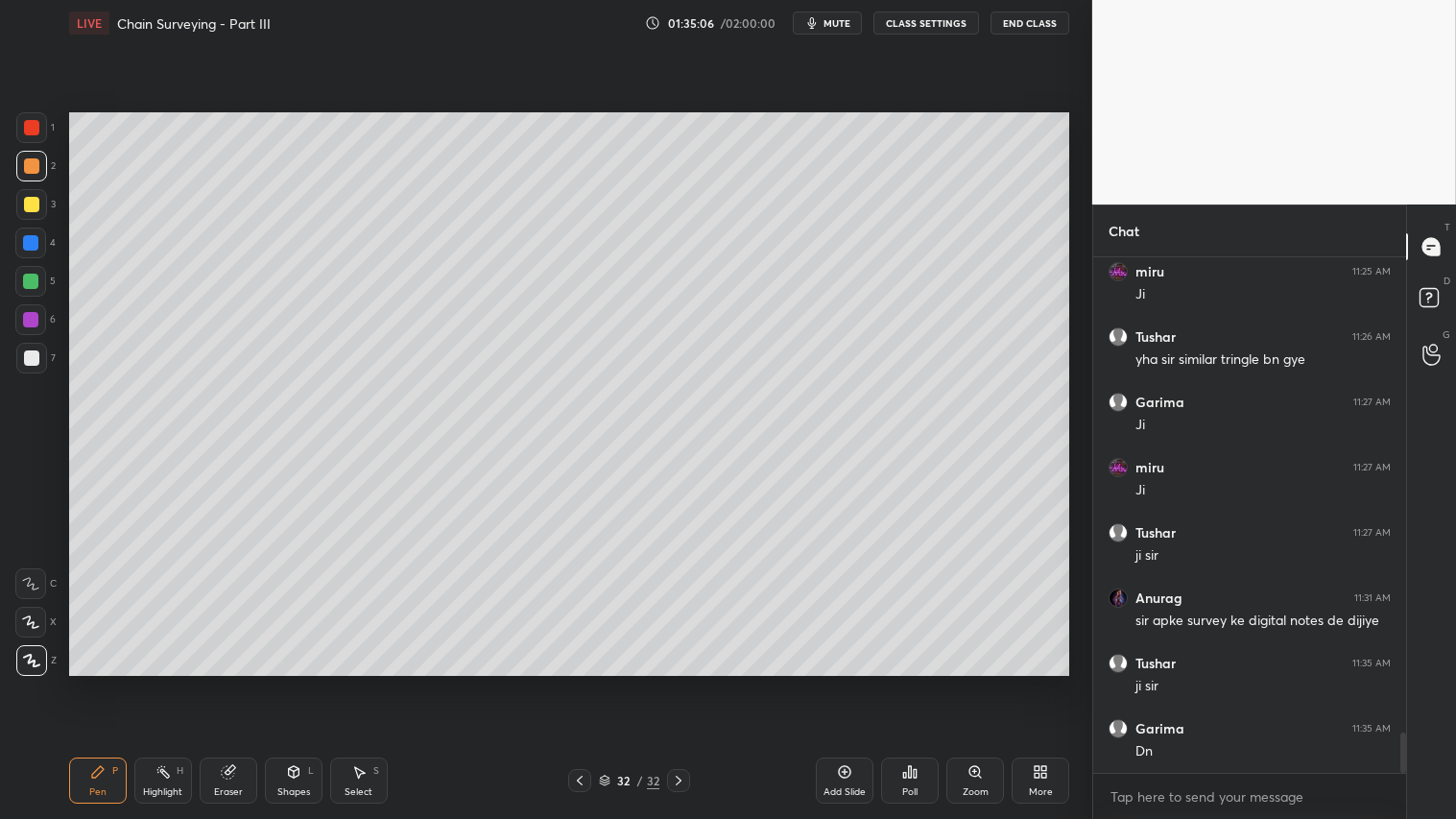 click at bounding box center [679, 781] 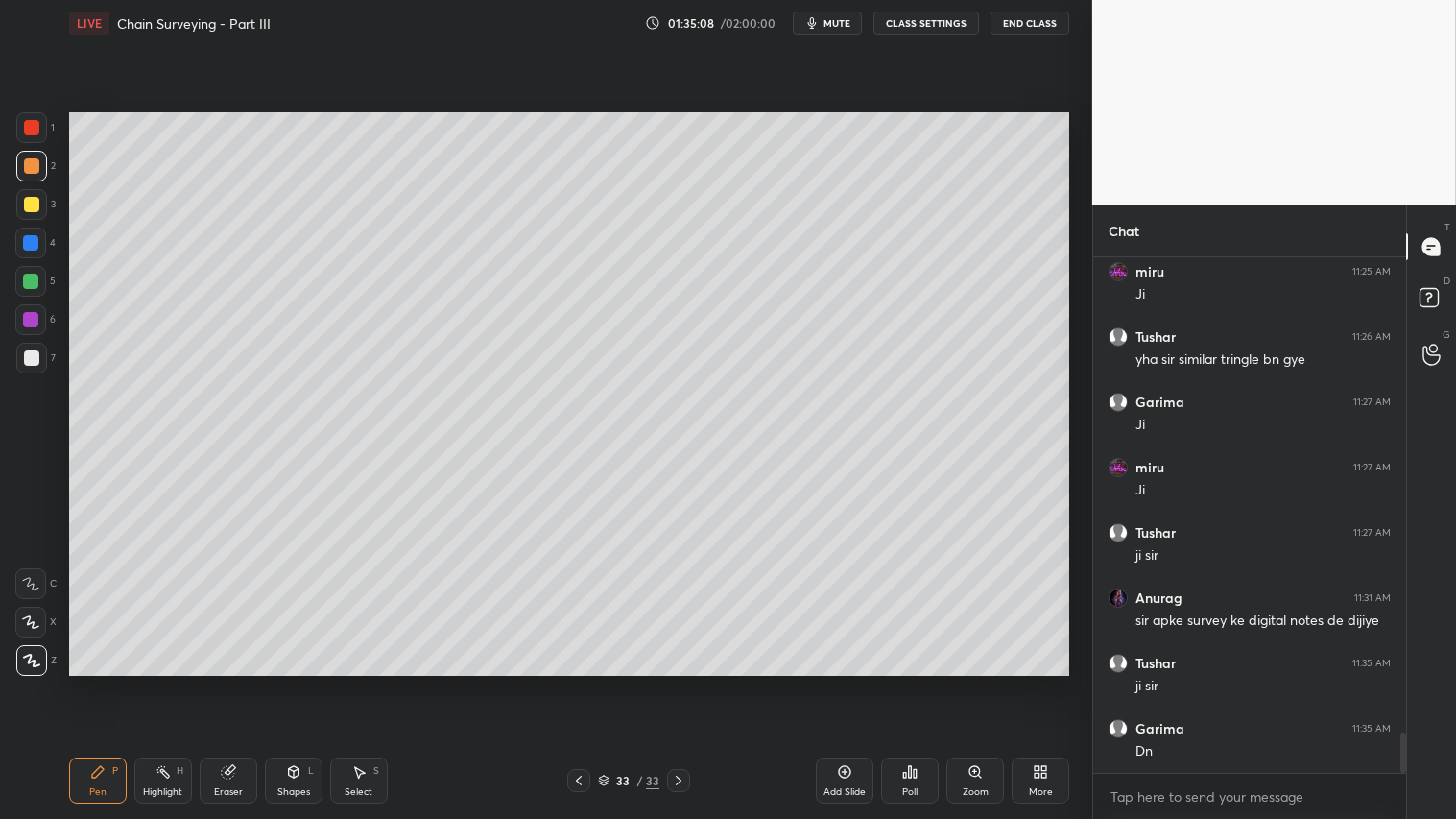 click at bounding box center [32, 358] 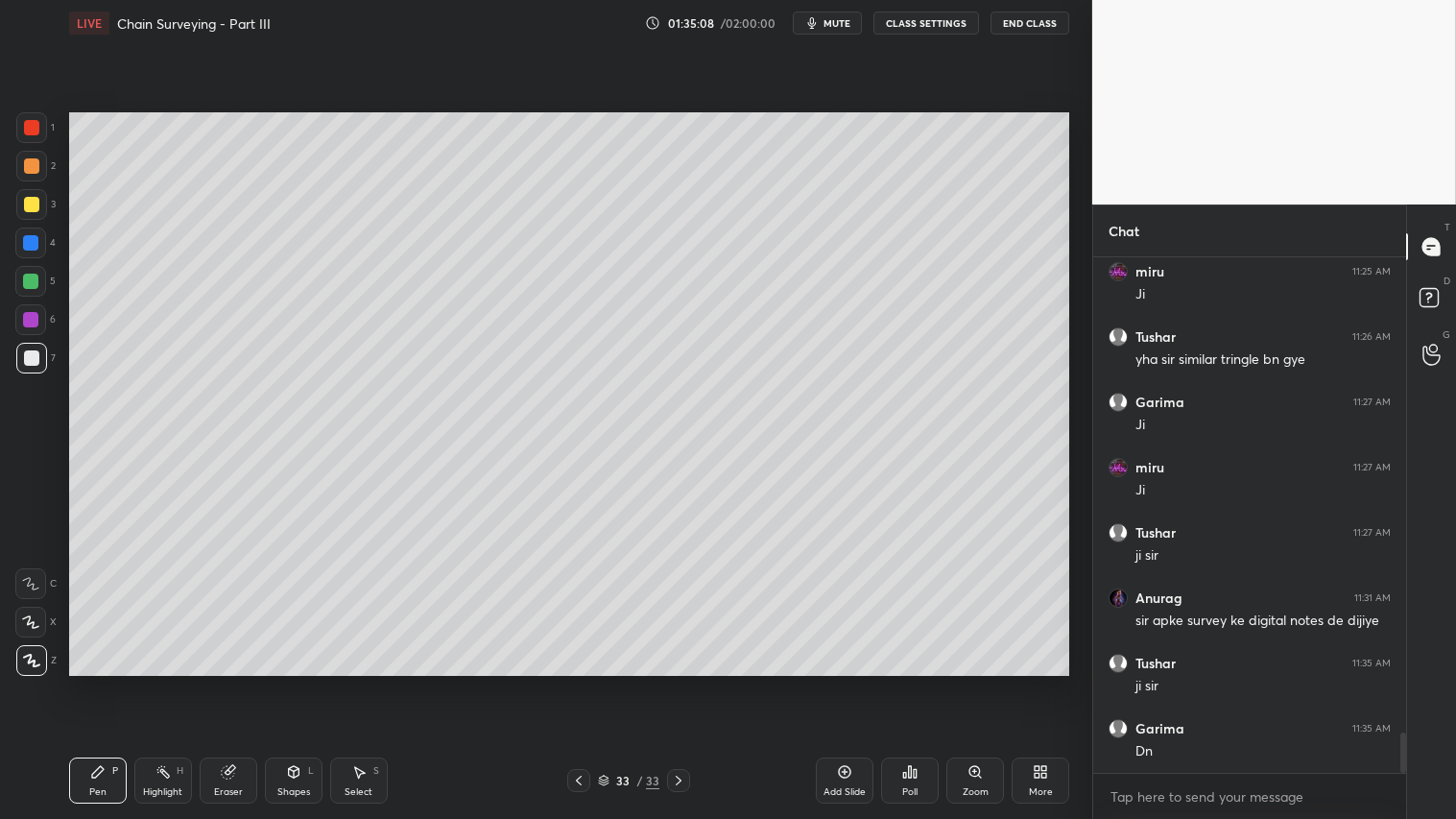 click 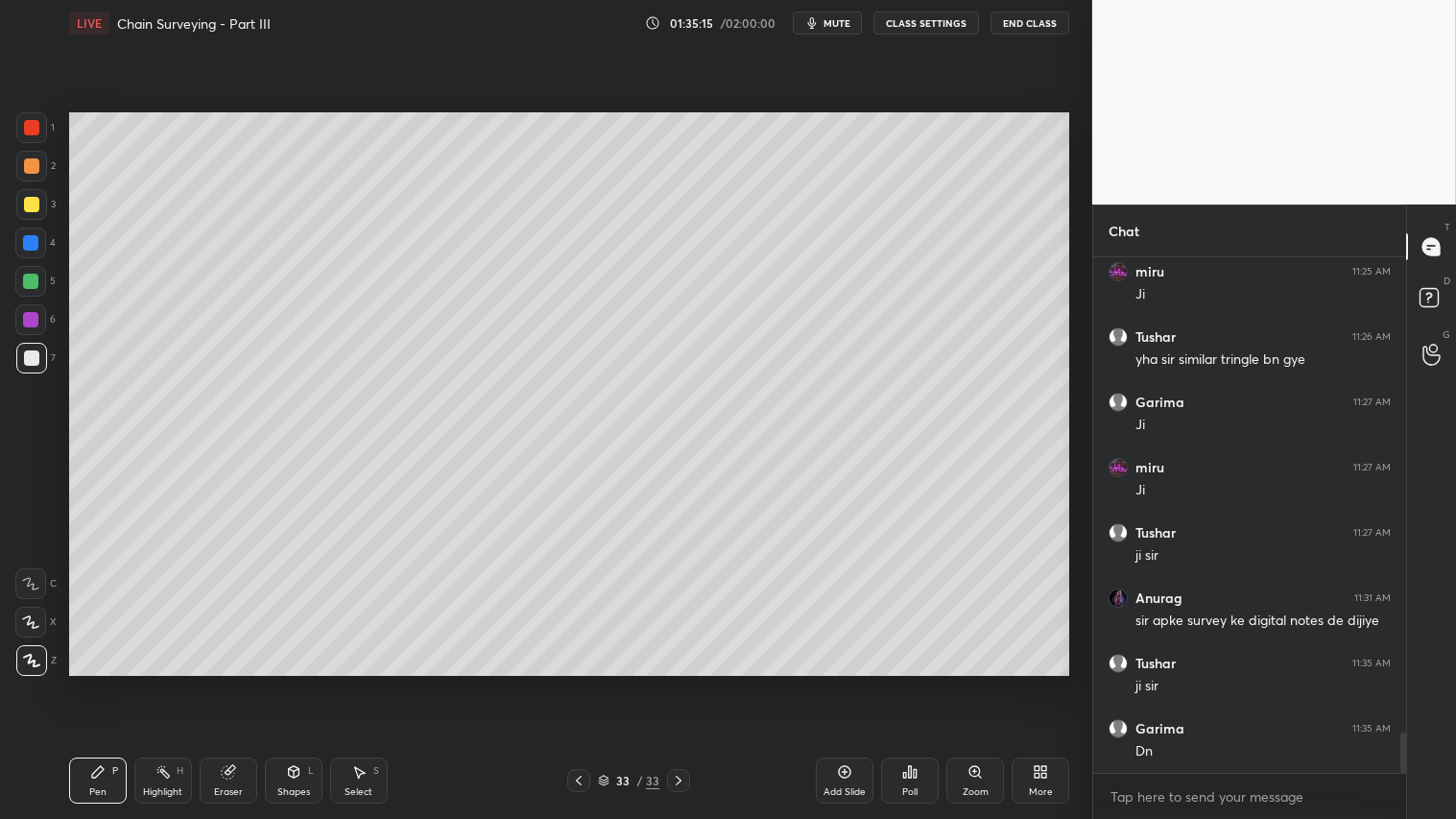 click on "Shapes L" at bounding box center [294, 781] 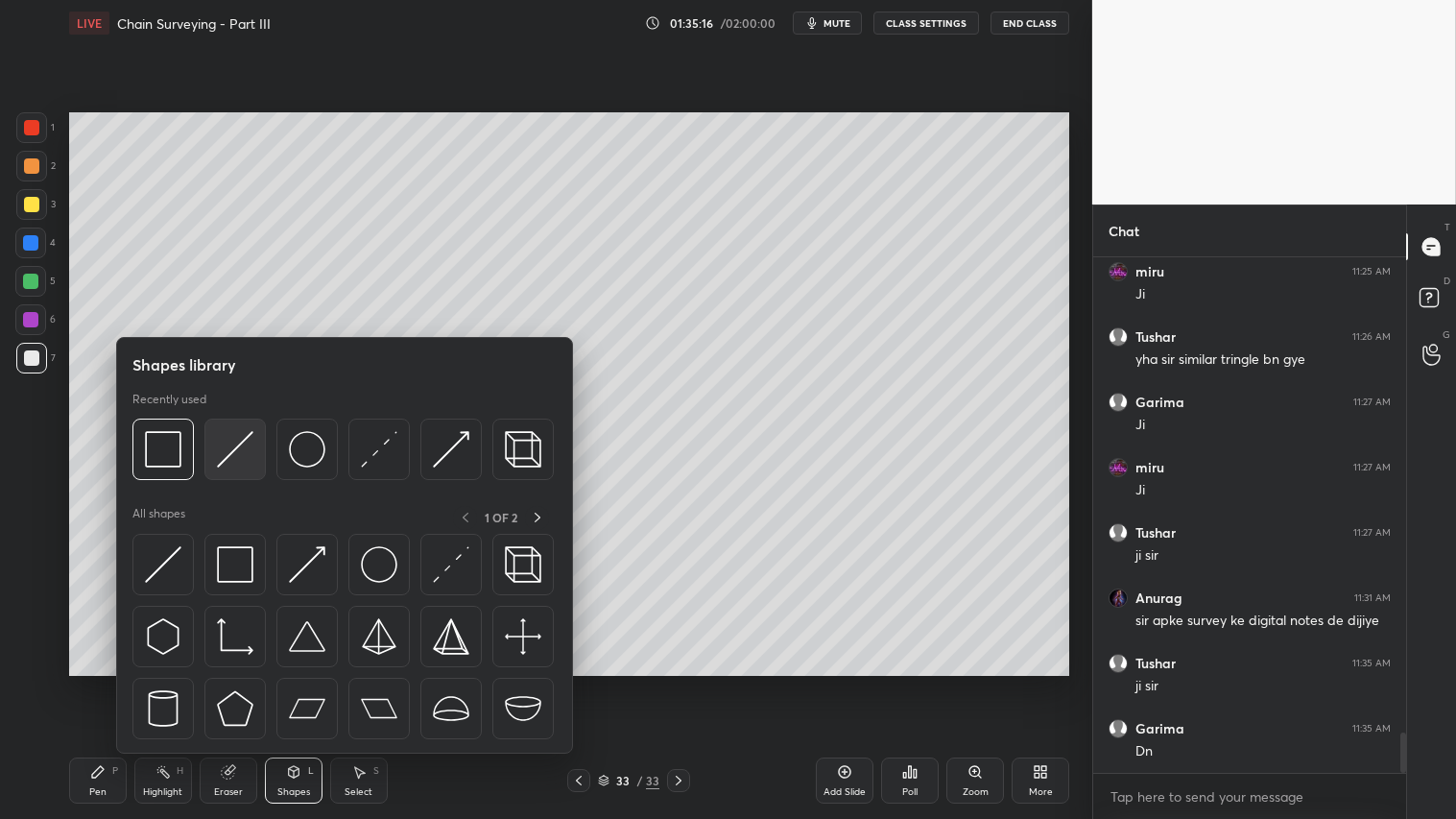 click at bounding box center (235, 449) 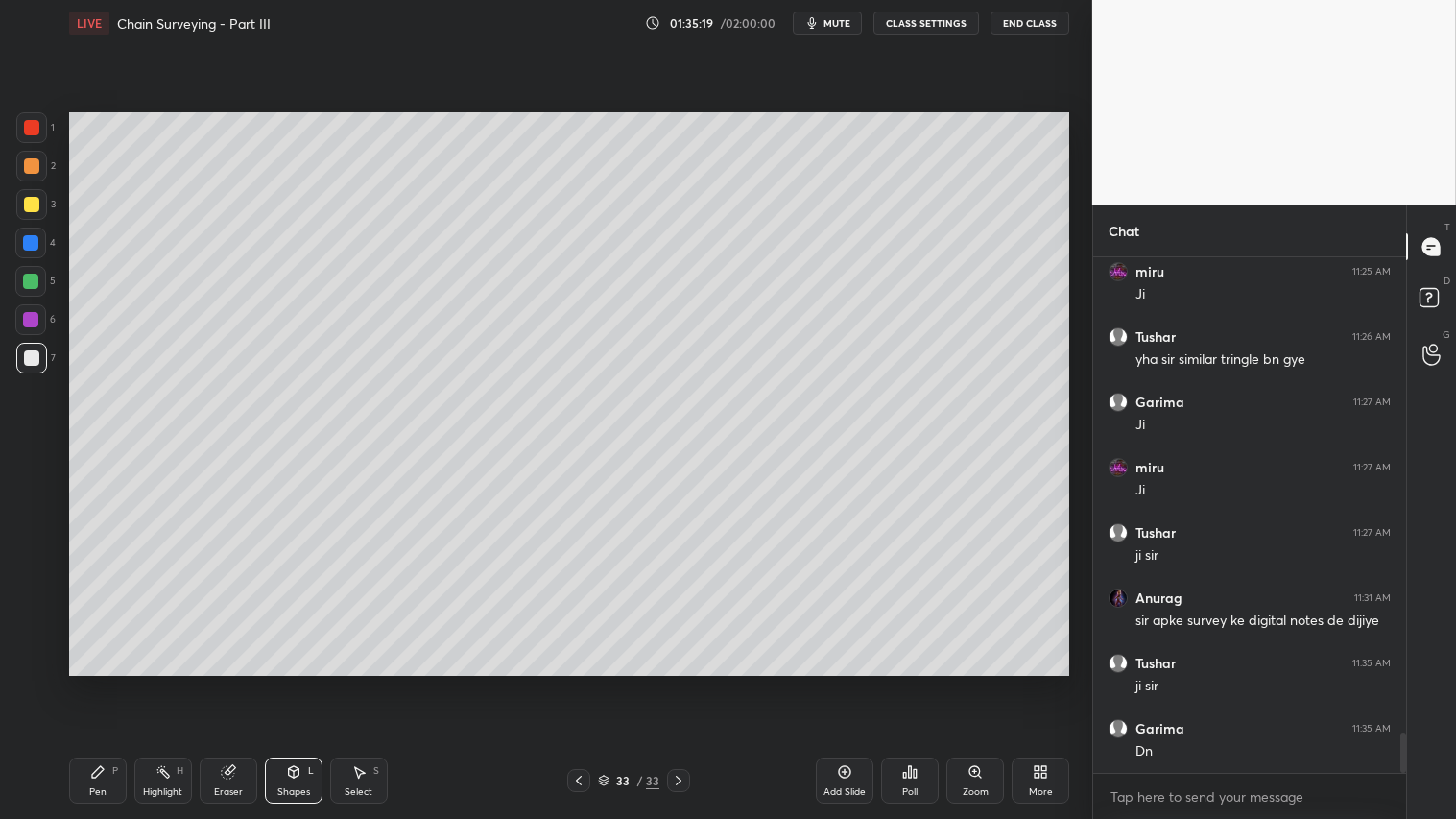 click on "Pen" at bounding box center (98, 792) 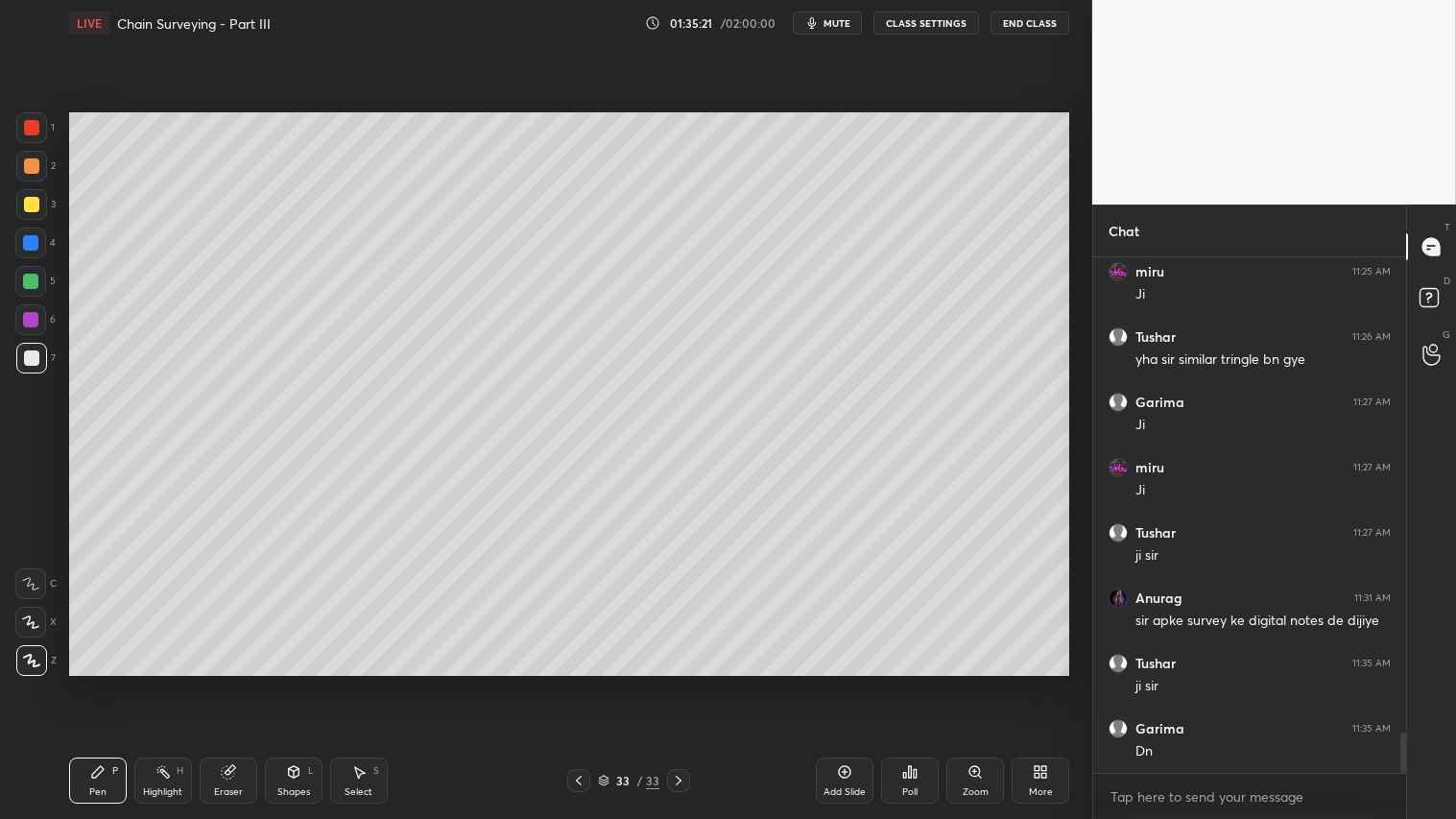 click at bounding box center [32, 166] 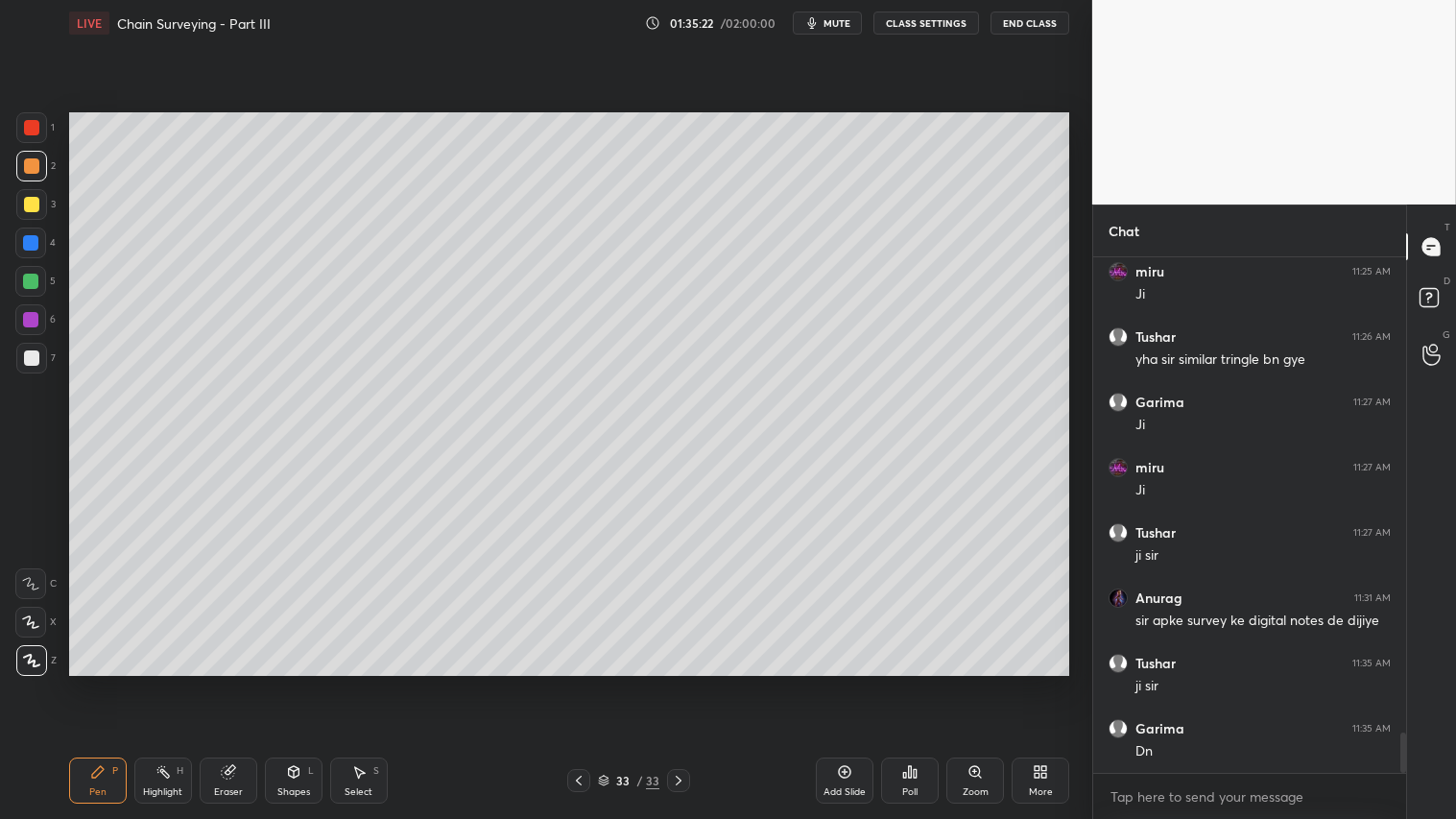 click on "Pen" at bounding box center [98, 792] 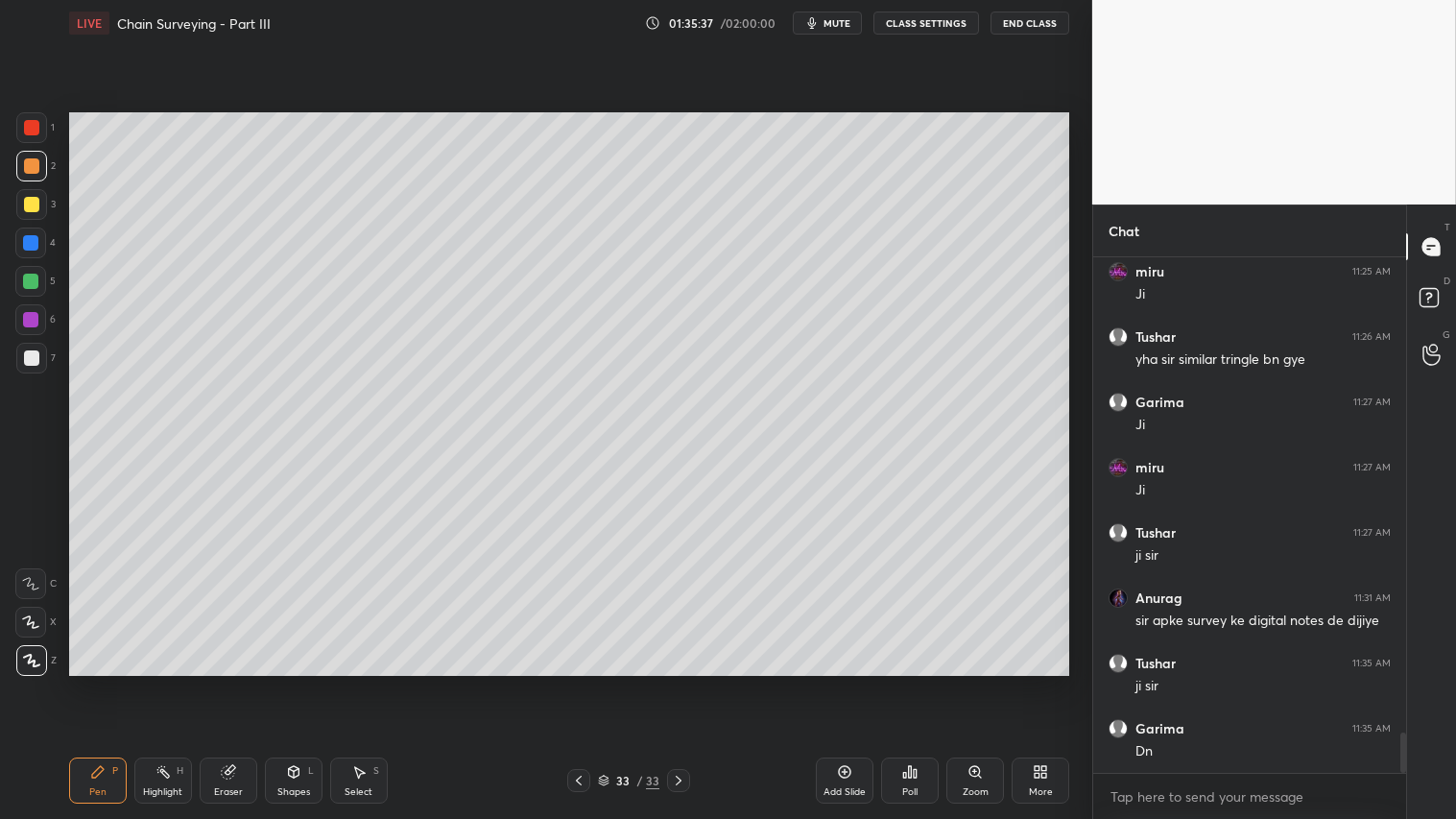 click 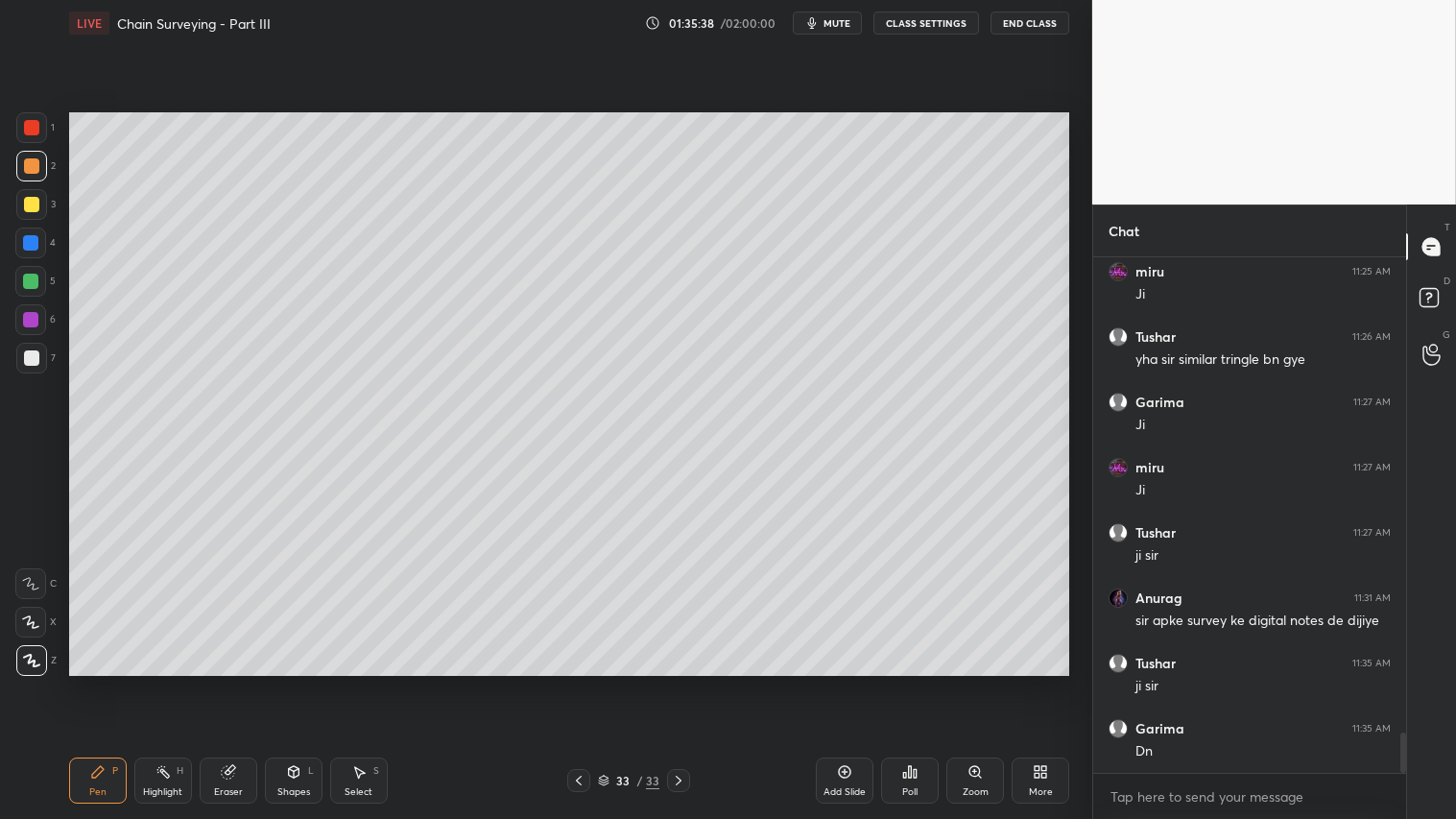 click at bounding box center [32, 166] 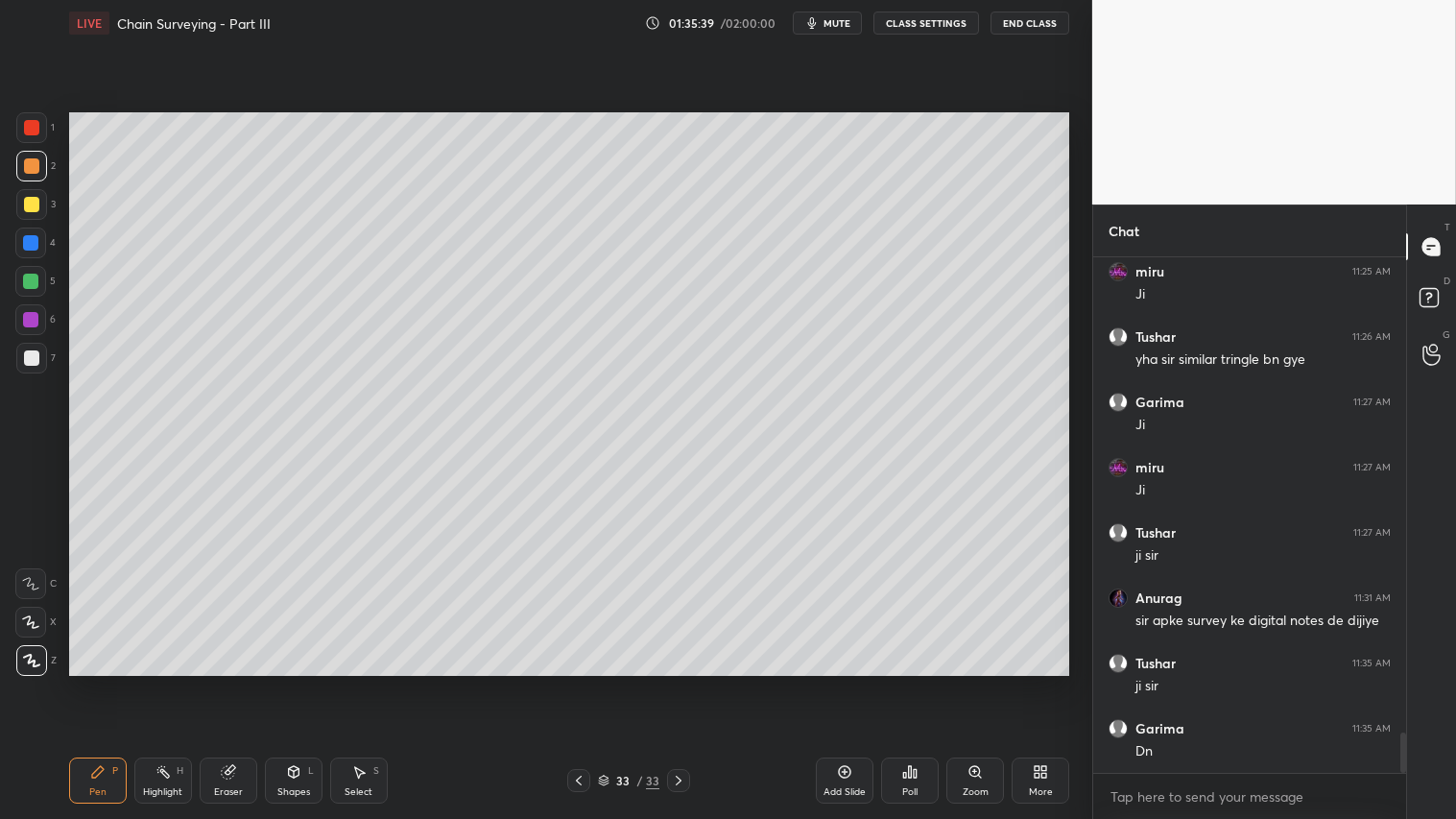 click on "Pen P" at bounding box center [98, 781] 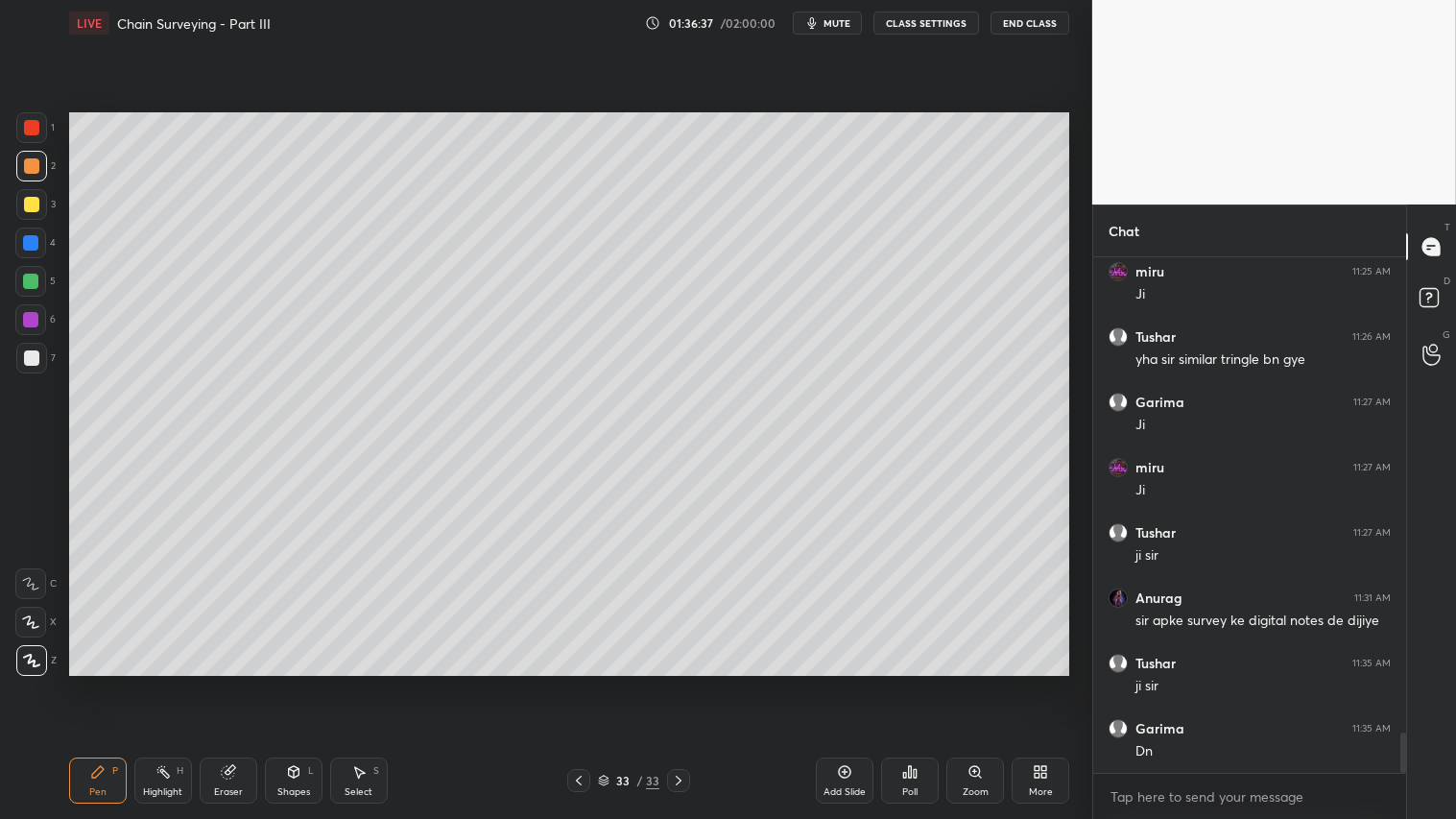 click at bounding box center [32, 205] 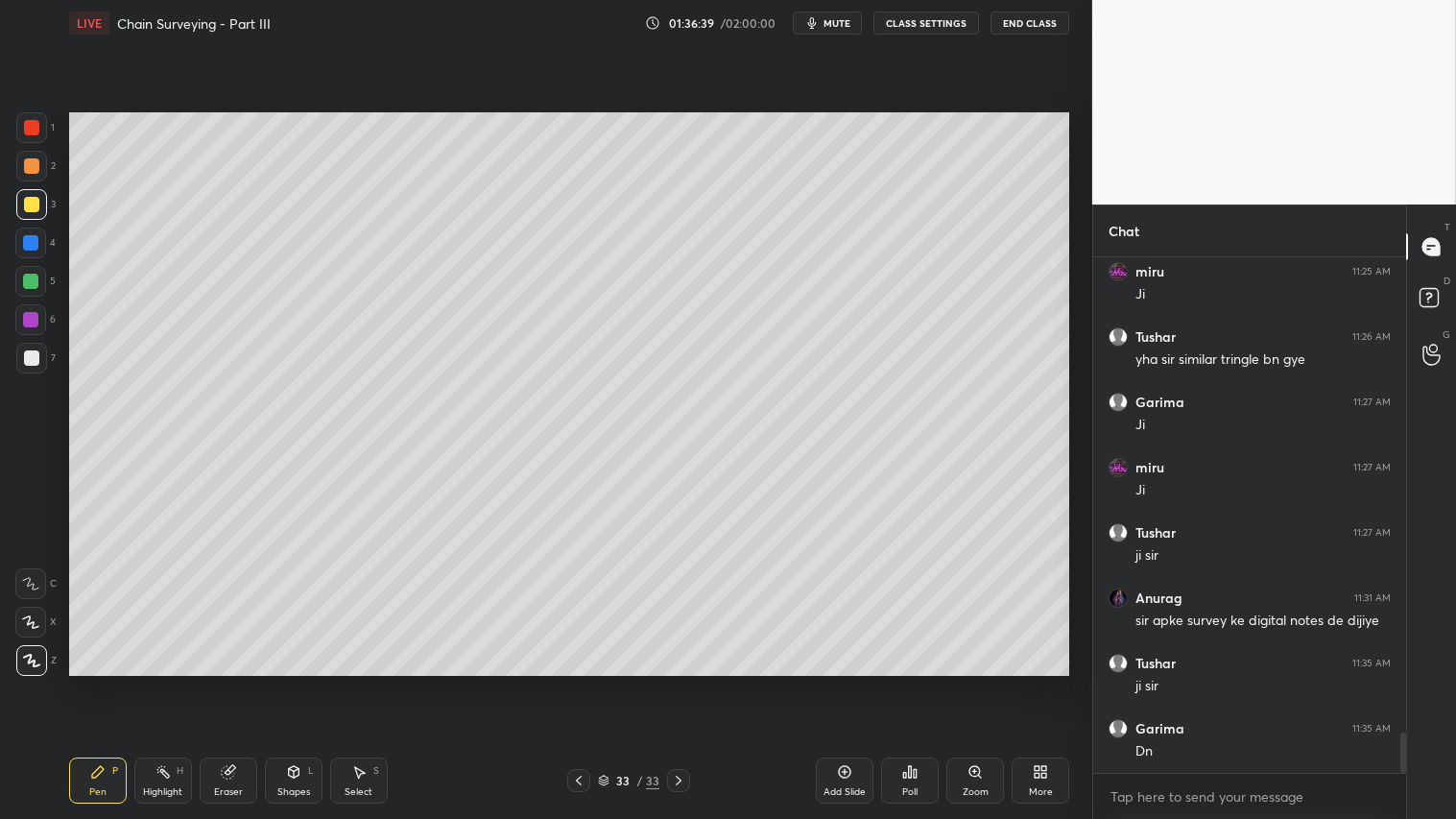 click on "Shapes L" at bounding box center [294, 781] 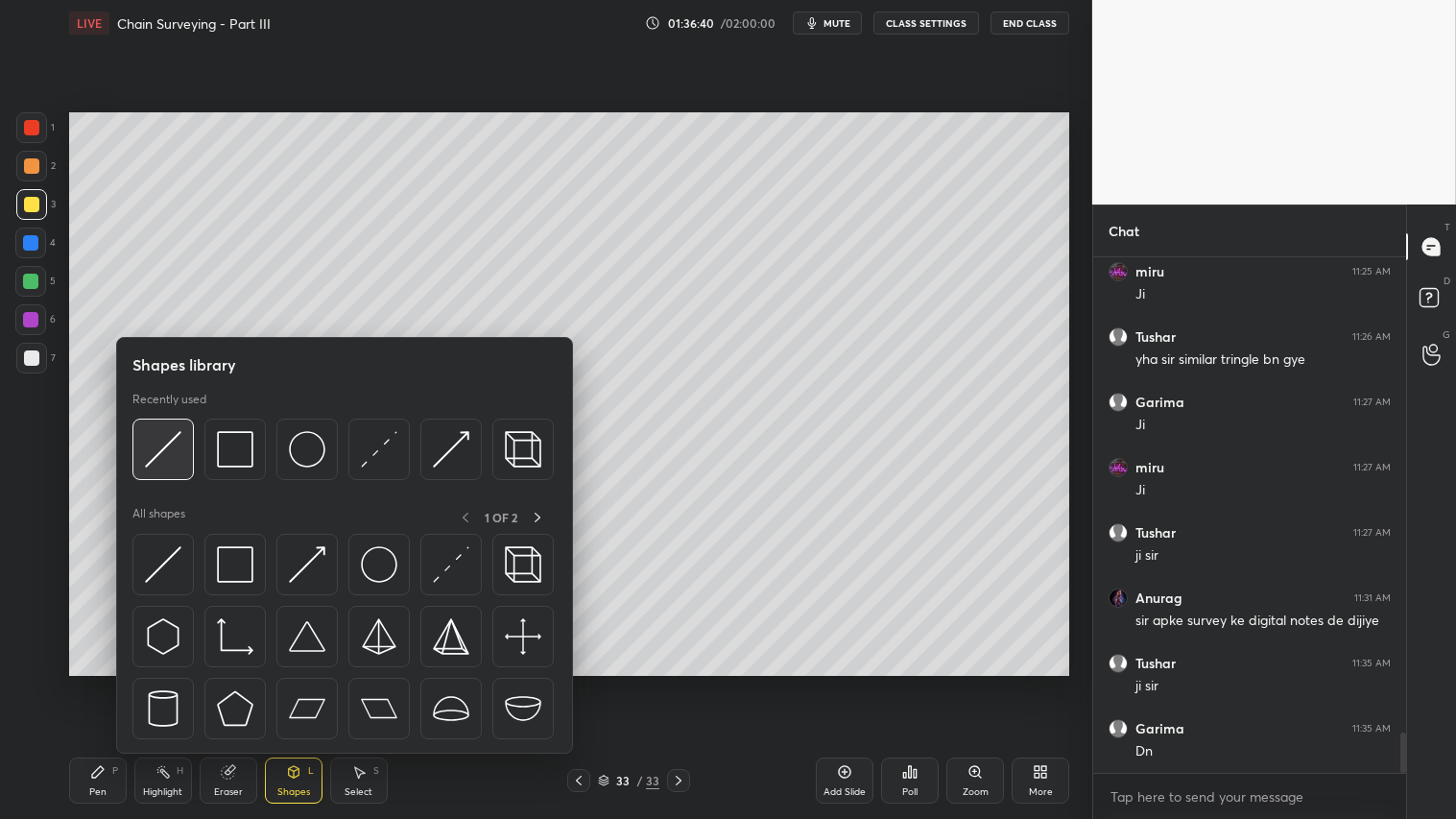 click at bounding box center [163, 449] 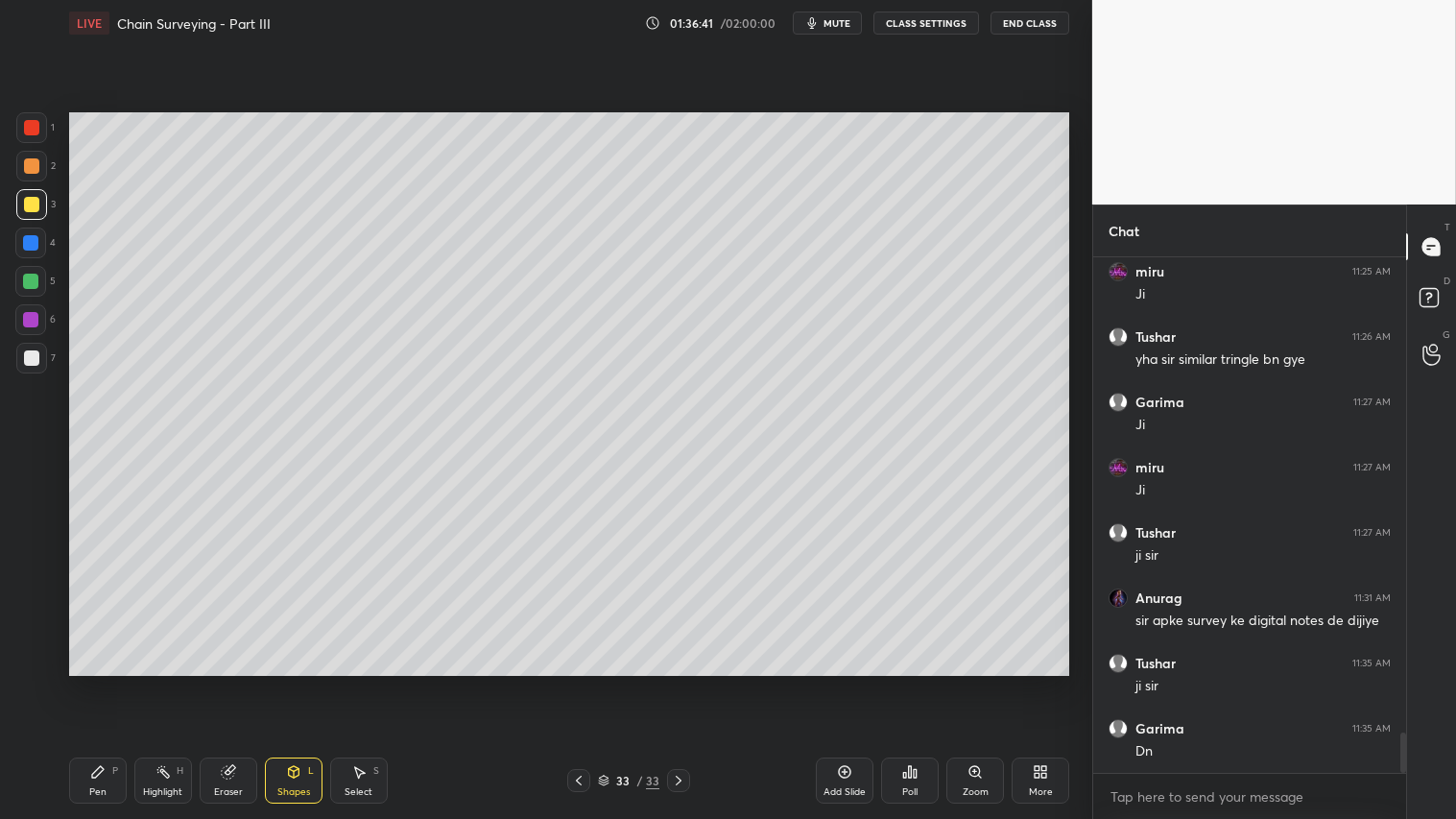 click at bounding box center (32, 166) 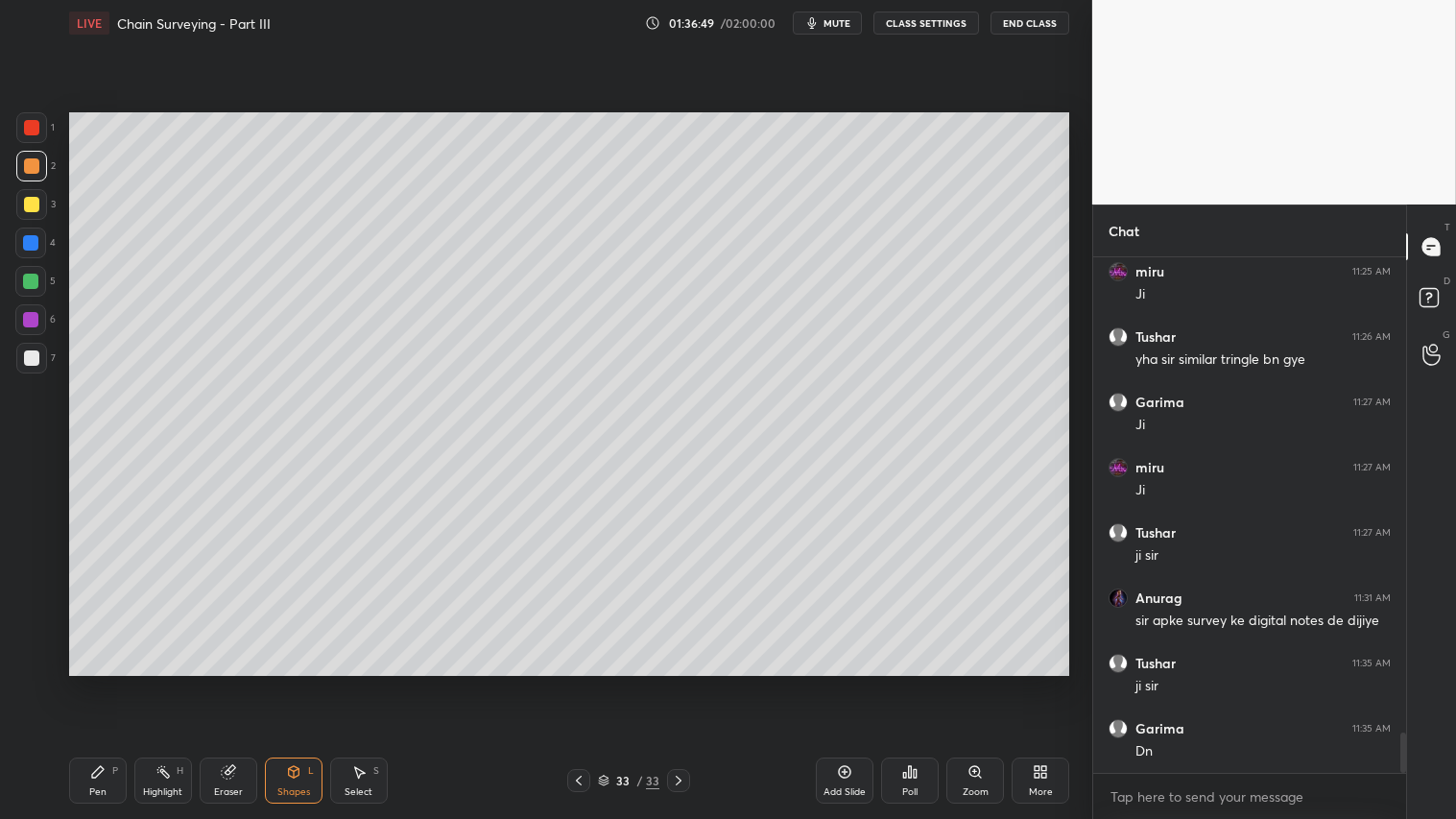 drag, startPoint x: 108, startPoint y: 782, endPoint x: 298, endPoint y: 708, distance: 203.9019 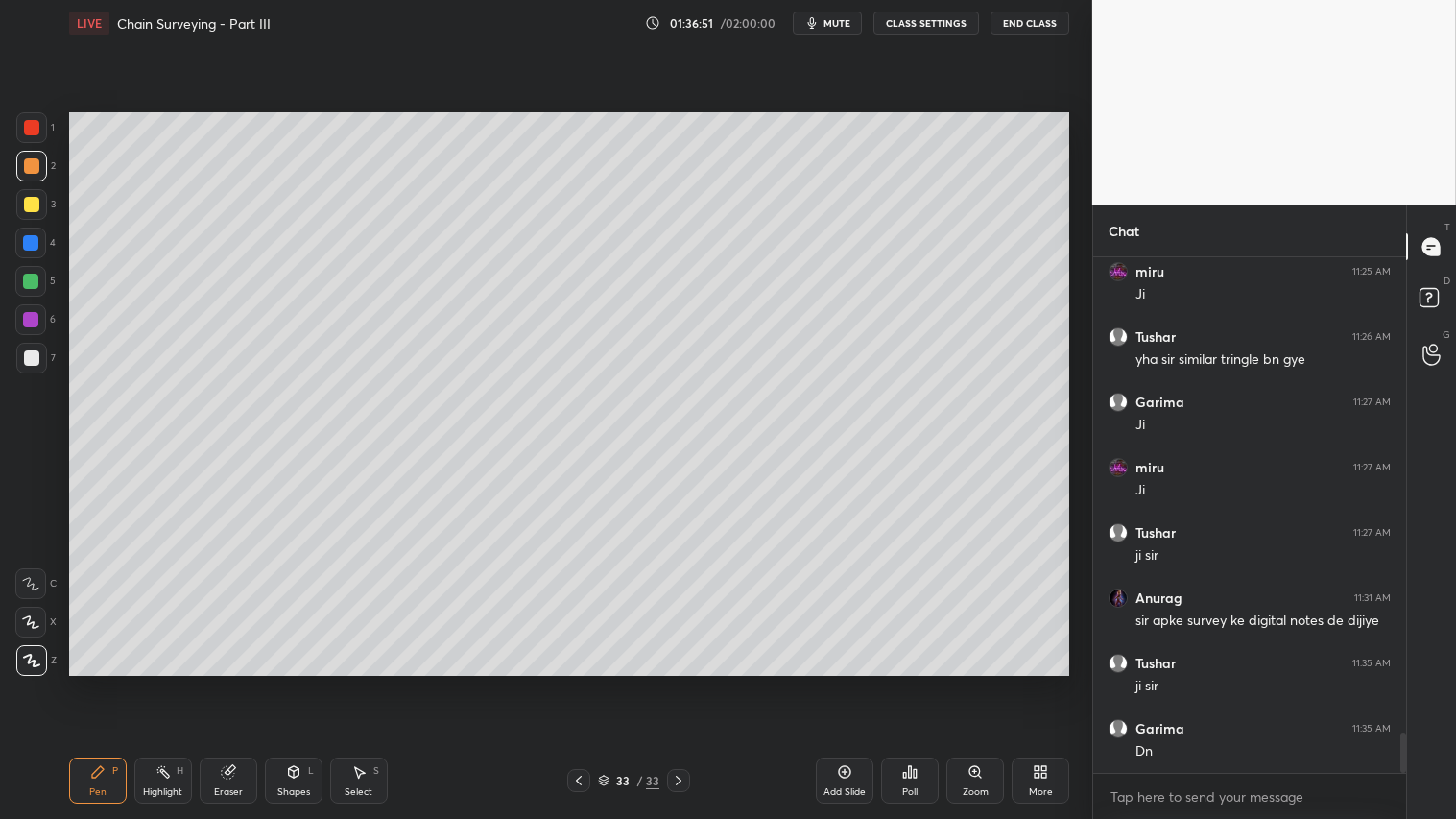 click at bounding box center (32, 358) 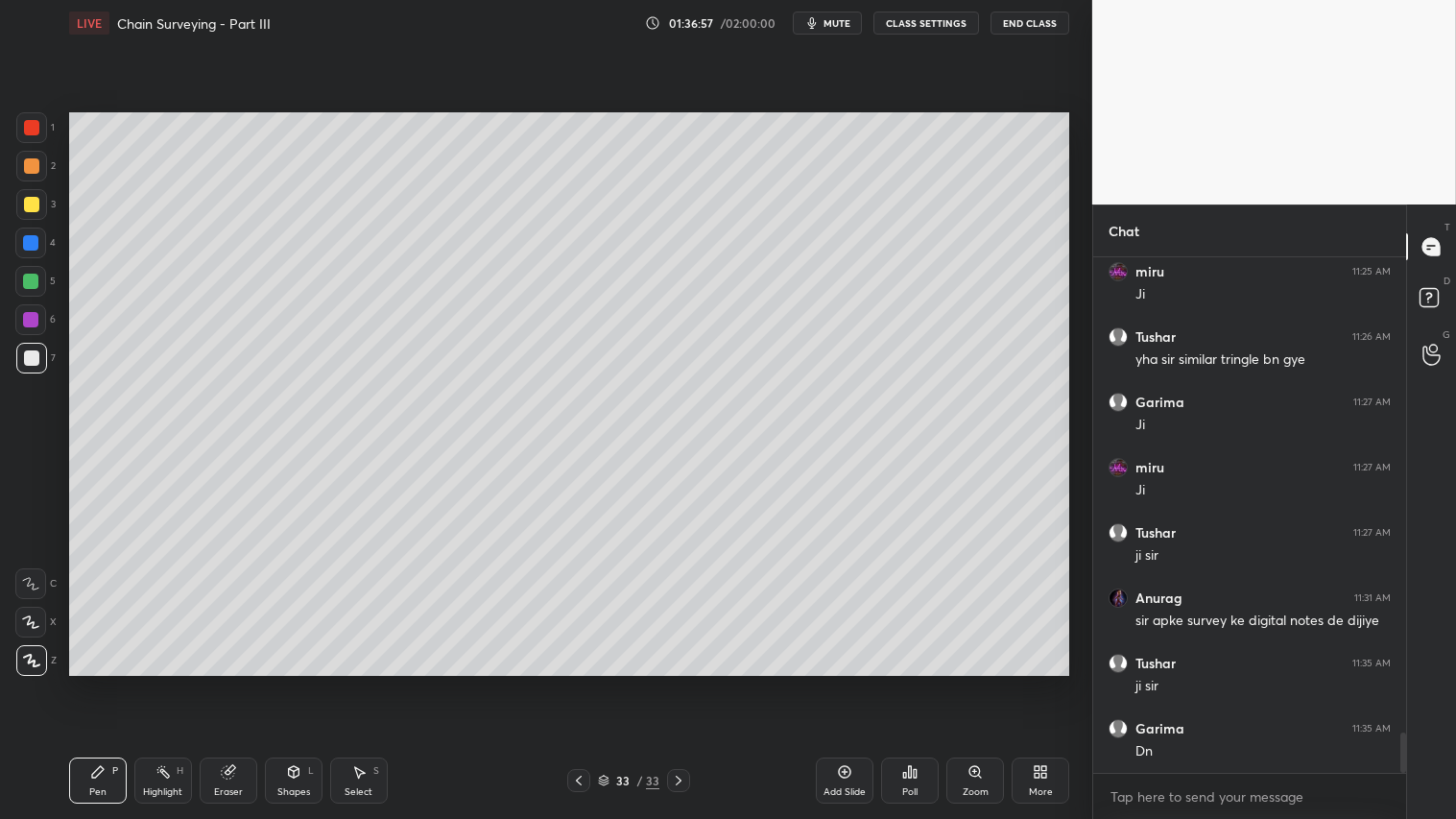 click on "Shapes L" at bounding box center [294, 781] 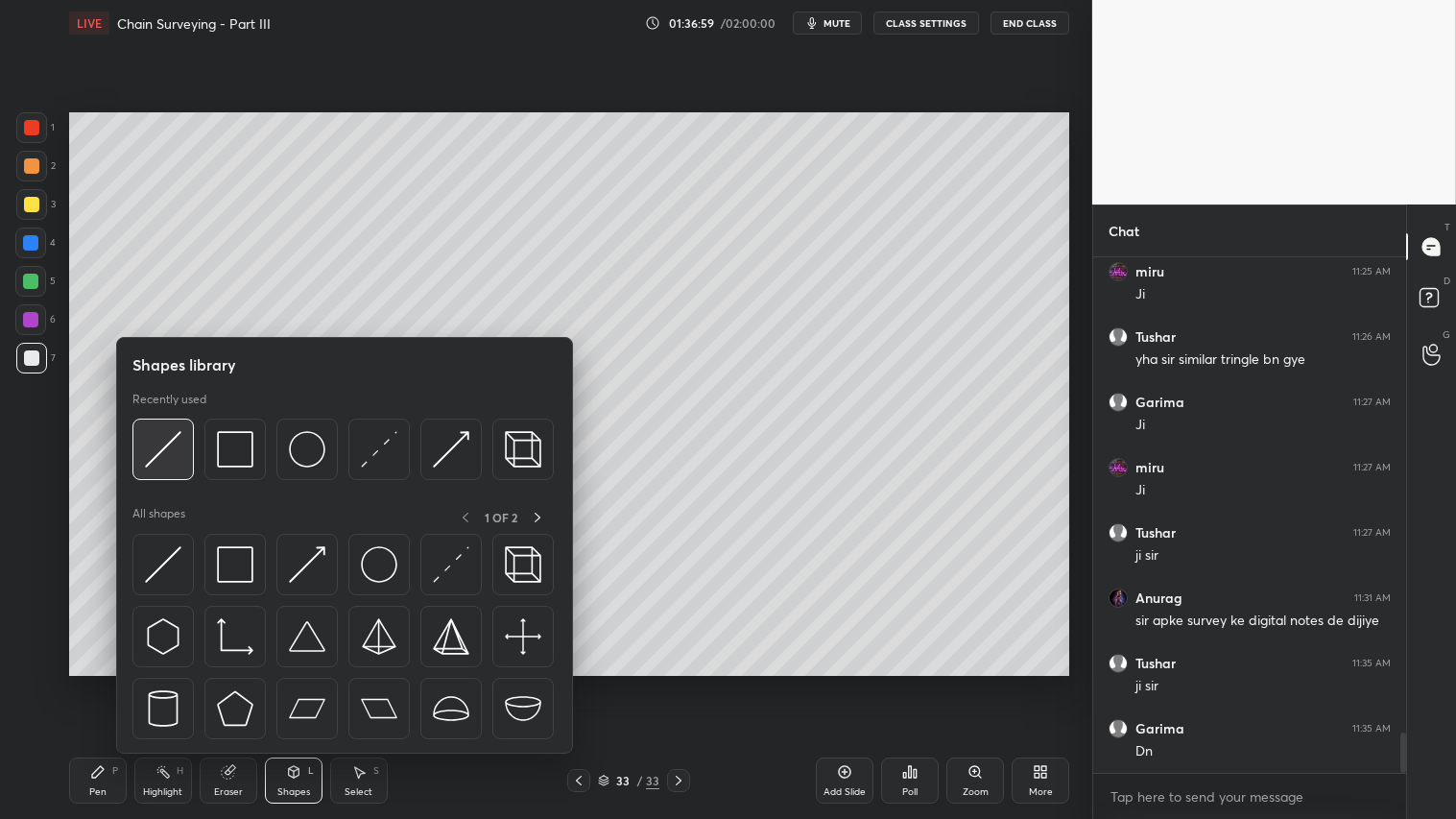 click at bounding box center [163, 449] 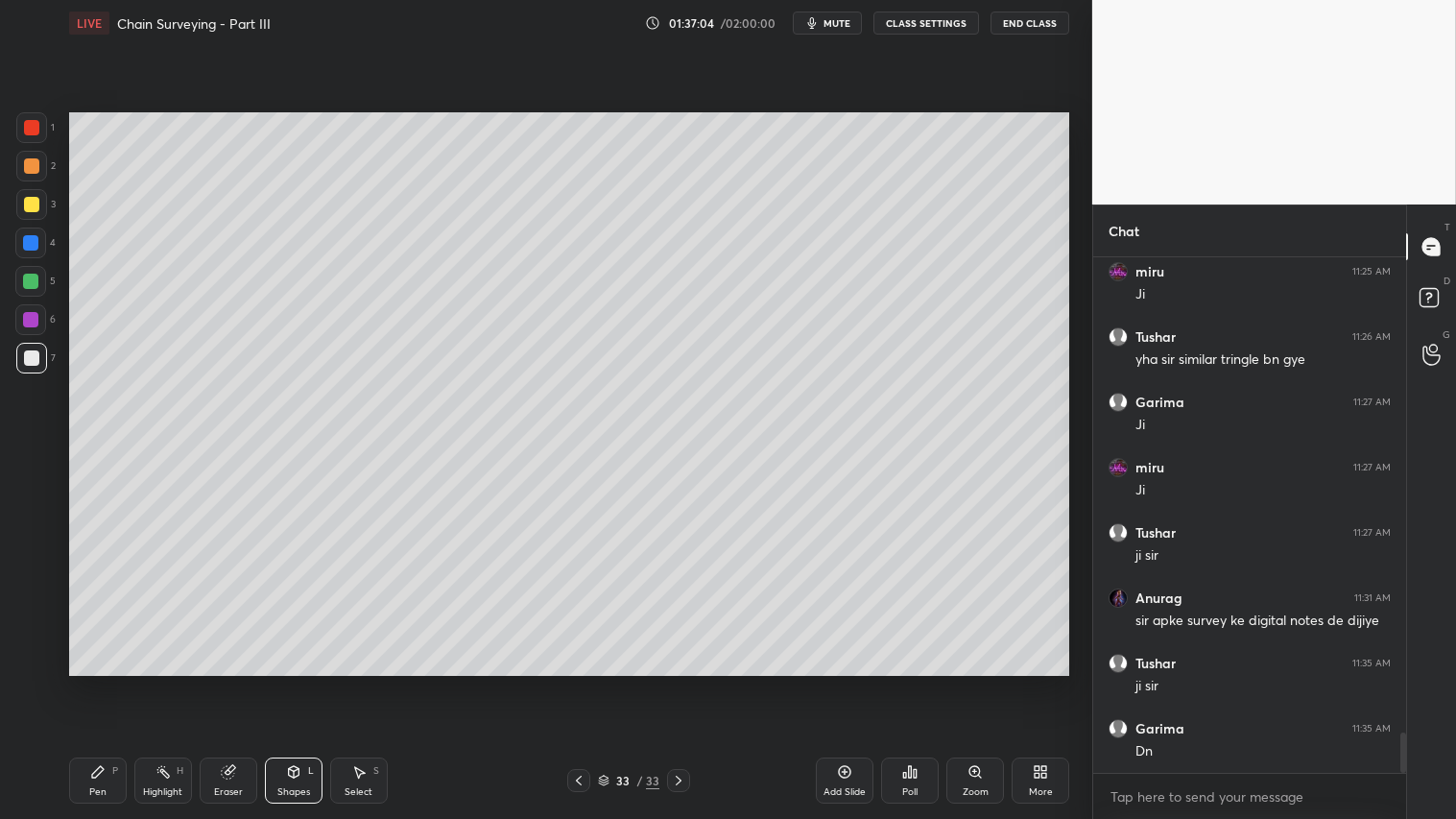 click 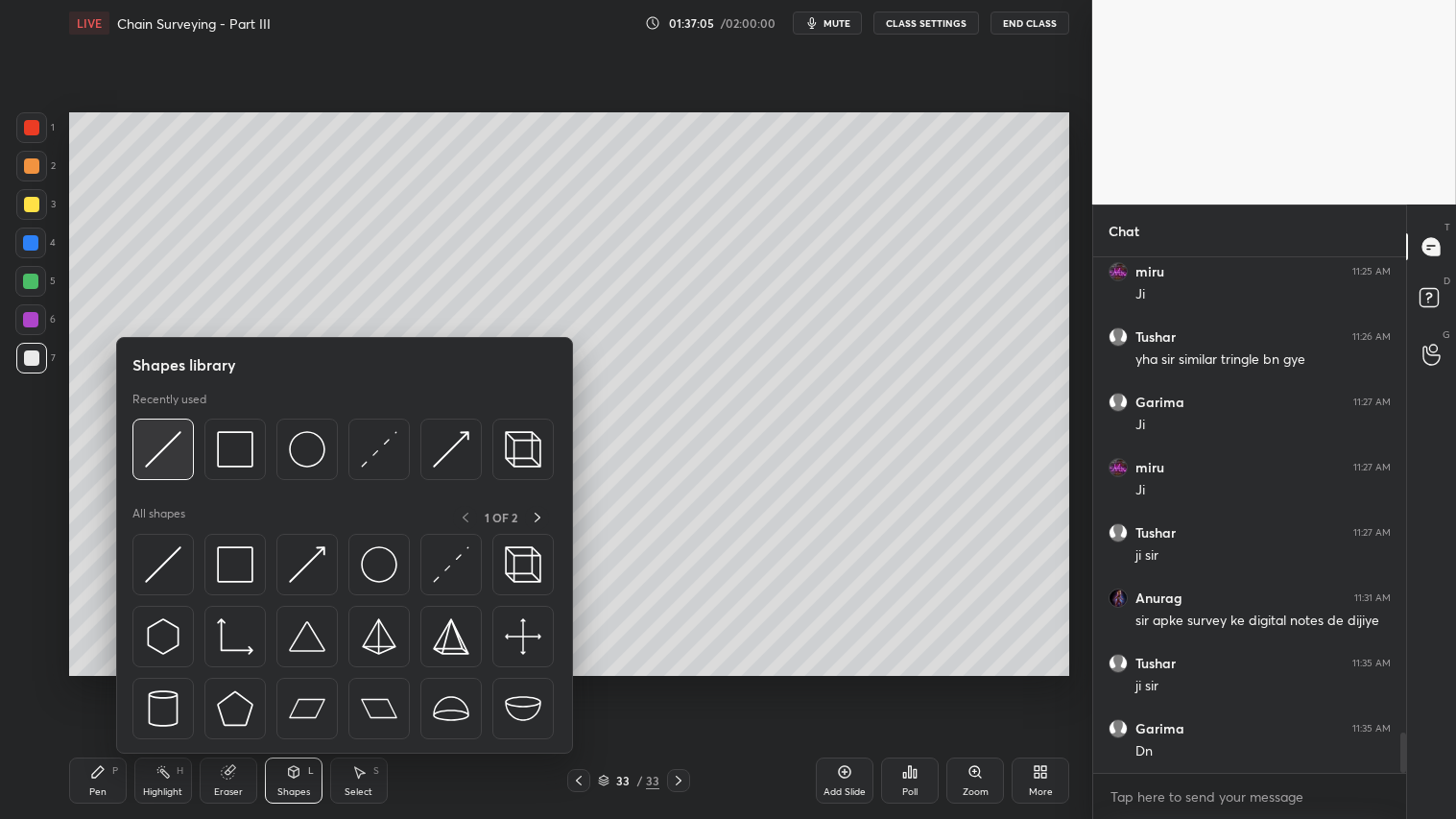 click at bounding box center [163, 449] 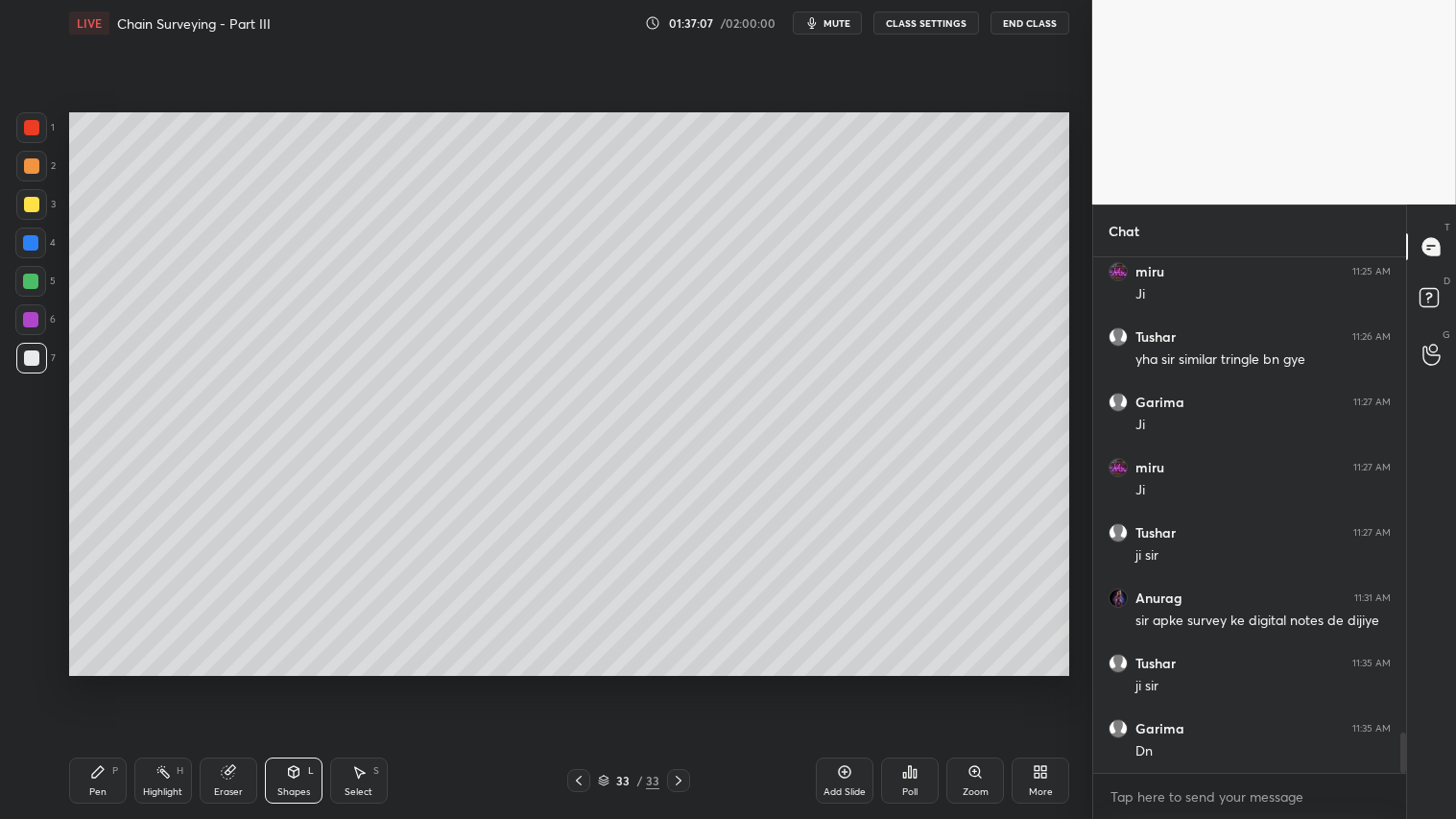 click at bounding box center [32, 205] 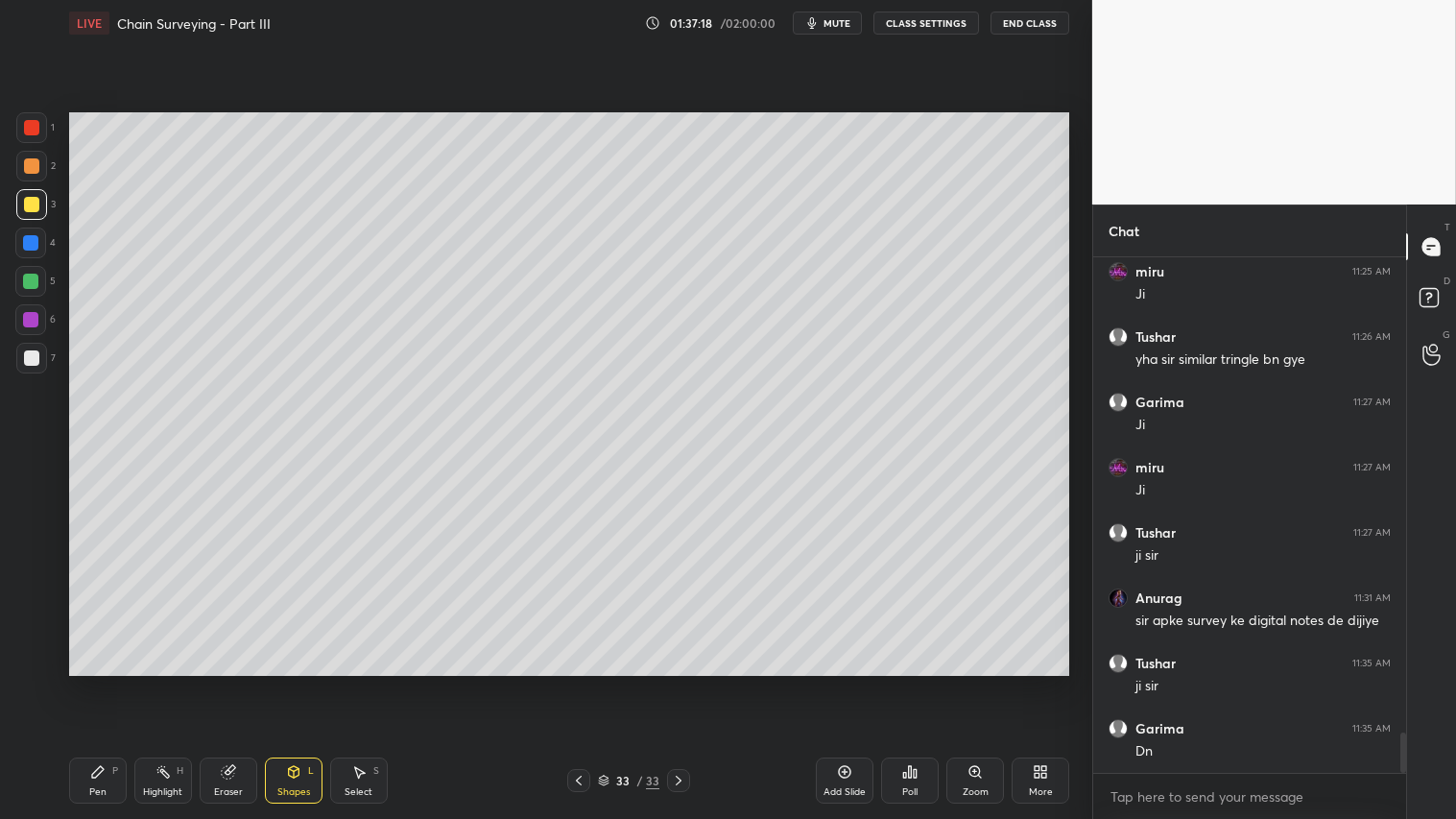 drag, startPoint x: 320, startPoint y: 783, endPoint x: 336, endPoint y: 759, distance: 28.84441 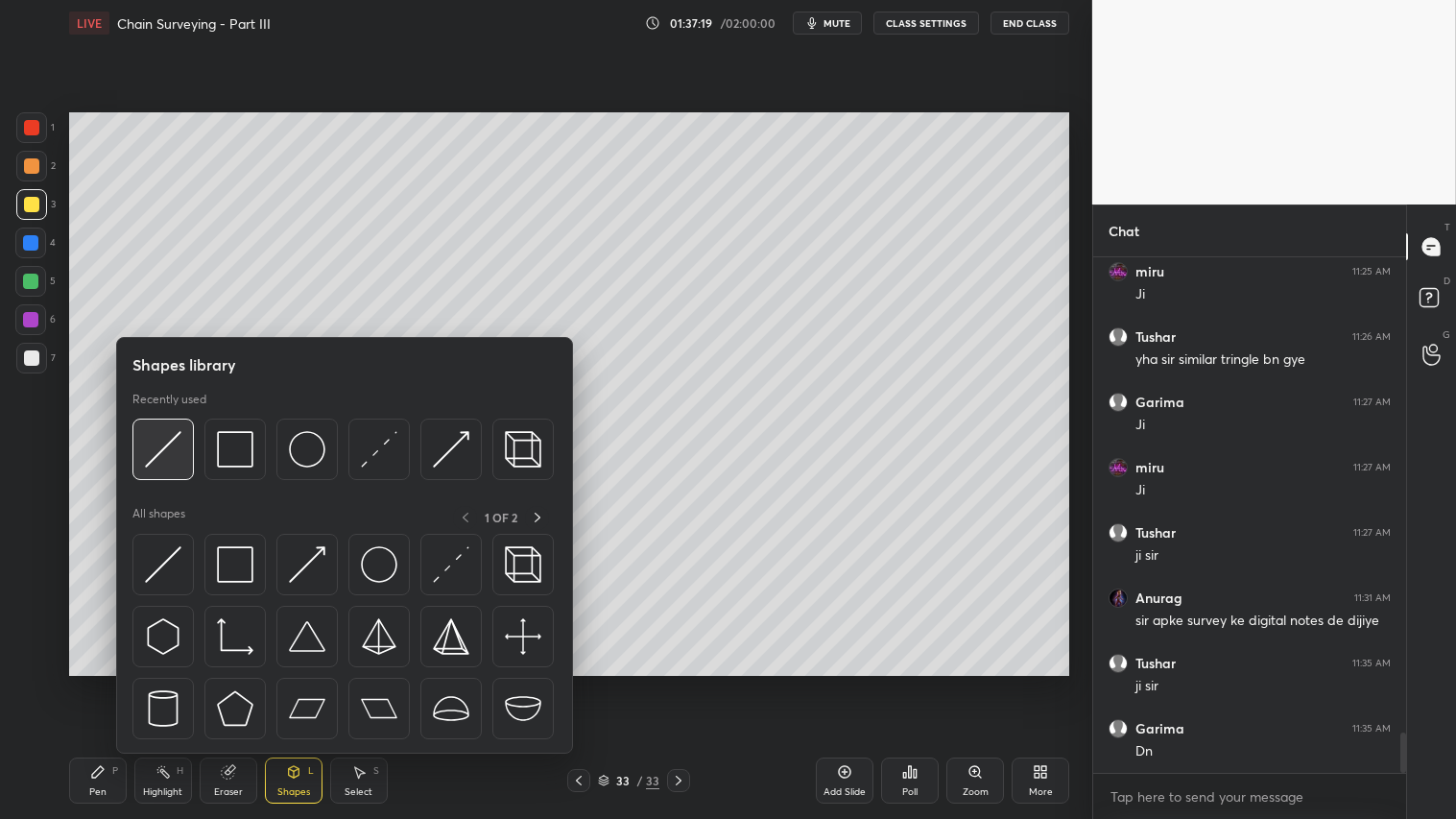 click at bounding box center [163, 449] 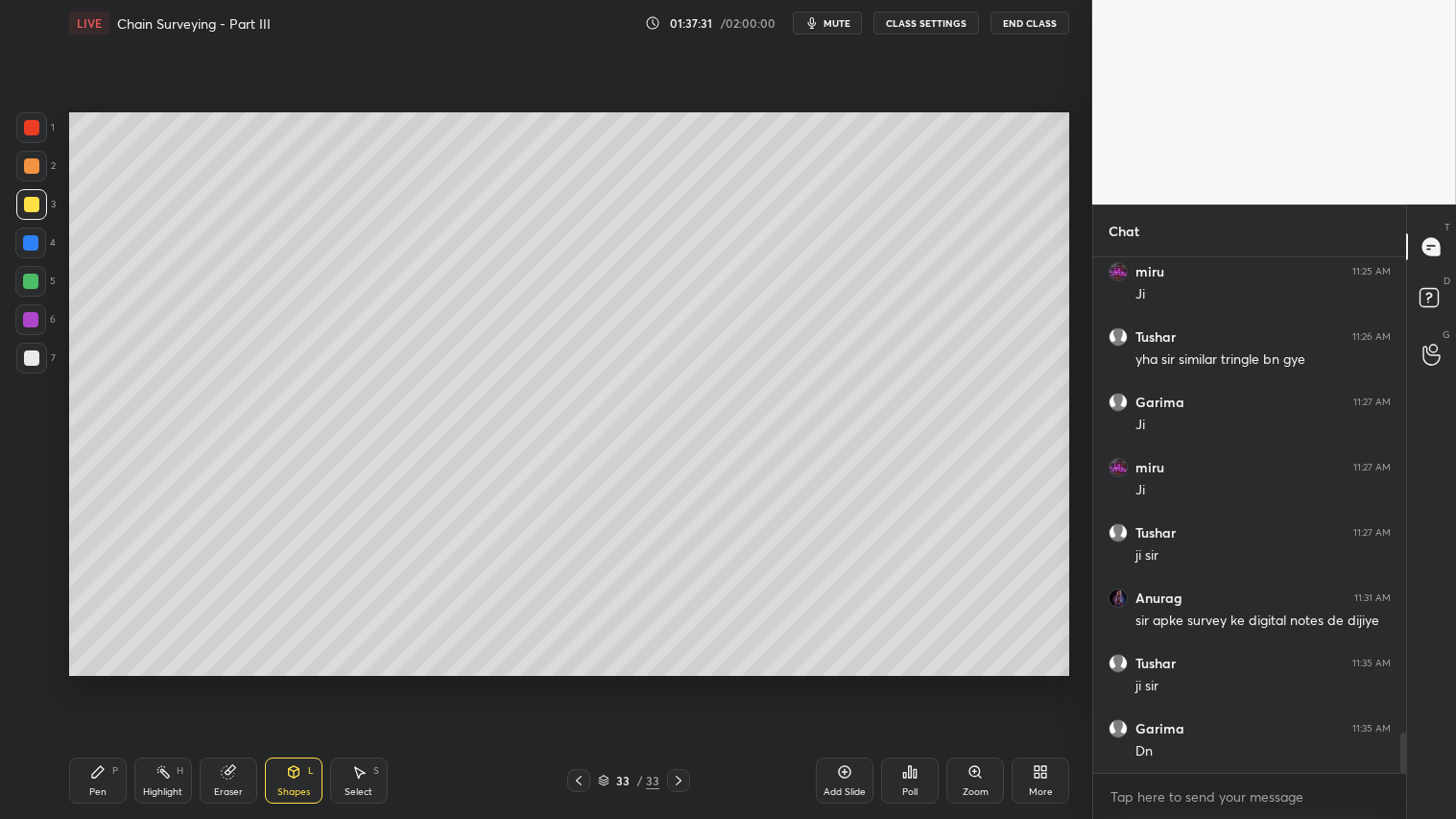 click on "Shapes L" at bounding box center (294, 781) 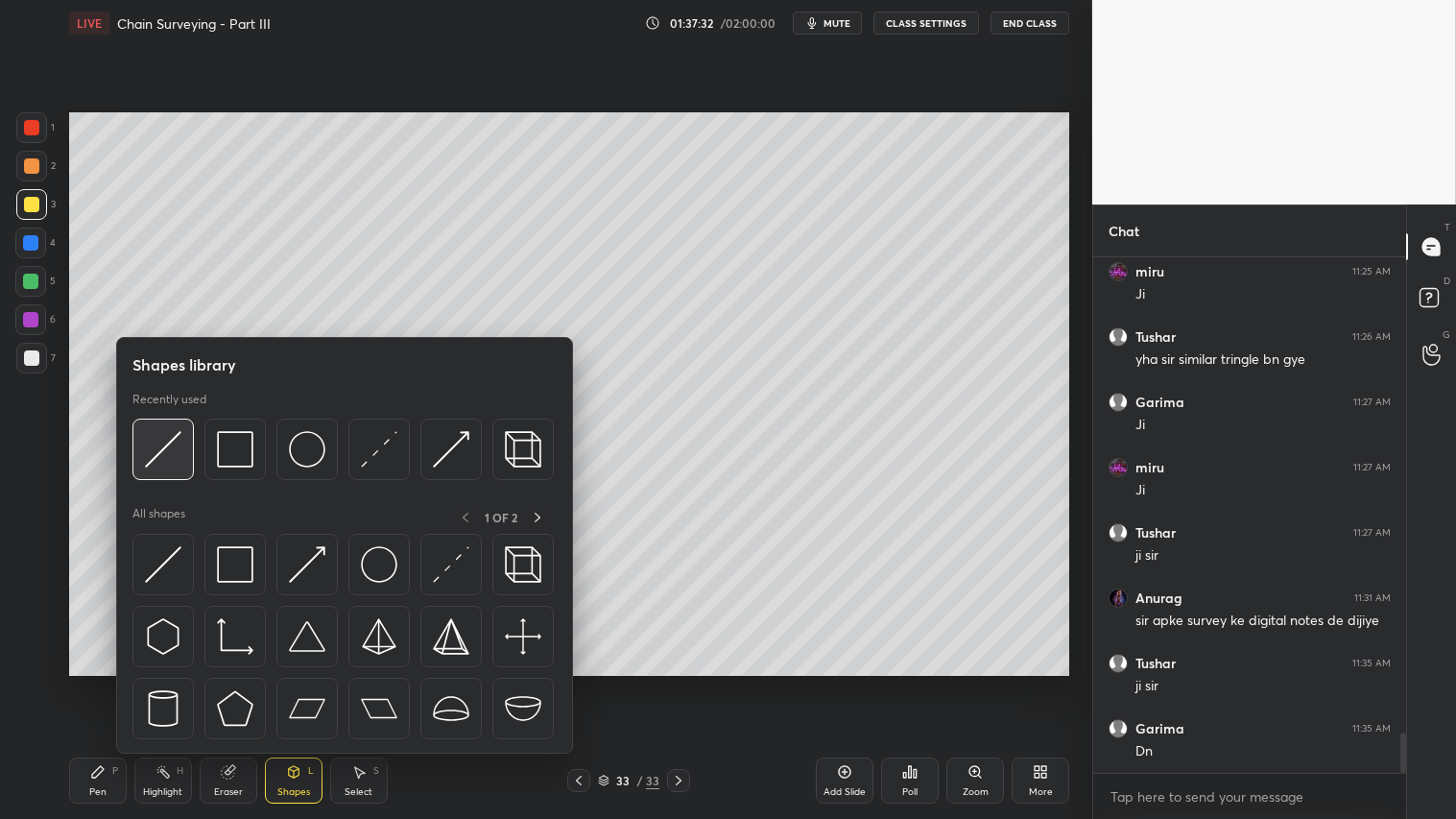 click at bounding box center [163, 449] 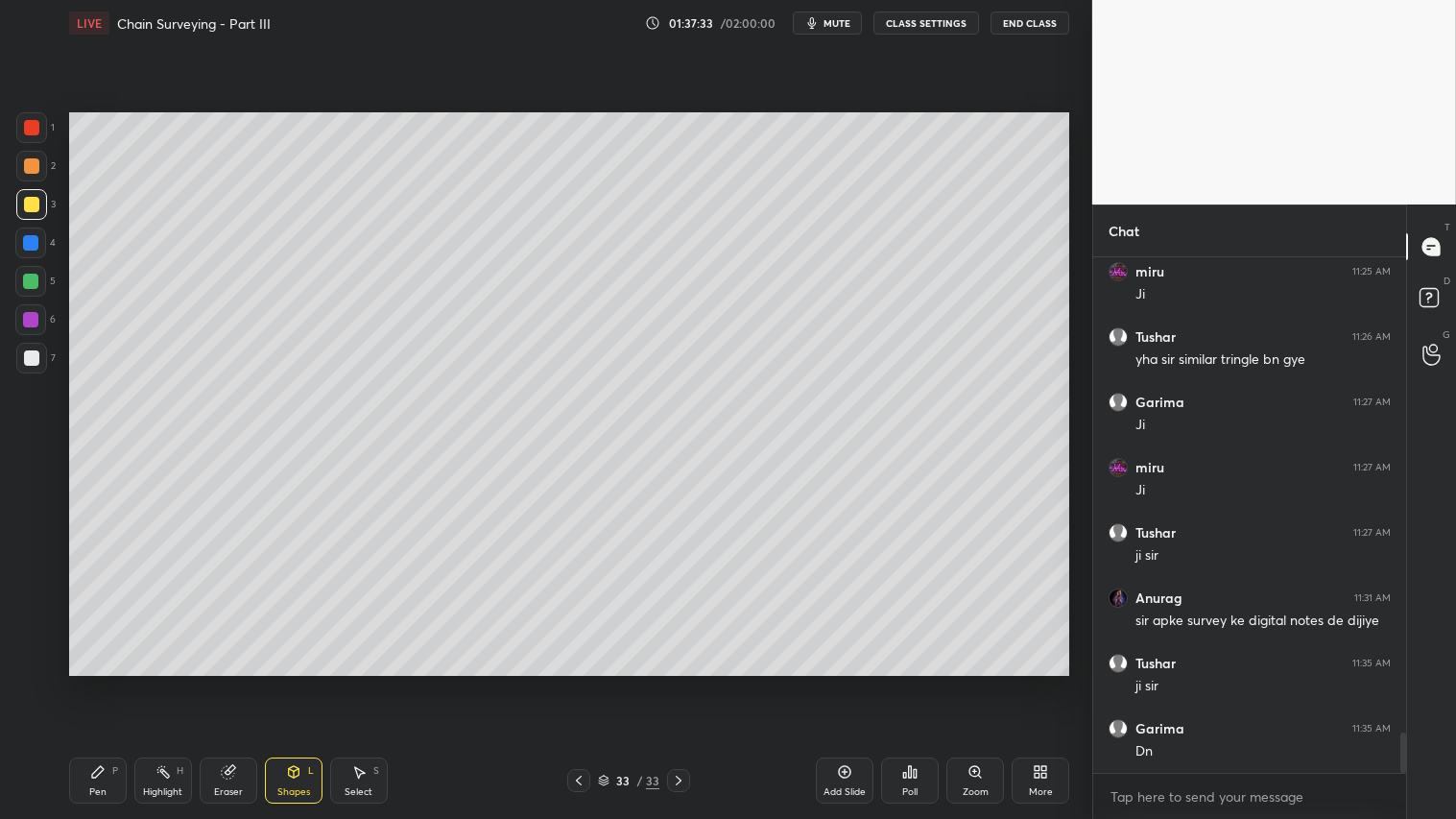 click at bounding box center (32, 128) 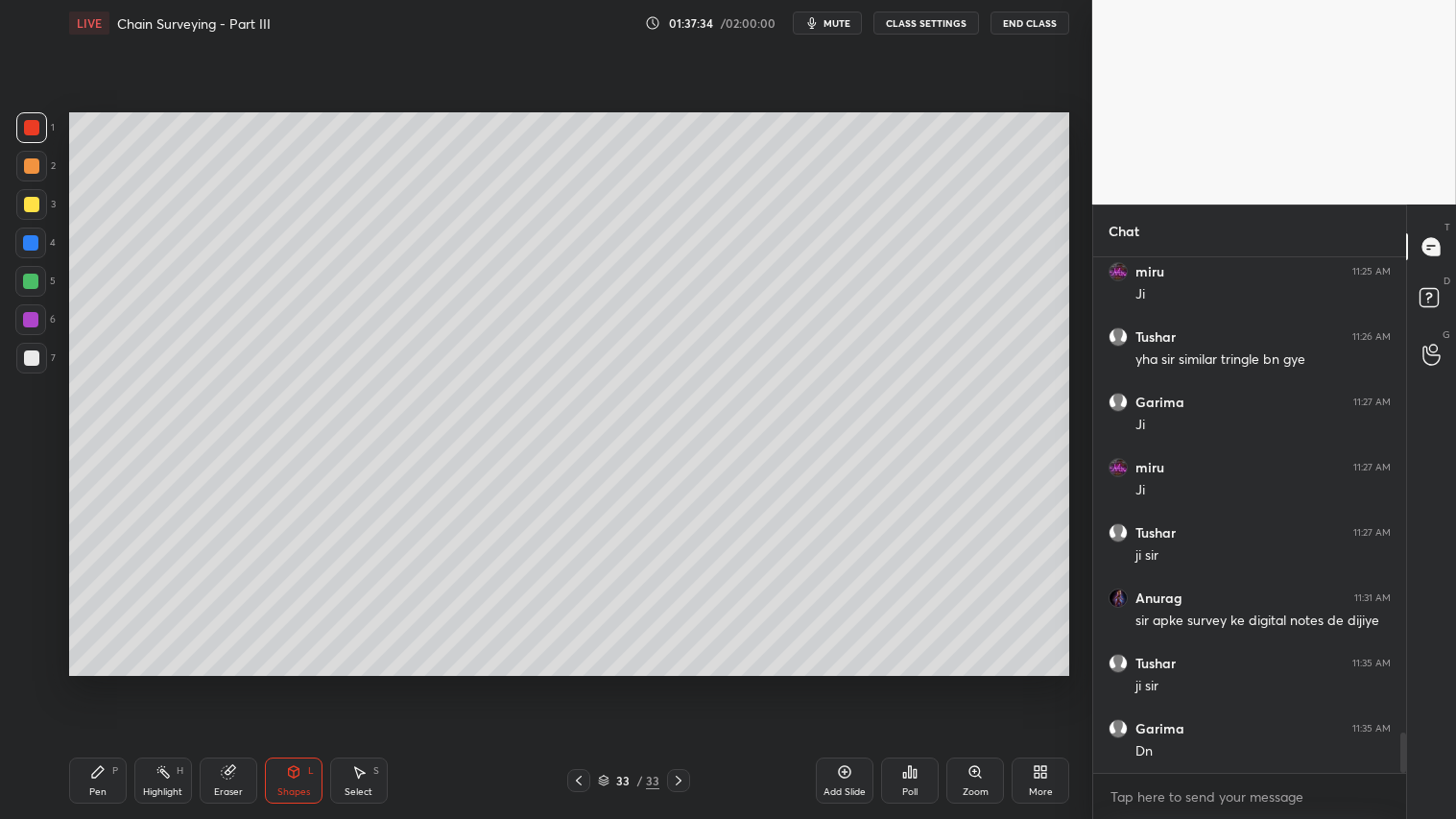 click at bounding box center (32, 358) 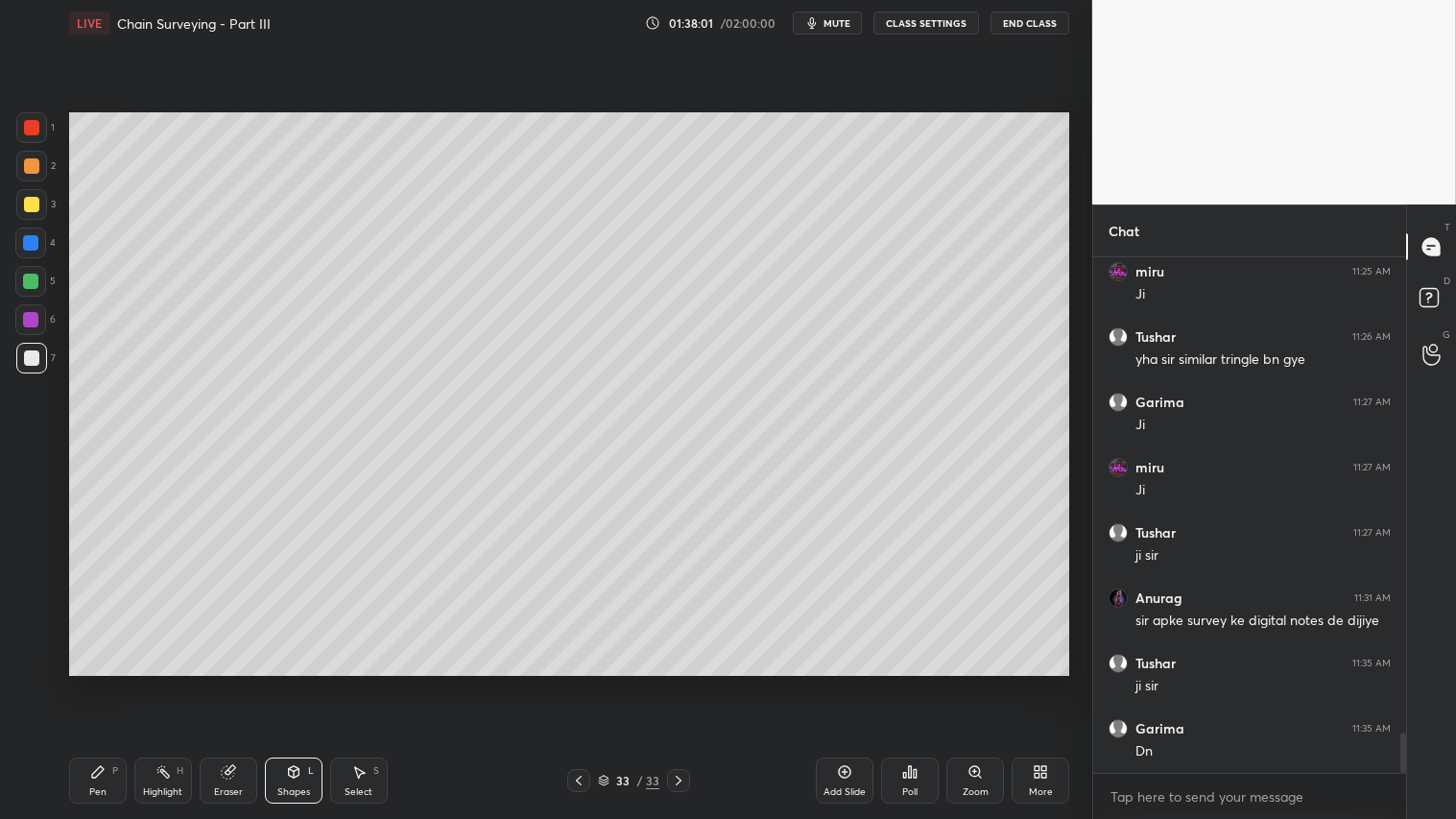 click on "Shapes L" at bounding box center (294, 781) 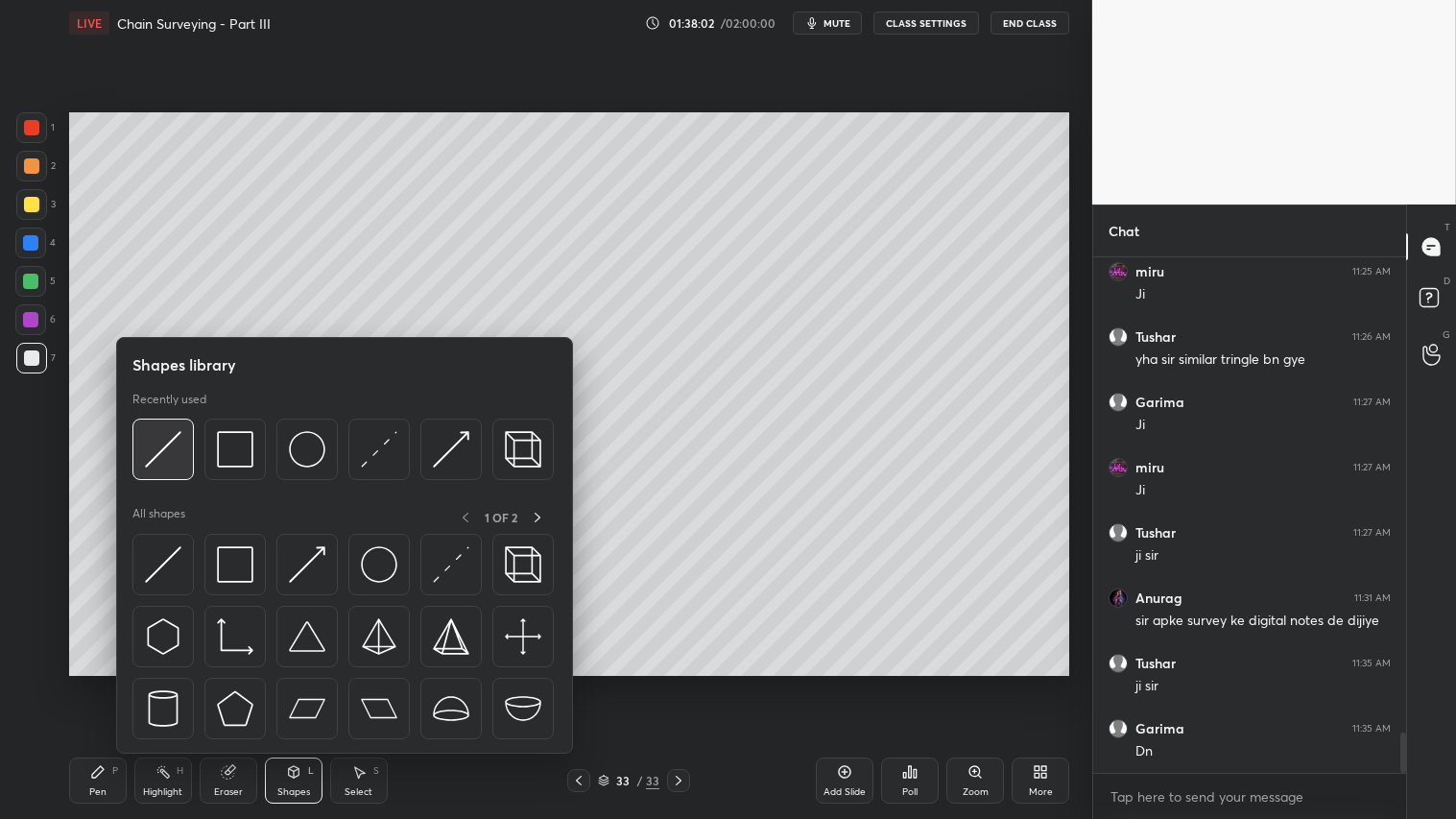 click at bounding box center [163, 449] 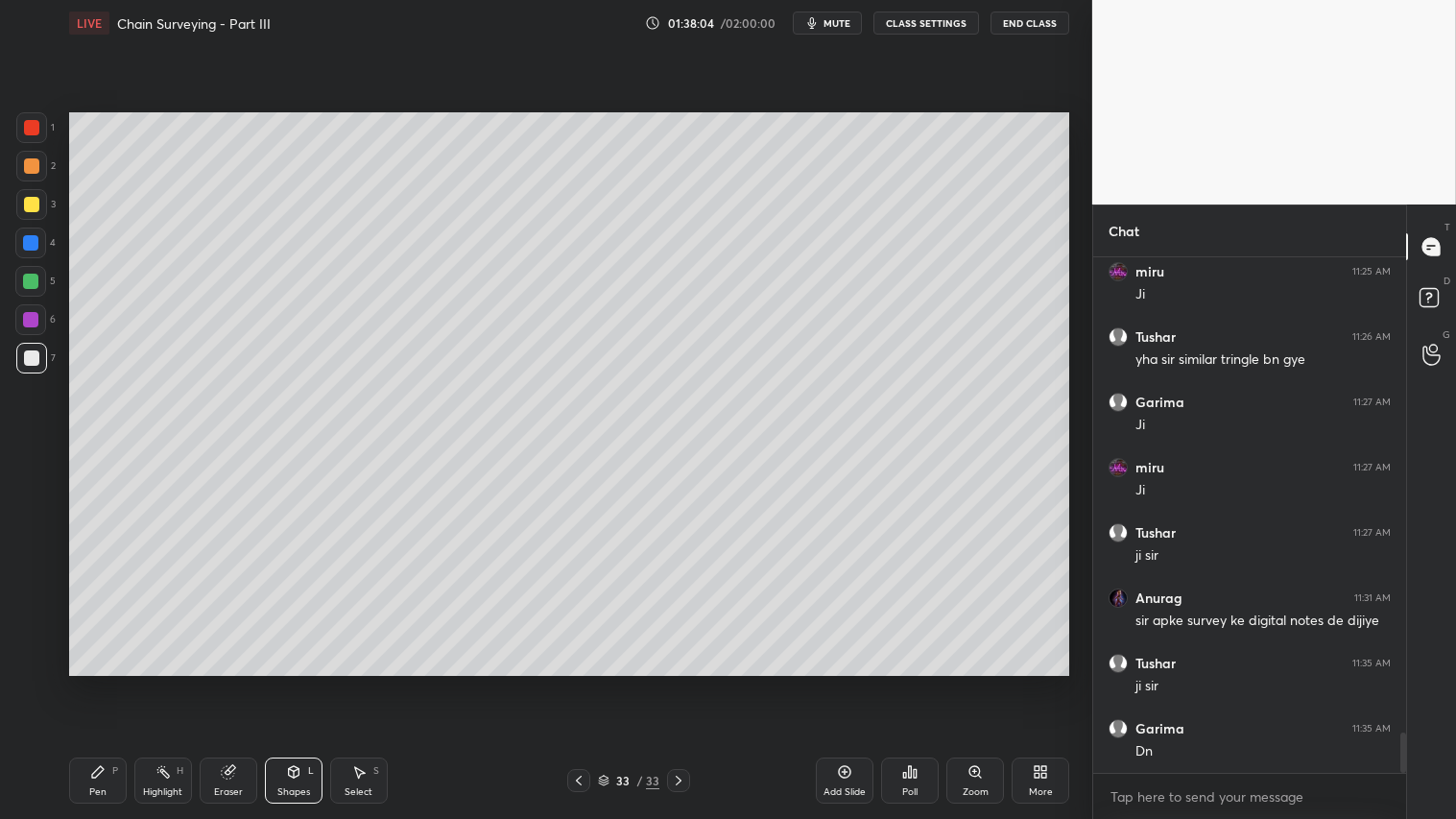 click on "Shapes L" at bounding box center (294, 781) 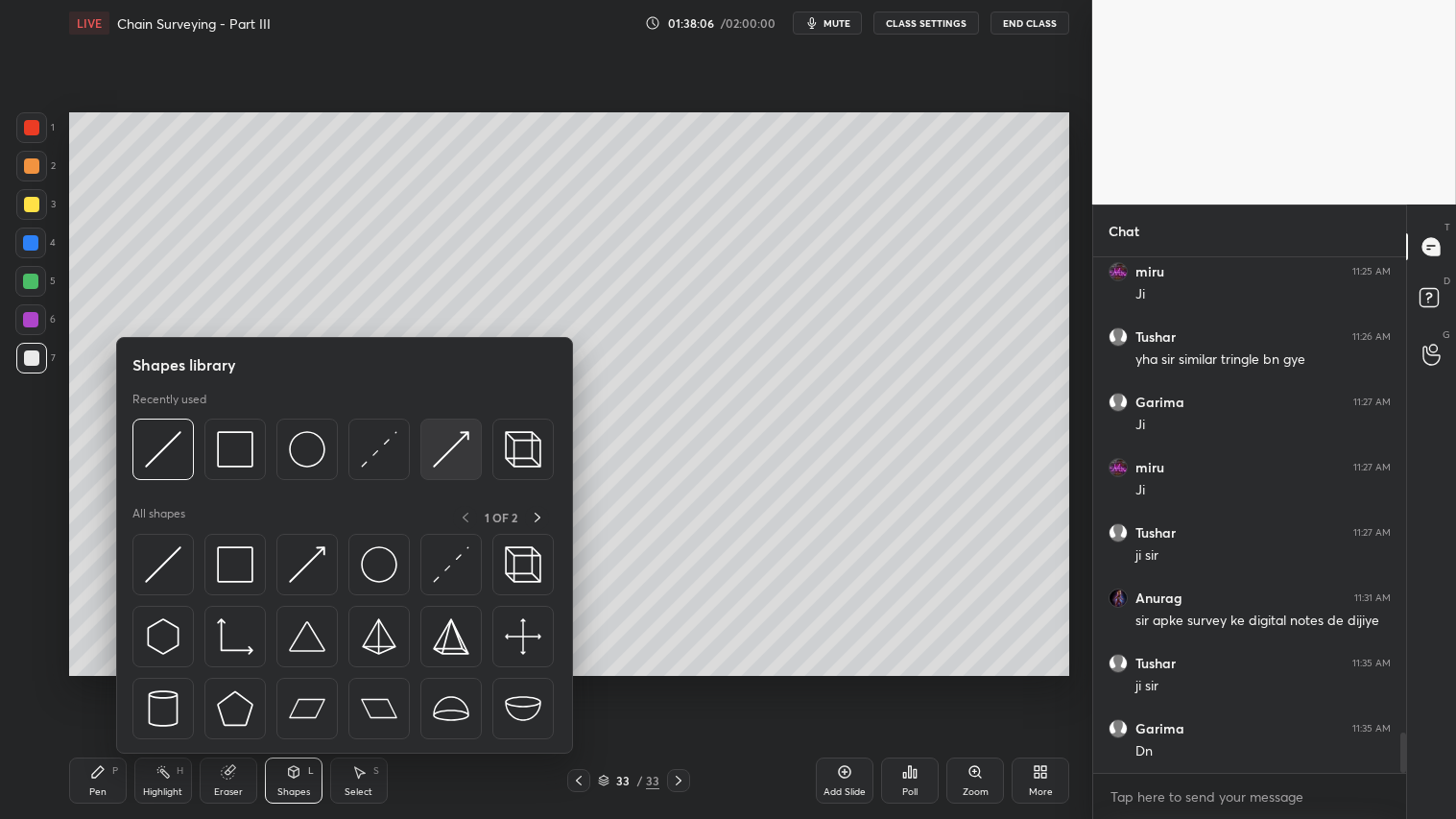 click at bounding box center [451, 449] 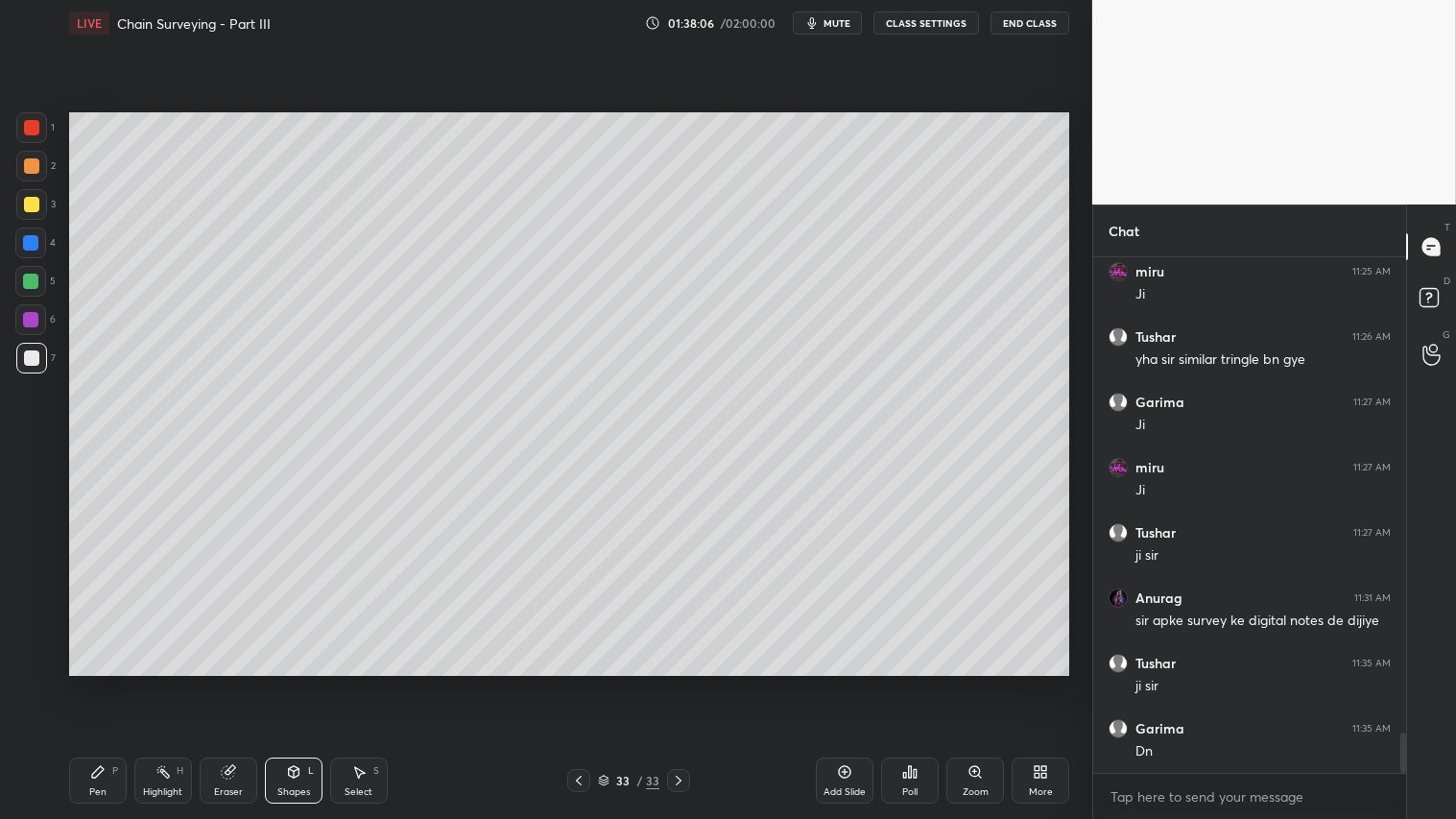 click at bounding box center (31, 243) 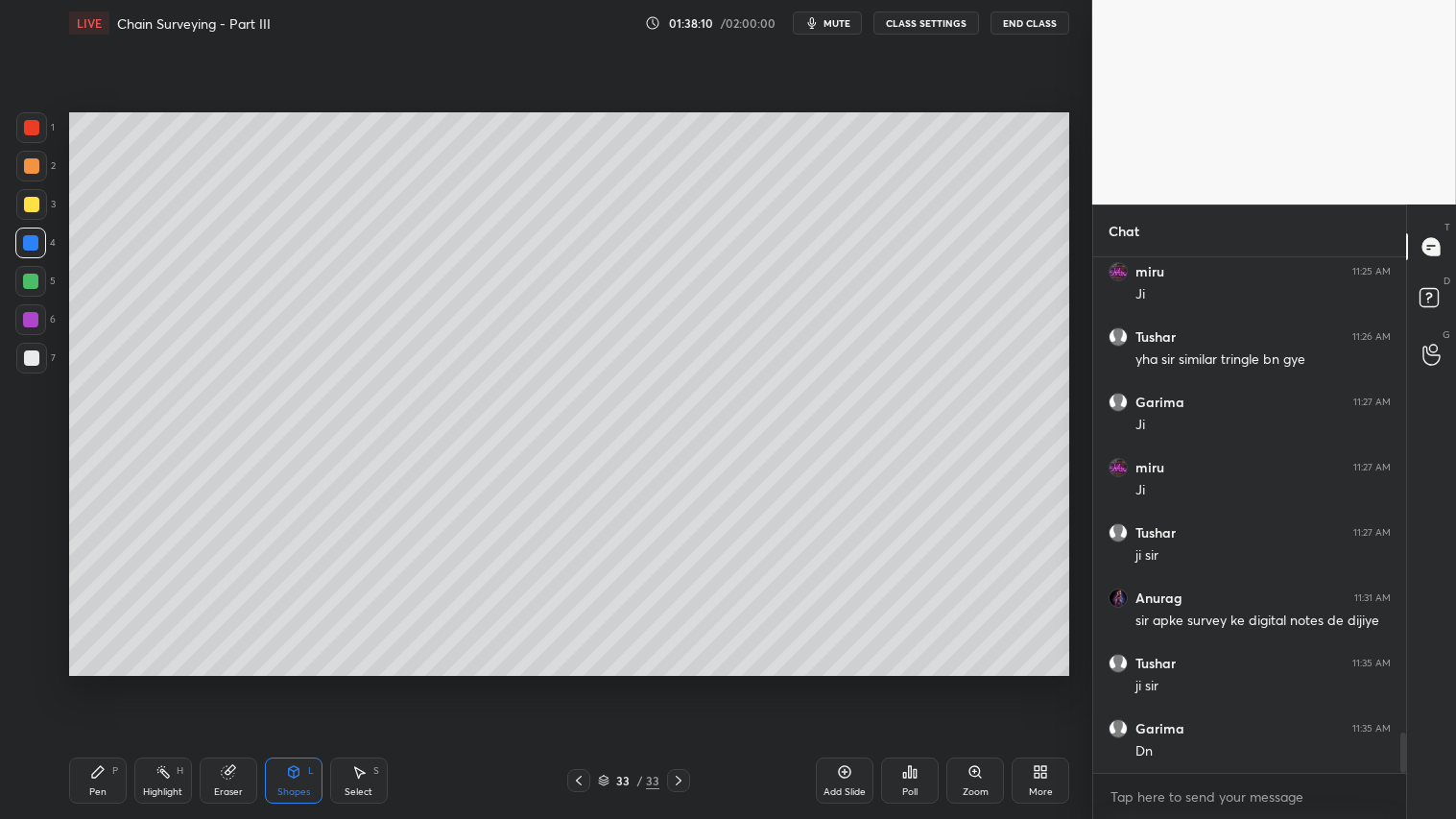drag, startPoint x: 36, startPoint y: 120, endPoint x: 67, endPoint y: 156, distance: 47.5079 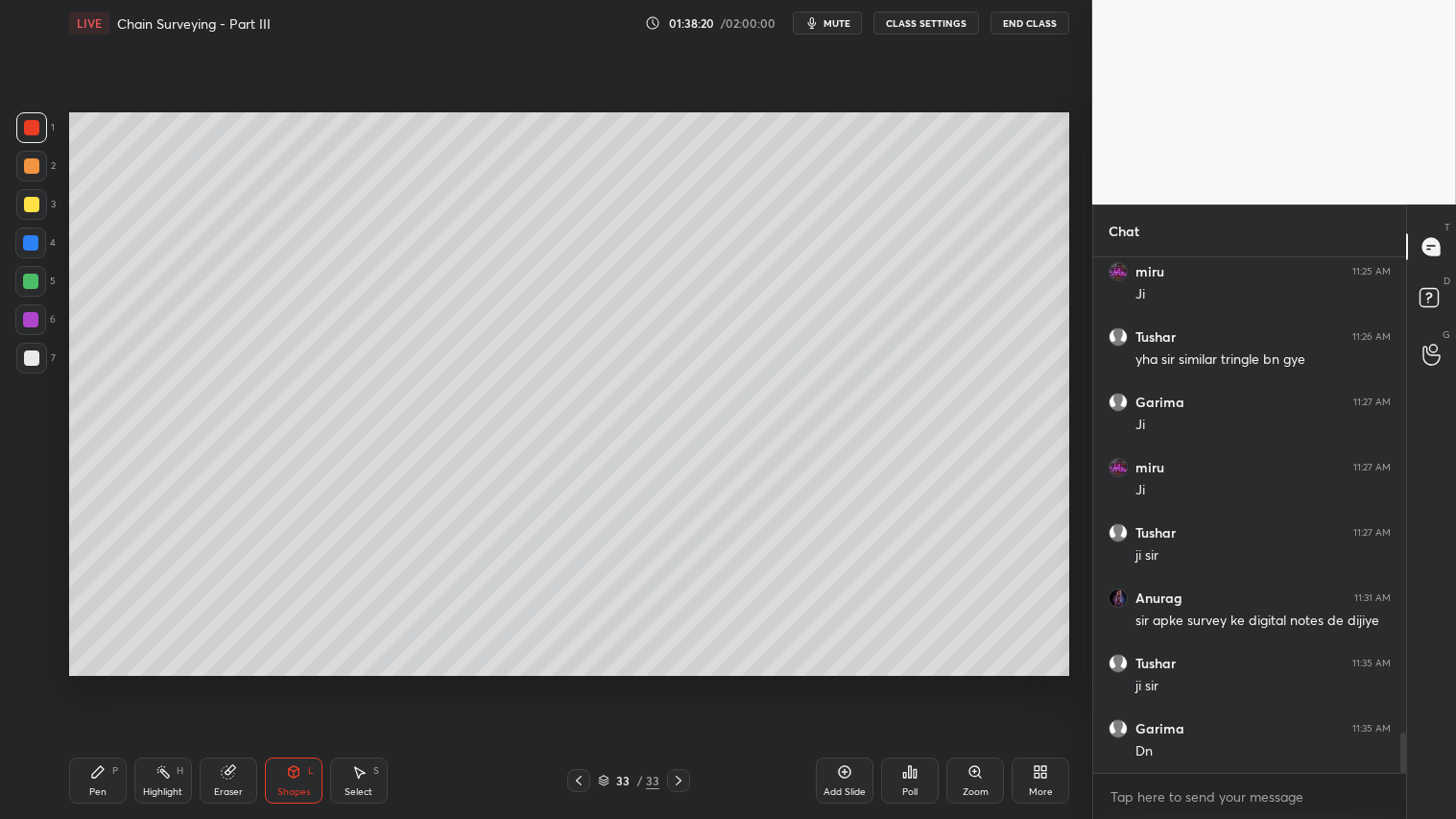 click on "Shapes L" at bounding box center (294, 781) 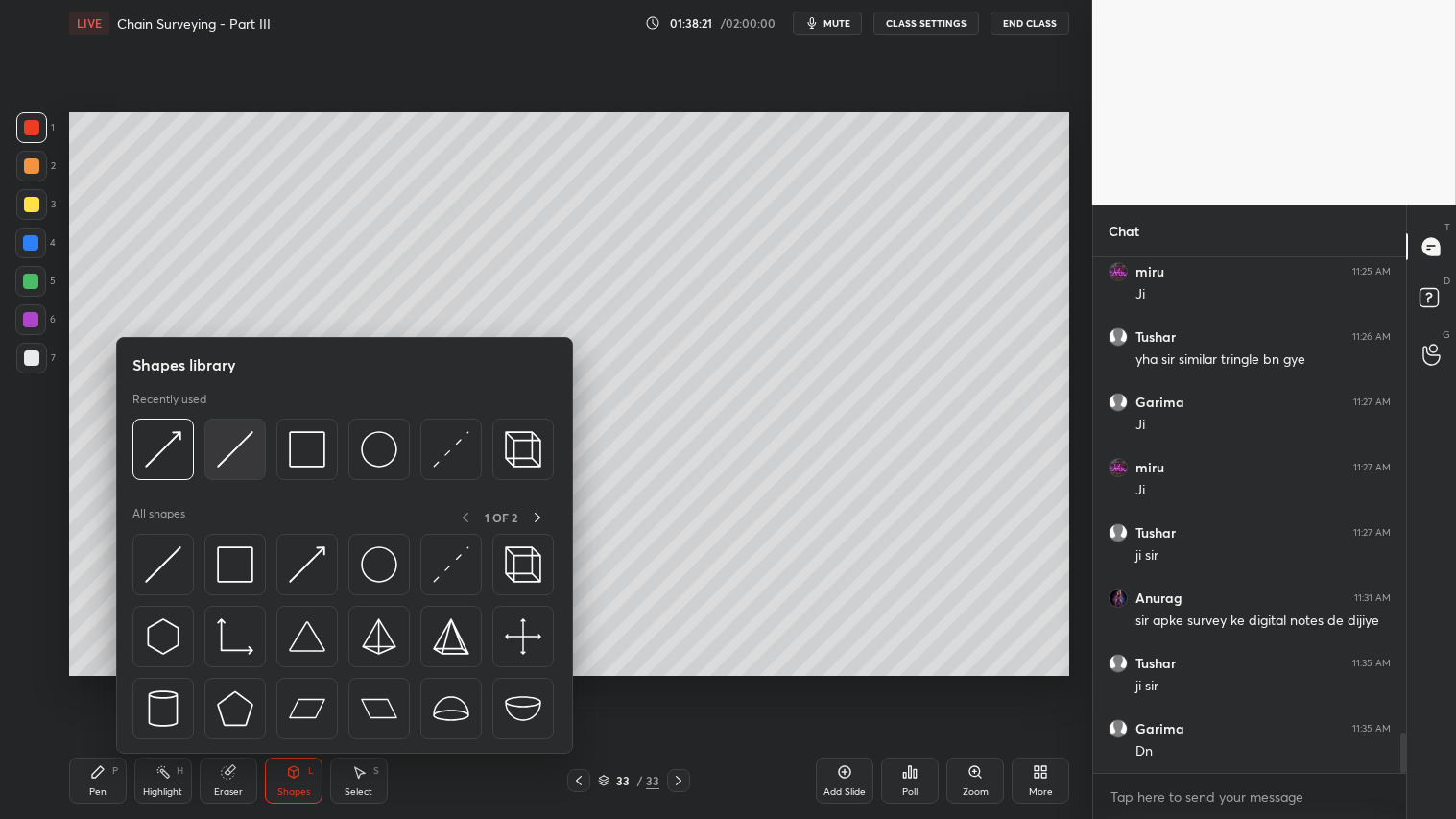click at bounding box center (235, 449) 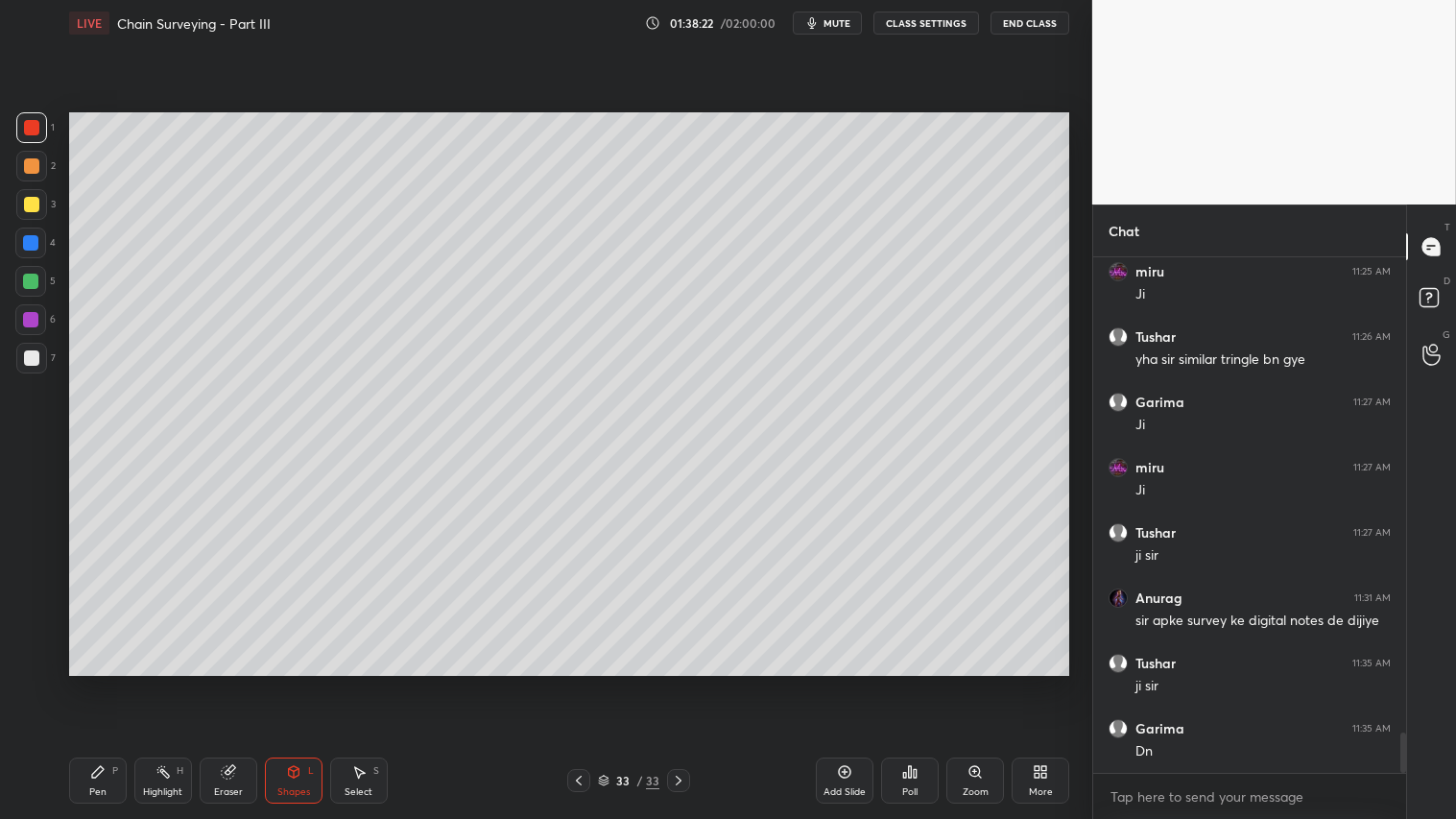 click at bounding box center [32, 358] 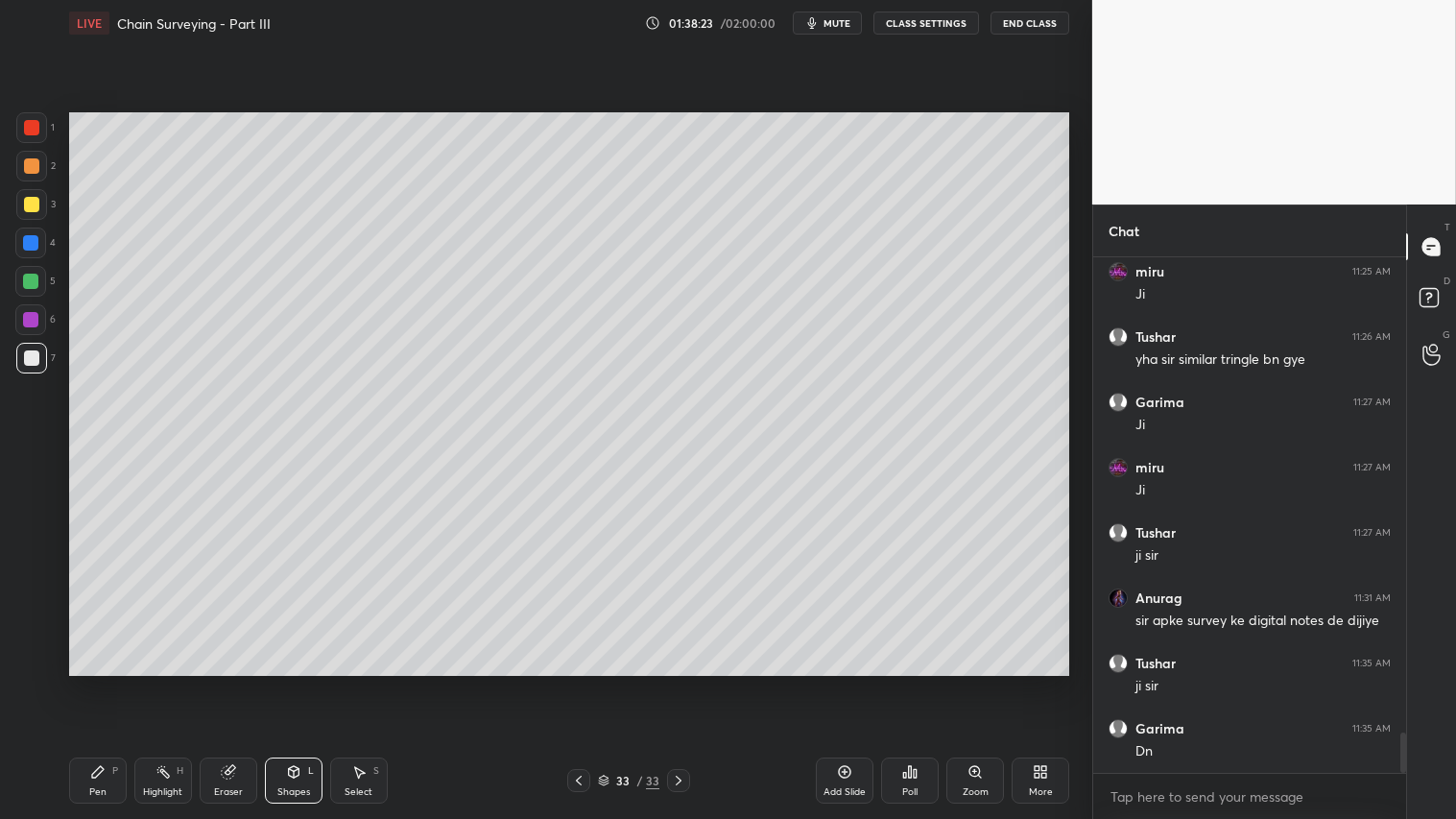 click 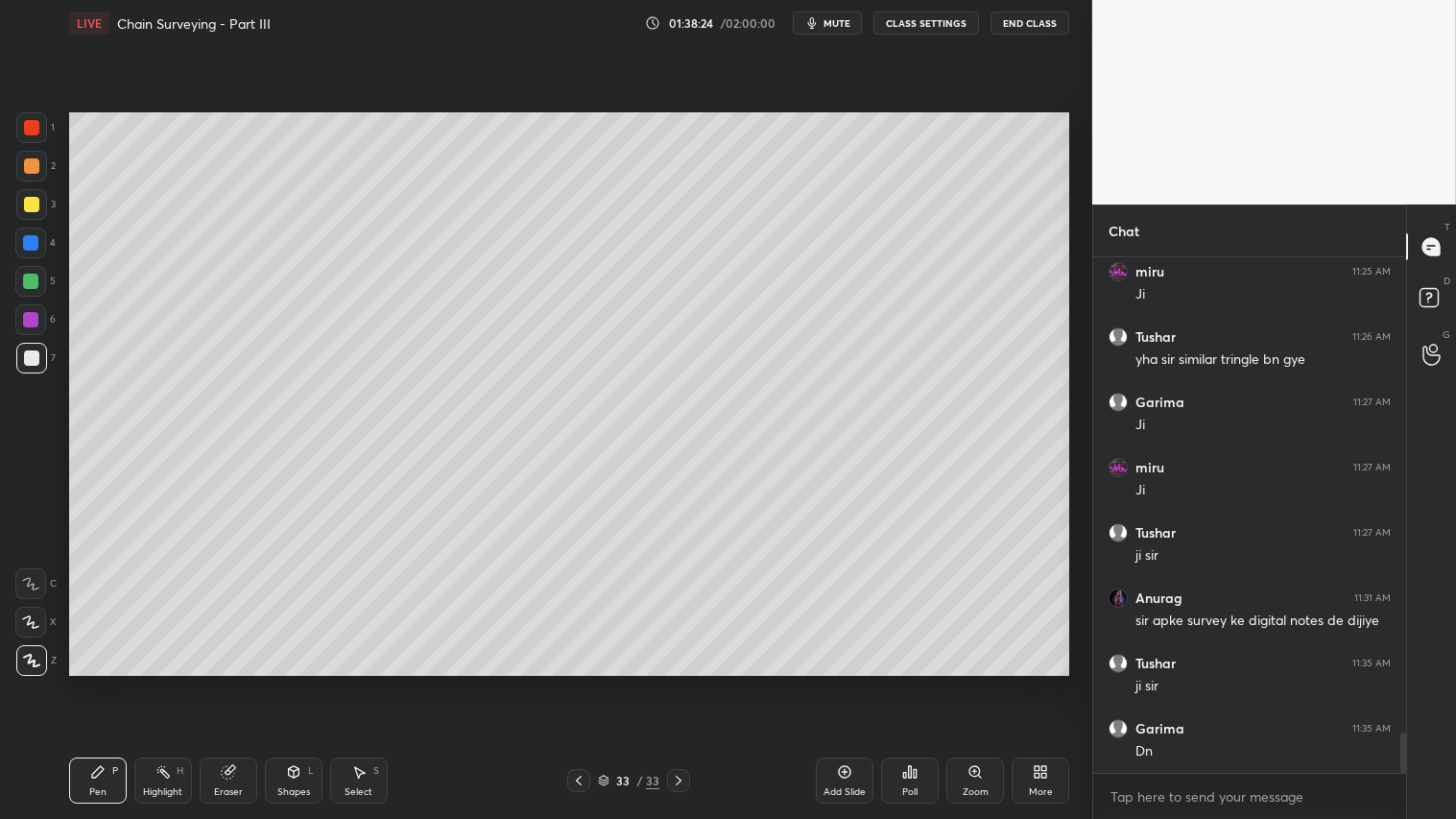 click 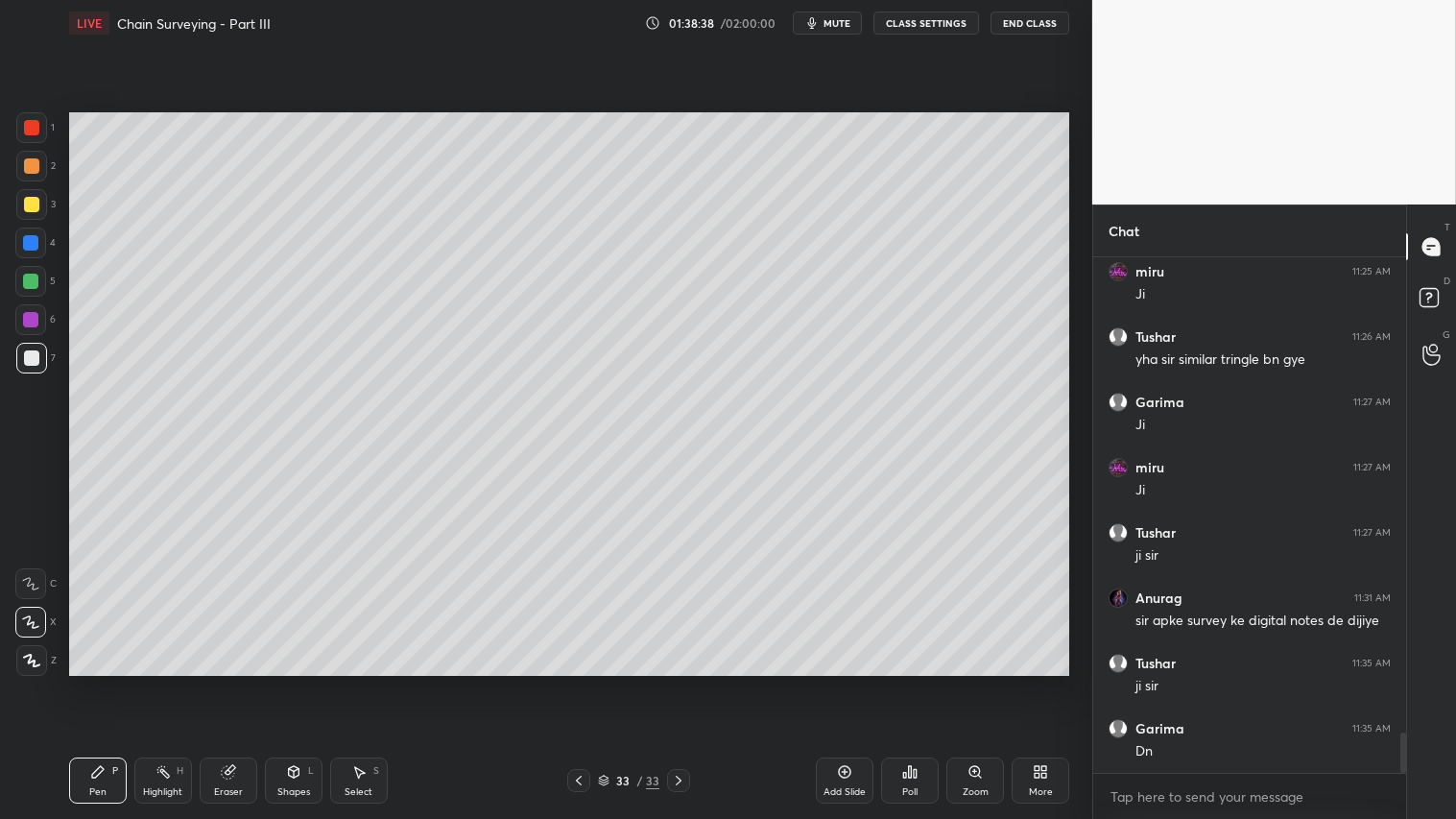 drag, startPoint x: 322, startPoint y: 780, endPoint x: 329, endPoint y: 755, distance: 25.96151 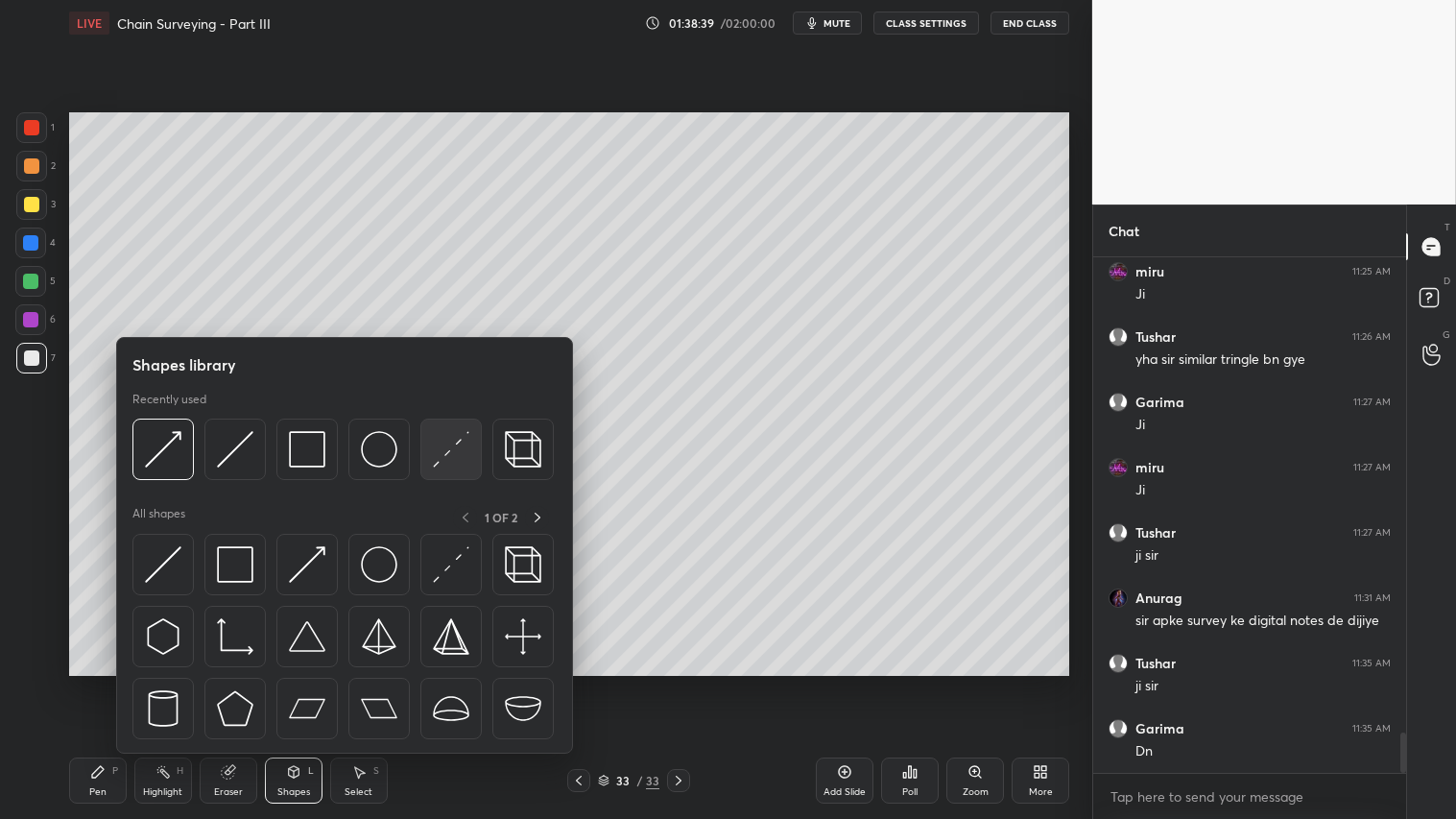 click at bounding box center (451, 449) 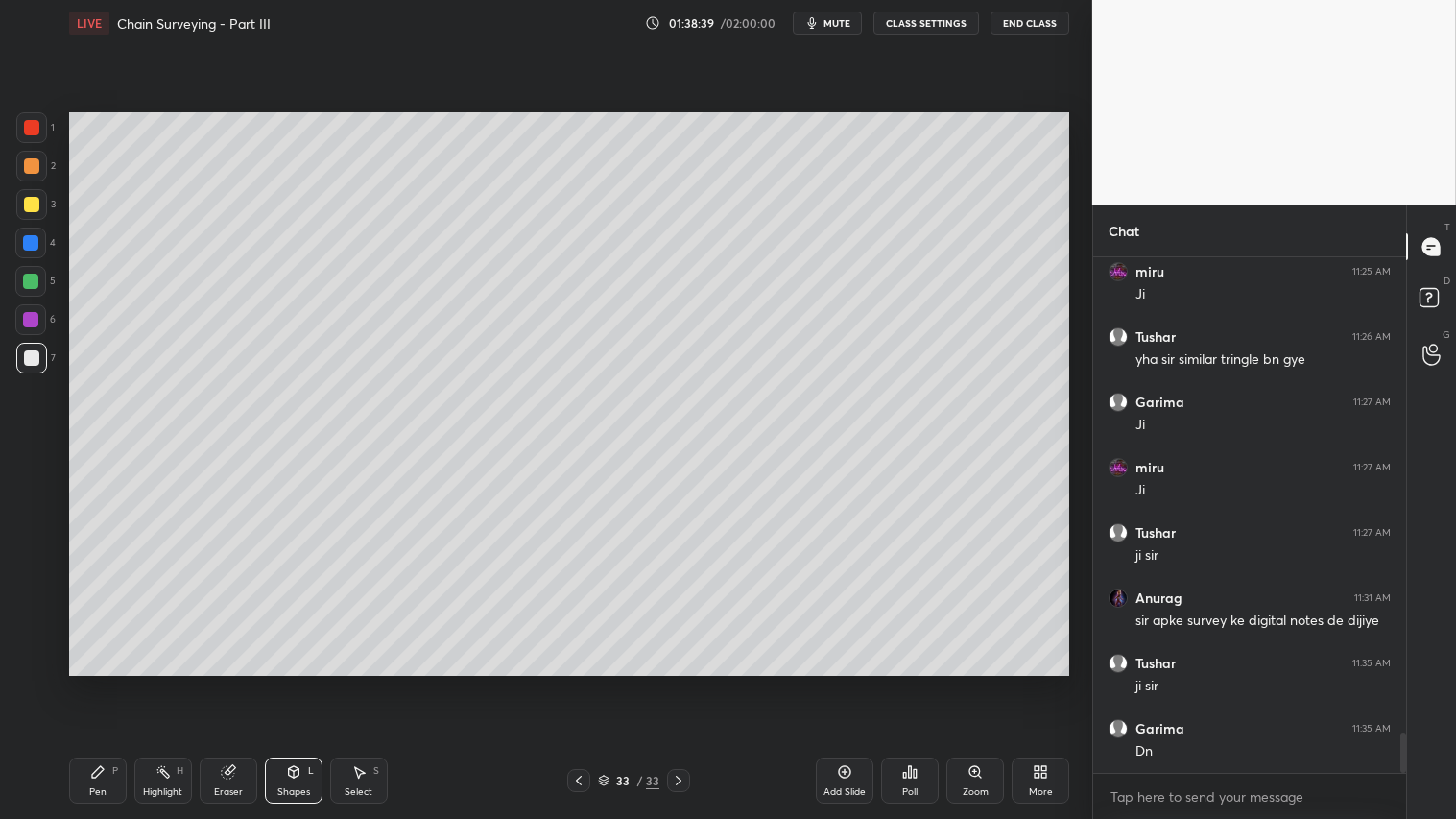 click at bounding box center [31, 281] 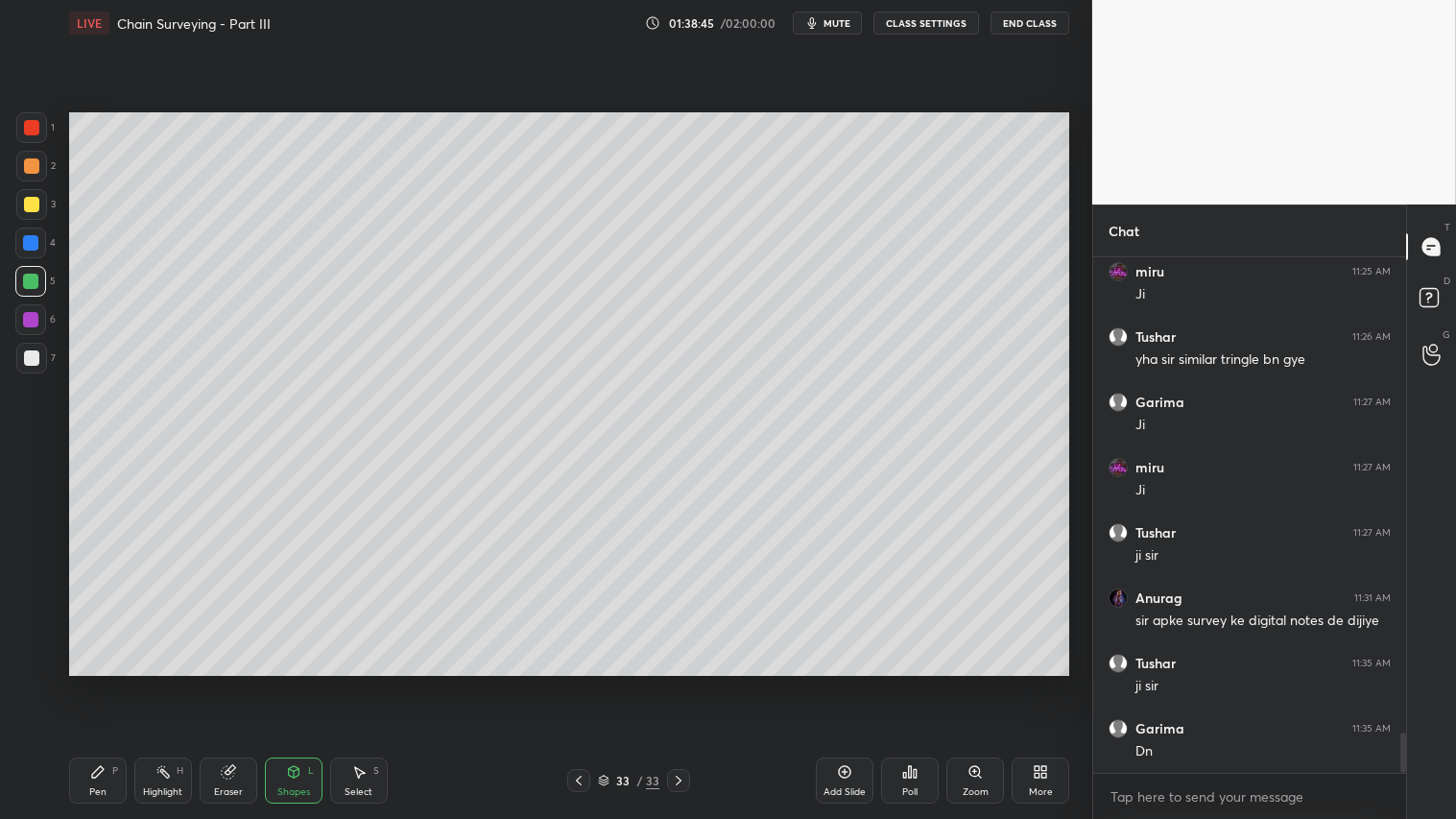 drag, startPoint x: 293, startPoint y: 776, endPoint x: 290, endPoint y: 766, distance: 10.440307 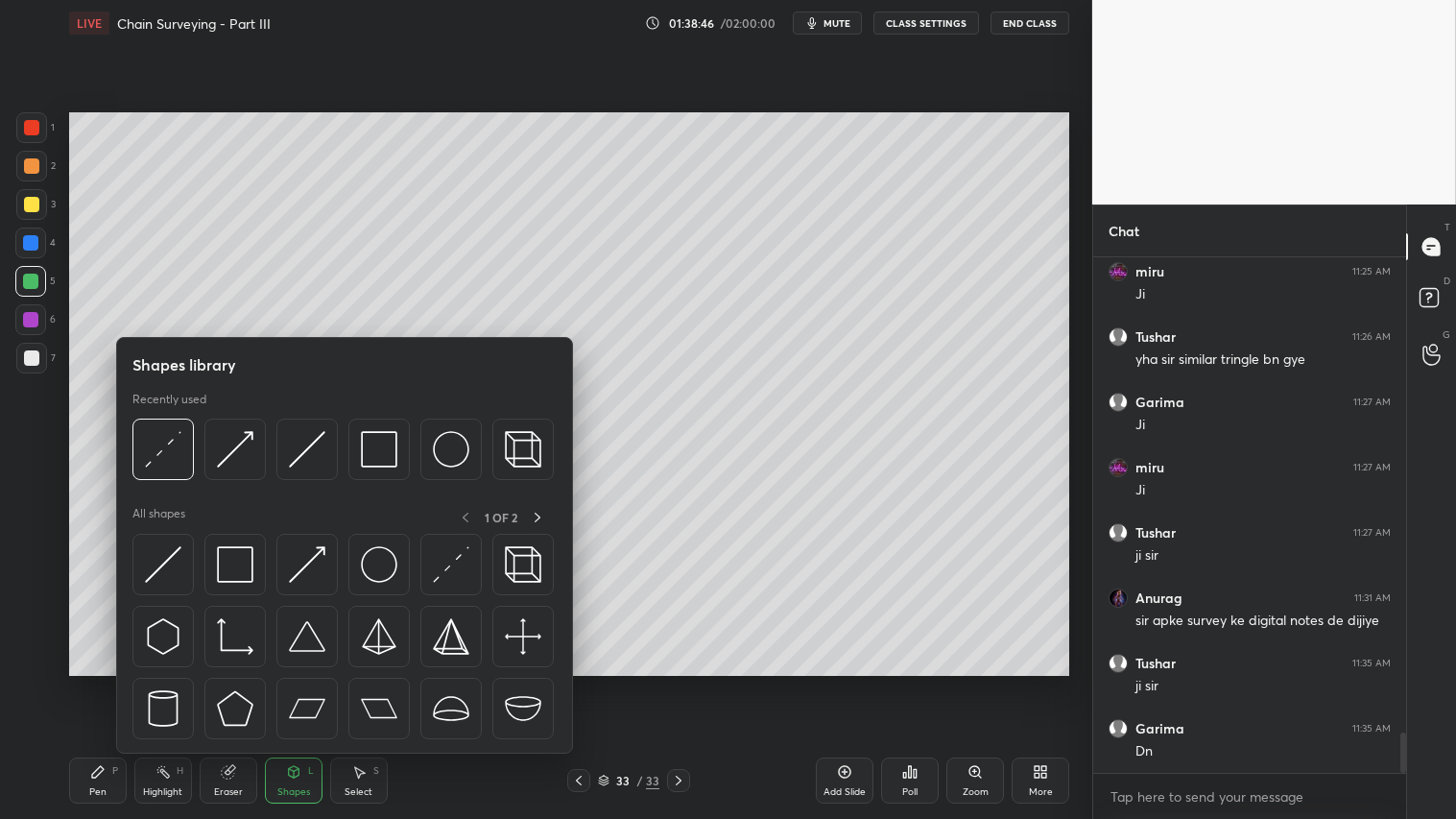 drag, startPoint x: 91, startPoint y: 775, endPoint x: 97, endPoint y: 765, distance: 11.661904 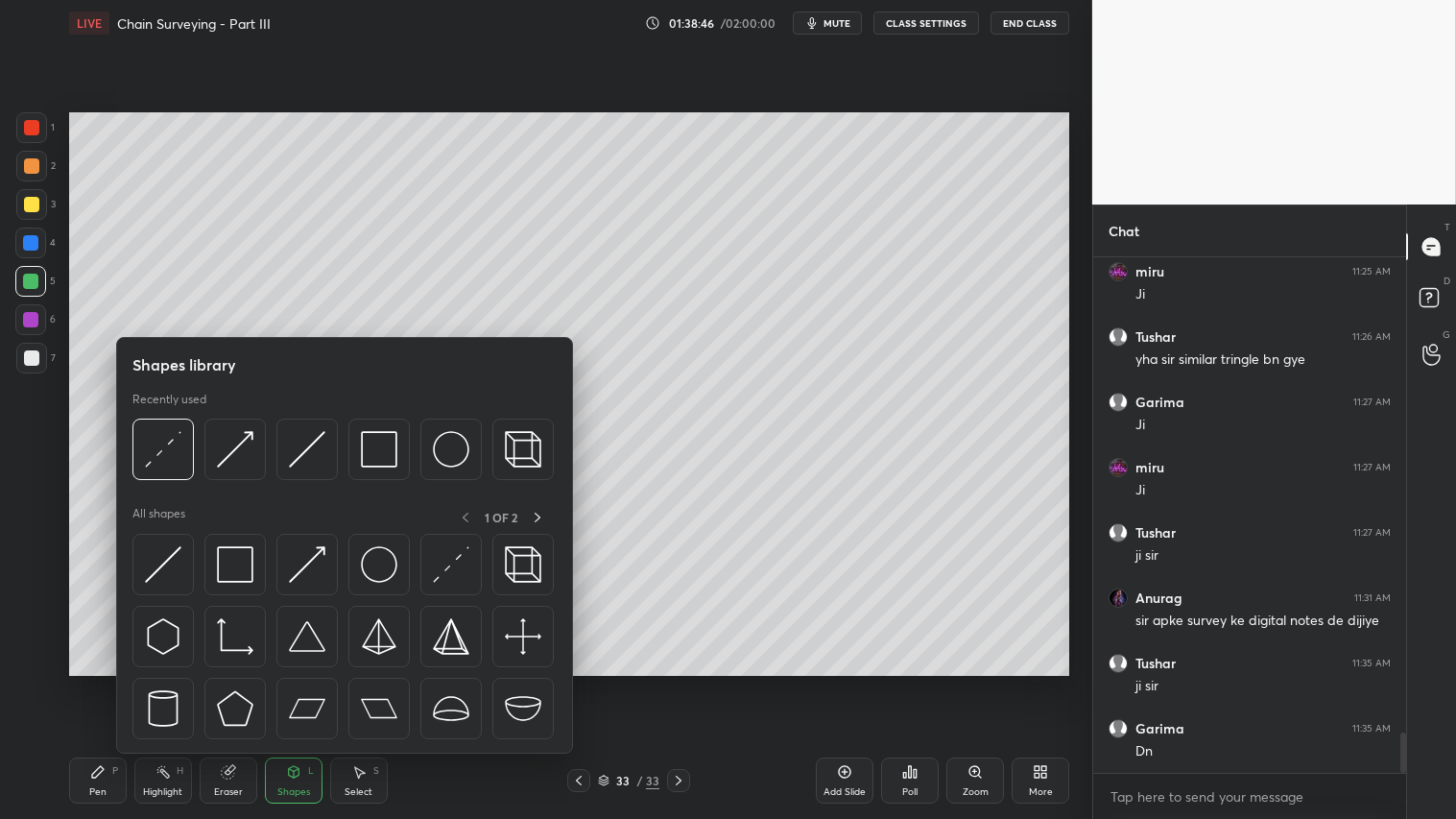 click 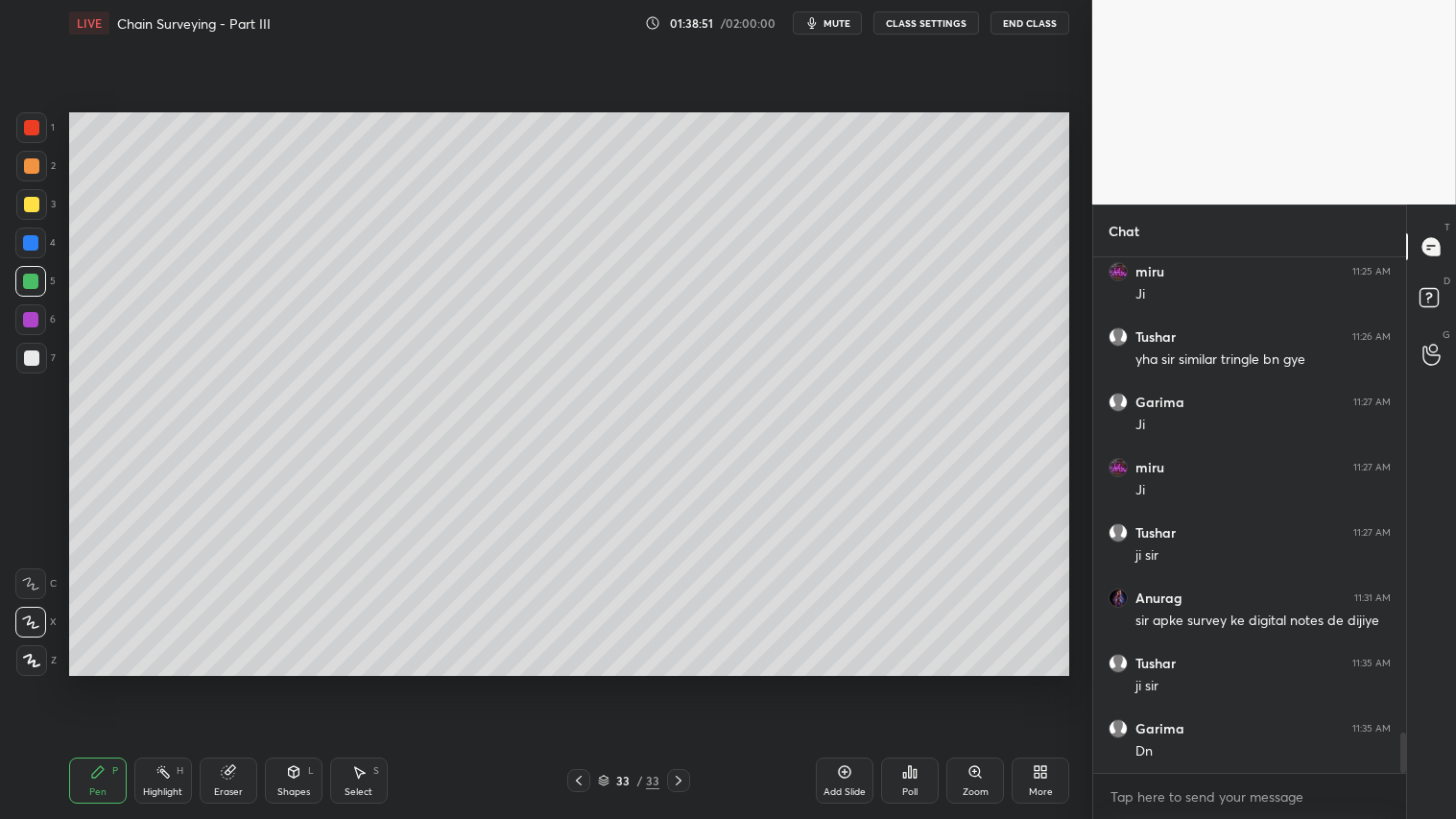 drag, startPoint x: 33, startPoint y: 663, endPoint x: 43, endPoint y: 171, distance: 492.1016 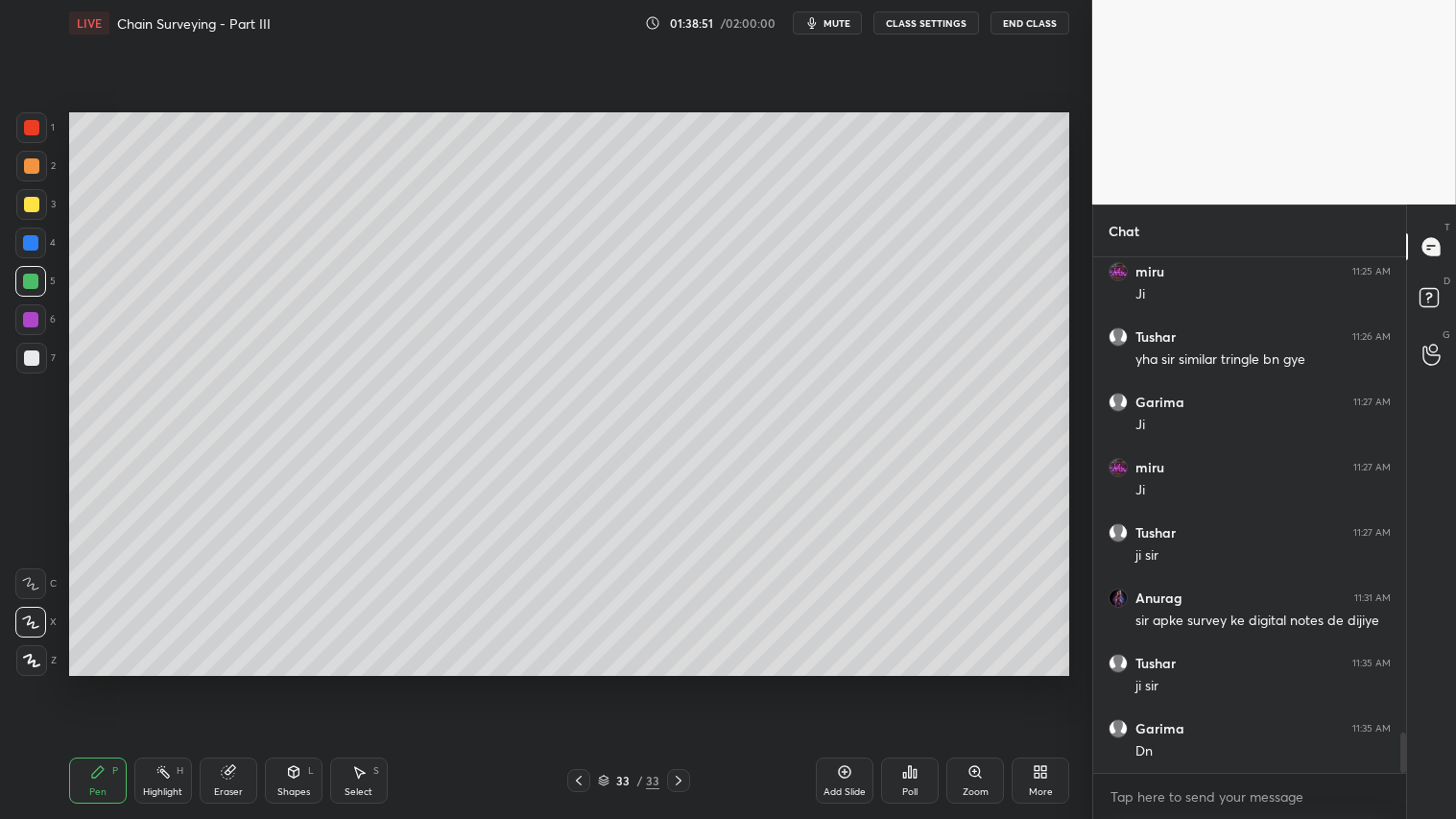click 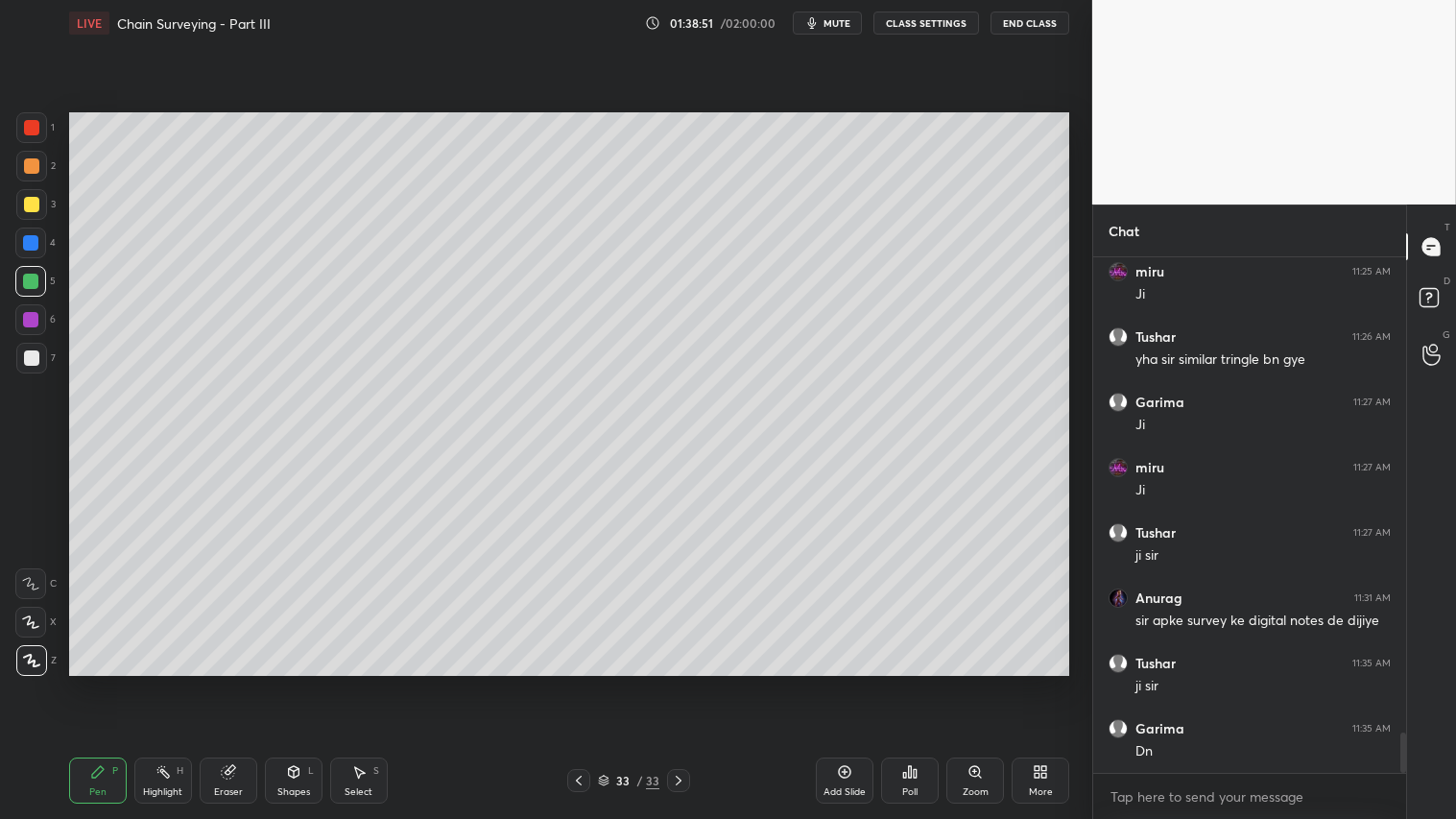 click at bounding box center [32, 166] 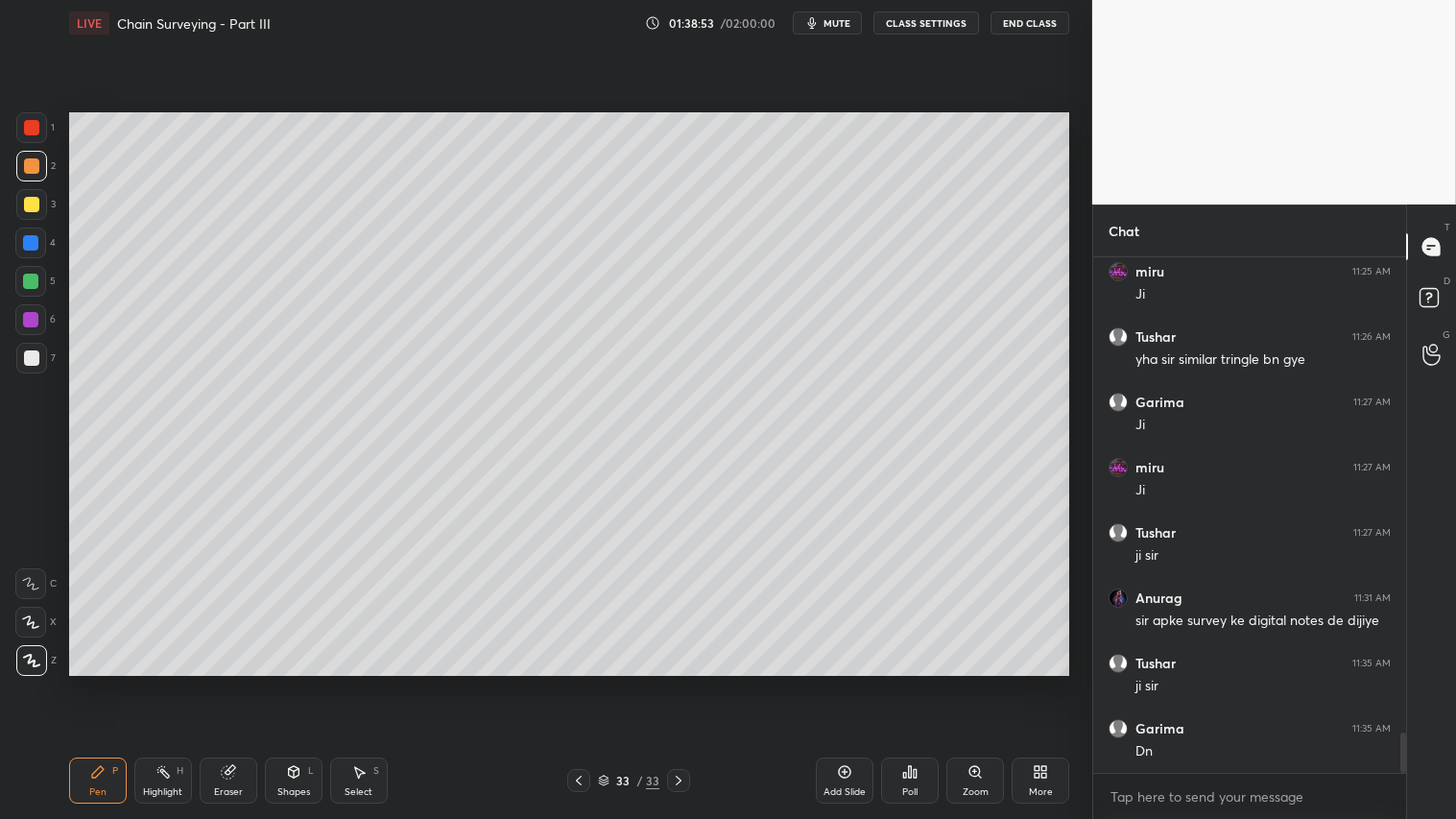 click on "Shapes" at bounding box center (294, 792) 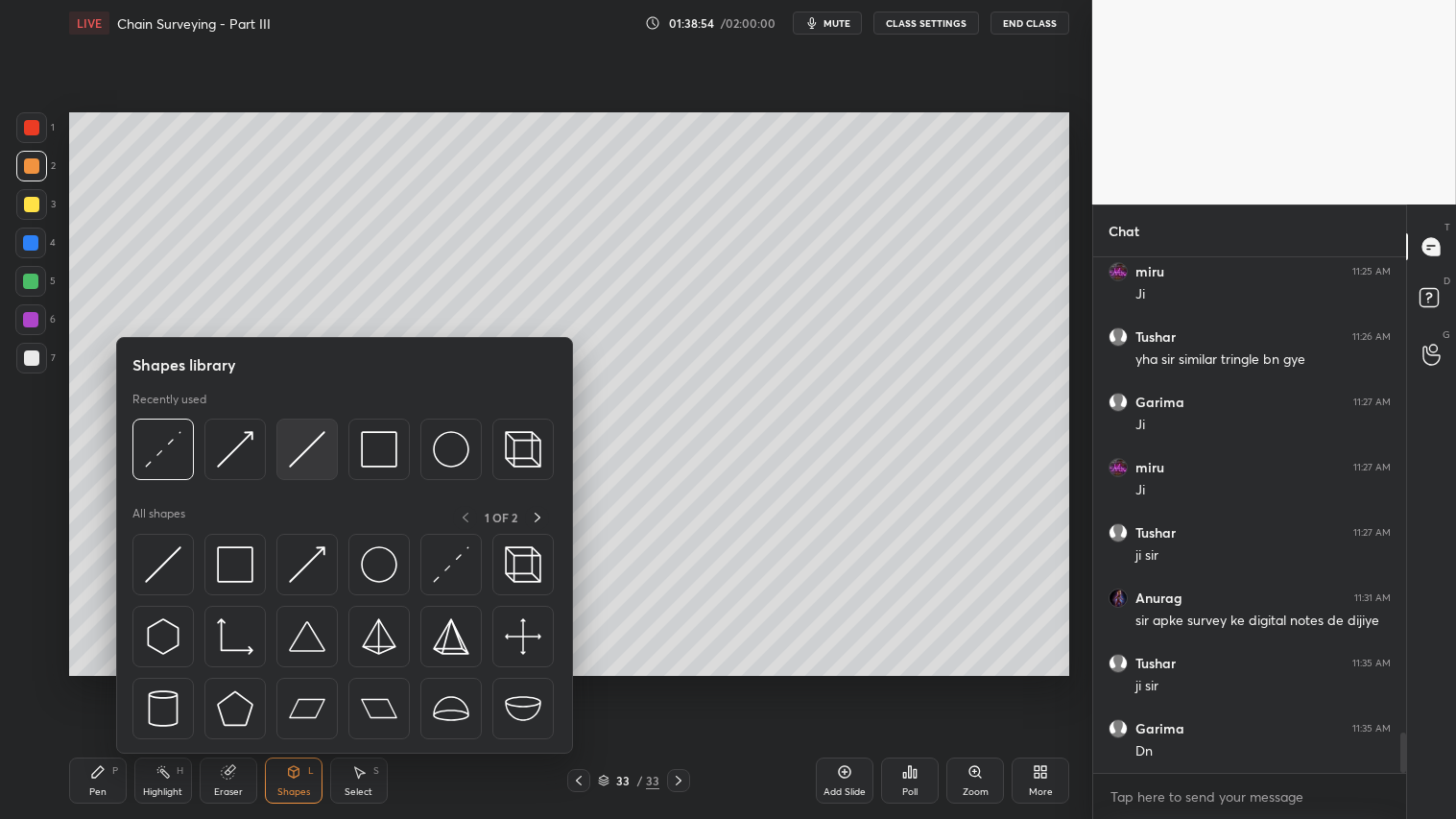 click at bounding box center (307, 449) 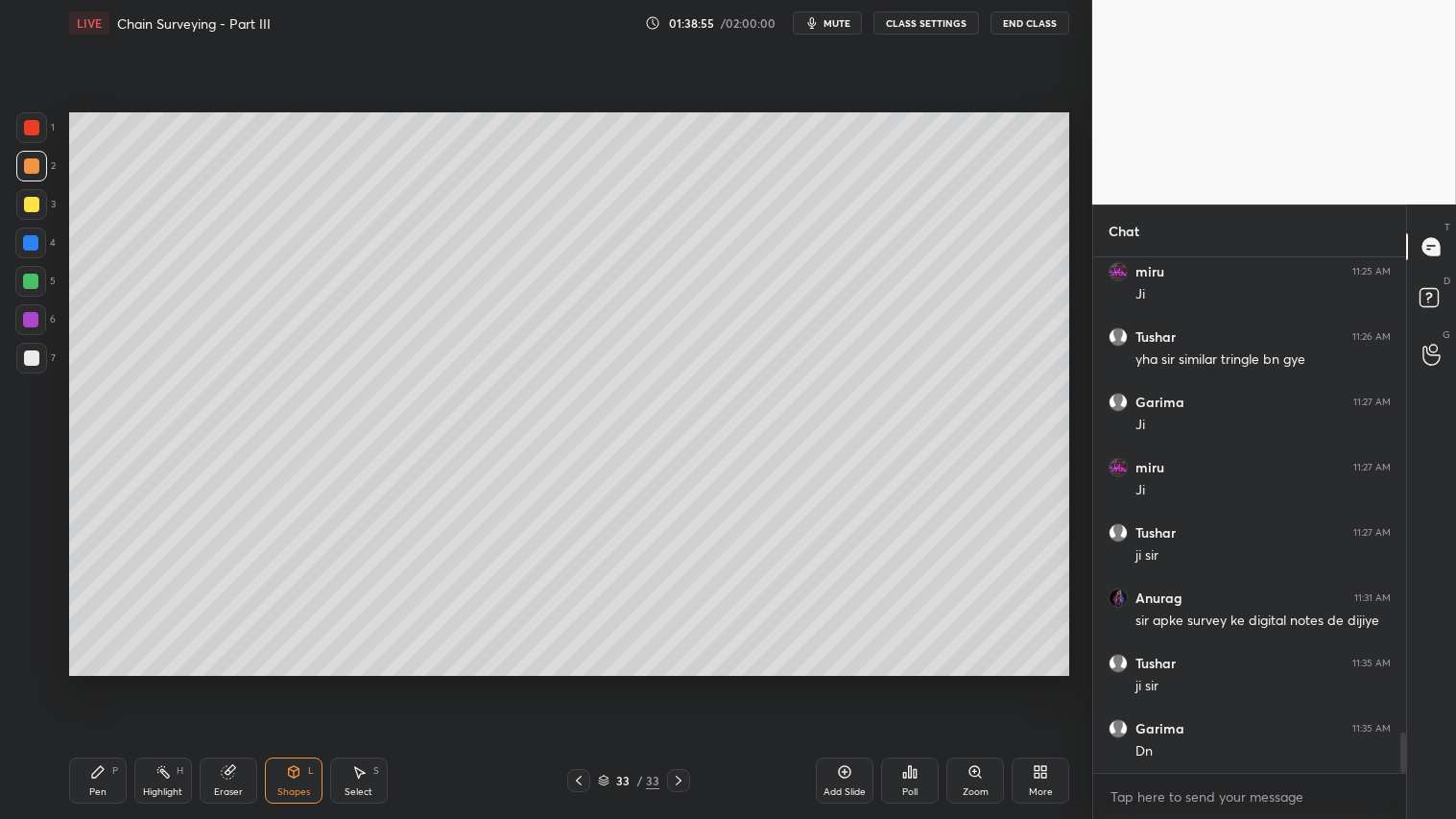 click at bounding box center (32, 128) 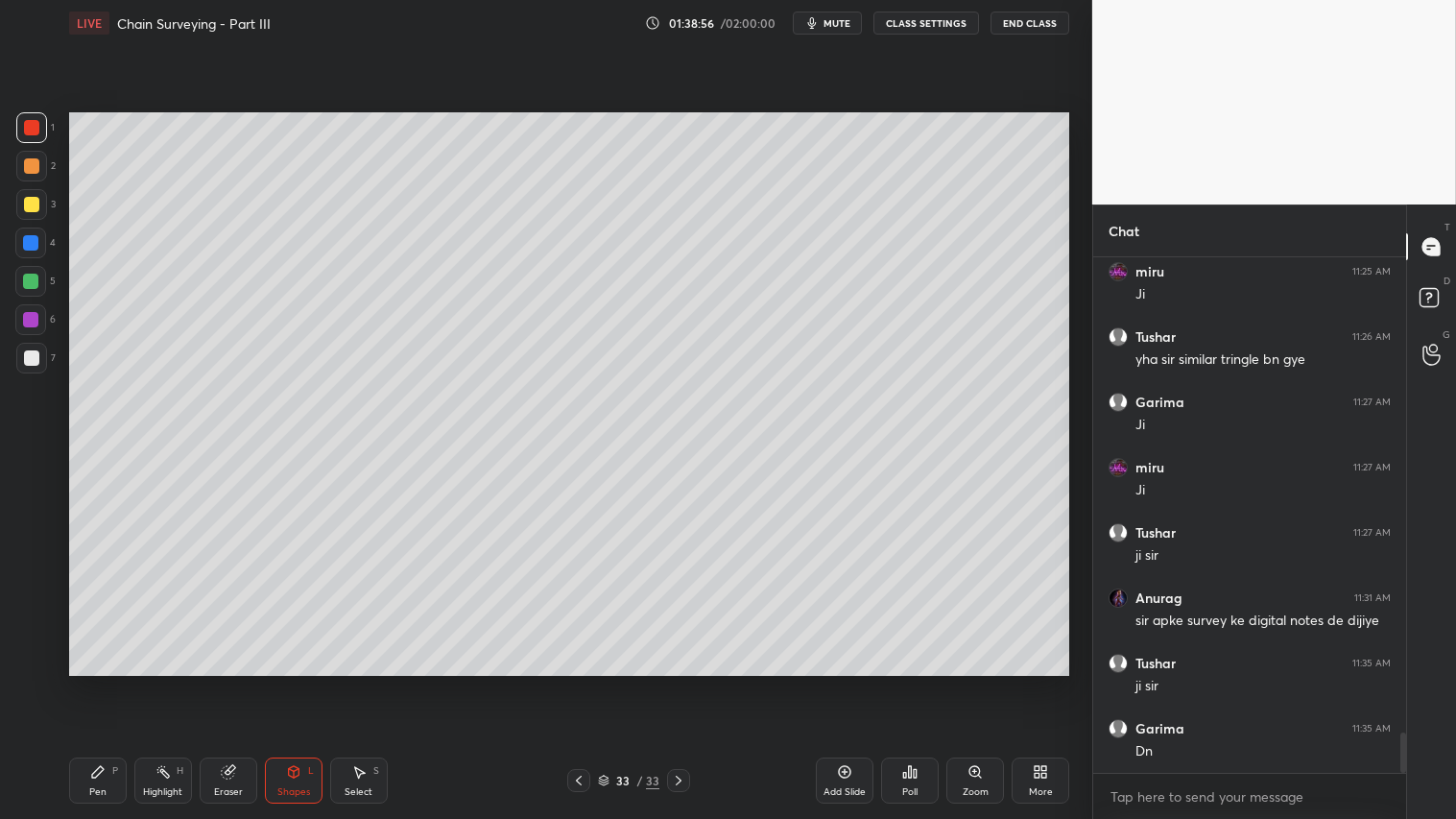 drag, startPoint x: 27, startPoint y: 349, endPoint x: 46, endPoint y: 360, distance: 21.954498 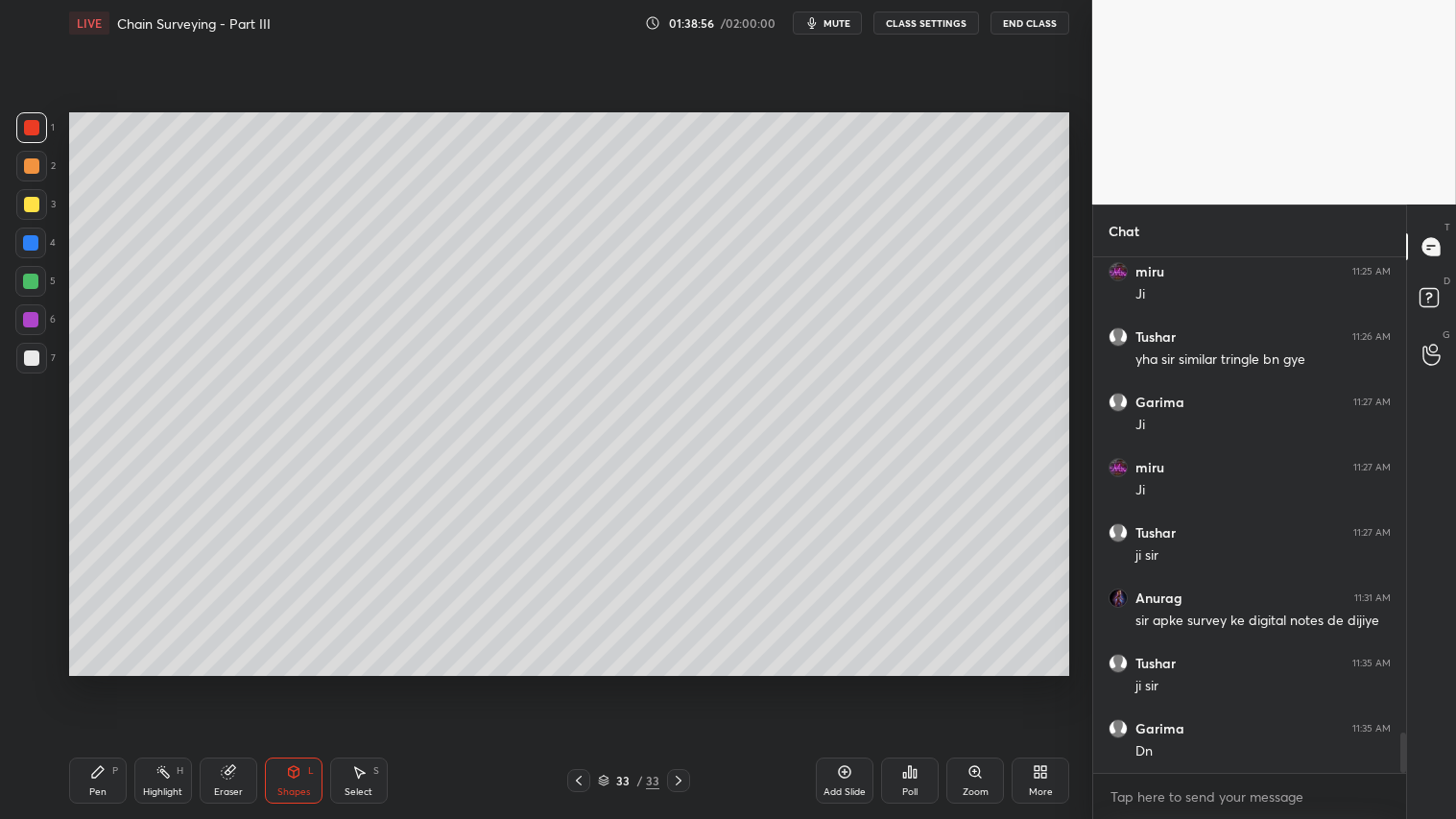 click at bounding box center [32, 358] 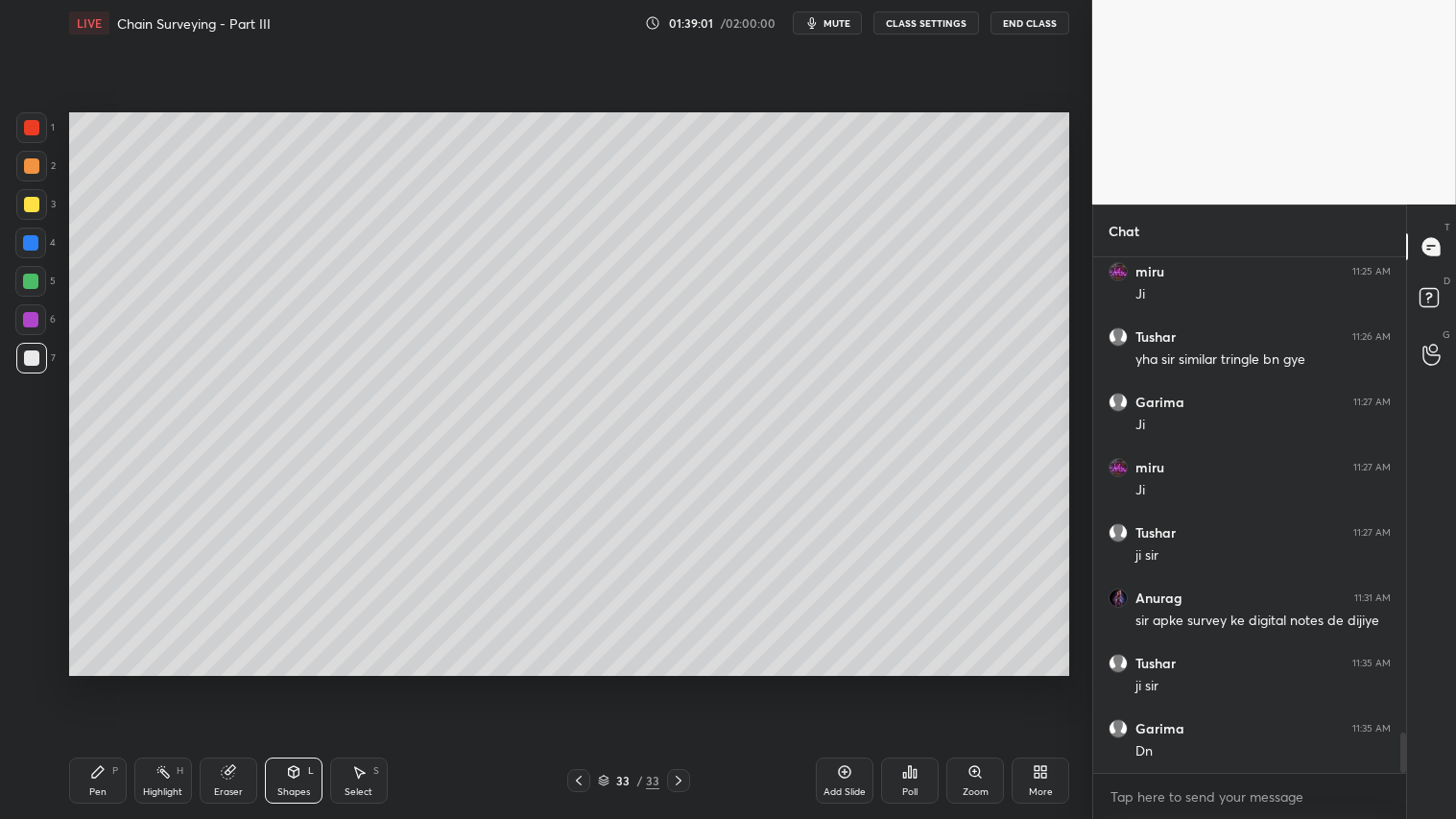 click on "Shapes L" at bounding box center (294, 781) 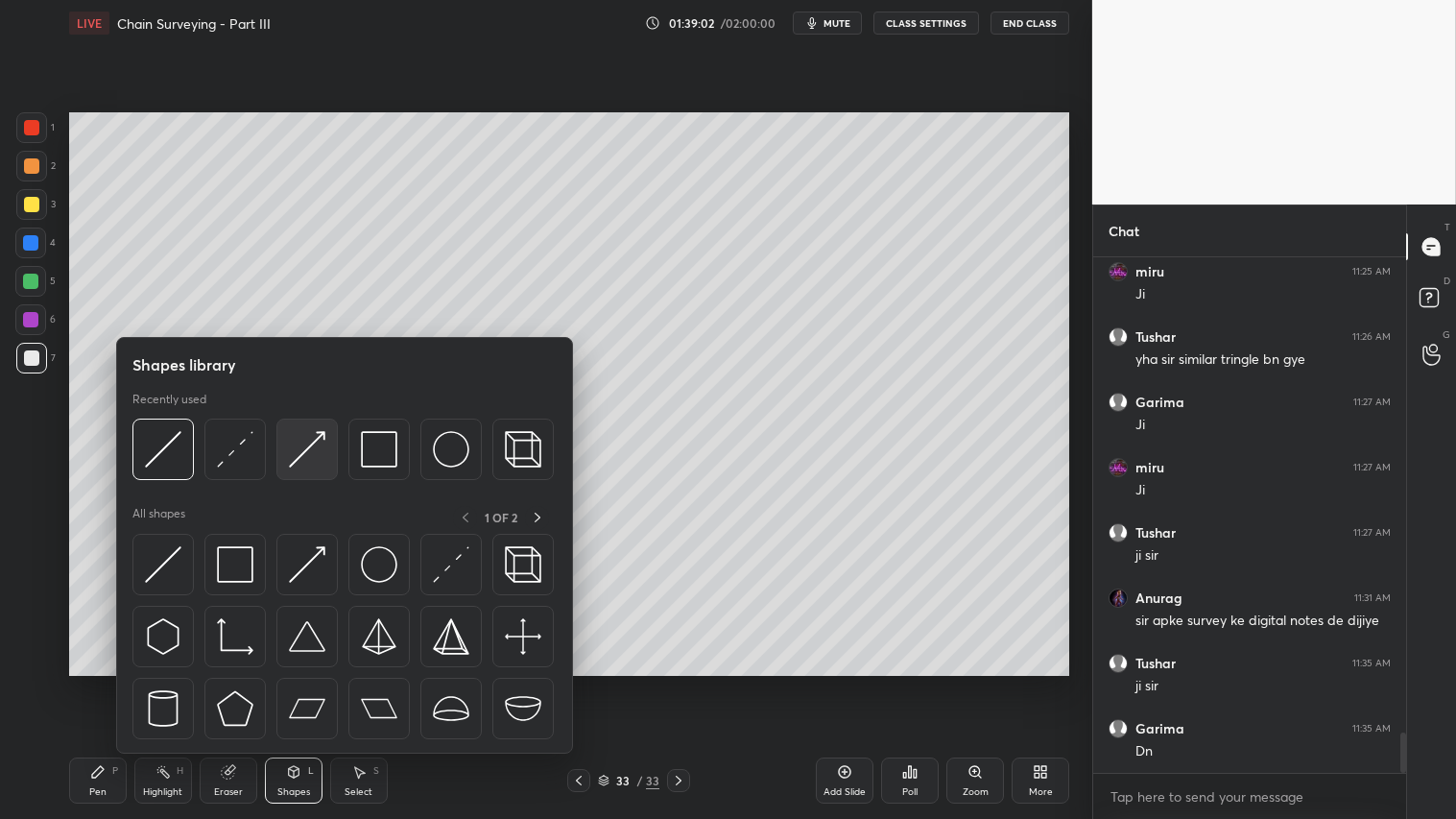 click at bounding box center (307, 449) 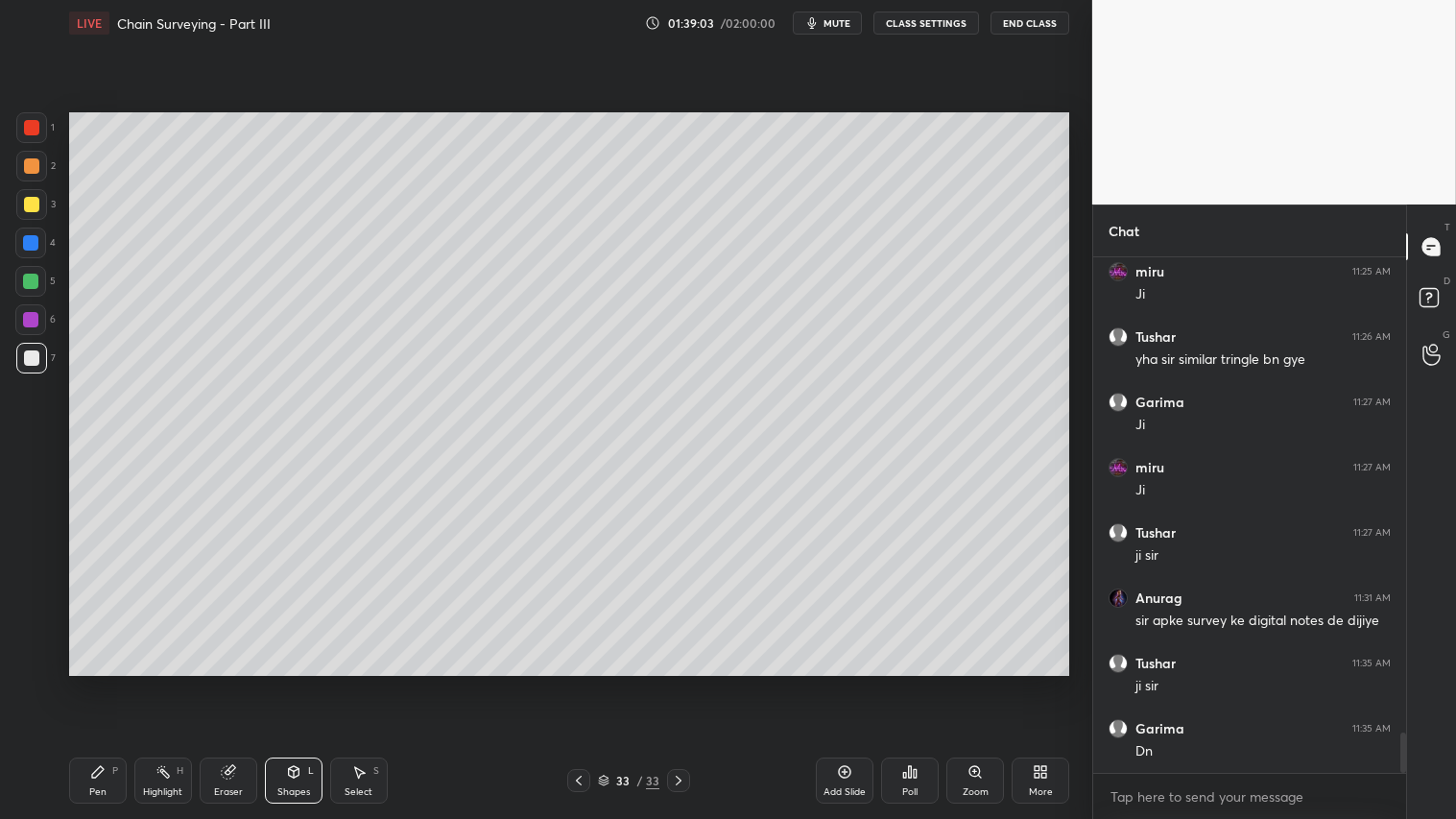 drag, startPoint x: 30, startPoint y: 120, endPoint x: 58, endPoint y: 140, distance: 34.409301 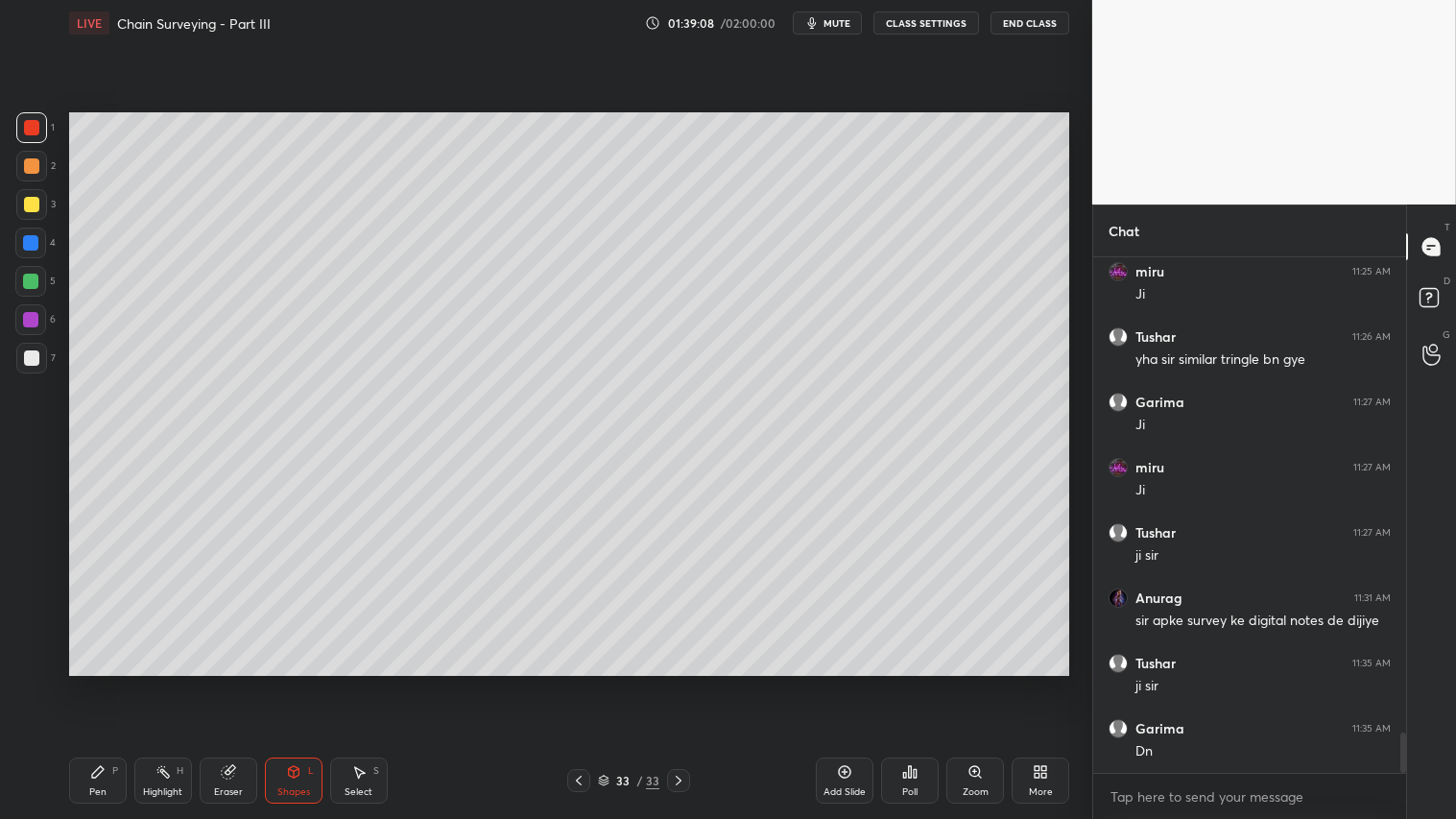 click at bounding box center [31, 281] 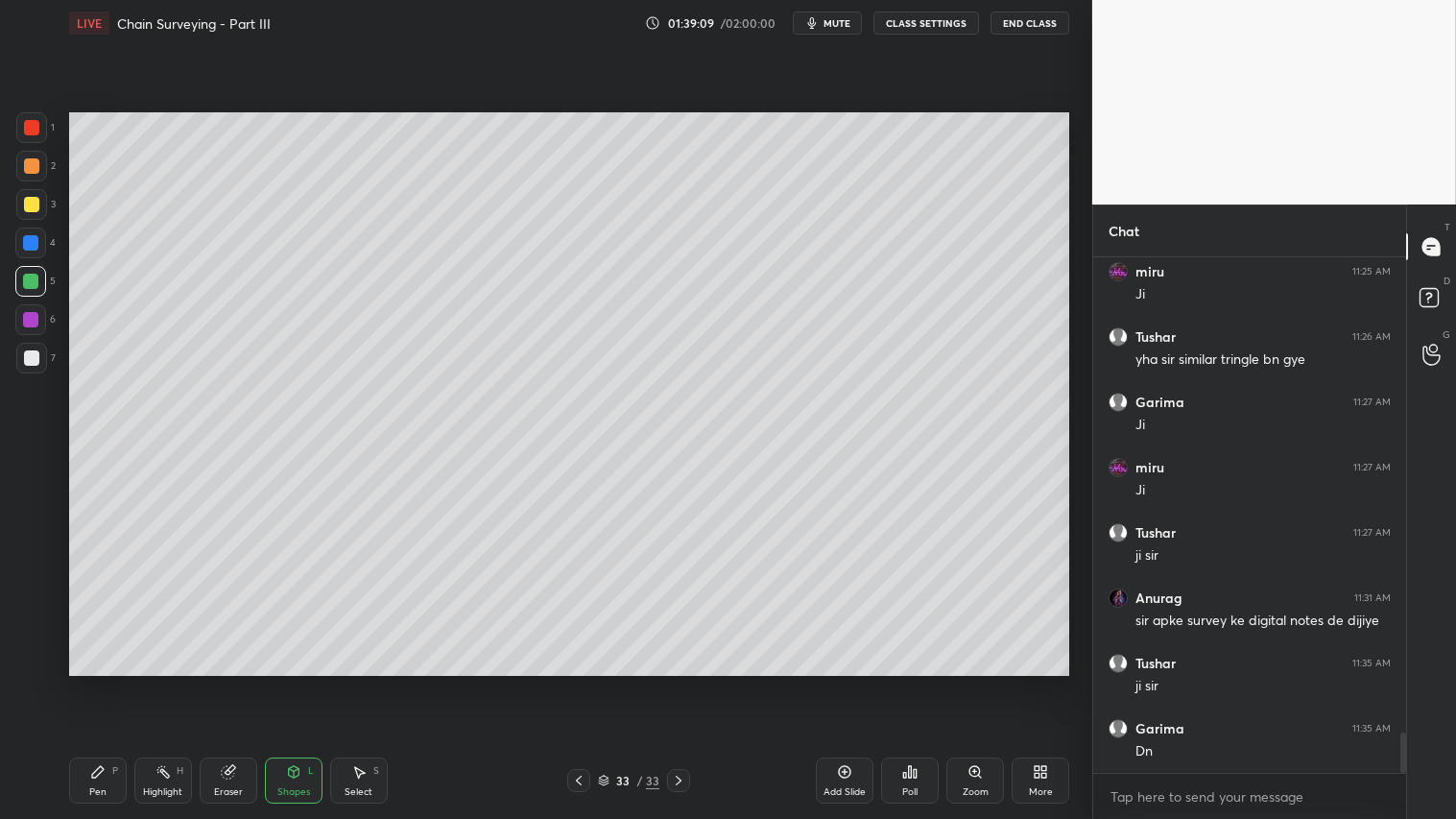 drag, startPoint x: 276, startPoint y: 783, endPoint x: 276, endPoint y: 768, distance: 15 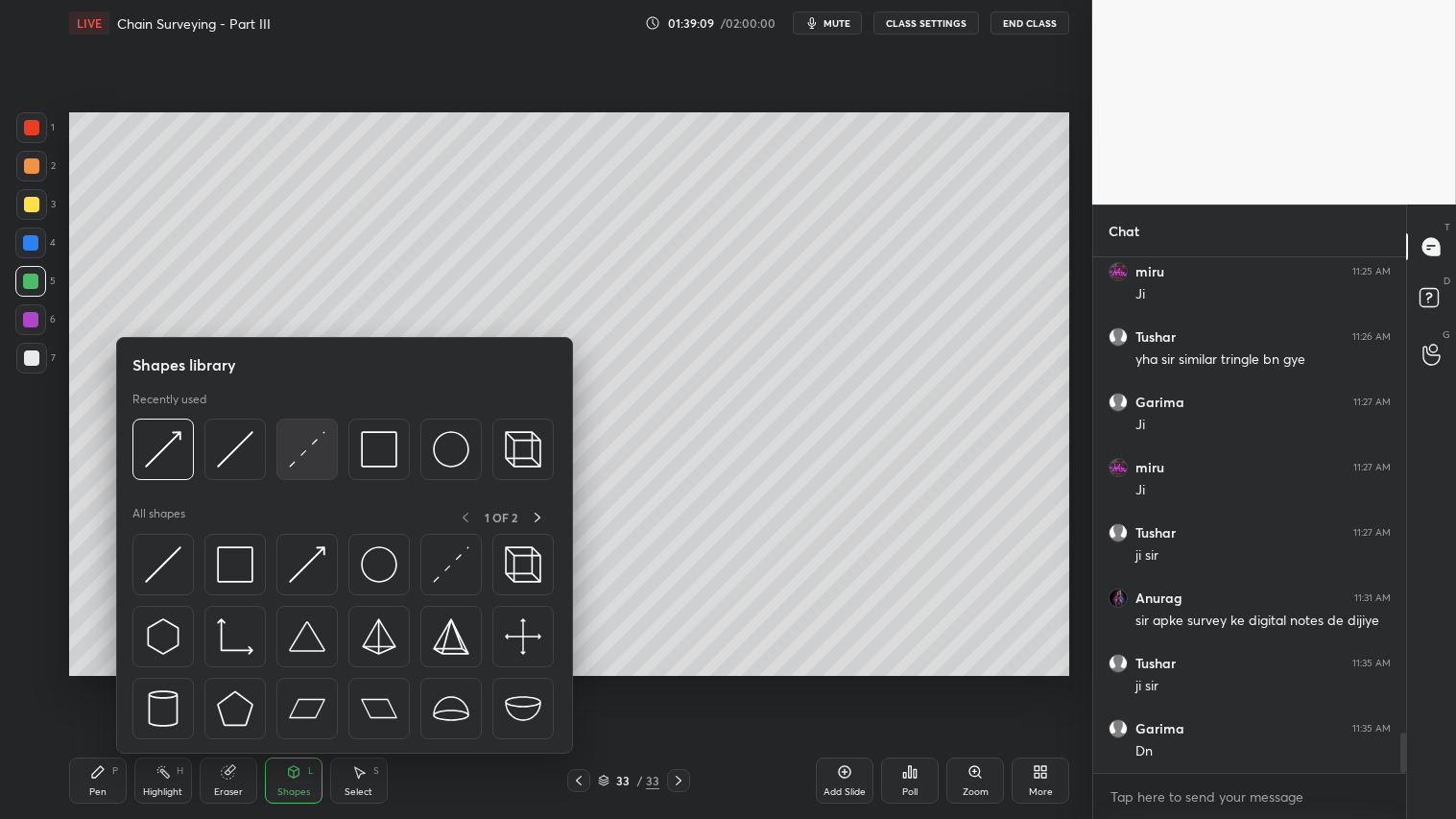 click at bounding box center [307, 449] 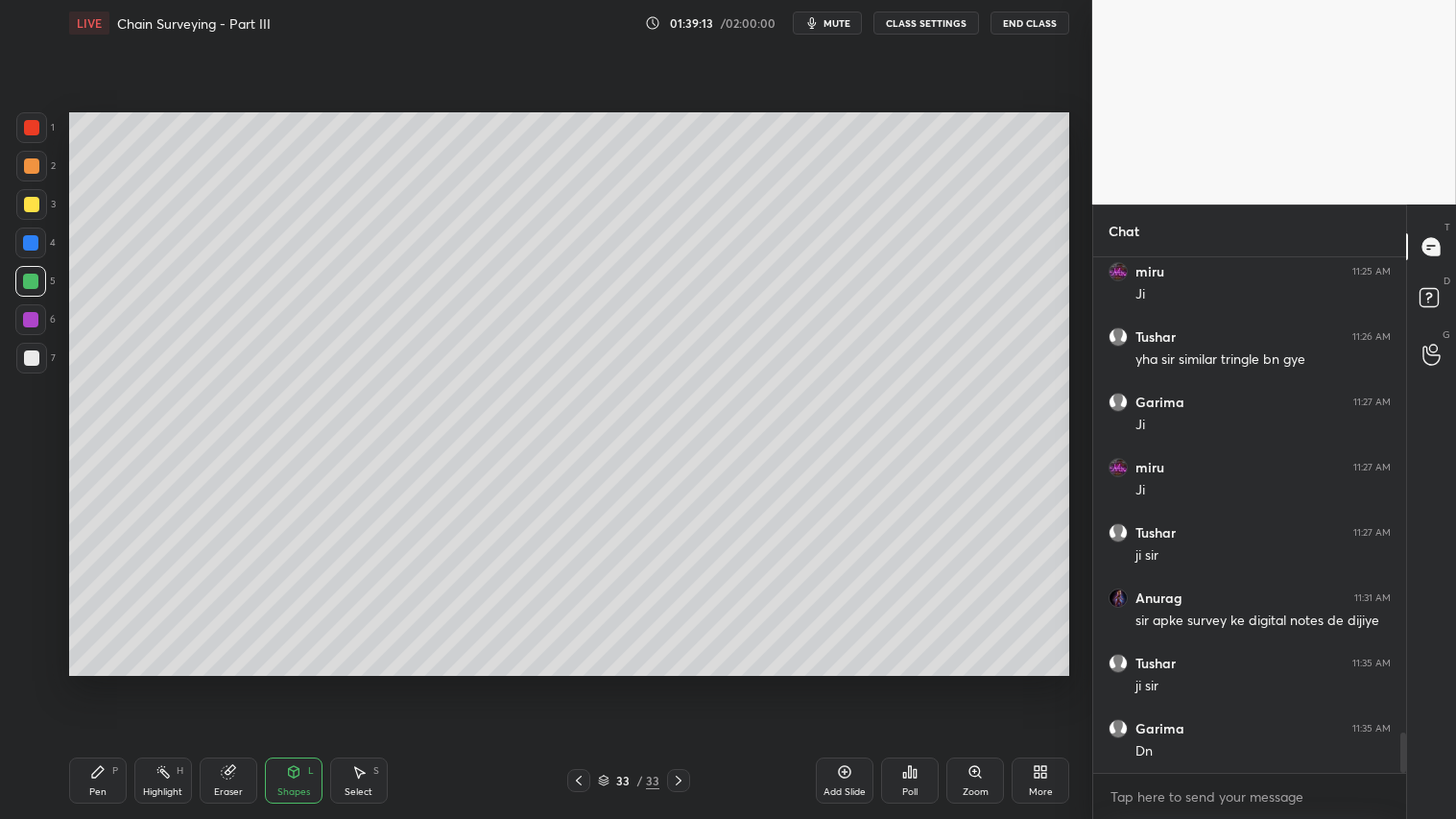 click on "Pen P" at bounding box center [98, 781] 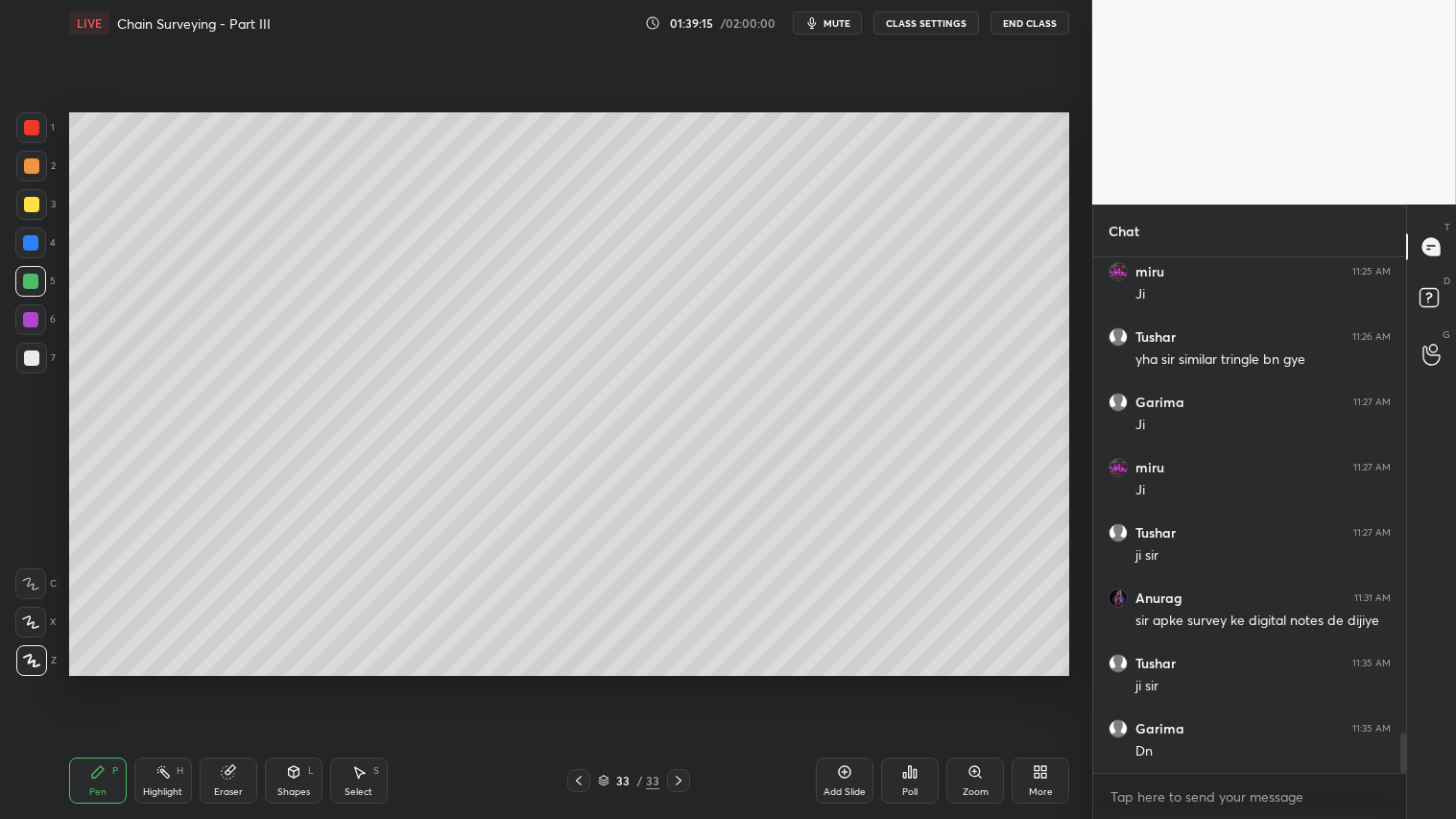 click 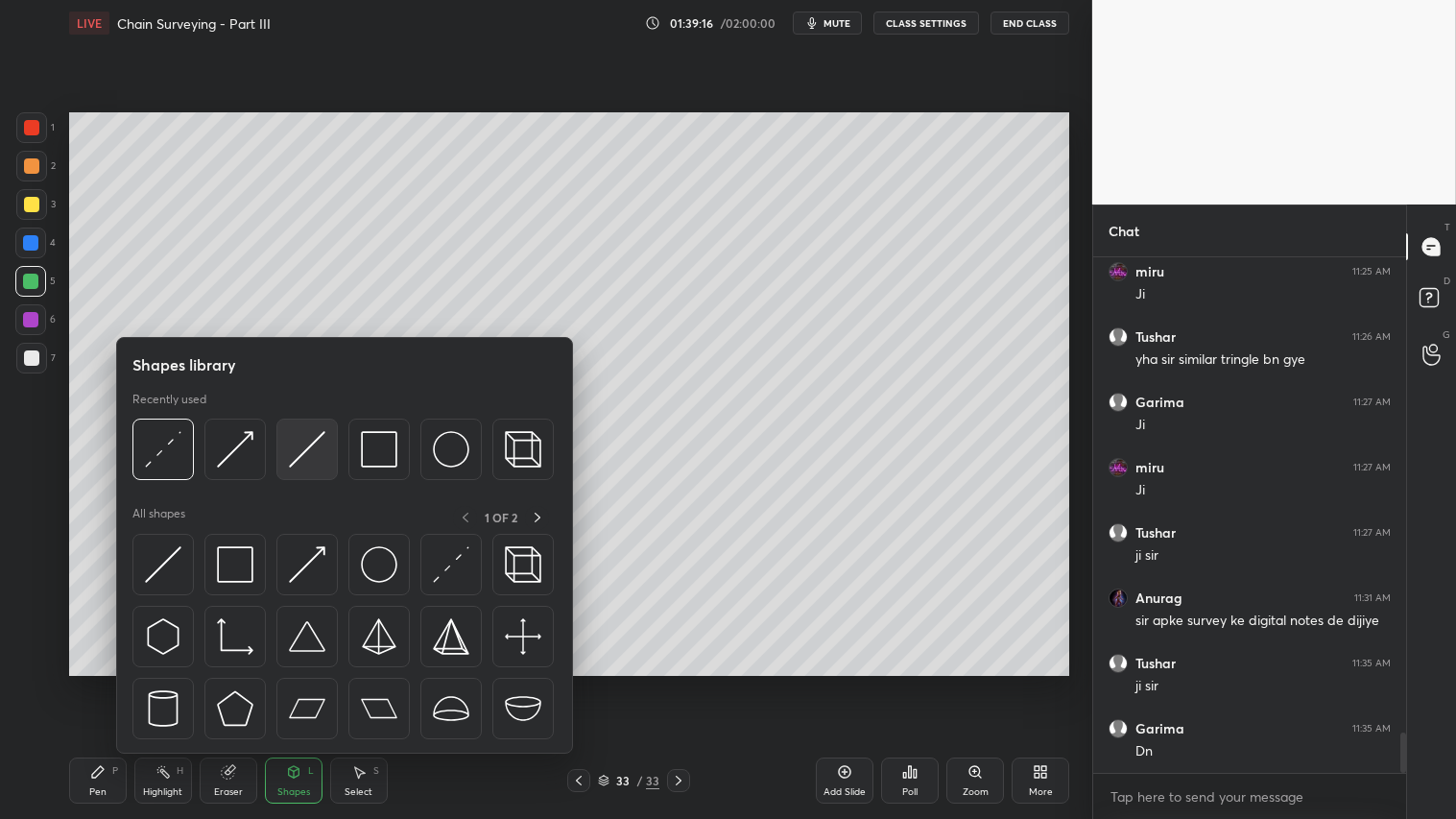 click at bounding box center (307, 449) 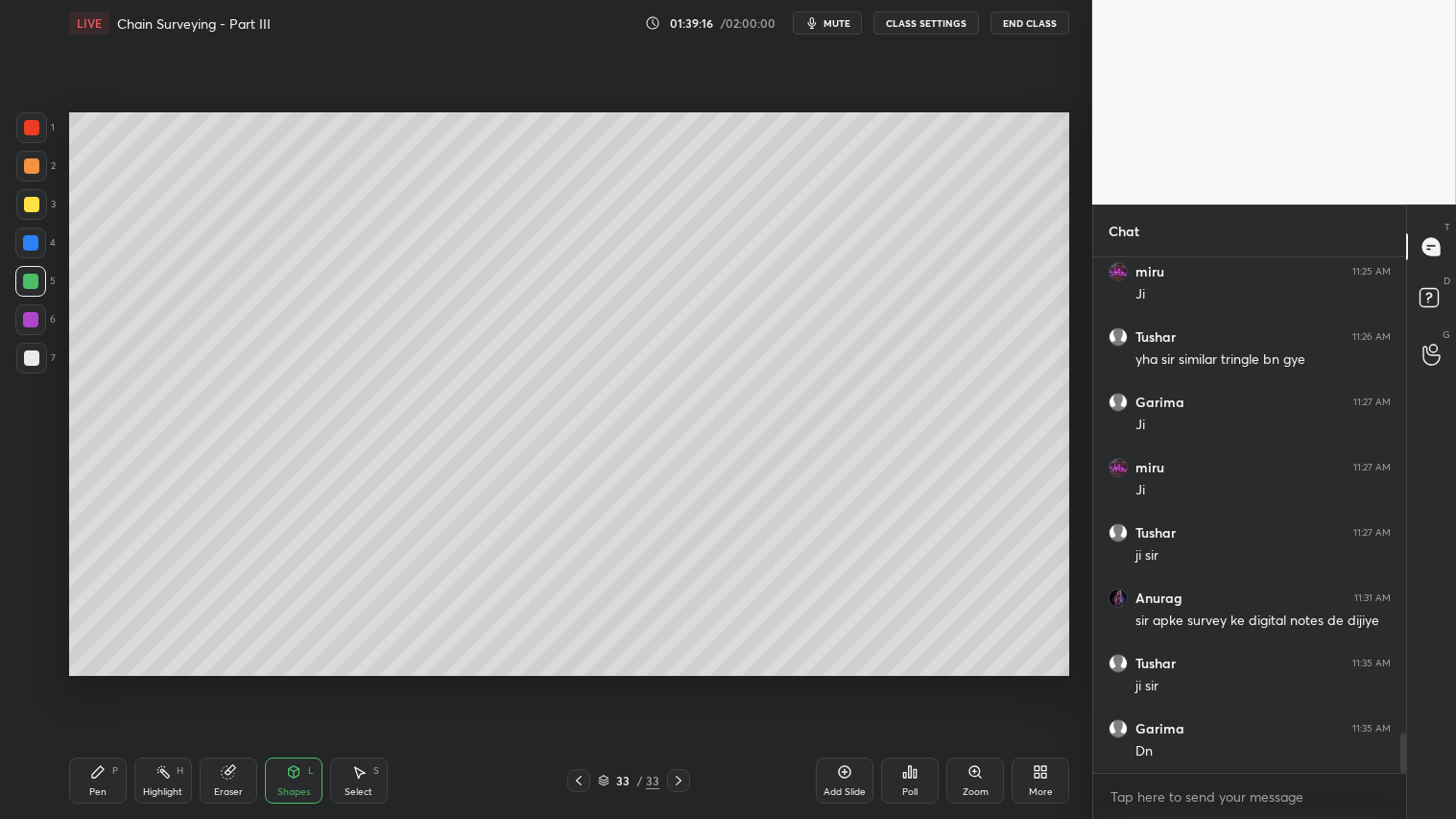 click at bounding box center (32, 358) 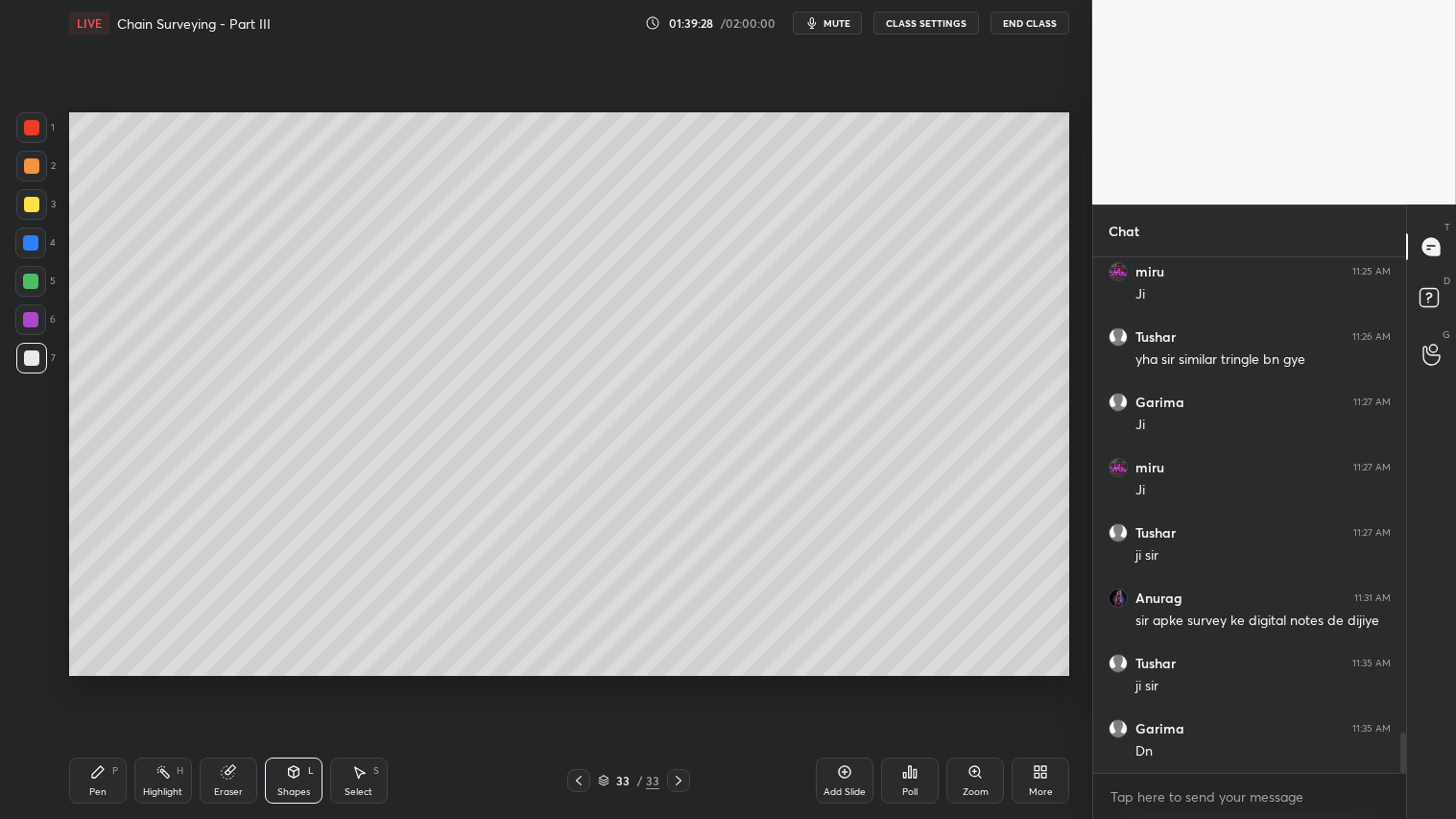 click 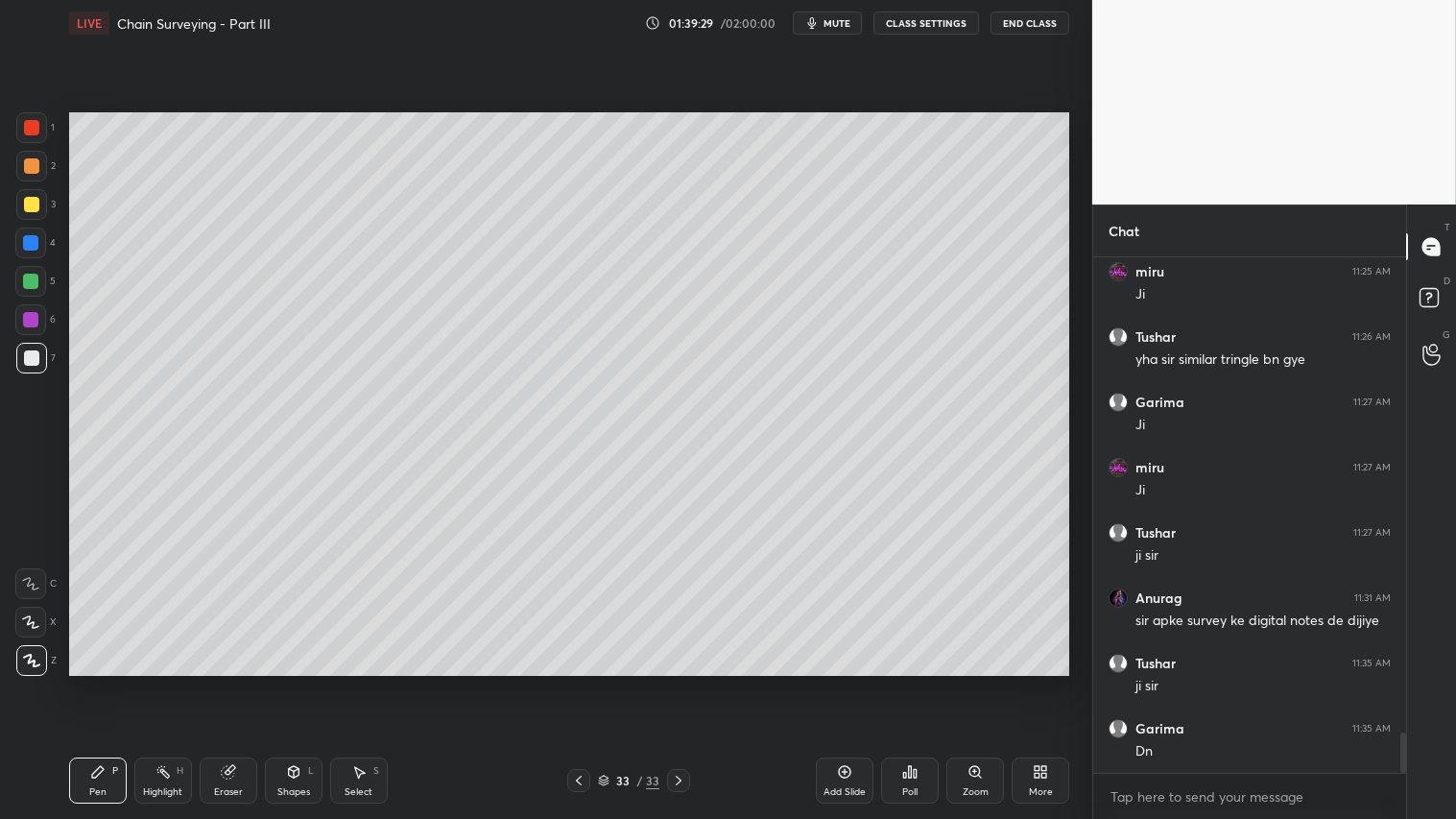 drag, startPoint x: 35, startPoint y: 342, endPoint x: 55, endPoint y: 352, distance: 22.36068 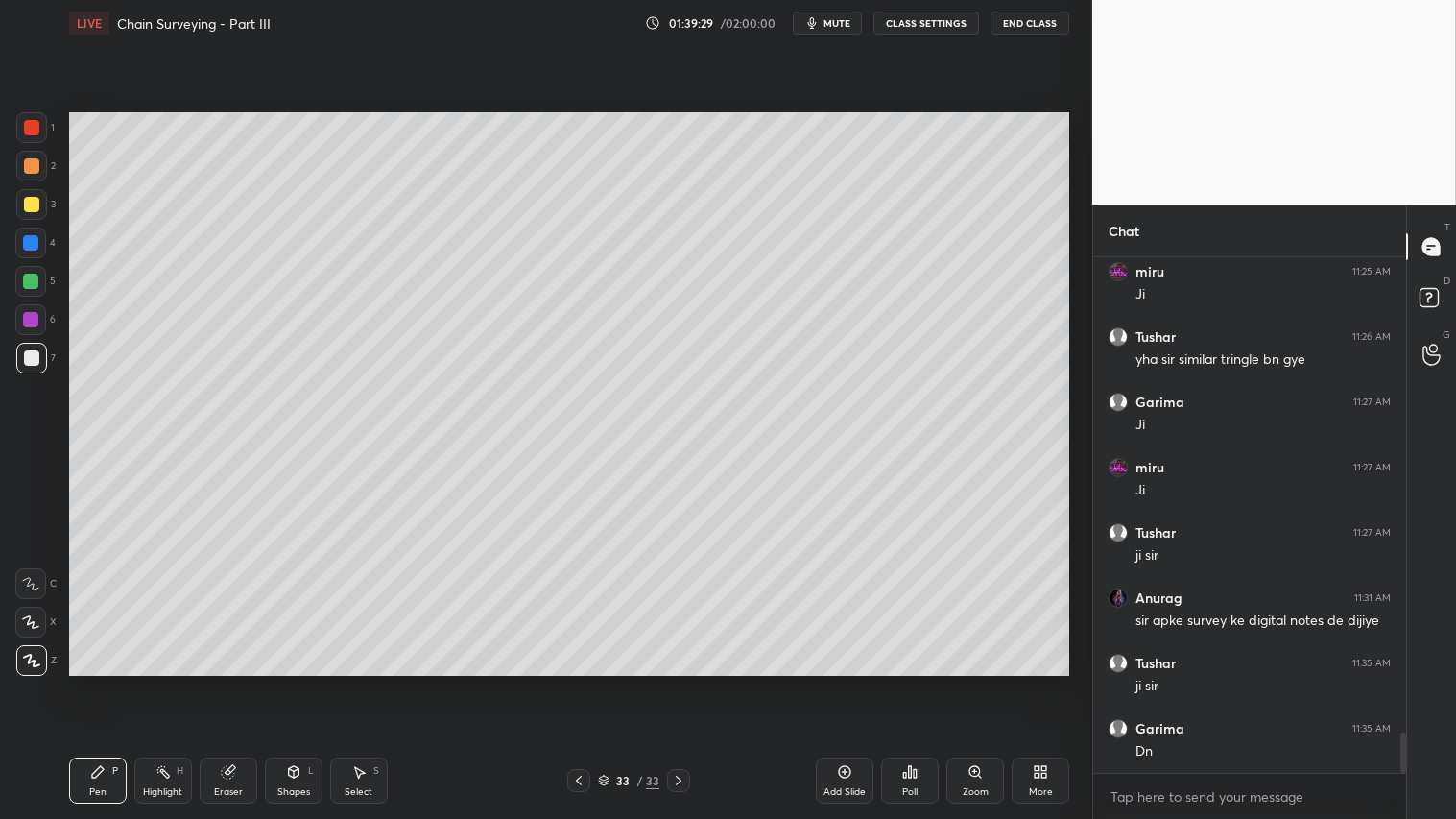 click at bounding box center (32, 358) 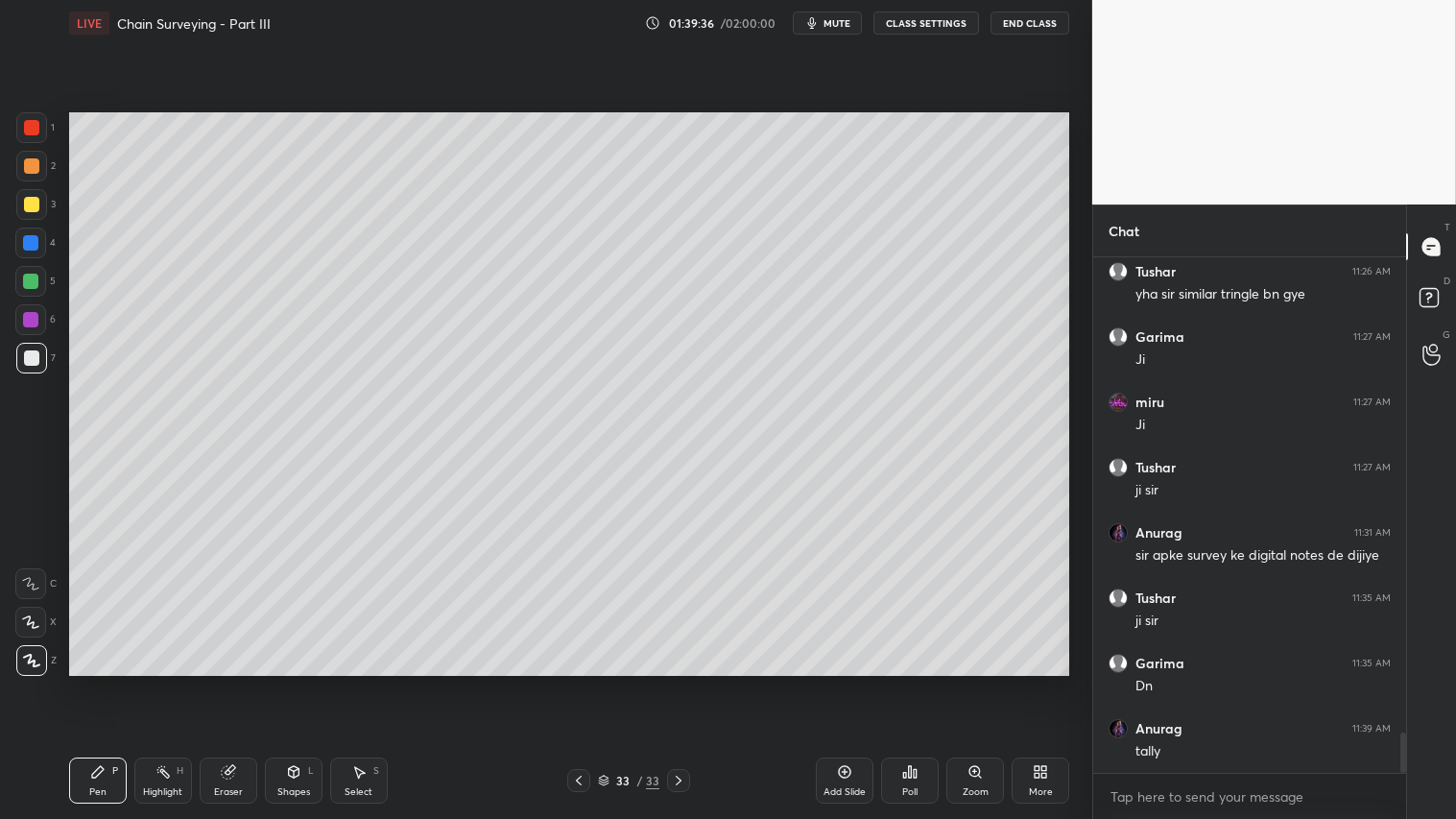 scroll, scrollTop: 6203, scrollLeft: 0, axis: vertical 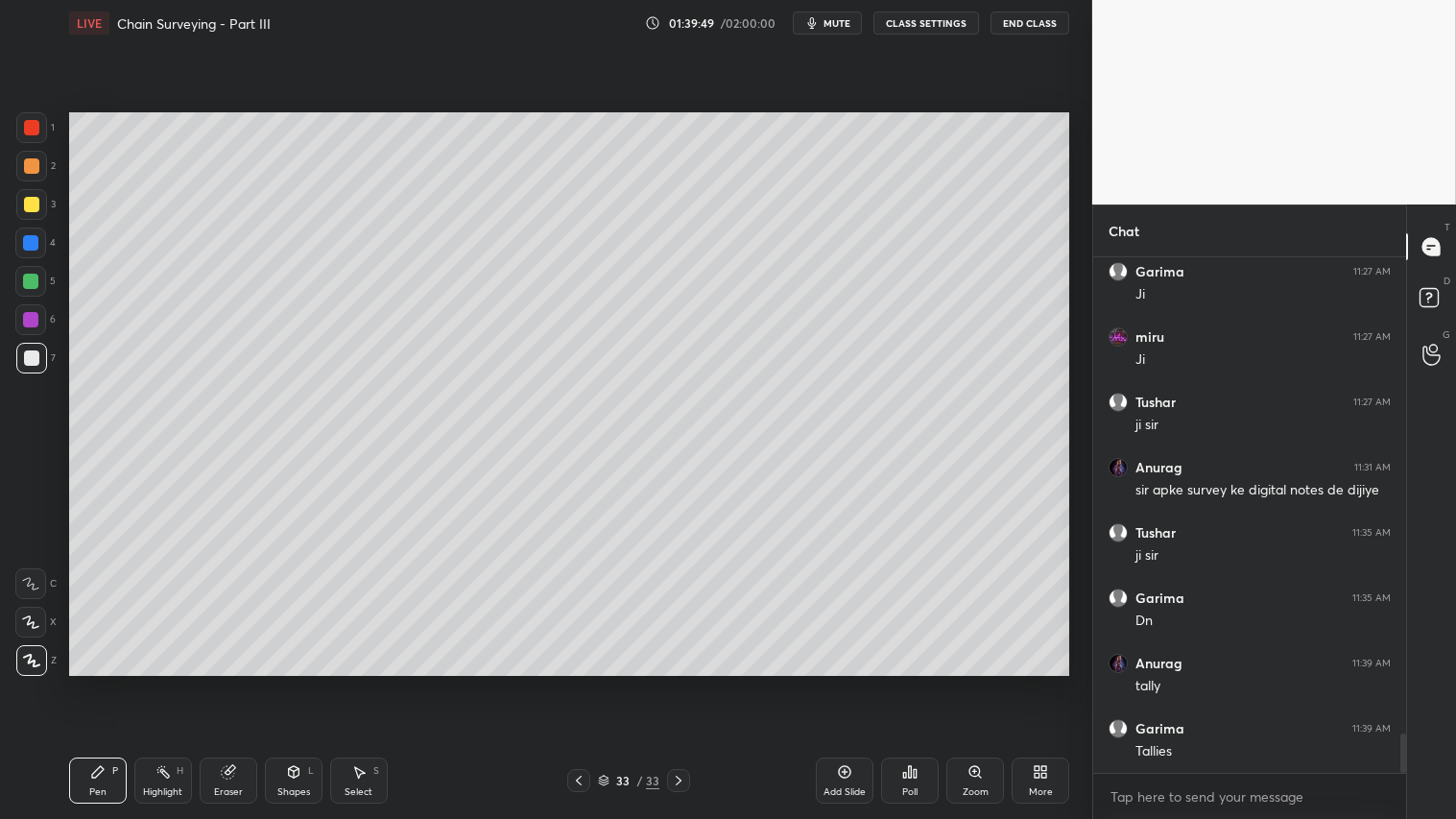 click at bounding box center [32, 166] 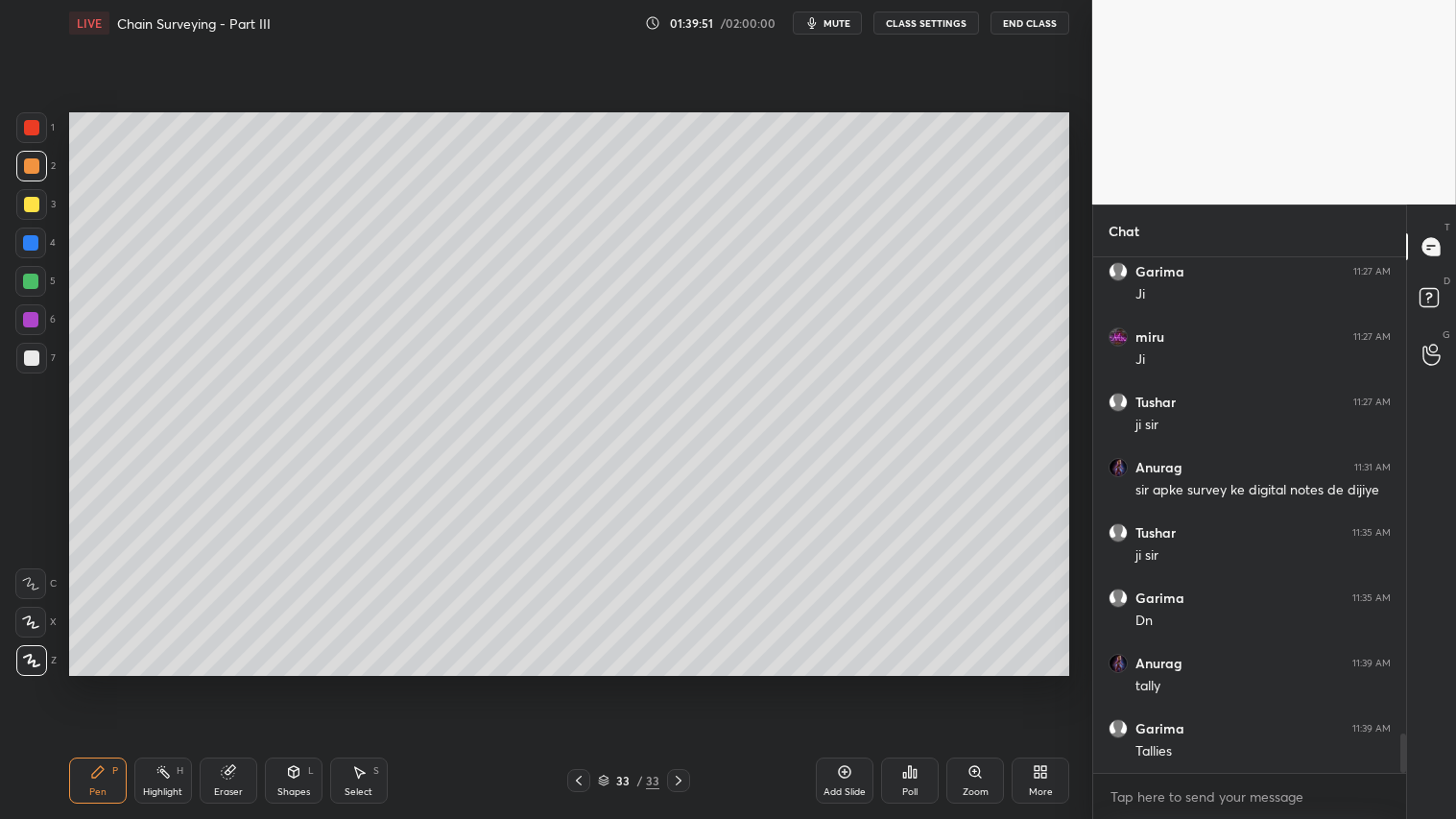 click at bounding box center [32, 166] 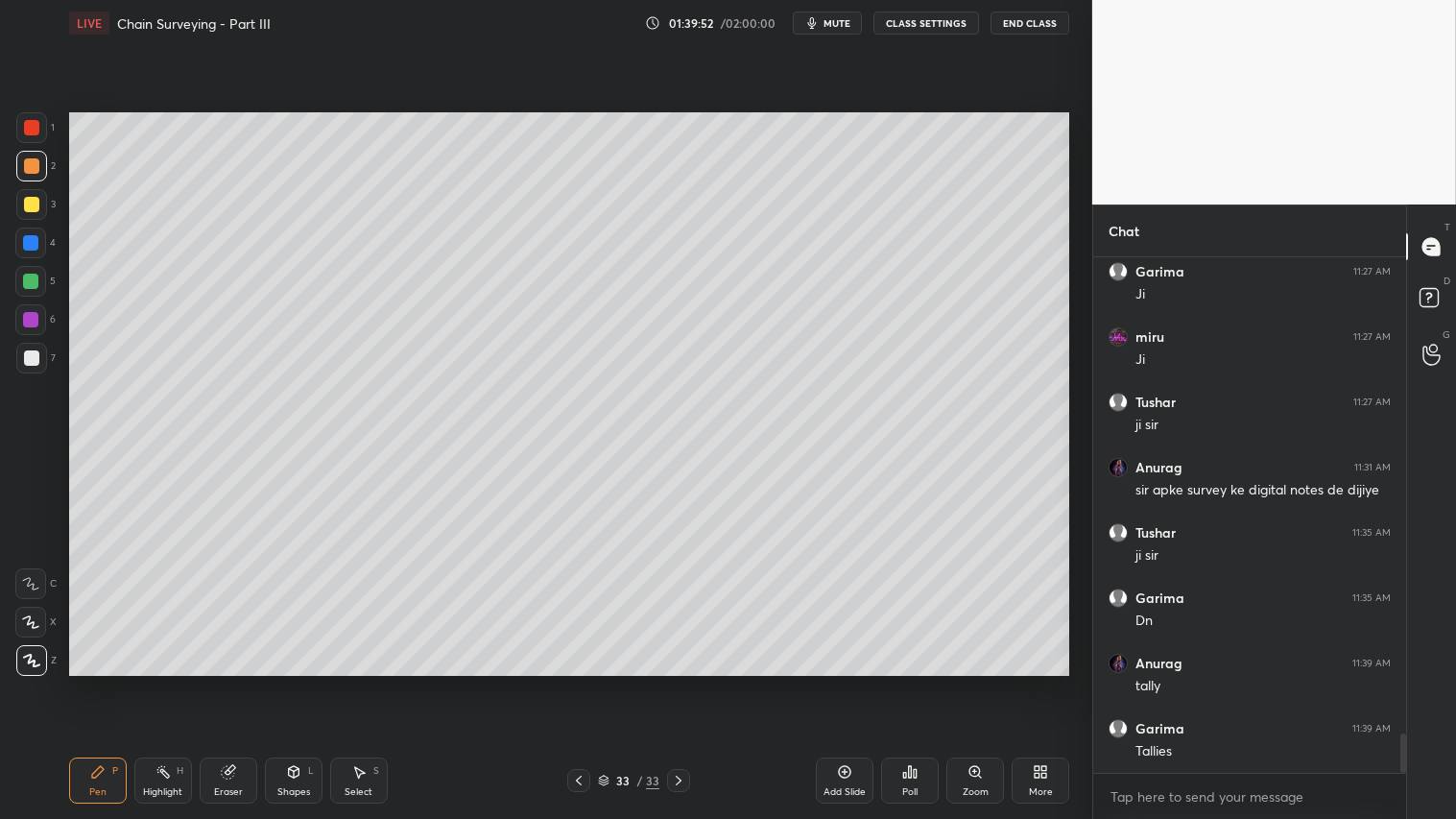 click on "Pen P" at bounding box center [98, 781] 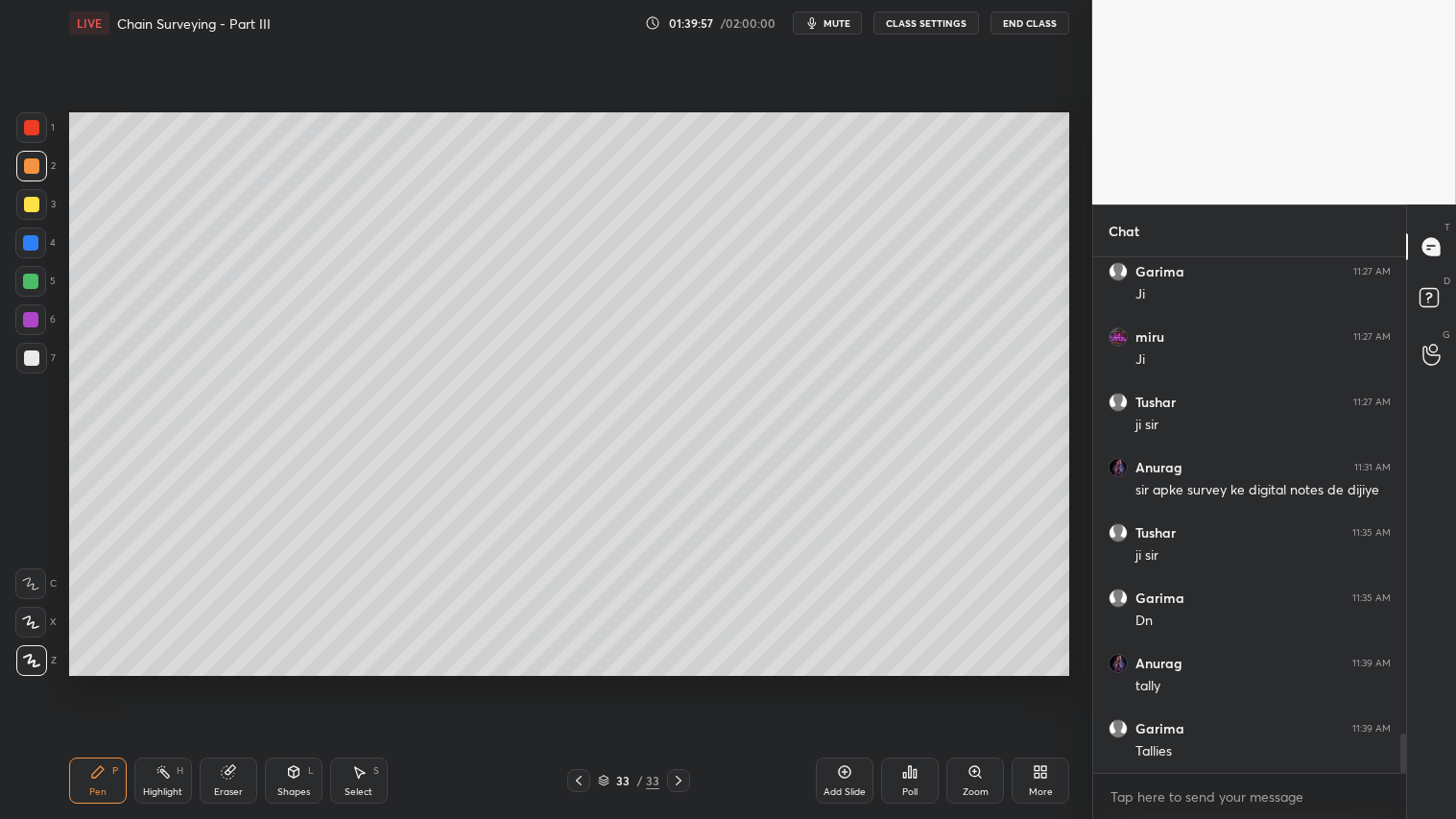 click at bounding box center (32, 205) 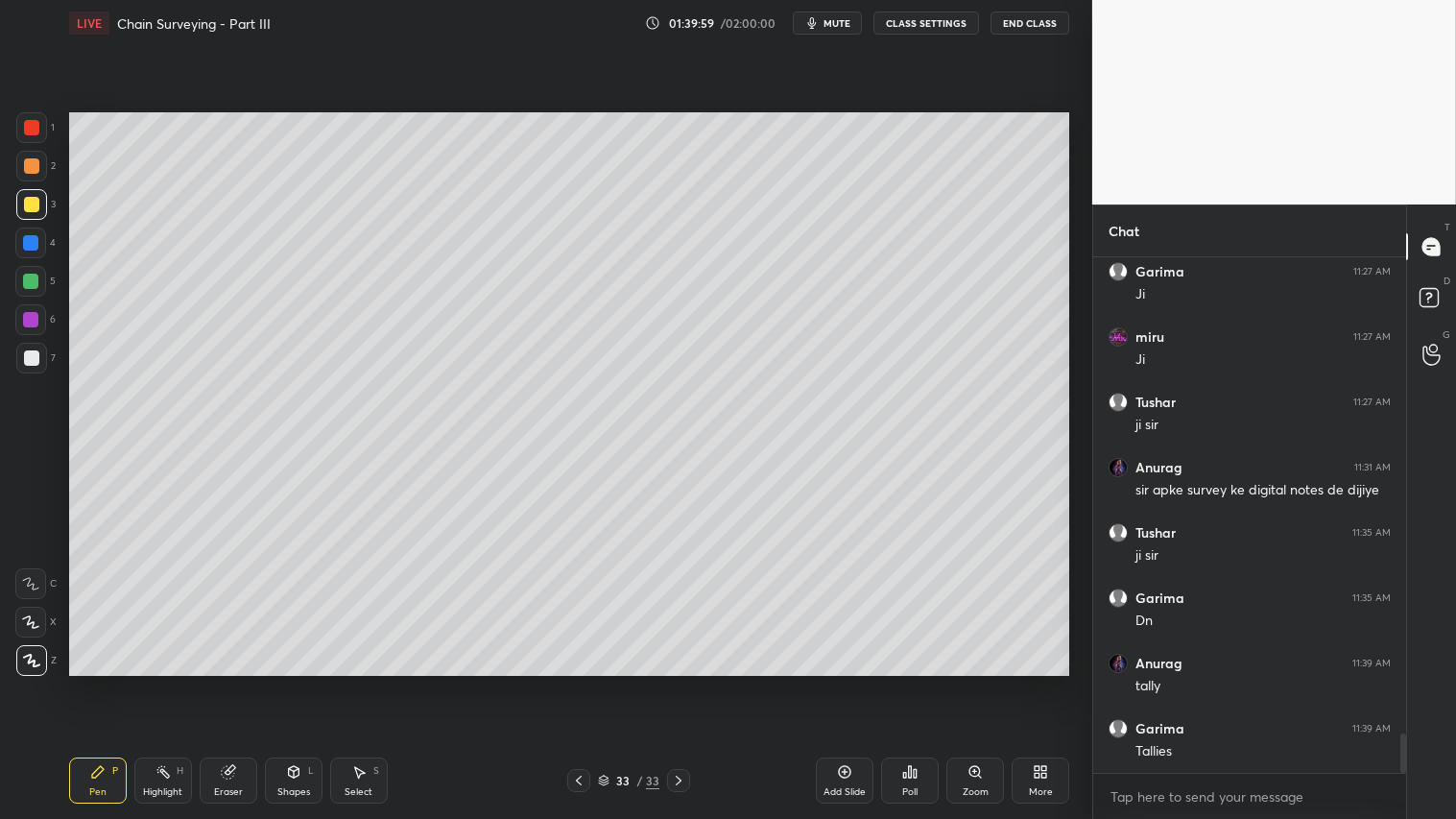 click 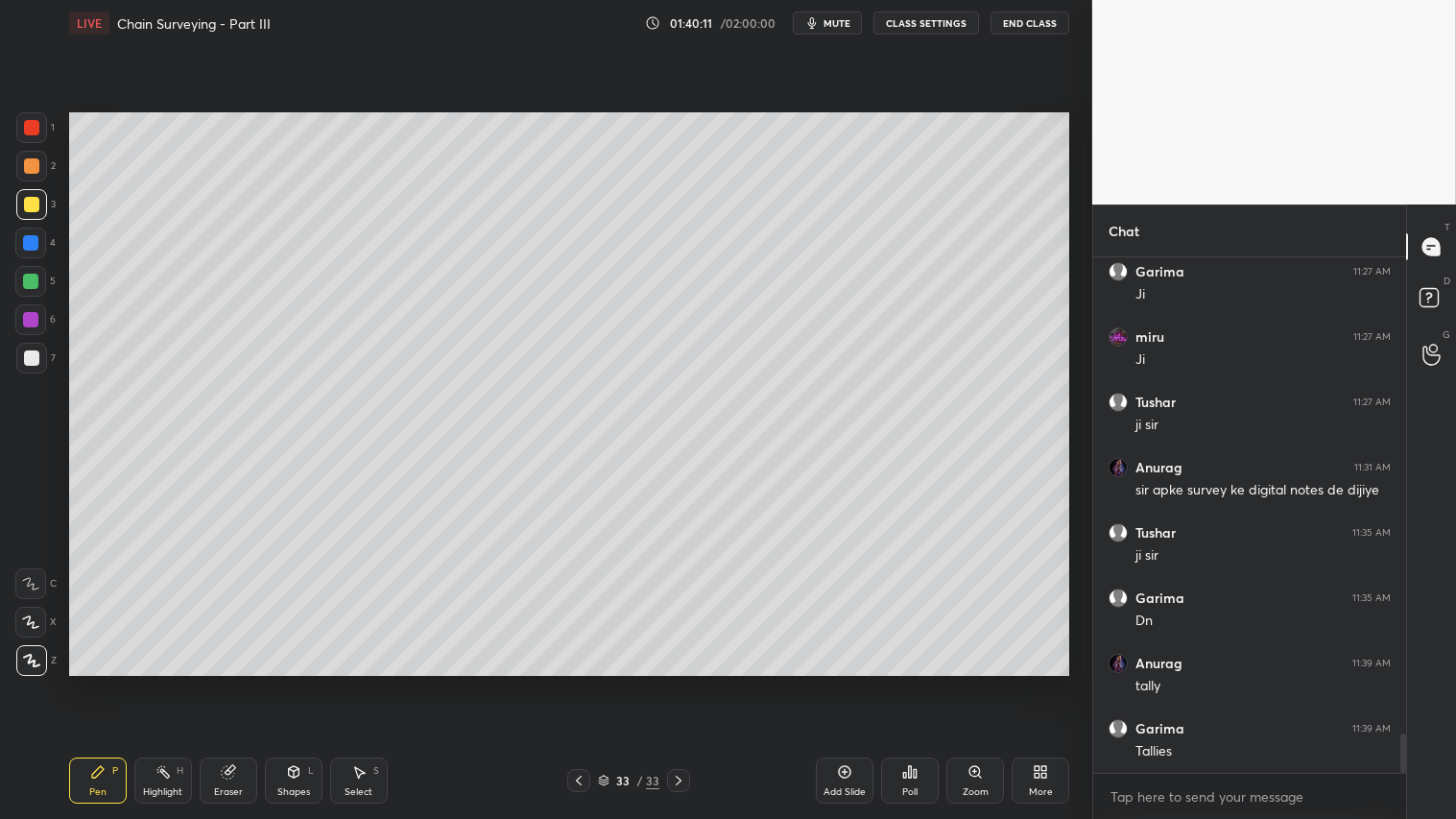 click on "Shapes" at bounding box center (294, 792) 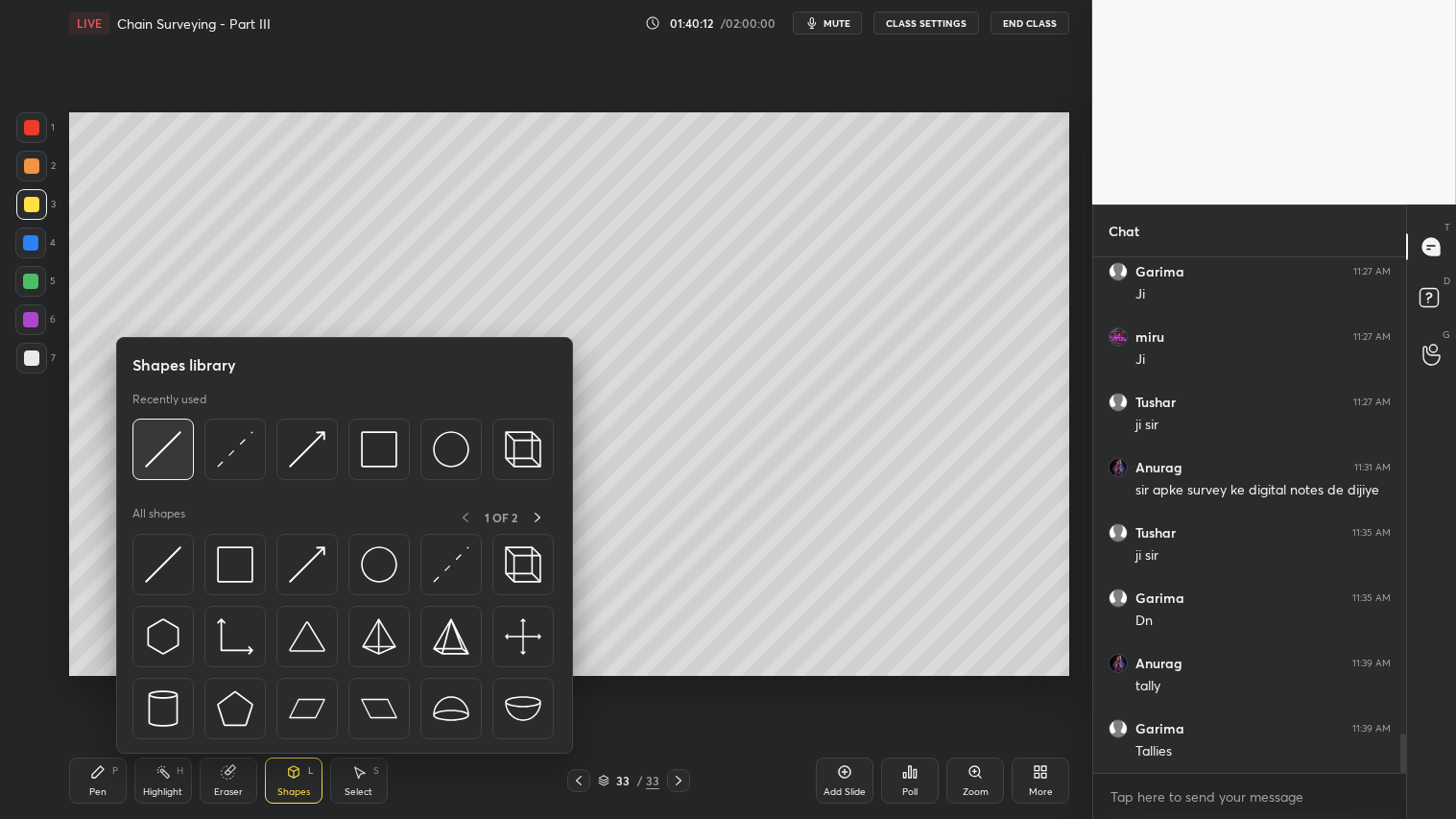 click at bounding box center [163, 449] 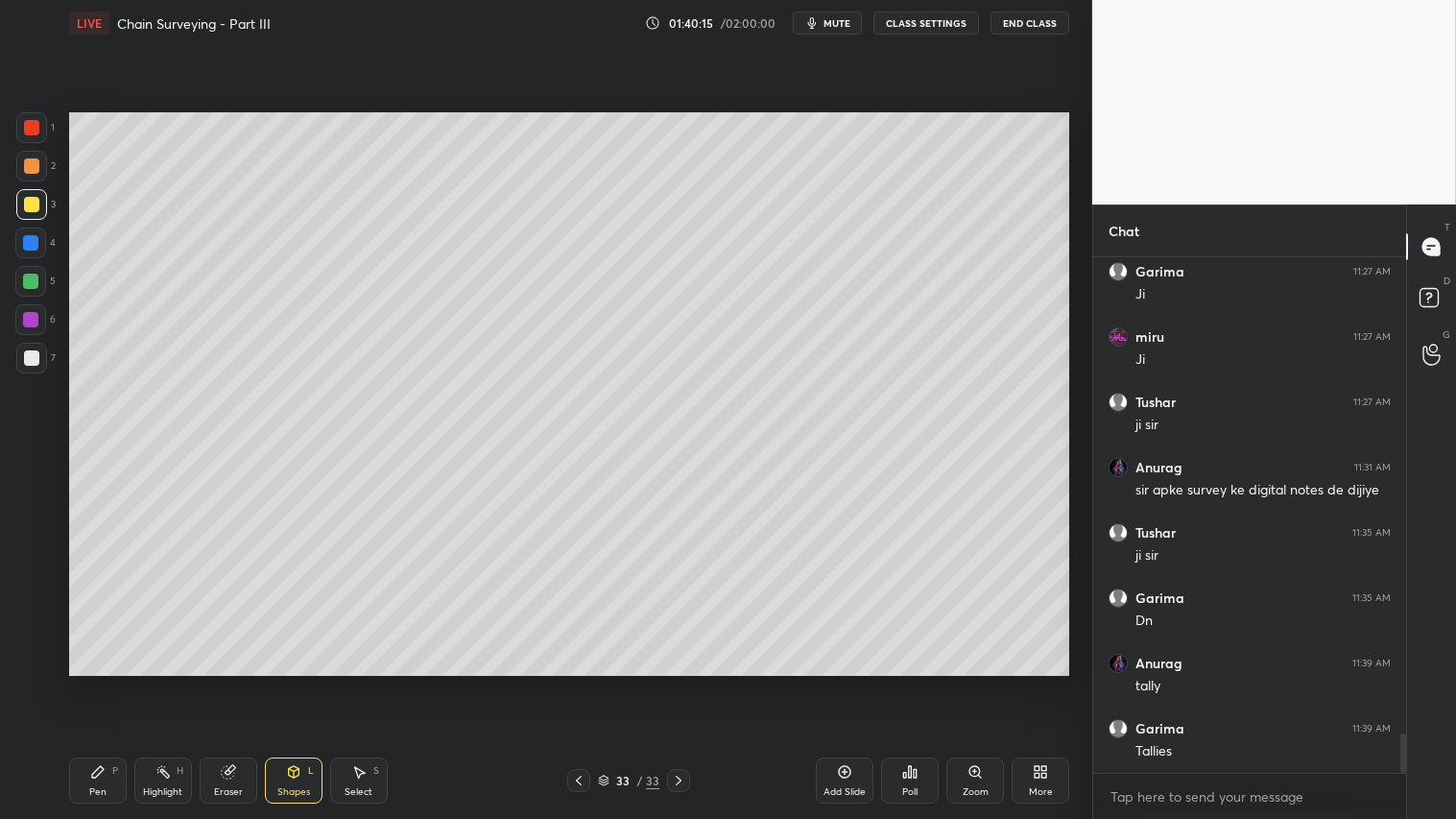 click on "Pen P" at bounding box center (98, 781) 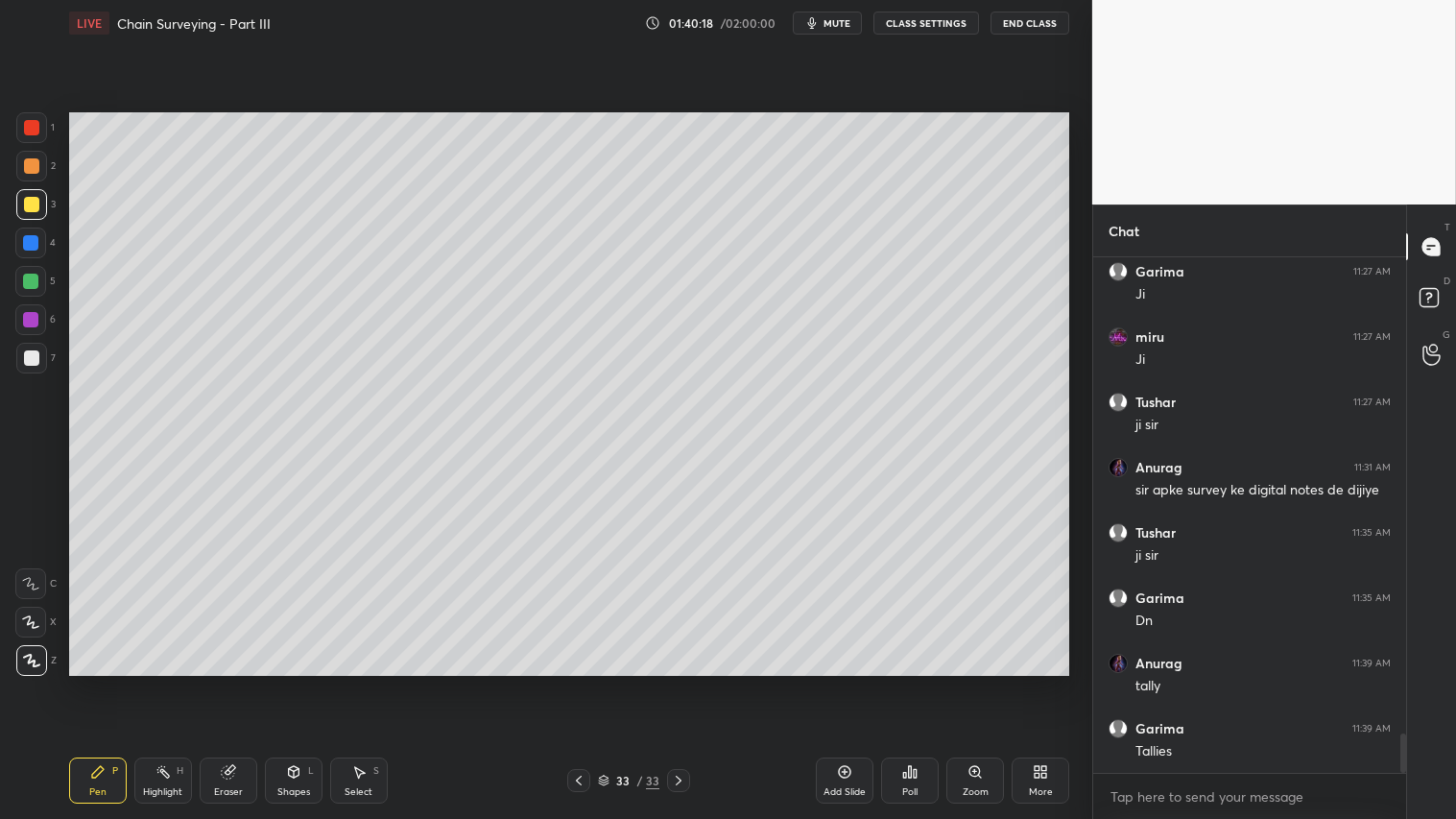 click at bounding box center [32, 166] 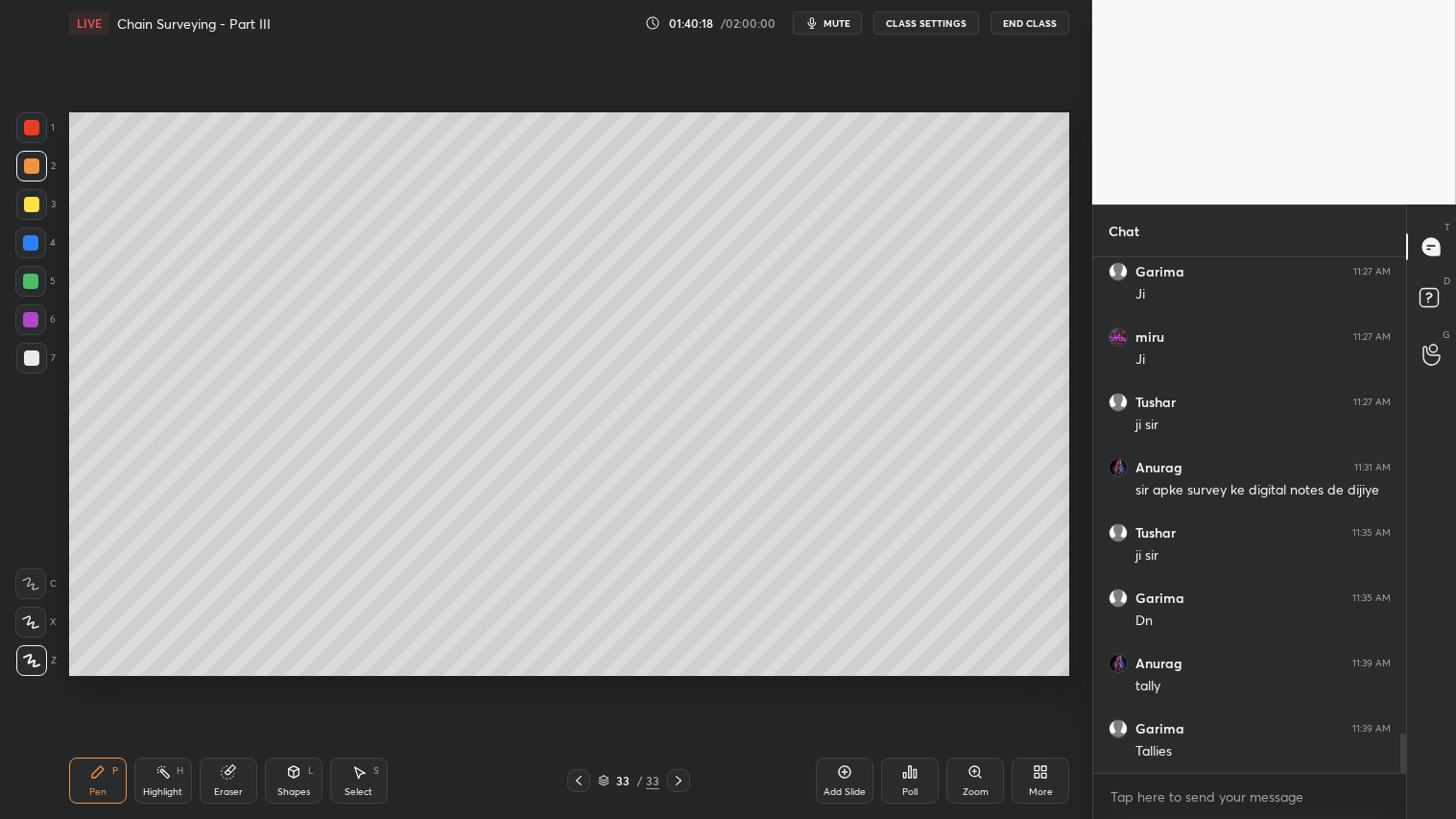 click 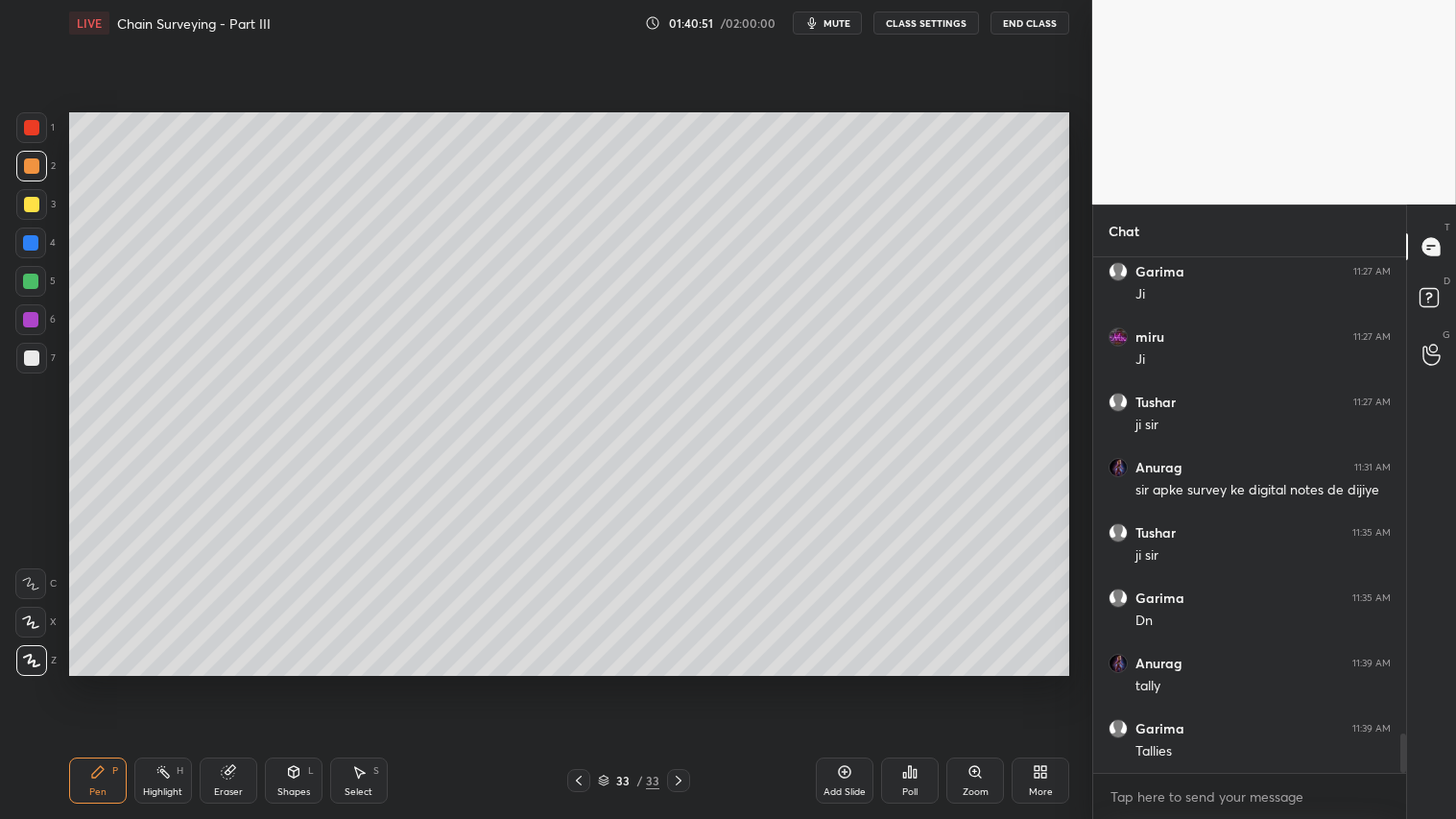 click on "Eraser" at bounding box center (228, 781) 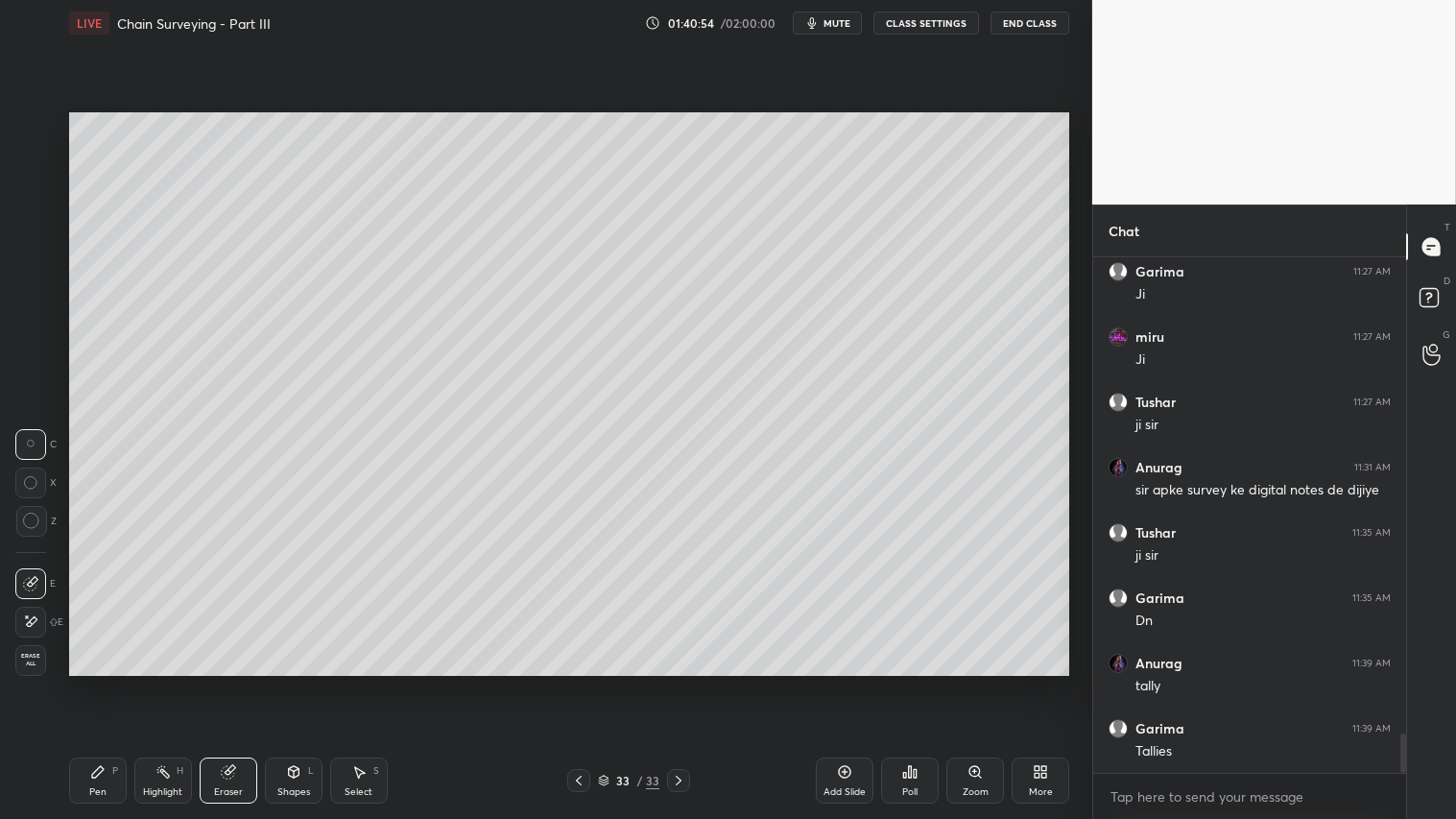 click on "Pen" at bounding box center [98, 792] 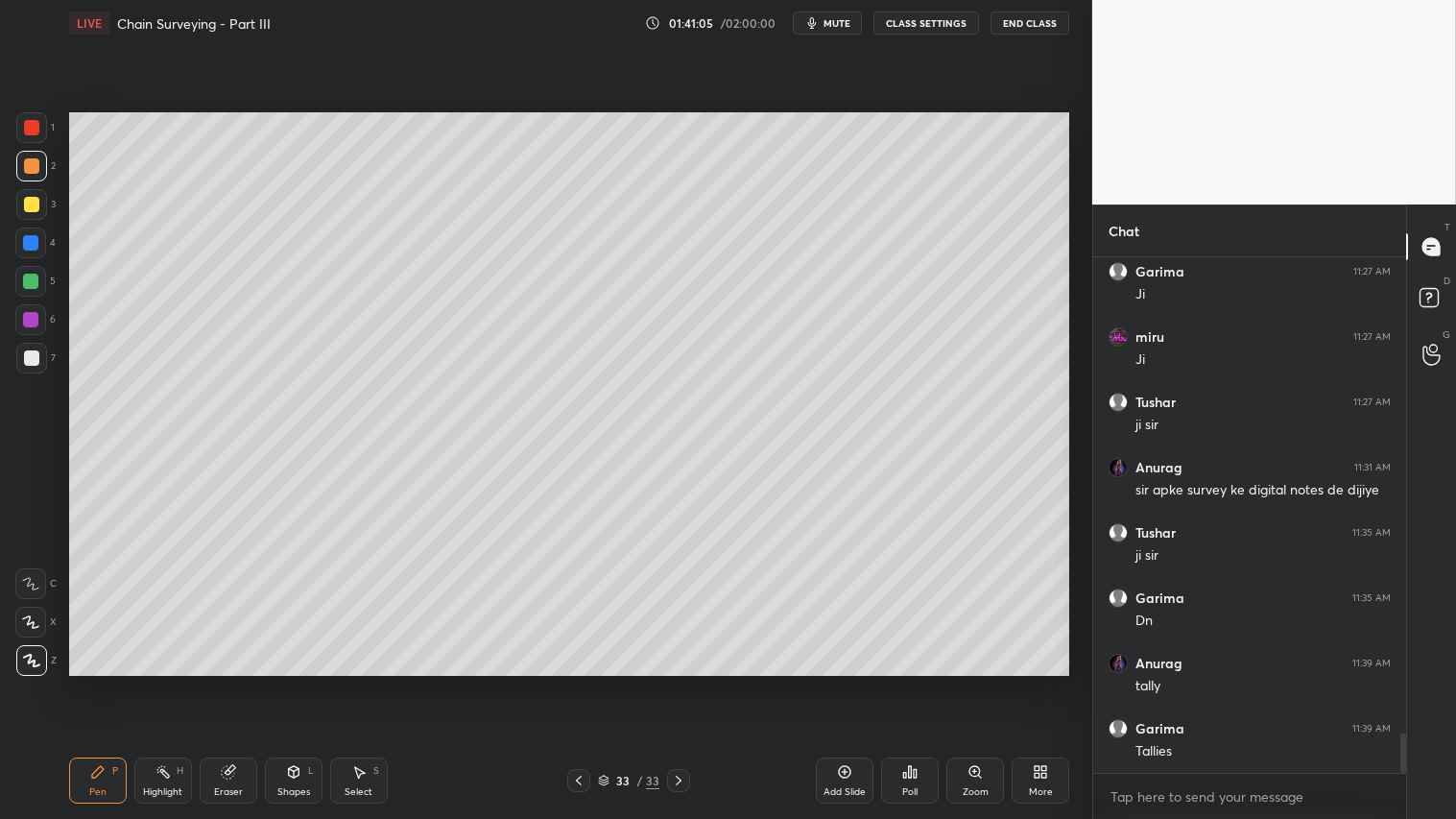 click 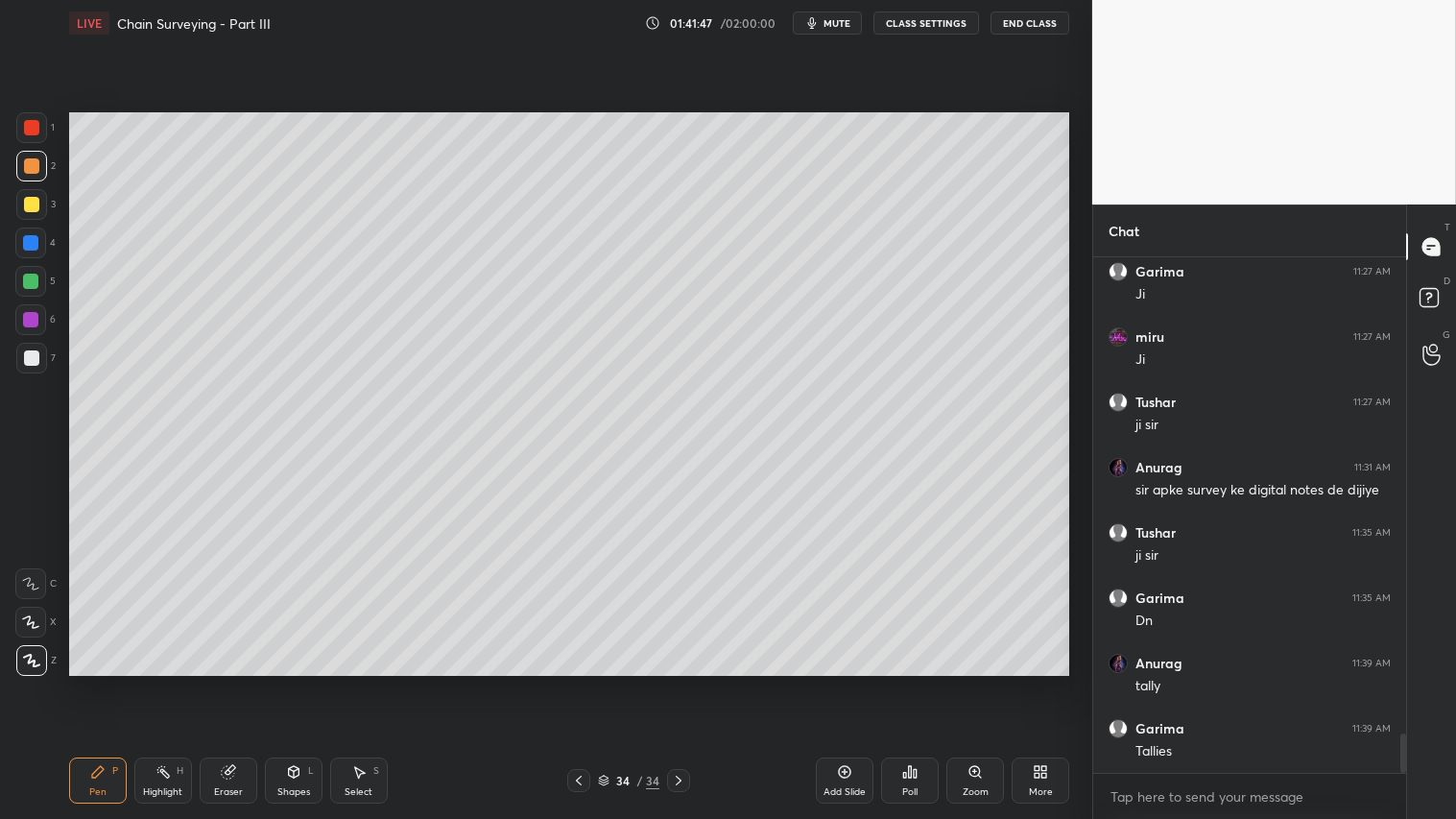 drag, startPoint x: 31, startPoint y: 198, endPoint x: 36, endPoint y: 217, distance: 19.646883 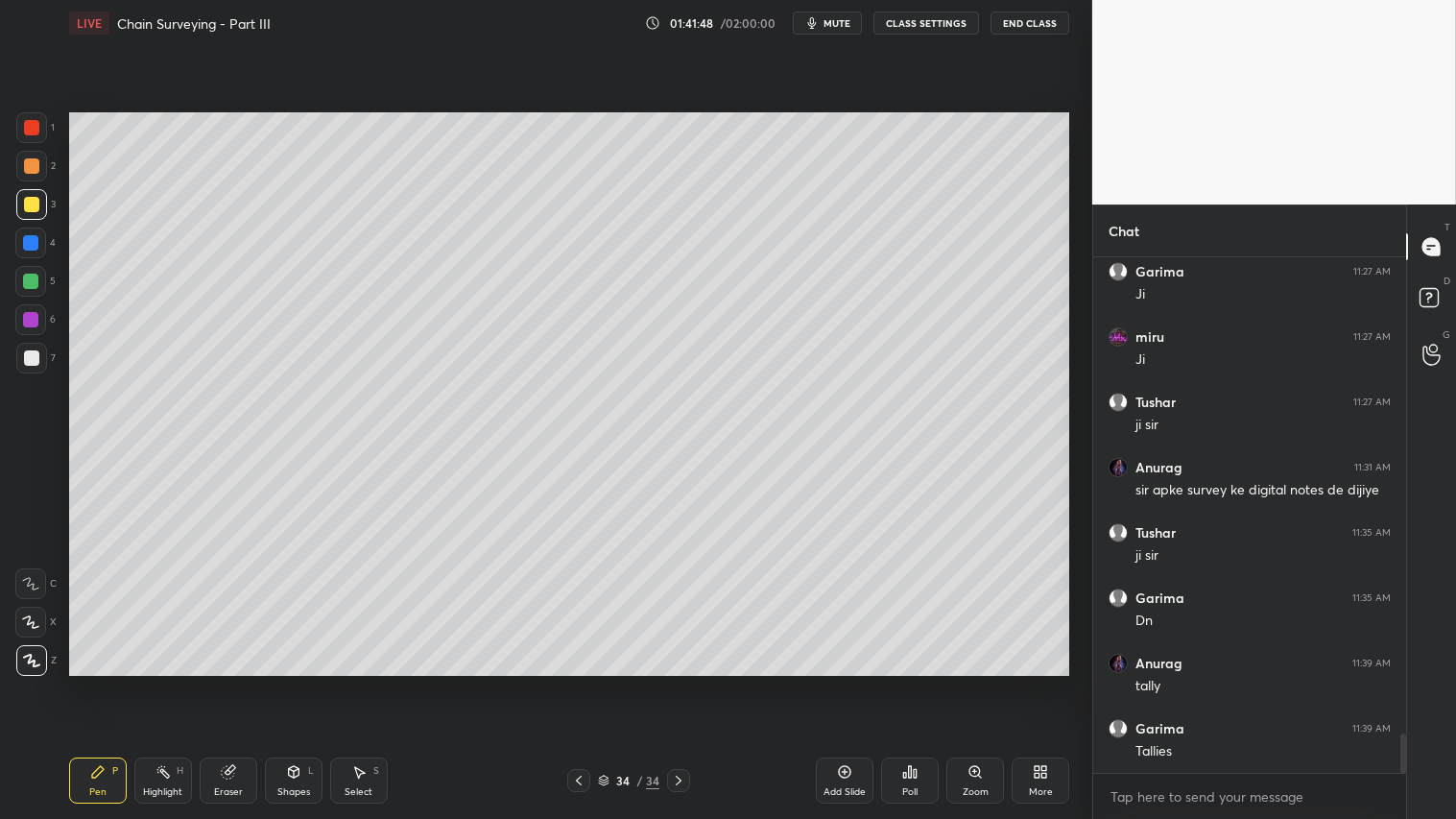click 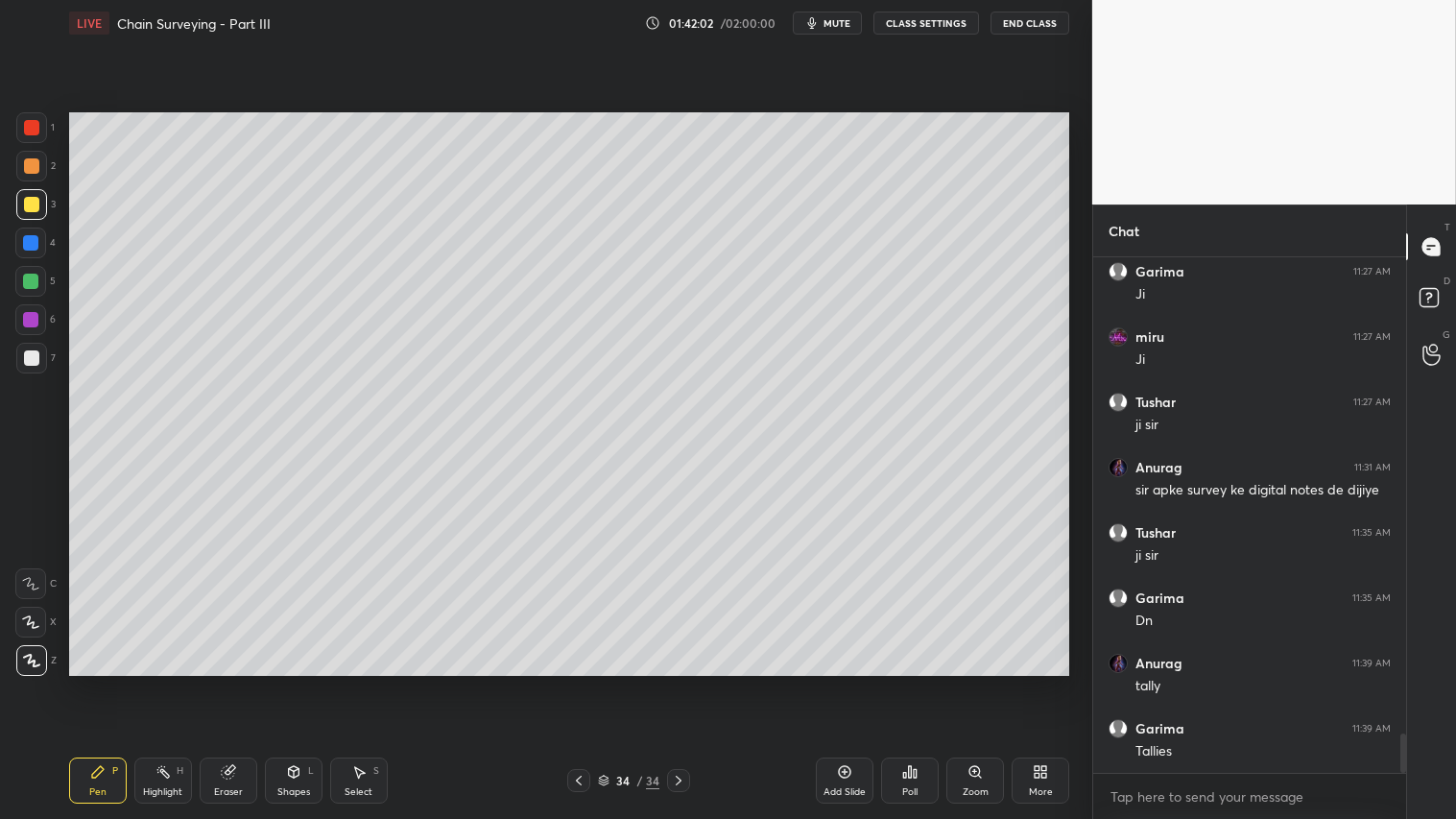 click at bounding box center [32, 166] 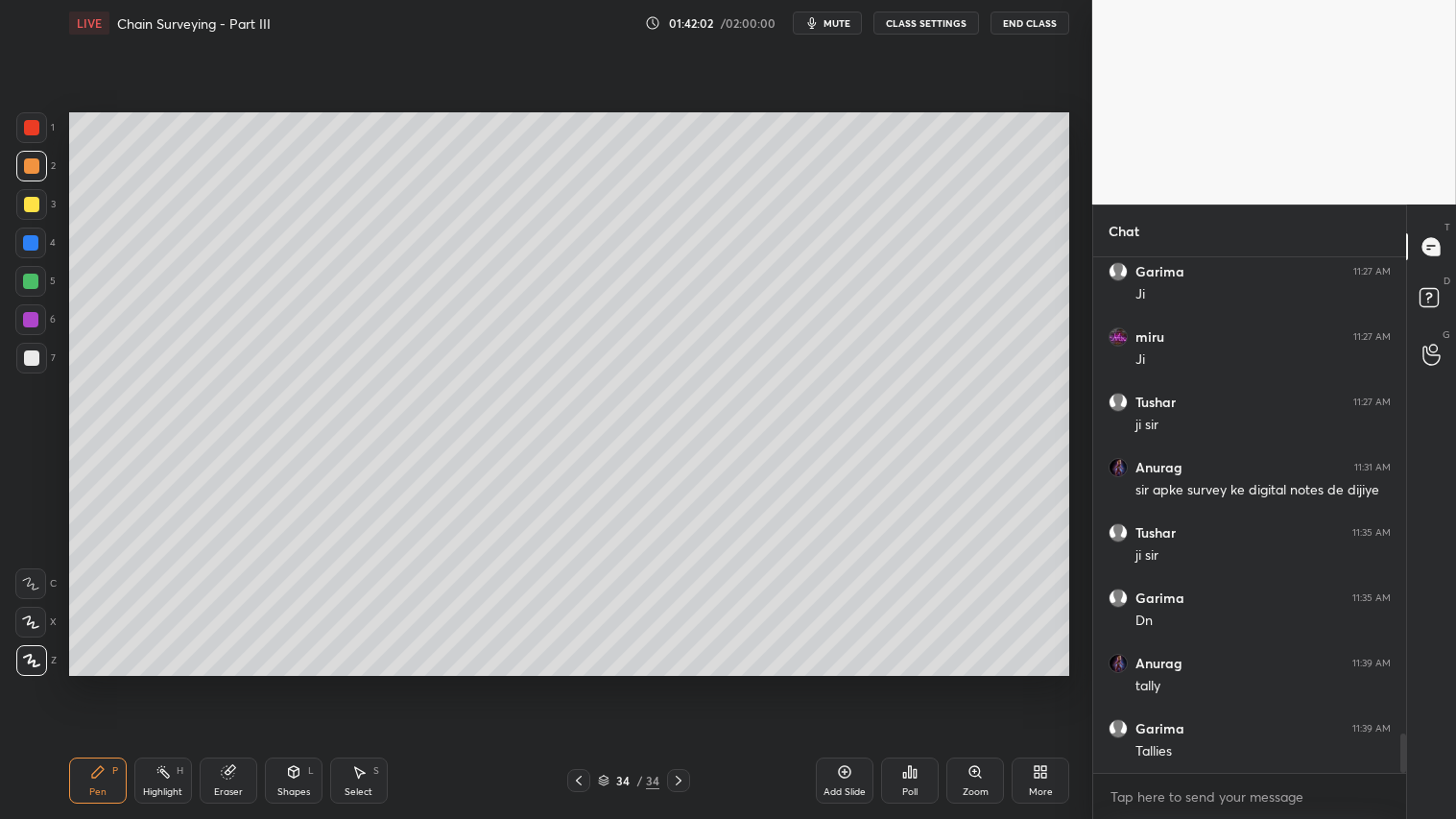 click 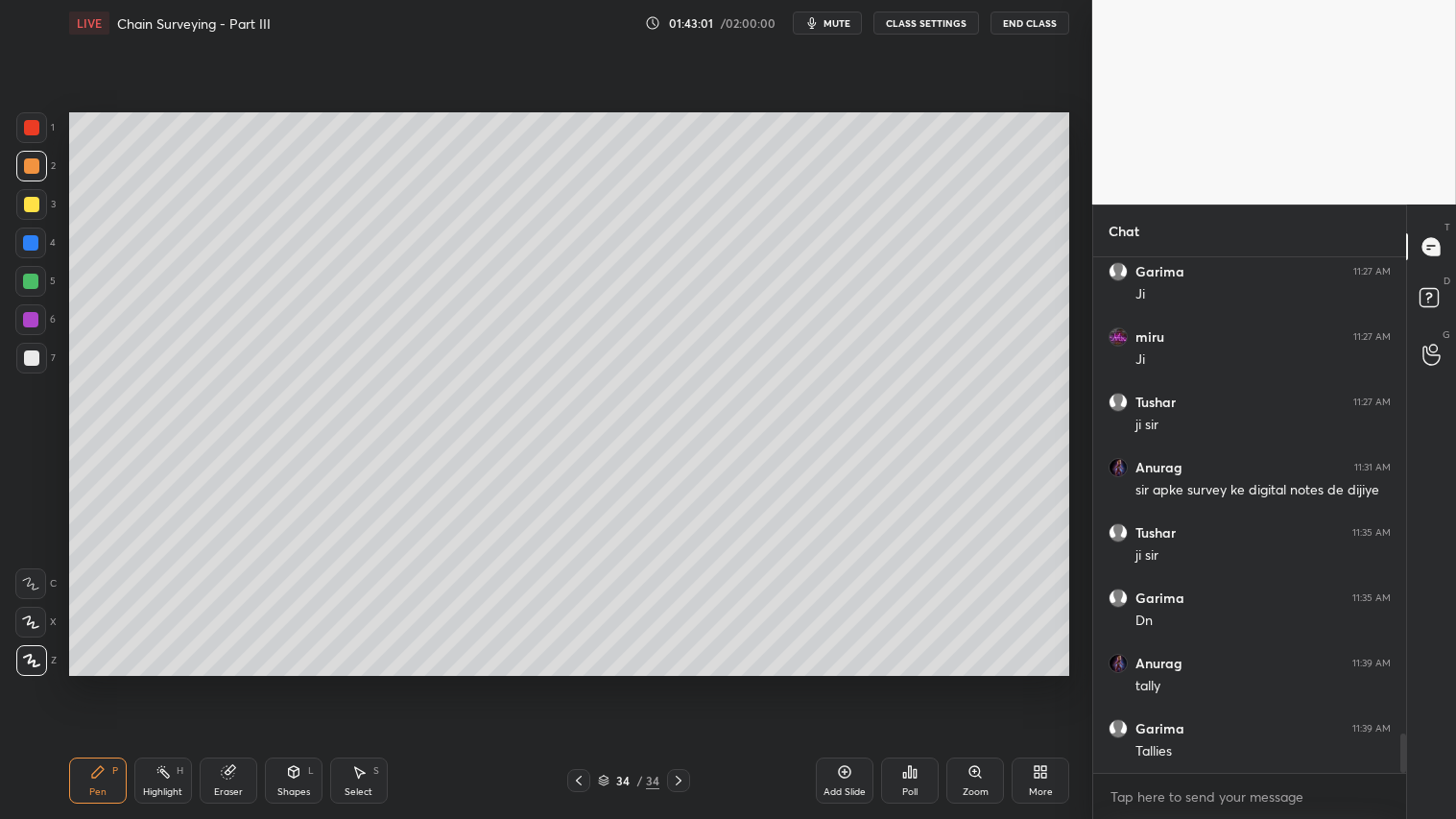 click on "Eraser" at bounding box center [228, 781] 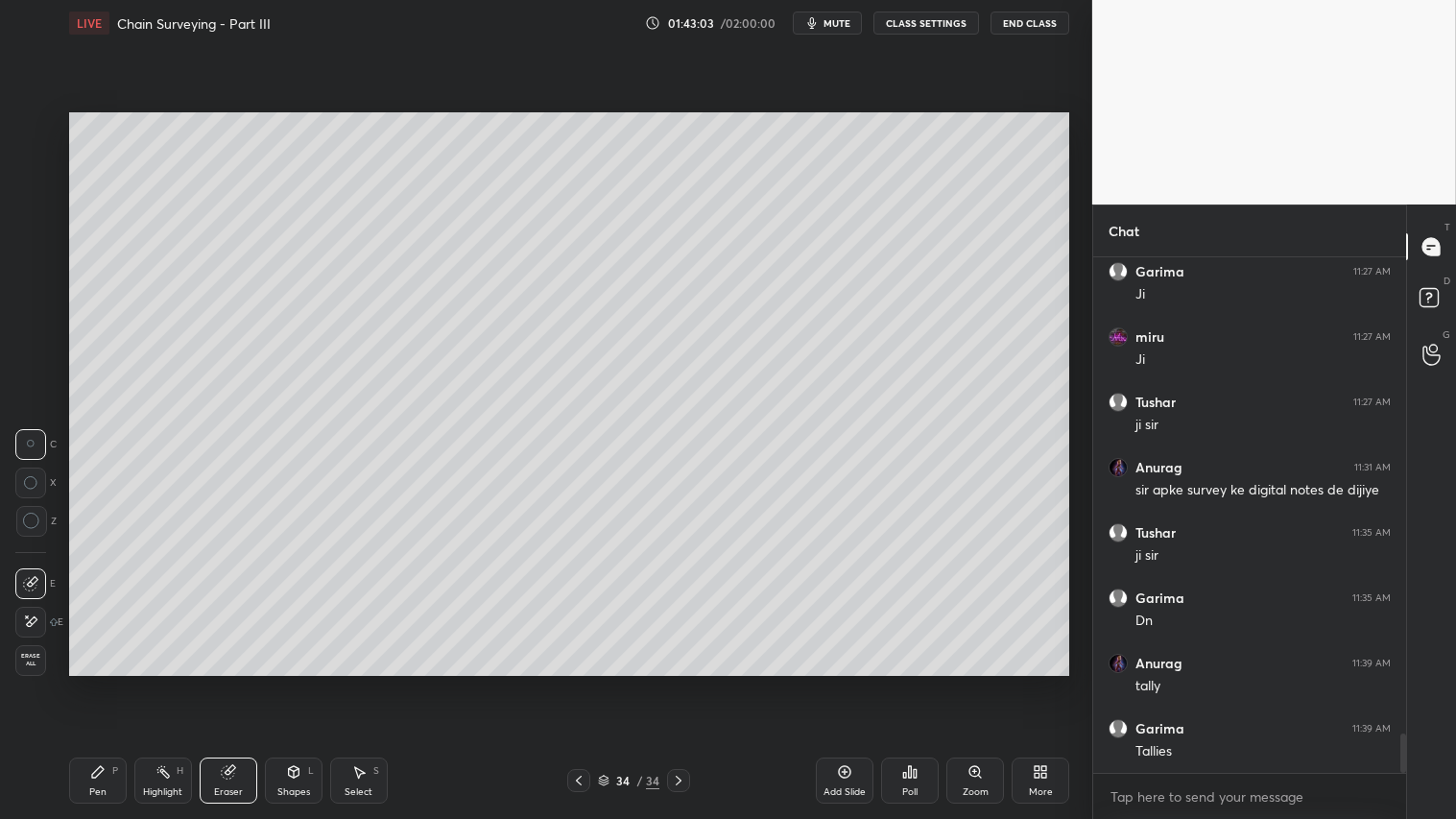 click 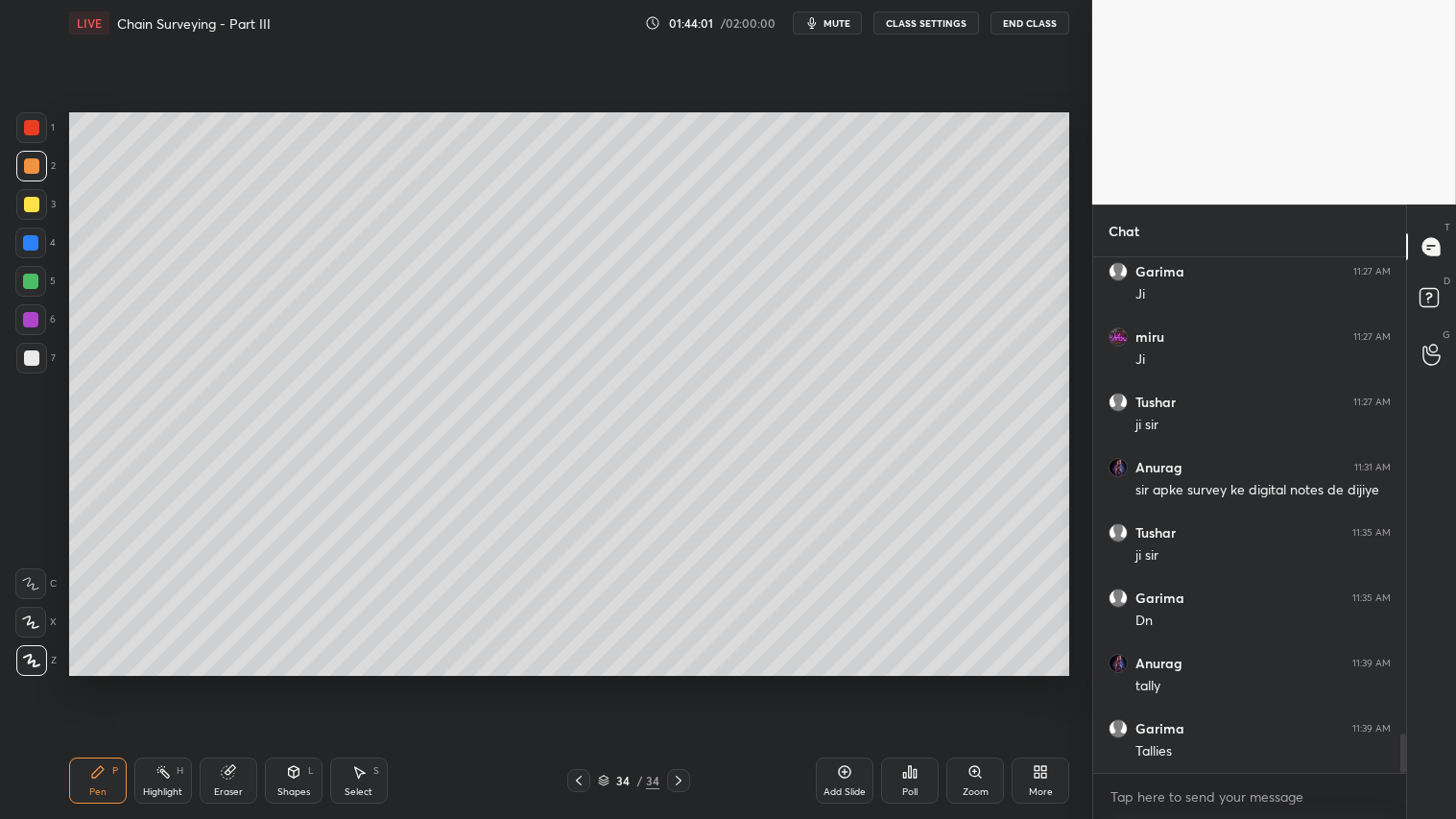drag, startPoint x: 852, startPoint y: 787, endPoint x: 847, endPoint y: 779, distance: 9.43398 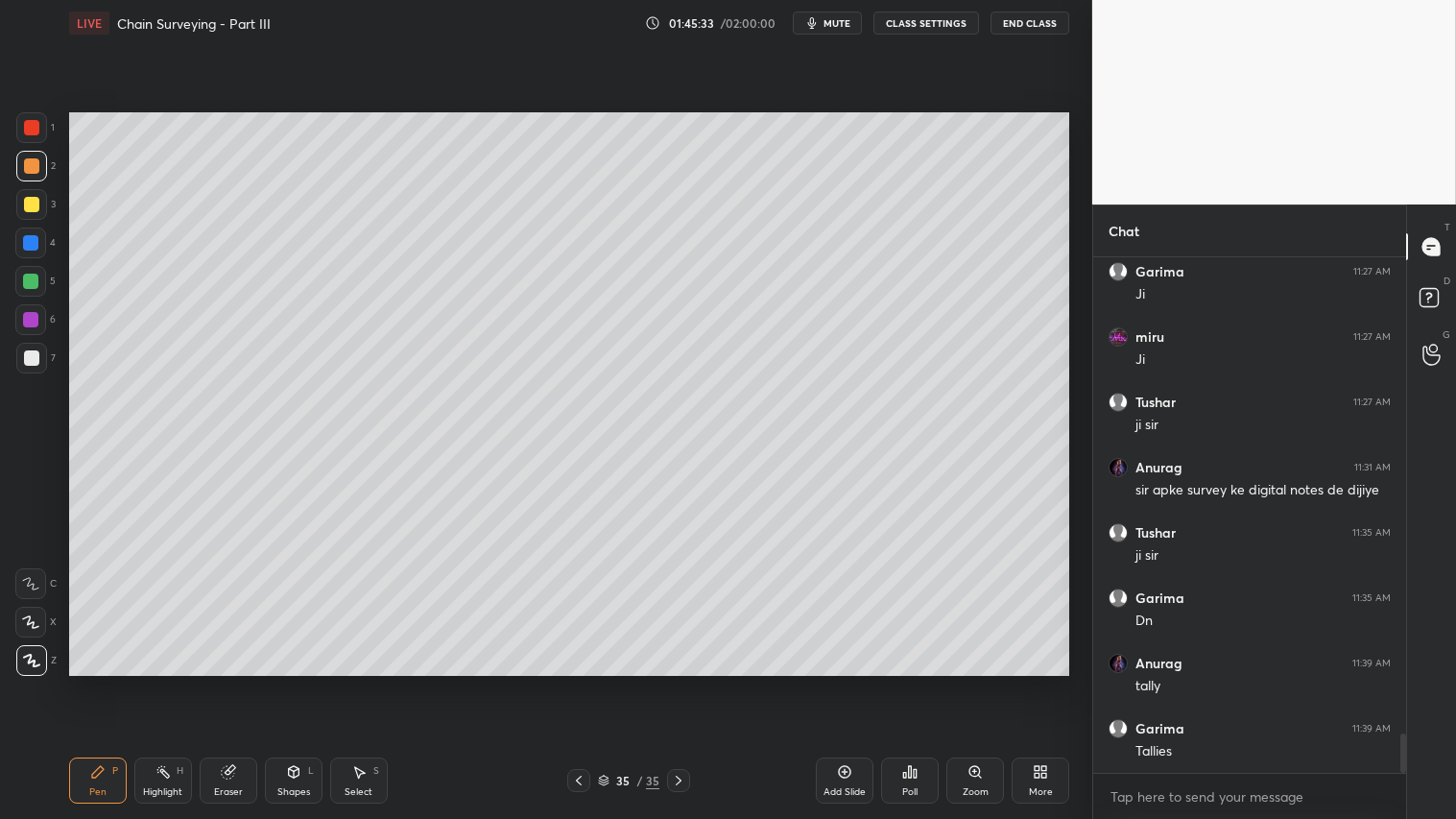 click 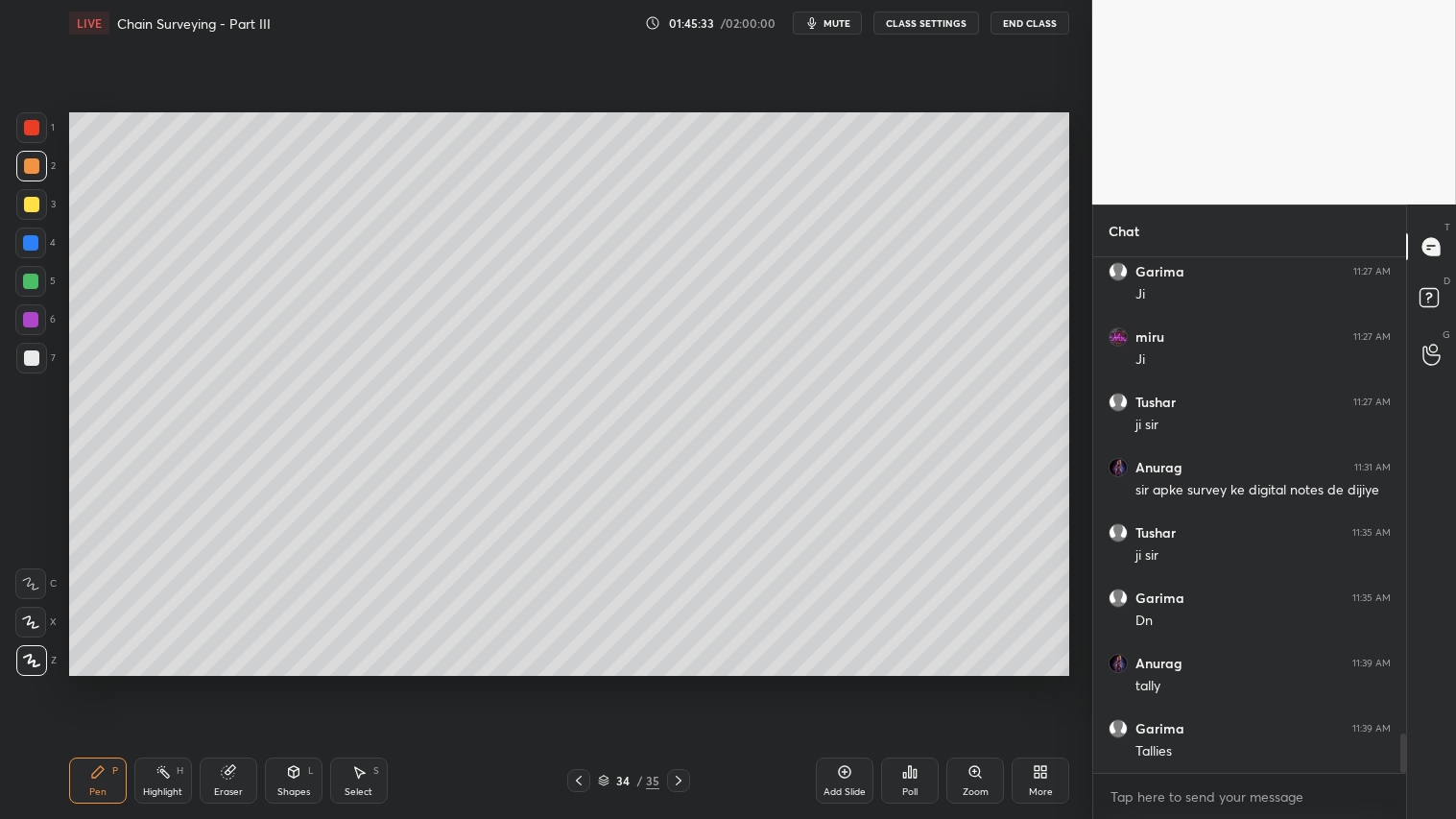 click 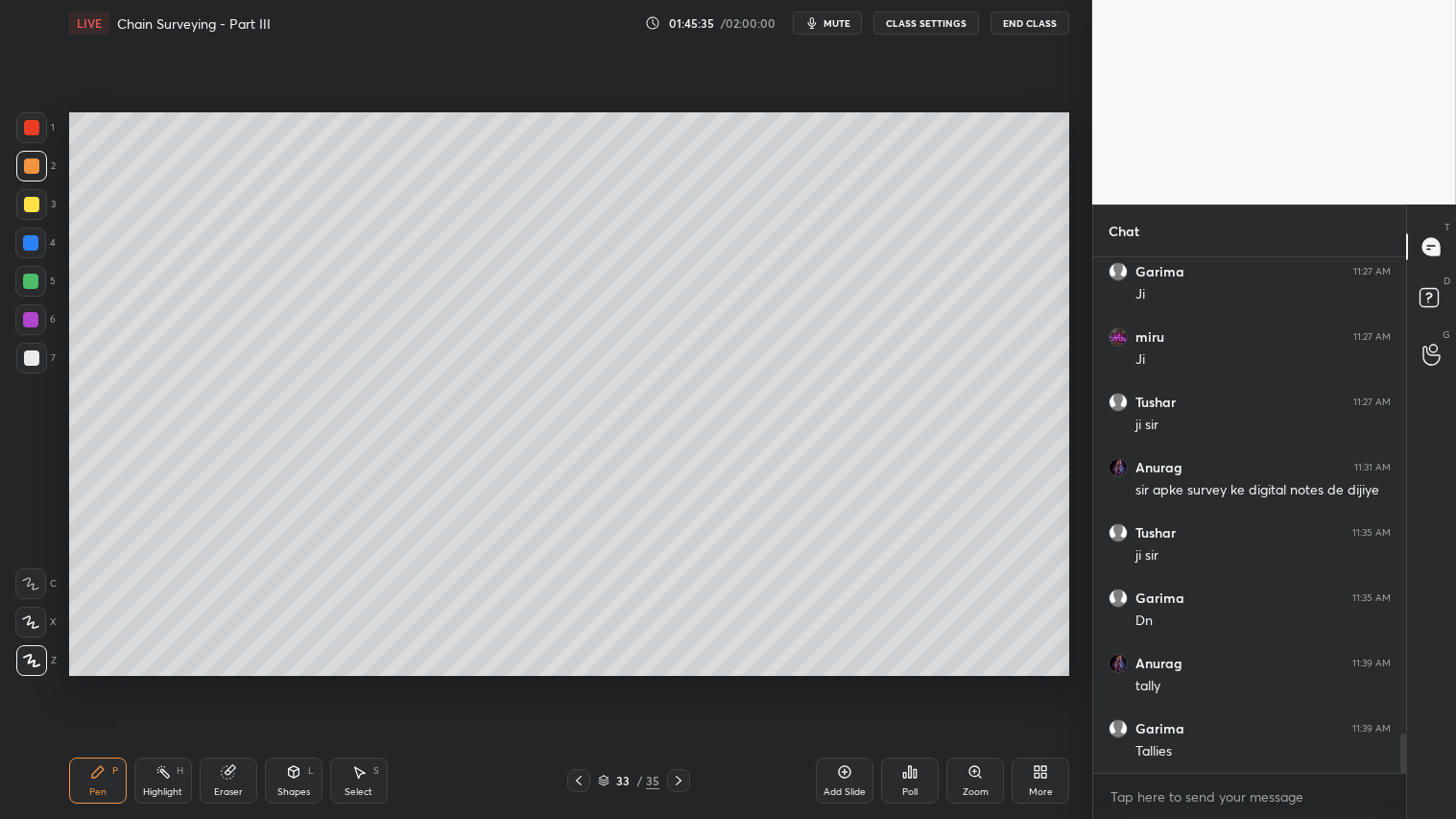 click at bounding box center (679, 781) 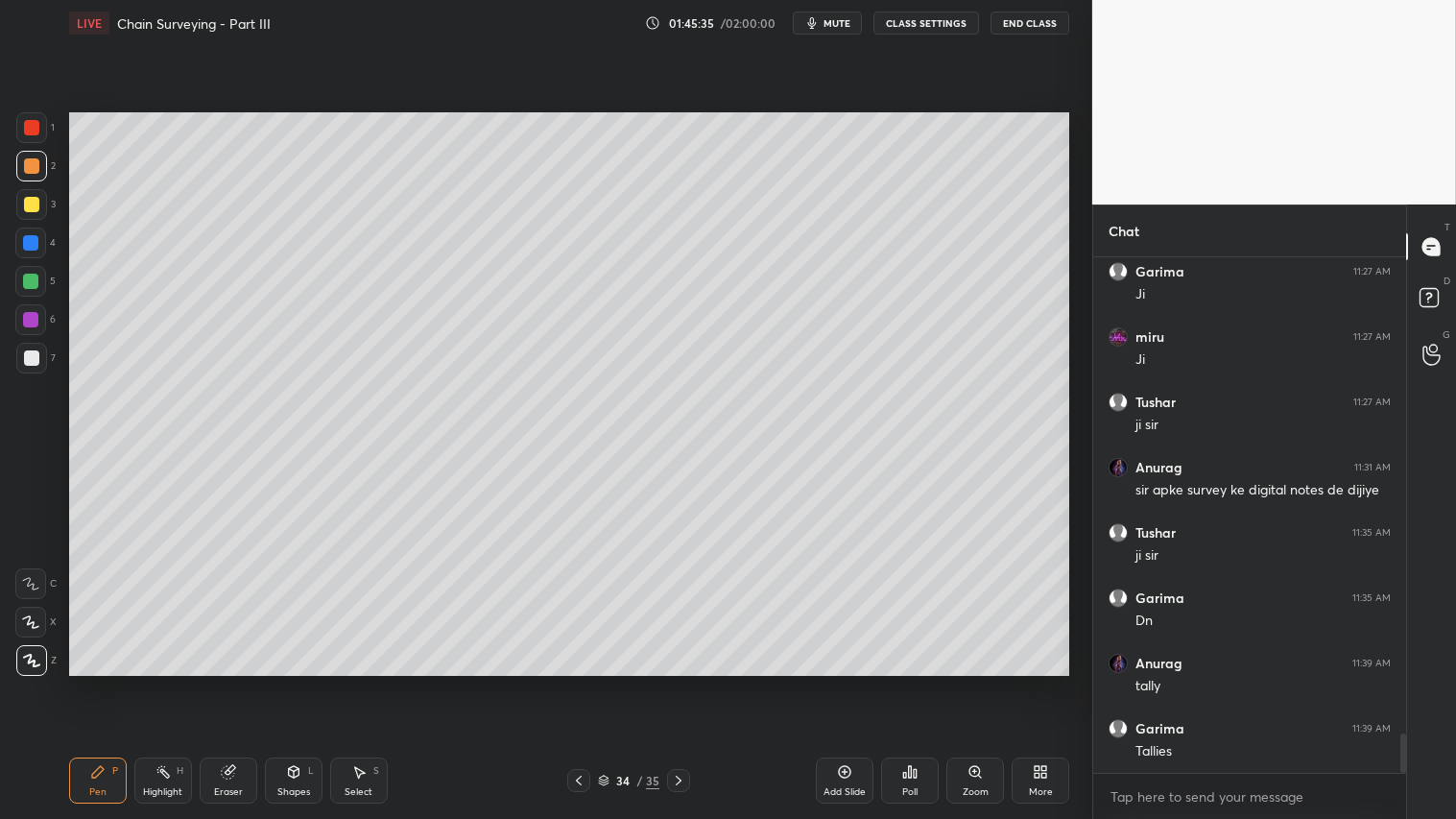 click 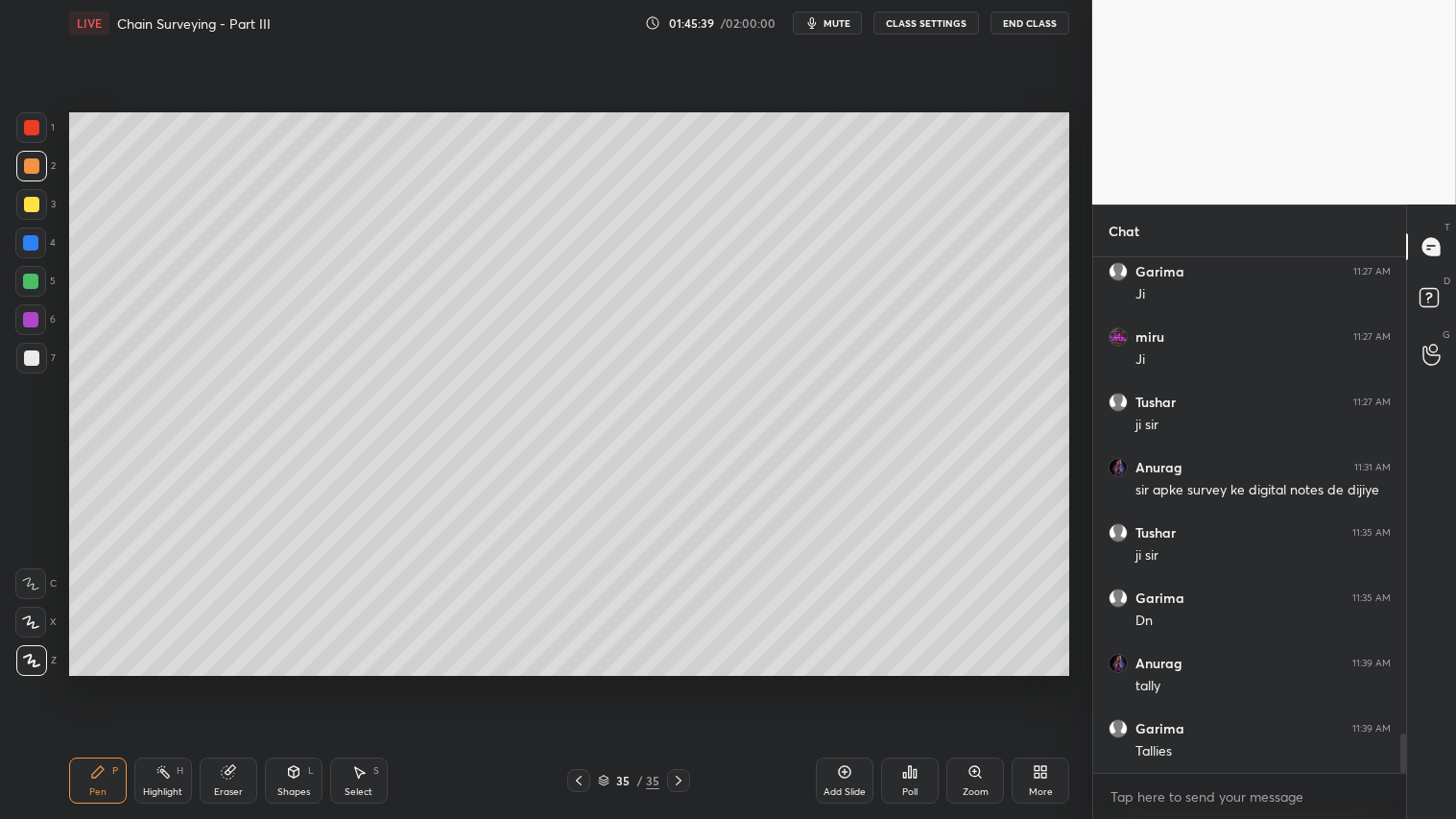 click at bounding box center [32, 166] 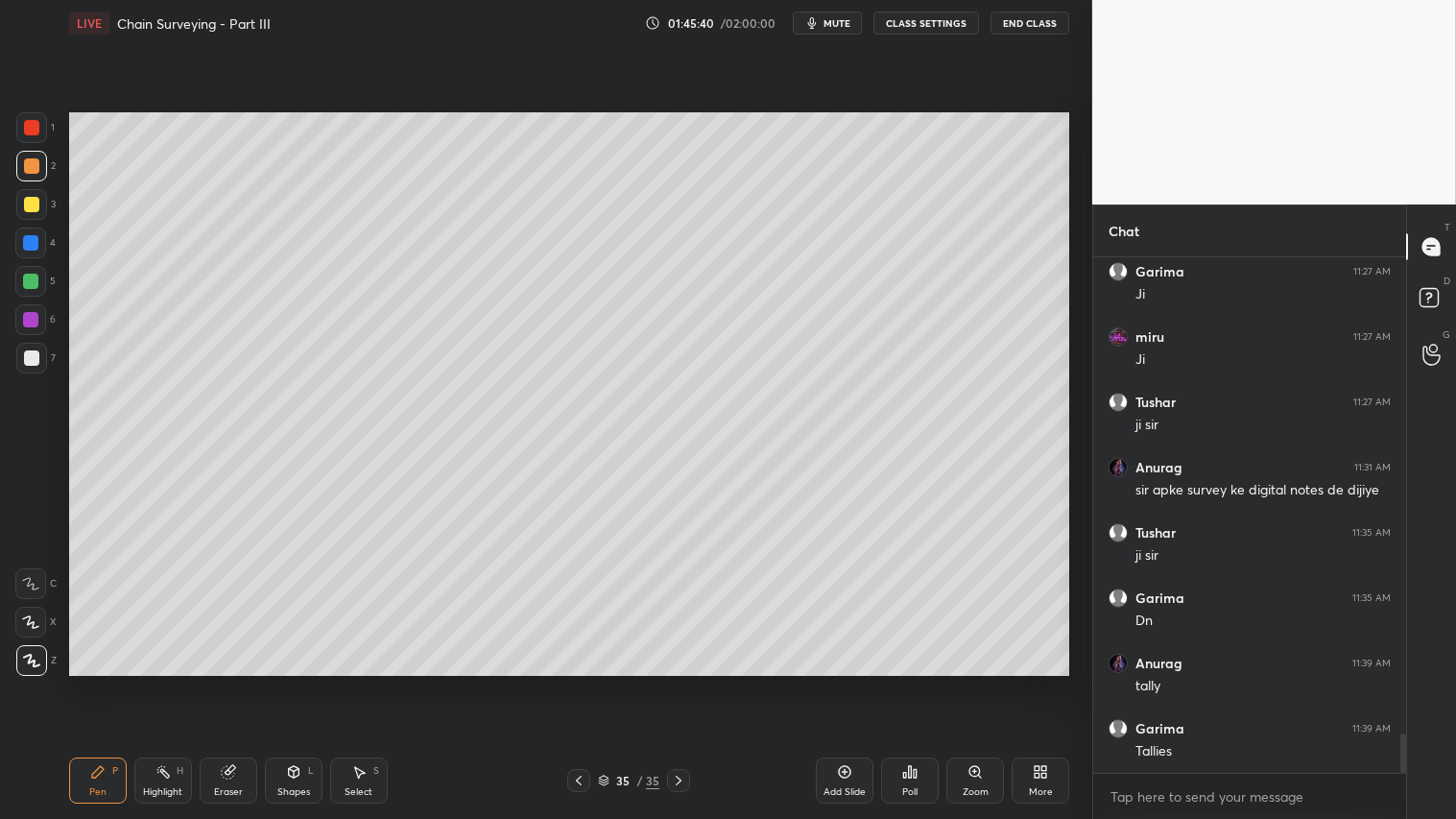 click on "Pen P Highlight H Eraser Shapes L Select S" at bounding box center [255, 781] 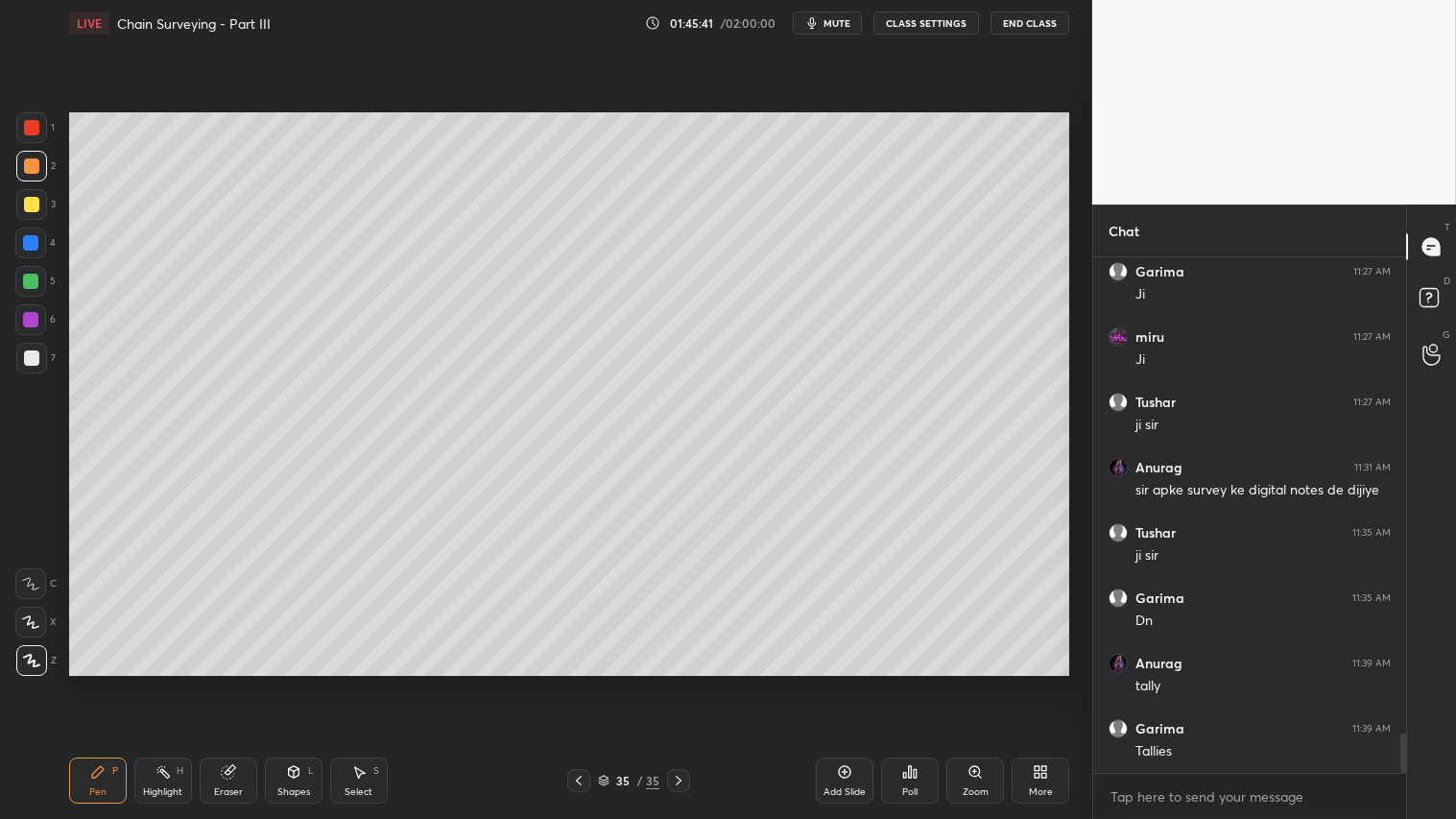 drag, startPoint x: 578, startPoint y: 784, endPoint x: 625, endPoint y: 784, distance: 47 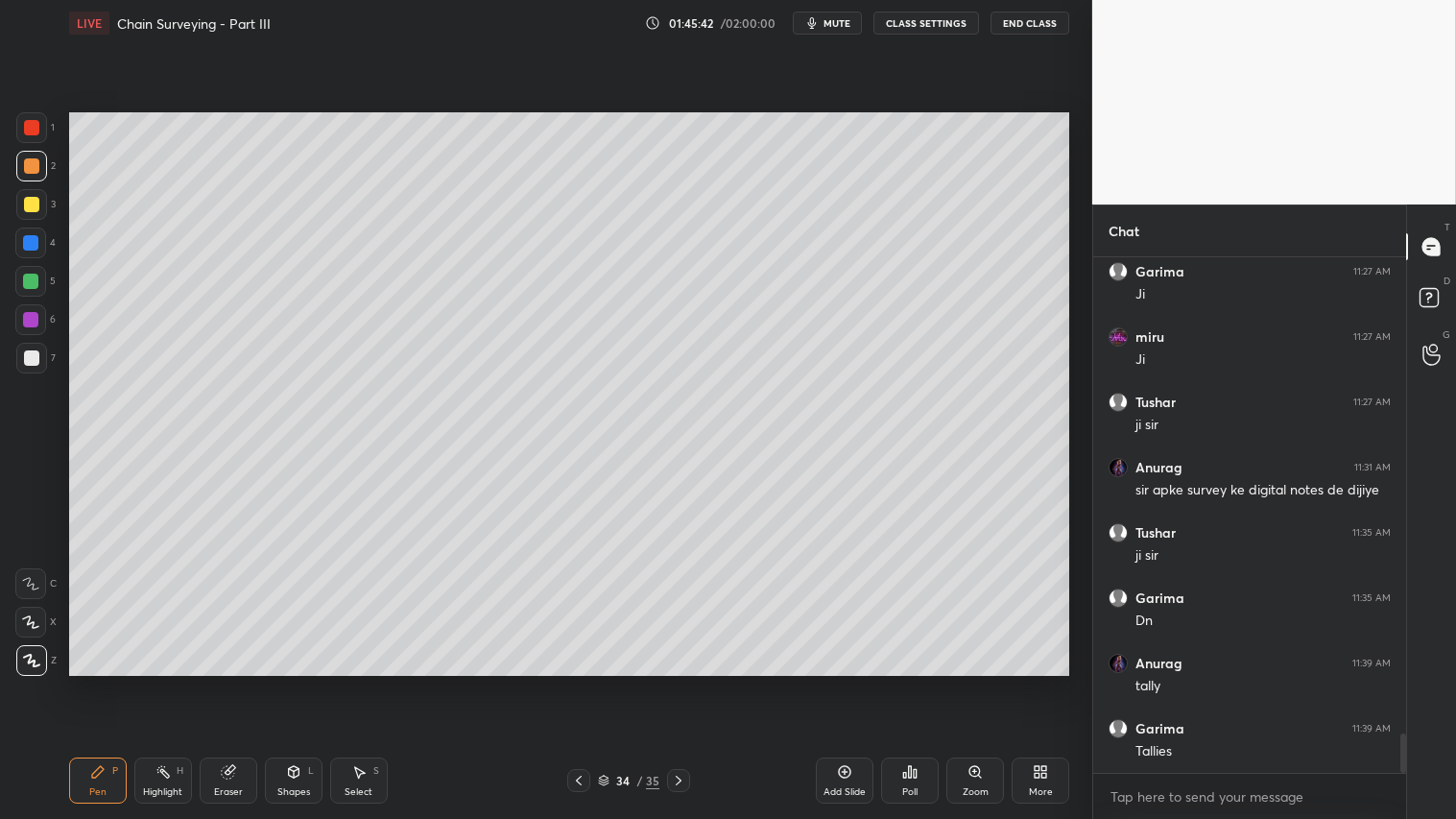 click at bounding box center [679, 781] 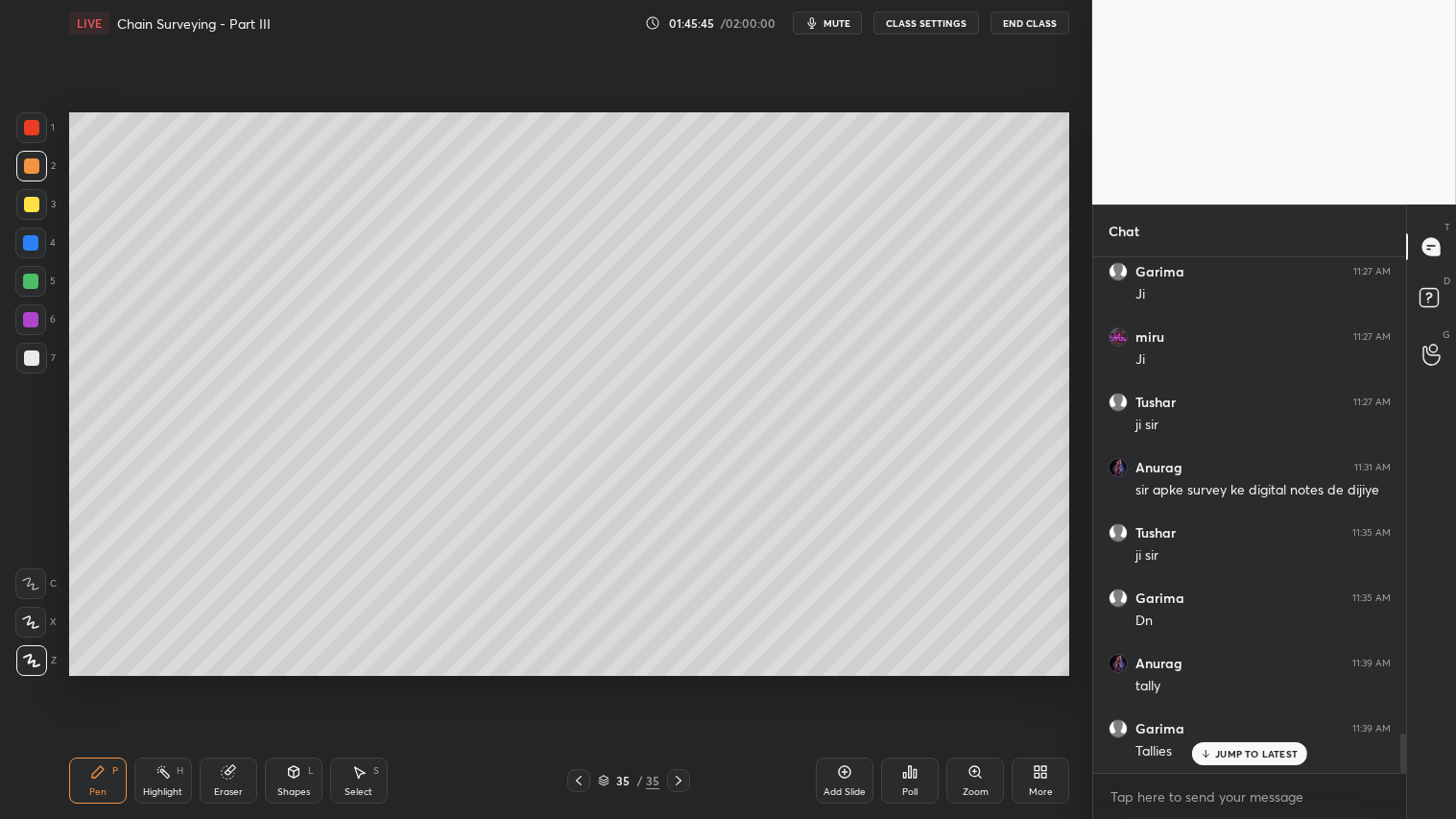 scroll, scrollTop: 6285, scrollLeft: 0, axis: vertical 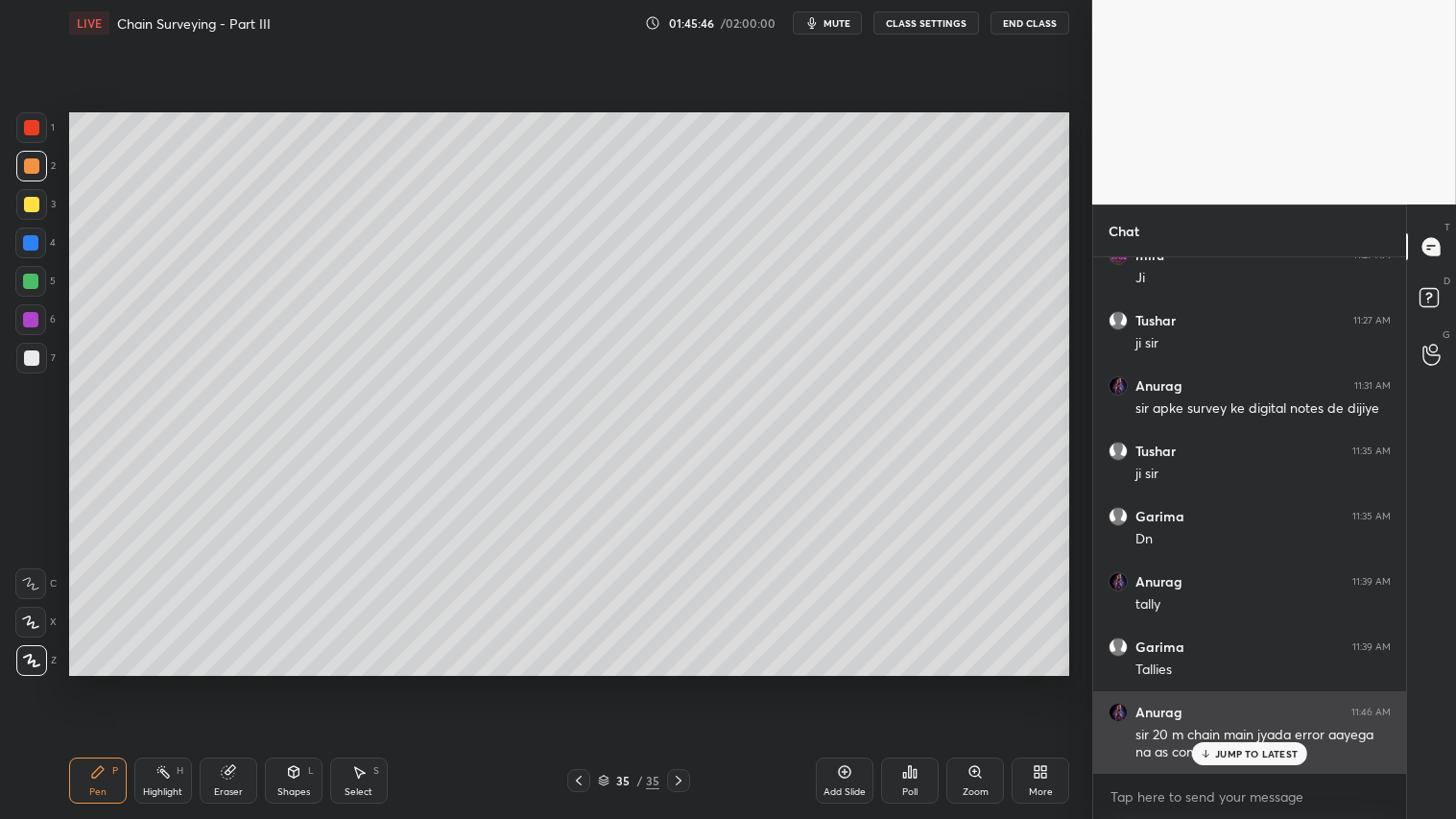 click on "JUMP TO LATEST" at bounding box center [1256, 754] 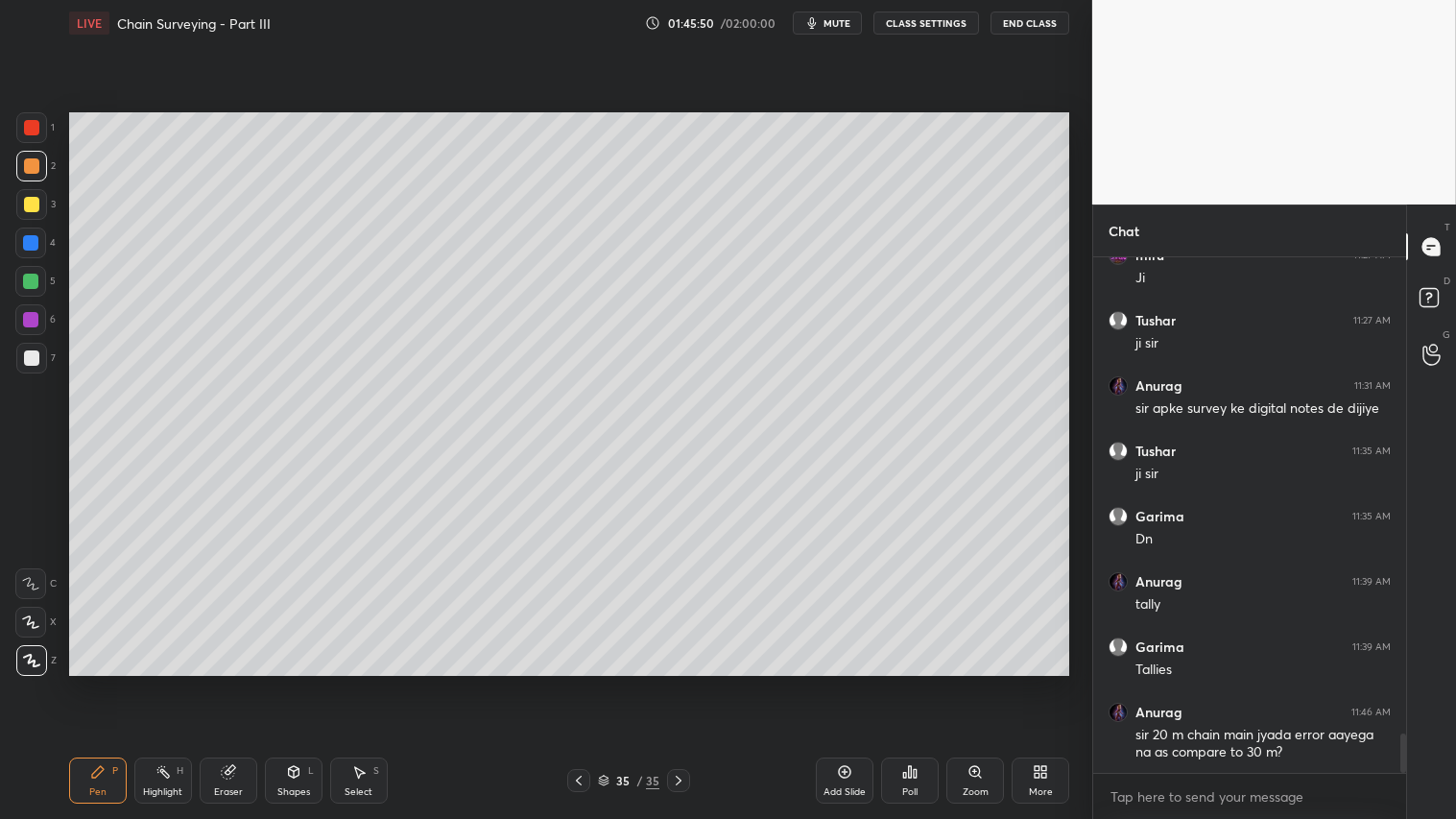 click at bounding box center (32, 166) 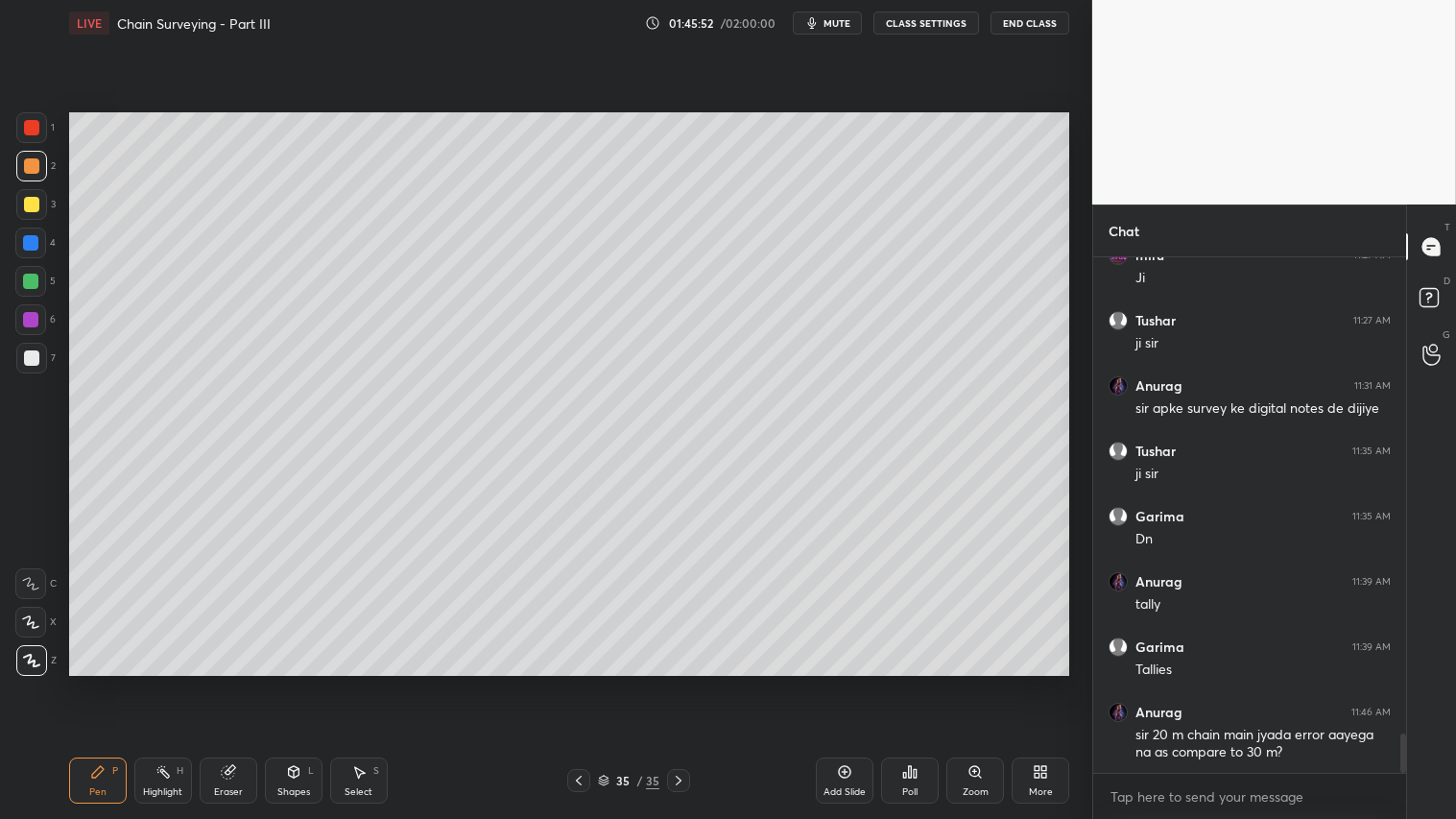 click 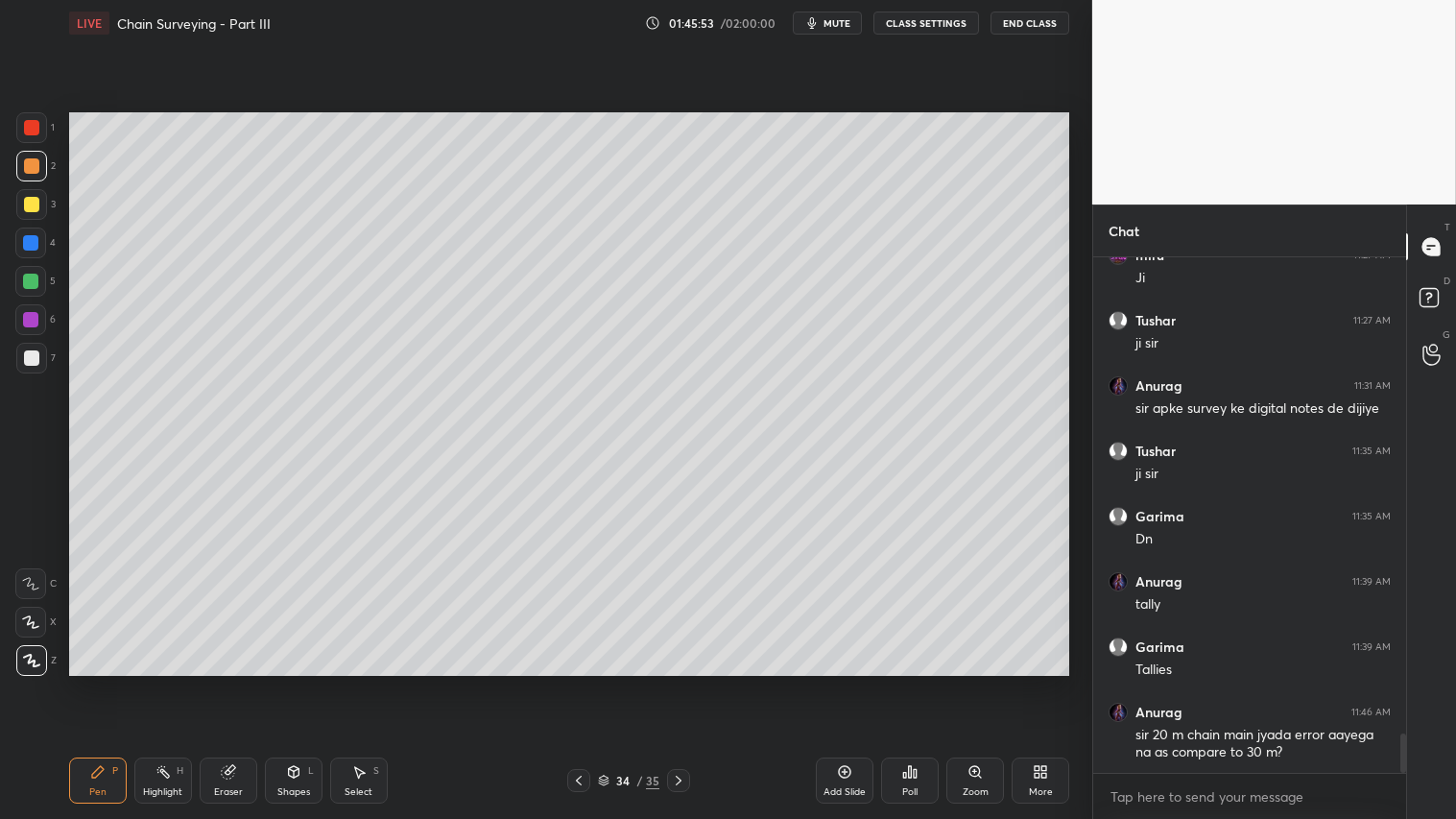 scroll, scrollTop: 6351, scrollLeft: 0, axis: vertical 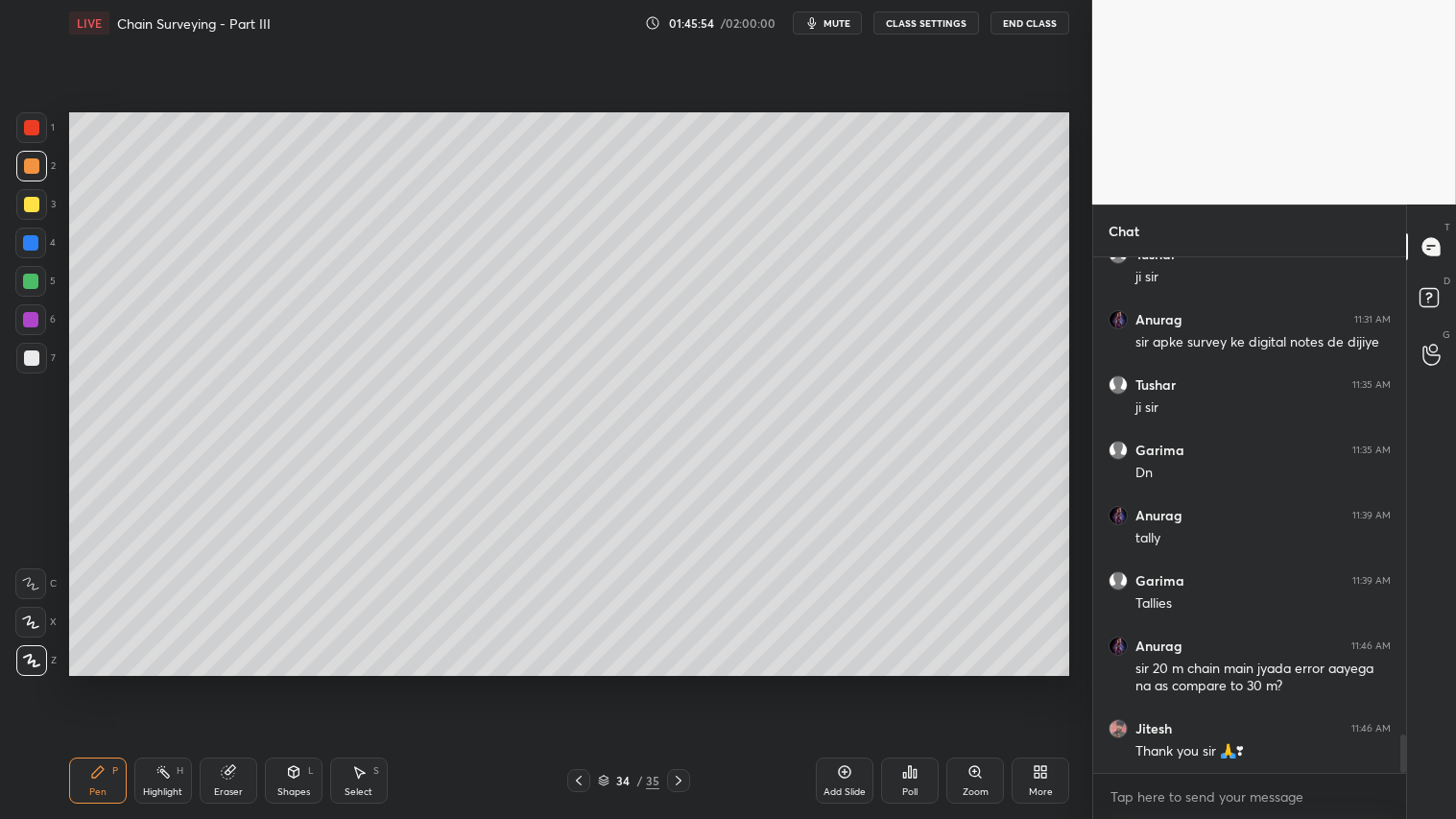 click 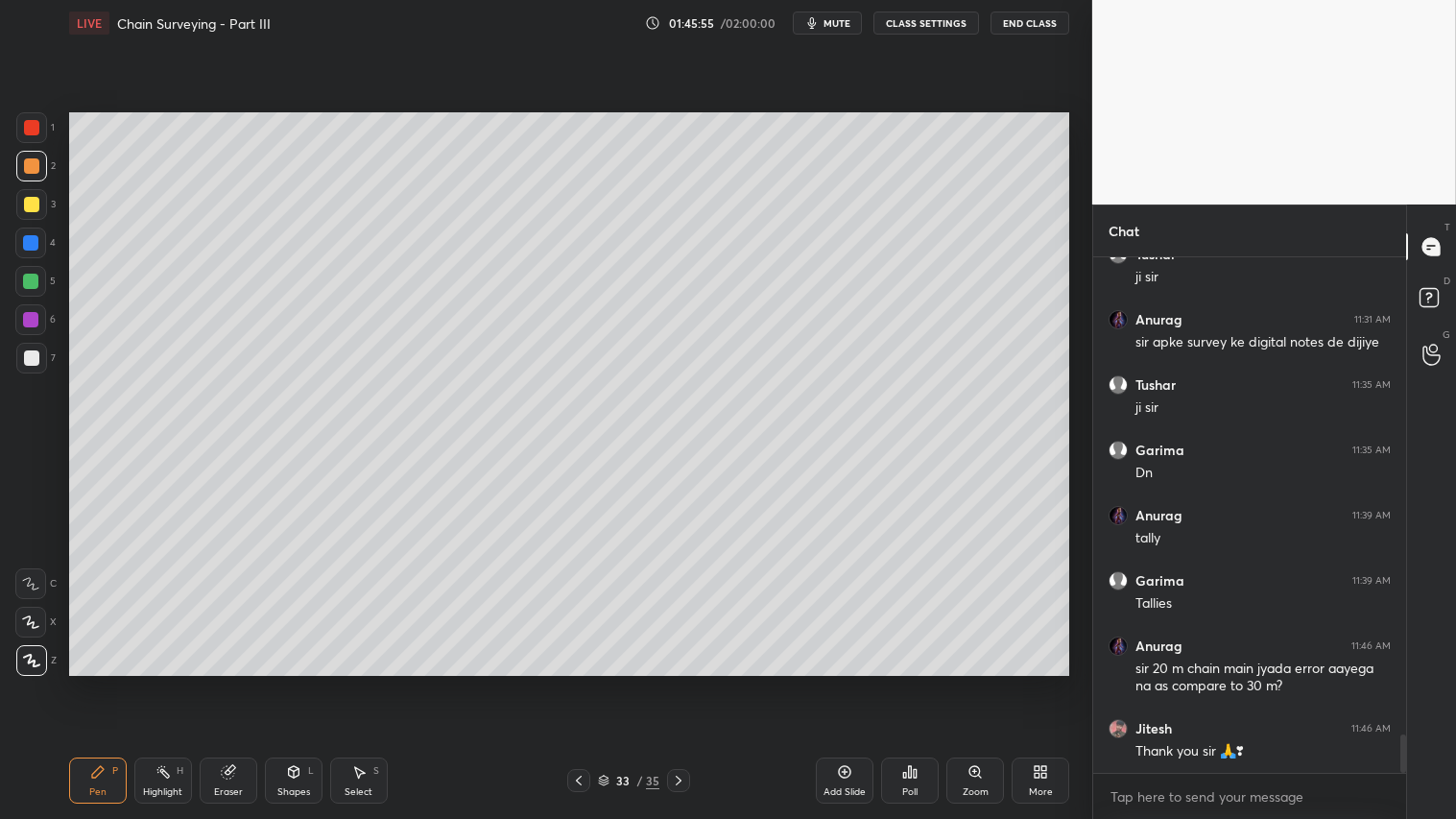 click 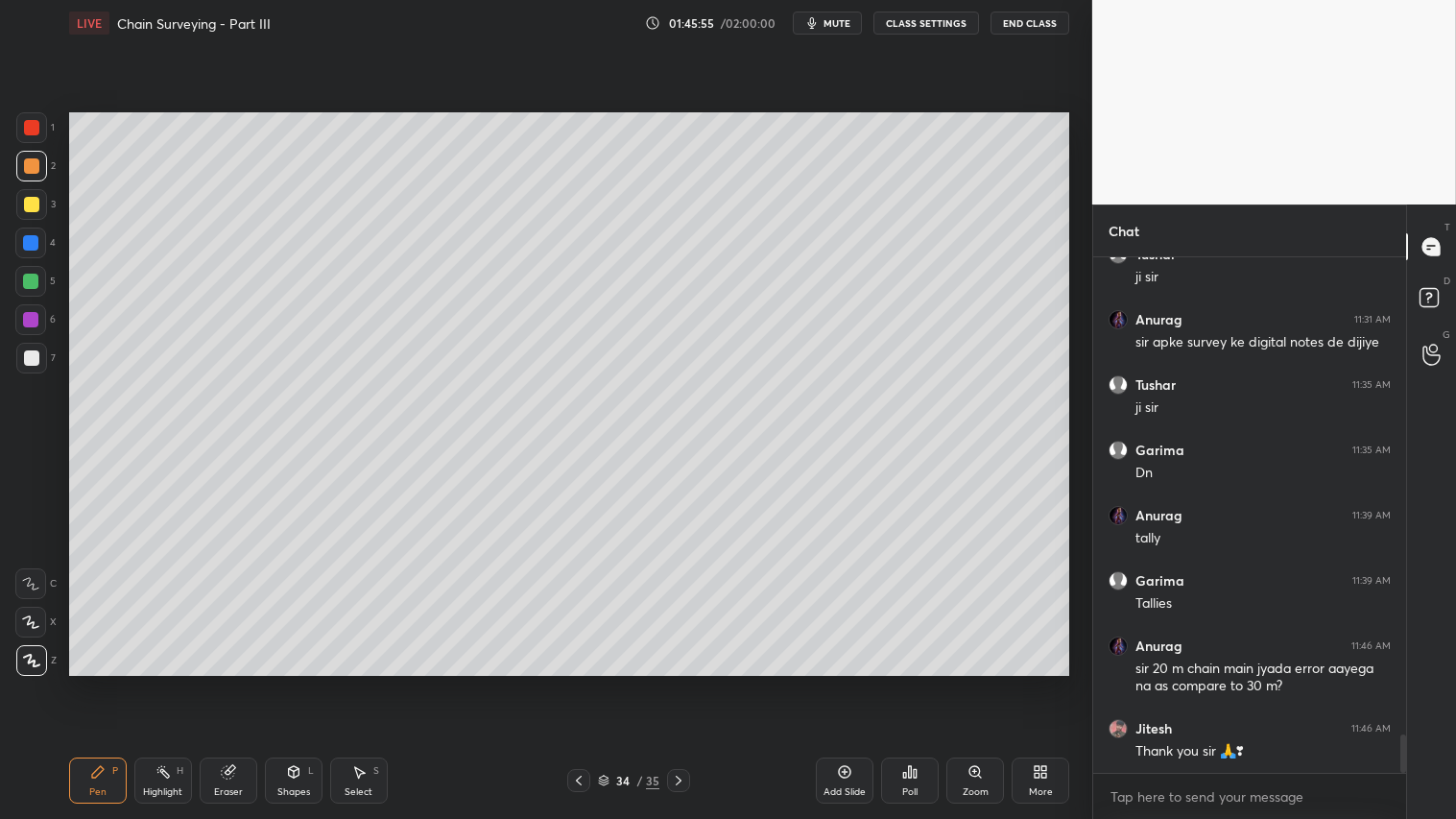 scroll, scrollTop: 6417, scrollLeft: 0, axis: vertical 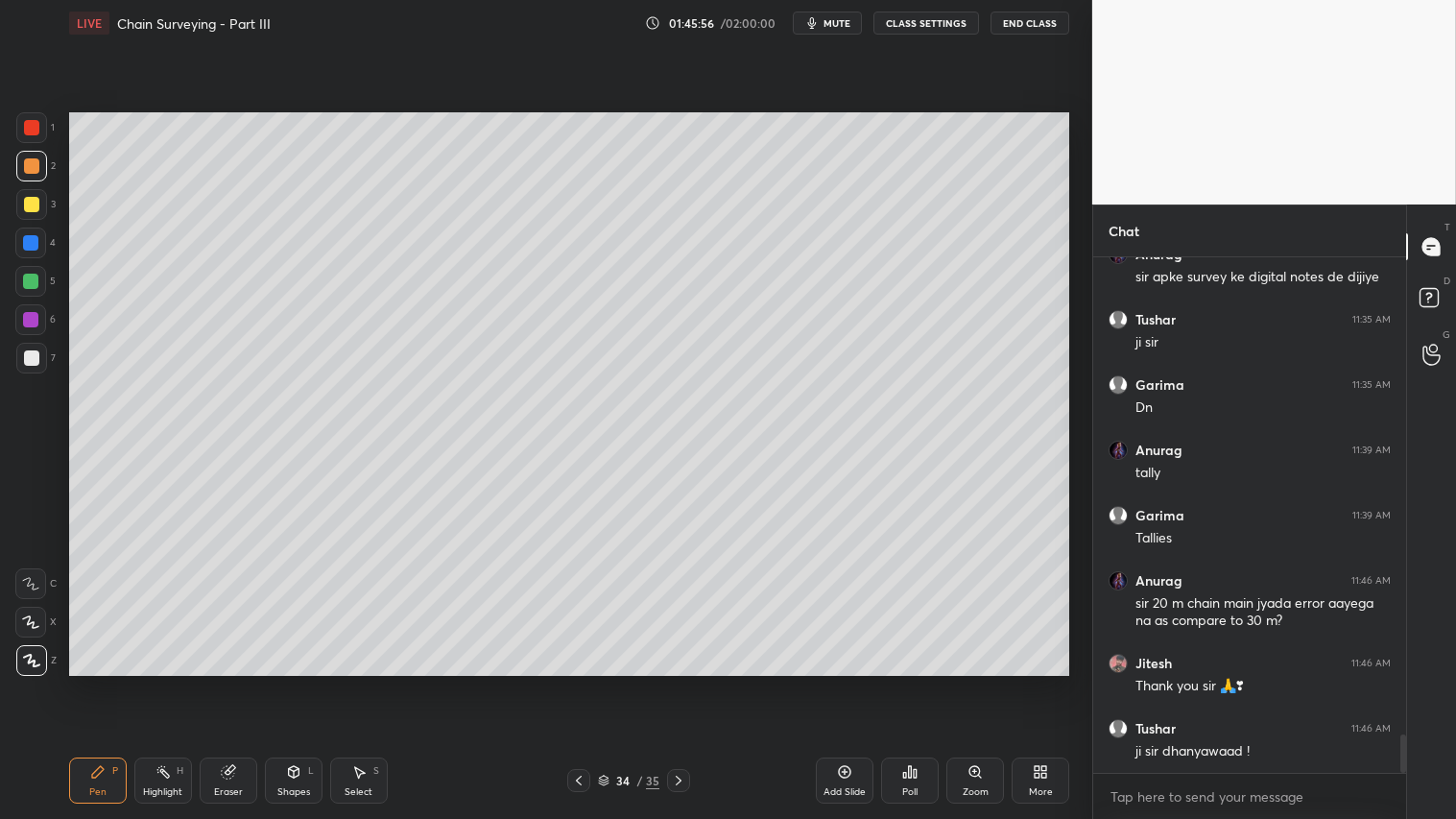 click 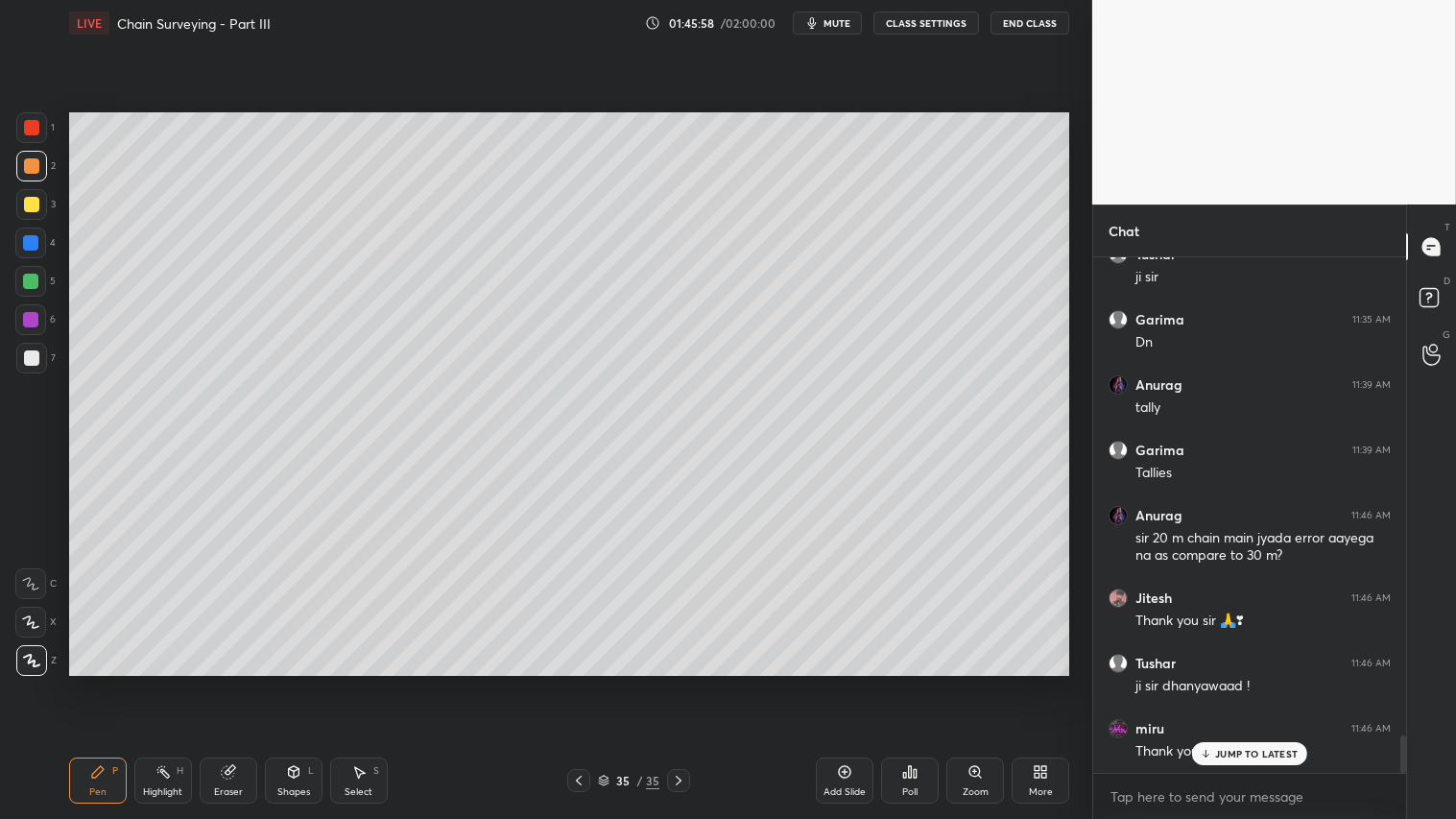 scroll, scrollTop: 6546, scrollLeft: 0, axis: vertical 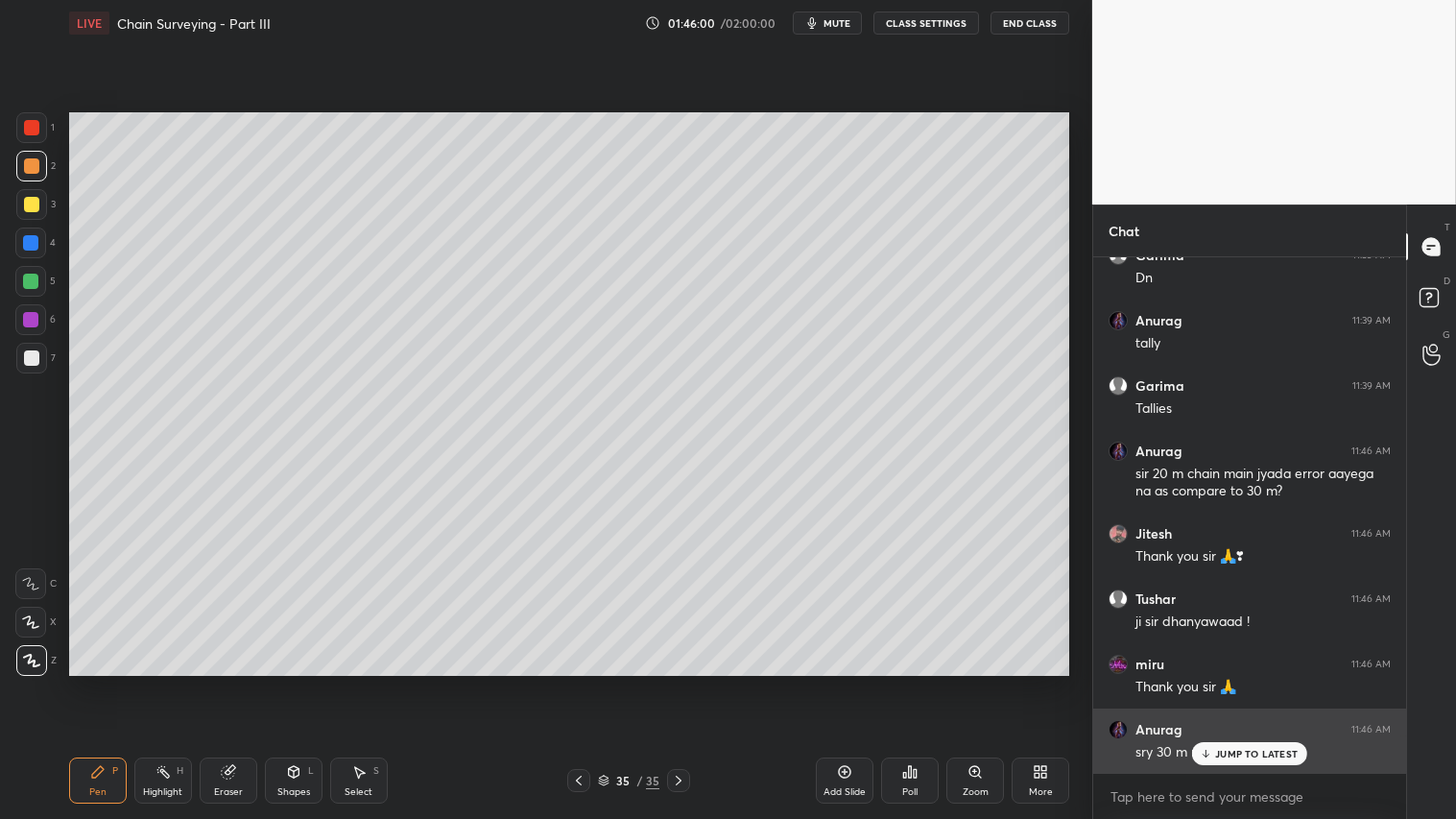 click on "JUMP TO LATEST" at bounding box center (1256, 754) 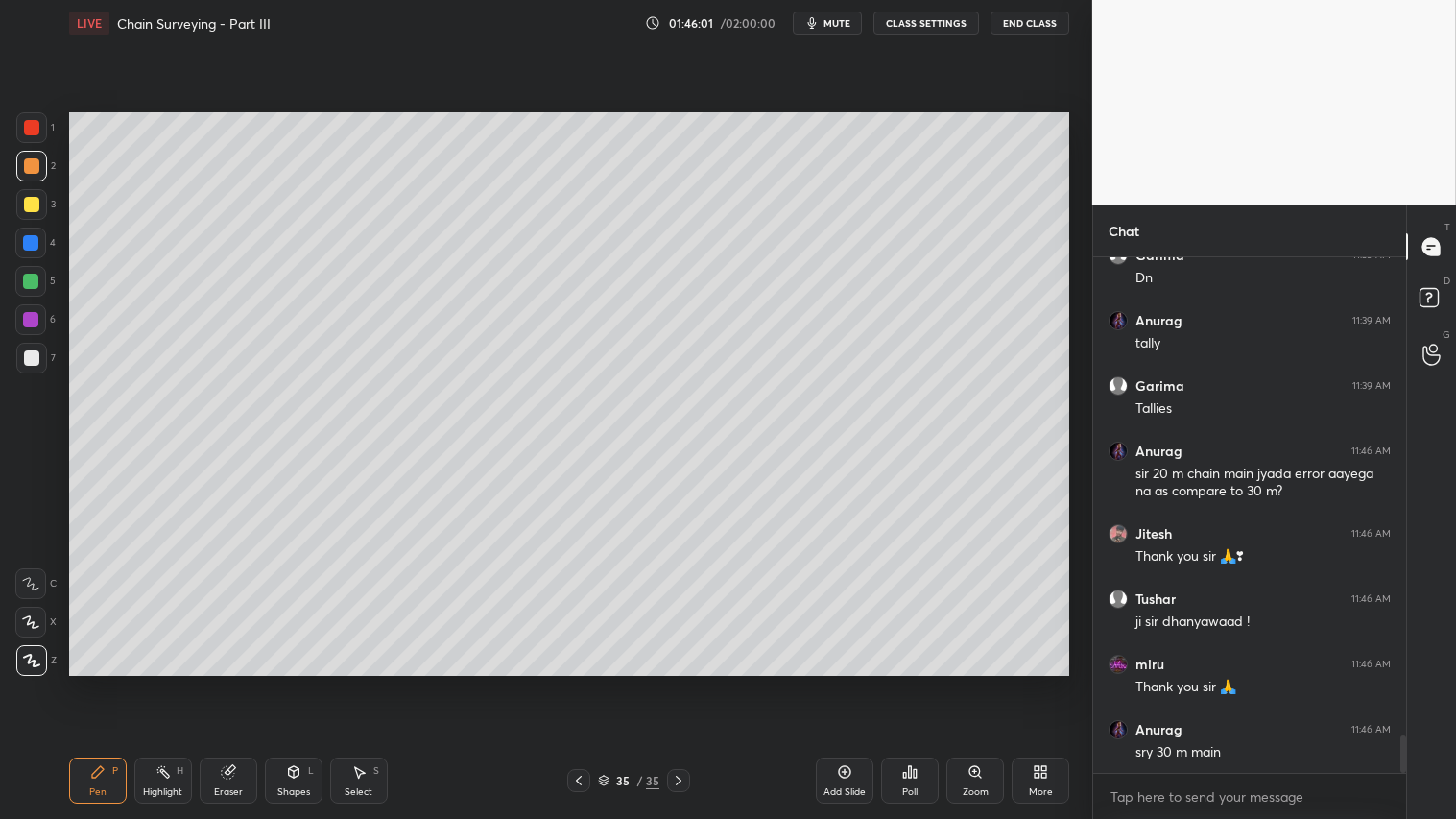 scroll, scrollTop: 6612, scrollLeft: 0, axis: vertical 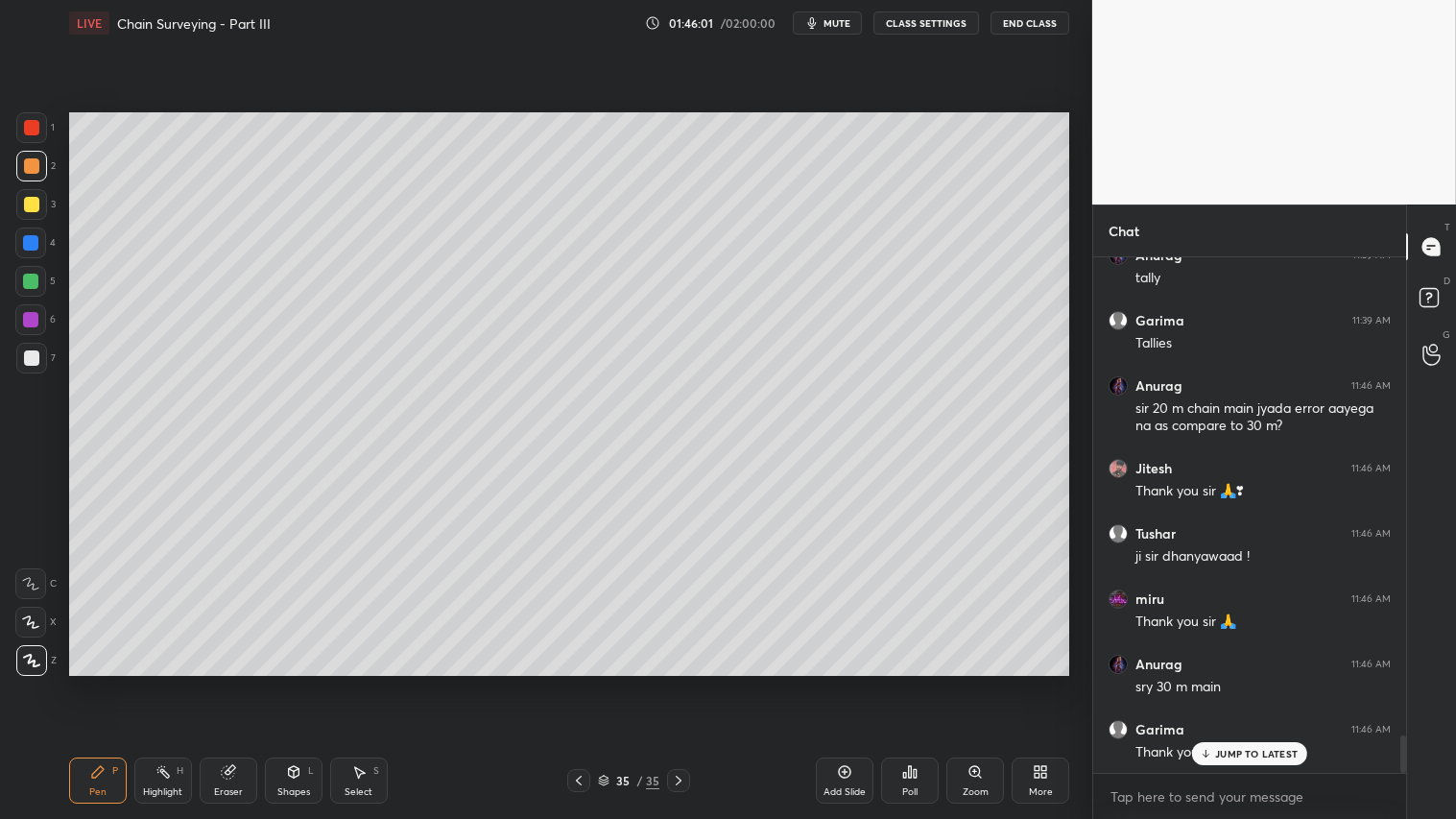 drag, startPoint x: 24, startPoint y: 170, endPoint x: 12, endPoint y: 146, distance: 26.832816 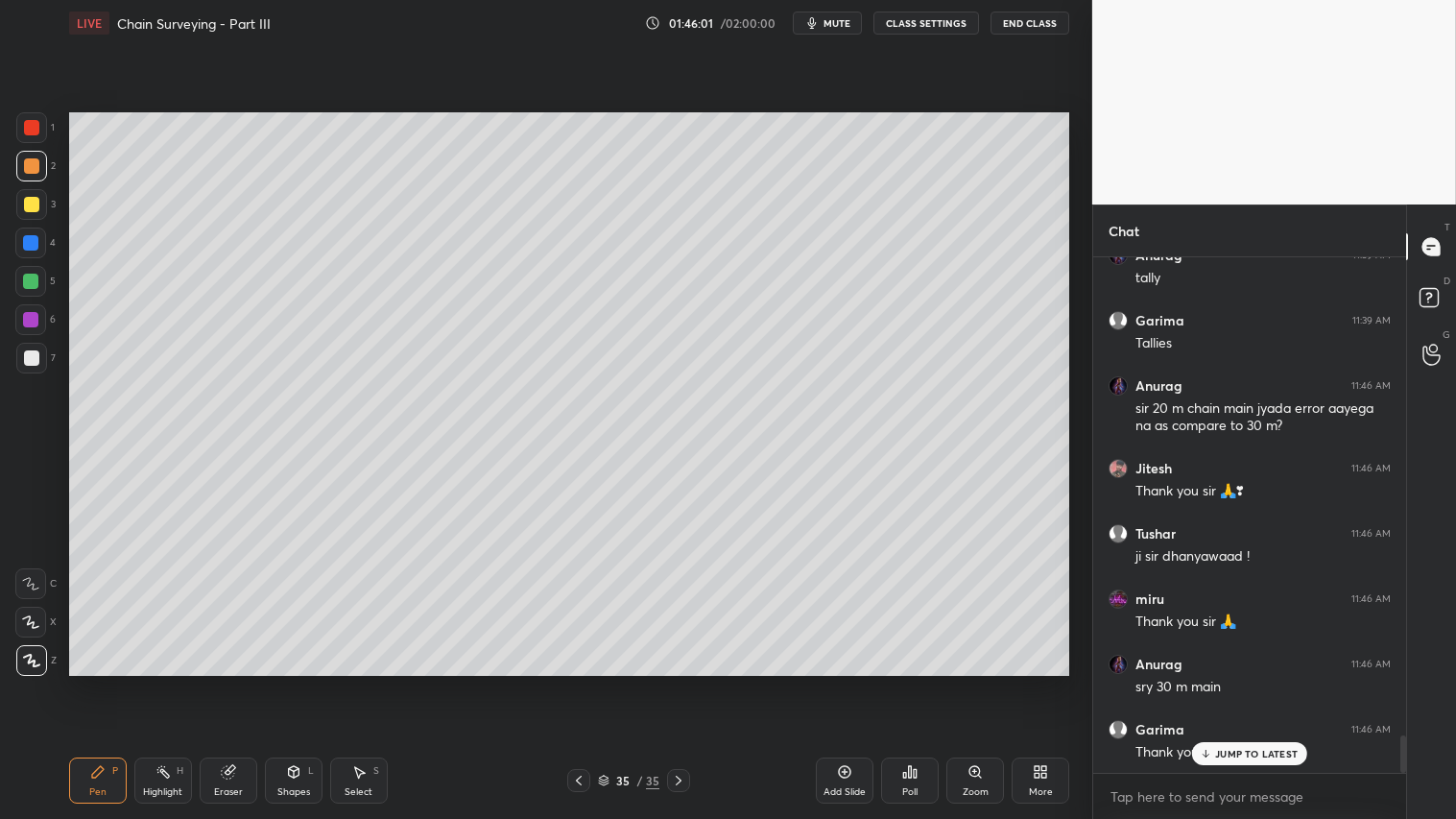 click at bounding box center [32, 166] 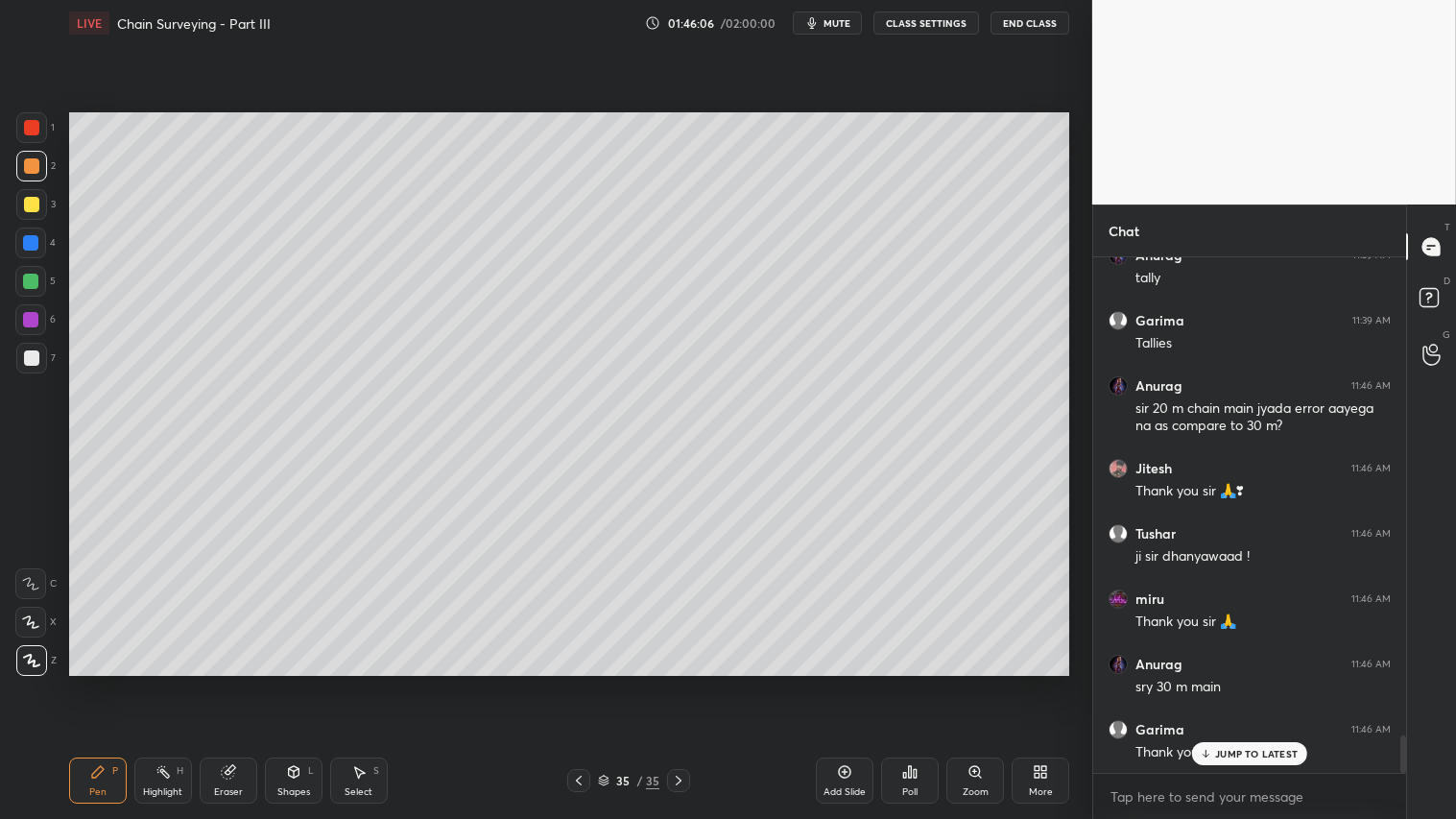 drag, startPoint x: 90, startPoint y: 797, endPoint x: 78, endPoint y: 733, distance: 65.11528 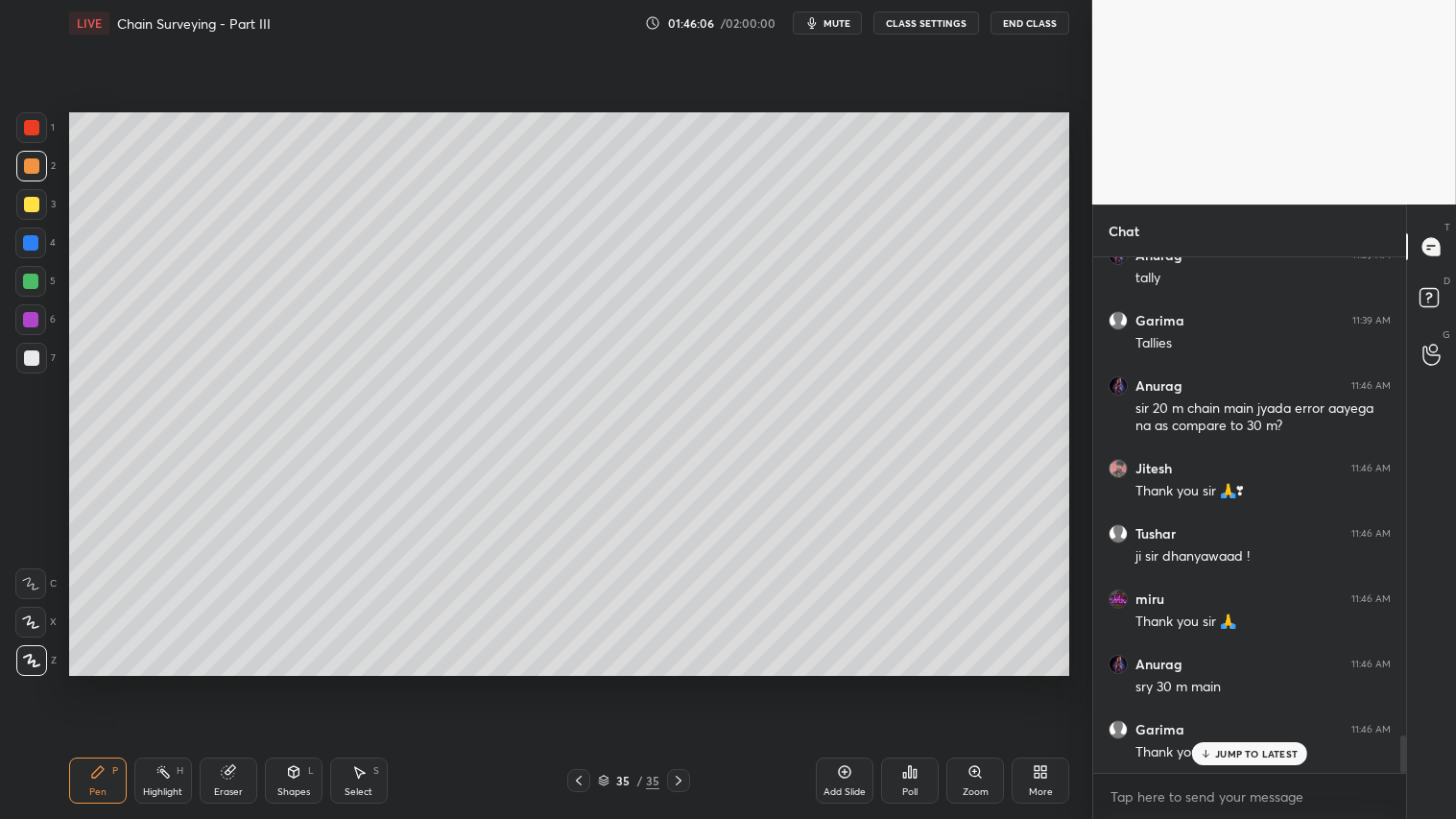 click on "Pen P" at bounding box center [98, 781] 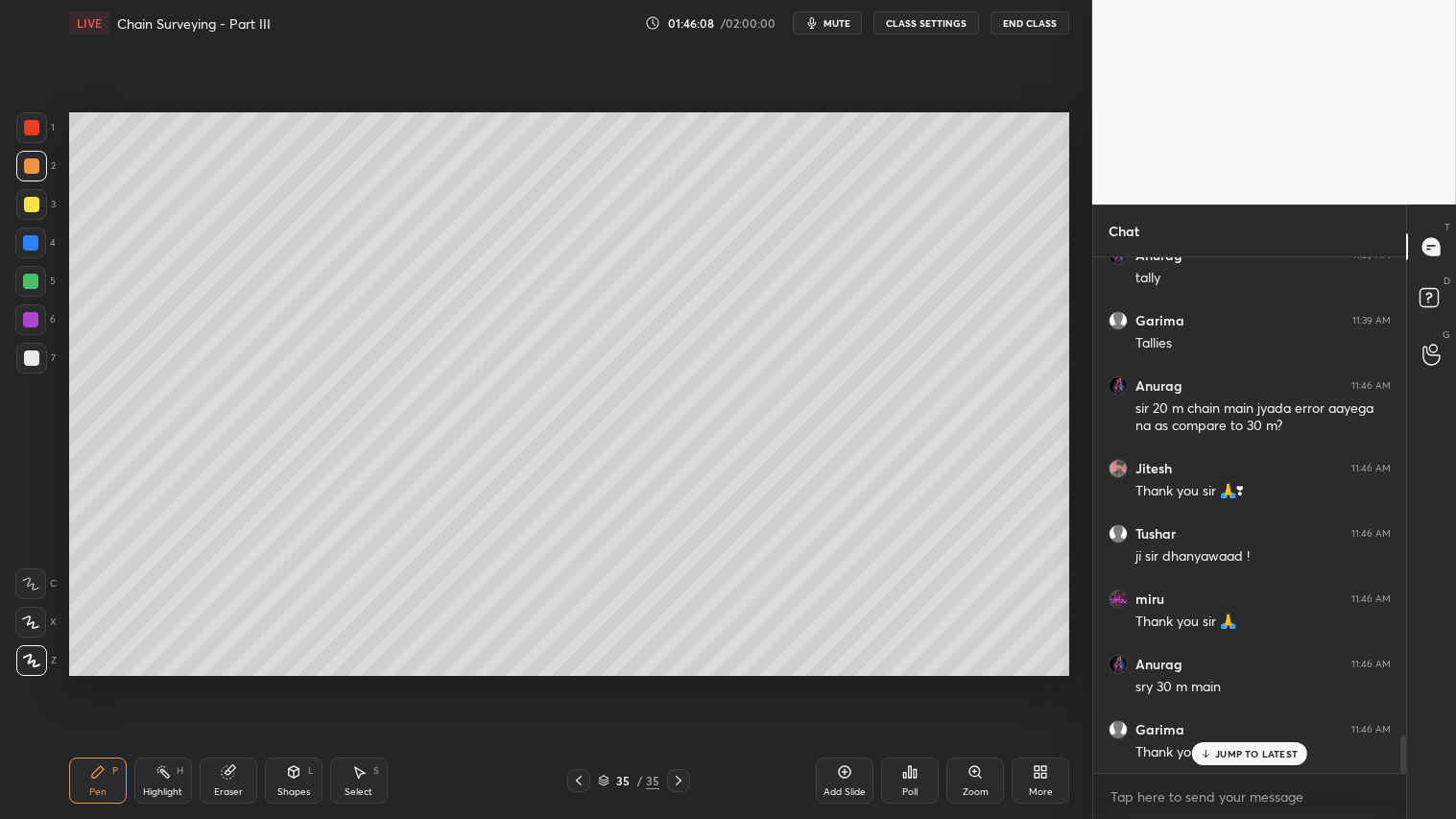 click at bounding box center (32, 166) 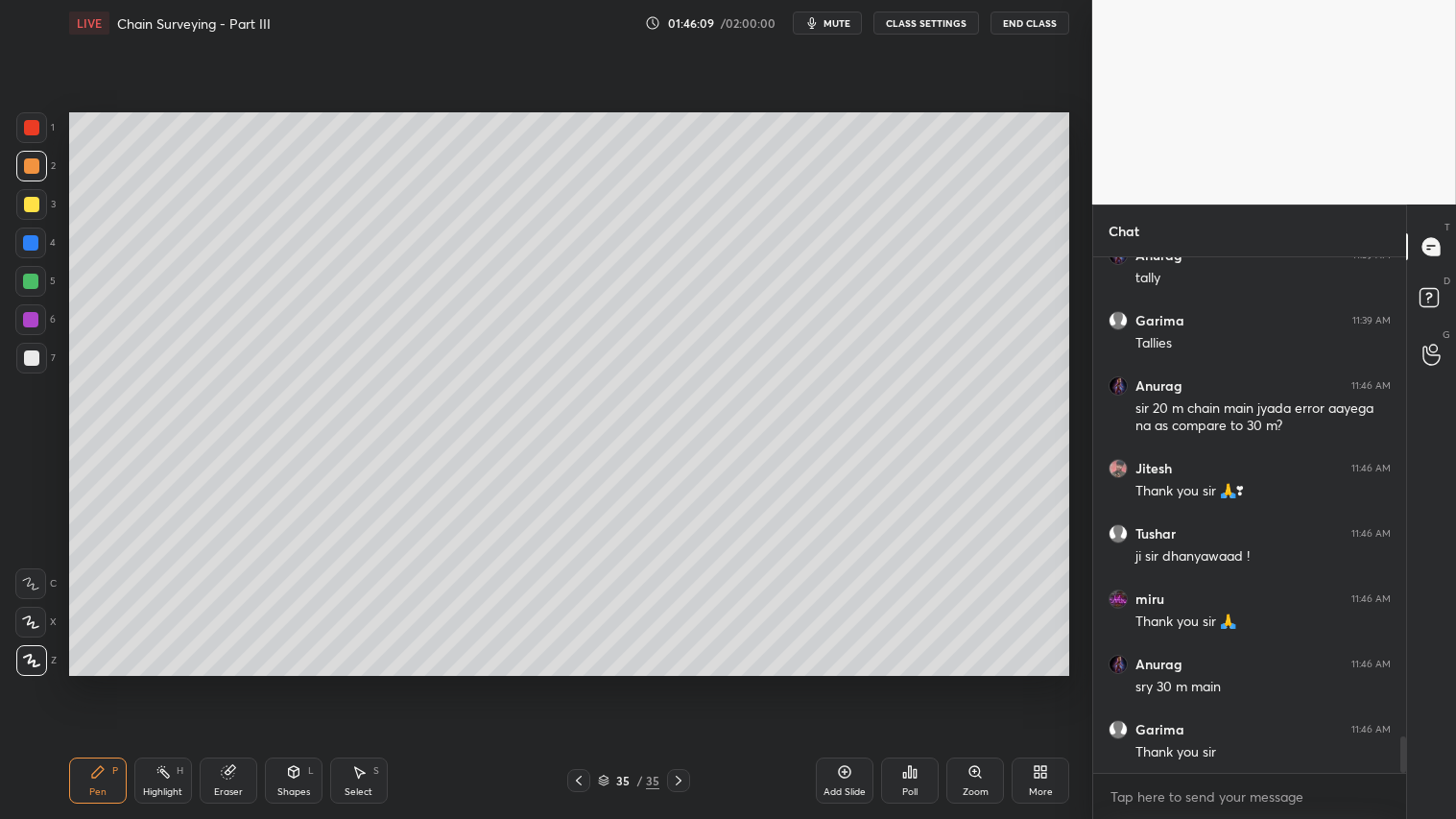scroll, scrollTop: 6678, scrollLeft: 0, axis: vertical 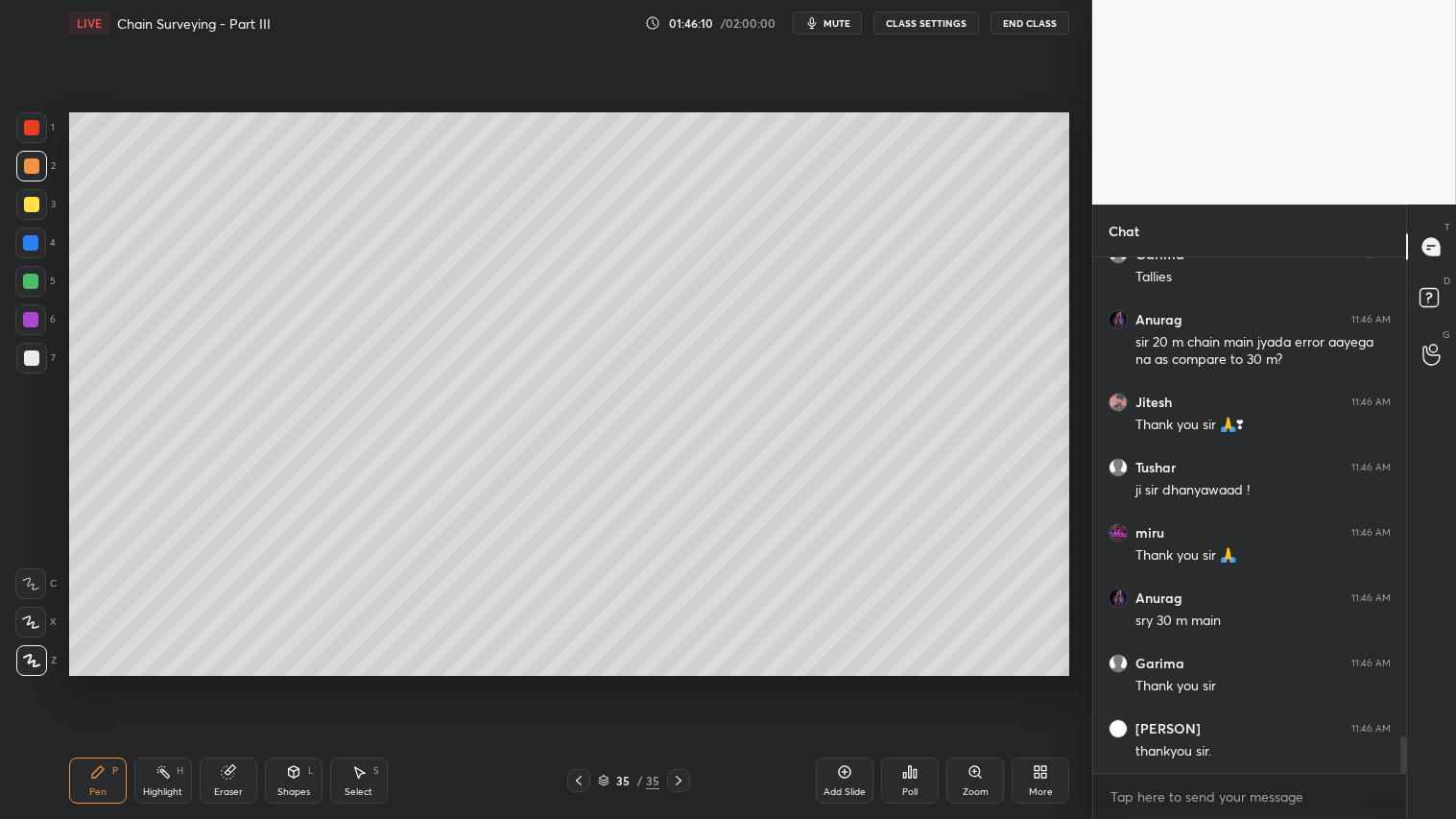 click on "Pen" at bounding box center (98, 792) 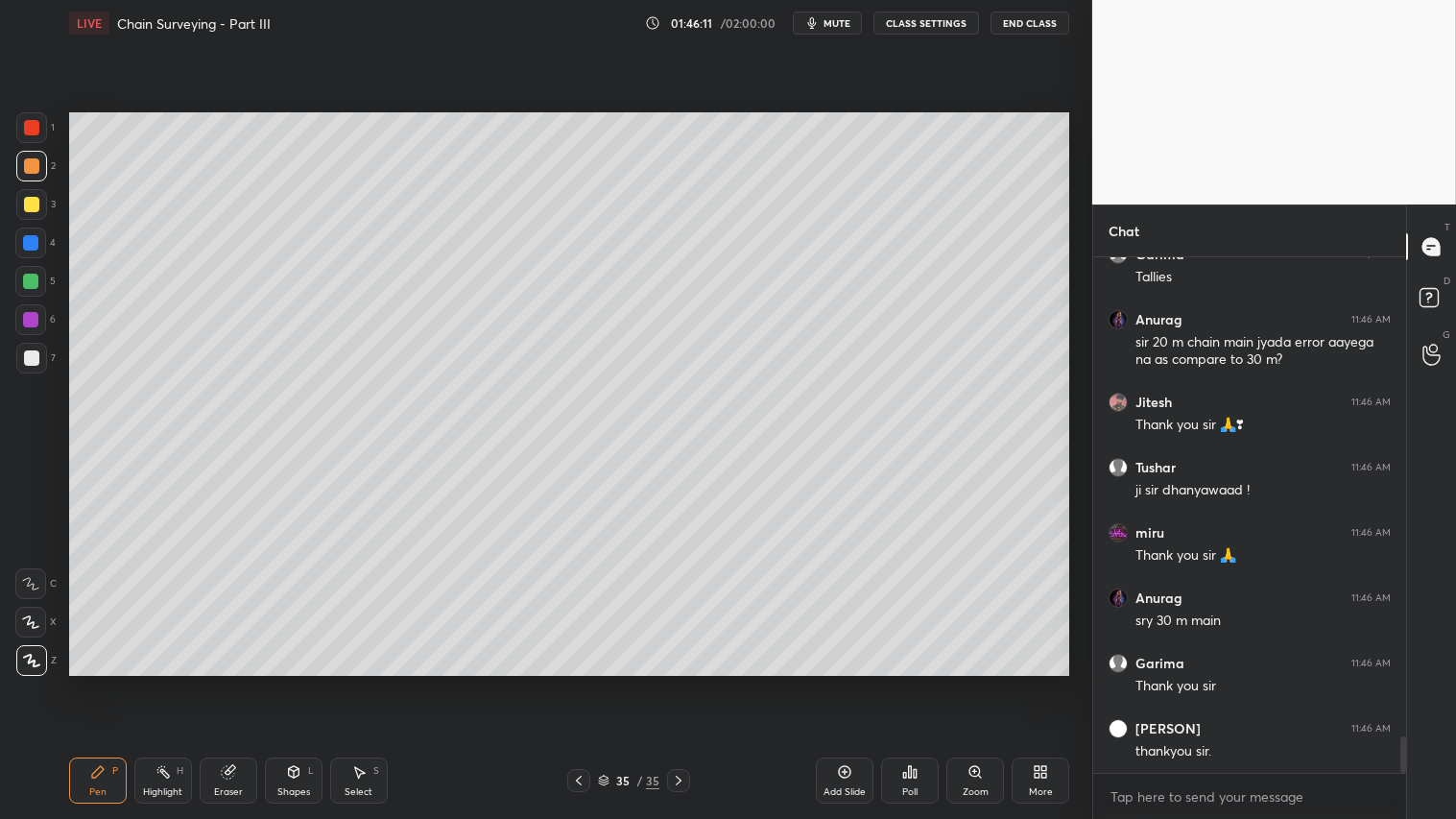 scroll, scrollTop: 6743, scrollLeft: 0, axis: vertical 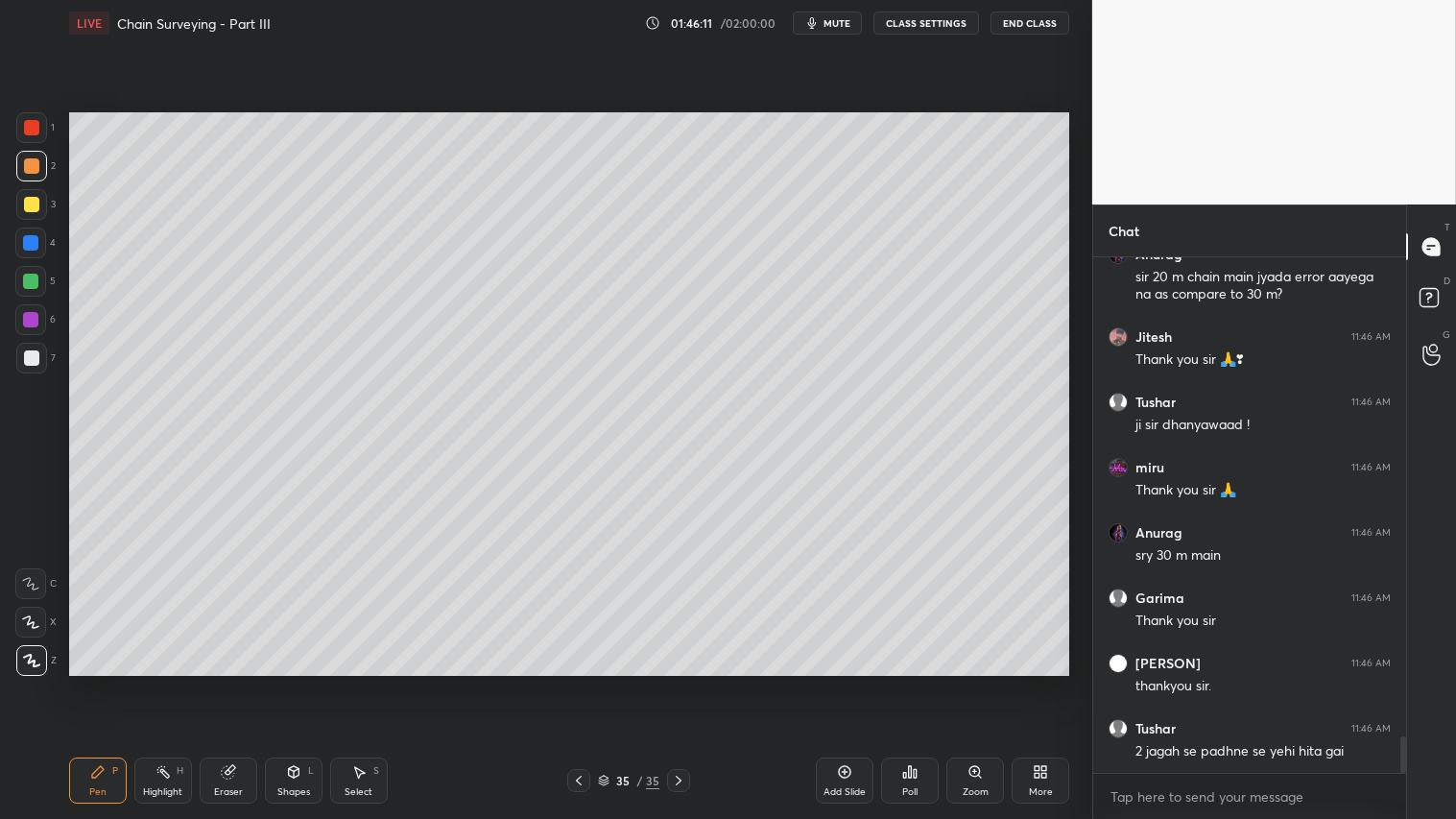 drag, startPoint x: 41, startPoint y: 195, endPoint x: 41, endPoint y: 182, distance: 13 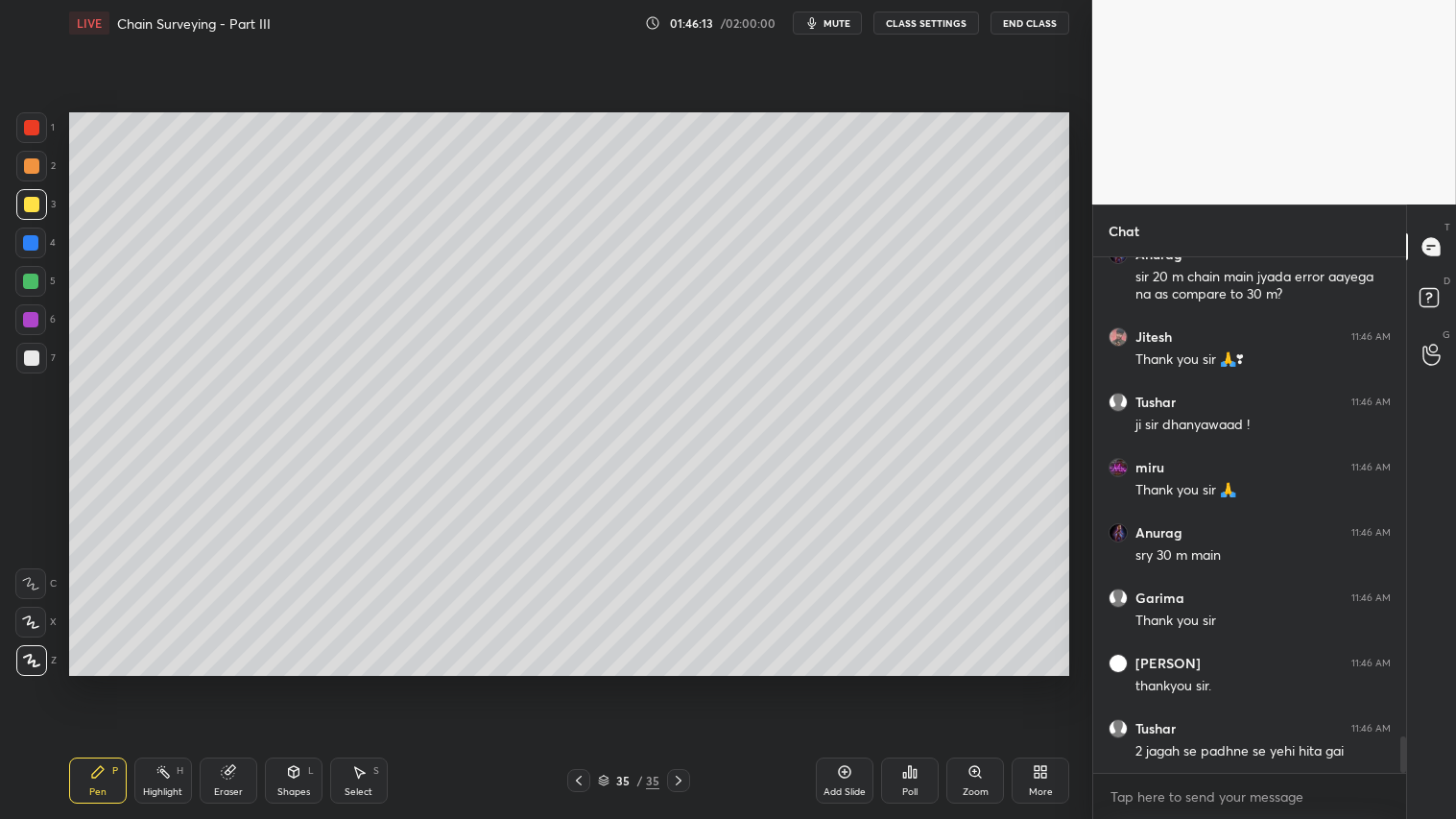 click 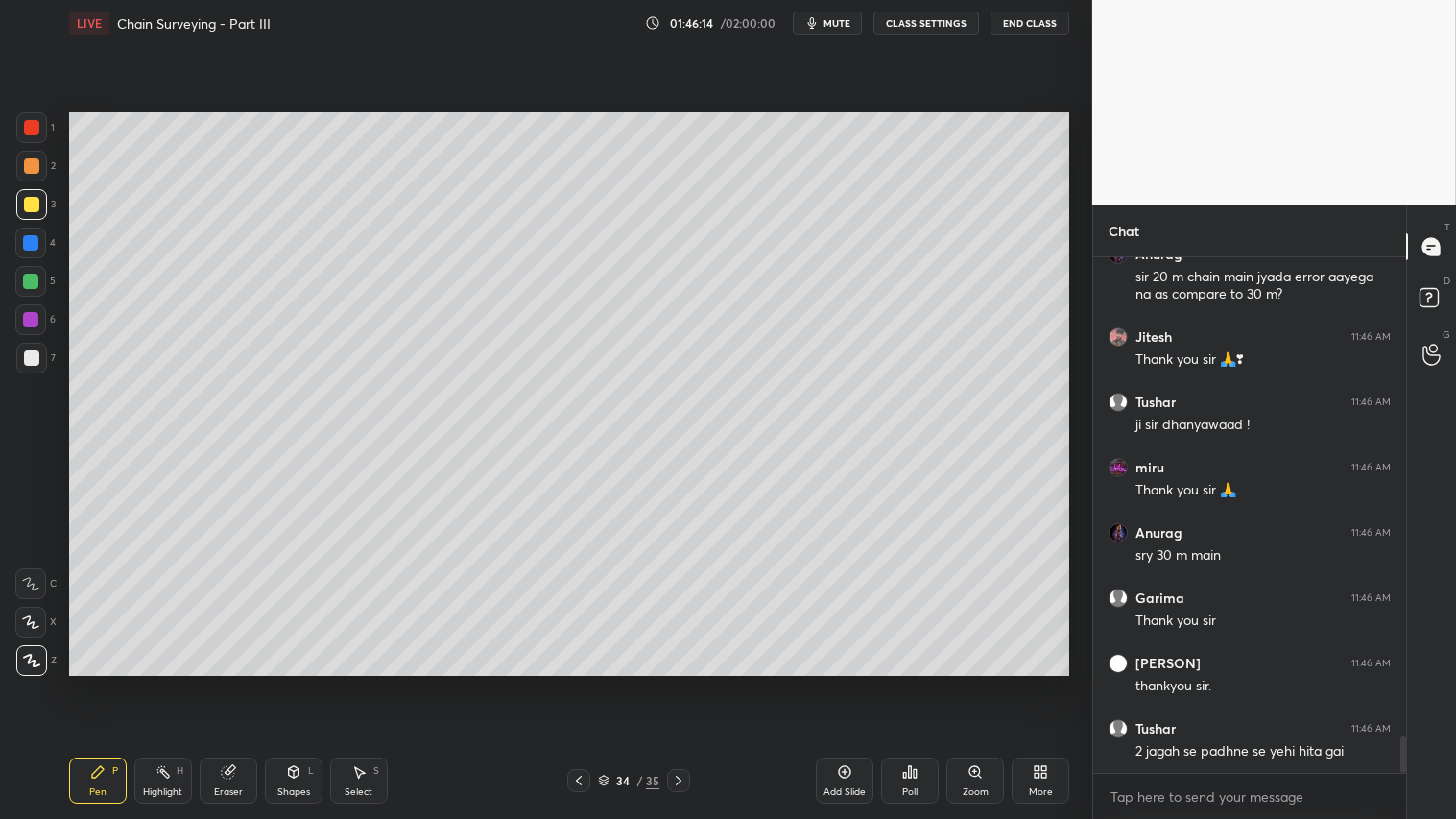 click 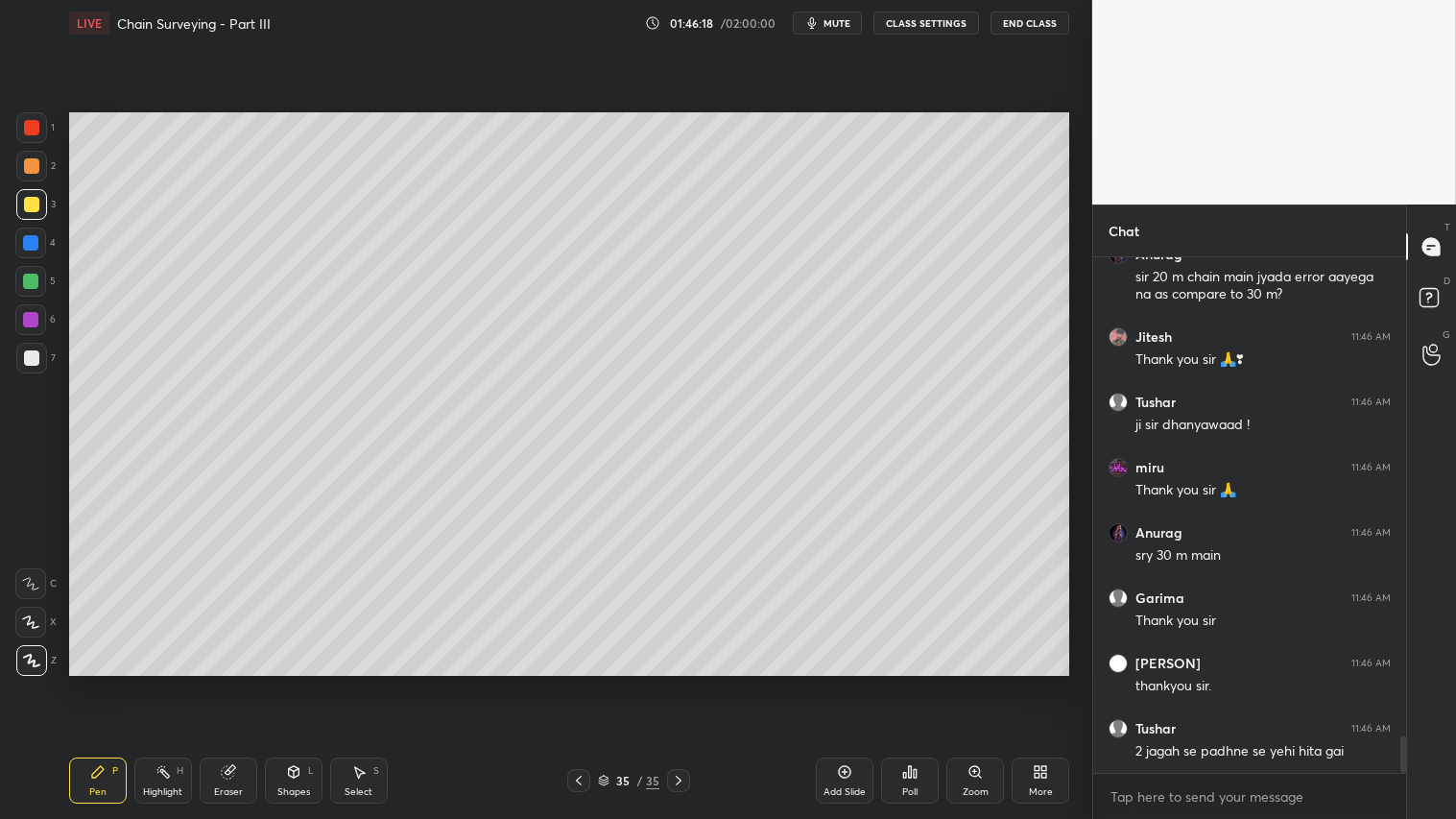 click at bounding box center [32, 166] 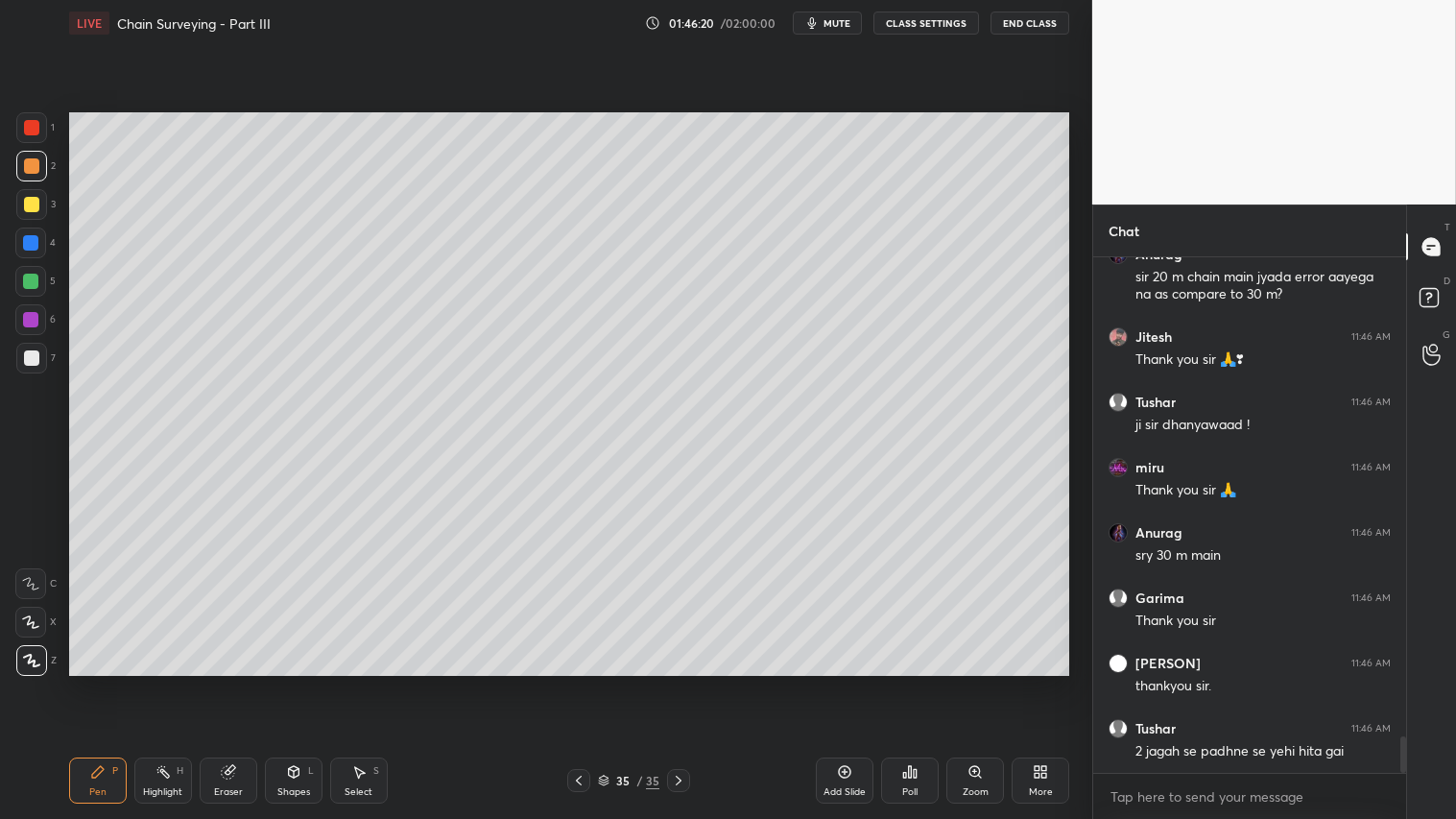 click on "Pen P" at bounding box center [98, 781] 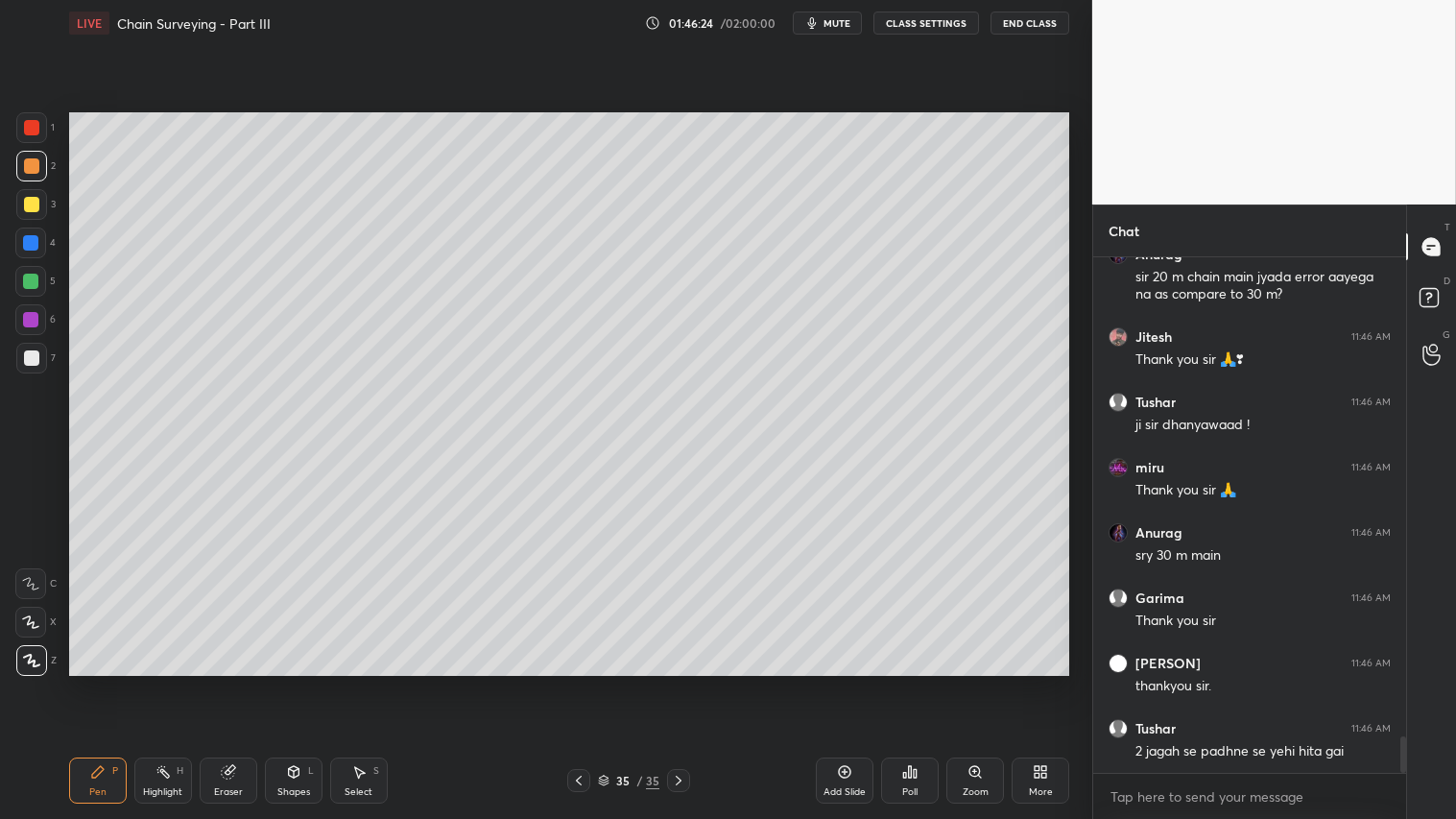 click at bounding box center (32, 166) 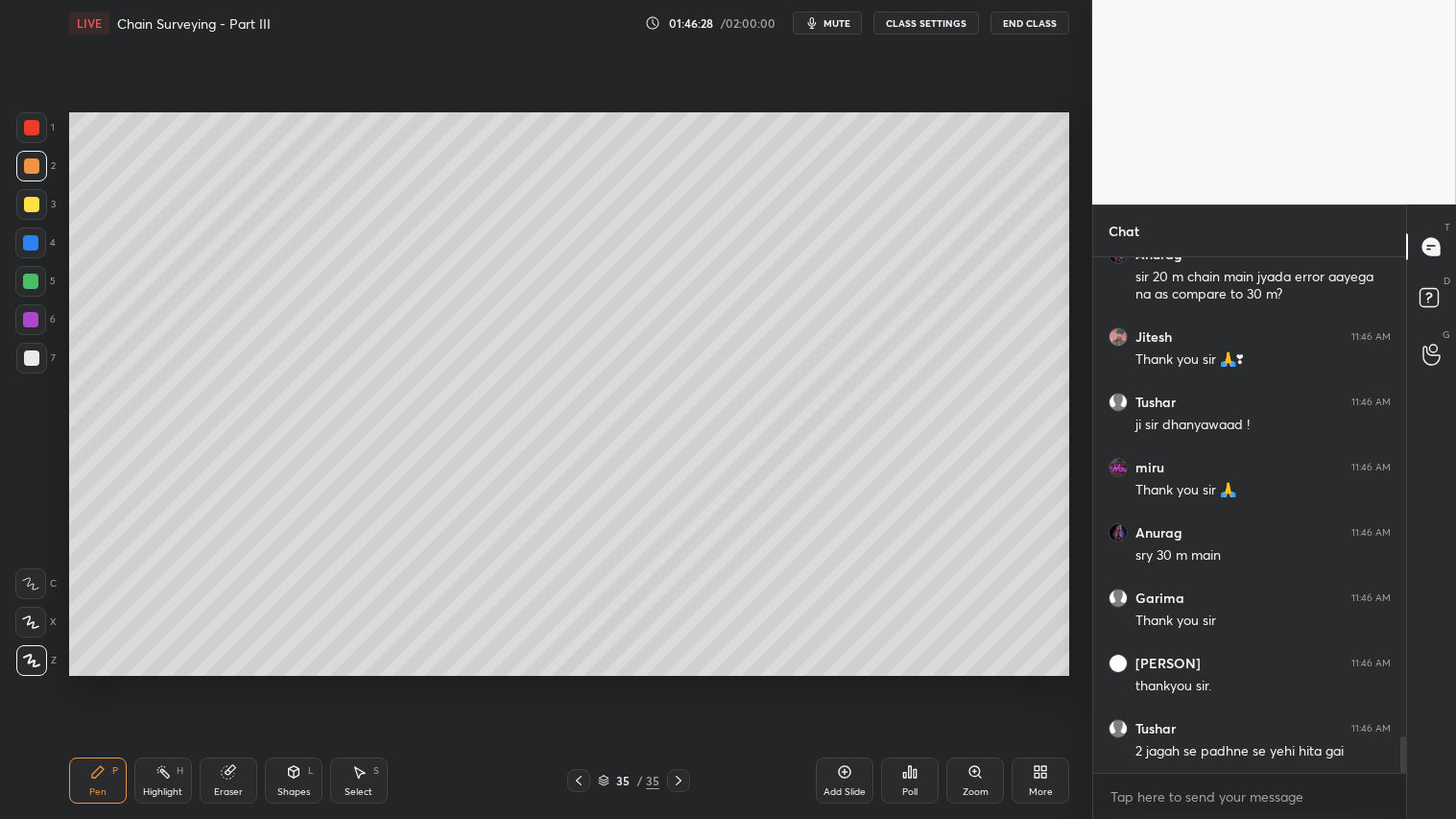 click at bounding box center (32, 166) 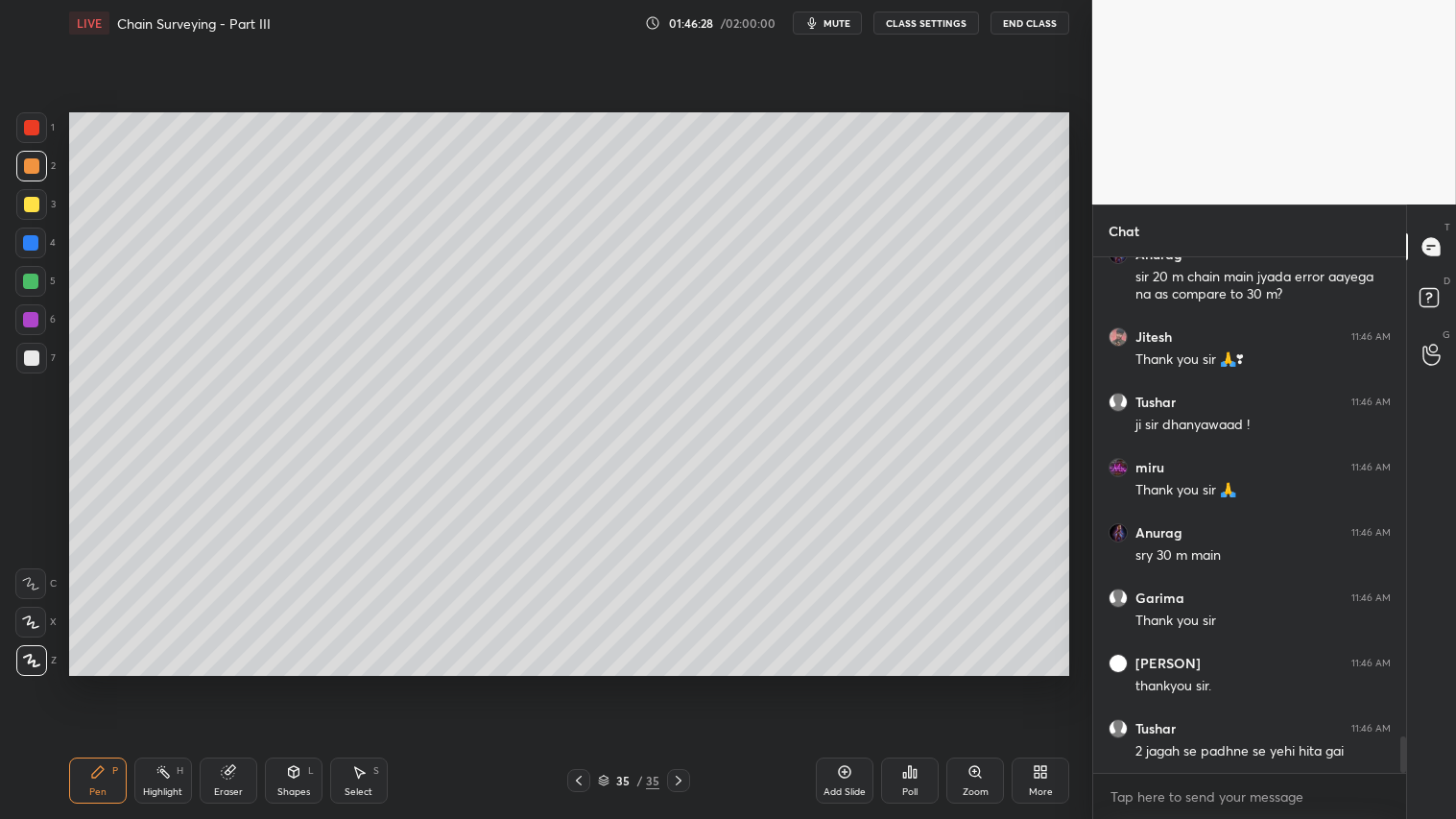 click 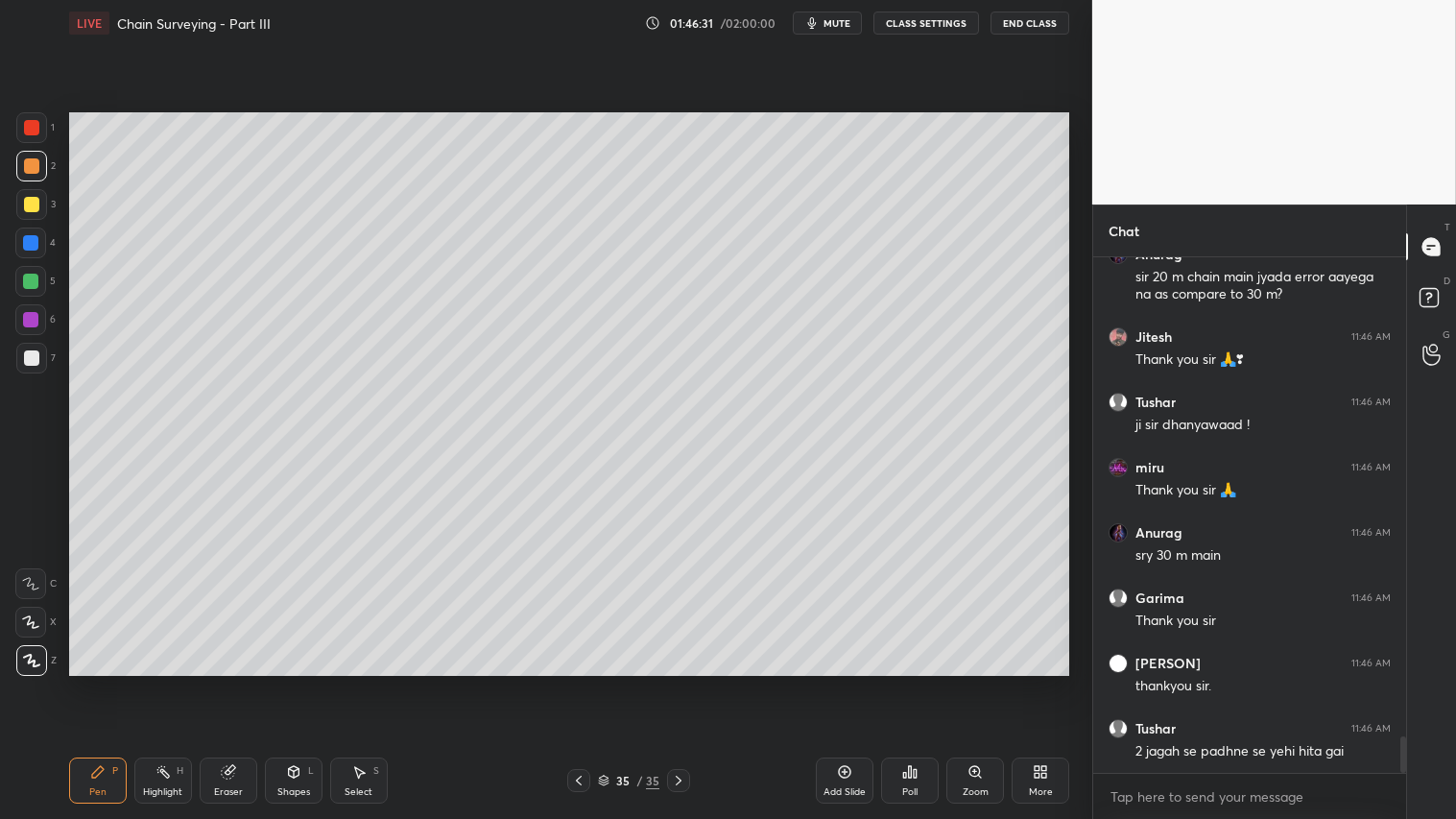 drag, startPoint x: 25, startPoint y: 160, endPoint x: 27, endPoint y: 175, distance: 15.132746 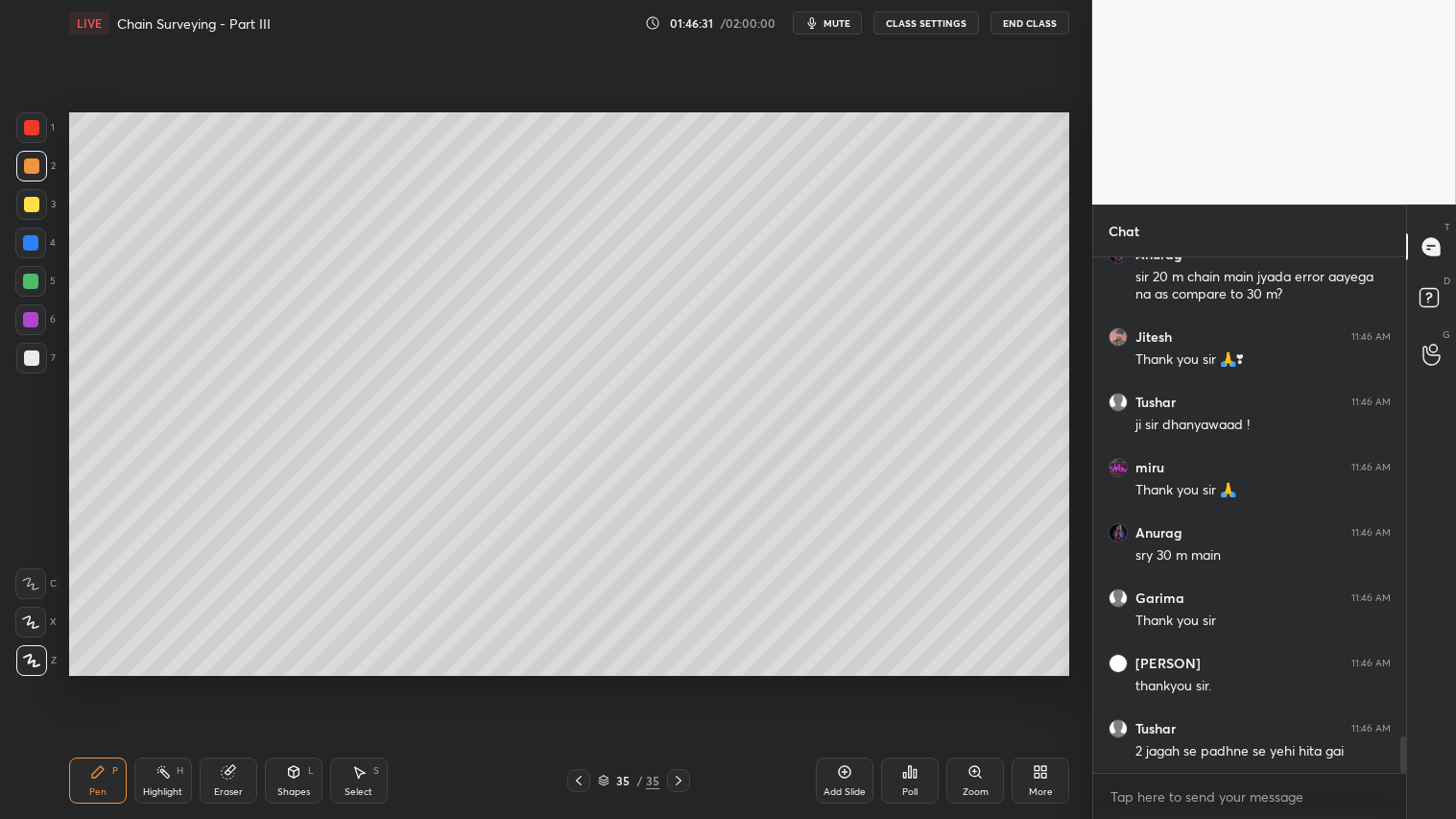 click at bounding box center [32, 166] 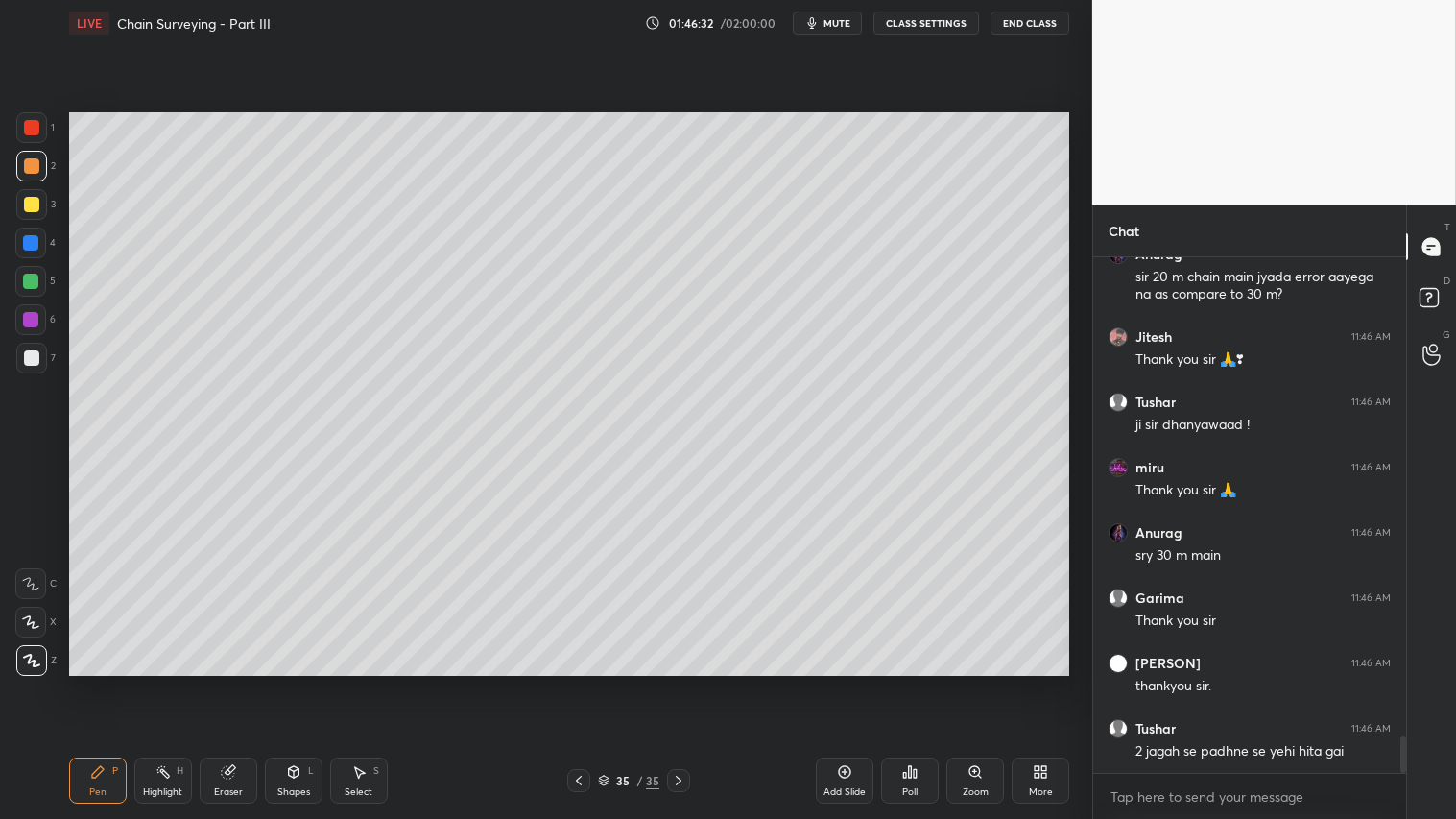 drag, startPoint x: 578, startPoint y: 778, endPoint x: 619, endPoint y: 780, distance: 41.048752 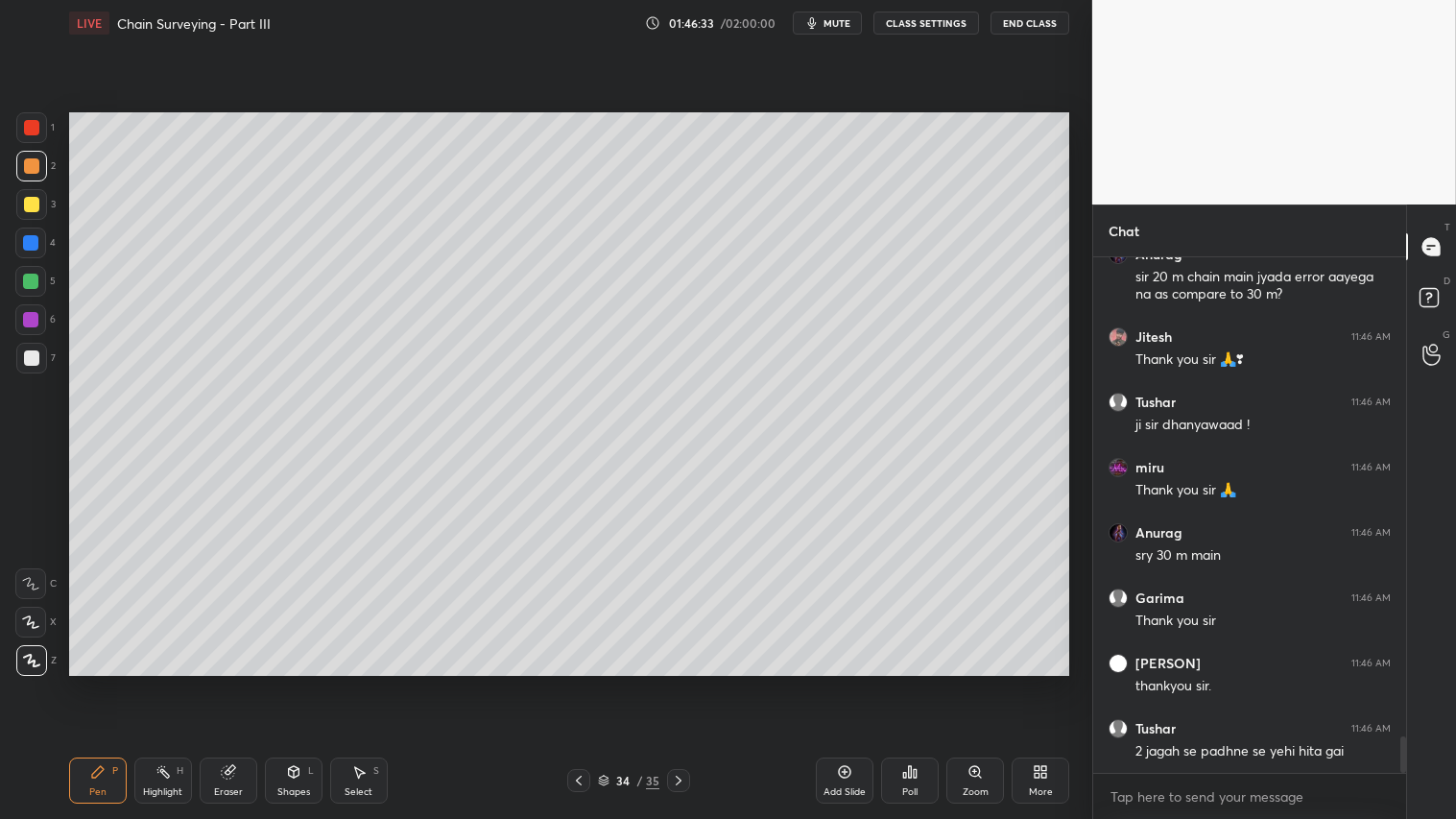 click 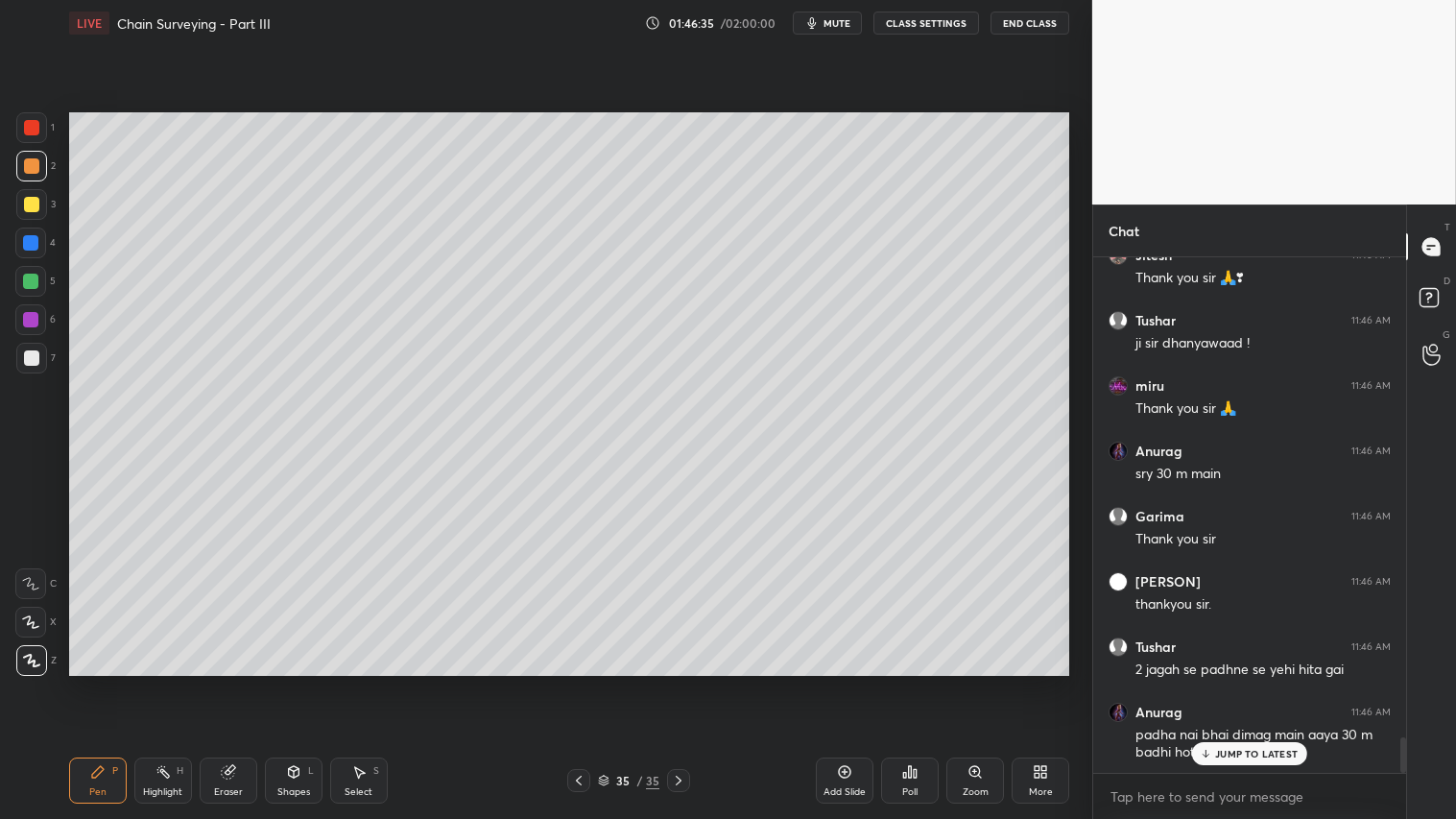scroll, scrollTop: 6890, scrollLeft: 0, axis: vertical 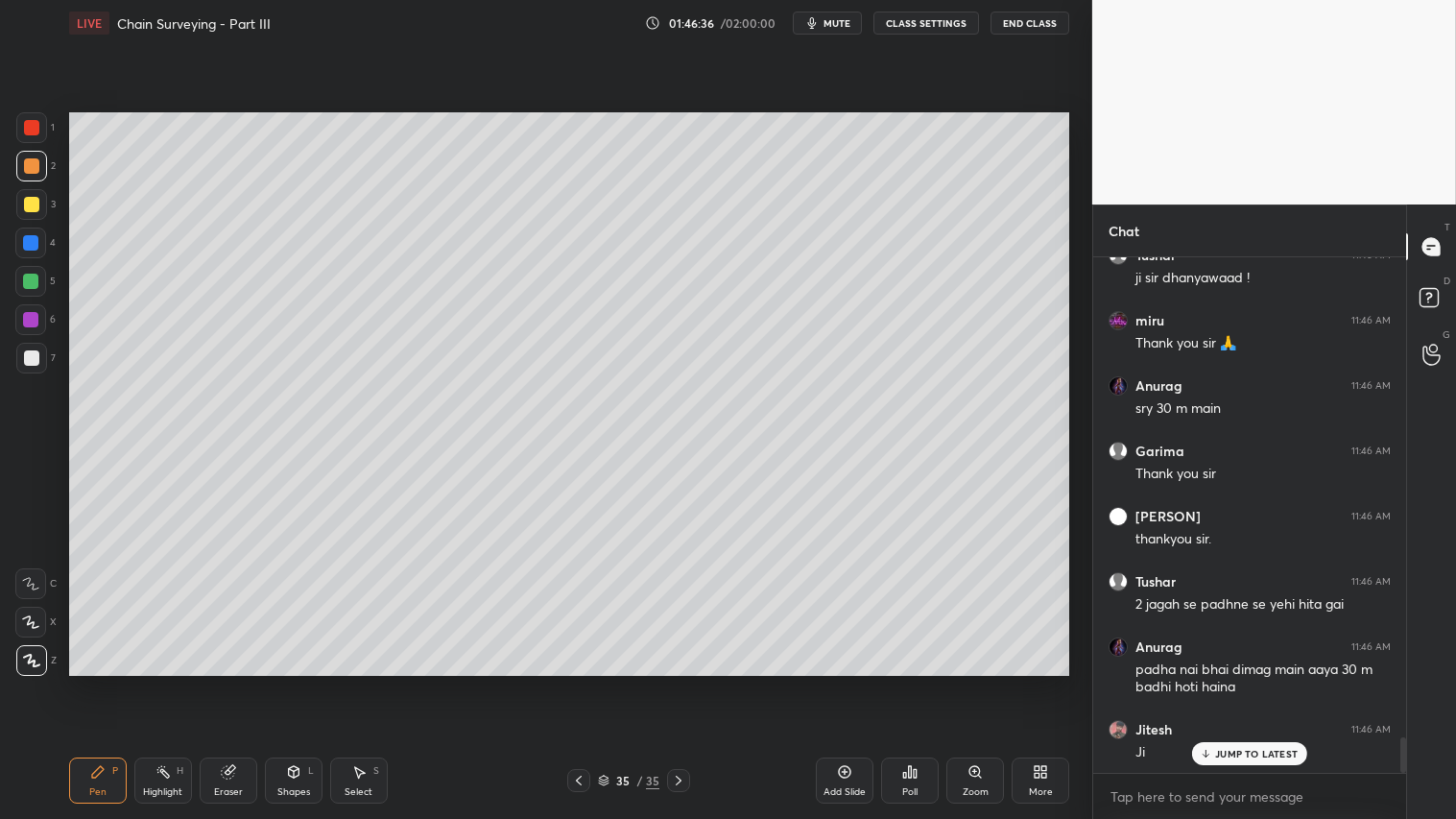 click on "JUMP TO LATEST" at bounding box center [1256, 754] 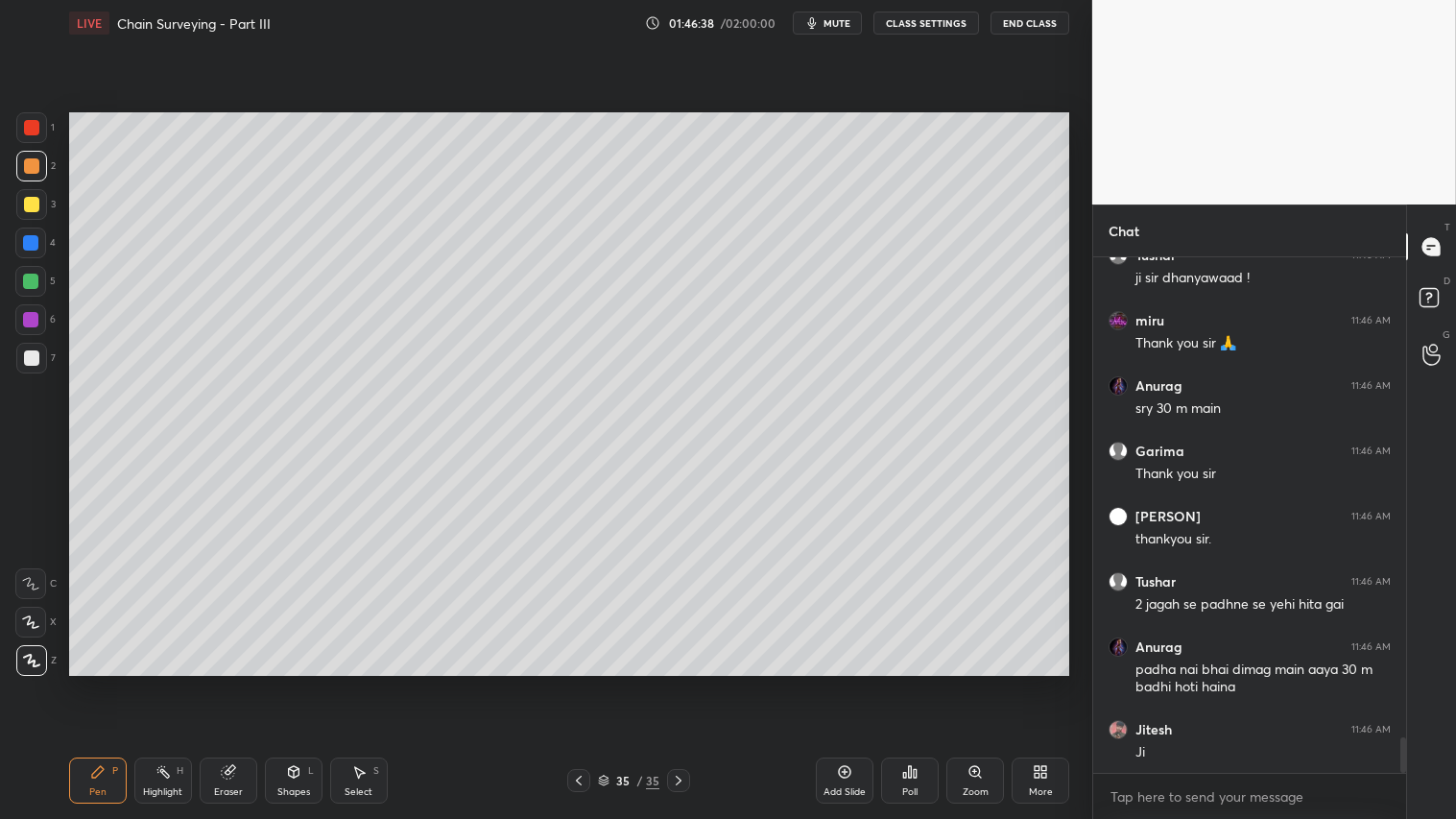 click at bounding box center (32, 166) 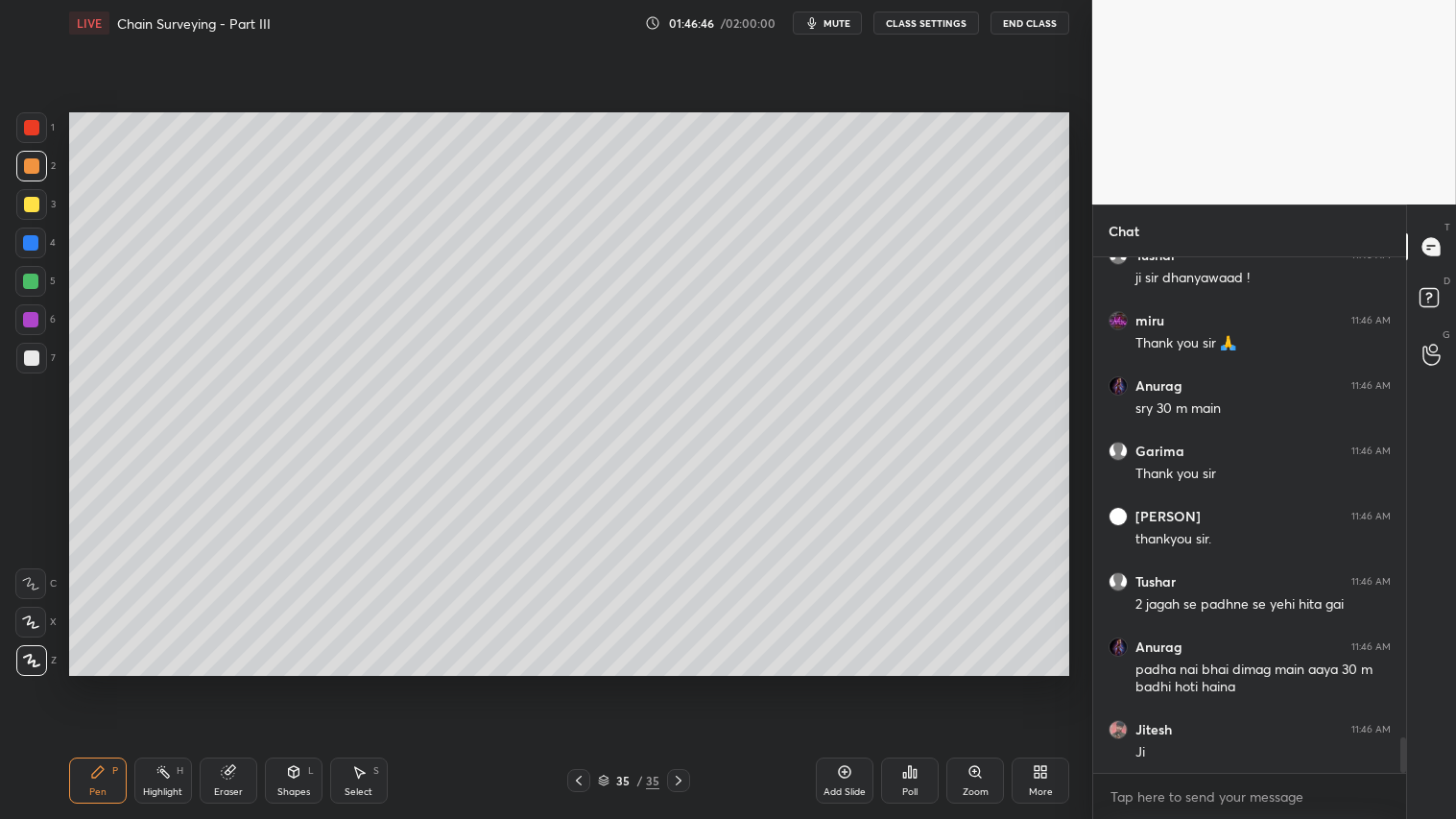 click at bounding box center (32, 166) 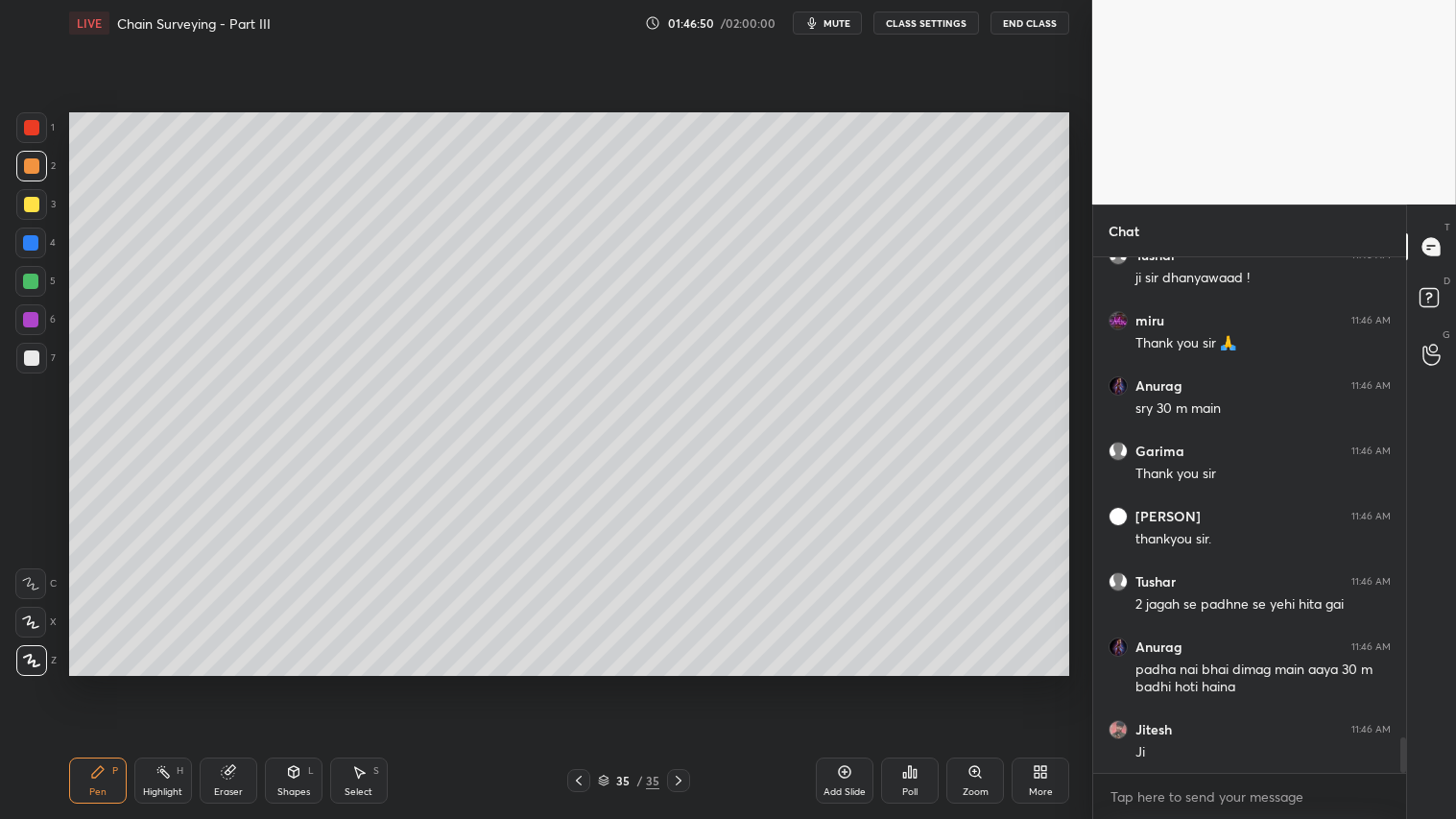 click at bounding box center [32, 166] 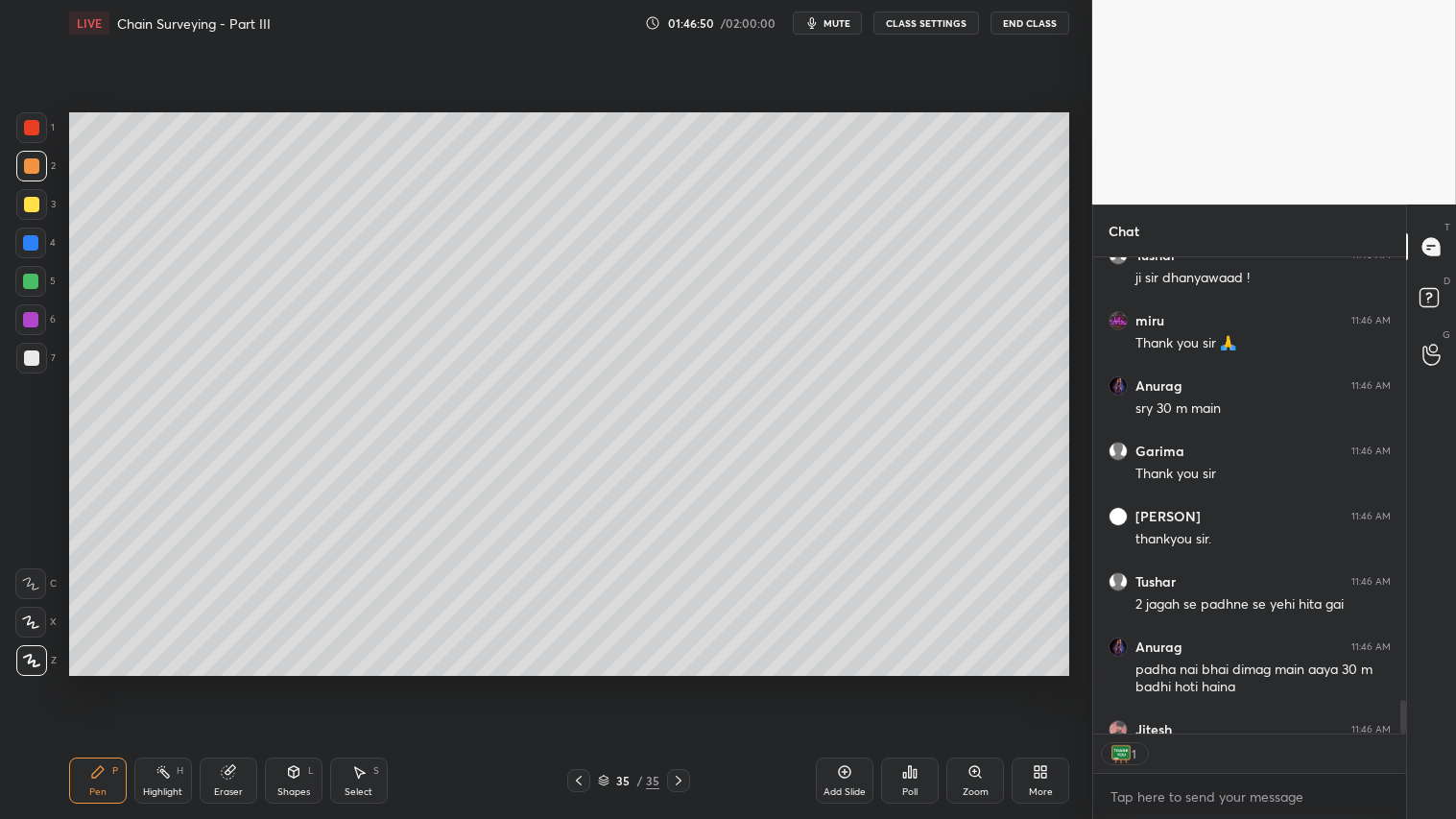 scroll, scrollTop: 471, scrollLeft: 307, axis: both 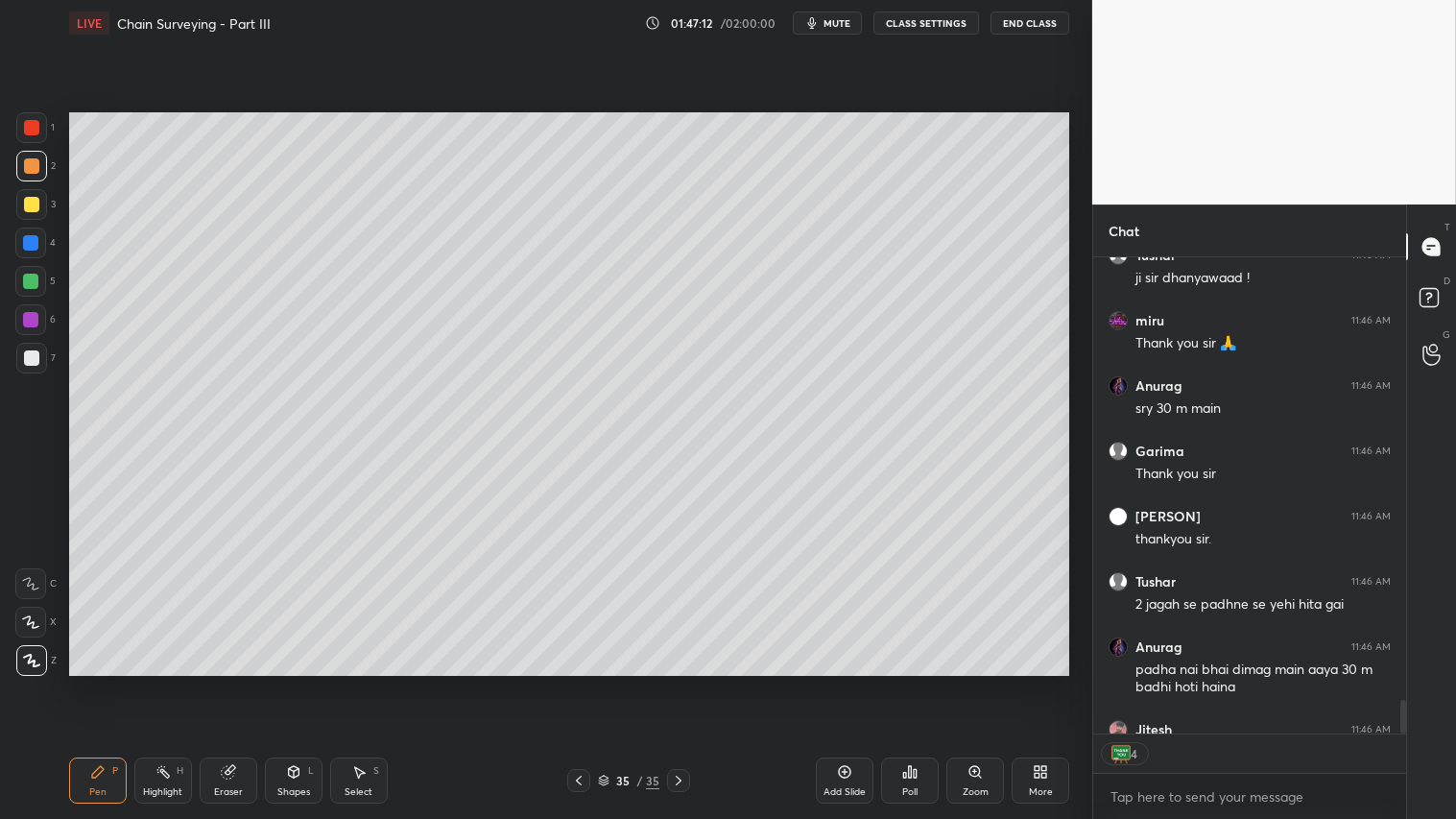 click 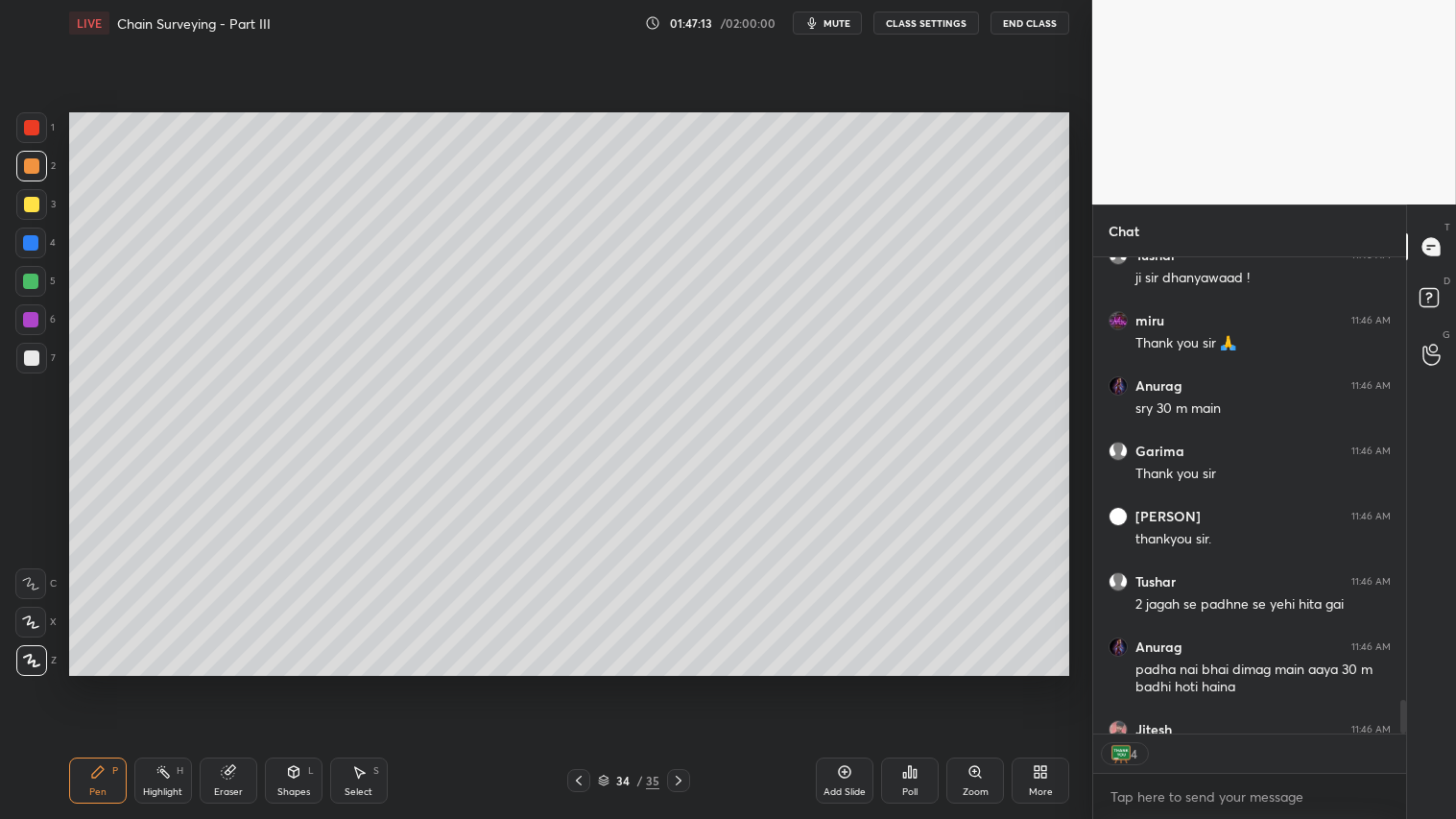 click 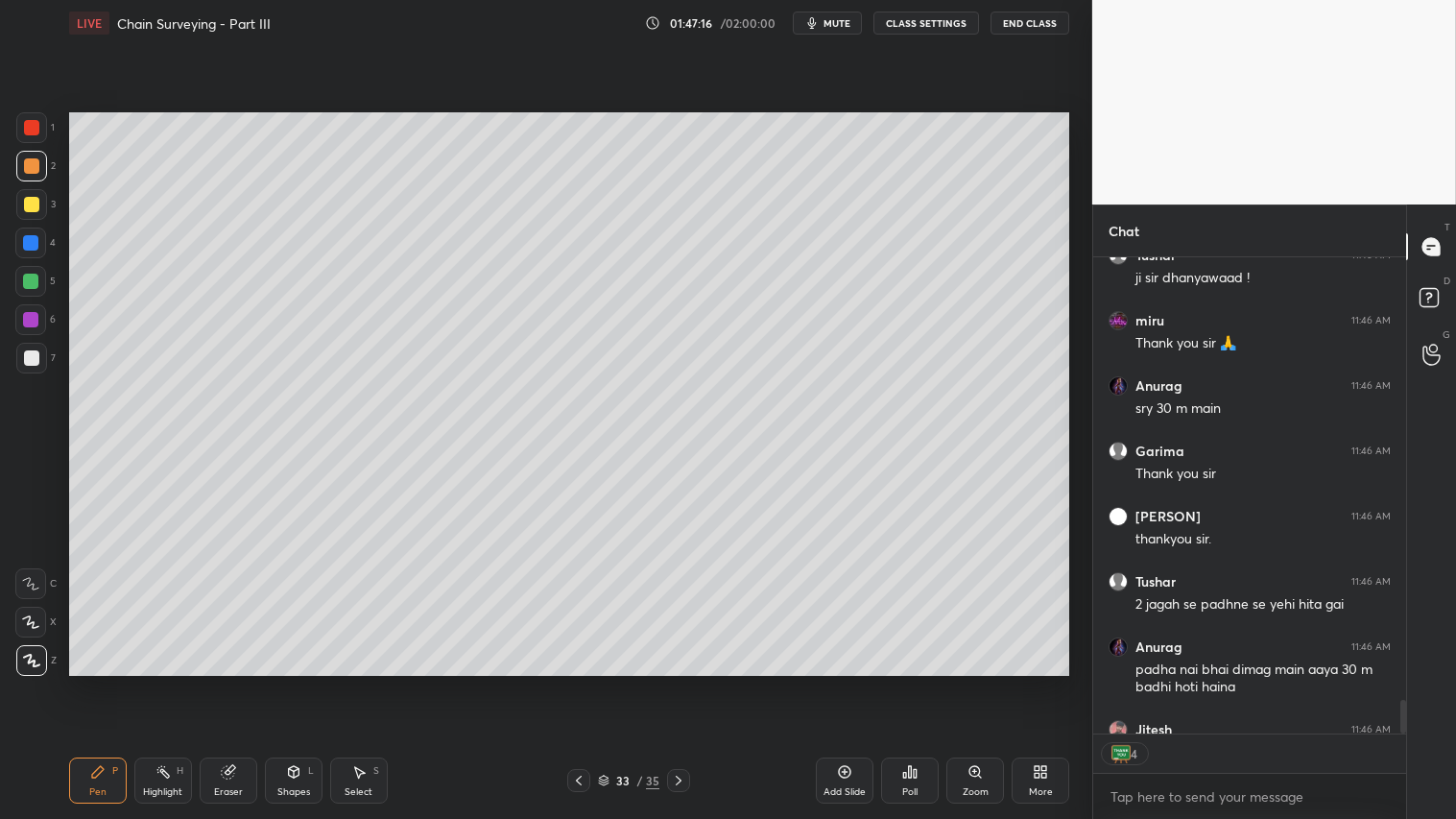 click at bounding box center [32, 166] 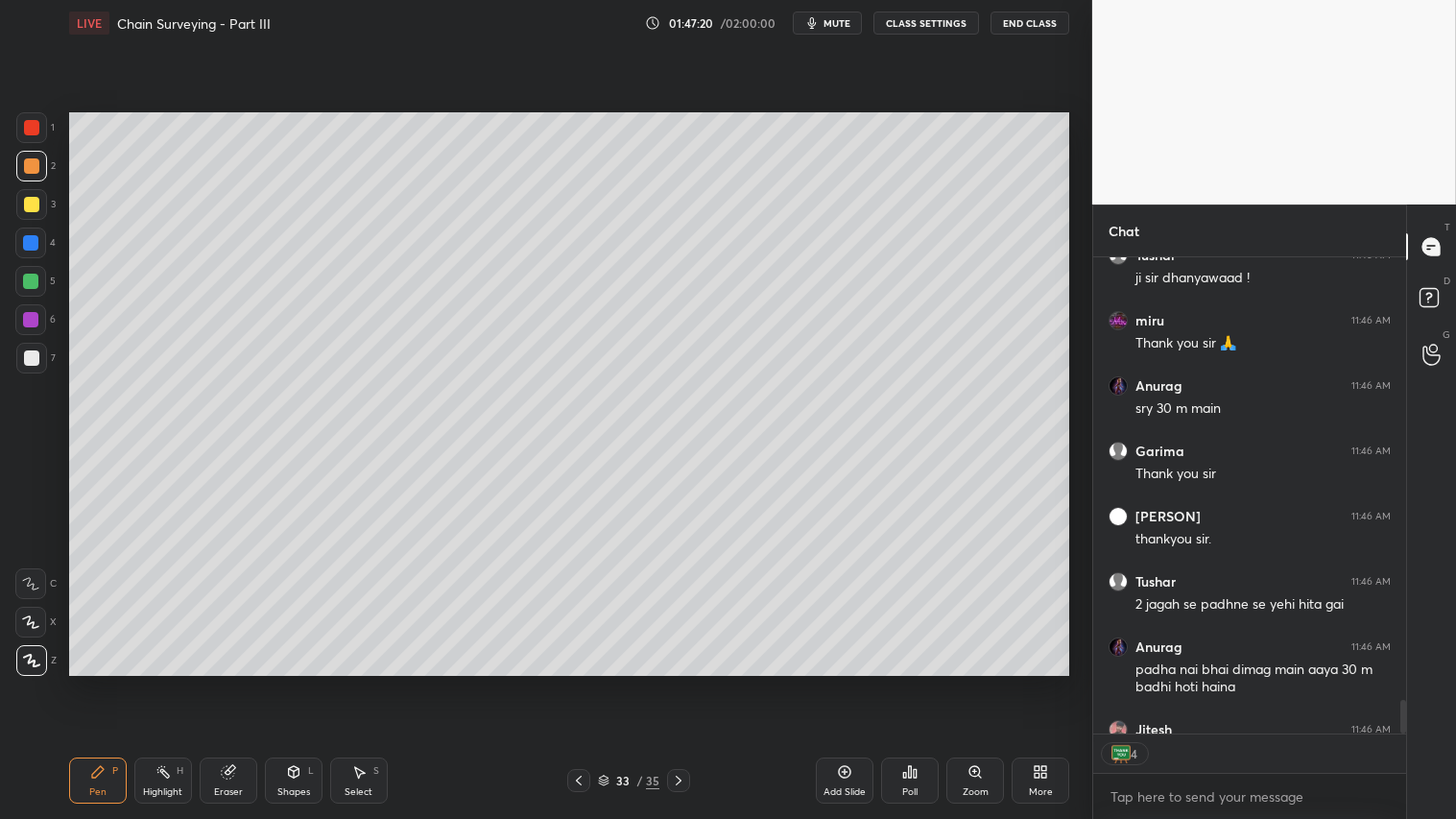type on "x" 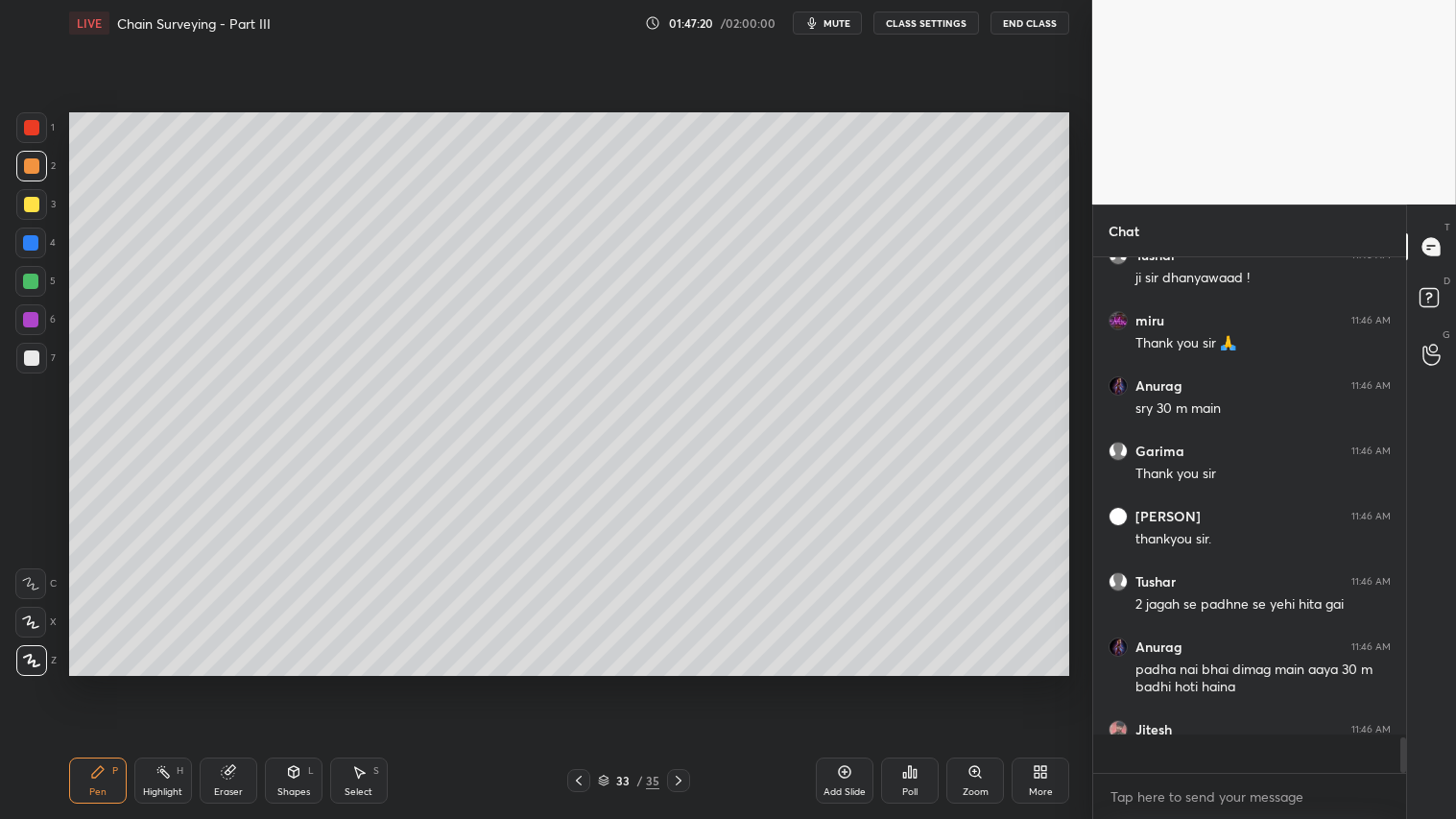 scroll, scrollTop: 6, scrollLeft: 5, axis: both 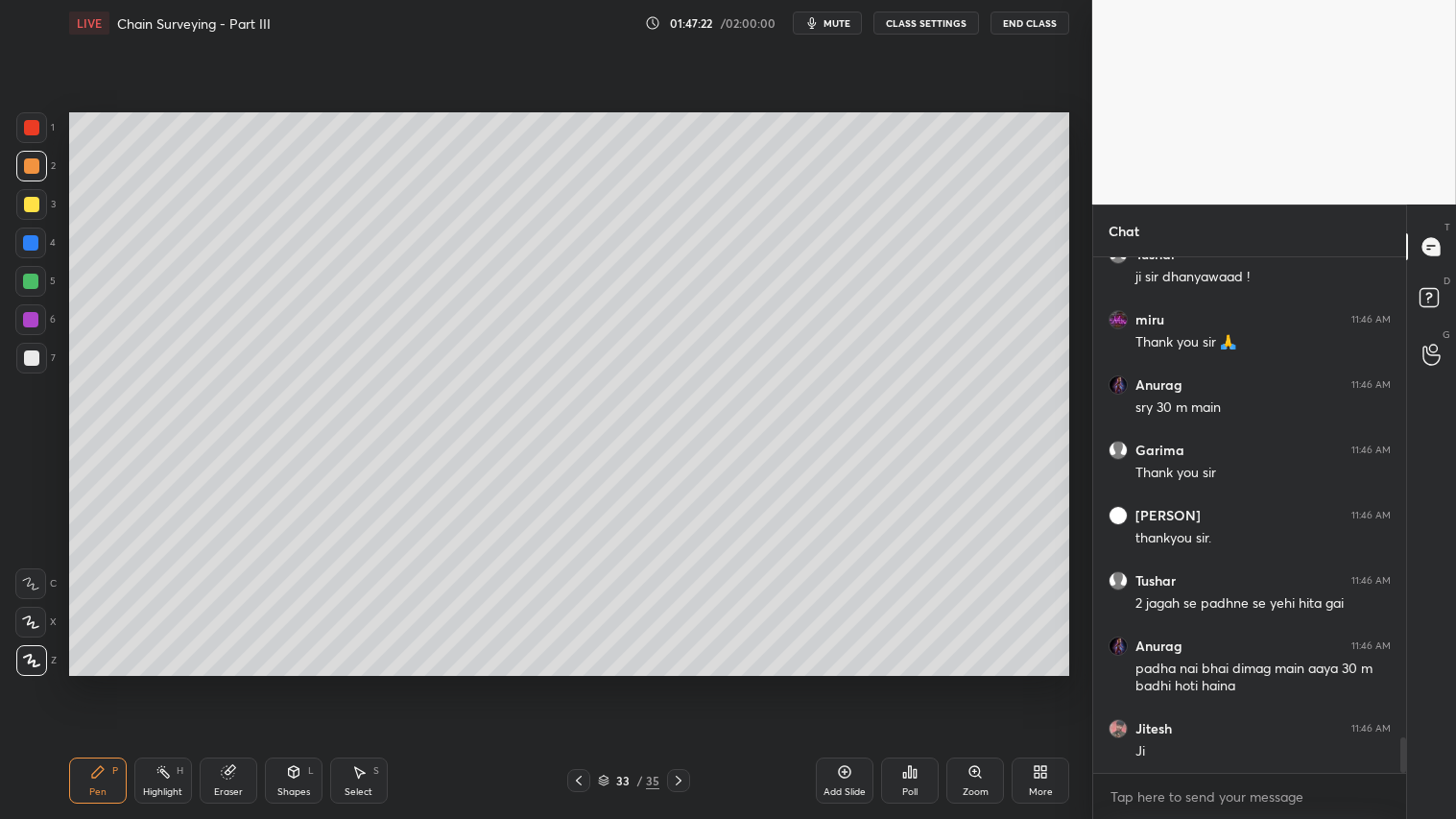 click at bounding box center [32, 166] 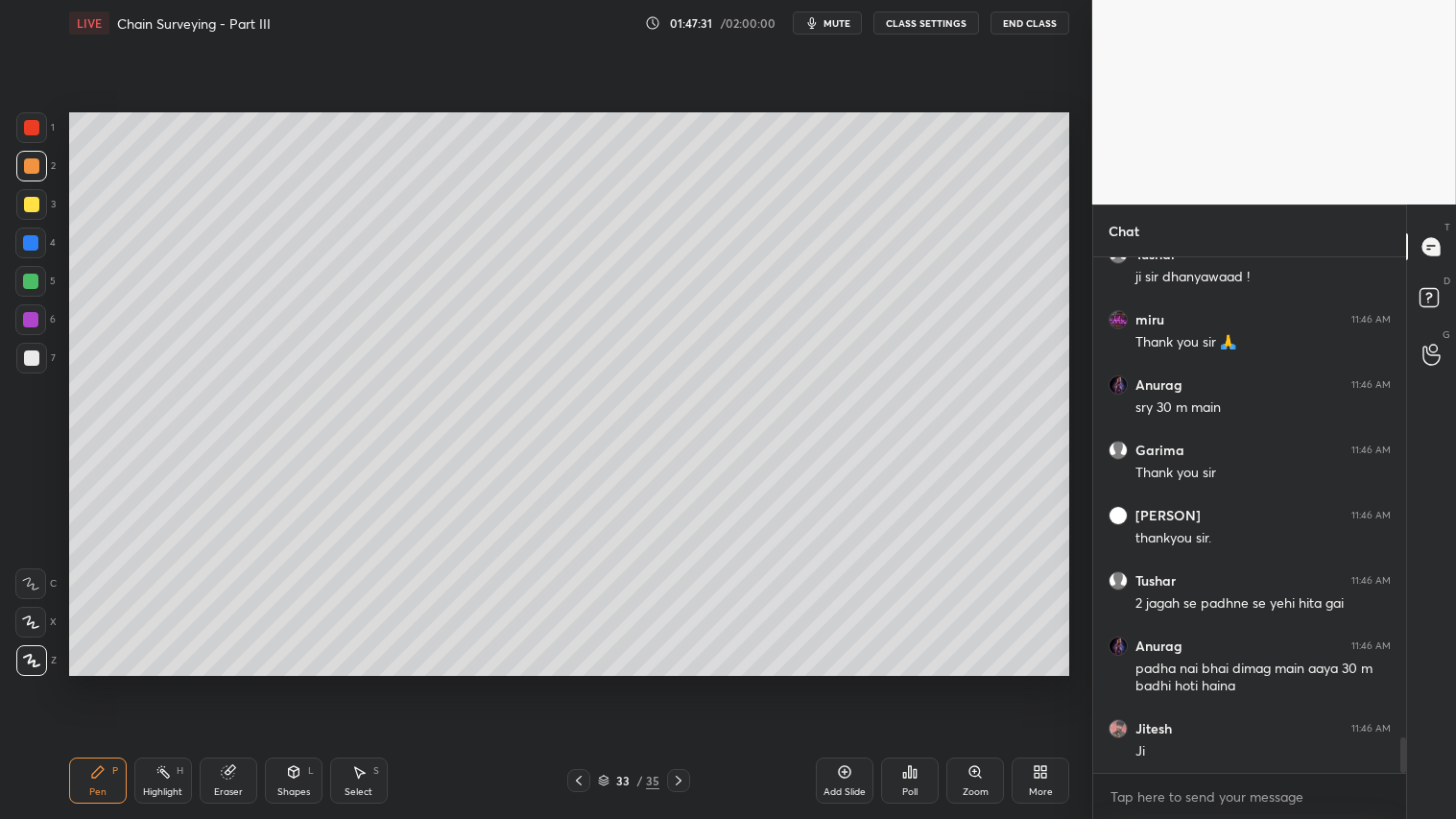 click 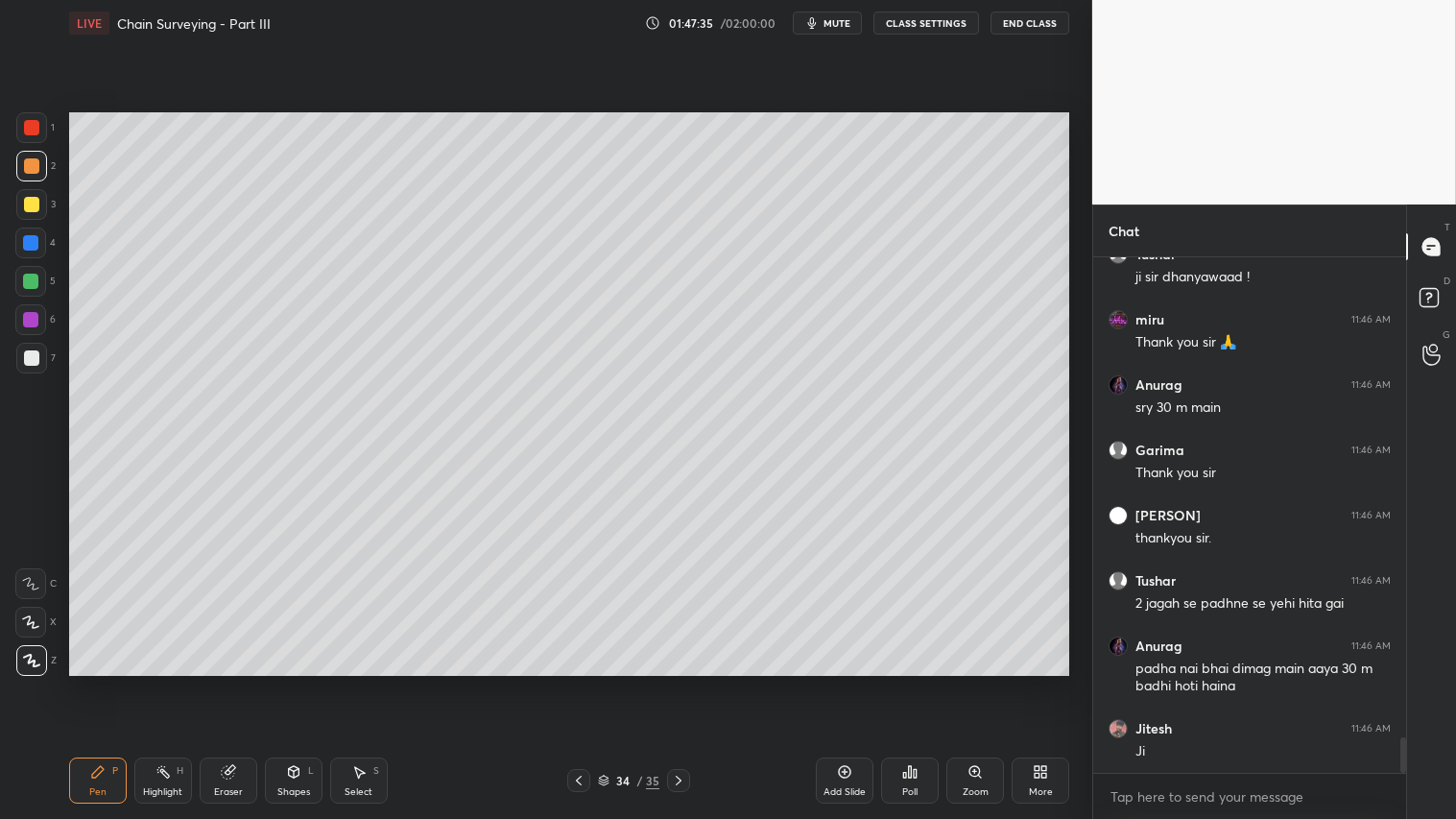 click 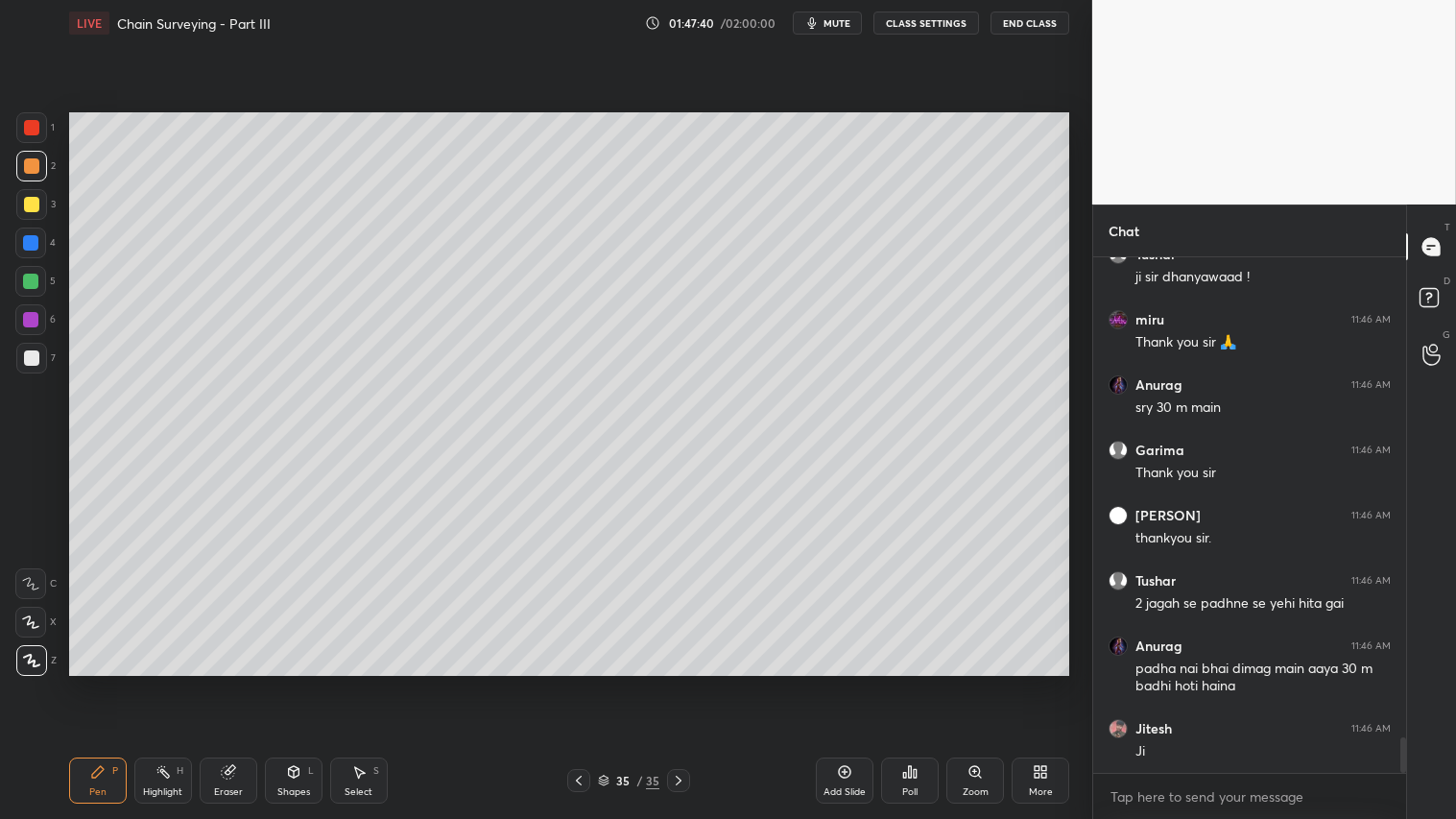 click at bounding box center [32, 166] 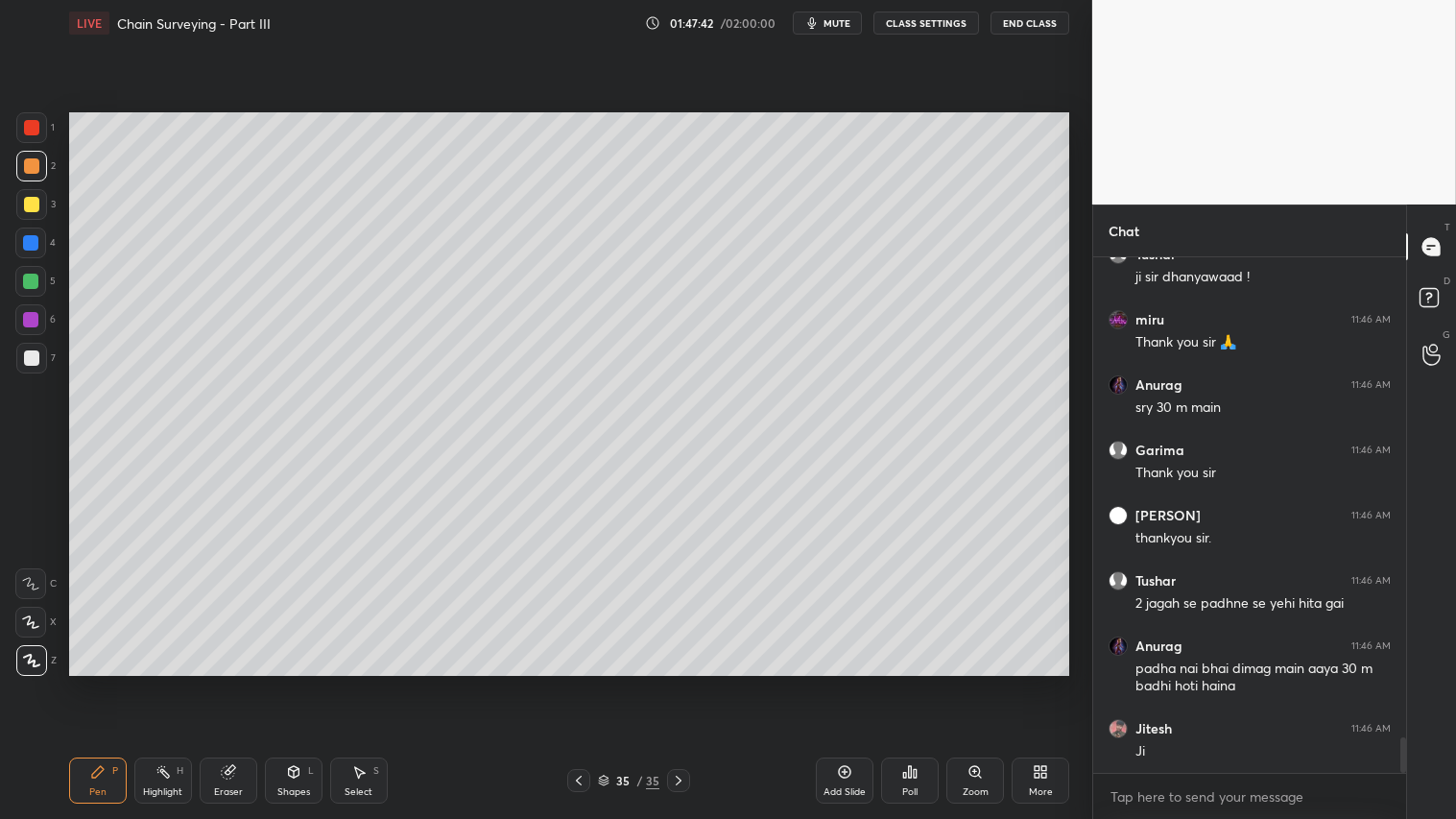 click on "mute" at bounding box center (837, 23) 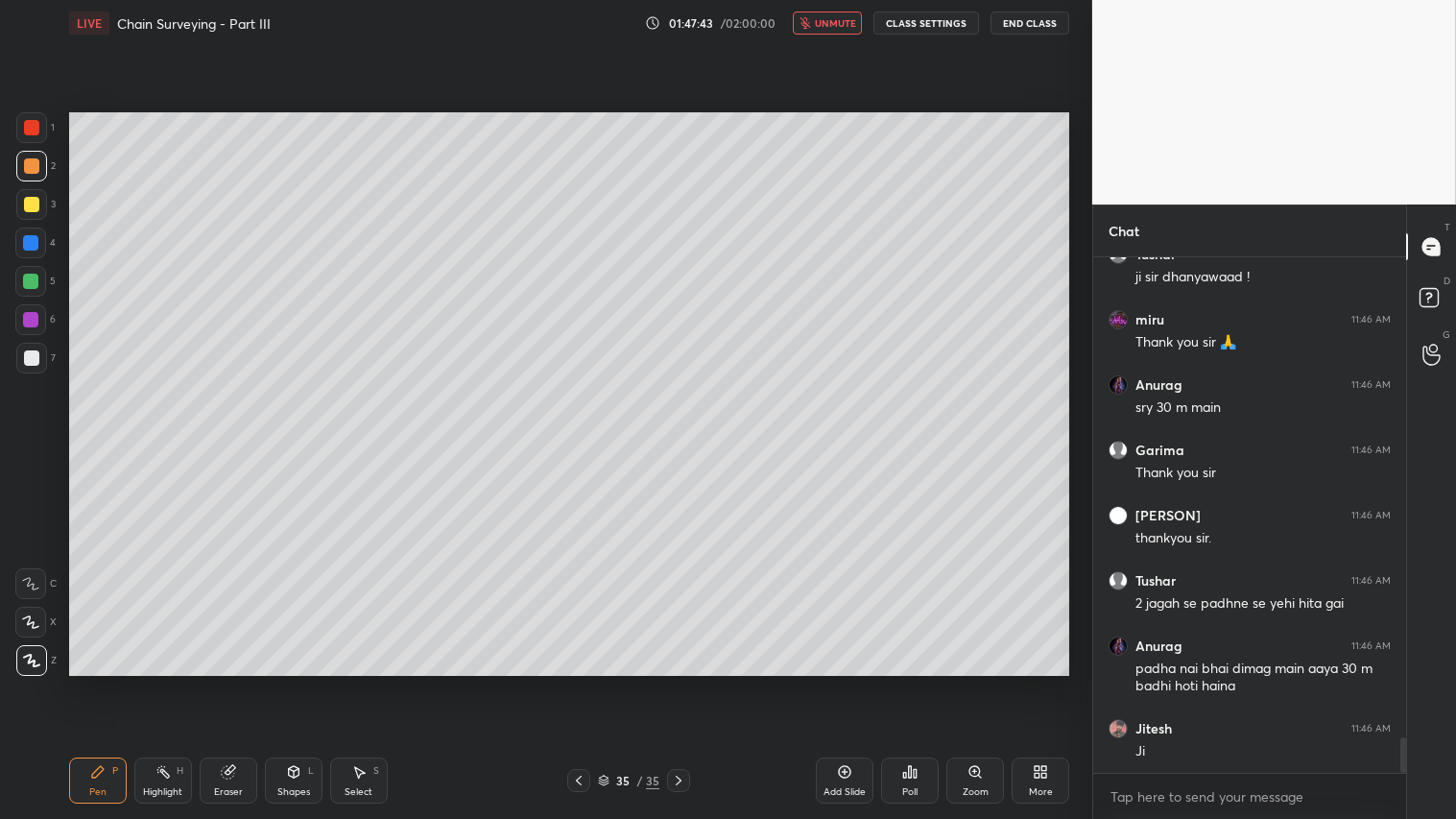 scroll, scrollTop: 6956, scrollLeft: 0, axis: vertical 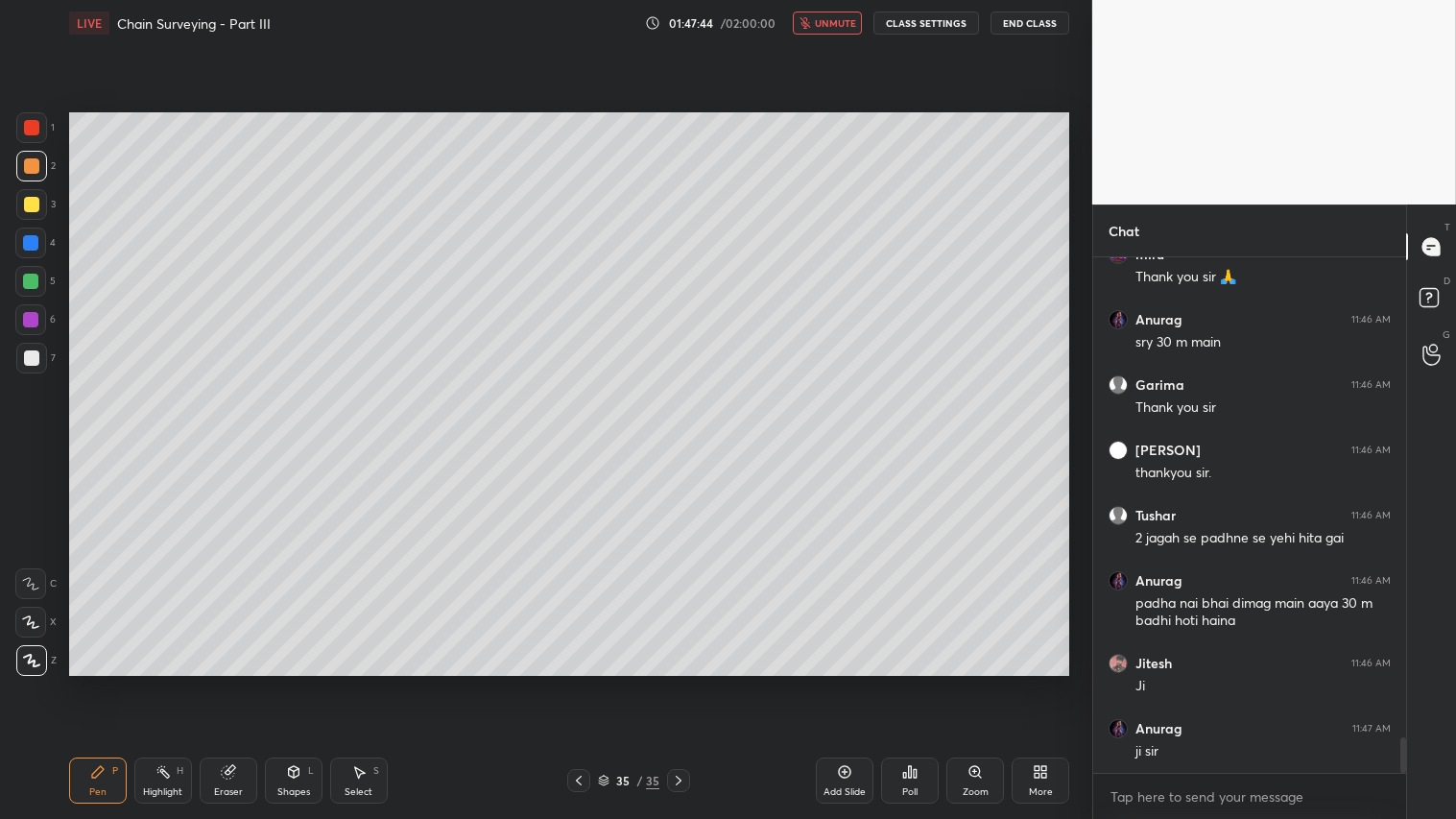 click on "CLASS SETTINGS" at bounding box center (926, 23) 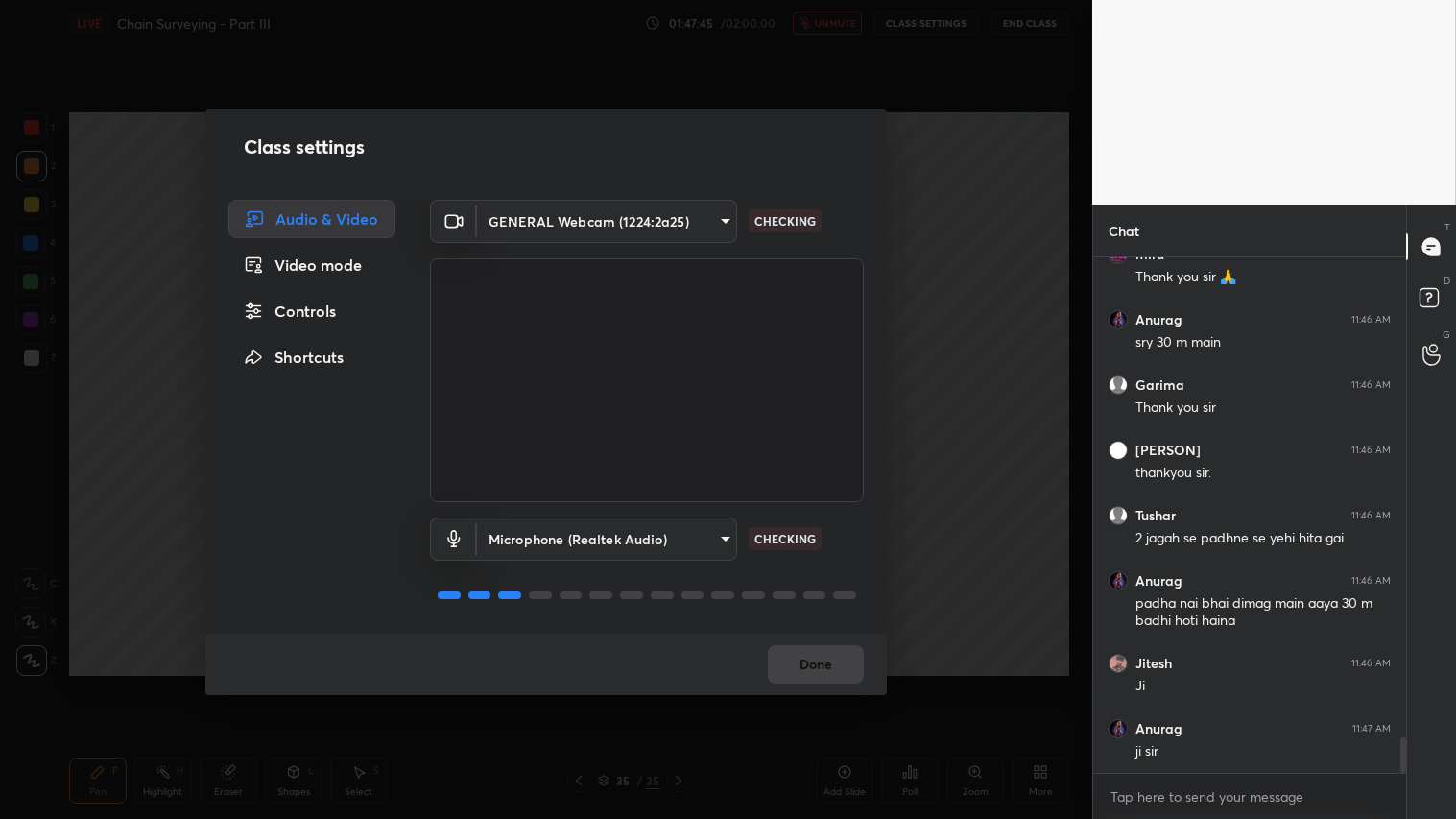 click on "1 2 3 4 5 6 7 C X Z C X Z E E Erase all   H H LIVE Chain Surveying - Part III 01:47:45 /  02:00:00 unmute CLASS SETTINGS End Class Setting up your live class Poll for   secs No correct answer Start poll Back Chain Surveying - Part III • L10 of Comprehensive Course On Surveying [FULL_NAME] Pen P Highlight H Eraser Shapes L Select S 35 / 35 Add Slide Poll Zoom More Chat Tushar 11:46 AM ji sir dhanyawaad ! miru 11:46 AM Thank you sir 🙏 Anurag 11:46 AM sry 30 m main Garima 11:46 AM Thank you sir Bhupesh 11:46 AM thankyou sir. Tushar 11:46 AM 2 jagah se padhne se yehi hita gai Anurag 11:46 AM padha nai bhai dimag main aaya 30 m badhi hoti haina Jitesh 11:46 AM Ji Anurag 11:47 AM ji sir JUMP TO LATEST Enable hand raising Enable raise hand to speak to learners. Once enabled, chat will be turned off temporarily. Enable x   introducing Raise a hand with a doubt Now learners can raise their hand along with a doubt  How it works? Doubts asked by learners will show up here NEW DOUBTS ASKED Can't raise hand T D" at bounding box center (728, 409) 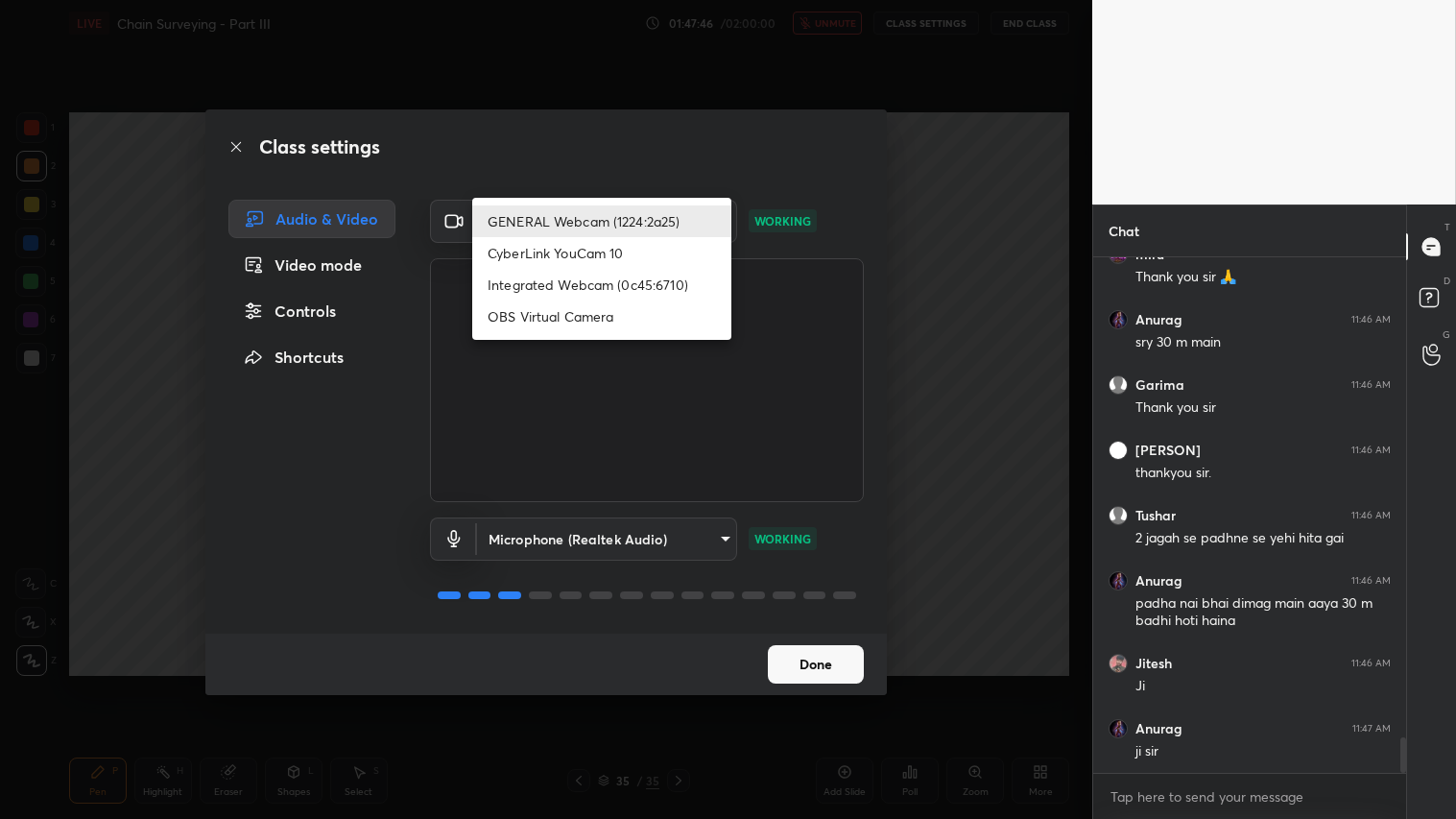 click on "Integrated Webcam (0c45:6710)" at bounding box center (602, 284) 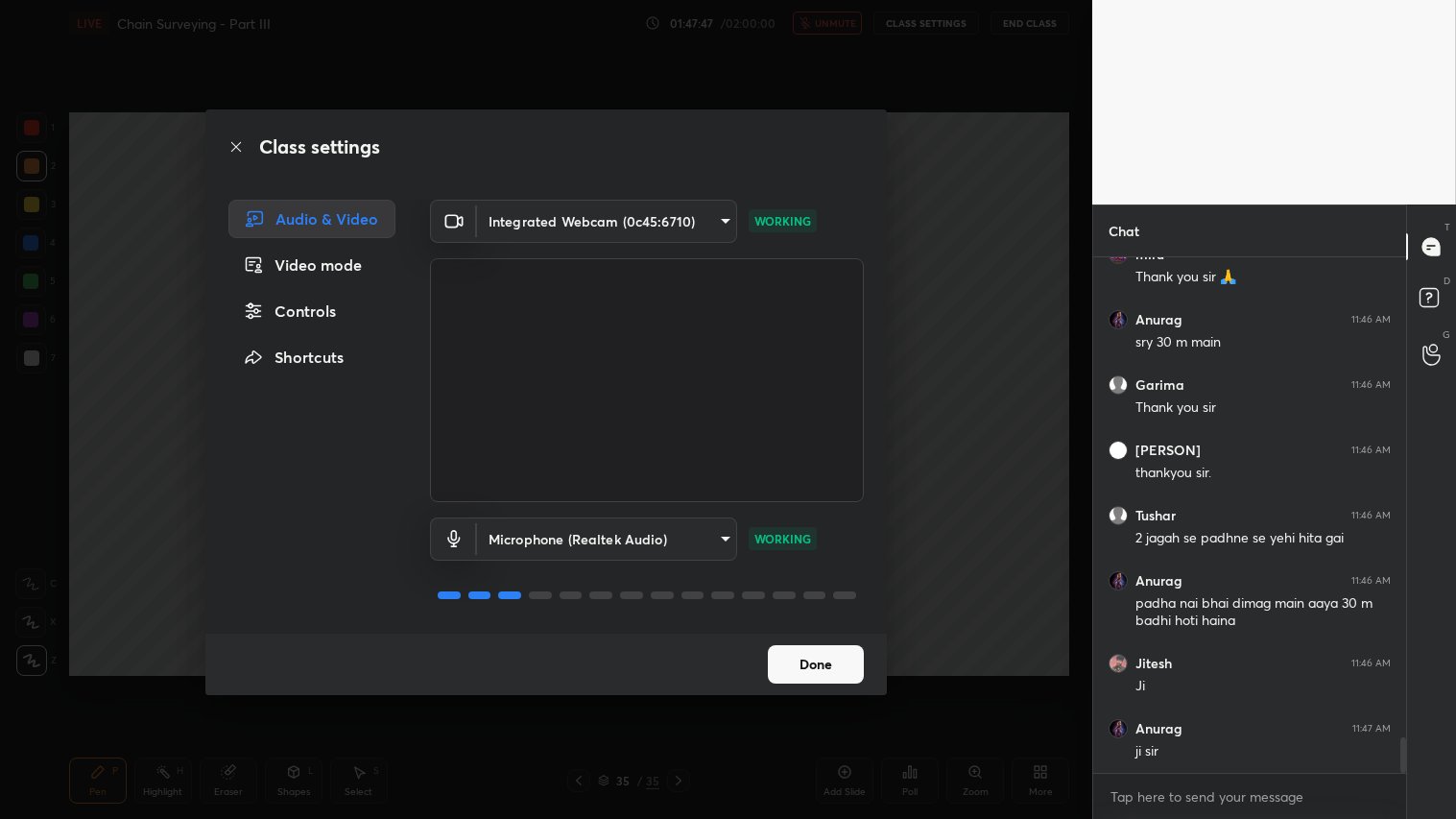 click on "Done" at bounding box center [816, 664] 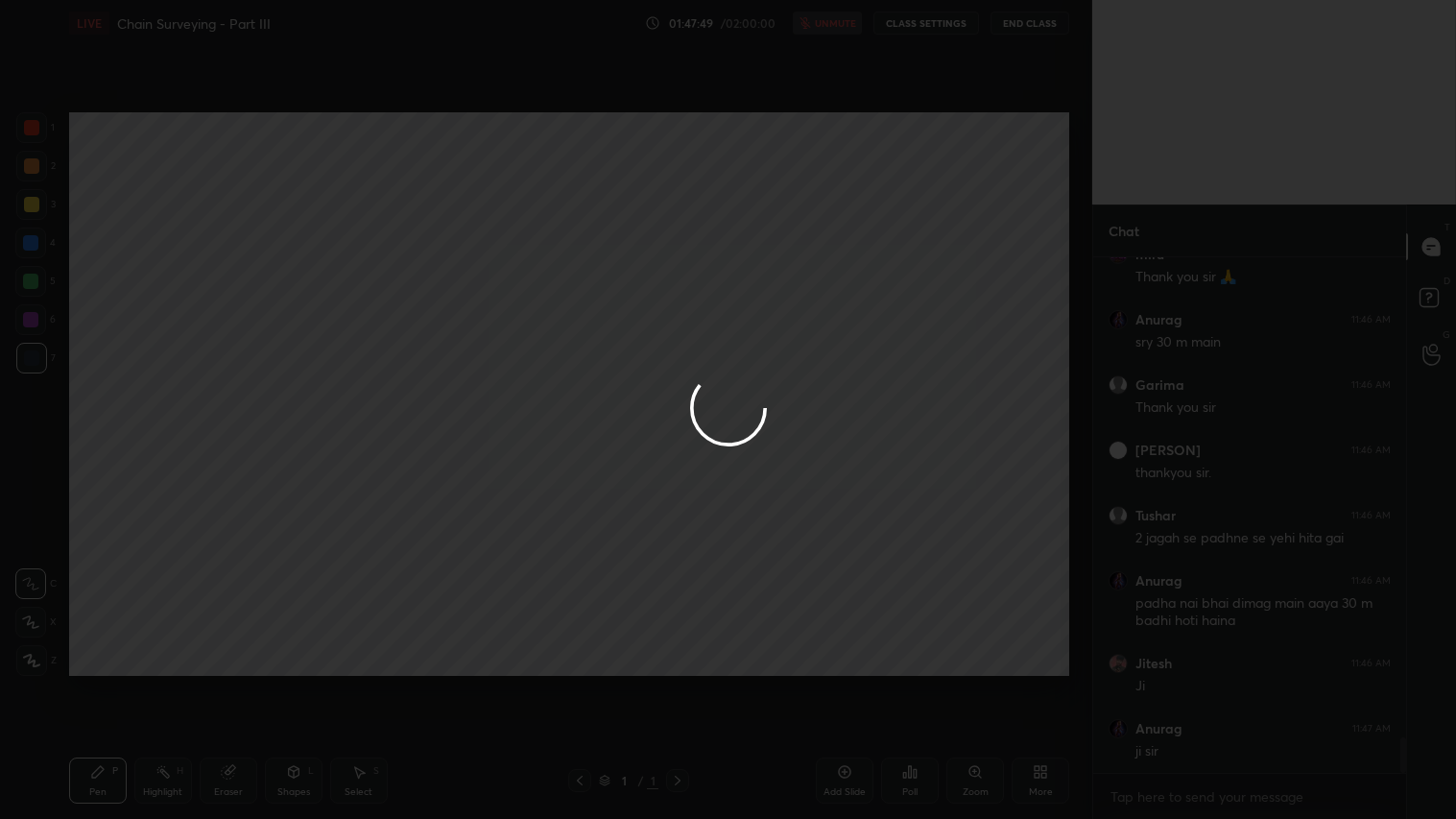 scroll, scrollTop: 7022, scrollLeft: 0, axis: vertical 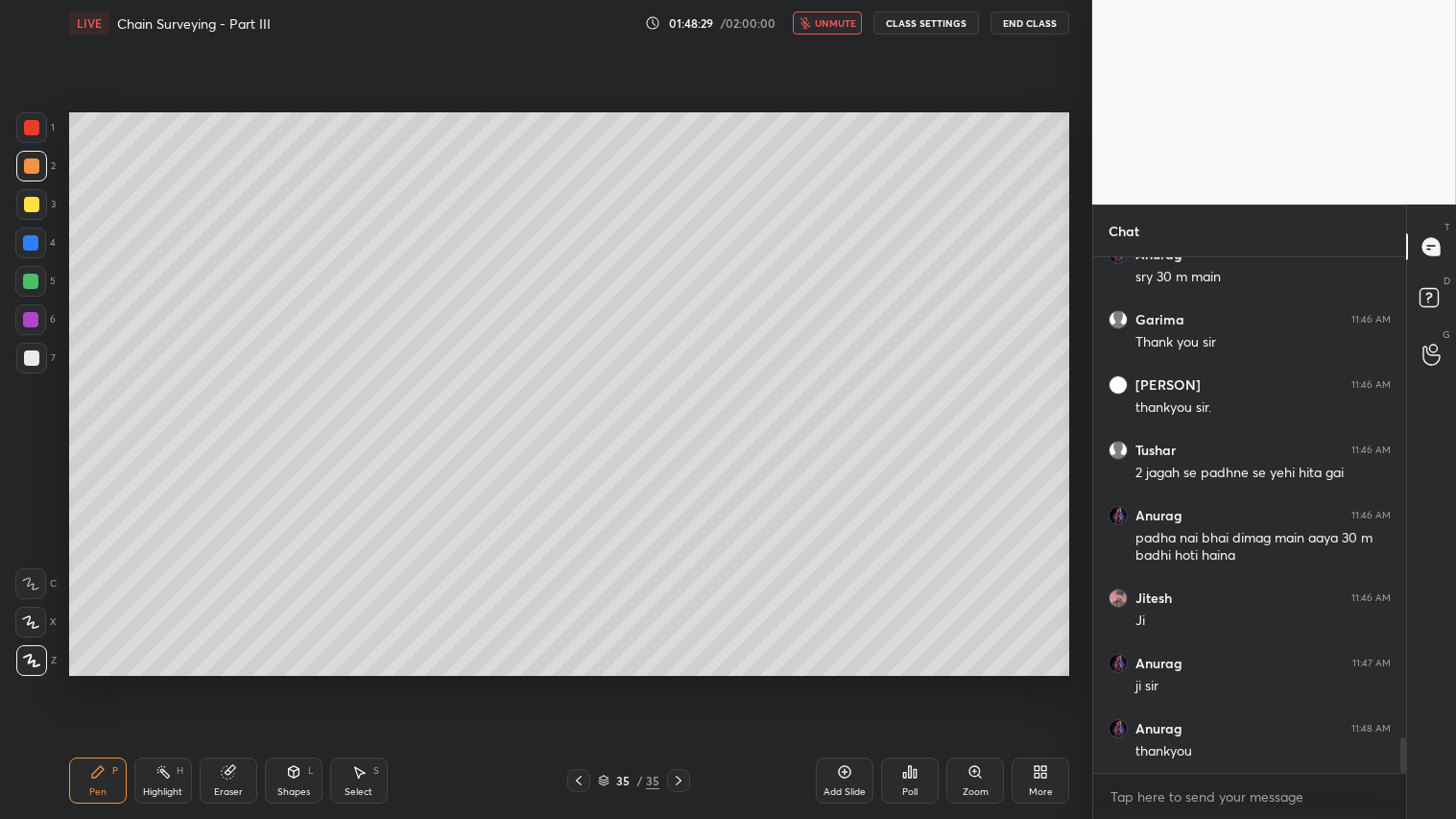 click on "End Class" at bounding box center (1030, 23) 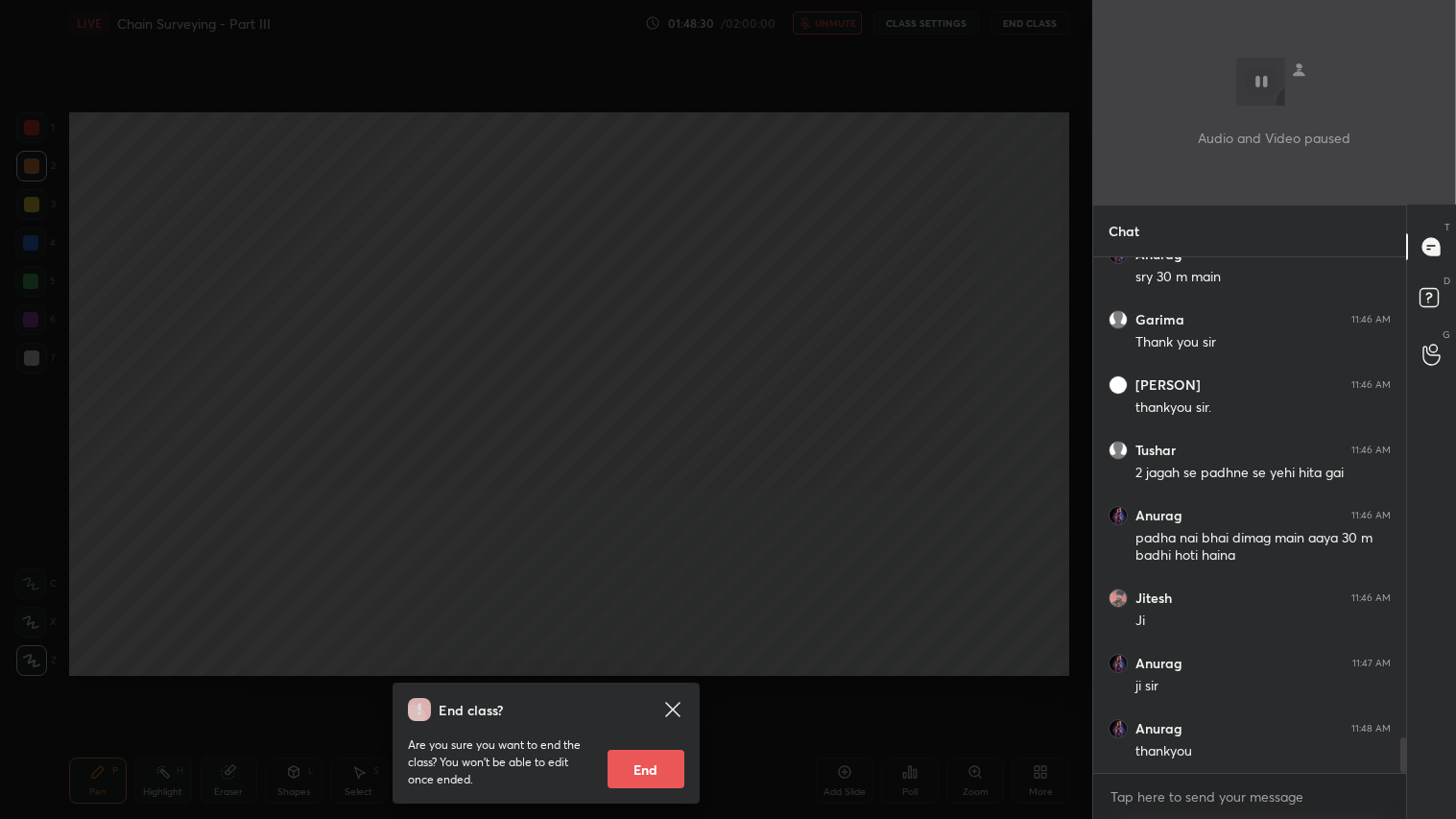 click on "End" at bounding box center (646, 769) 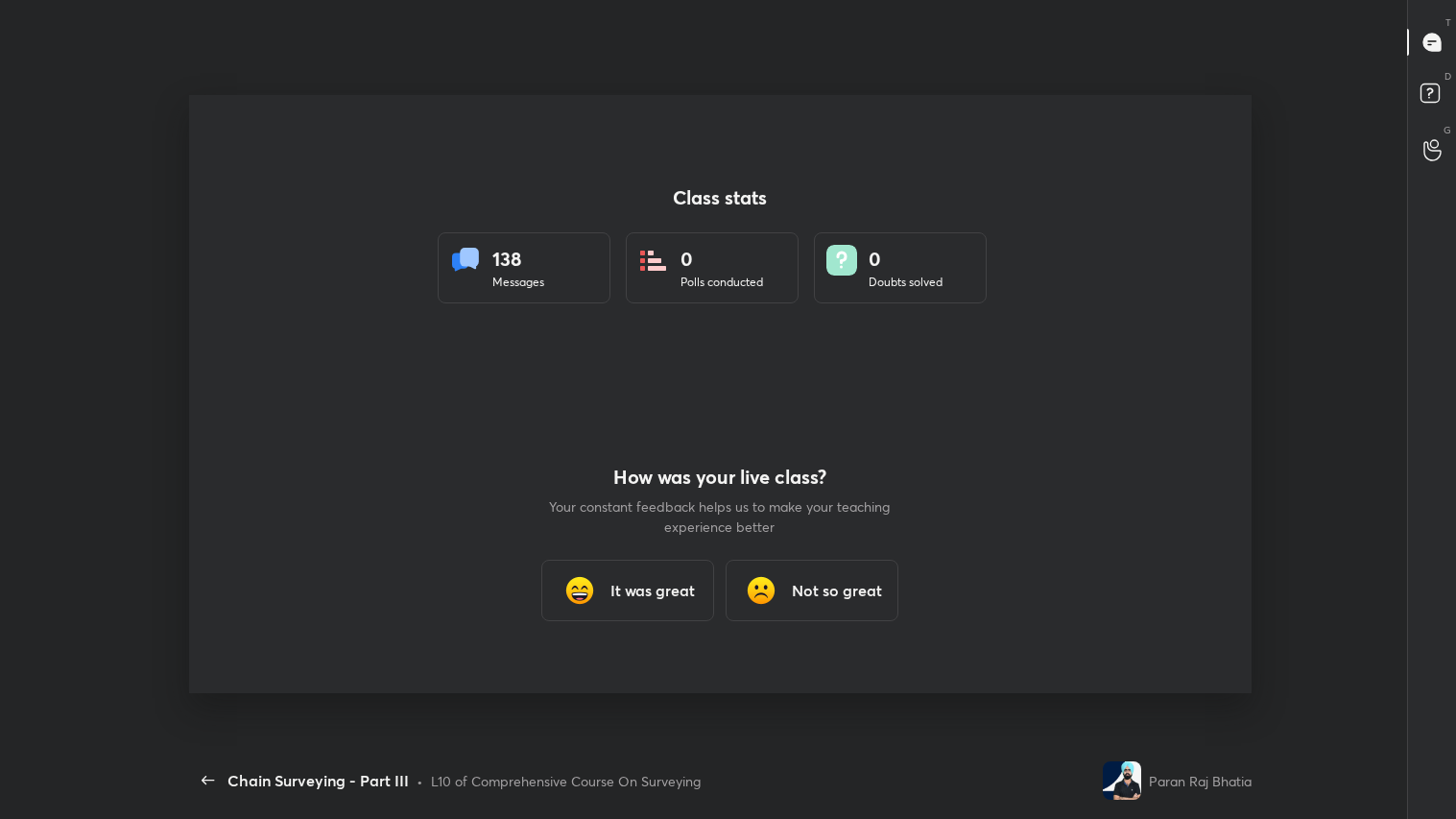 scroll, scrollTop: 95317, scrollLeft: 94536, axis: both 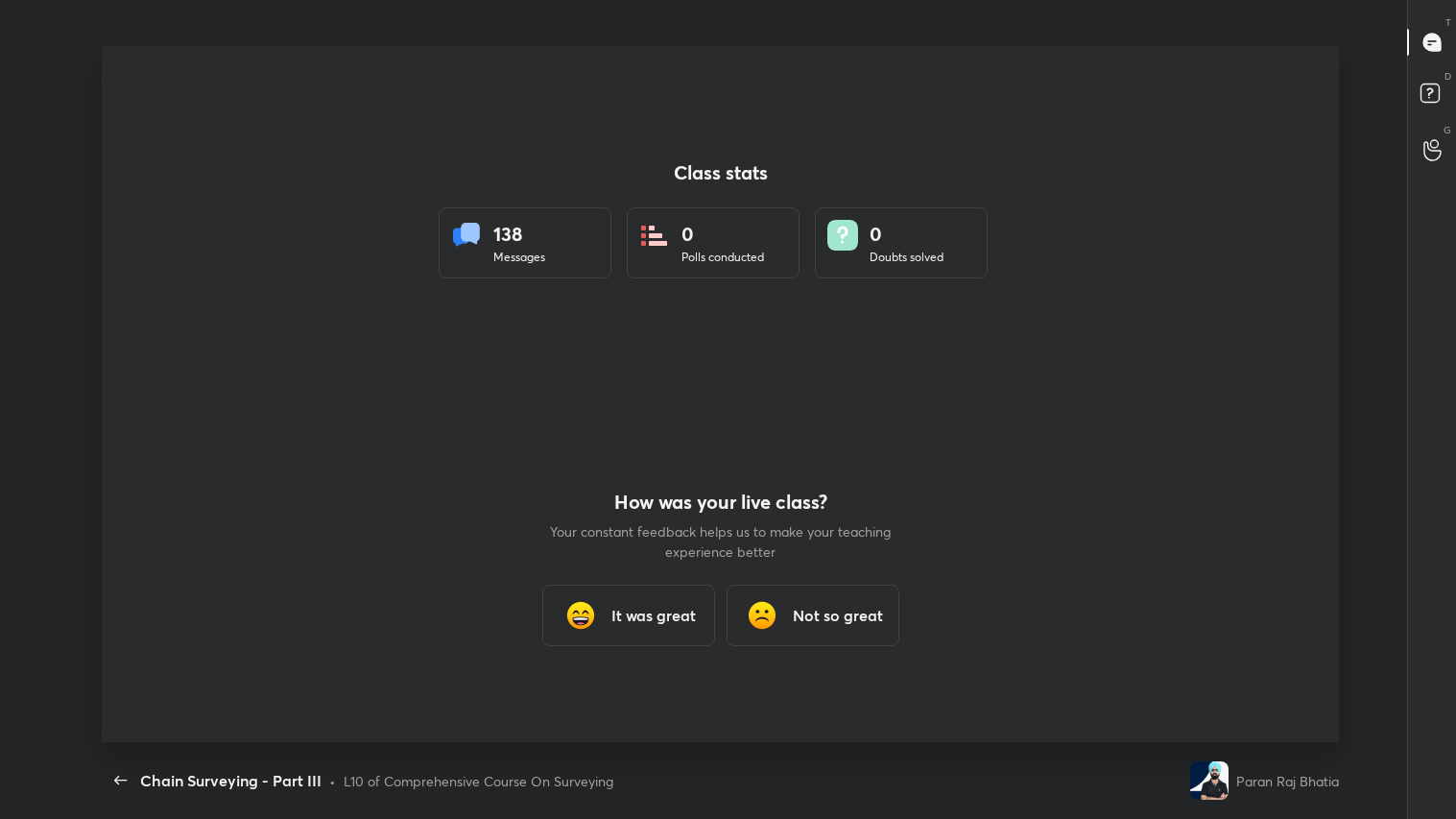 click on "It was great" at bounding box center (654, 615) 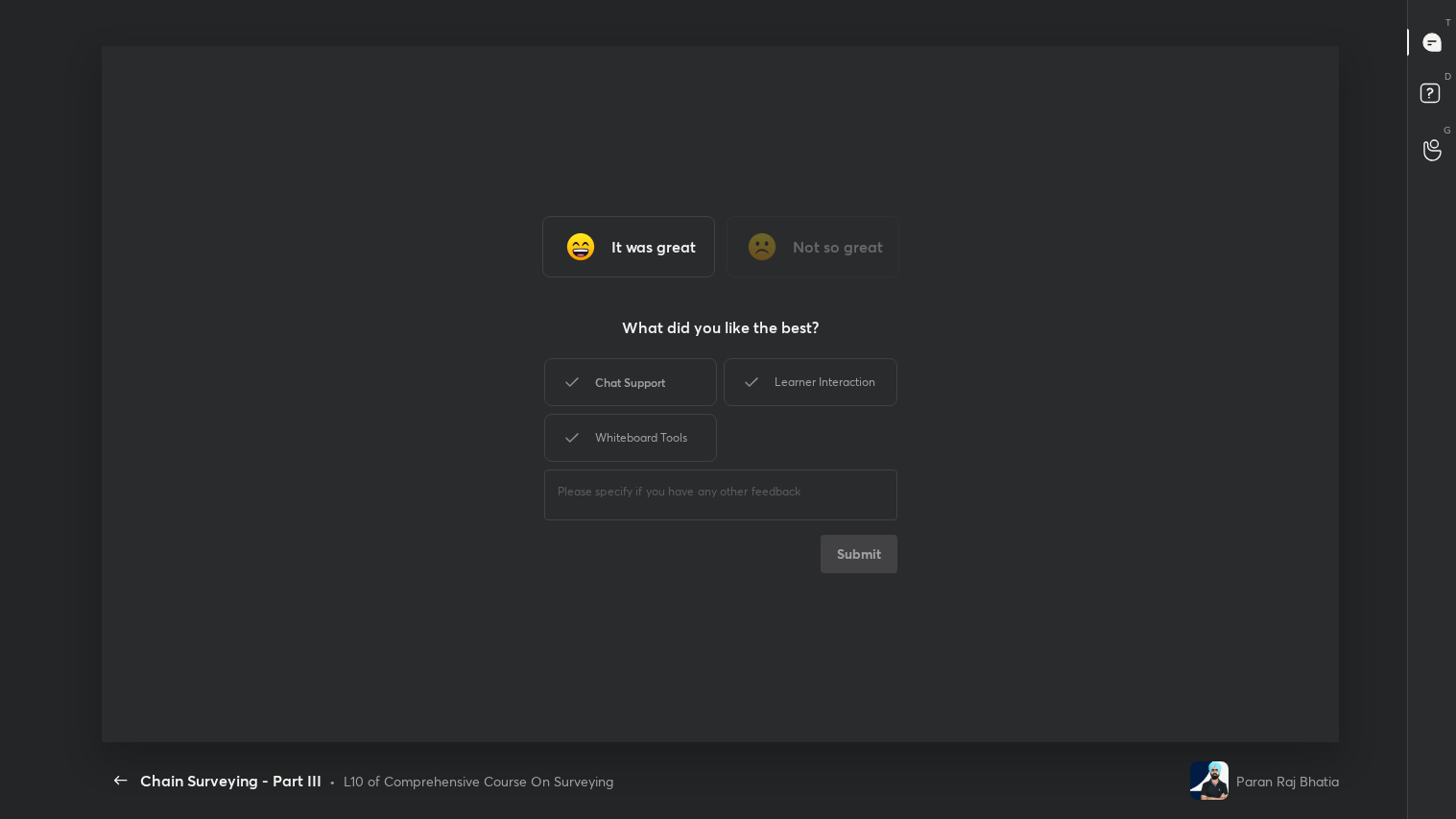 drag, startPoint x: 646, startPoint y: 381, endPoint x: 657, endPoint y: 429, distance: 49.24429 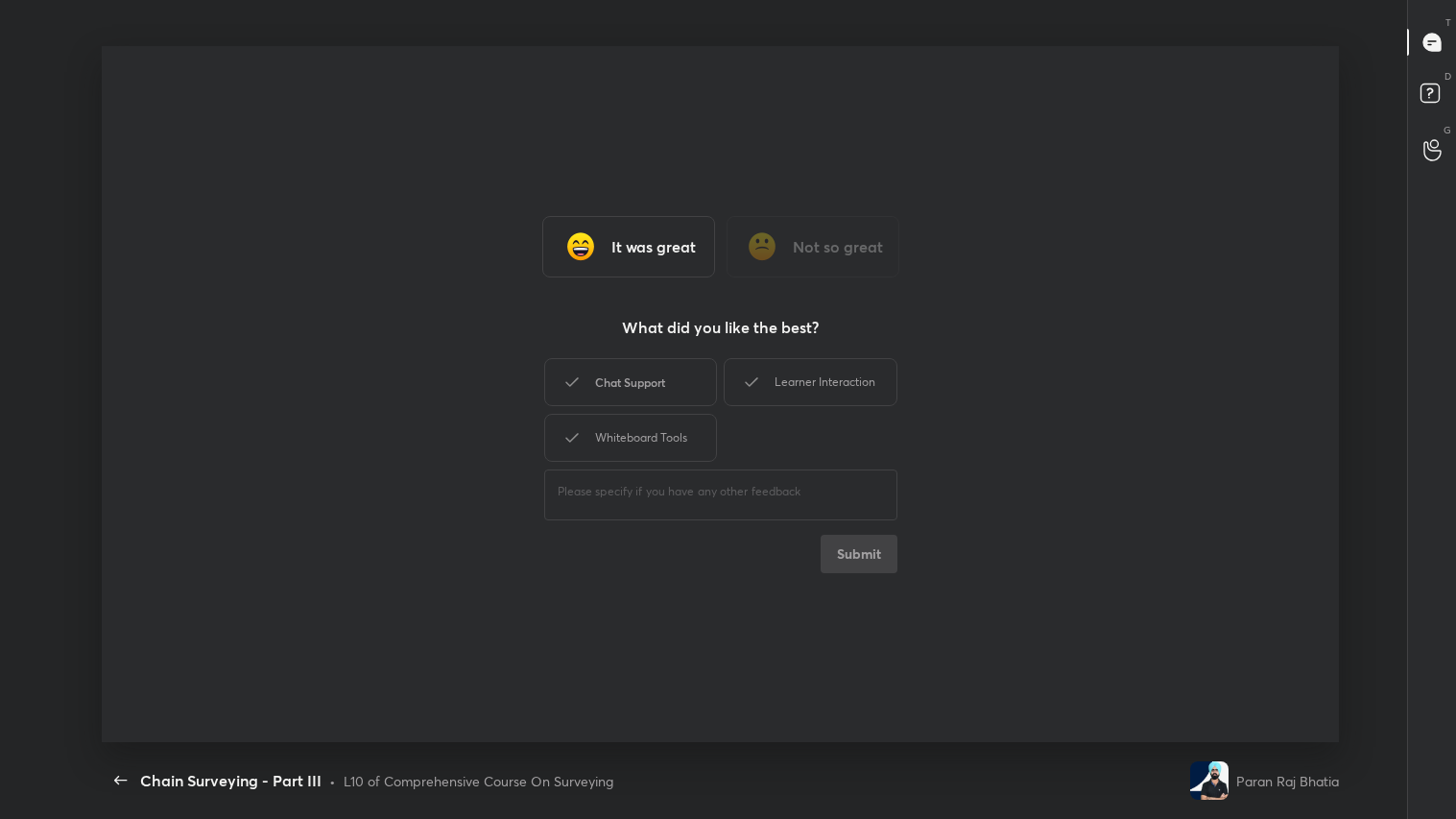 click on "Chat Support" at bounding box center (631, 382) 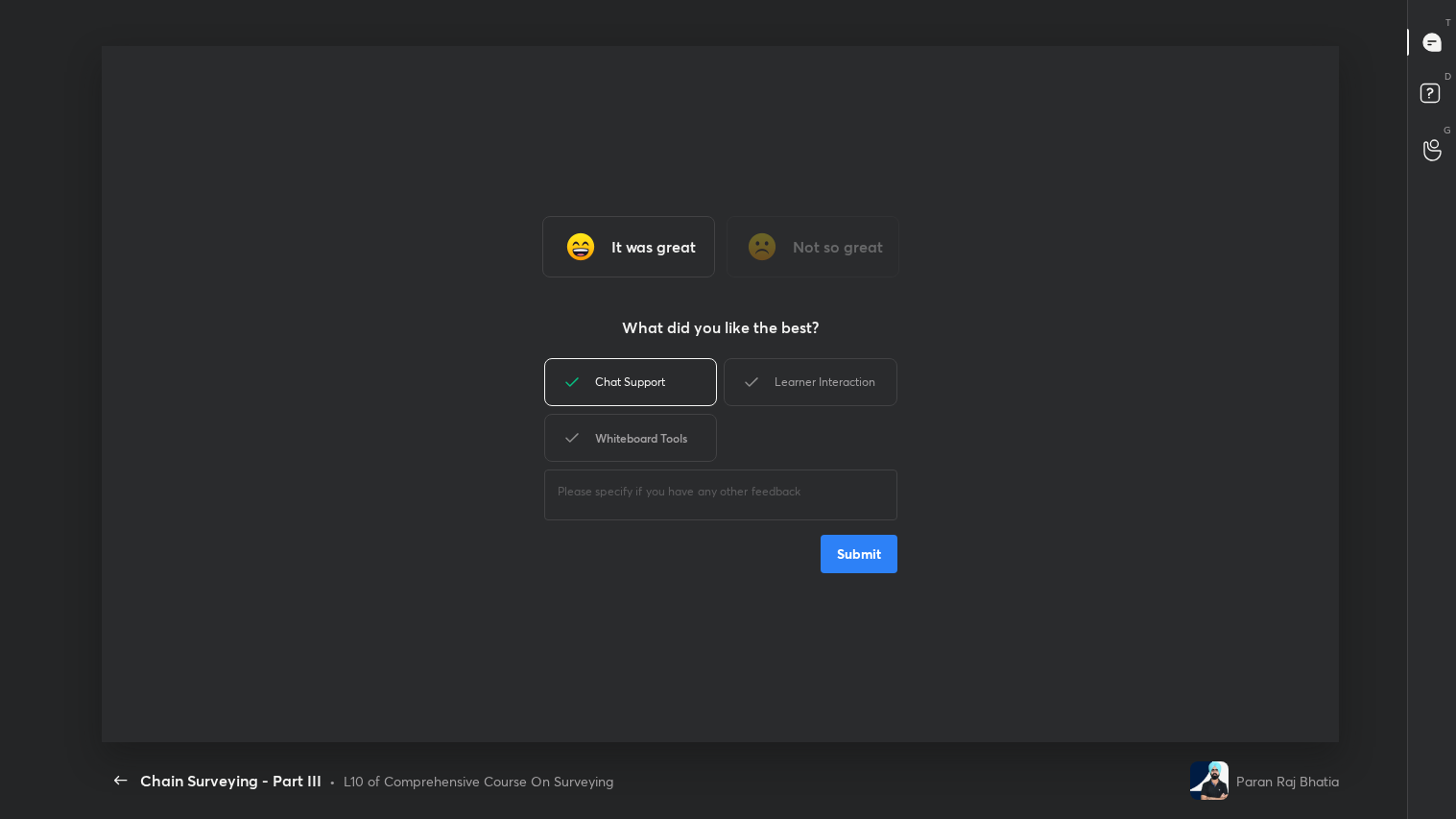 drag, startPoint x: 655, startPoint y: 437, endPoint x: 688, endPoint y: 419, distance: 37.589892 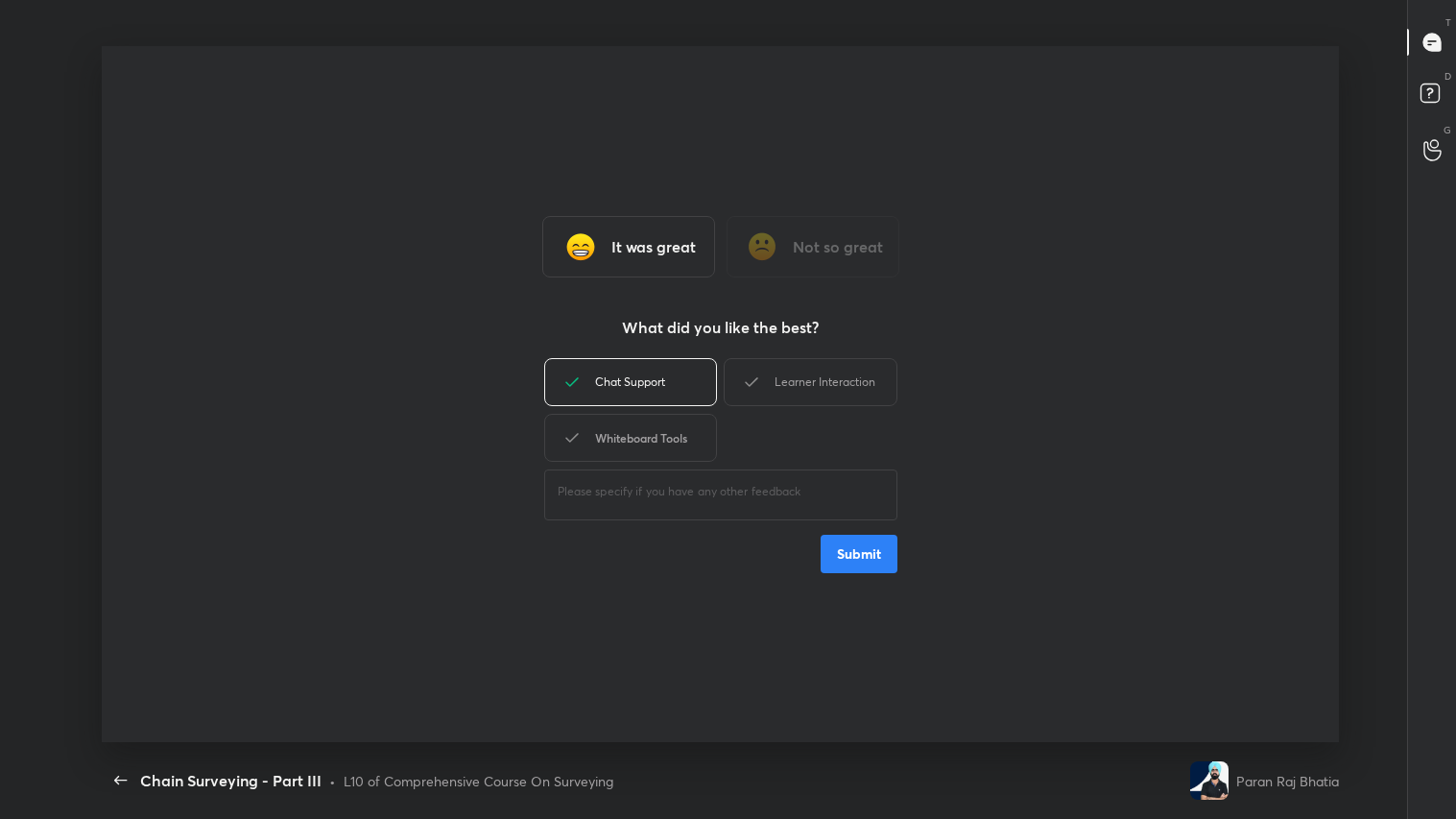click on "Whiteboard Tools" at bounding box center [631, 438] 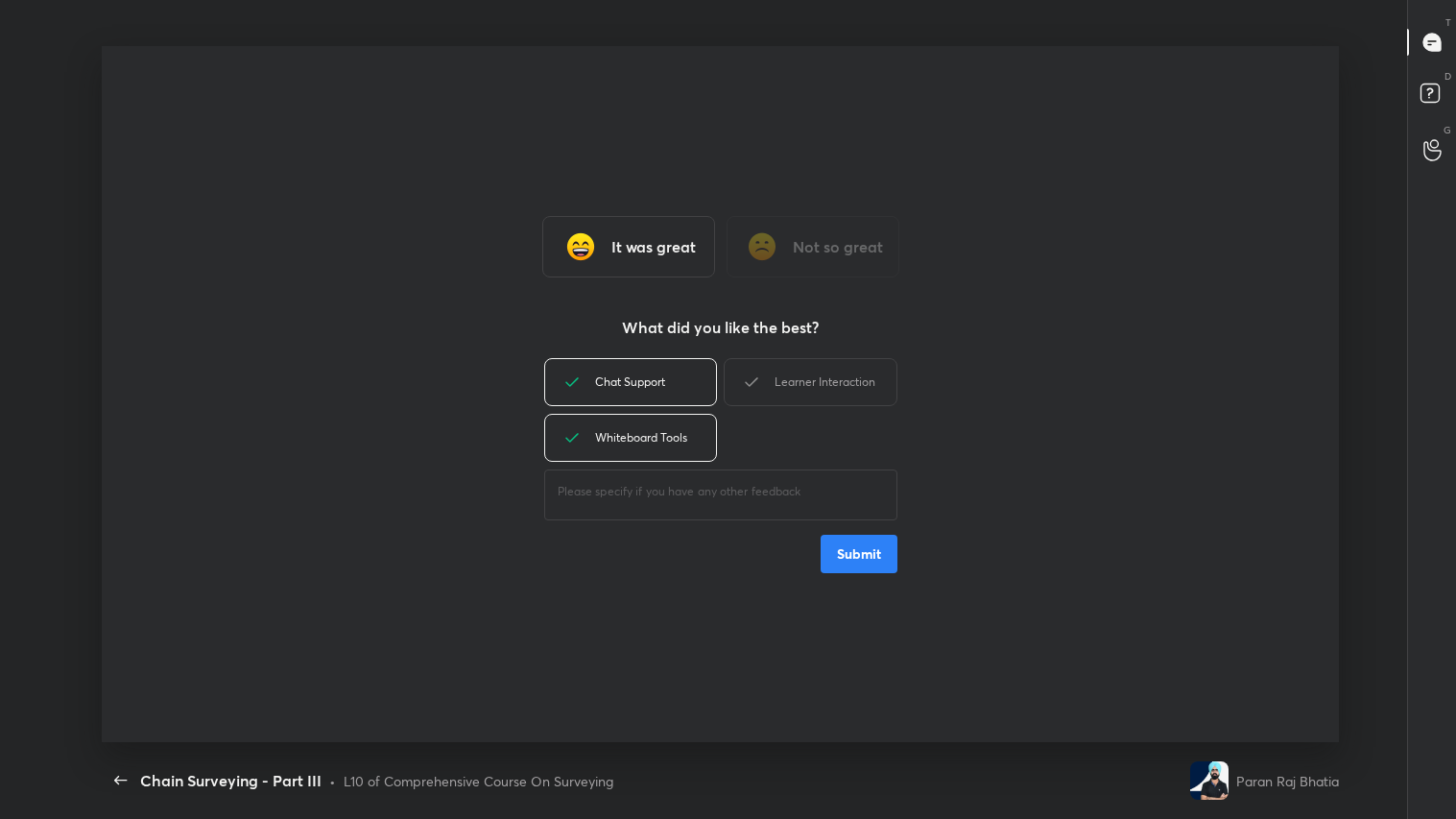 click on "Learner Interaction" at bounding box center [810, 382] 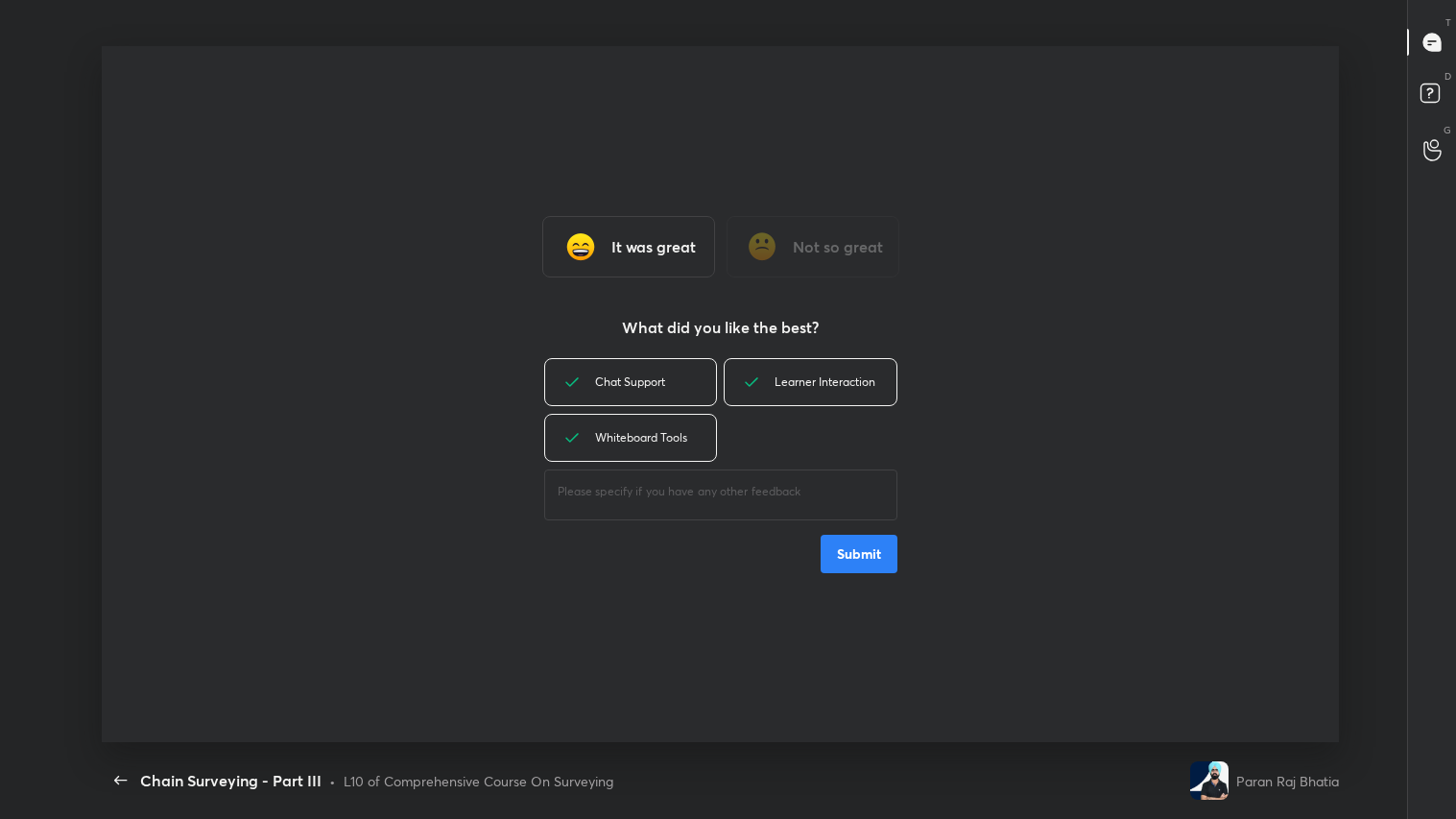 click on "Submit" at bounding box center (859, 554) 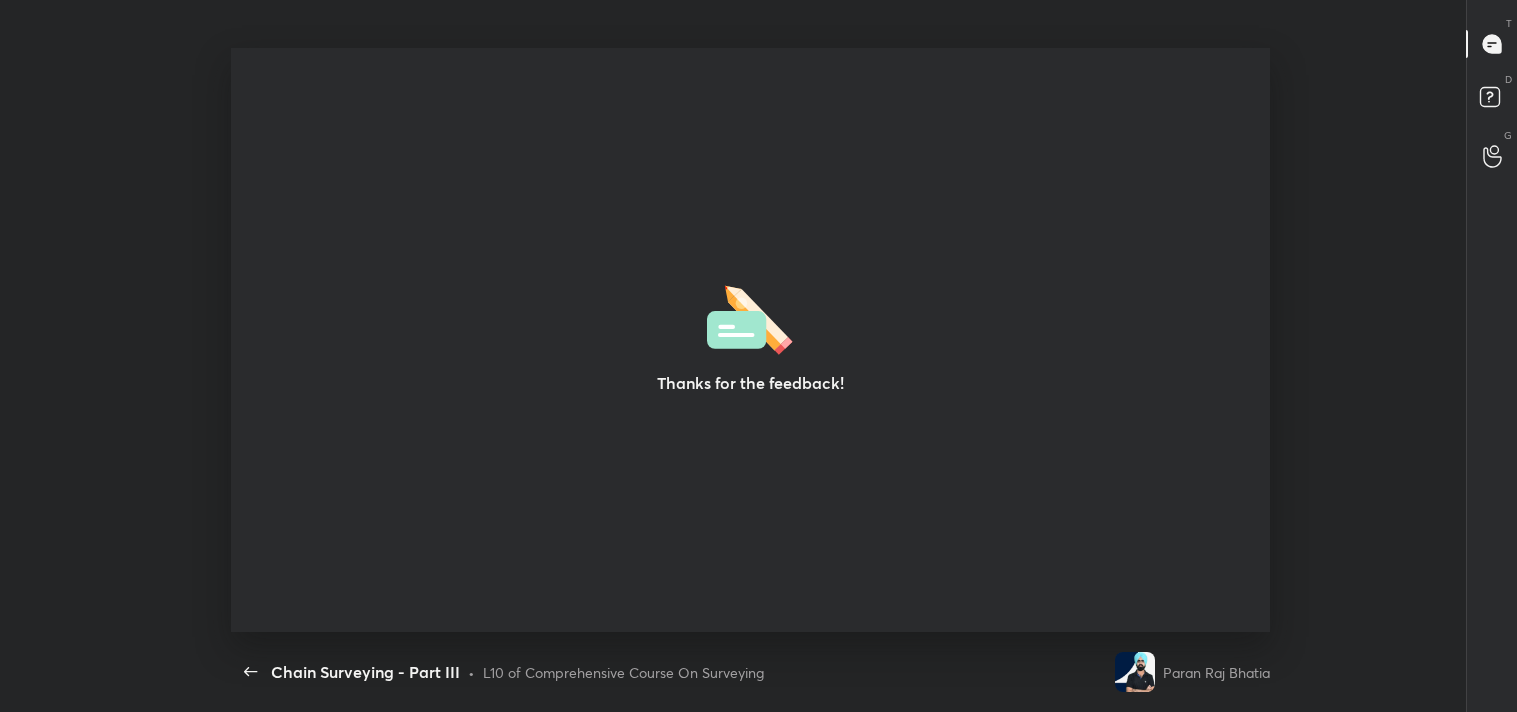 scroll, scrollTop: 584, scrollLeft: 1501, axis: both 